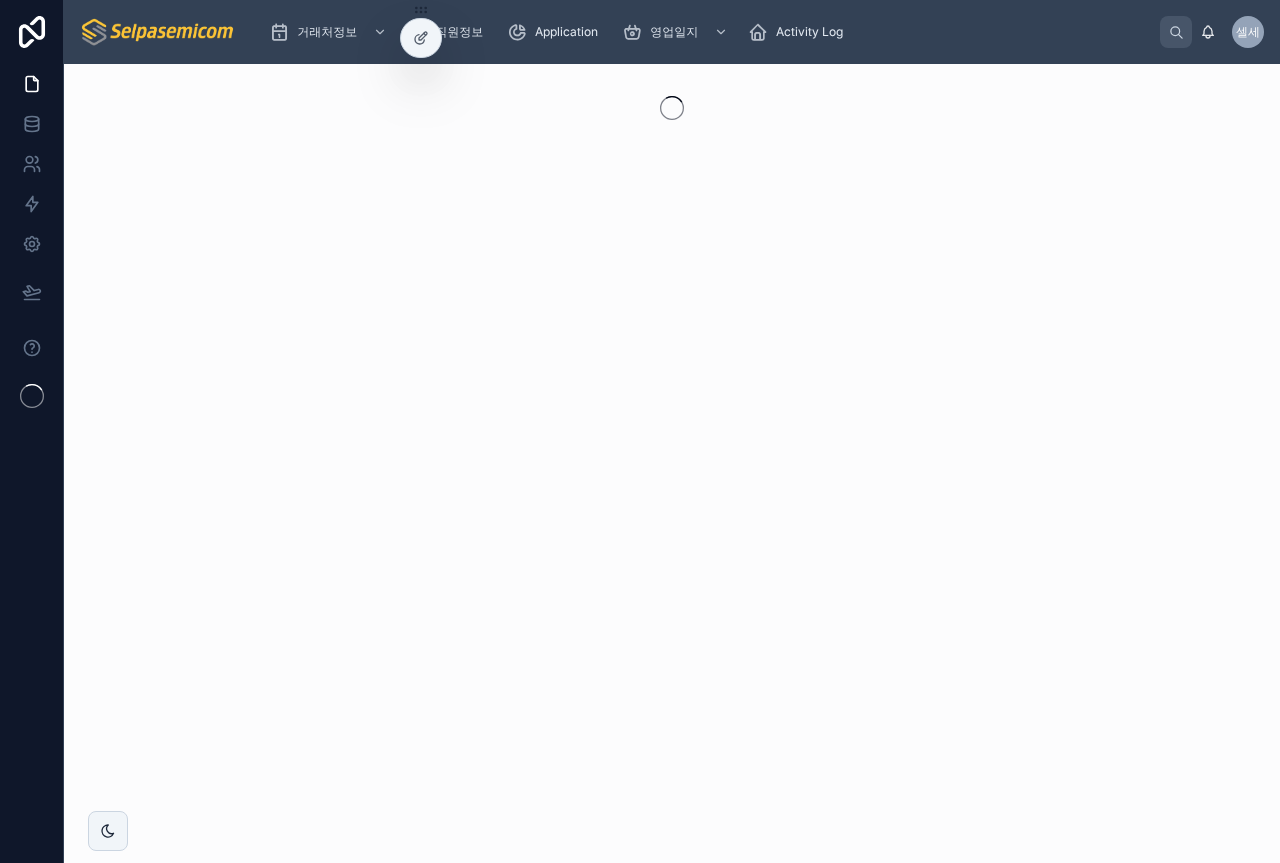 scroll, scrollTop: 0, scrollLeft: 0, axis: both 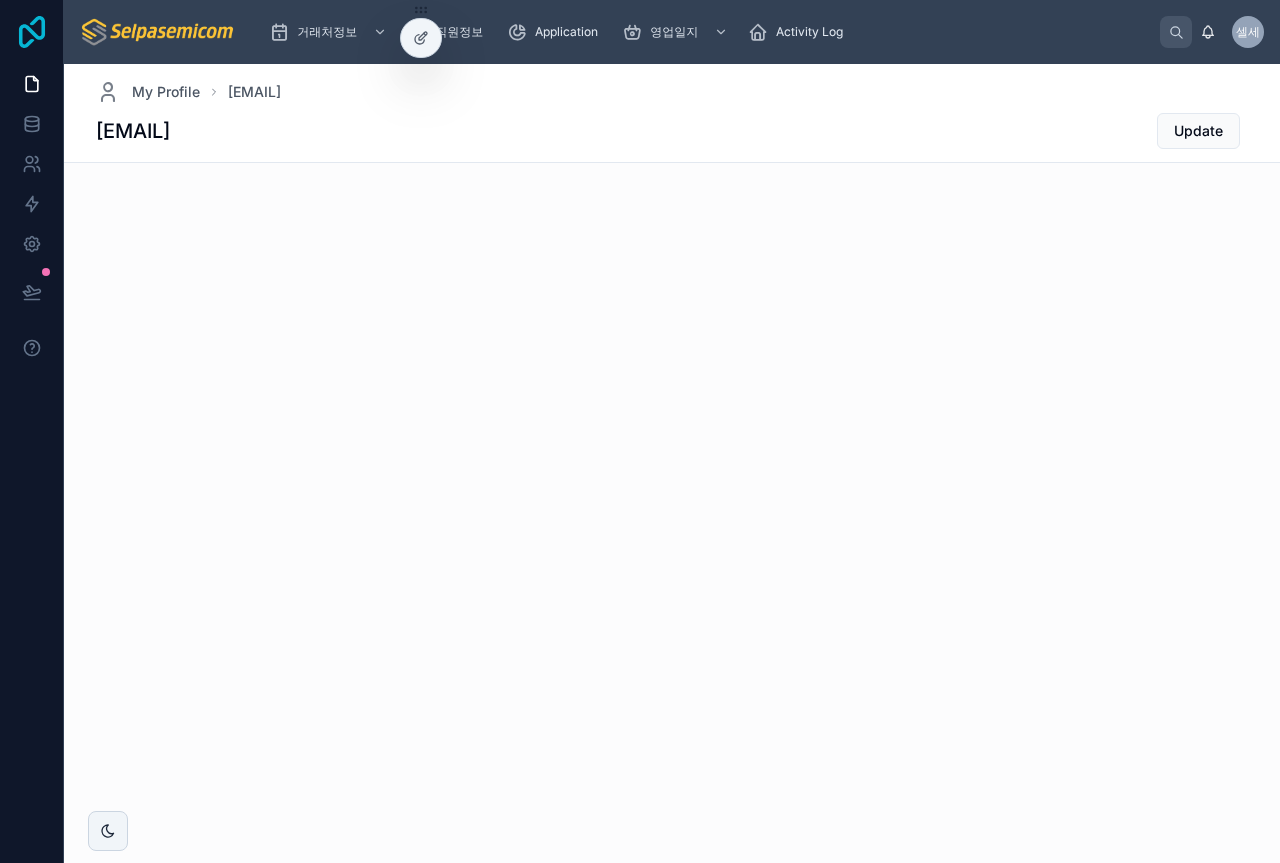 click 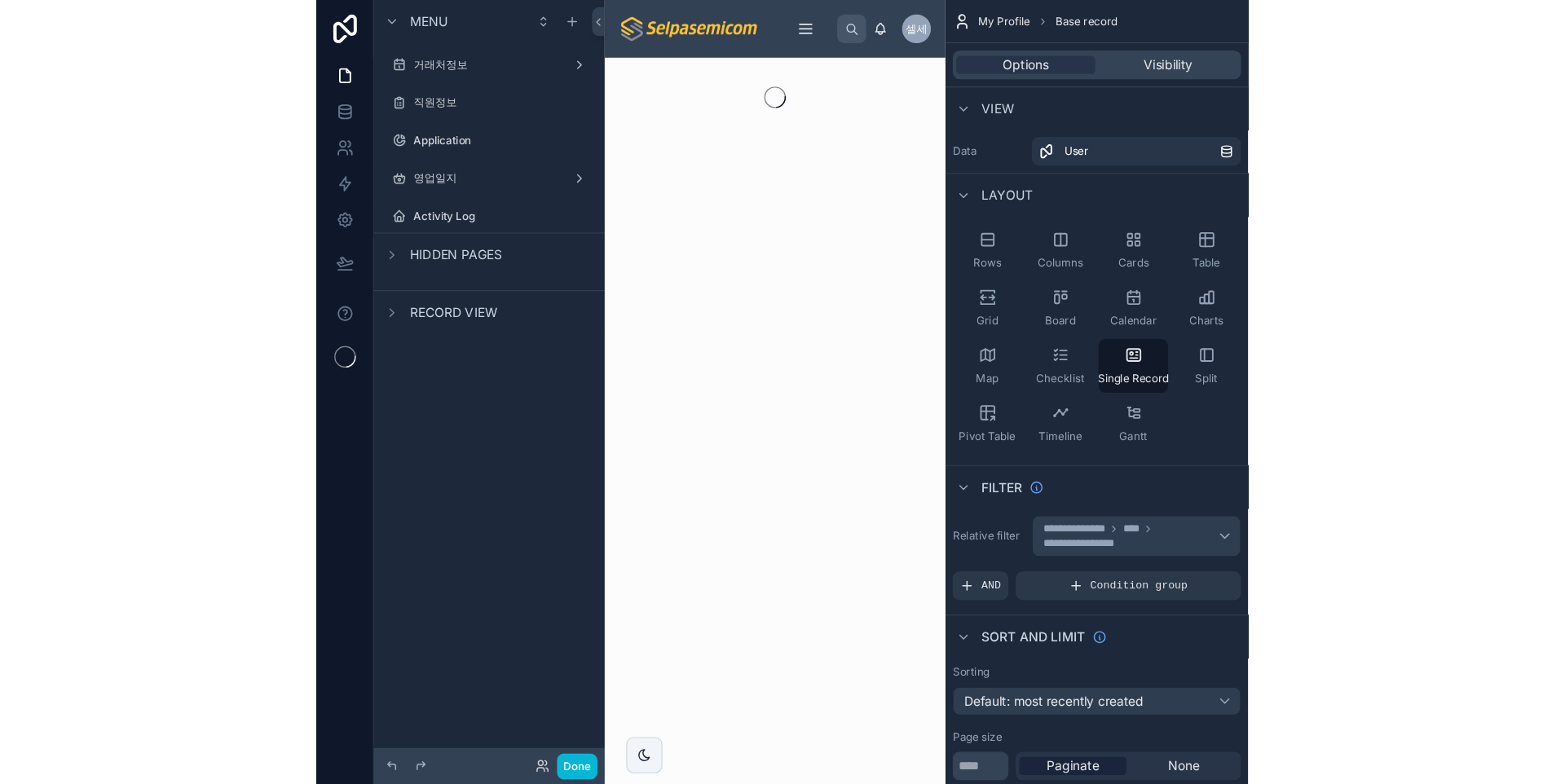 scroll, scrollTop: 0, scrollLeft: 0, axis: both 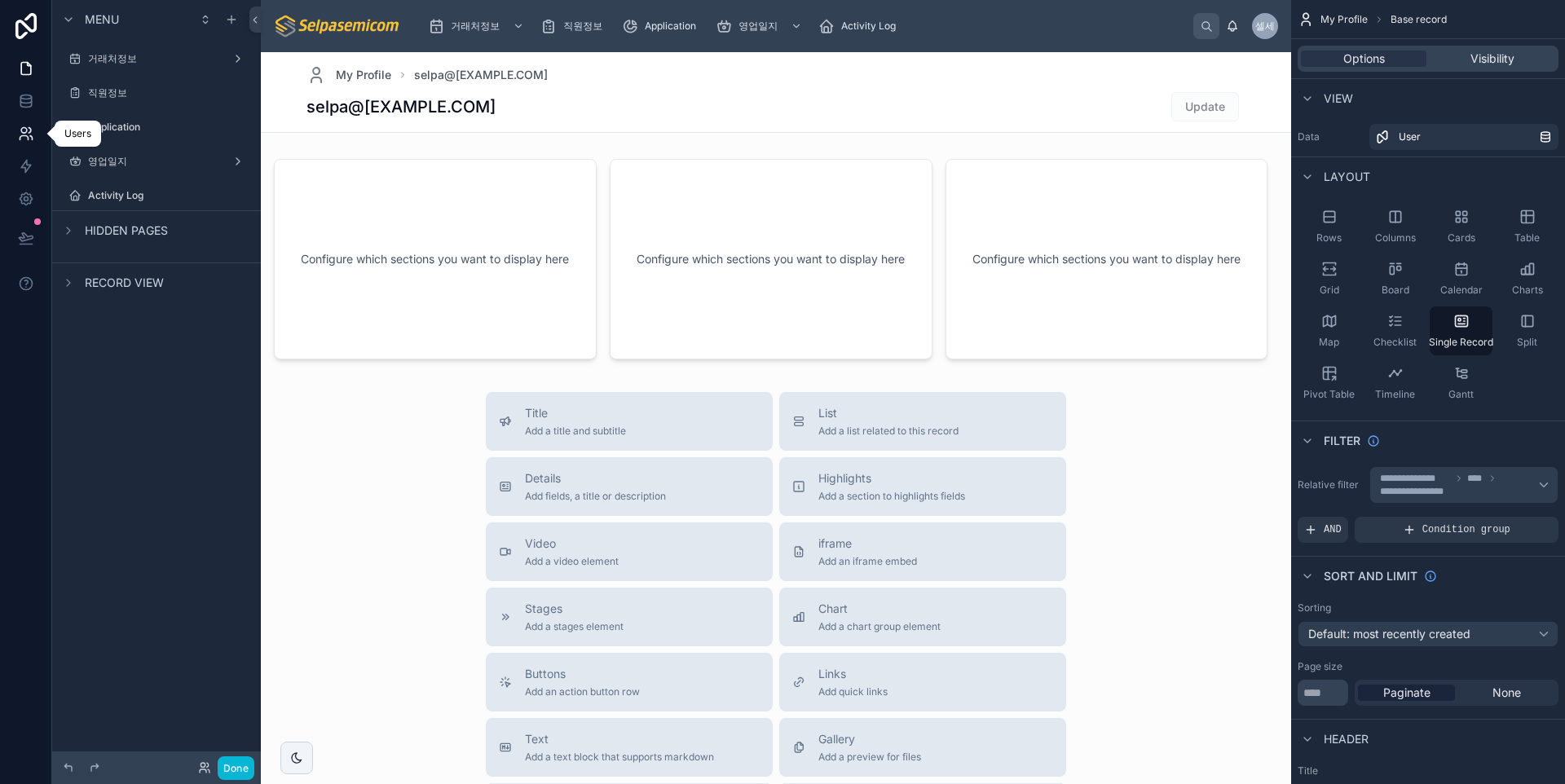click at bounding box center [25, 134] 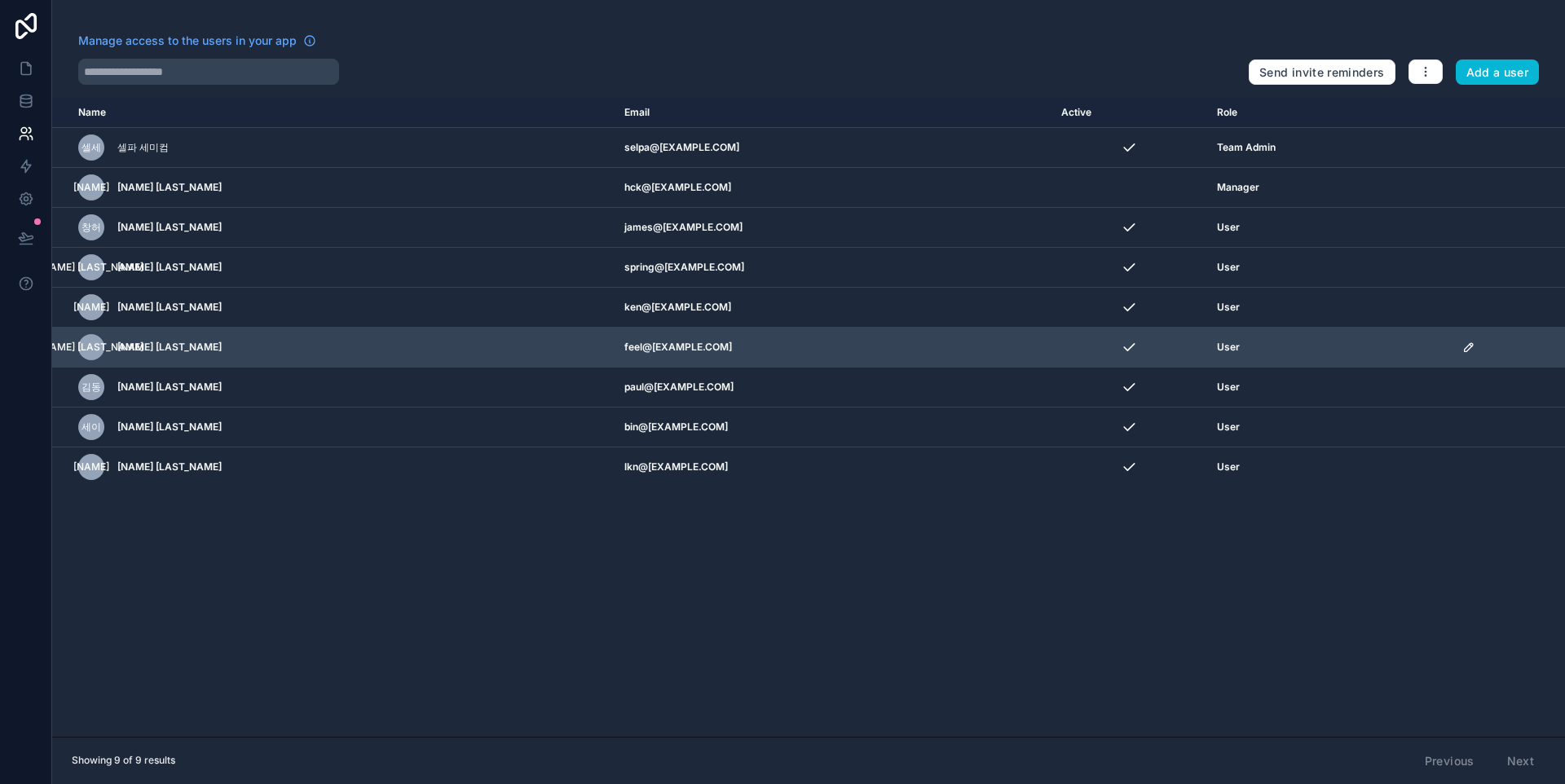 drag, startPoint x: 1100, startPoint y: 609, endPoint x: 976, endPoint y: 362, distance: 276.378 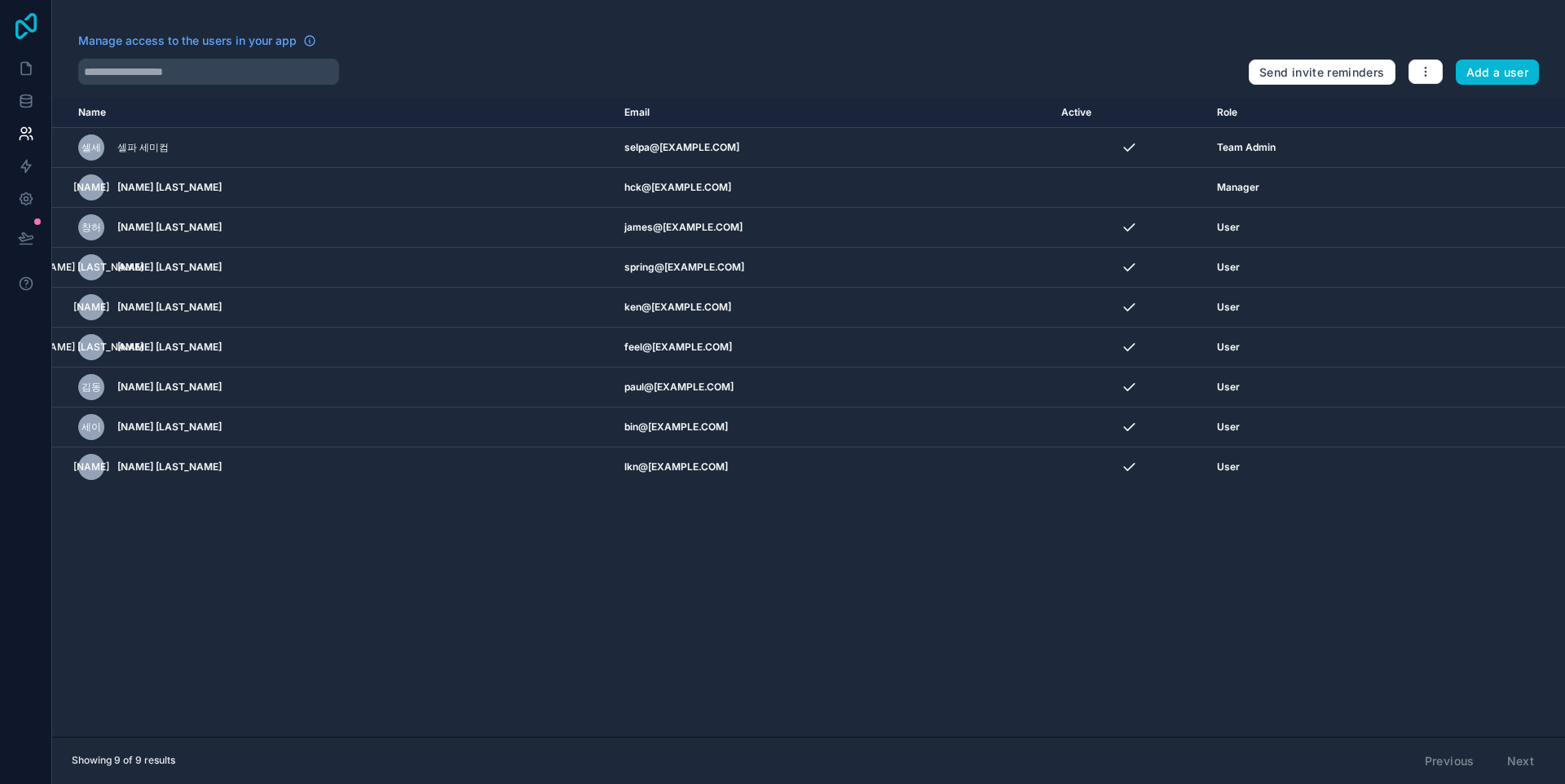 click 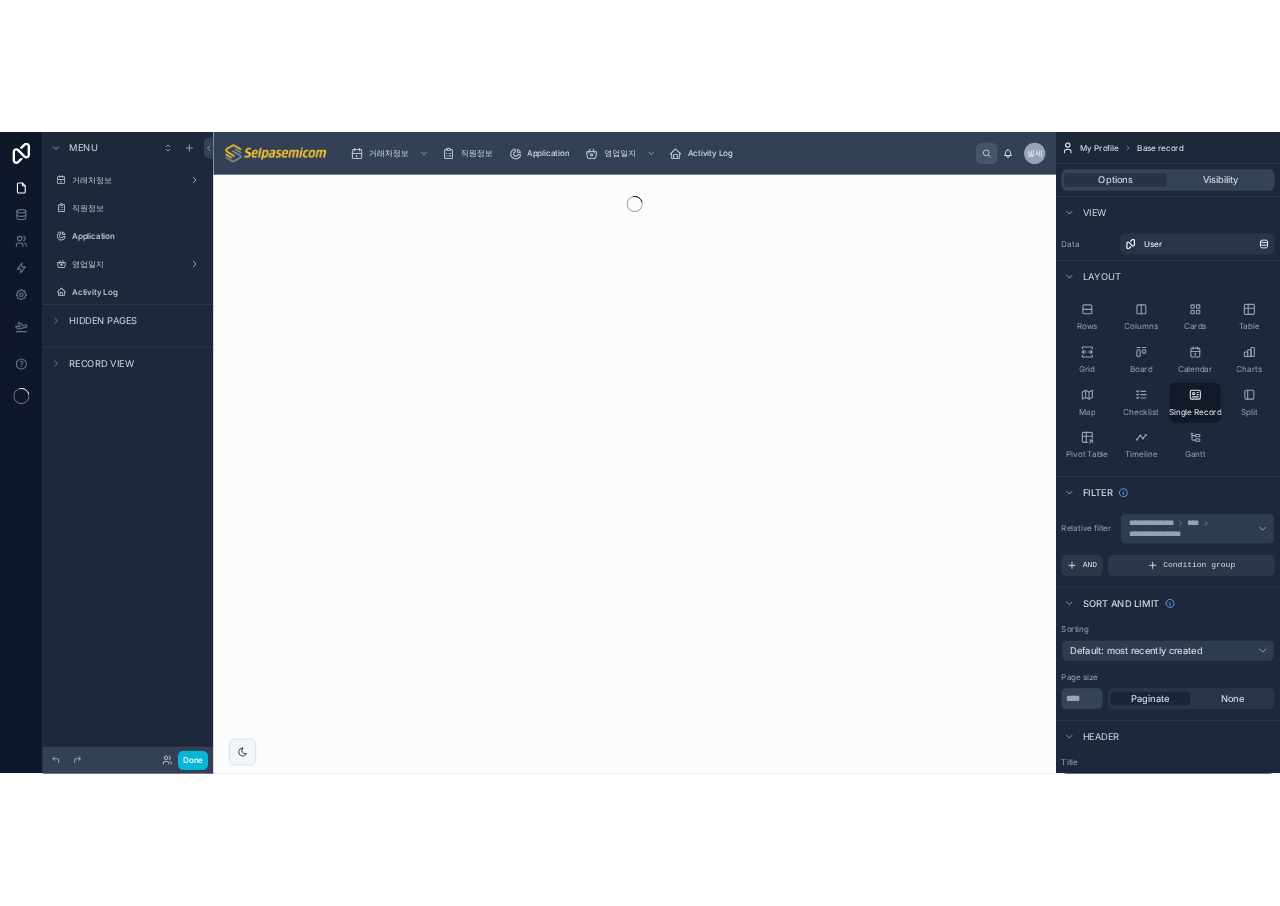 scroll, scrollTop: 0, scrollLeft: 0, axis: both 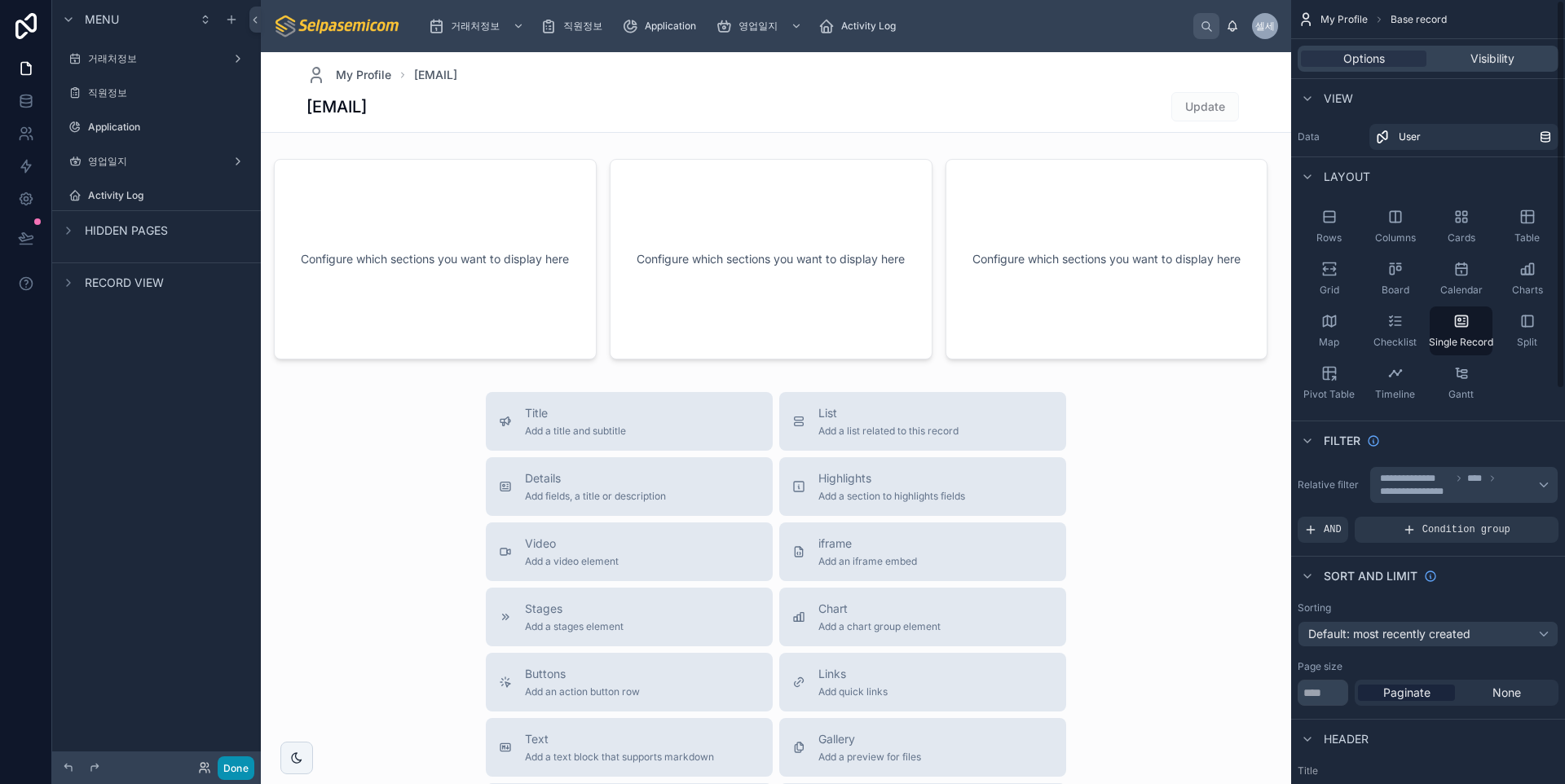 click on "Done" at bounding box center (236, 768) 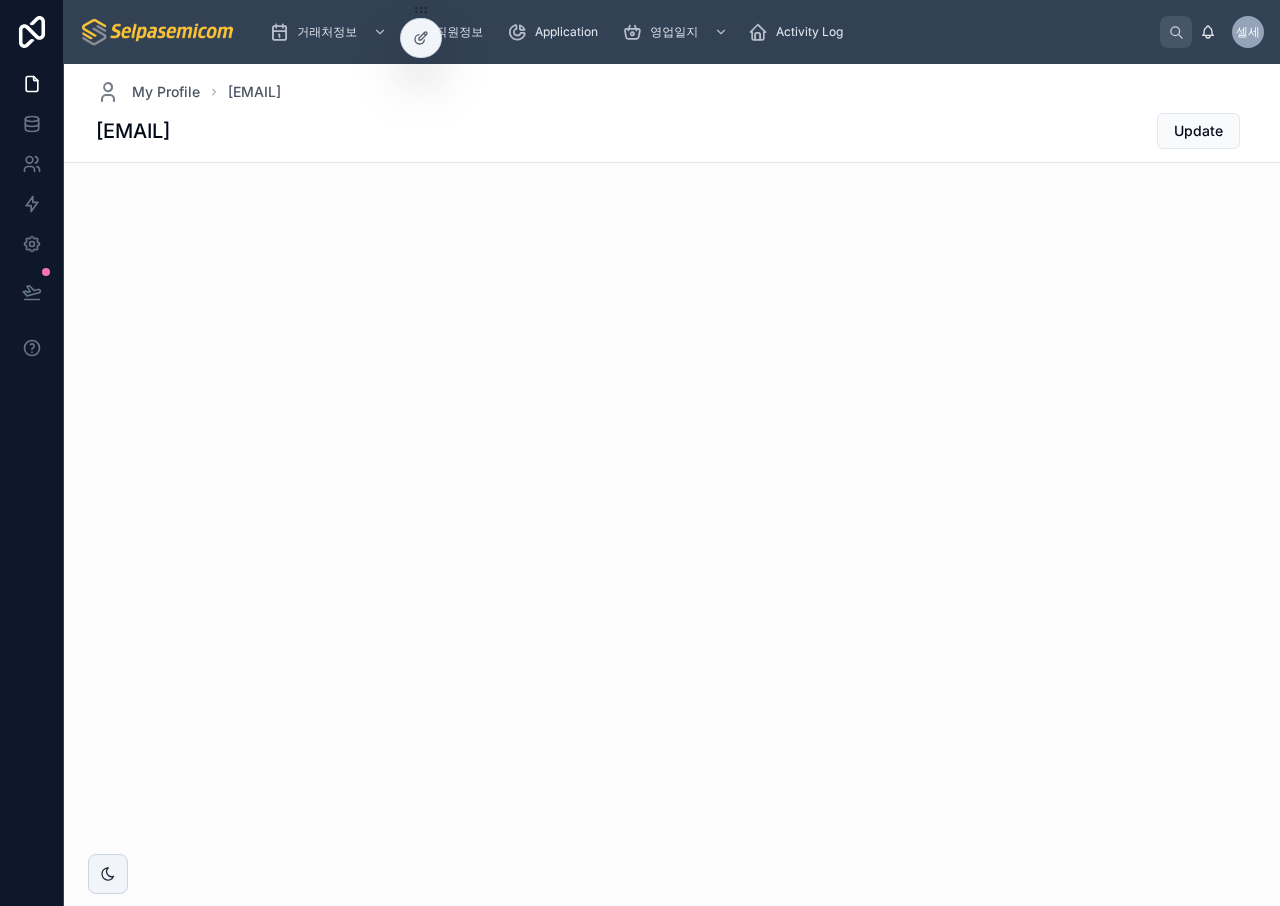 drag, startPoint x: 384, startPoint y: 267, endPoint x: 932, endPoint y: 416, distance: 567.89526 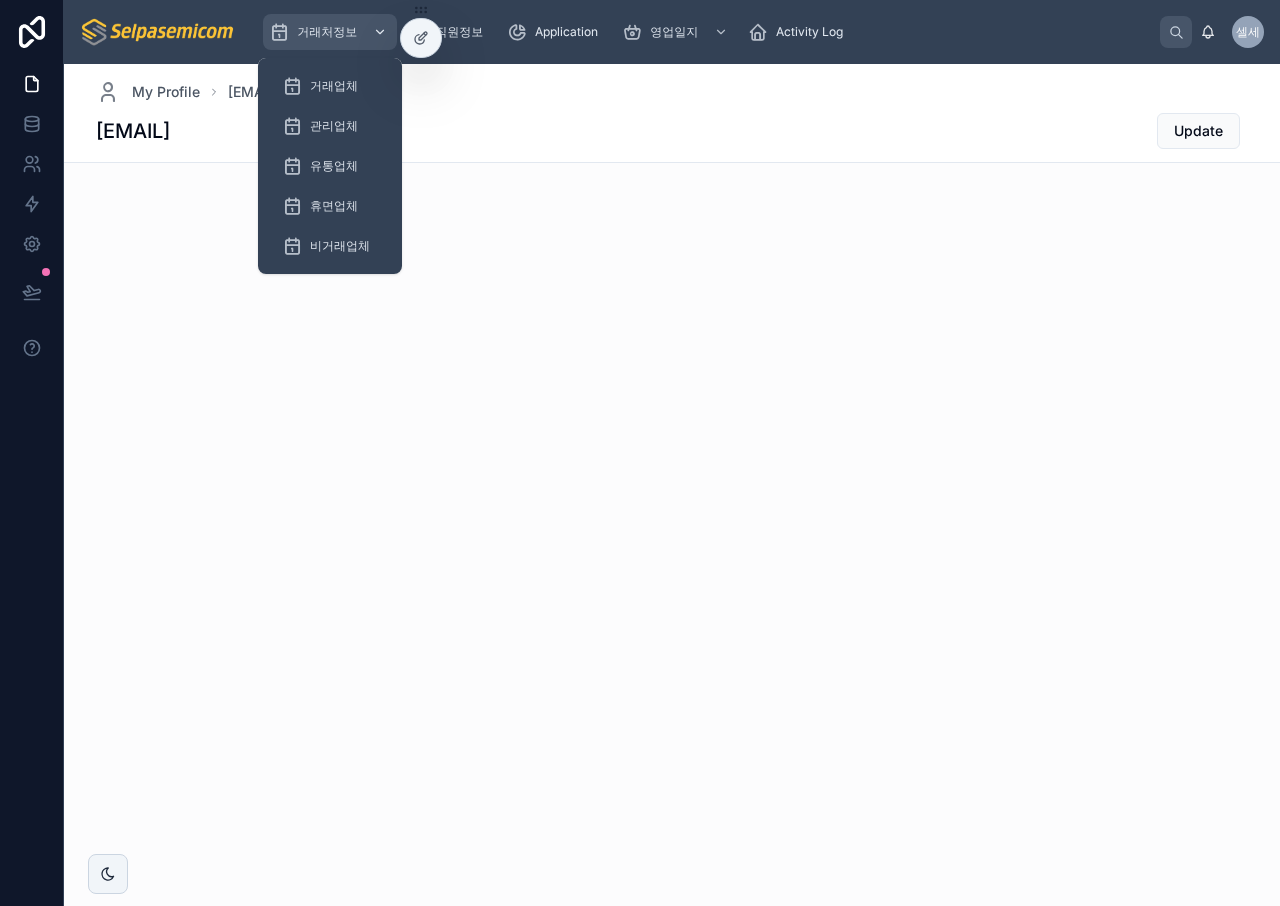 click on "거래처정보" at bounding box center [327, 32] 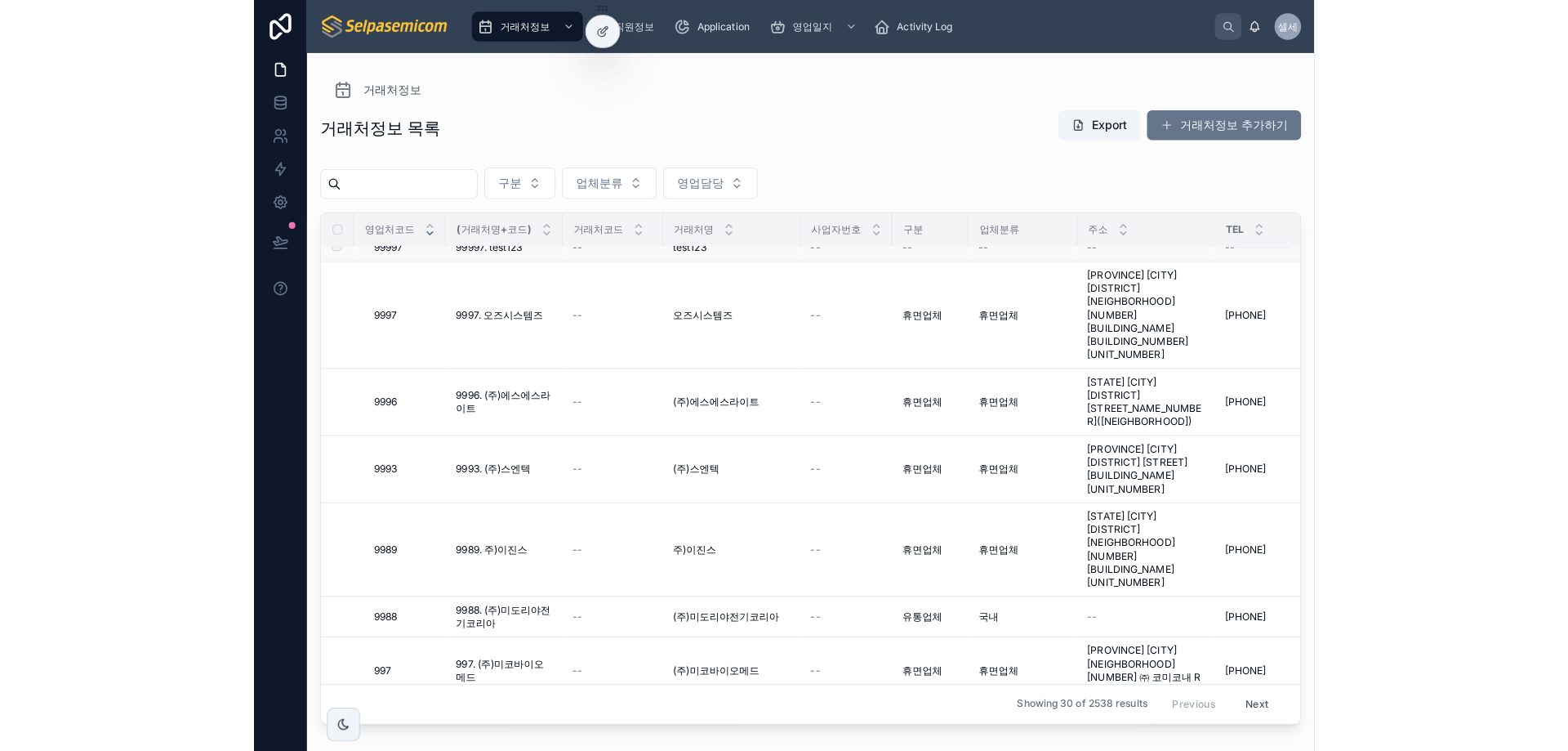 scroll, scrollTop: 0, scrollLeft: 0, axis: both 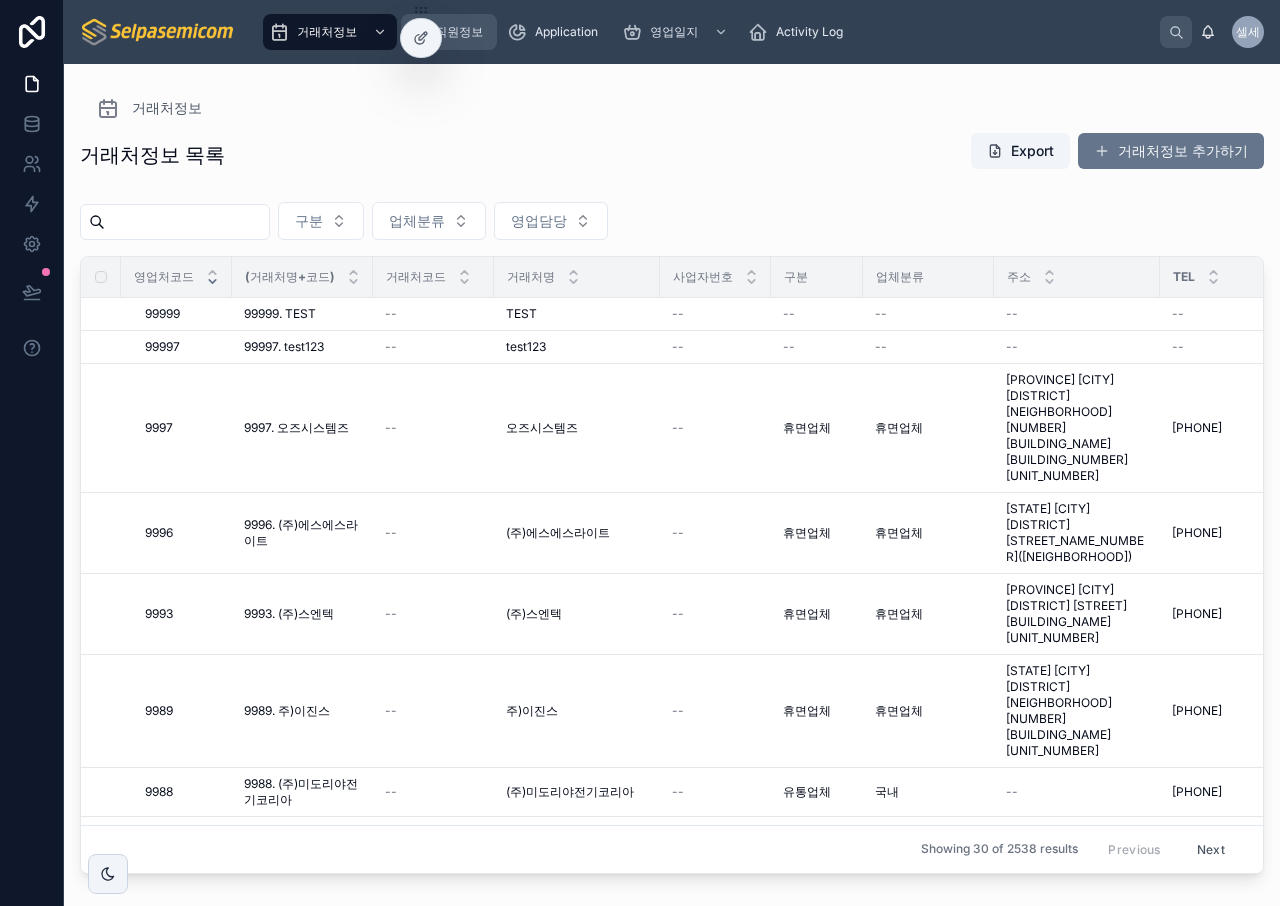 click on "직원정보" at bounding box center [459, 32] 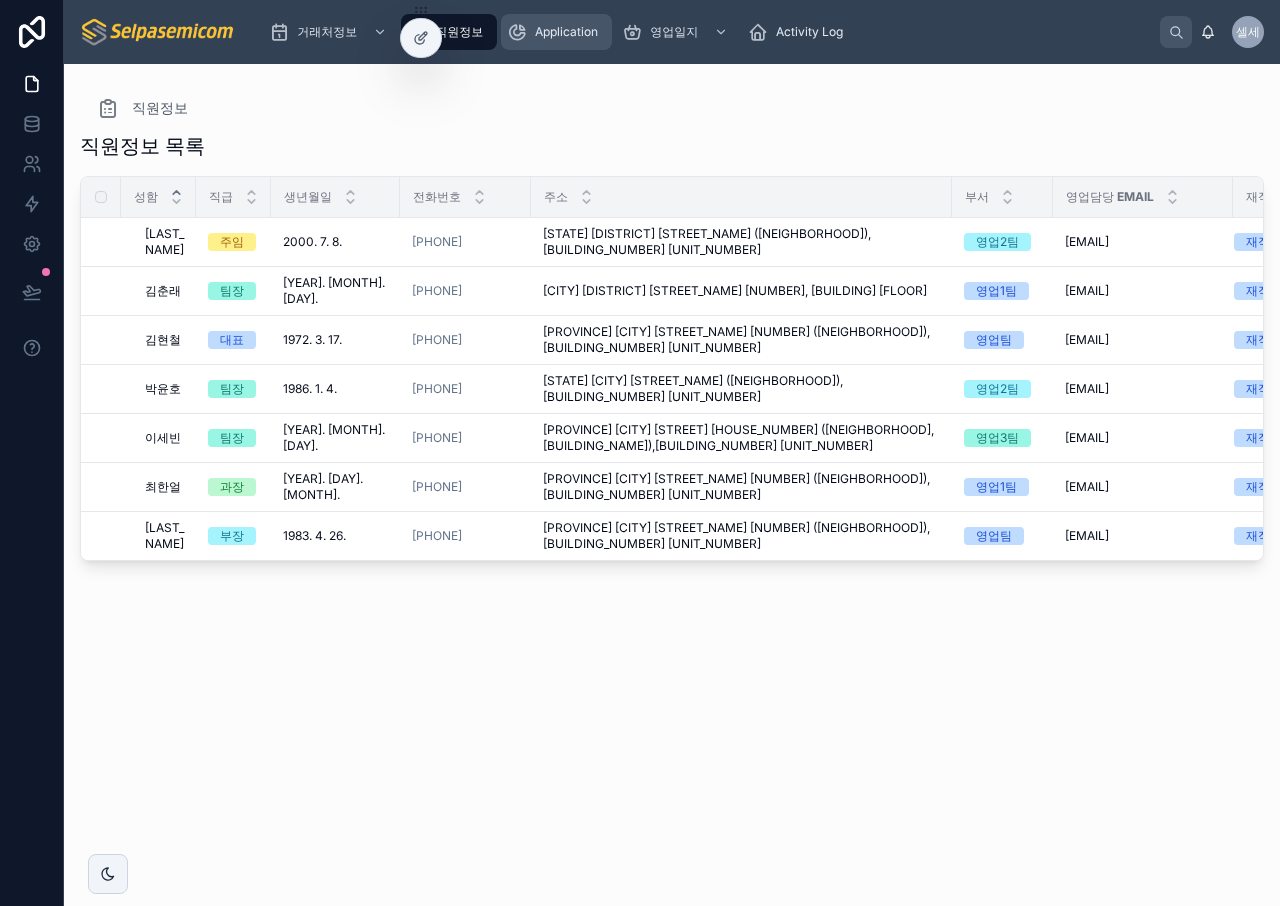 click on "Application" at bounding box center (566, 32) 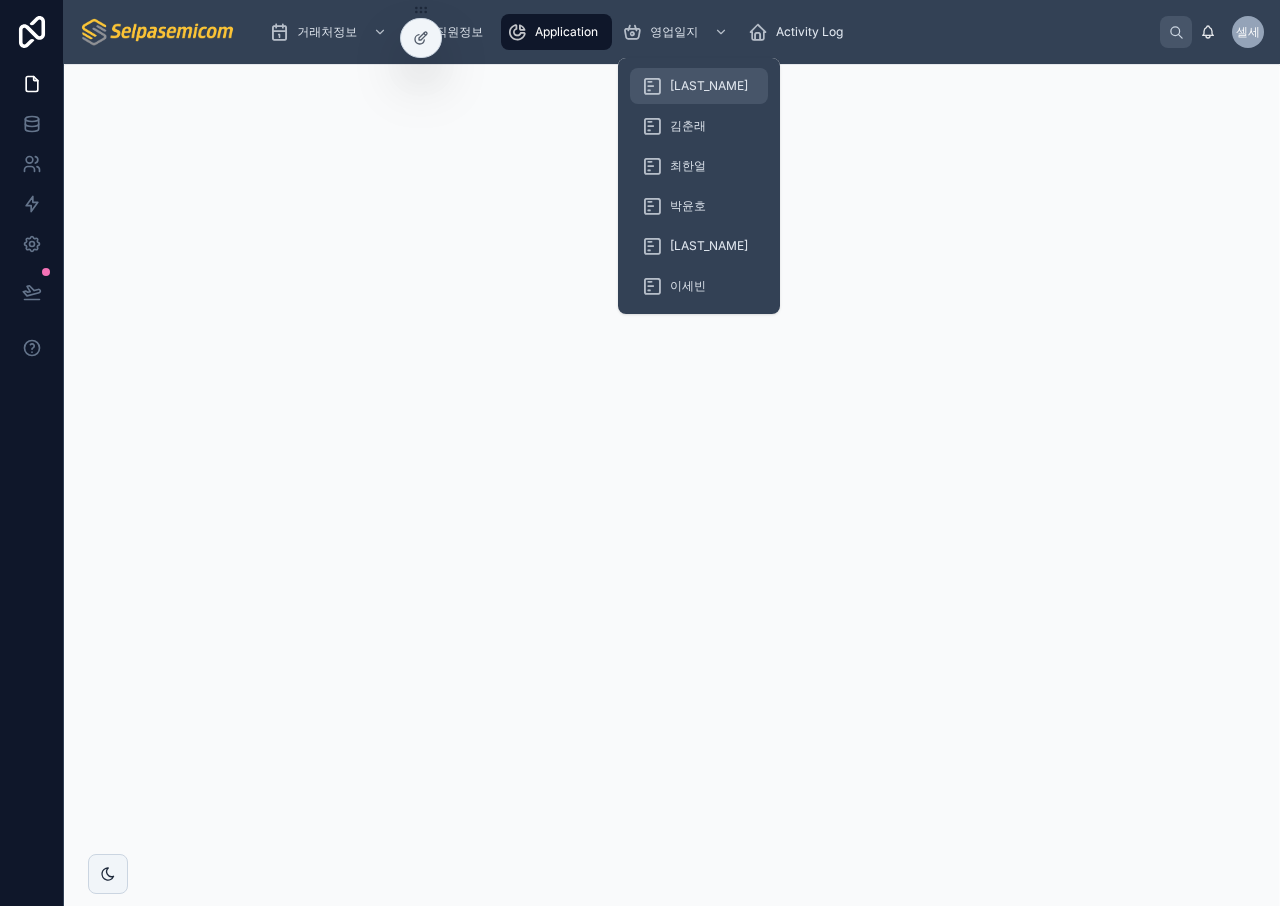 click on "[NAME]" at bounding box center (709, 86) 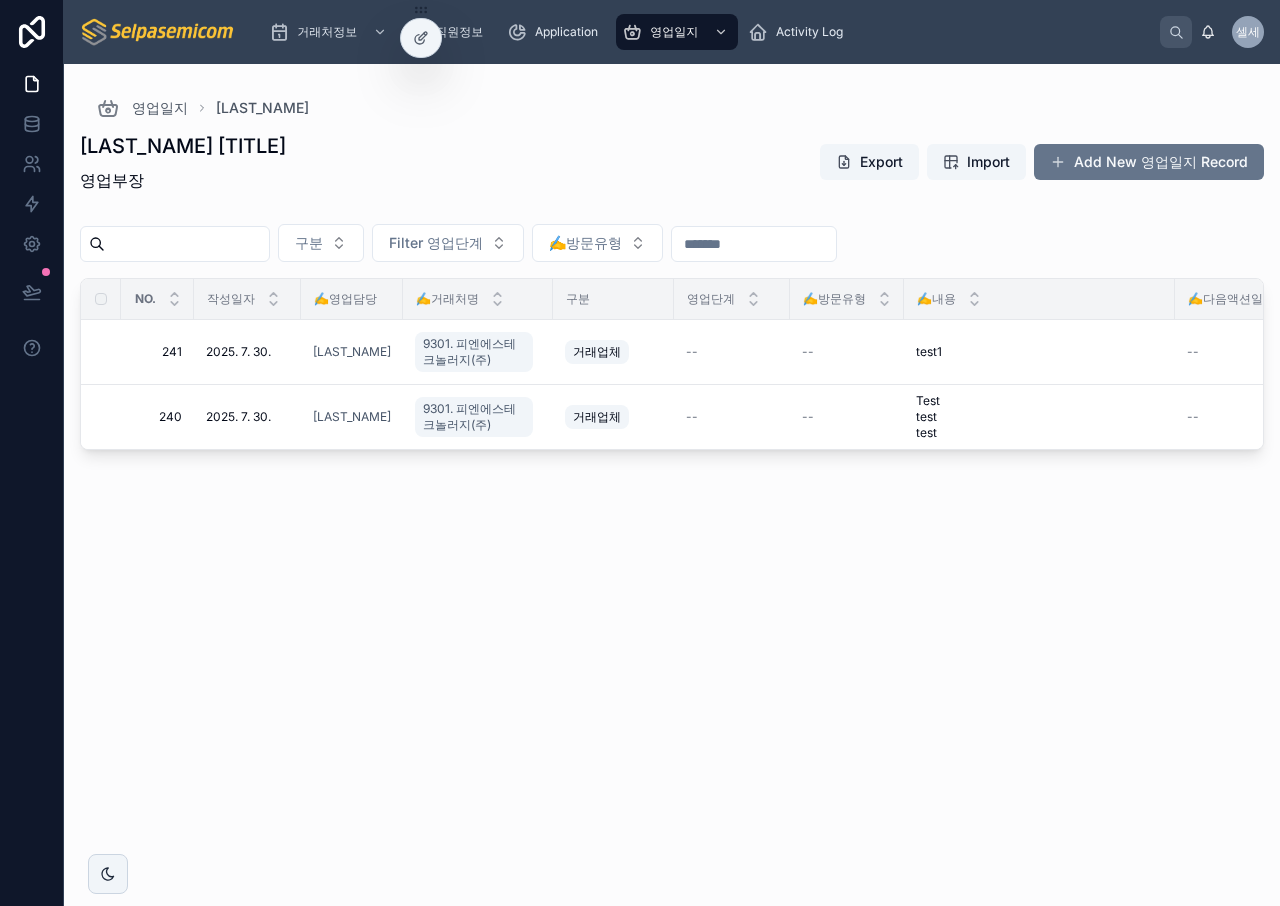 click on "허창윤 부장 영업부장 Export Import Add New 영업일지 Record" at bounding box center (672, 166) 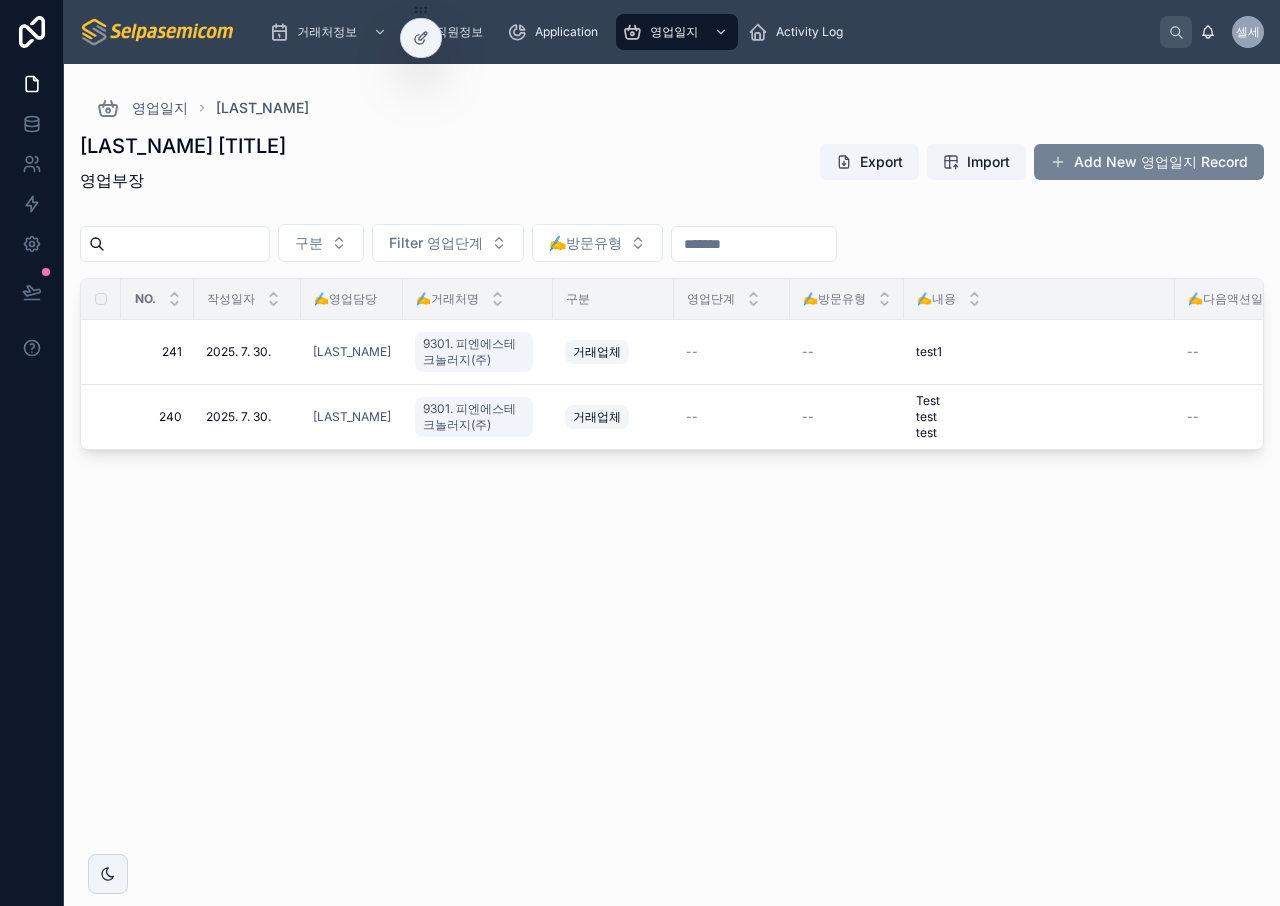 click on "Add New 영업일지 Record" at bounding box center (1149, 162) 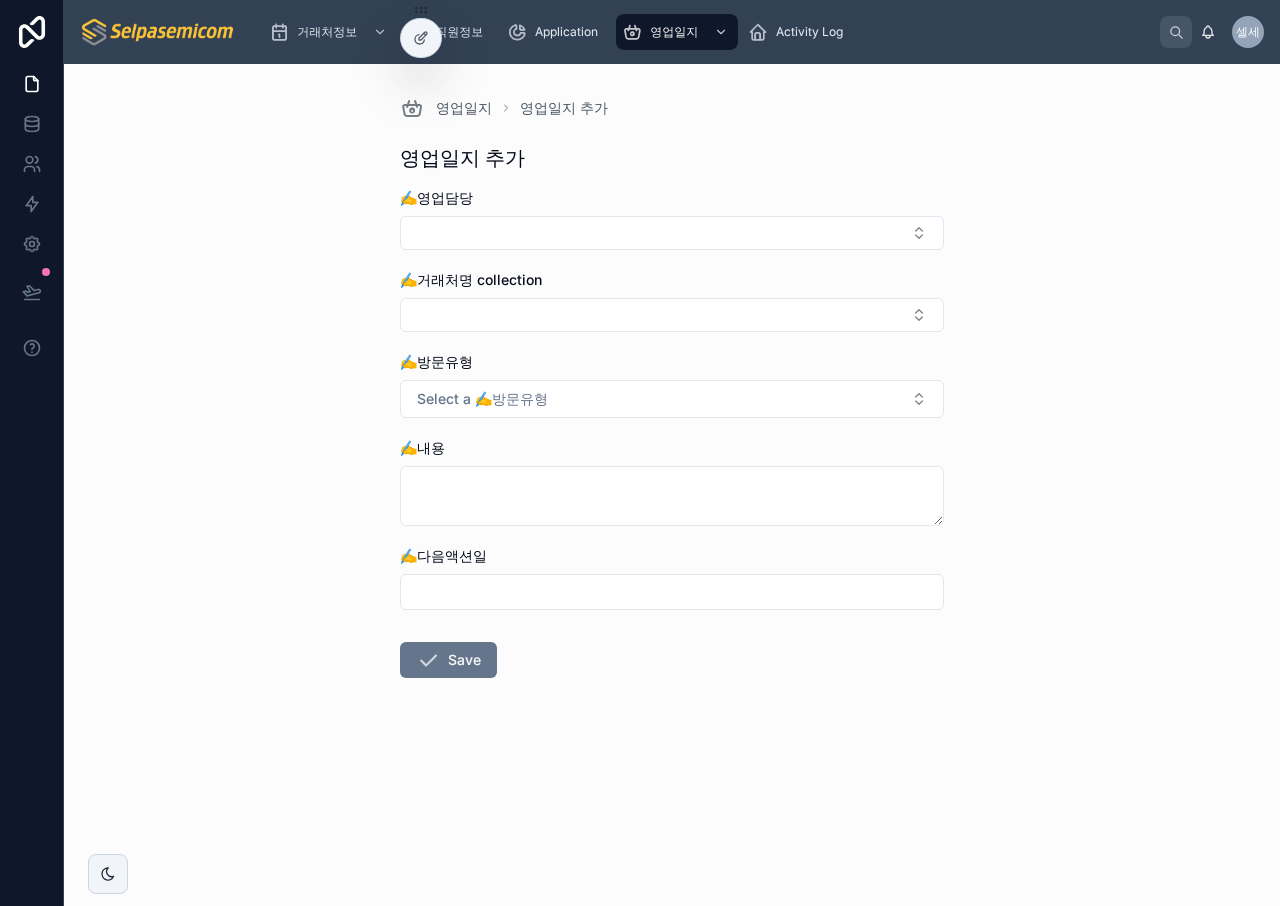 click on "영업일지 영업일지 추가 영업일지 추가 ✍️영업담당 ✍️거래처명 collection ✍️방문유형 Select a ✍️방문유형 ✍️내용 ✍️다음액션일 Save" at bounding box center (672, 485) 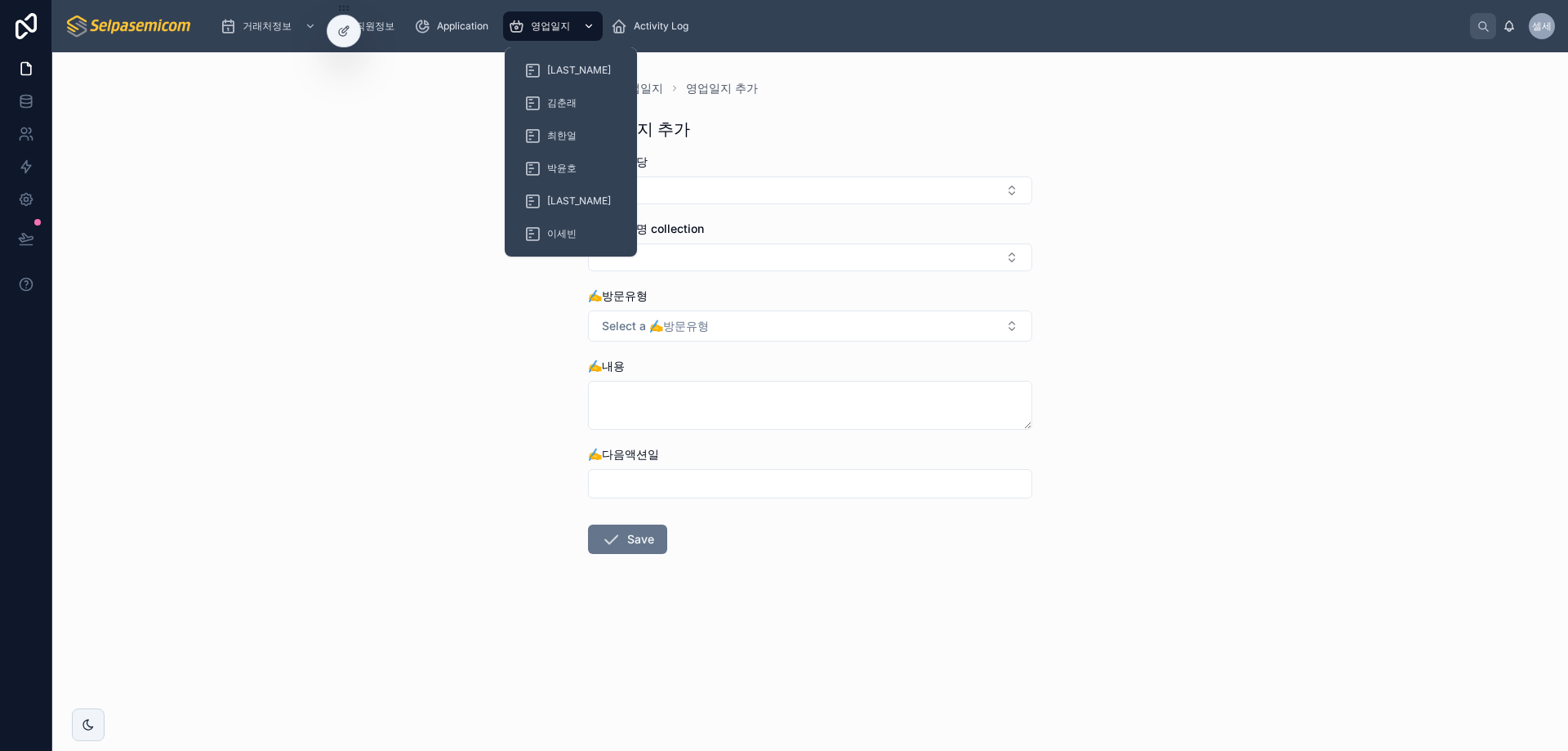 click on "영업일지" at bounding box center (550, 26) 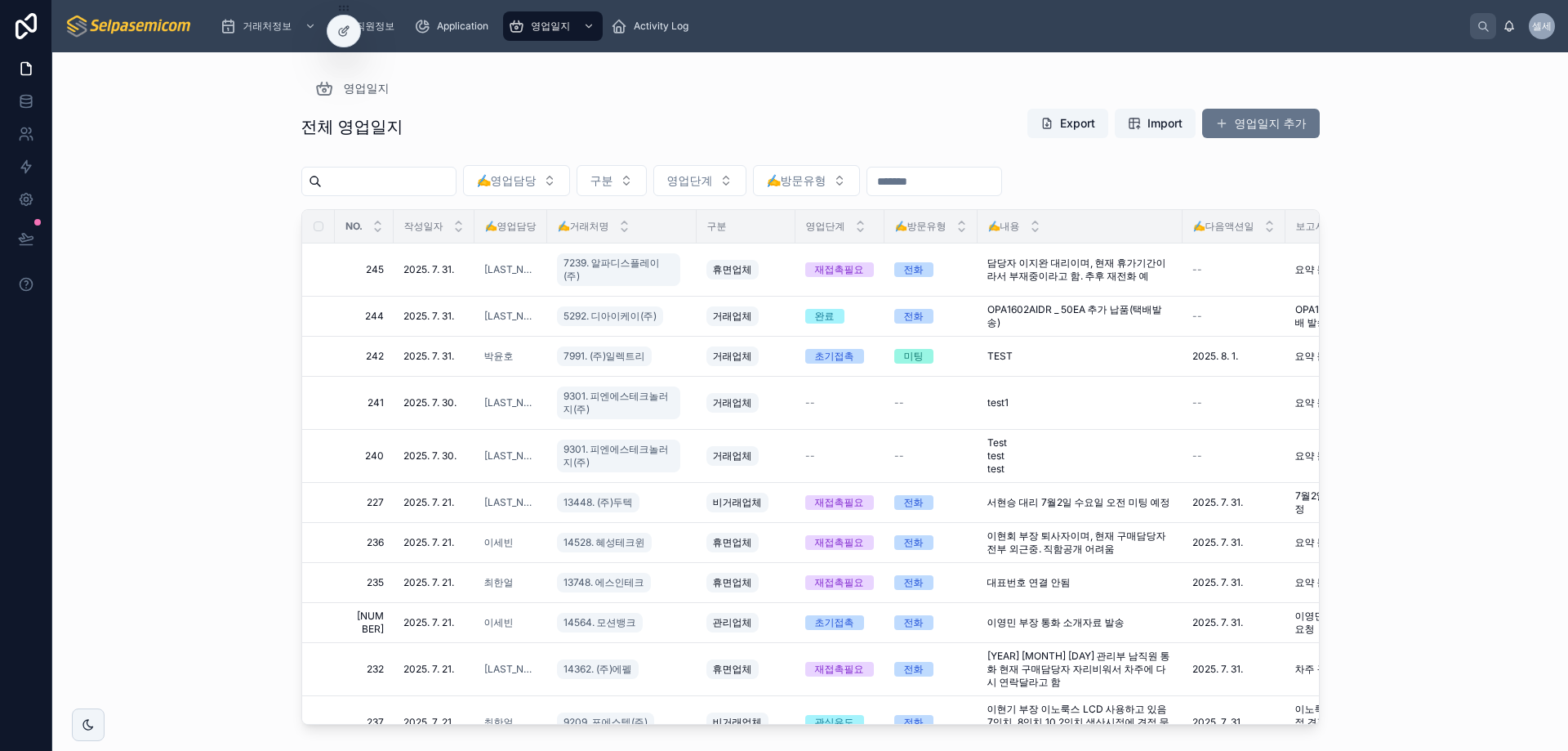 click on "영업일지 전체 영업일지 Export Import 영업일지 추가 ✍️영업담당 구분 영업단계 ✍️방문유형 NO. 작성일자 ✍️영업담당 ✍️거래처명 구분 영업단계 ✍️방문유형 ✍️내용 ✍️다음액션일 보고서요약 후속액션 245 245 2025. 7. 31. 2025. 7. 31. 김동일 7239. 알파디스플레이(주) 휴면업체 재접촉필요 전화 담당자 이지완 대리이며, 현재 휴가기간이라서 부재중이라고 함. 추후 재전화 예 담당자 이지완 대리이며, 현재 휴가기간이라서 부재중이라고 함. 추후 재전화 예 -- 요약 불가 요약 불가 다시 연락 요청 다시 연락 요청 삭제 244 244 2025. 7. 31. 2025. 7. 31. 김동일 5292. 디아이케이(주) 거래업체 완료 전화 OPA1602AIDR _ 50EA 추가 납품(택배발송) OPA1602AIDR _ 50EA 추가 납품(택배발송) -- OPA1602AIDR 50EA 추가 납품 및 택배 발송. OPA1602AIDR 50EA 추가 납품 및 택배 발송. 삭제 242 242 2025. 7. 31. 박윤호" at bounding box center (810, 391) 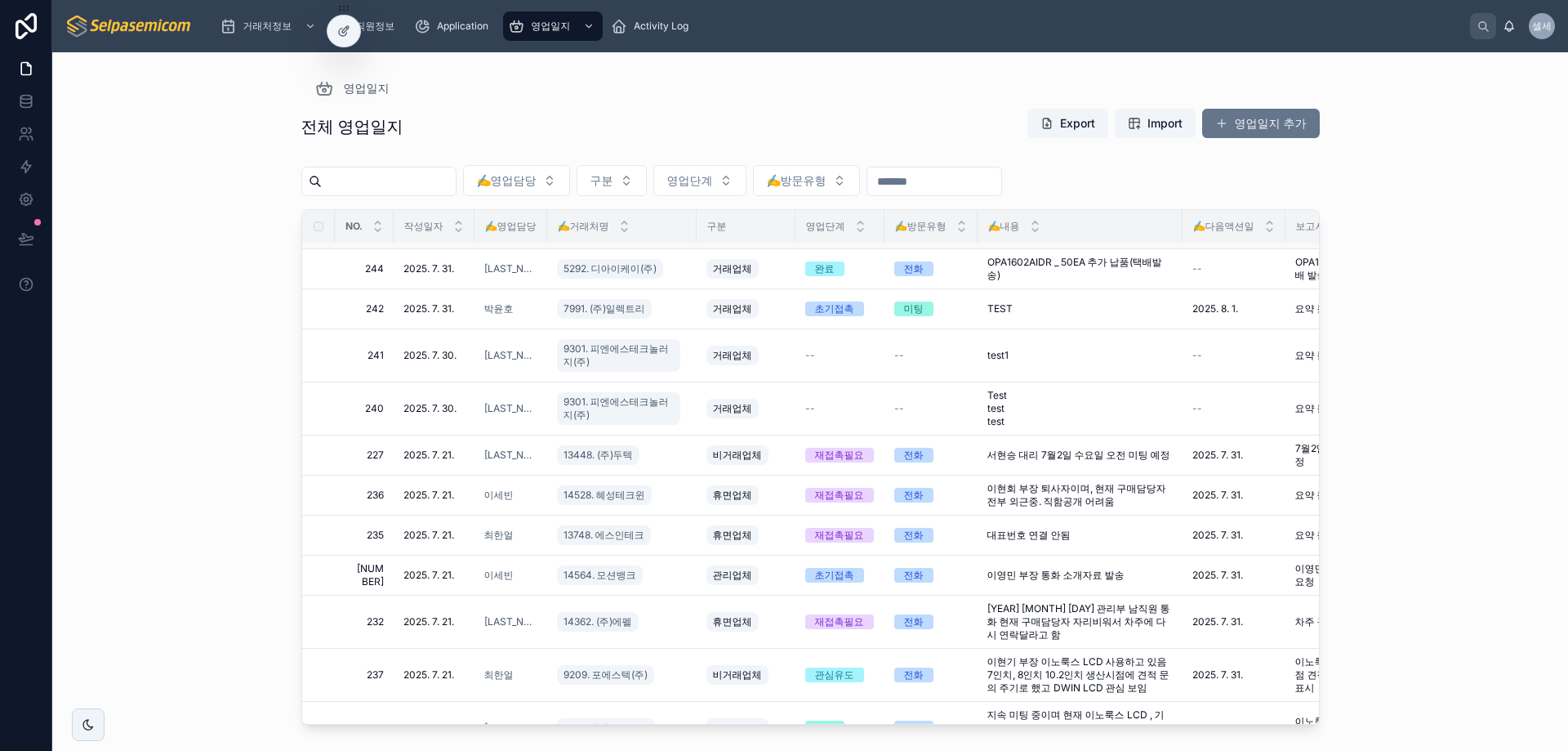 scroll, scrollTop: 0, scrollLeft: 0, axis: both 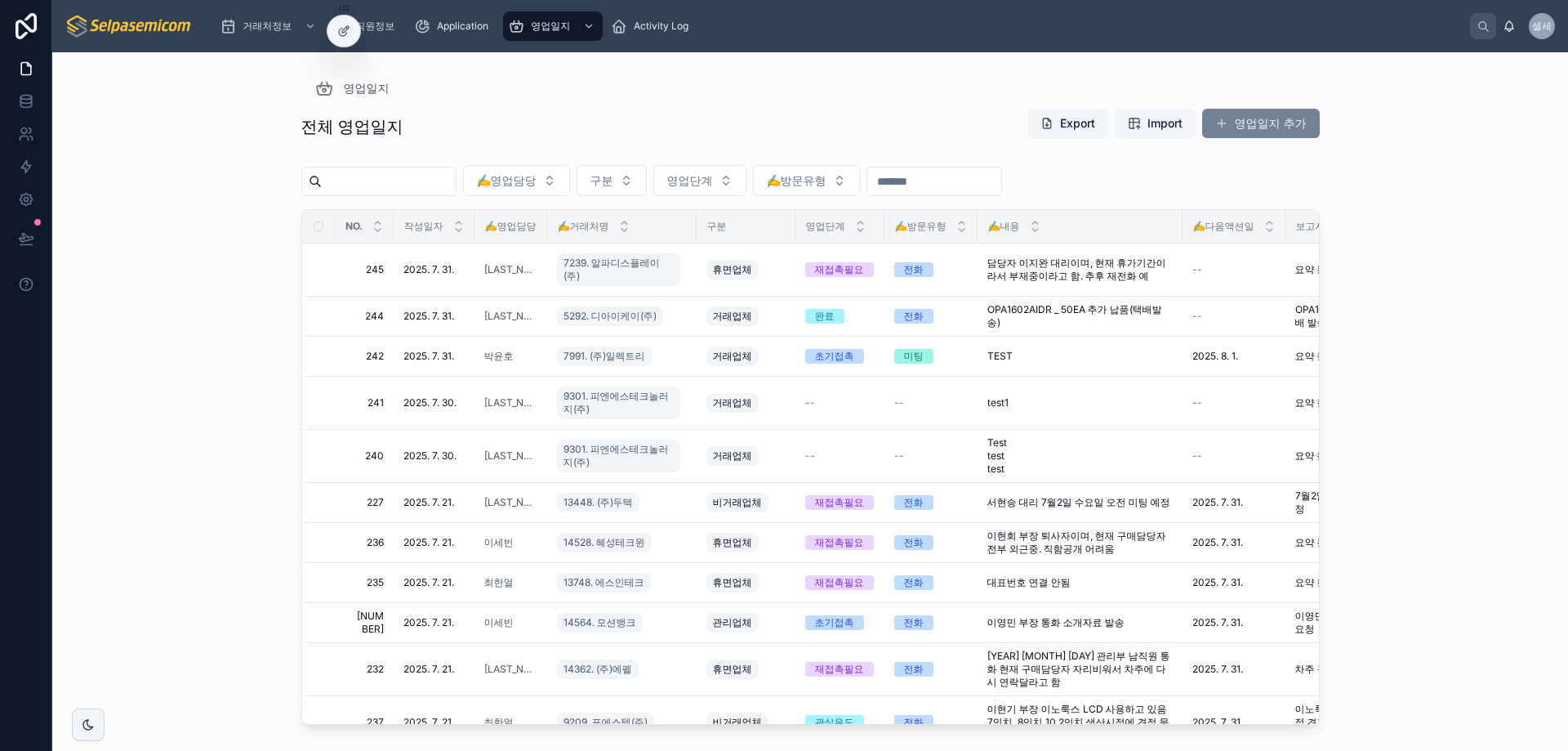 click on "영업일지 추가" at bounding box center [1261, 123] 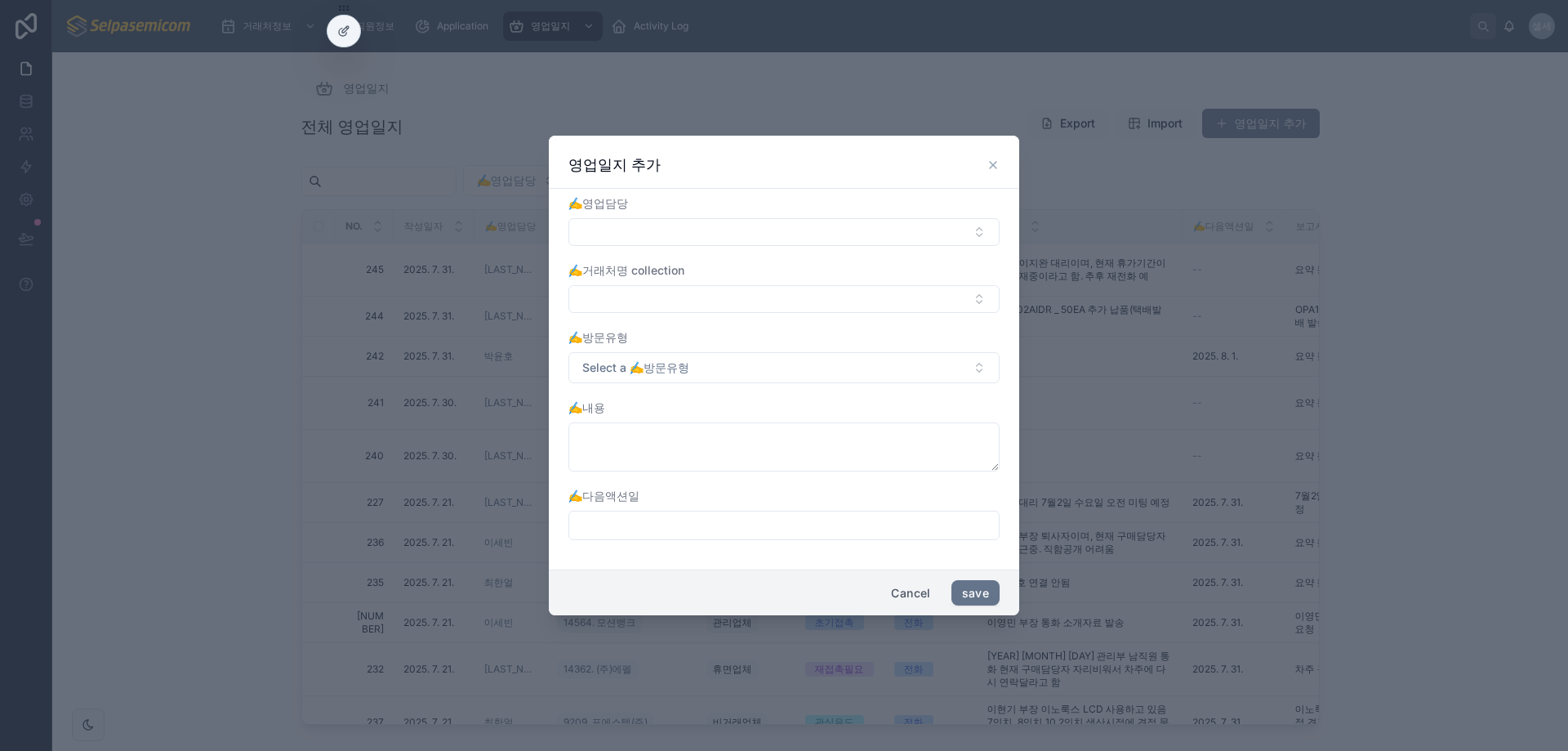 click 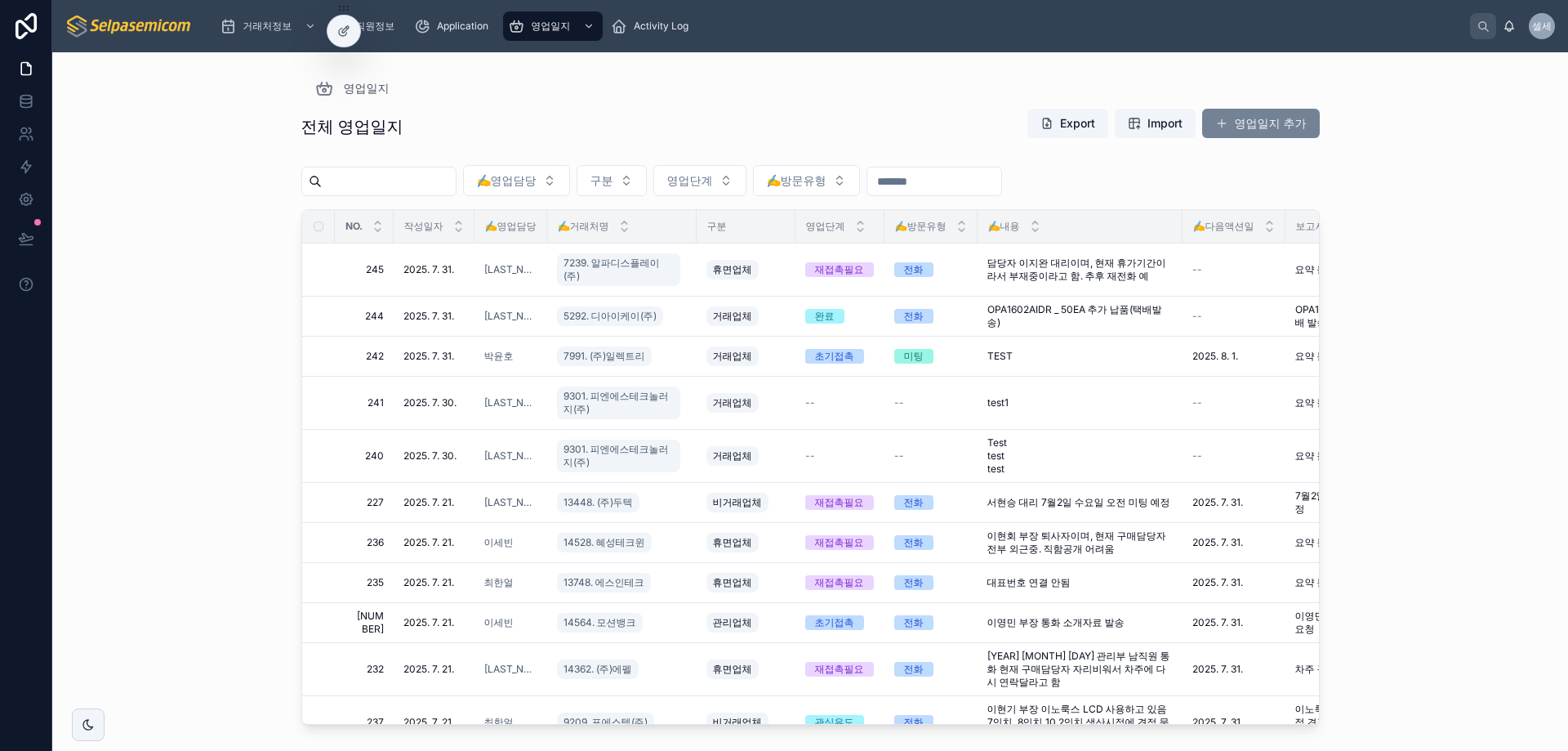 click on "영업일지 추가" at bounding box center [1261, 123] 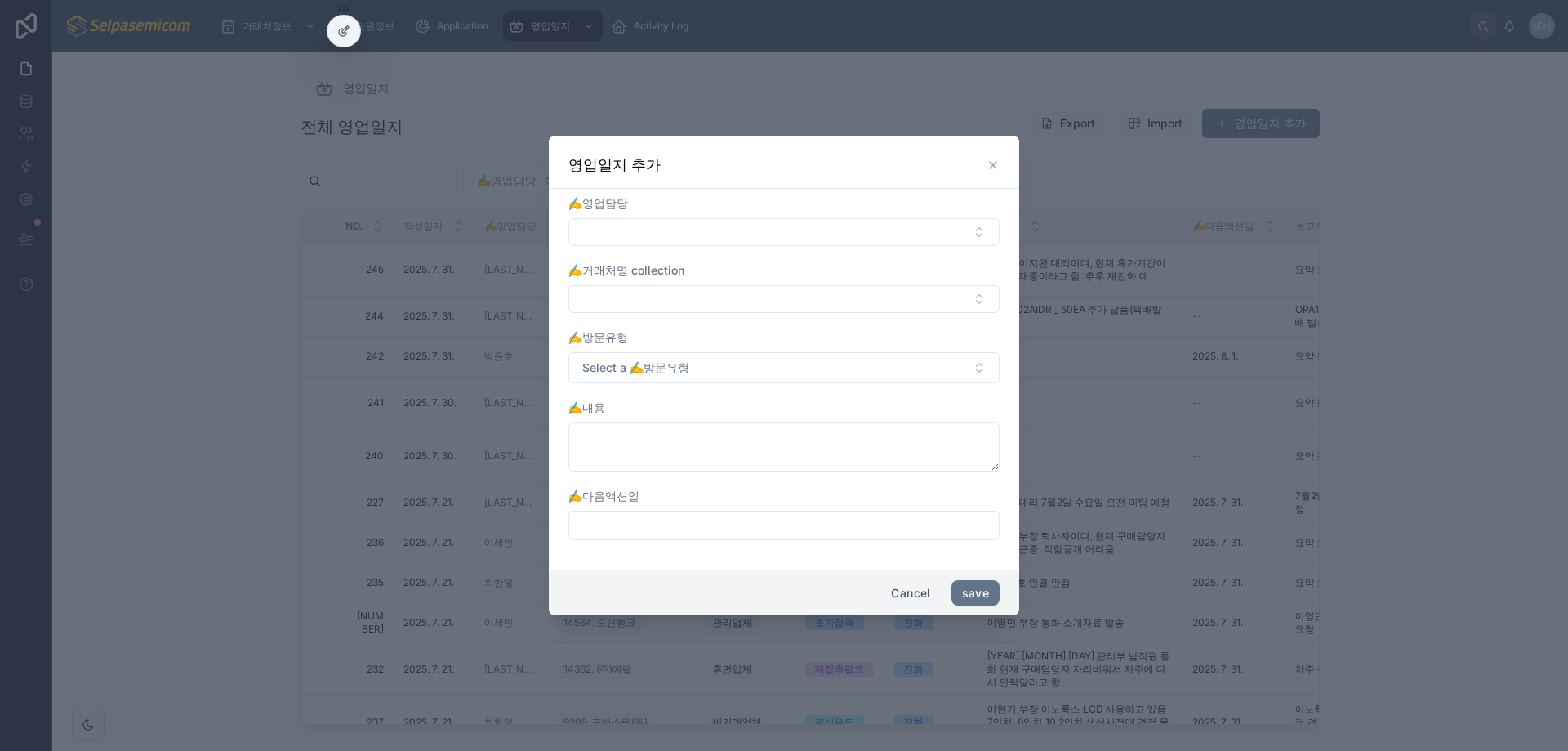 drag, startPoint x: 1000, startPoint y: 161, endPoint x: 983, endPoint y: 169, distance: 18.78829 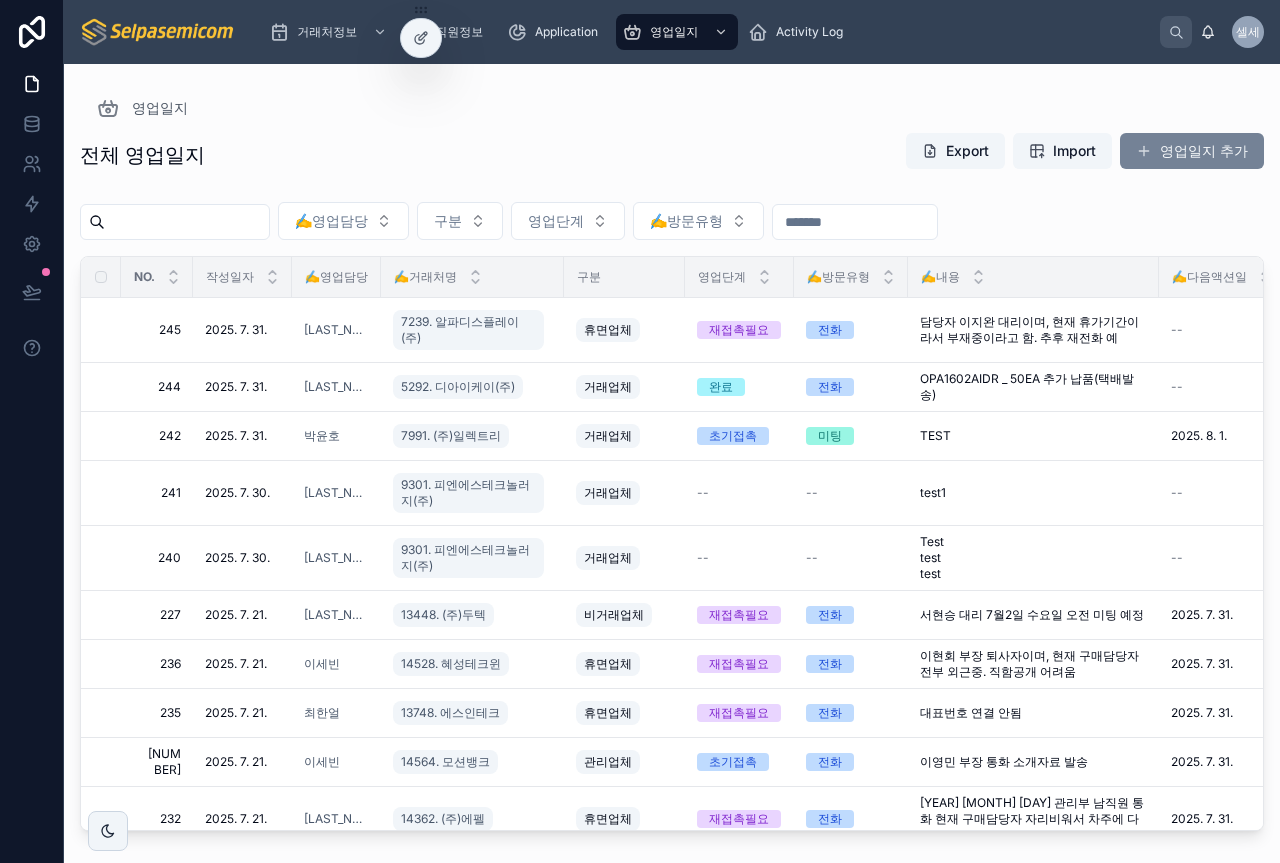 click on "영업일지 추가" at bounding box center (1192, 151) 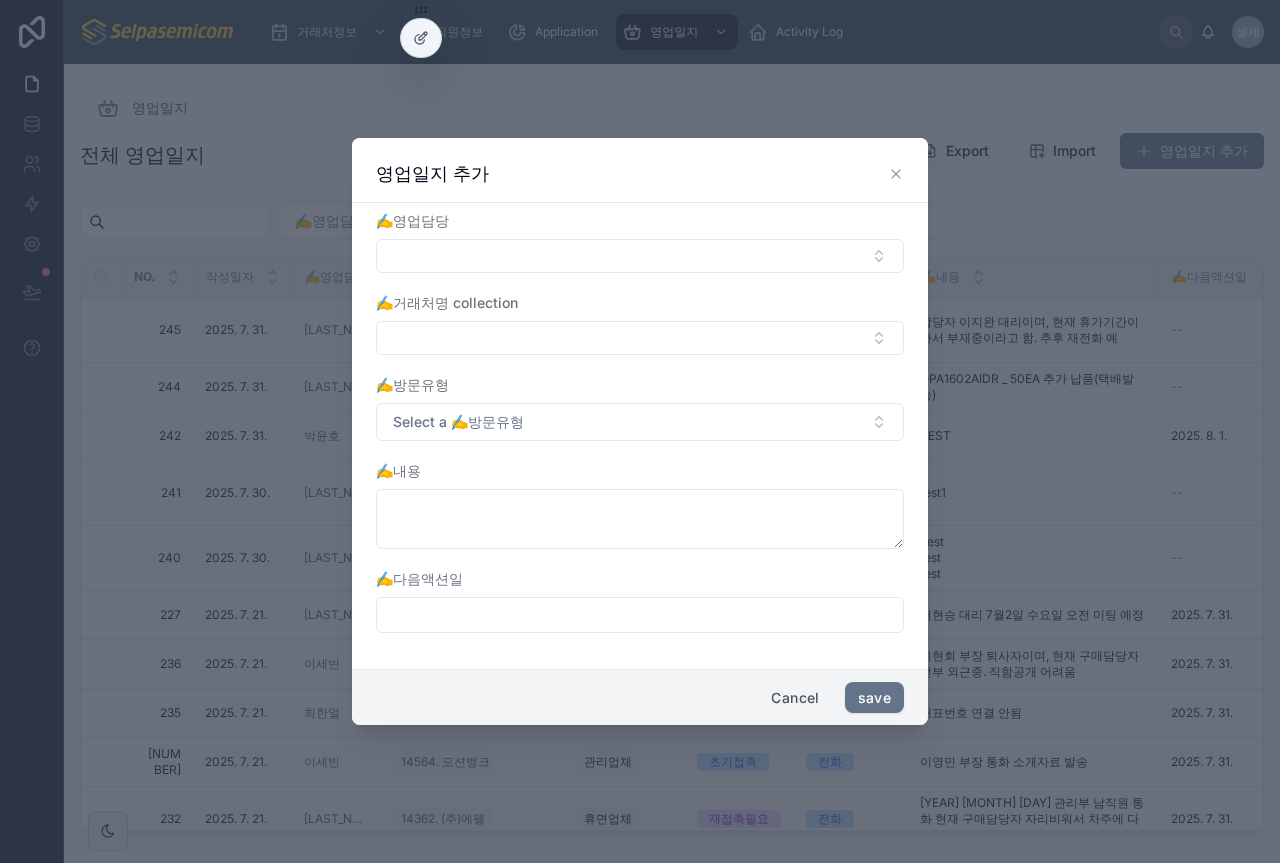 click 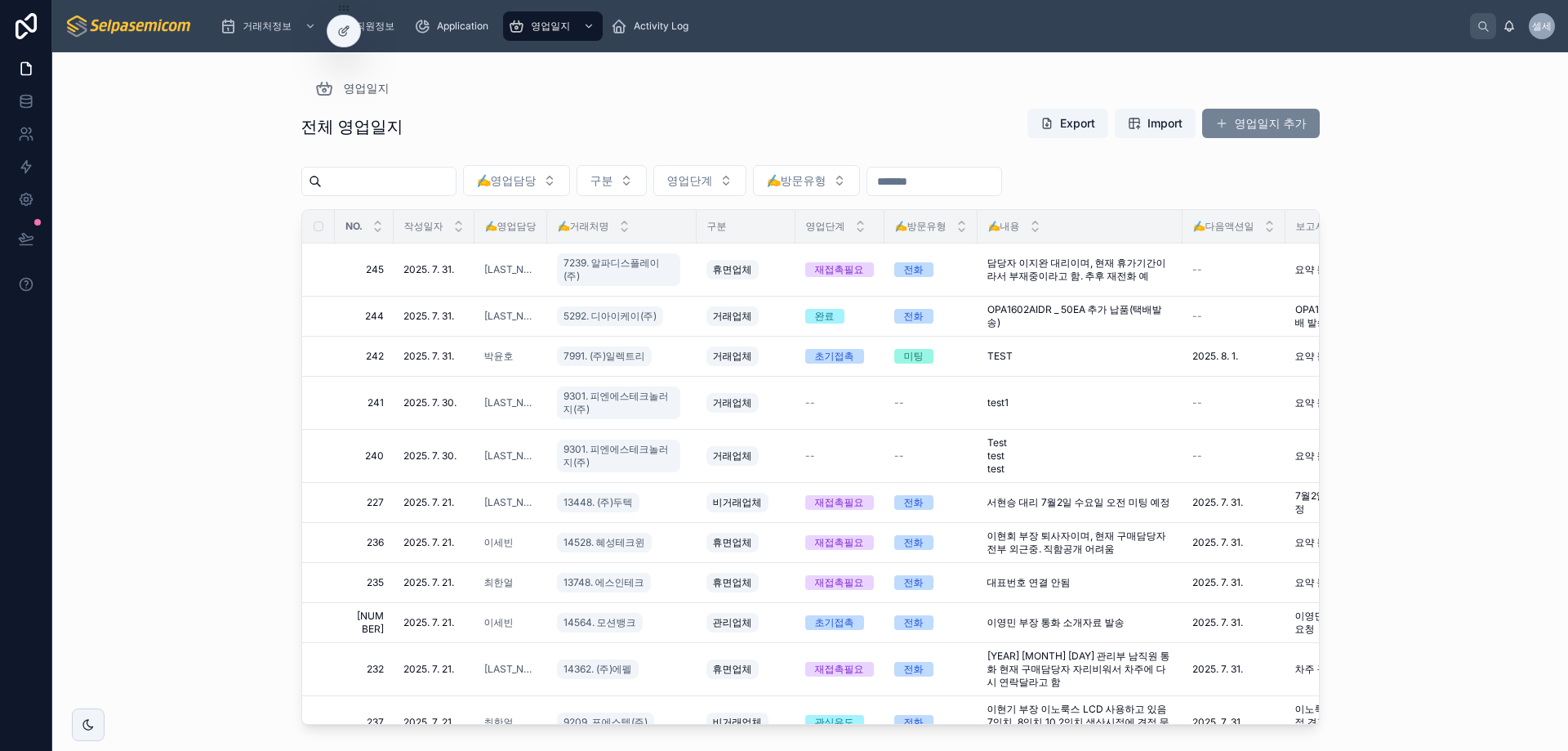 click on "영업일지 추가" at bounding box center [1261, 123] 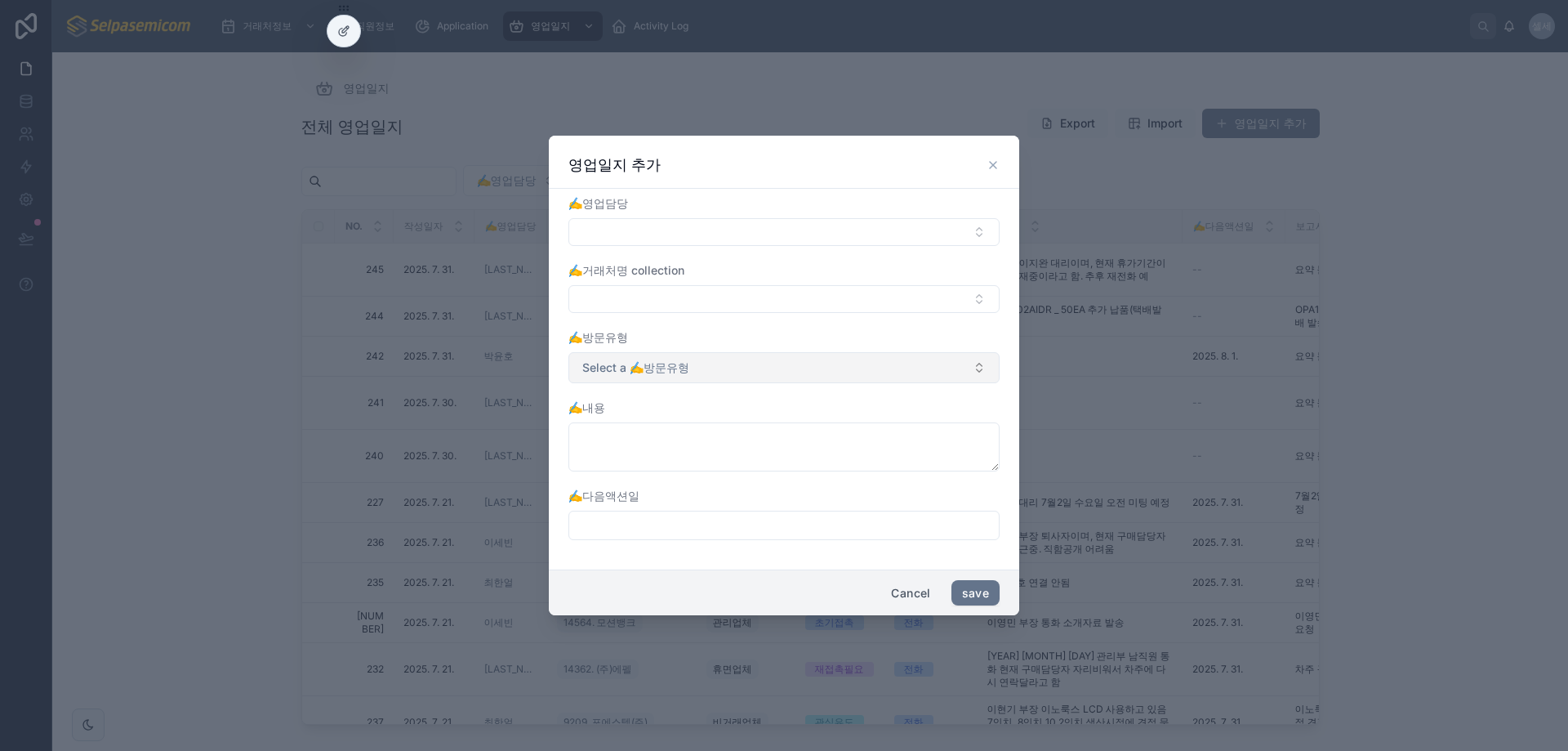 click on "Select a ✍️방문유형" at bounding box center [635, 368] 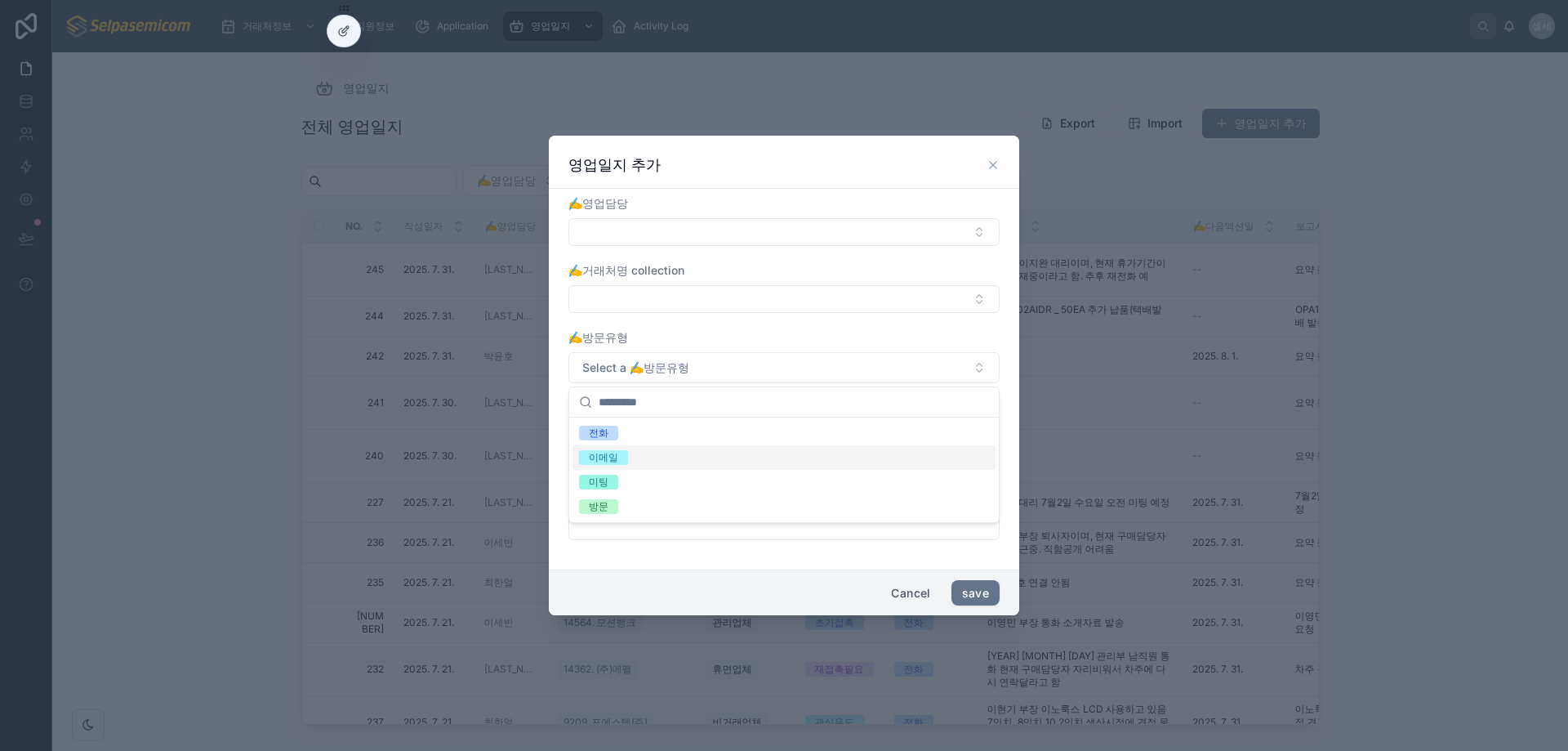 click on "✍️영업담당" at bounding box center (784, 203) 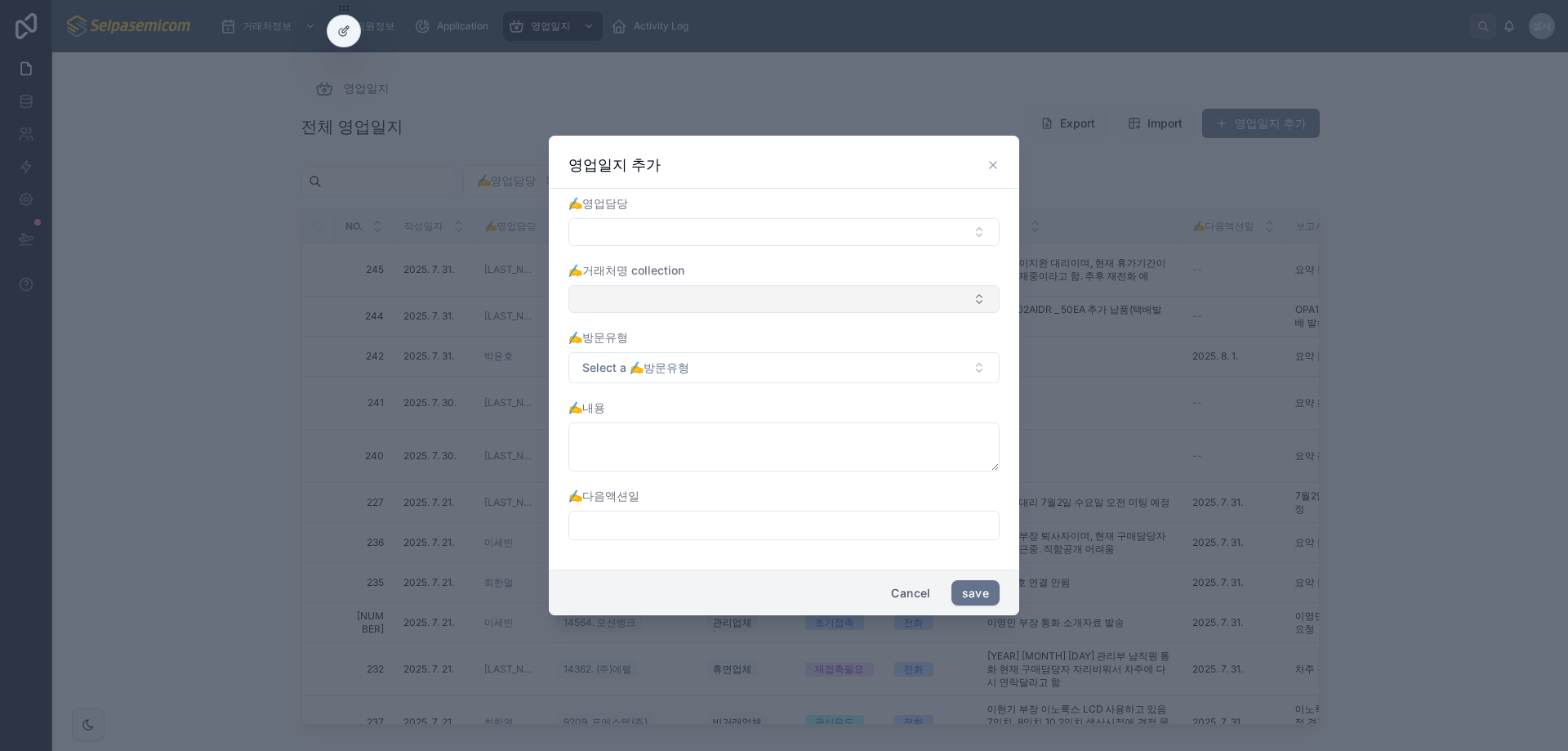 click at bounding box center (784, 299) 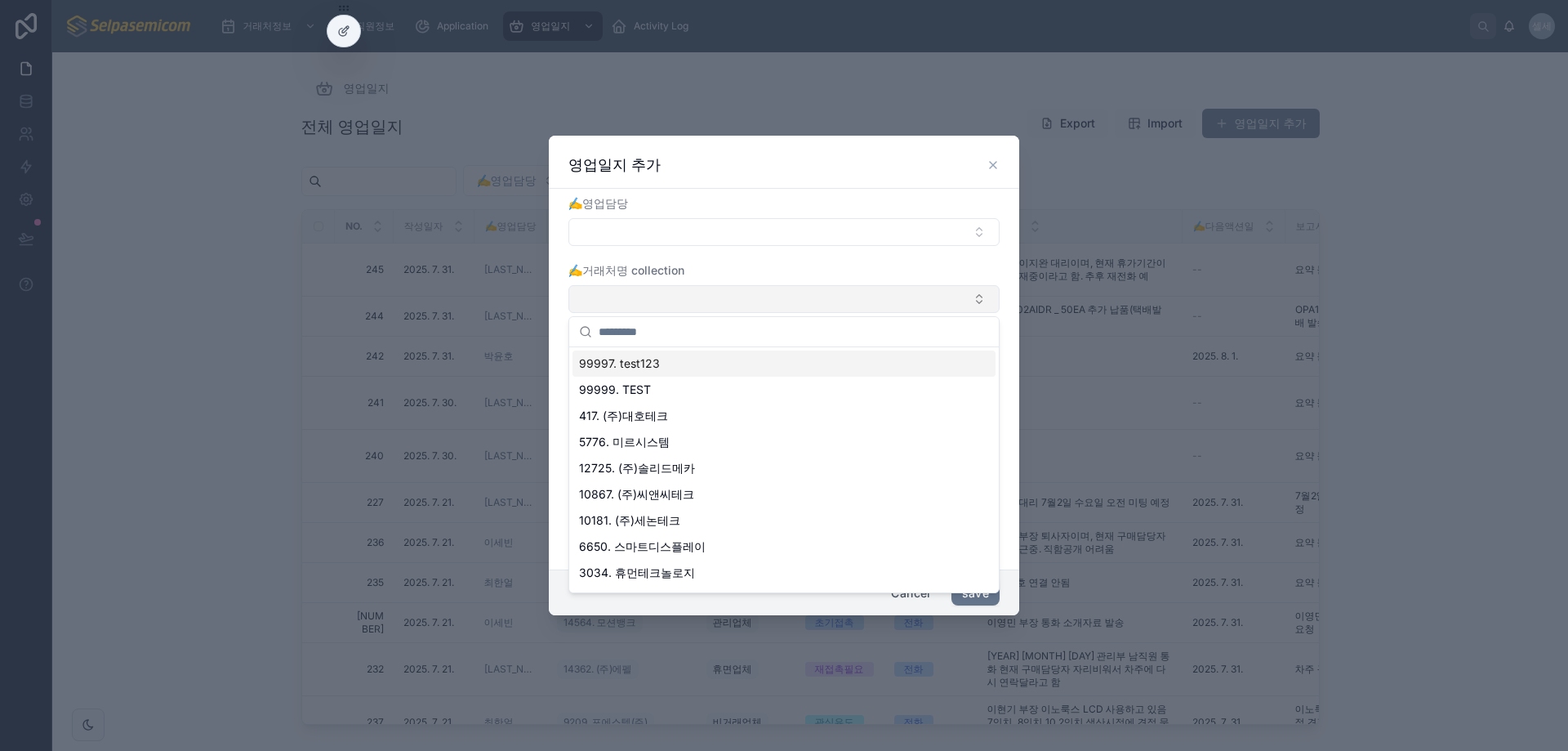 drag, startPoint x: 702, startPoint y: 293, endPoint x: 700, endPoint y: 306, distance: 13.152946 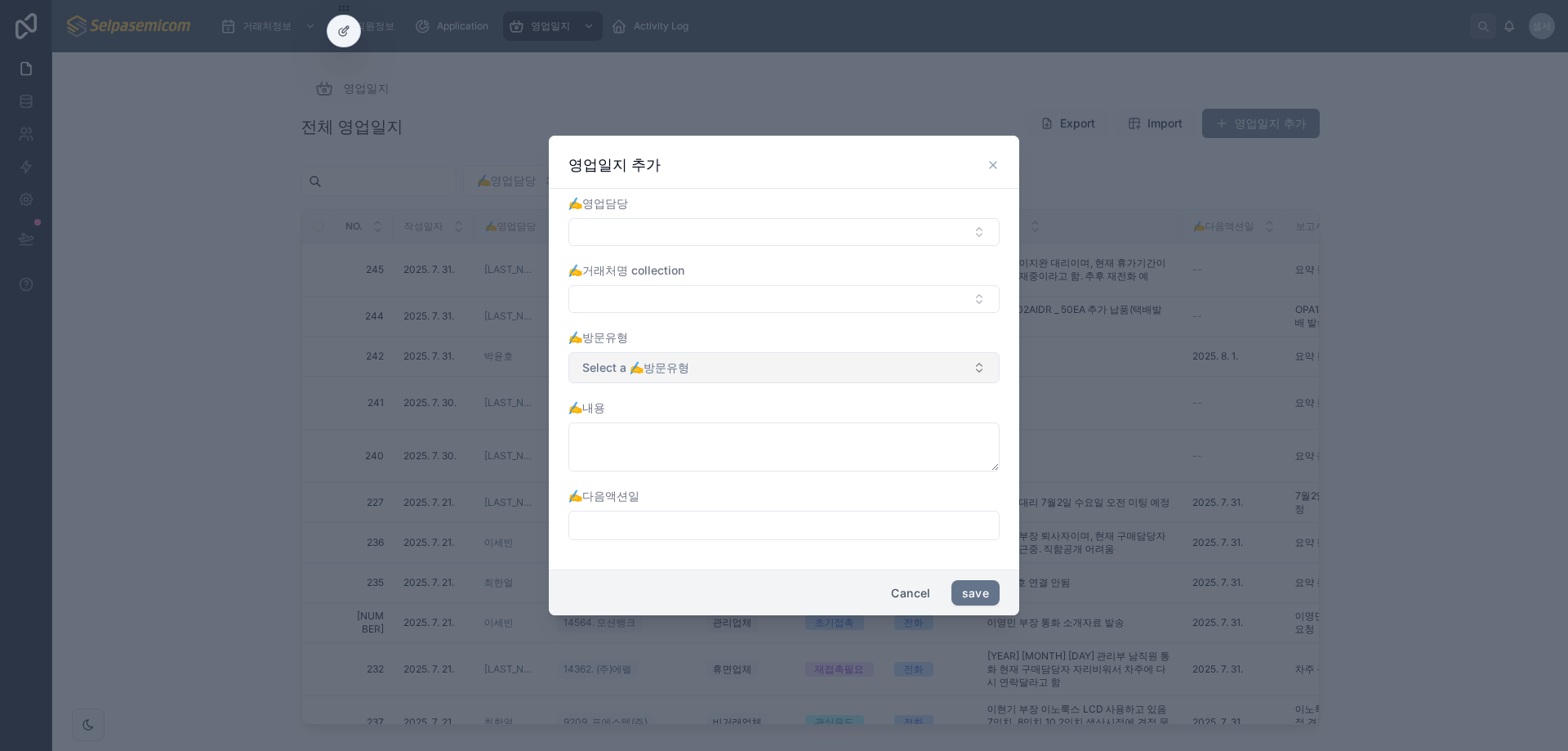 click on "Select a ✍️방문유형" at bounding box center (635, 368) 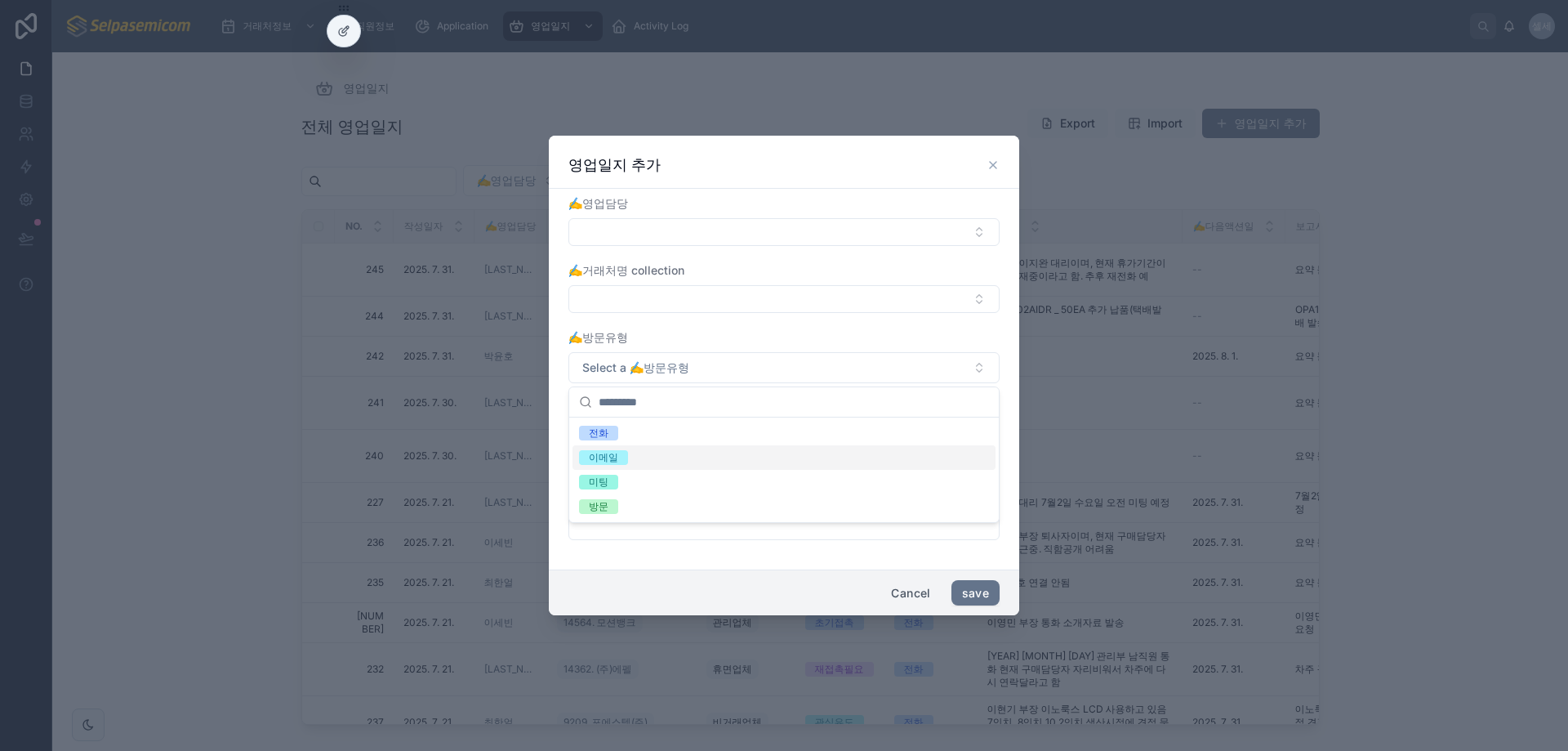 click on "영업일지 추가" at bounding box center (784, 165) 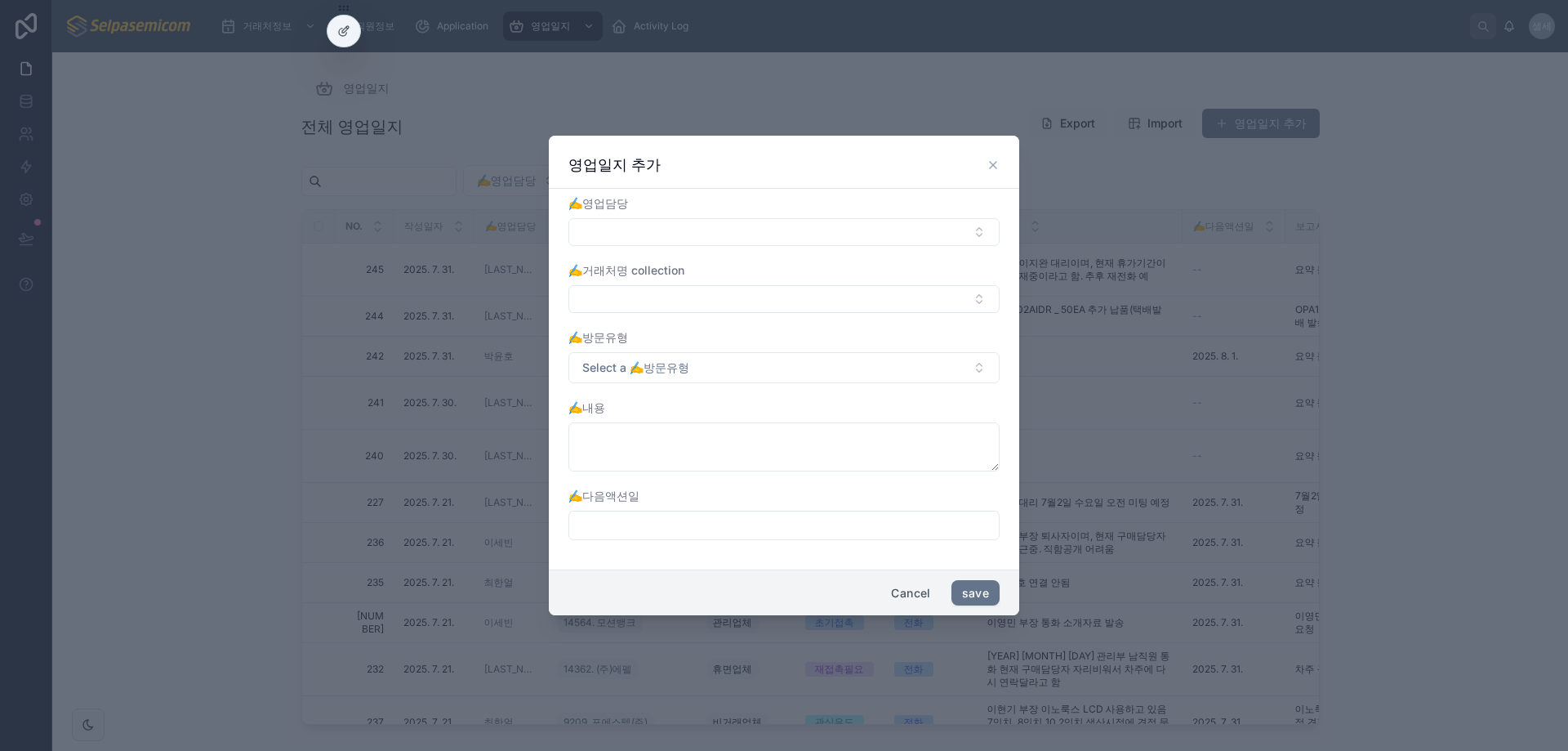 click at bounding box center (784, 525) 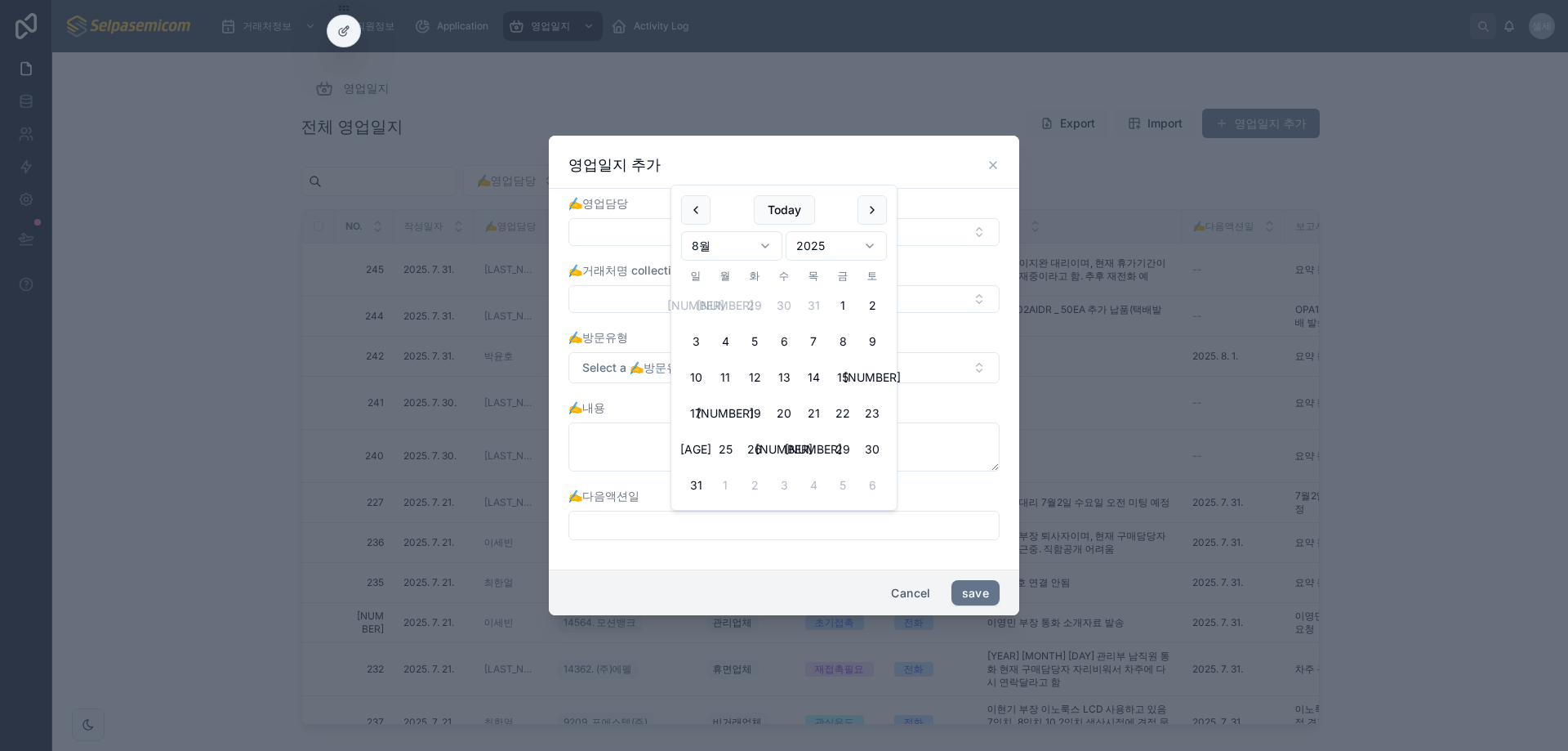 click 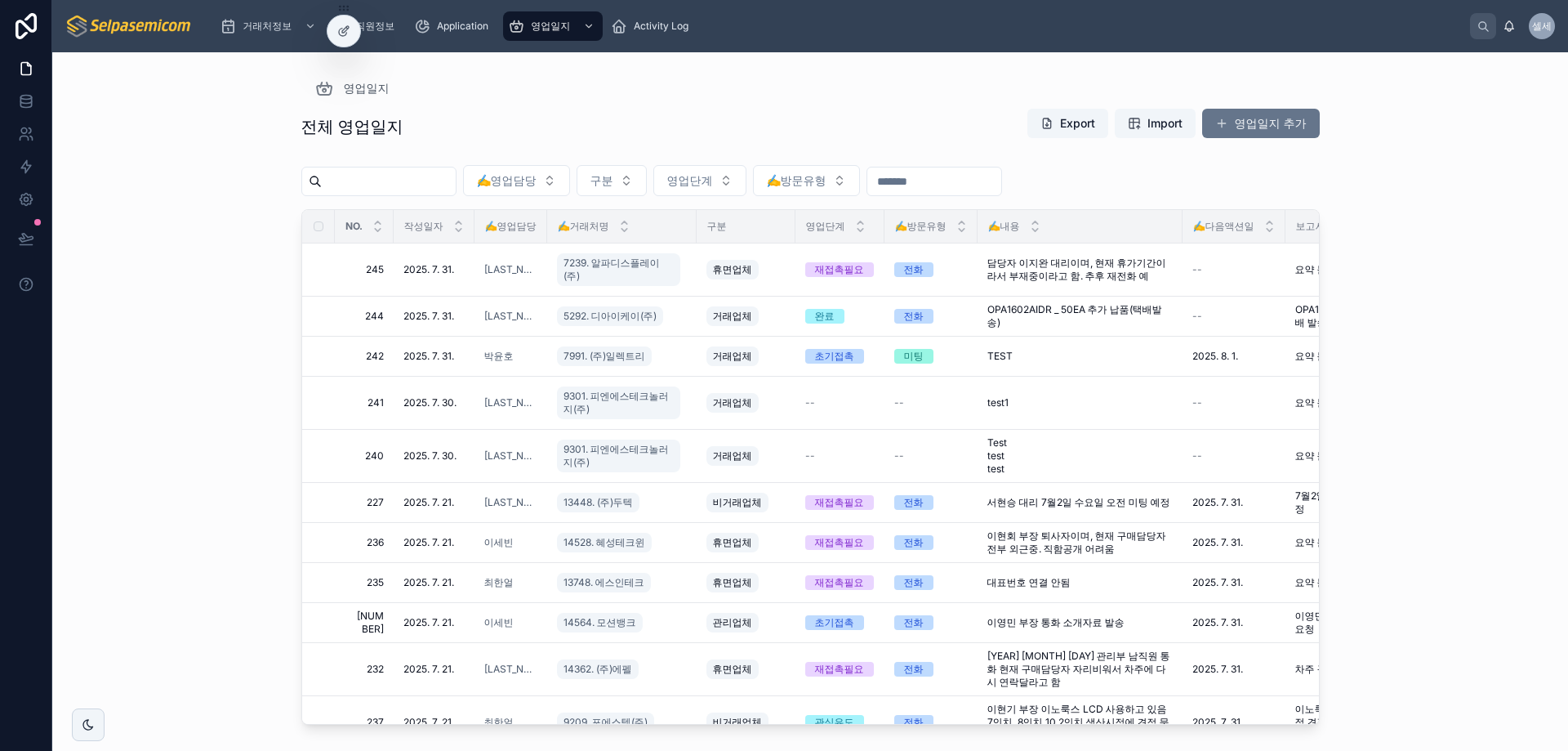 click on "전체 영업일지 Export Import 영업일지 추가 ✍️영업담당 구분 영업단계 ✍️방문유형 NO. 작성일자 ✍️영업담당 ✍️거래처명 구분 영업단계 ✍️방문유형 ✍️내용 ✍️다음액션일 보고서요약 후속액션 245 245 2025. 7. 31. 2025. 7. 31. 김동일 7239. 알파디스플레이(주) 휴면업체 재접촉필요 전화 담당자 이지완 대리이며, 현재 휴가기간이라서 부재중이라고 함. 추후 재전화 예 담당자 이지완 대리이며, 현재 휴가기간이라서 부재중이라고 함. 추후 재전화 예 -- 요약 불가 요약 불가 다시 연락 요청 다시 연락 요청 삭제 244 244 2025. 7. 31. 2025. 7. 31. 김동일 5292. 디아이케이(주) 거래업체 완료 전화 OPA1602AIDR _ 50EA 추가 납품(택배발송) OPA1602AIDR _ 50EA 추가 납품(택배발송) -- OPA1602AIDR 50EA 추가 납품 및 택배 발송. OPA1602AIDR 50EA 추가 납품 및 택배 발송. 납품 완료 안내 및 추가 문의 요청 242" at bounding box center [810, 414] 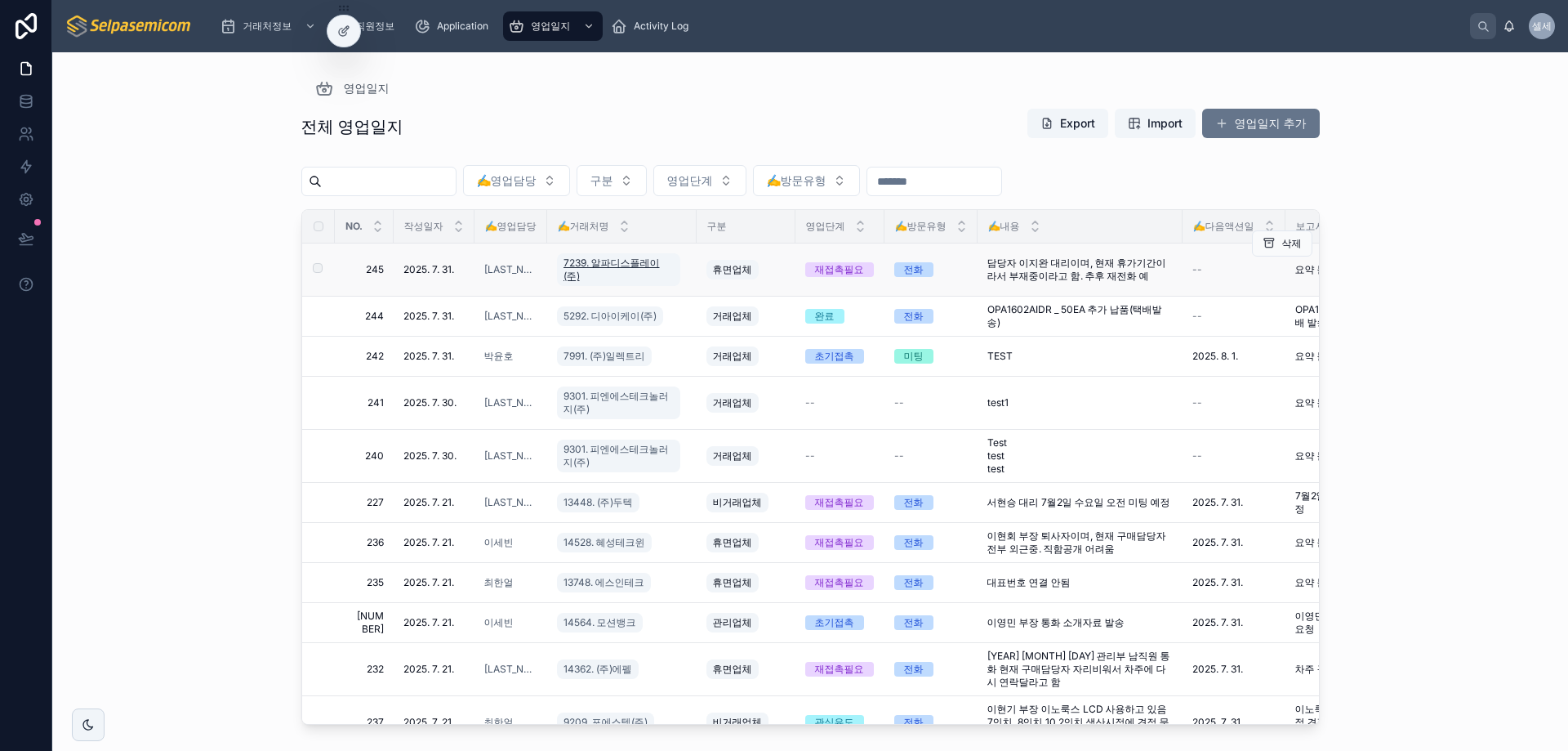 click on "7239. 알파디스플레이(주)" at bounding box center [618, 270] 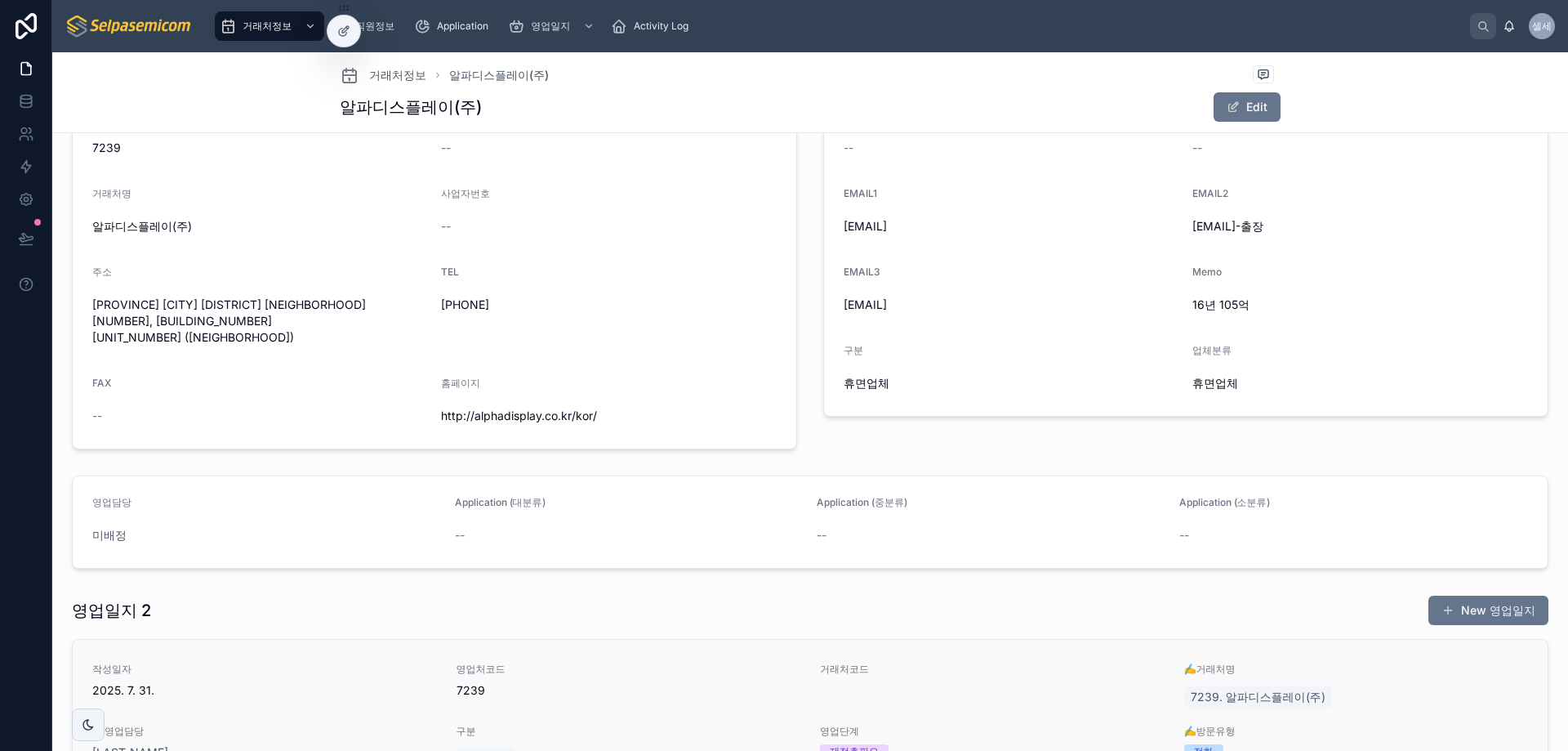 scroll, scrollTop: 0, scrollLeft: 0, axis: both 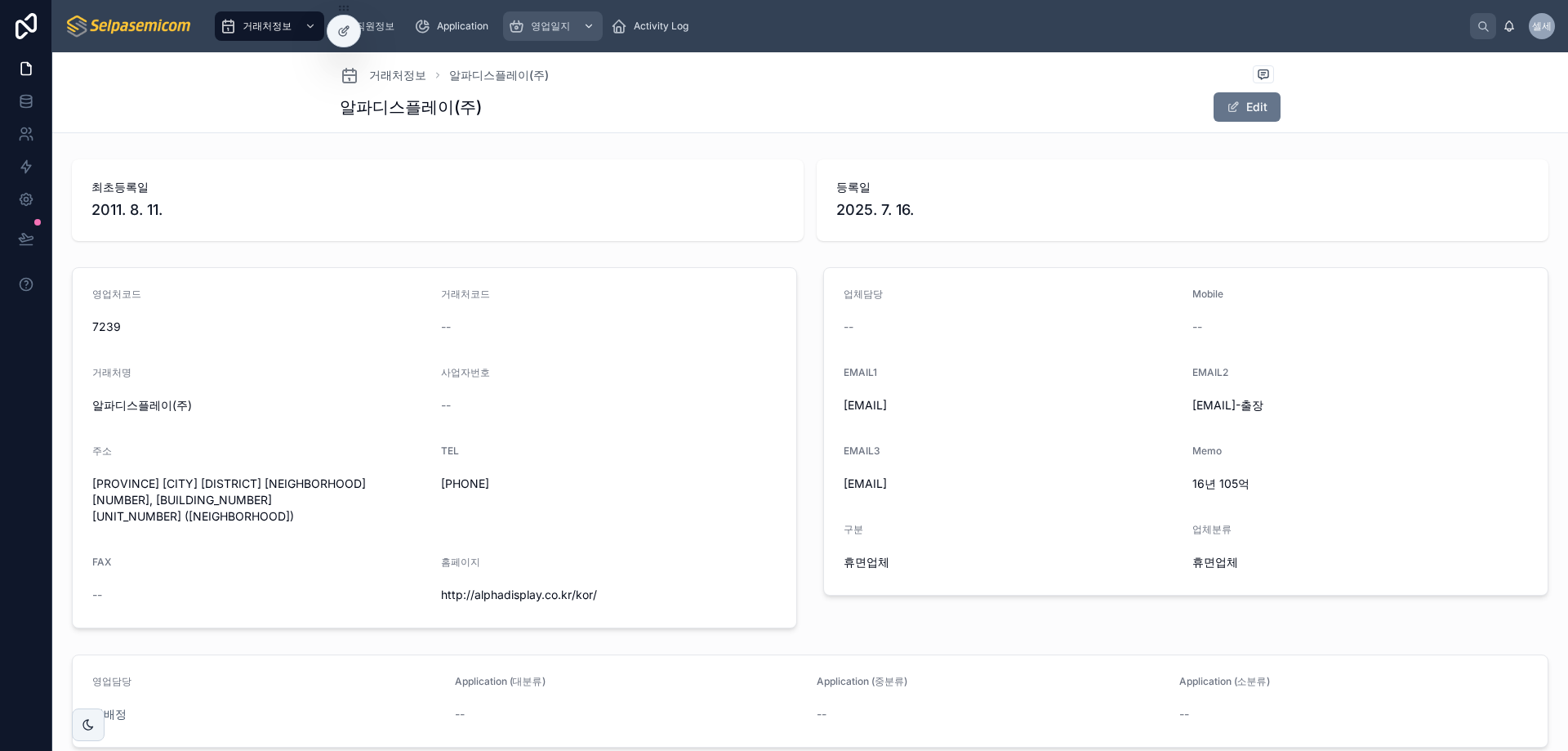 click on "영업일지" at bounding box center (553, 26) 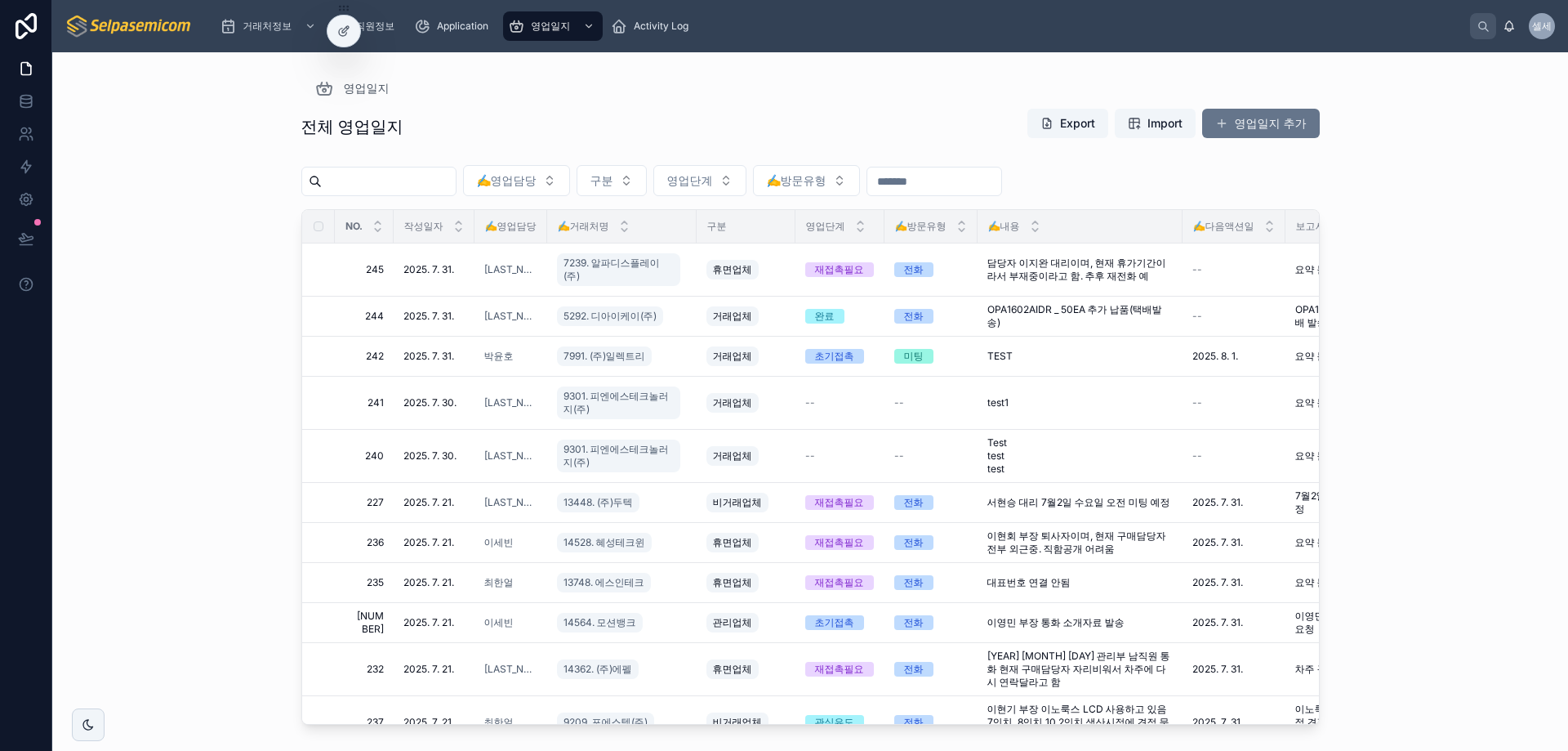 click on "전체 영업일지 Export Import 영업일지 추가" at bounding box center (810, 127) 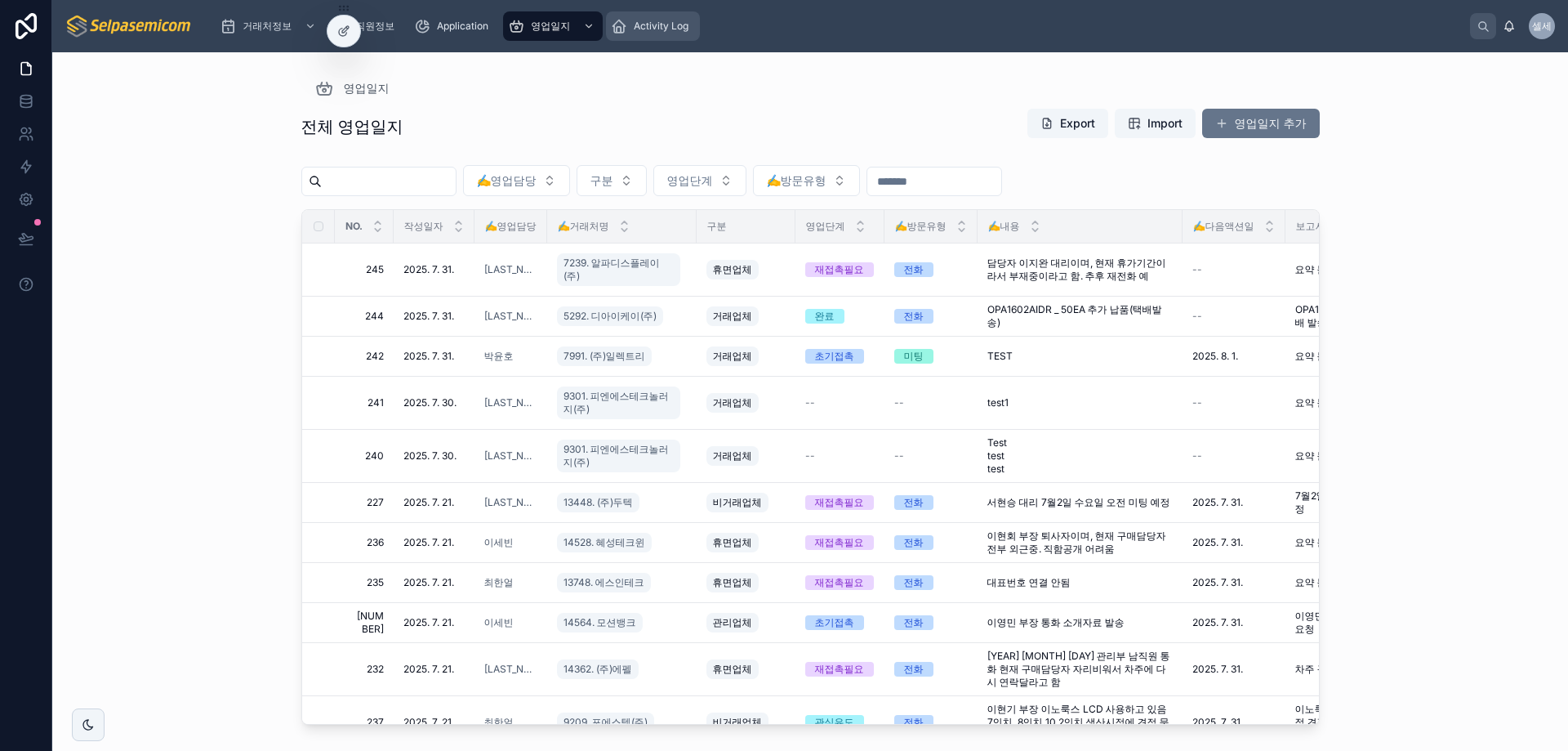click on "Activity Log" at bounding box center [653, 26] 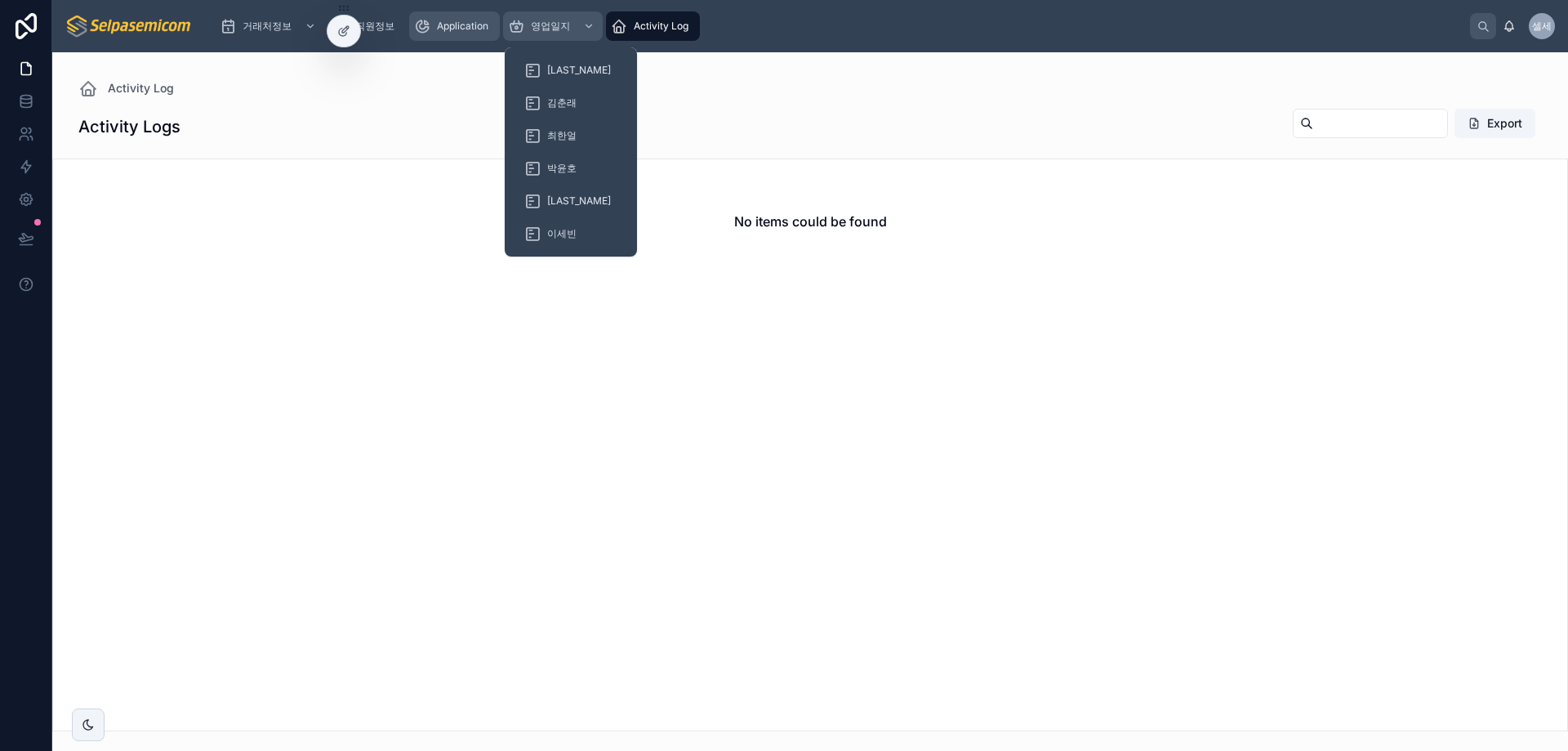 drag, startPoint x: 544, startPoint y: 27, endPoint x: 469, endPoint y: 24, distance: 75.059976 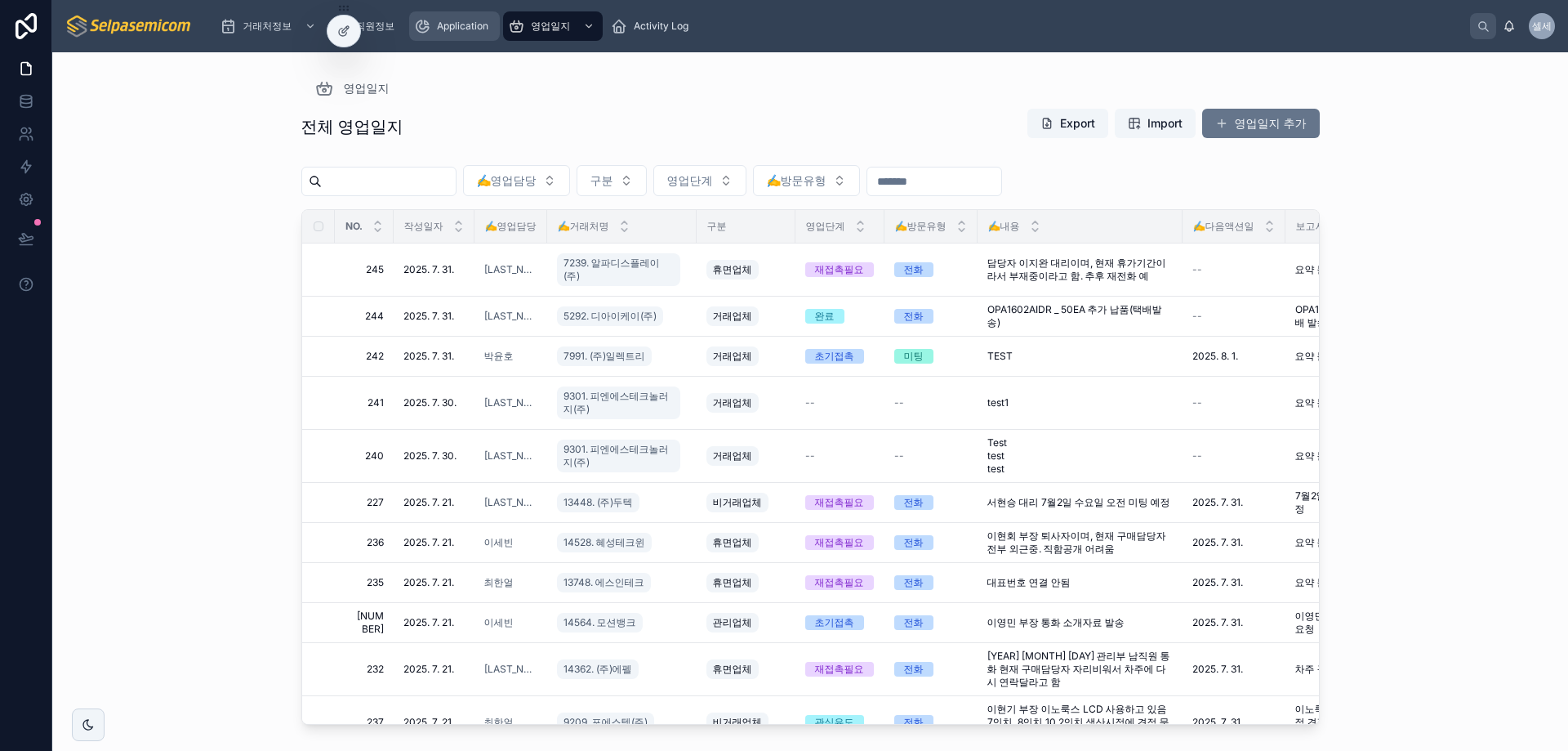 click on "Application" at bounding box center [462, 26] 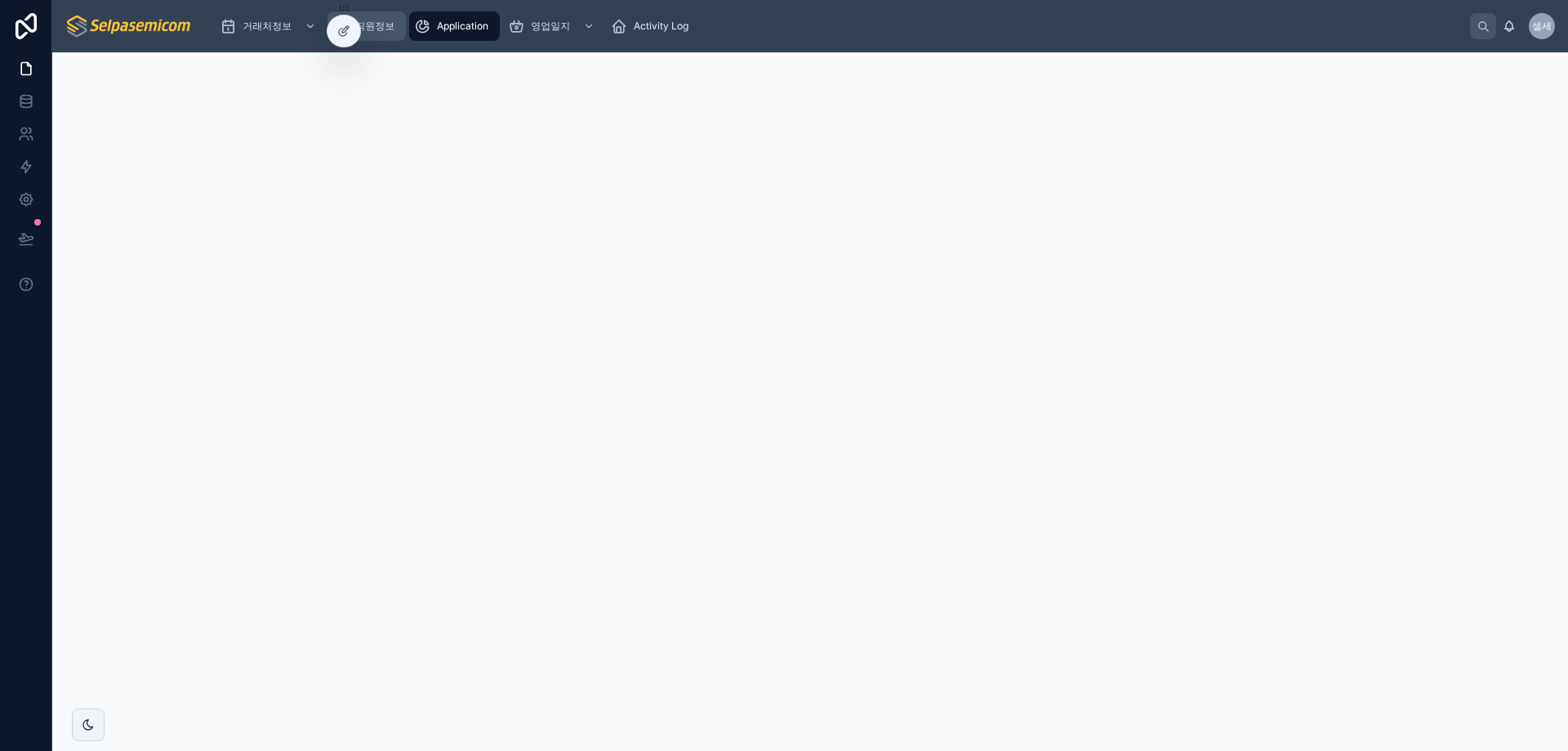 click on "직원정보" at bounding box center [375, 26] 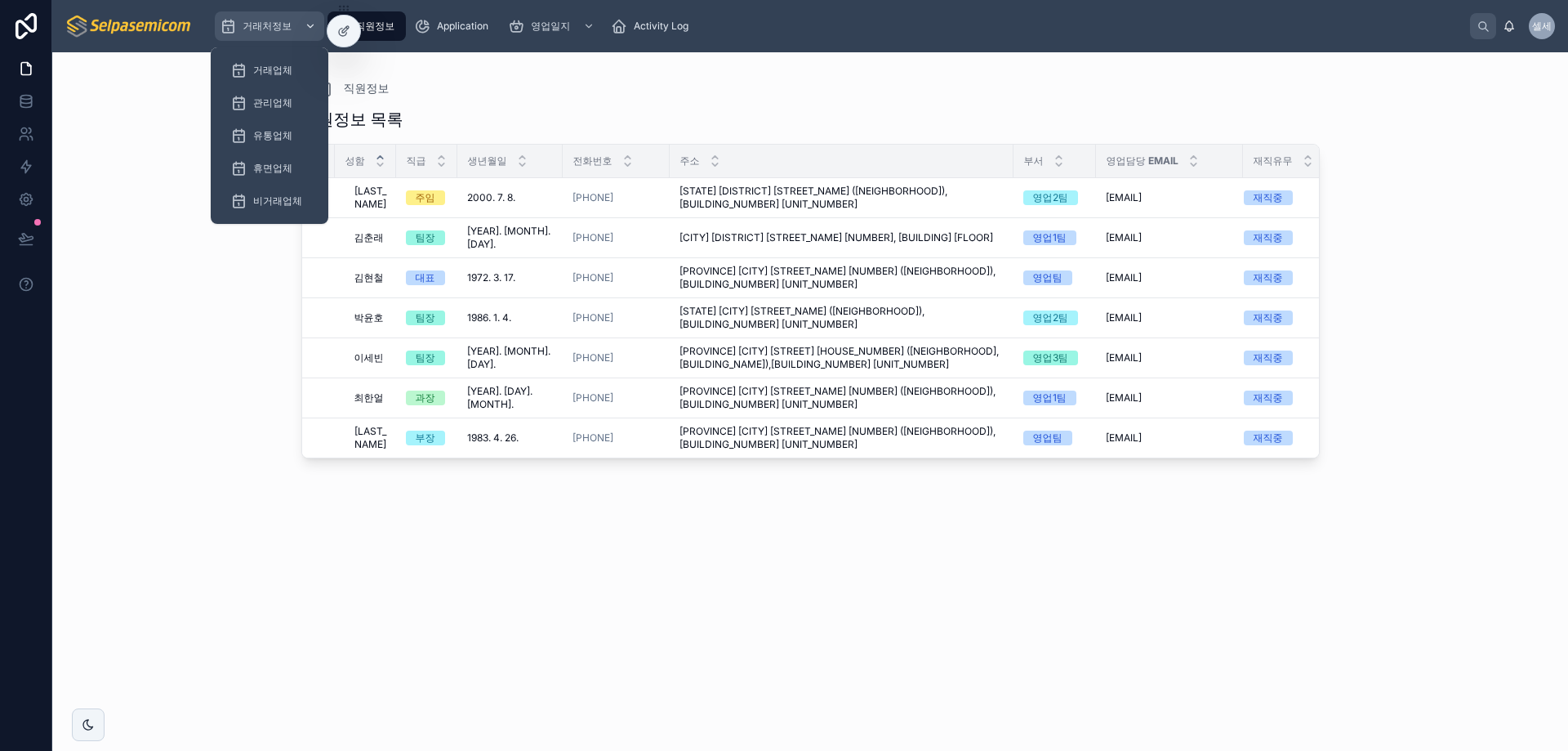 click on "거래처정보" at bounding box center (267, 26) 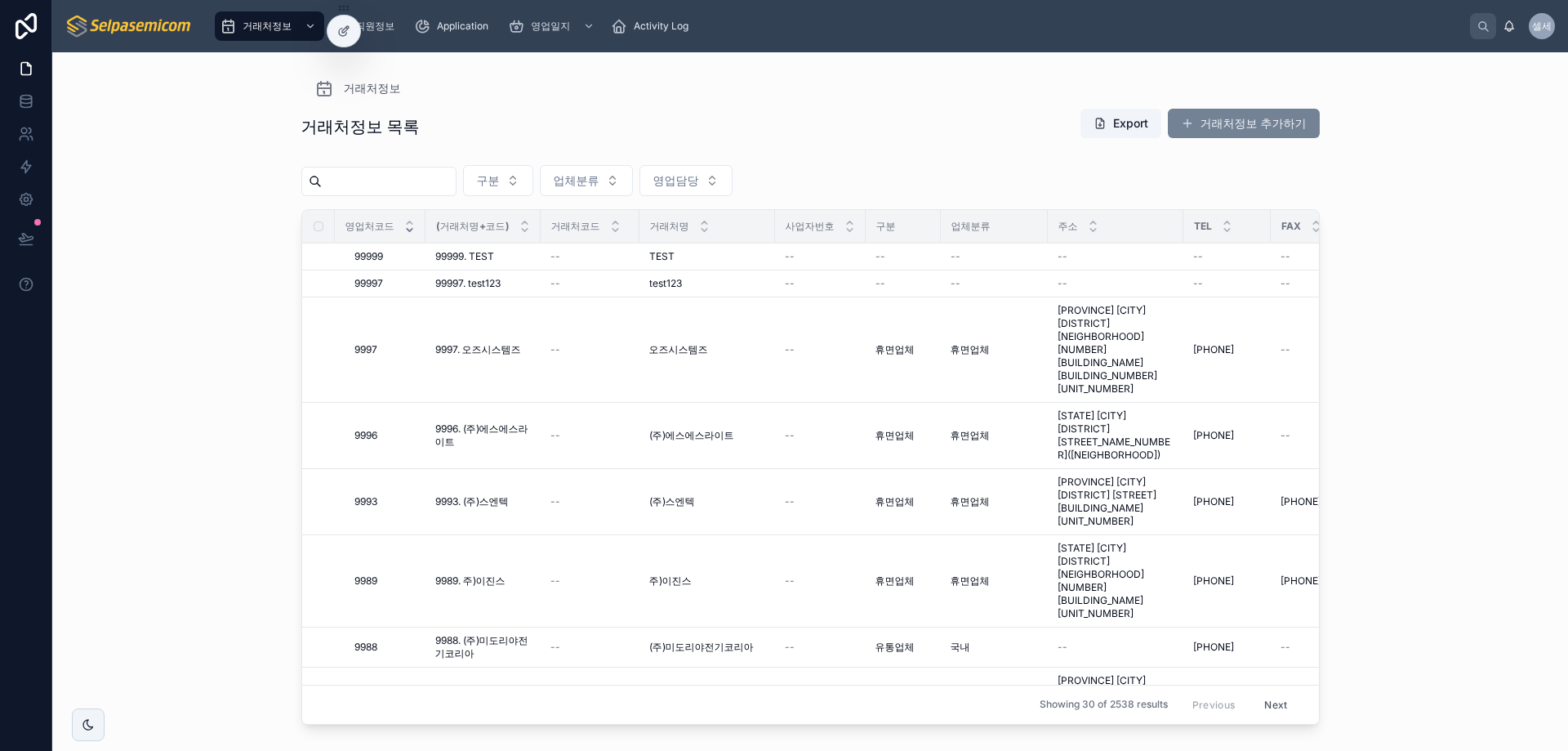 drag, startPoint x: 758, startPoint y: 113, endPoint x: 1267, endPoint y: 124, distance: 509.11885 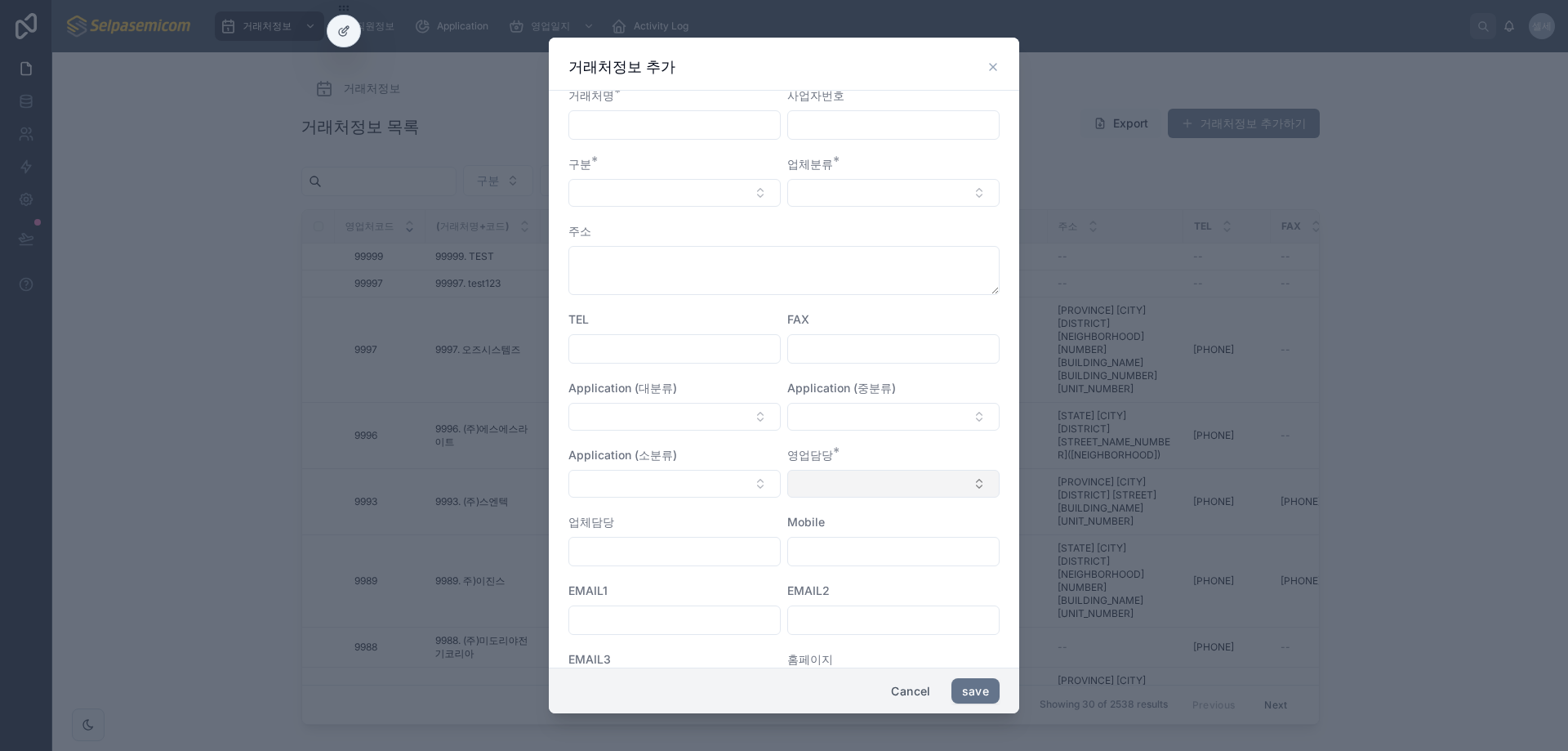 scroll, scrollTop: 0, scrollLeft: 0, axis: both 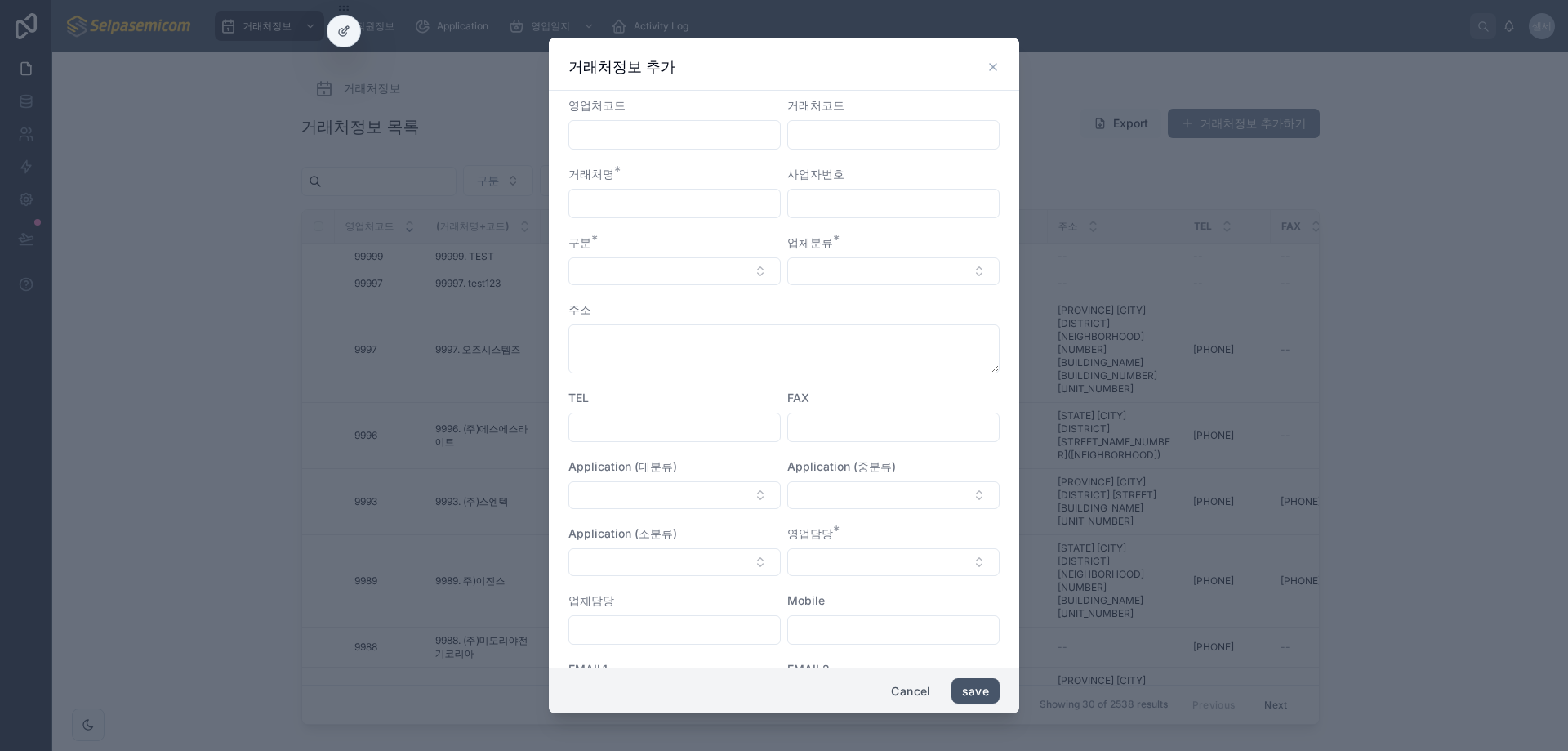 click on "save" at bounding box center [975, 691] 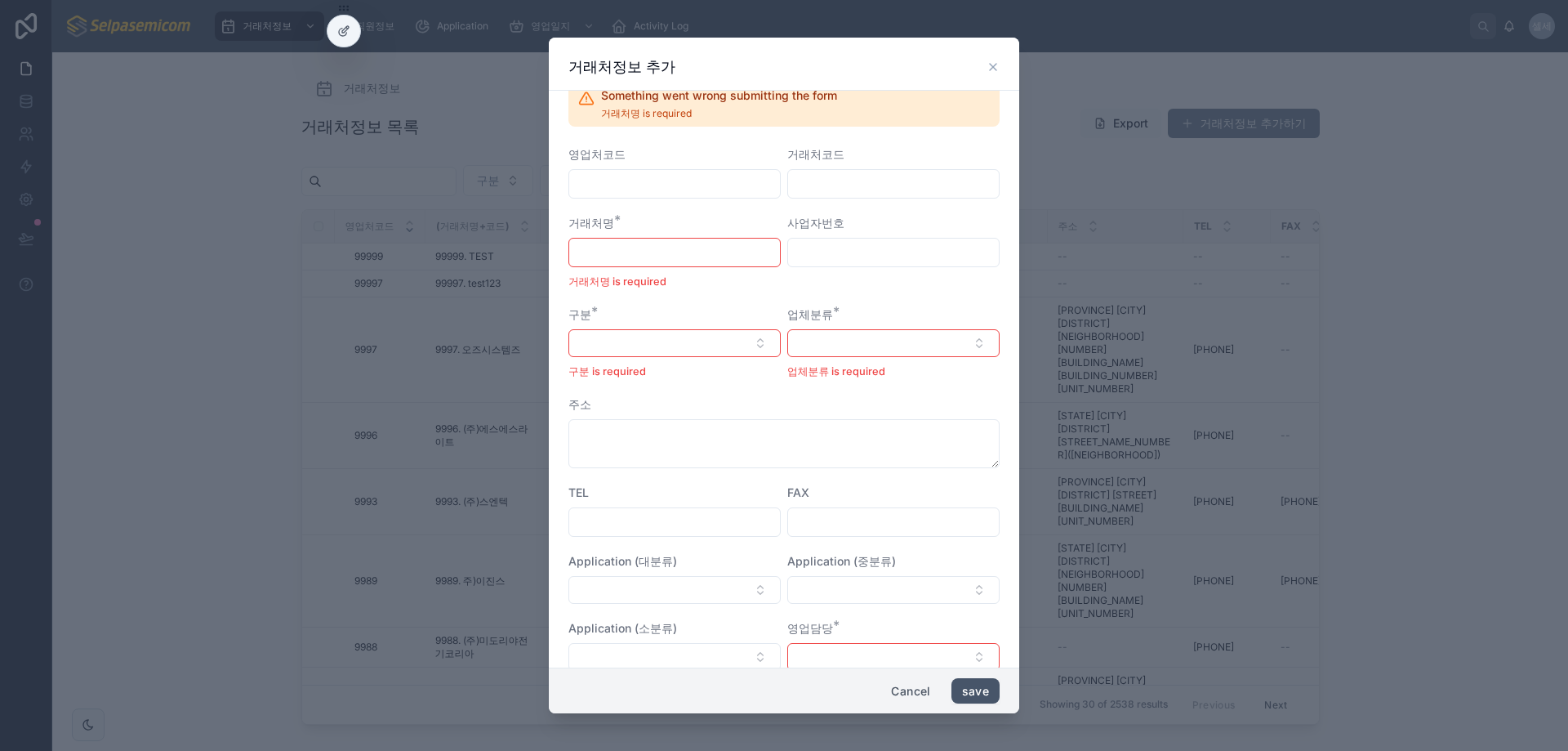 scroll, scrollTop: 0, scrollLeft: 0, axis: both 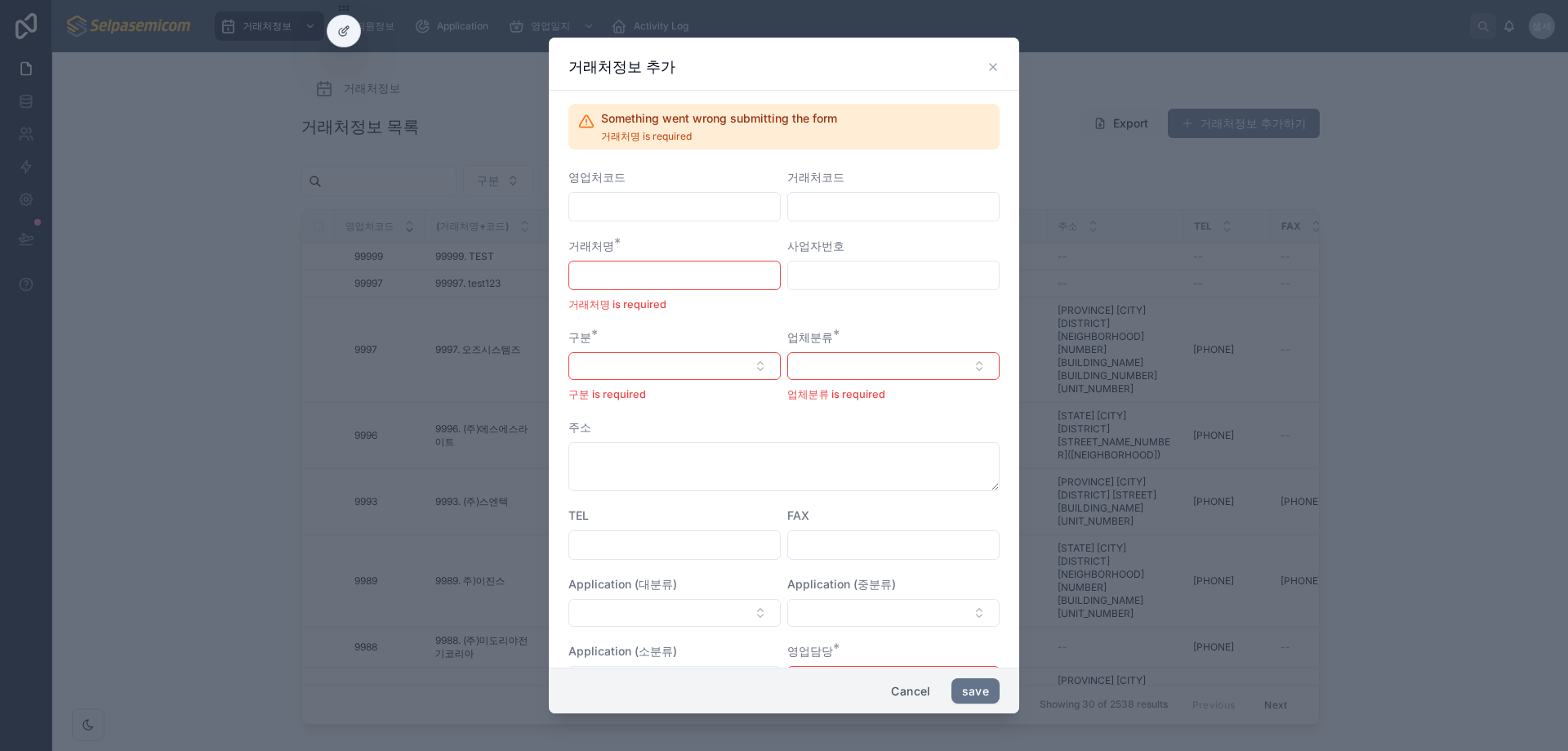click 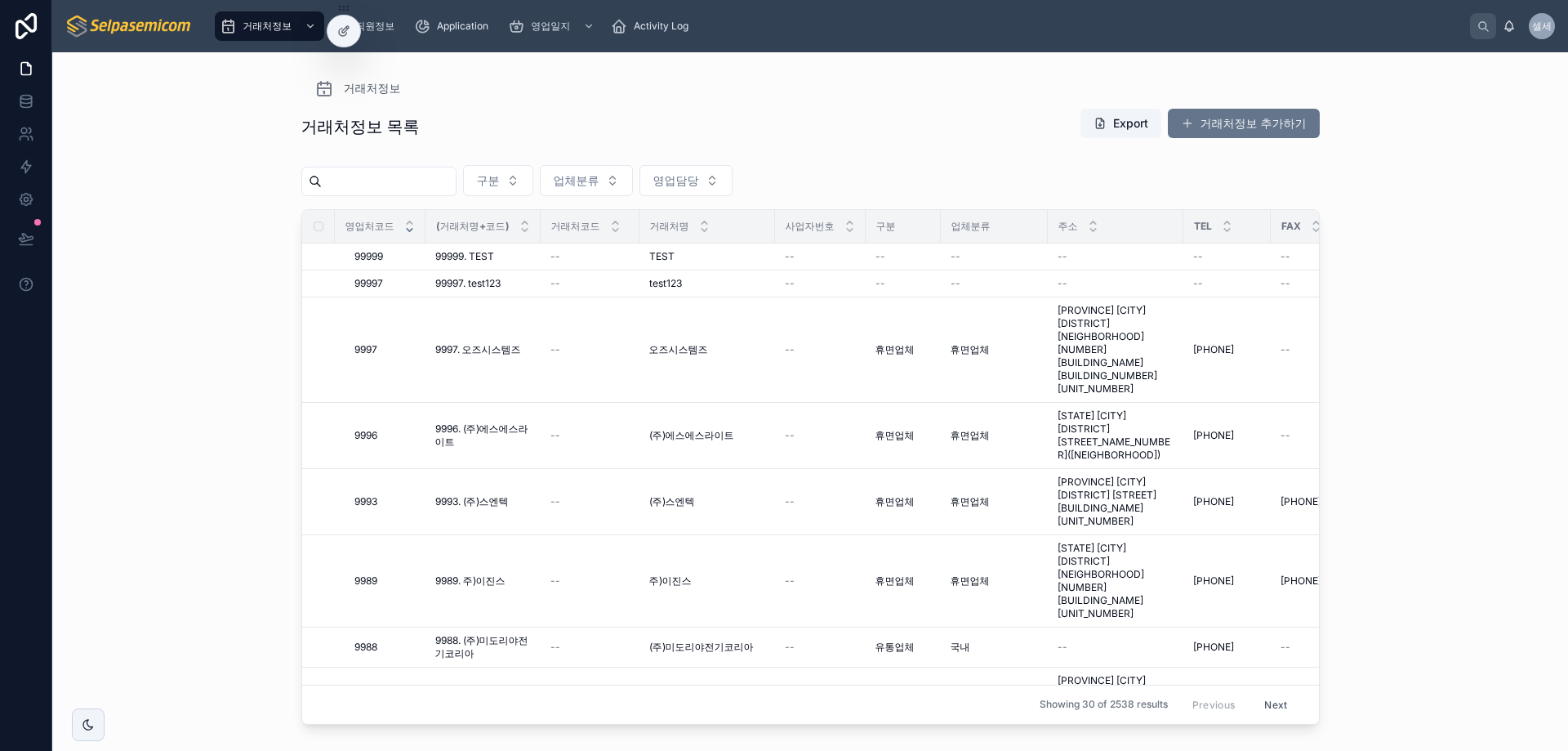 drag, startPoint x: 1553, startPoint y: 460, endPoint x: 1552, endPoint y: 469, distance: 9.055385 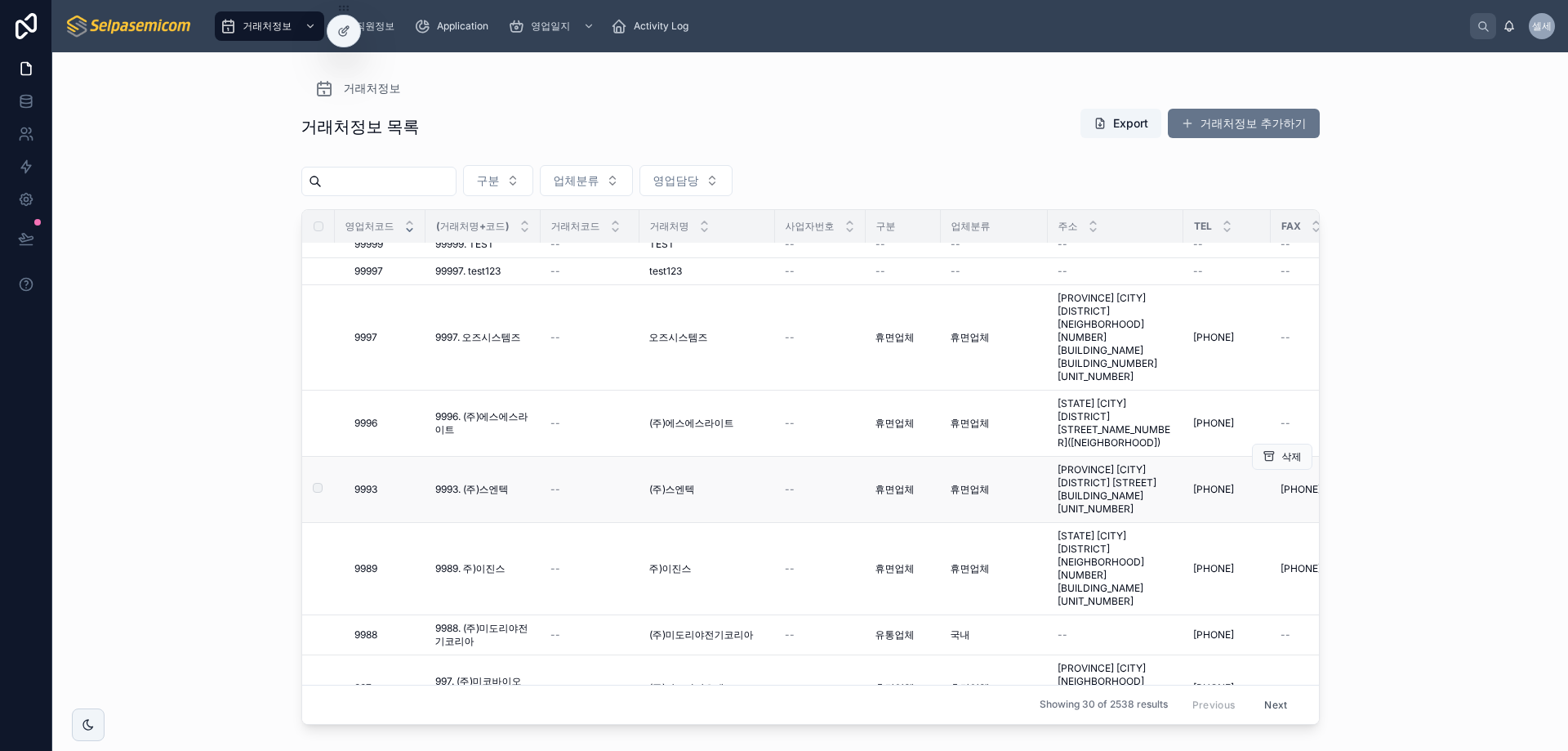 scroll, scrollTop: 0, scrollLeft: 0, axis: both 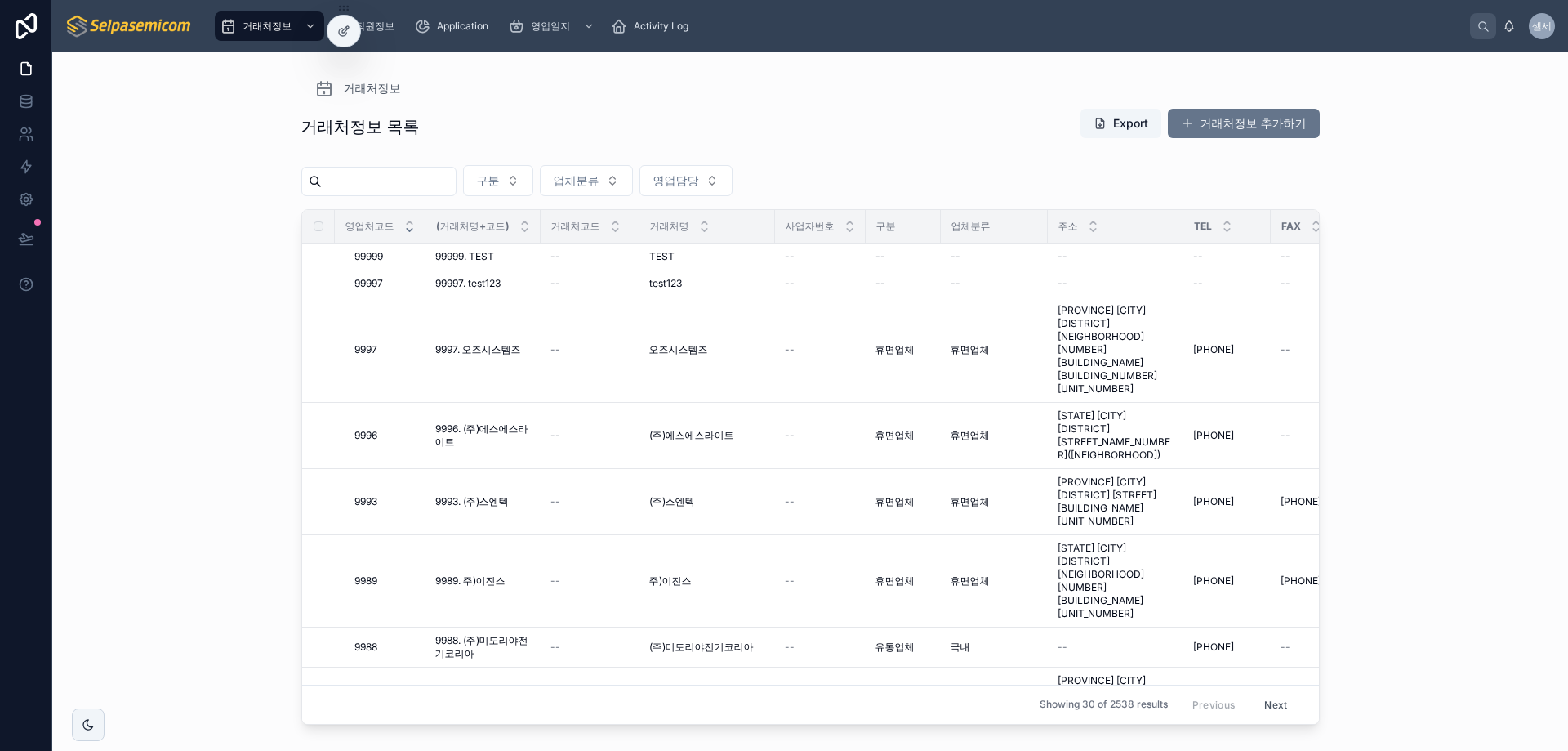 click on "구분 업체분류 영업담당" at bounding box center (810, 184) 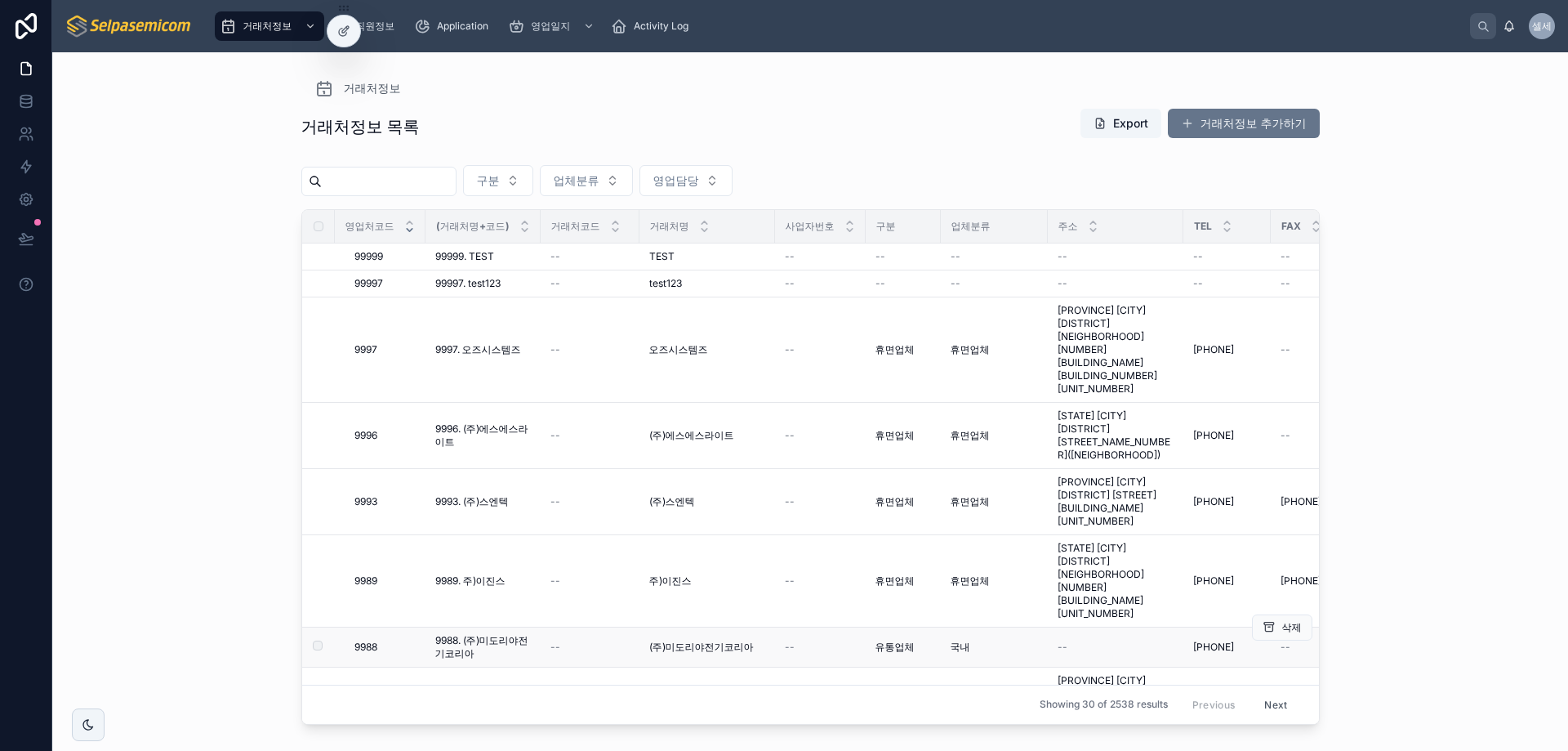 click on "(주)미도리야전기코리아 (주)미도리야전기코리아" at bounding box center (707, 647) 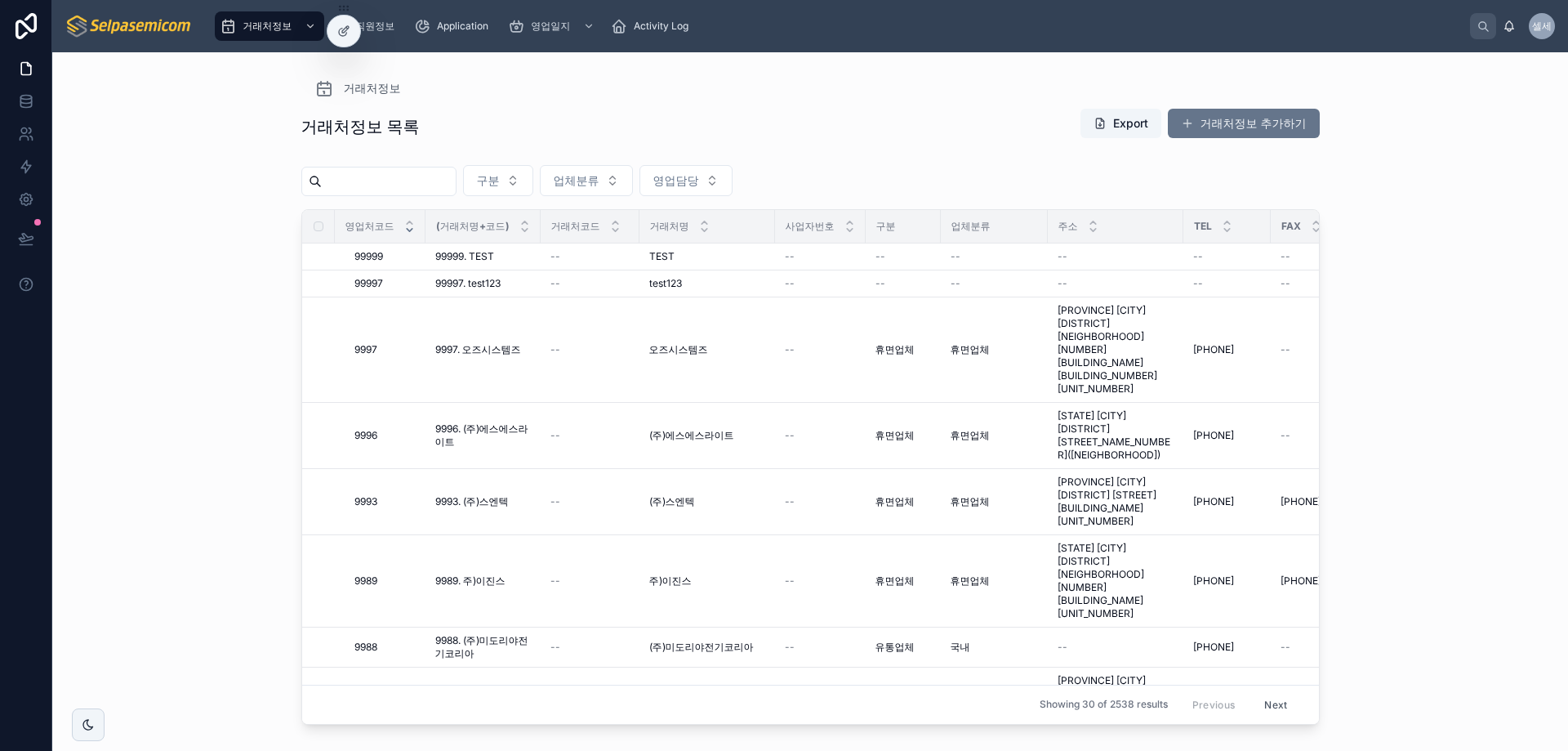 drag, startPoint x: 489, startPoint y: 110, endPoint x: 504, endPoint y: 105, distance: 15.811388 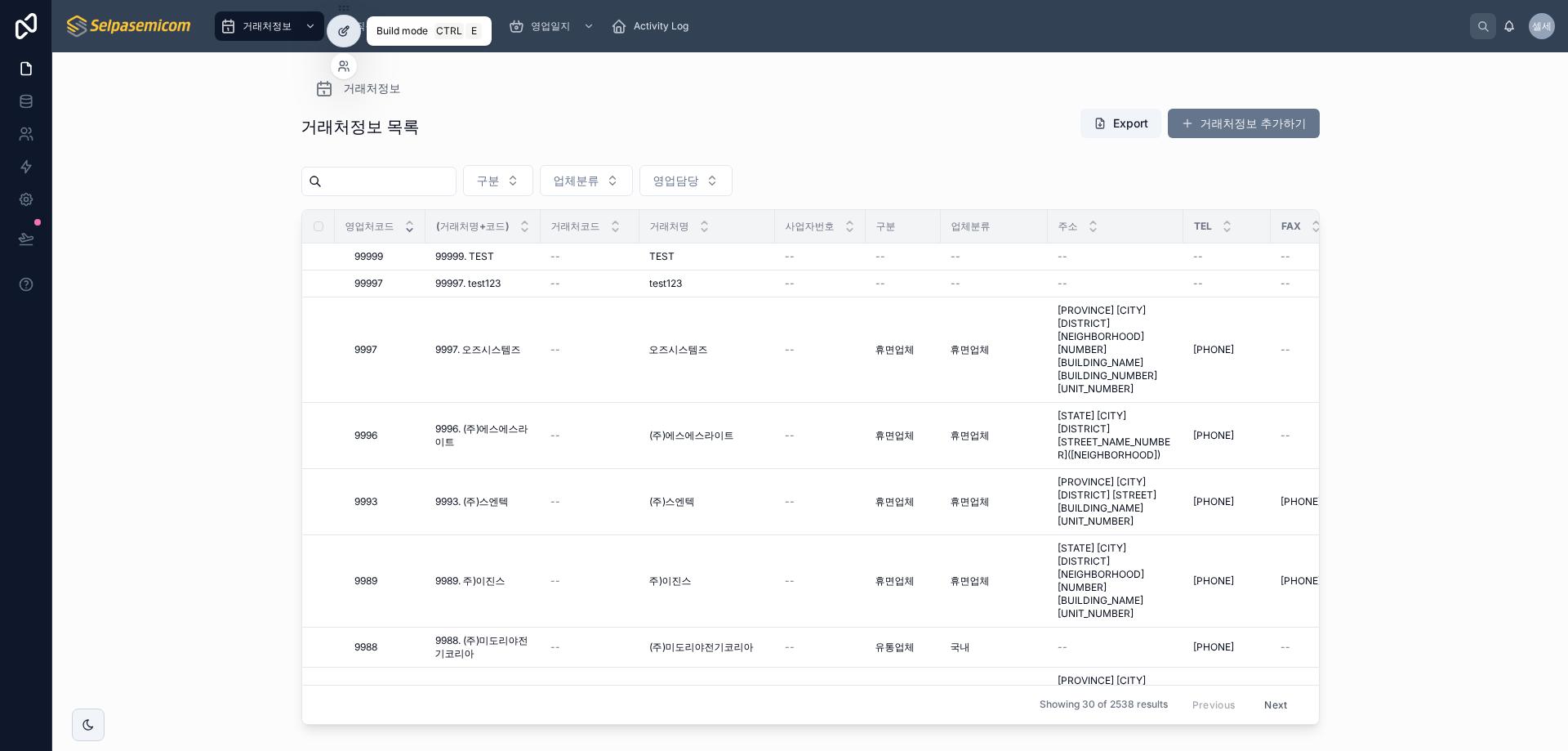 click 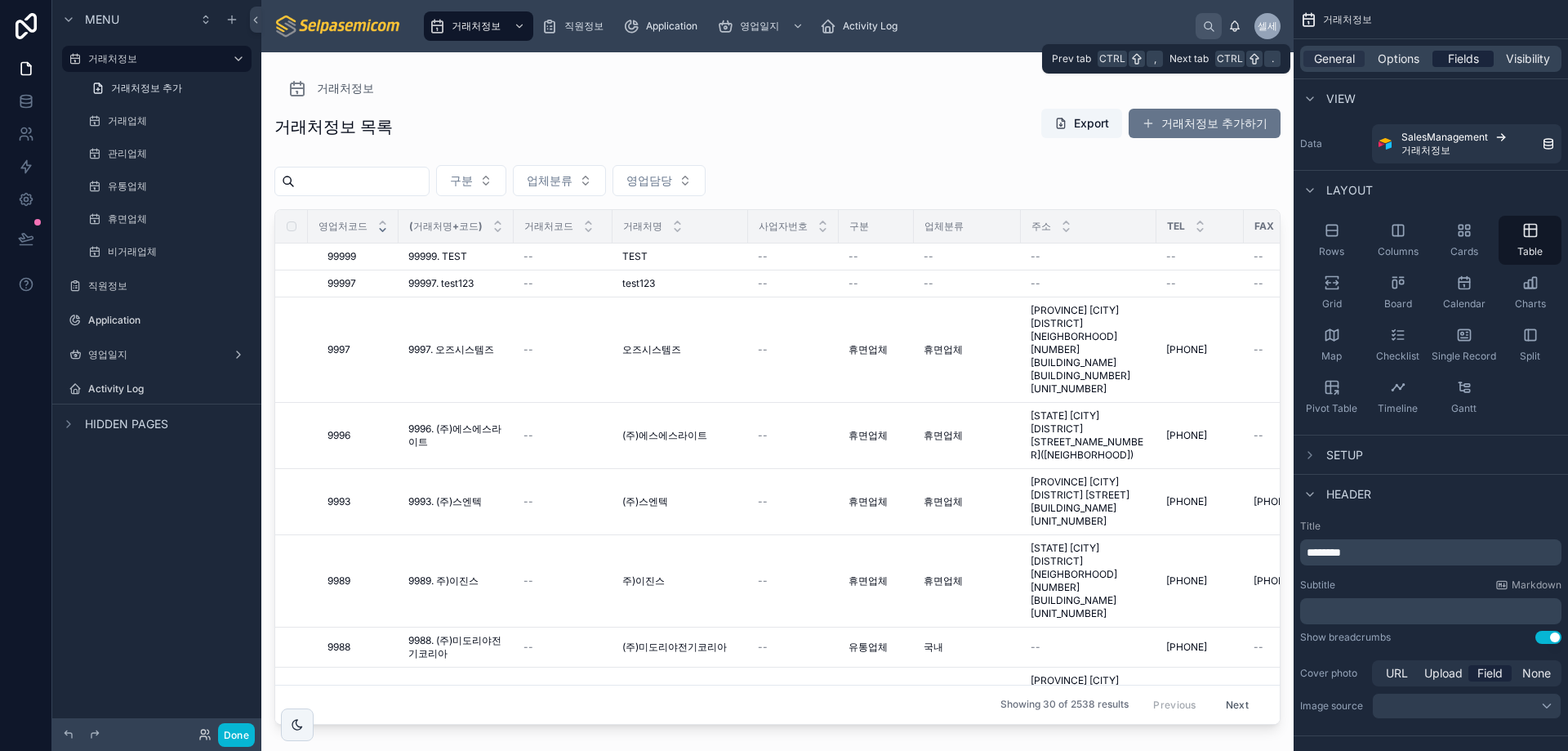 click on "Fields" at bounding box center [1463, 59] 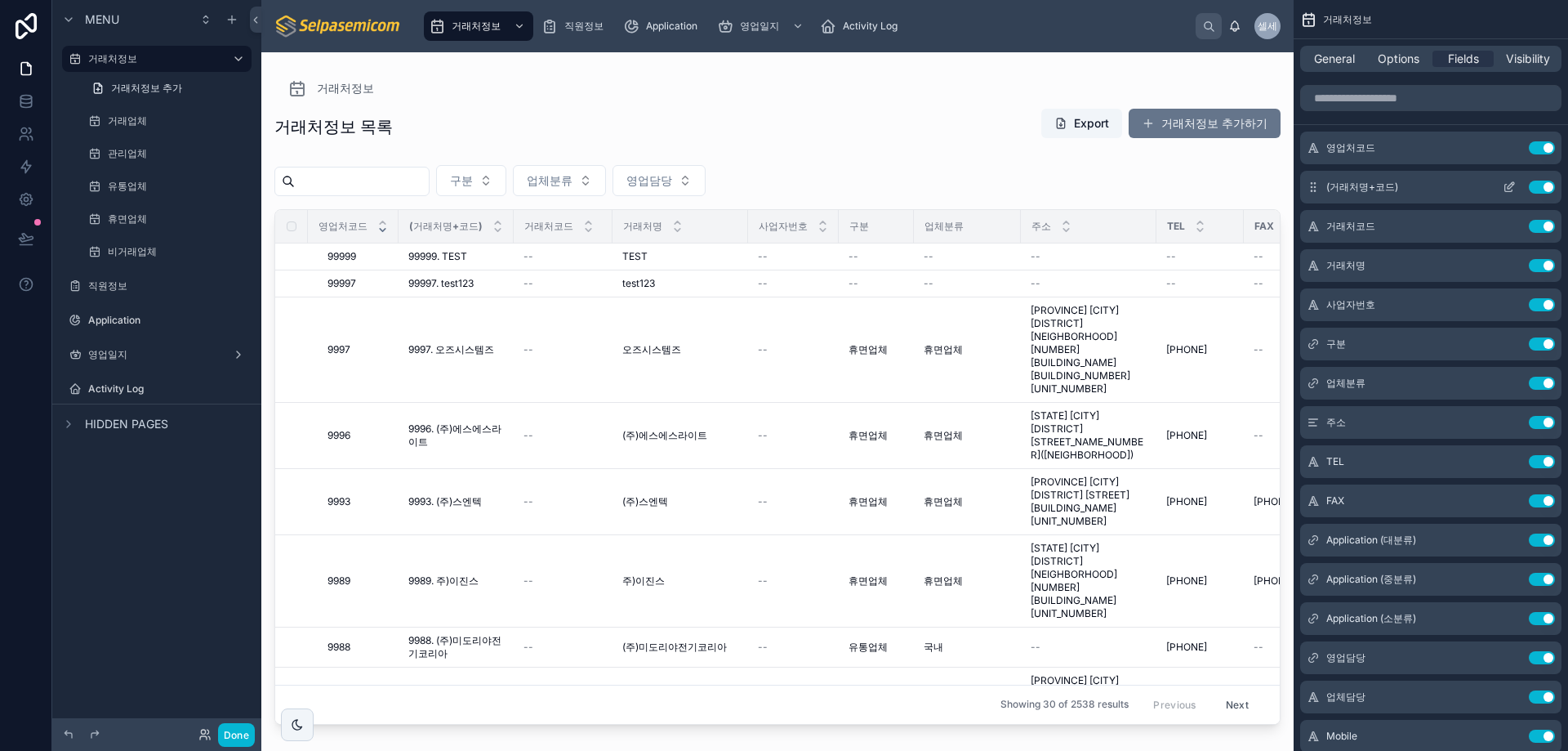 click 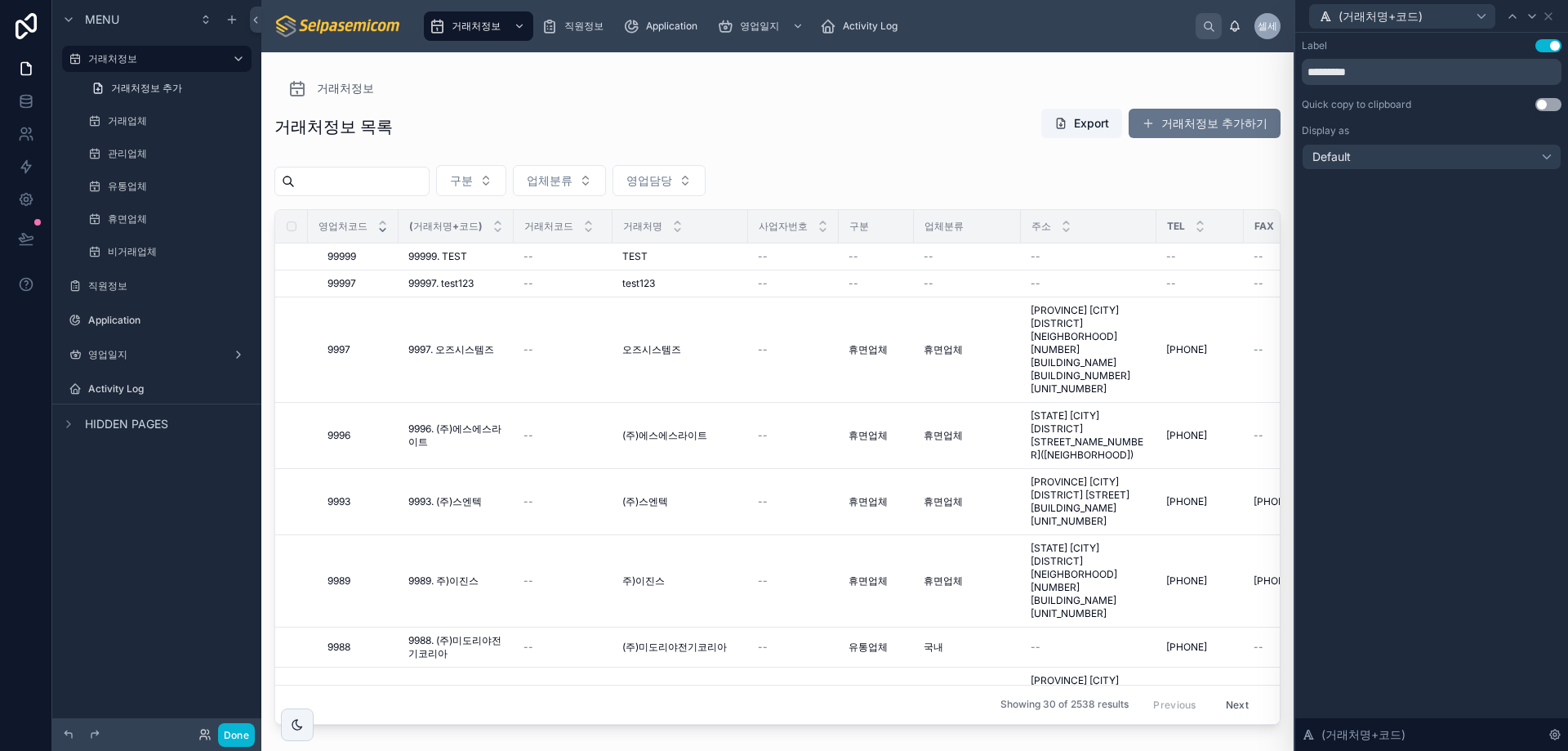 drag, startPoint x: 1544, startPoint y: 106, endPoint x: 1537, endPoint y: 123, distance: 18.384776 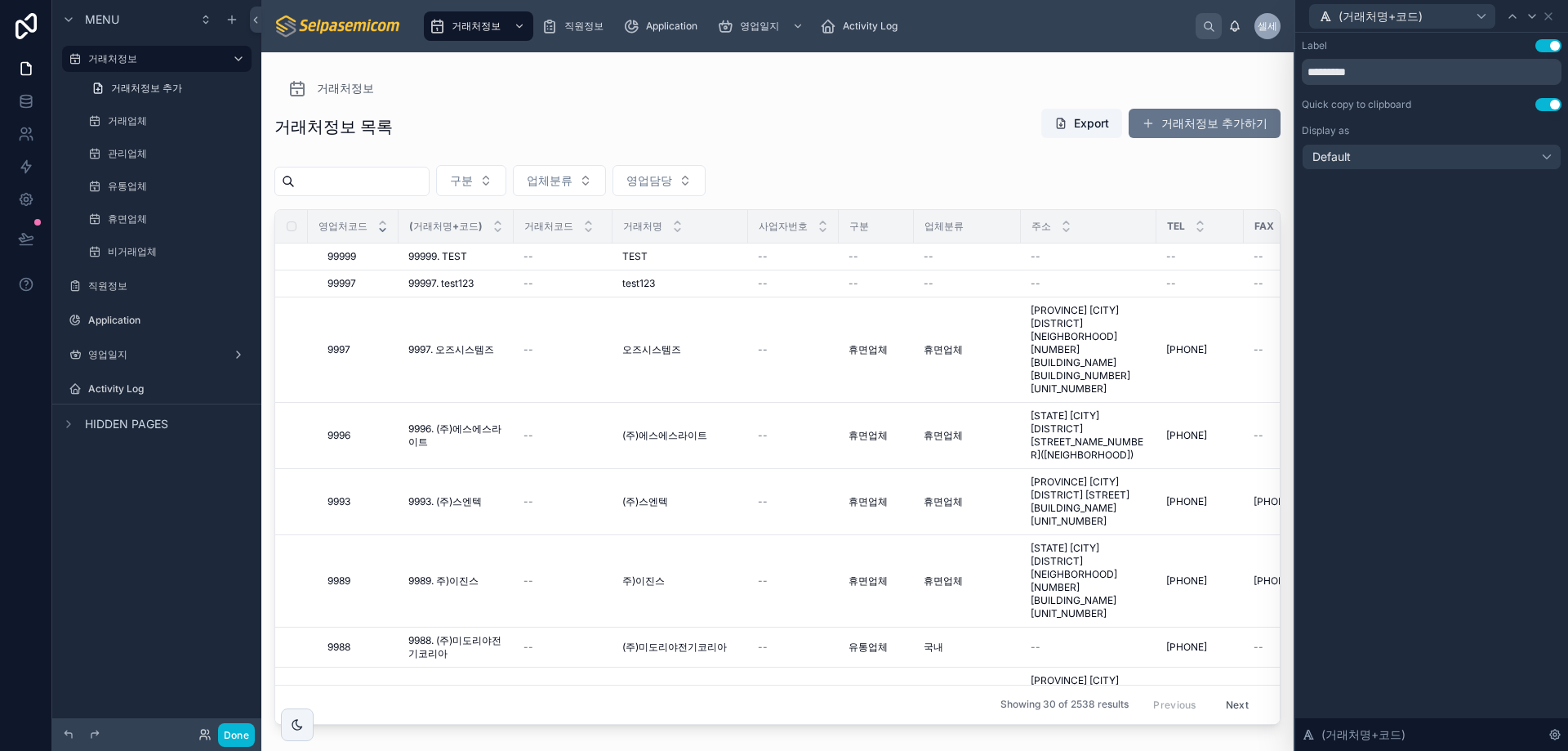 click on "Label Use setting ********* Quick copy to clipboard Use setting Display as Default (거래처명+코드)" at bounding box center [1432, 391] 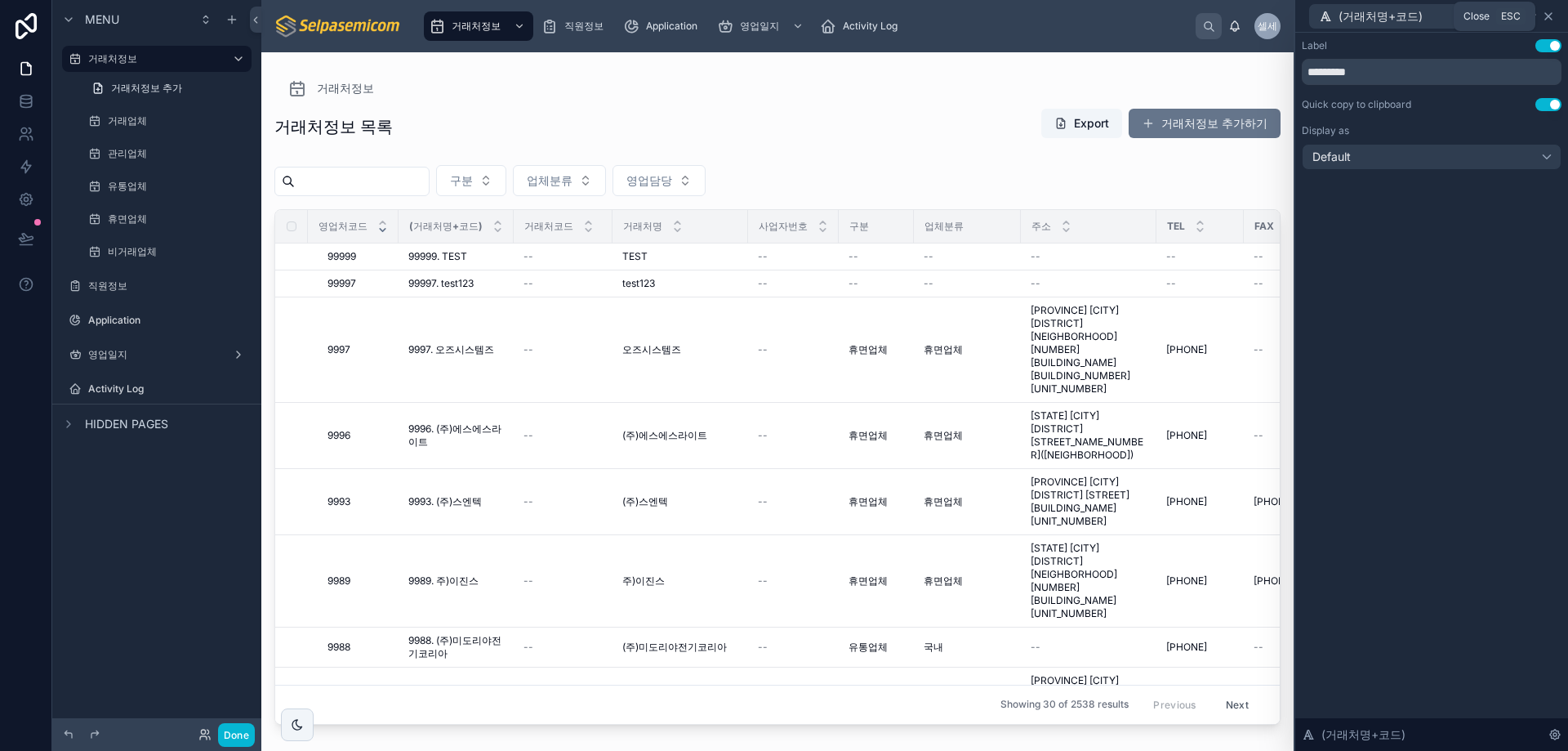 click 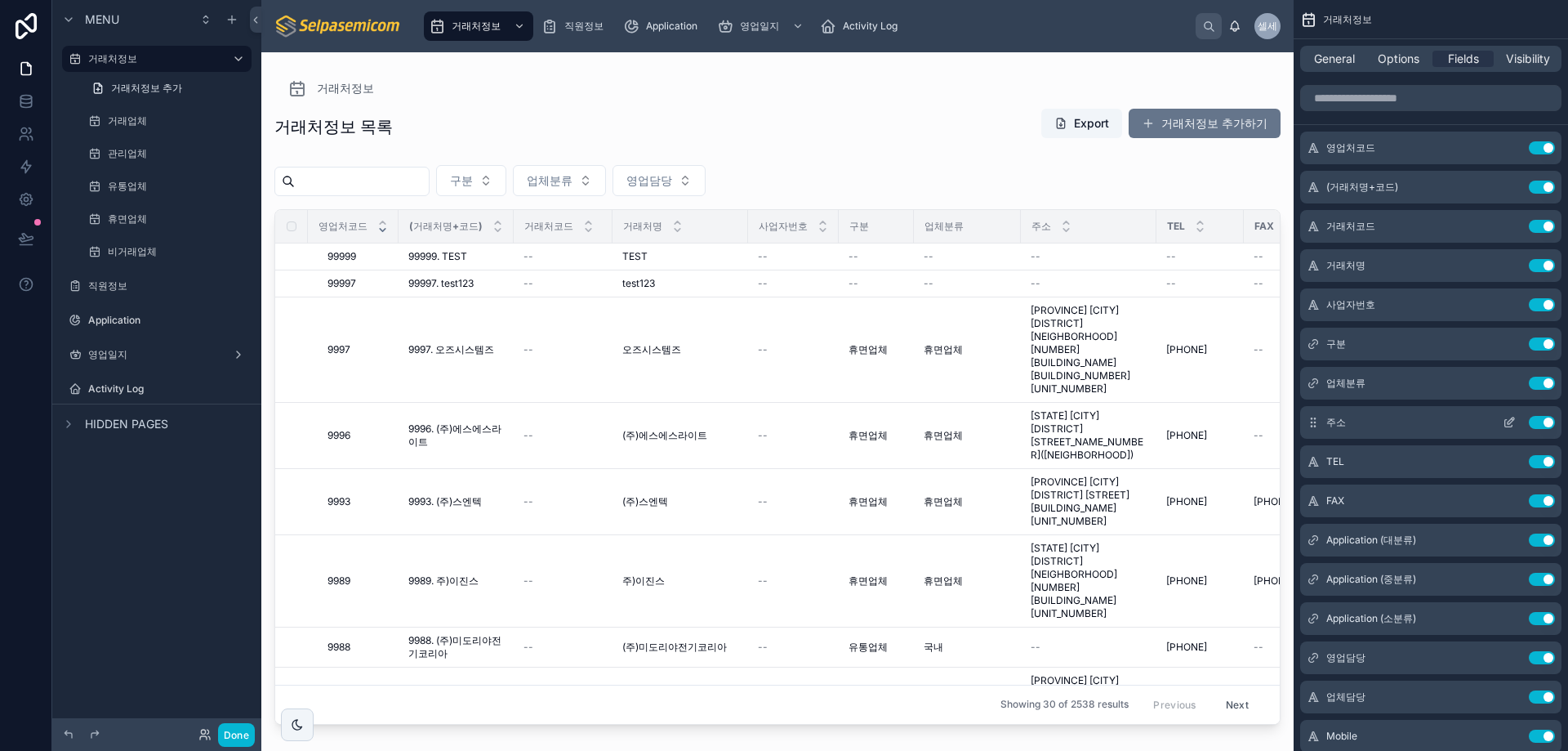 click 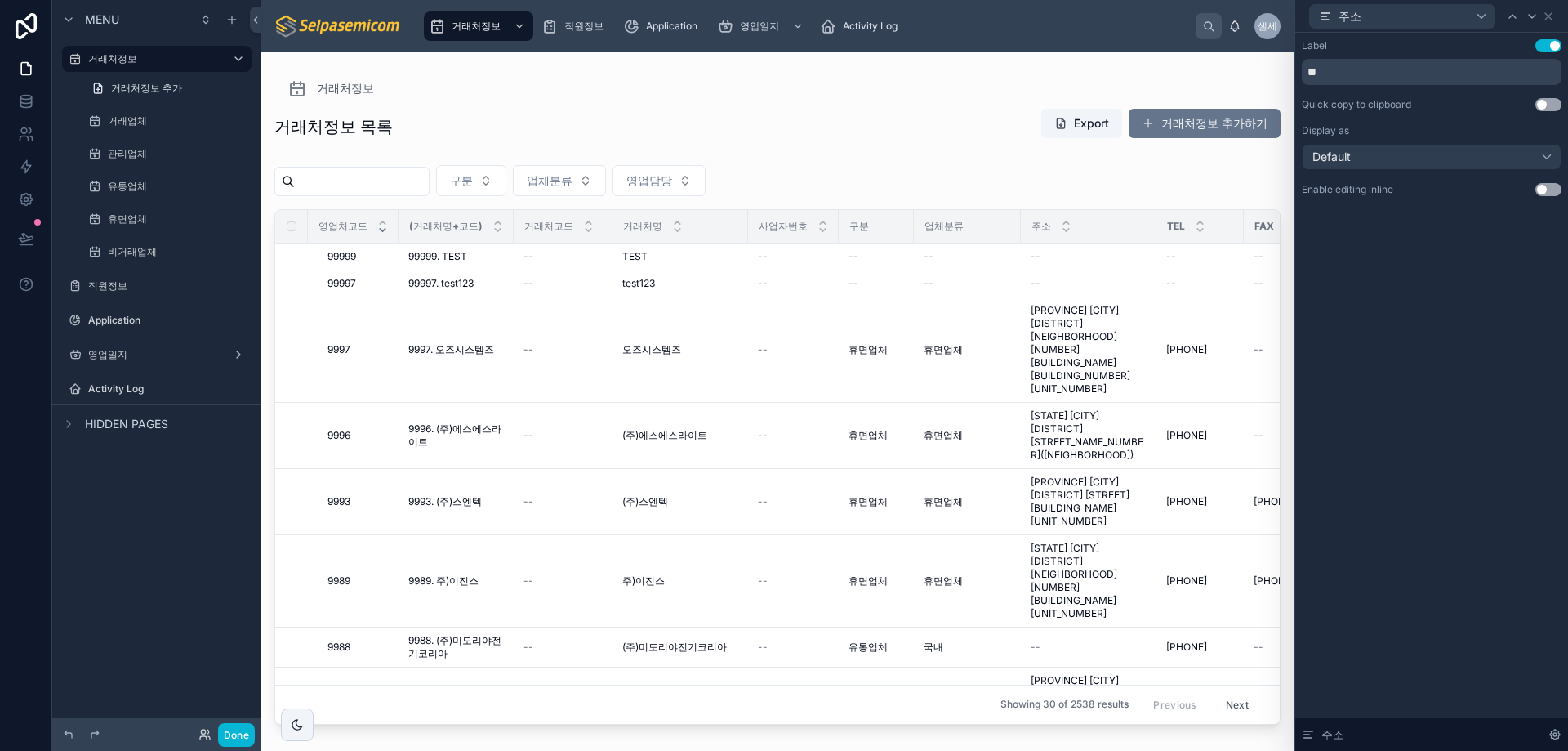 drag, startPoint x: 1545, startPoint y: 100, endPoint x: 1544, endPoint y: 29, distance: 71.007042 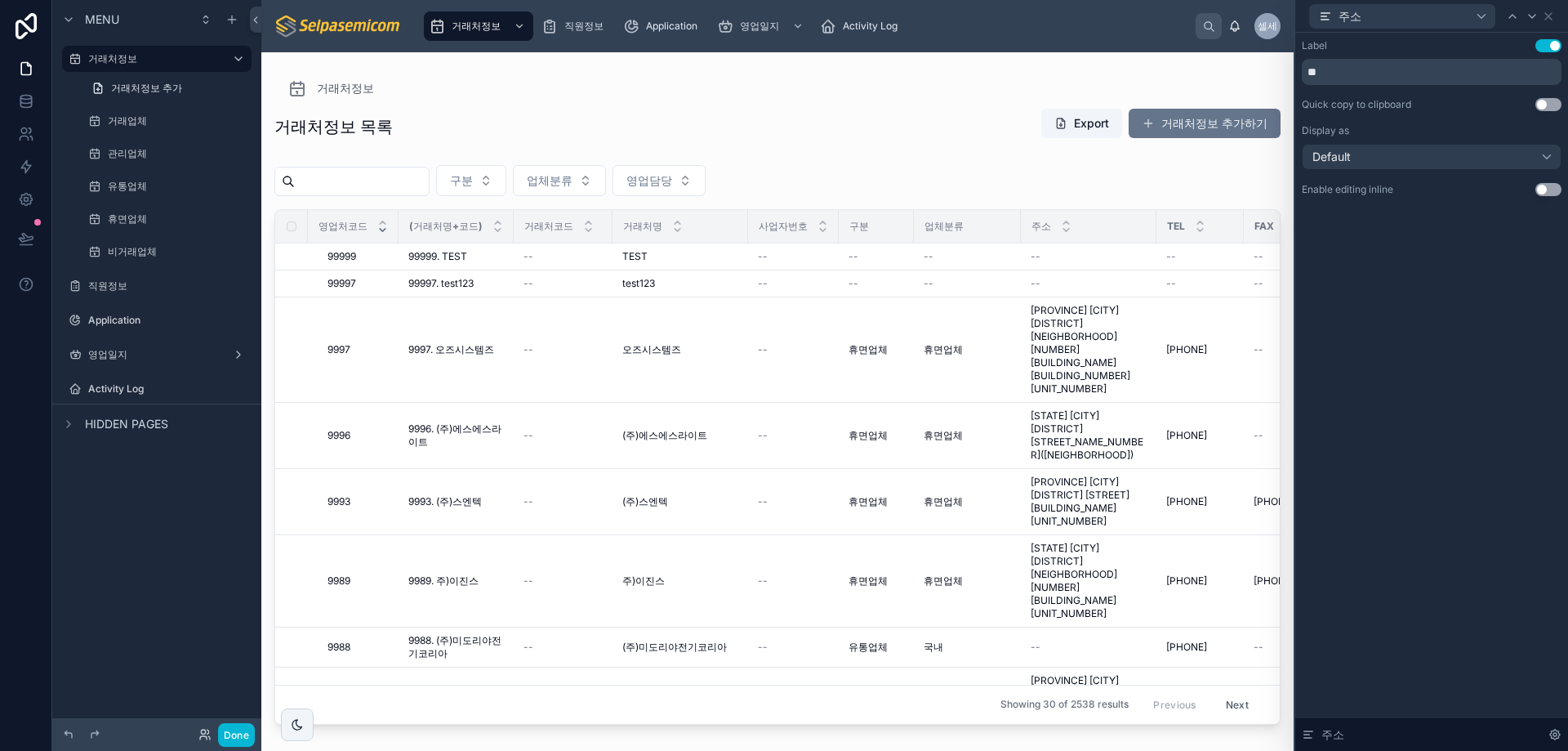 click on "Use setting" at bounding box center (1548, 105) 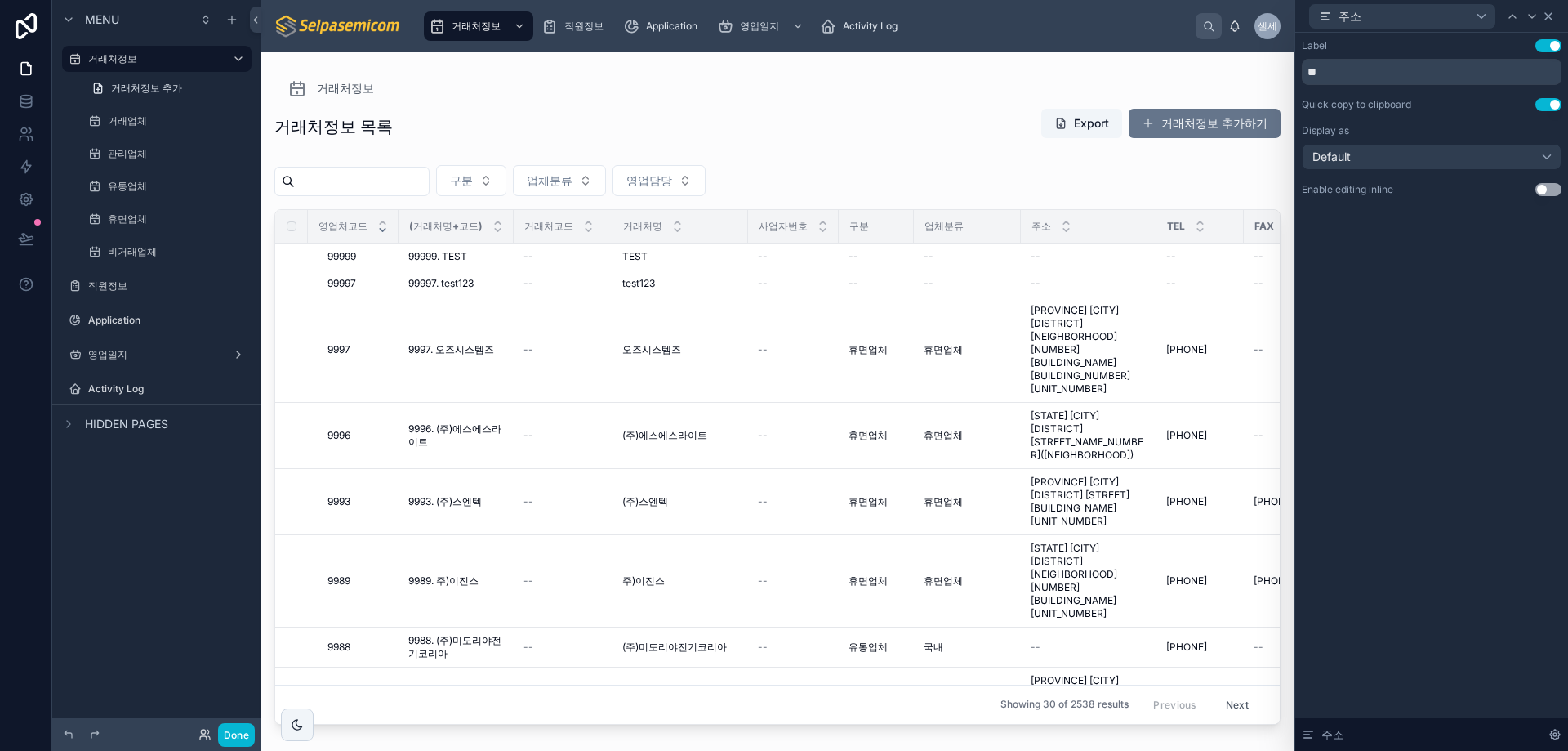 click 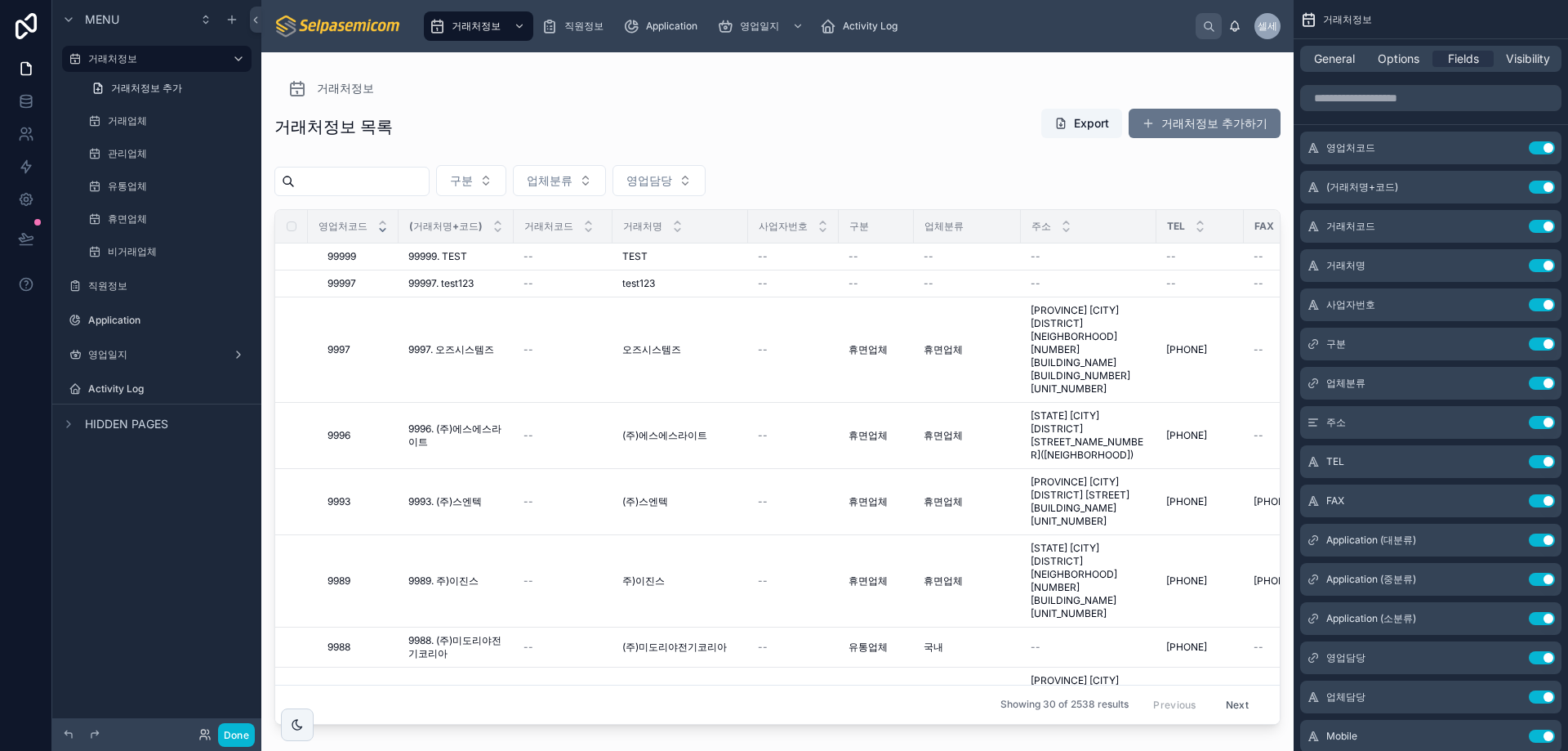 drag, startPoint x: 600, startPoint y: 719, endPoint x: 668, endPoint y: 723, distance: 68.11755 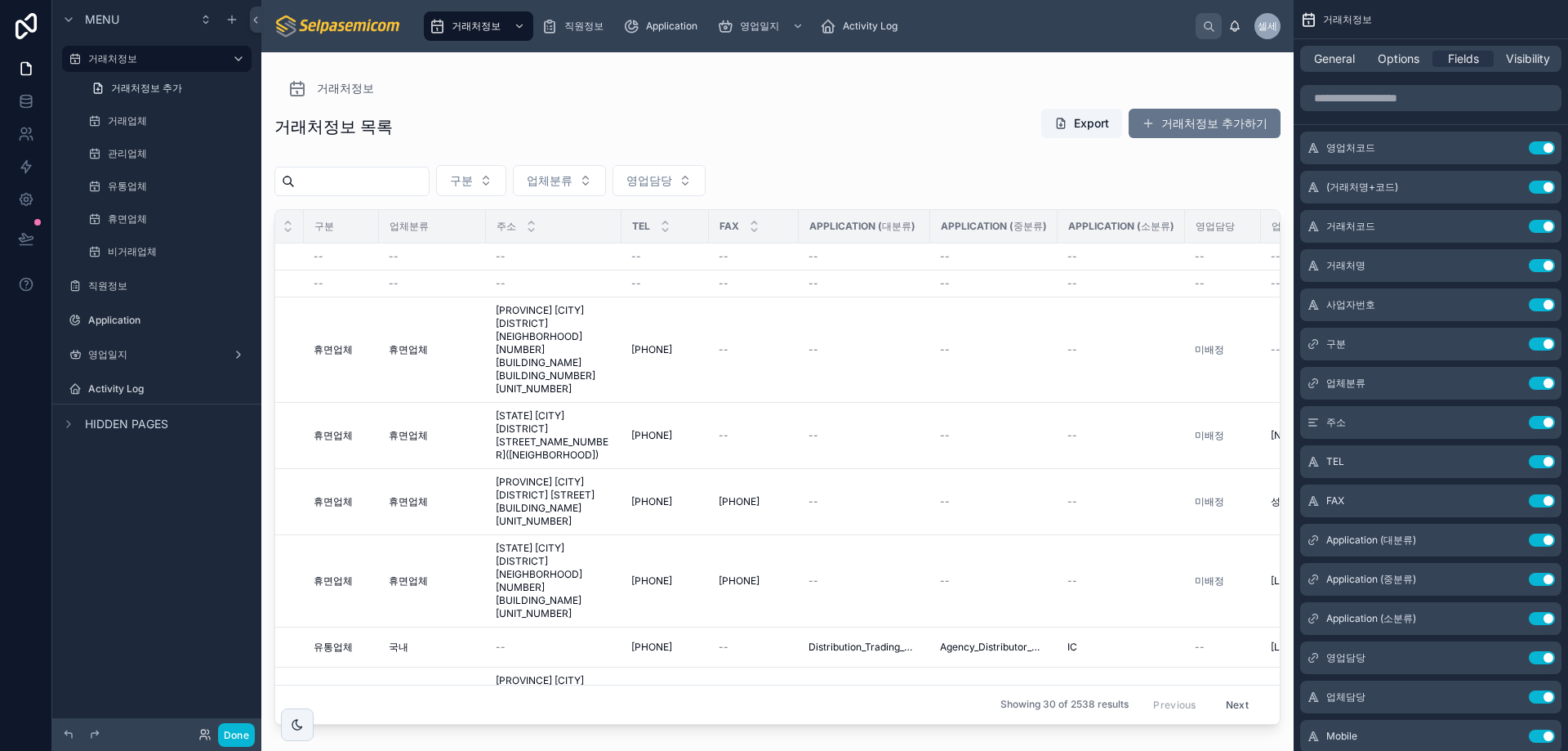 scroll, scrollTop: 0, scrollLeft: 610, axis: horizontal 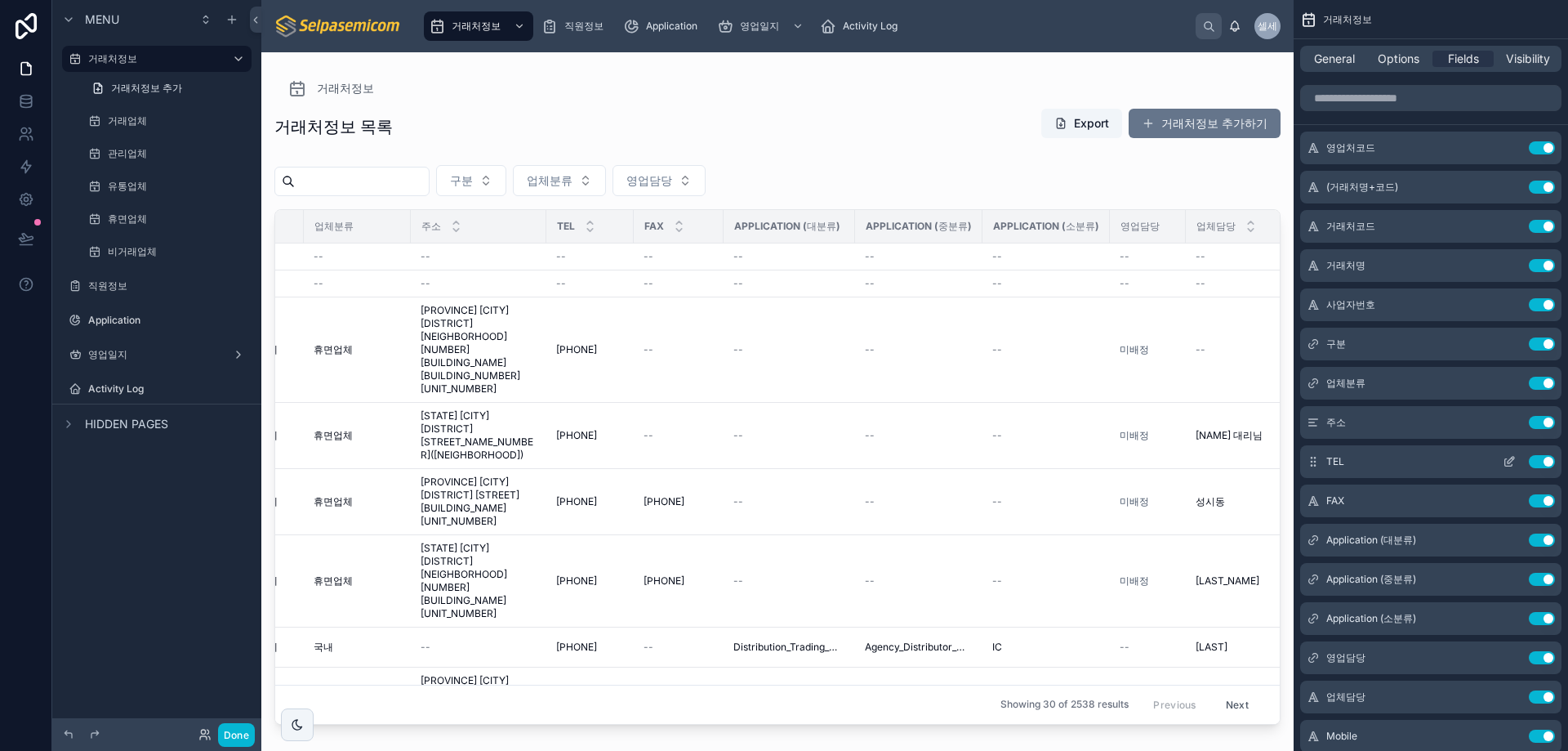 click at bounding box center [1509, 462] 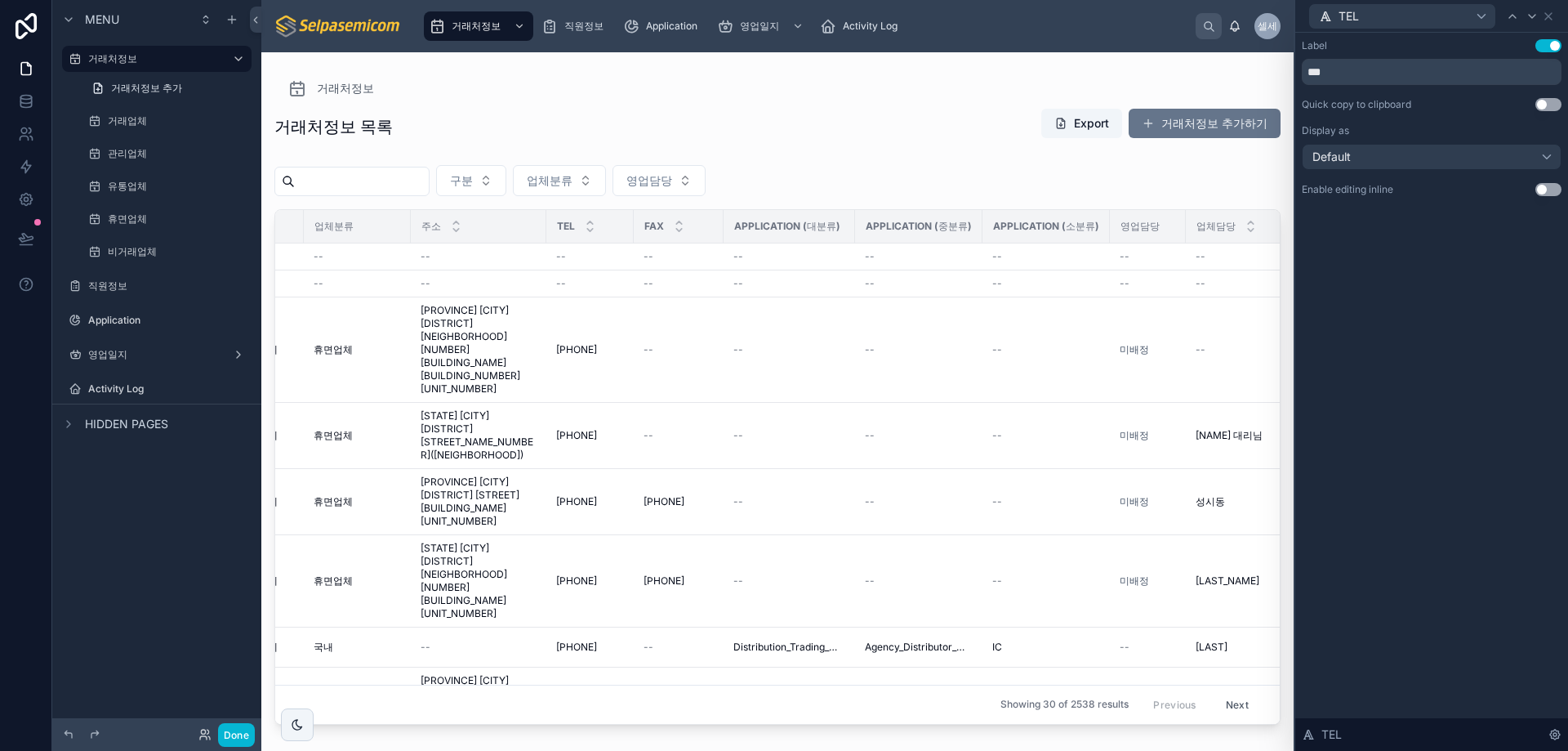 click on "Use setting" at bounding box center (1548, 105) 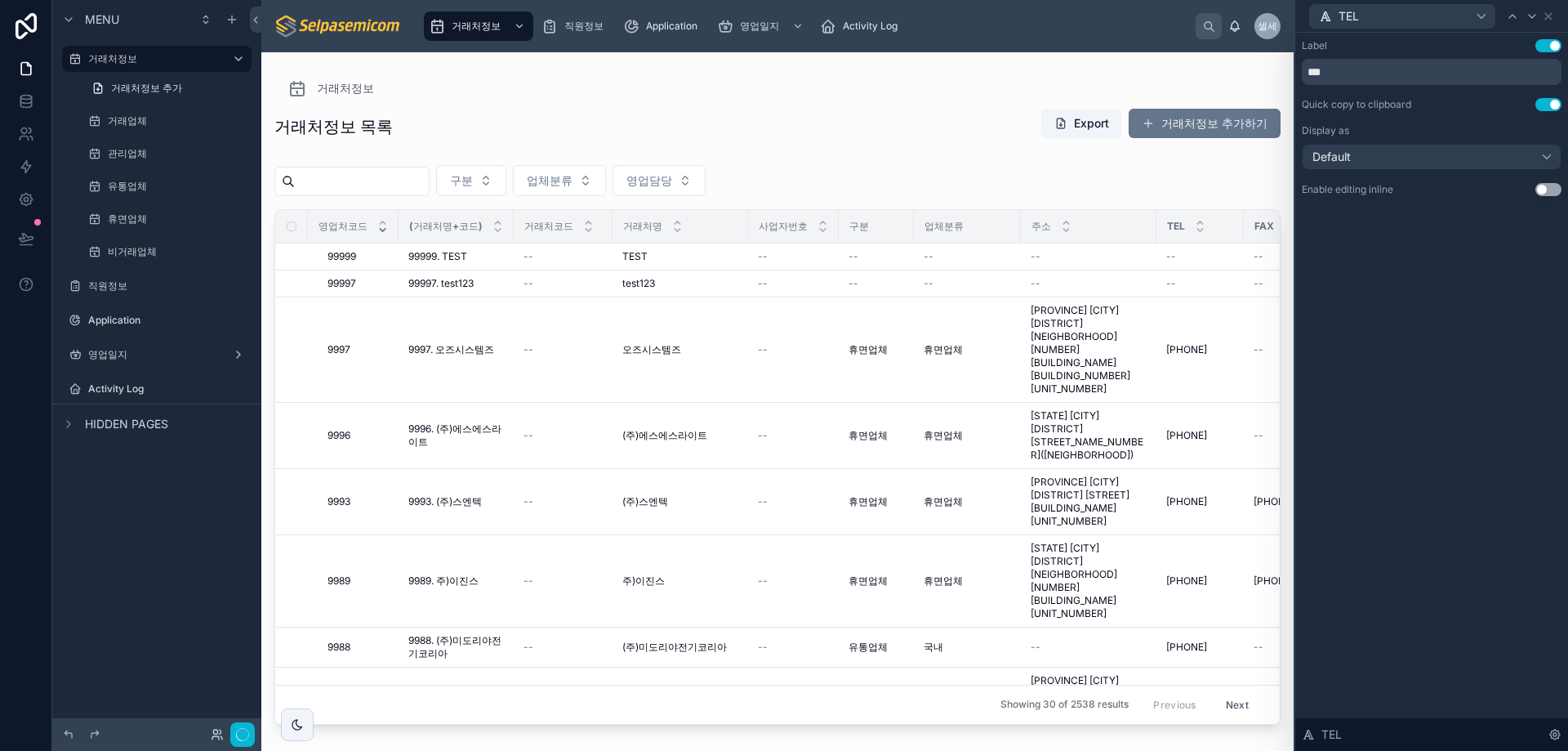 click 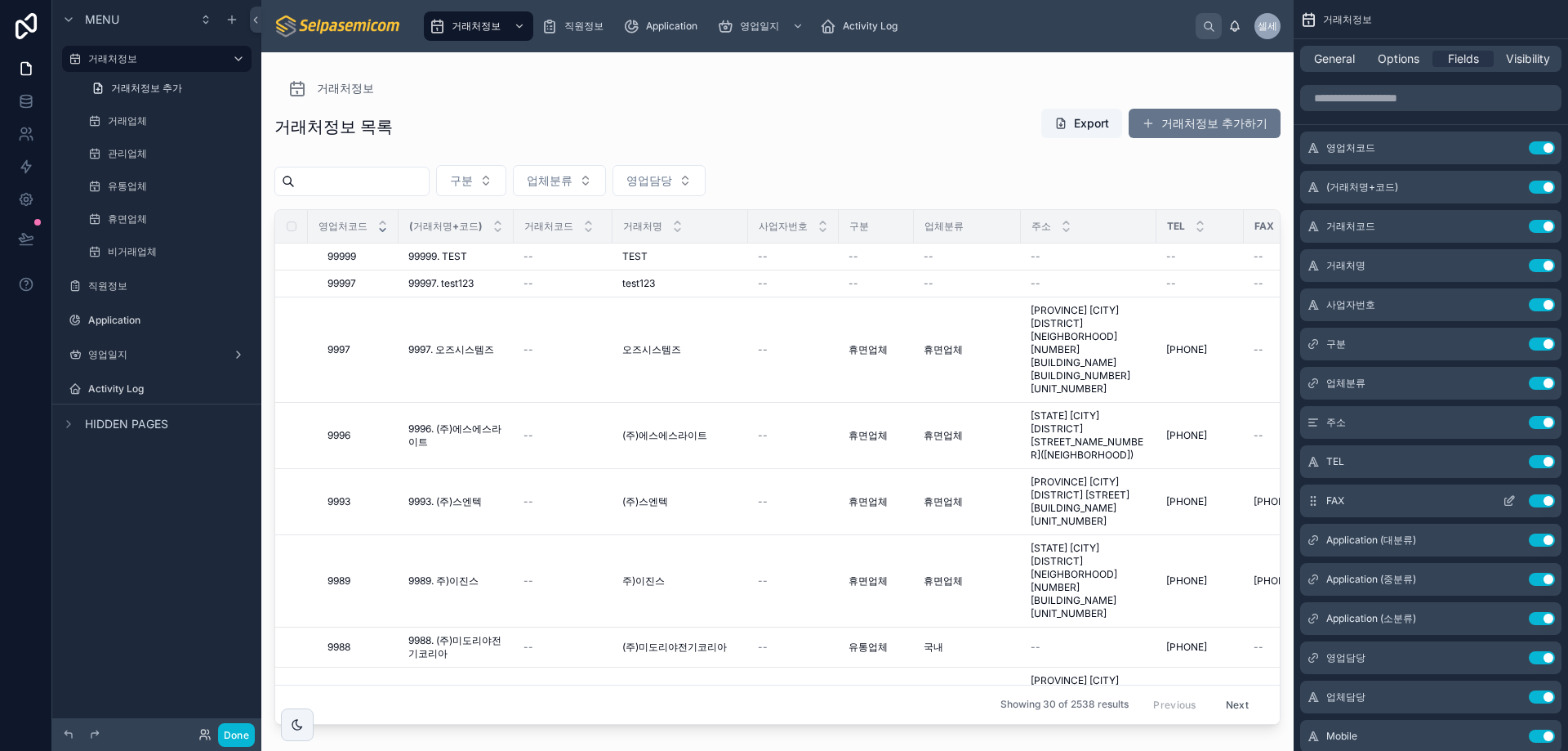 click 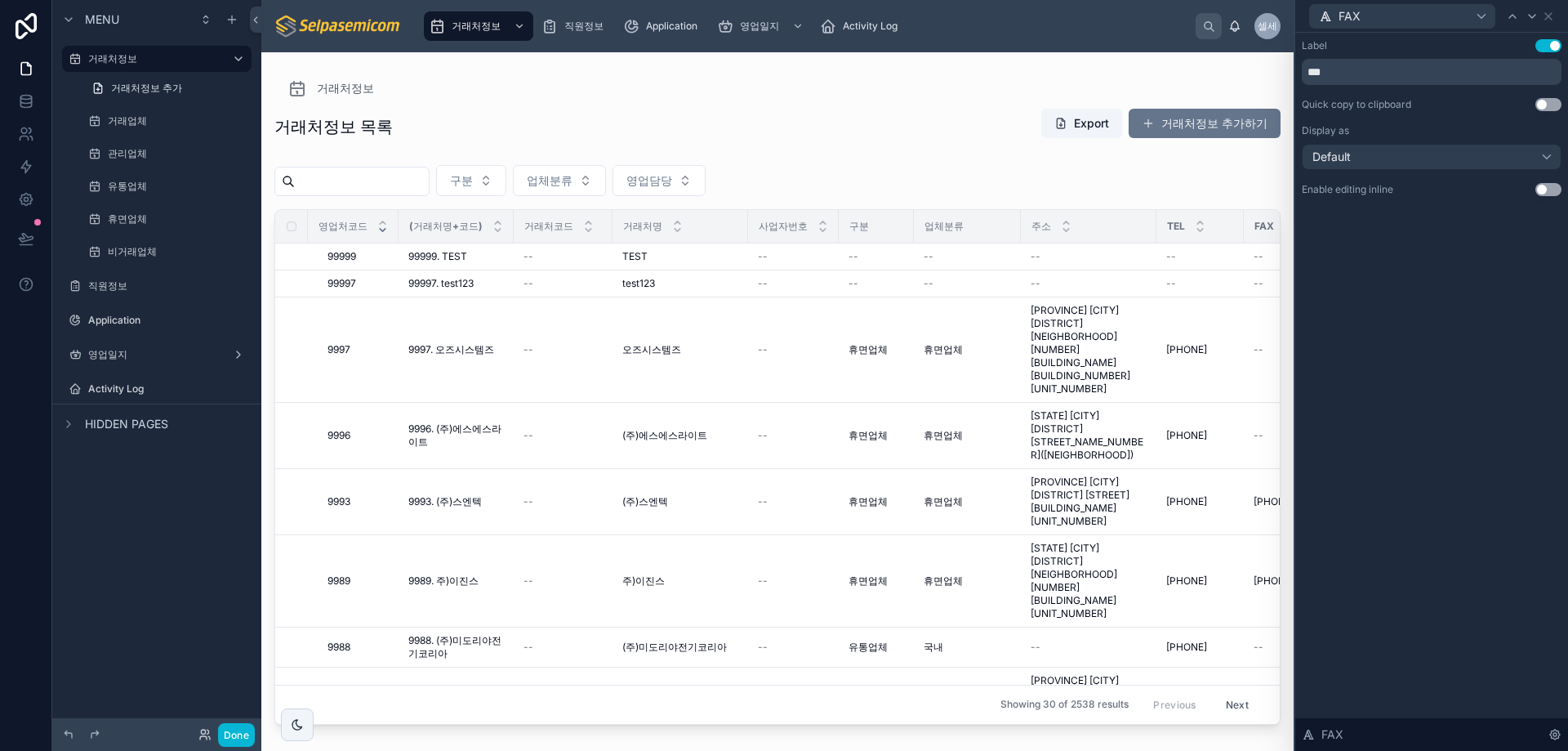 click on "Use setting" at bounding box center [1548, 105] 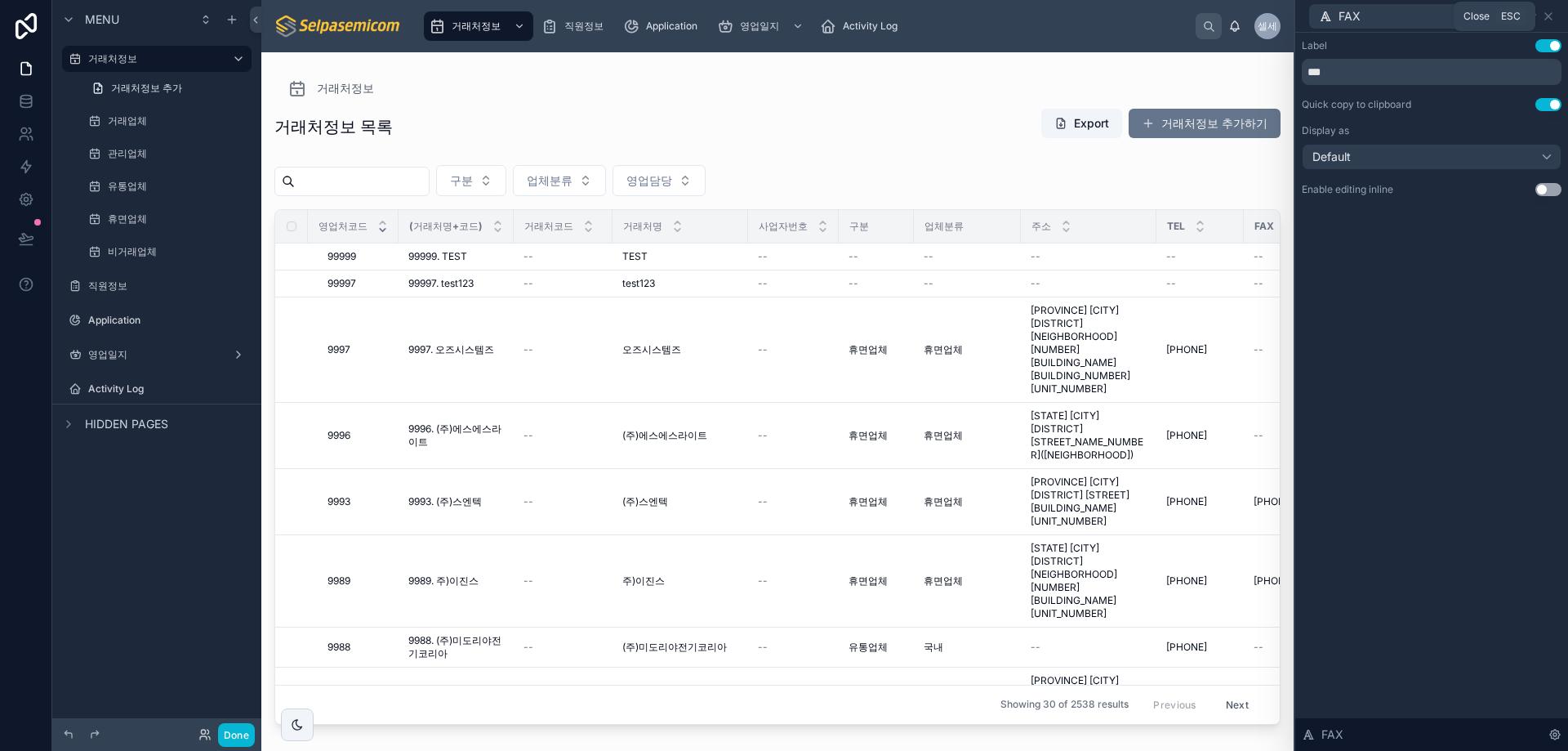 click 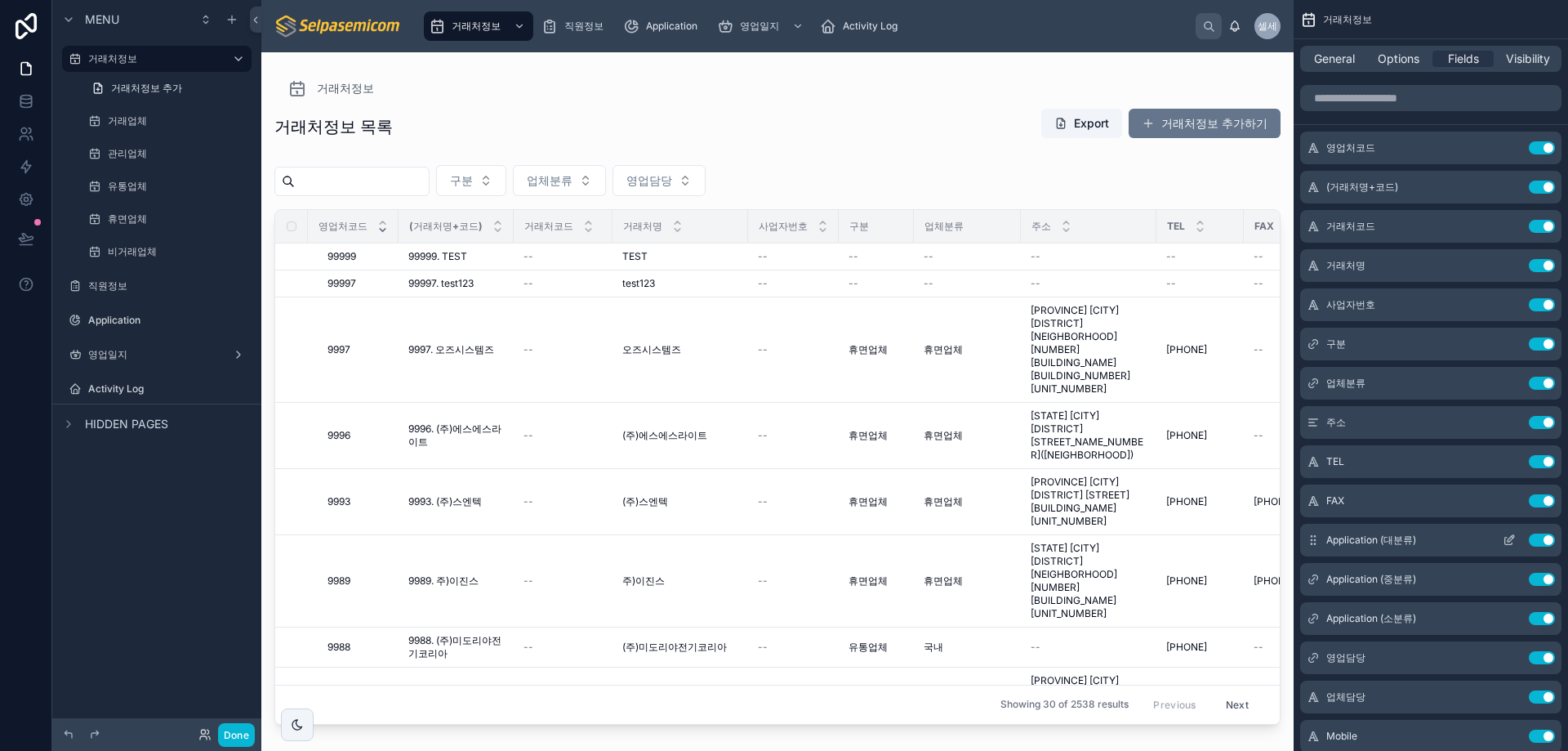 click 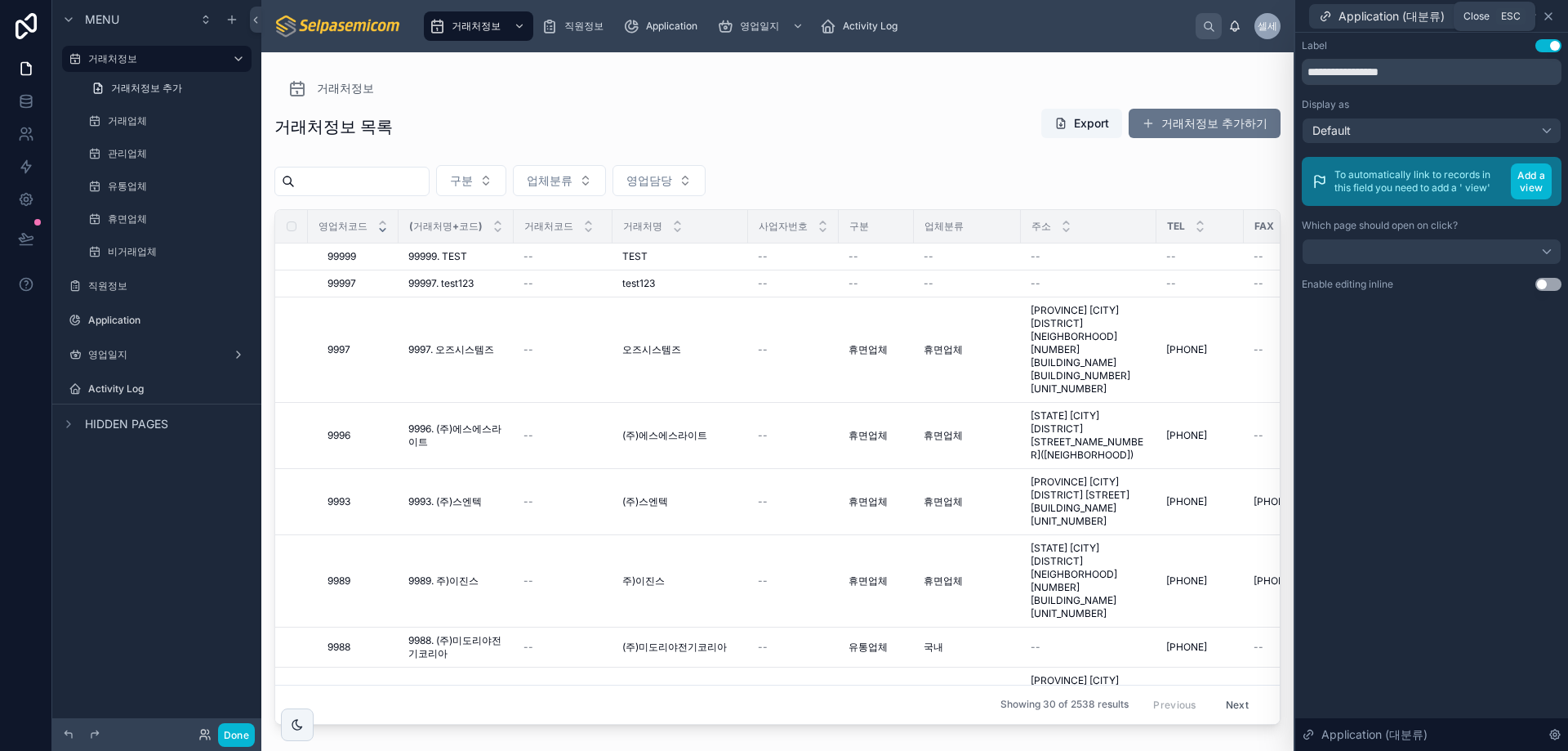 click 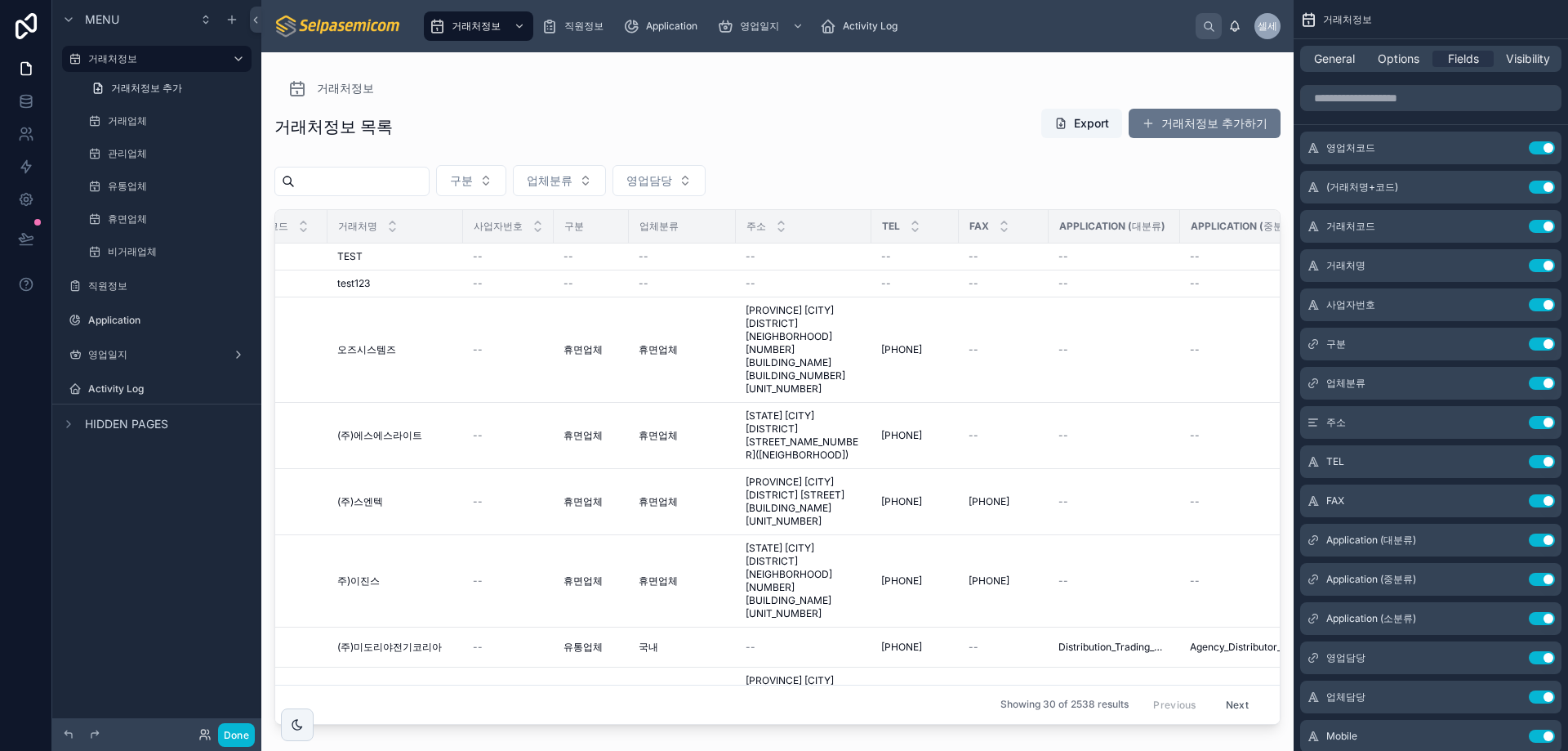 scroll, scrollTop: 0, scrollLeft: 608, axis: horizontal 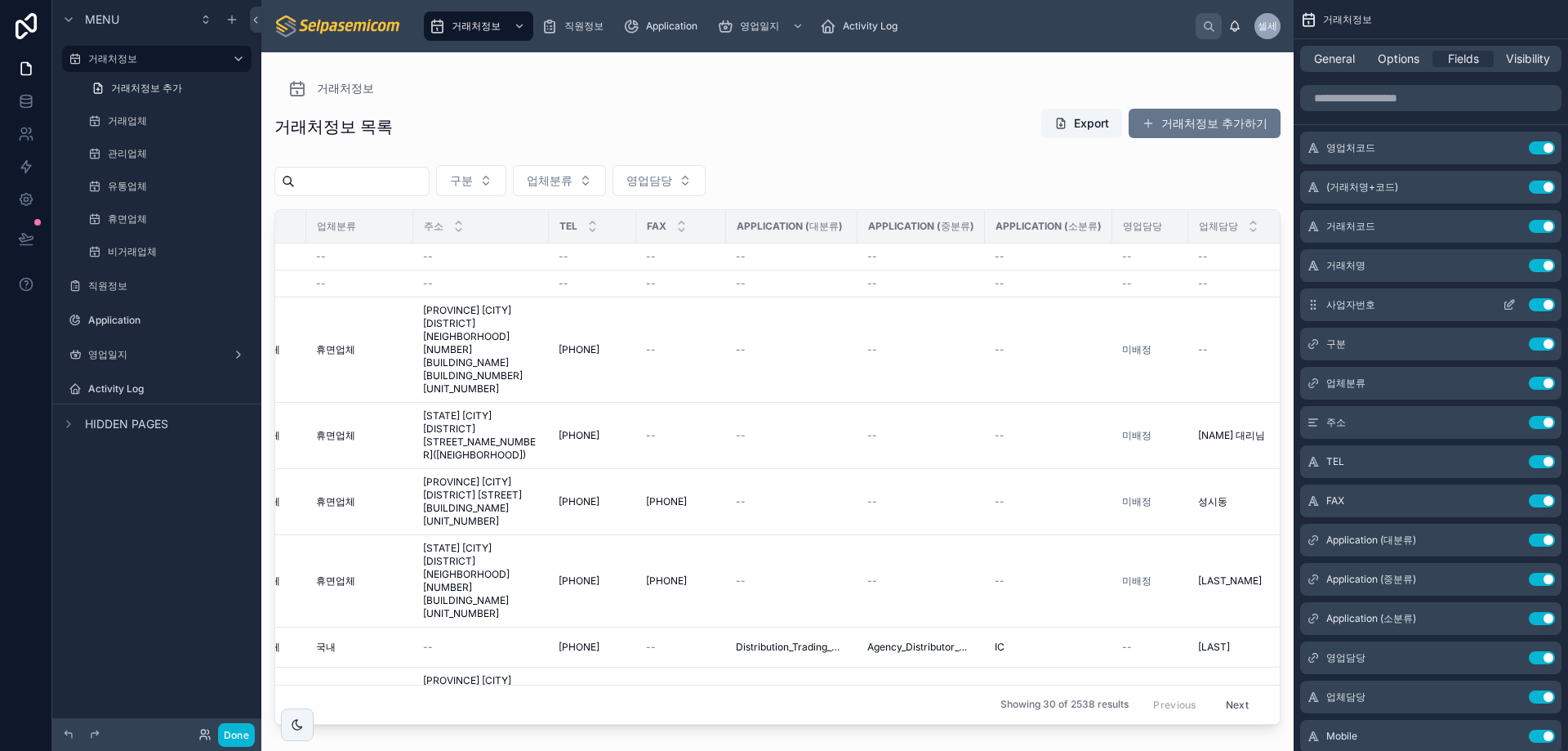 click 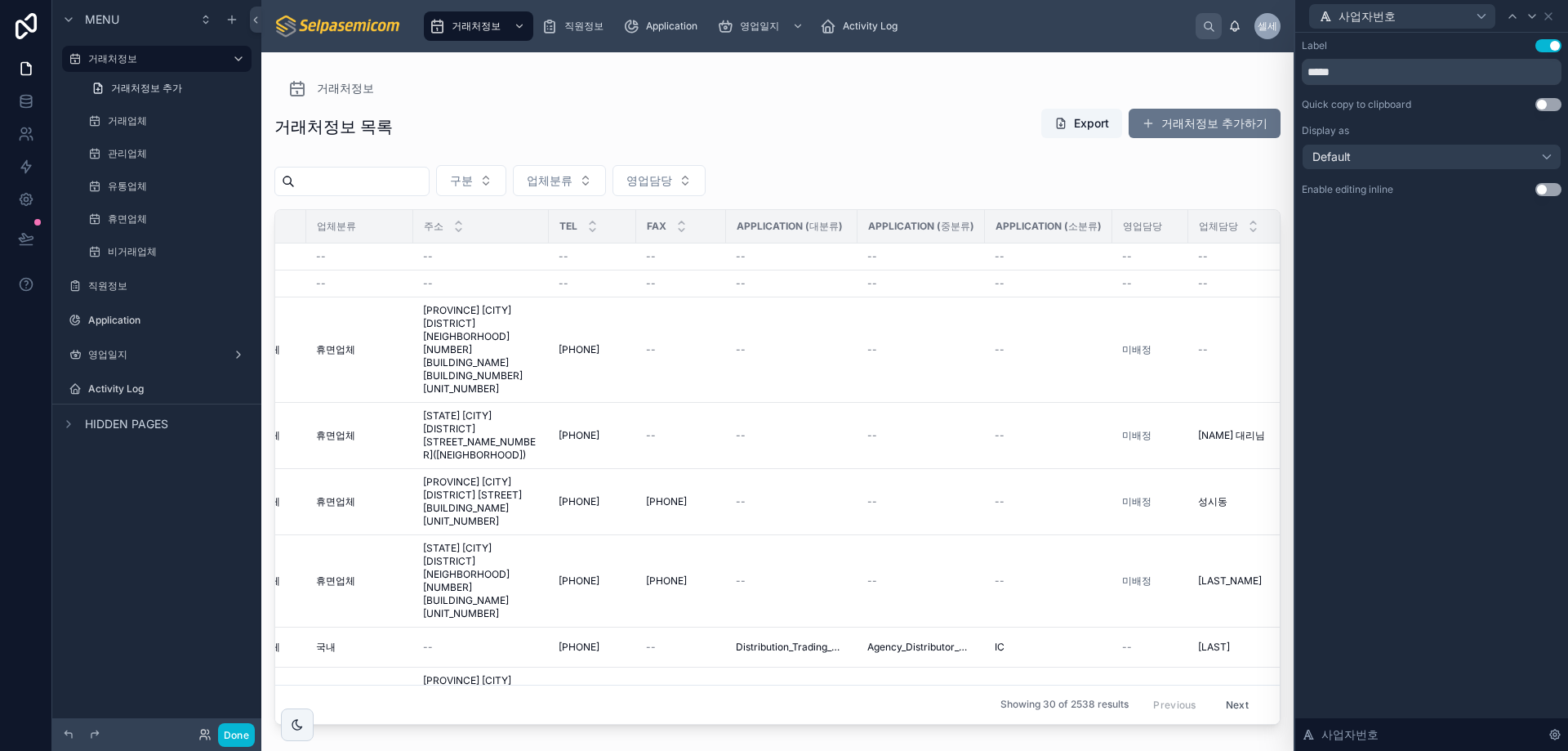 click on "Quick copy to clipboard Use setting" at bounding box center (1432, 105) 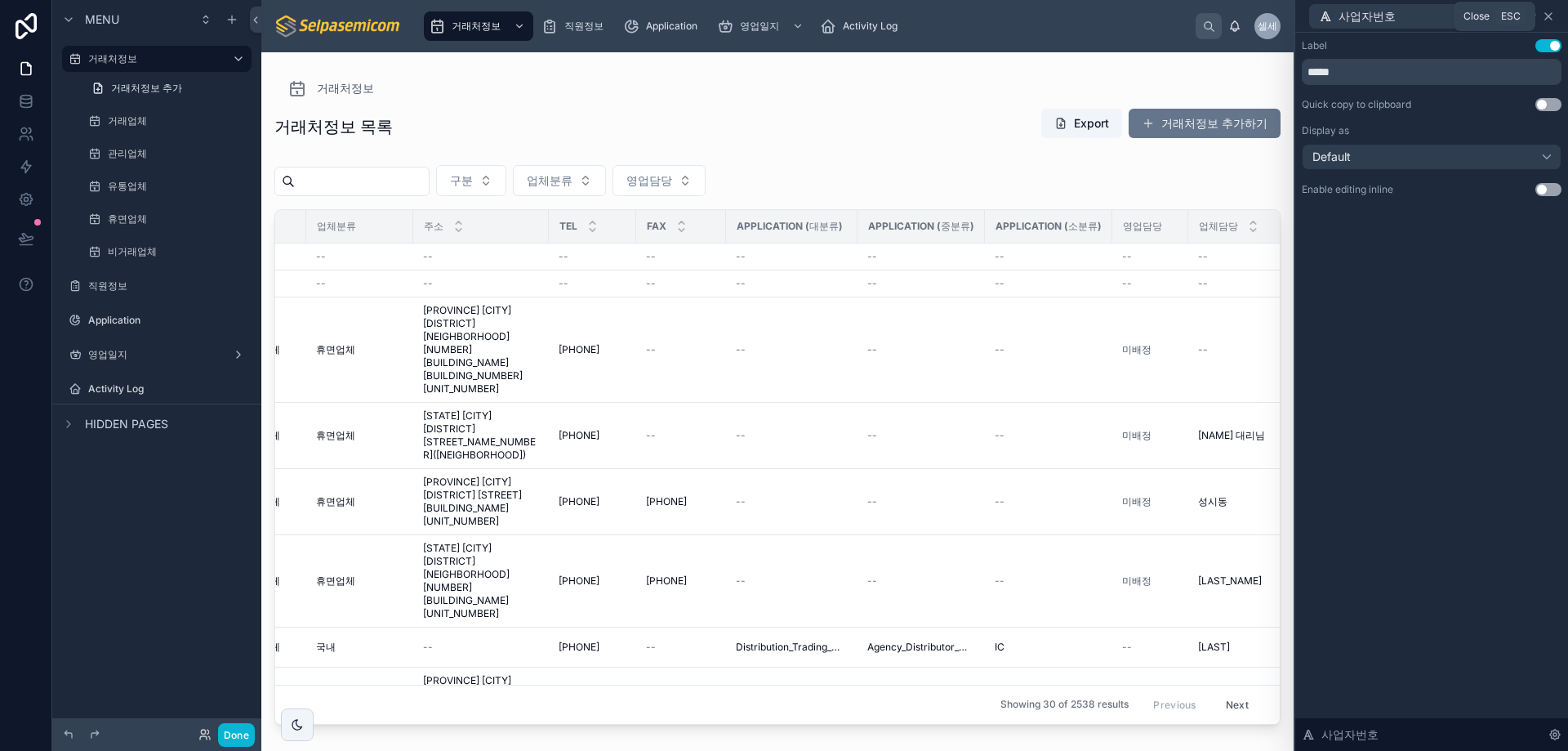 click 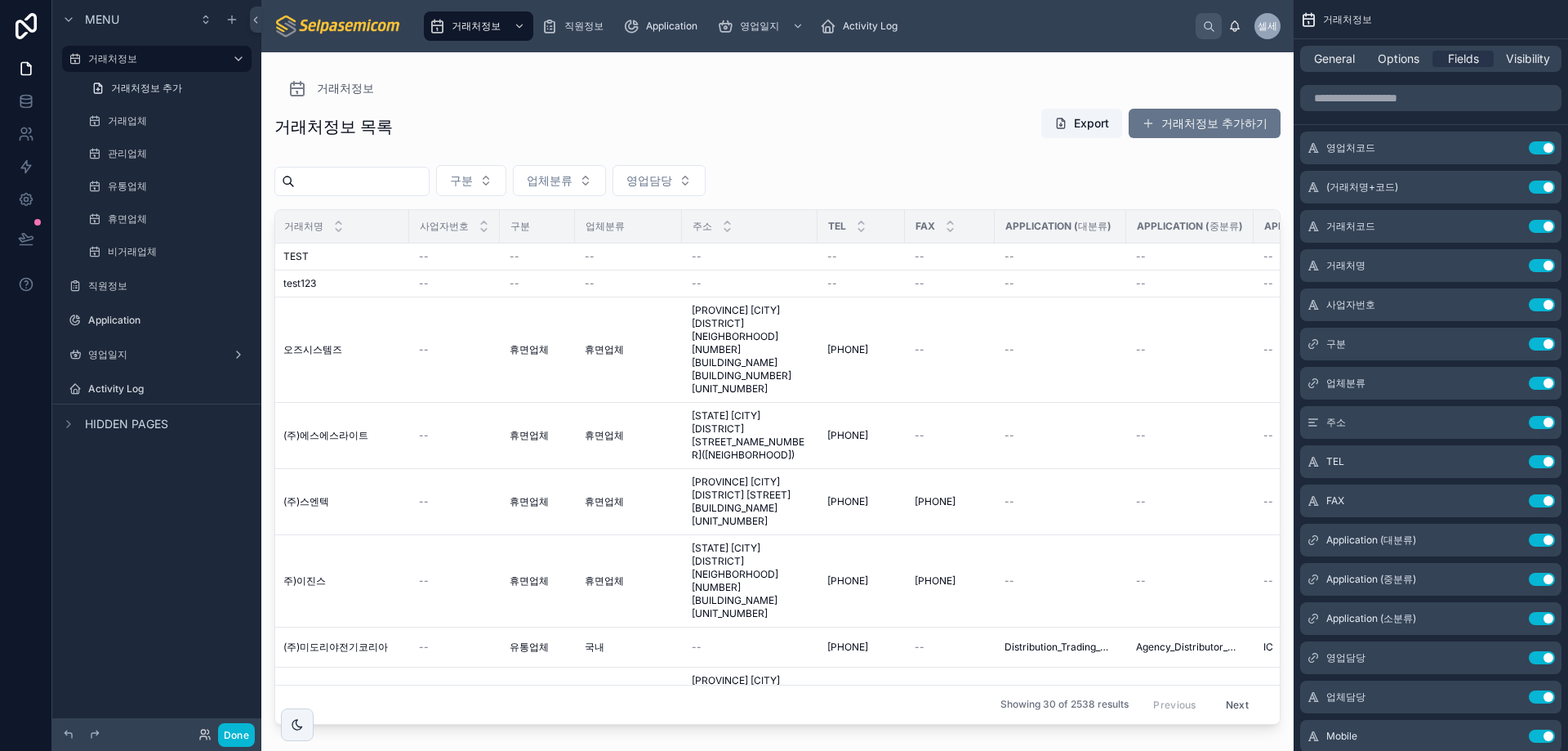 scroll, scrollTop: 0, scrollLeft: 341, axis: horizontal 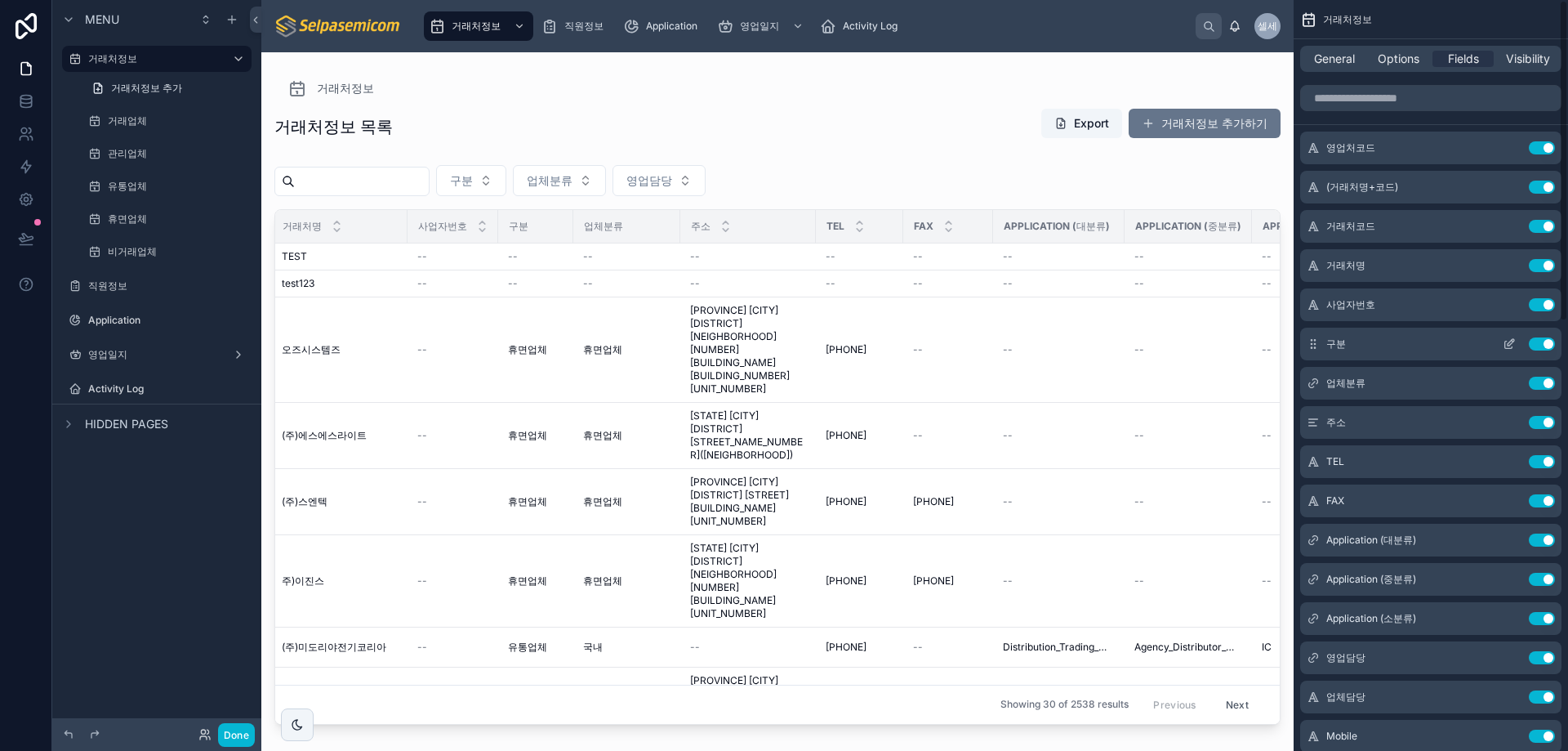 click 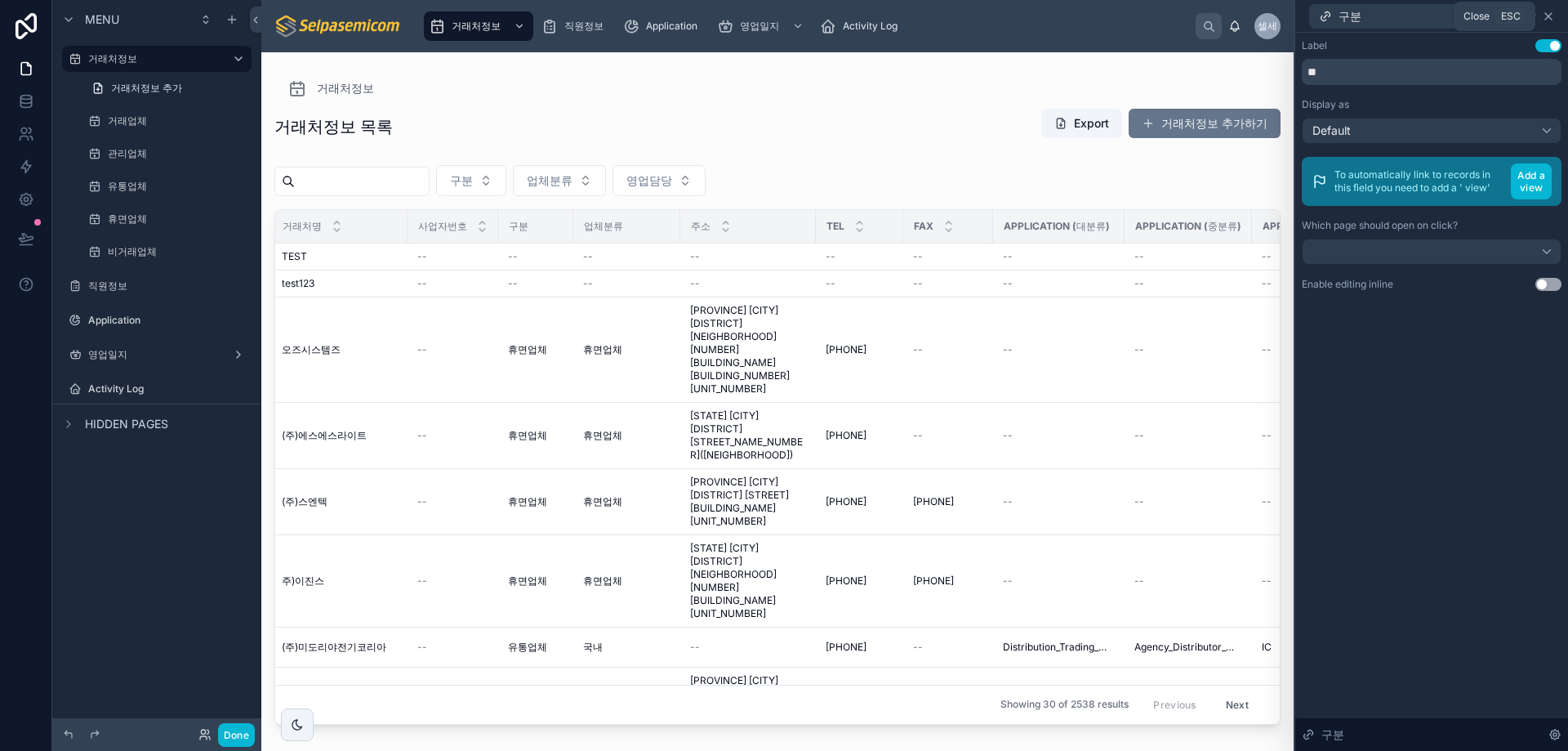 click 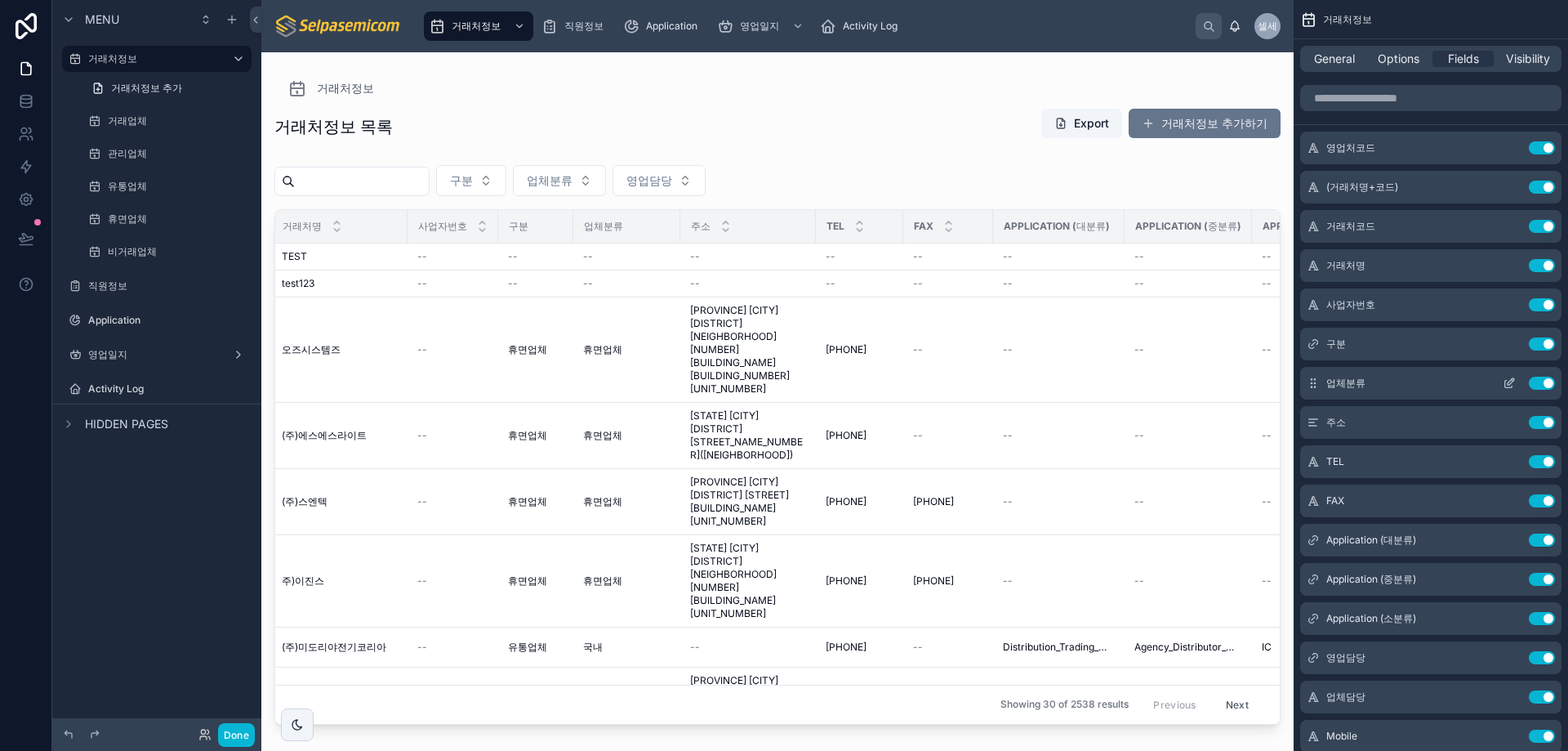 click 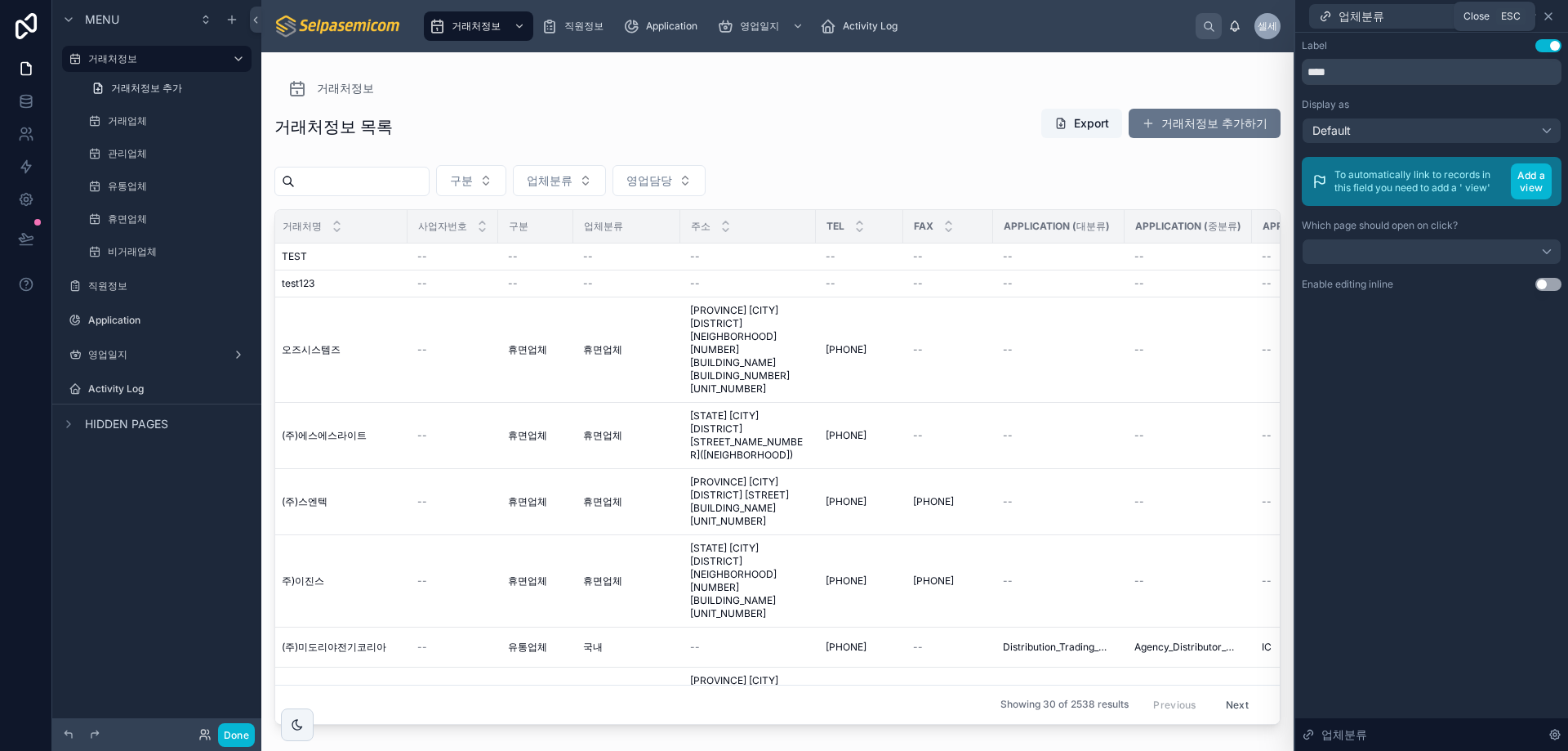 click 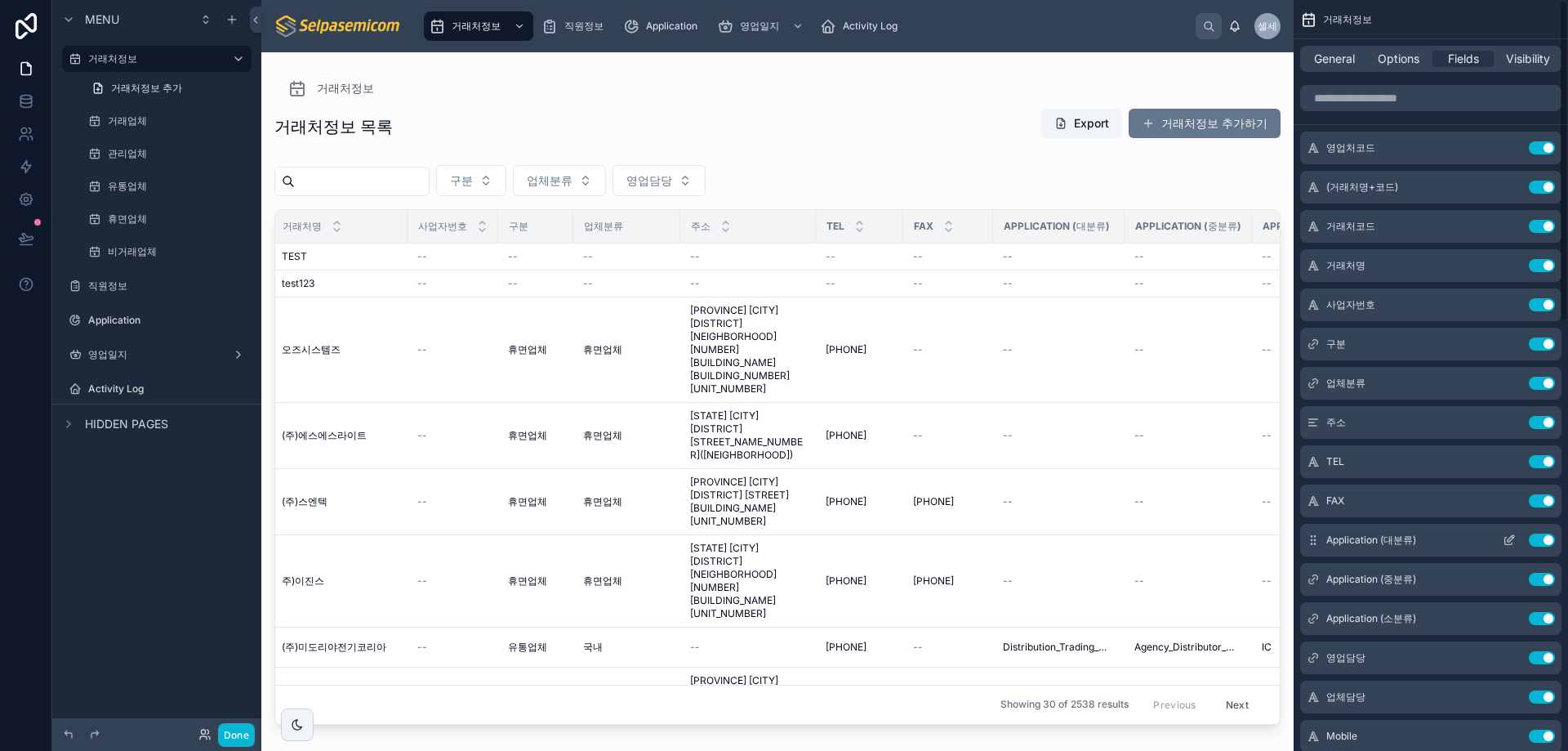 click 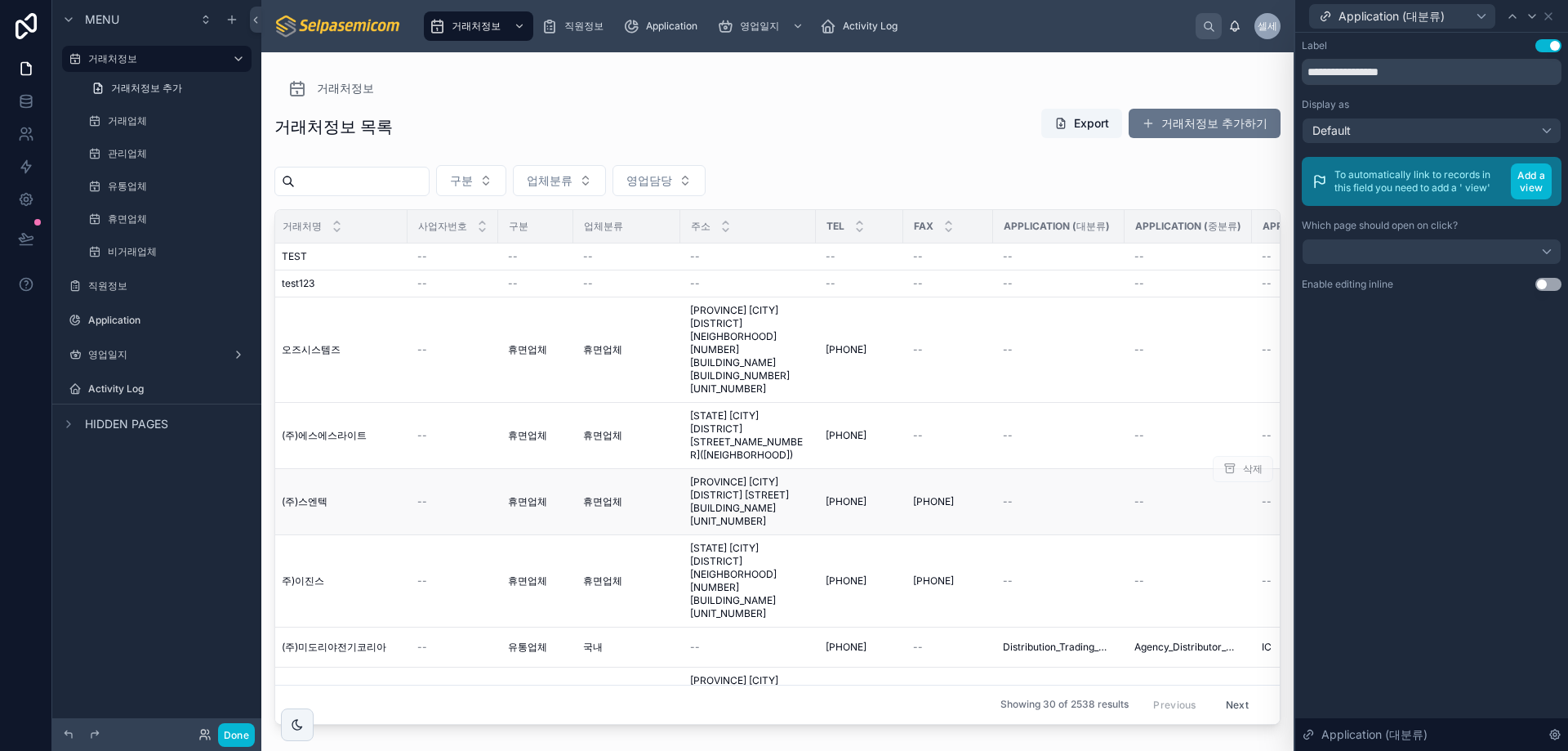 drag, startPoint x: 924, startPoint y: 421, endPoint x: 980, endPoint y: 423, distance: 56.0357 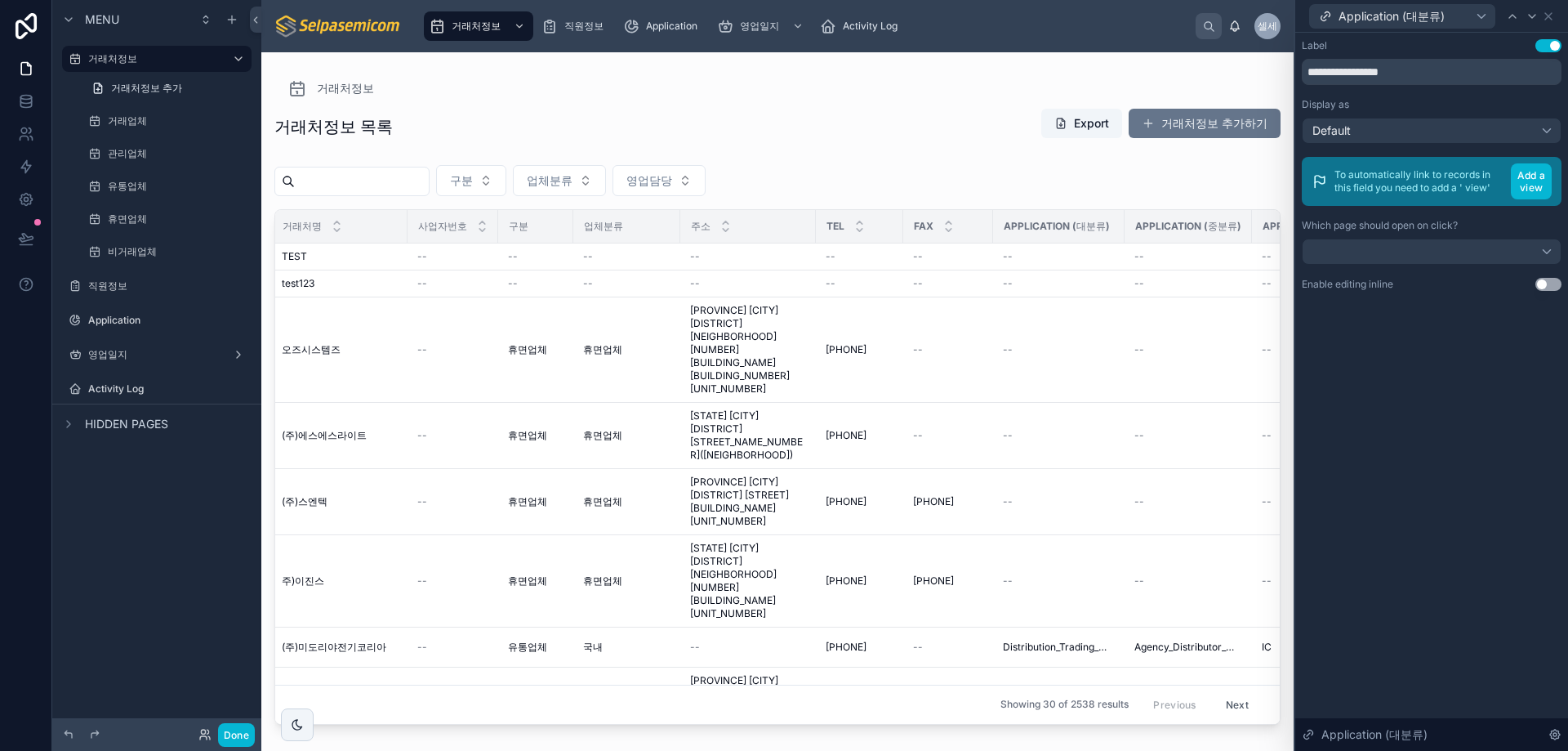 drag, startPoint x: 946, startPoint y: 136, endPoint x: 969, endPoint y: 146, distance: 25.079872 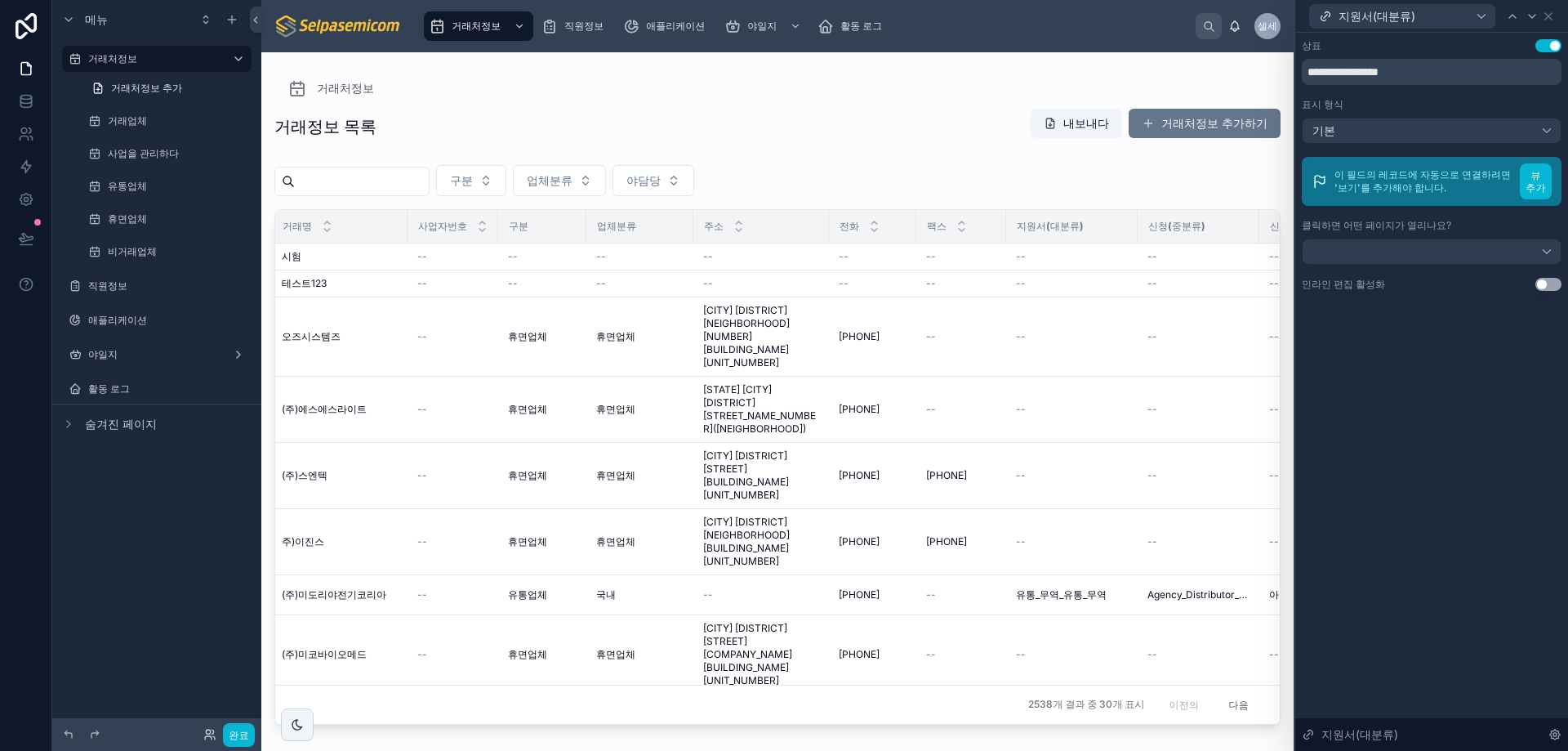 drag, startPoint x: 1491, startPoint y: 406, endPoint x: 1478, endPoint y: 394, distance: 17.691806 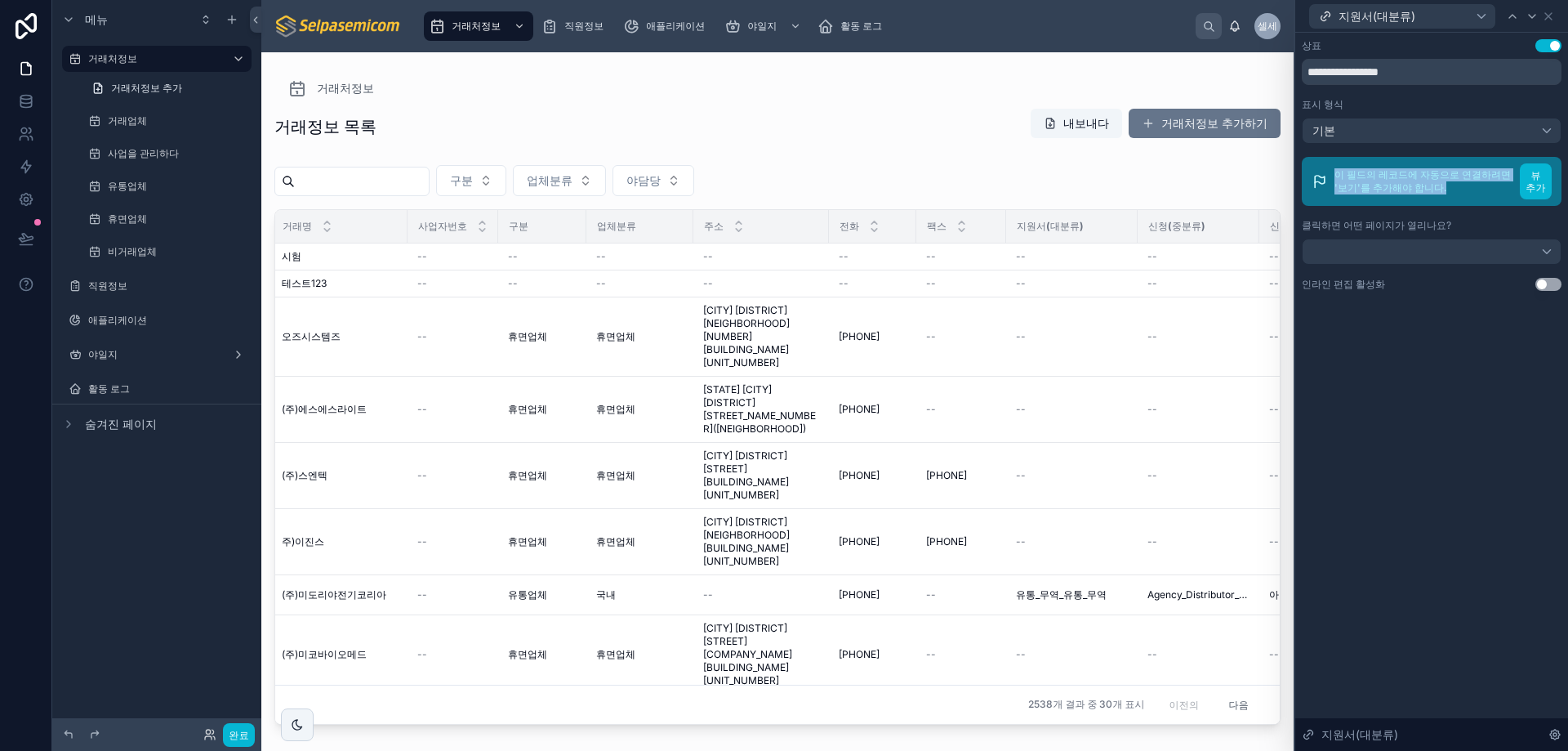 drag, startPoint x: 1335, startPoint y: 173, endPoint x: 1521, endPoint y: 164, distance: 186.21761 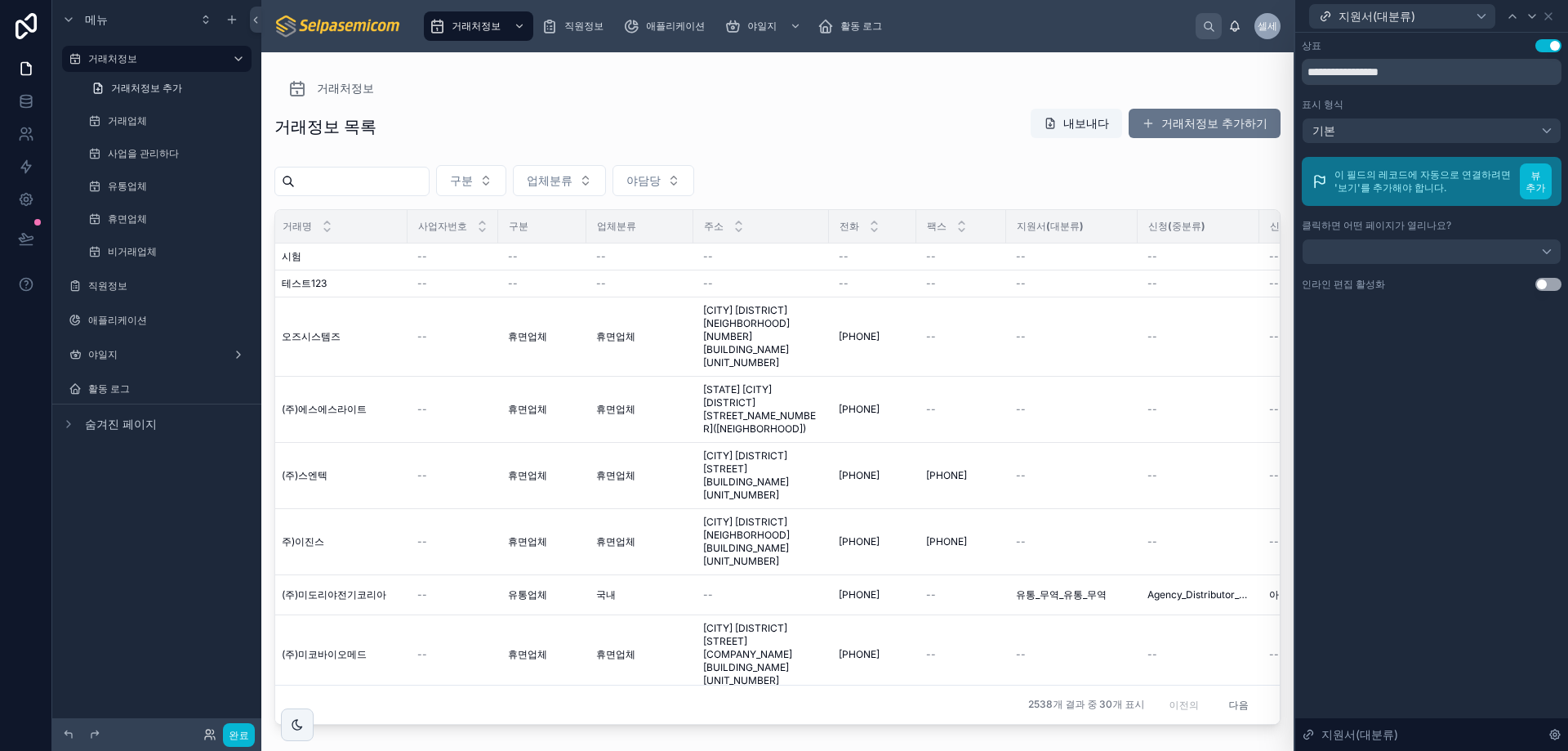 click on "**********" at bounding box center [1432, 391] 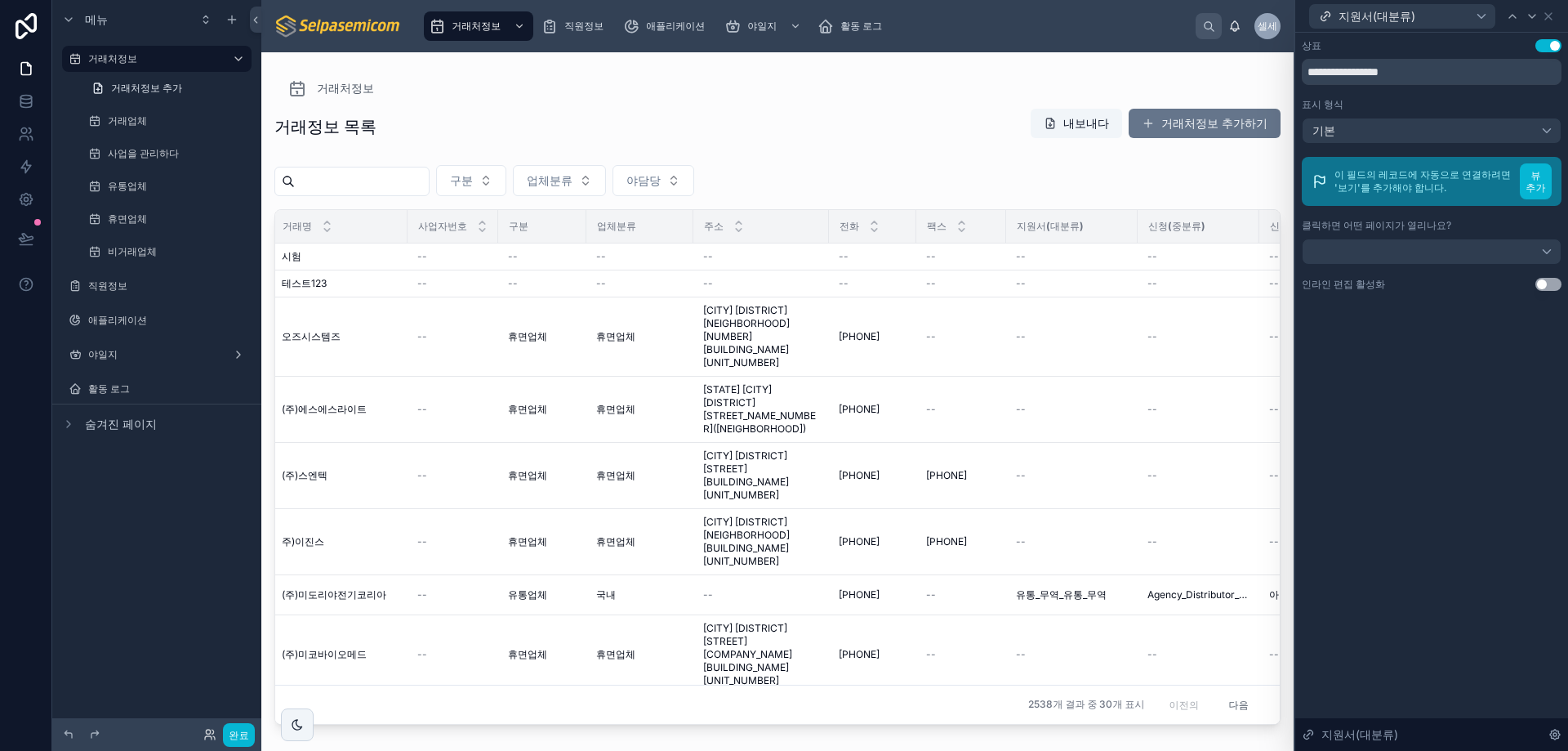click on "설정 사용" at bounding box center [1548, 284] 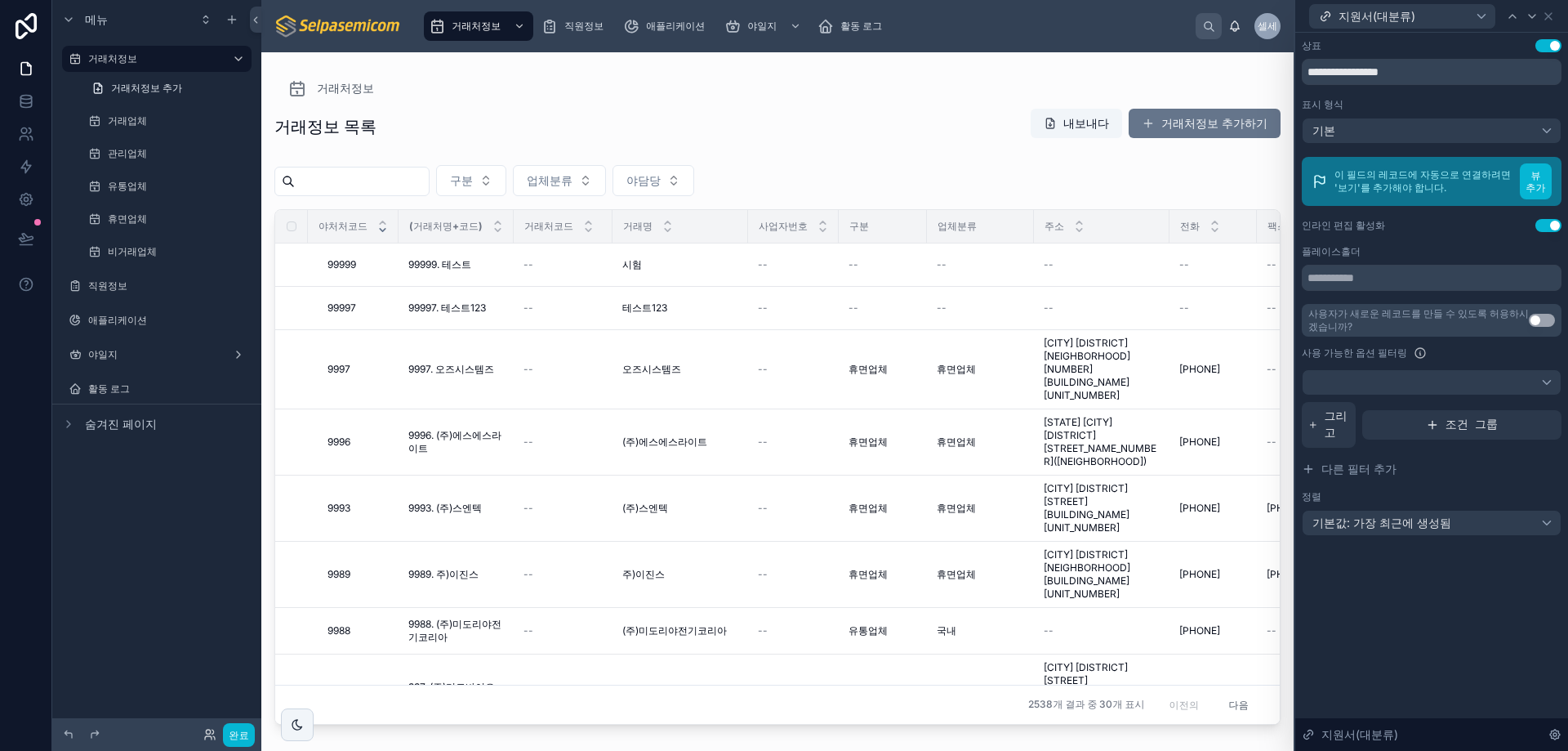 click on "설정 사용" at bounding box center (1548, 226) 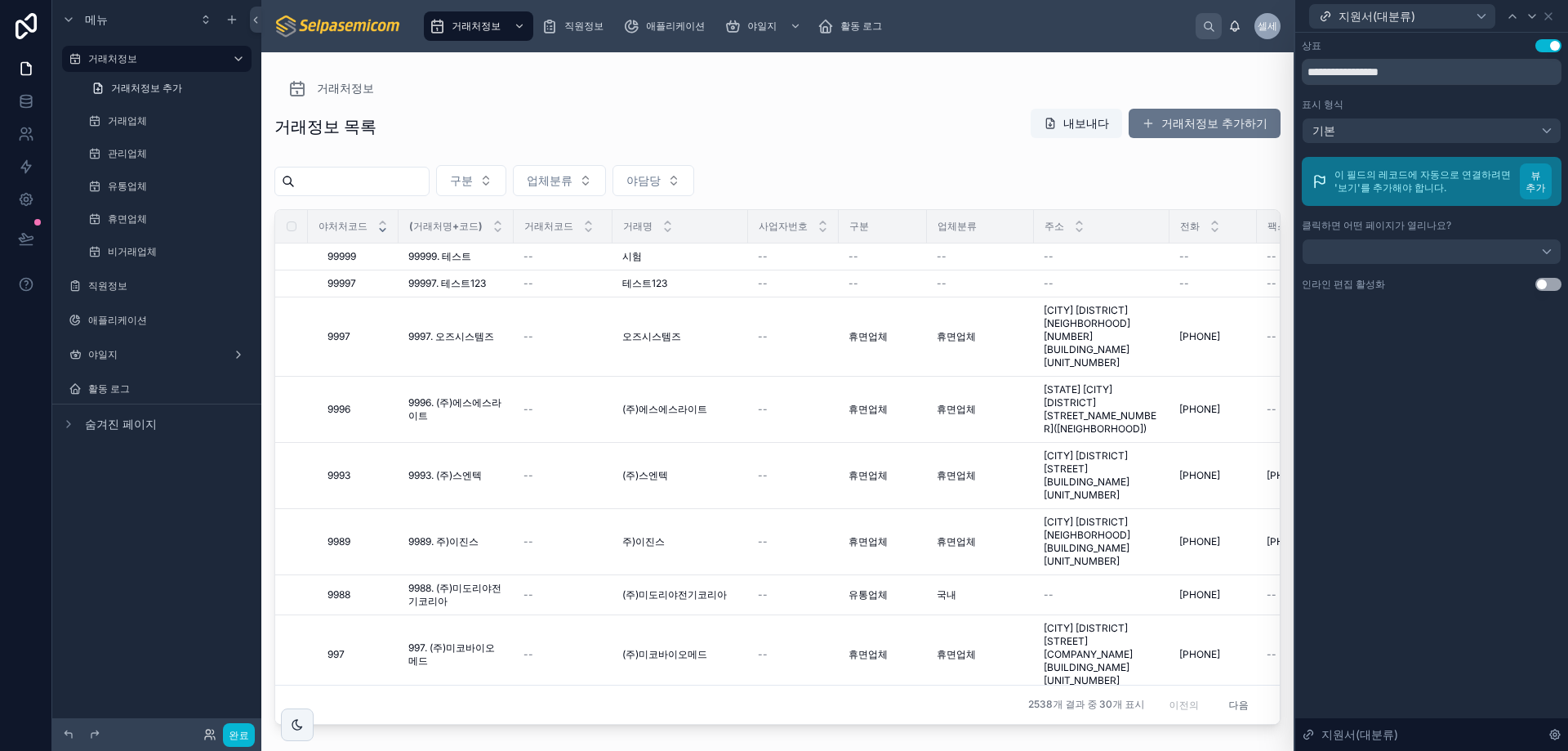 click on "뷰 추가" at bounding box center (1535, 181) 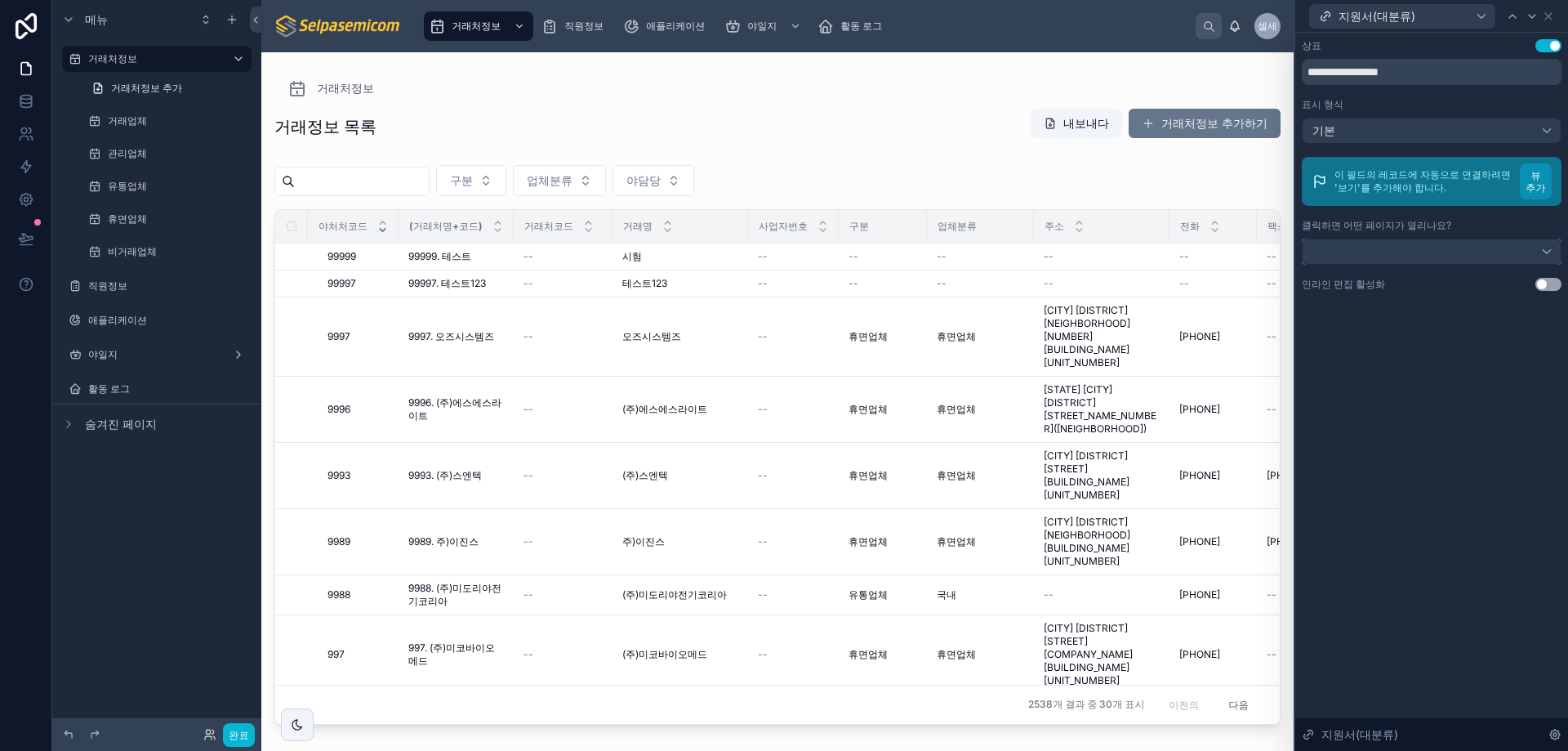click at bounding box center [1432, 252] 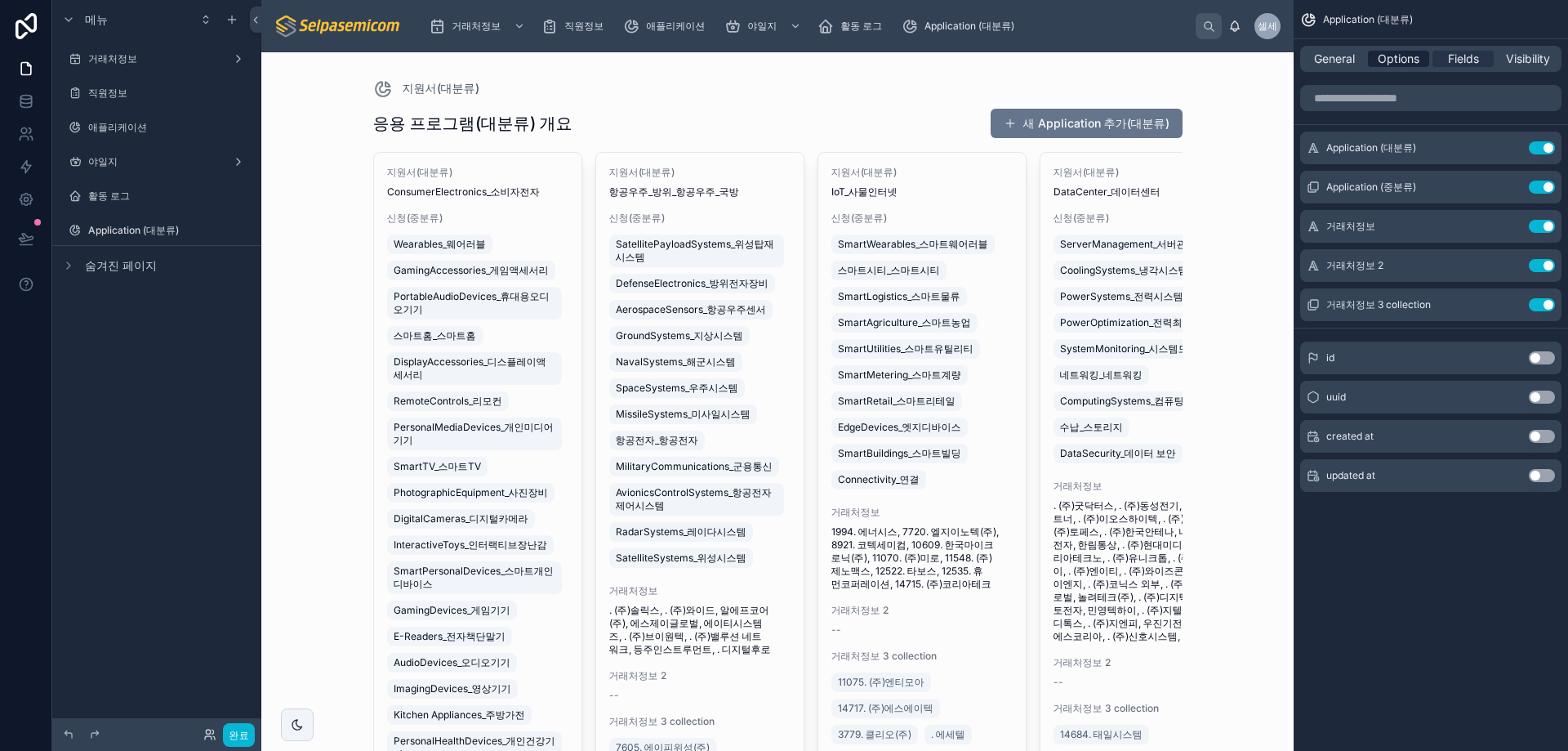 click on "Options" at bounding box center (1398, 59) 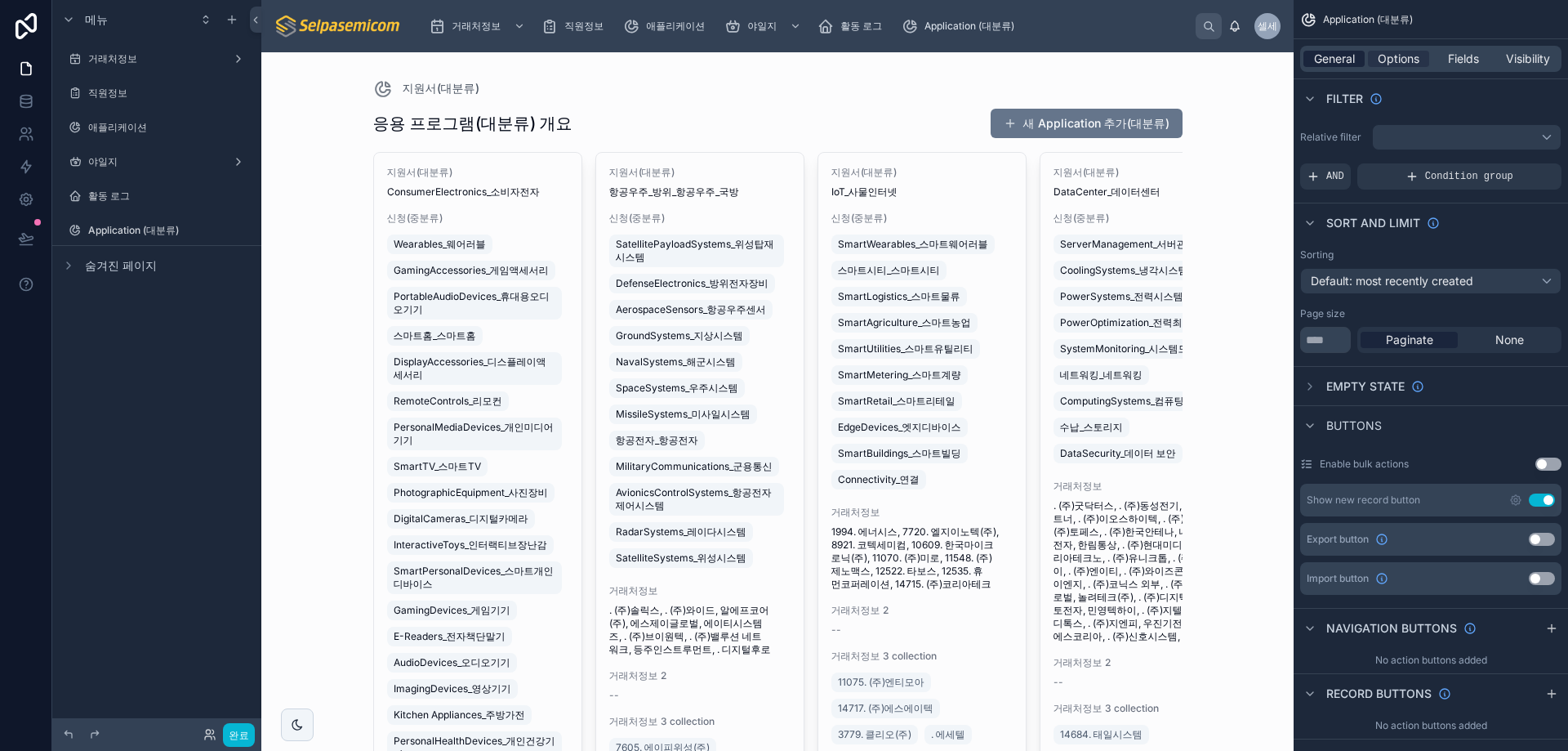 click on "General" at bounding box center [1334, 59] 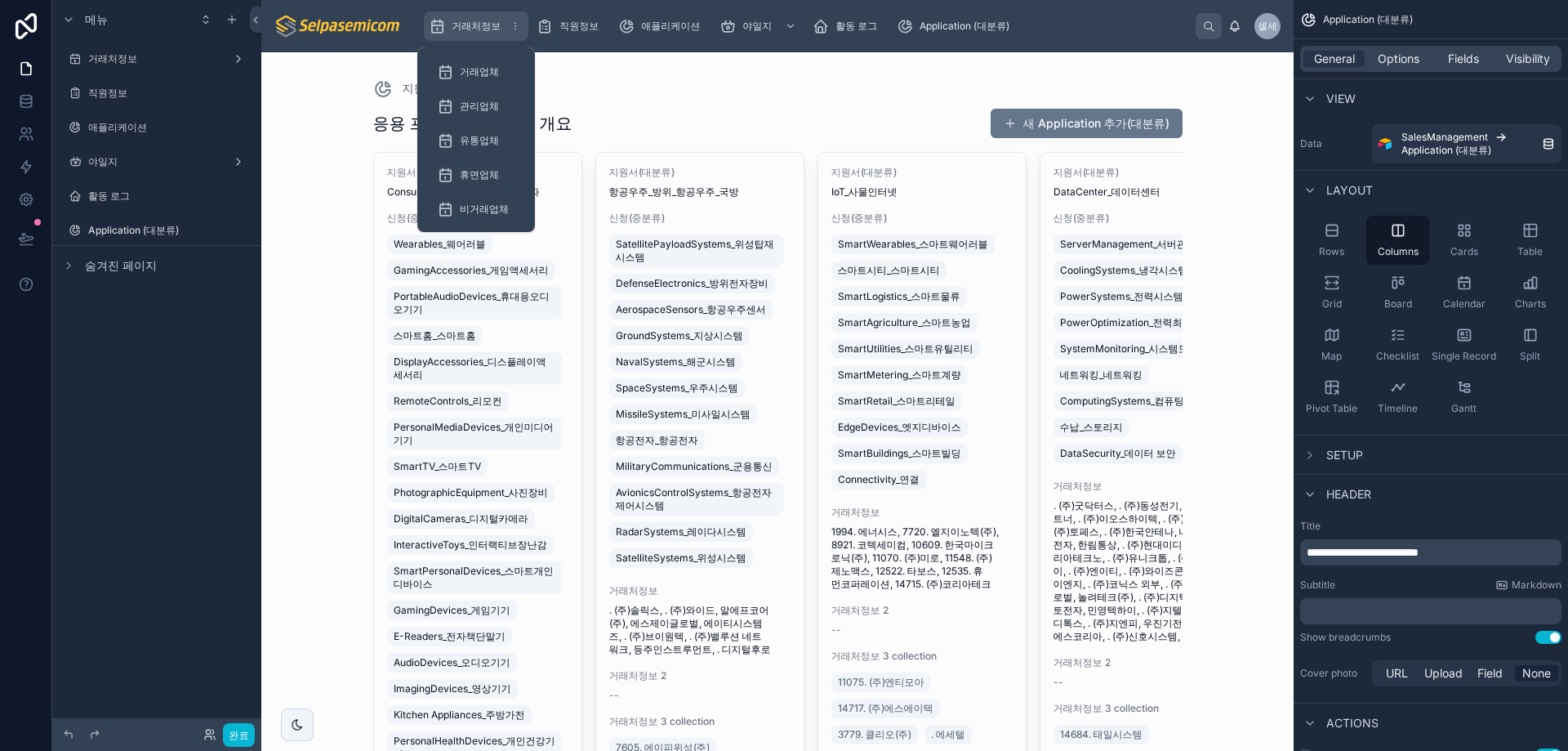 click on "거래처정보" at bounding box center [476, 26] 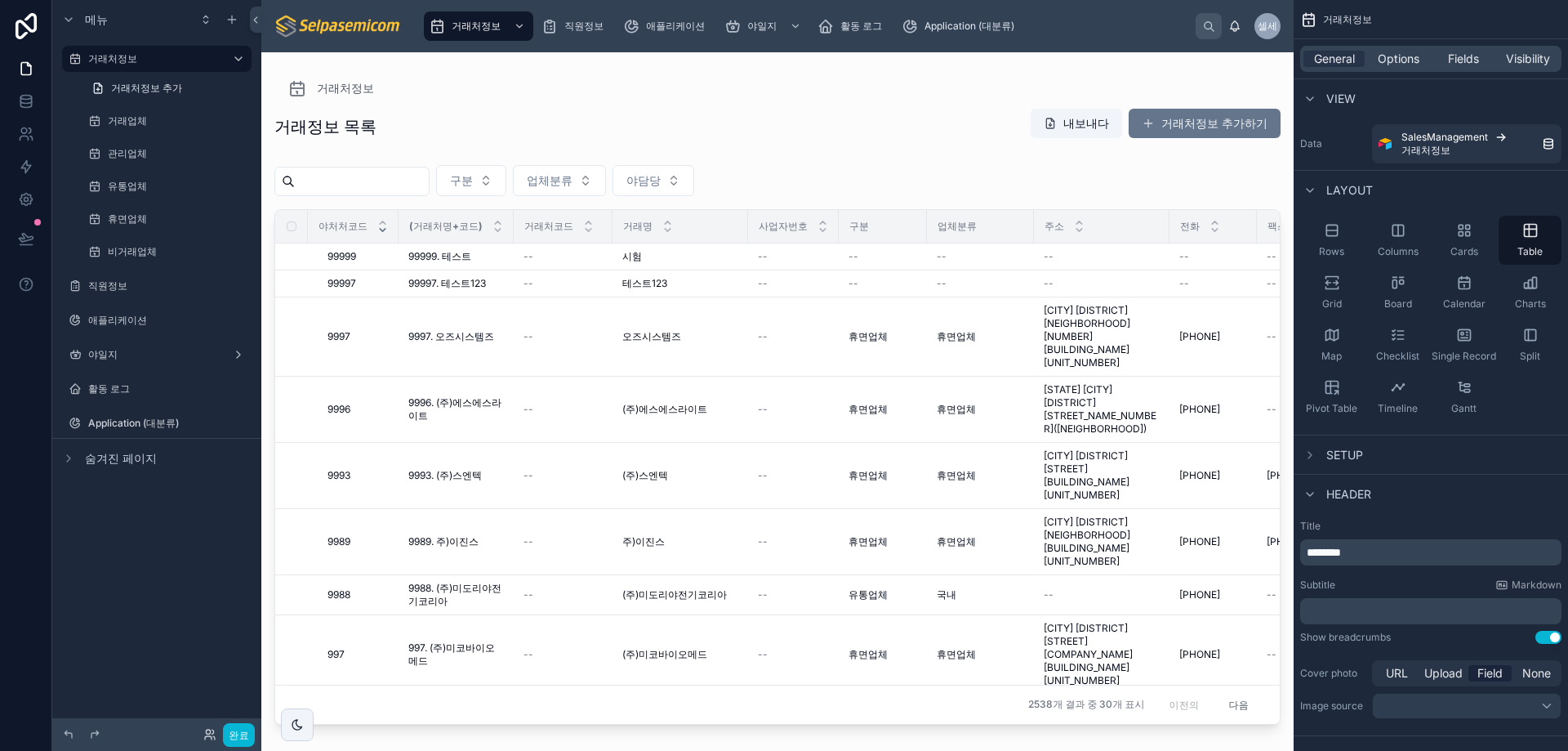 click at bounding box center (777, 391) 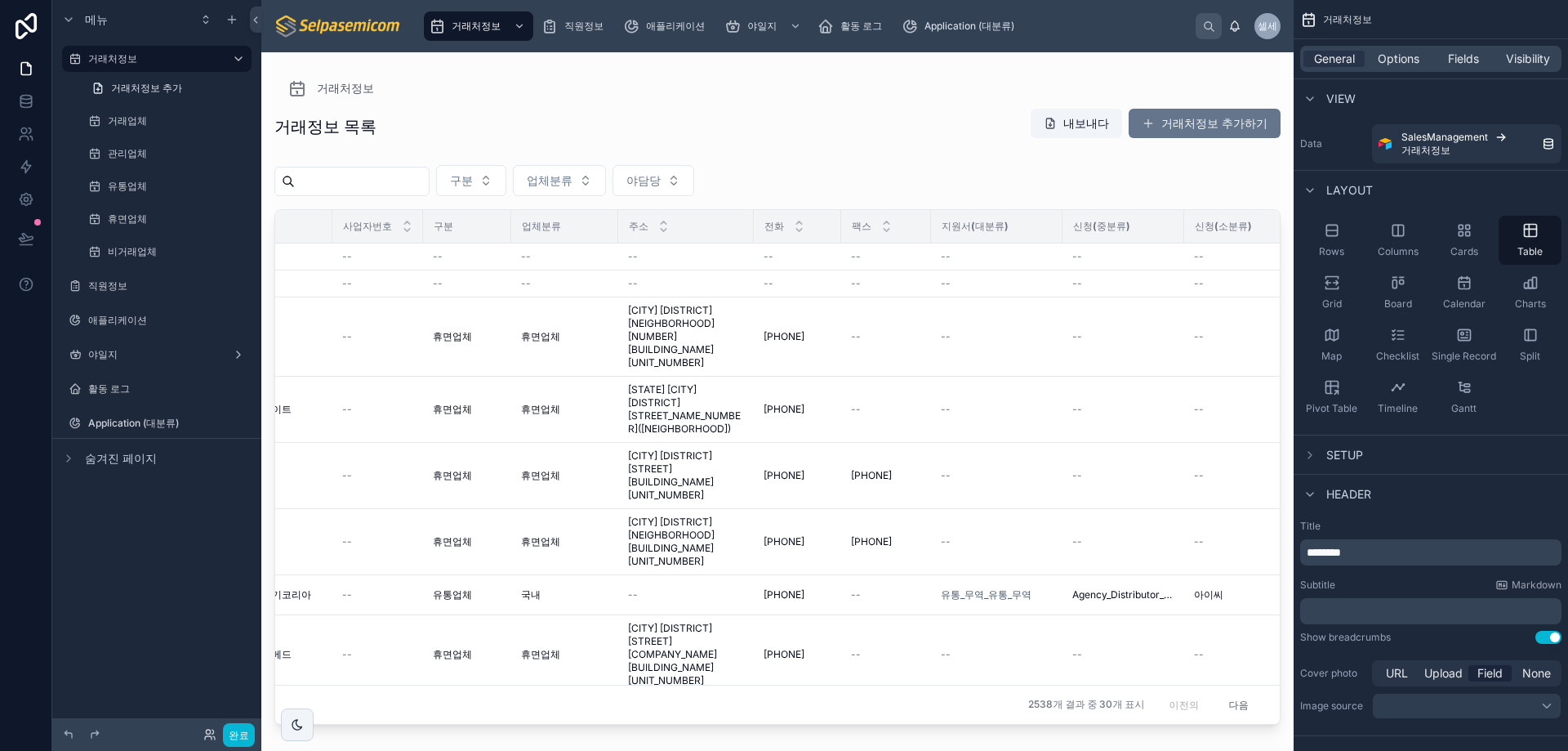 scroll, scrollTop: 0, scrollLeft: 835, axis: horizontal 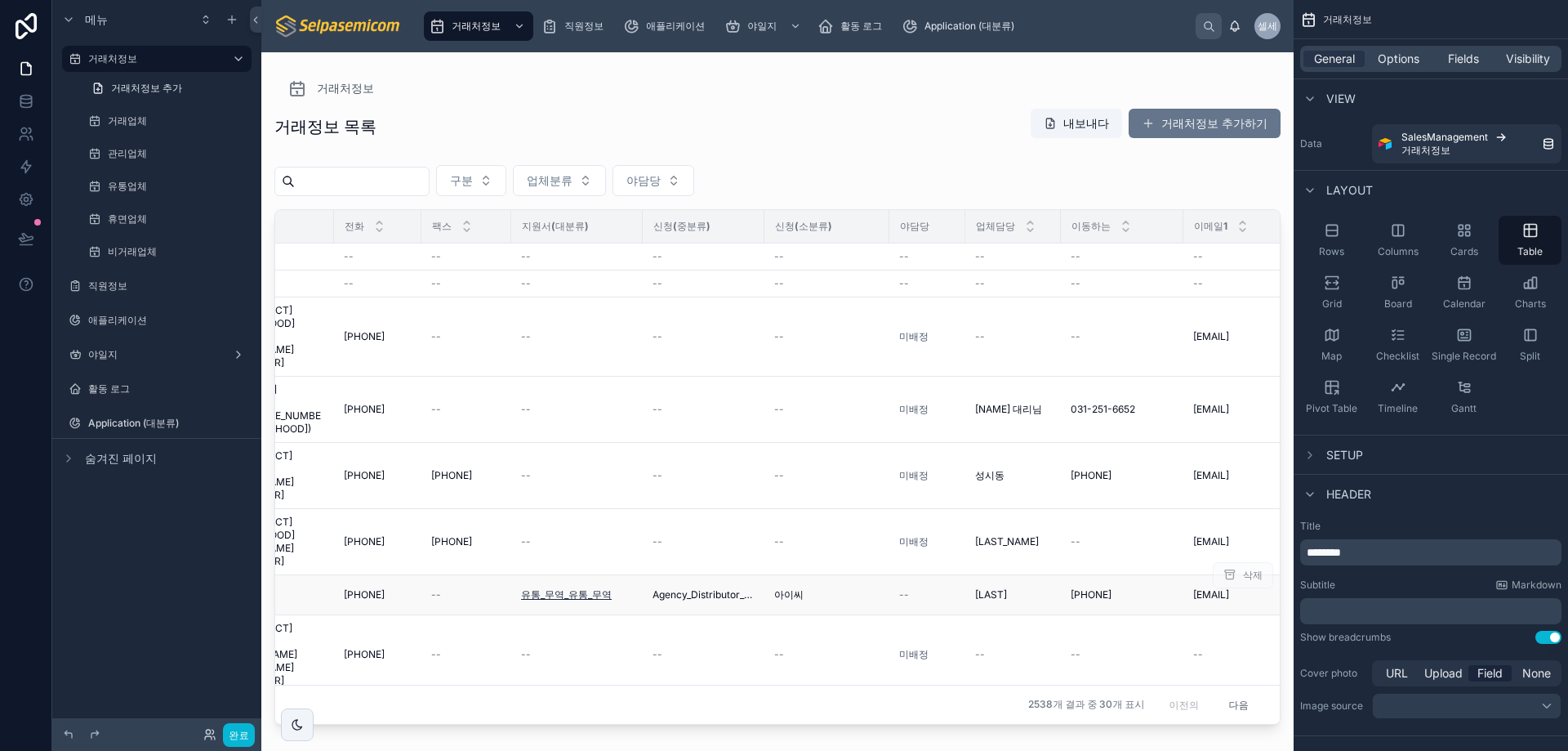 click on "유통_무역_유통_무역" at bounding box center (566, 594) 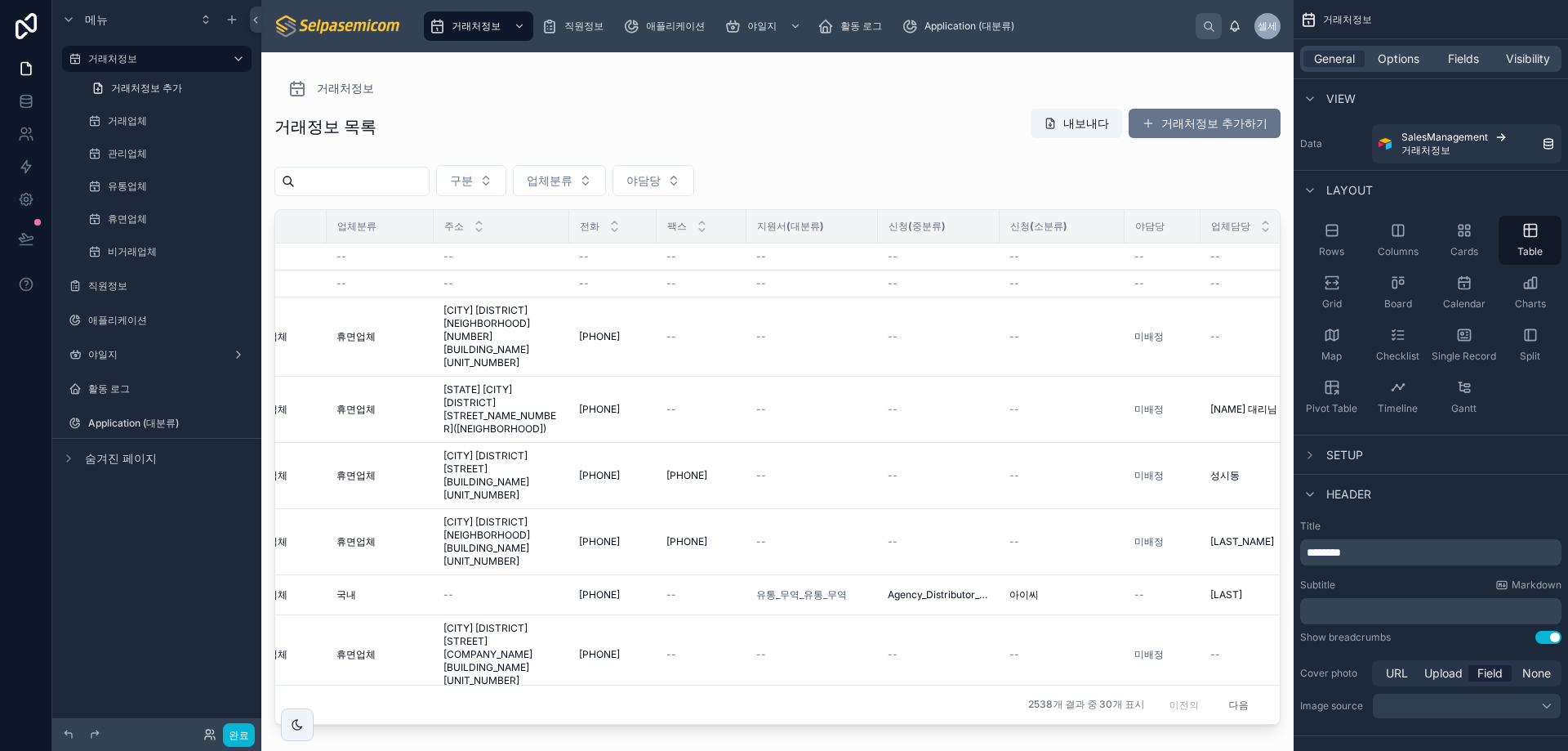 scroll, scrollTop: 0, scrollLeft: 635, axis: horizontal 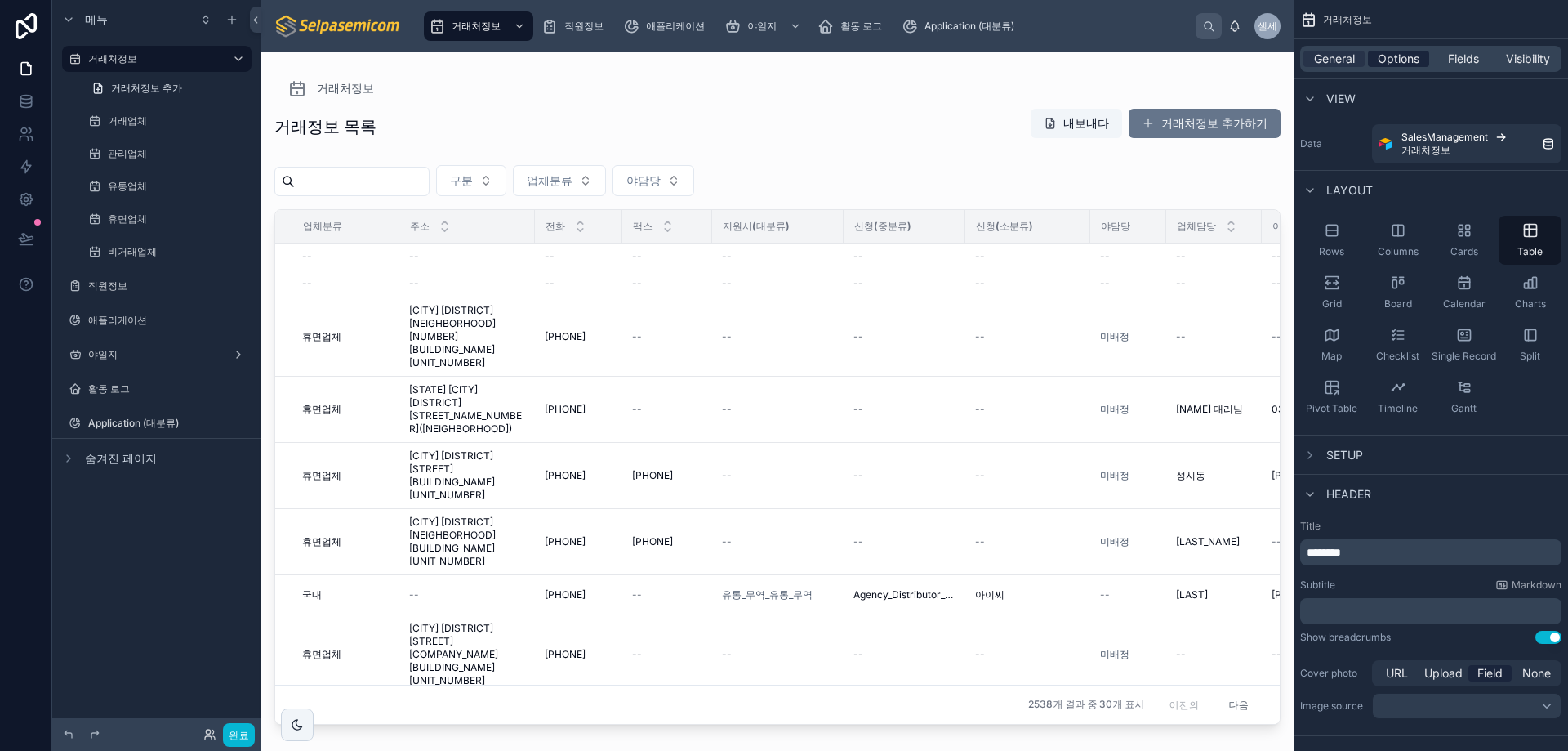 click on "Options" at bounding box center (1398, 59) 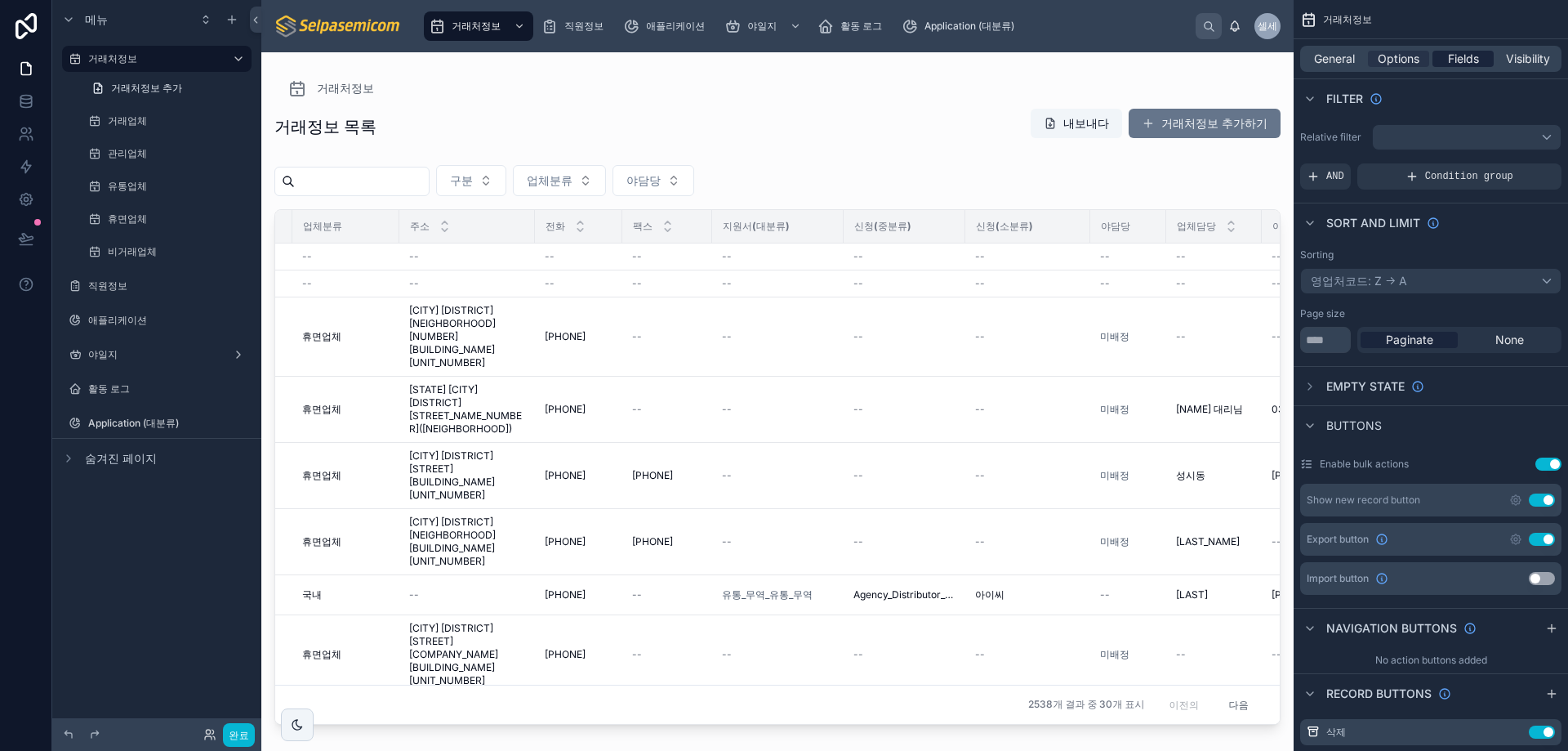 click on "Fields" at bounding box center [1463, 59] 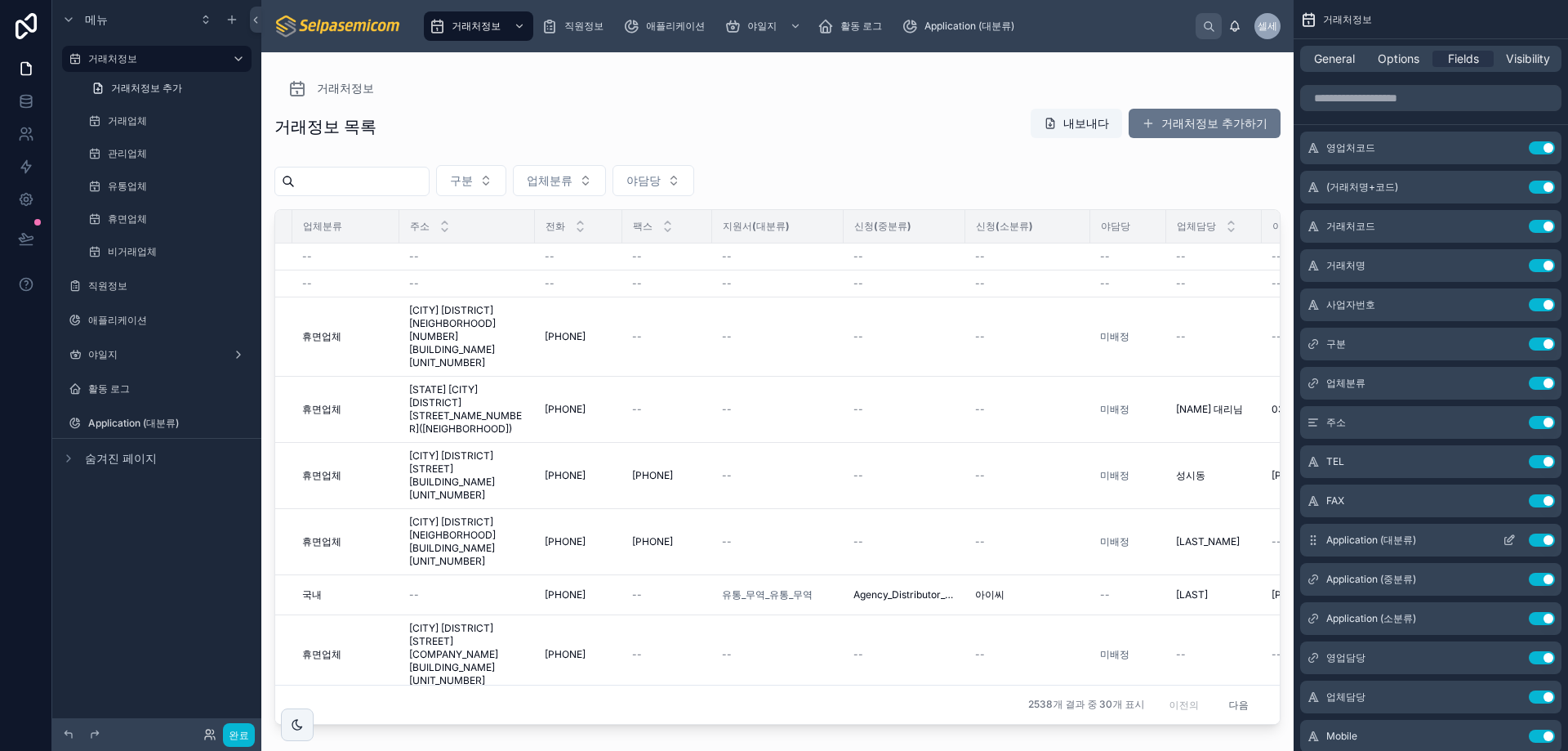 click 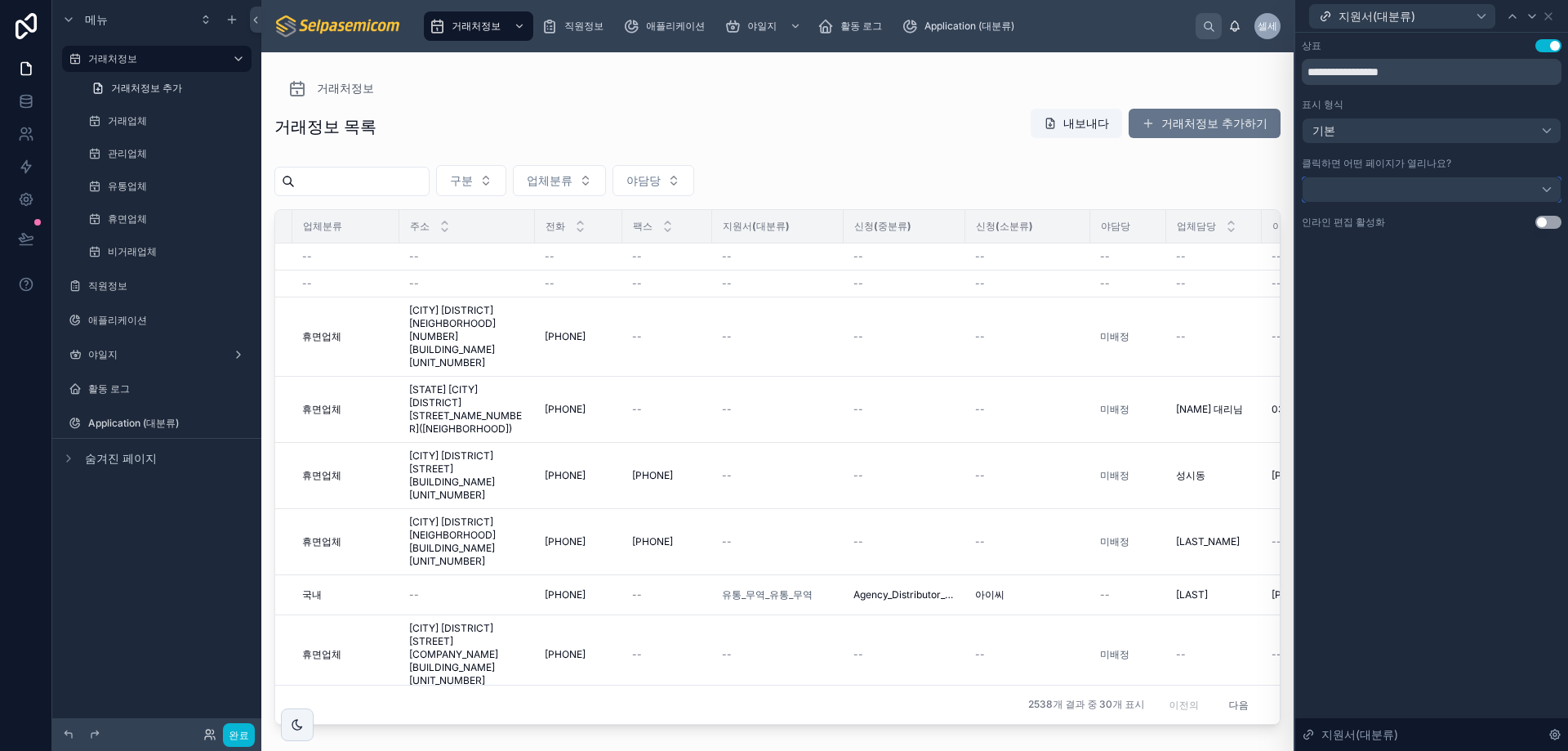 click at bounding box center (1432, 190) 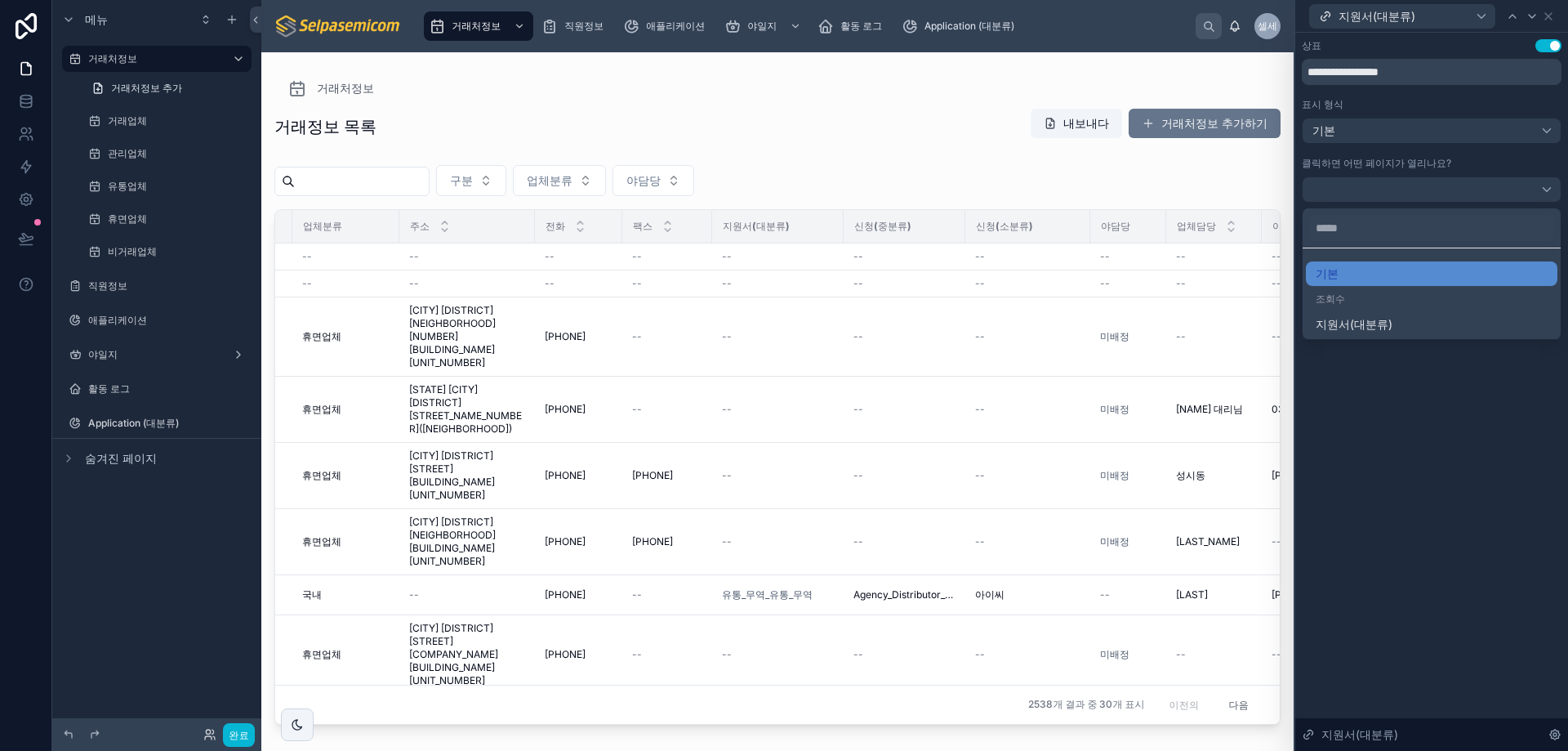 click at bounding box center [1432, 375] 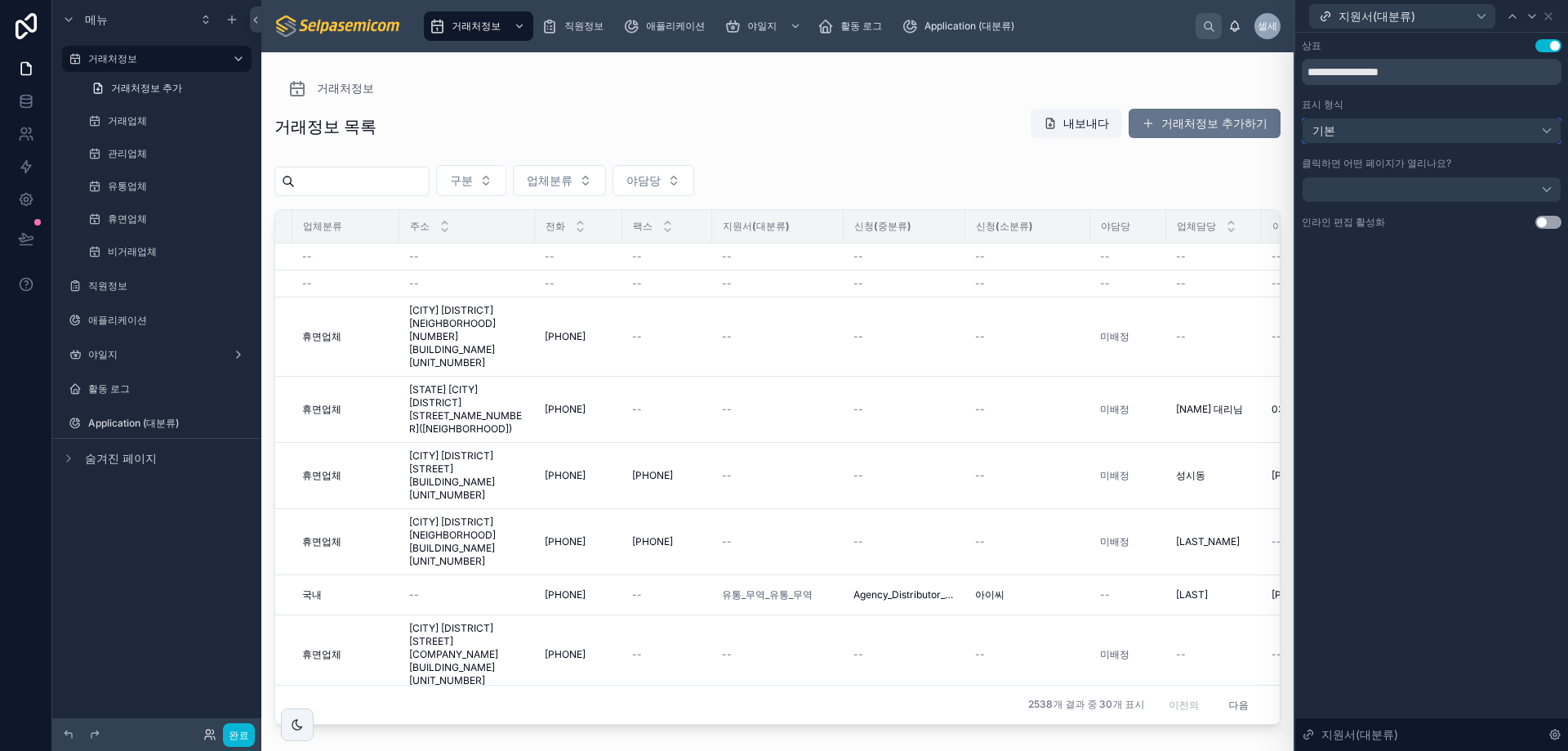 click on "기본" at bounding box center (1432, 131) 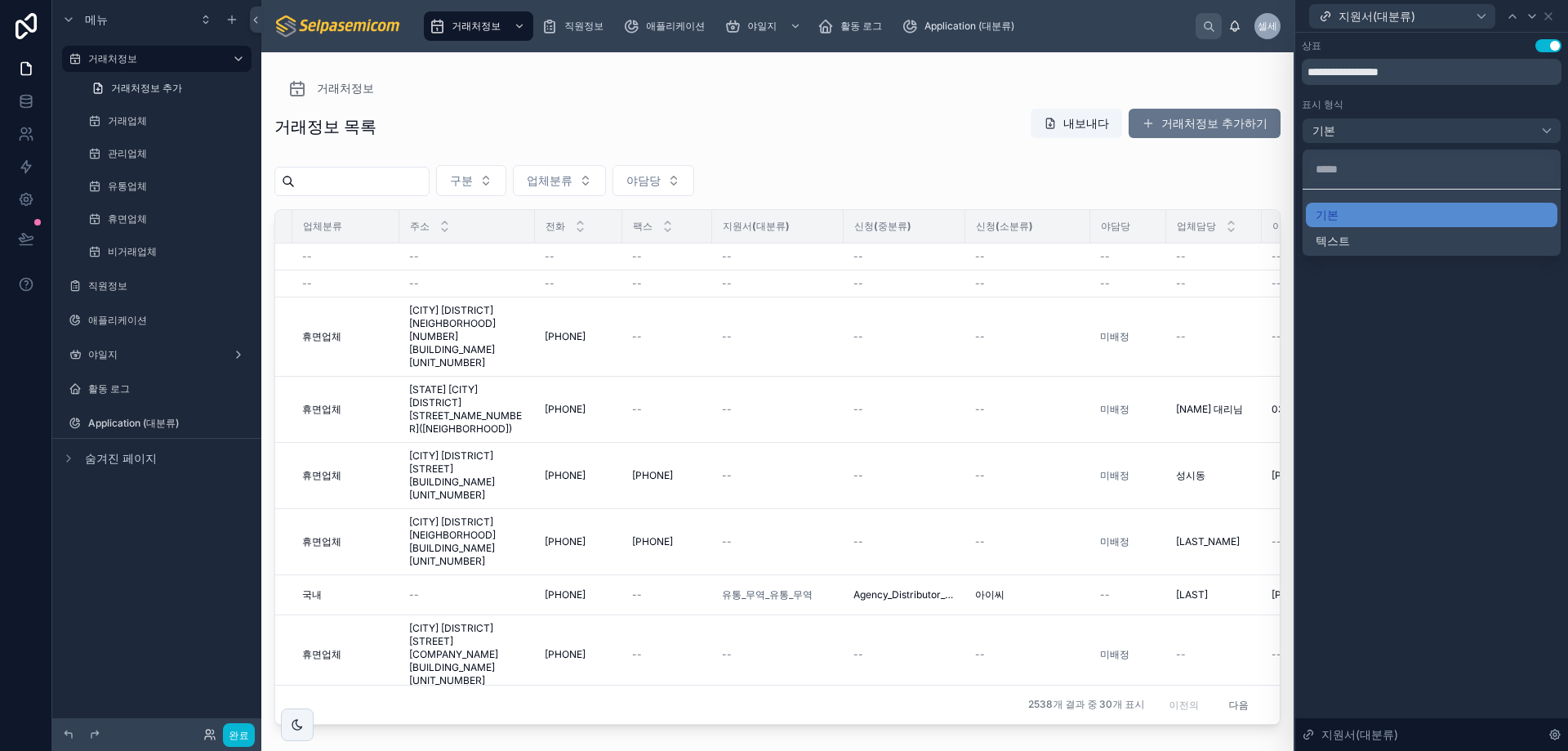 click at bounding box center (1432, 375) 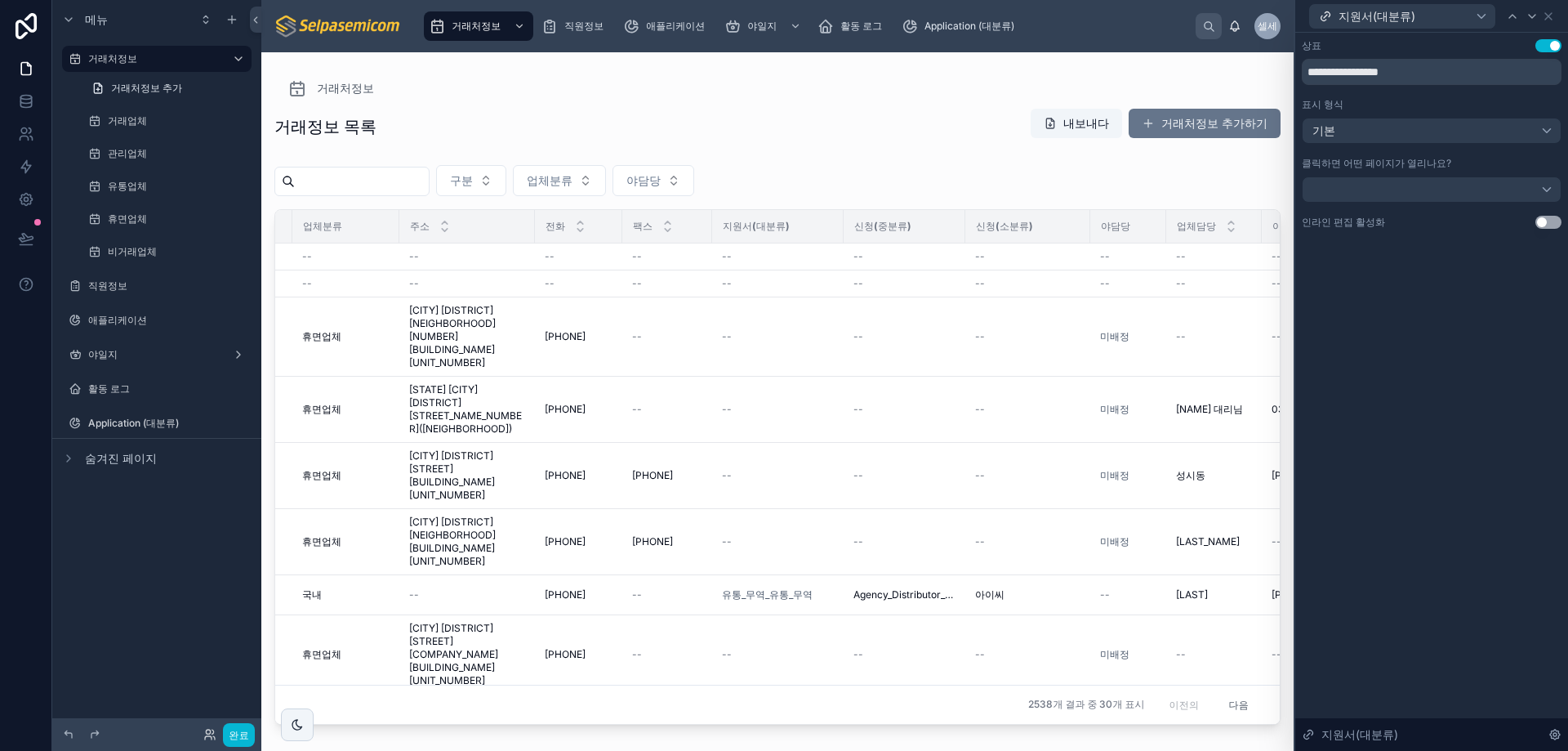 click on "설정 사용" at bounding box center (1548, 46) 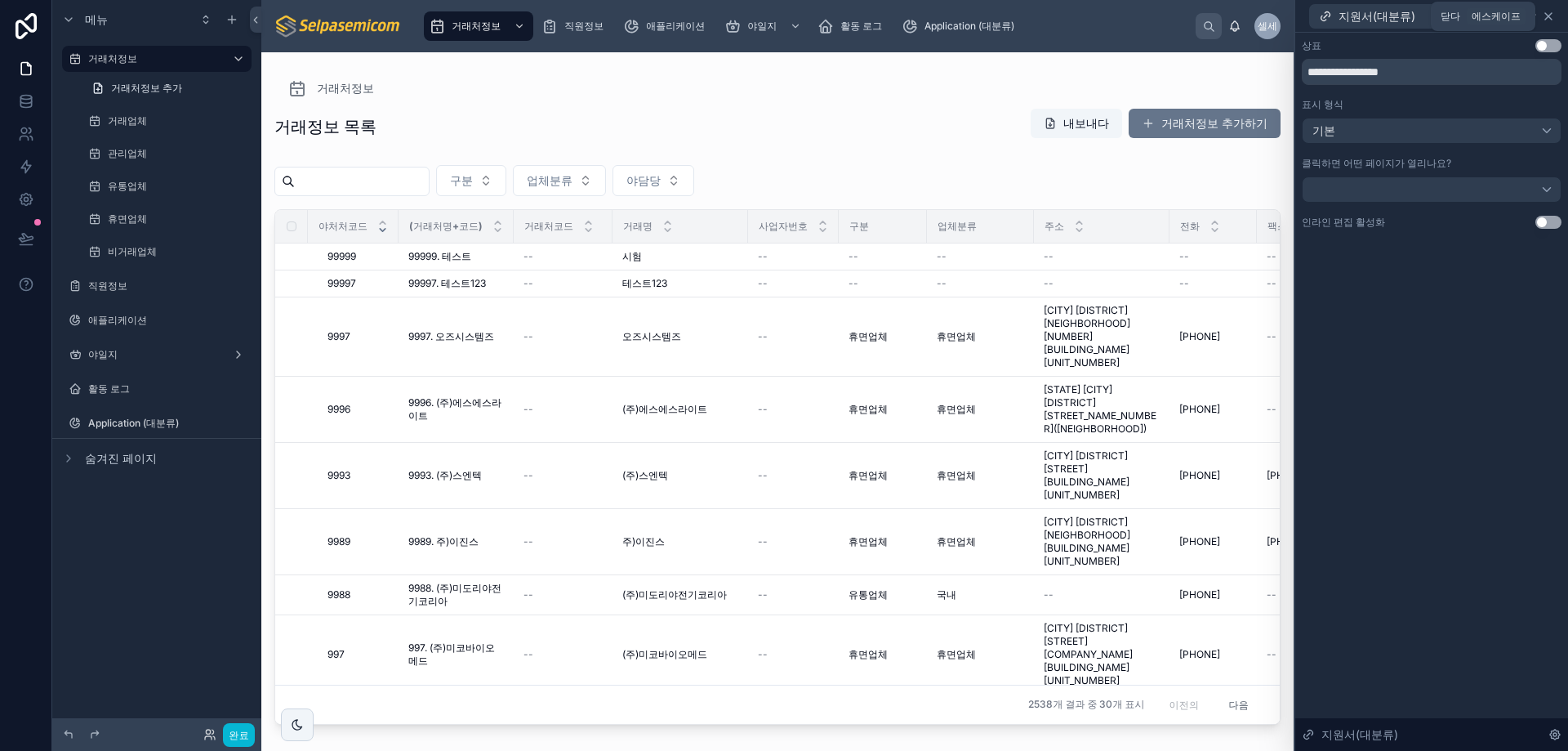 click 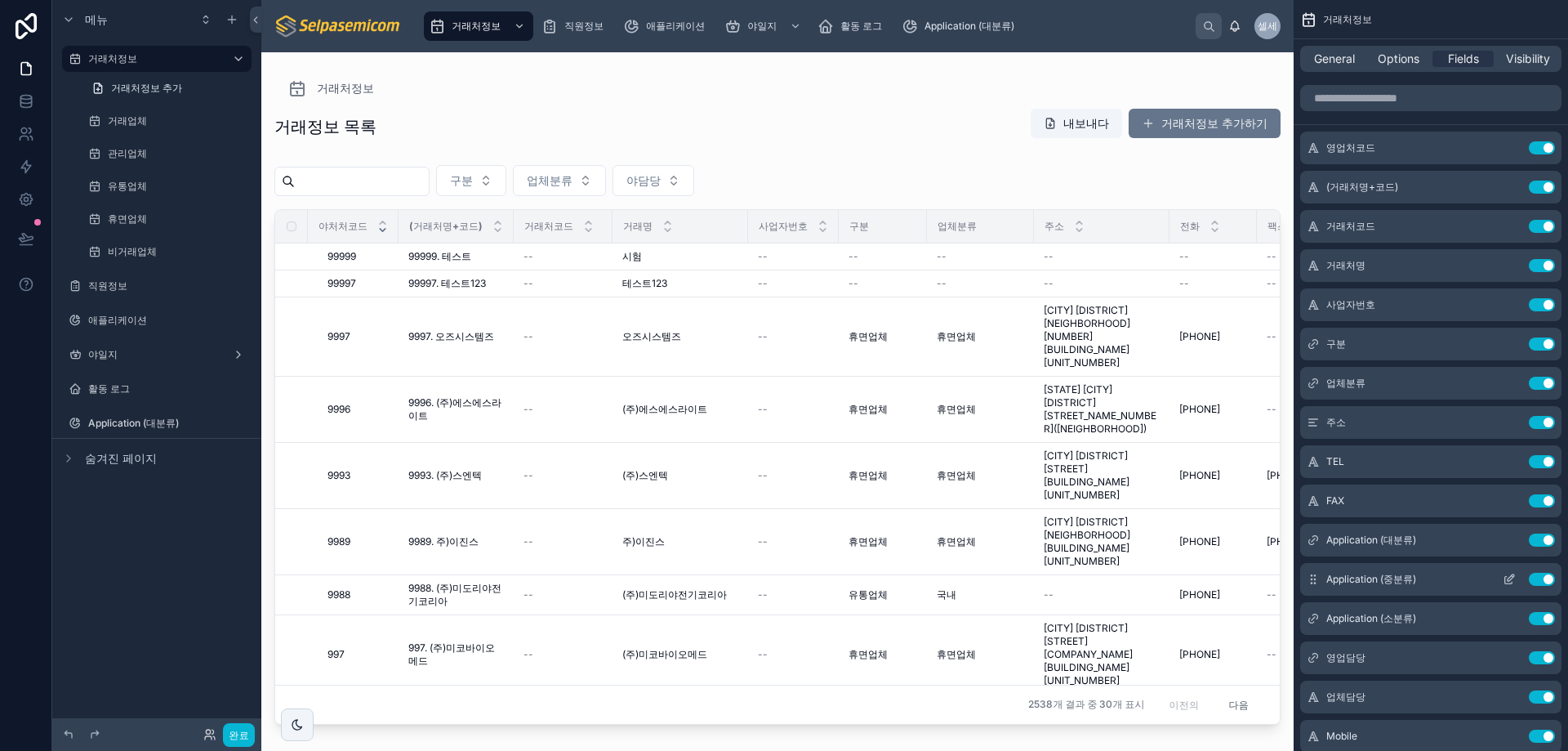 click on "Application (중분류) Use setting" at bounding box center (1431, 579) 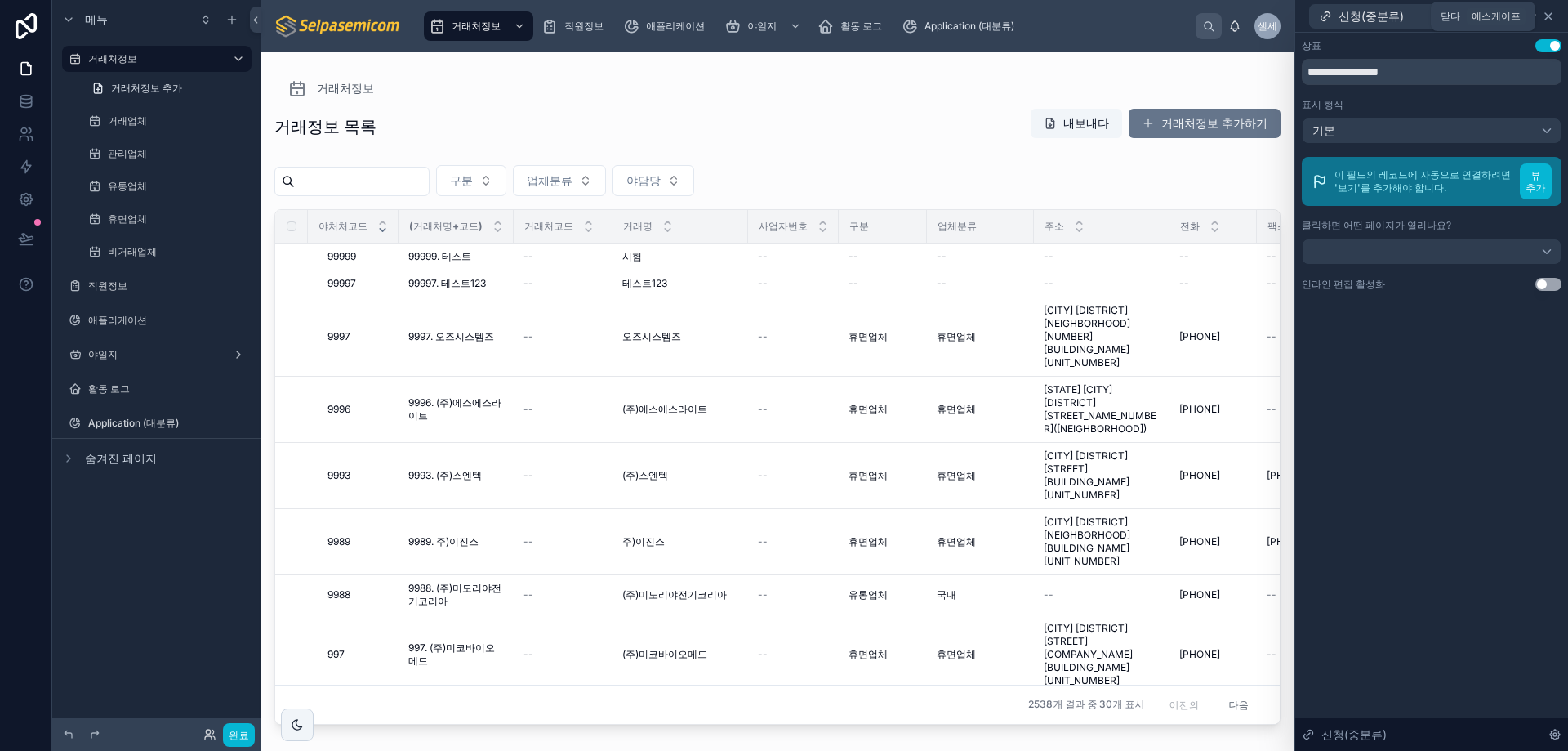 click 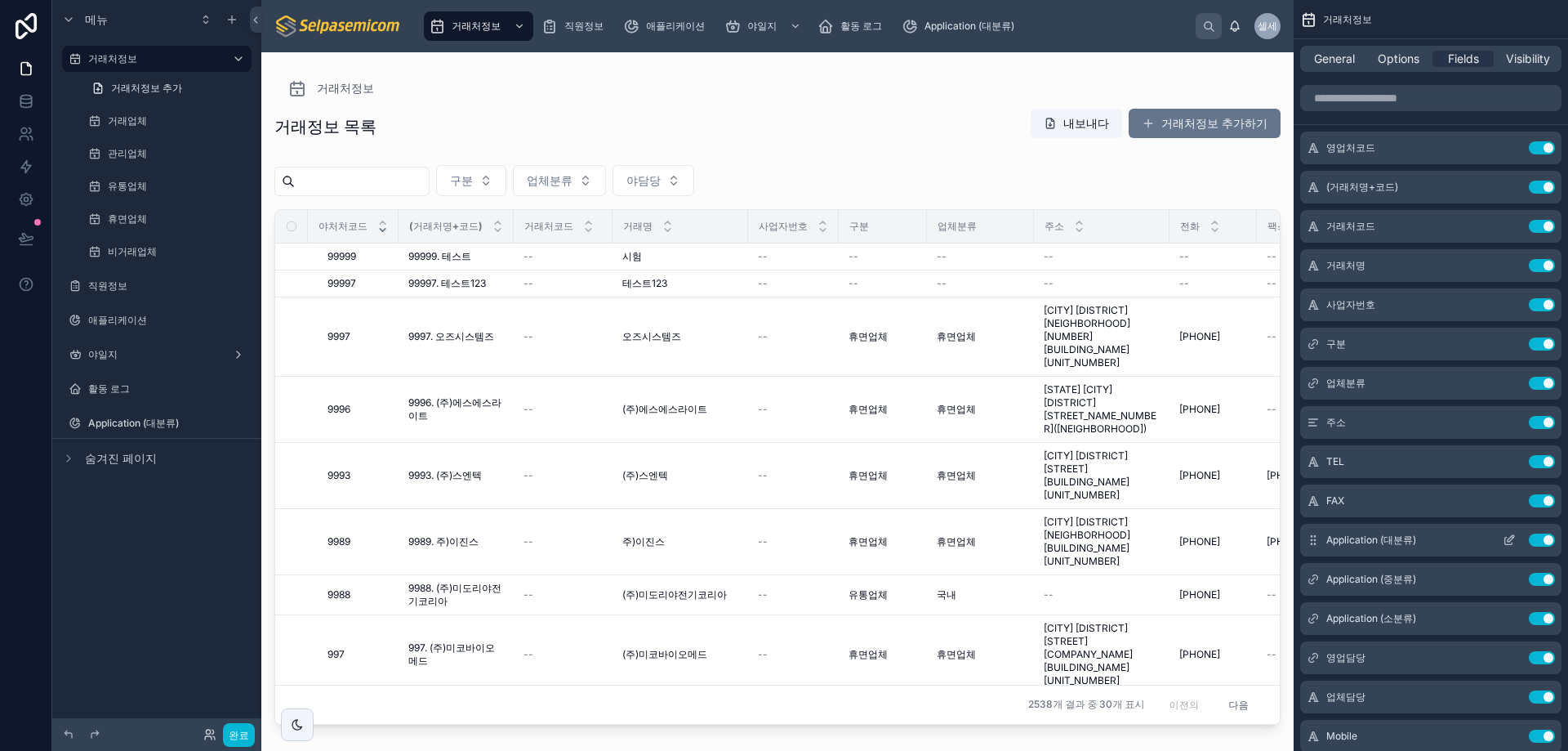 click 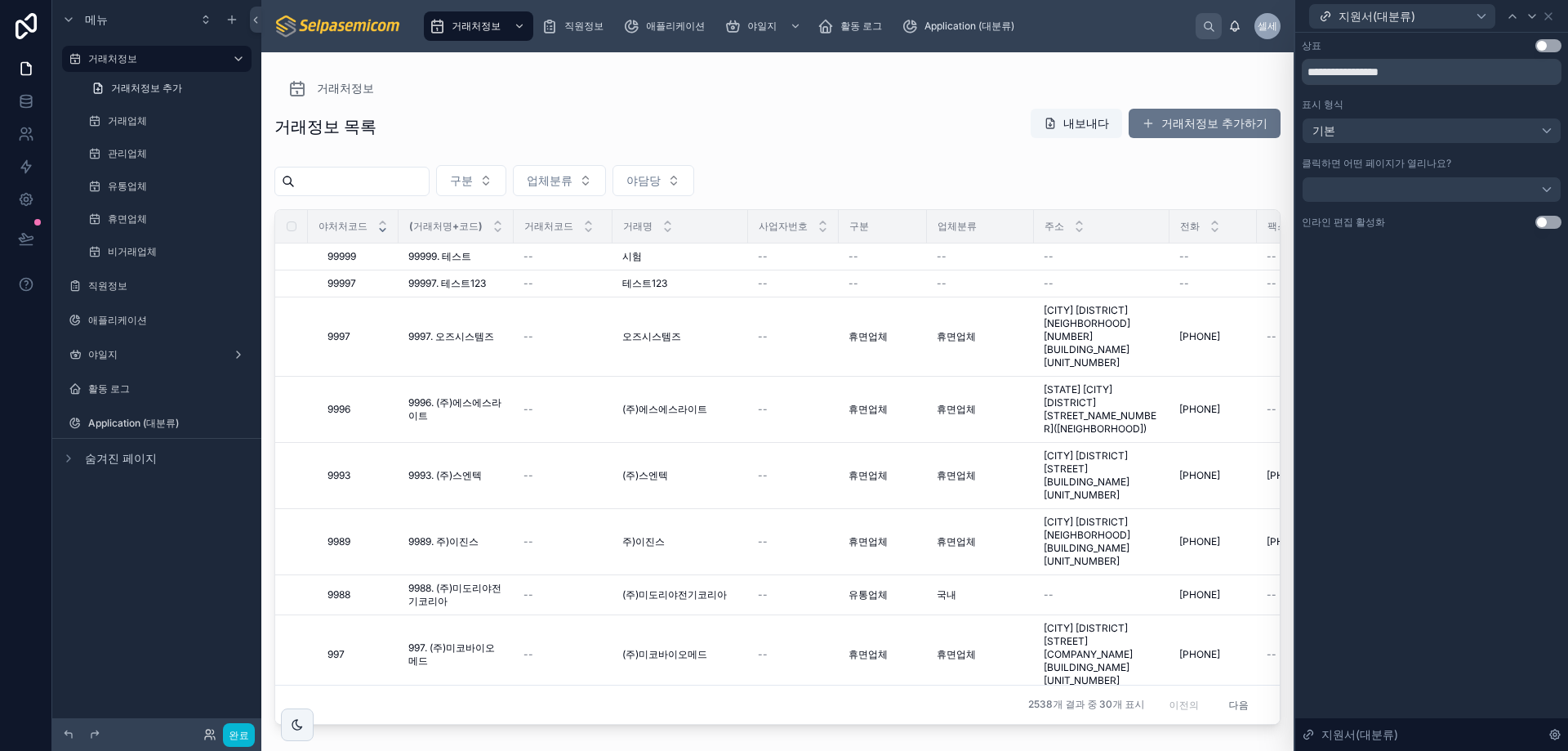 click on "설정 사용" at bounding box center [1548, 46] 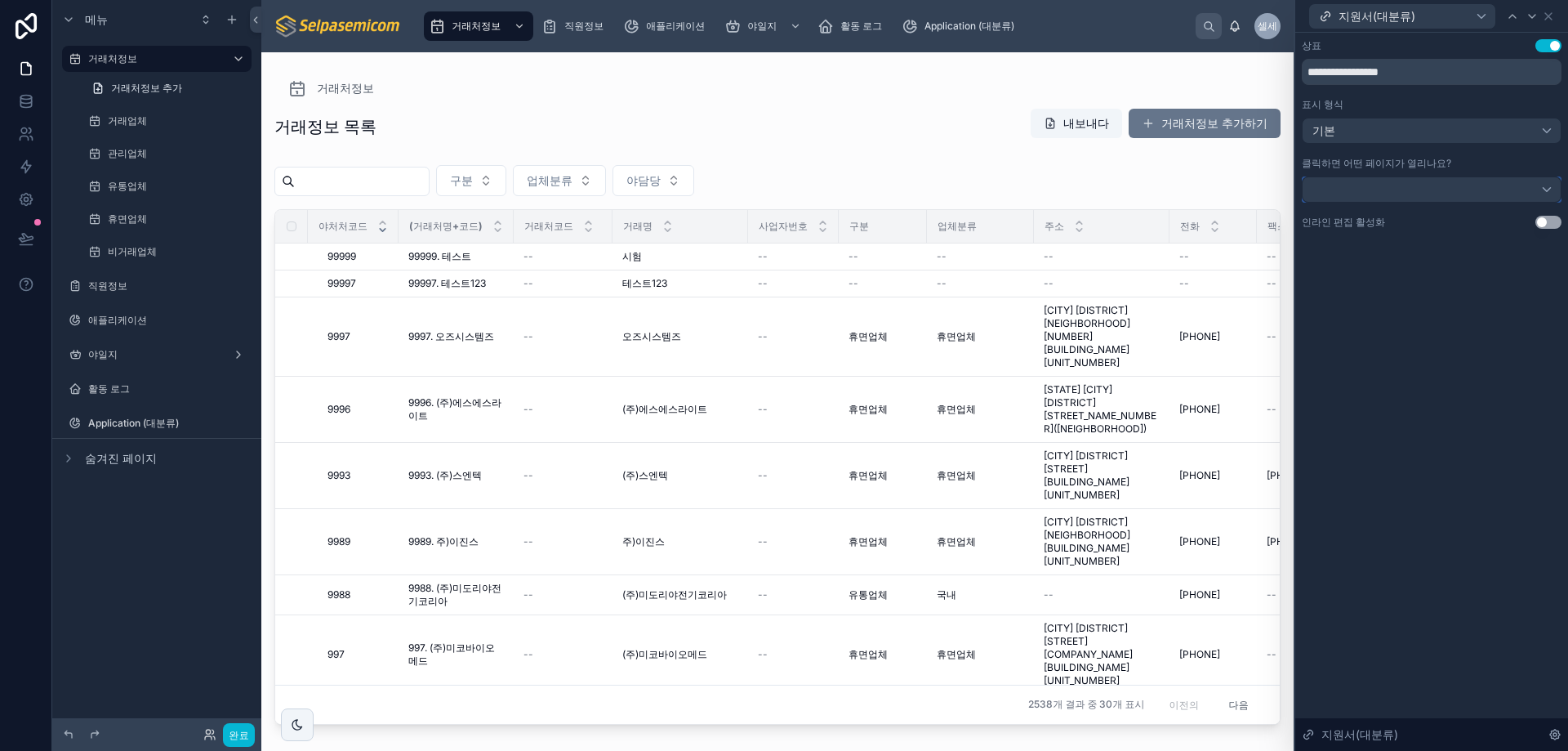 click at bounding box center [1432, 190] 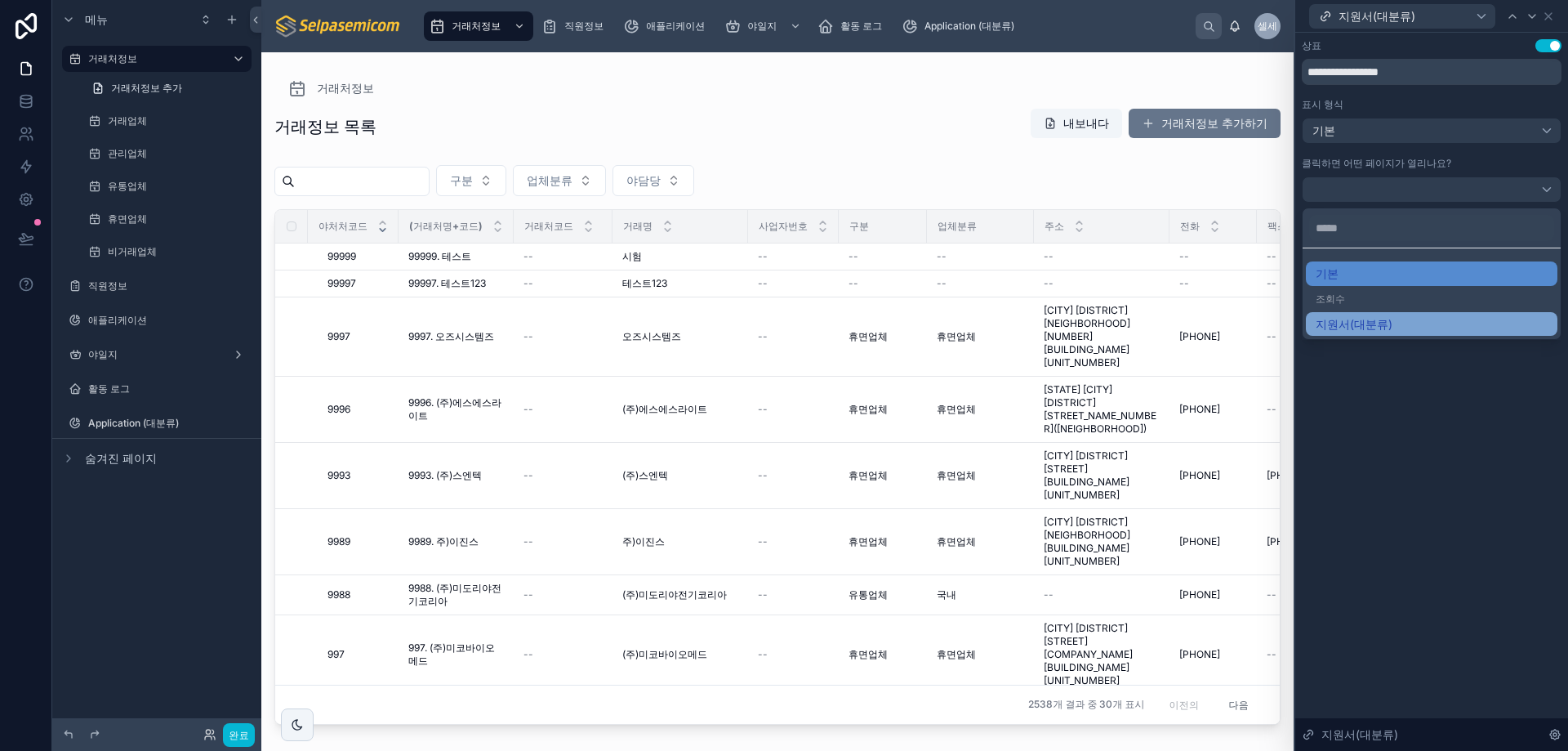 click on "지원서(대분류)" at bounding box center [1432, 324] 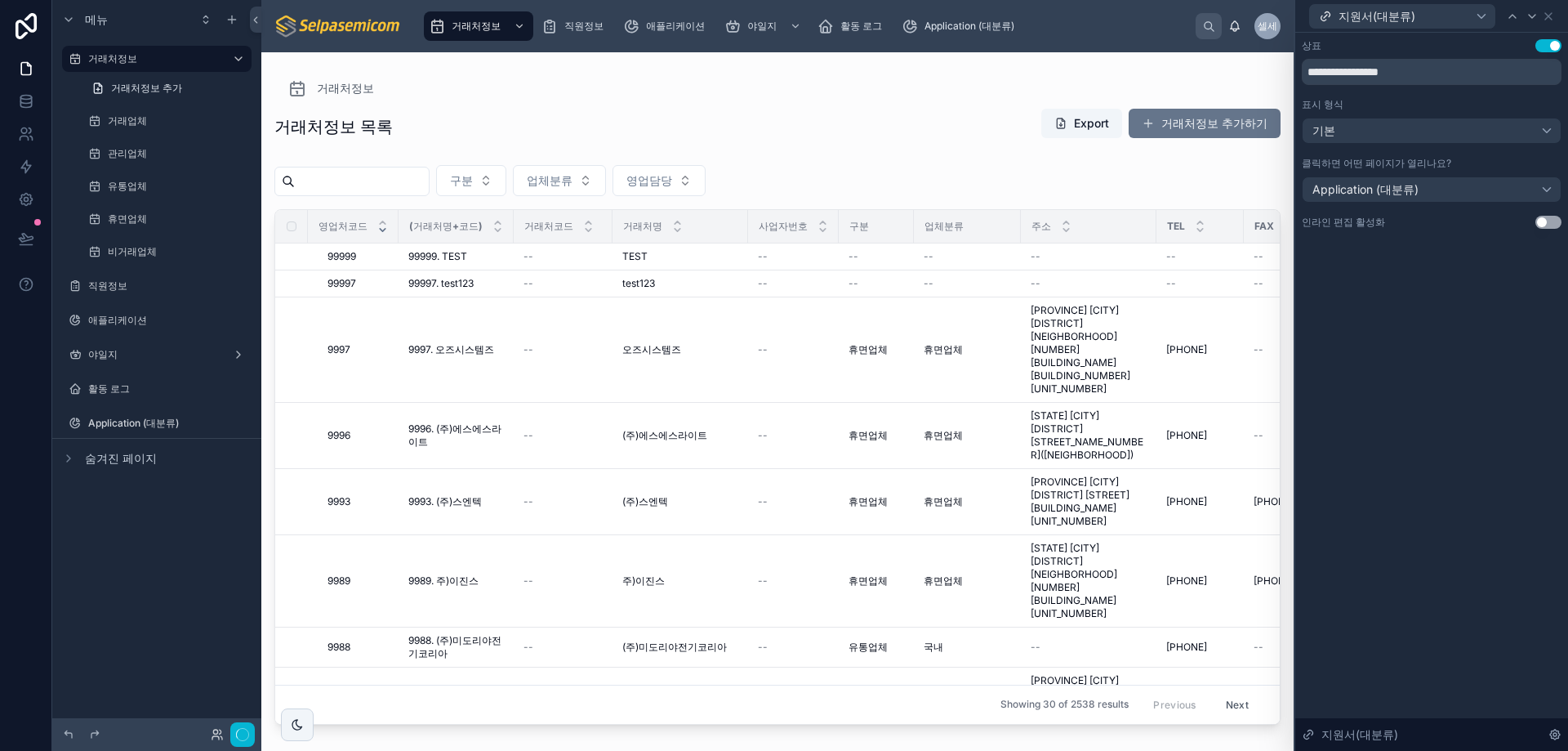 click on "**********" at bounding box center (1432, 391) 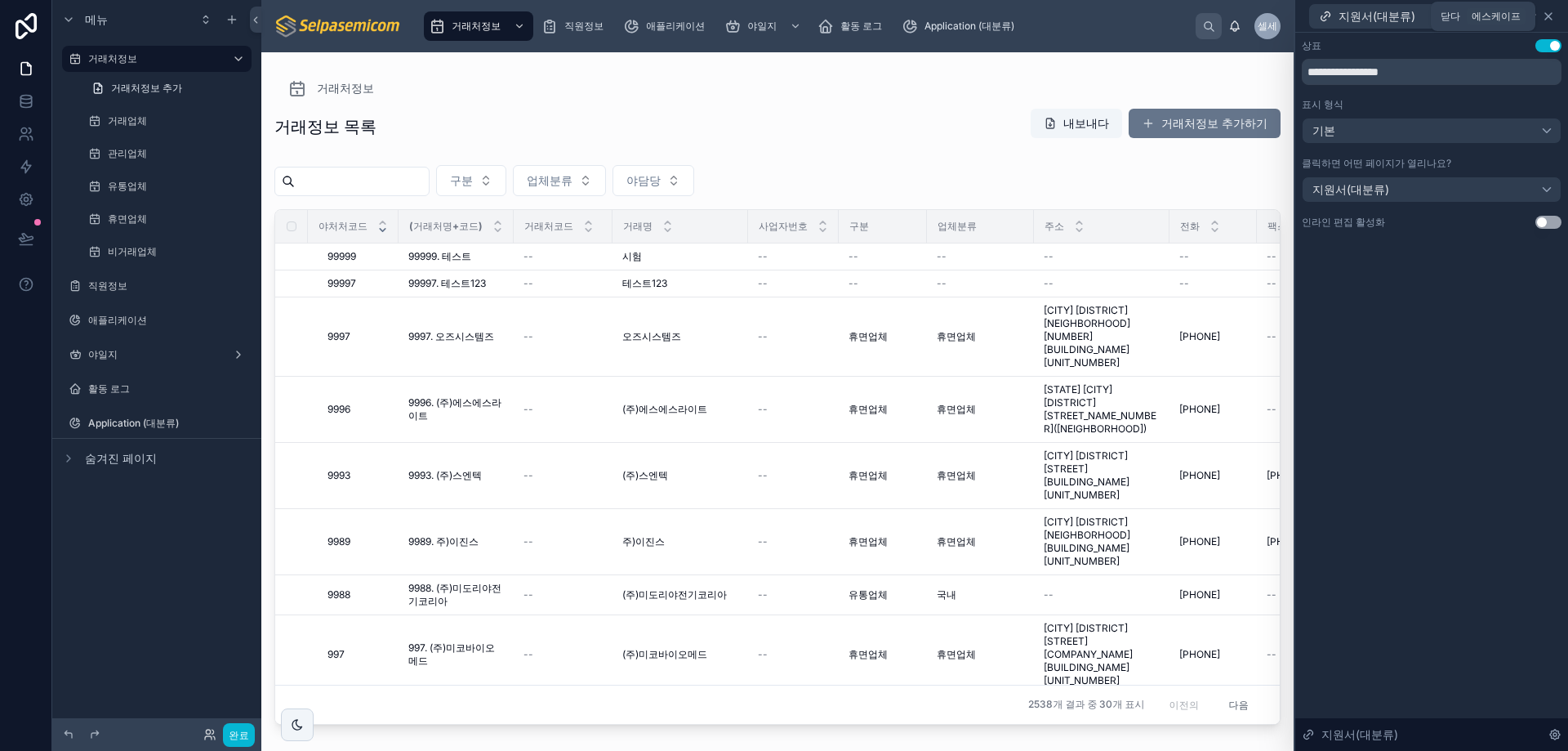 click 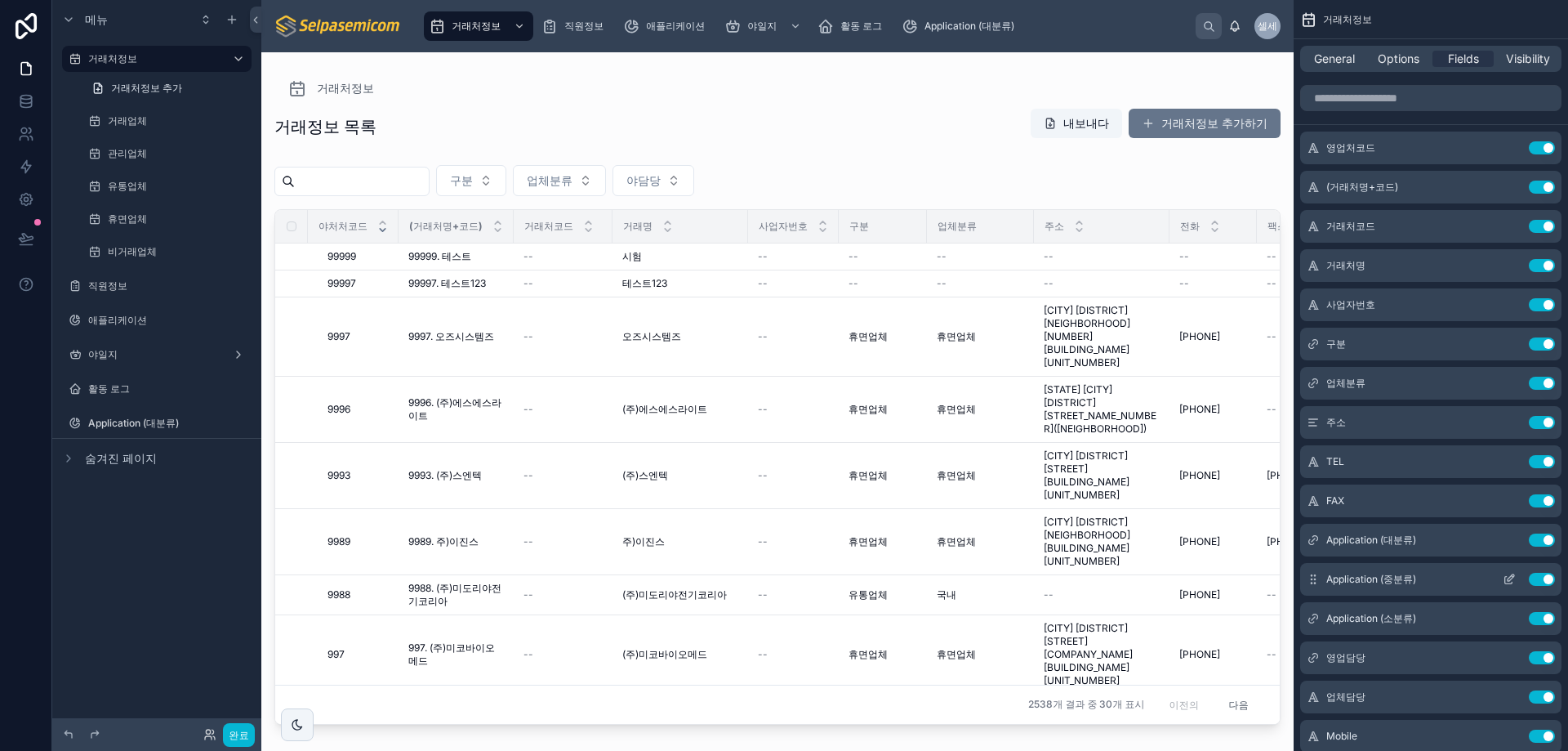 click 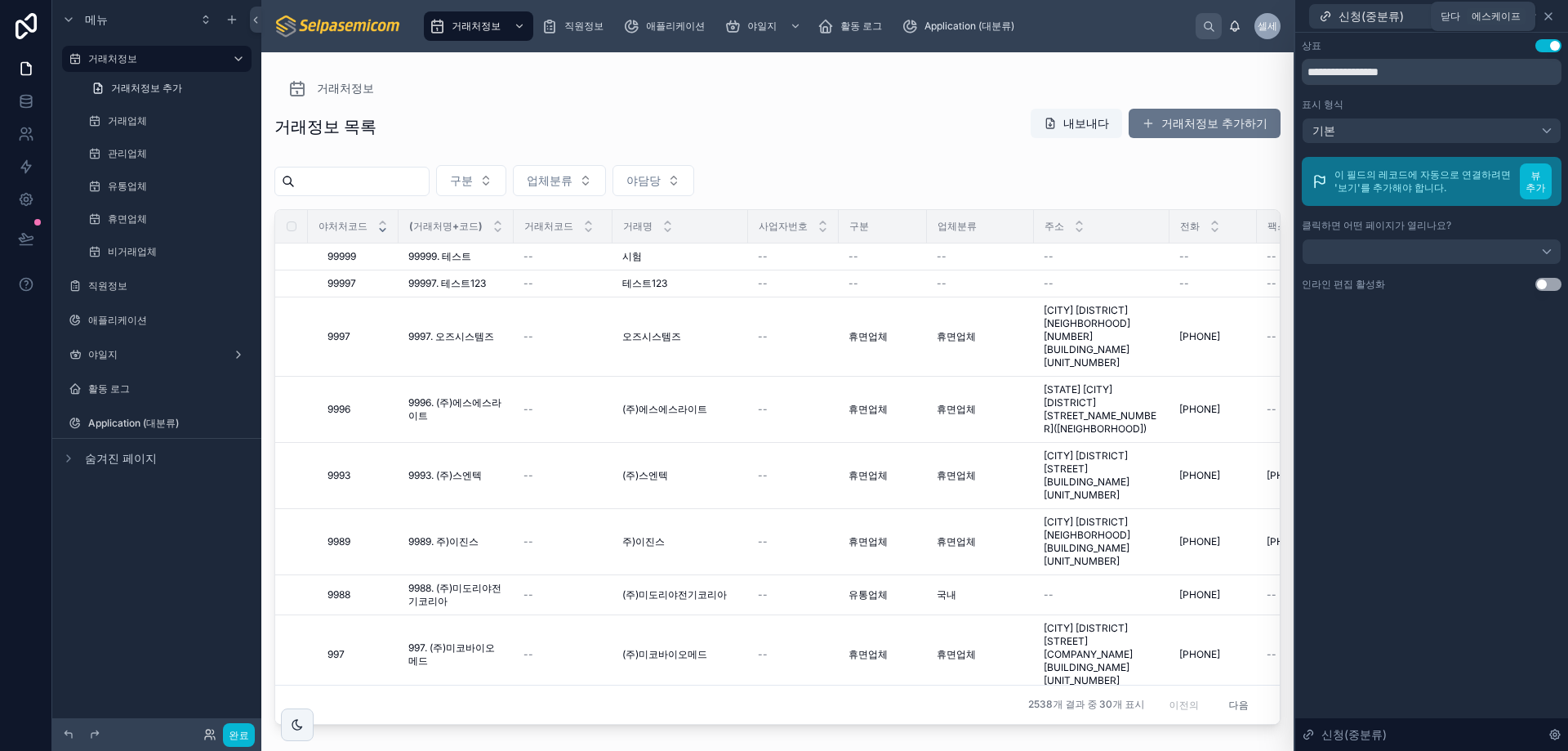 click 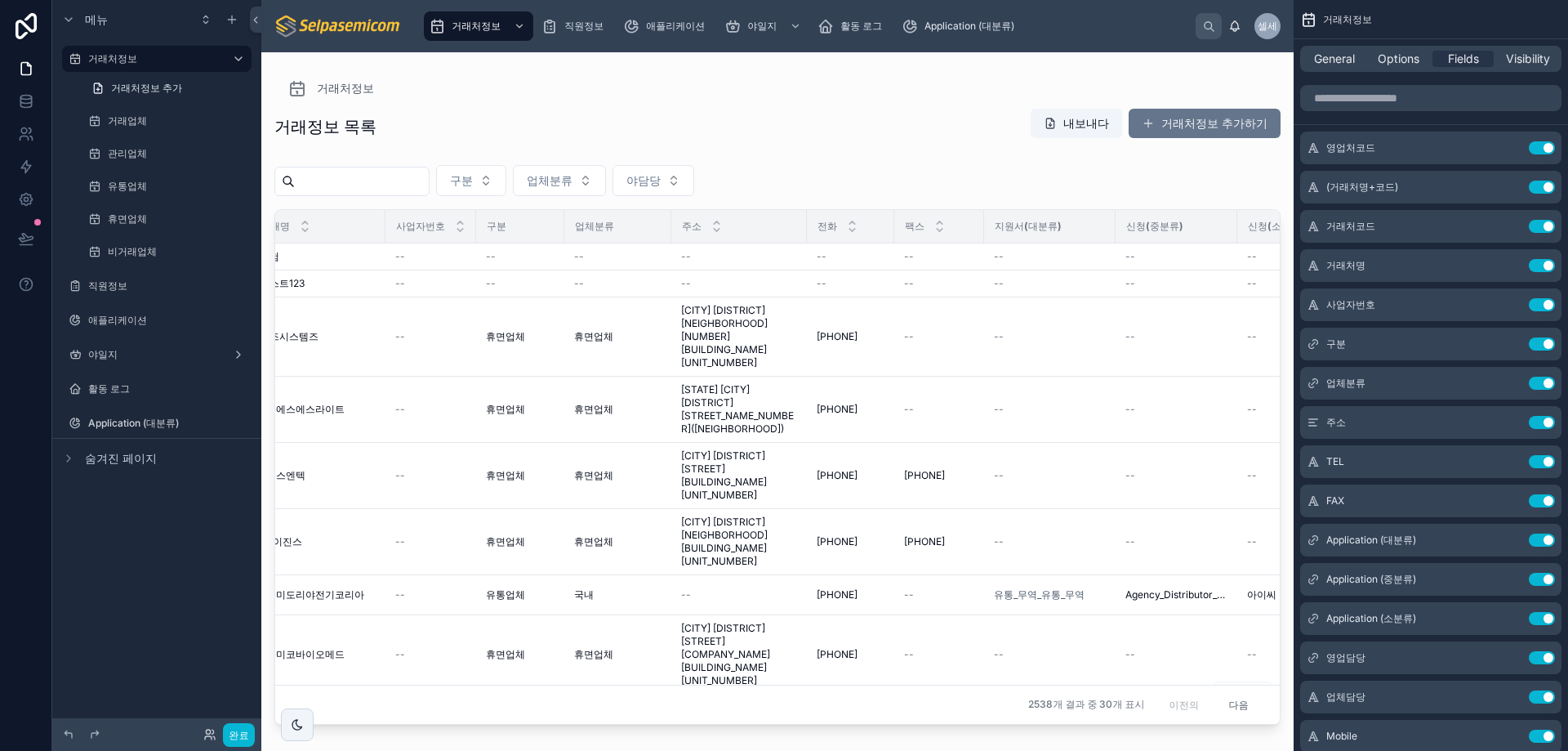 scroll, scrollTop: 0, scrollLeft: 365, axis: horizontal 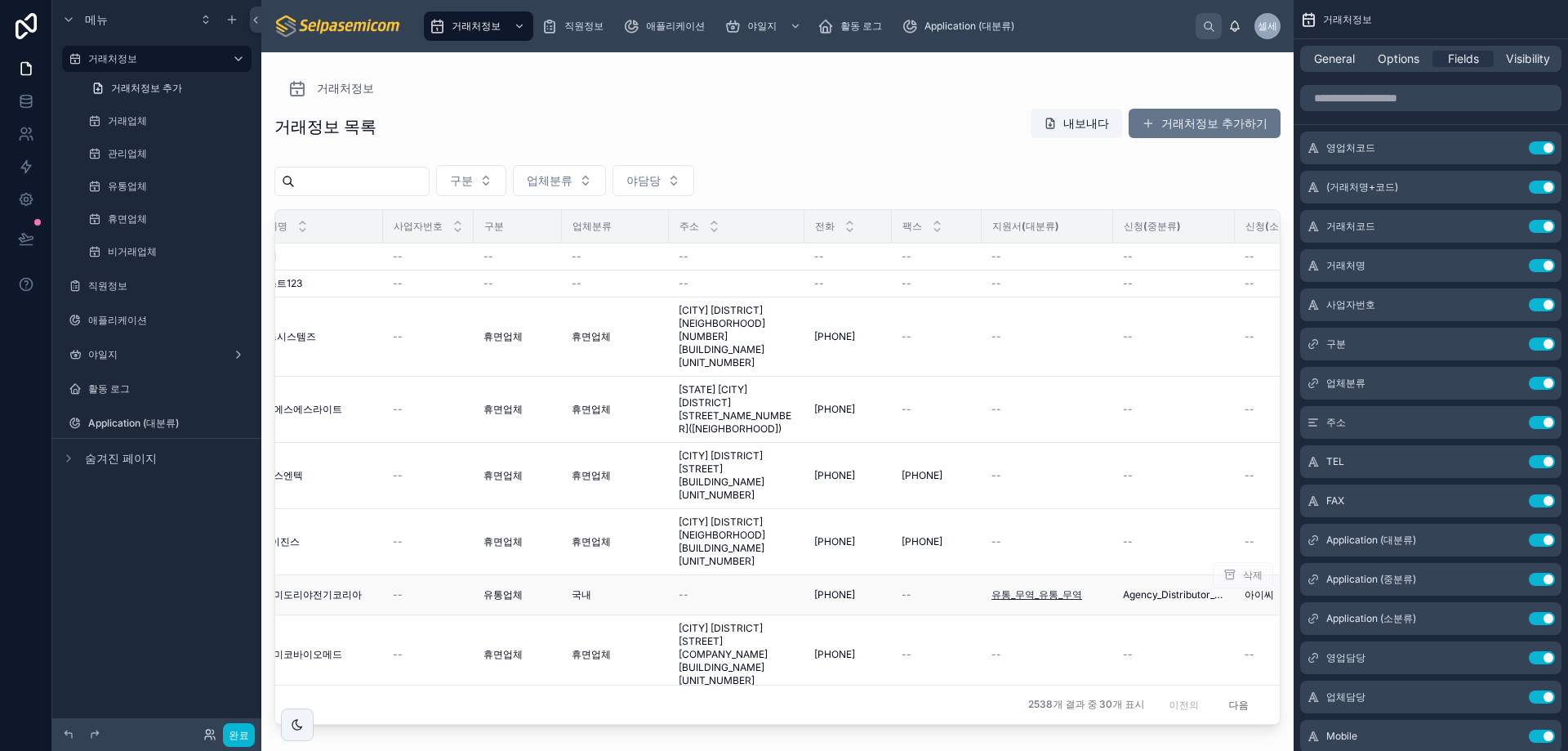 click on "유통_무역_유통_무역" at bounding box center (1036, 594) 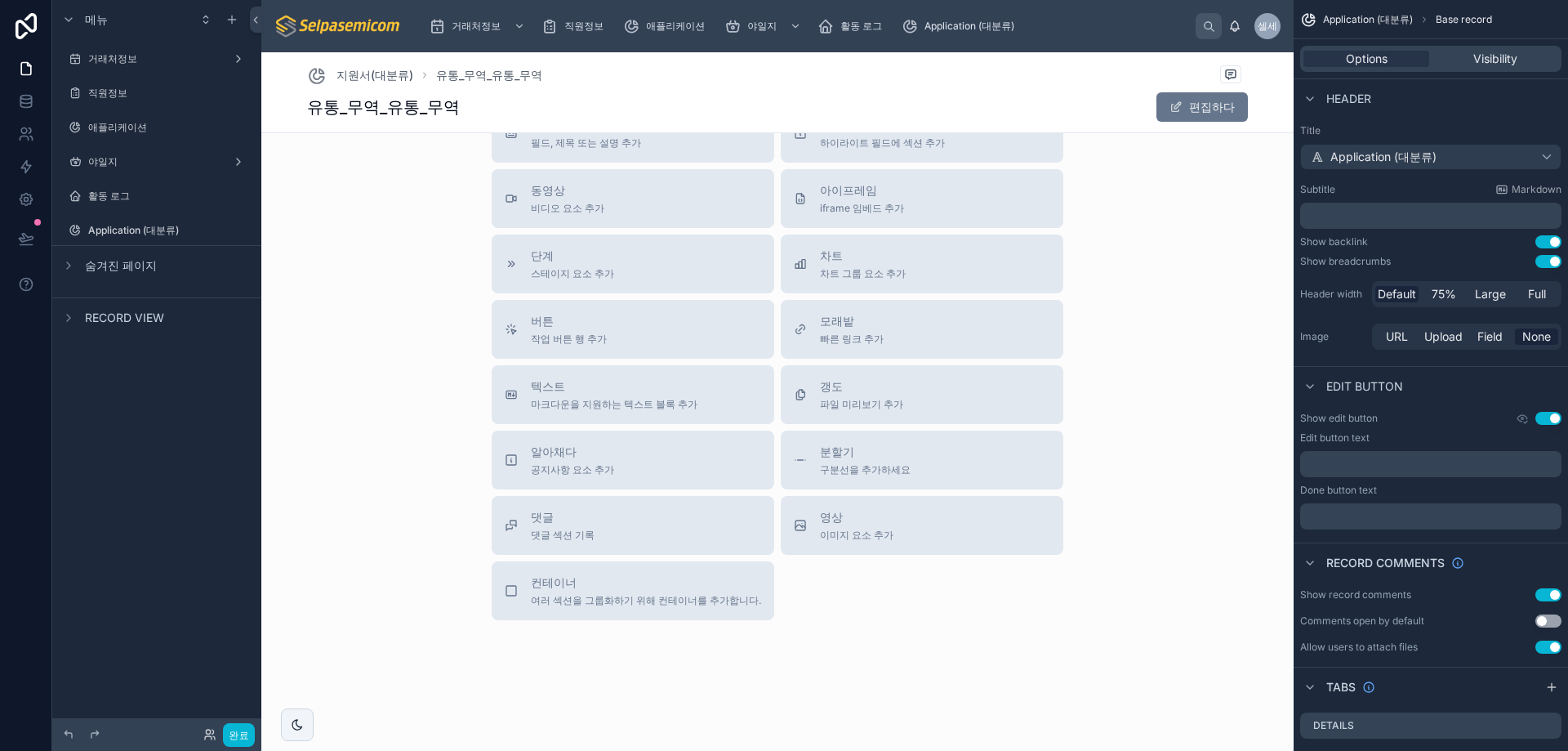 scroll, scrollTop: 0, scrollLeft: 0, axis: both 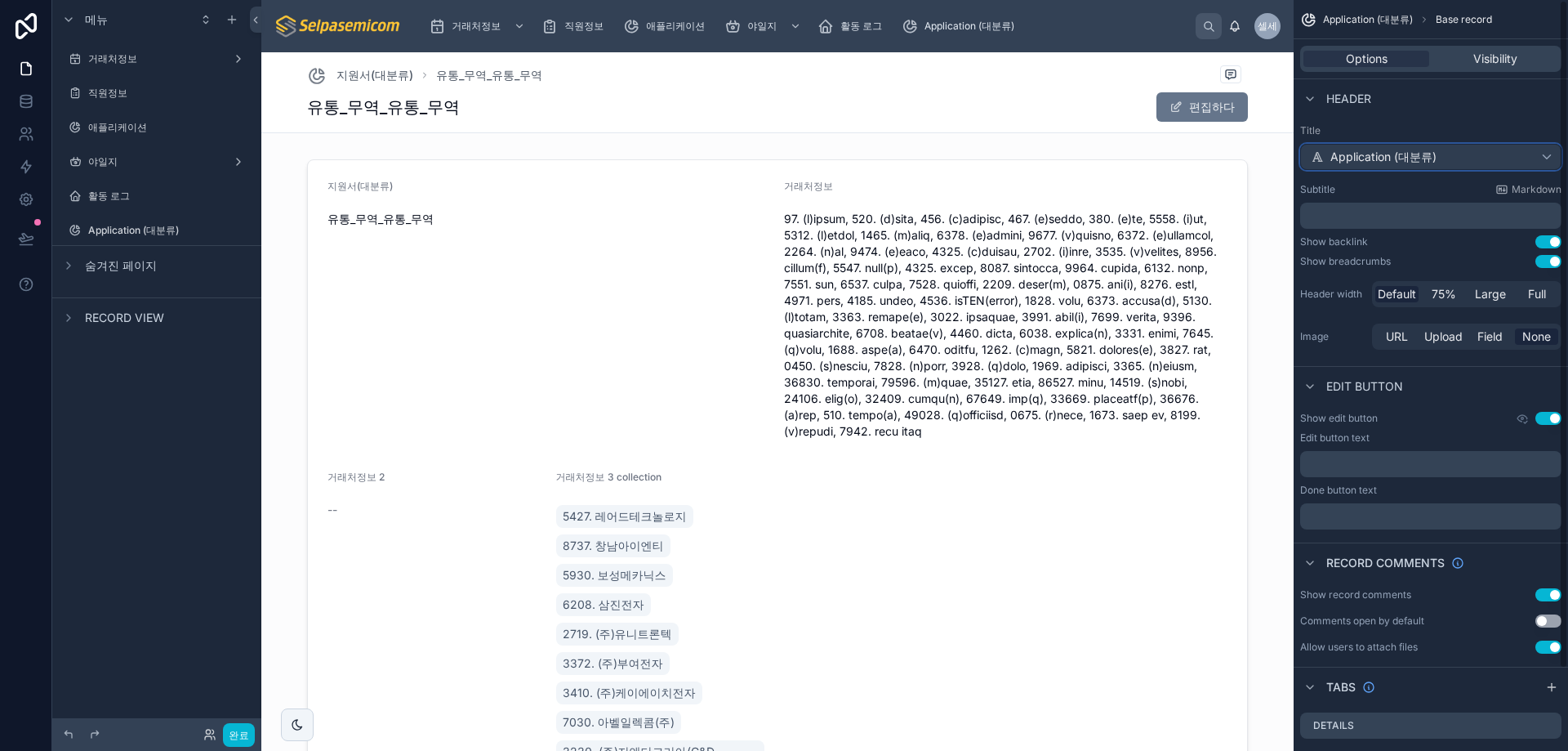 click on "Application (대분류)" at bounding box center [1431, 157] 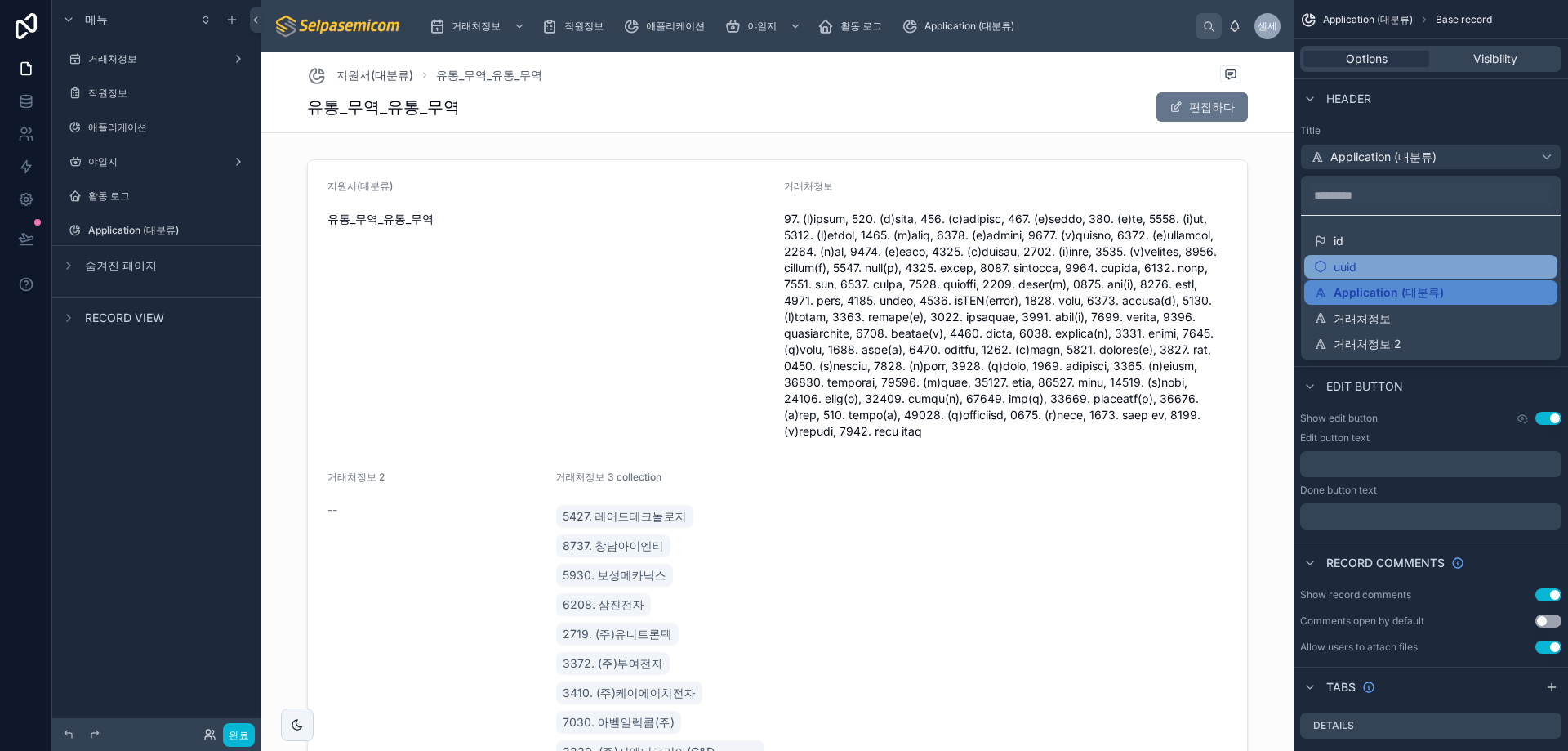 click on "uuid" at bounding box center (1345, 267) 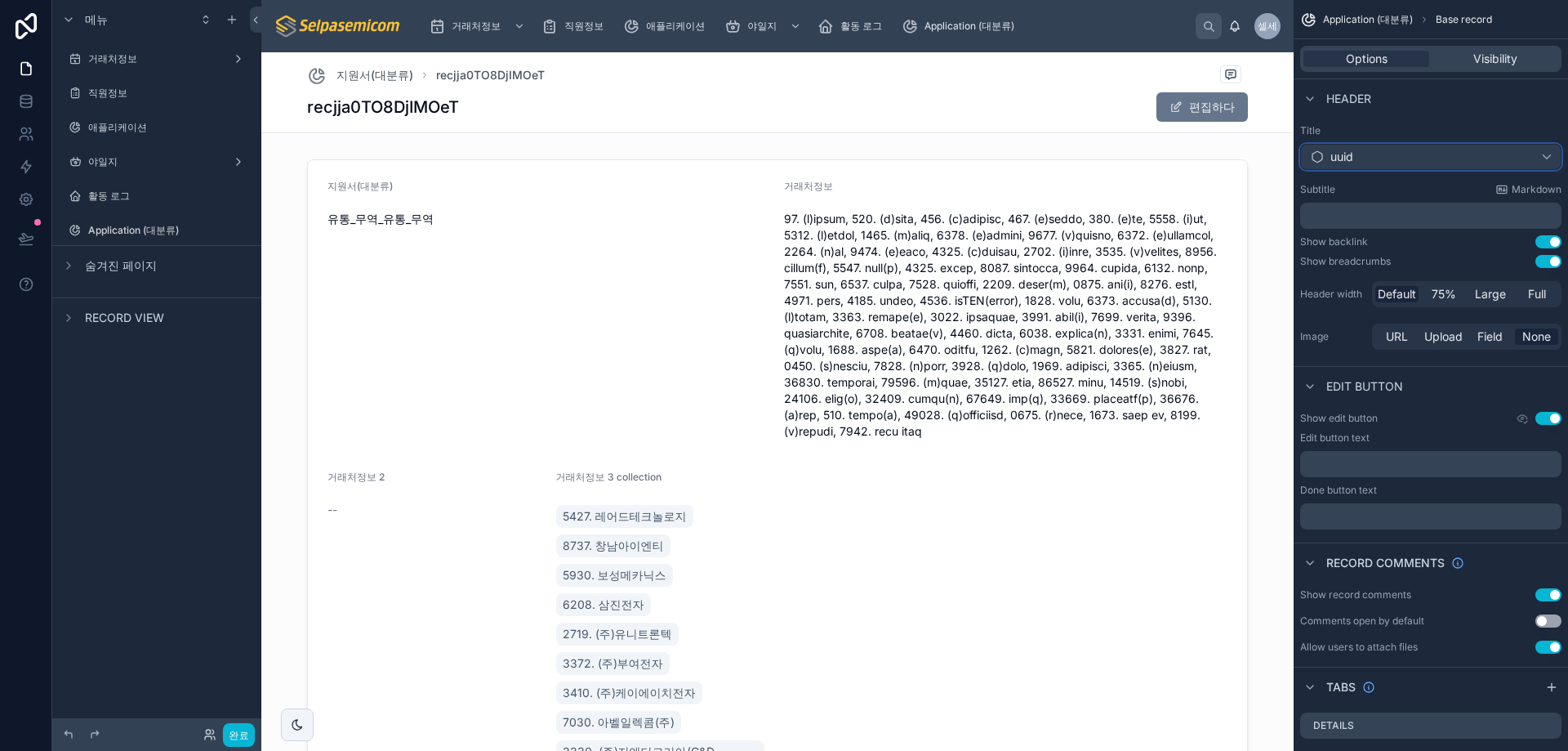 click on "uuid" at bounding box center [1431, 157] 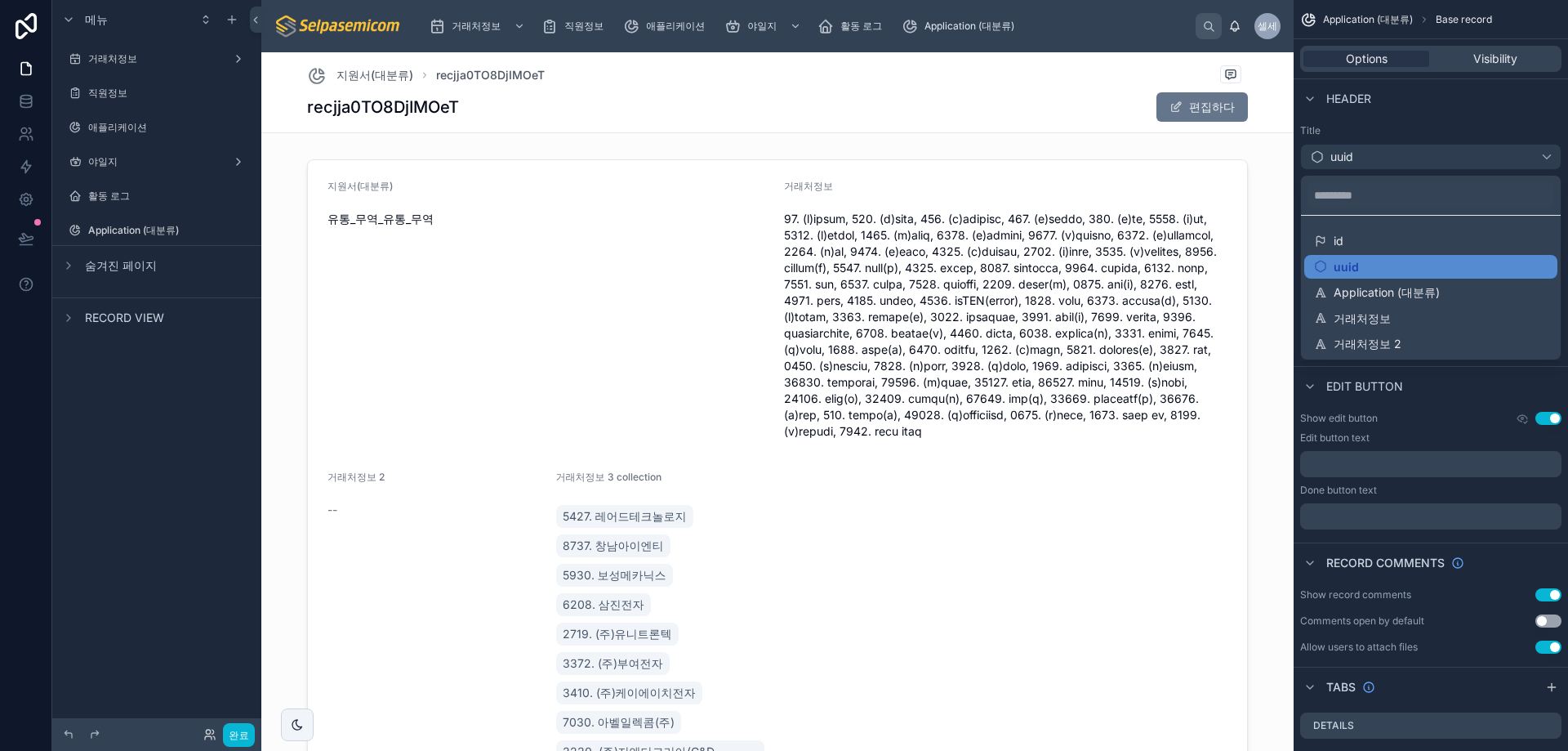 click on "id" at bounding box center [1339, 241] 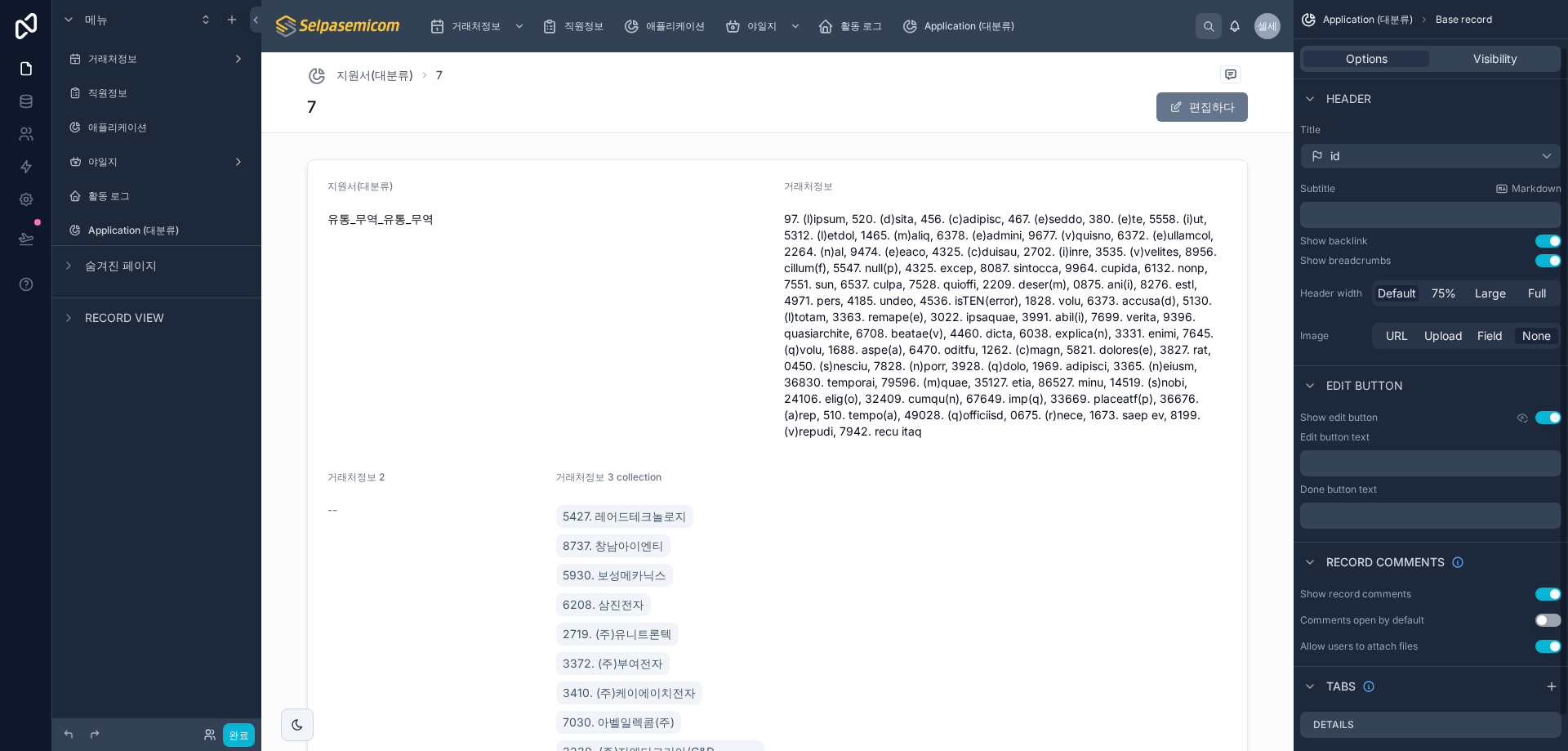 scroll, scrollTop: 0, scrollLeft: 0, axis: both 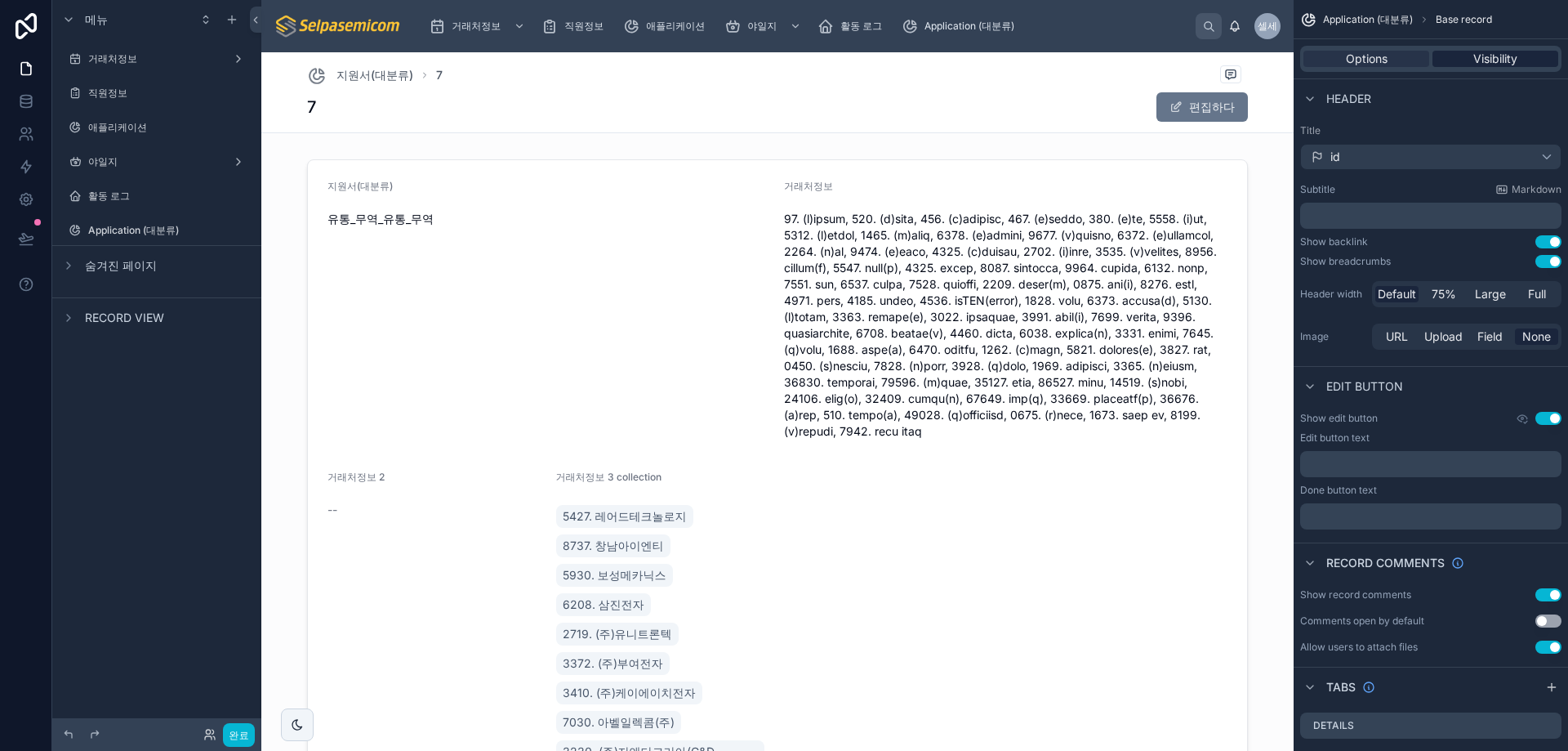 click on "Visibility" at bounding box center (1495, 59) 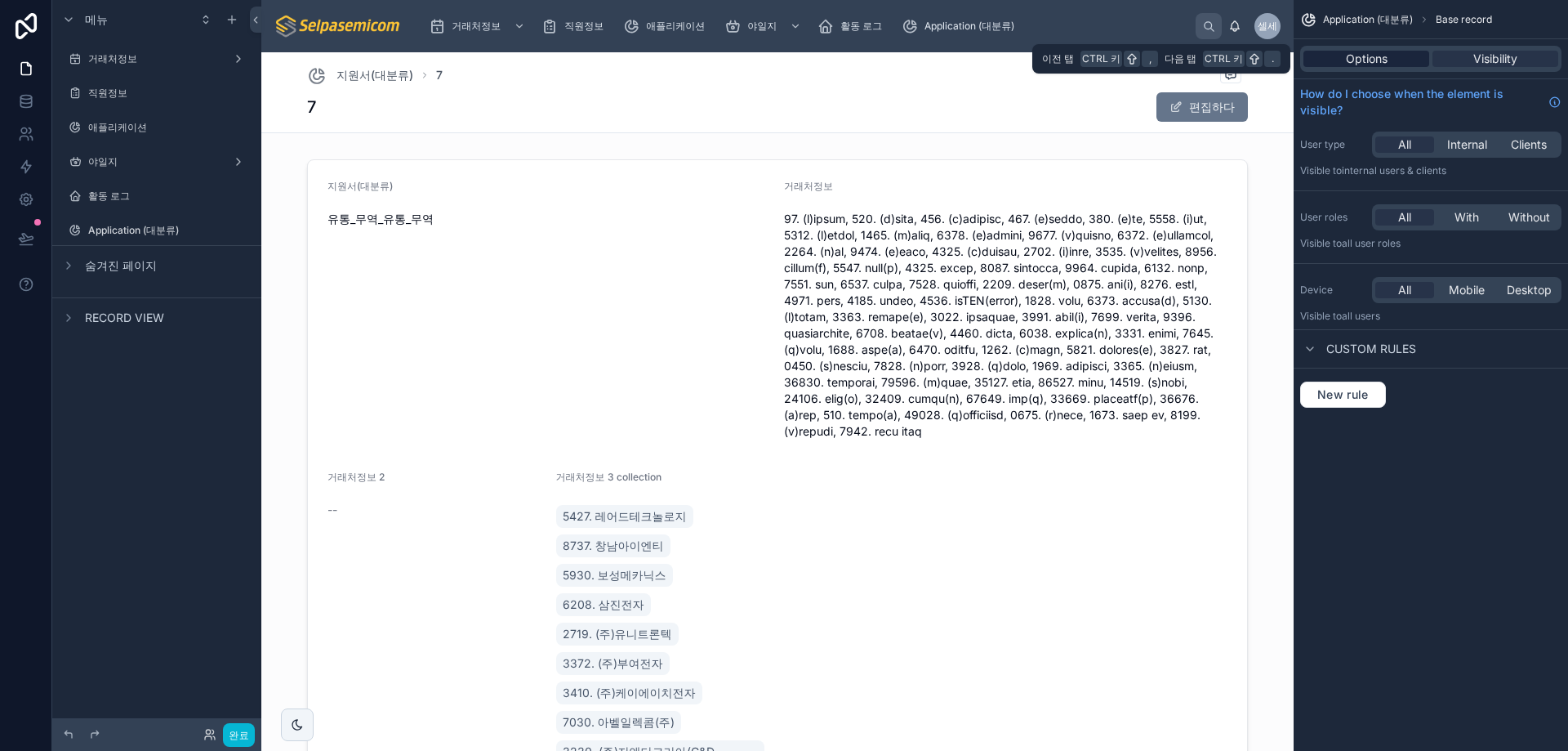 click on "Options" at bounding box center (1366, 59) 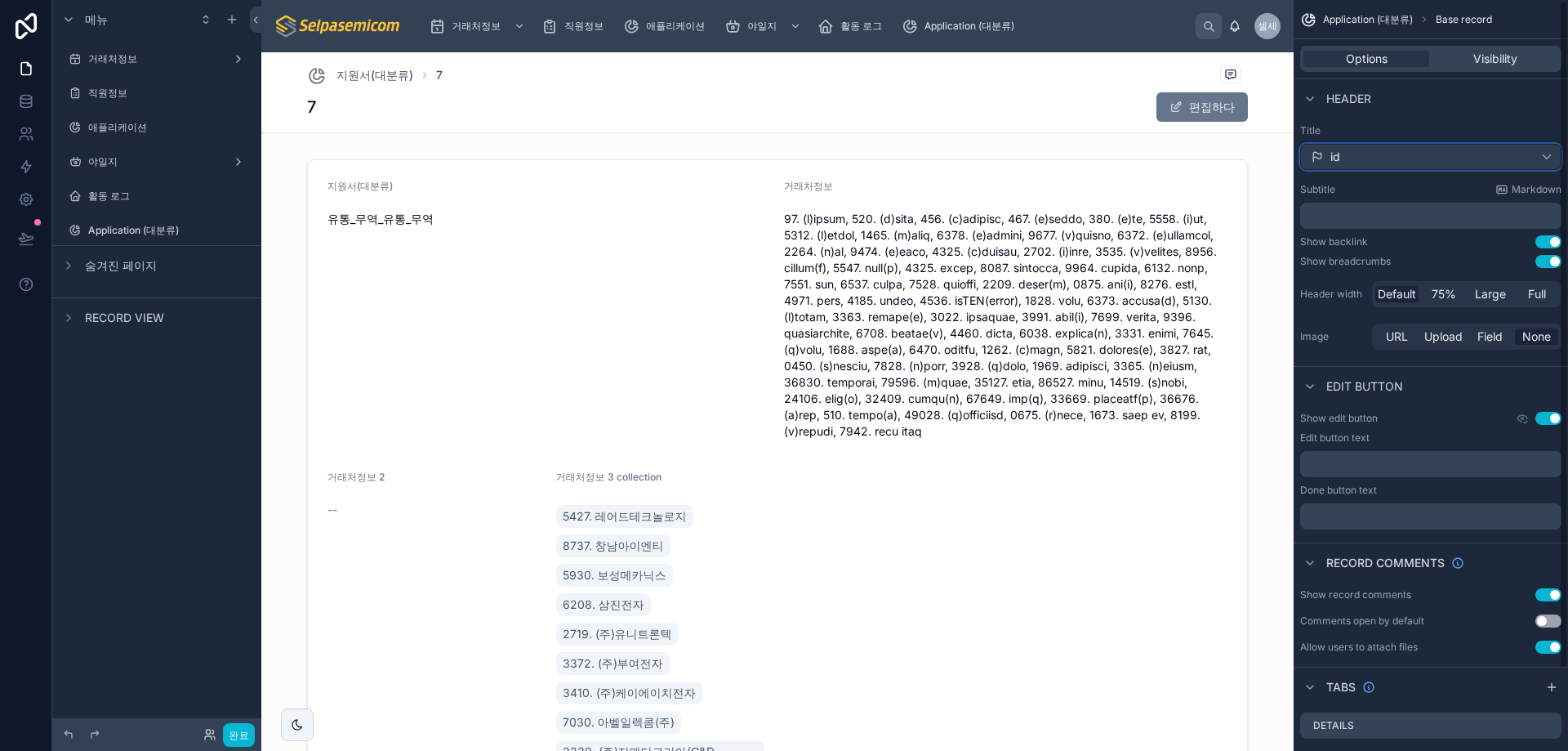 click on "id" at bounding box center (1431, 157) 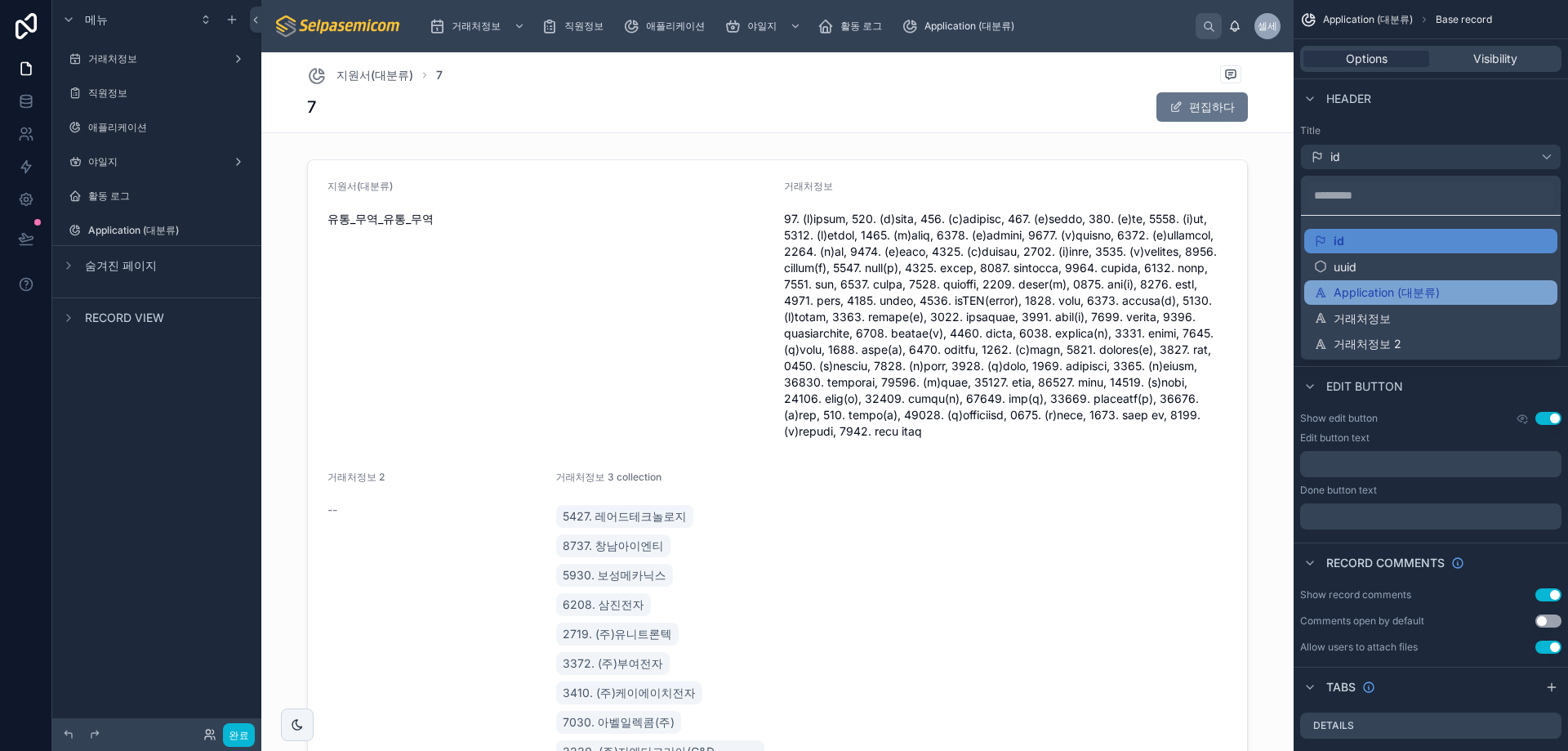 click on "Application (대분류)" at bounding box center (1431, 293) 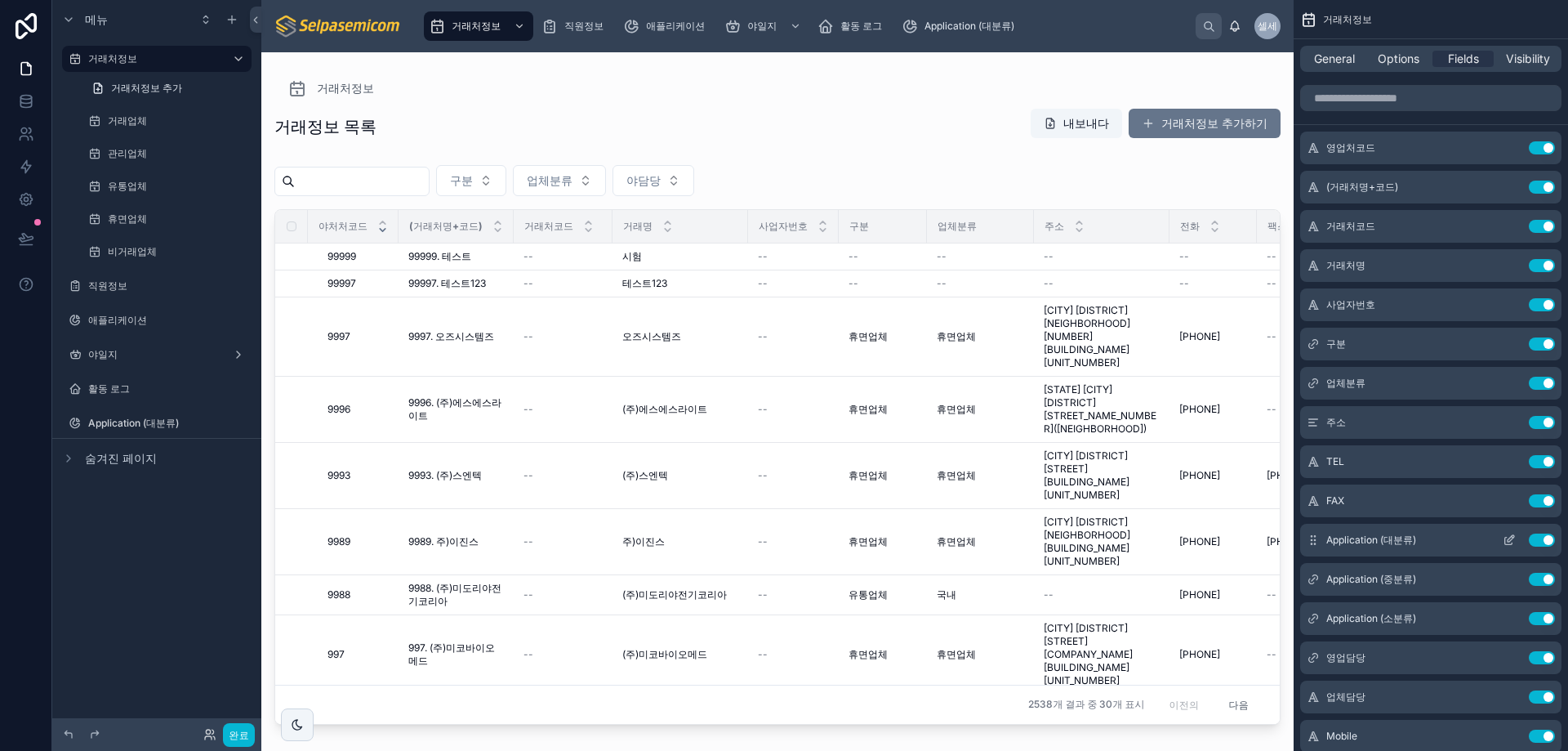 click 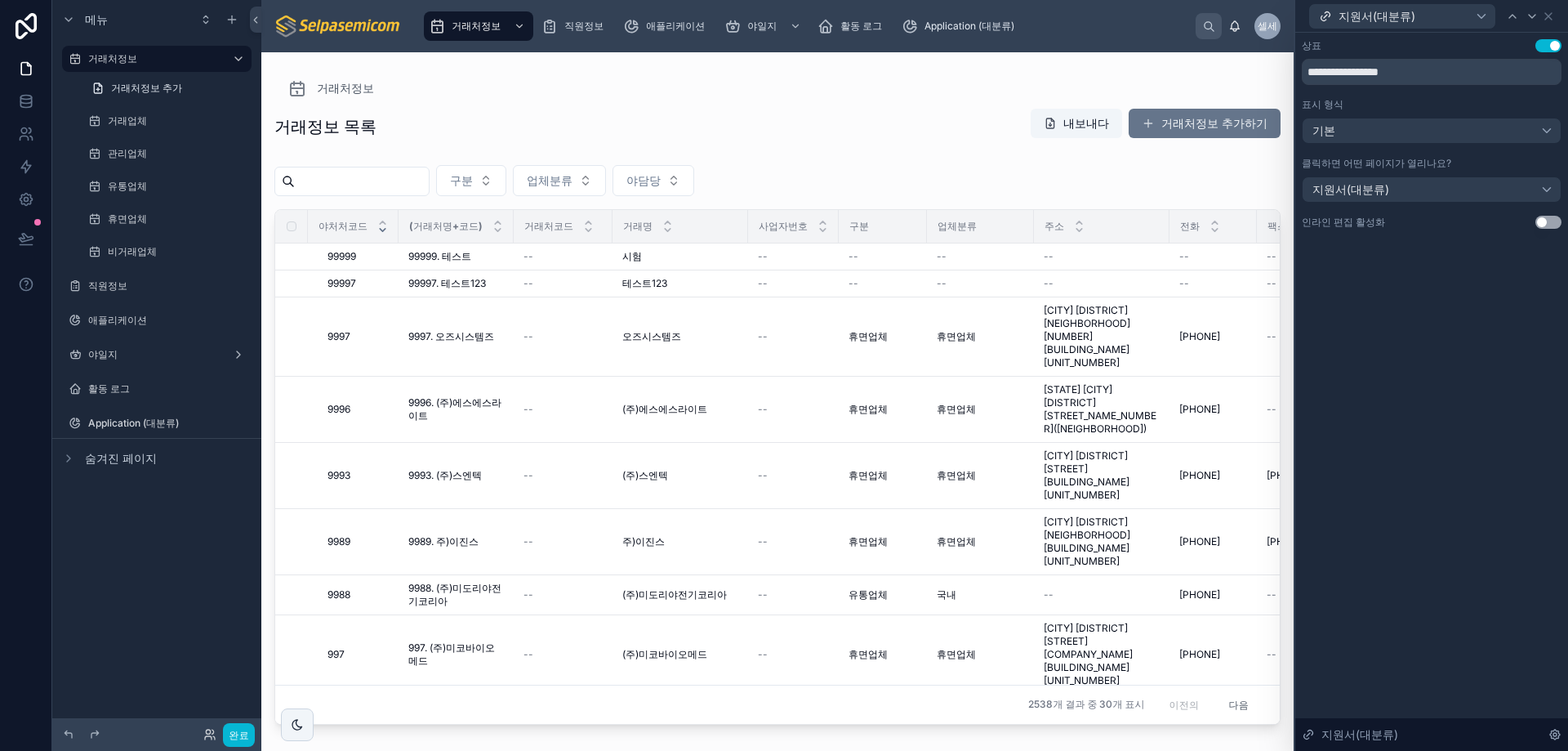 click on "표시 형식" at bounding box center [1432, 105] 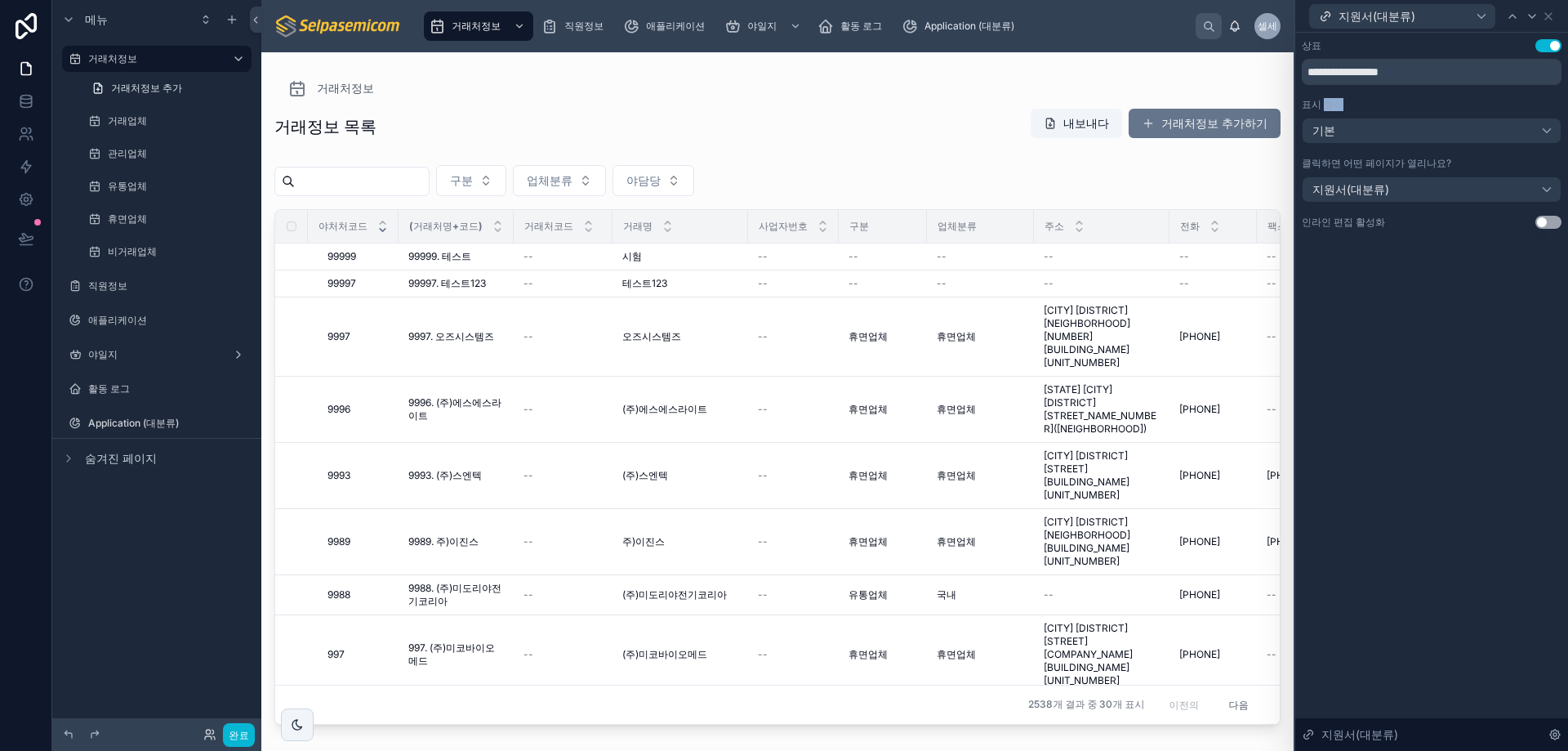 click on "표시 형식" at bounding box center [1322, 104] 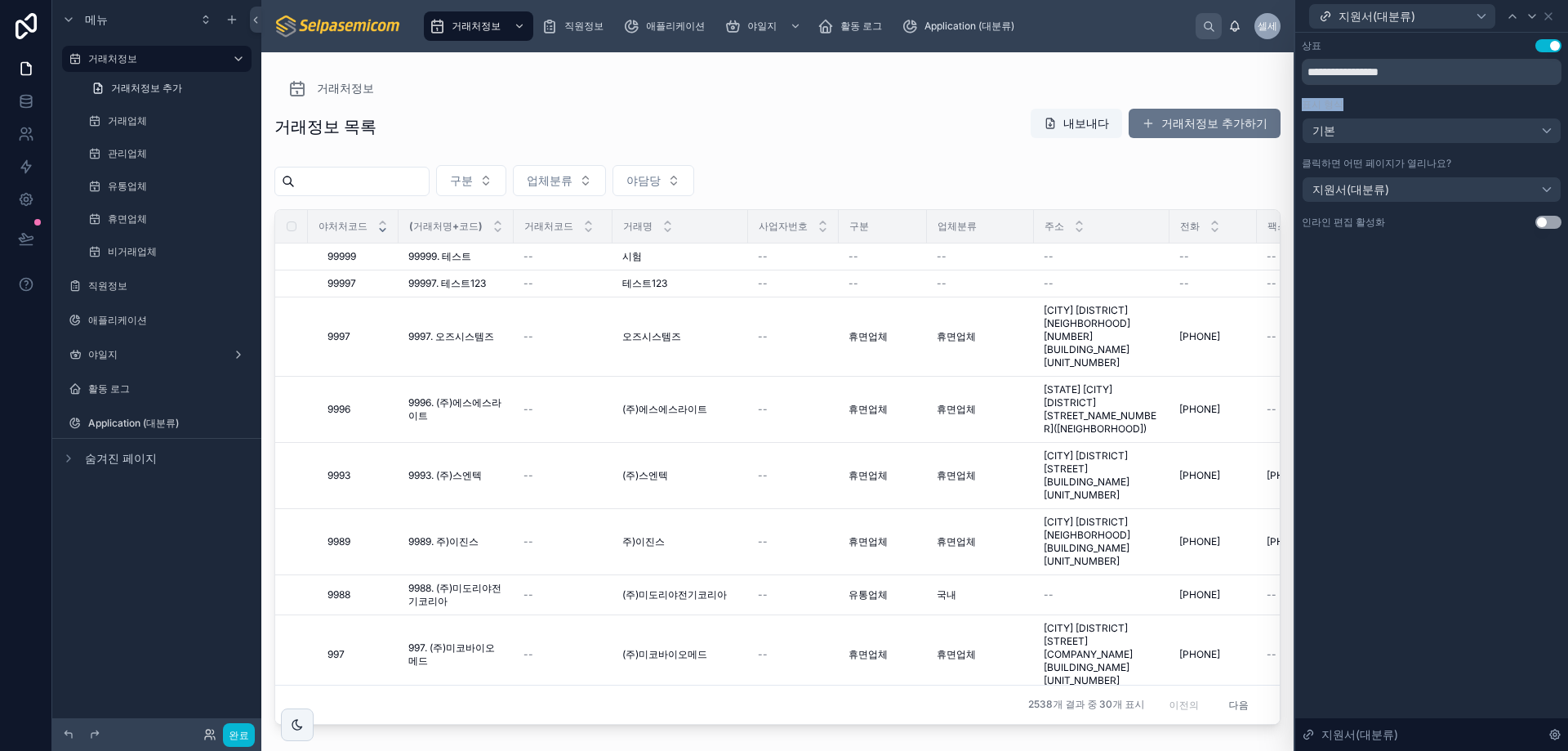 click on "표시 형식" at bounding box center [1322, 104] 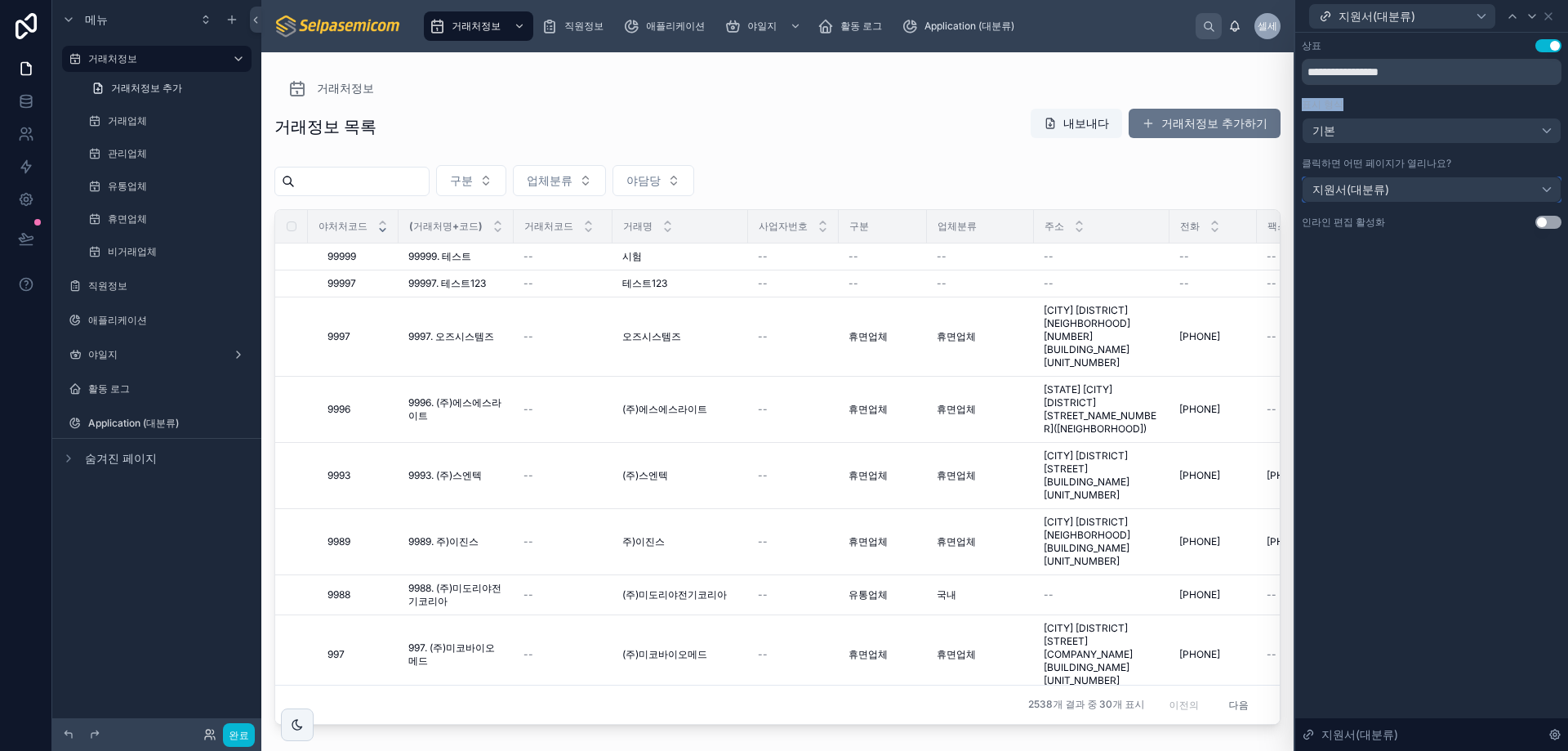 click on "지원서(대분류)" at bounding box center [1351, 189] 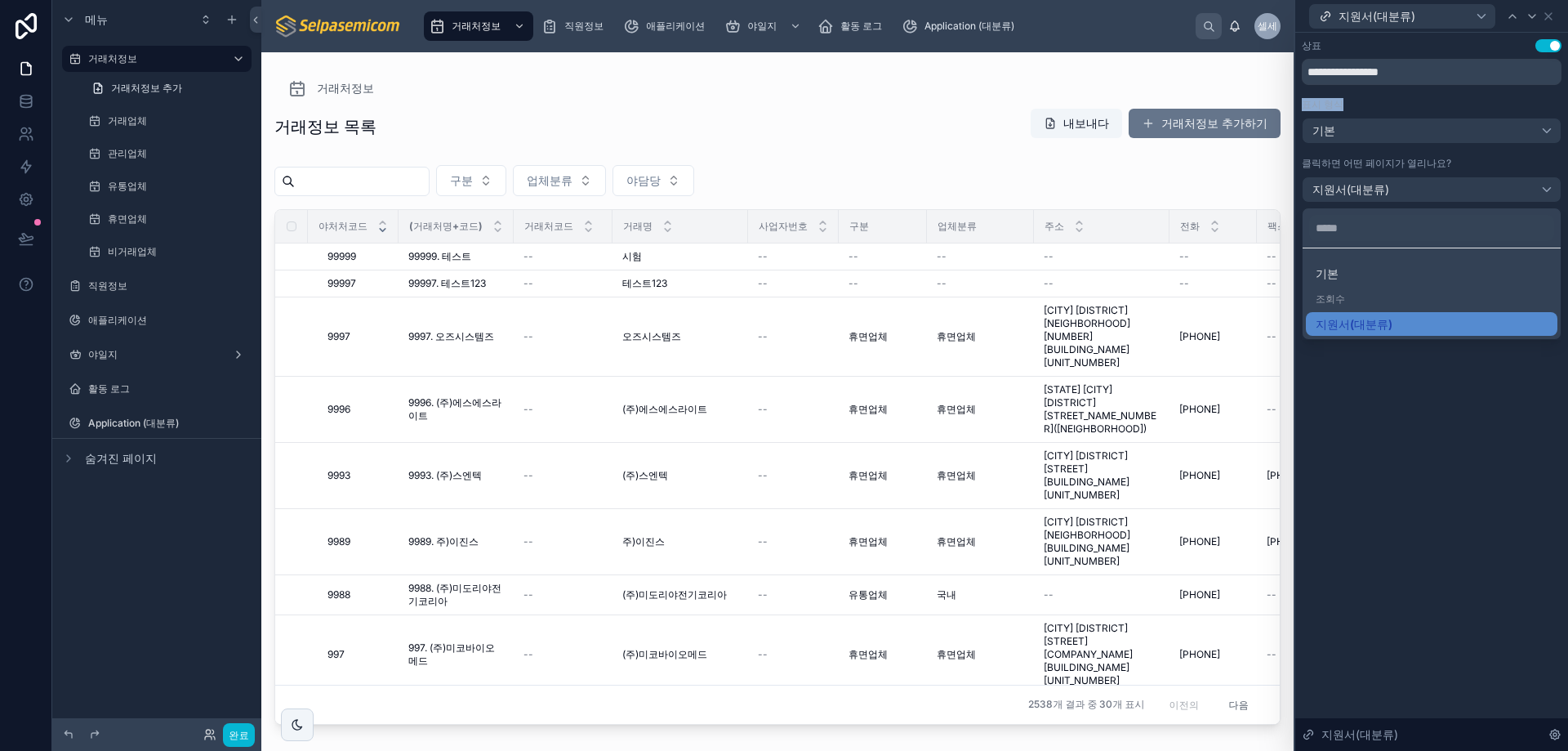 click on "조회수" at bounding box center [1330, 298] 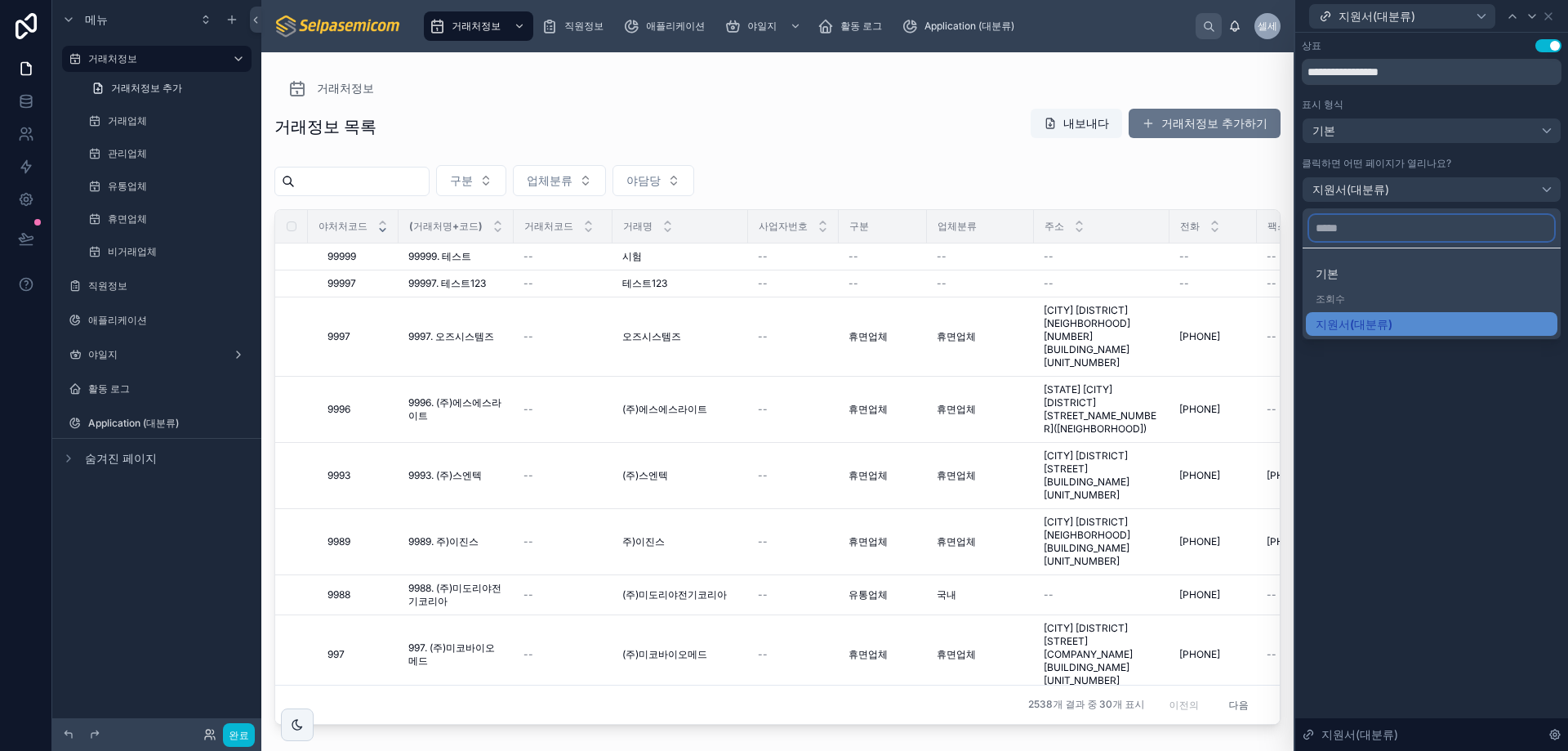 drag, startPoint x: 1332, startPoint y: 226, endPoint x: 1337, endPoint y: 217, distance: 10.29563 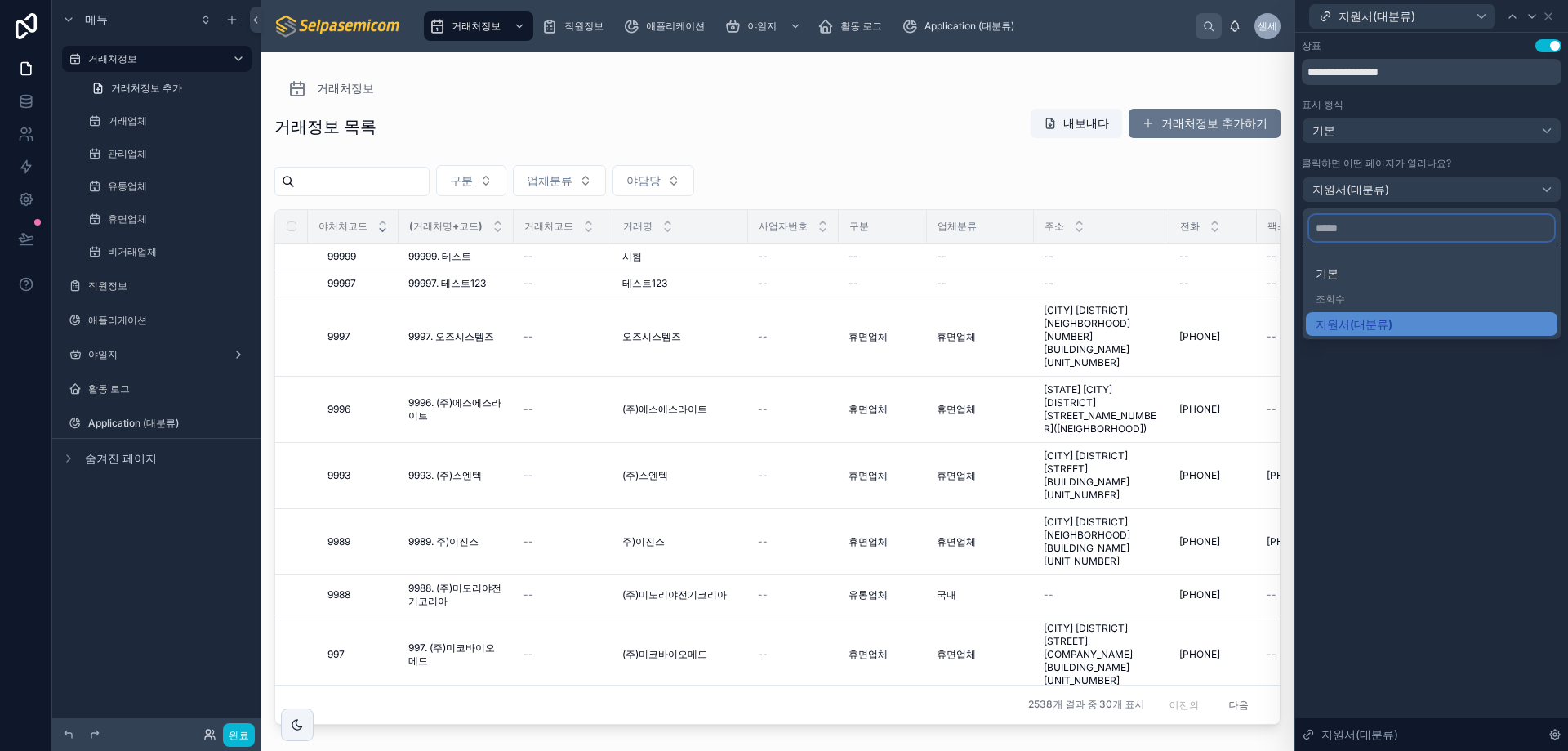 click at bounding box center [1432, 228] 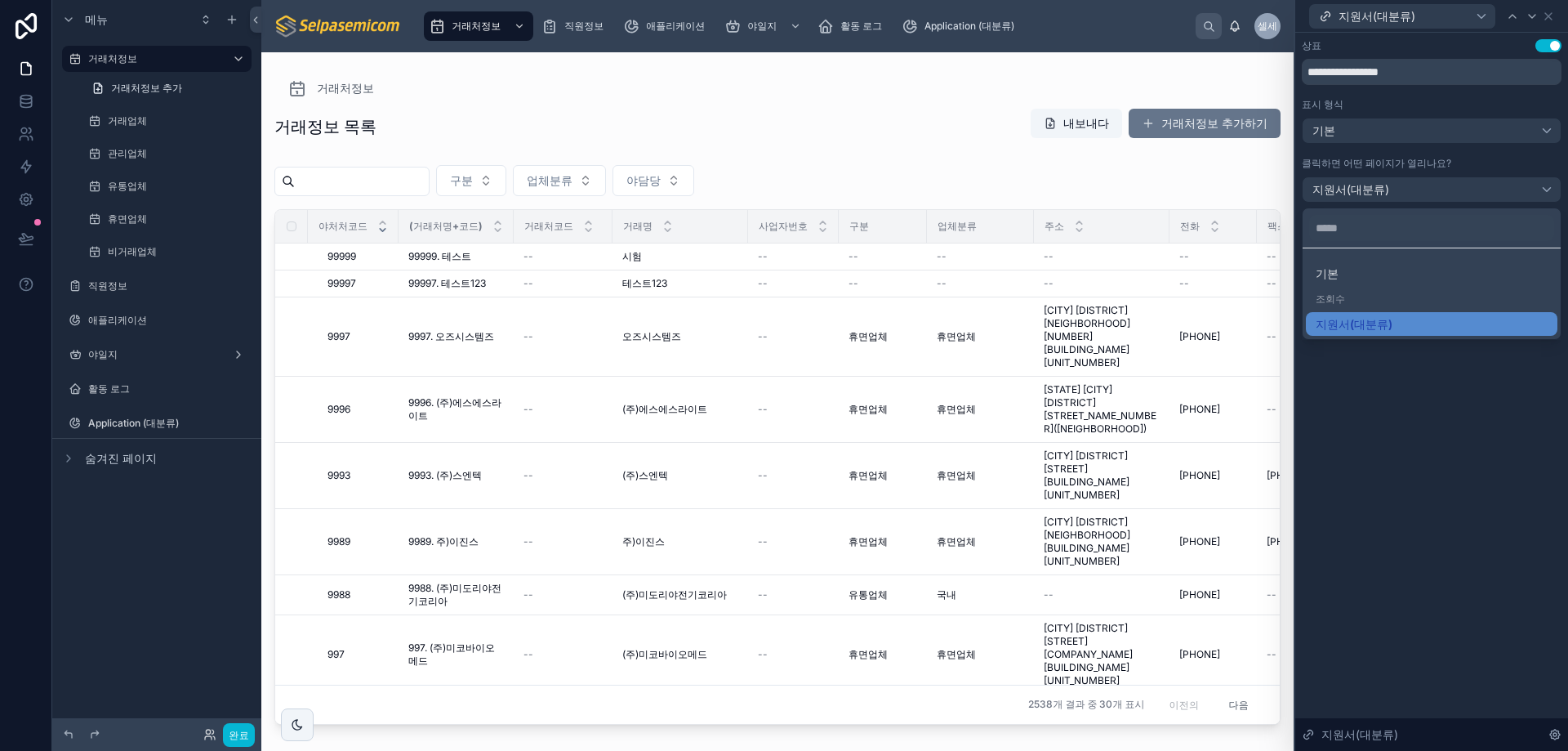 click on "조회수" at bounding box center [1432, 299] 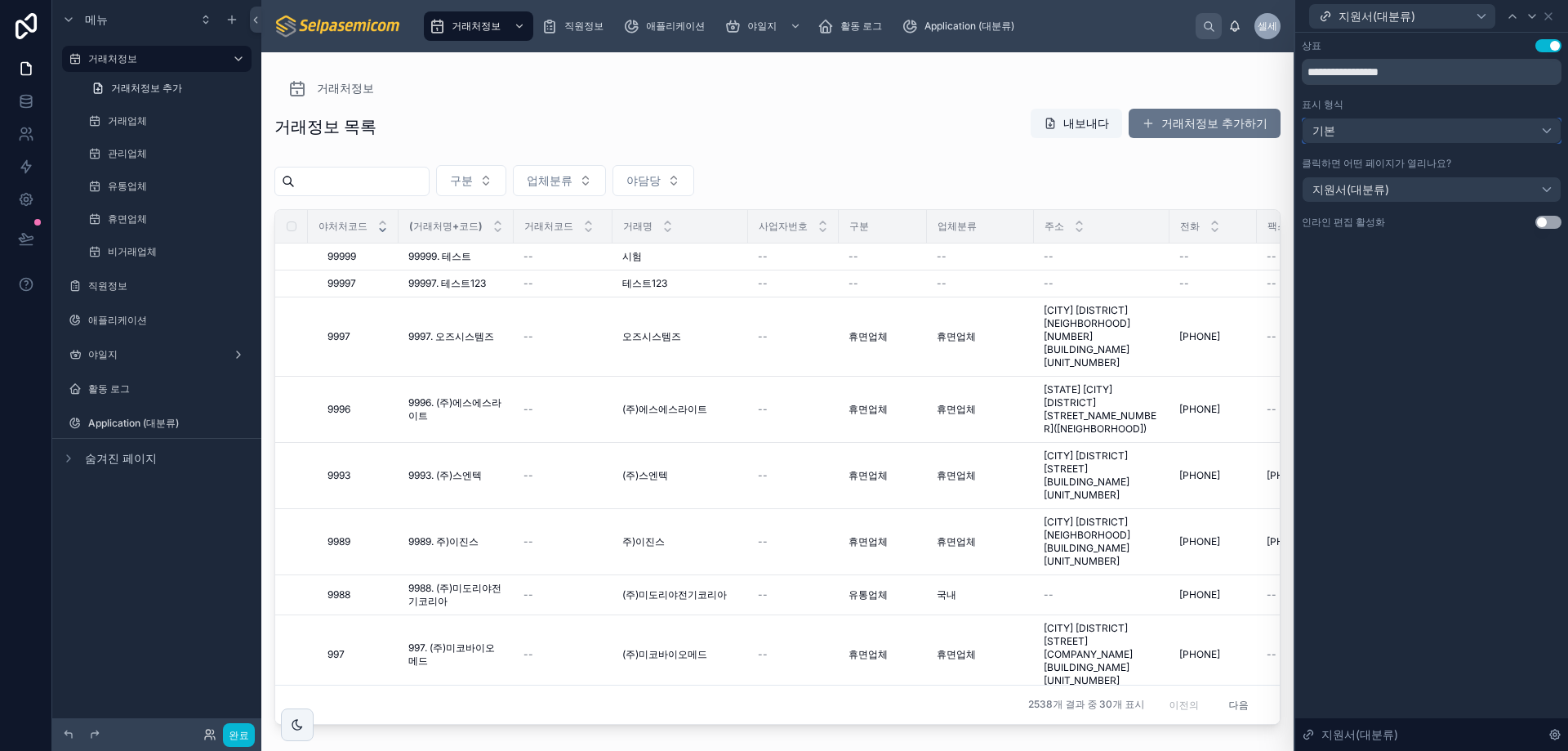 click on "기본" at bounding box center (1324, 130) 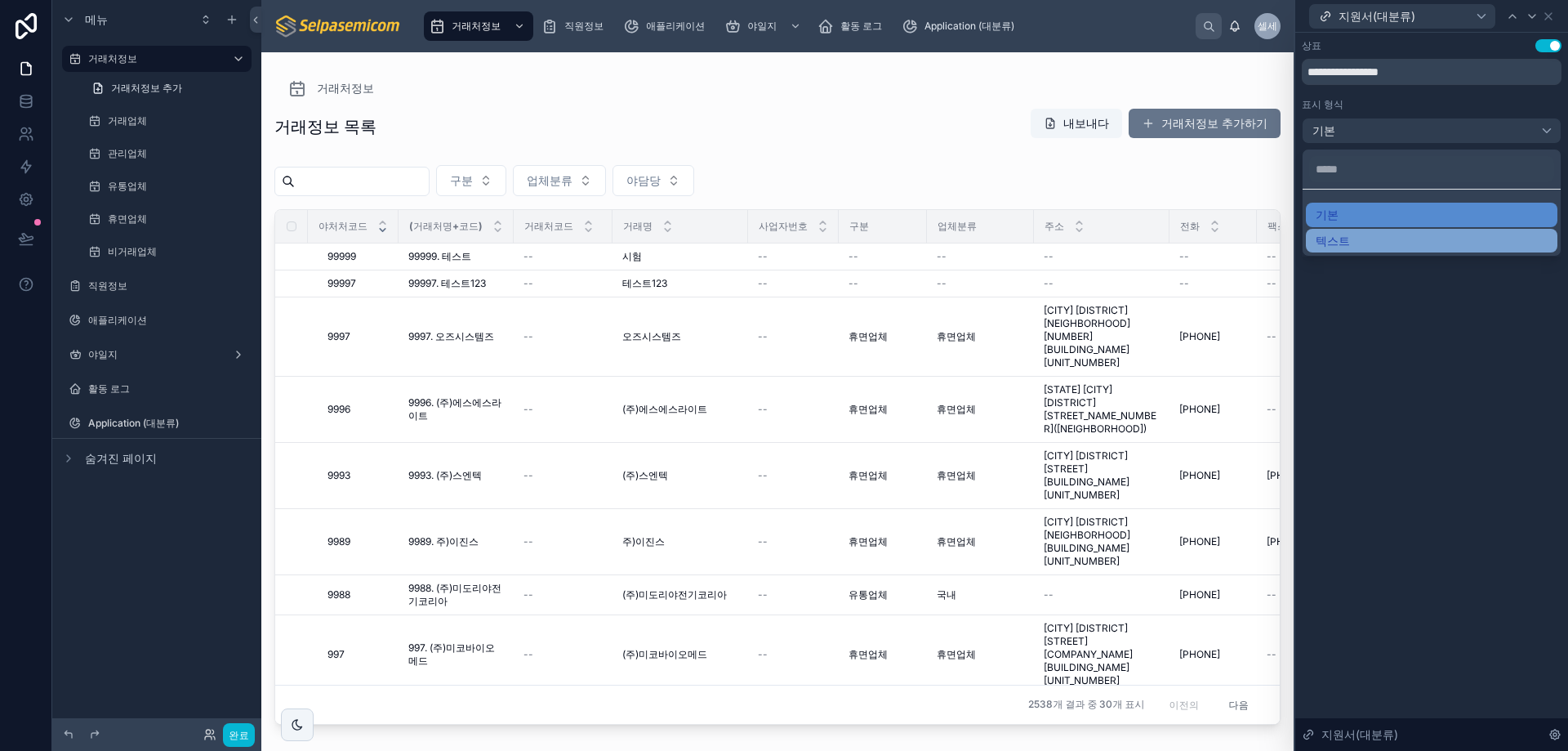 click on "텍스트" at bounding box center (1333, 240) 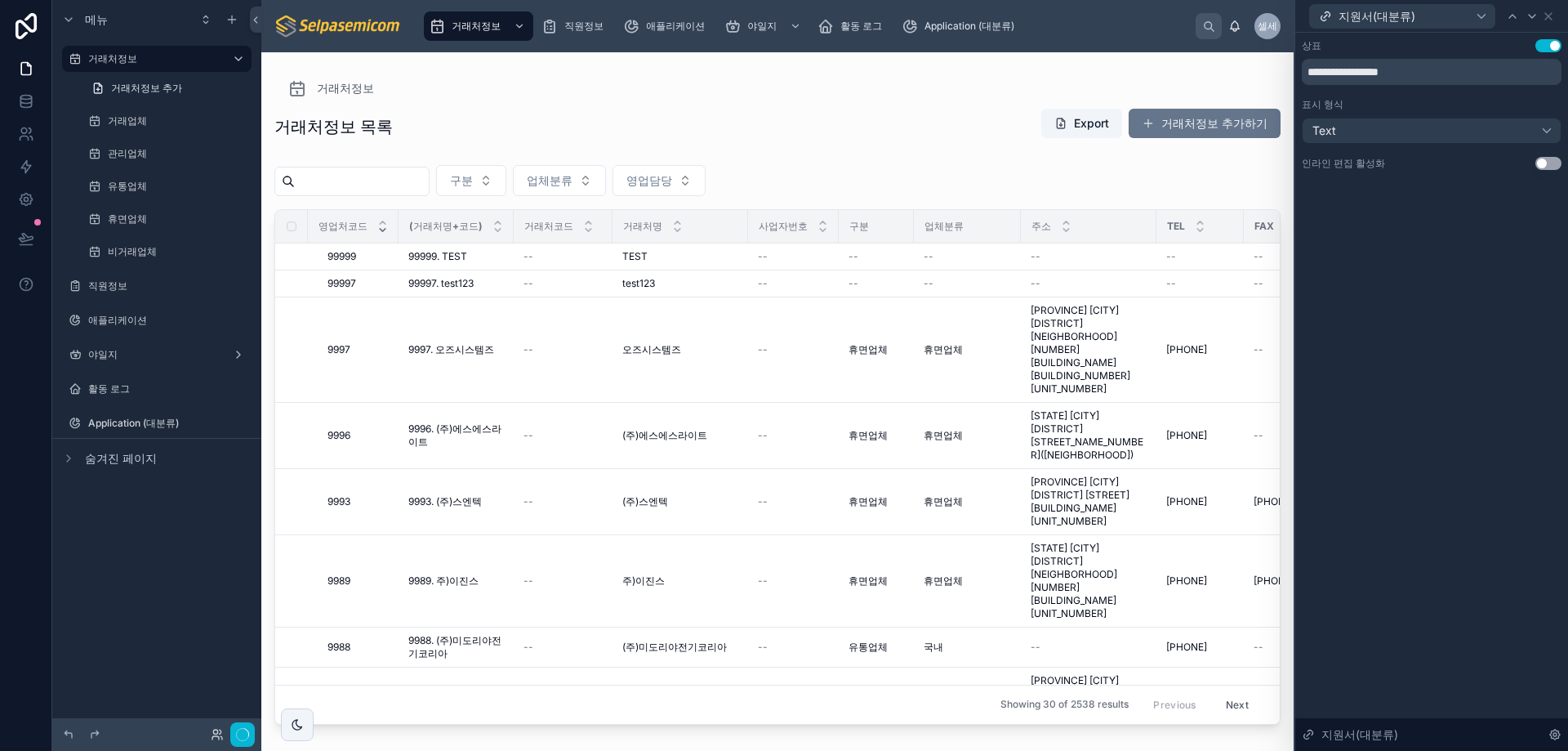 click on "**********" at bounding box center [1432, 391] 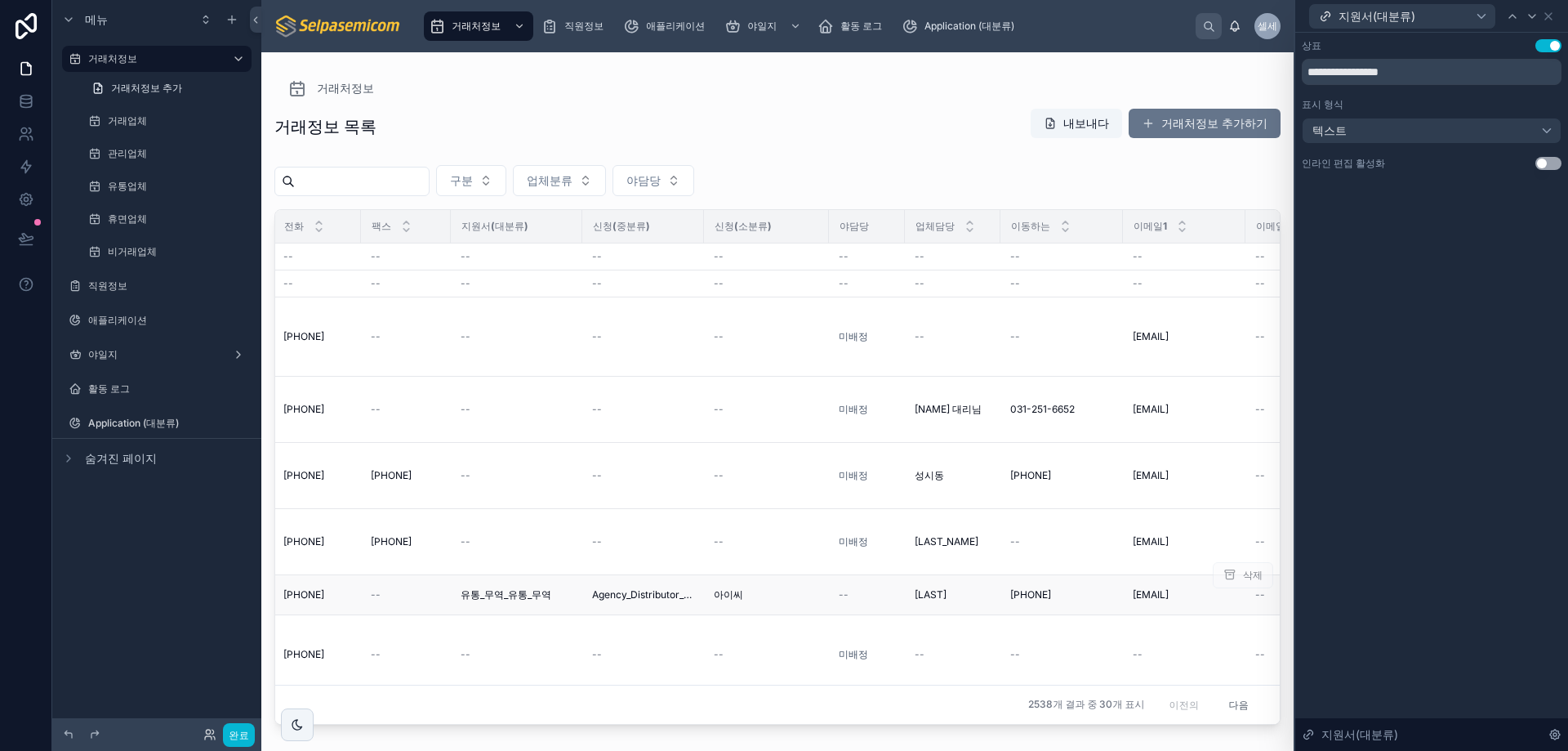 scroll, scrollTop: 0, scrollLeft: 893, axis: horizontal 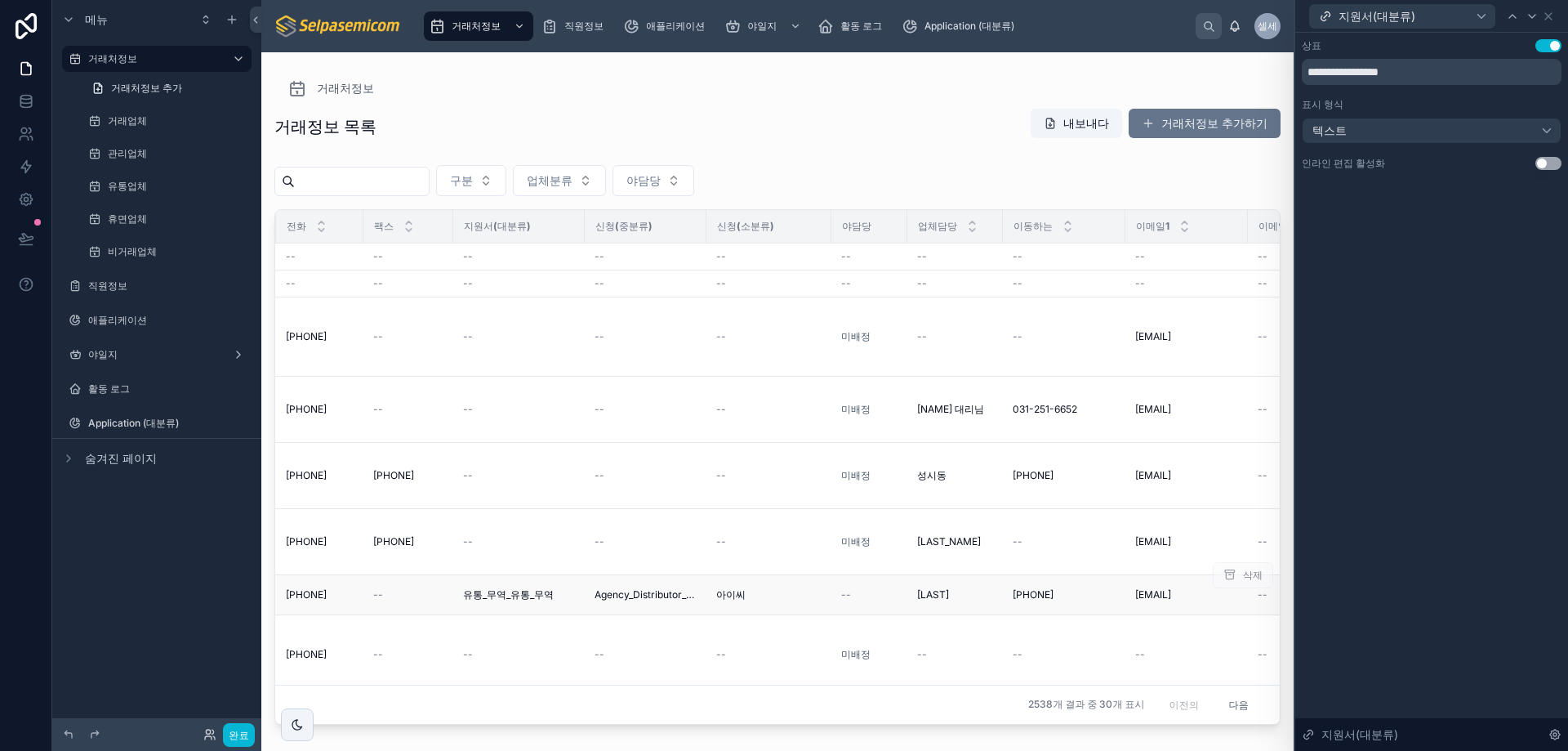 click on "유통_무역_유통_무역" at bounding box center [508, 594] 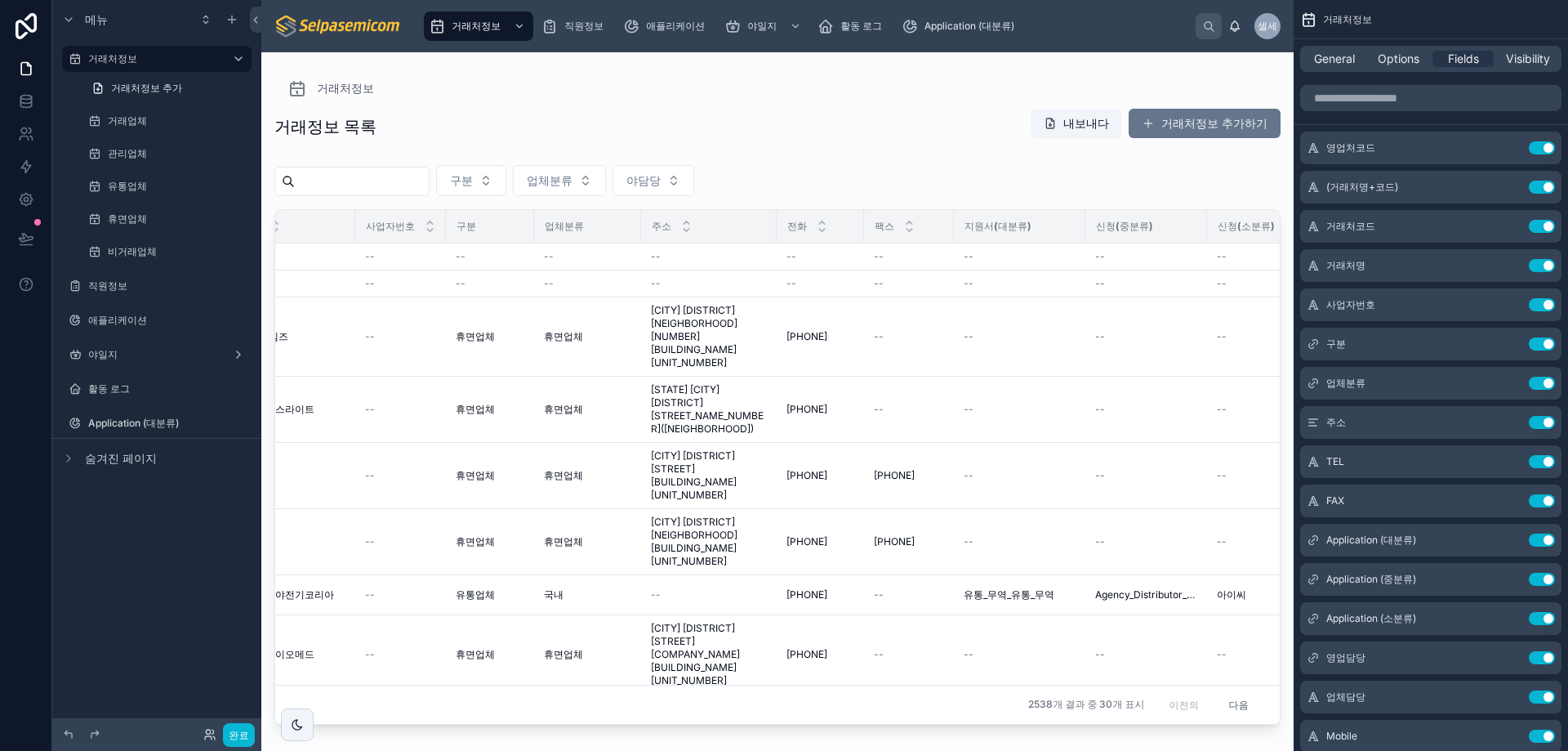 scroll, scrollTop: 0, scrollLeft: 398, axis: horizontal 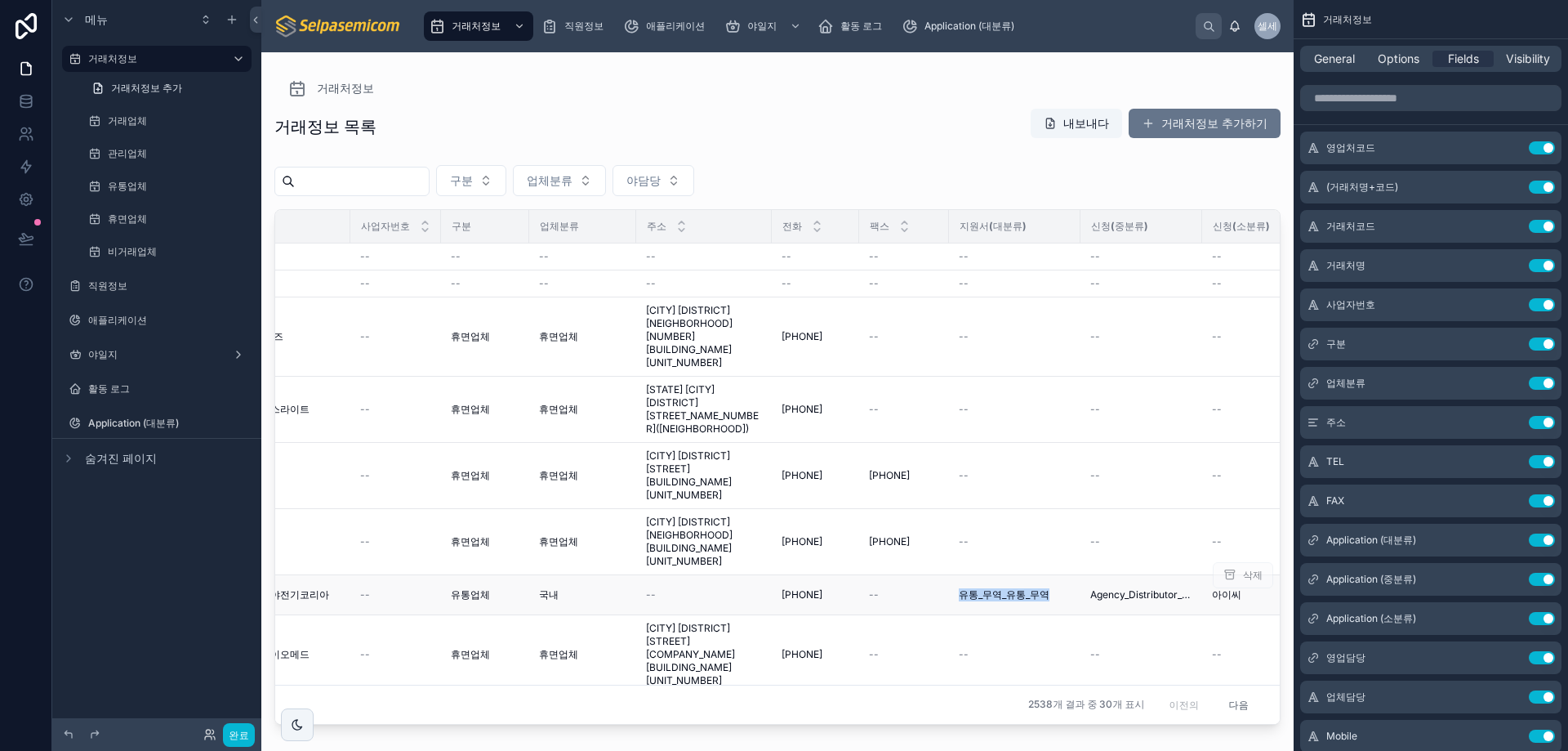 drag, startPoint x: 958, startPoint y: 516, endPoint x: 1067, endPoint y: 529, distance: 109.77249 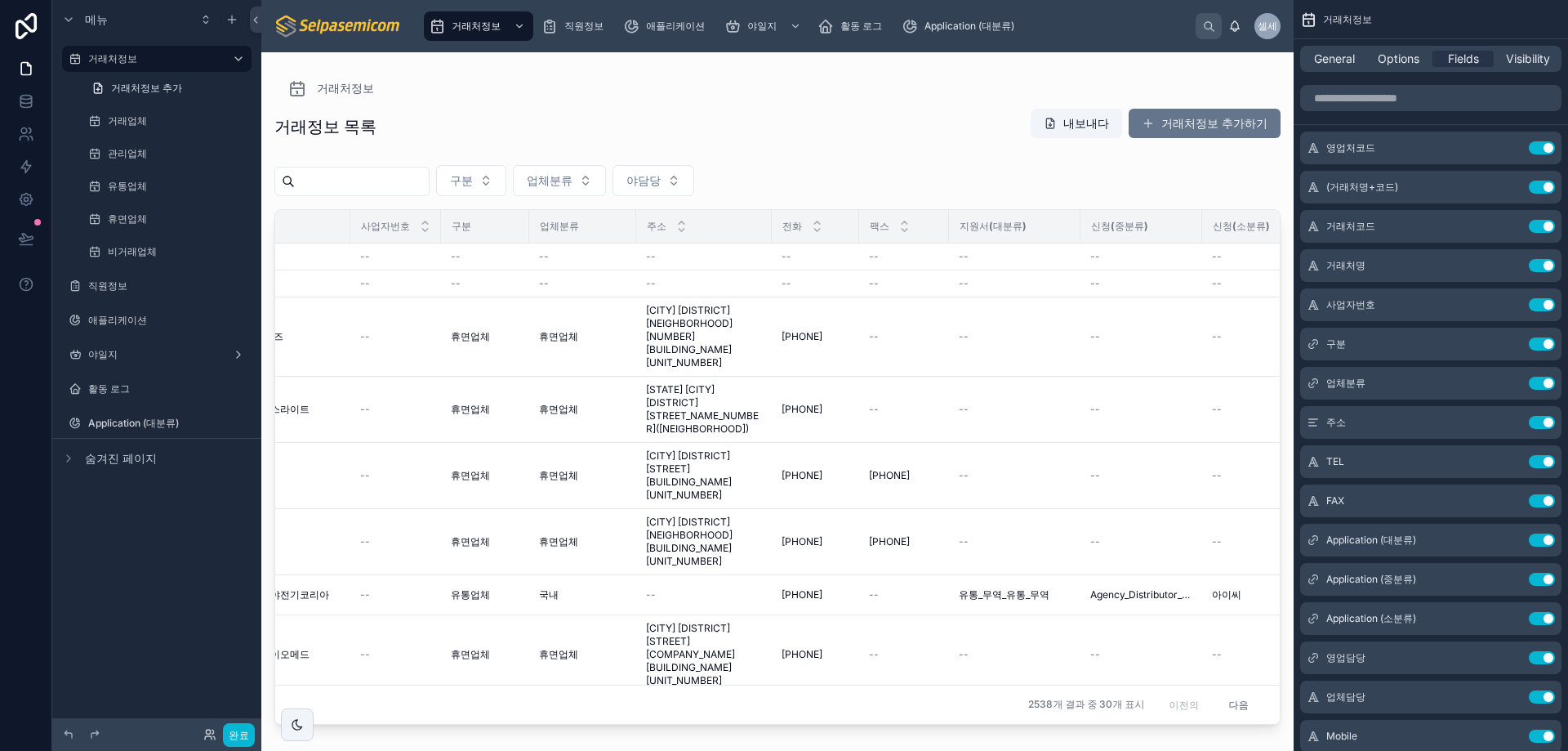 click on "거래정보 목록 내보내다 거래처정보 추가하기 구분 업체분류 야담당 야처처코드 (거래처명+코드) 거래처코드 거래명 사업자번호 구분 업체분류 주소 전화 팩스 지원서(대분류) 신청(중분류) 신청(소분류) 야담당 업체담당 이동하는 이메일1 이메일2 이메일3 메모 홈페이지 등록일 등록일 제주담당 Email 99999 99999 99999. 테스트 99999. 테스트 -- 시험 시험 -- -- -- -- -- -- -- -- -- -- -- -- -- -- -- -- -- -- 2025. 7. 28. 2025. 7. 28. -- 삭제 99997 99997 99997. 테스트123 99997. 테스트123 -- 테스트123 테스트123 -- -- -- -- -- -- -- -- -- -- -- -- -- -- -- -- -- -- 2025. 7. 28. 2025. 7. 28. -- 삭제 9997 9997 9997. 오즈시스템즈 9997. 오즈시스템즈 -- 오즈시스템즈 오즈시스템즈 -- 휴면업체 휴면업체 부천시 원미구 약대동 192번지 부천테크노파트 203동 302-1 부천시 원미구 약대동 192번지 부천테크노파트 203동 302-1 070-5014-2200 -- -- --" at bounding box center [777, 414] 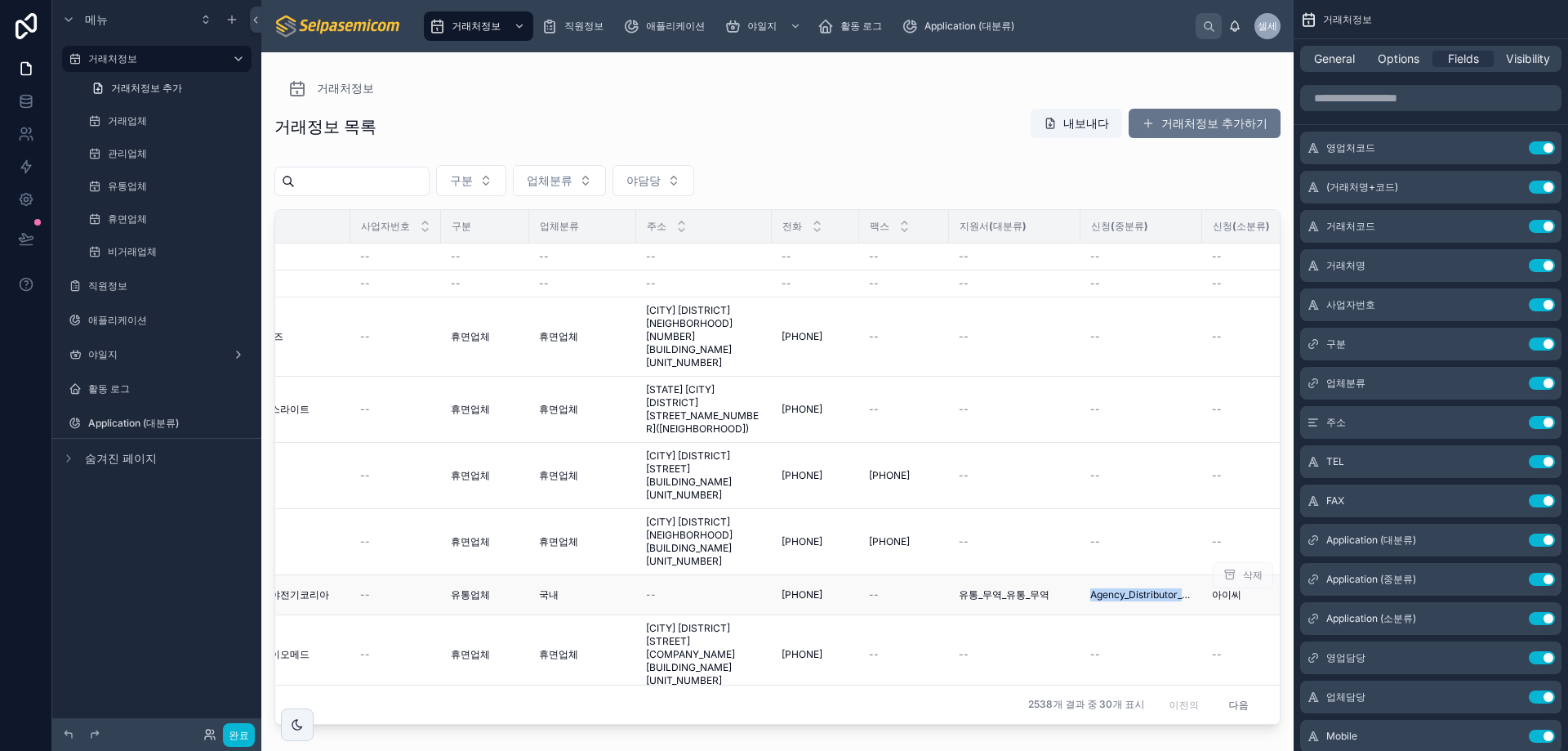 drag, startPoint x: 1092, startPoint y: 521, endPoint x: 1178, endPoint y: 489, distance: 91.760558 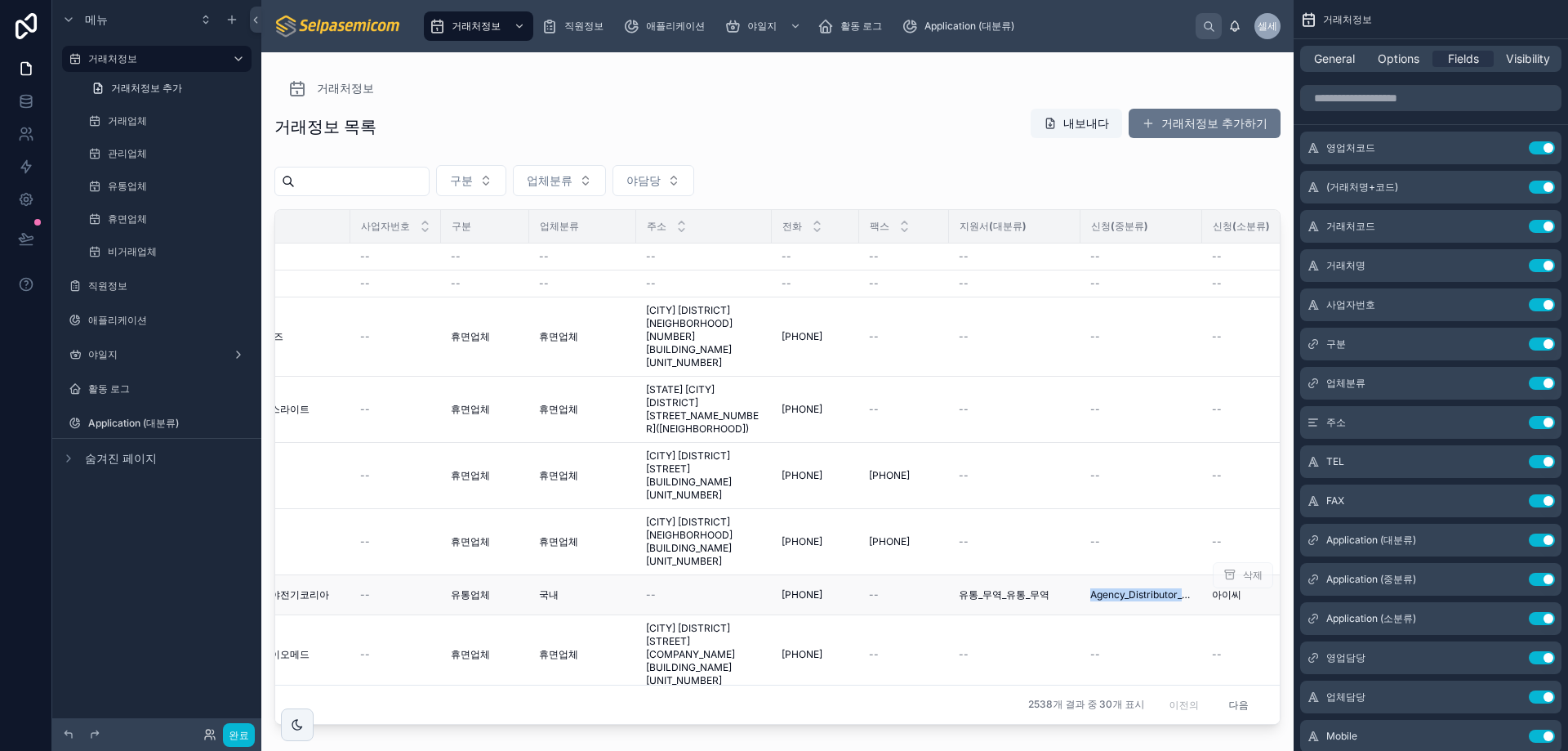 click on "99999 99999 99999. 테스트 99999. 테스트 -- 시험 시험 -- -- -- -- -- -- -- -- -- -- -- -- -- -- -- -- -- -- 2025. 7. 28. 2025. 7. 28. -- 삭제 99997 99997 99997. 테스트123 99997. 테스트123 -- 테스트123 테스트123 -- -- -- -- -- -- -- -- -- -- -- -- -- -- -- -- -- -- 2025. 7. 28. 2025. 7. 28. -- 삭제 9997 9997 9997. 오즈시스템즈 9997. 오즈시스템즈 -- 오즈시스템즈 오즈시스템즈 -- 휴면업체 휴면업체 부천시 원미구 약대동 192번지 부천테크노파트 203동 302-1 부천시 원미구 약대동 192번지 부천테크노파트 203동 302-1 070-5014-2200 070-5014-2200 -- -- -- -- 미배정 -- -- ozsys12@gmail.com ozsys12@gmail.com -- admin@oz-sys.com admin@oz-sys.com 15년 6억 15년 6억 www.oz-sys.com www.oz-sys.com 2011년 8월 31일 2011년 8월 31일 2025. 7. 16. 2025. 7. 16. -- 삭제 9996 9996 9996. (주)에스에스라이트 9996. (주)에스에스라이트 -- (주)에스에스라이트 (주)에스에스라이트 -- 휴면업체 휴면업체 --" at bounding box center [1232, 1021] 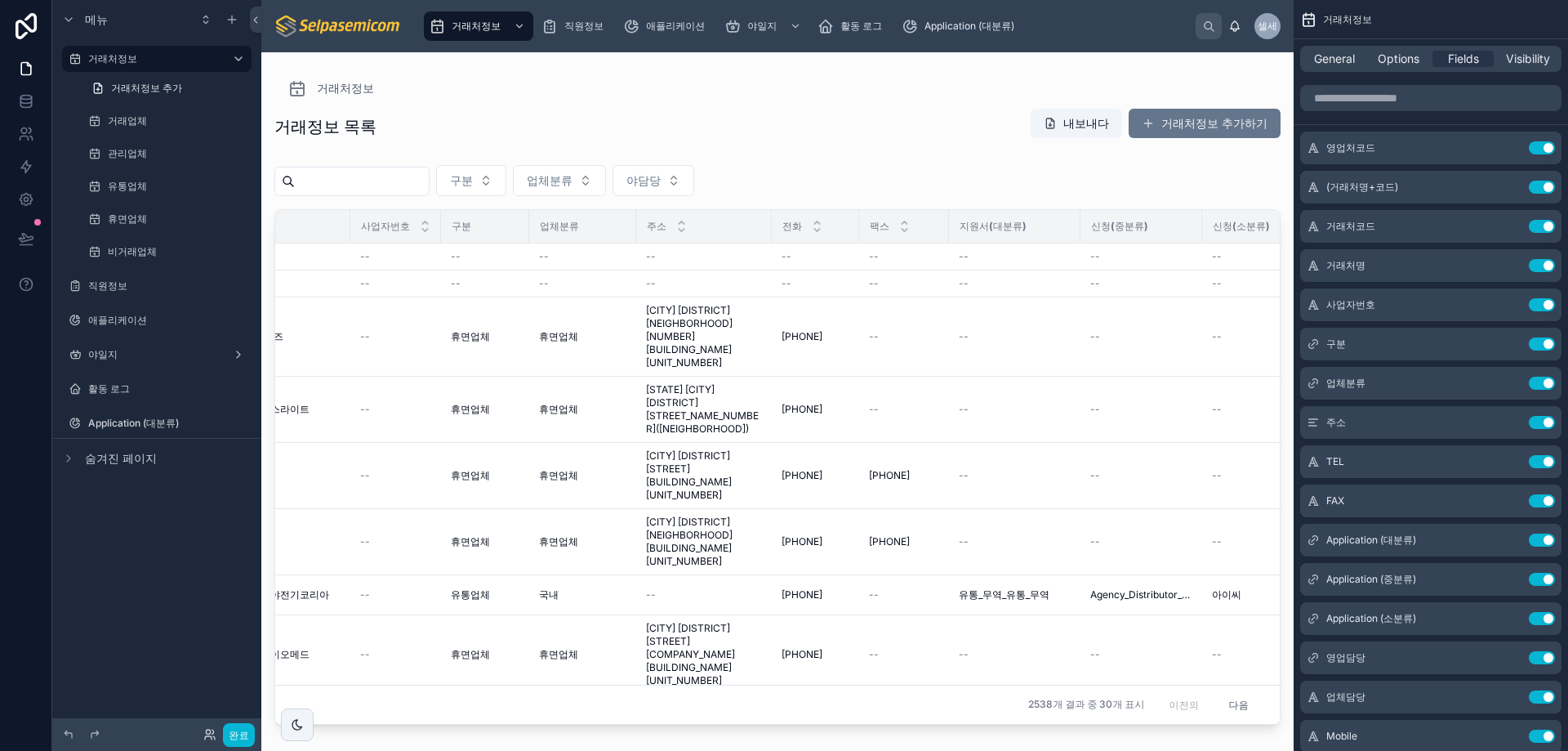 click on "구분 업체분류 야담당" at bounding box center [777, 184] 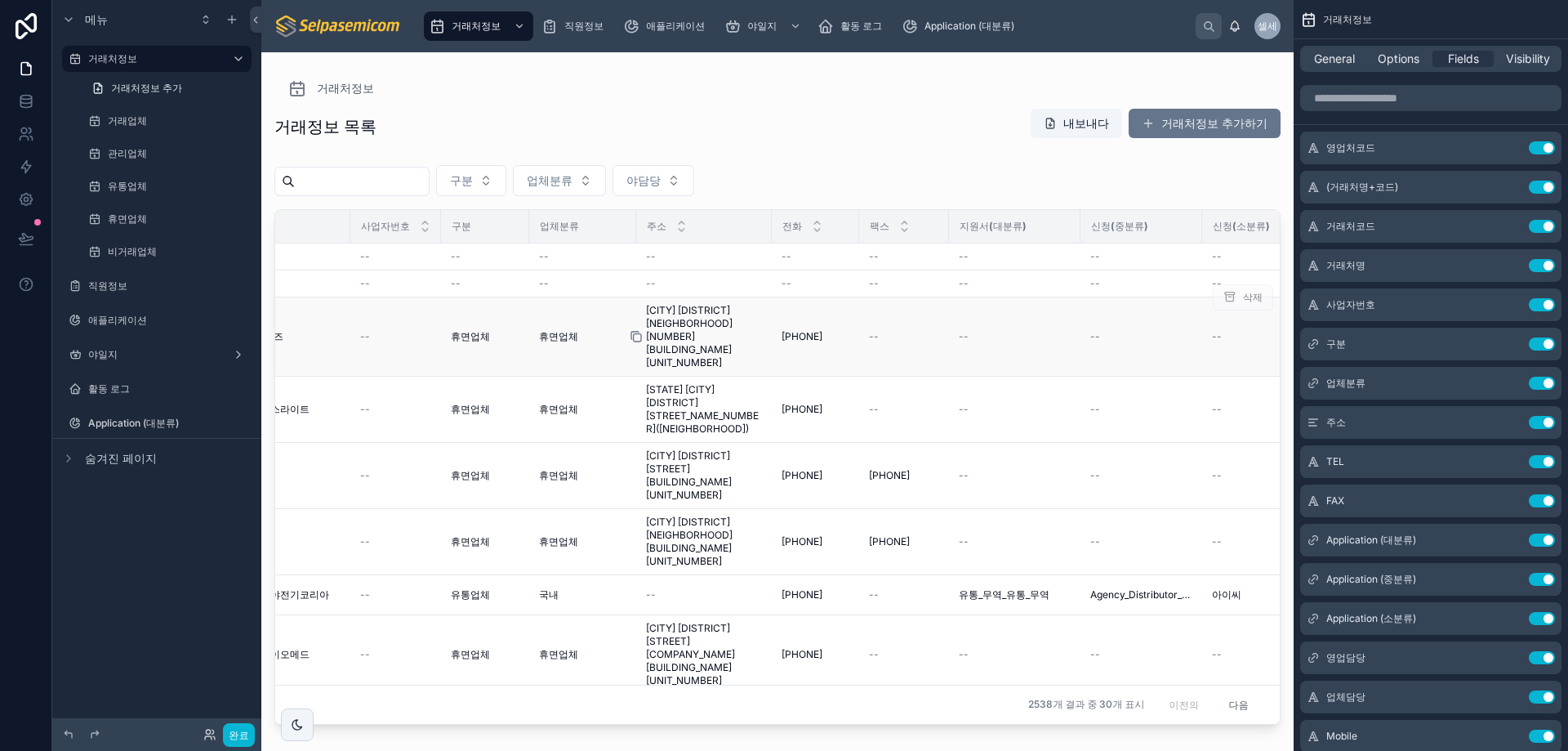 click 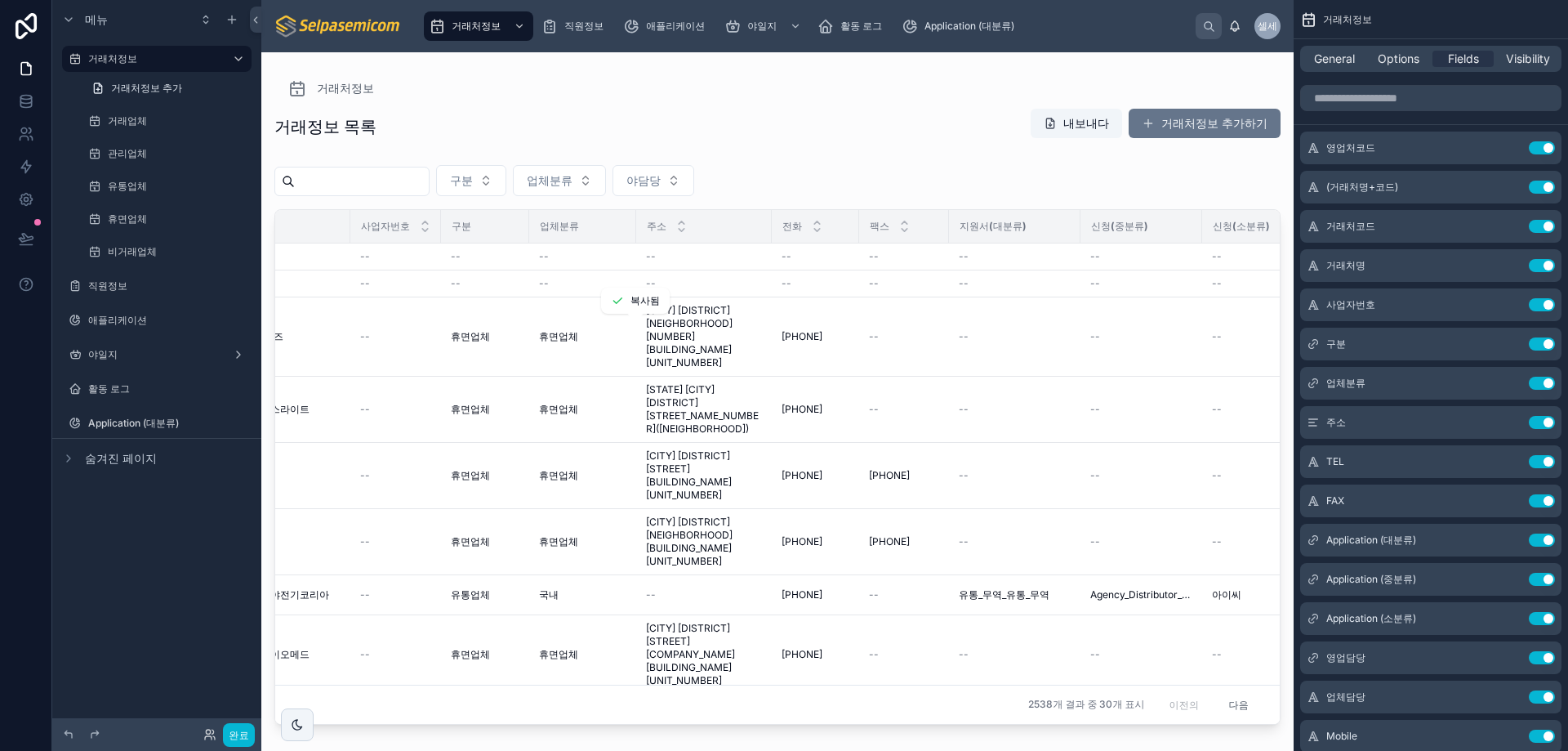click on "거래정보 목록 내보내다 거래처정보 추가하기" at bounding box center (777, 127) 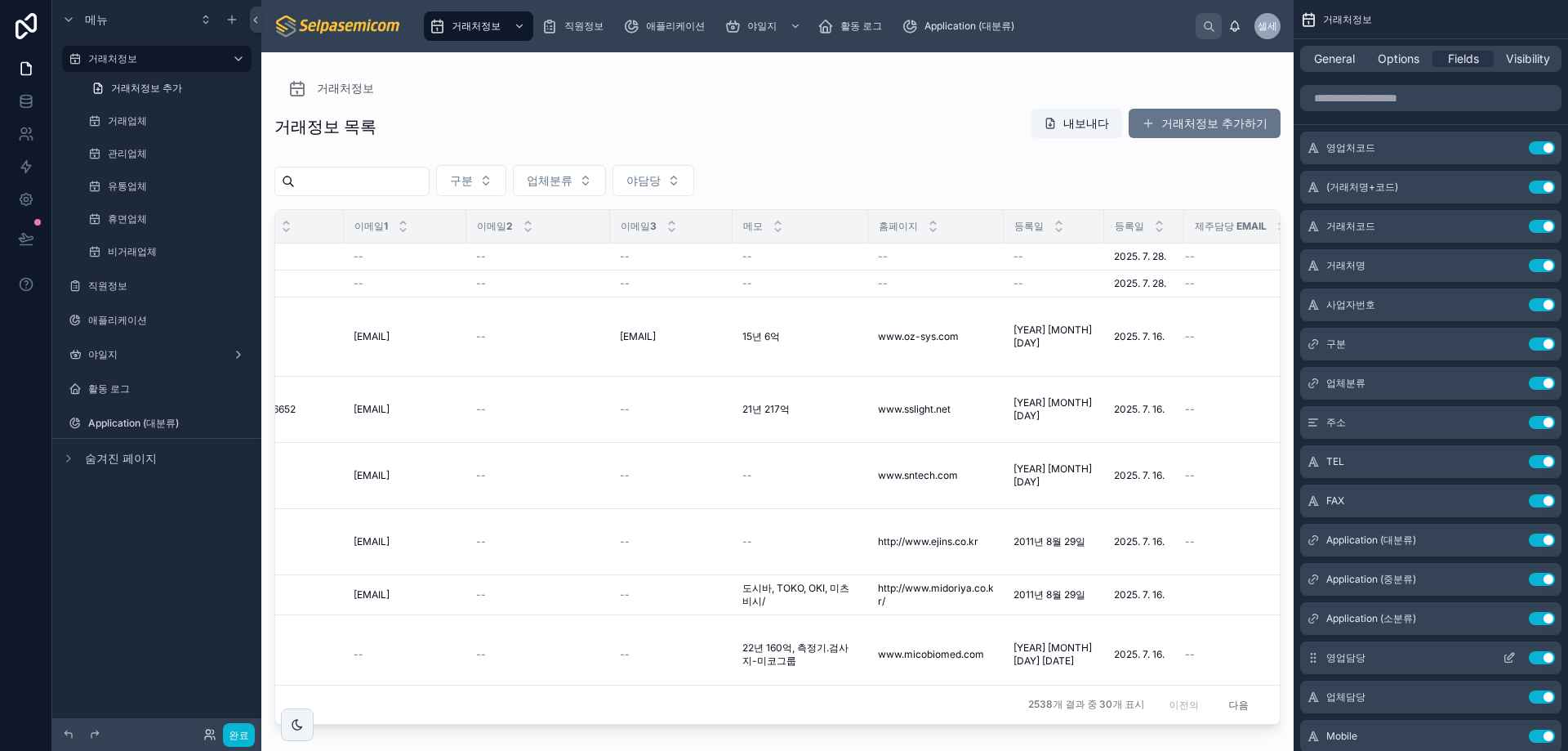 scroll, scrollTop: 0, scrollLeft: 1677, axis: horizontal 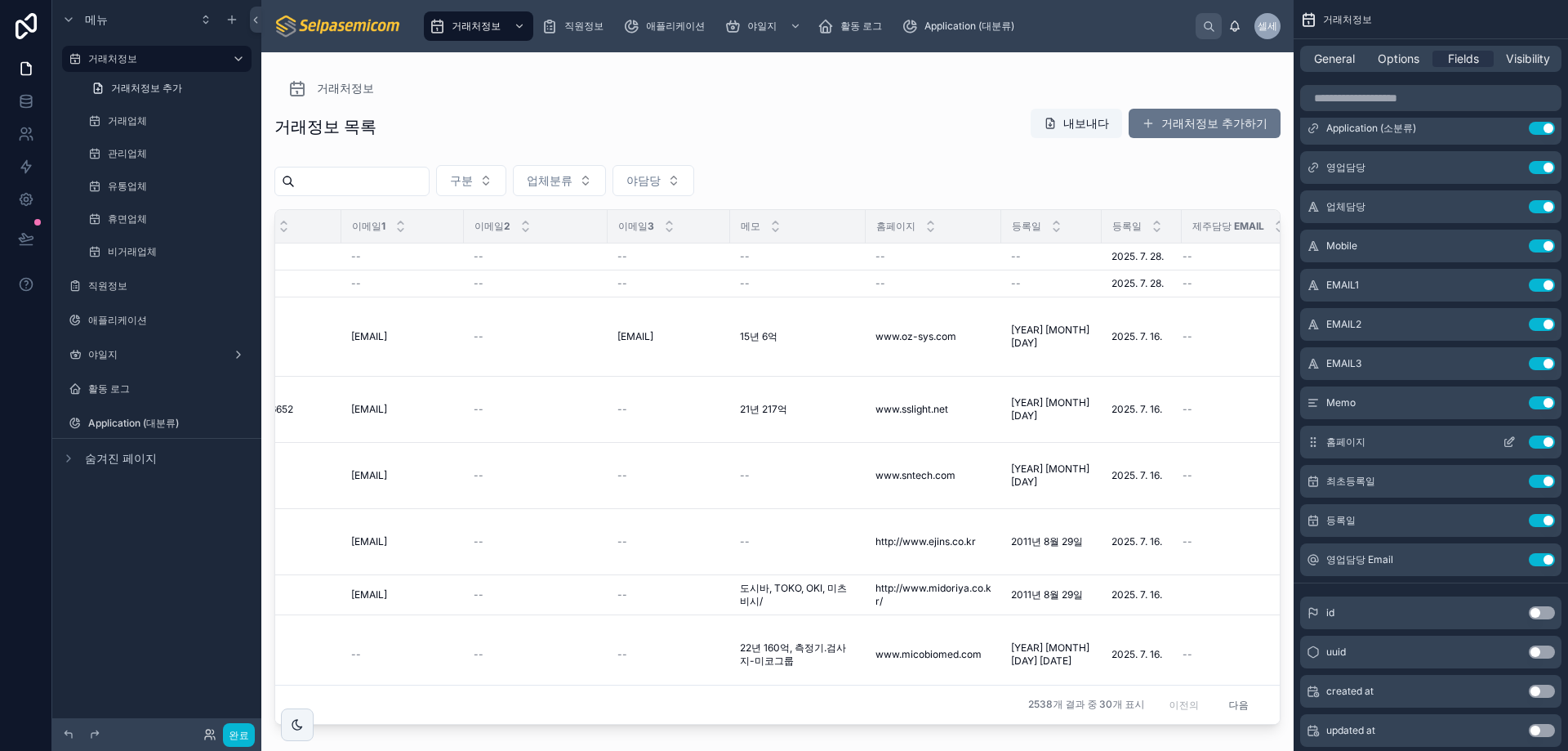 click 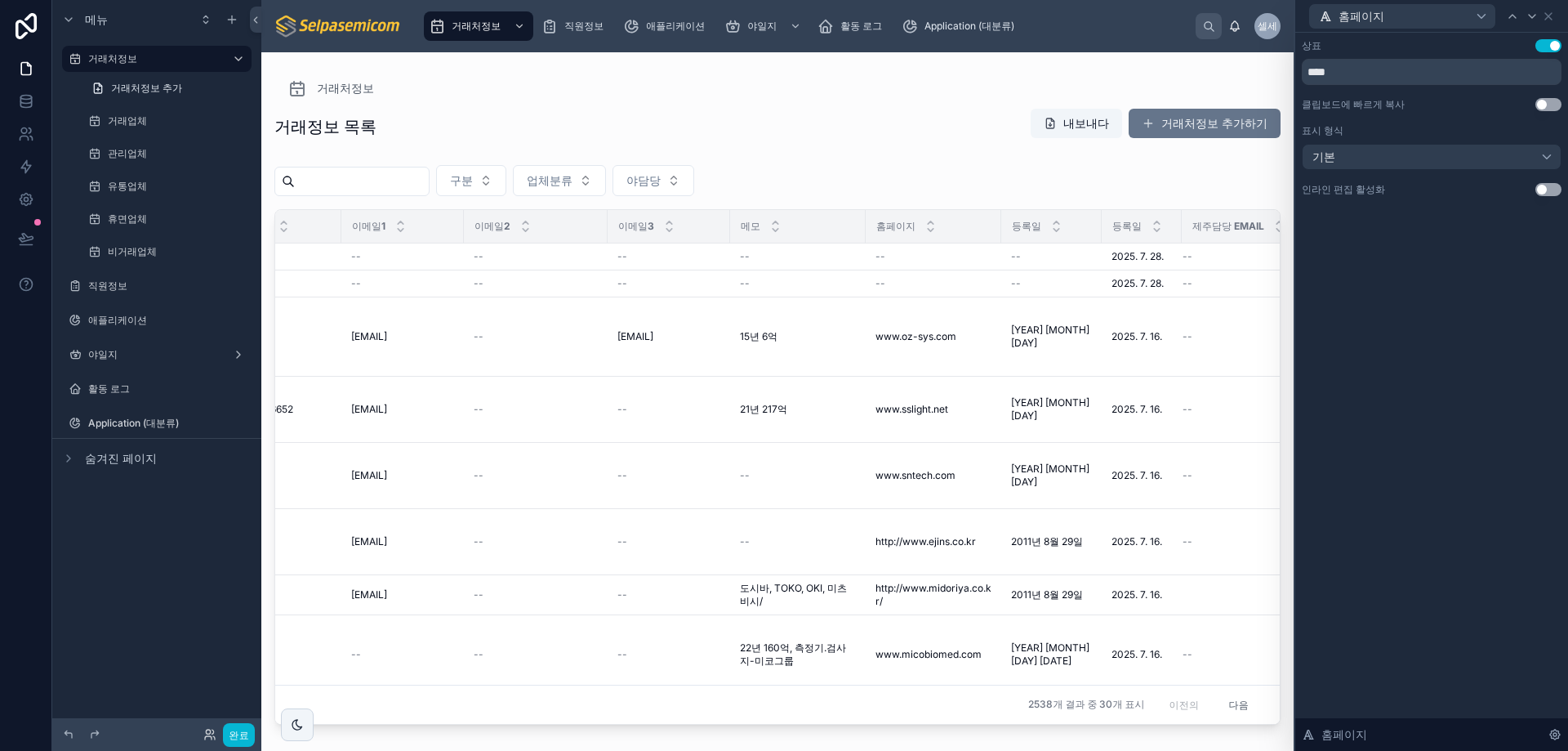 drag, startPoint x: 1542, startPoint y: 103, endPoint x: 1554, endPoint y: 7, distance: 96.74709 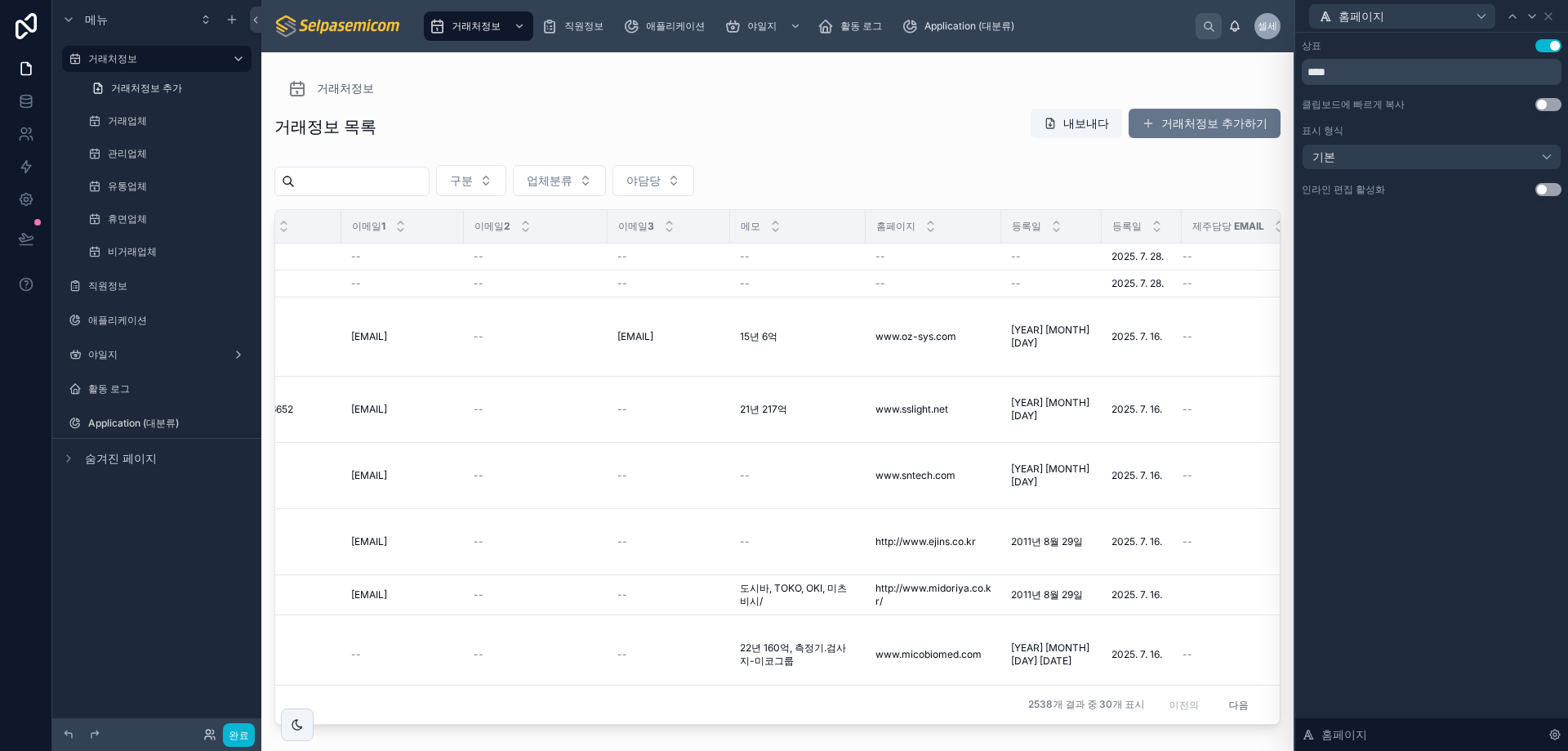 click on "설정 사용" at bounding box center (1548, 105) 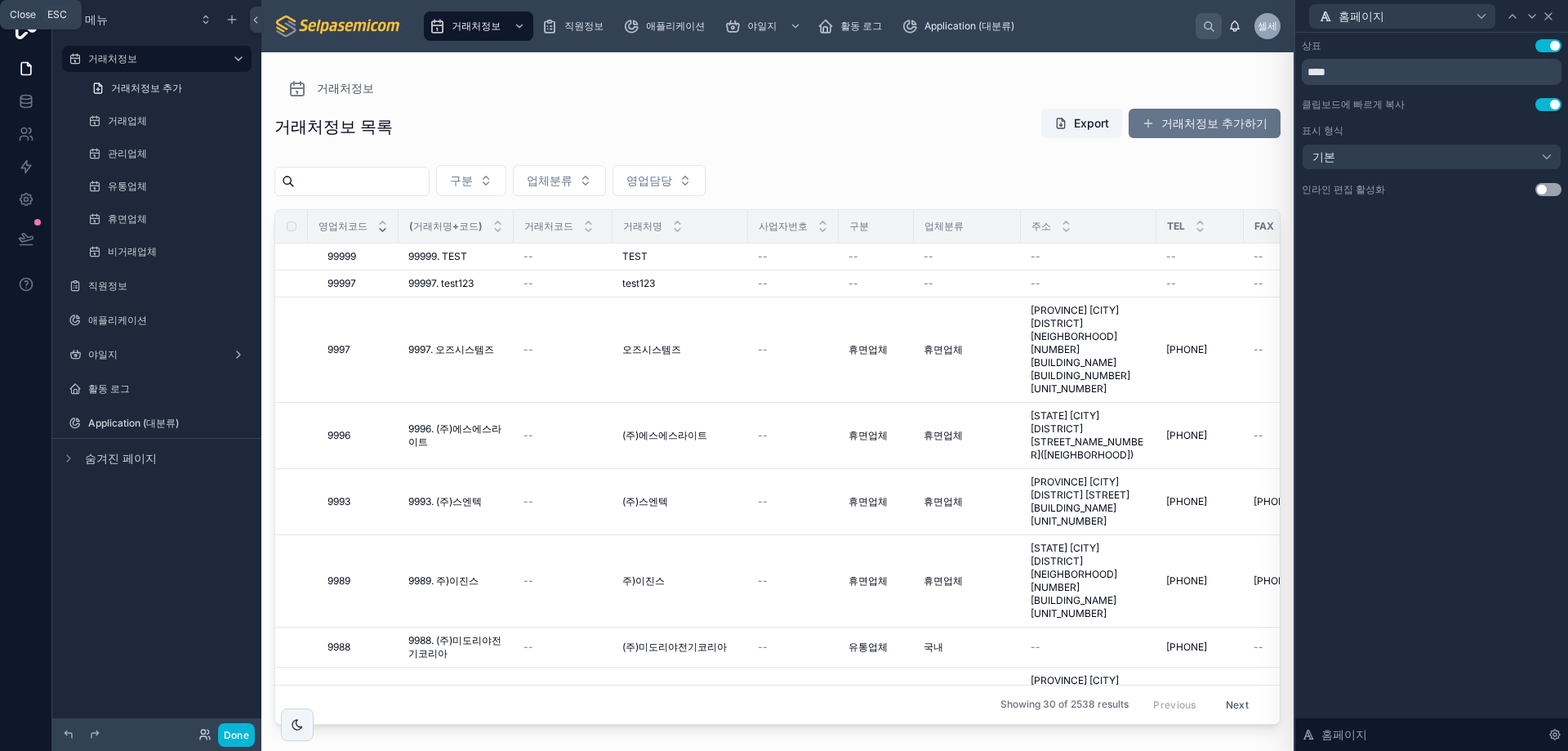 click 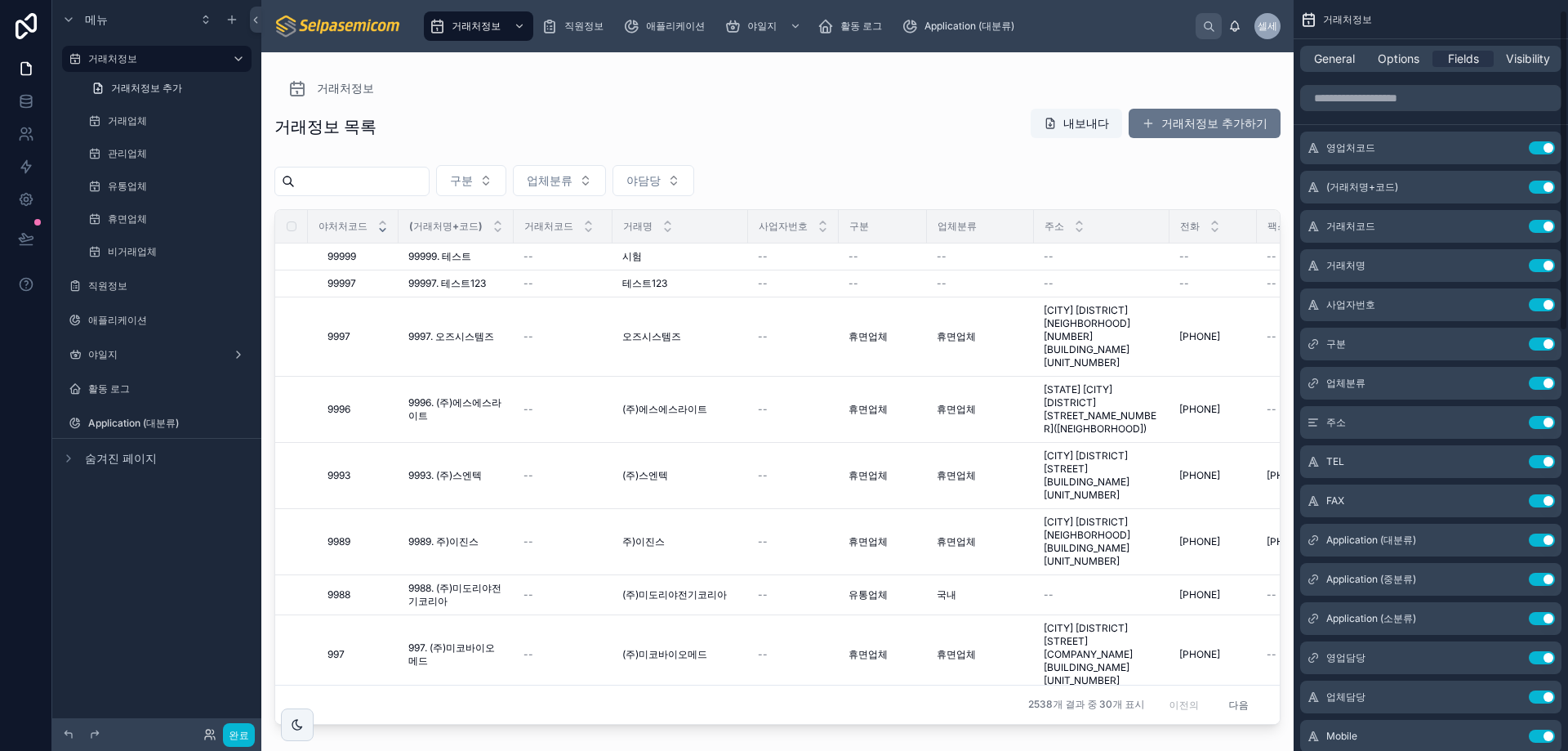 scroll, scrollTop: 490, scrollLeft: 0, axis: vertical 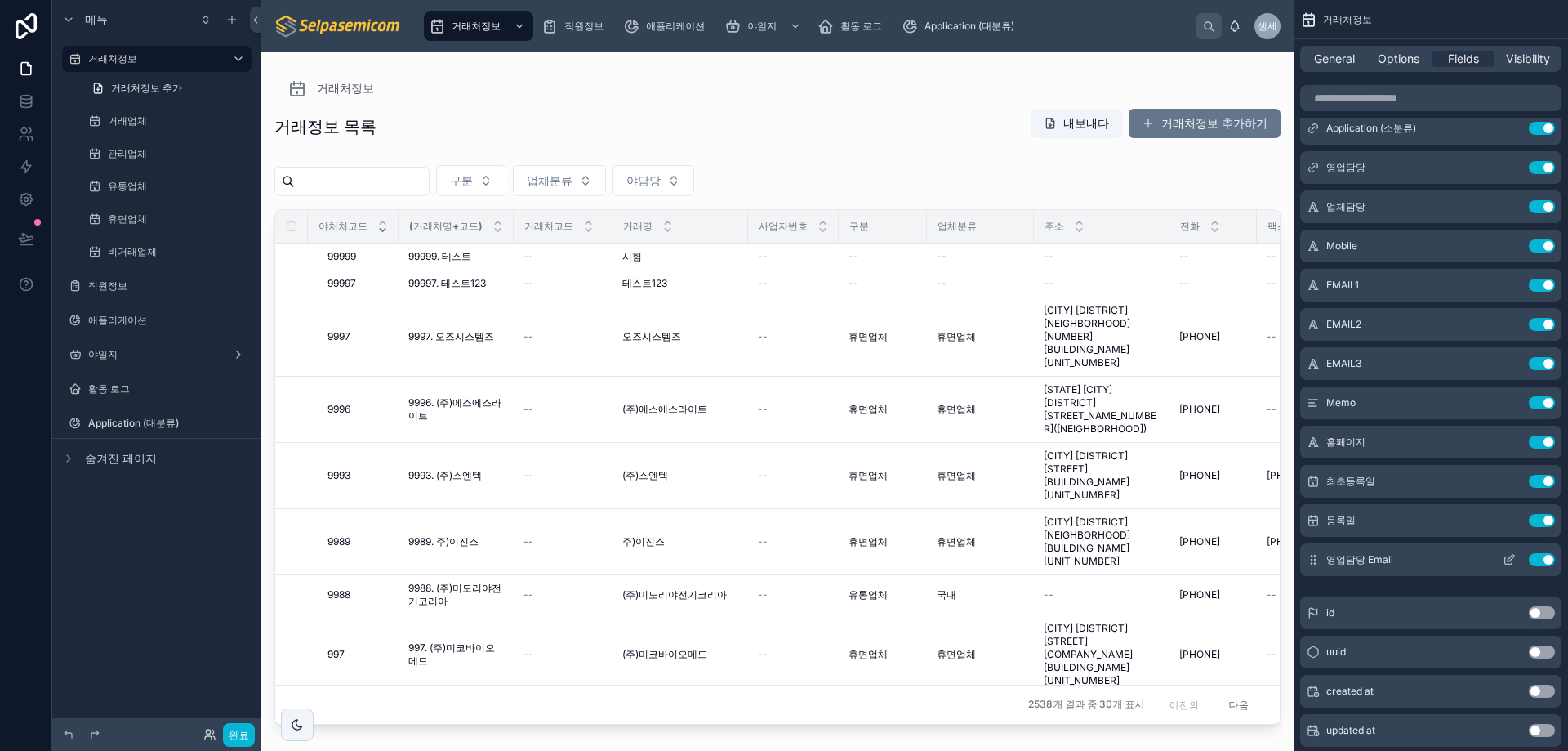 click 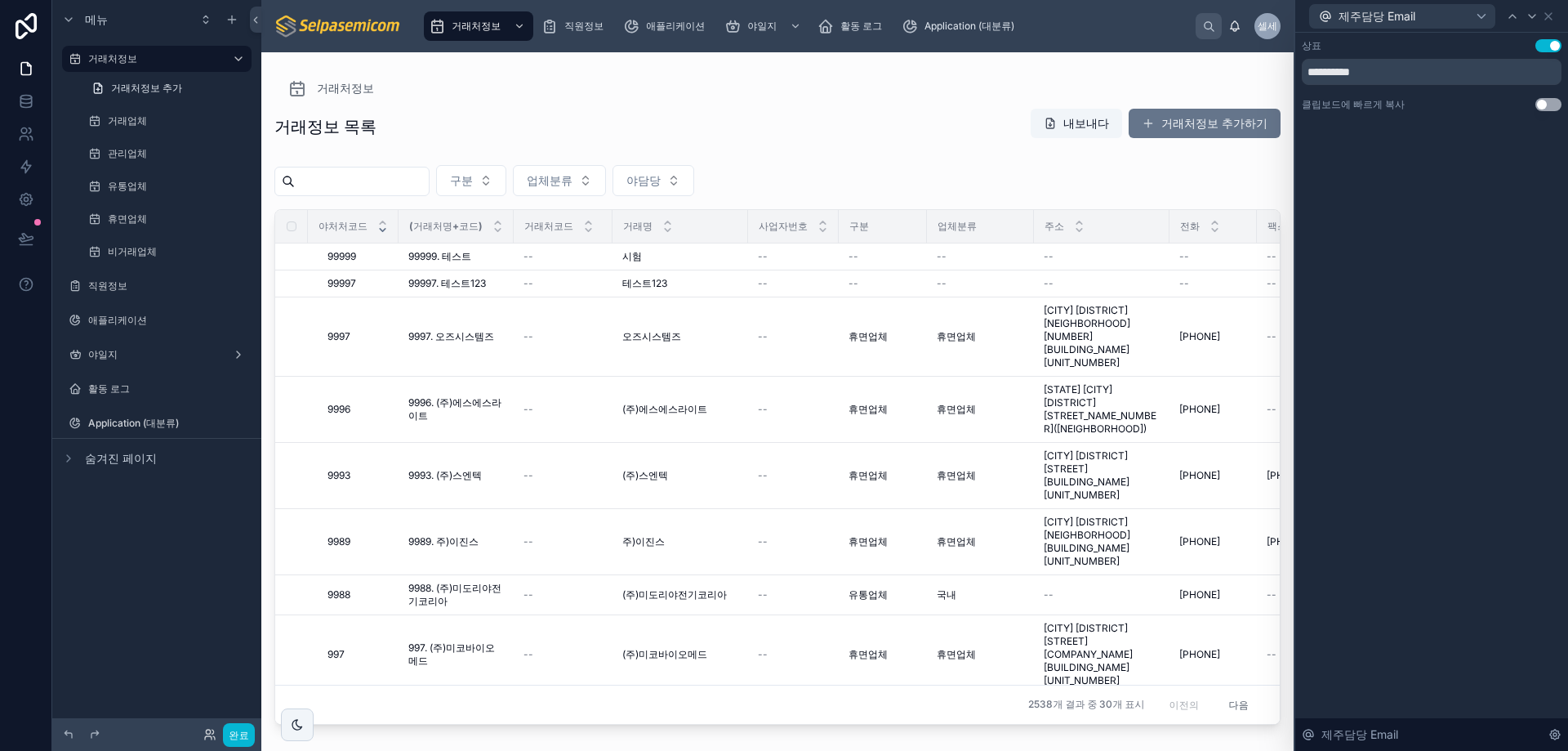 click on "설정 사용" at bounding box center [1548, 105] 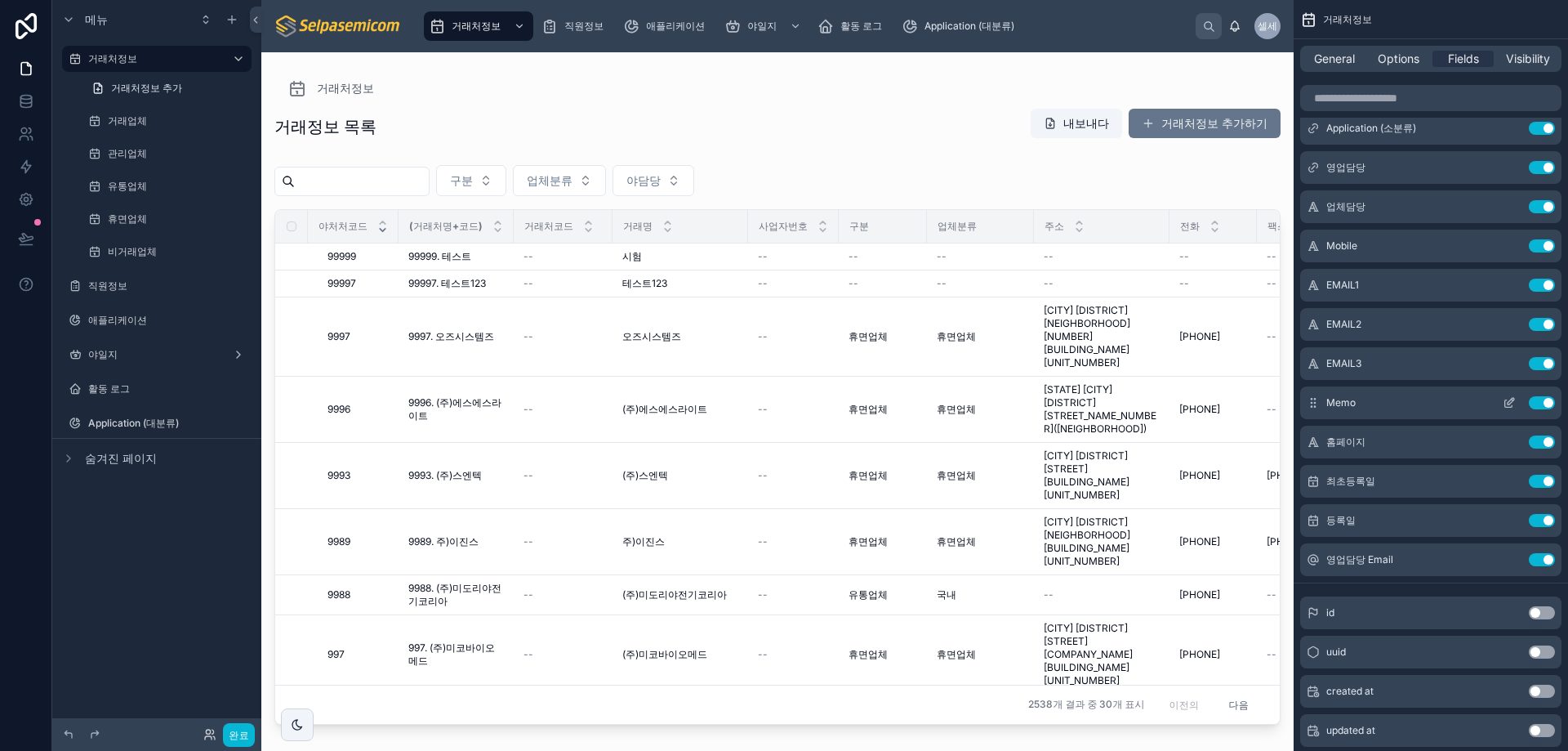 click 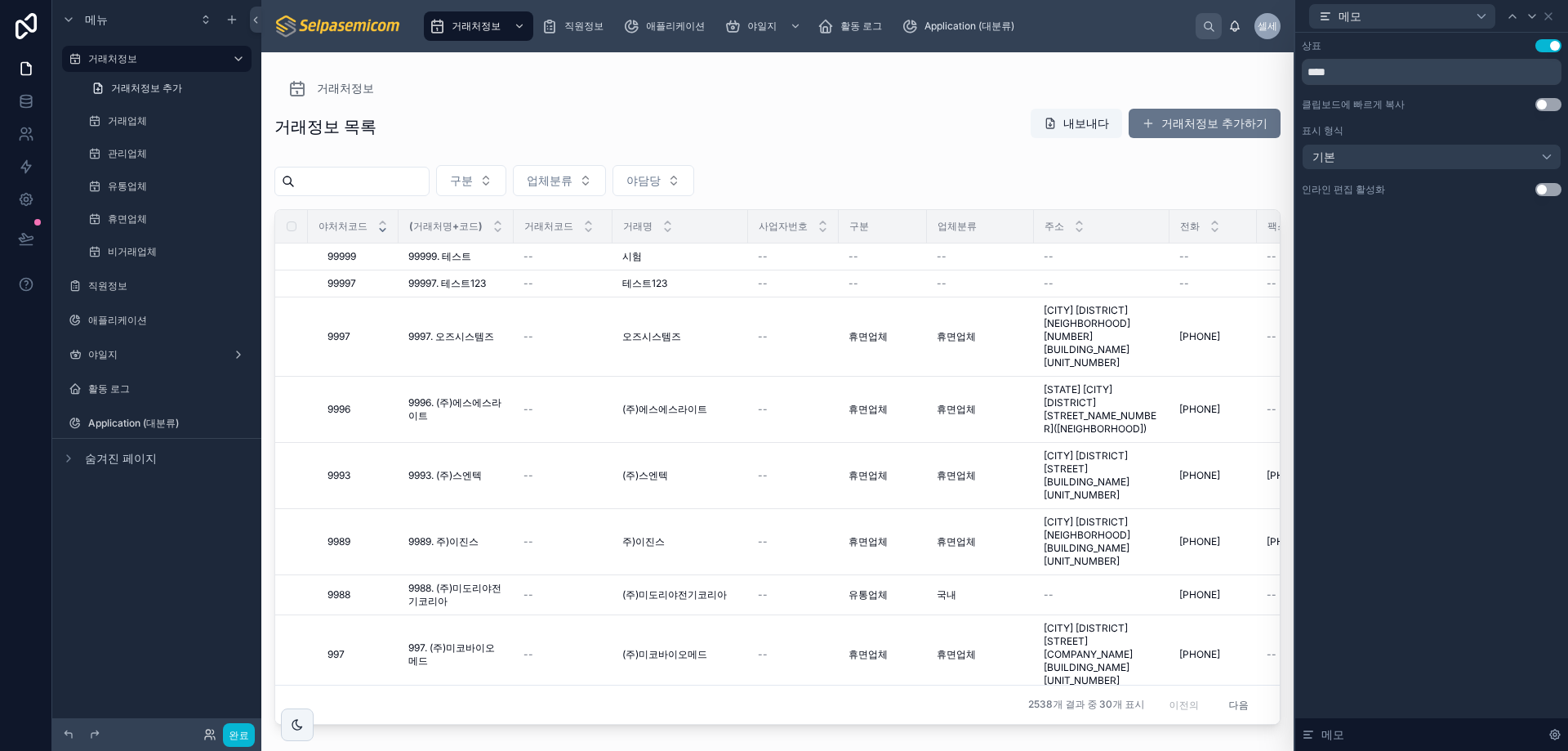 click on "설정 사용" at bounding box center (1548, 105) 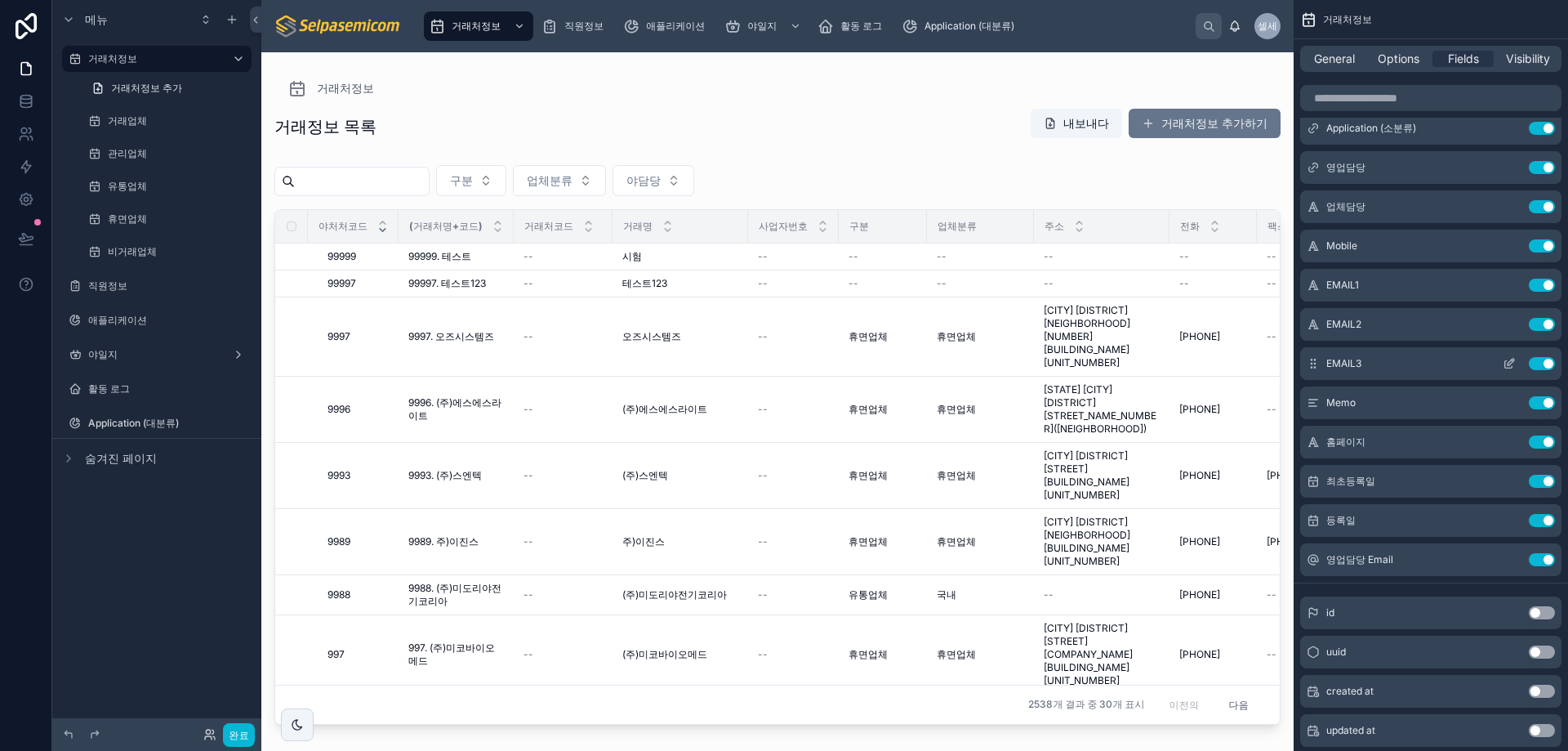 click 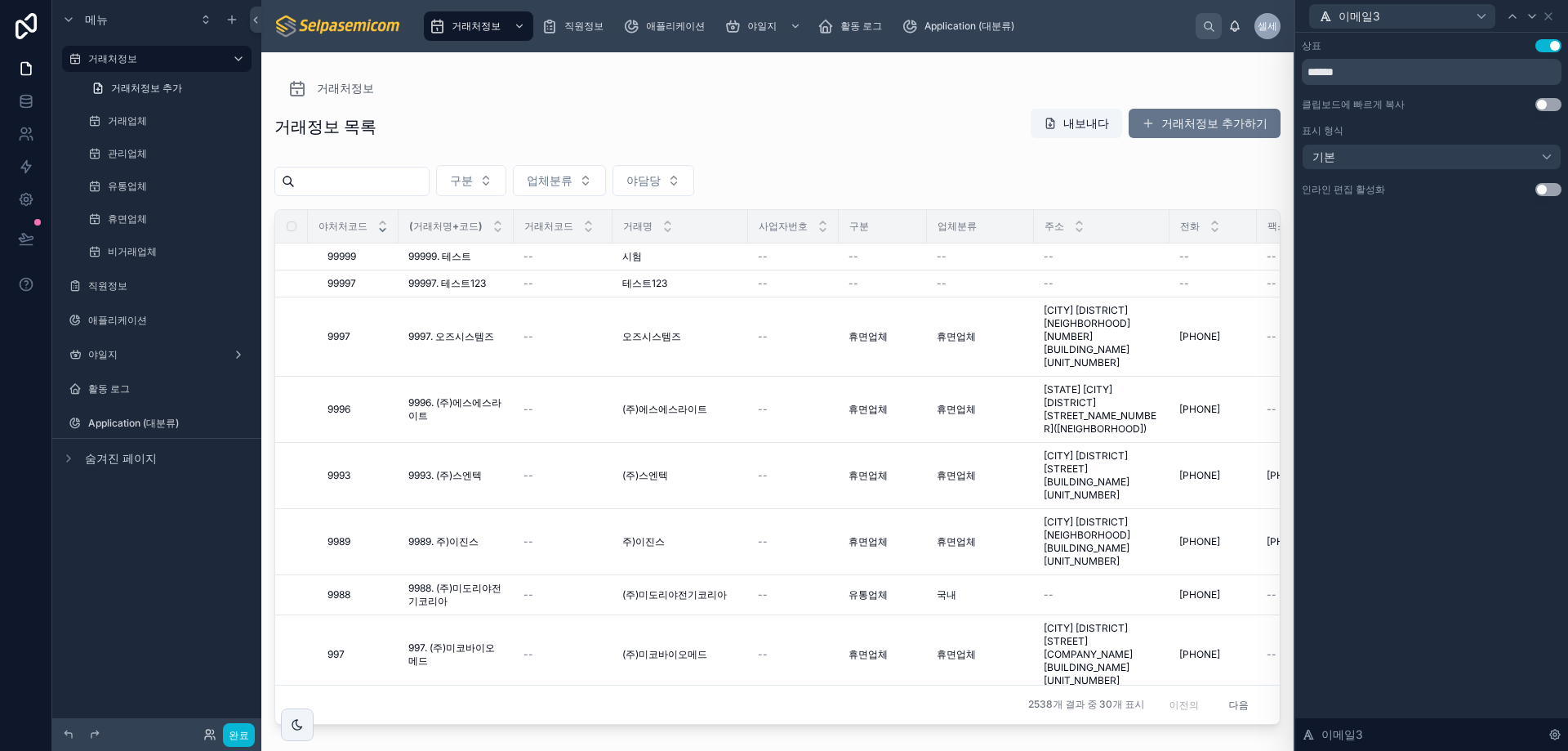click on "설정 사용" at bounding box center (1548, 105) 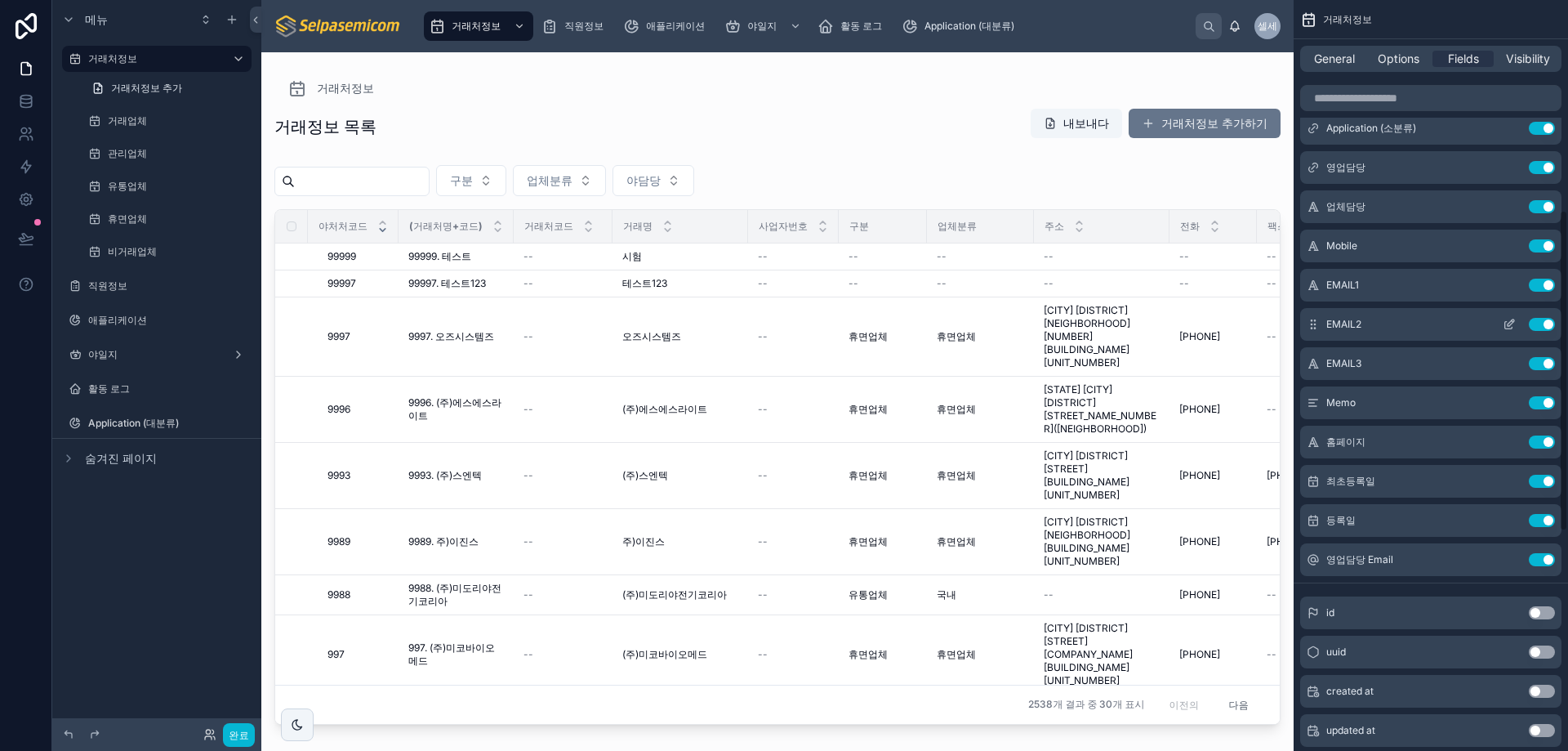 click 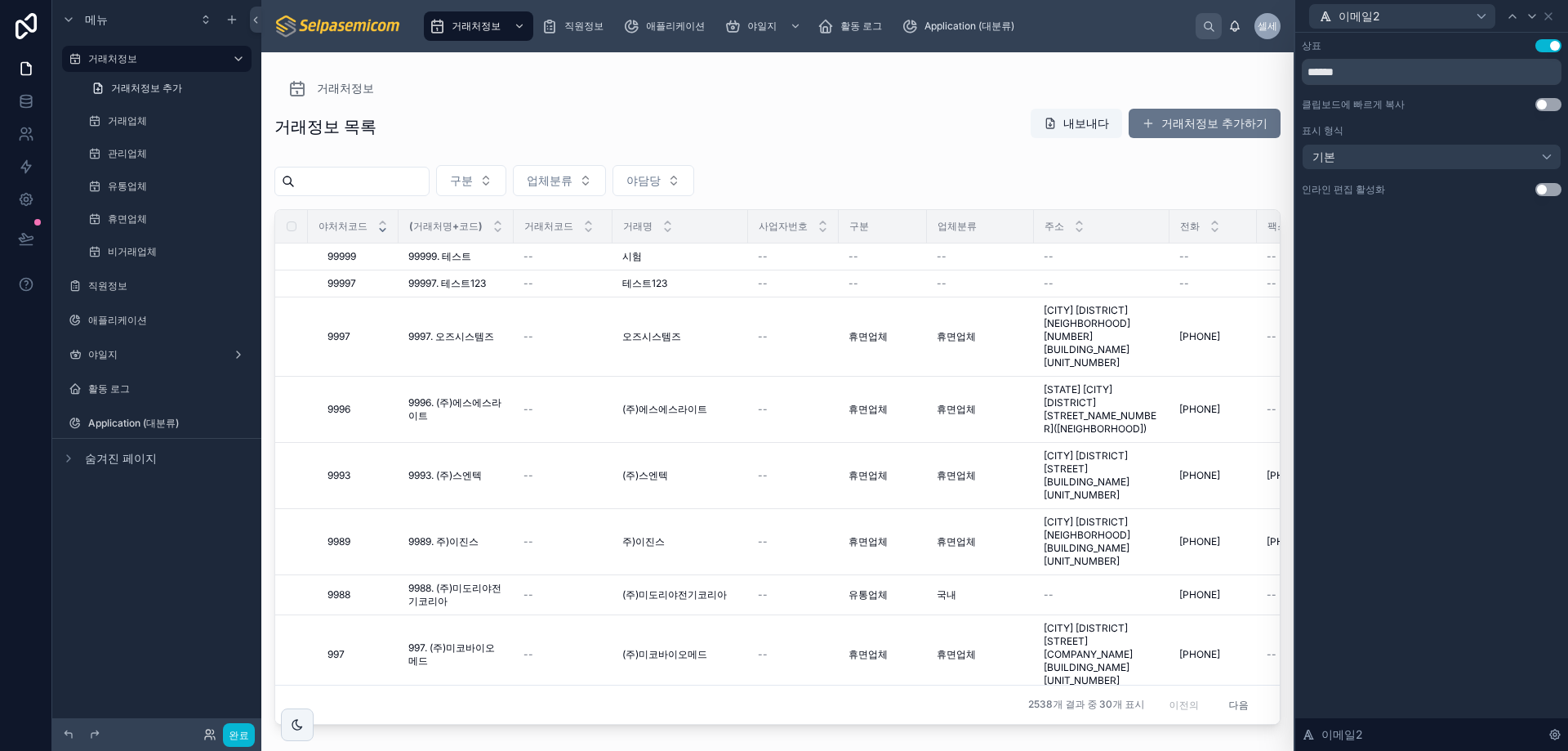 click on "설정 사용" at bounding box center [1548, 105] 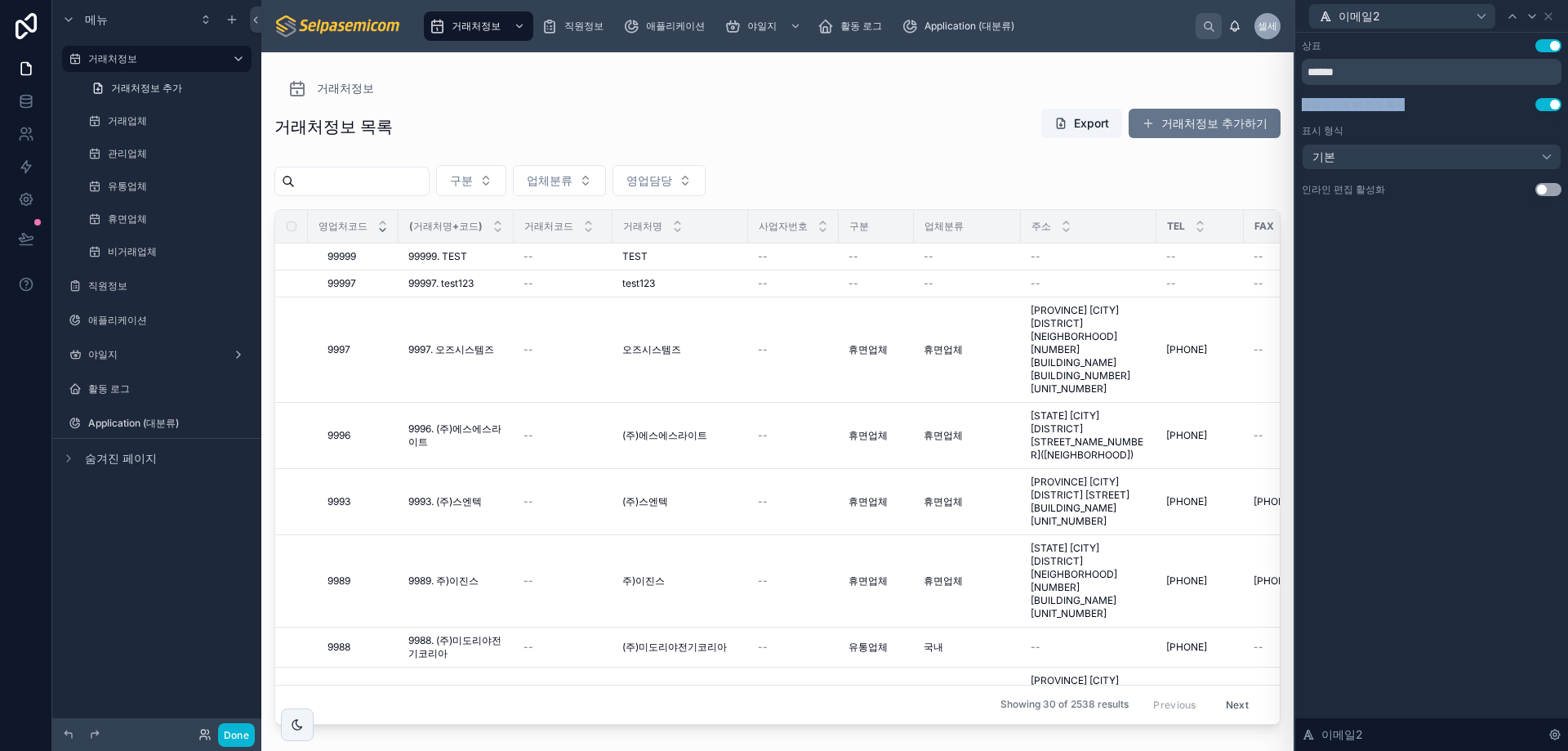 drag, startPoint x: 1355, startPoint y: 114, endPoint x: 1303, endPoint y: 107, distance: 52.469038 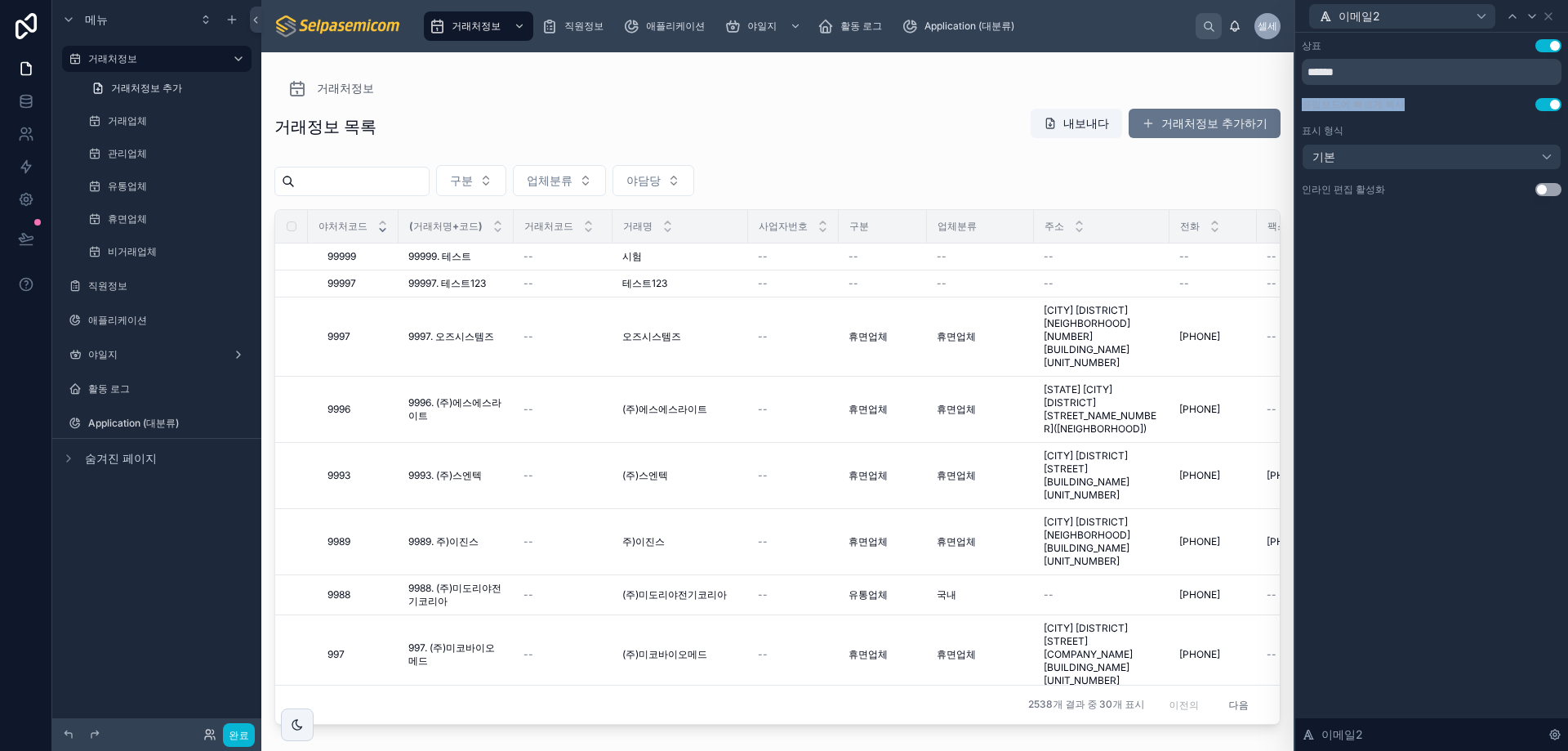 copy on "클립보드에 빠르게 복사" 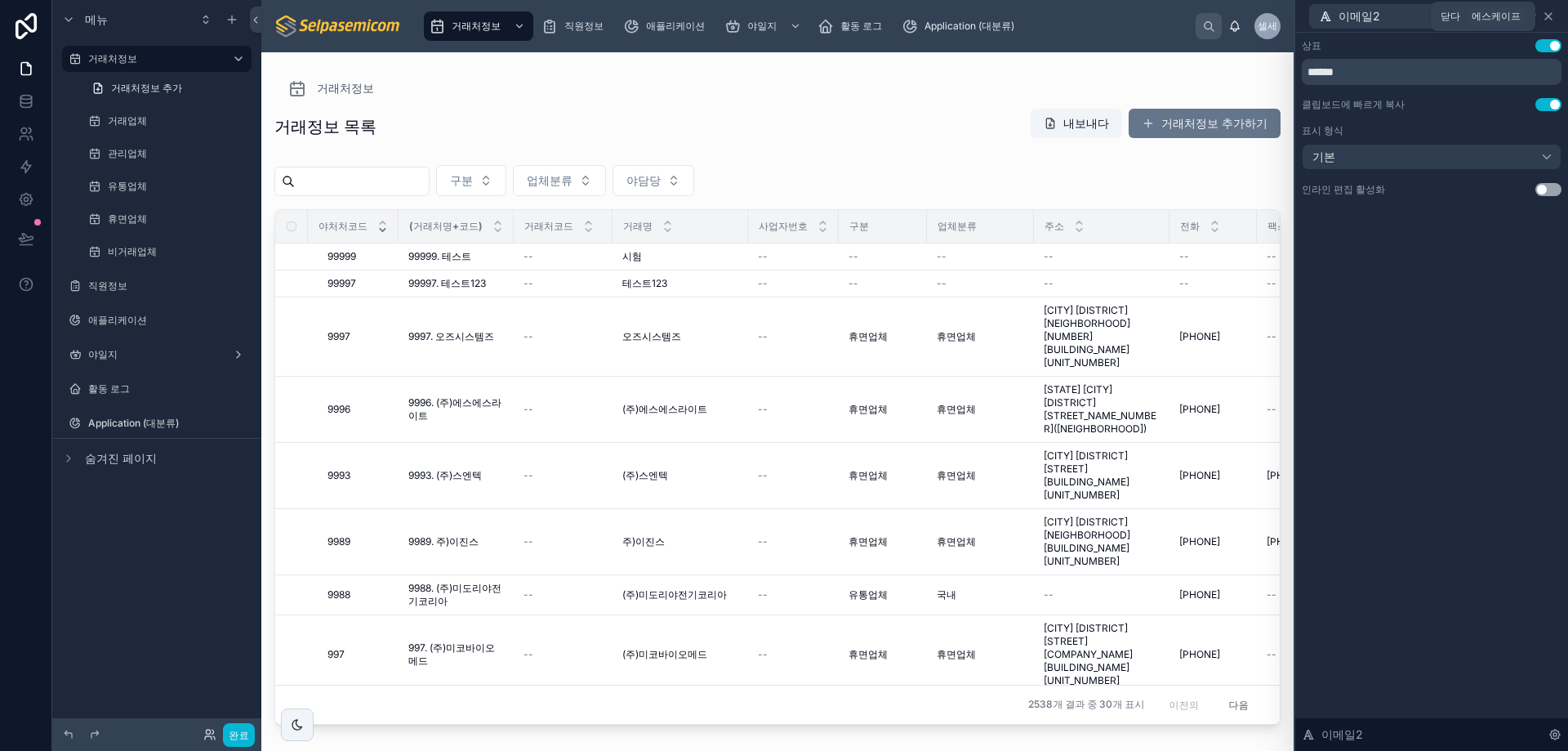 click 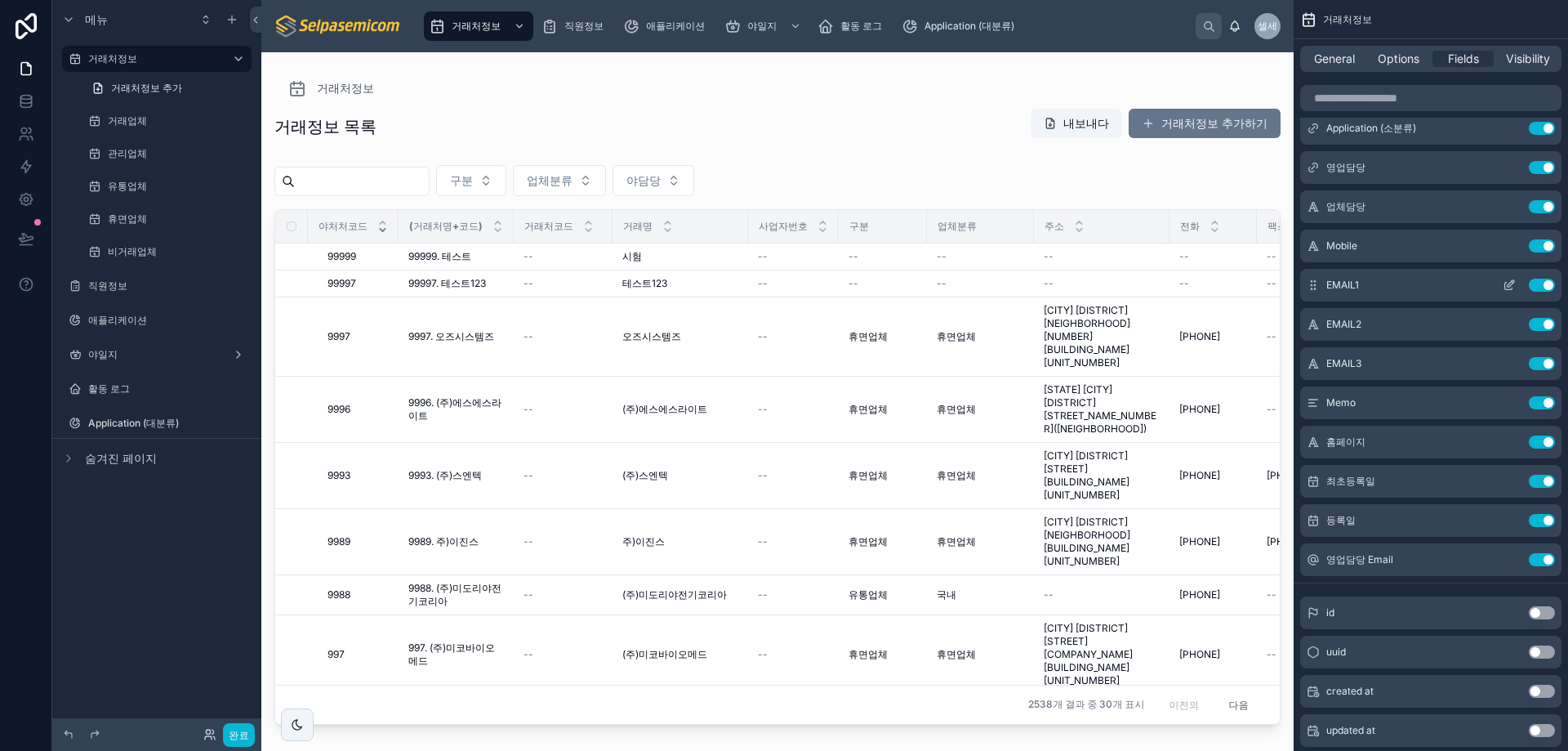 click 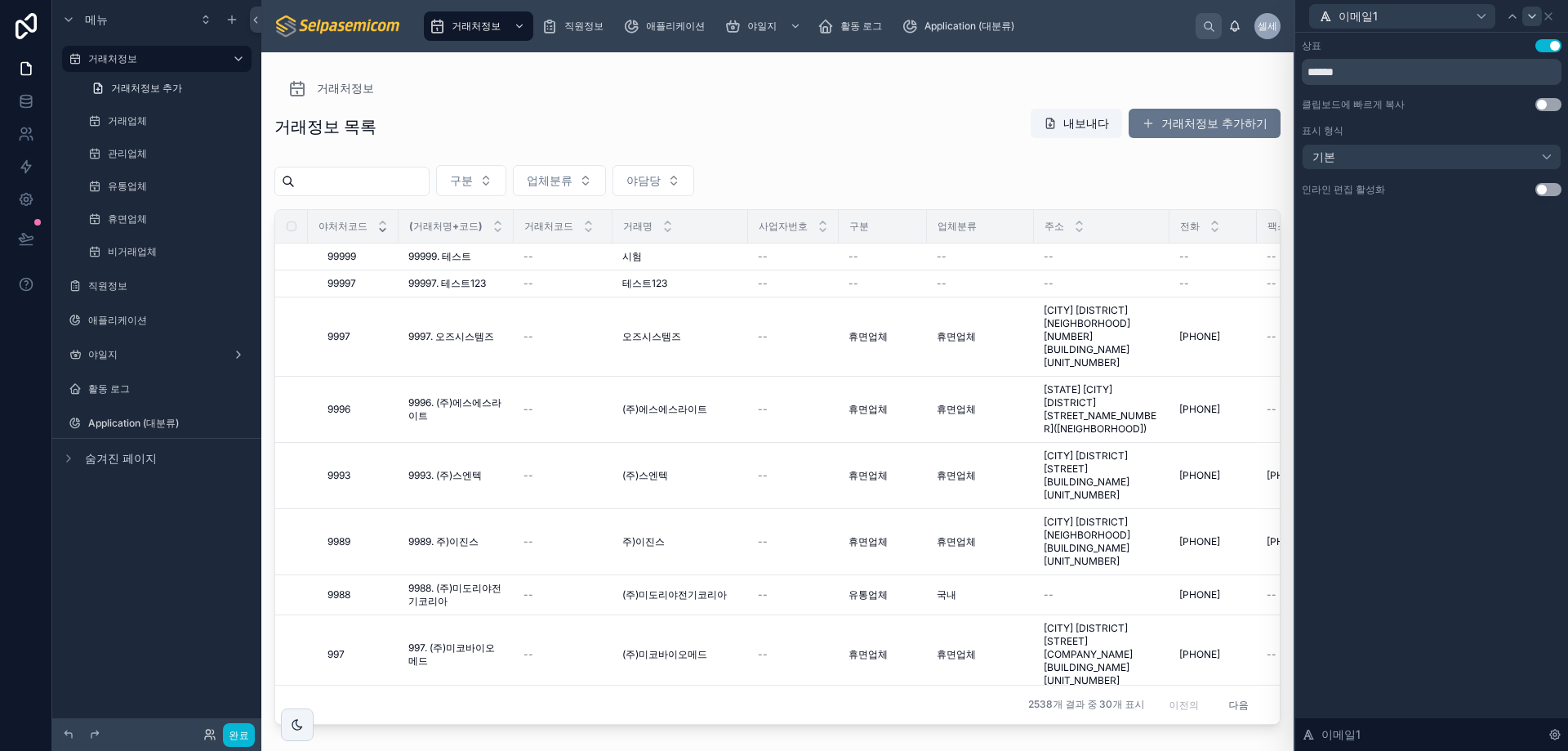 drag, startPoint x: 1543, startPoint y: 106, endPoint x: 1536, endPoint y: 21, distance: 85.287748 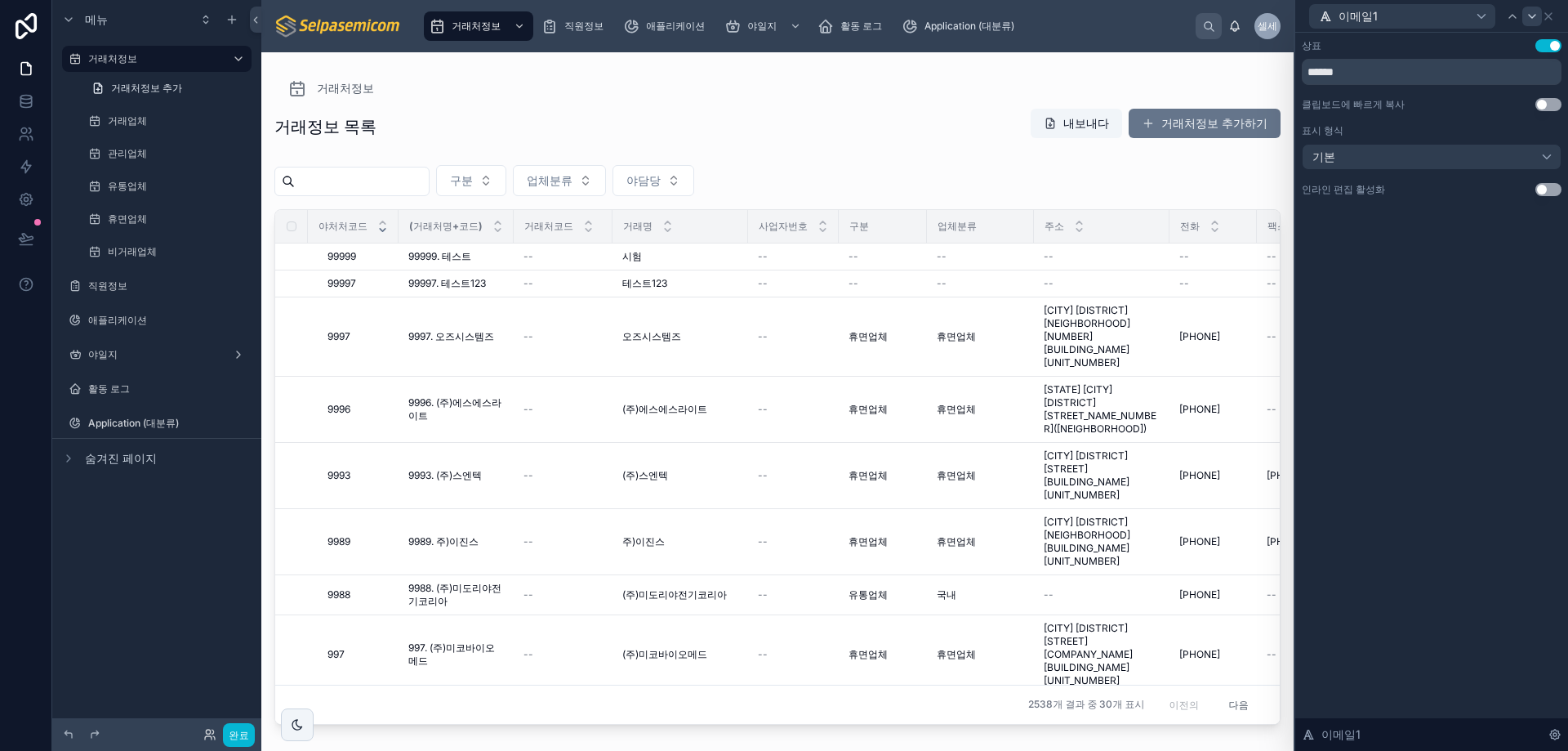 click on "설정 사용" at bounding box center [1548, 105] 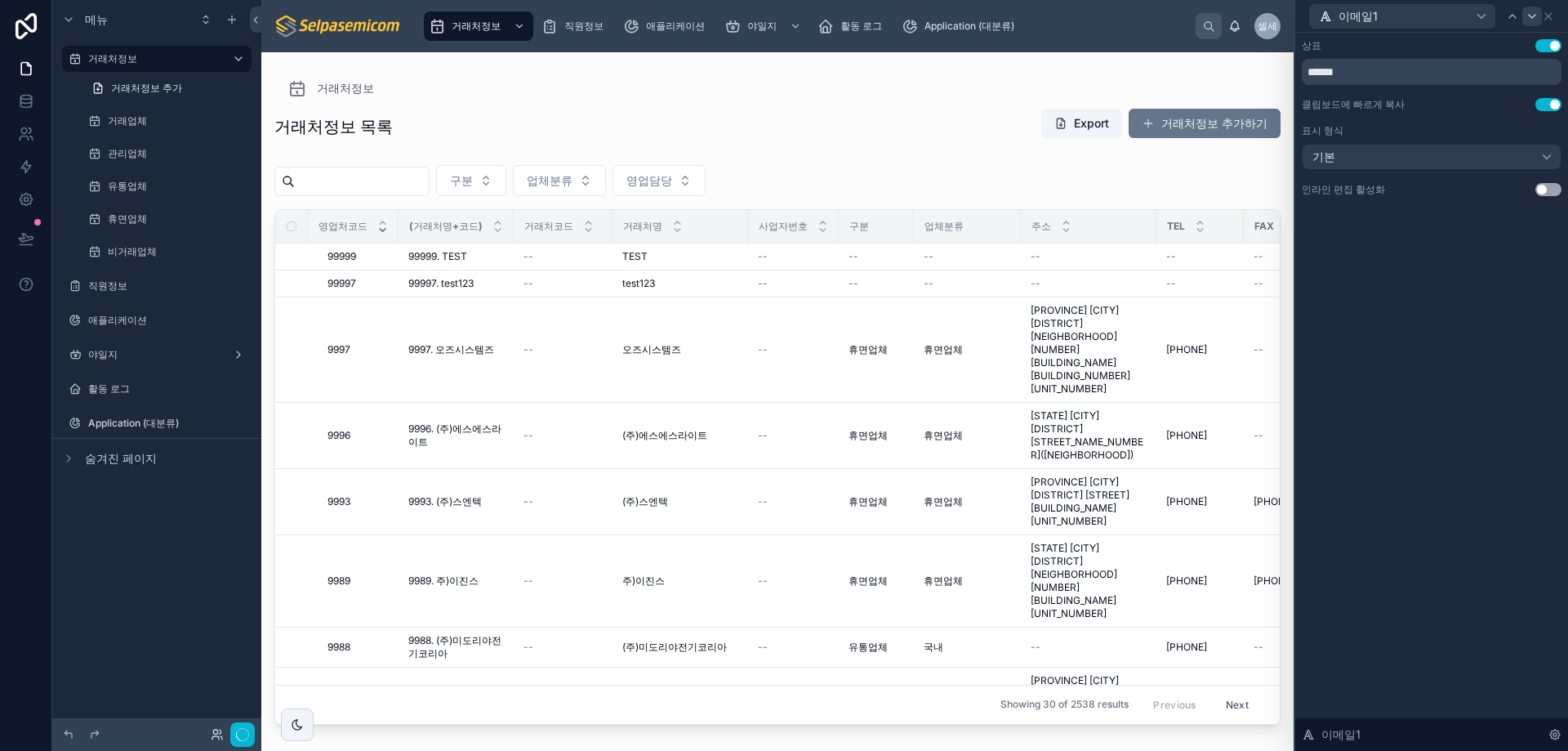 click 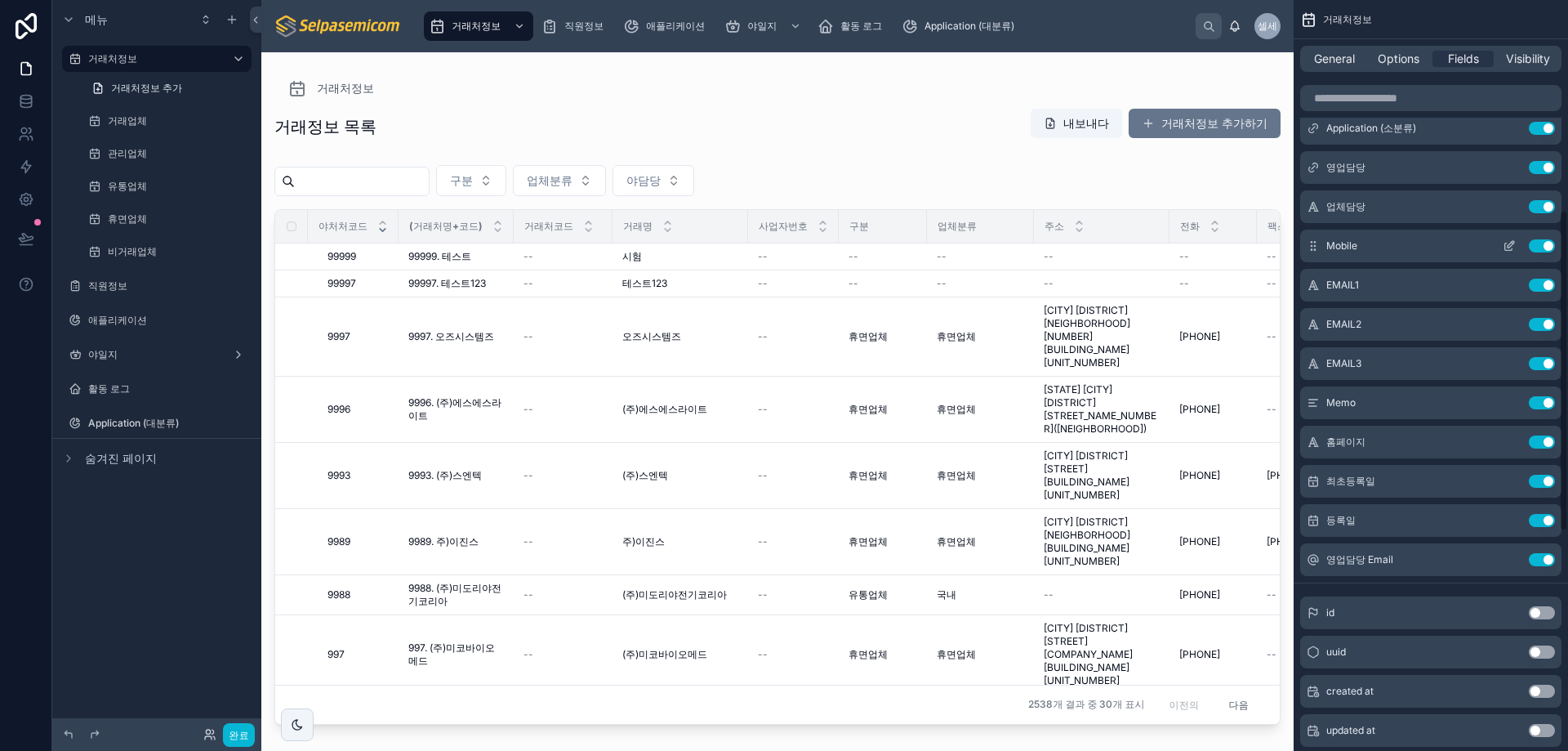 click 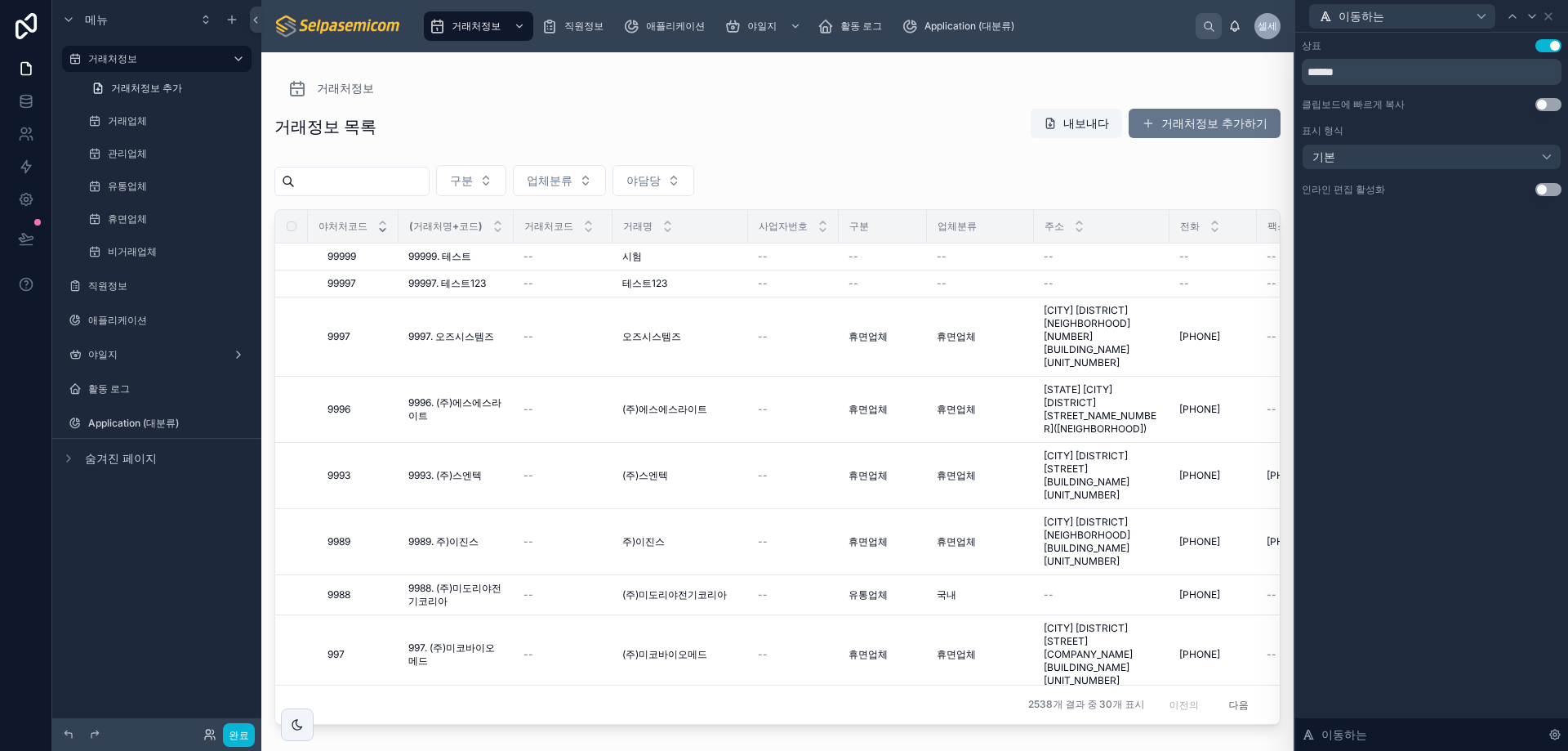 click on "설정 사용" at bounding box center [1548, 105] 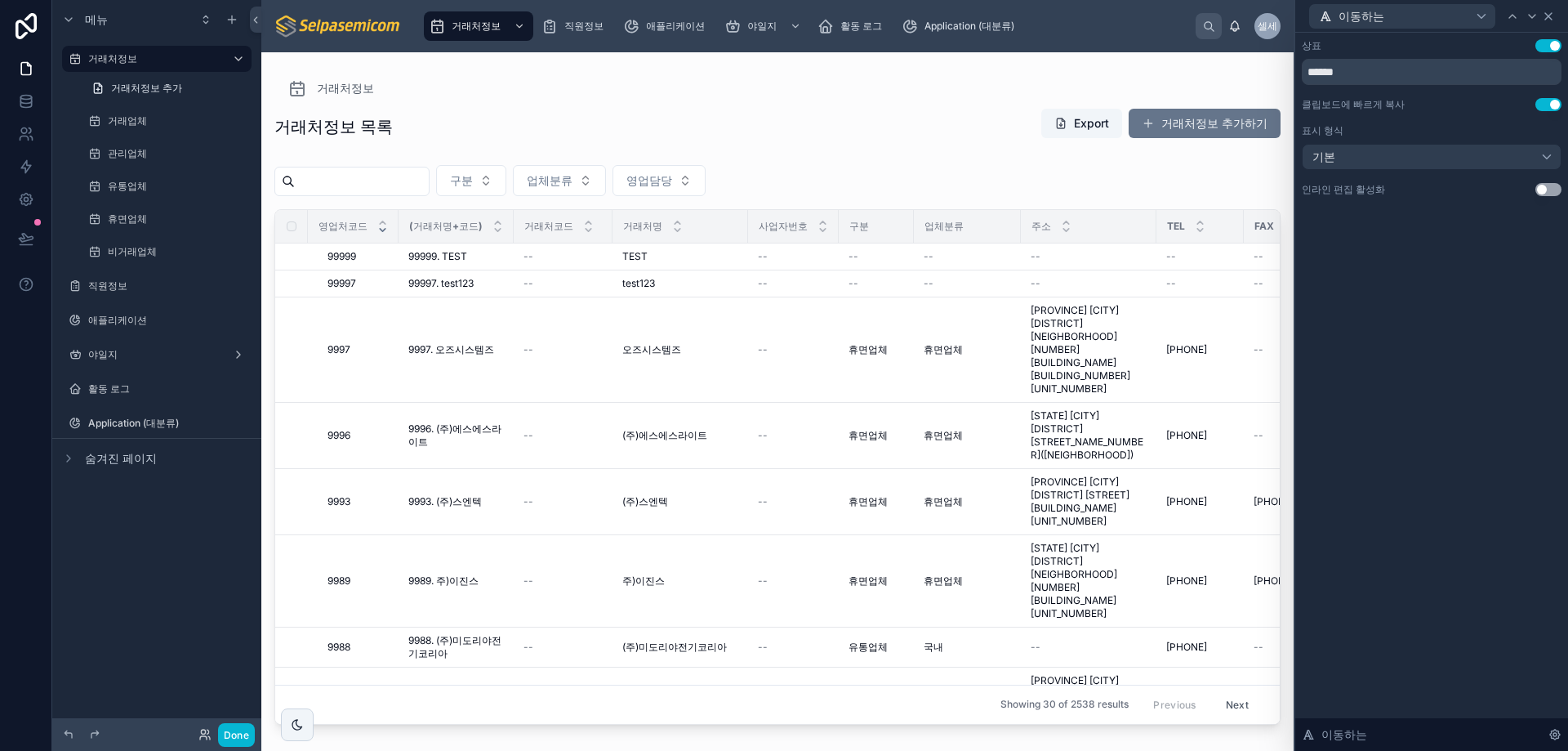 click 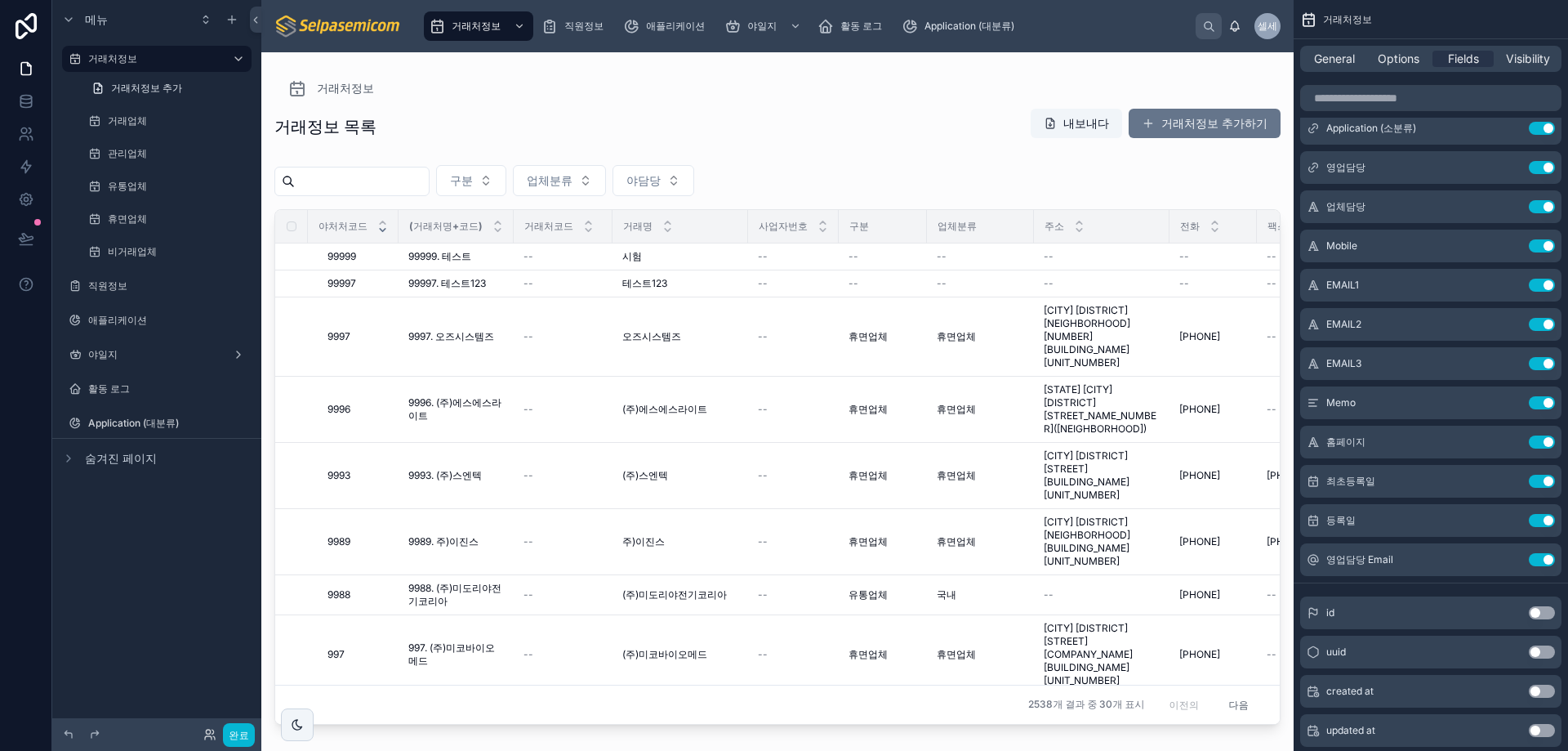 click on "거래처정보 거래정보 목록 내보내다 거래처정보 추가하기 구분 업체분류 야담당 야처처코드 (거래처명+코드) 거래처코드 거래명 사업자번호 구분 업체분류 주소 전화 팩스 지원서(대분류) 신청(중분류) 신청(소분류) 야담당 업체담당 이동하는 이메일1 이메일2 이메일3 메모 홈페이지 등록일 등록일 제주담당 Email 99999 99999 99999. 테스트 99999. 테스트 -- 시험 시험 -- -- -- -- -- -- -- -- -- -- -- -- -- -- -- -- -- -- 2025. 7. 28. 2025. 7. 28. -- 삭제 99997 99997 99997. 테스트123 99997. 테스트123 -- 테스트123 테스트123 -- -- -- -- -- -- -- -- -- -- -- -- -- -- -- -- -- -- 2025. 7. 28. 2025. 7. 28. -- 삭제 9997 9997 9997. 오즈시스템즈 9997. 오즈시스템즈 -- 오즈시스템즈 오즈시스템즈 -- 휴면업체 휴면업체 부천시 원미구 약대동 192번지 부천테크노파트 203동 302-1 부천시 원미구 약대동 192번지 부천테크노파트 203동 302-1 -- --" at bounding box center [777, 391] 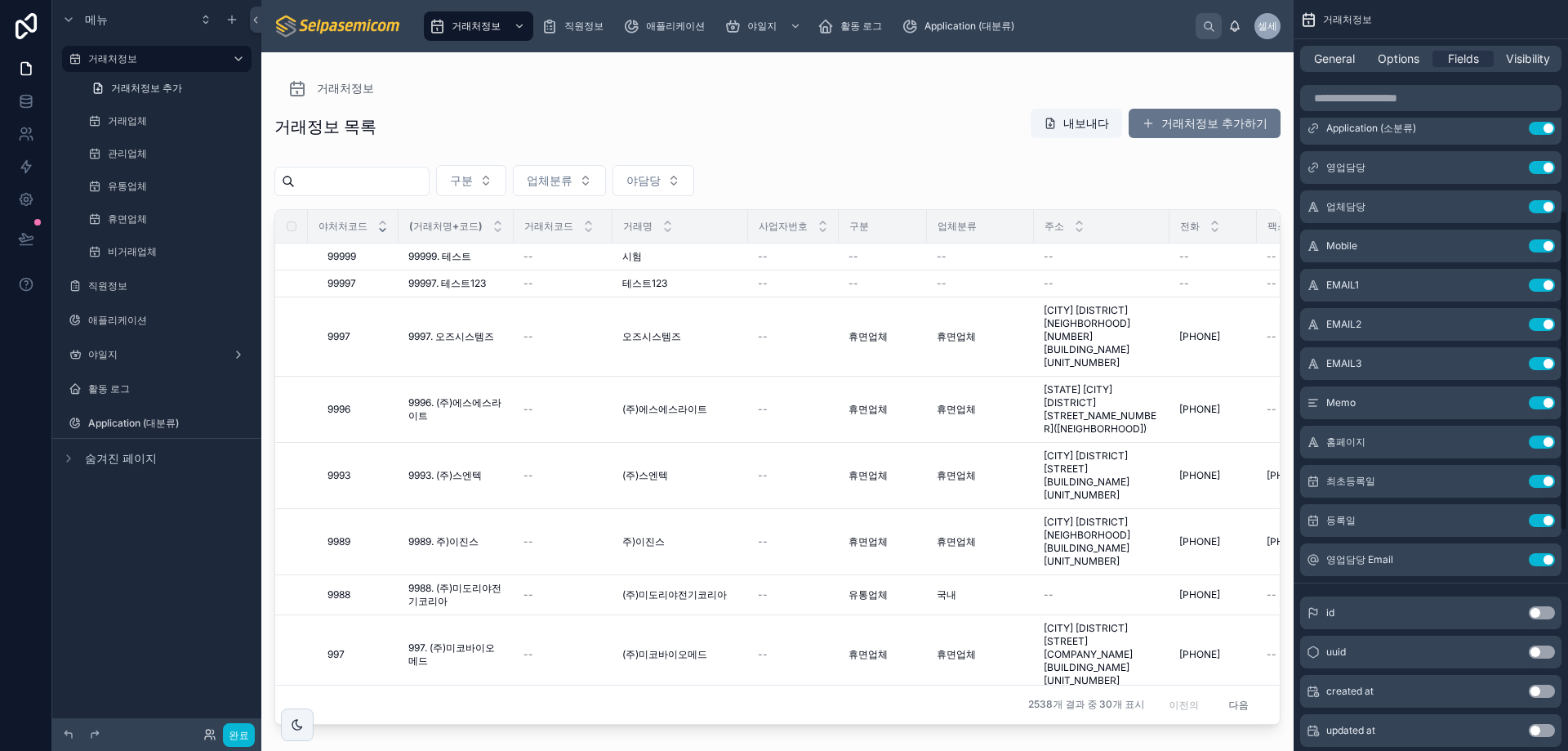 click on "거래정보 목록 내보내다 거래처정보 추가하기 구분 업체분류 야담당 야처처코드 (거래처명+코드) 거래처코드 거래명 사업자번호 구분 업체분류 주소 전화 팩스 지원서(대분류) 신청(중분류) 신청(소분류) 야담당 업체담당 이동하는 이메일1 이메일2 이메일3 메모 홈페이지 등록일 등록일 제주담당 Email 99999 99999 99999. 테스트 99999. 테스트 -- 시험 시험 -- -- -- -- -- -- -- -- -- -- -- -- -- -- -- -- -- -- 2025. 7. 28. 2025. 7. 28. -- 삭제 99997 99997 99997. 테스트123 99997. 테스트123 -- 테스트123 테스트123 -- -- -- -- -- -- -- -- -- -- -- -- -- -- -- -- -- -- 2025. 7. 28. 2025. 7. 28. -- 삭제 9997 9997 9997. 오즈시스템즈 9997. 오즈시스템즈 -- 오즈시스템즈 오즈시스템즈 -- 휴면업체 휴면업체 부천시 원미구 약대동 192번지 부천테크노파트 203동 302-1 부천시 원미구 약대동 192번지 부천테크노파트 203동 302-1 070-5014-2200 -- -- --" at bounding box center (777, 414) 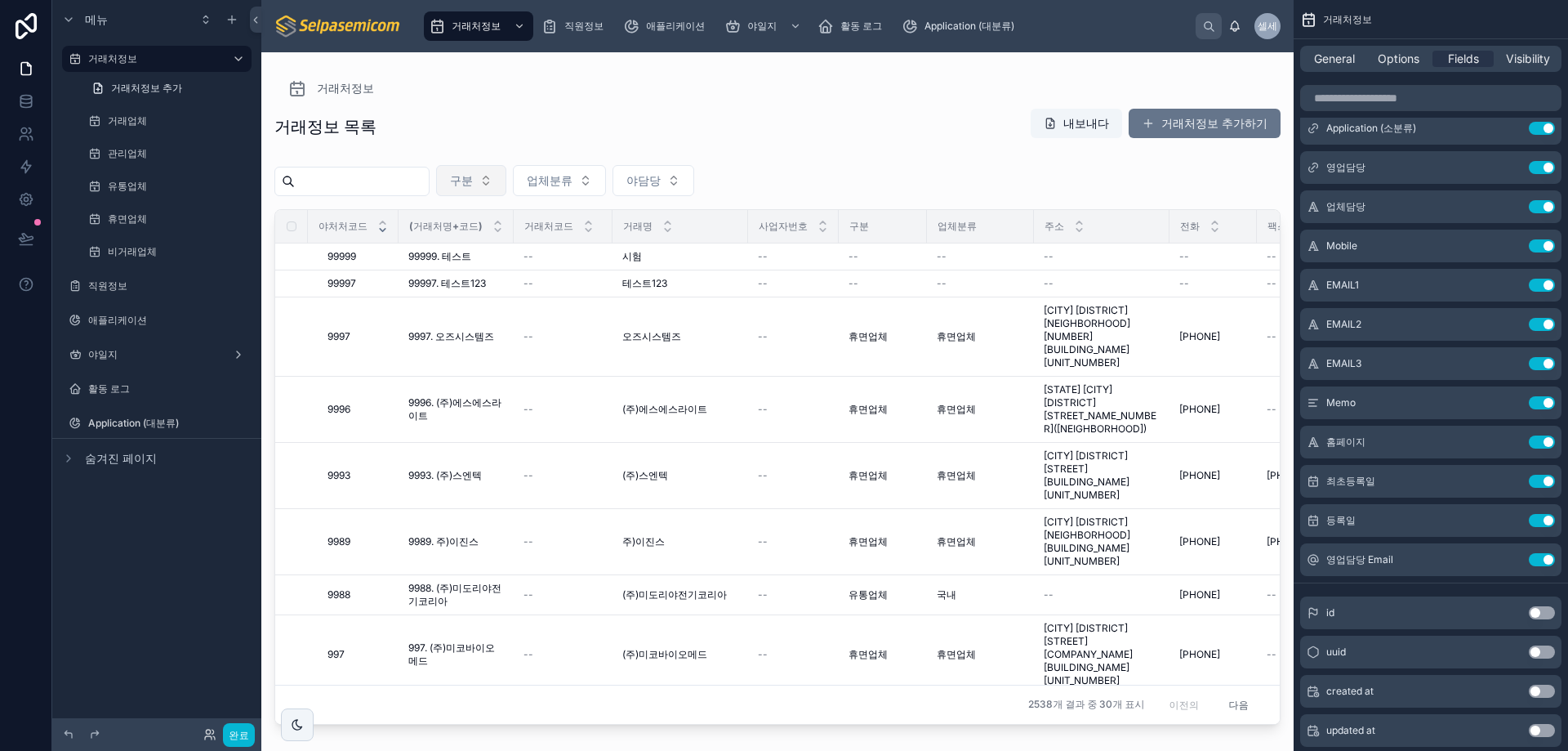 click on "구분" at bounding box center [461, 181] 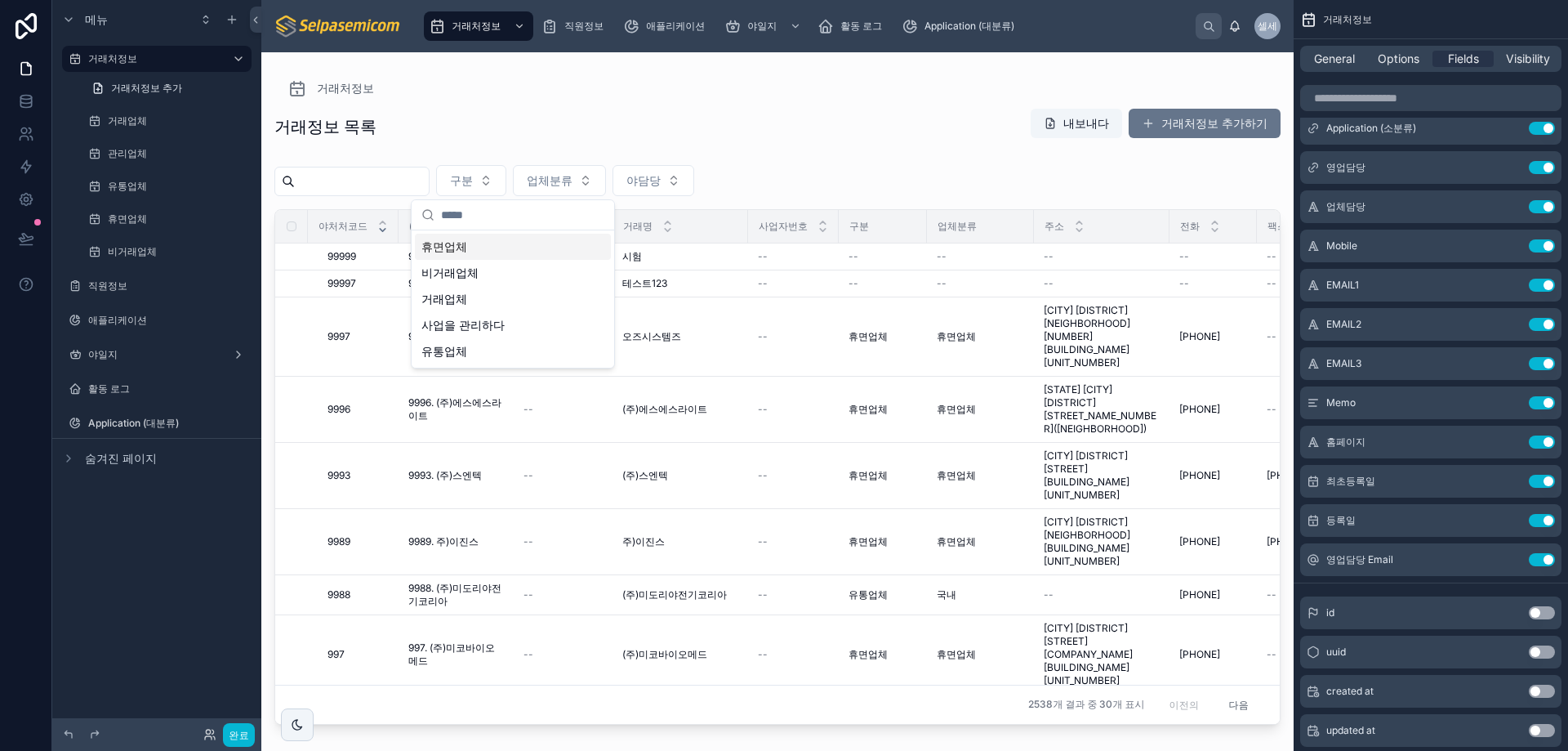 click on "거래정보 목록 내보내다 거래처정보 추가하기" at bounding box center (777, 127) 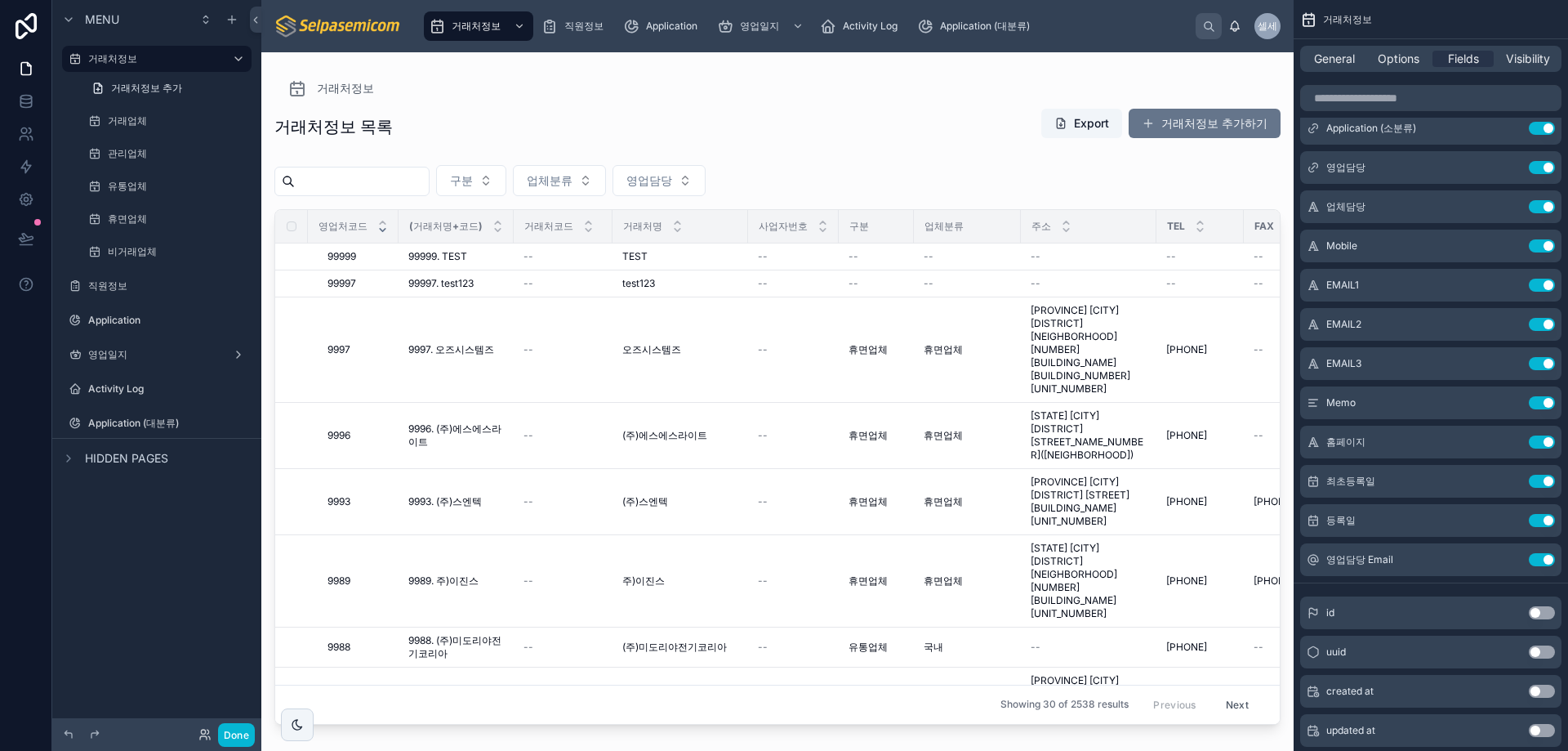 click on "거래처정보 목록 Export 거래처정보 추가하기 구분 업체분류 영업담당 영업처코드 (거래처명+코드) 거래처코드 거래처명 사업자번호 구분 업체분류 주소 TEL FAX Application (대분류) Application (중분류) Application (소분류) 영업담당 업체담당 Mobile EMAIL1 EMAIL2 EMAIL3 Memo 홈페이지 최초등록일 등록일 영업담당 Email 99999 99999 99999. TEST 99999. TEST -- TEST TEST -- -- -- -- -- -- -- -- -- -- -- -- -- -- -- -- -- -- 2025. 7. 28. 2025. 7. 28. -- 삭제 99997 99997 99997. test123 99997. test123 -- test123 test123 -- -- -- -- -- -- -- -- -- -- -- -- -- -- -- -- -- -- 2025. 7. 28. 2025. 7. 28. -- 삭제 9997 9997 9997. 오즈시스템즈 9997. 오즈시스템즈 -- 오즈시스템즈 오즈시스템즈 -- 휴면업체 휴면업체 경기도 부천시 원미구 약대동 192번지 부천테크노파트 203동 302-1 경기도 부천시 원미구 약대동 192번지 부천테크노파트 203동 302-1 070-5014-2200 070-5014-2200 -- --" at bounding box center [777, 414] 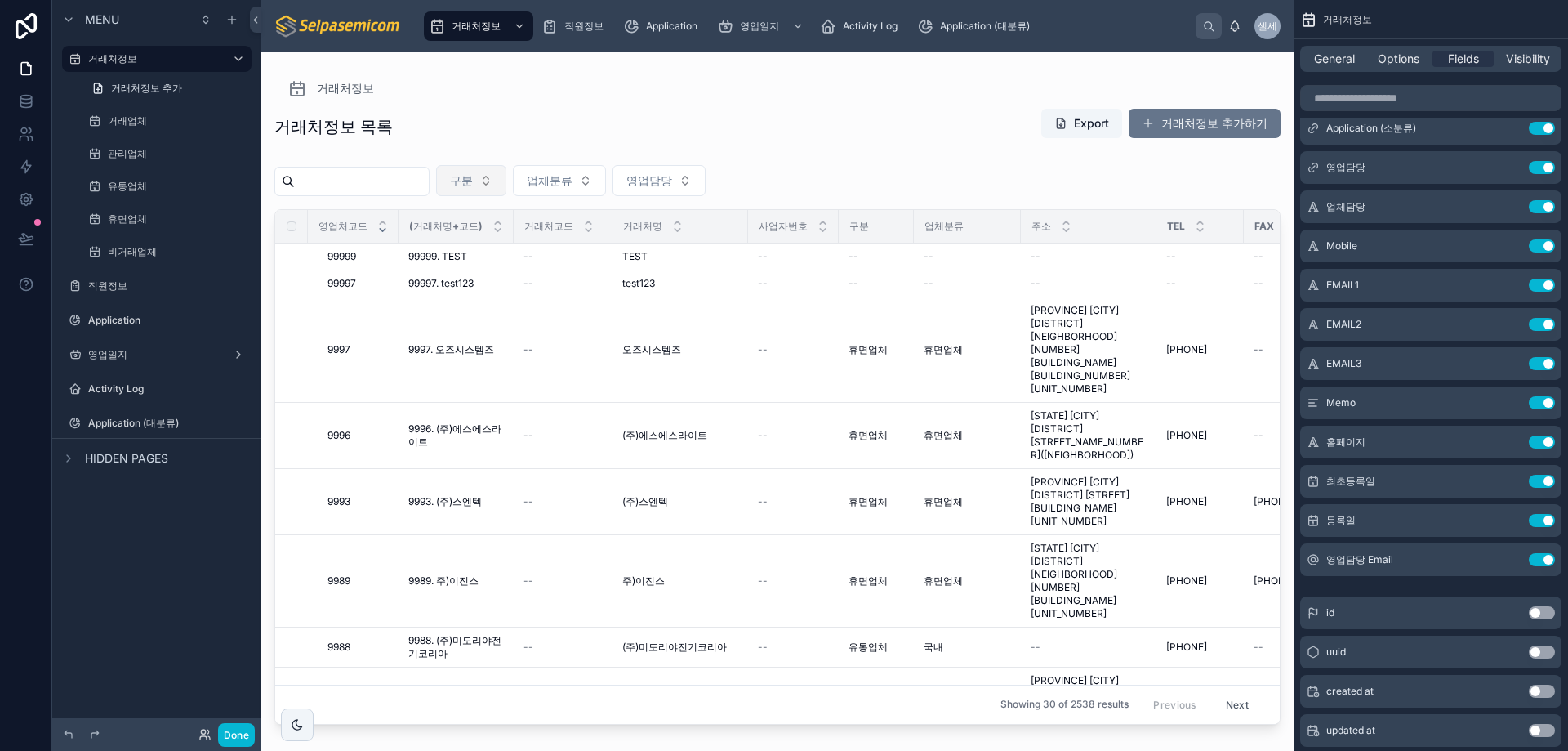 click on "구분" at bounding box center (461, 181) 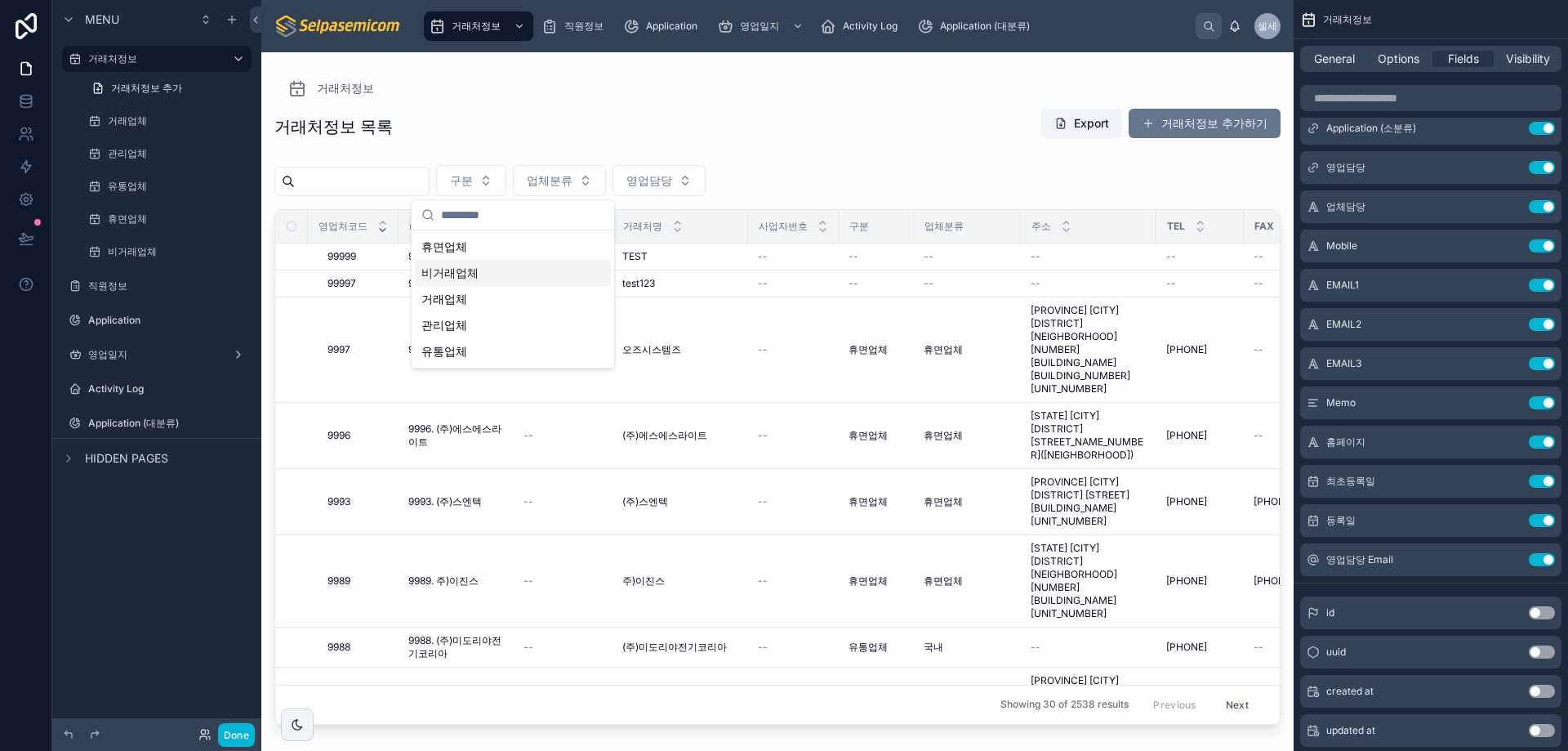 click on "비거래업체" at bounding box center [513, 273] 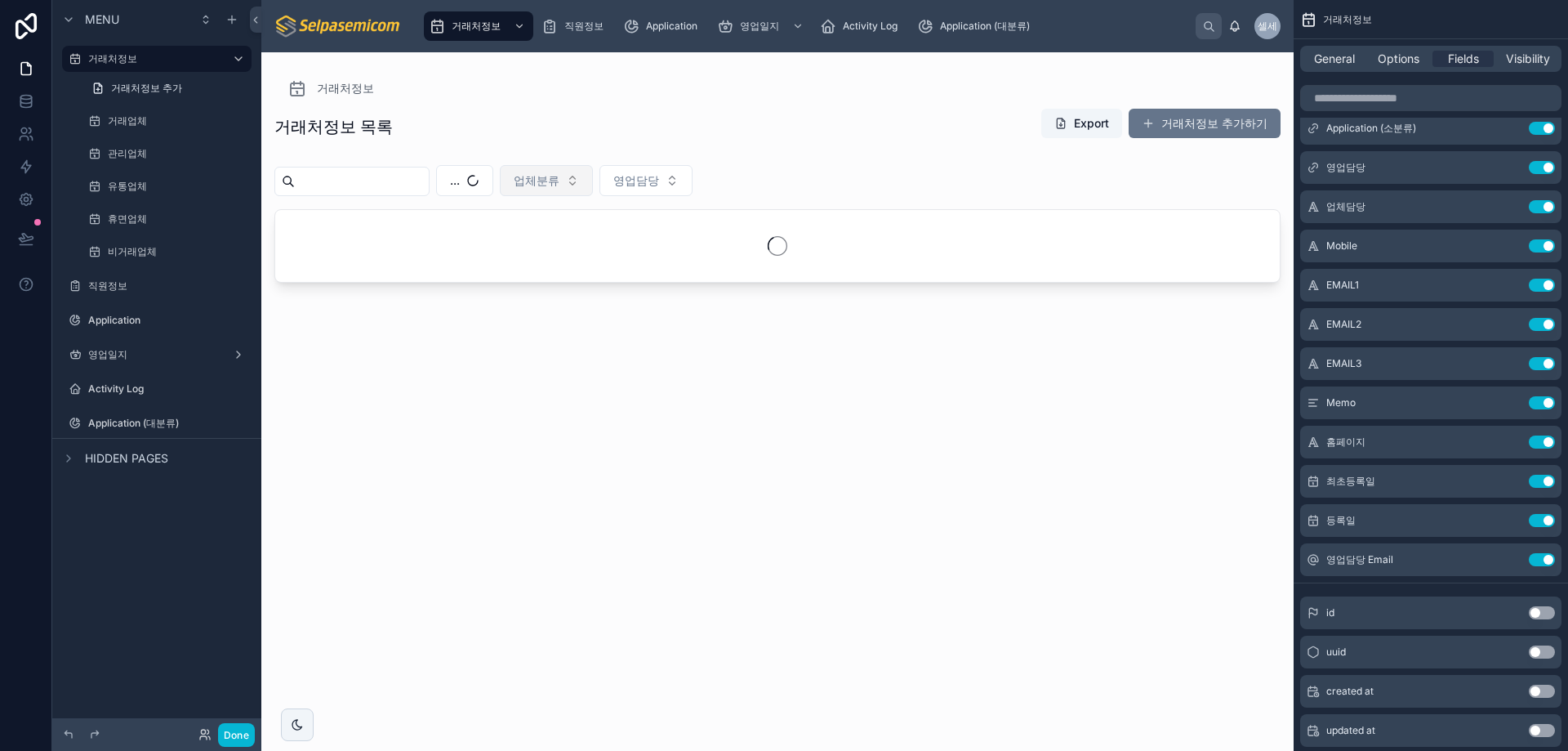 click on "업체분류" at bounding box center (546, 181) 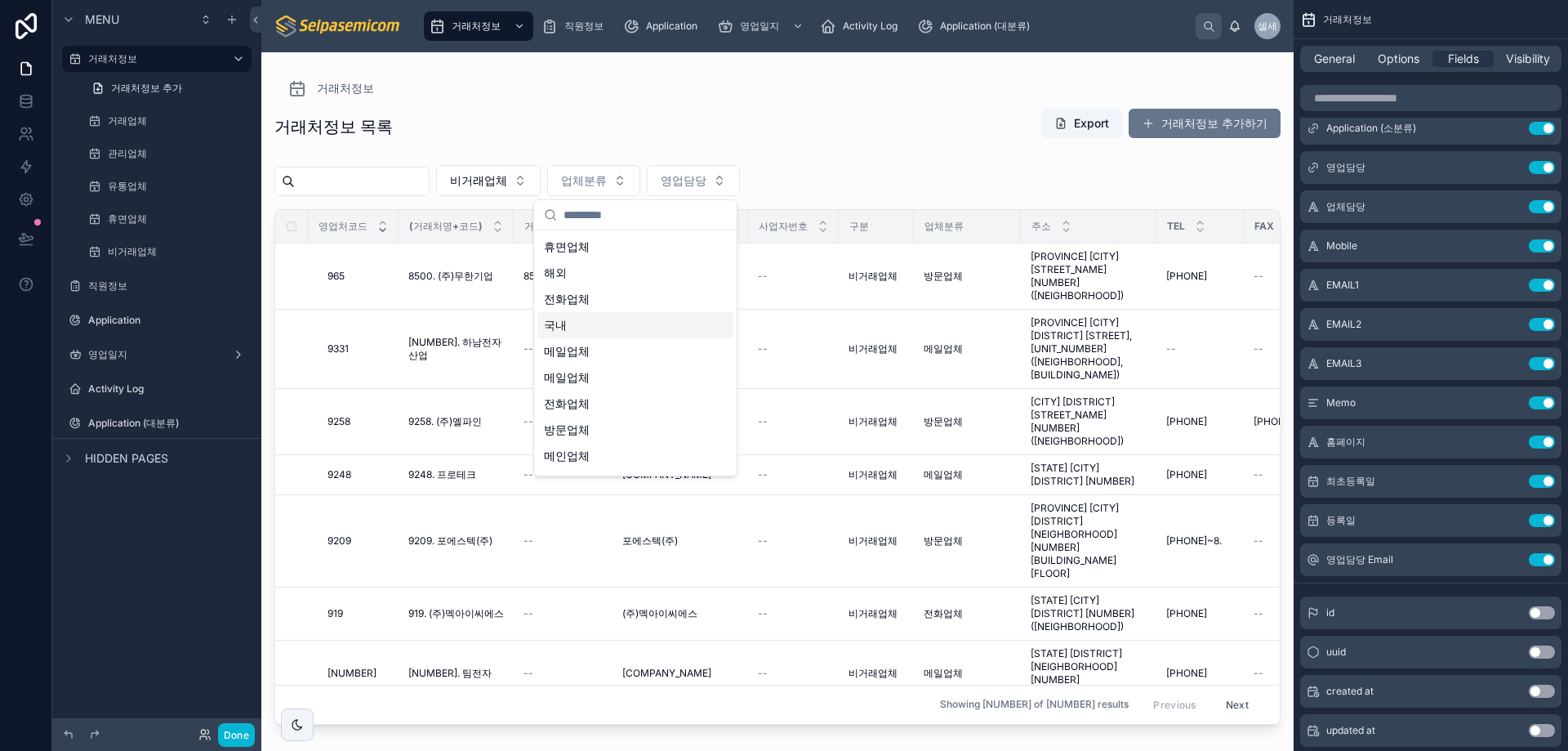 click on "국내" at bounding box center [635, 325] 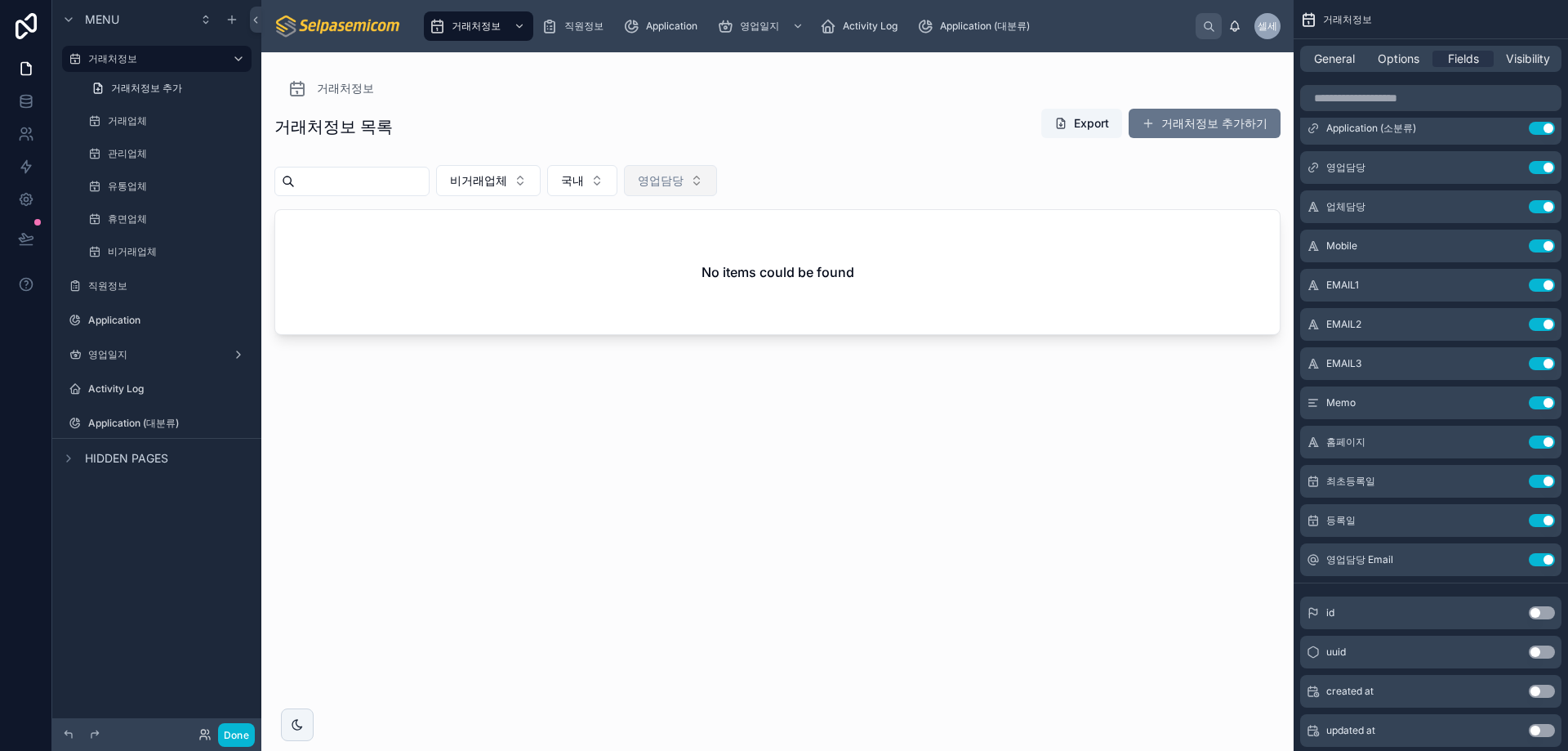 click on "영업담당" at bounding box center (661, 181) 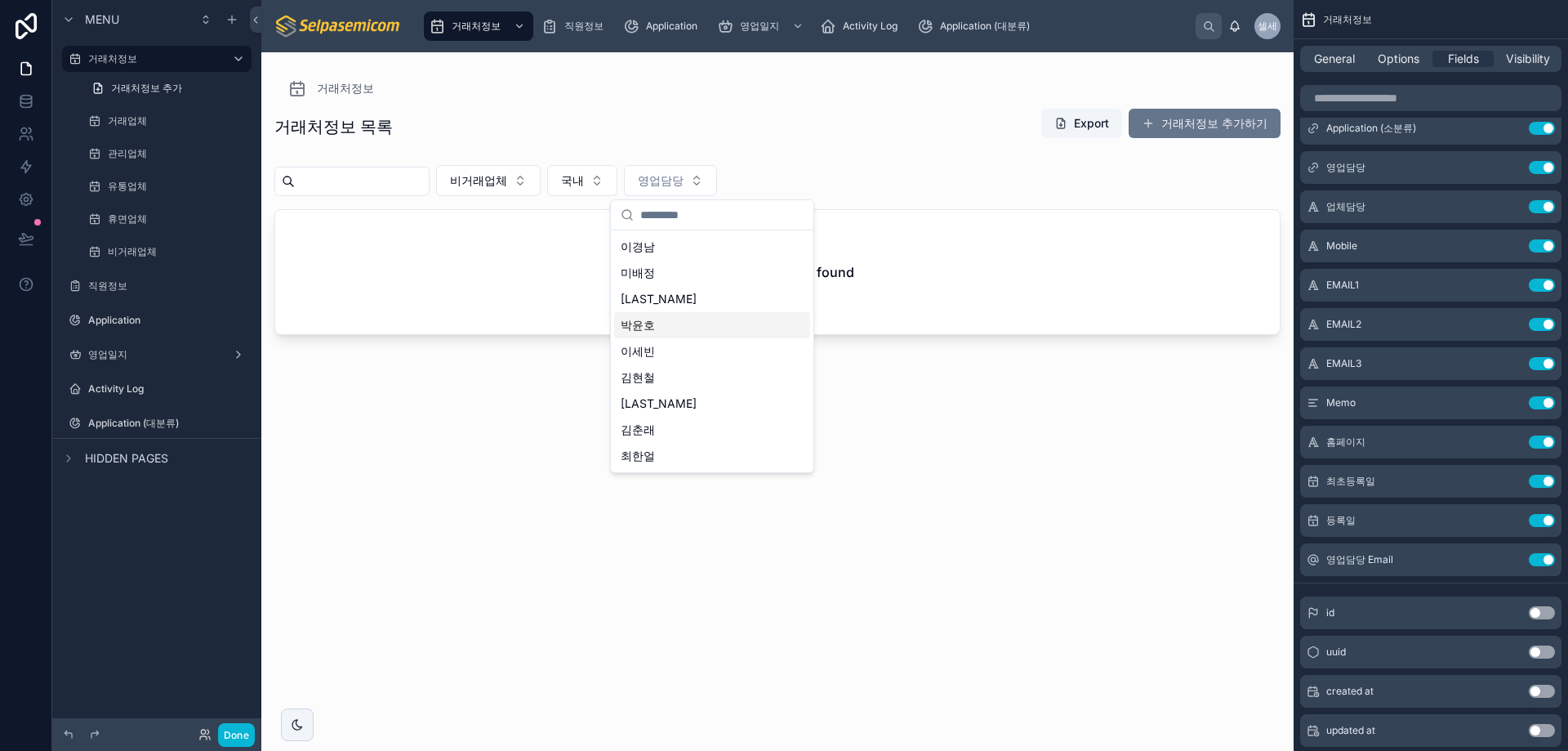 click on "박윤호" at bounding box center (712, 325) 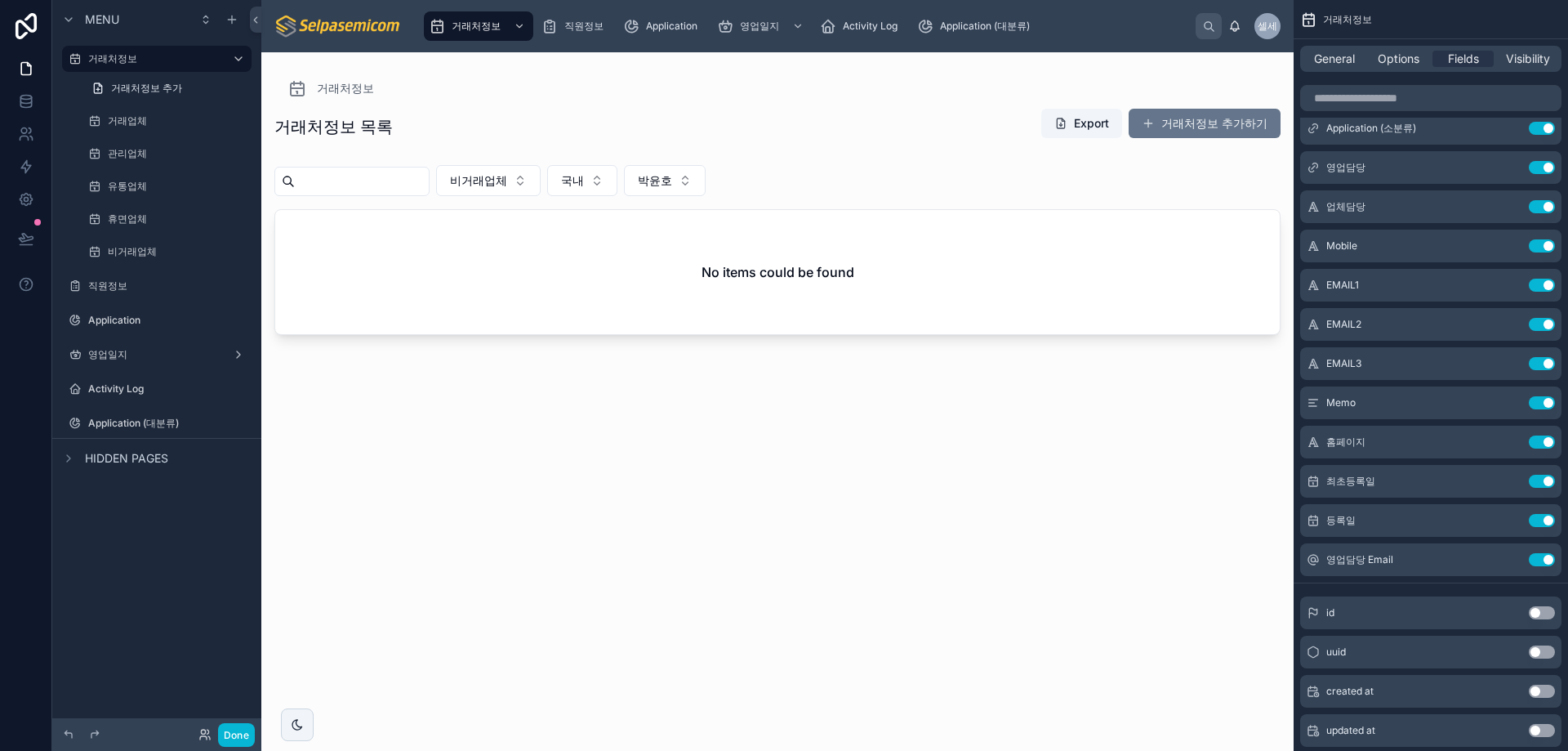 click on "비거래업체 국내 박윤호" at bounding box center [777, 184] 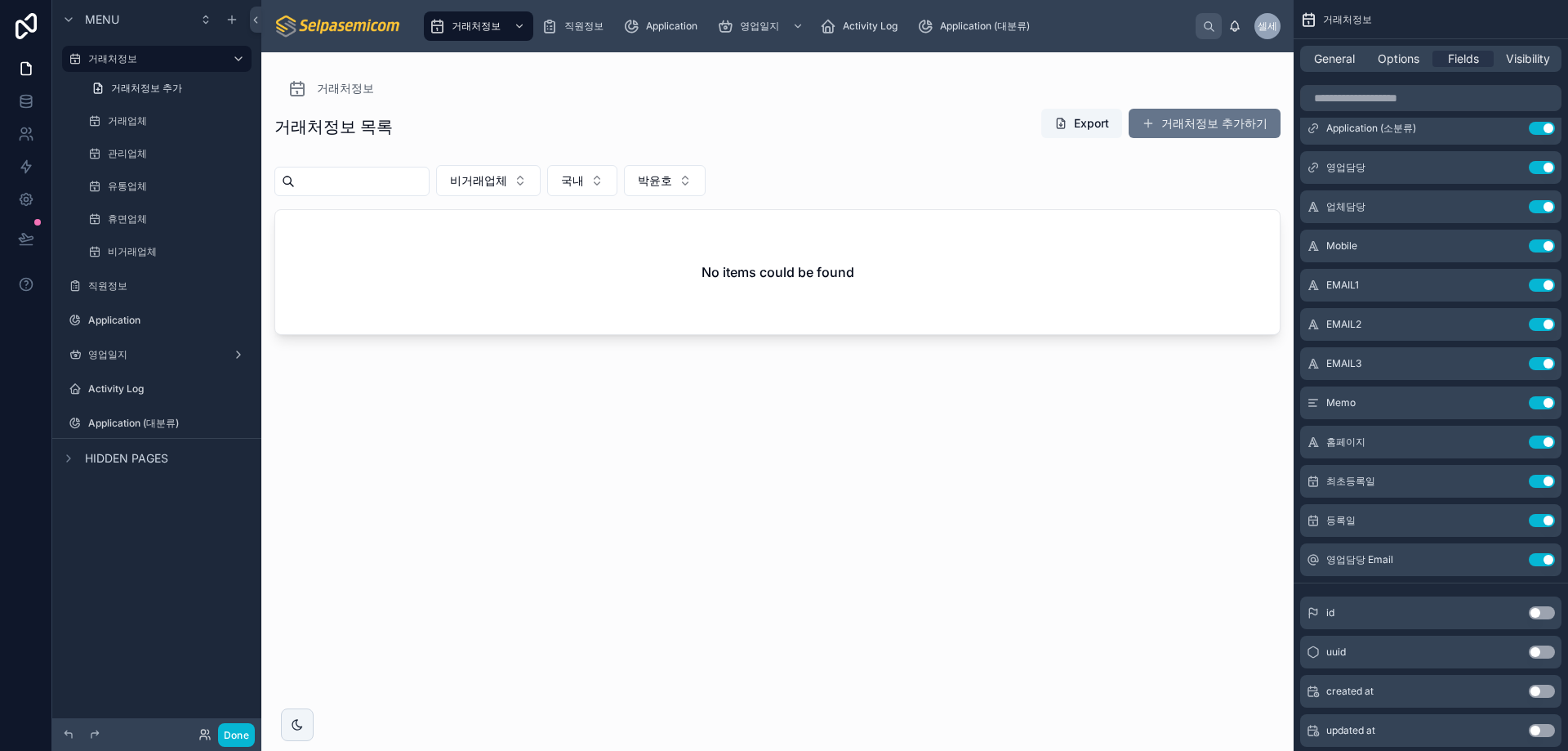 click on "비거래업체 국내 박윤호" at bounding box center [777, 184] 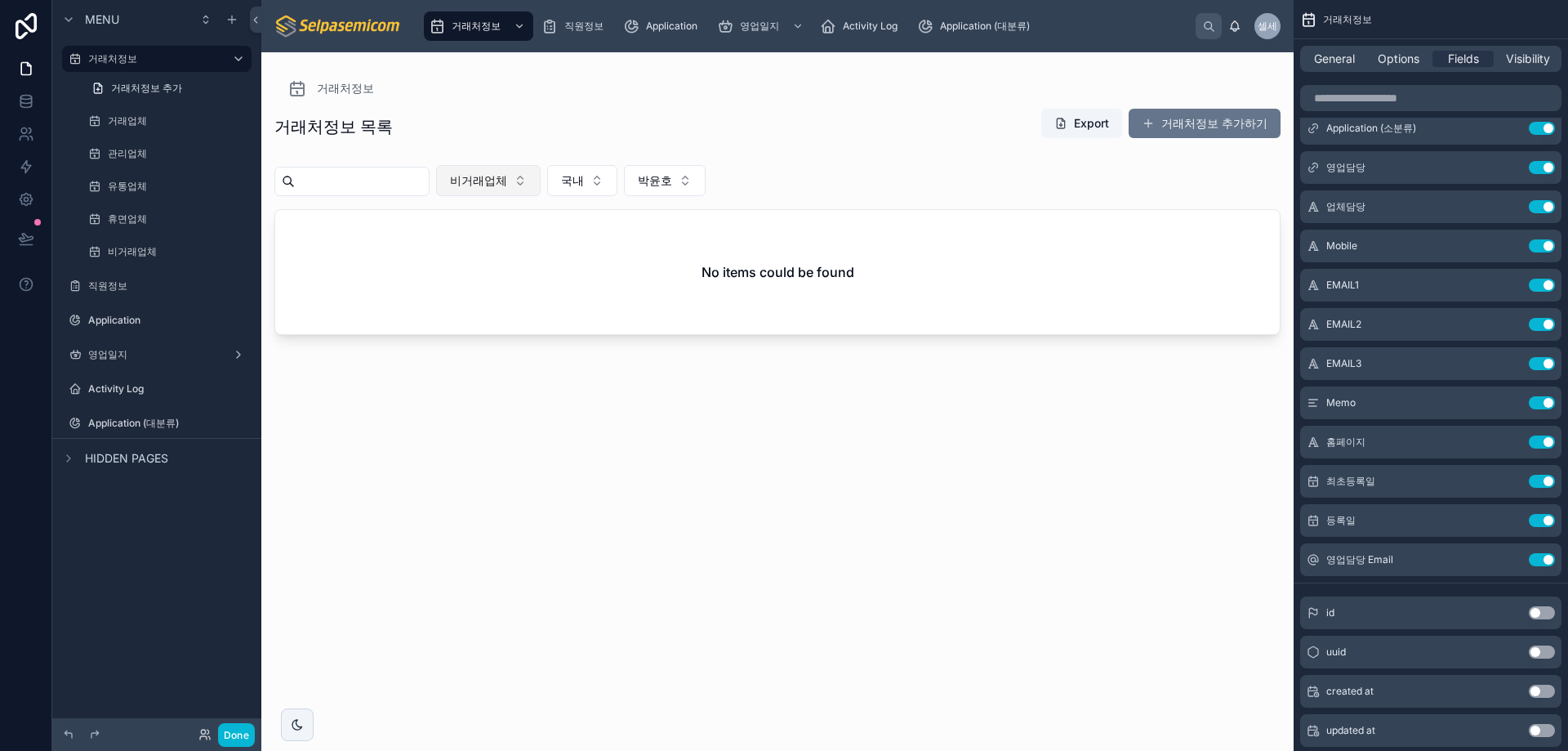 click on "비거래업체" at bounding box center (488, 181) 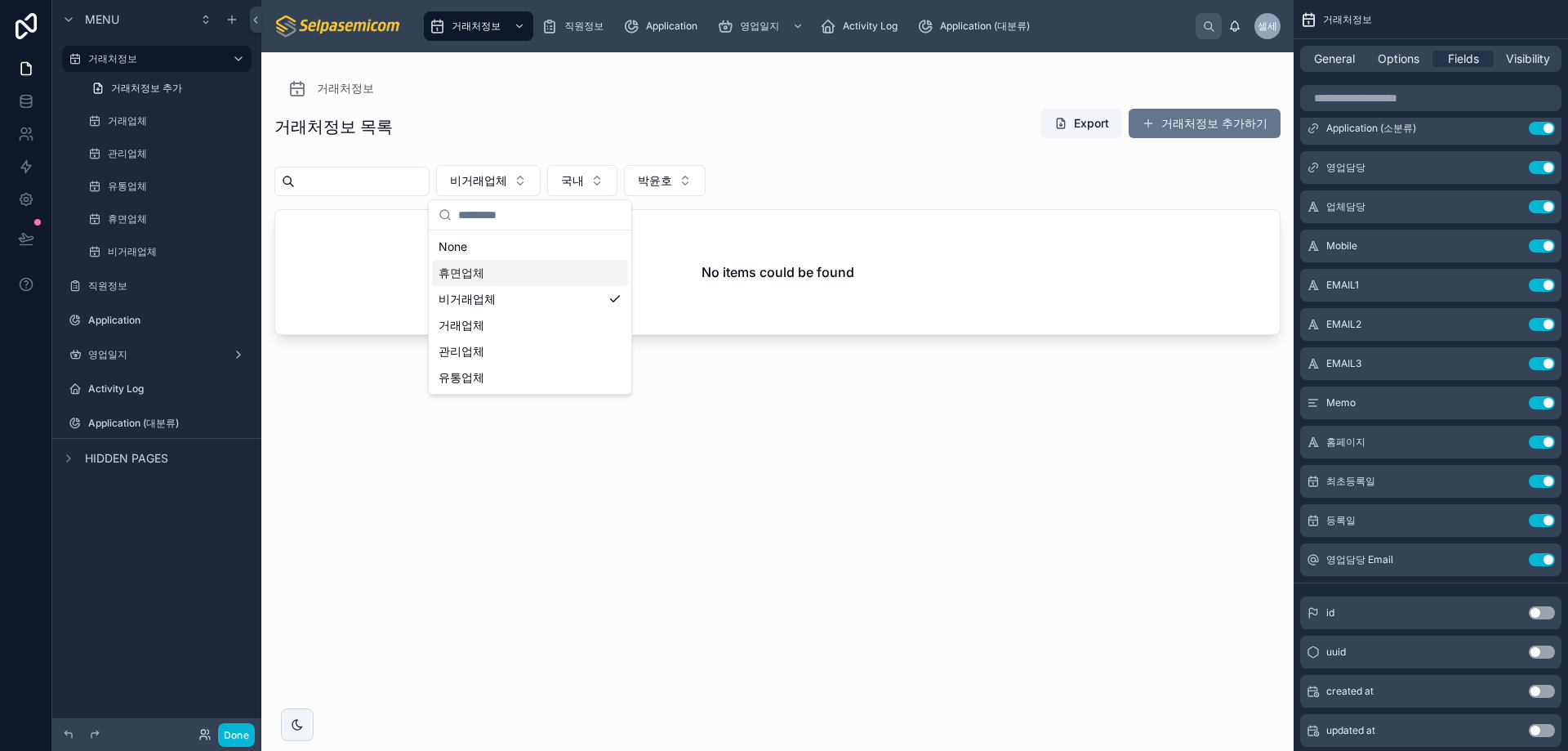 click on "휴면업체" at bounding box center [530, 273] 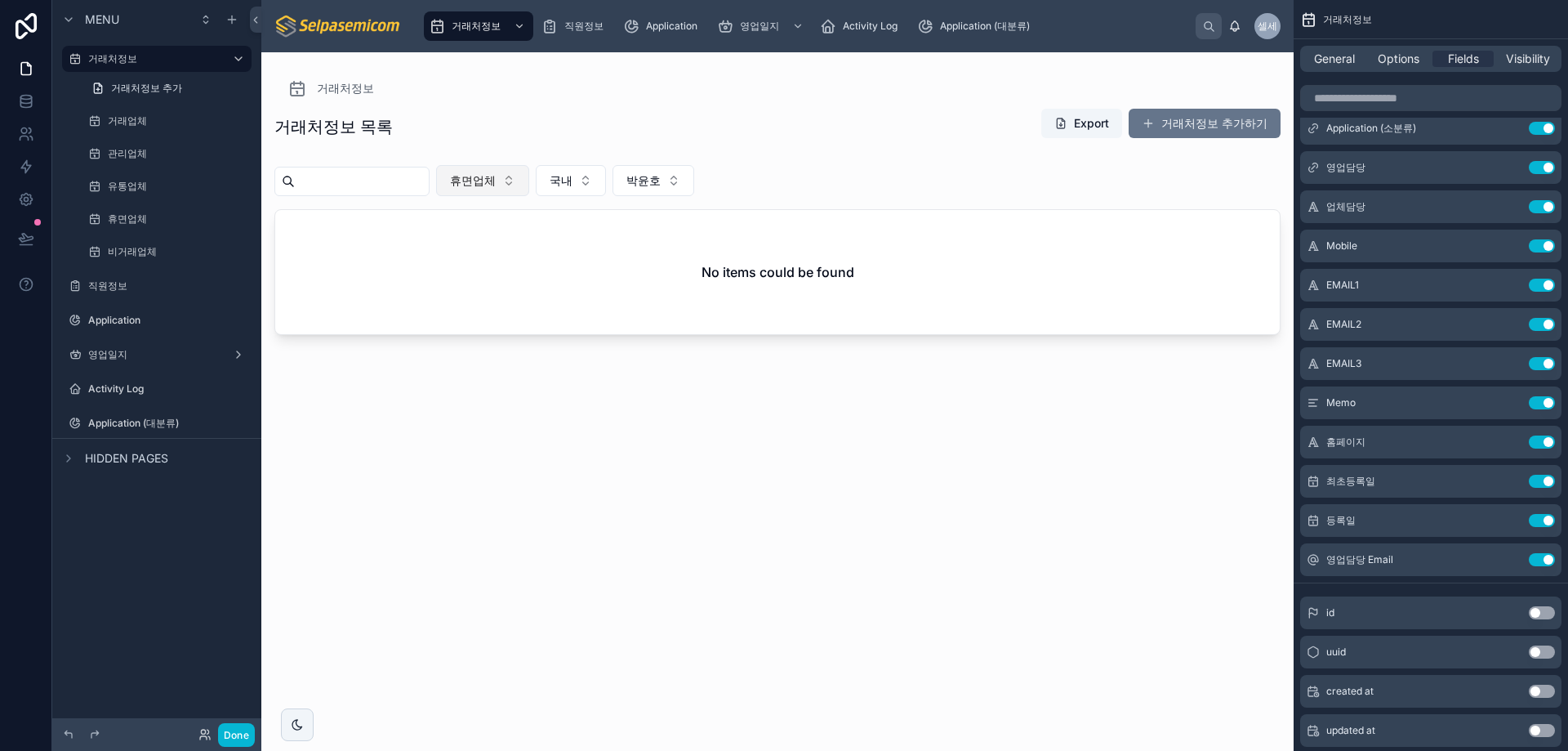 click on "휴면업체" at bounding box center (473, 181) 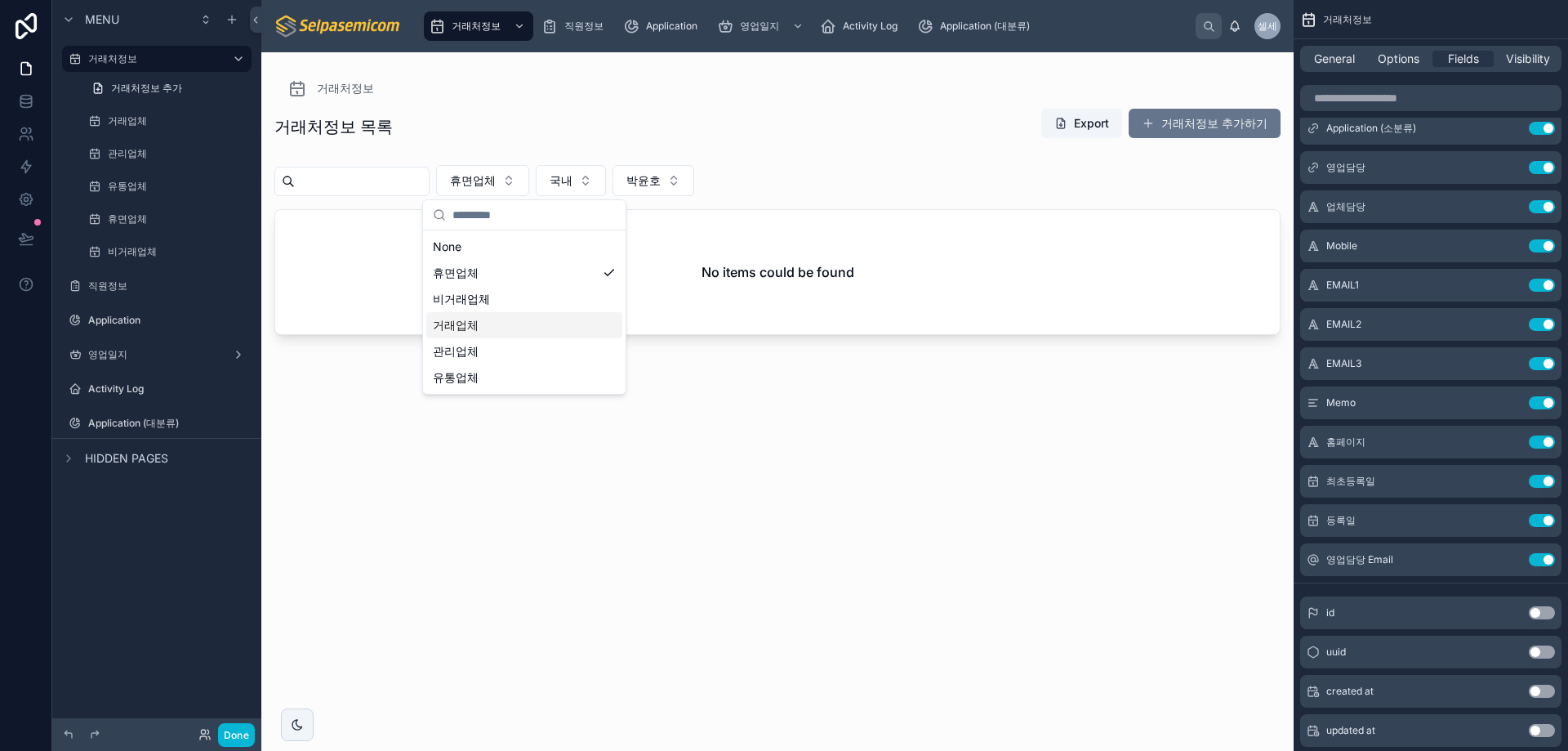 click on "거래업체" at bounding box center [524, 325] 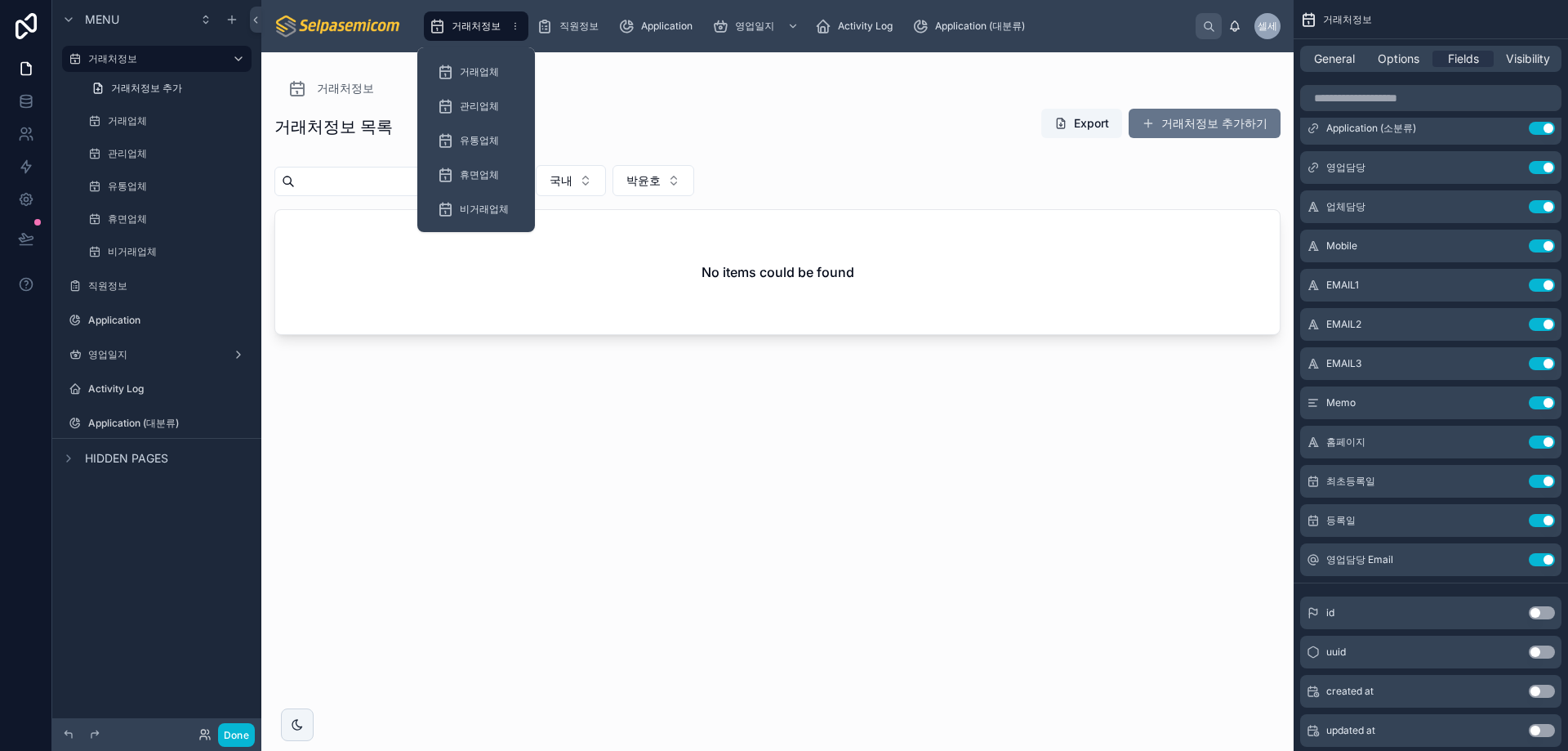 click on "거래처정보" at bounding box center [476, 26] 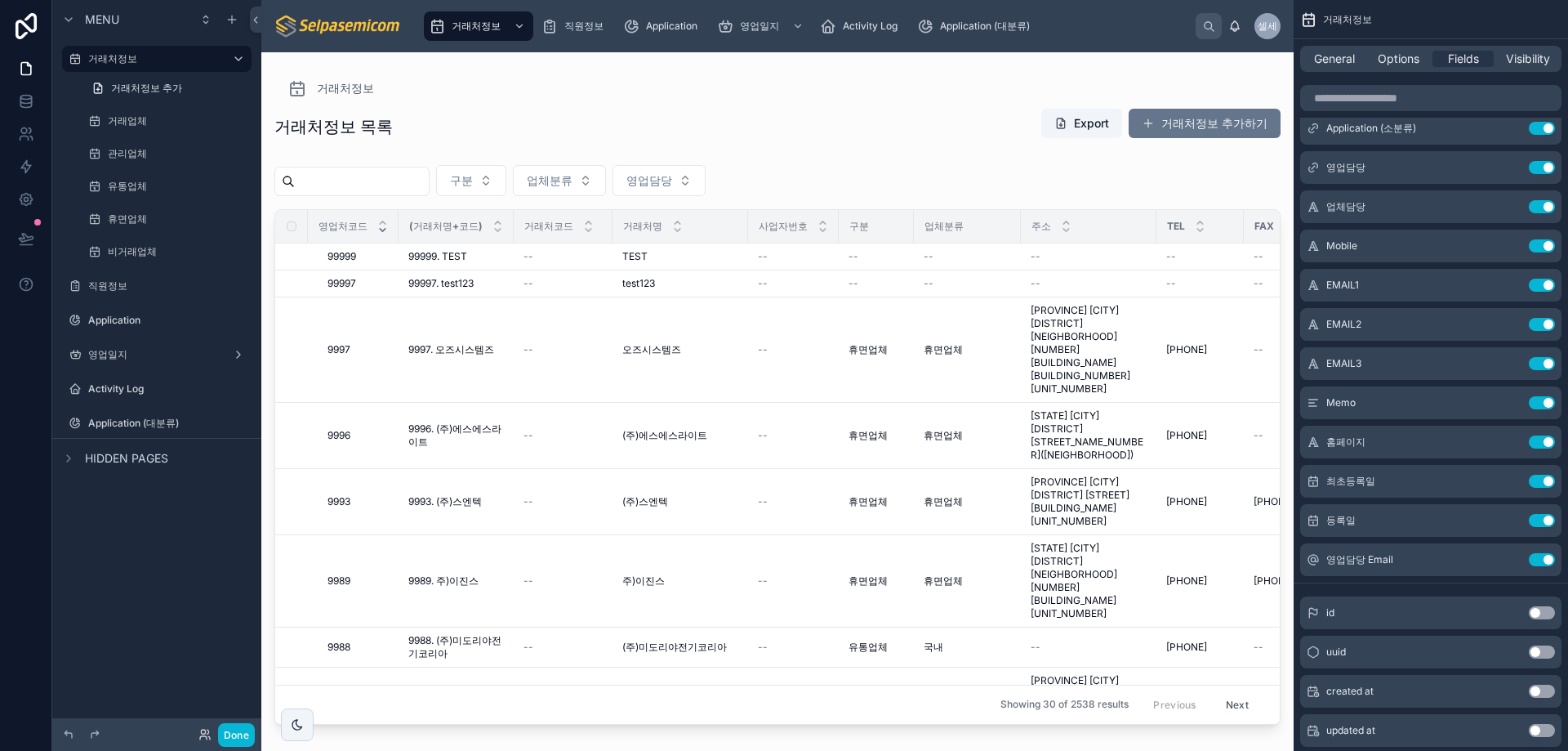click on "거래처정보 목록 Export 거래처정보 추가하기" at bounding box center [777, 127] 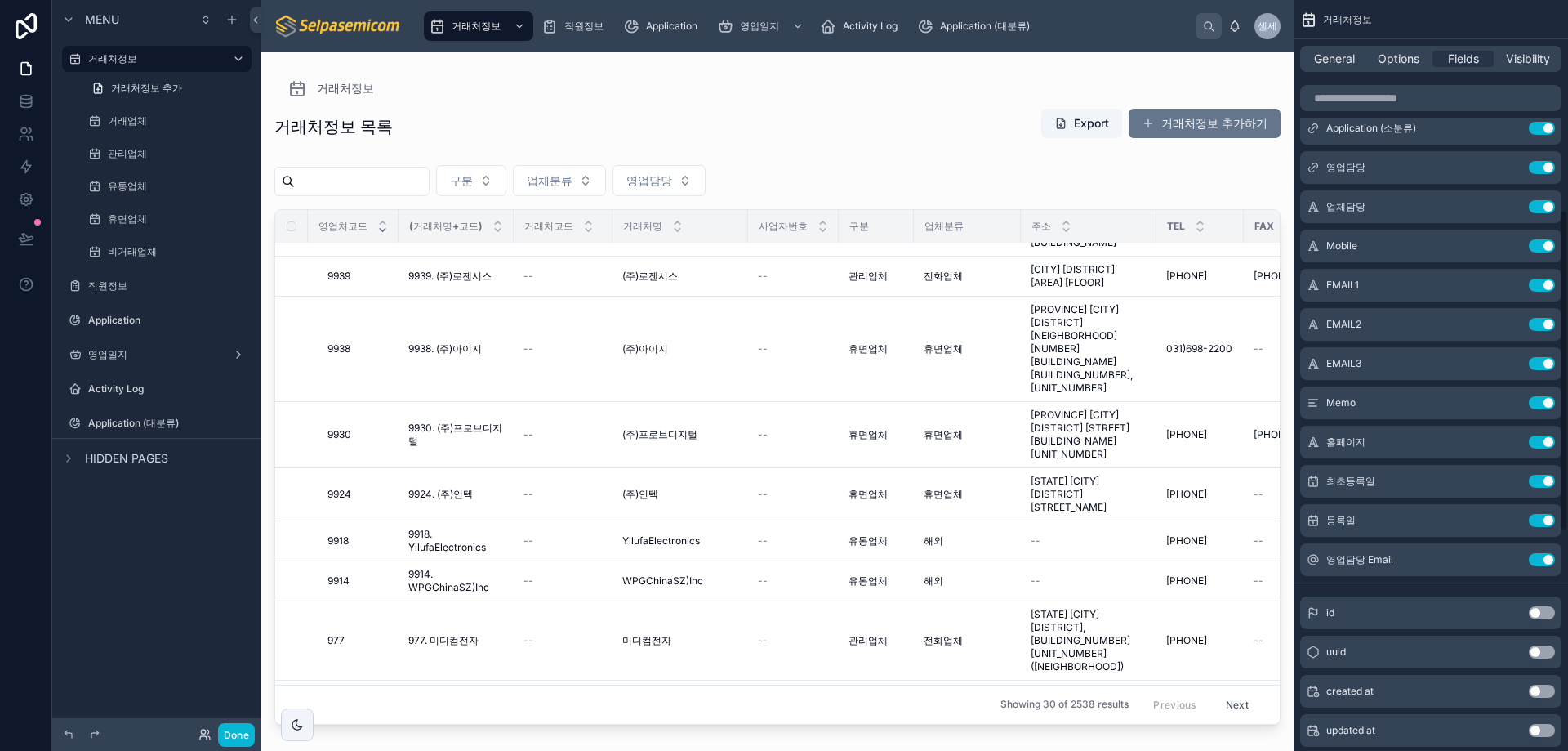scroll, scrollTop: 0, scrollLeft: 0, axis: both 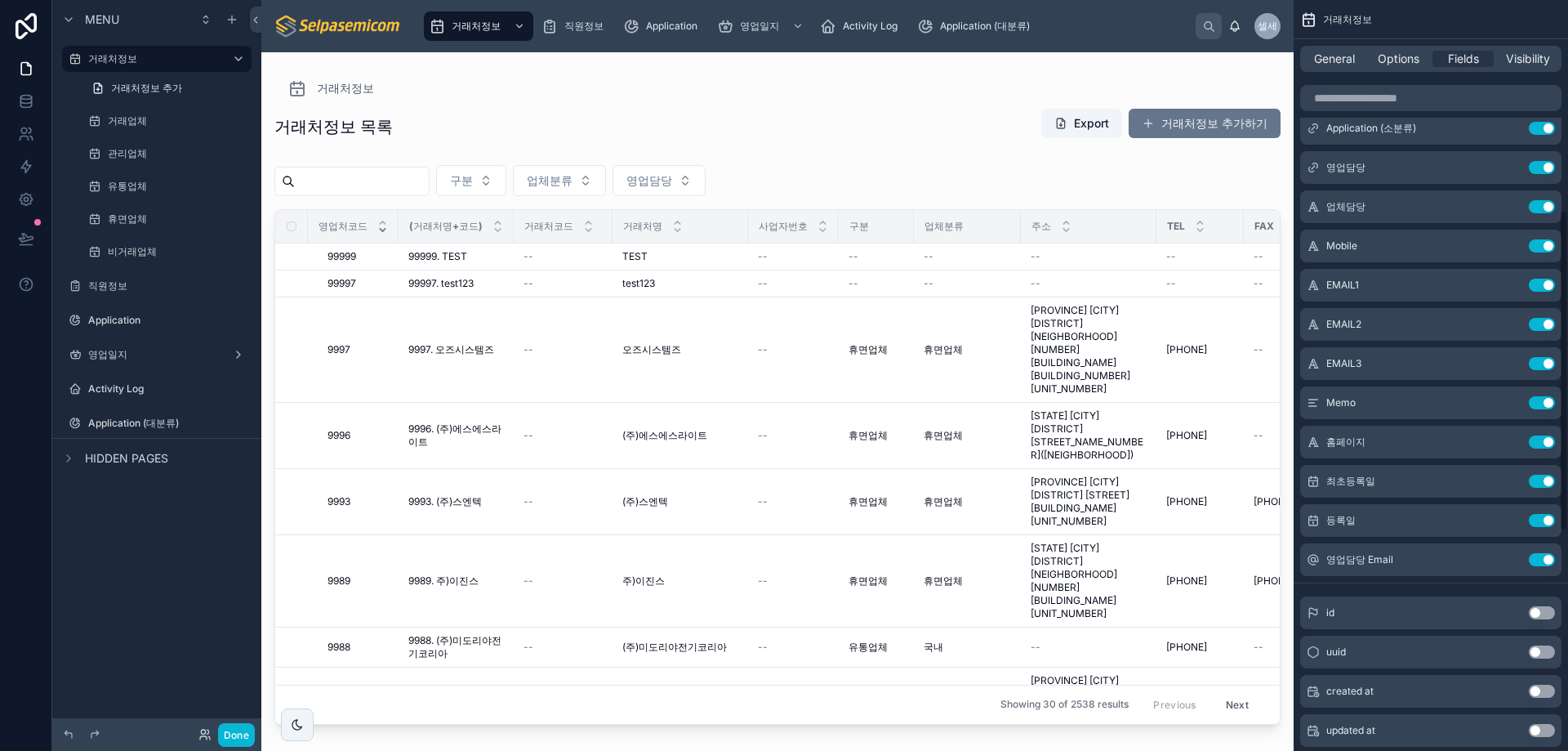click on "구분 업체분류 영업담당" at bounding box center (777, 184) 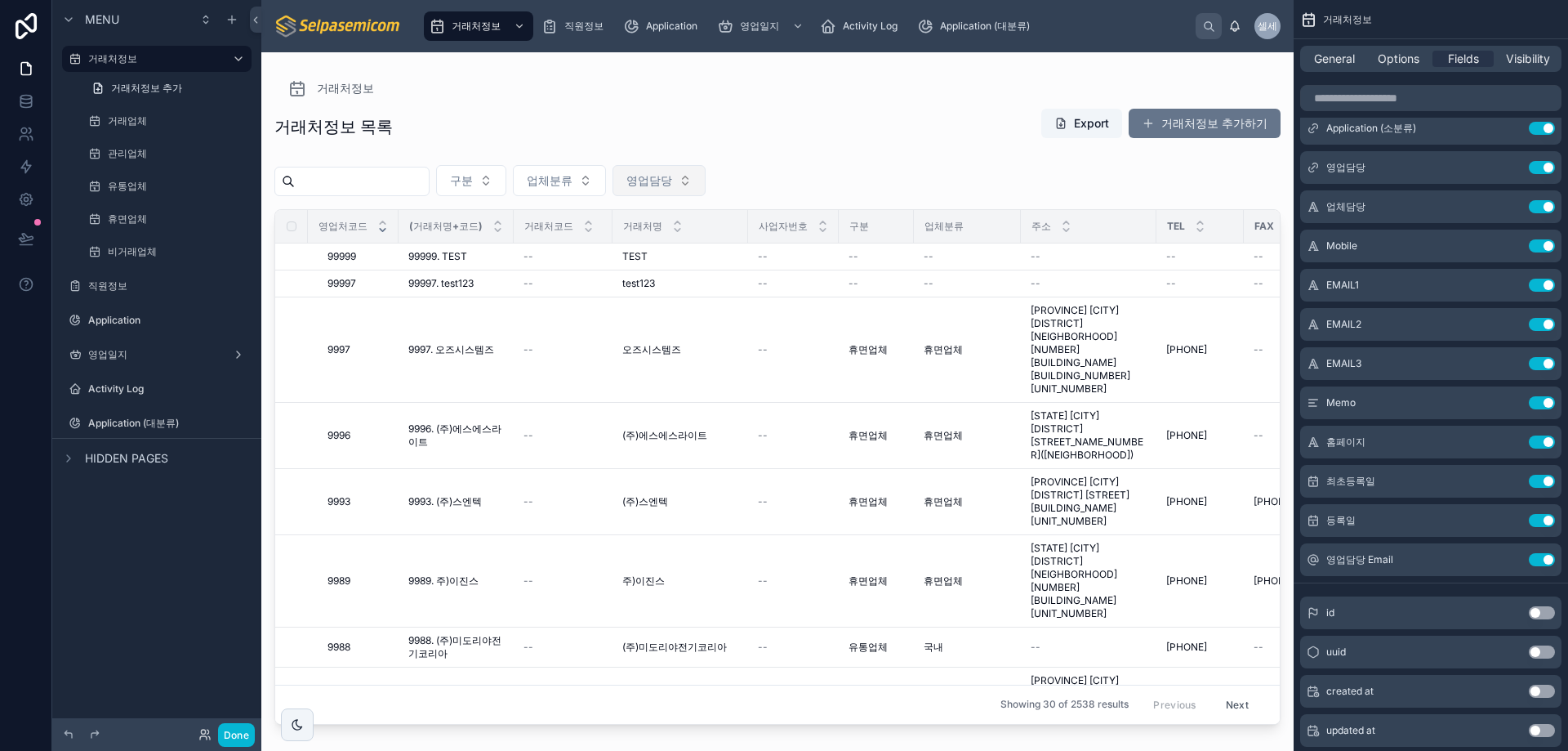 click on "영업담당" at bounding box center (649, 181) 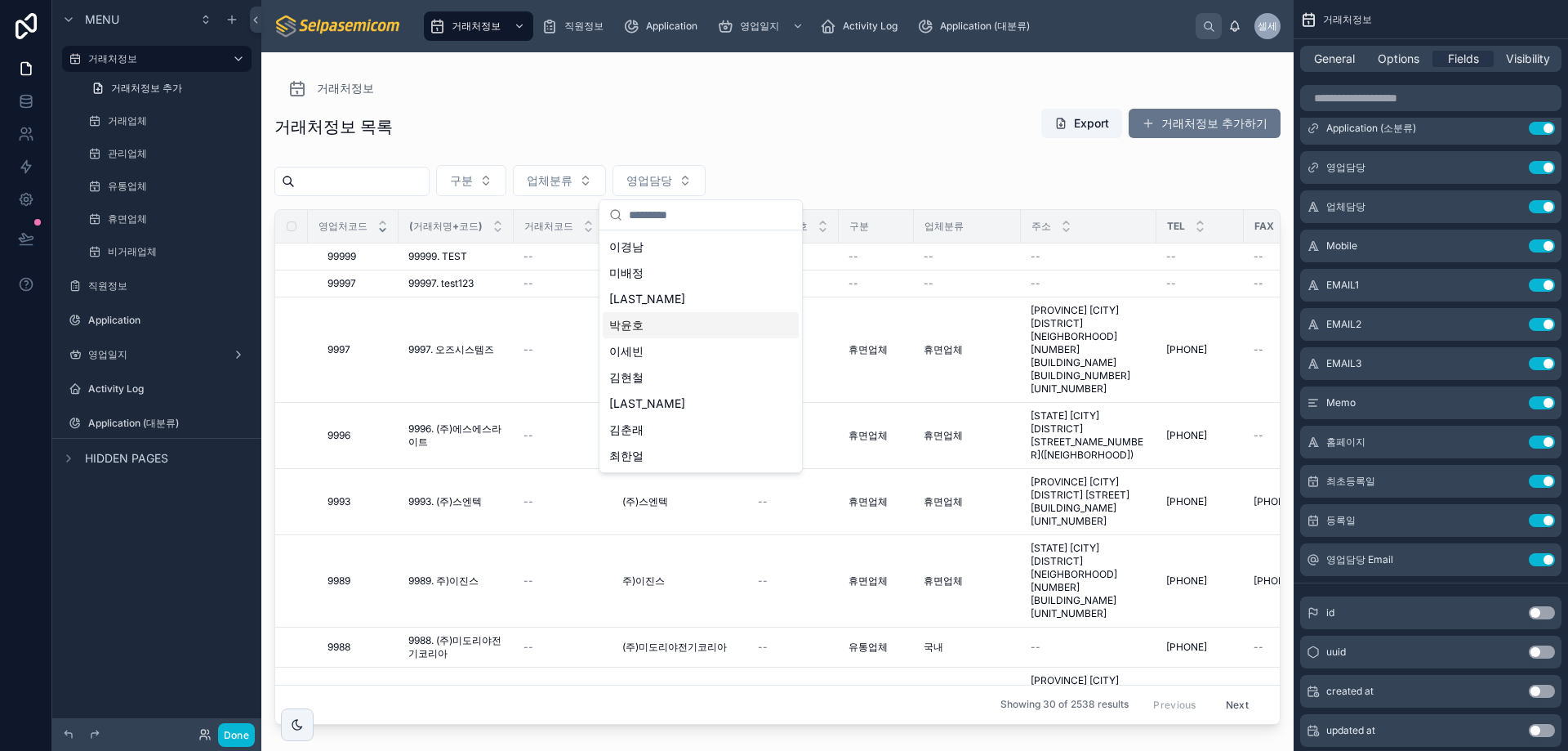 click on "박윤호" at bounding box center [701, 325] 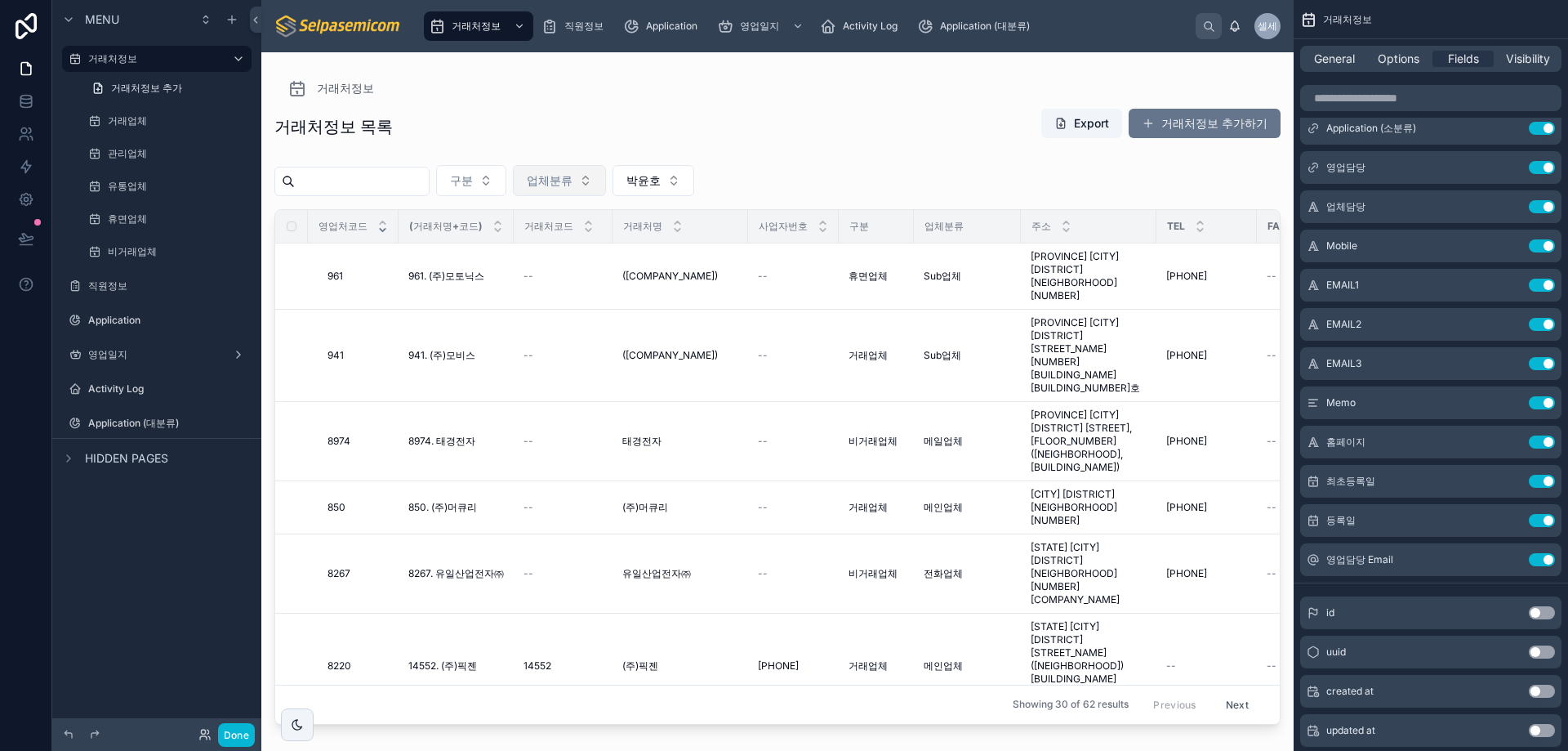 click on "업체분류" at bounding box center (550, 181) 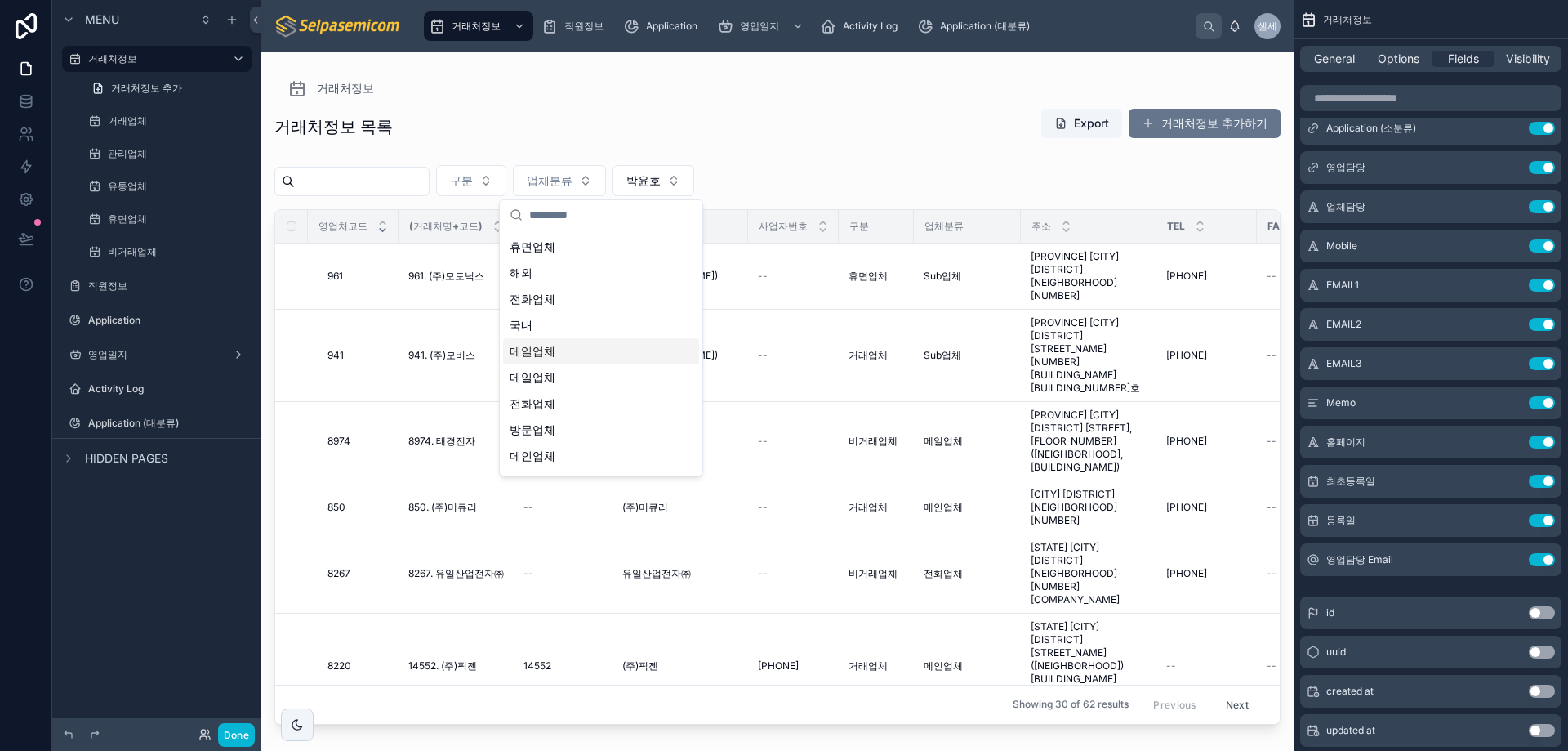 scroll, scrollTop: 409, scrollLeft: 0, axis: vertical 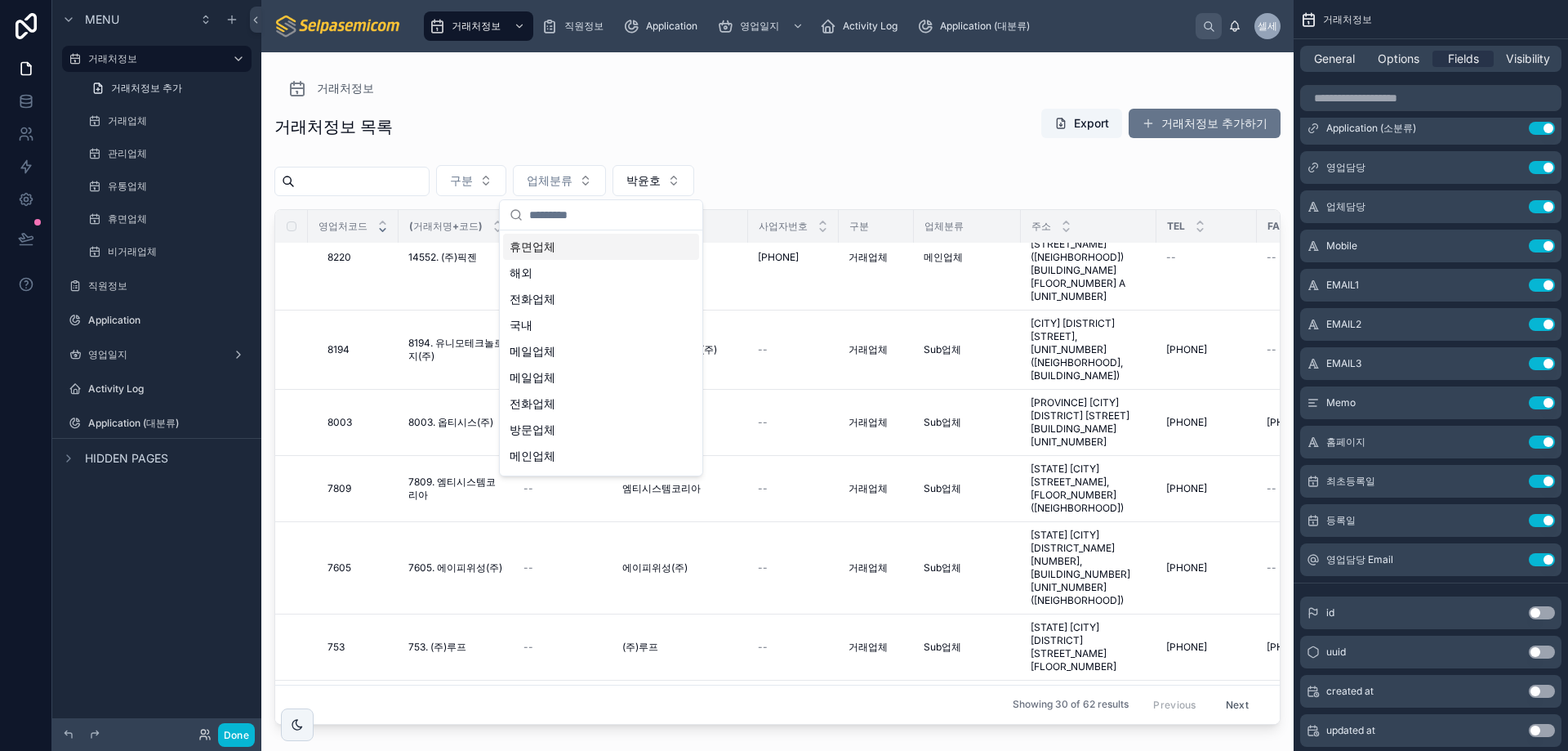 click on "거래처정보" at bounding box center [777, 88] 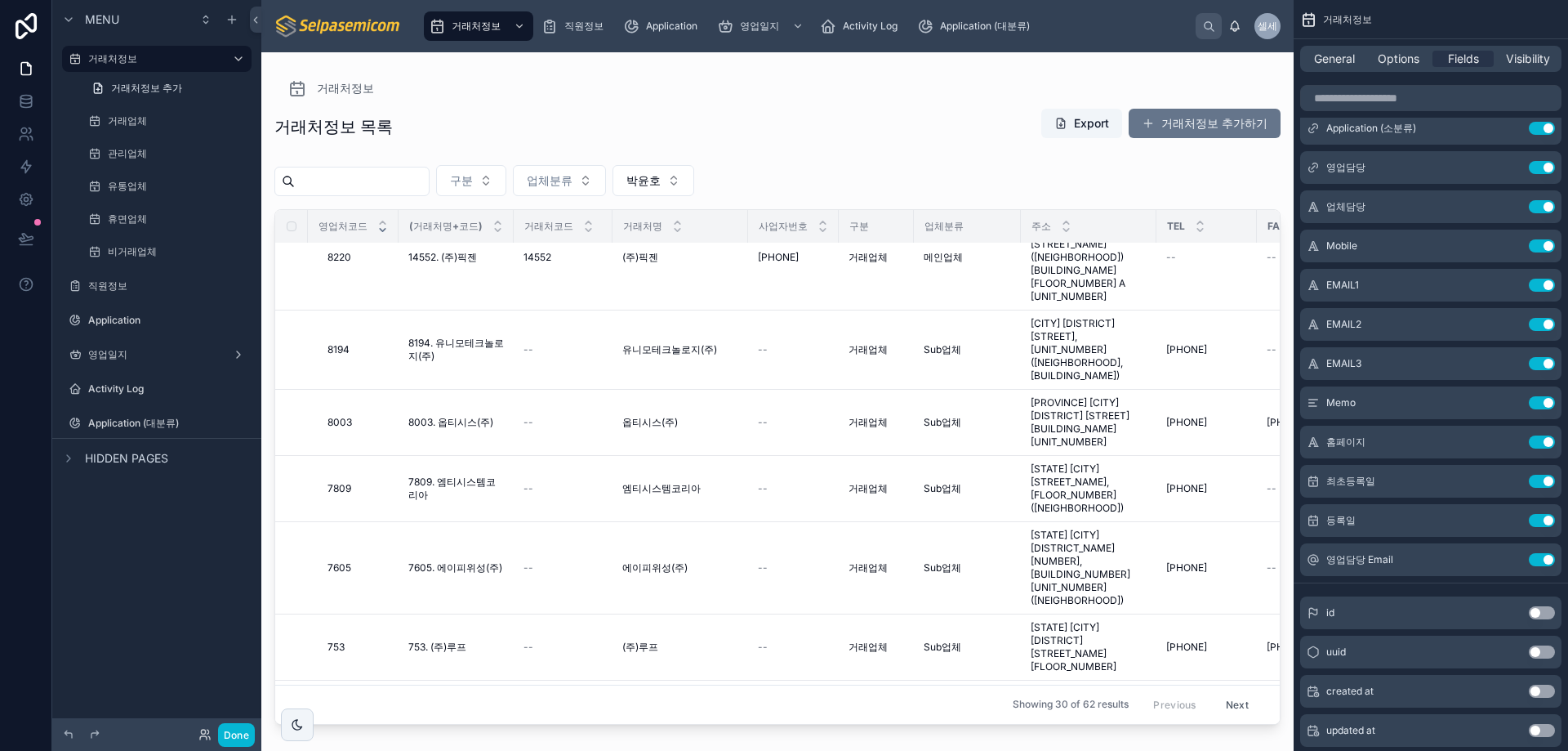 click on "구분 업체분류 박윤호" at bounding box center (777, 184) 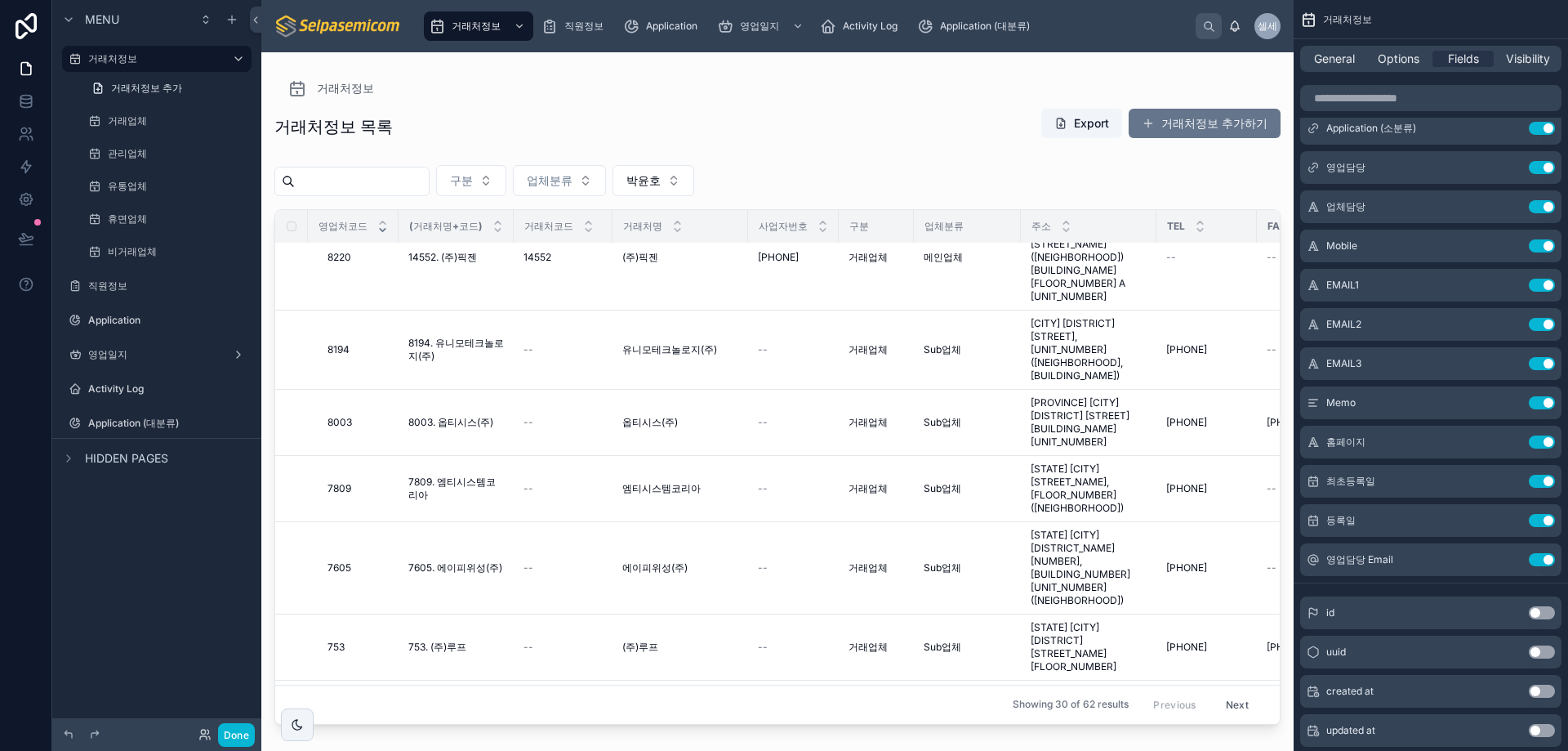 click on "거래처정보" at bounding box center [777, 88] 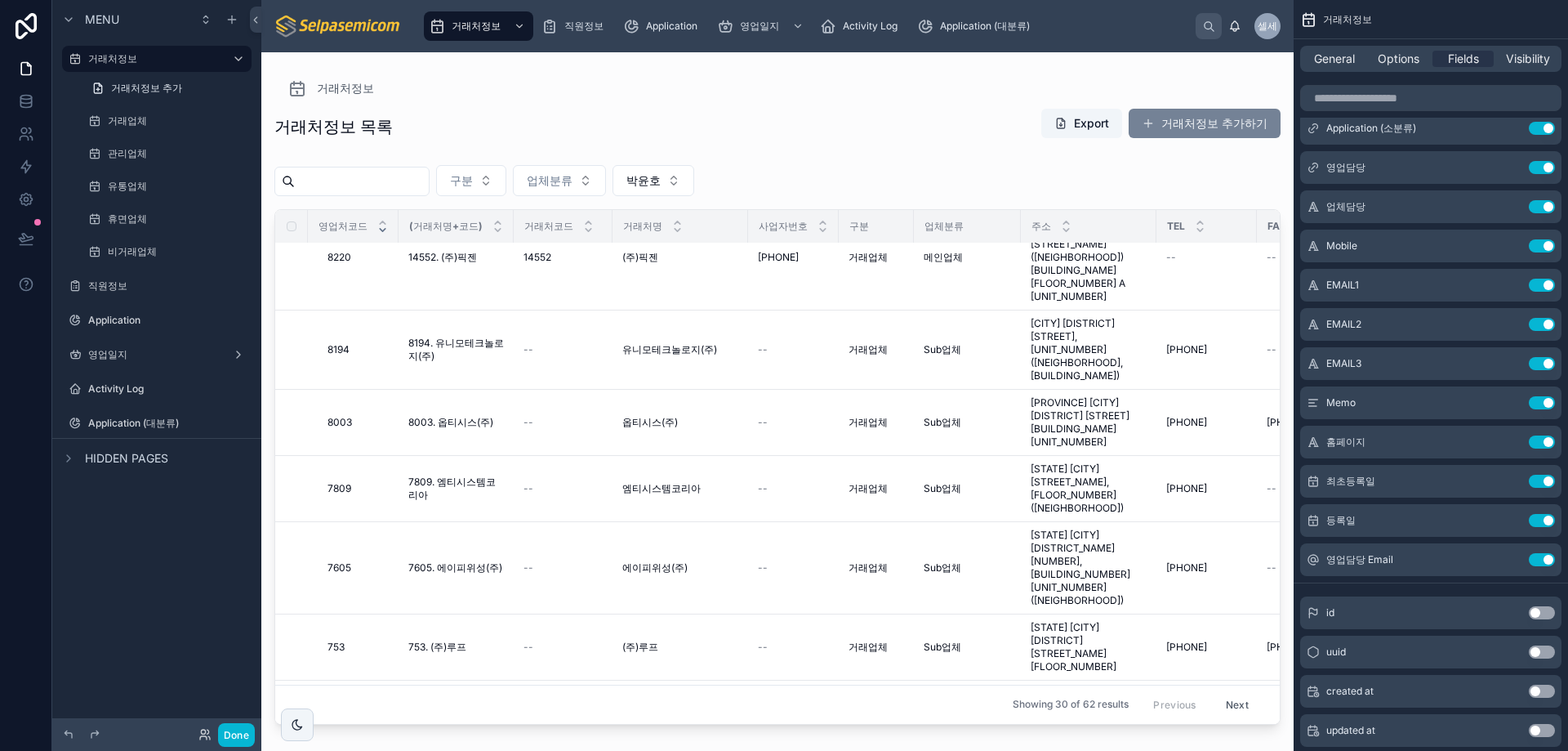 click on "거래처정보 추가하기" at bounding box center (1205, 123) 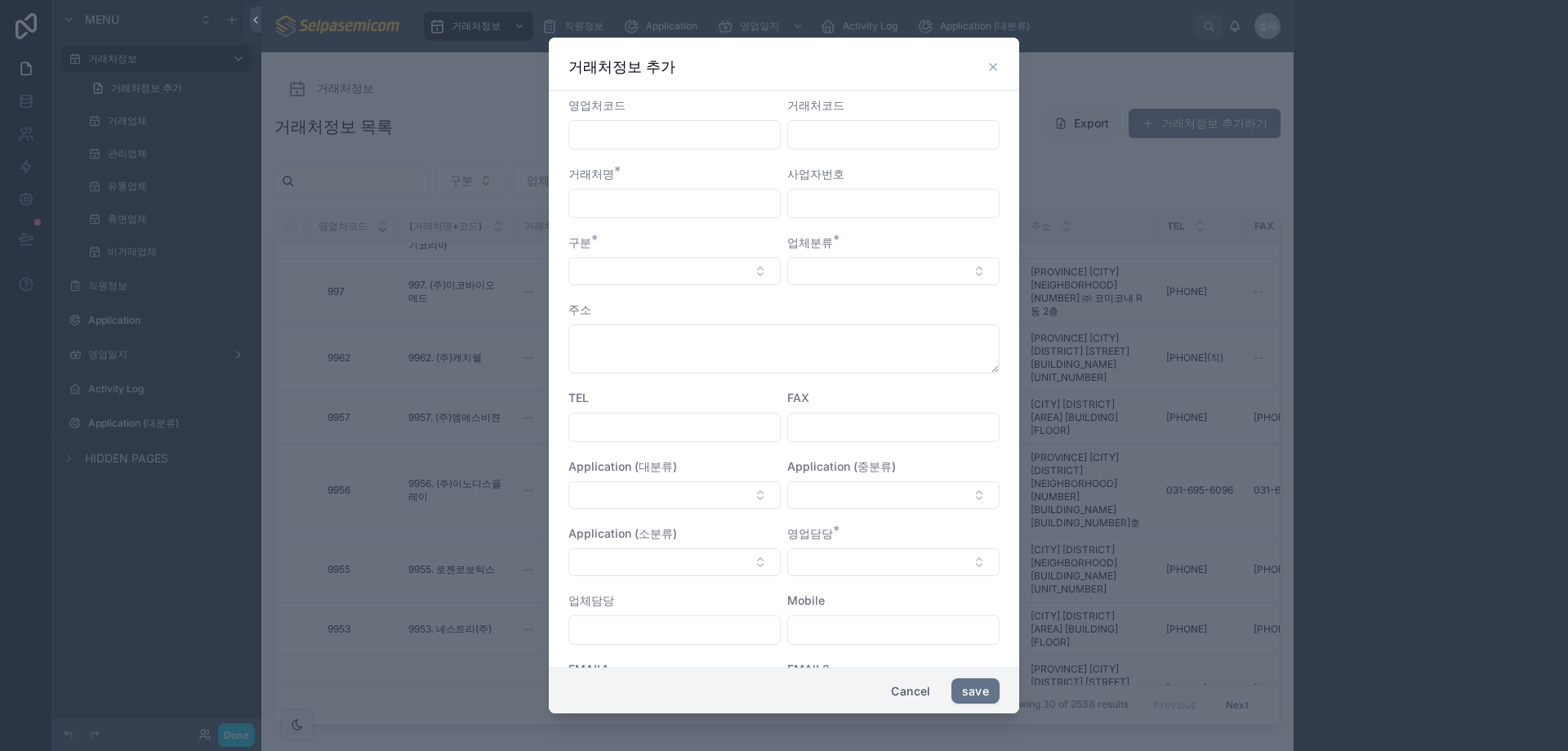 scroll, scrollTop: 382, scrollLeft: 0, axis: vertical 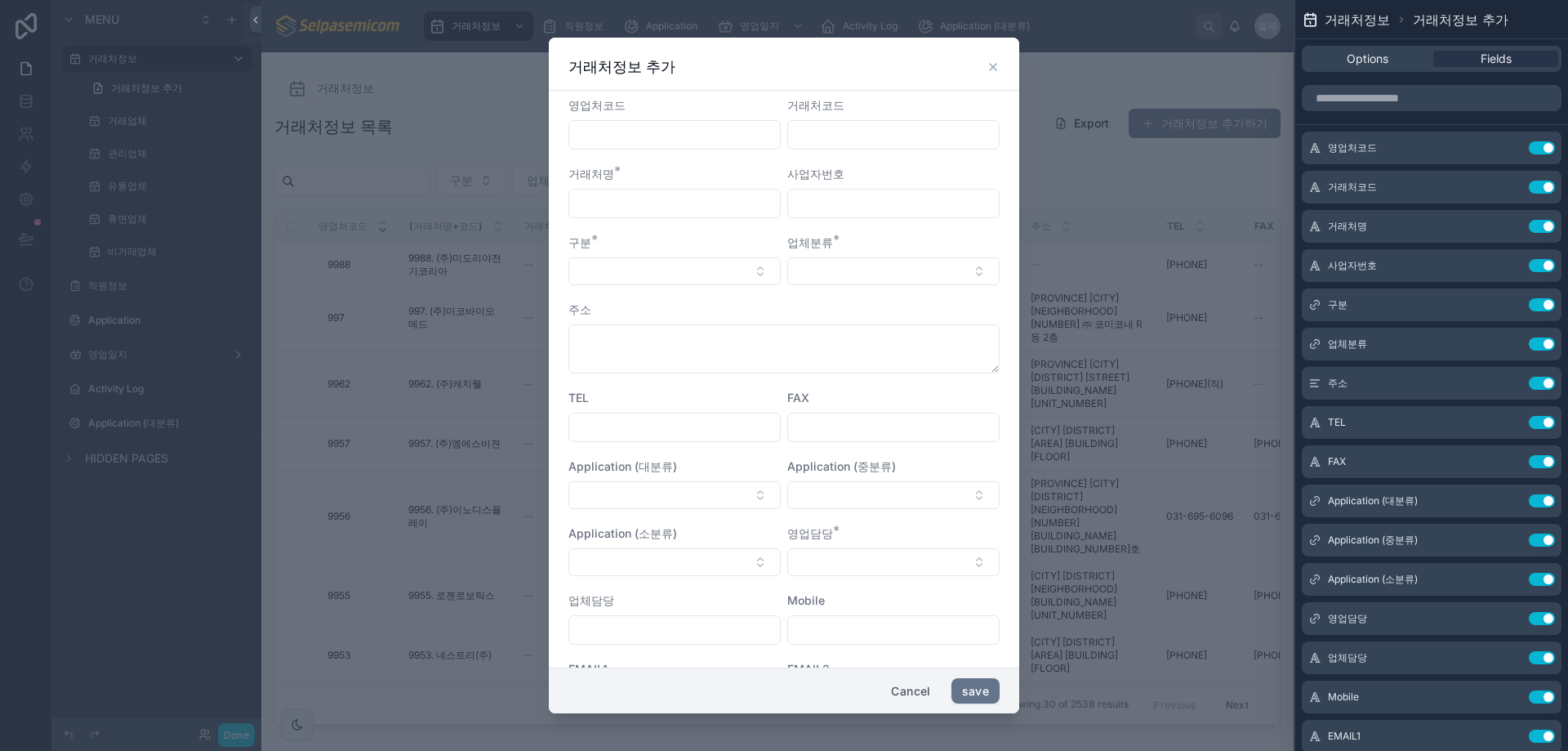 click 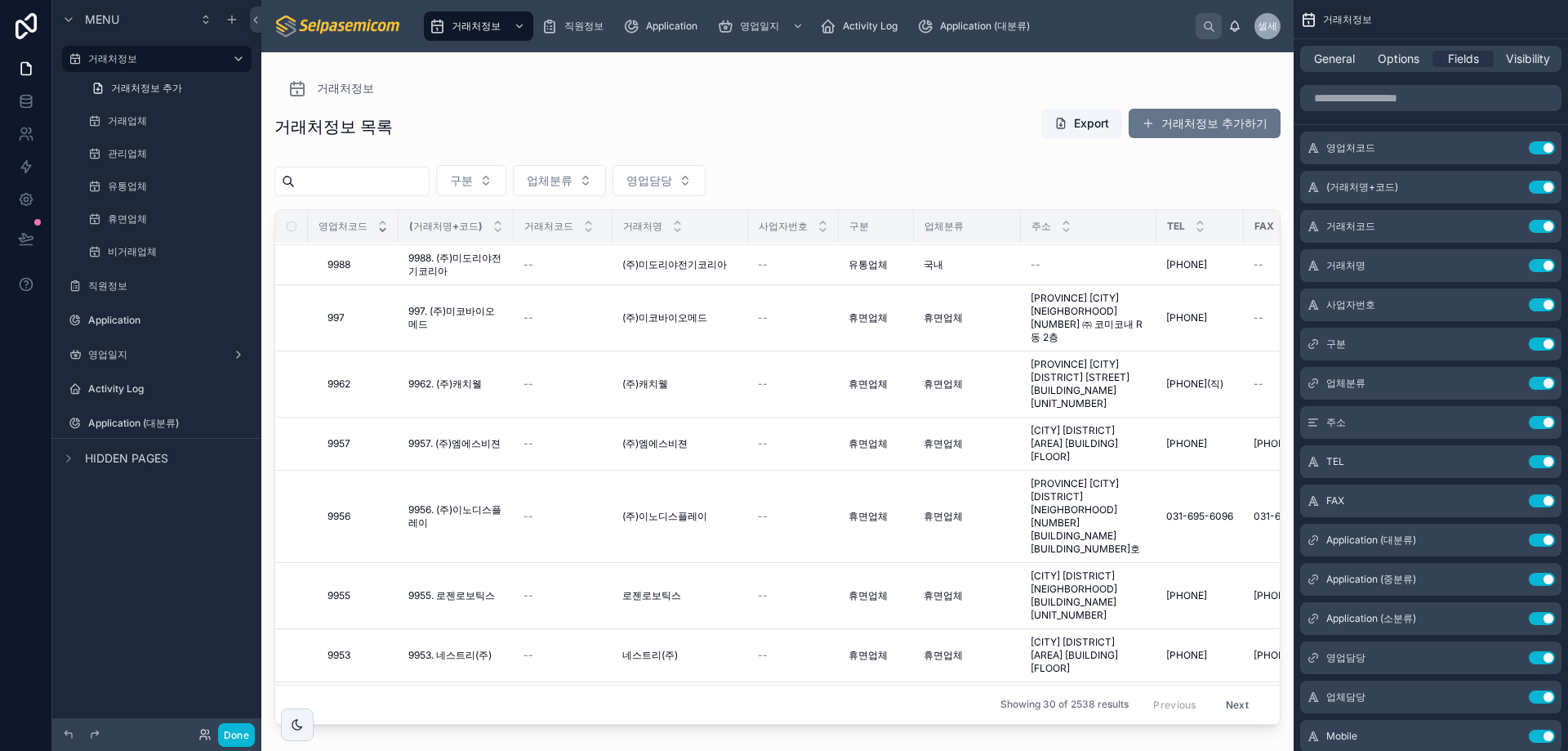 drag, startPoint x: 917, startPoint y: 133, endPoint x: 1006, endPoint y: 119, distance: 90.094395 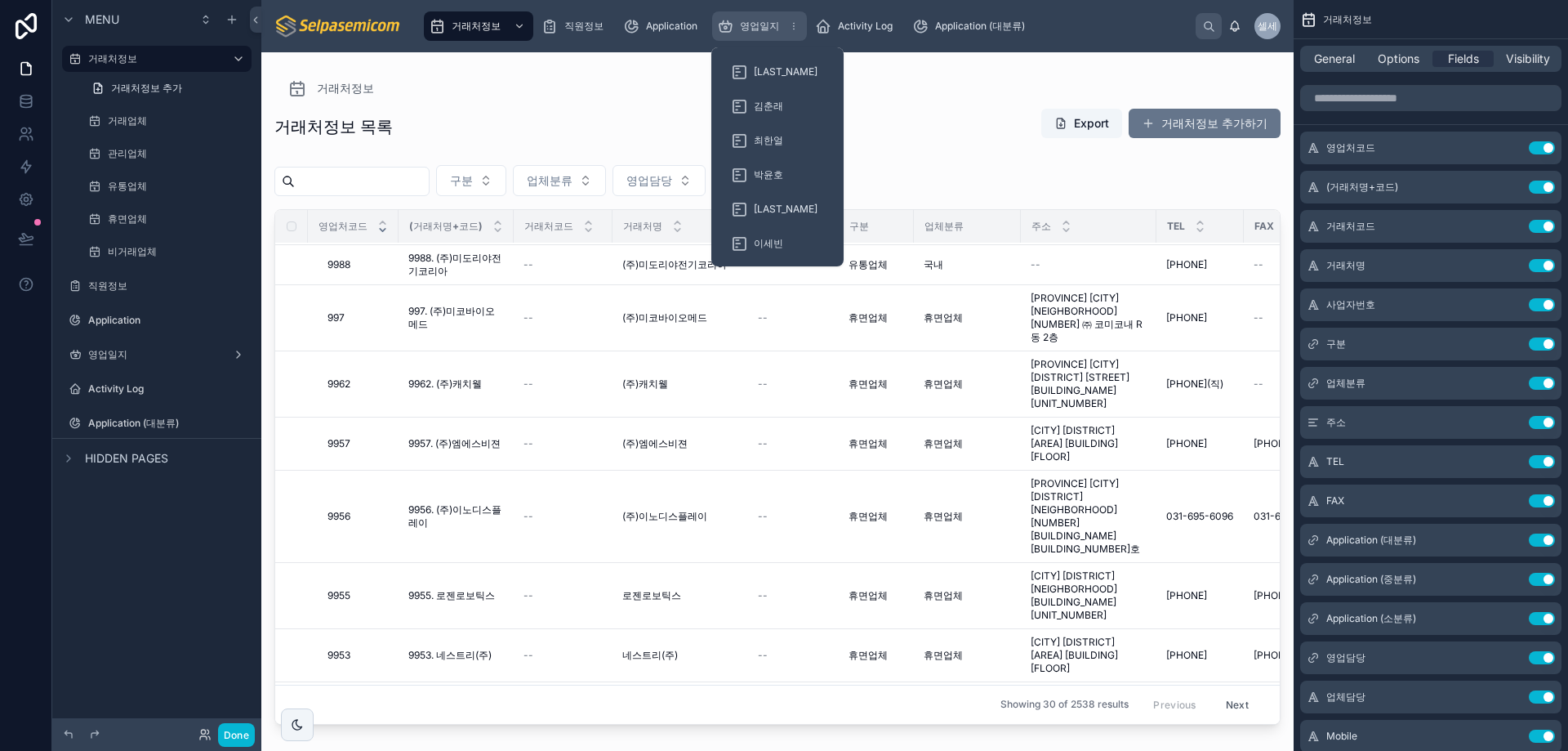 click on "영업일지" at bounding box center (760, 26) 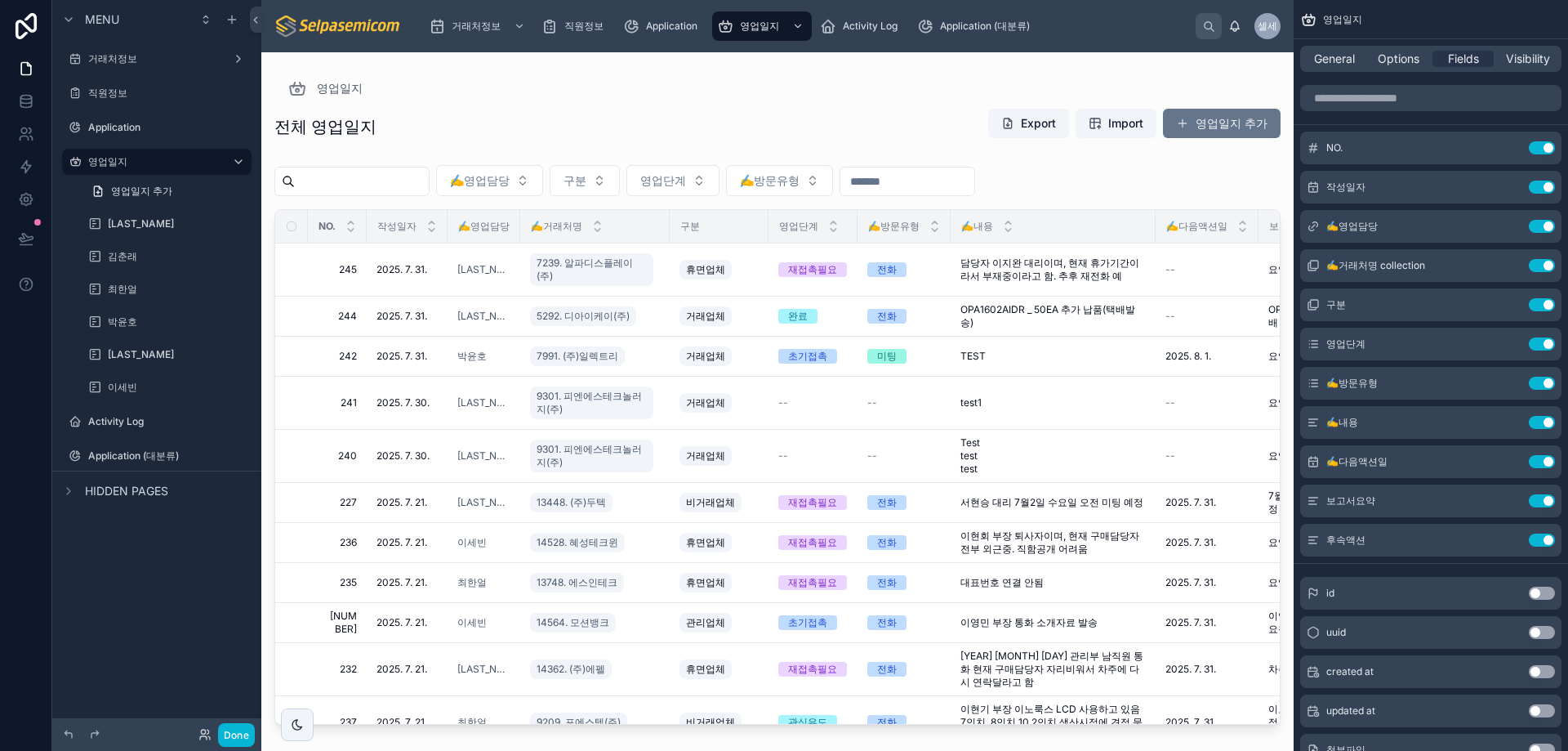 click at bounding box center [777, 391] 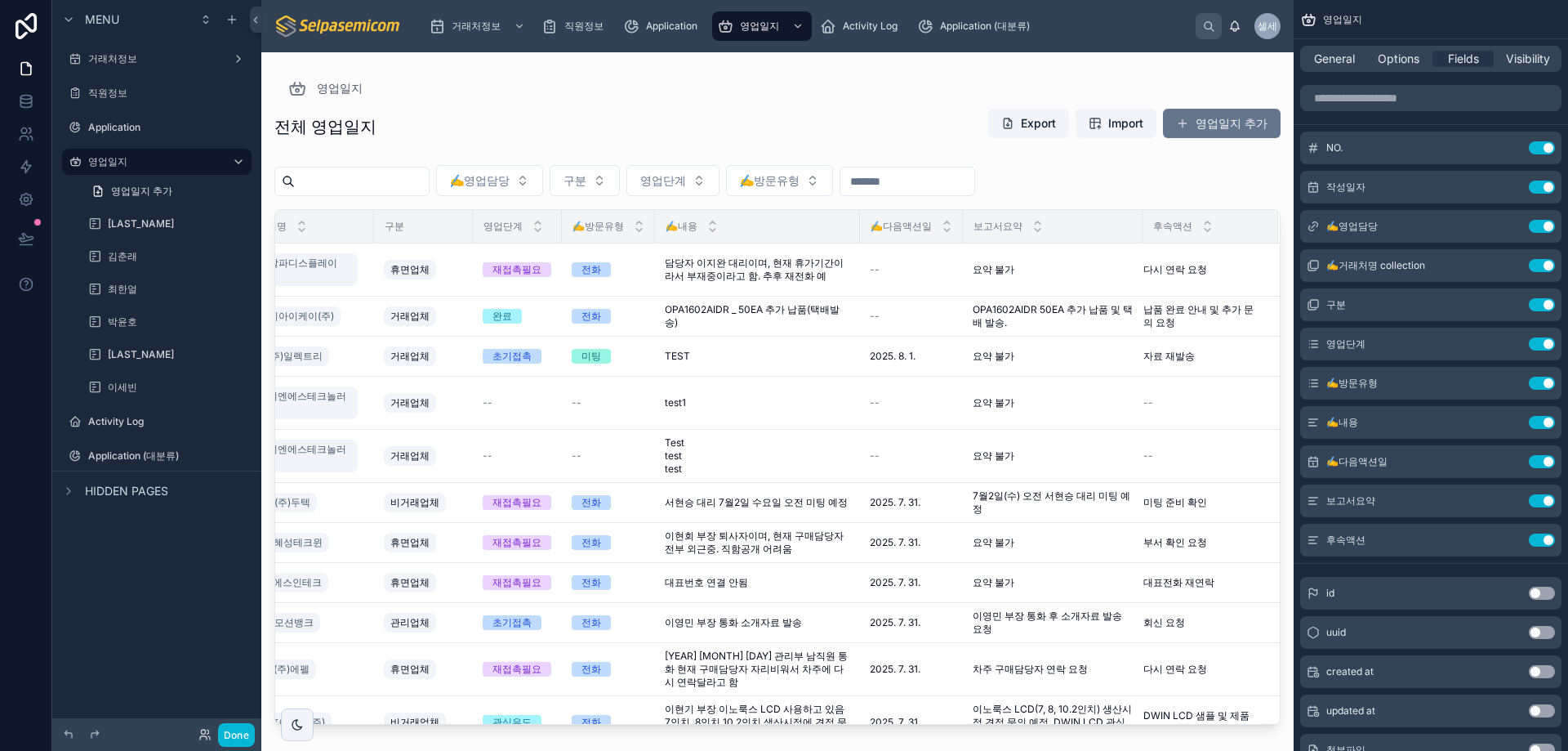 scroll, scrollTop: 0, scrollLeft: 0, axis: both 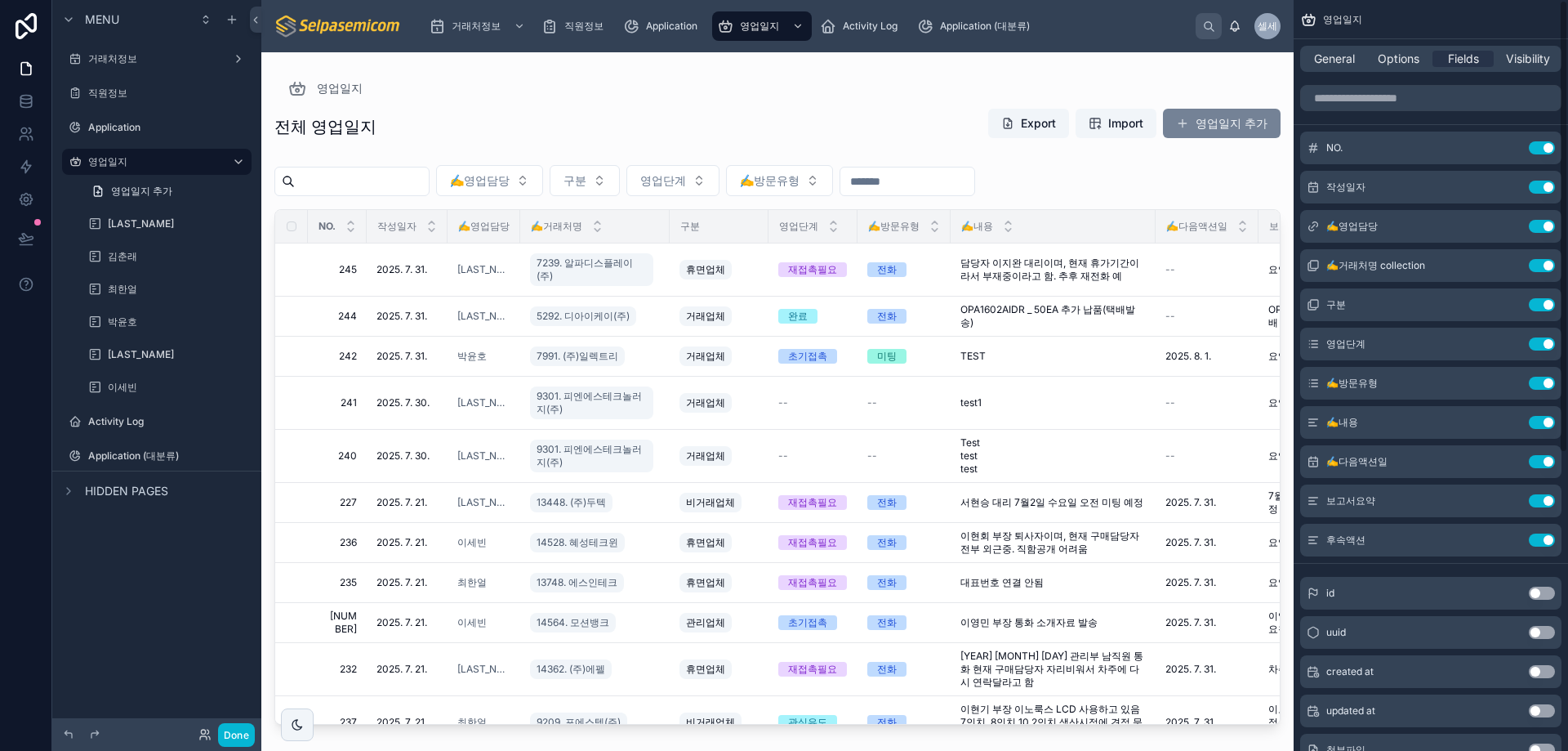 click on "영업일지 추가" at bounding box center [1222, 123] 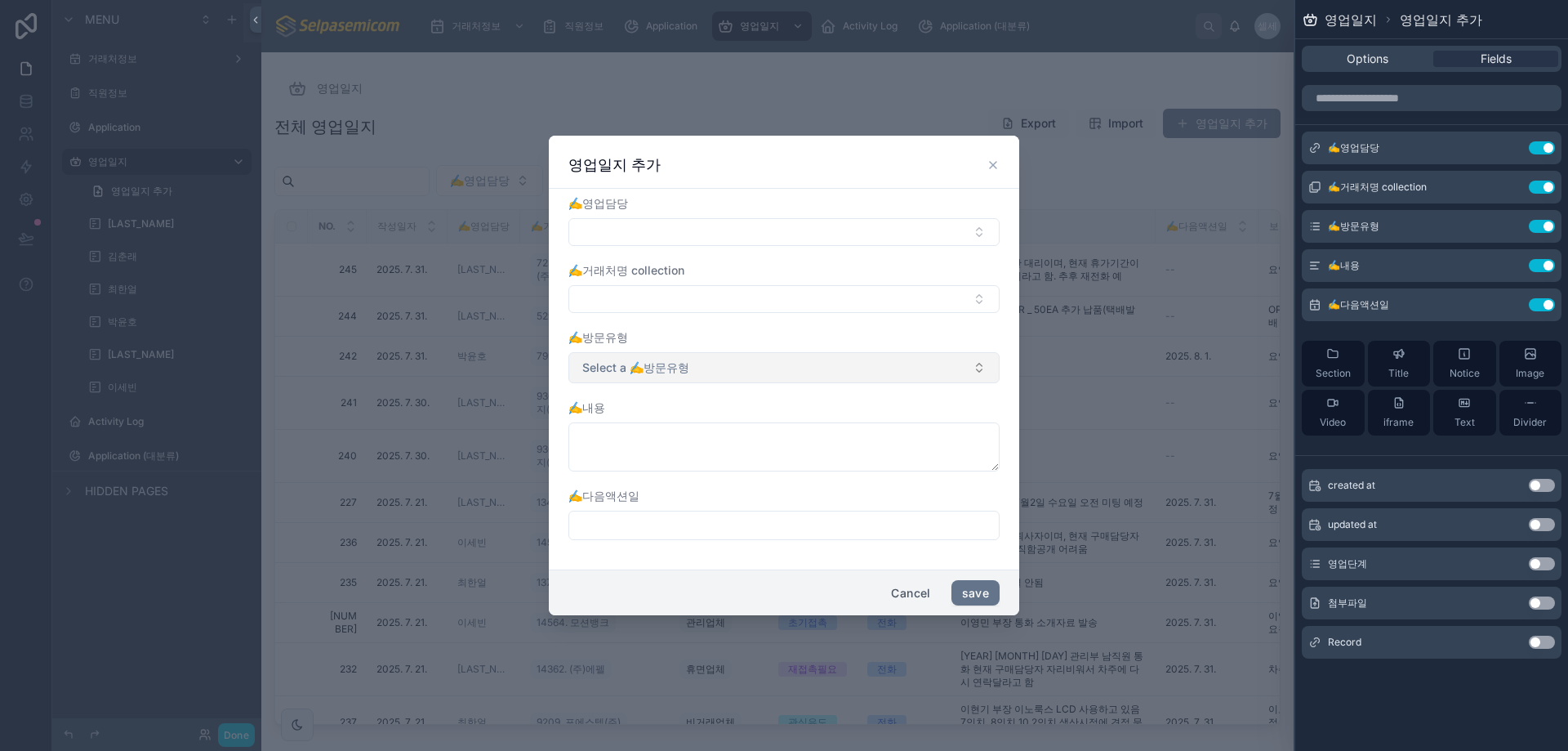 click on "Select a ✍️방문유형" at bounding box center [635, 368] 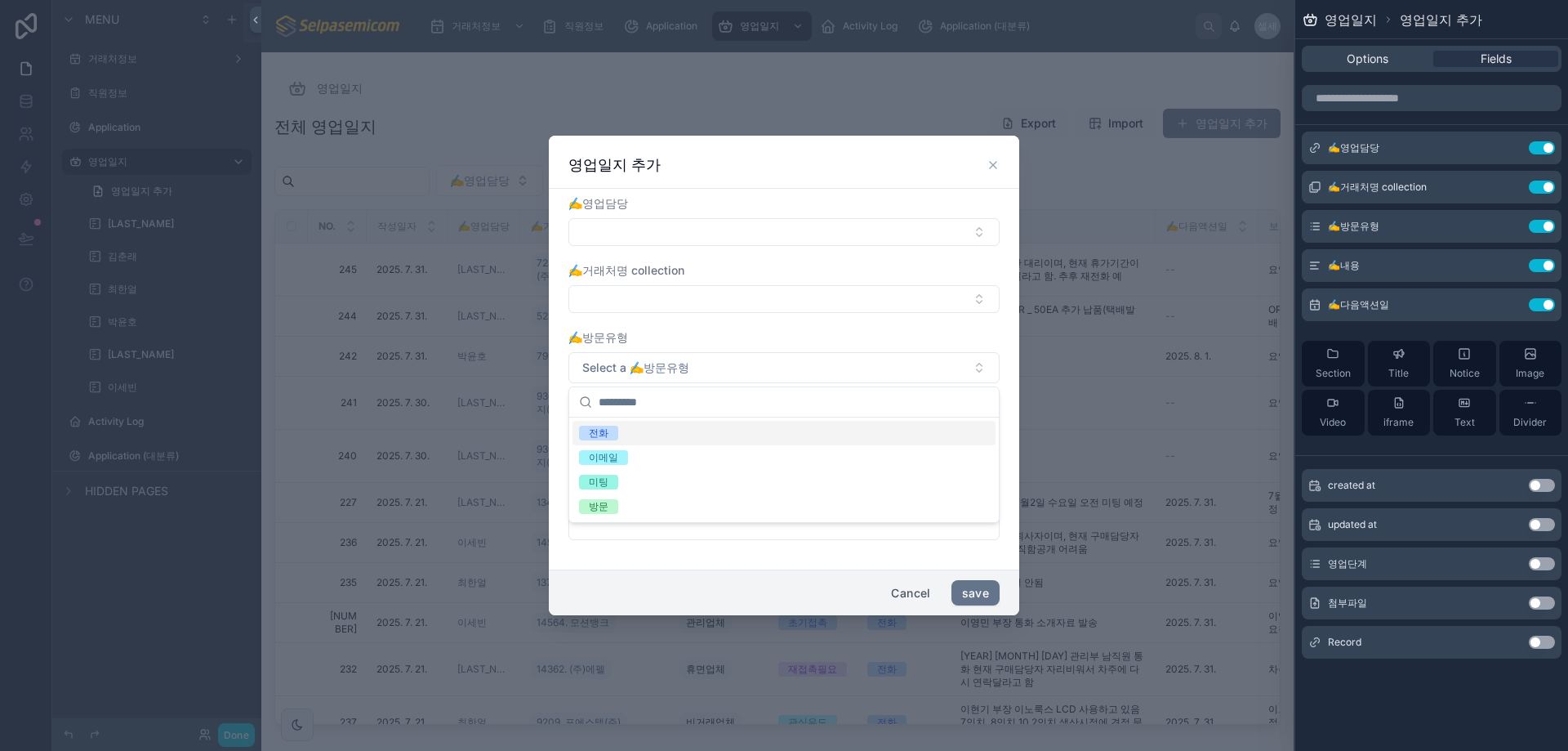 click on "✍️방문유형" at bounding box center (784, 338) 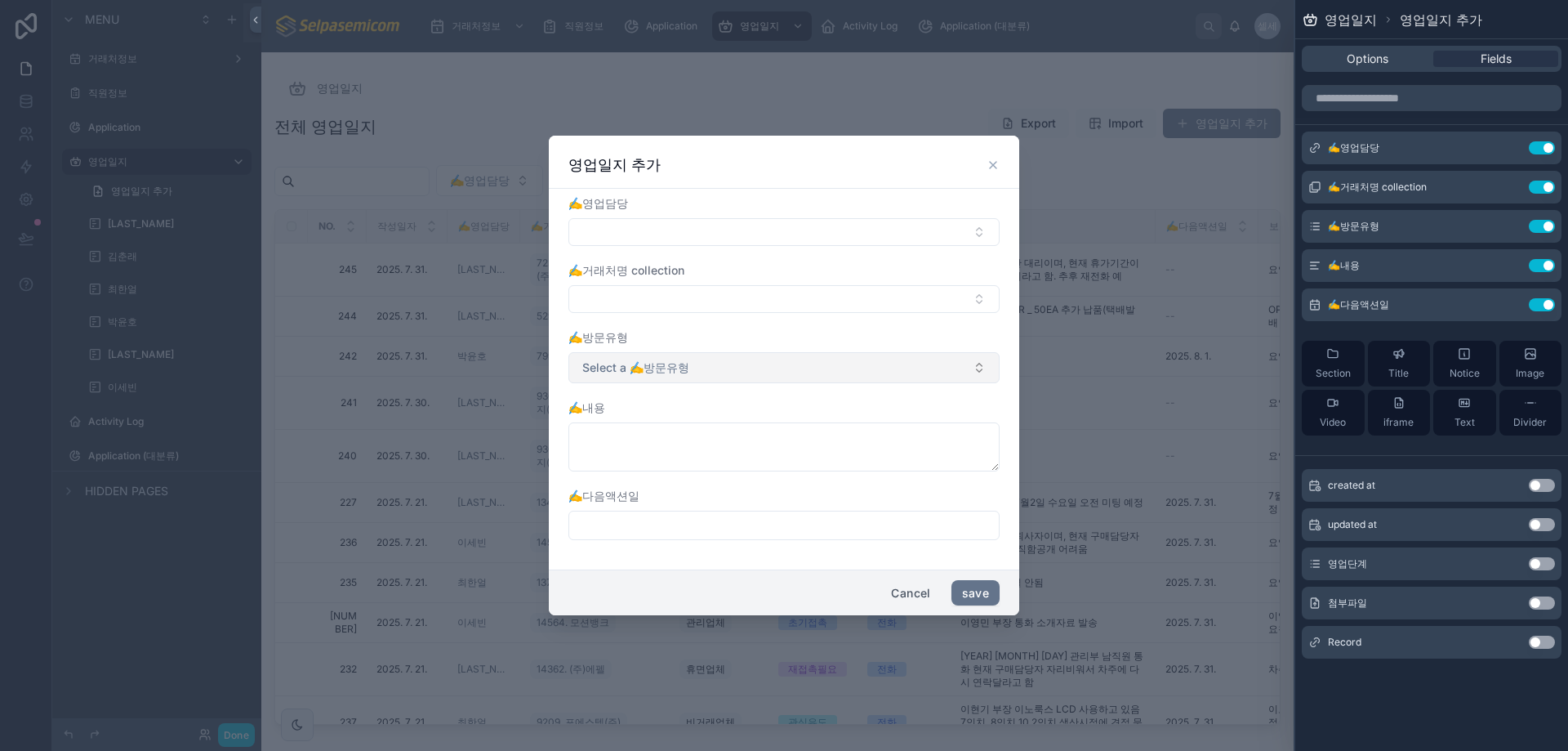 click on "Select a ✍️방문유형" at bounding box center [635, 368] 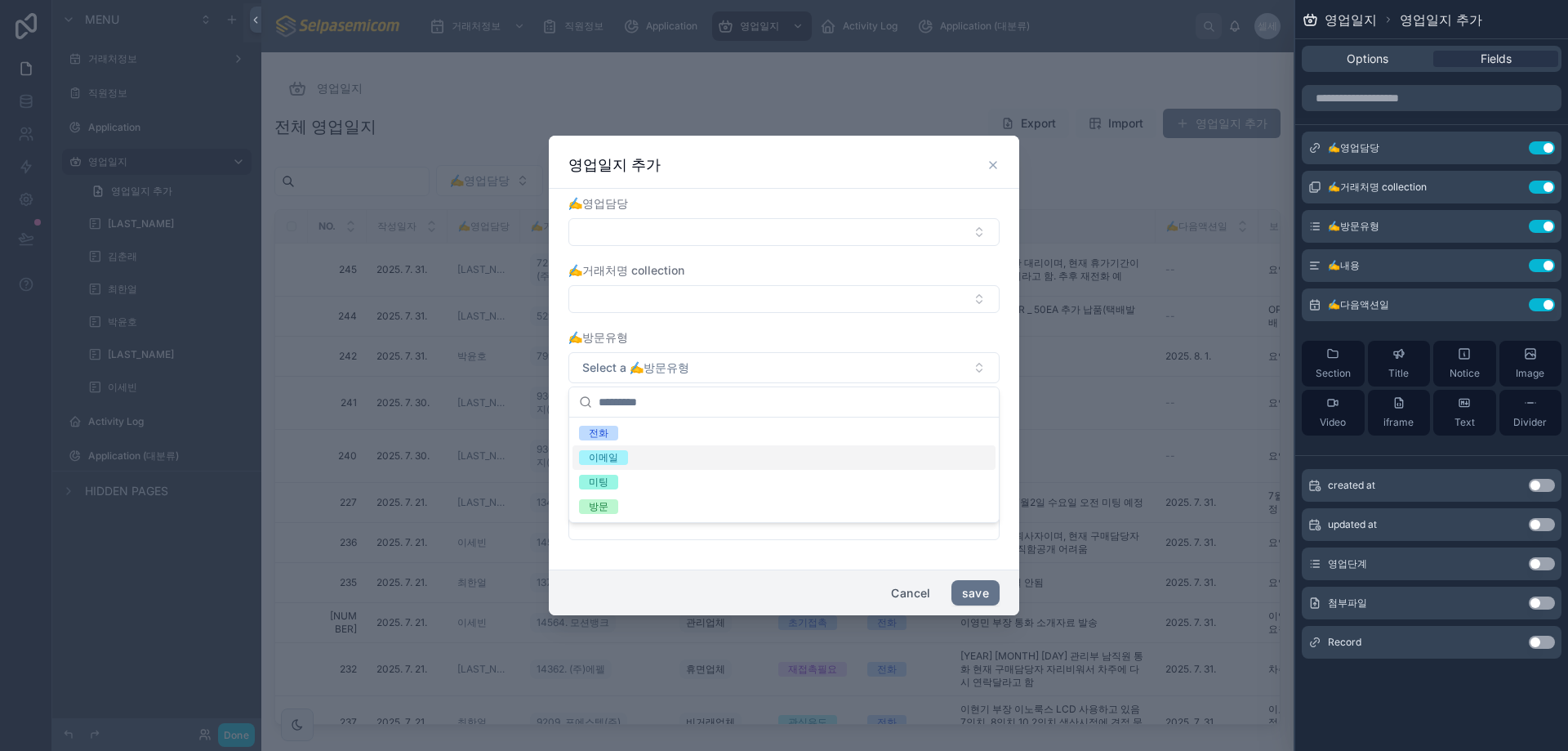 drag, startPoint x: 911, startPoint y: 346, endPoint x: 942, endPoint y: 420, distance: 80.2309 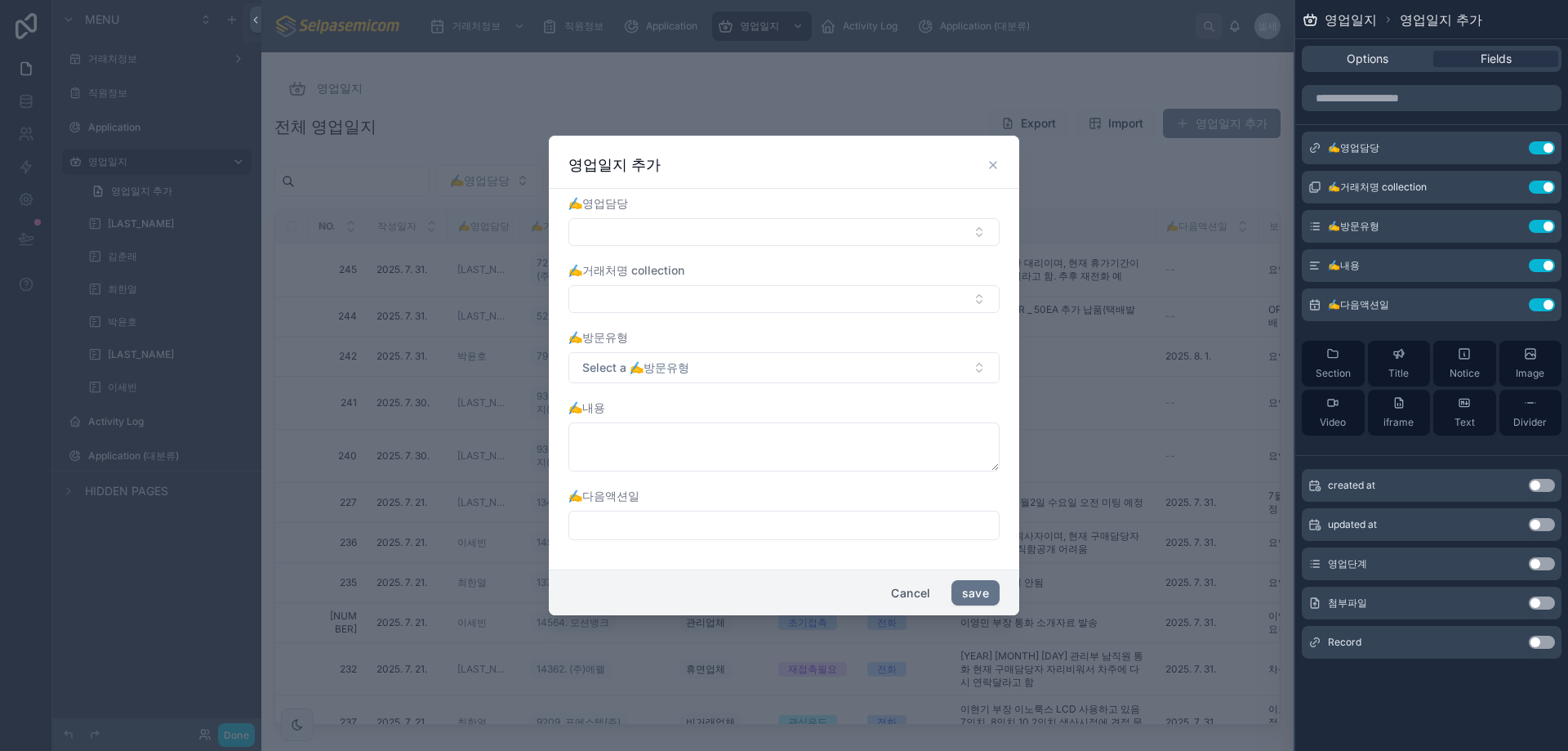 click on "✍️거래처명 collection" at bounding box center (626, 270) 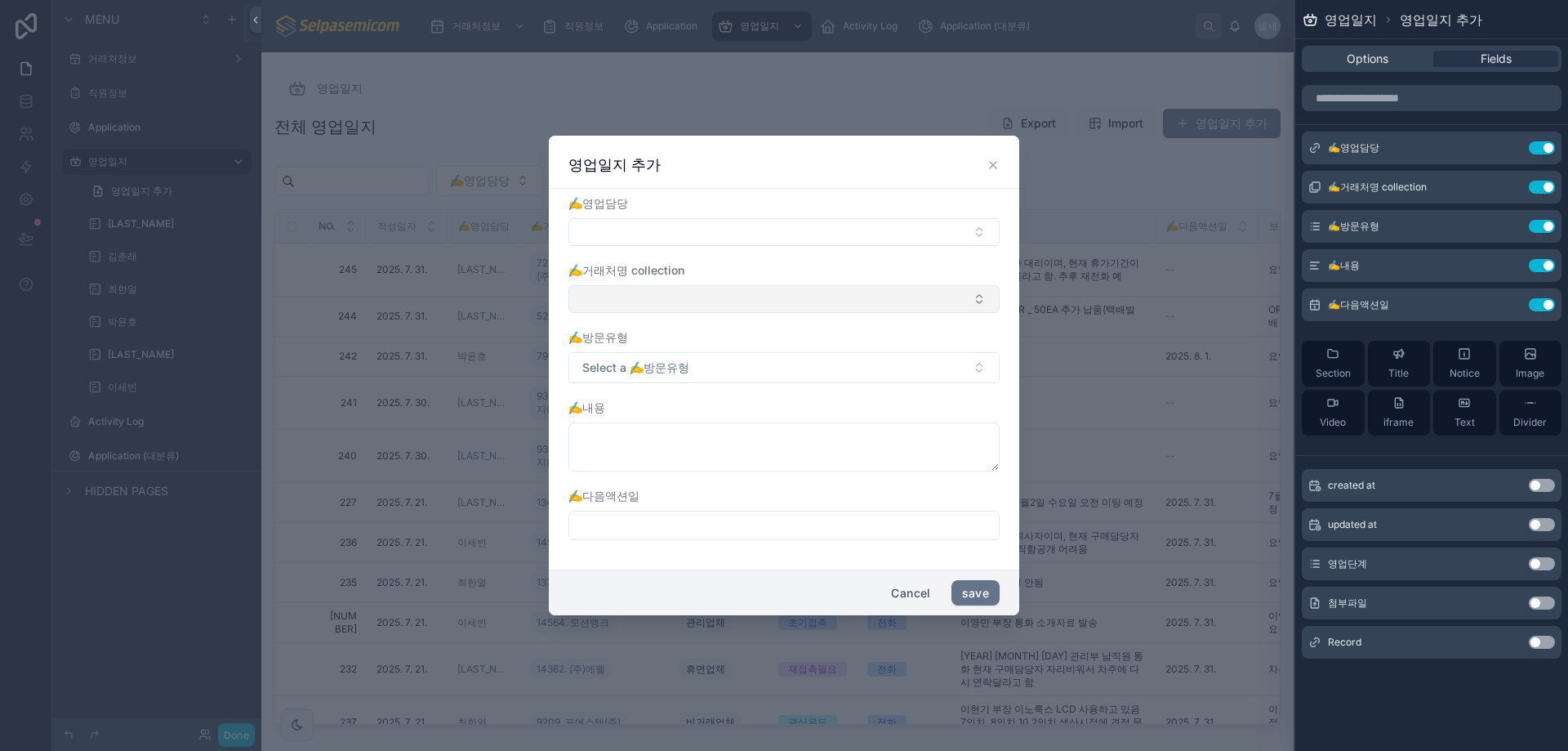 click at bounding box center [784, 299] 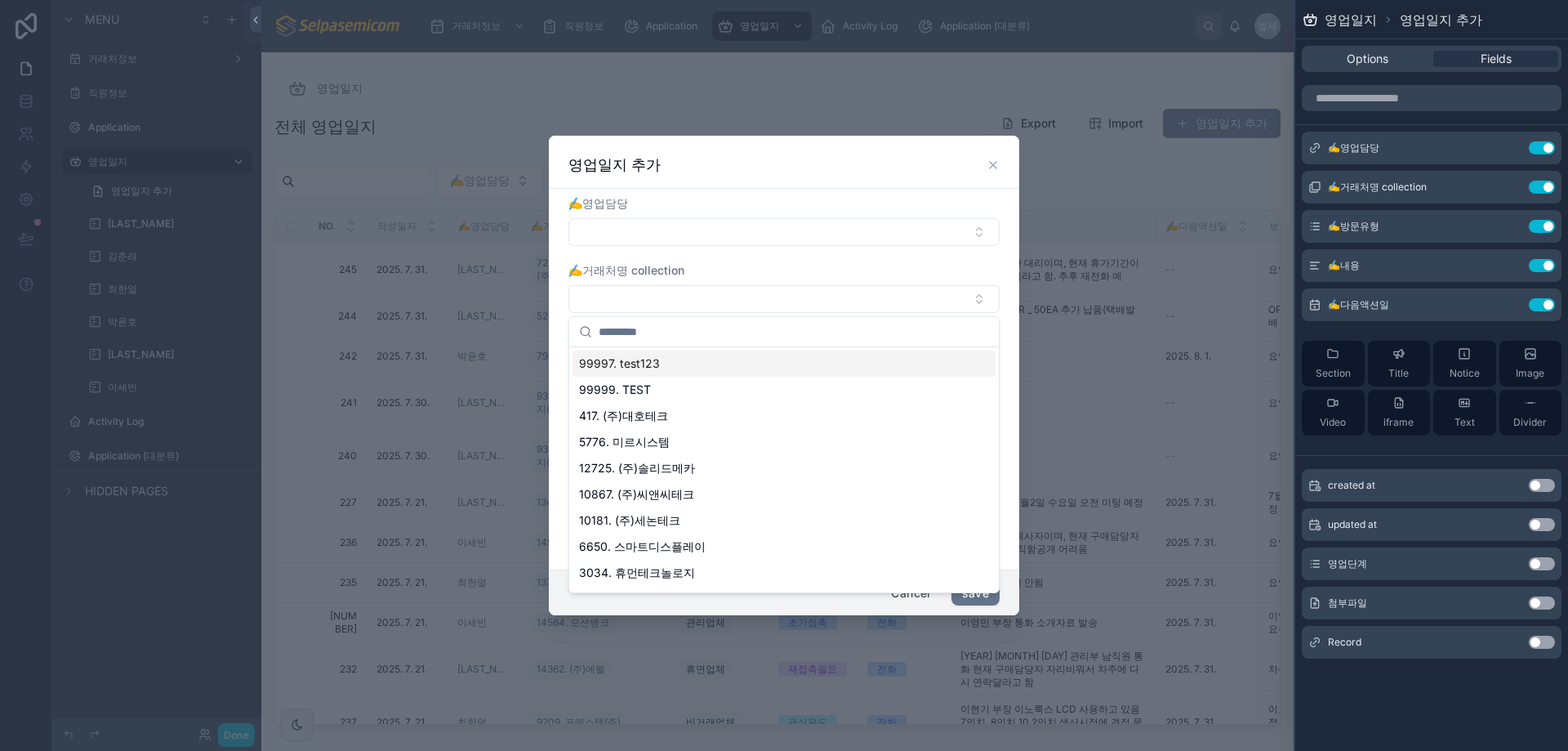 click on "✍️거래처명 collection" at bounding box center [784, 270] 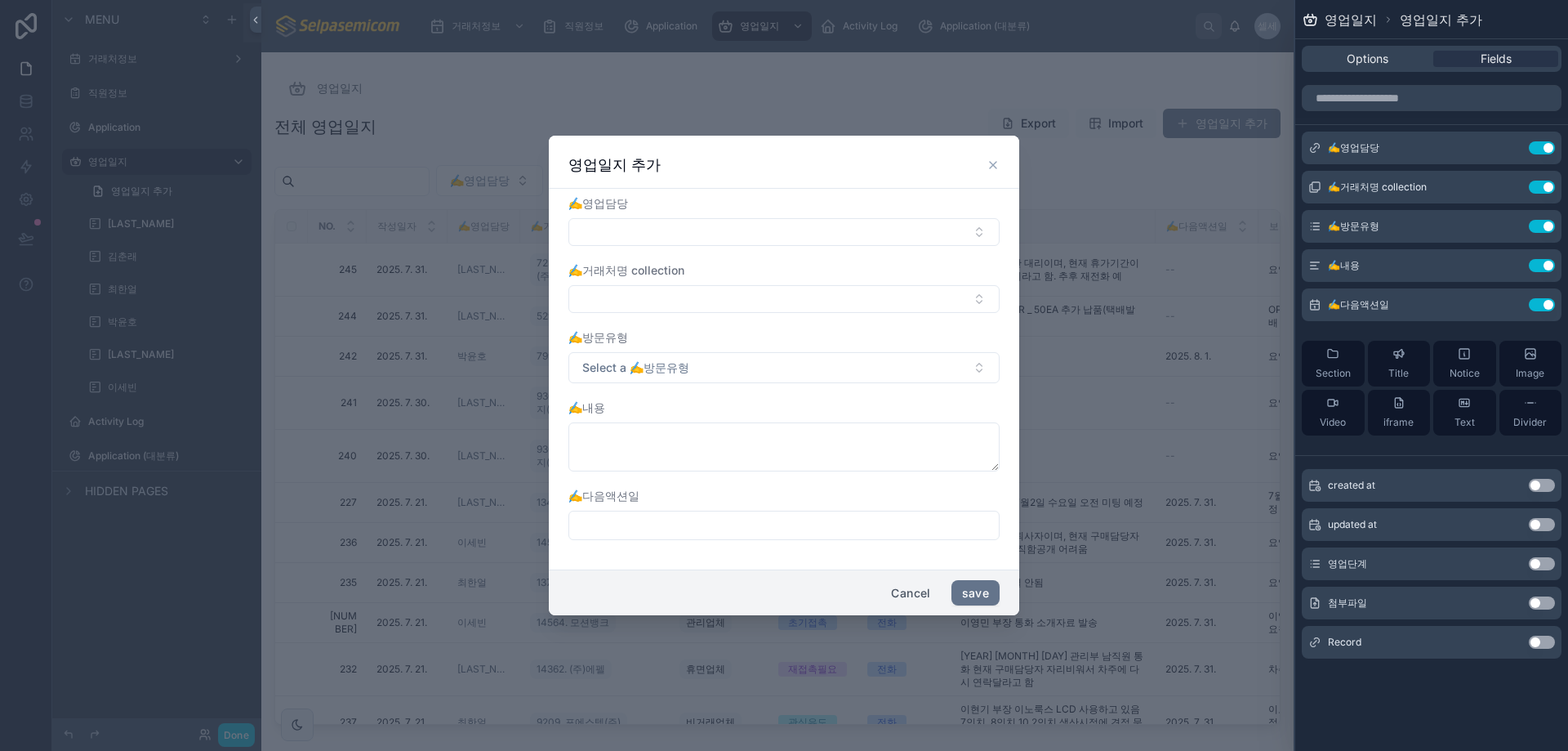 click 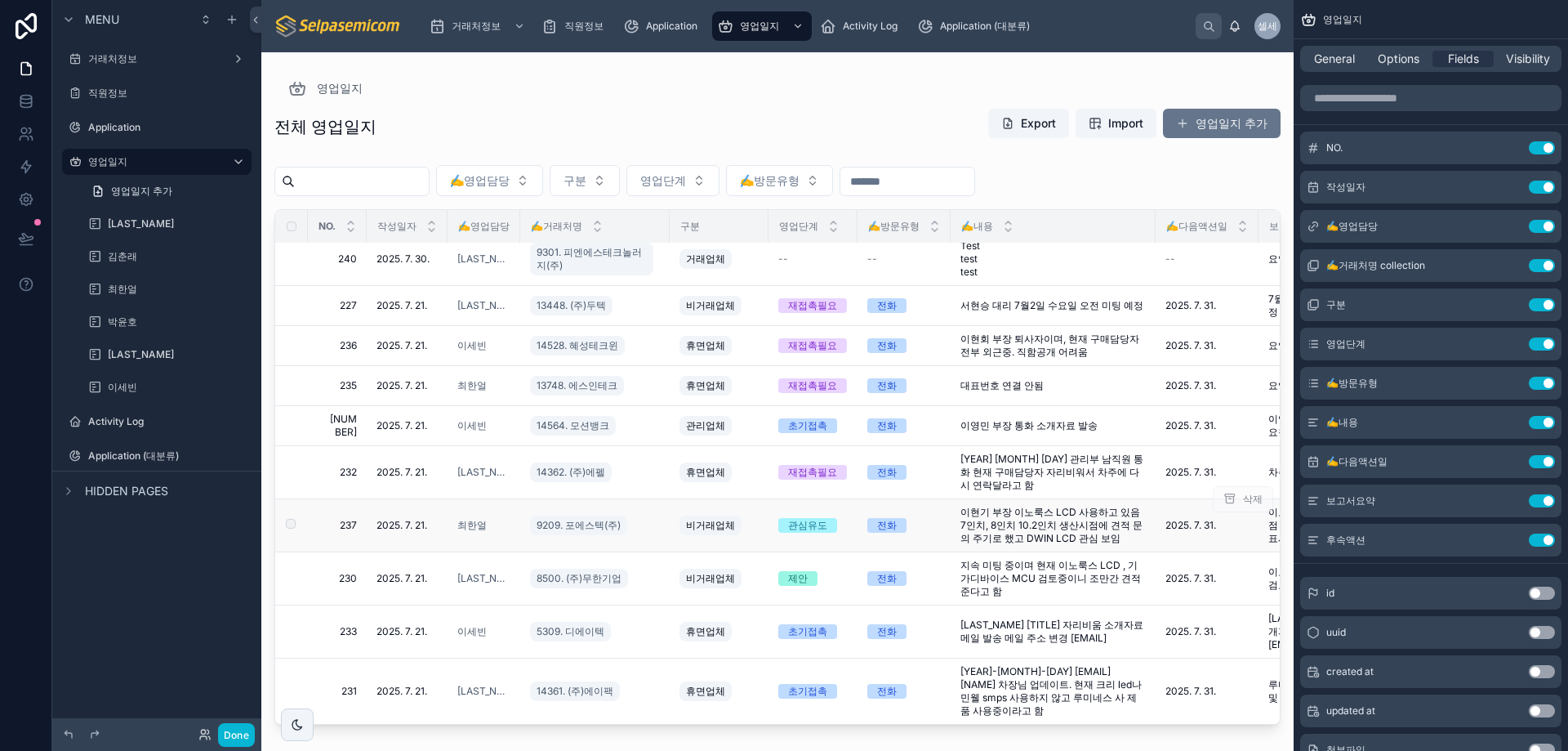 scroll, scrollTop: 209, scrollLeft: 0, axis: vertical 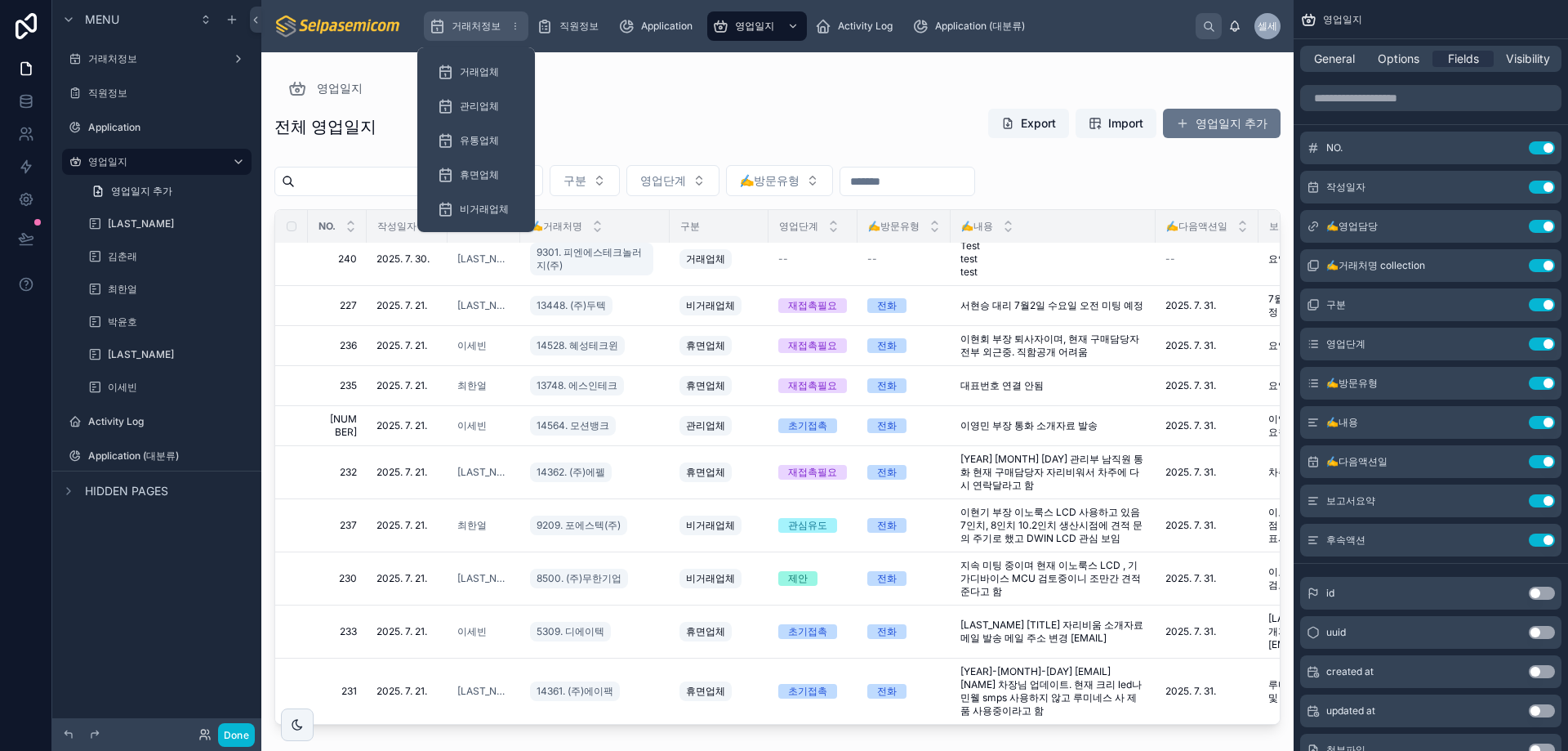 click on "거래처정보" at bounding box center (476, 26) 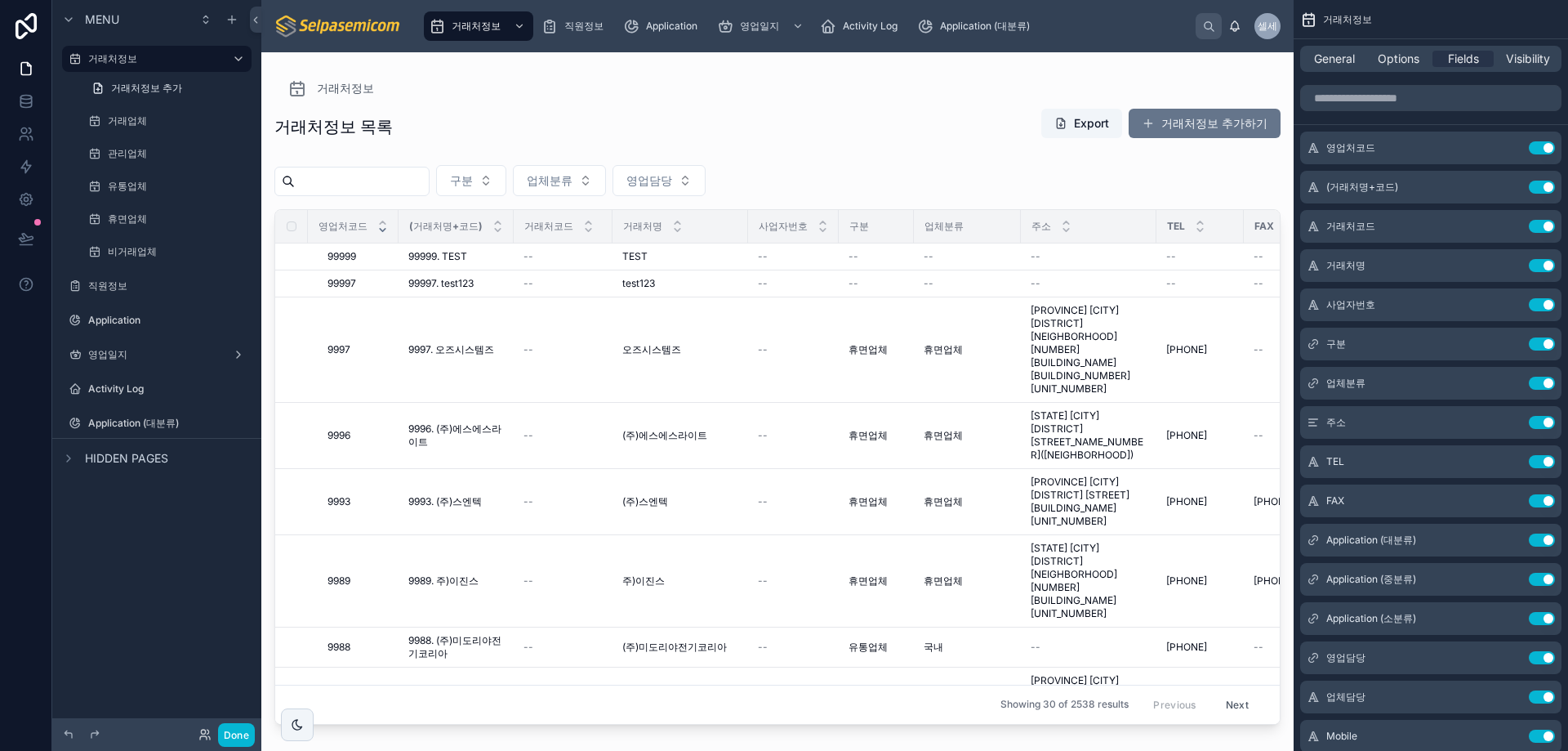 click at bounding box center (777, 391) 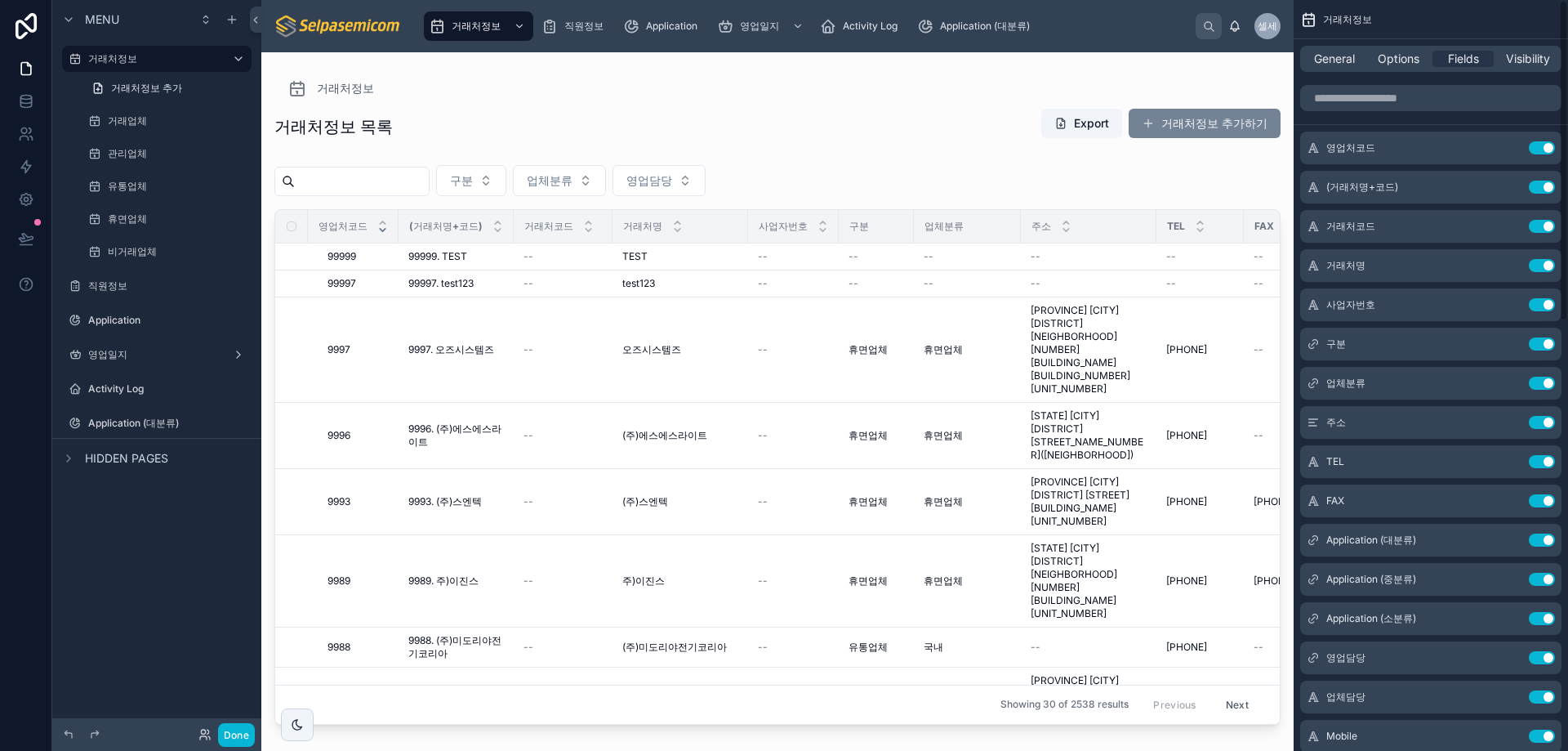 drag, startPoint x: 921, startPoint y: 134, endPoint x: 1183, endPoint y: 114, distance: 262.76225 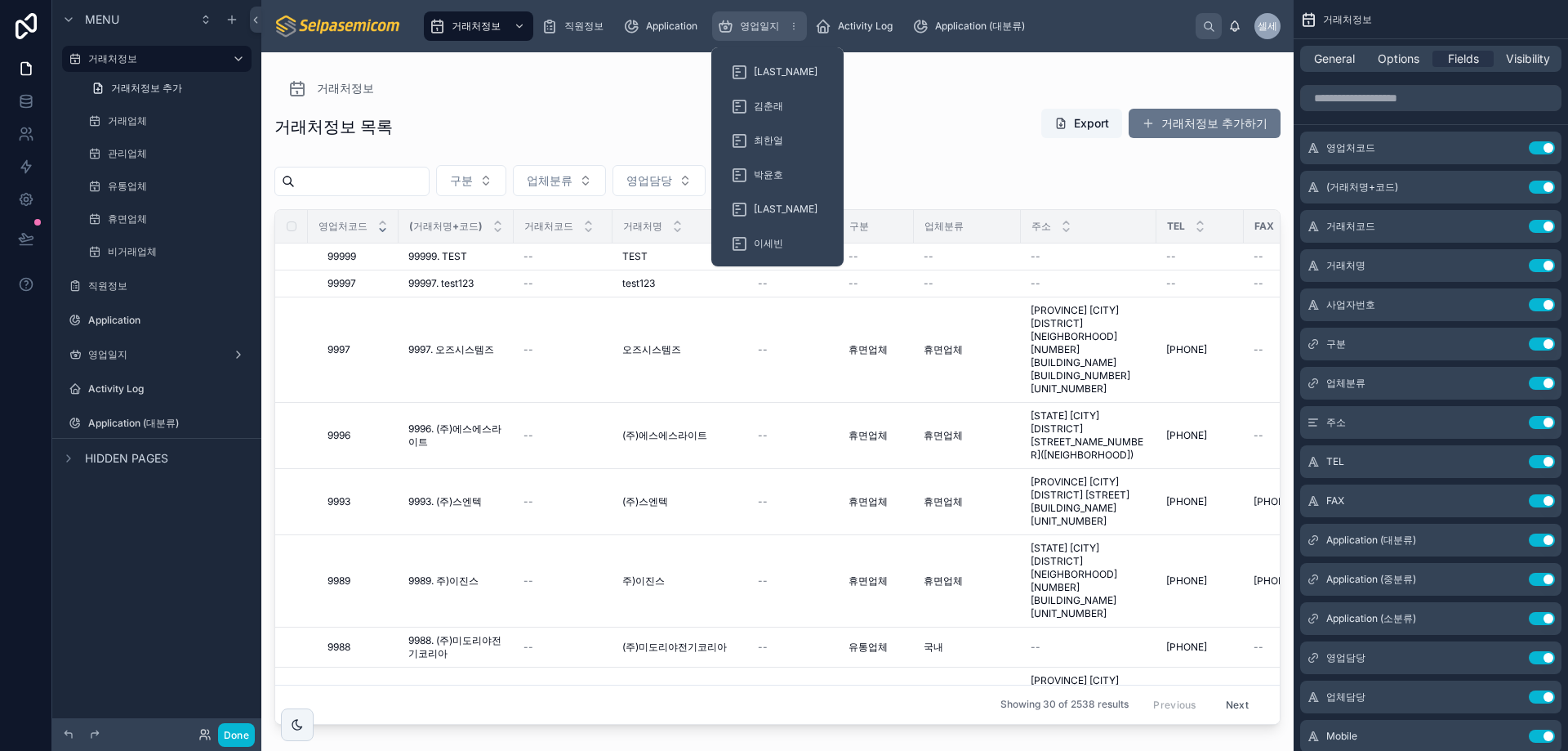 click on "영업일지" at bounding box center [760, 26] 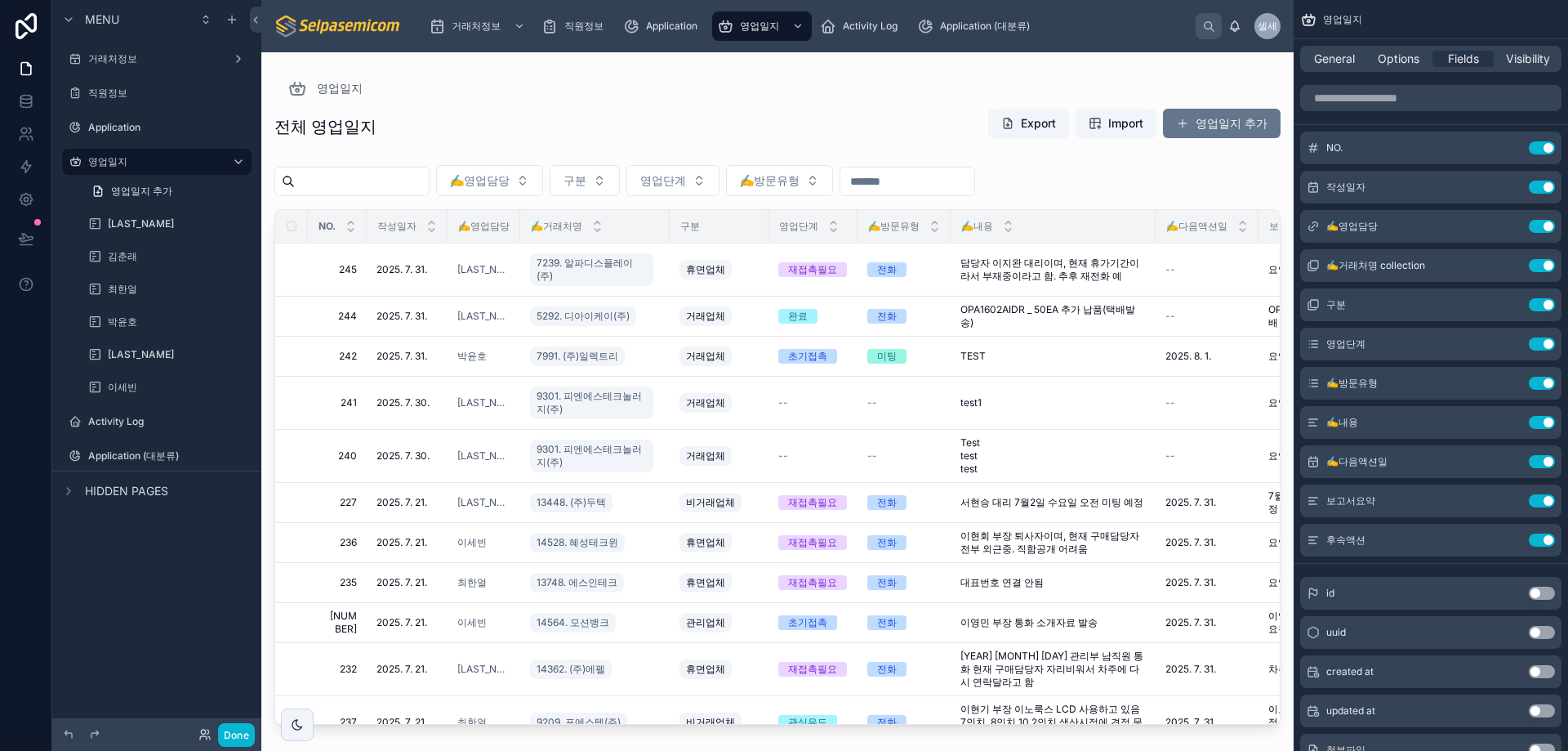 click at bounding box center [777, 391] 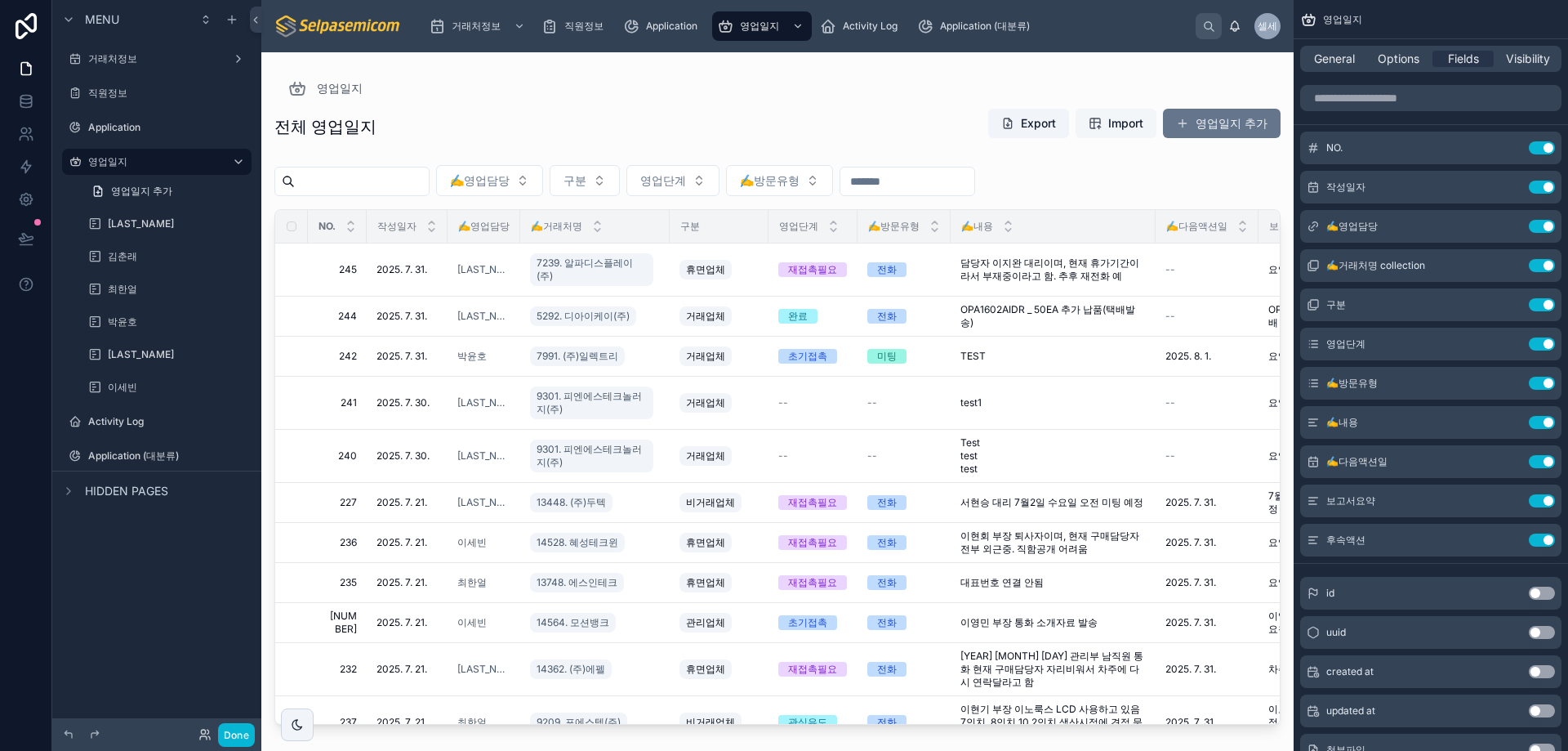 click on "Import" at bounding box center [1116, 123] 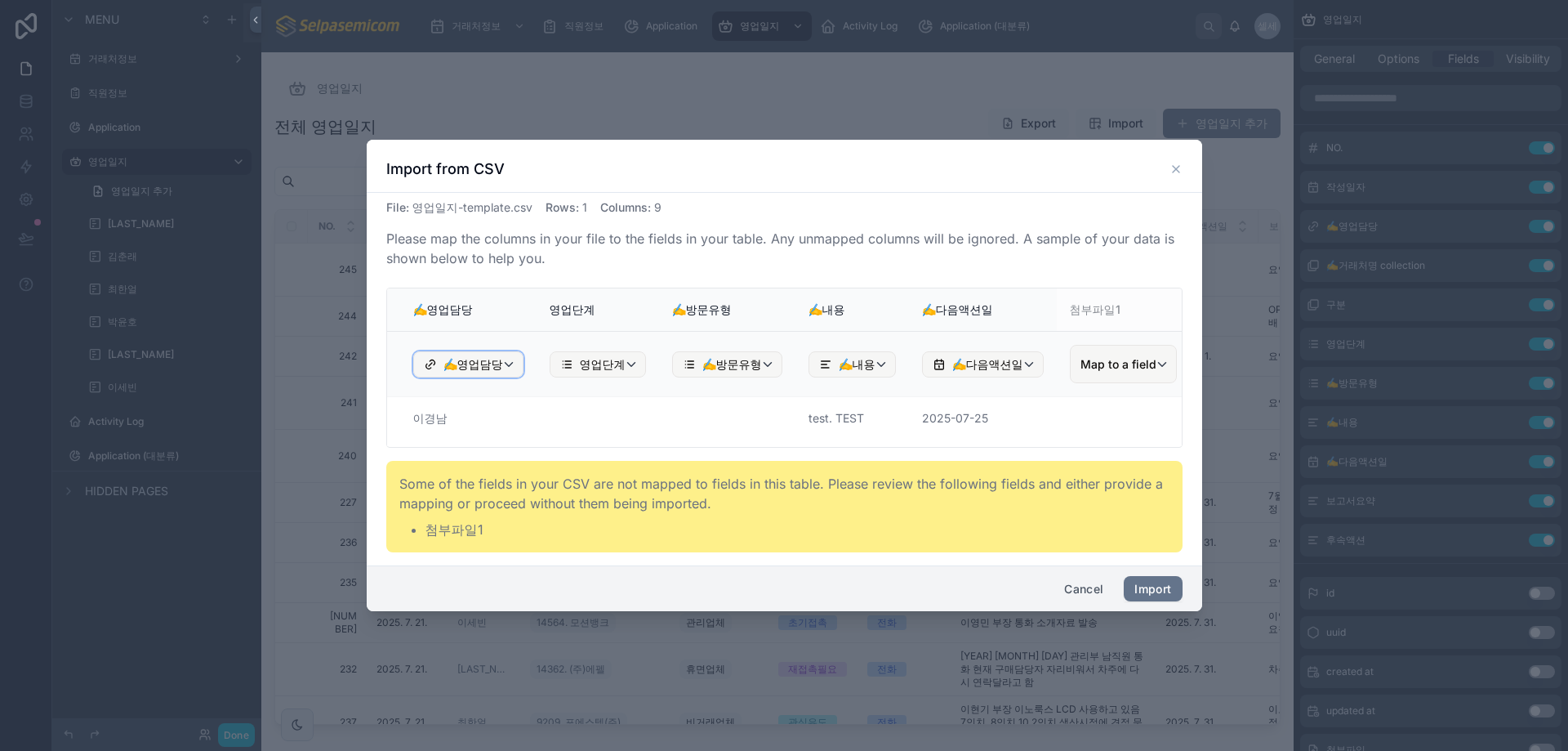 click on "✍️영업담당" at bounding box center (468, 364) 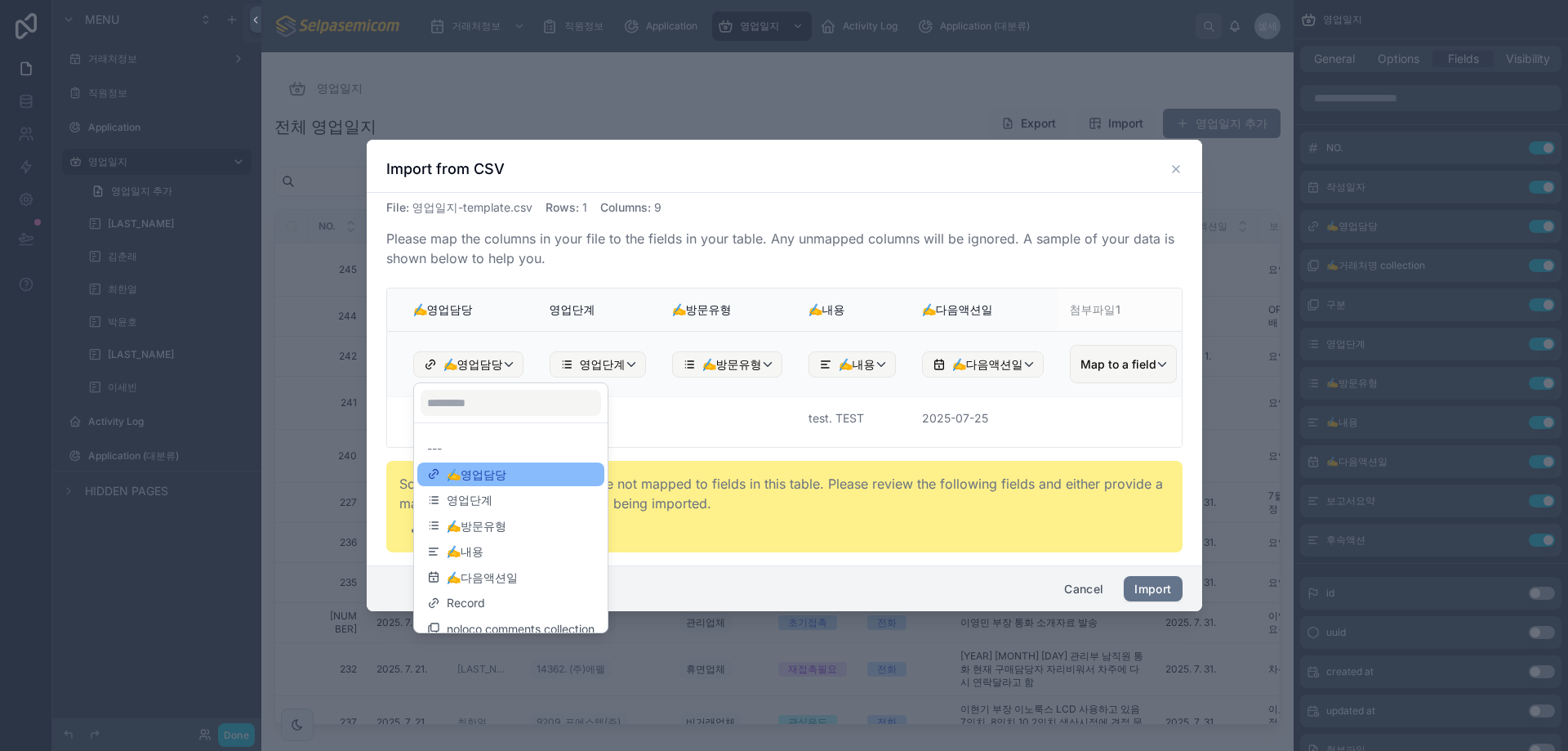 click at bounding box center (784, 376) 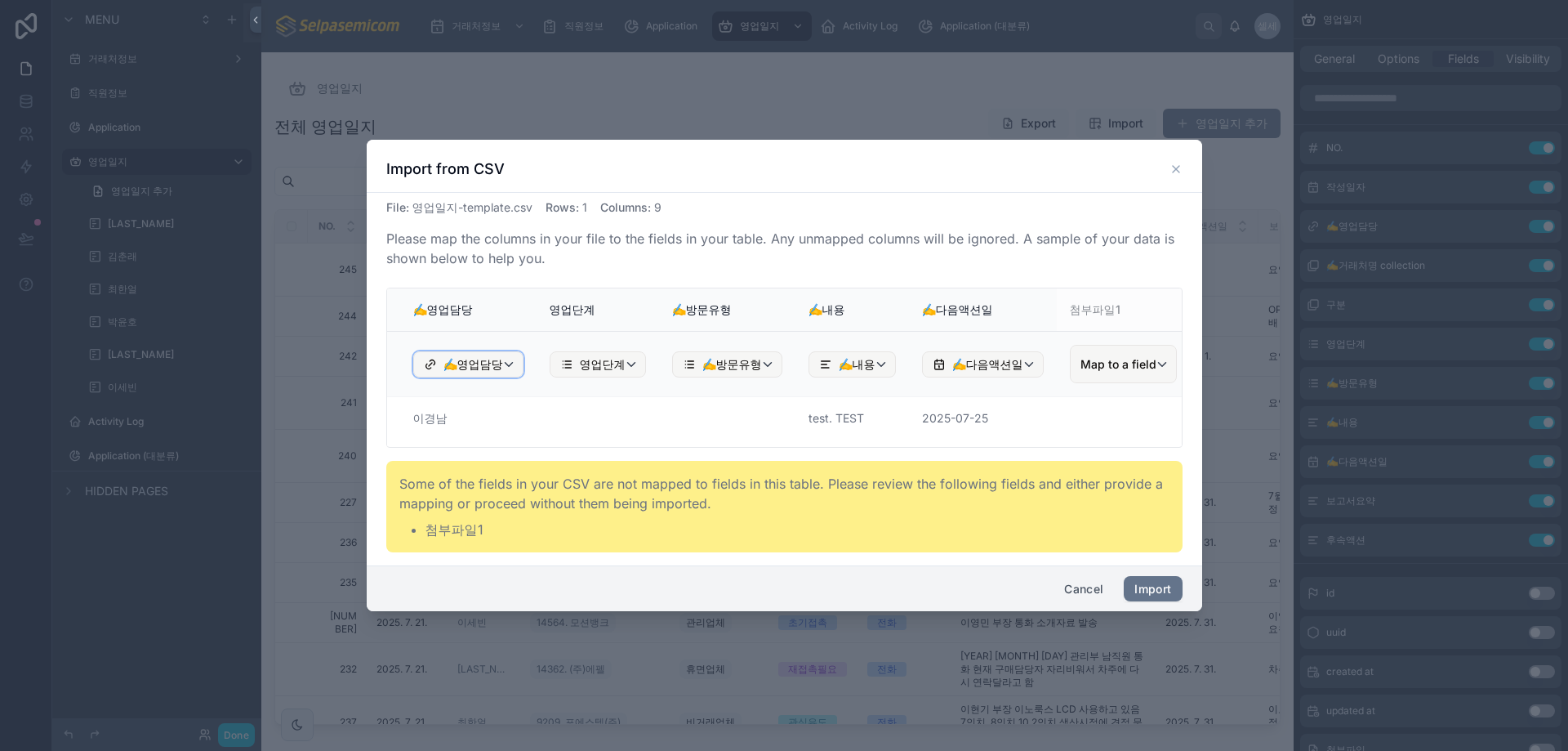 click on "✍️영업담당" at bounding box center [468, 364] 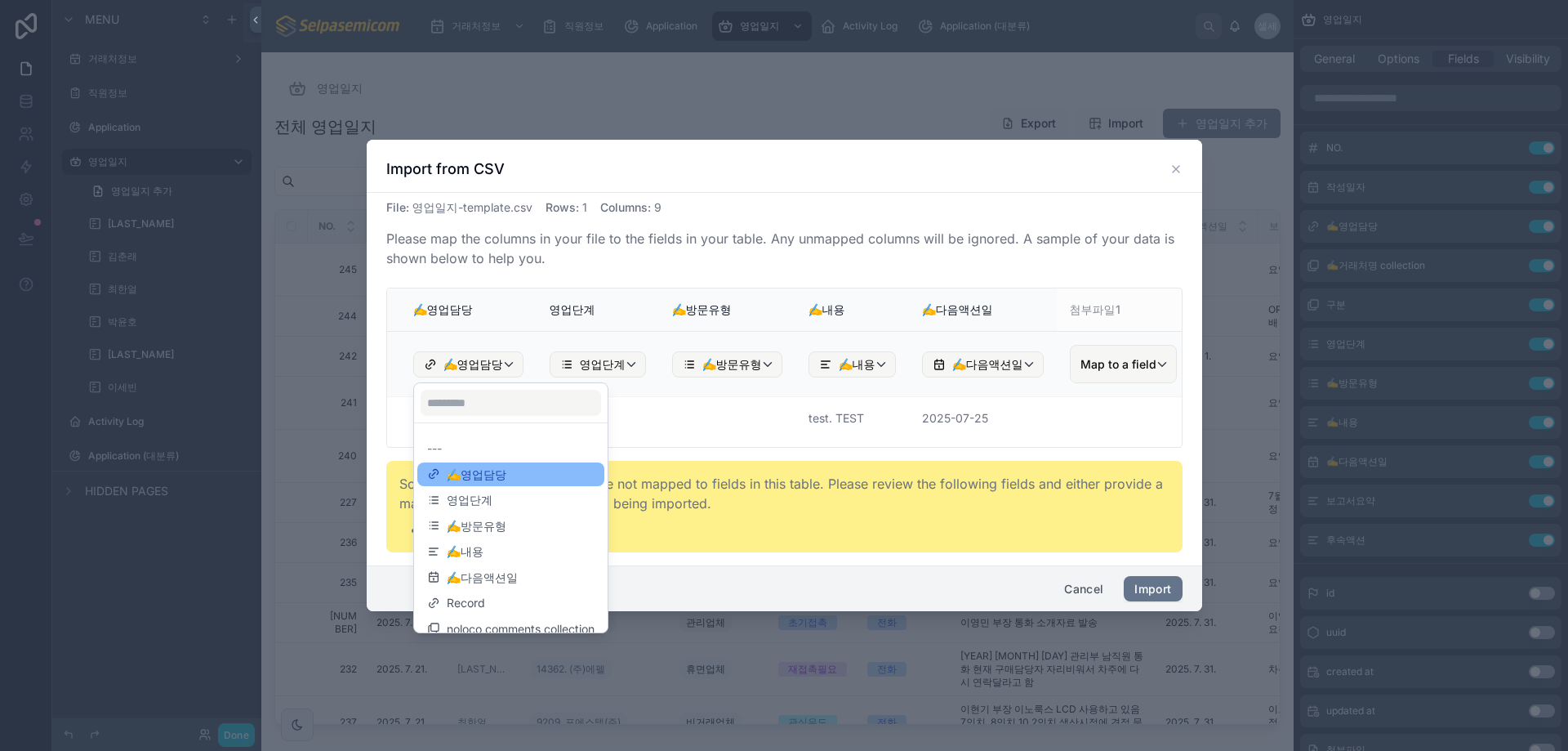 click at bounding box center (784, 376) 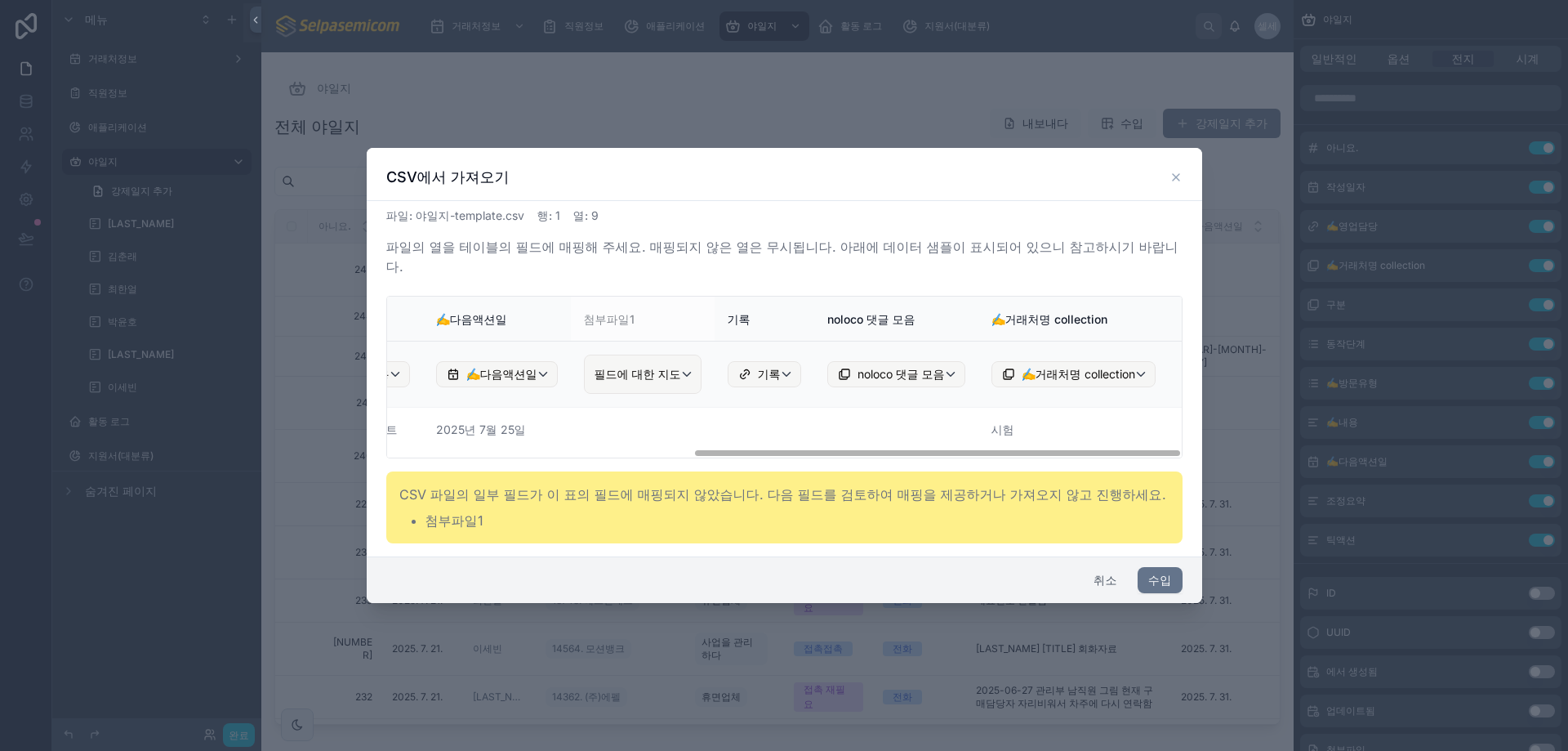 scroll, scrollTop: 0, scrollLeft: 0, axis: both 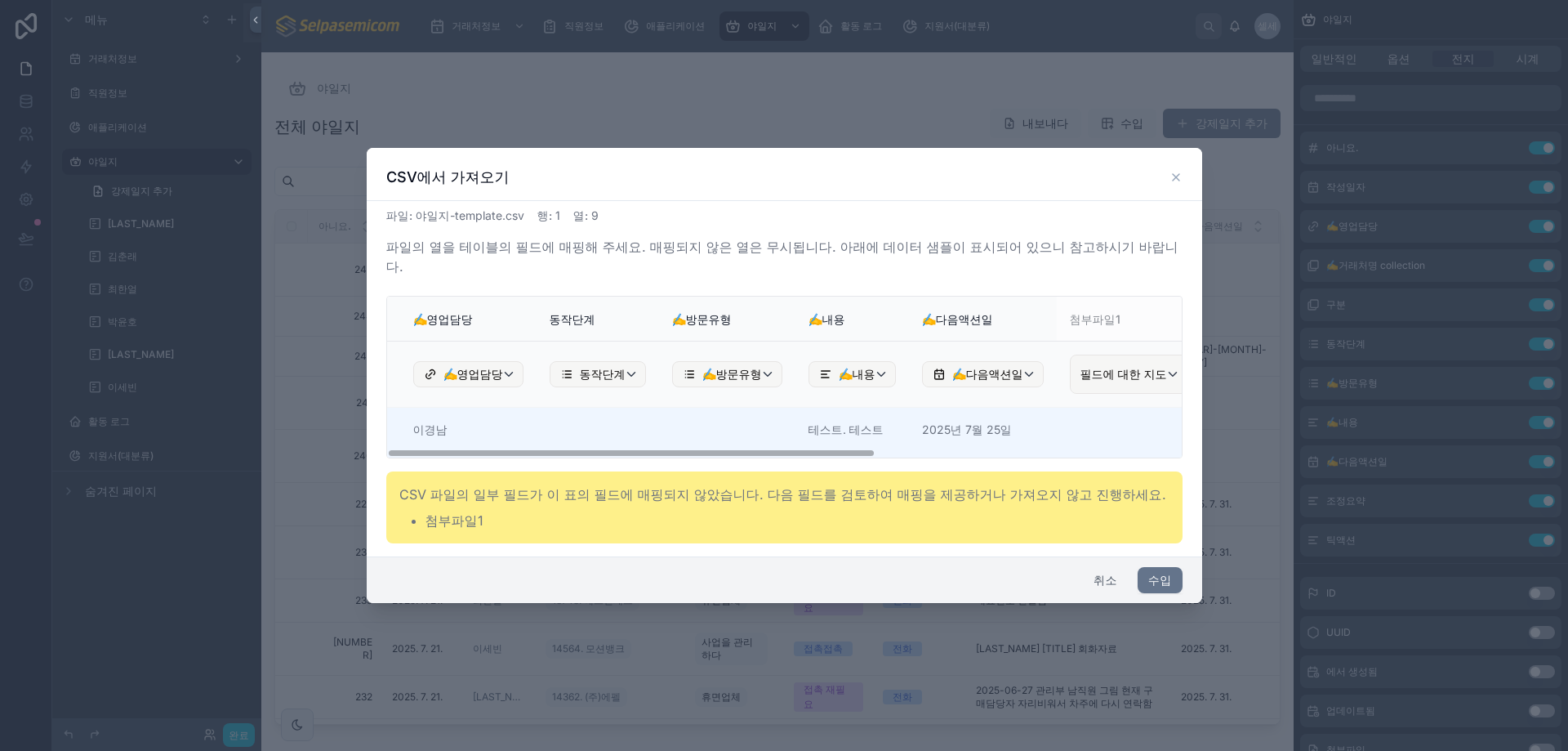 drag, startPoint x: 856, startPoint y: 453, endPoint x: 469, endPoint y: 409, distance: 389.49326 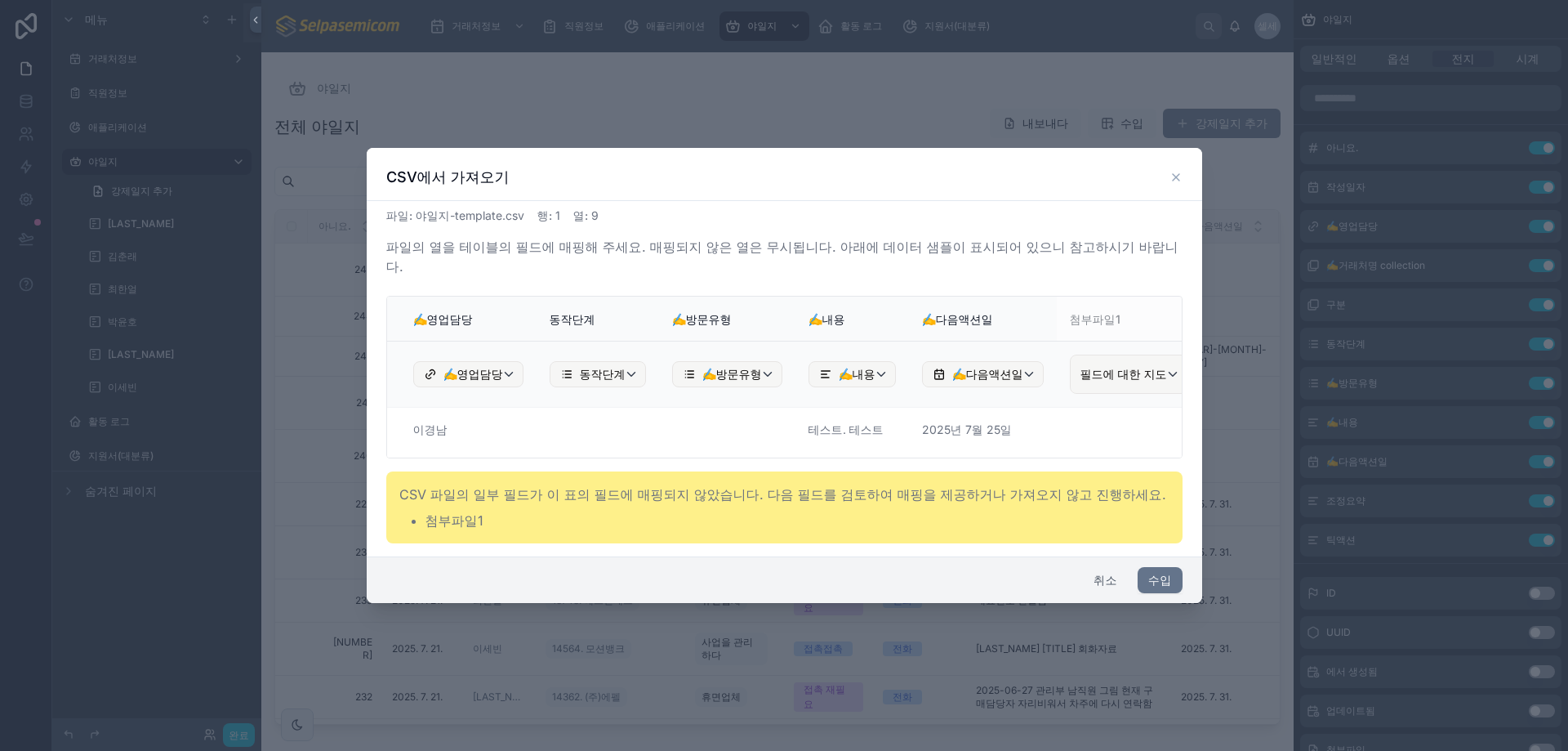 click on "✍️영업담당" at bounding box center (443, 319) 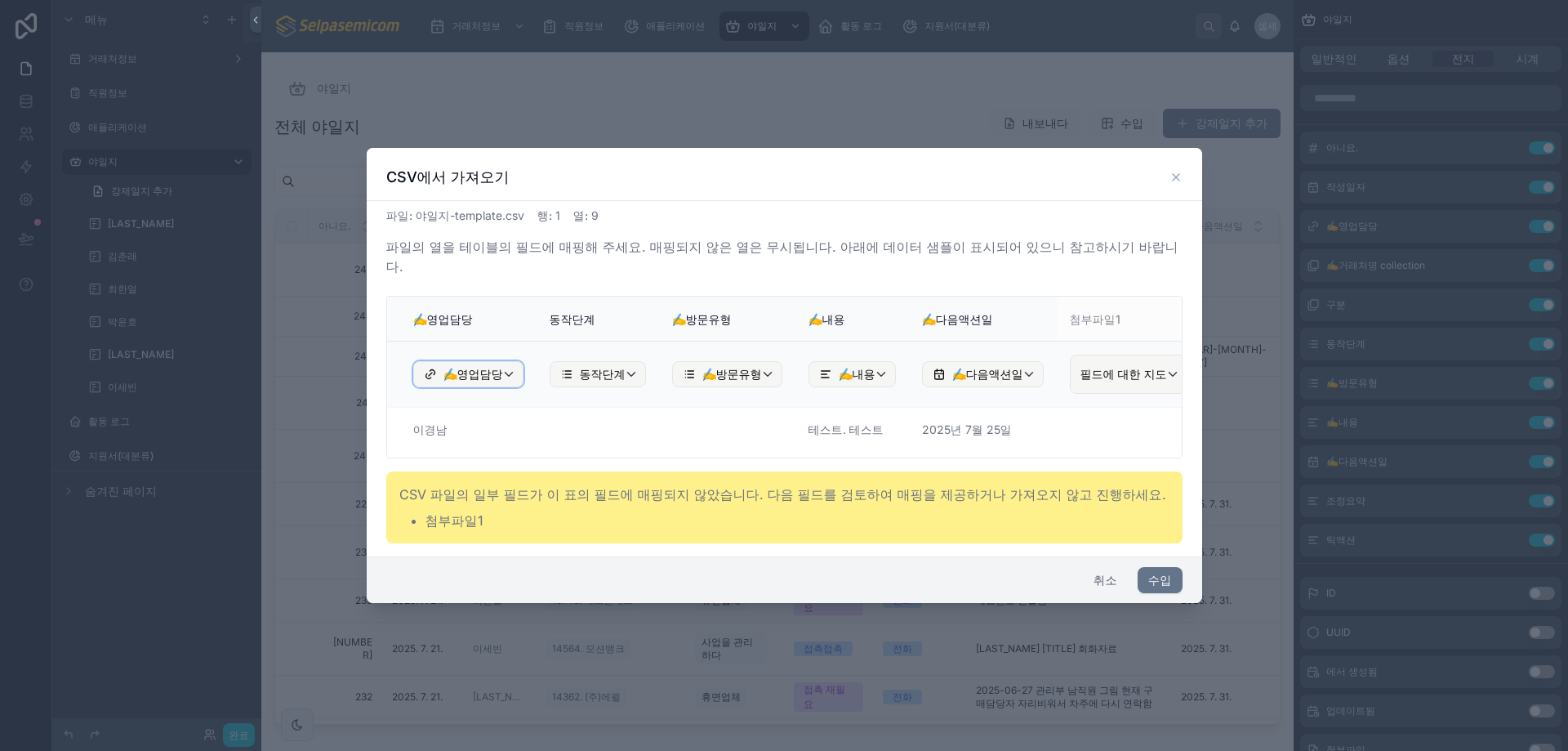 click on "✍️영업담당" at bounding box center [473, 373] 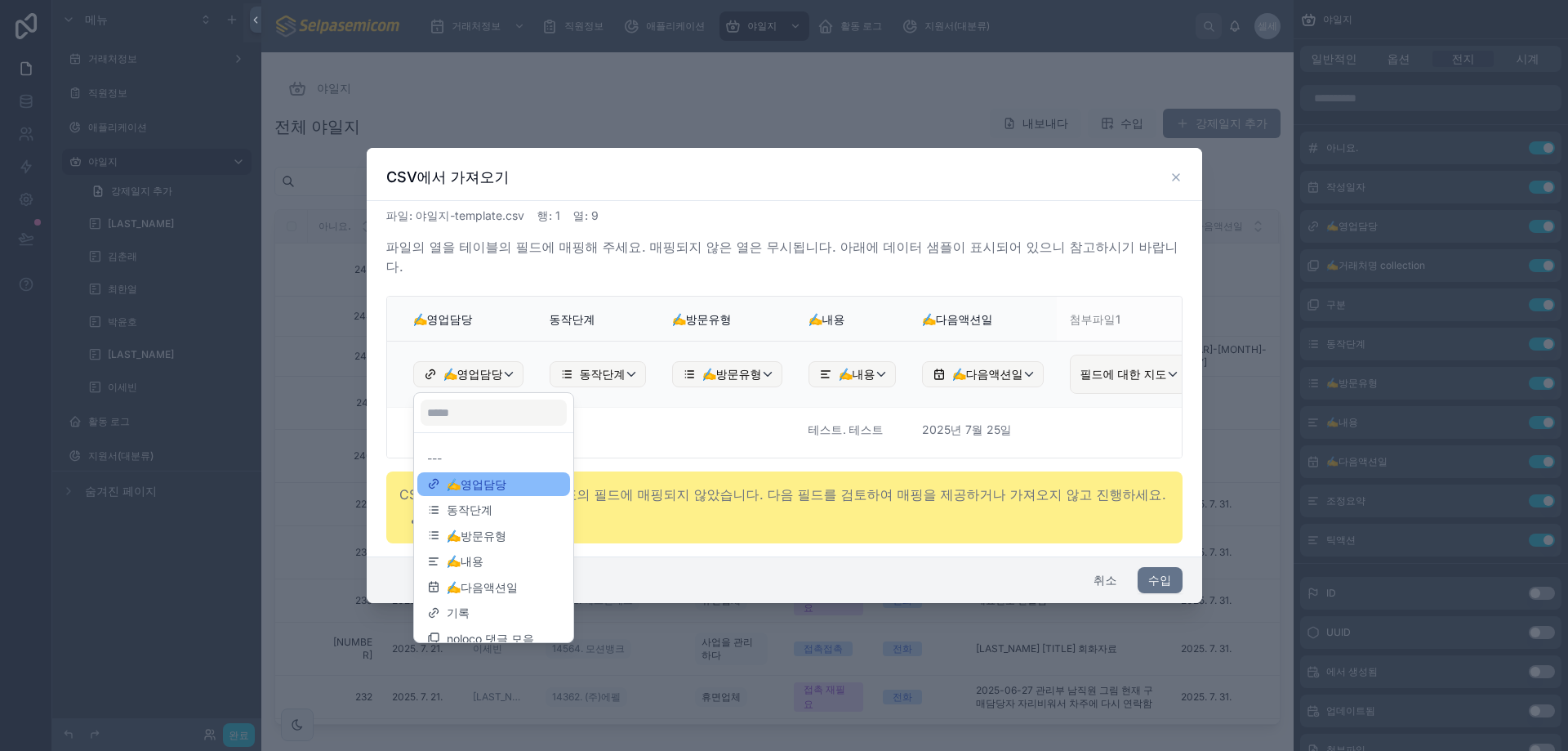 click at bounding box center [784, 375] 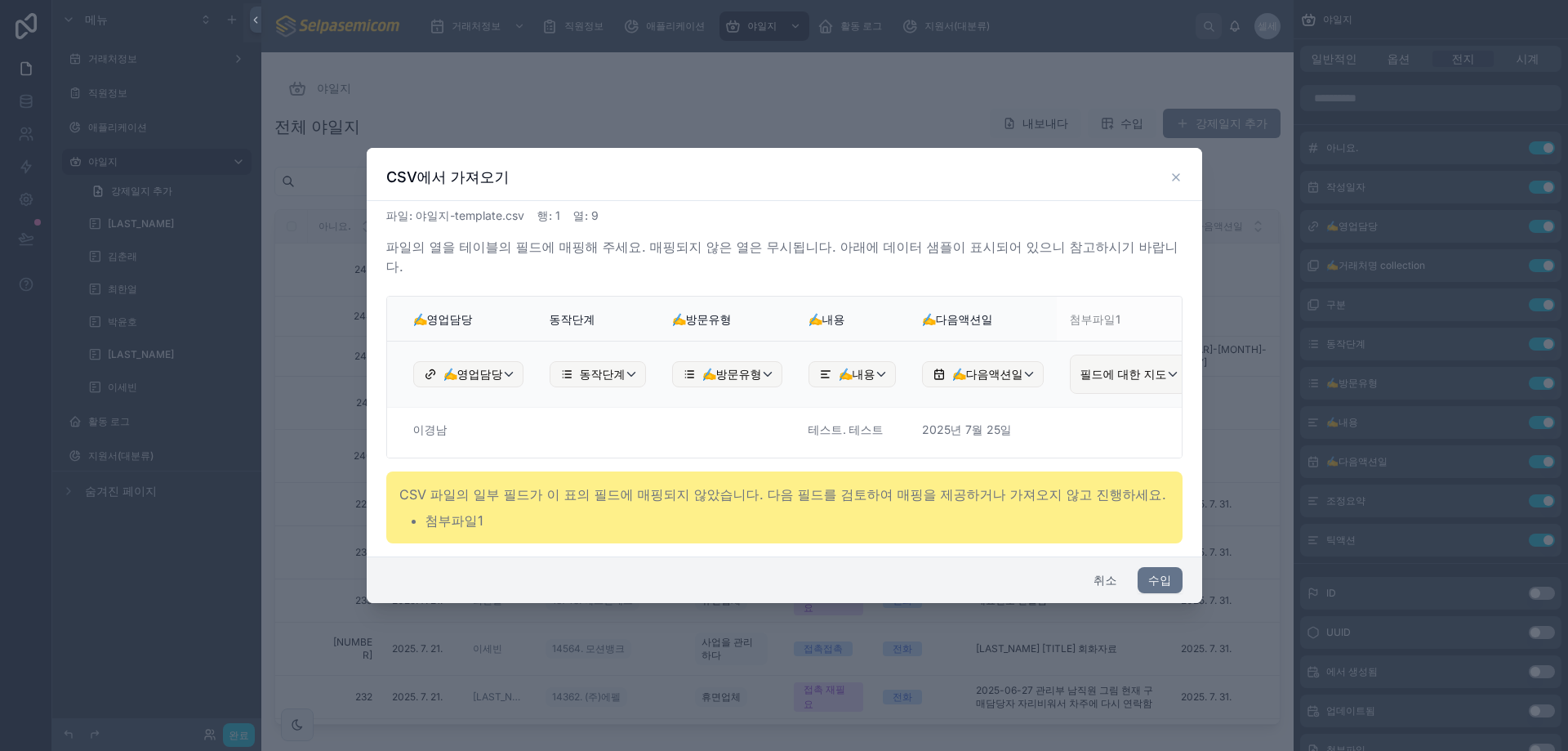 click 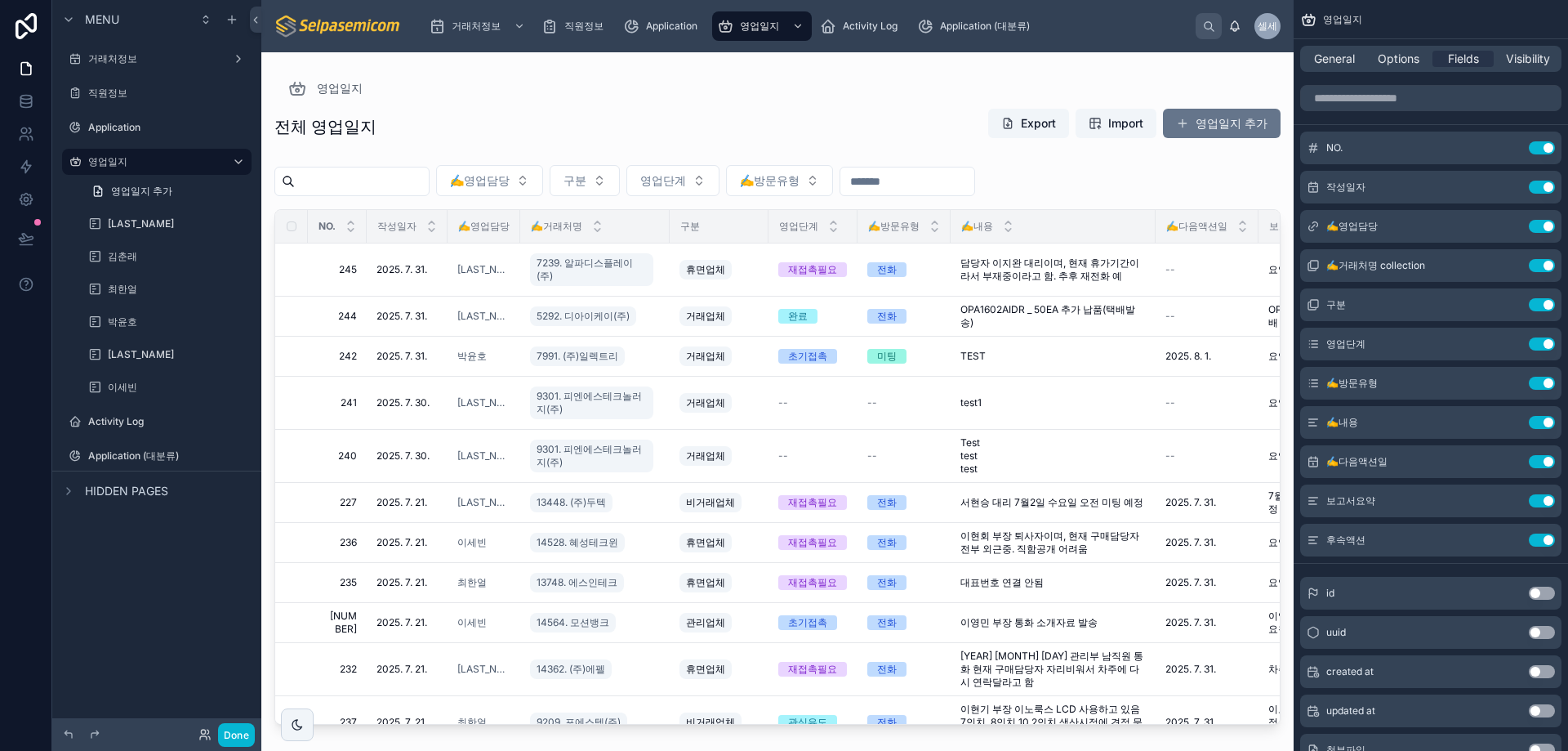 drag, startPoint x: 846, startPoint y: 129, endPoint x: 1027, endPoint y: 87, distance: 185.80904 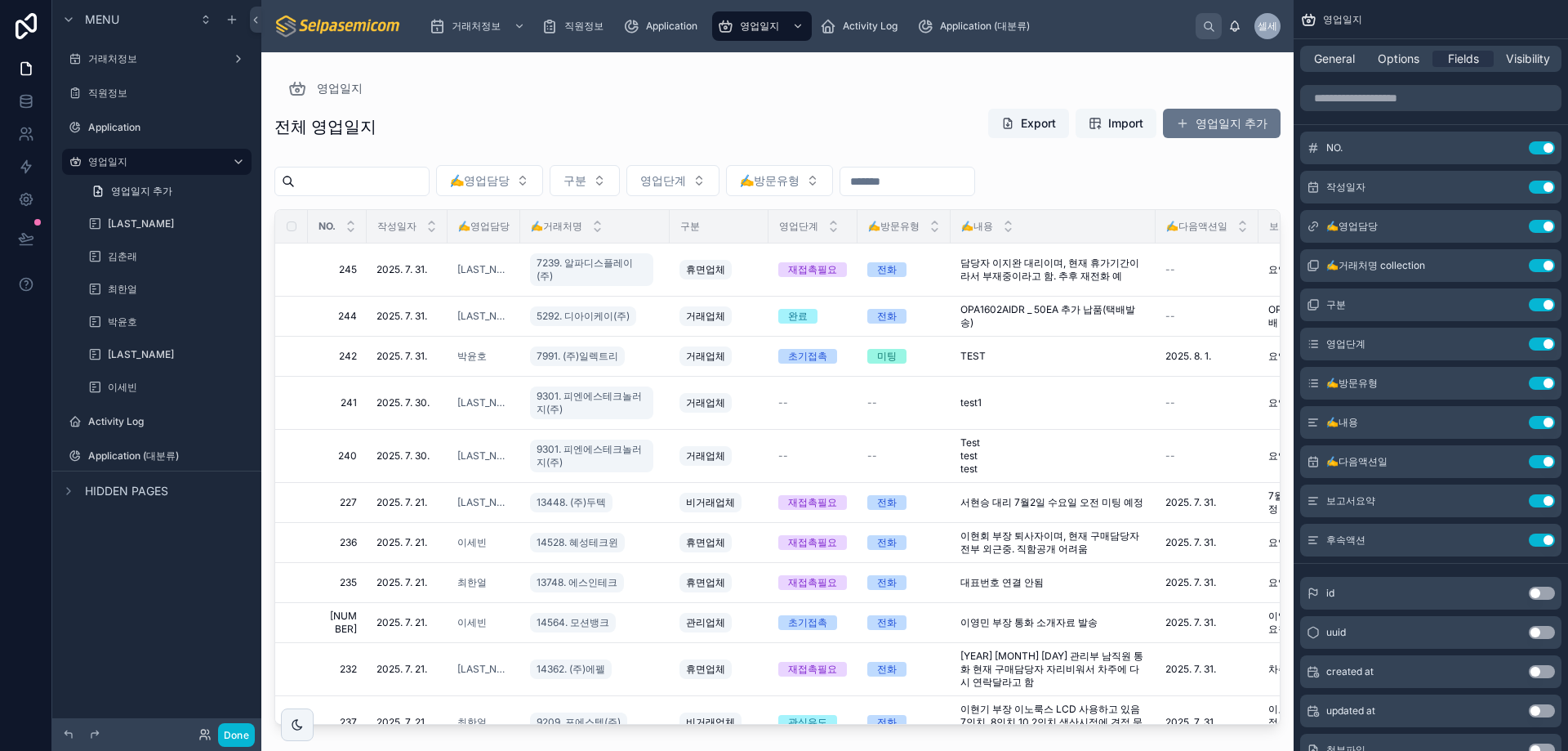 click on "Import" at bounding box center (1125, 123) 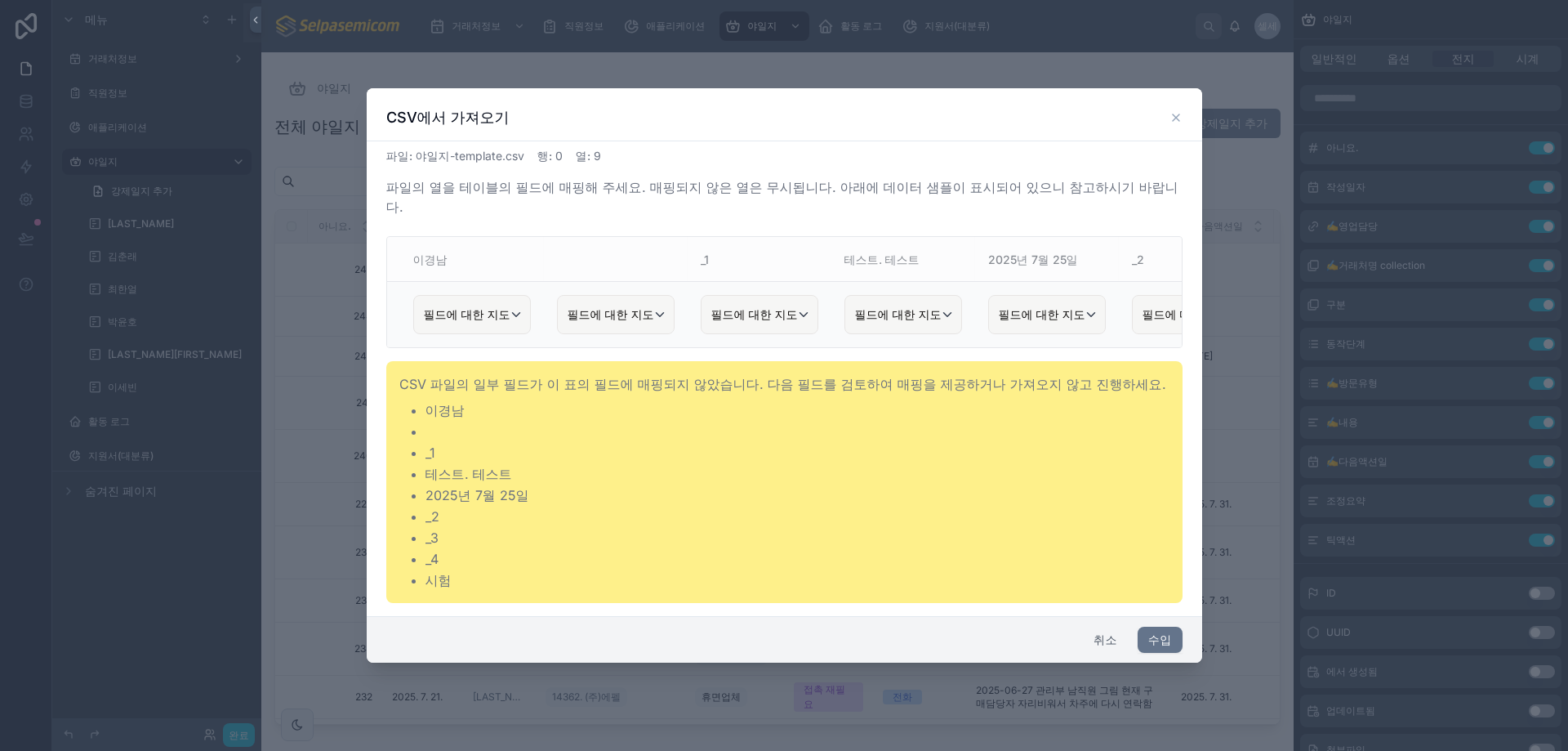 scroll, scrollTop: 0, scrollLeft: 0, axis: both 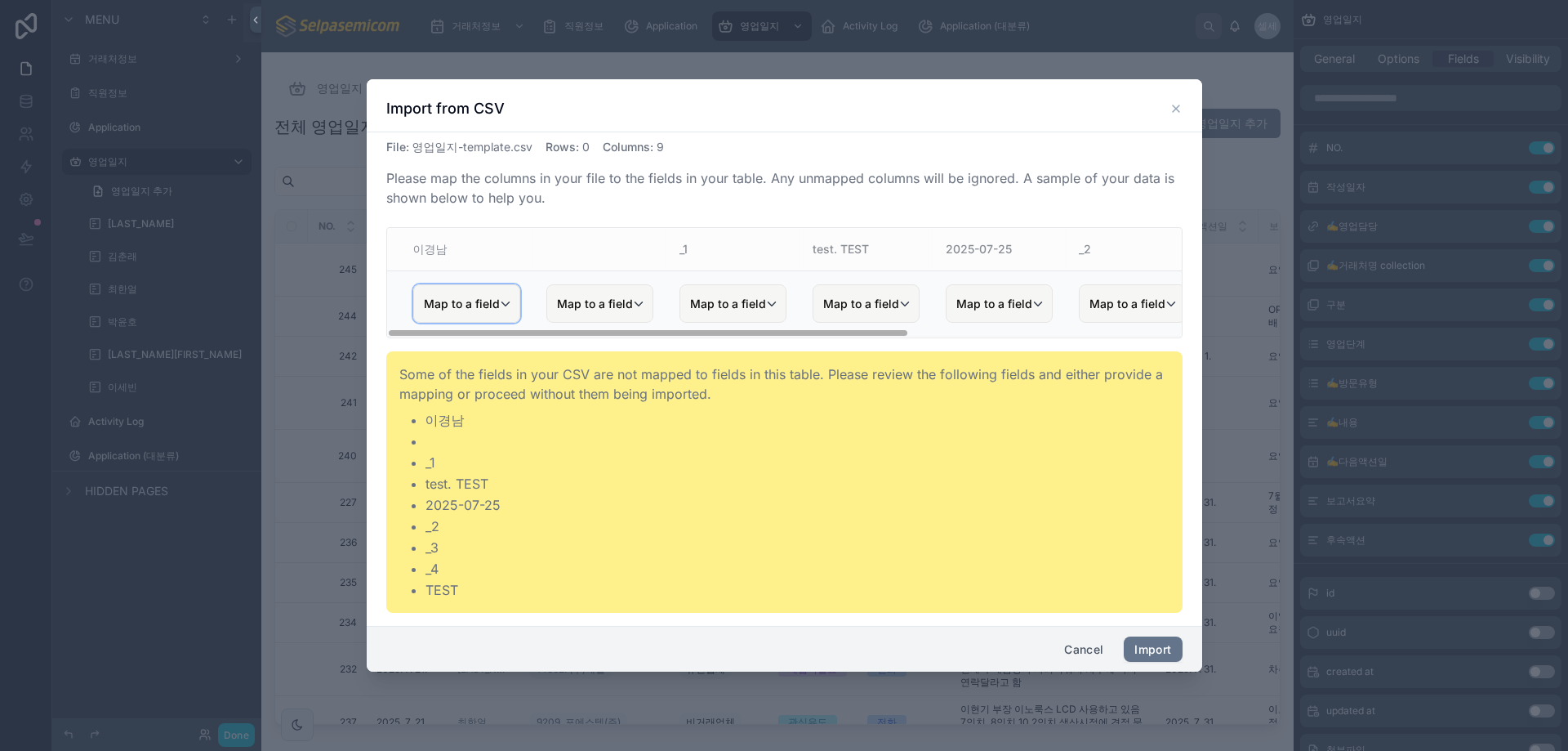 click on "Map to a field" at bounding box center [461, 304] 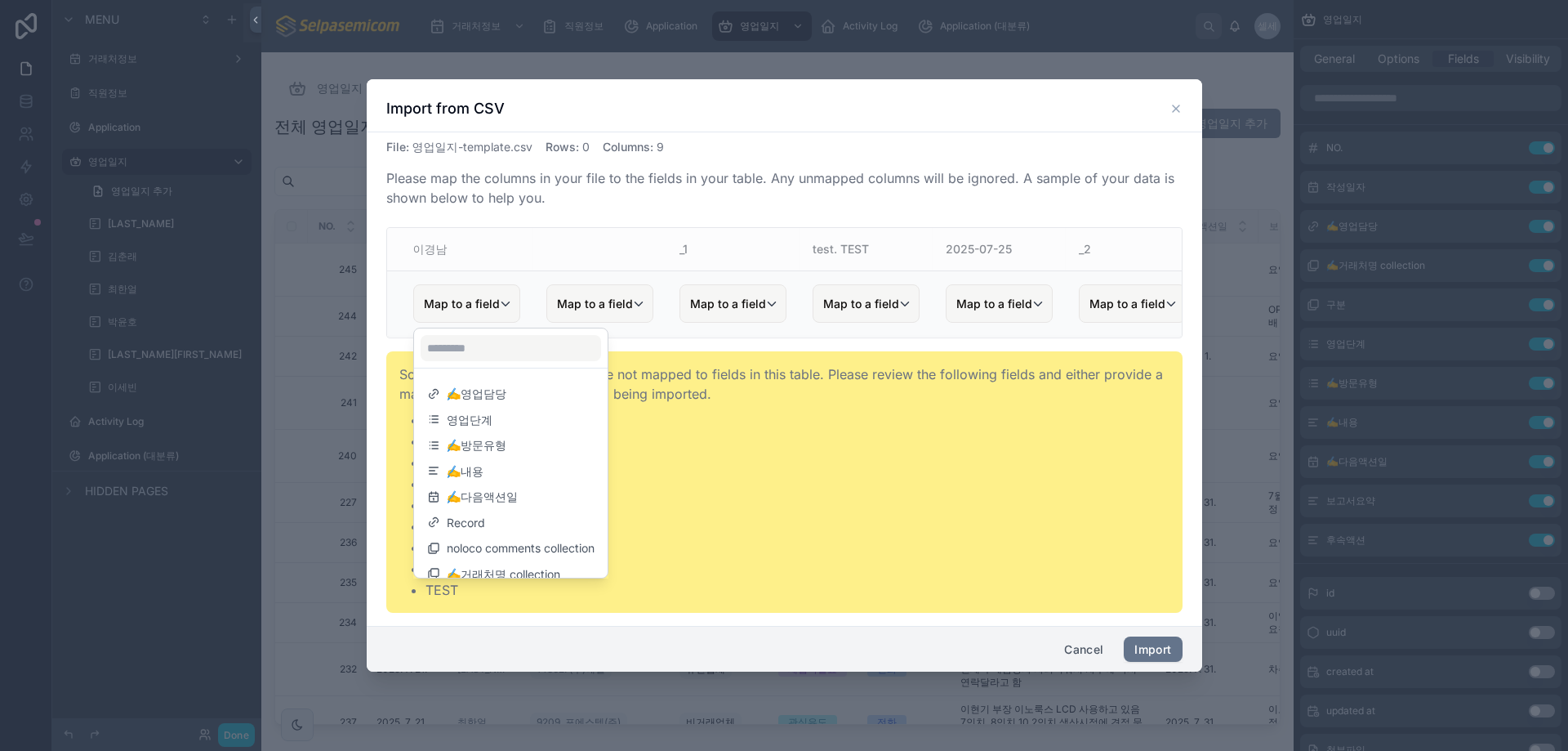 click at bounding box center [784, 376] 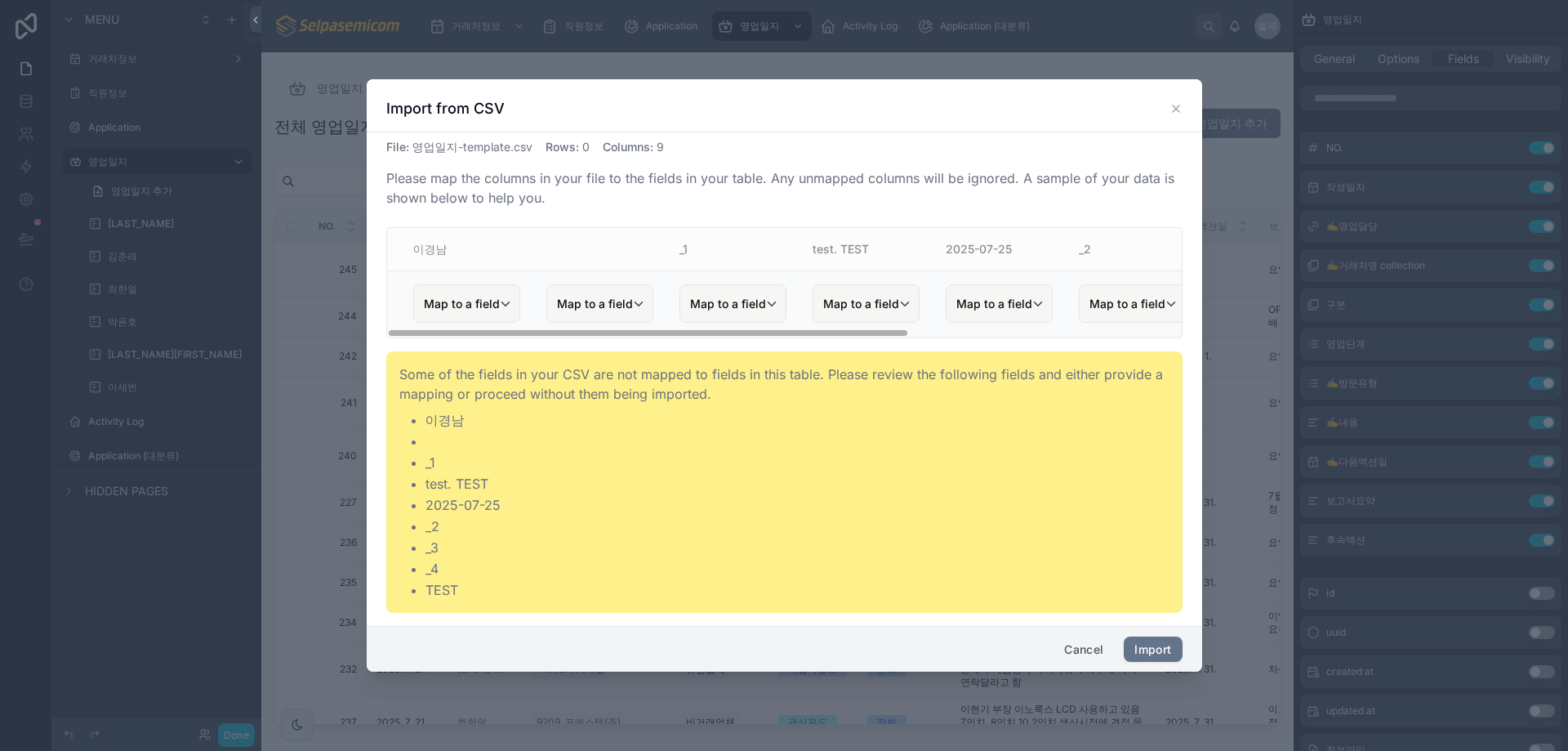 click 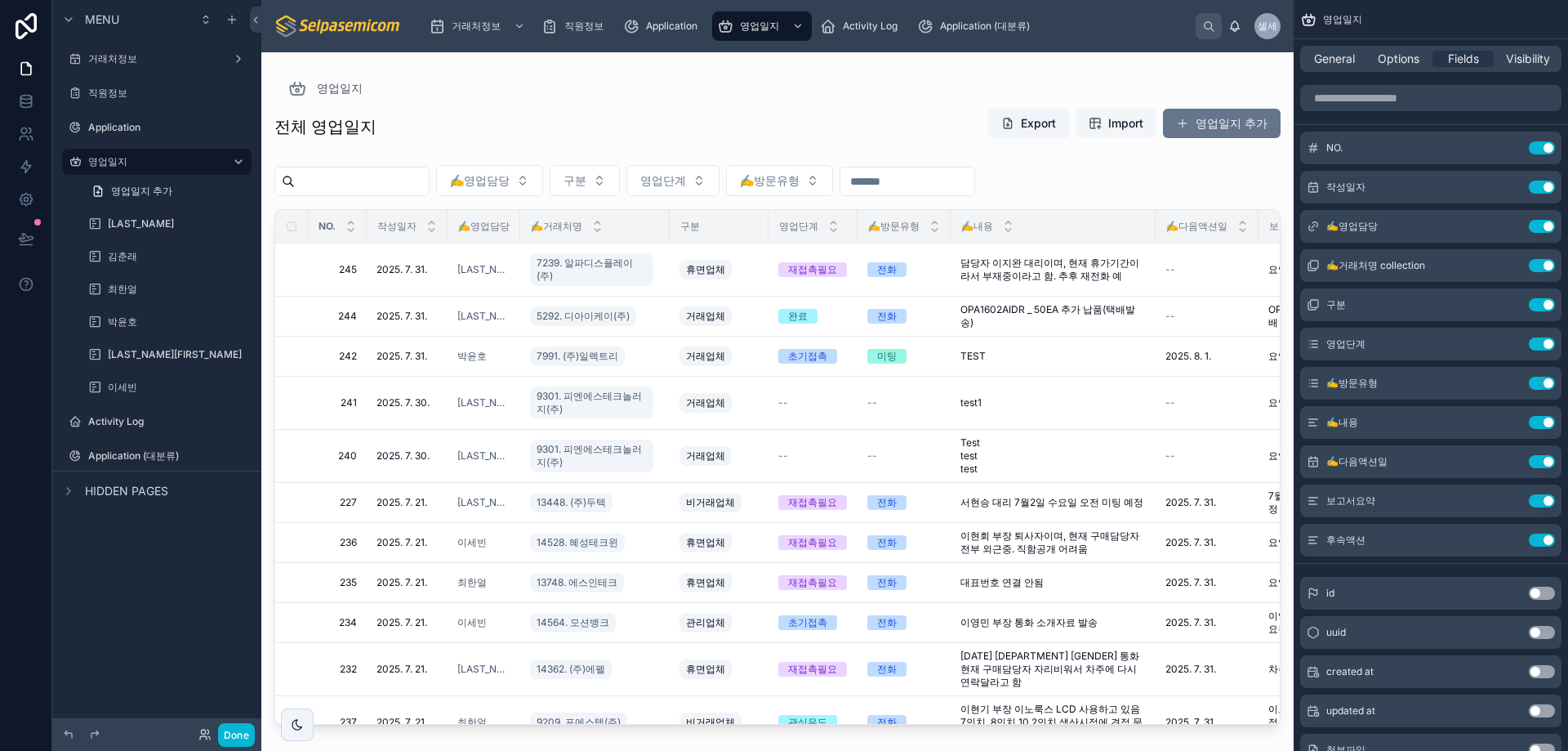 click on "Import" at bounding box center (1116, 123) 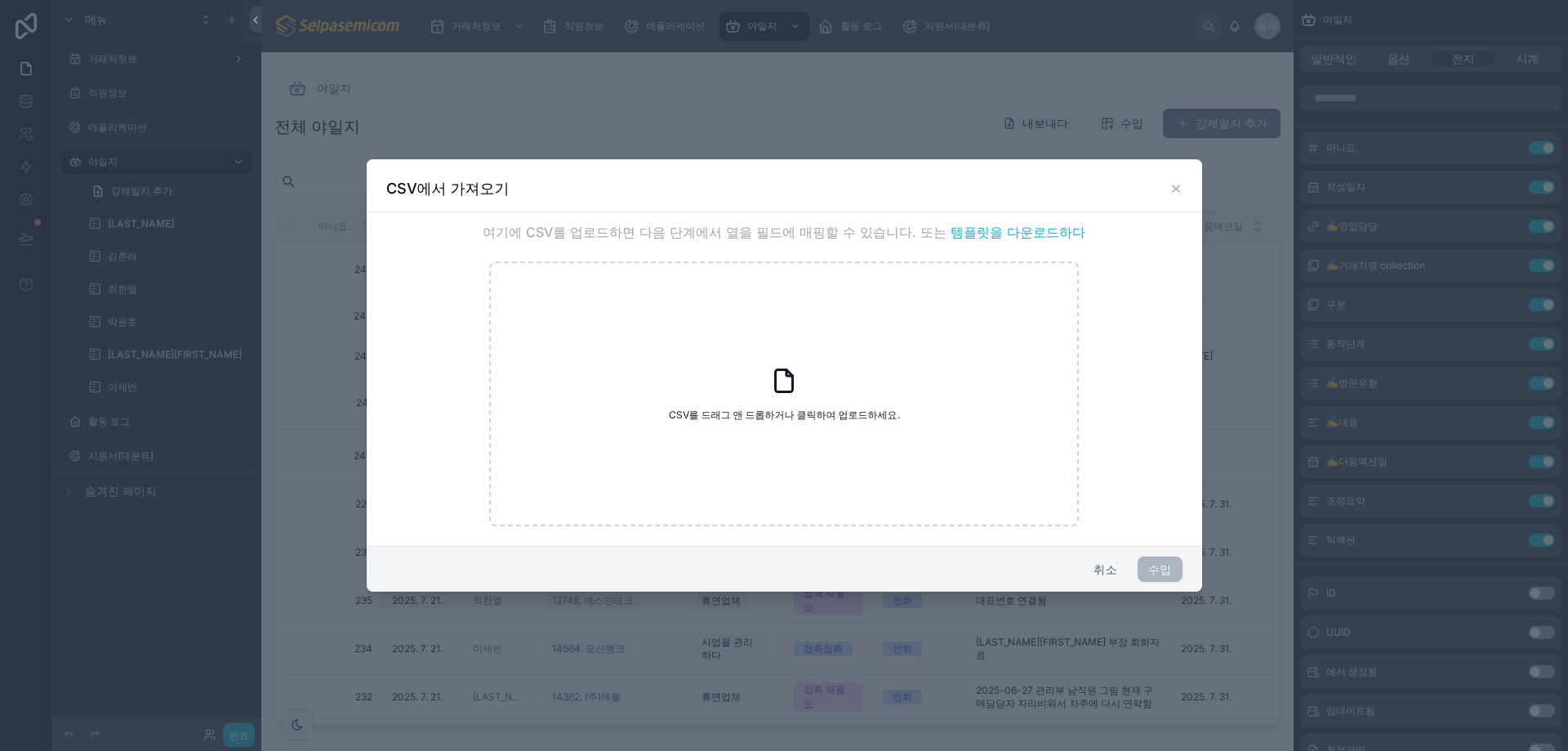 click on "템플릿을 다운로드하다" at bounding box center (1018, 232) 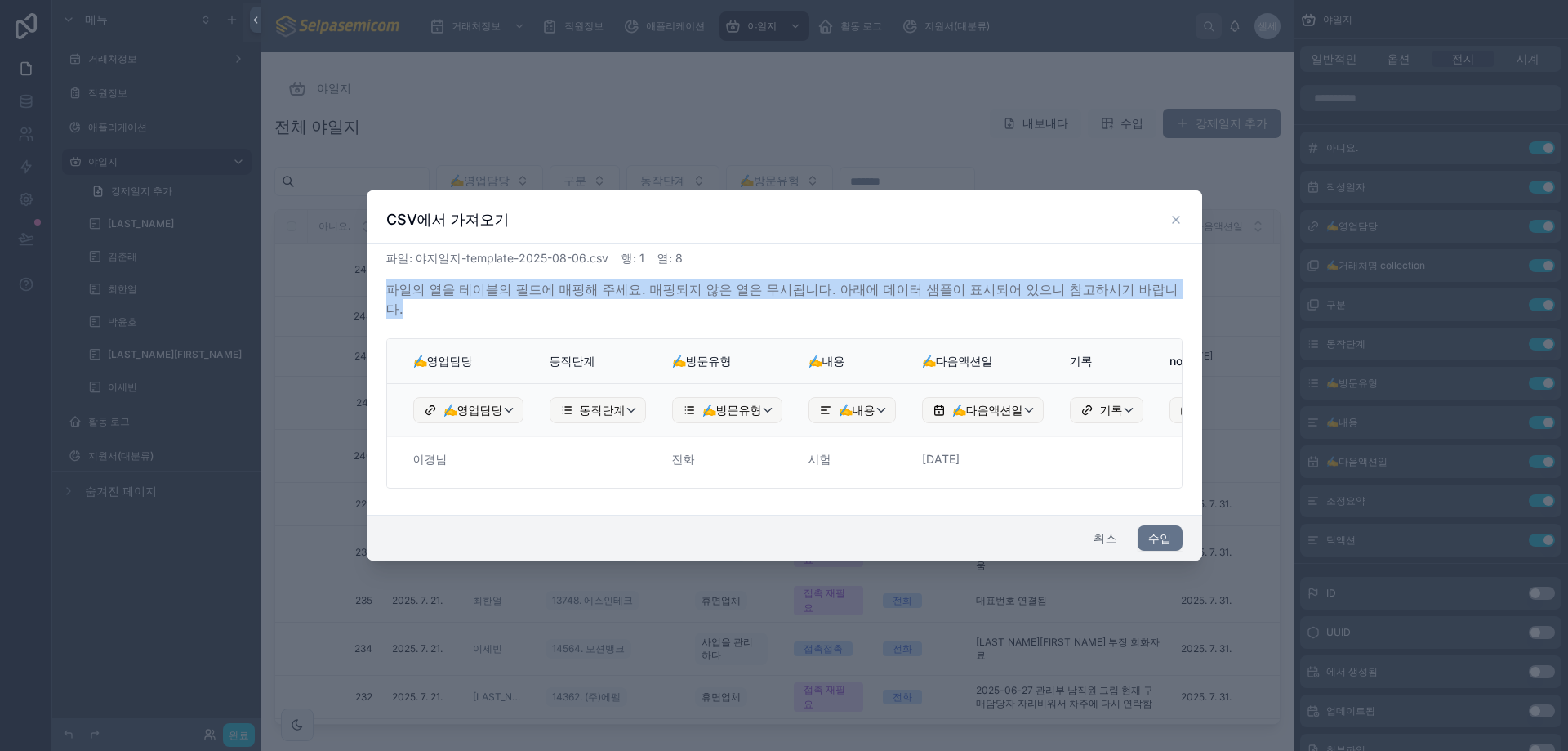 drag, startPoint x: 391, startPoint y: 292, endPoint x: 926, endPoint y: 315, distance: 535.49416 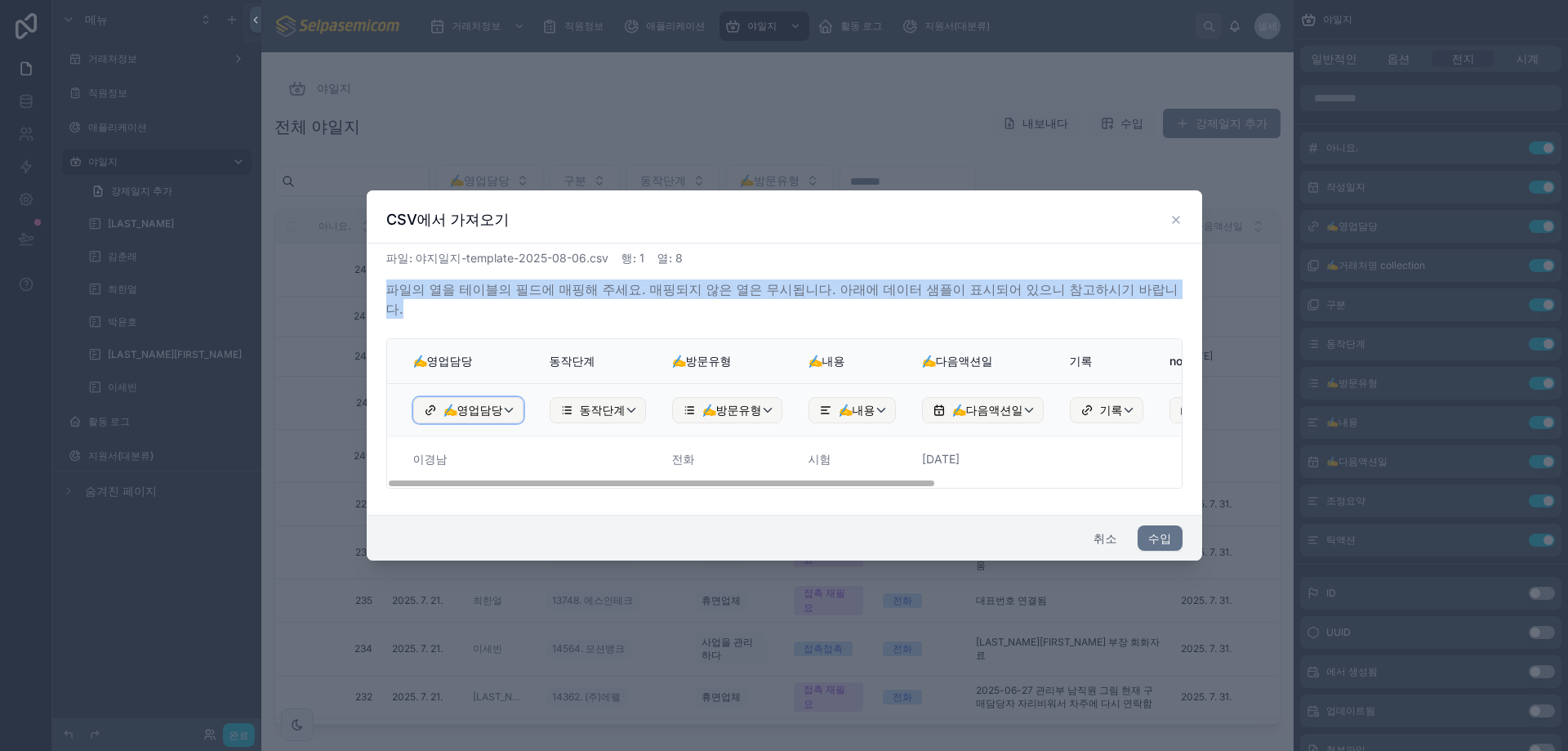 click on "✍️영업담당" at bounding box center [468, 410] 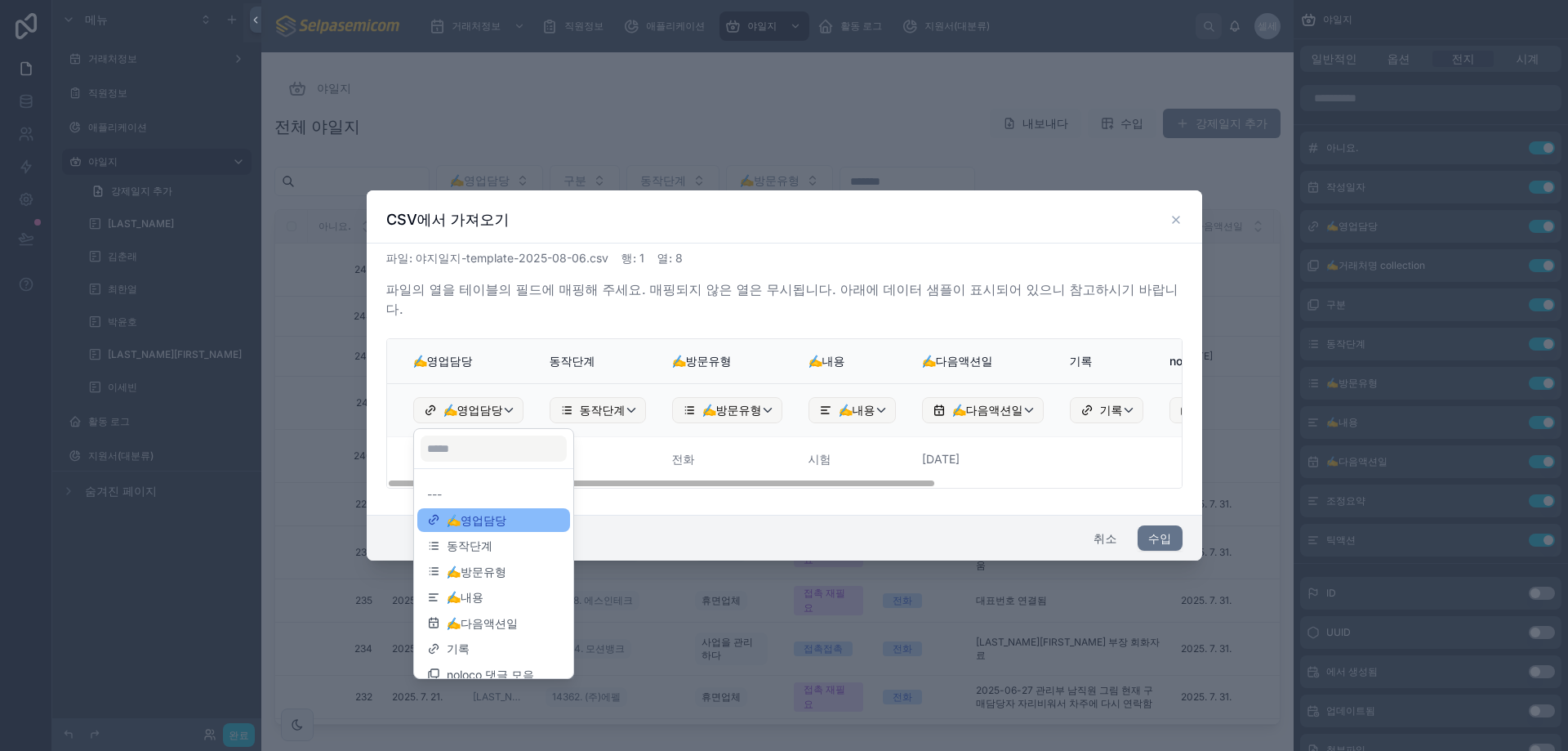 click at bounding box center (784, 376) 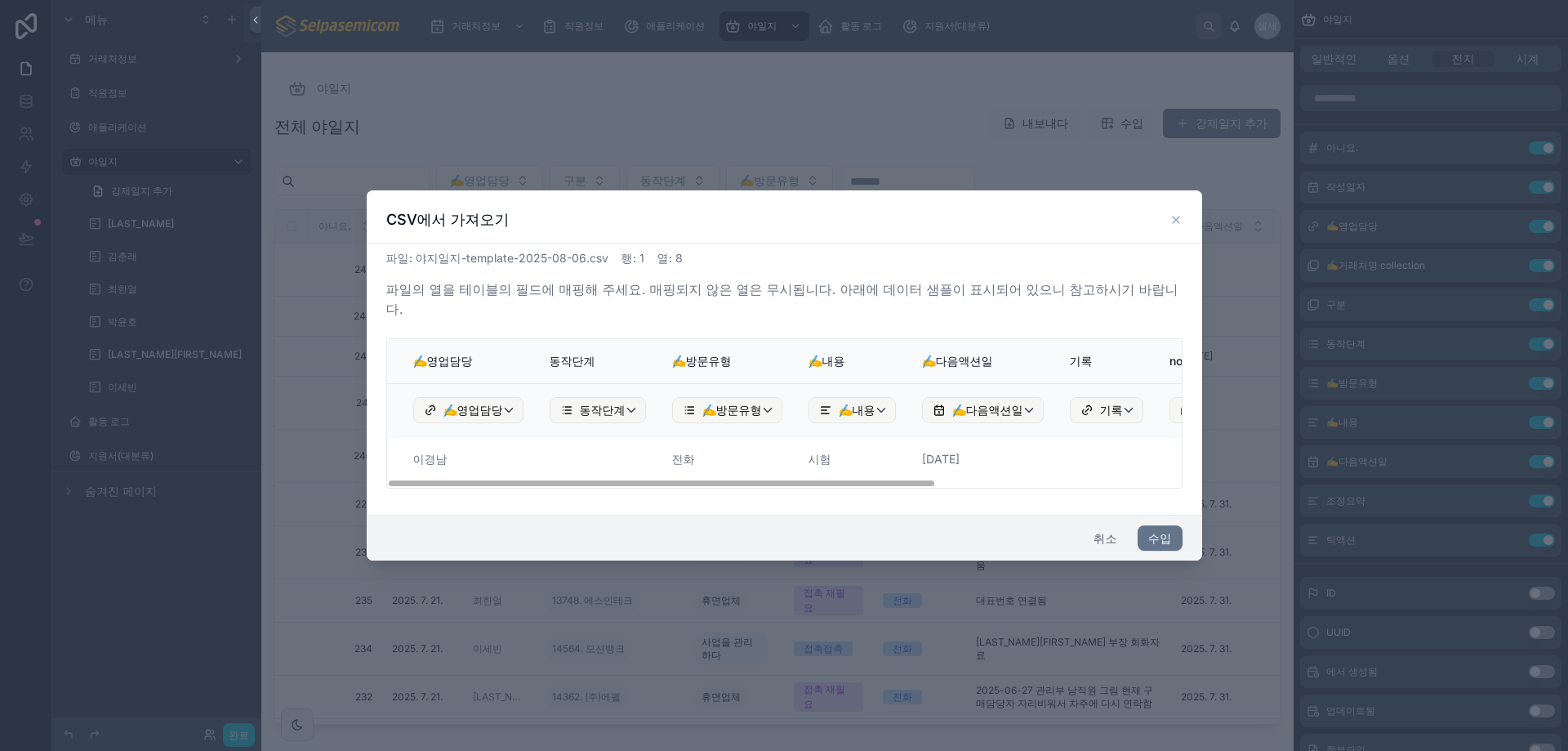 drag, startPoint x: 900, startPoint y: 488, endPoint x: 920, endPoint y: 490, distance: 20.099751 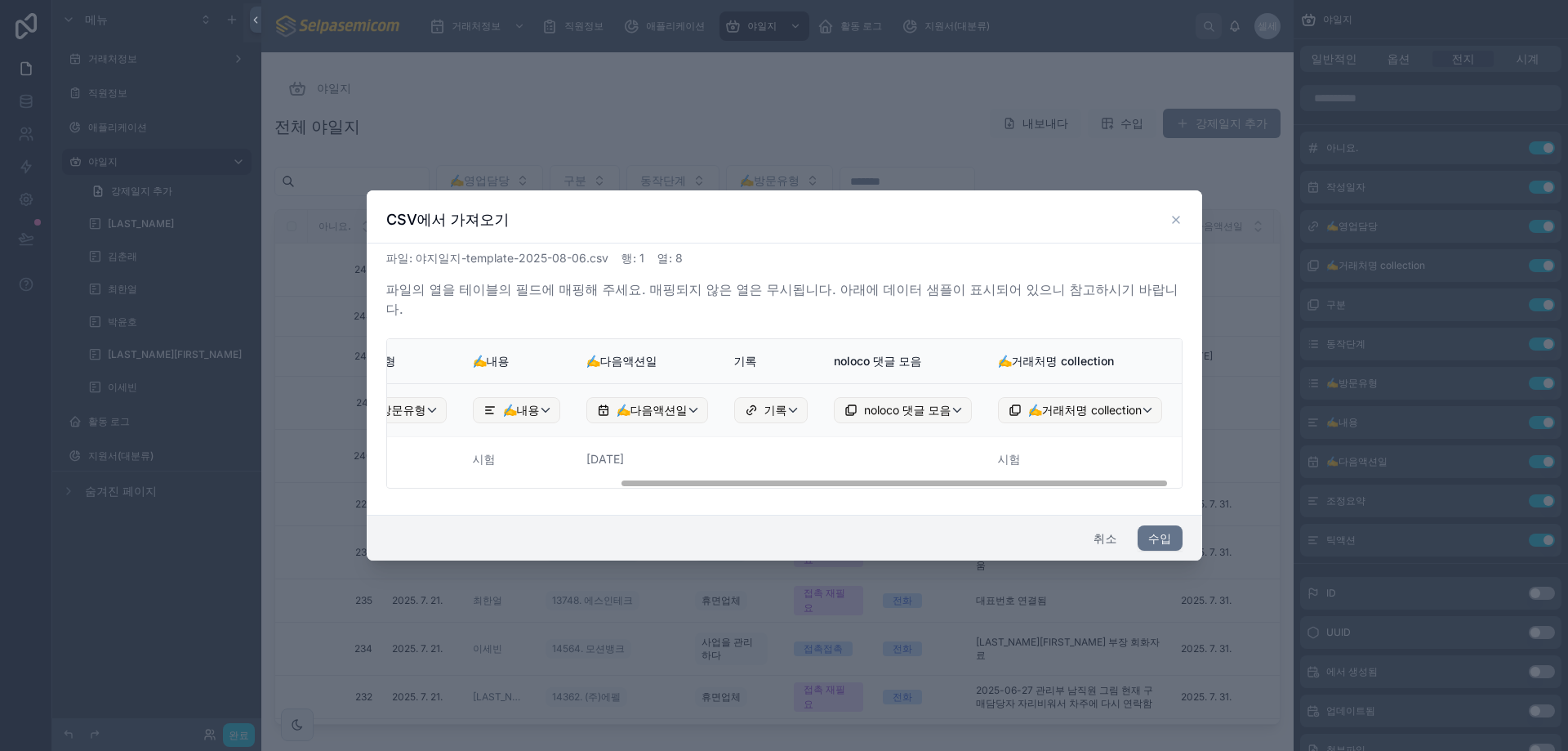 drag, startPoint x: 899, startPoint y: 482, endPoint x: 1080, endPoint y: 405, distance: 196.69774 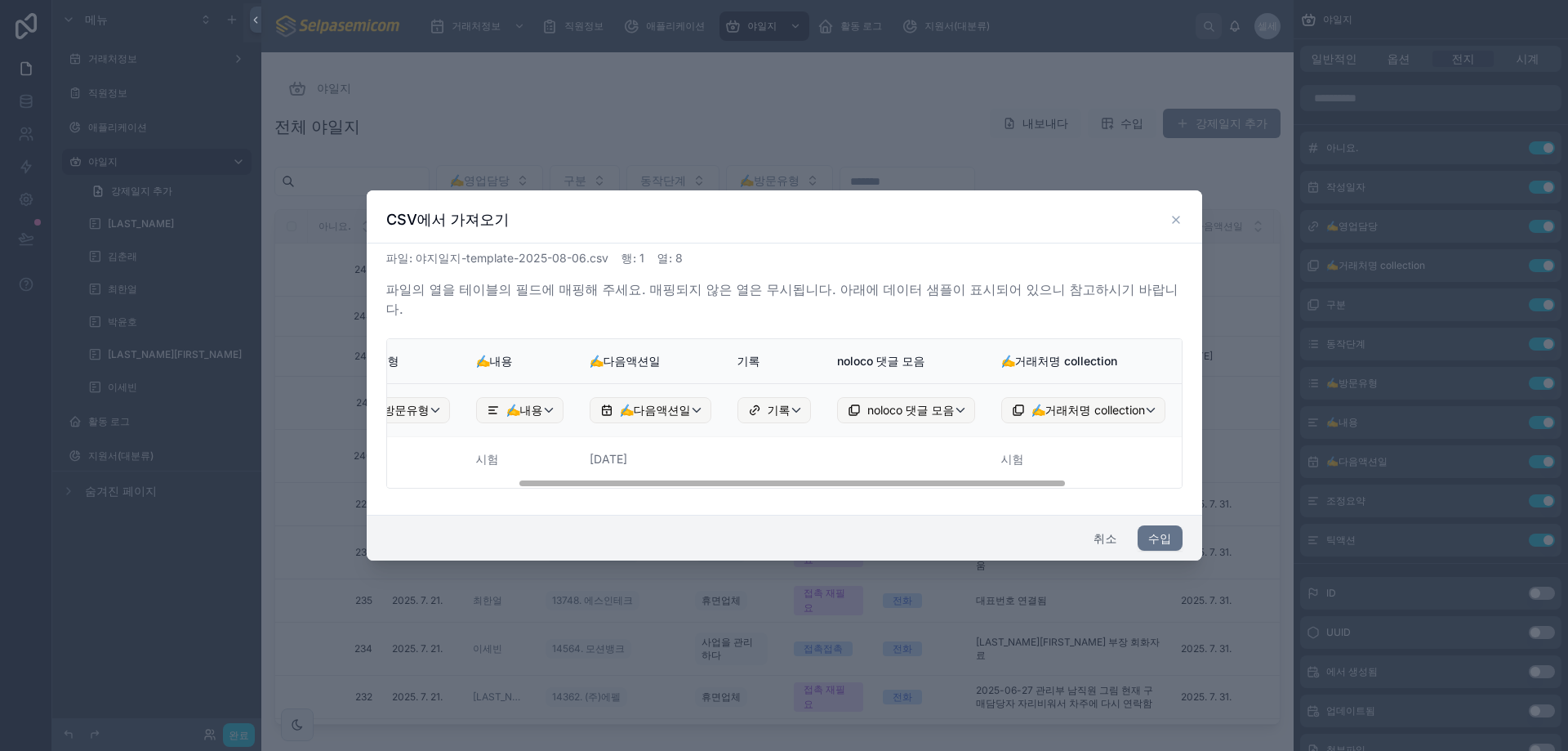 scroll, scrollTop: 0, scrollLeft: 0, axis: both 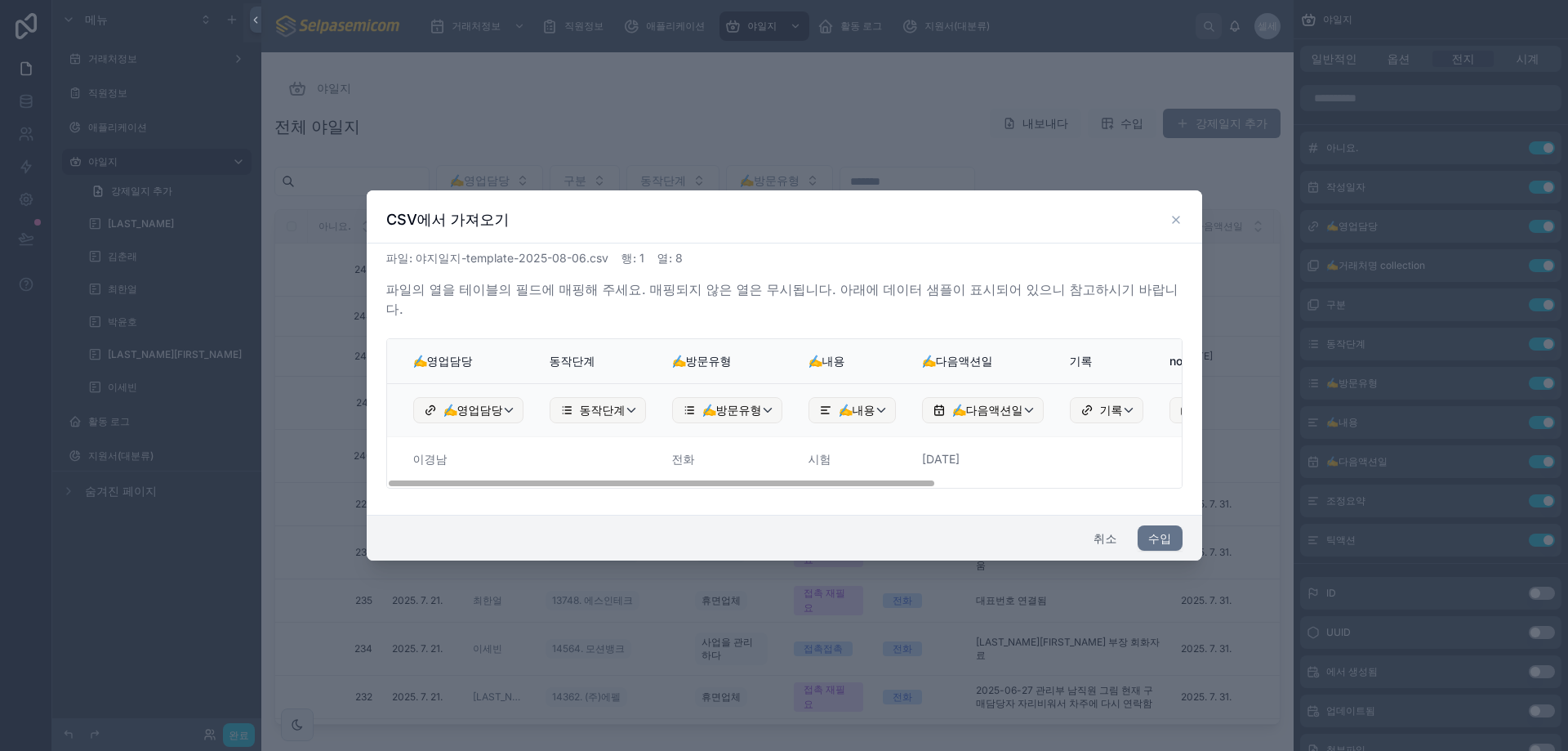 drag, startPoint x: 1054, startPoint y: 484, endPoint x: 522, endPoint y: 266, distance: 574.933 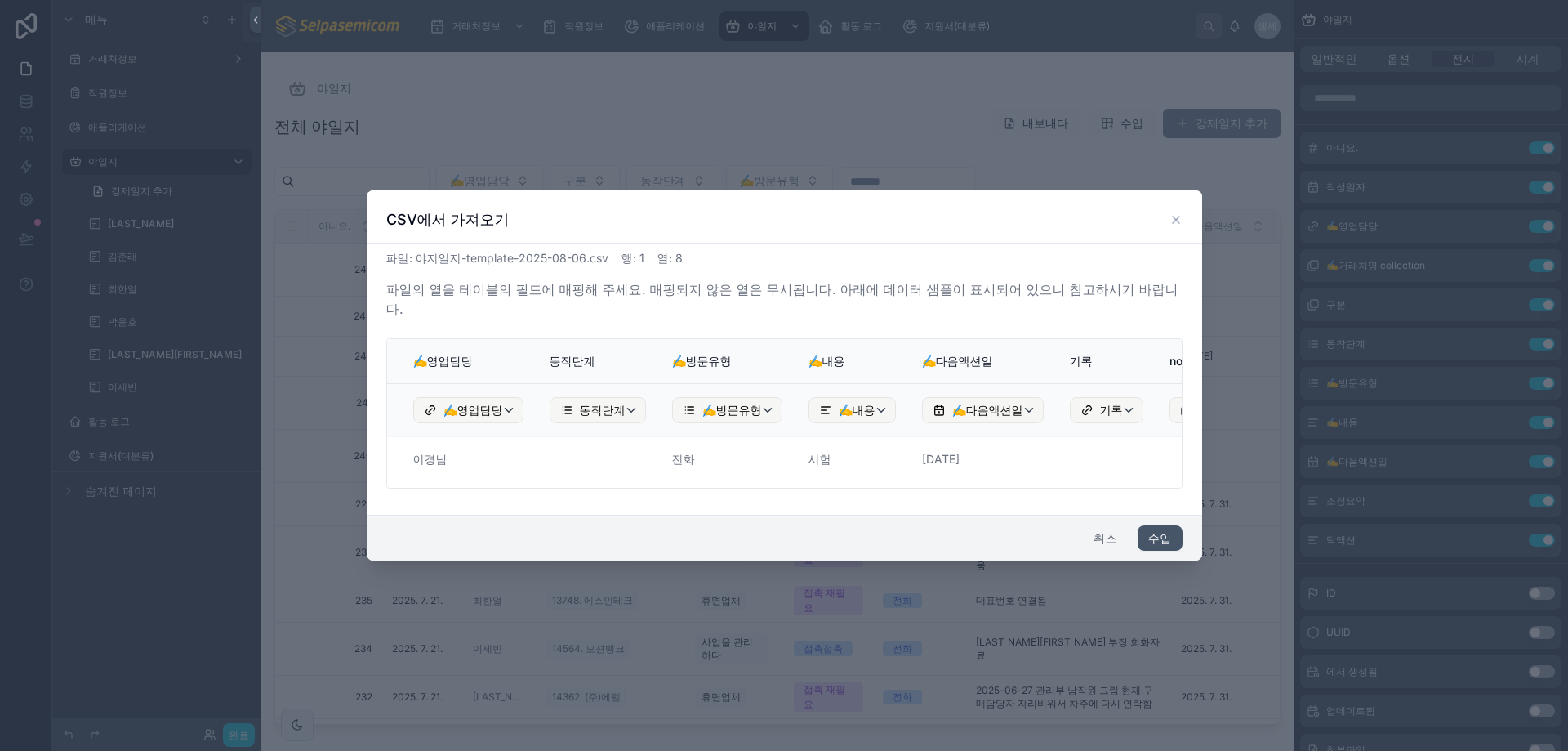 click on "수입" at bounding box center (1160, 538) 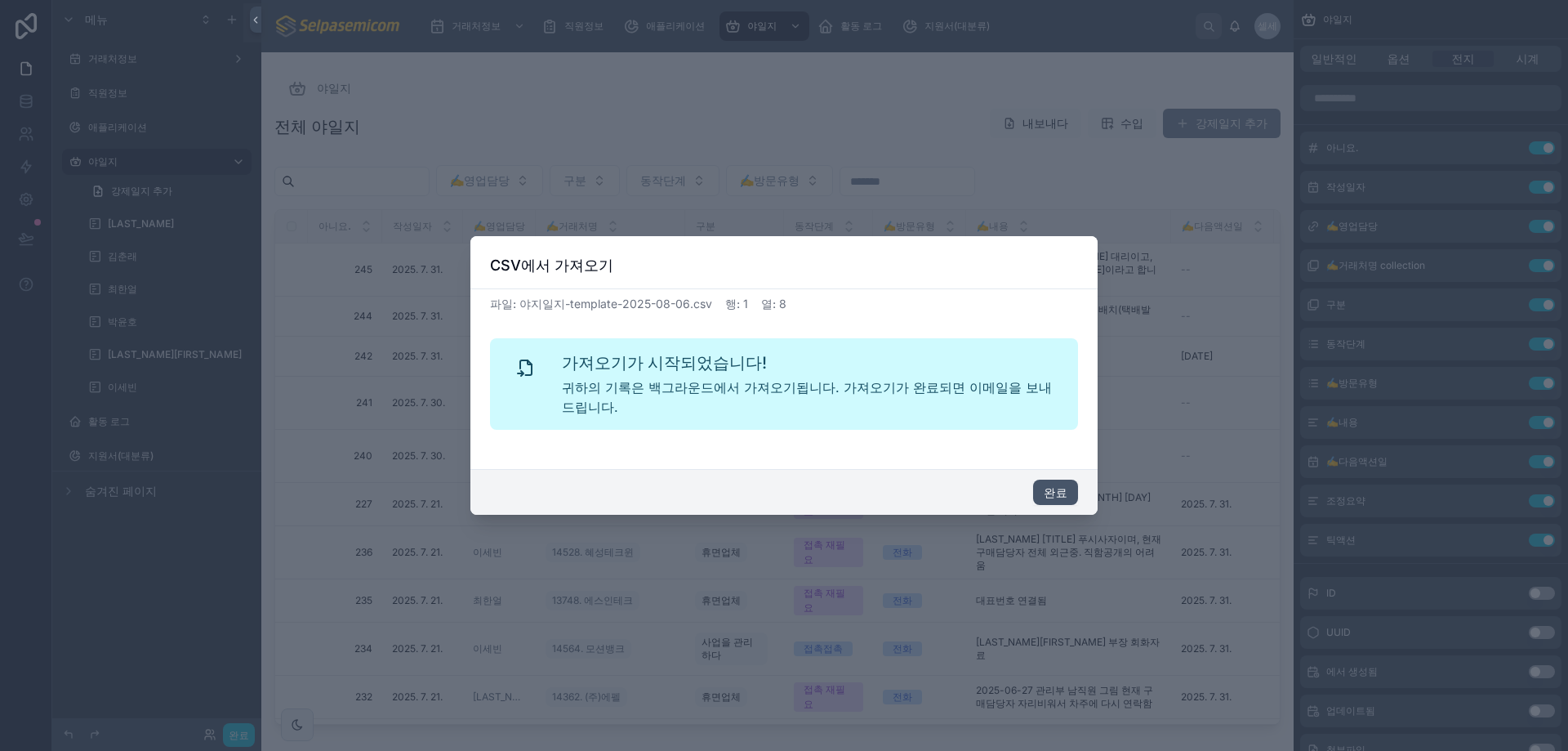 click on "완료" at bounding box center (1055, 492) 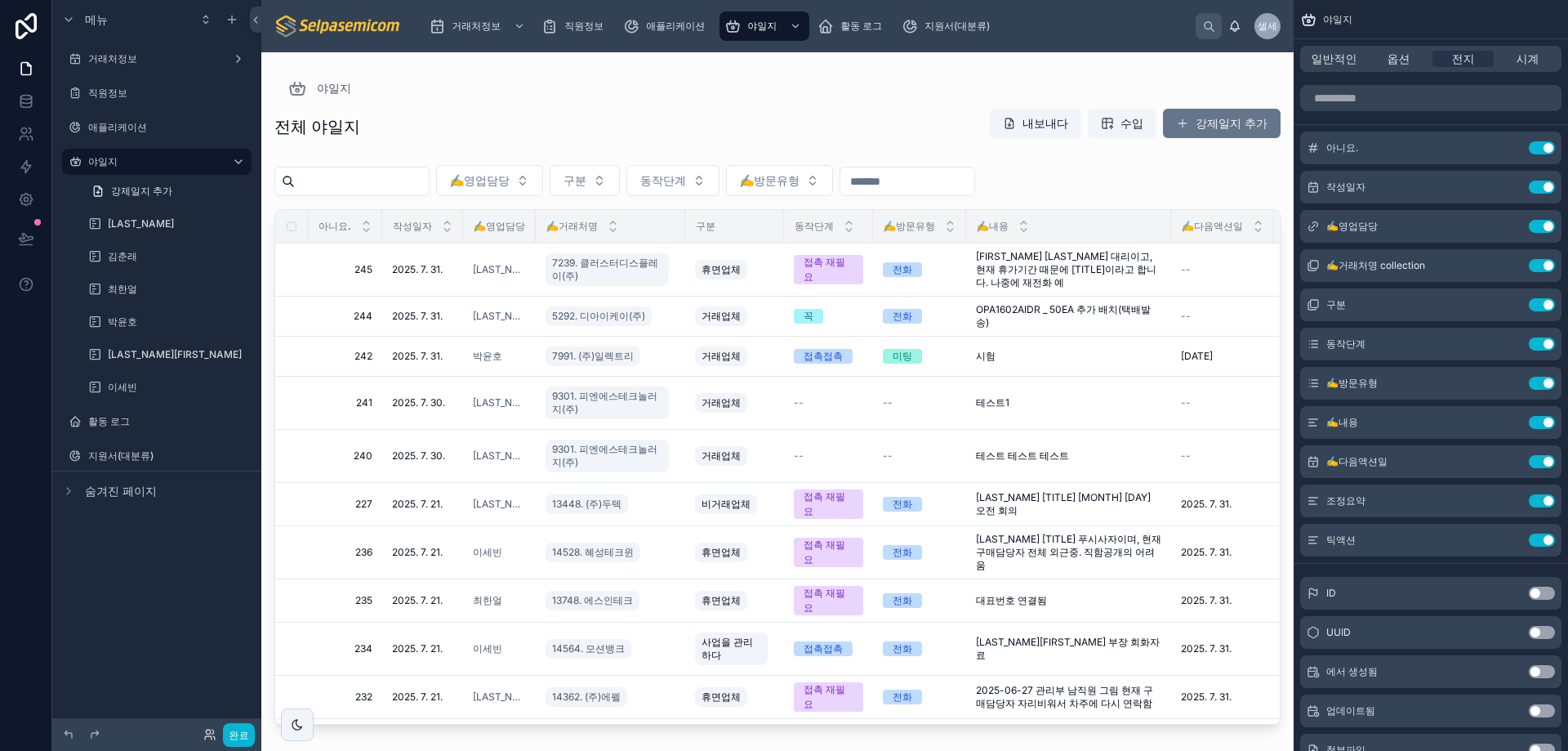 click on "전체 야일지 내보내다 수입 강제일지 추가" at bounding box center [777, 127] 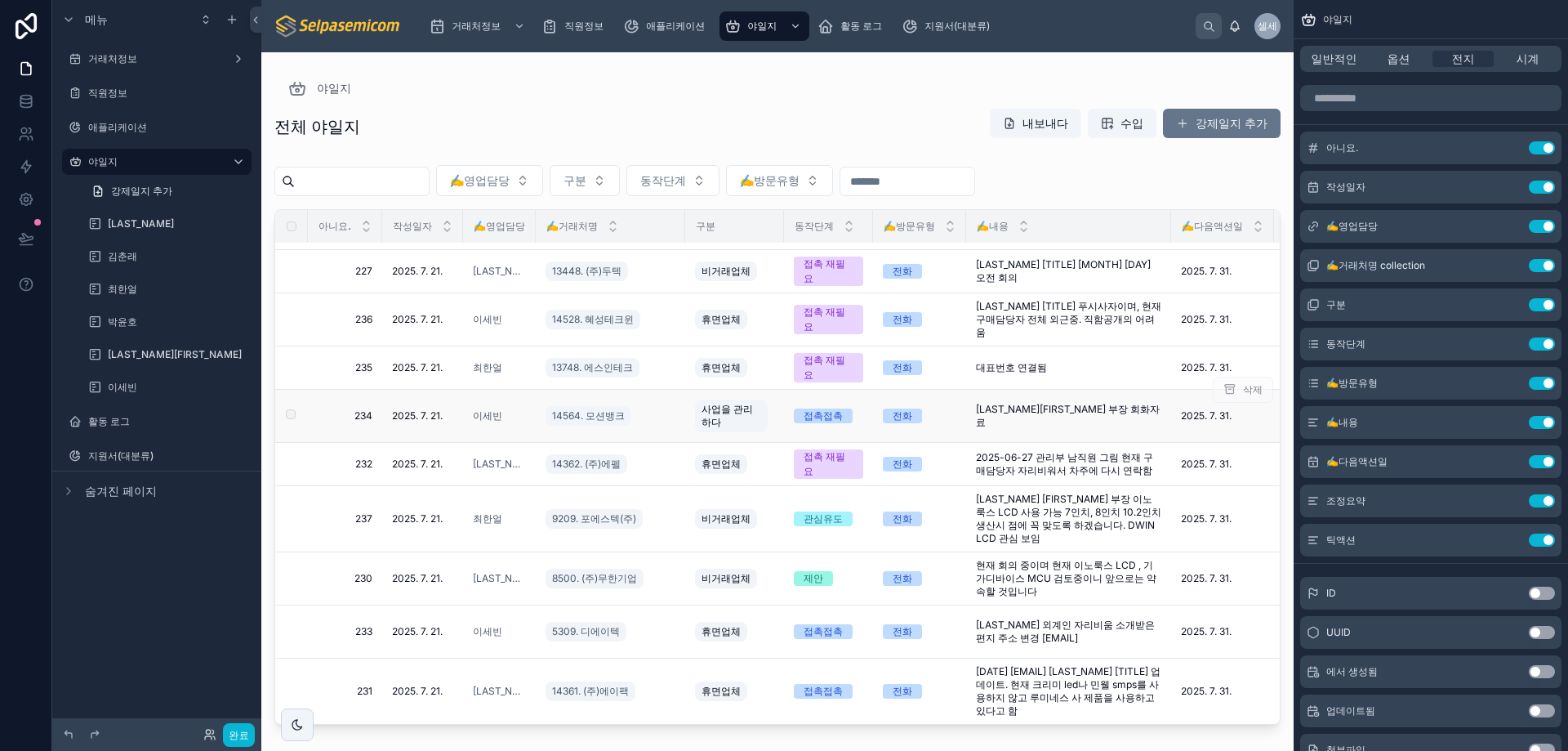scroll, scrollTop: 0, scrollLeft: 0, axis: both 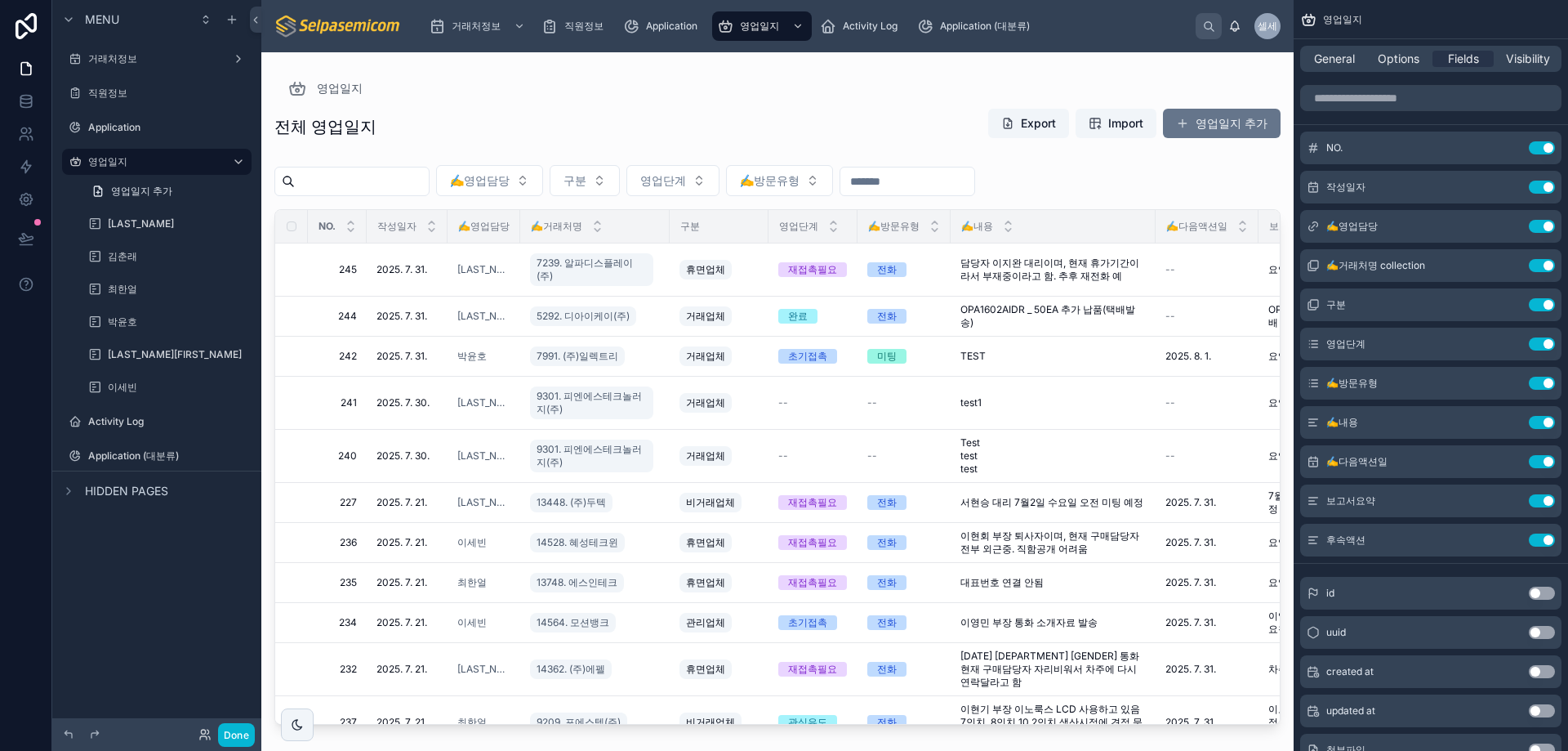 drag, startPoint x: 729, startPoint y: 87, endPoint x: 744, endPoint y: 87, distance: 15 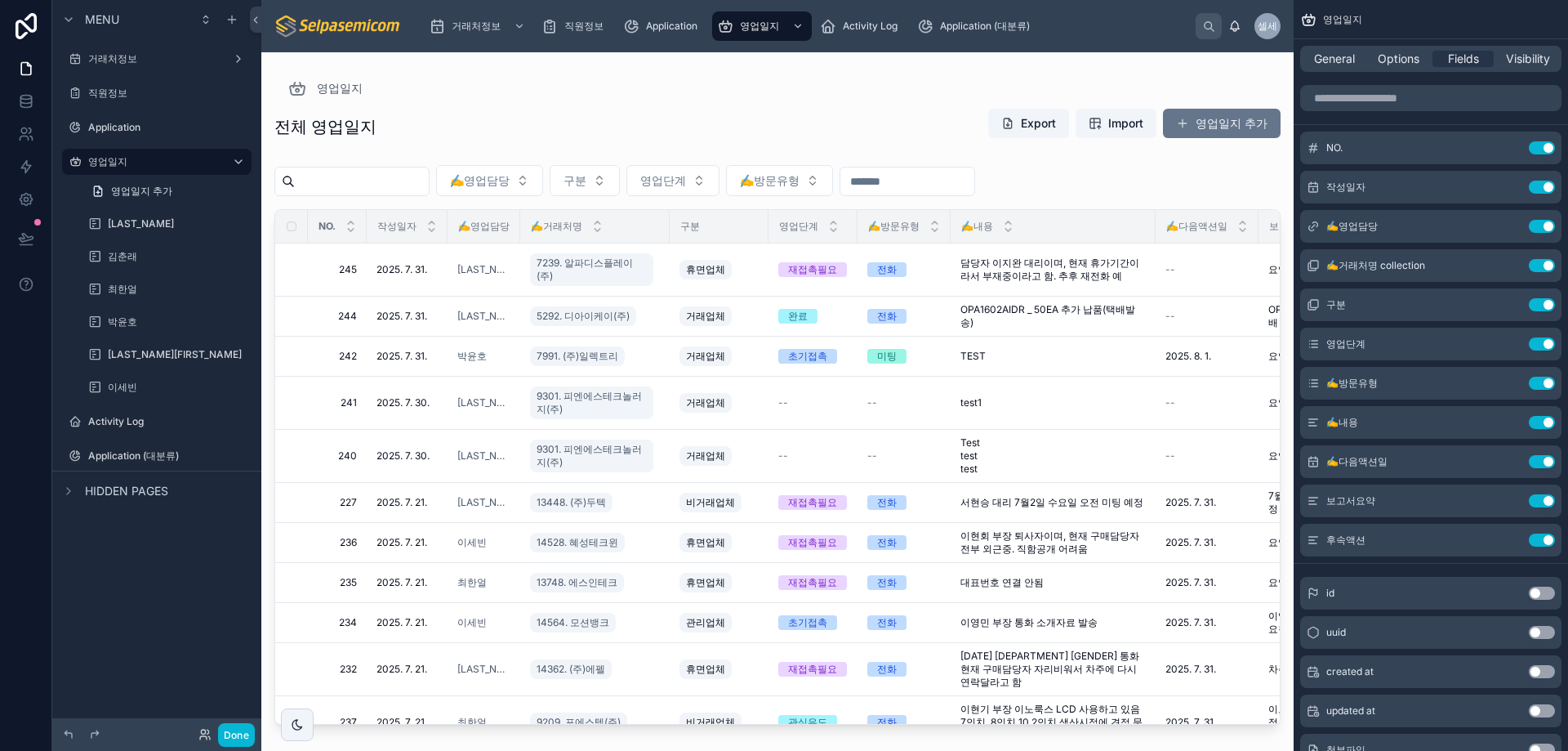 click on "전체 영업일지 Export Import 영업일지 추가" at bounding box center (777, 127) 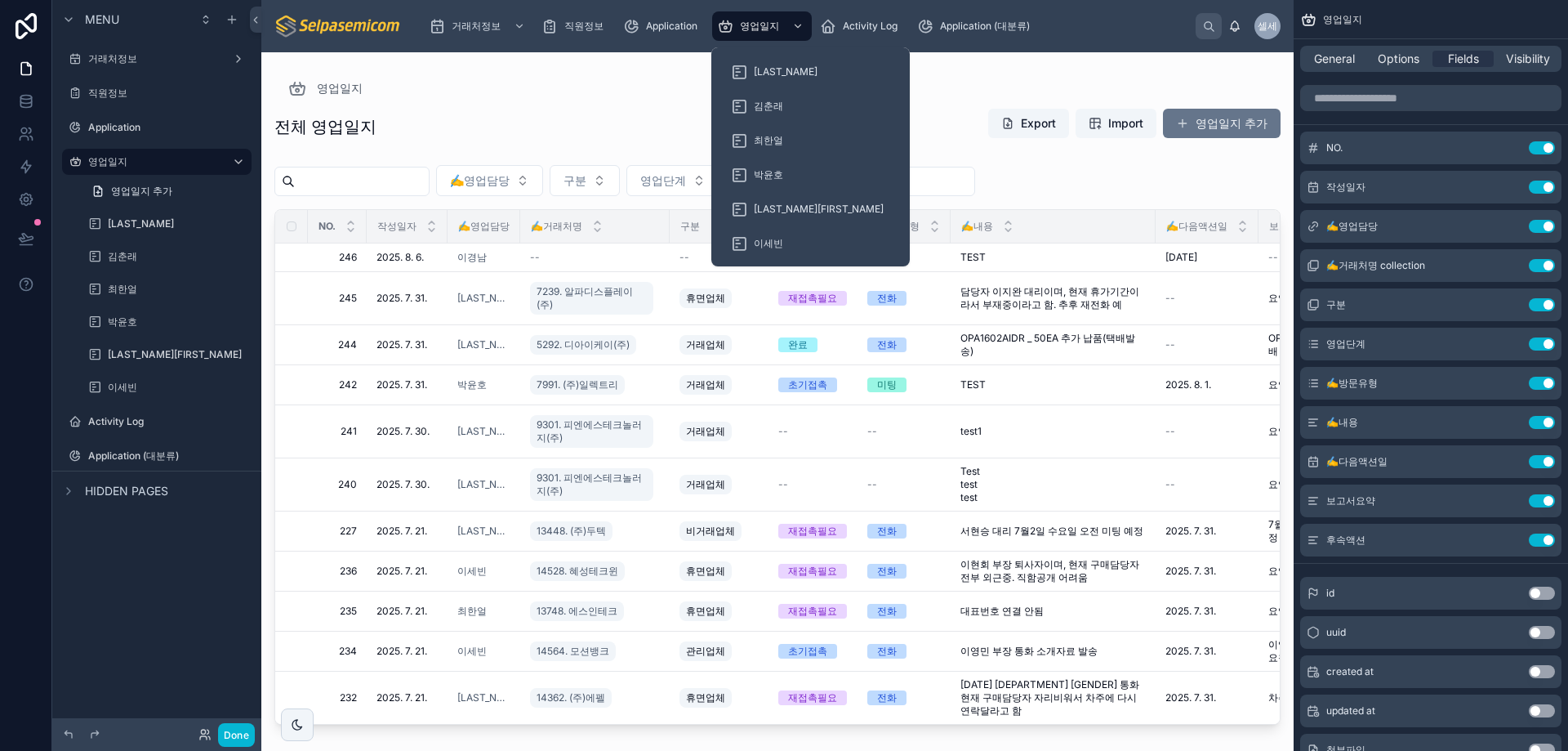 click on "전체 영업일지 Export Import 영업일지 추가 ✍️영업담당 구분 영업단계 ✍️방문유형 NO. 작성일자 ✍️영업담당 ✍️거래처명 구분 영업단계 ✍️방문유형 ✍️내용 ✍️다음액션일 보고서요약 후속액션 246 246 2025. 8. 6. 2025. 8. 6. 이경남 -- -- -- 전화 TEST TEST 2025. 8. 10. 2025. 8. 10. -- -- 삭제 245 245 2025. 7. 31. 2025. 7. 31. 김동일 7239. 알파디스플레이(주) 휴면업체 재접촉필요 전화 담당자 이지완 대리이며, 현재 휴가기간이라서 부재중이라고 함. 추후 재전화 예 담당자 이지완 대리이며, 현재 휴가기간이라서 부재중이라고 함. 추후 재전화 예 -- 요약 불가 요약 불가 다시 연락 요청 다시 연락 요청 삭제 244 244 2025. 7. 31. 2025. 7. 31. 김동일 5292. 디아이케이(주) 거래업체 완료 전화 OPA1602AIDR _ 50EA 추가 납품(택배발송) OPA1602AIDR _ 50EA 추가 납품(택배발송) -- 삭제 242 242 2025. 7. 31. 2025. 7. 31. --" at bounding box center [777, 414] 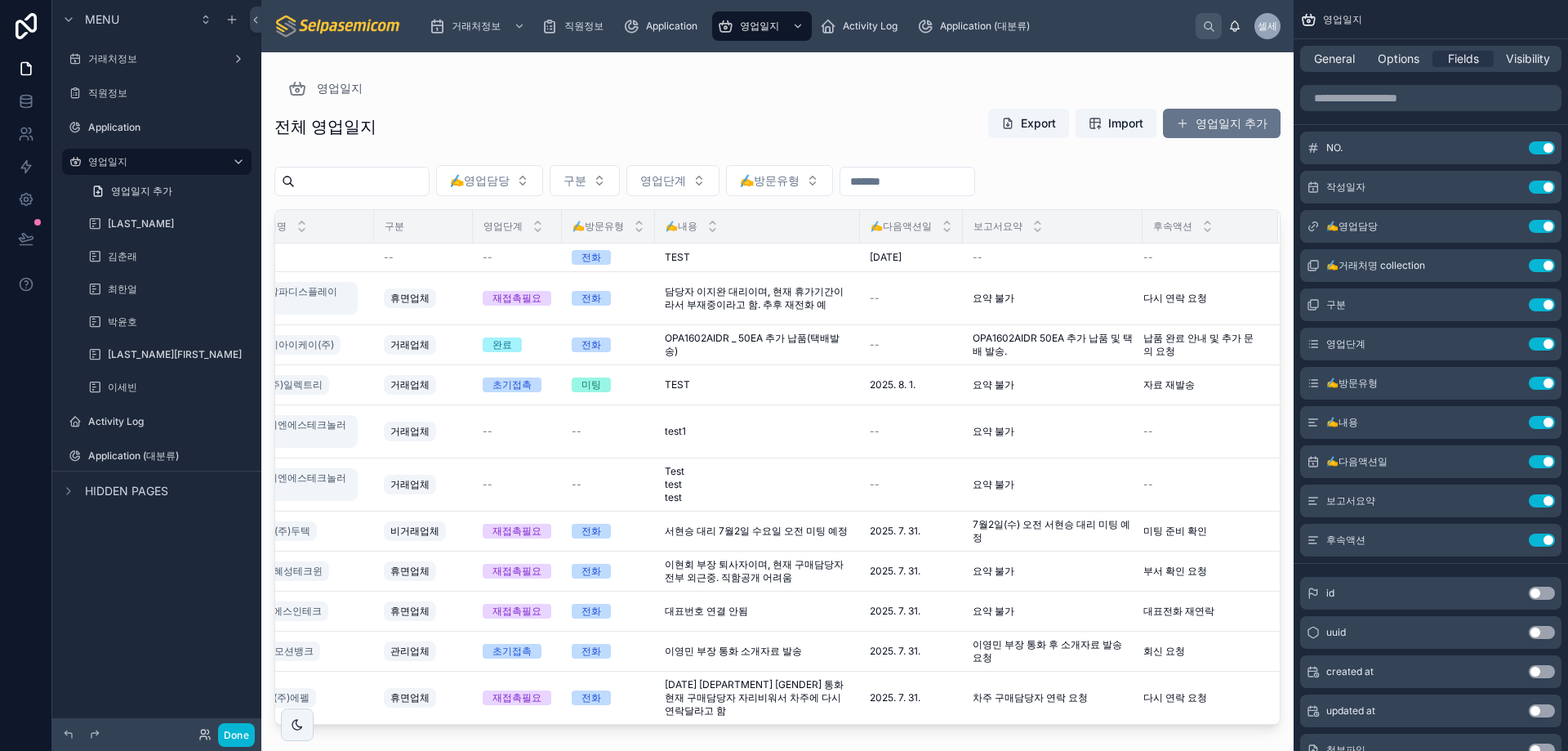 scroll, scrollTop: 0, scrollLeft: 0, axis: both 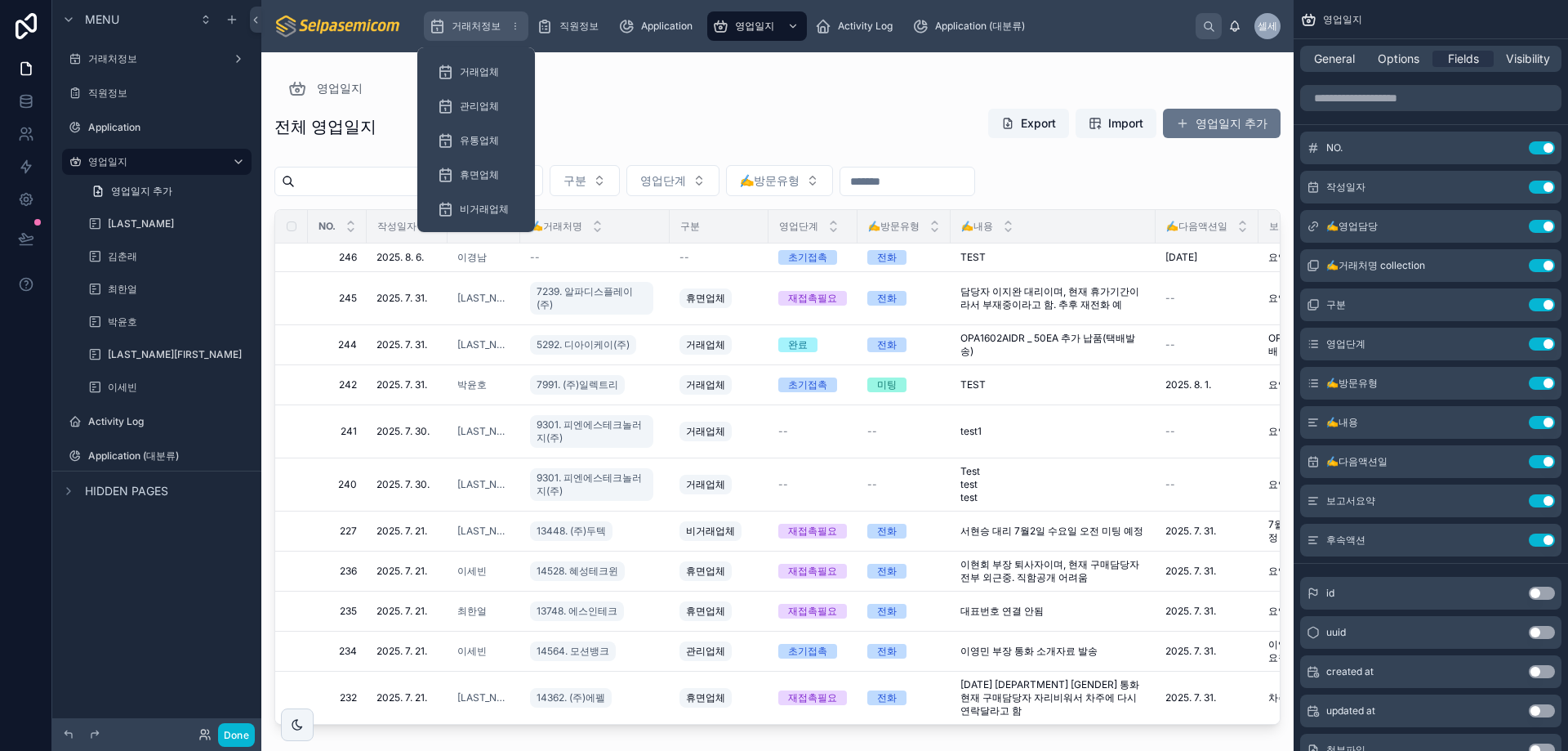 click on "거래처정보" at bounding box center [476, 26] 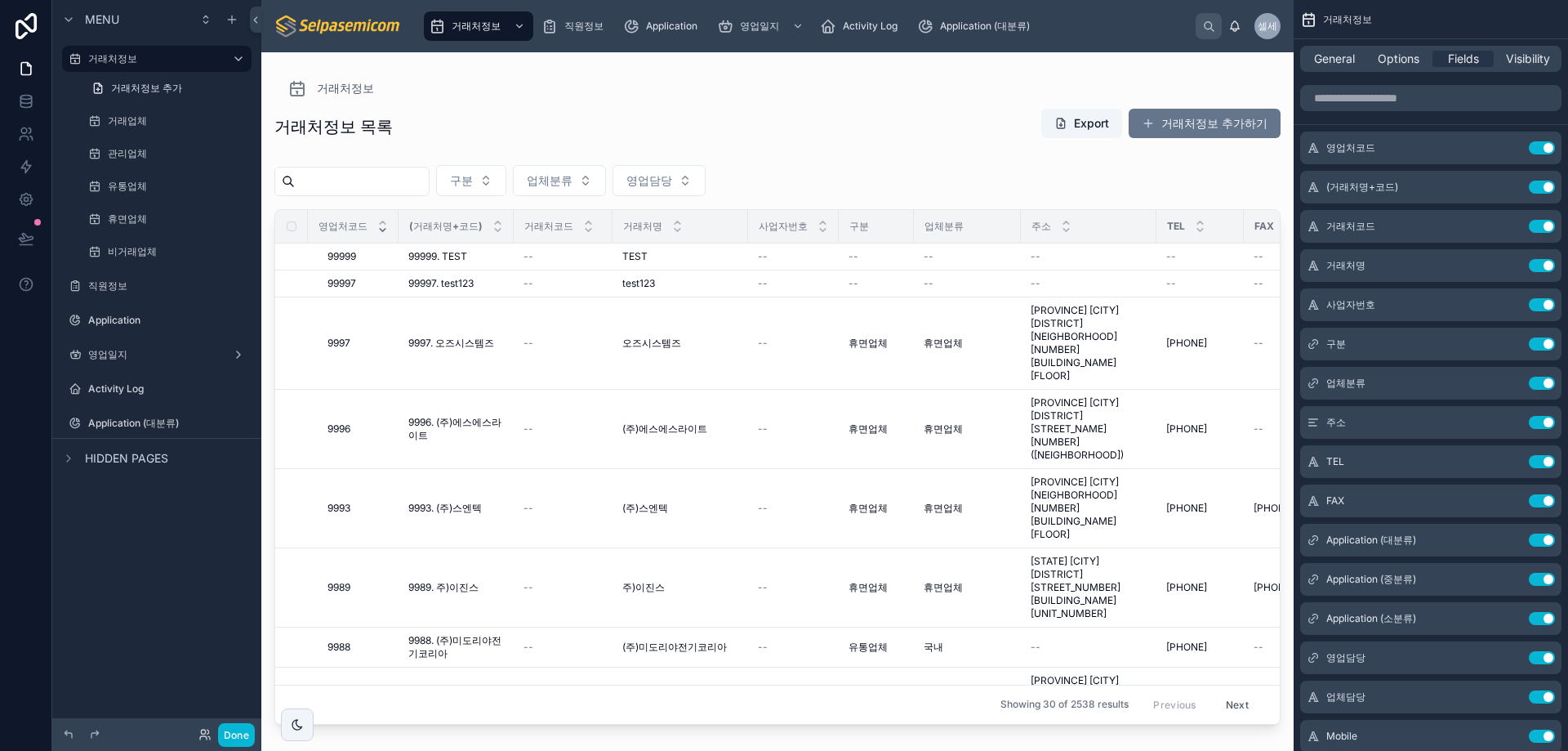 drag, startPoint x: 475, startPoint y: 258, endPoint x: 402, endPoint y: 258, distance: 73 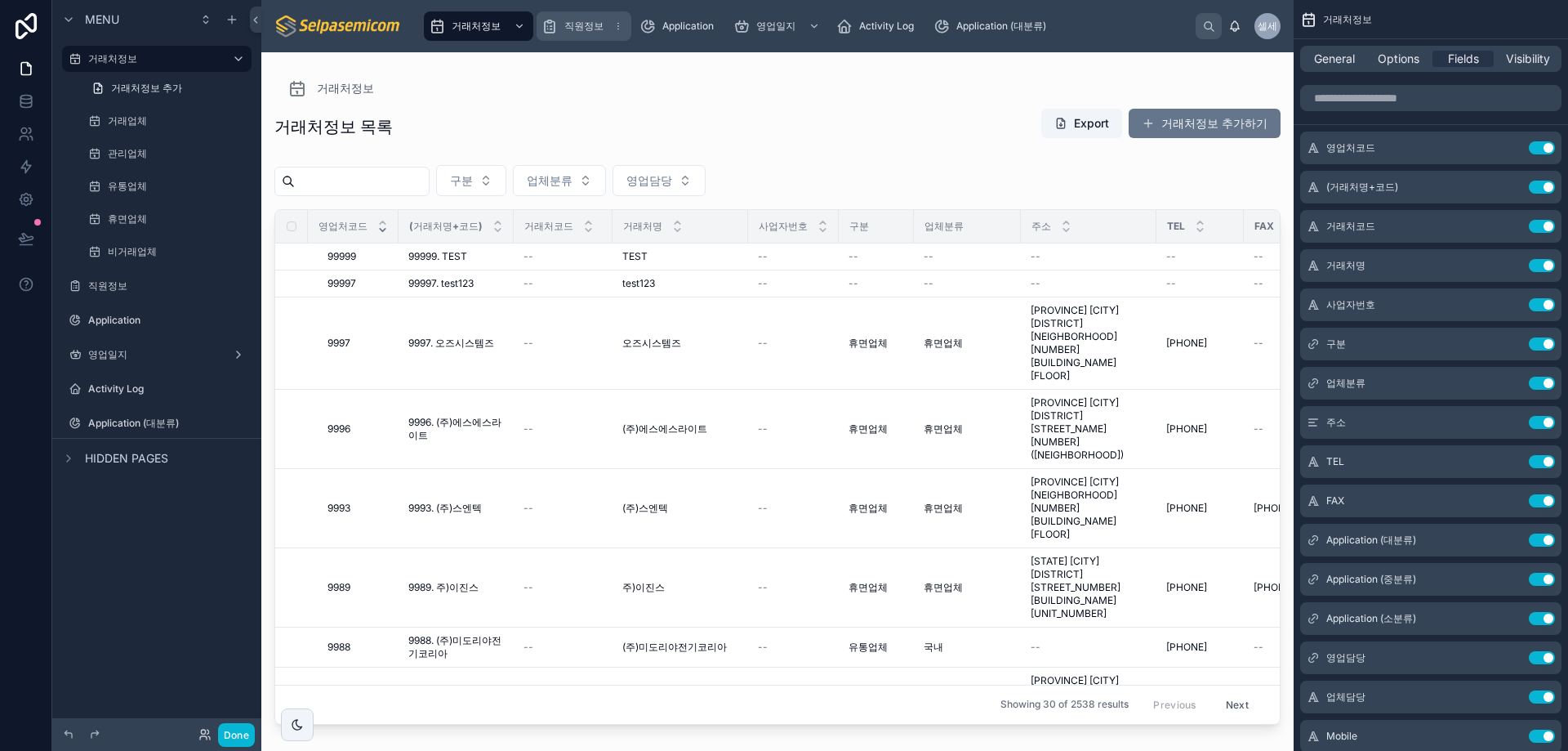click on "직원정보" at bounding box center (584, 26) 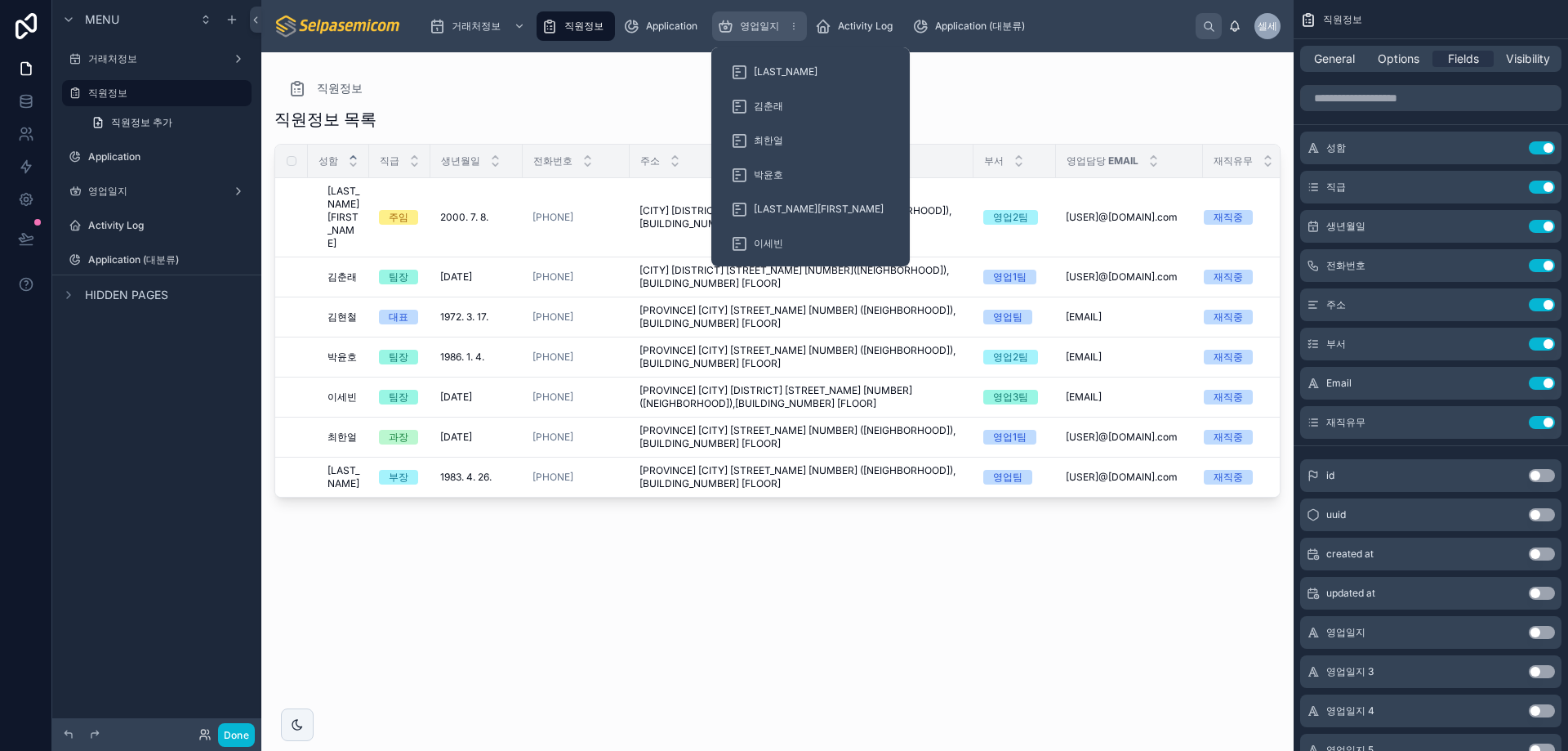 click on "영업일지" at bounding box center [760, 26] 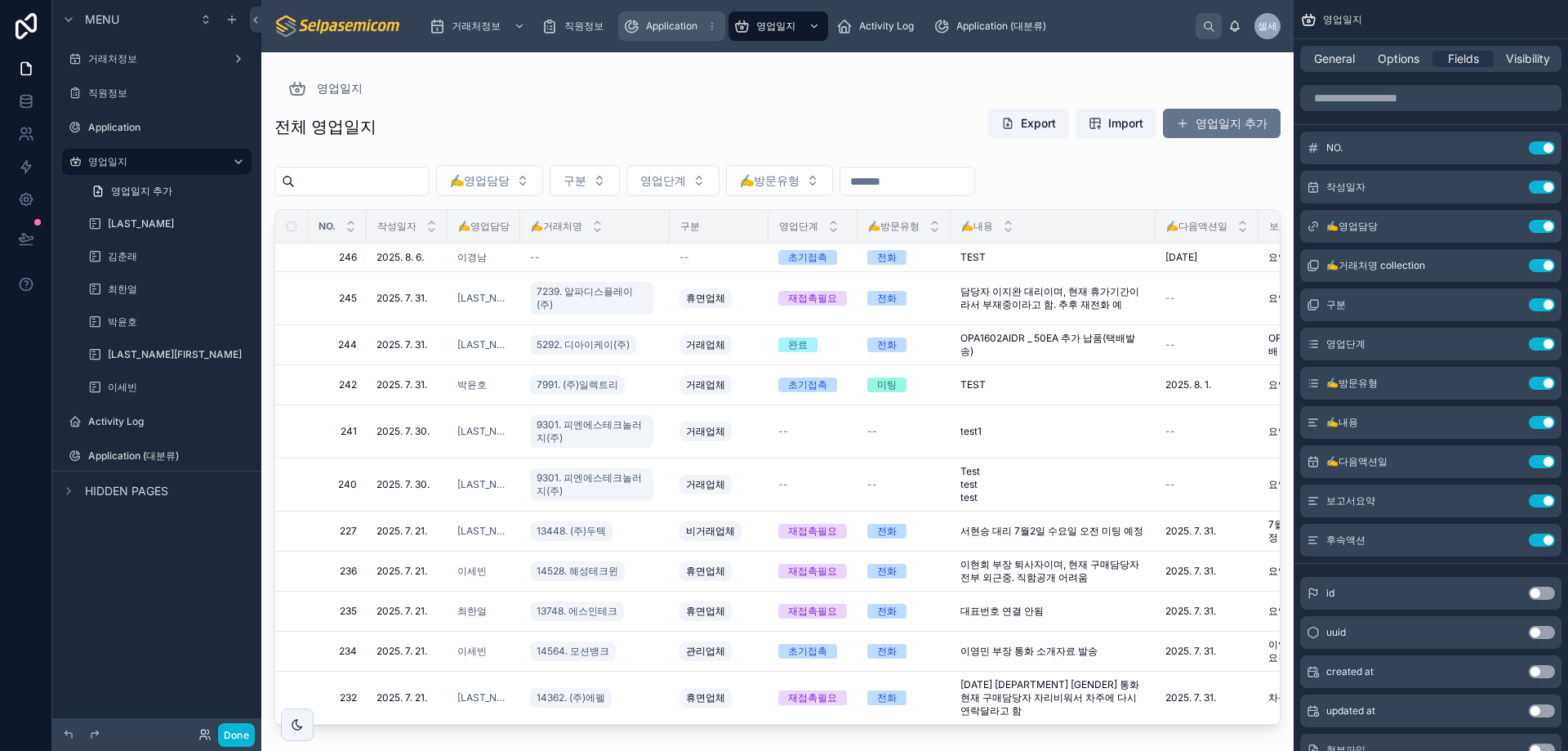 click on "Application" at bounding box center [671, 26] 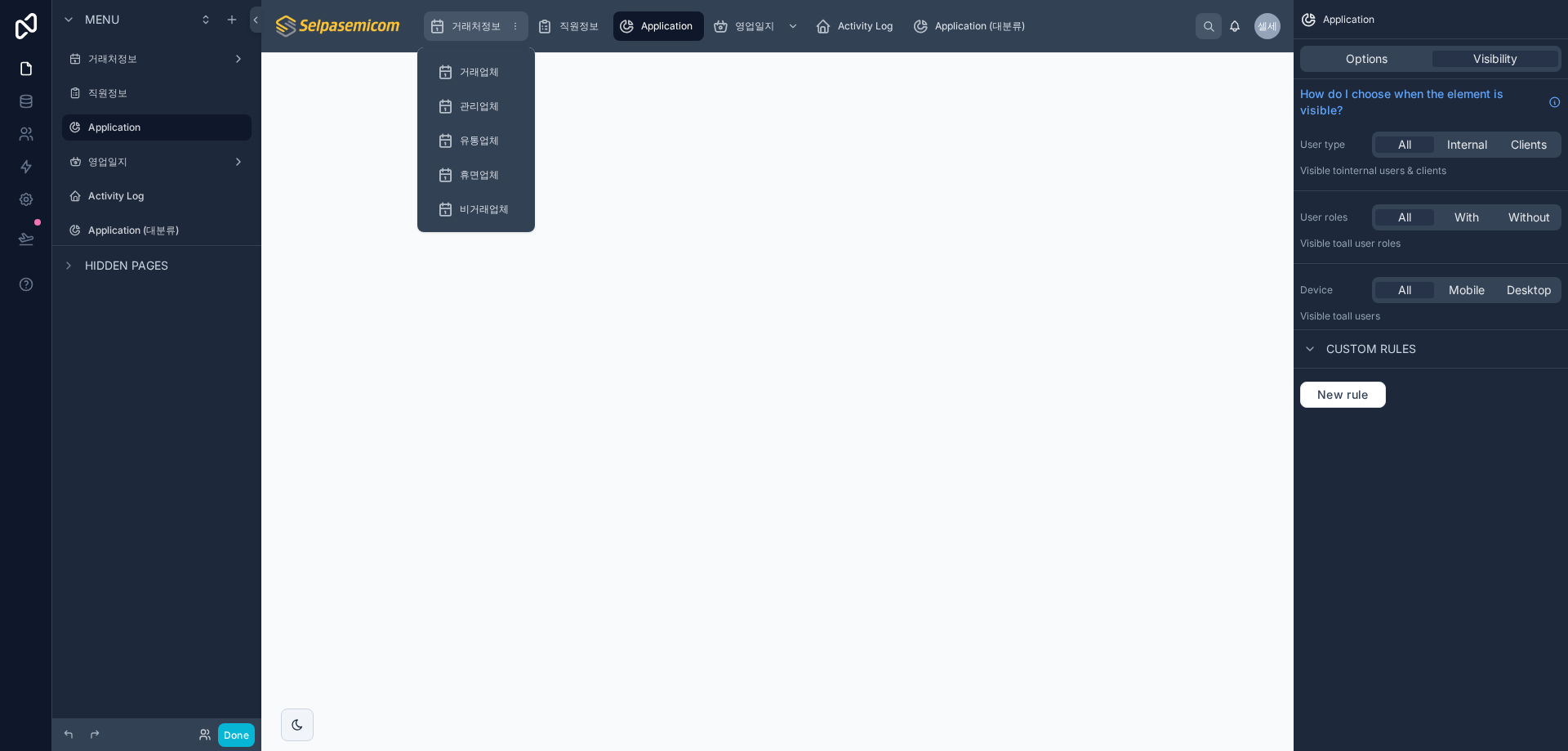 click on "거래처정보" at bounding box center [476, 26] 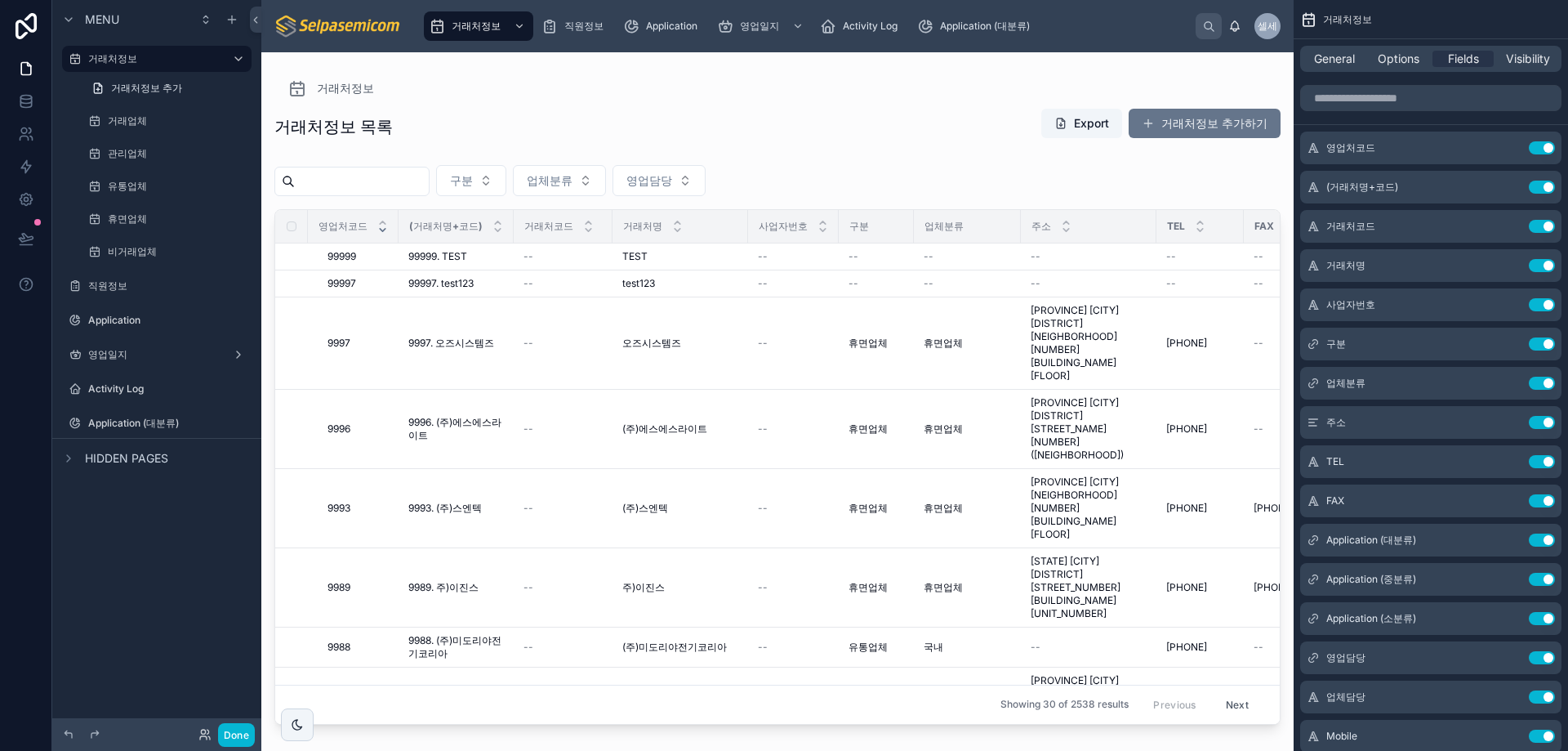 click on "거래처정보 목록 Export 거래처정보 추가하기" at bounding box center [777, 130] 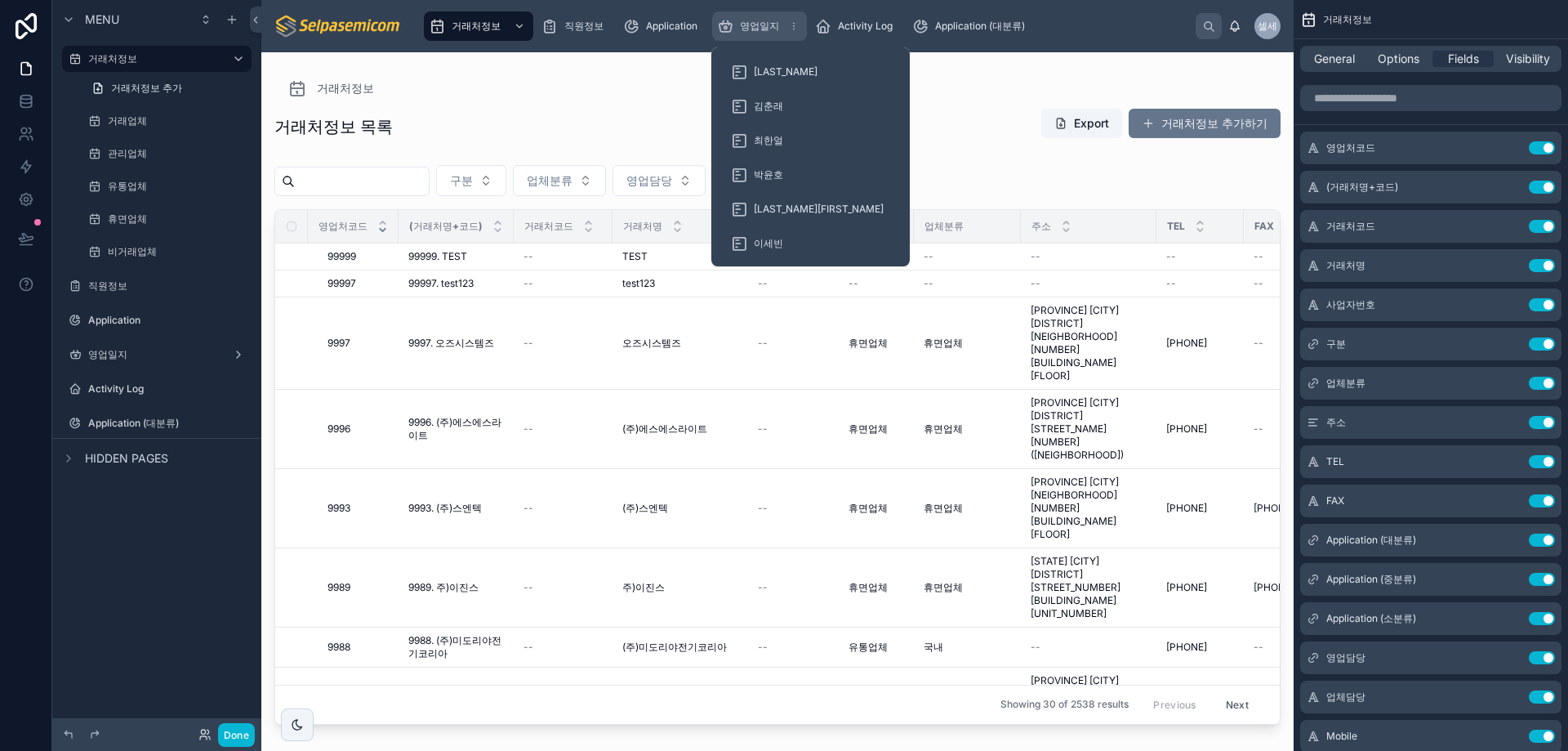 click on "영업일지" at bounding box center (760, 26) 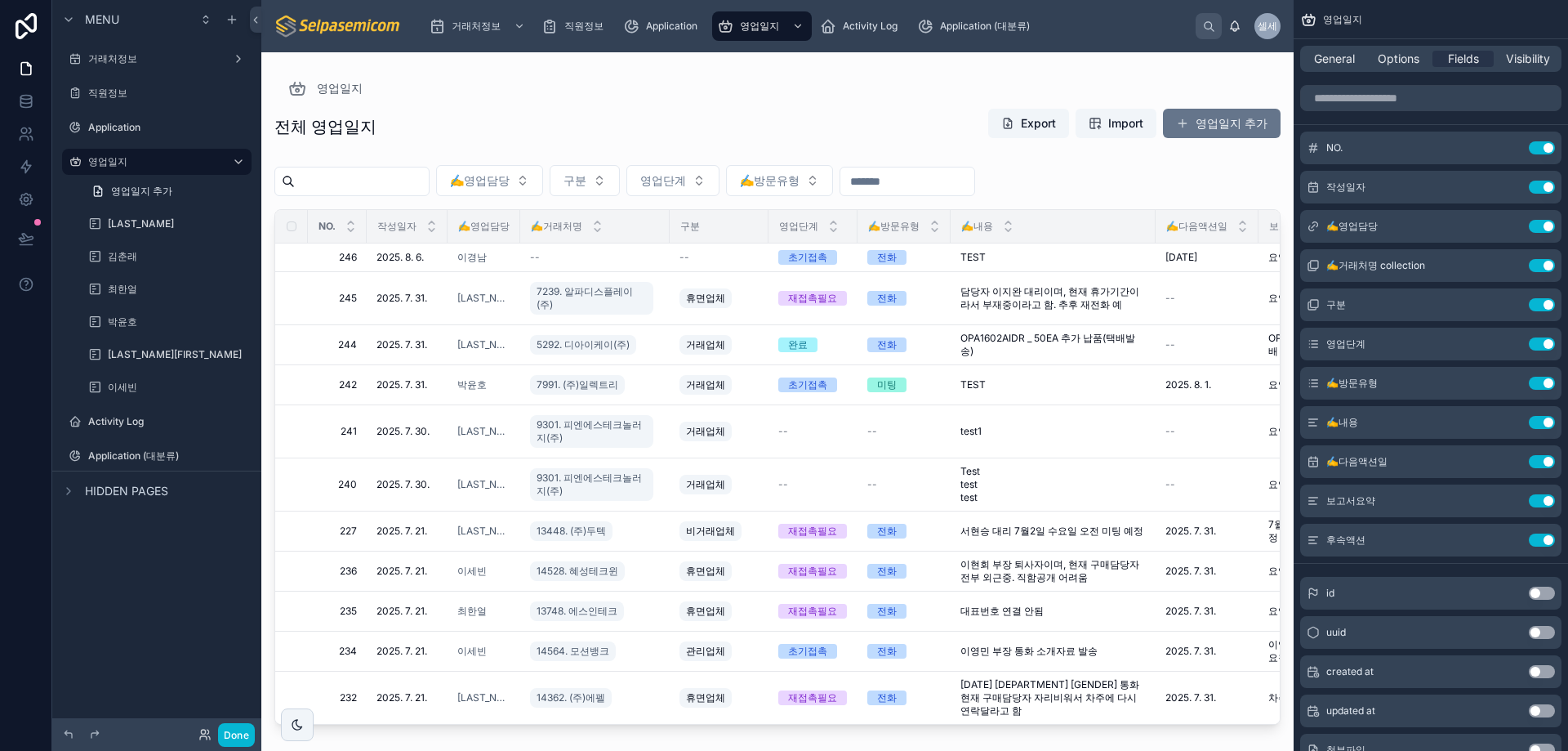 click at bounding box center [777, 391] 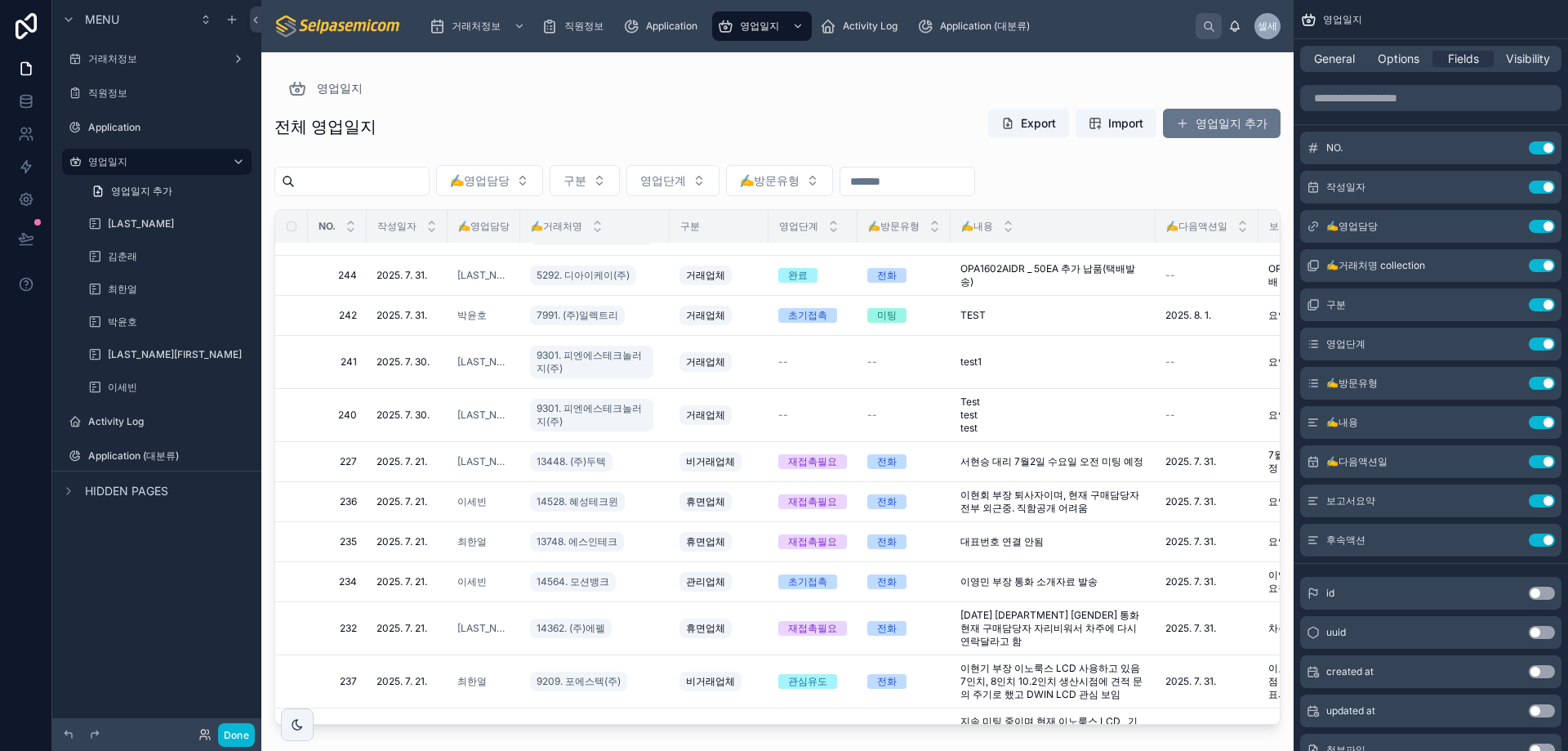 scroll, scrollTop: 0, scrollLeft: 0, axis: both 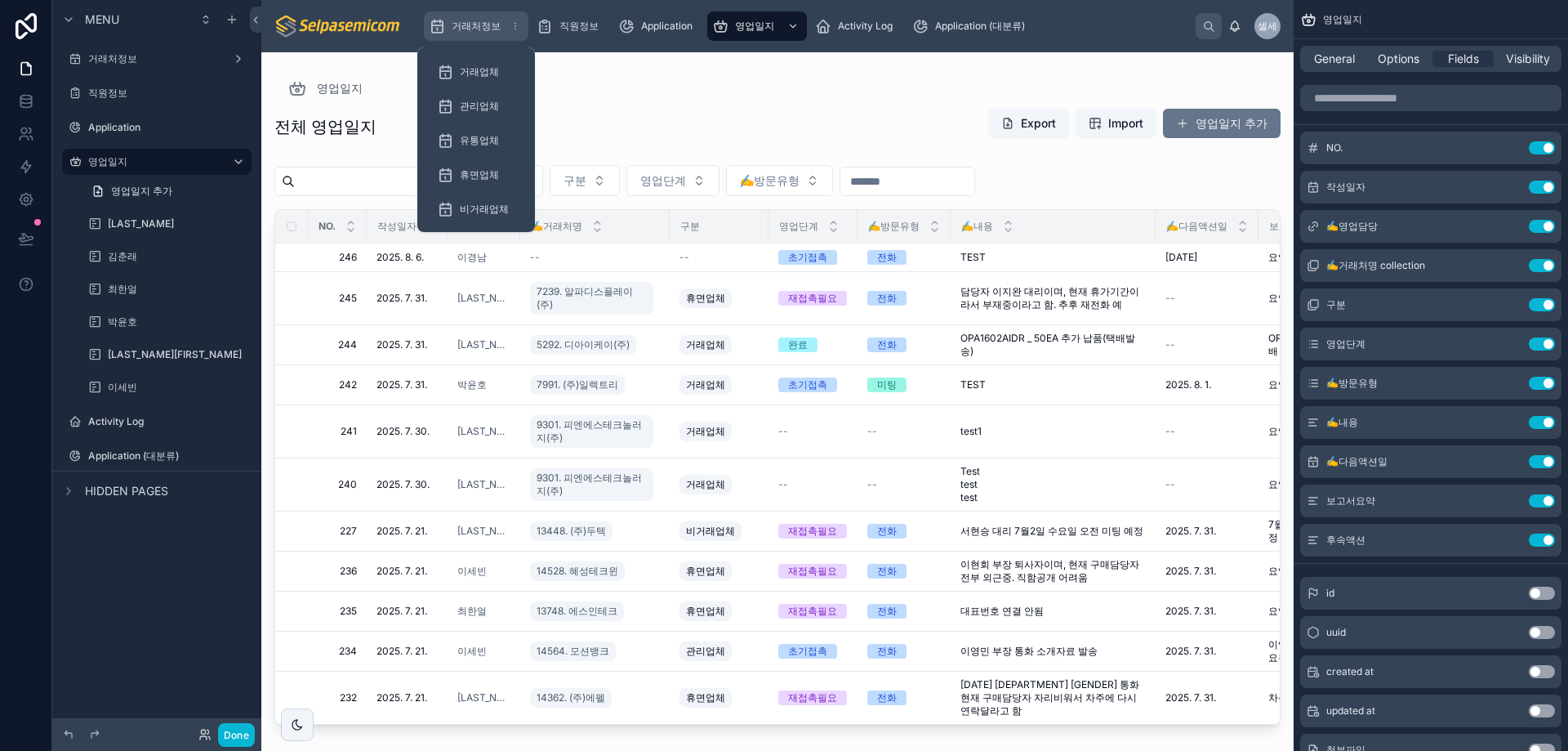 click on "거래처정보" at bounding box center (476, 26) 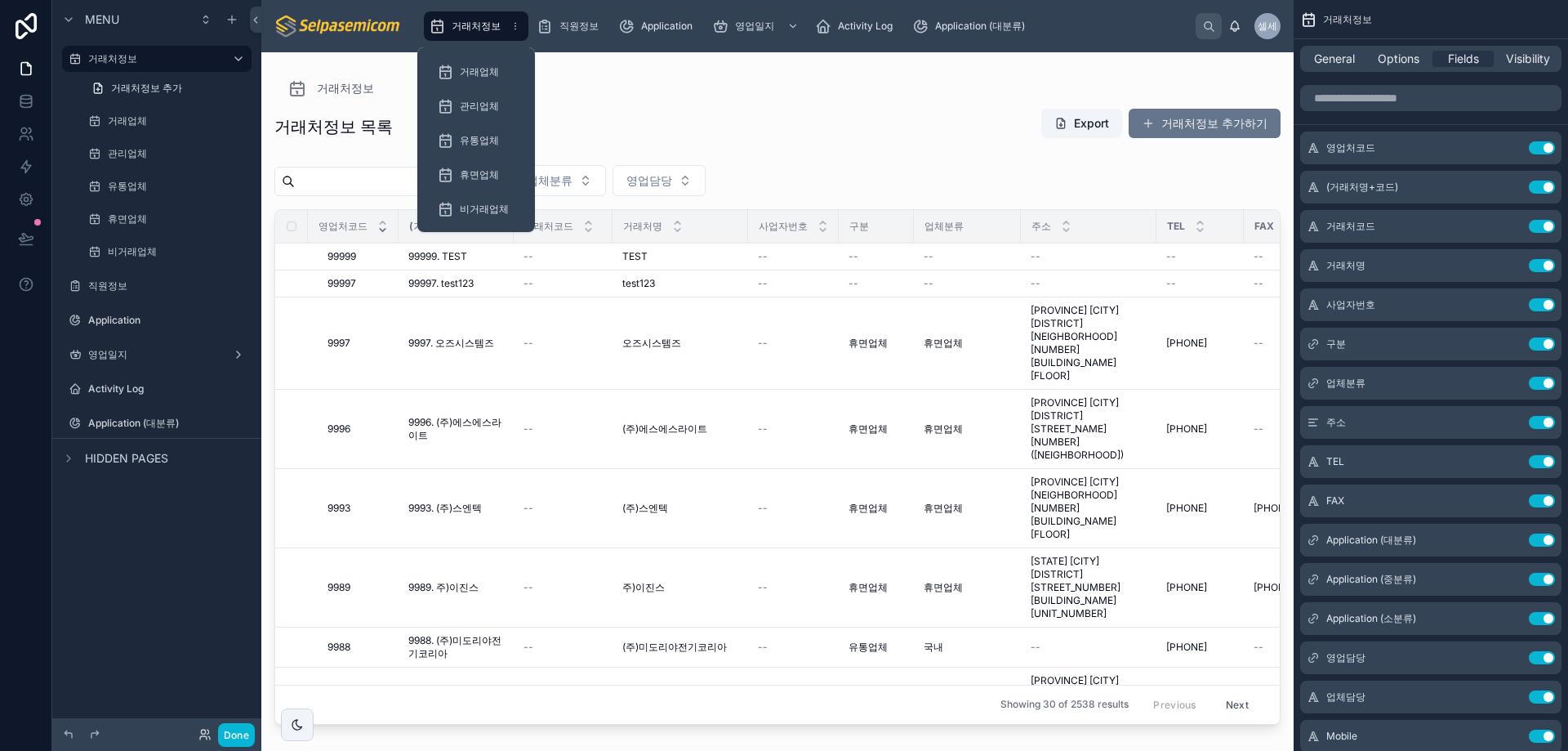 click at bounding box center [777, 391] 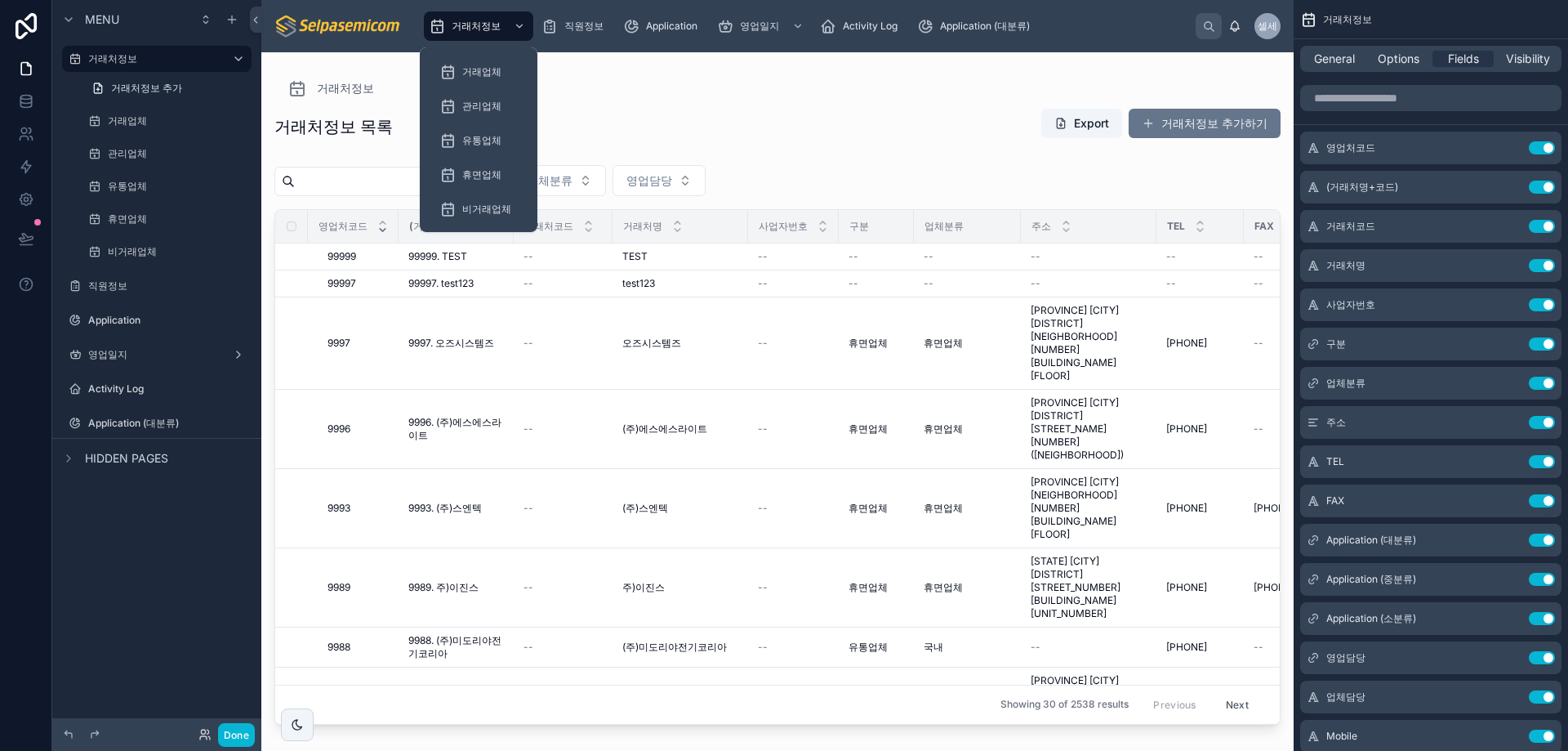 click on "거래처정보 목록 Export 거래처정보 추가하기" at bounding box center [777, 127] 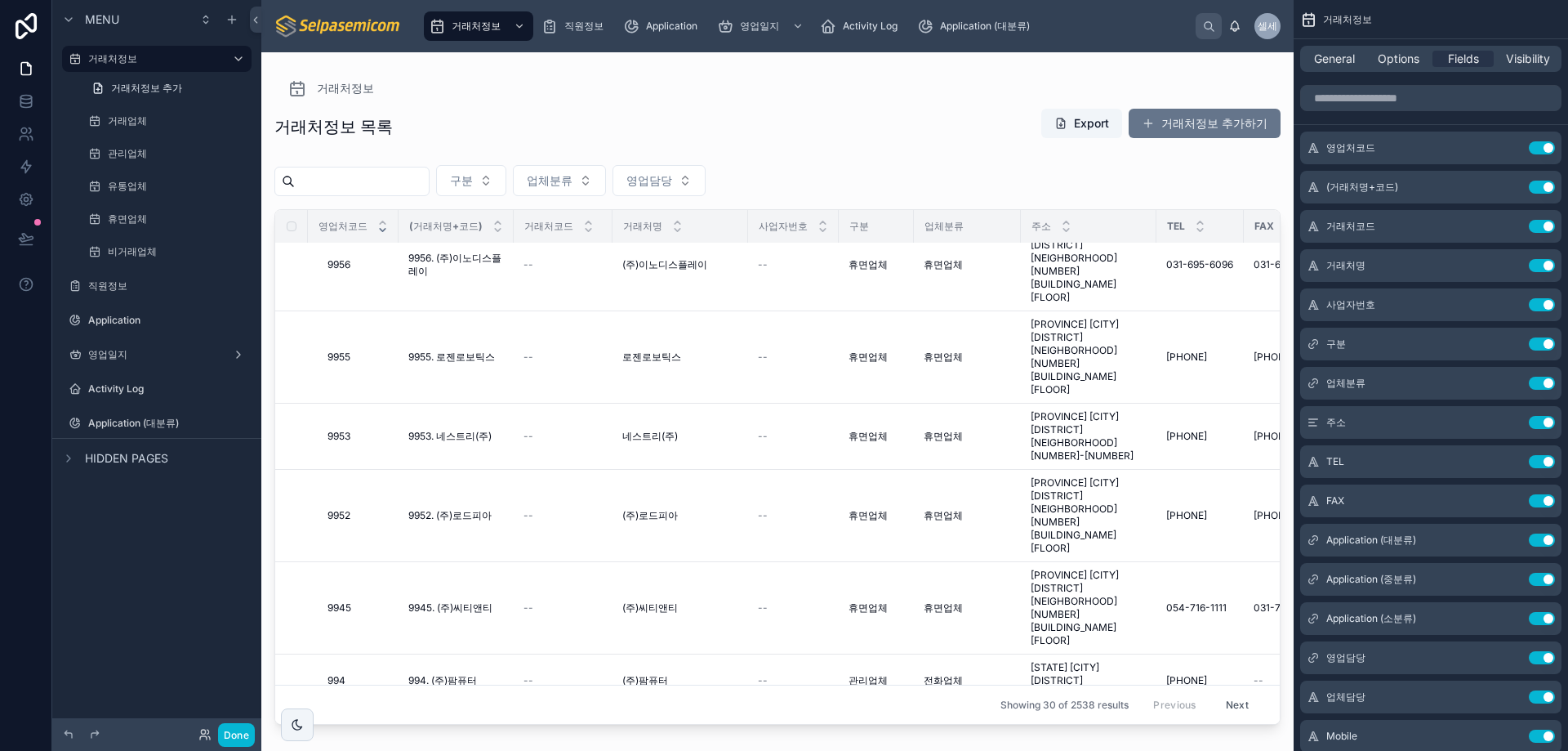 scroll, scrollTop: 1007, scrollLeft: 0, axis: vertical 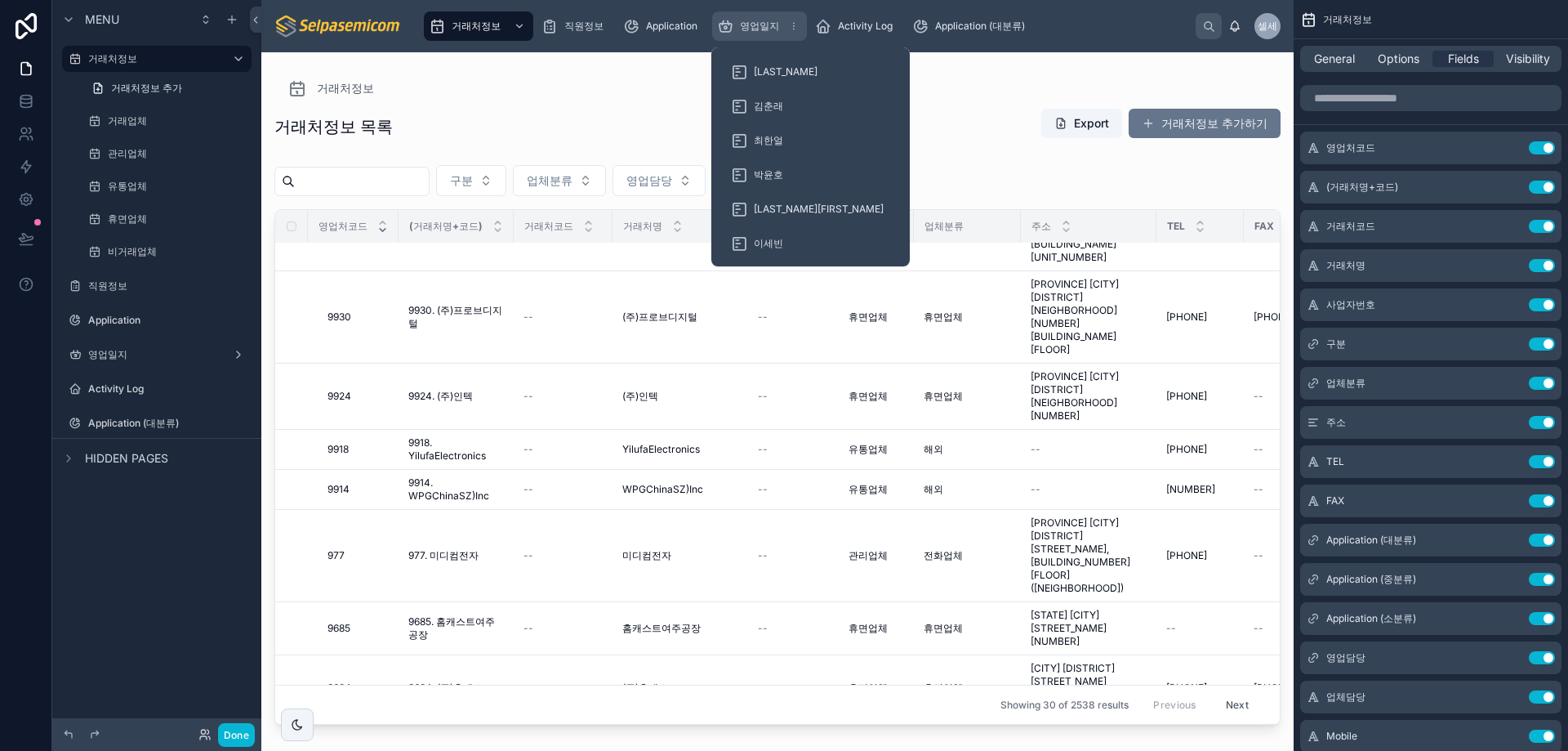 click on "영업일지" at bounding box center (760, 26) 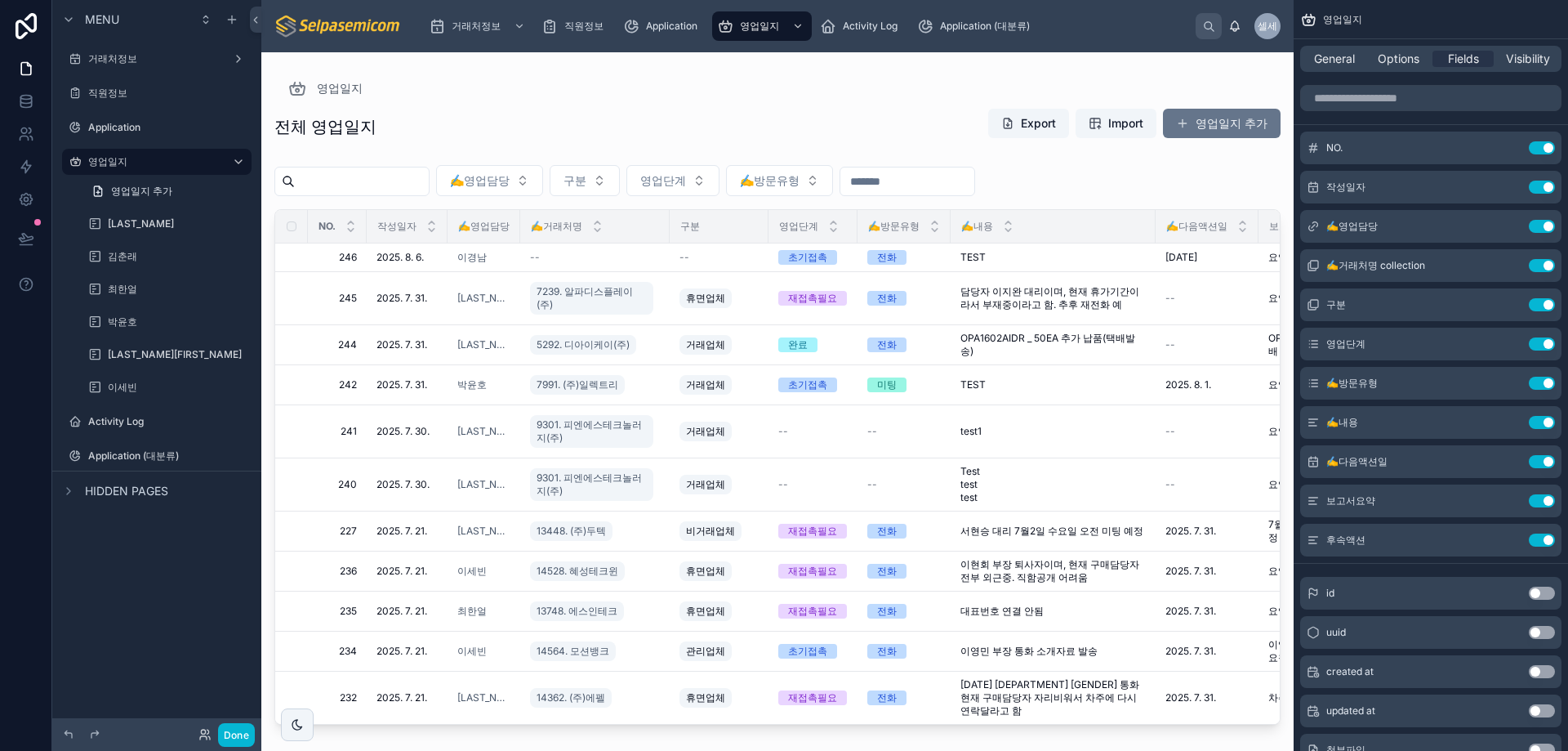 click at bounding box center [777, 391] 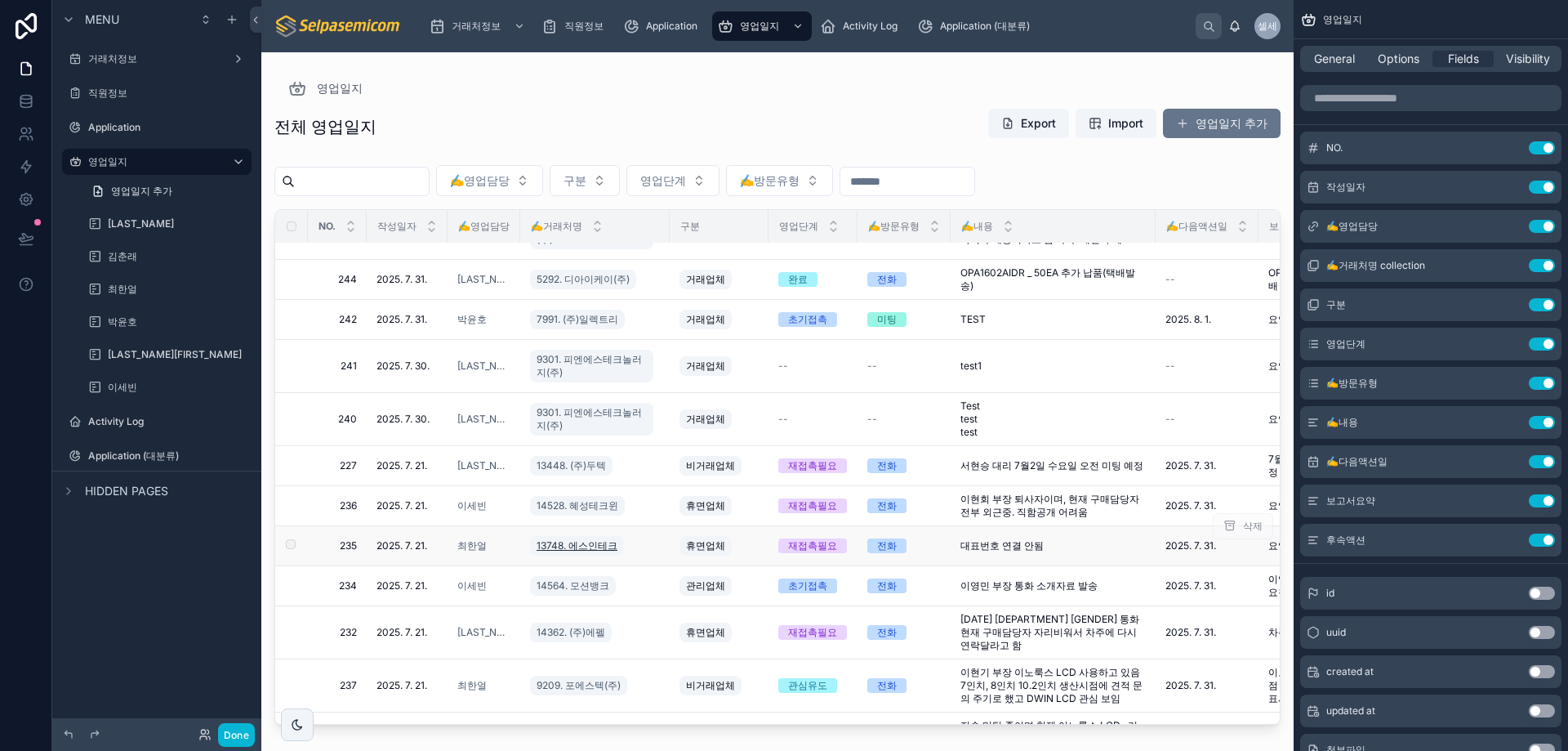 scroll, scrollTop: 0, scrollLeft: 0, axis: both 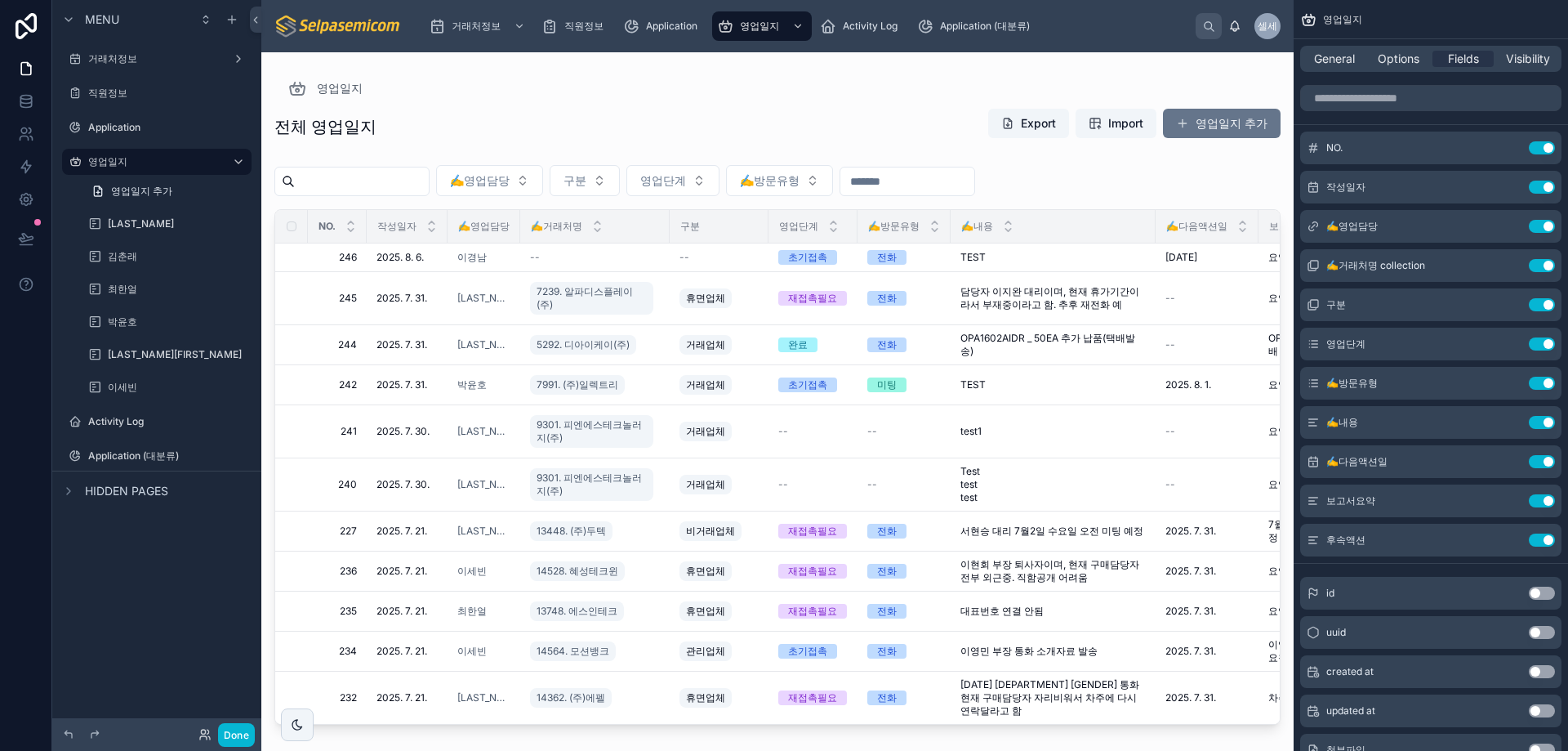 click on "영업일지 전체 영업일지 Export Import 영업일지 추가 ✍️영업담당 구분 영업단계 ✍️방문유형 NO. 작성일자 ✍️영업담당 ✍️거래처명 구분 영업단계 ✍️방문유형 ✍️내용 ✍️다음액션일 보고서요약 후속액션 246 246 2025. 8. 6. 2025. 8. 6. 이경남 -- -- 초기접촉 전화 TEST TEST 2025. 8. 10. 2025. 8. 10. 요약 불가 요약 불가 자료 재발송 자료 재발송 삭제 245 245 2025. 7. 31. 2025. 7. 31. 김동일 7239. 알파디스플레이(주) 휴면업체 재접촉필요 전화 담당자 이지완 대리이며, 현재 휴가기간이라서 부재중이라고 함. 추후 재전화 예 담당자 이지완 대리이며, 현재 휴가기간이라서 부재중이라고 함. 추후 재전화 예 -- 요약 불가 요약 불가 다시 연락 요청 다시 연락 요청 삭제 244 244 2025. 7. 31. 2025. 7. 31. 김동일 5292. 디아이케이(주) 거래업체 완료 전화 OPA1602AIDR _ 50EA 추가 납품(택배발송) -- 삭제 242" at bounding box center [777, 391] 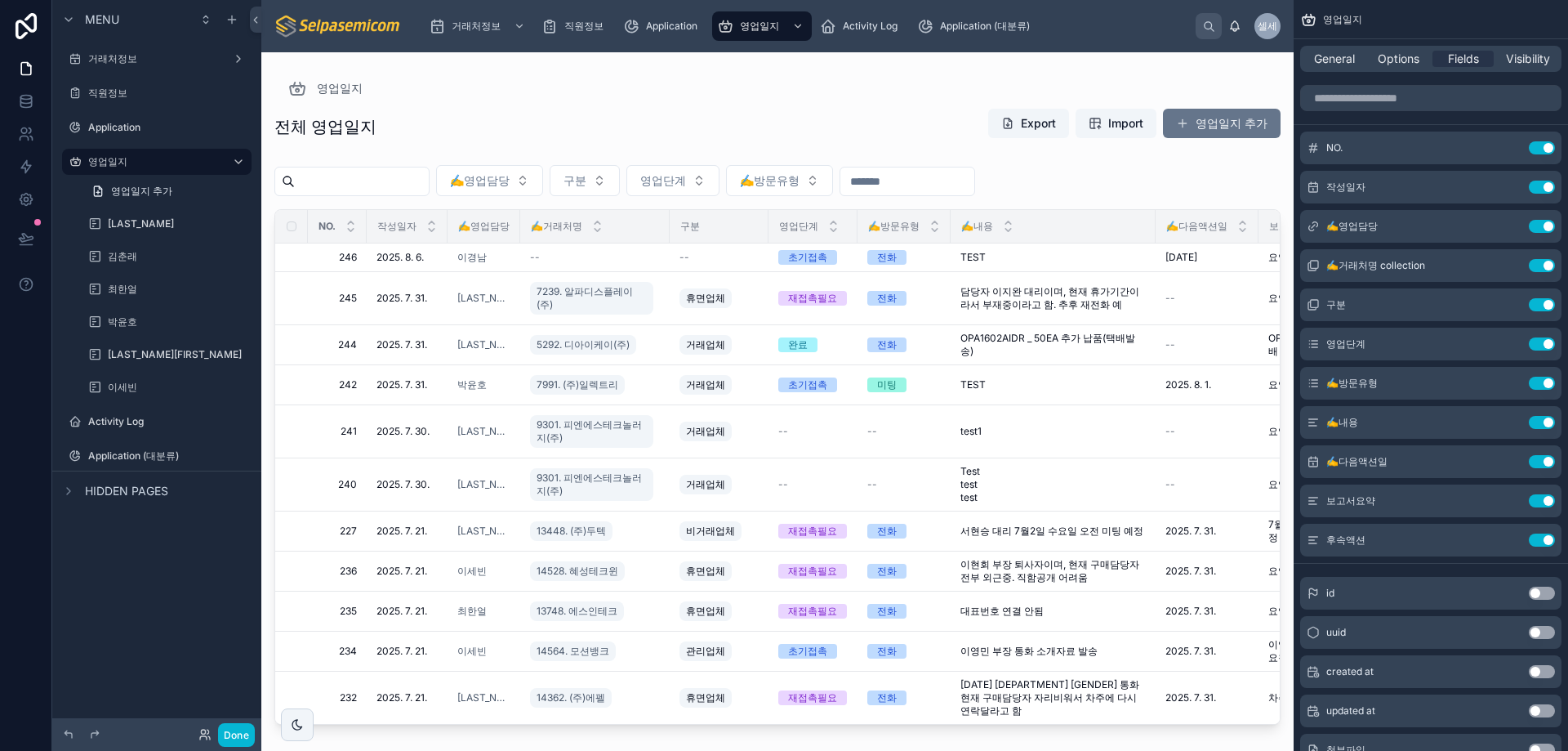 drag, startPoint x: 646, startPoint y: 101, endPoint x: 658, endPoint y: 56, distance: 46.57252 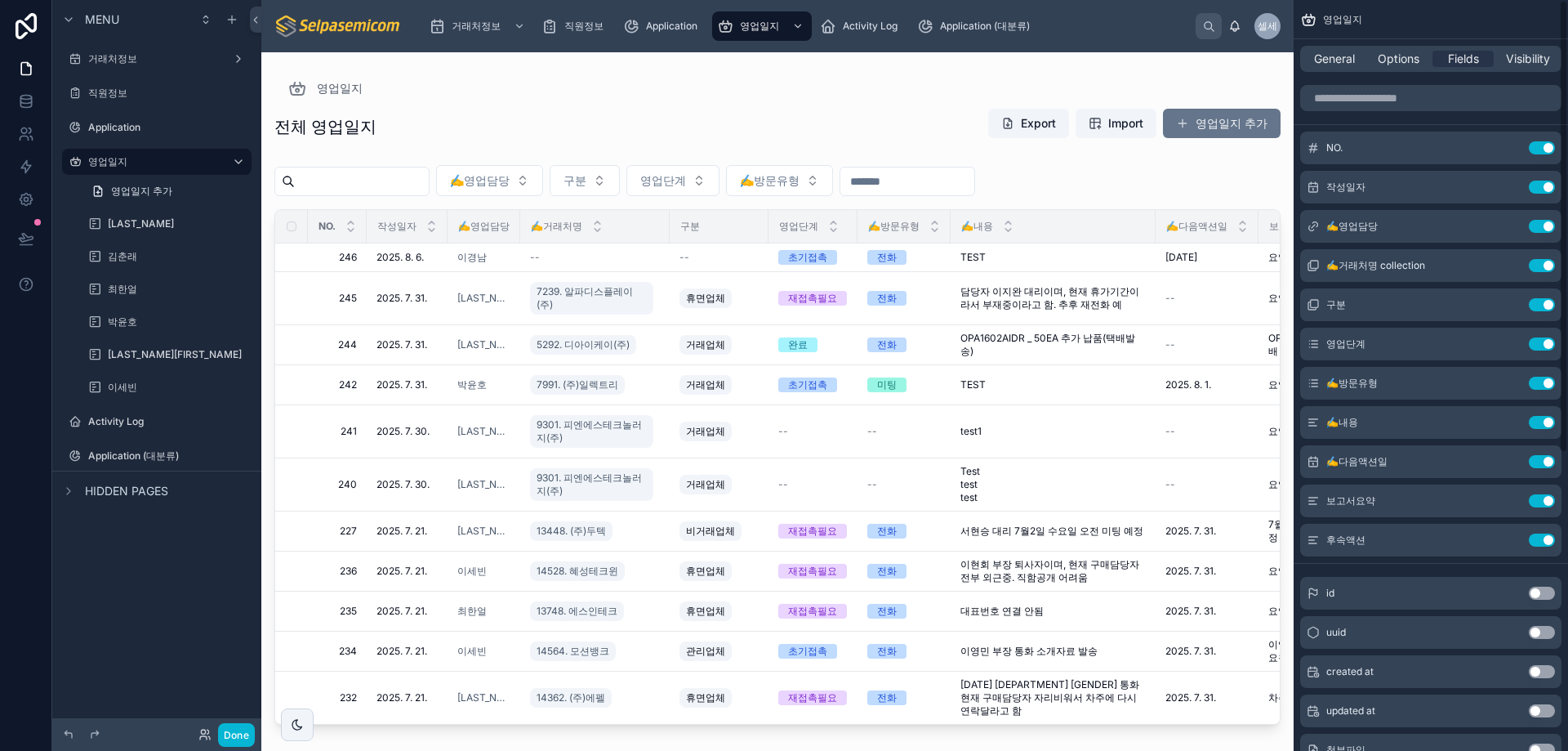 click on "전체 영업일지 Export Import 영업일지 추가" at bounding box center (777, 127) 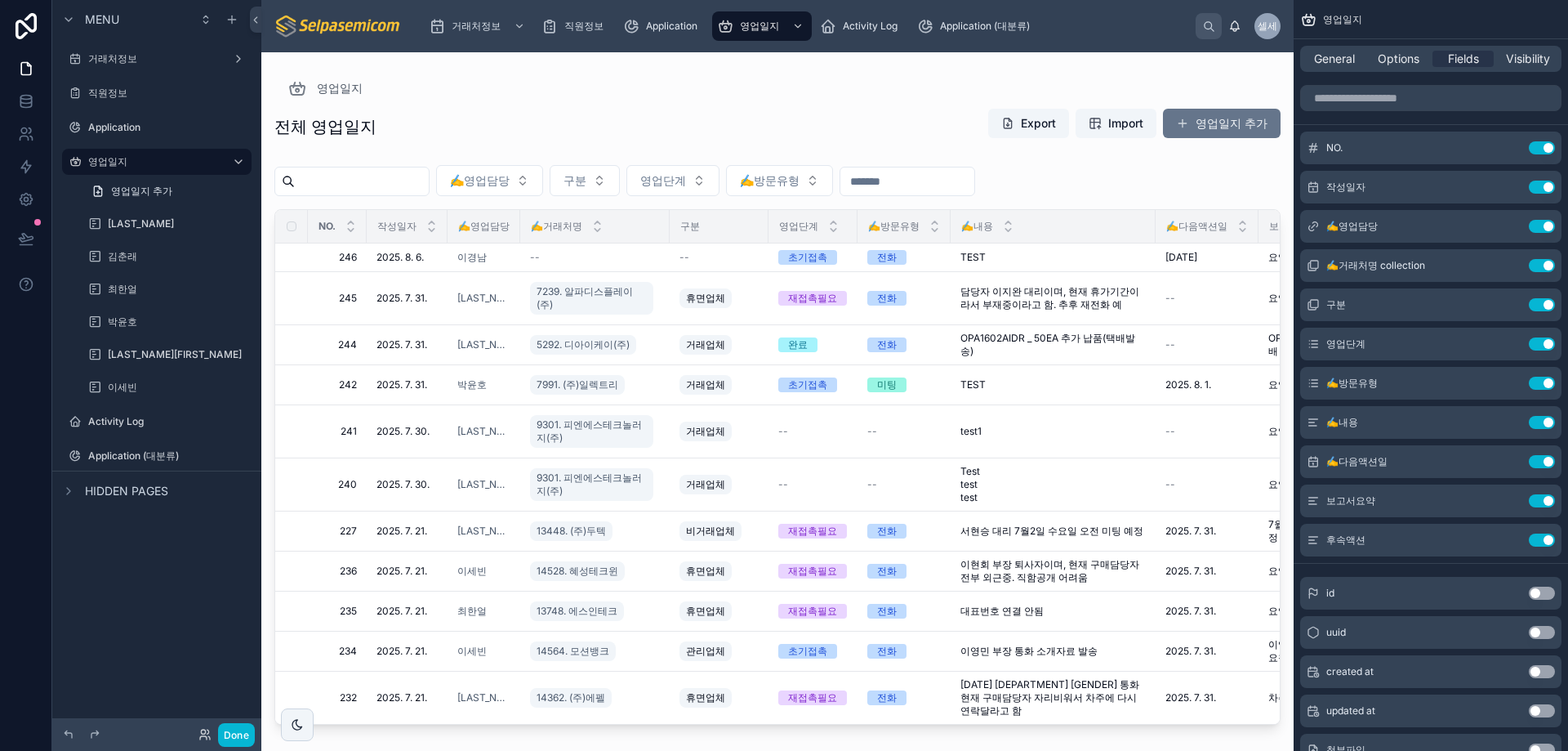 click on "전체 영업일지 Export Import 영업일지 추가" at bounding box center [777, 127] 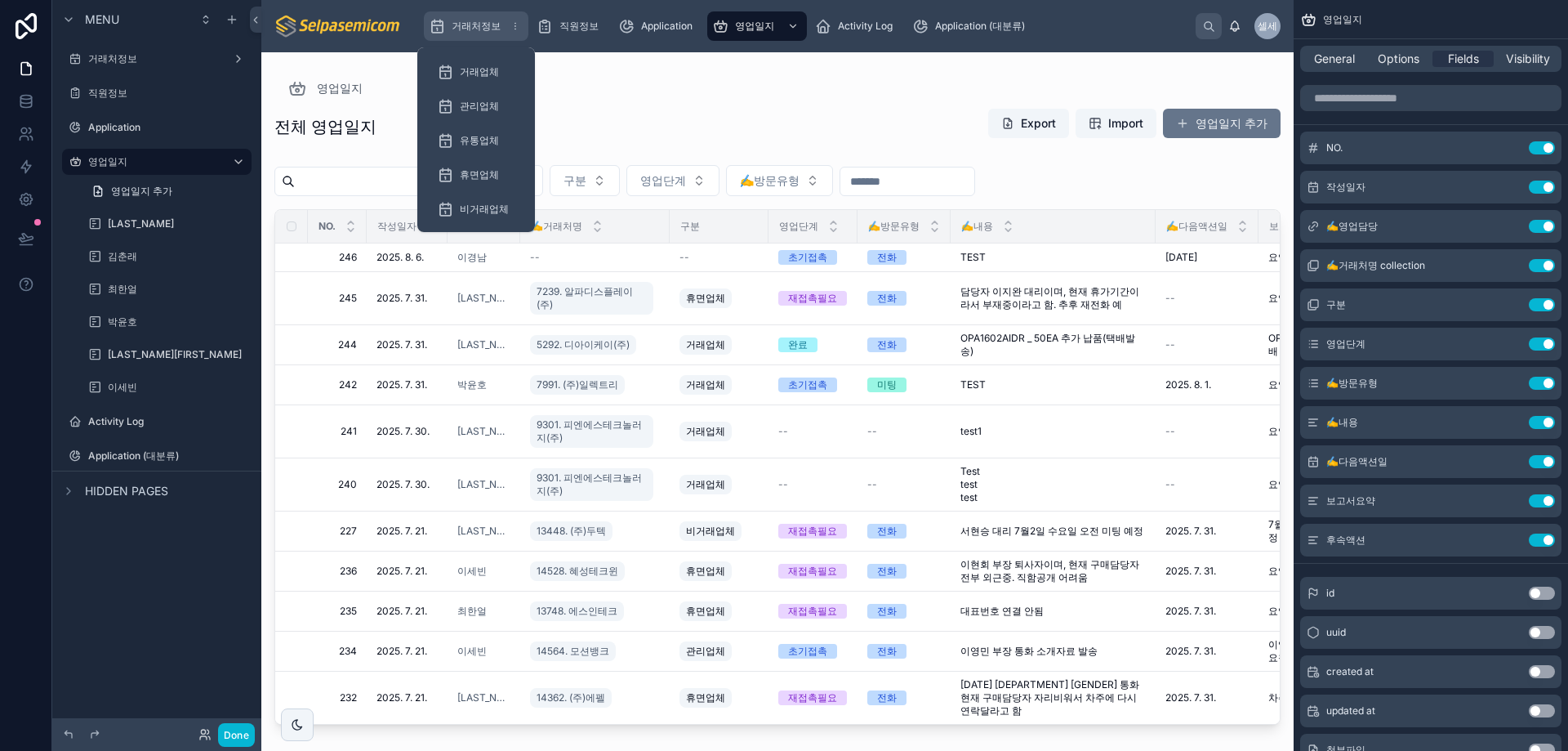 click on "거래처정보" at bounding box center (476, 26) 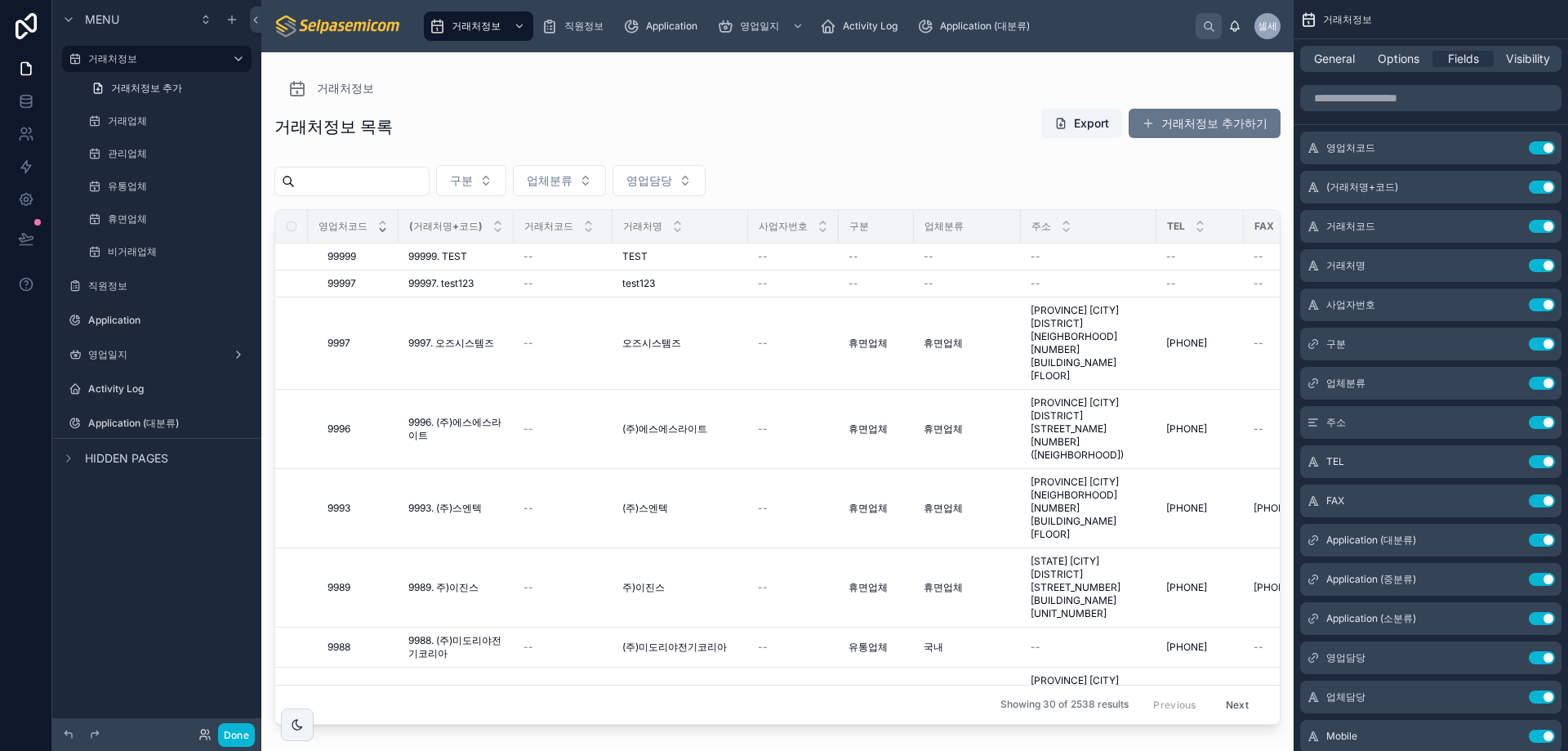 click at bounding box center [777, 391] 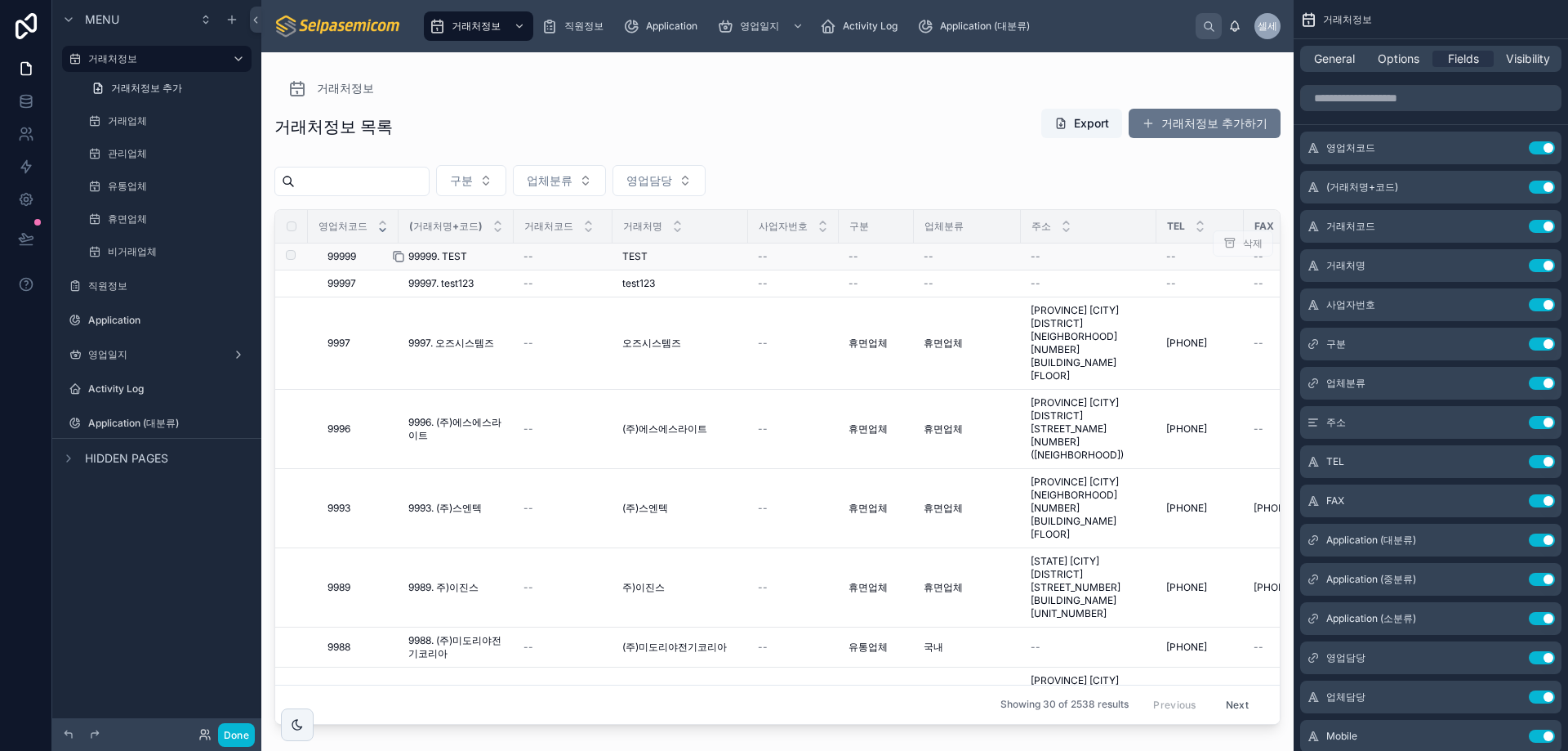 click 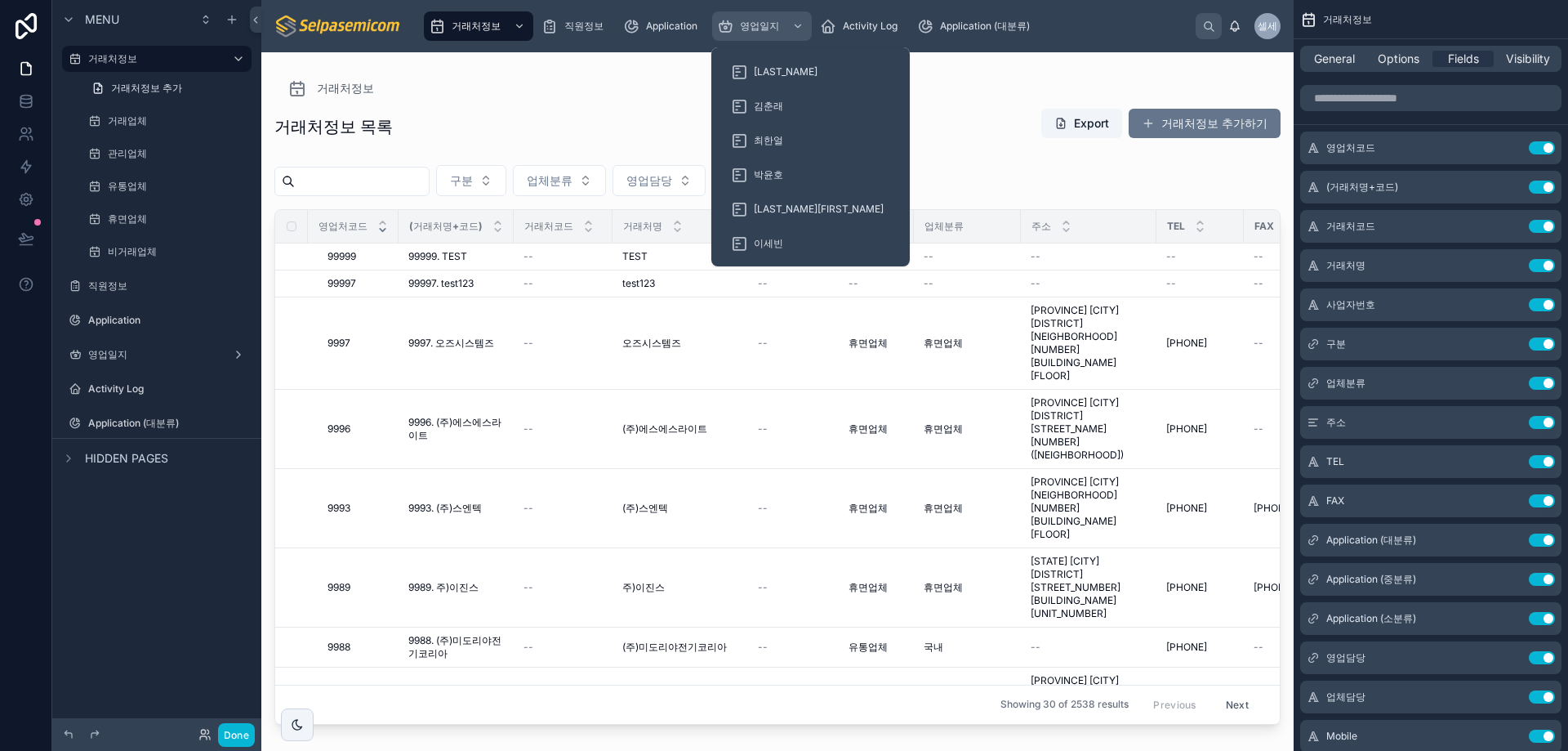 drag, startPoint x: 762, startPoint y: 21, endPoint x: 520, endPoint y: 48, distance: 243.50154 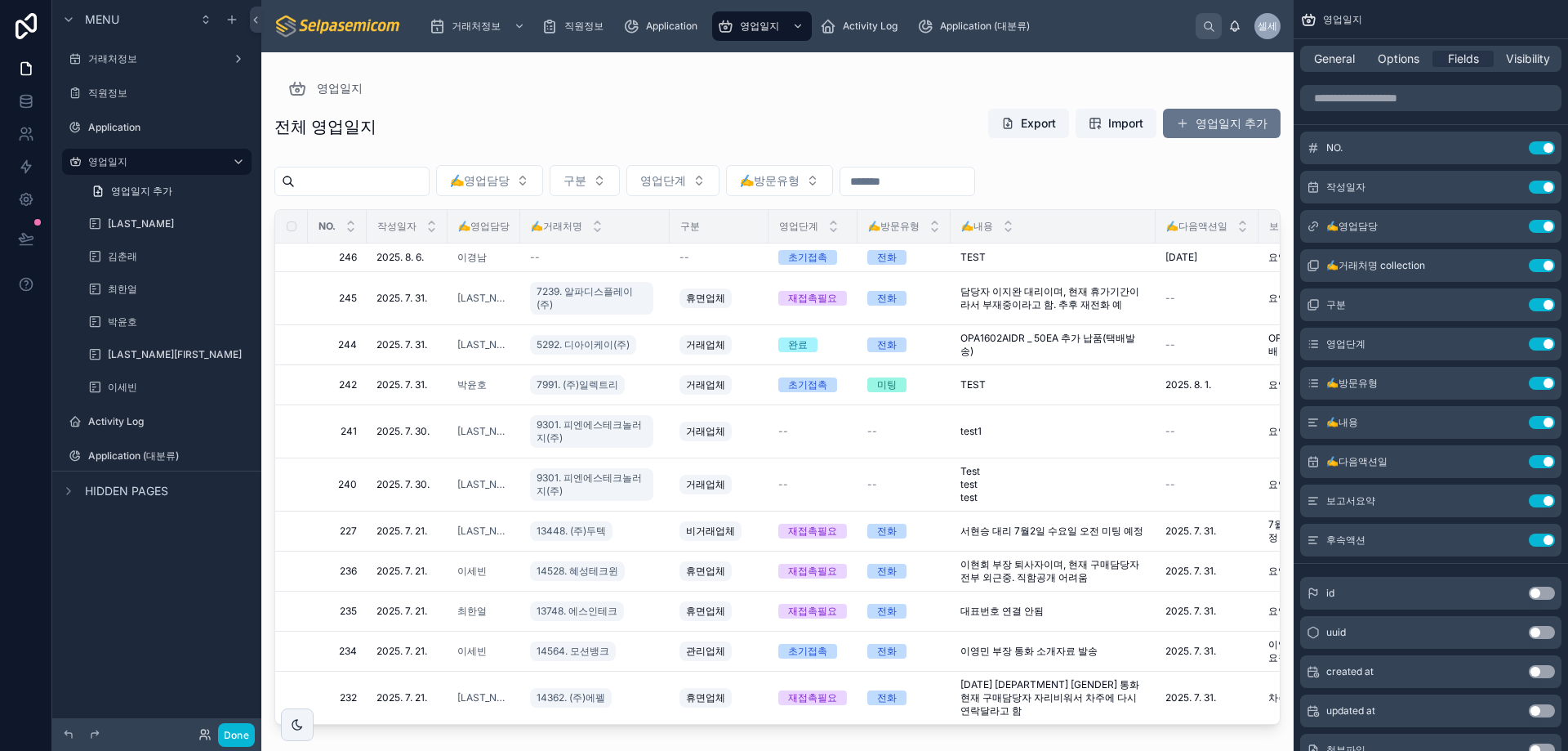 drag, startPoint x: 864, startPoint y: 128, endPoint x: 231, endPoint y: 749, distance: 886.7525 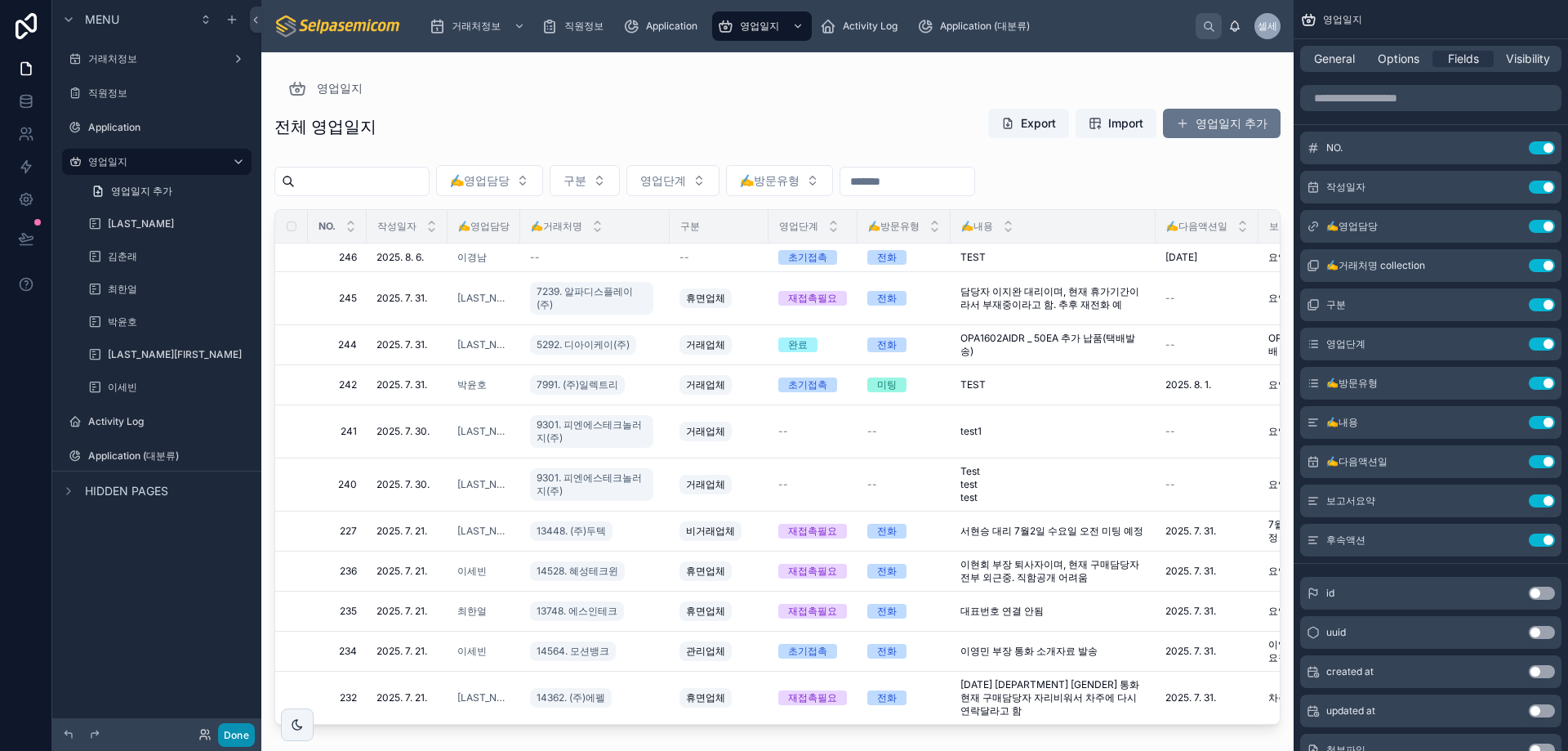 click on "Done" at bounding box center (236, 735) 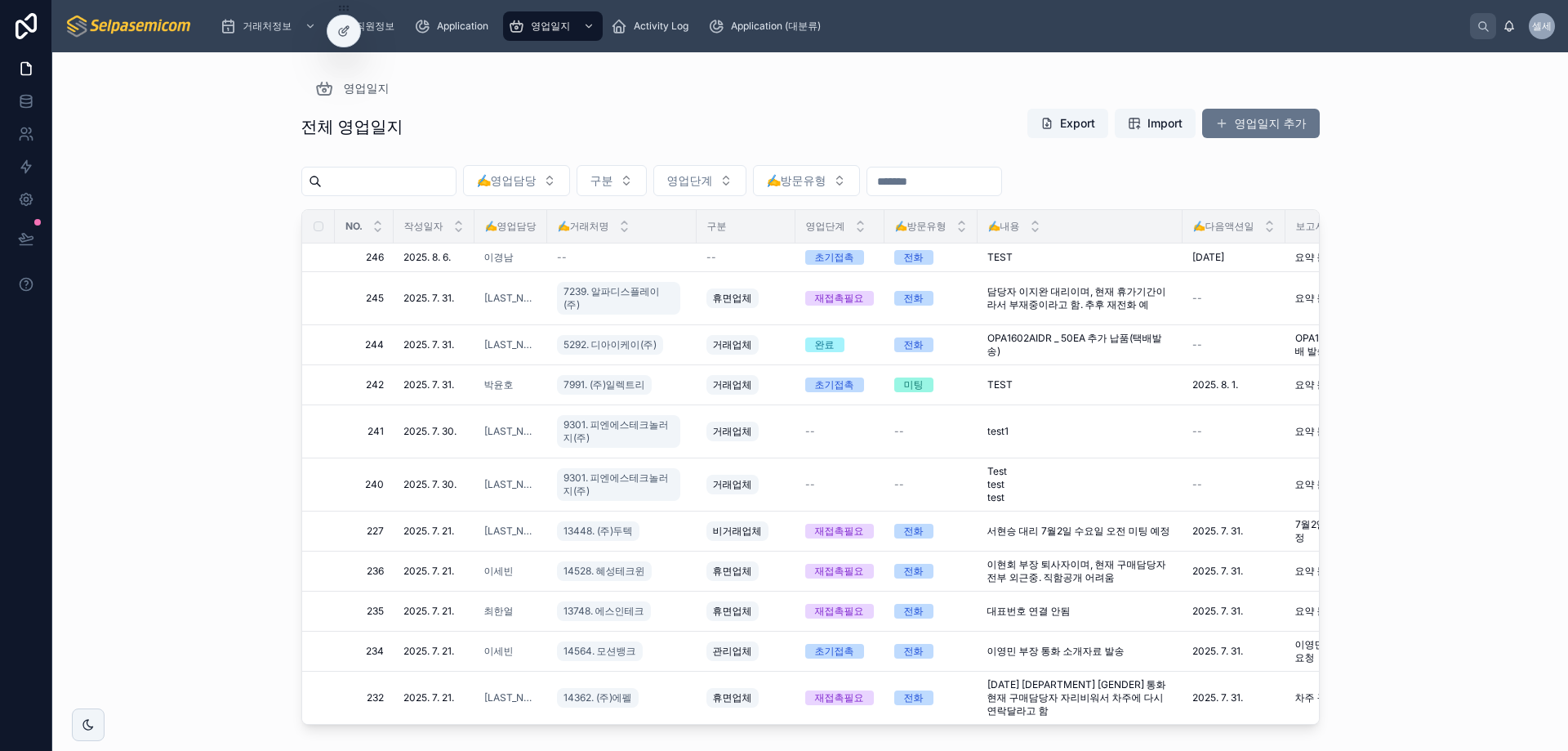 drag, startPoint x: 579, startPoint y: 114, endPoint x: 539, endPoint y: 150, distance: 53.8145 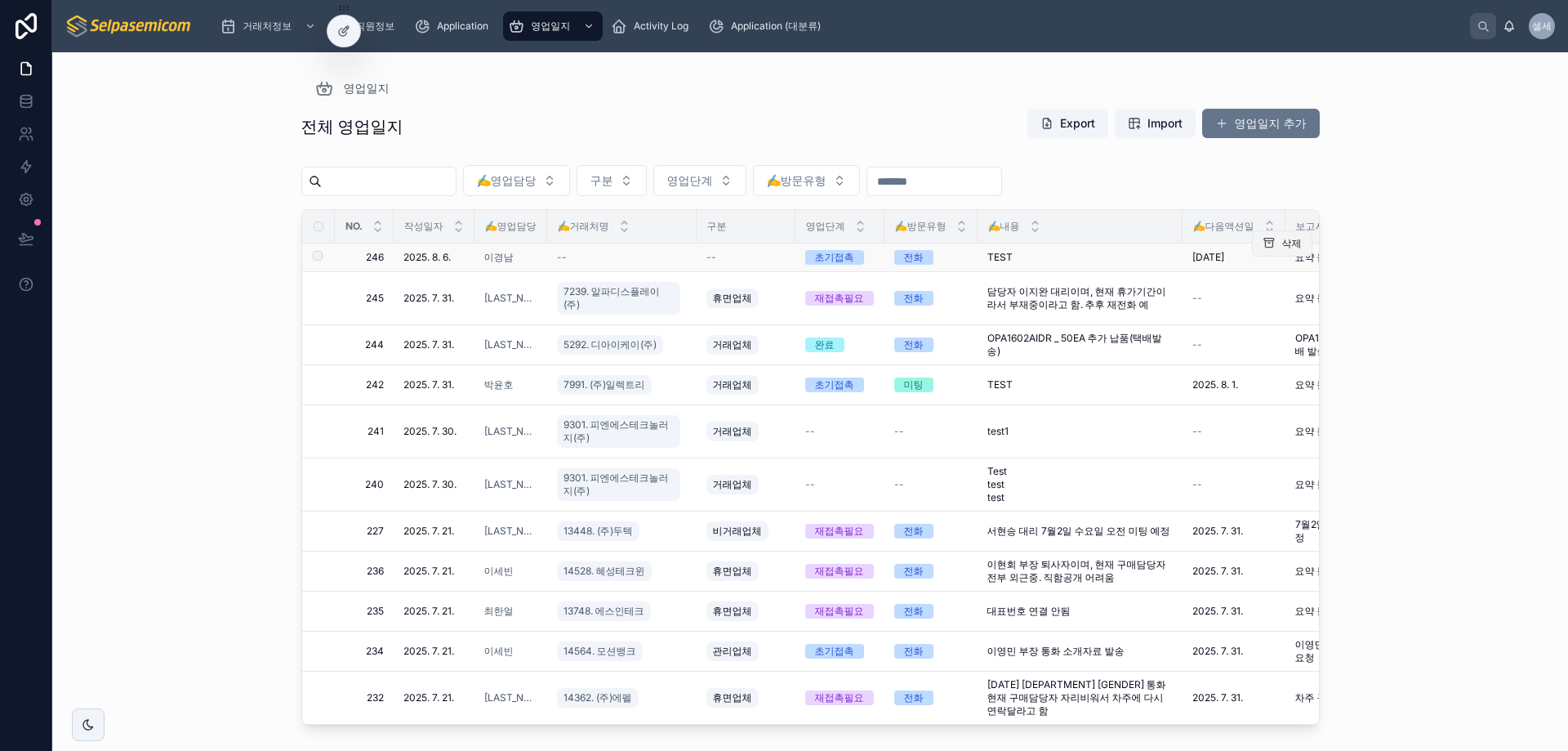 click on "삭제" at bounding box center [1282, 244] 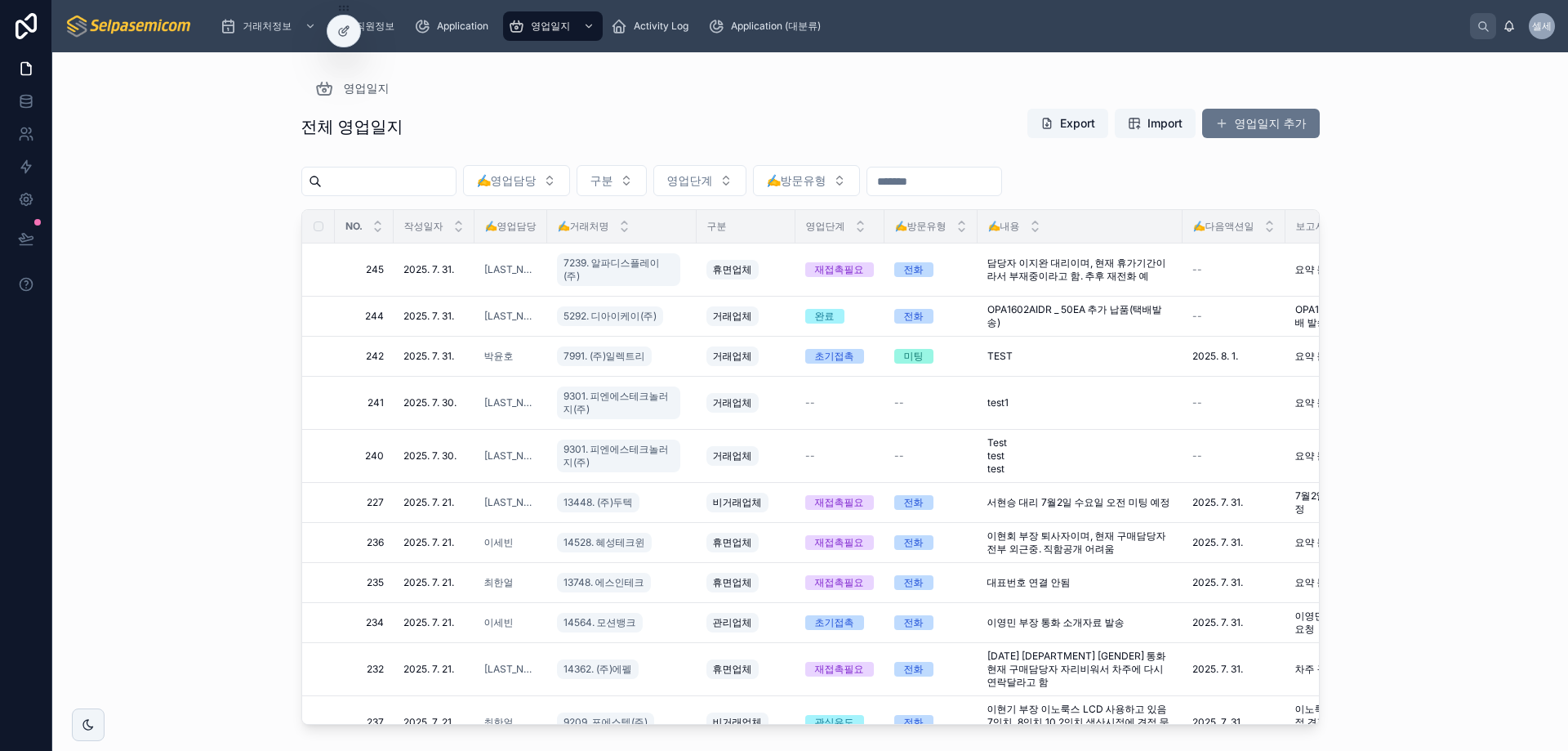 click on "전체 영업일지 Export Import 영업일지 추가 ✍️영업담당 구분 영업단계 ✍️방문유형 NO. 작성일자 ✍️영업담당 ✍️거래처명 구분 영업단계 ✍️방문유형 ✍️내용 ✍️다음액션일 보고서요약 후속액션 245 245 2025. 7. 31. 2025. 7. 31. 김동일 7239. 알파디스플레이(주) 휴면업체 재접촉필요 전화 담당자 이지완 대리이며, 현재 휴가기간이라서 부재중이라고 함. 추후 재전화 예 담당자 이지완 대리이며, 현재 휴가기간이라서 부재중이라고 함. 추후 재전화 예 -- 요약 불가 요약 불가 다시 연락 요청 다시 연락 요청 삭제 244 244 2025. 7. 31. 2025. 7. 31. 김동일 5292. 디아이케이(주) 거래업체 완료 전화 OPA1602AIDR _ 50EA 추가 납품(택배발송) OPA1602AIDR _ 50EA 추가 납품(택배발송) -- OPA1602AIDR 50EA 추가 납품 및 택배 발송. OPA1602AIDR 50EA 추가 납품 및 택배 발송. 납품 완료 안내 및 추가 문의 요청 242" at bounding box center [810, 414] 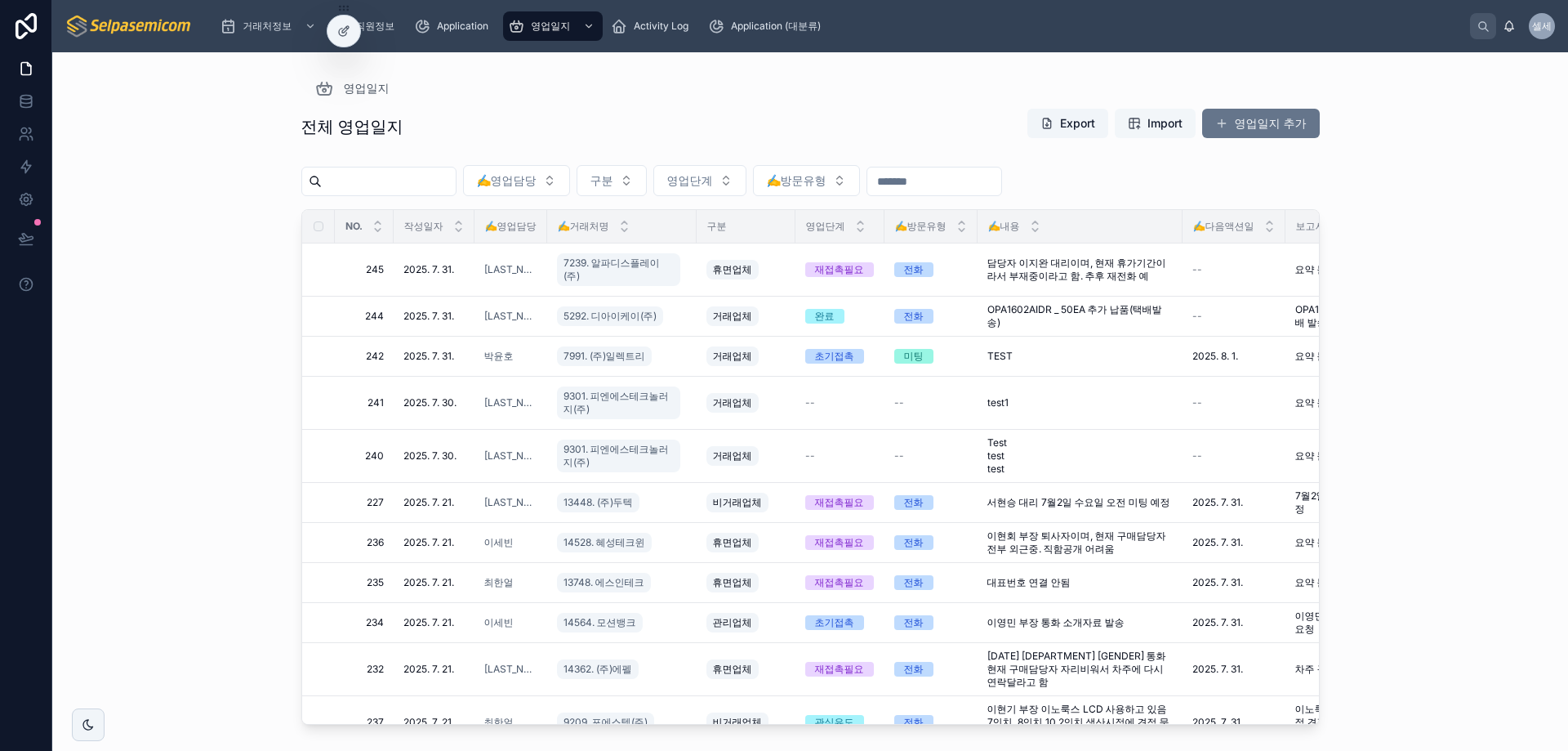 click on "Import" at bounding box center [1165, 123] 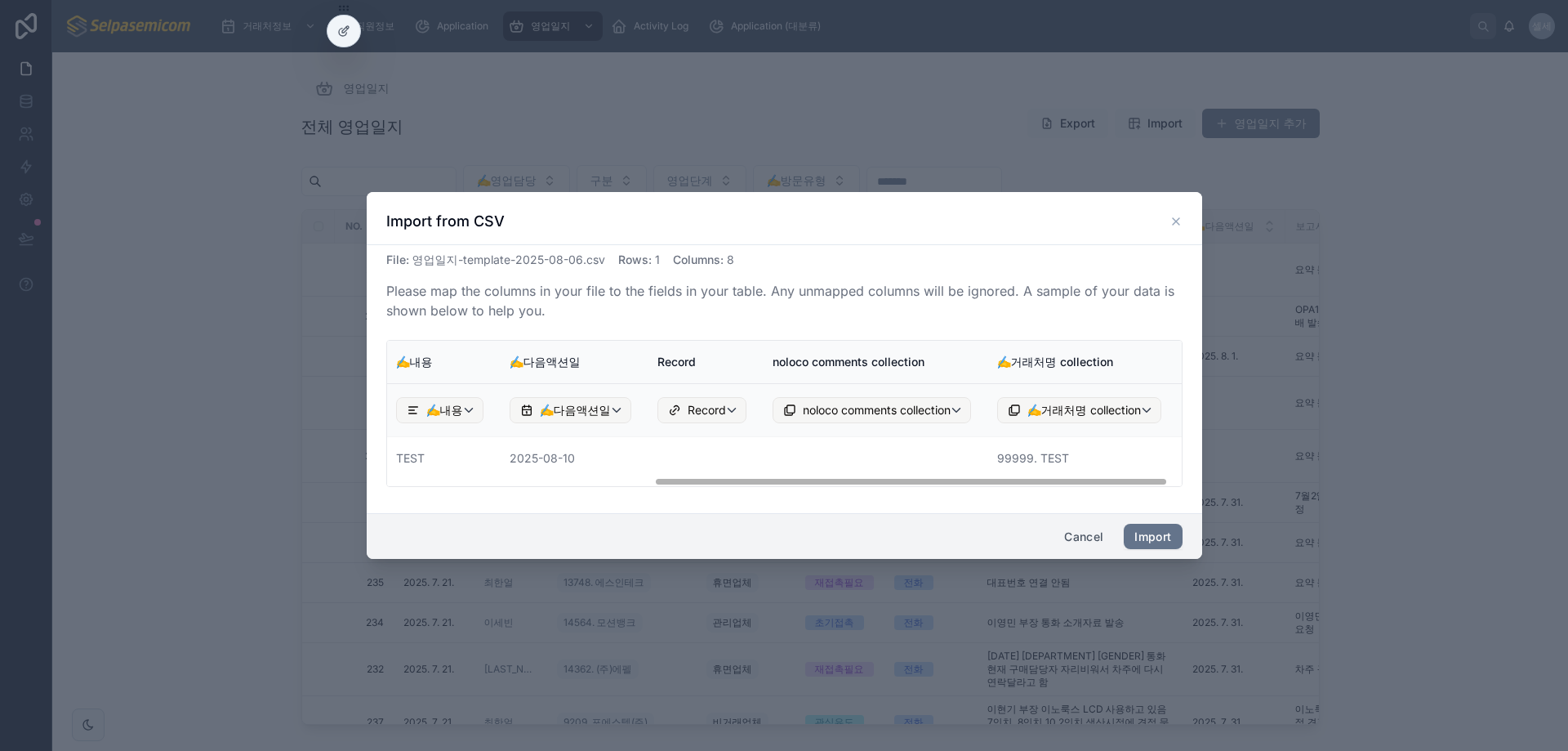 scroll, scrollTop: 0, scrollLeft: 430, axis: horizontal 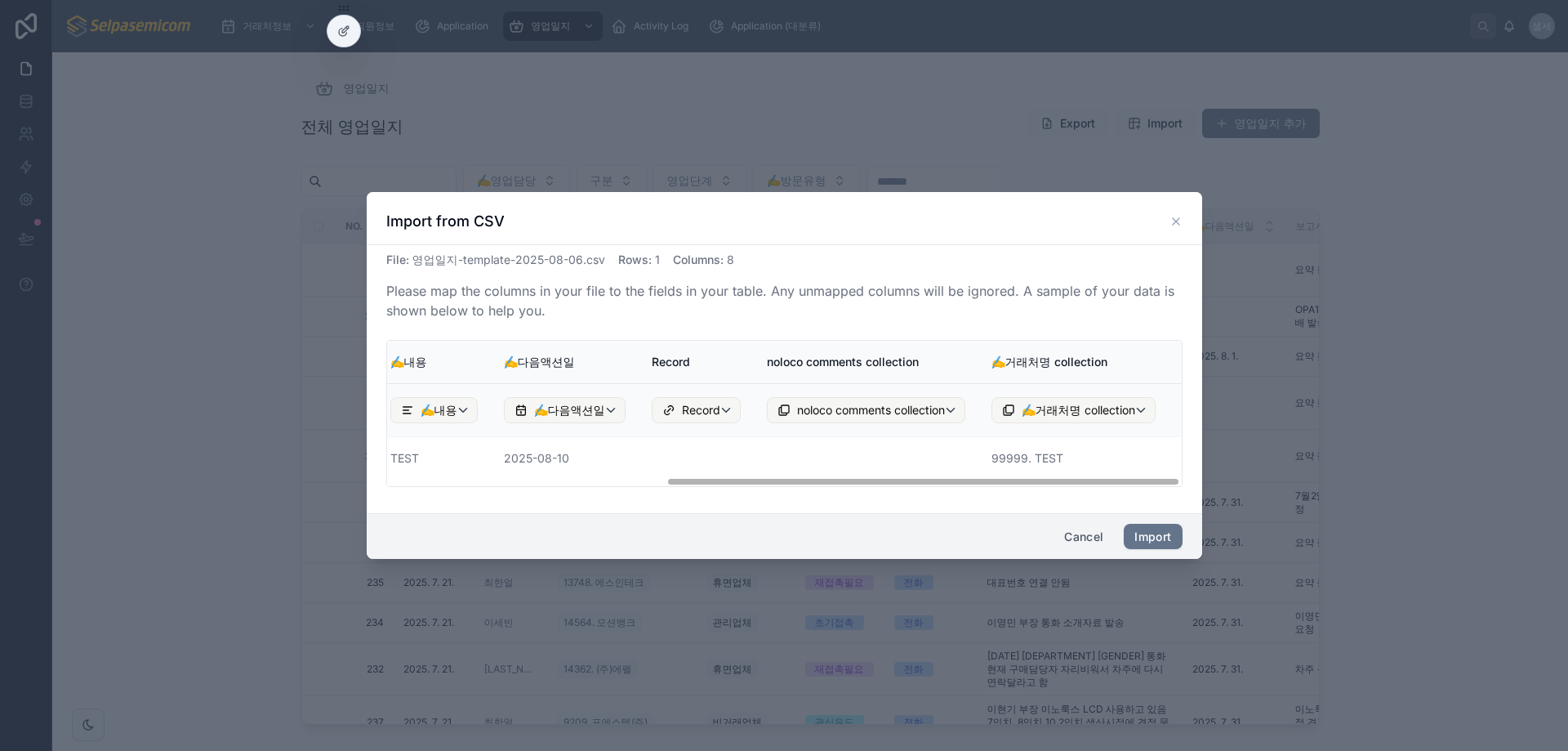 drag, startPoint x: 855, startPoint y: 483, endPoint x: 1134, endPoint y: 478, distance: 279.0448 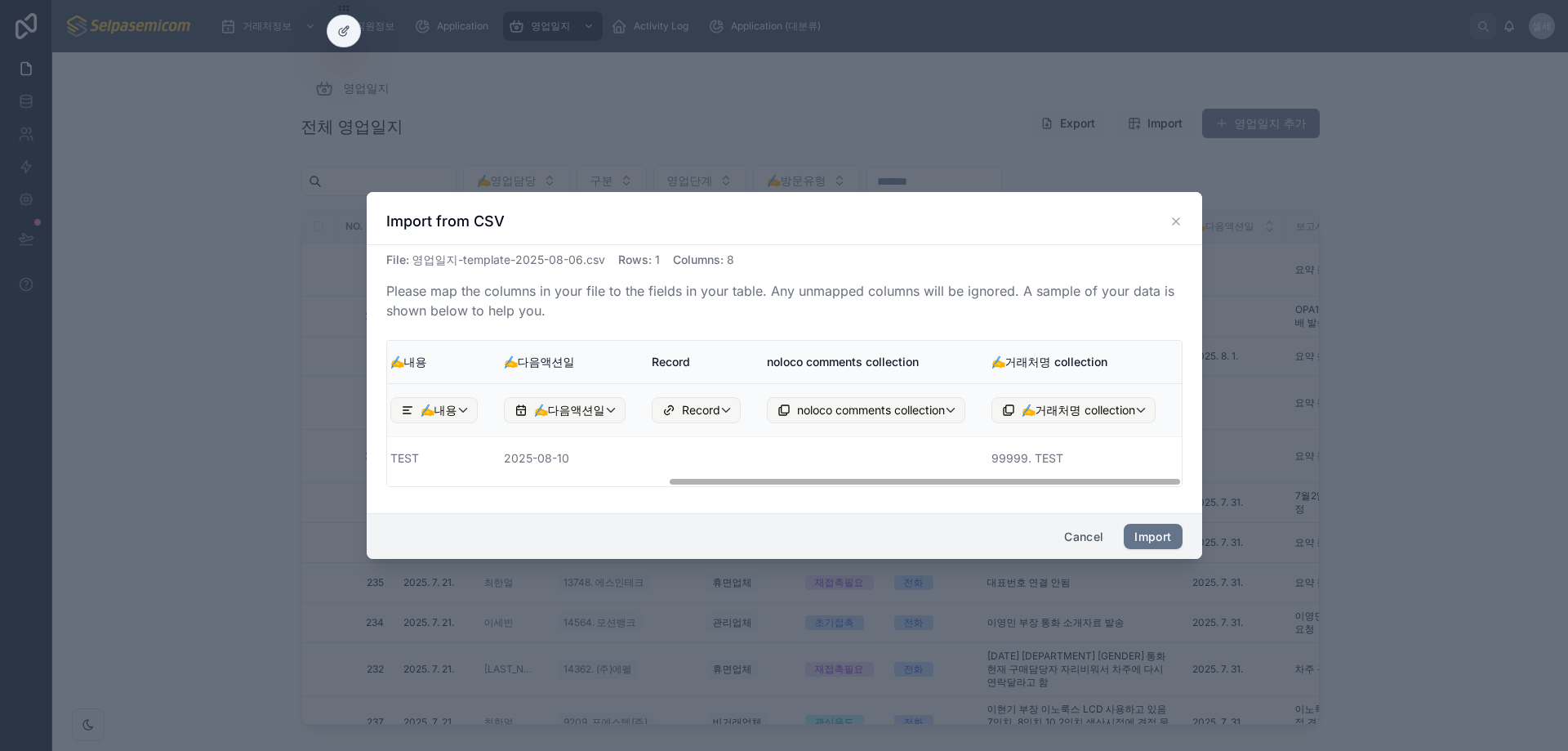 drag, startPoint x: 1128, startPoint y: 485, endPoint x: 669, endPoint y: 536, distance: 461.82464 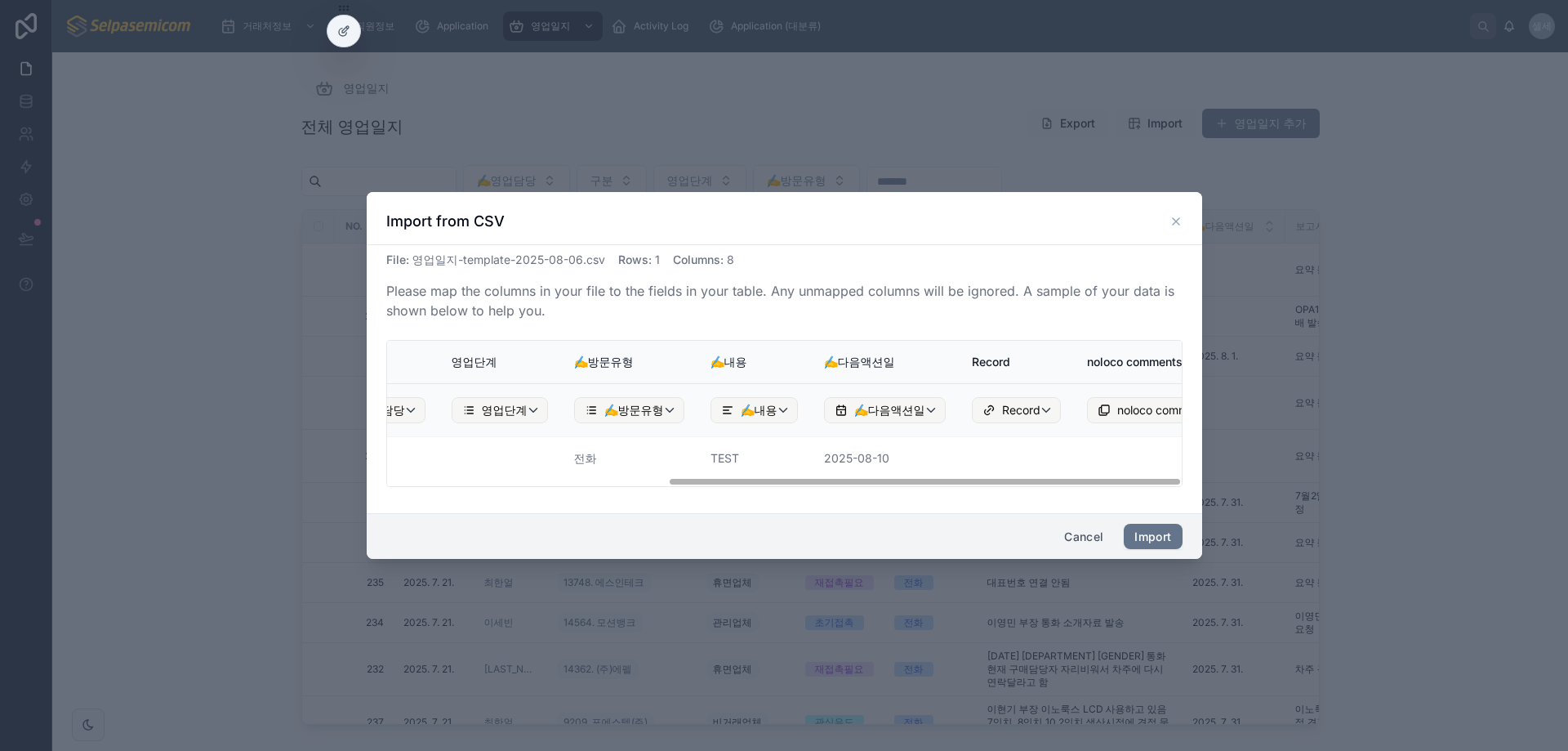 scroll, scrollTop: 0, scrollLeft: 0, axis: both 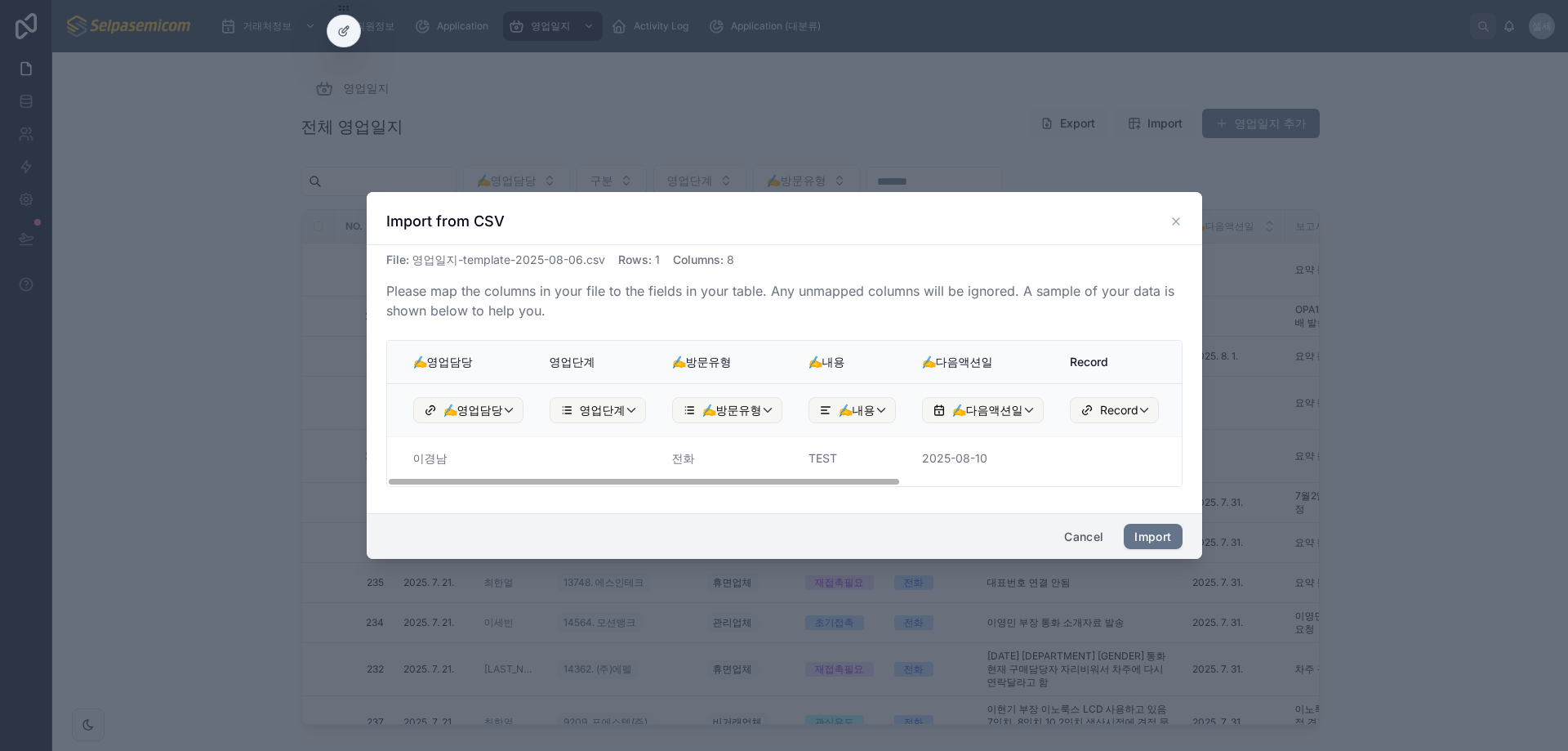 drag, startPoint x: 840, startPoint y: 481, endPoint x: 1051, endPoint y: 385, distance: 231.8124 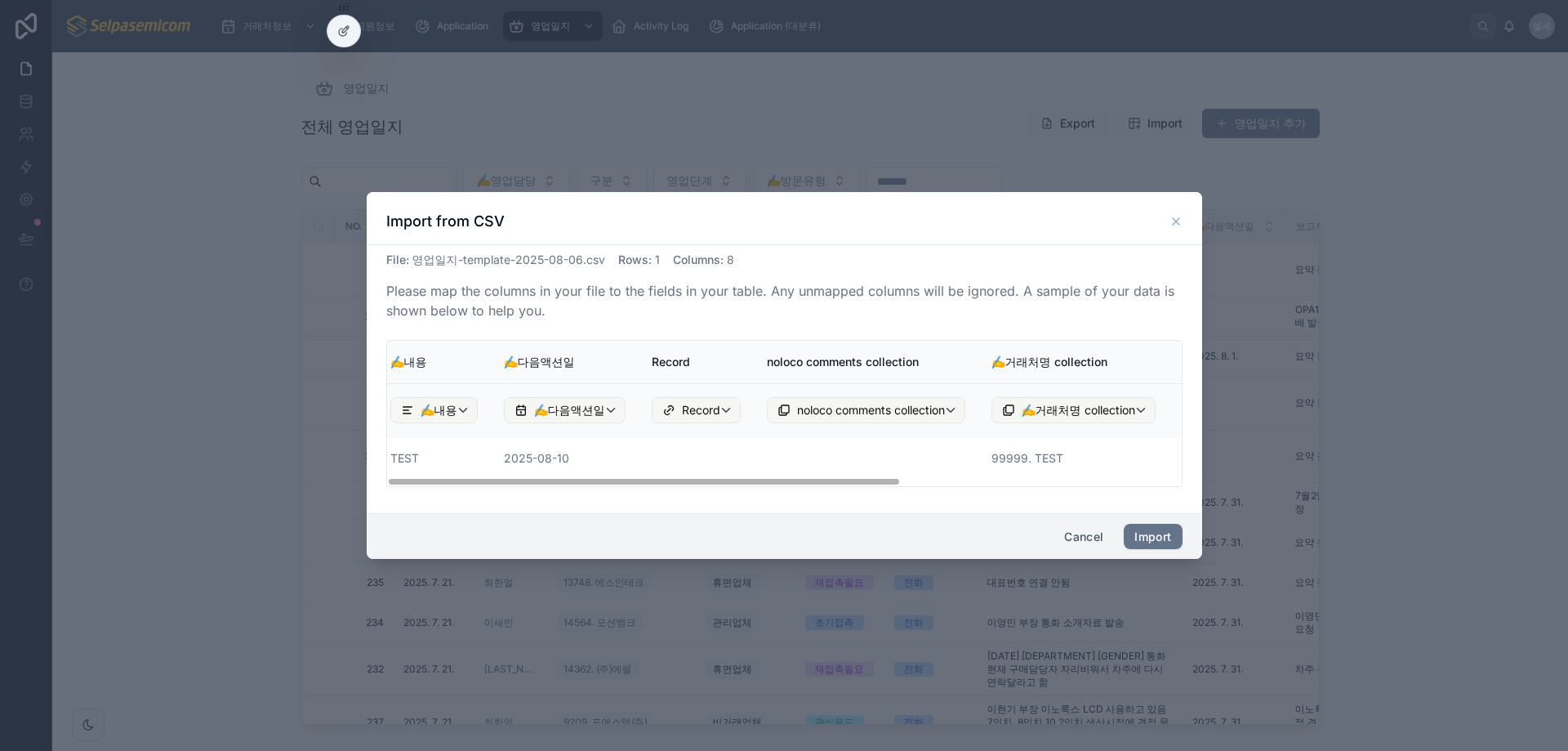 scroll, scrollTop: 0, scrollLeft: 0, axis: both 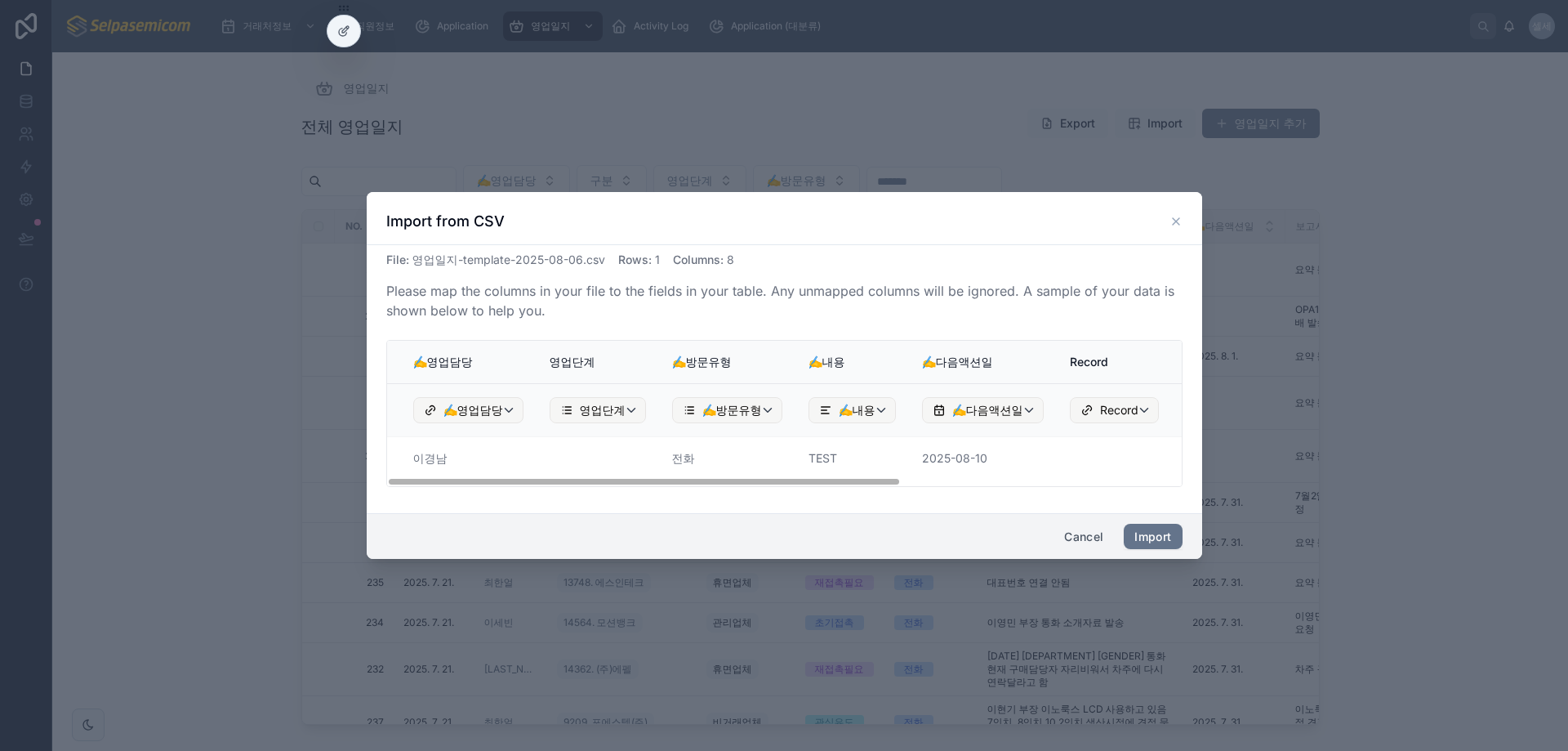 drag, startPoint x: 841, startPoint y: 483, endPoint x: 713, endPoint y: 508, distance: 130.41856 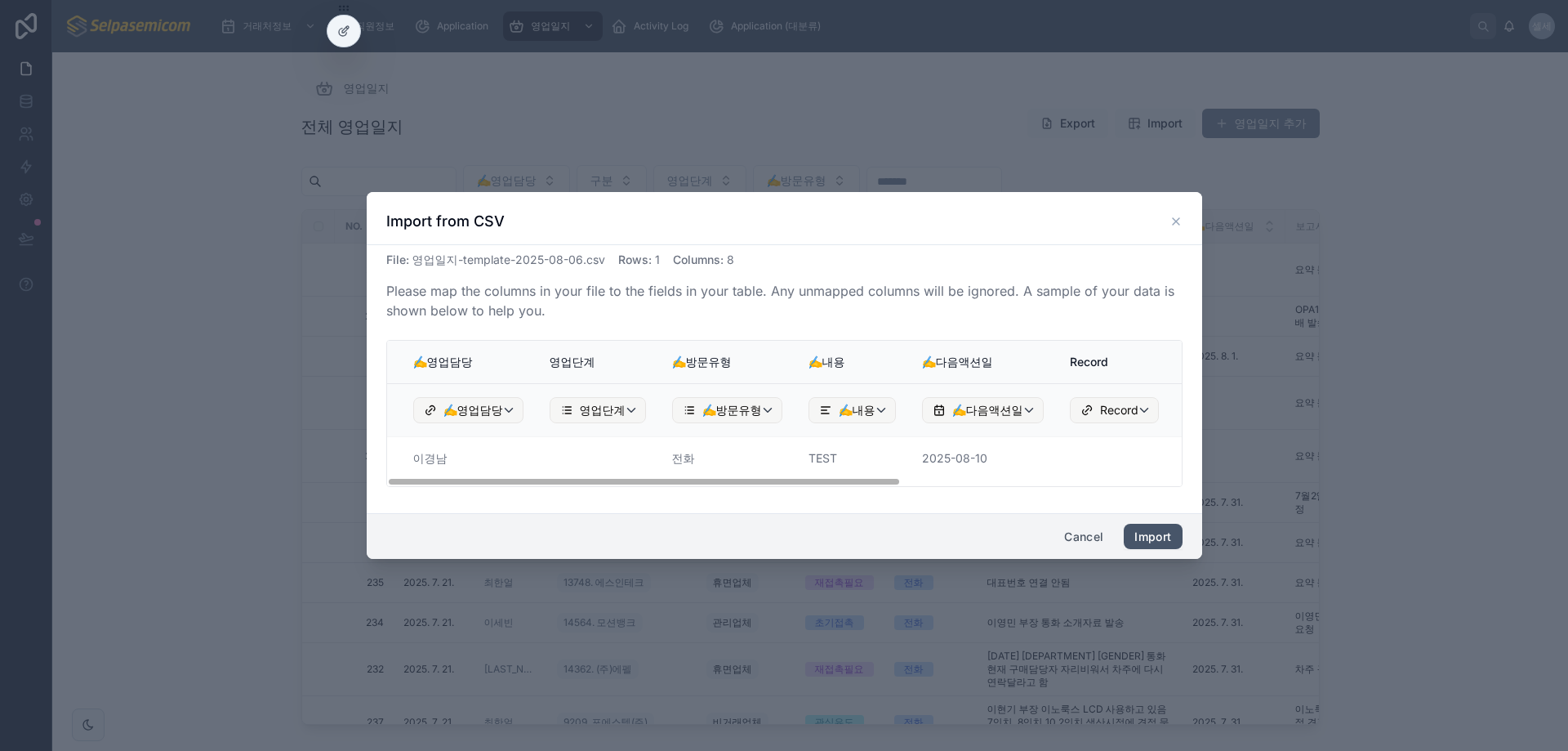 click on "Import" at bounding box center (1152, 537) 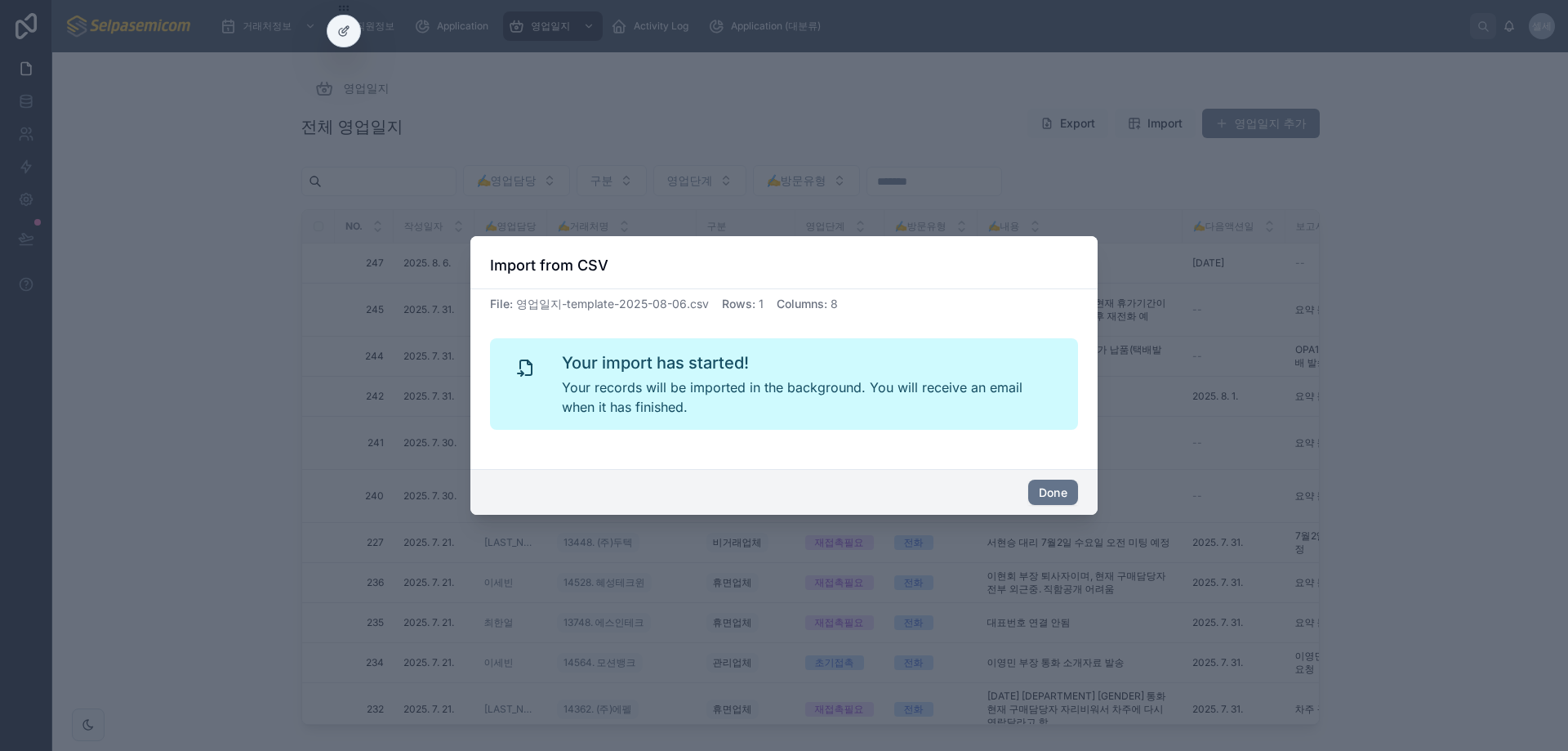 drag, startPoint x: 559, startPoint y: 360, endPoint x: 759, endPoint y: 360, distance: 200 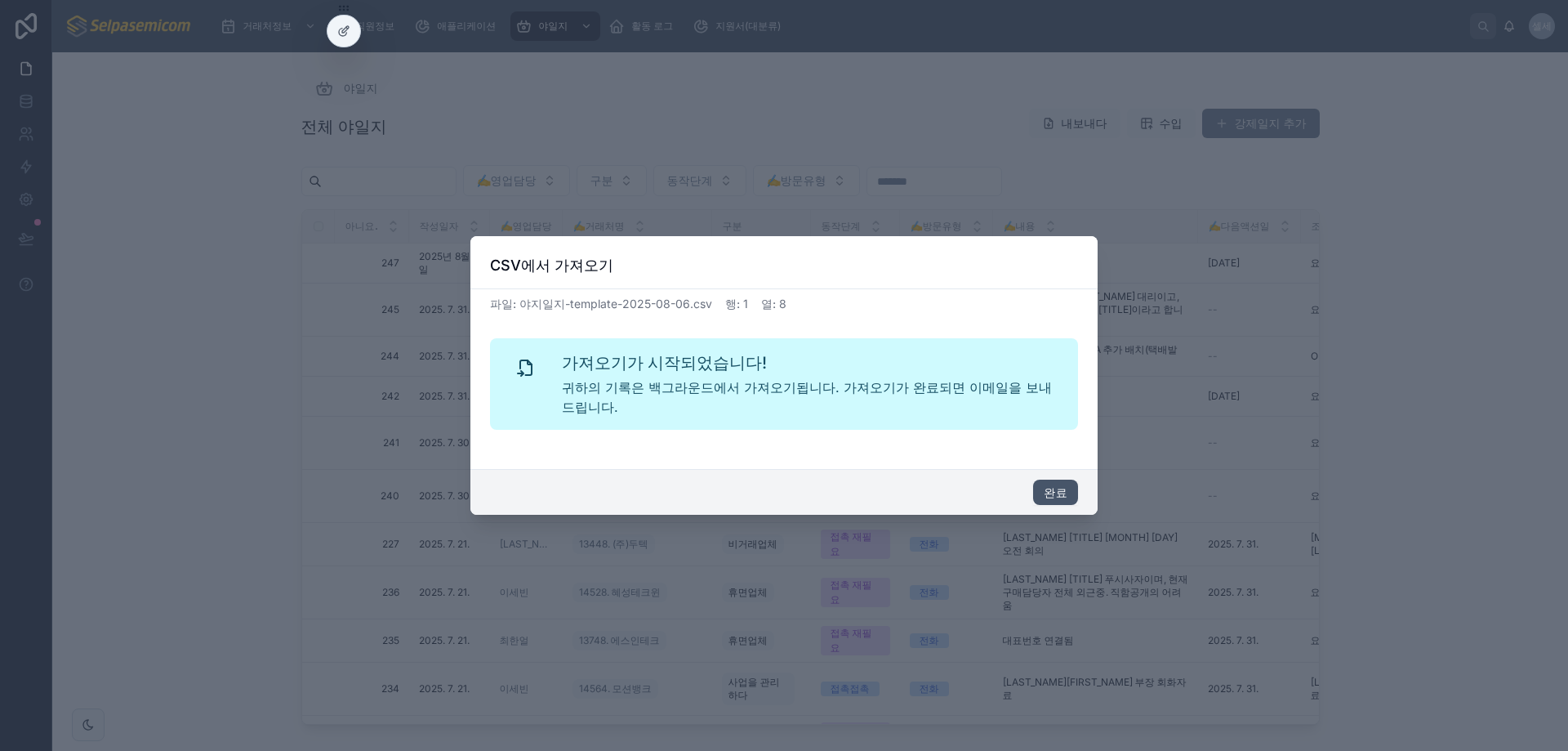 click on "완료" at bounding box center (1055, 492) 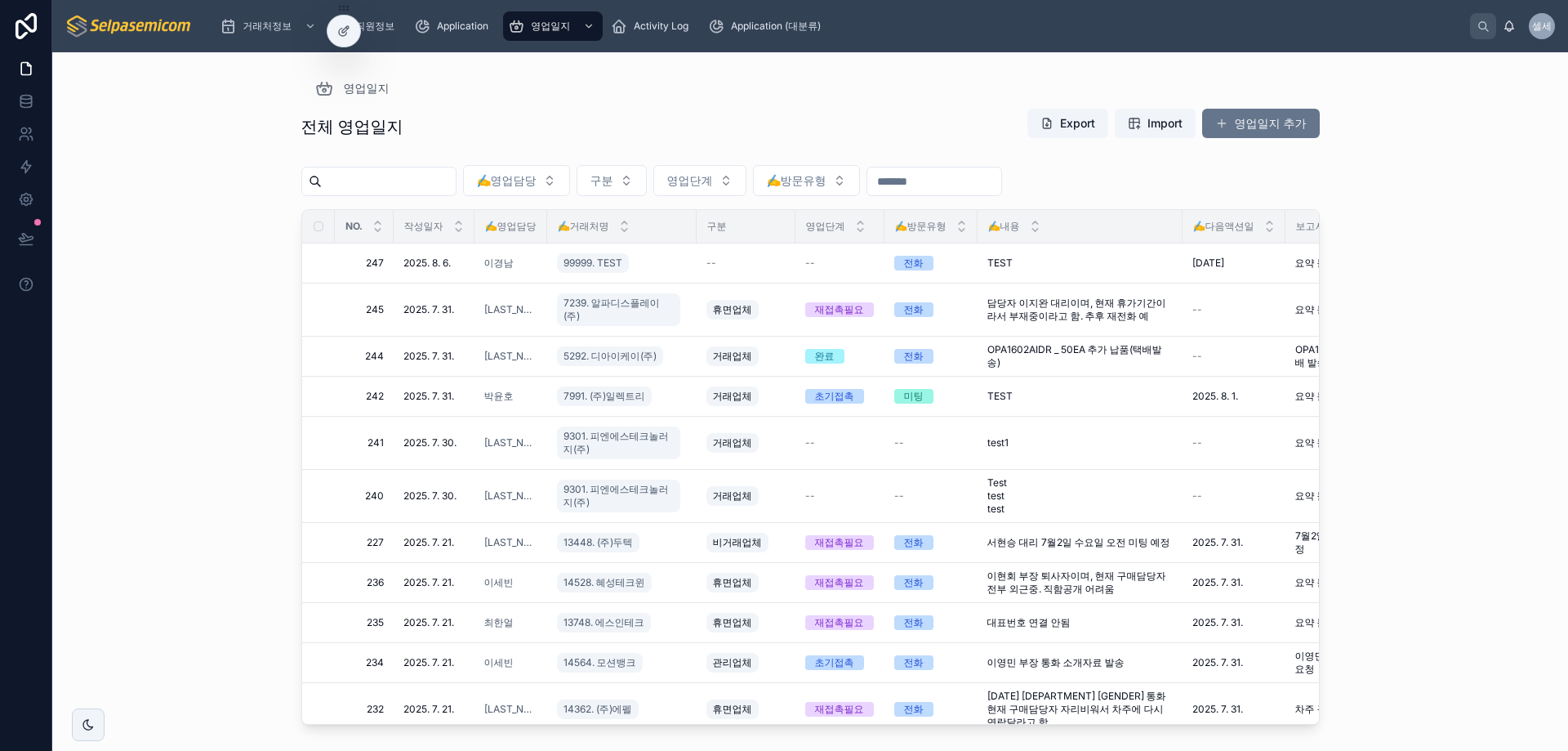 drag, startPoint x: 866, startPoint y: 94, endPoint x: 885, endPoint y: 106, distance: 22.472205 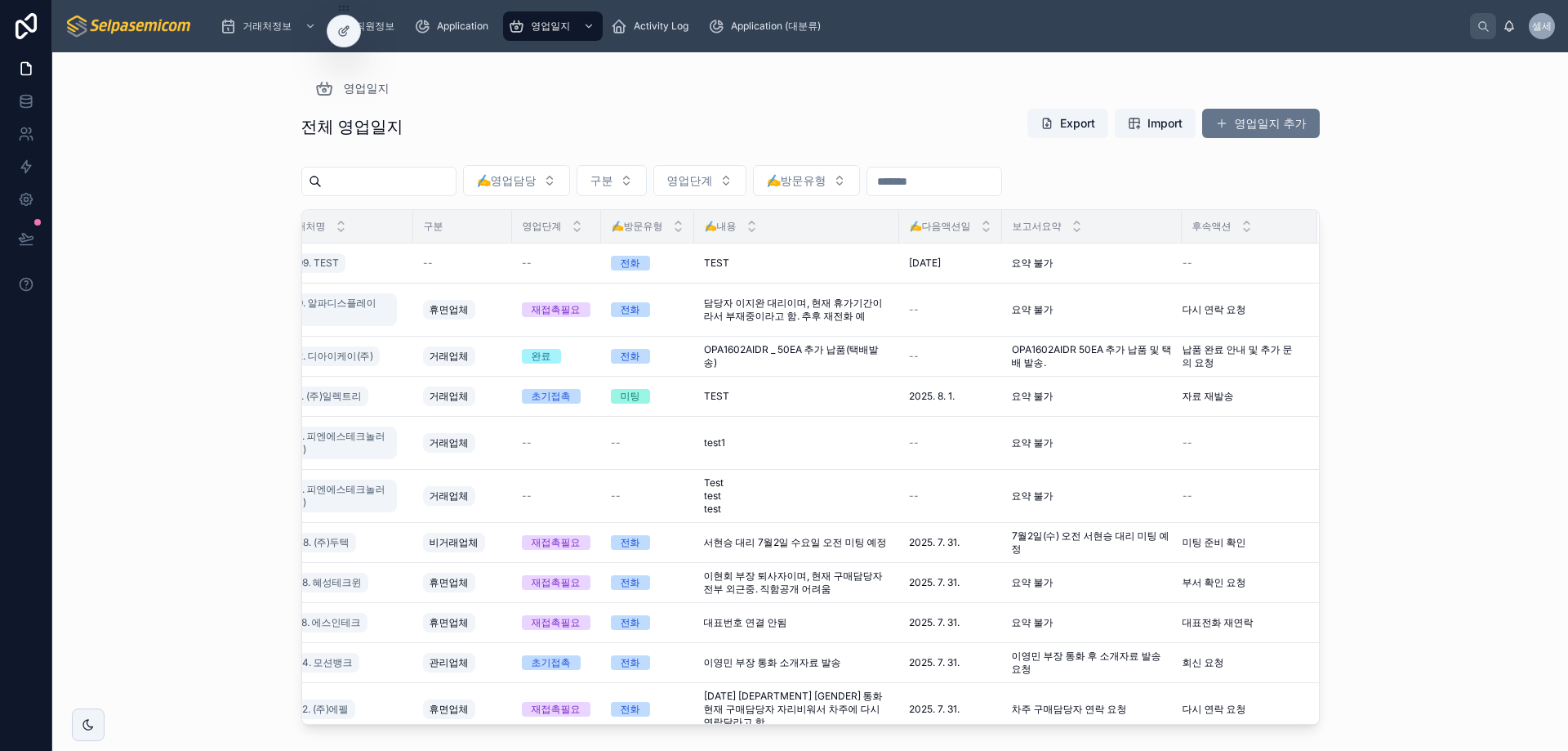 scroll, scrollTop: 0, scrollLeft: 0, axis: both 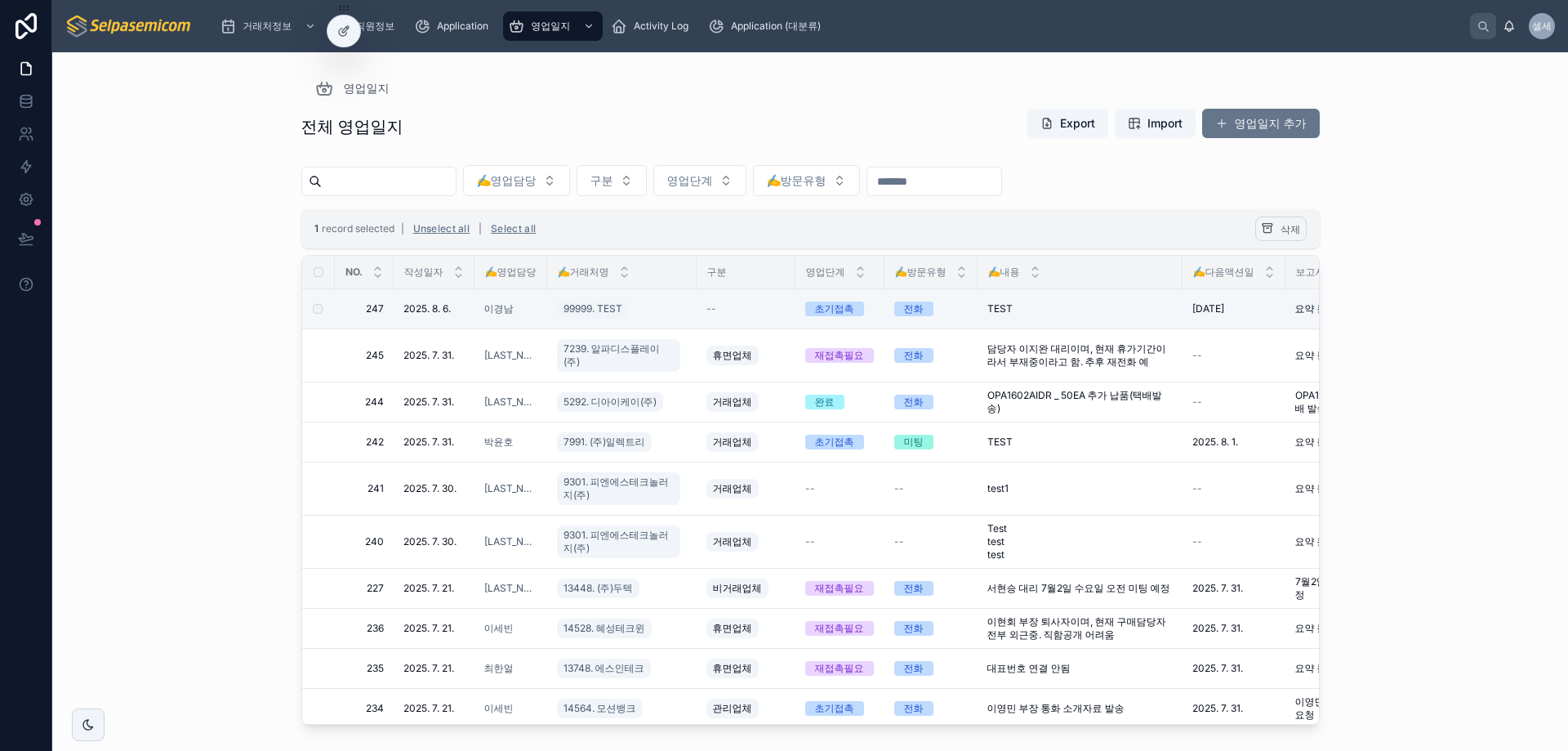 click on "삭제" at bounding box center (1290, 229) 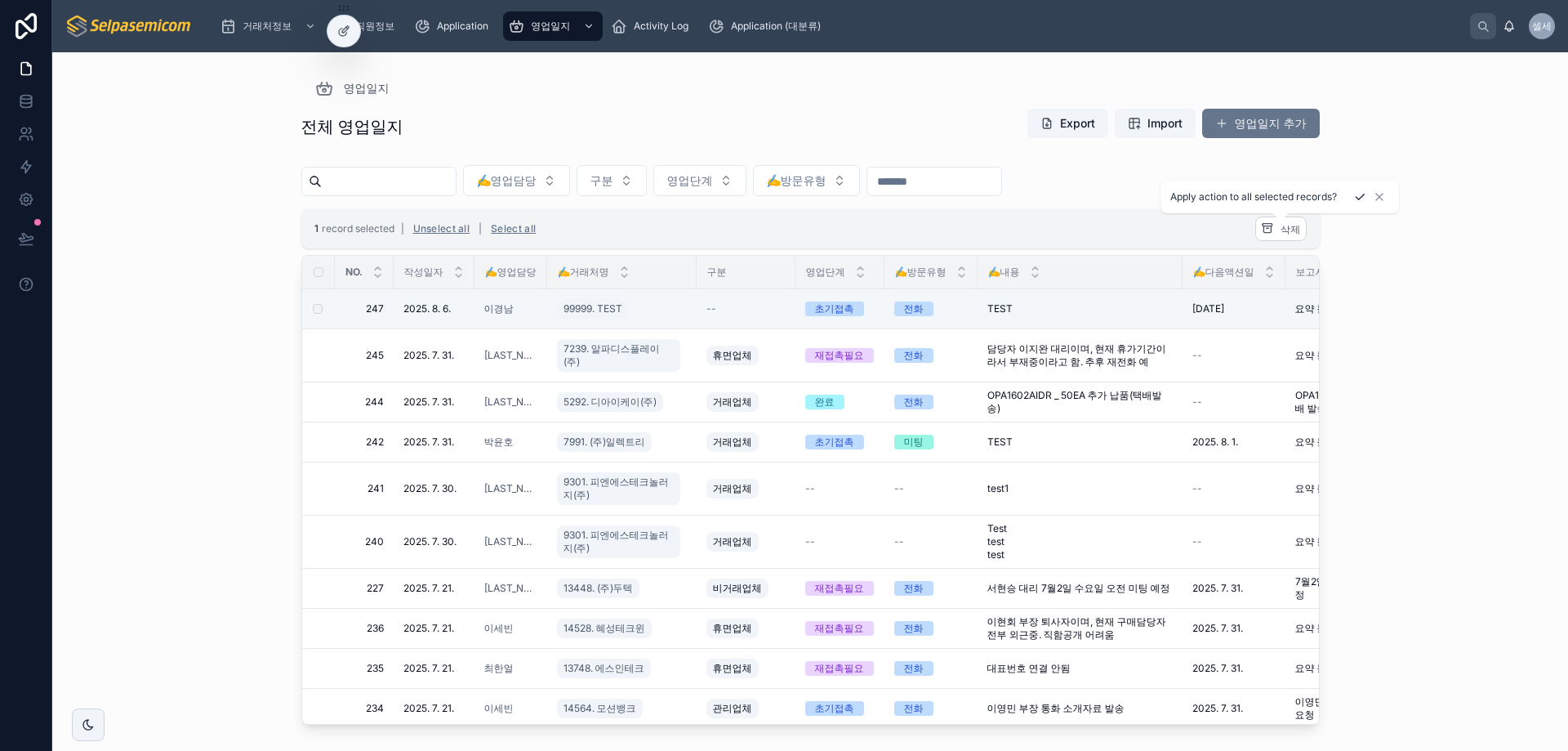 click 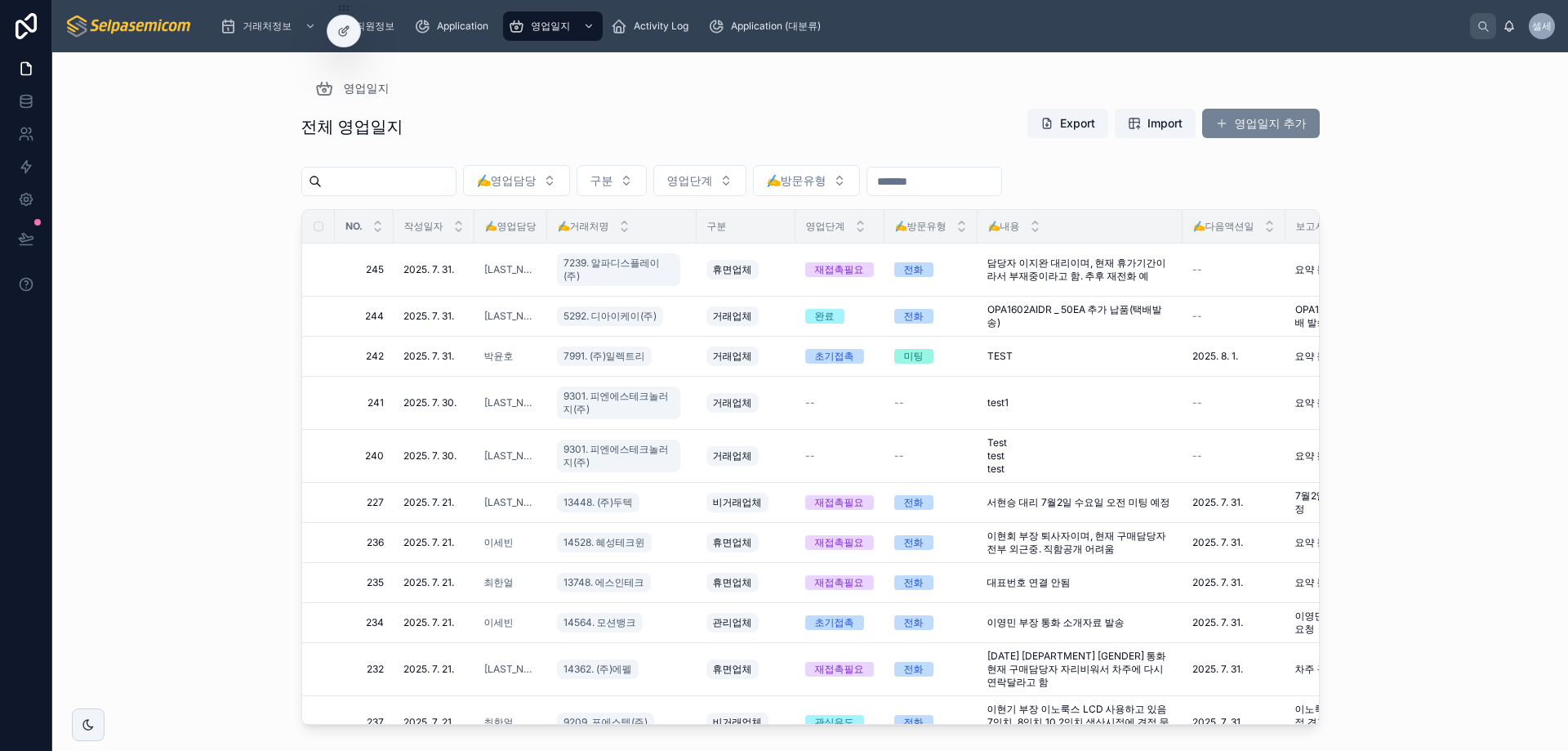 click on "영업일지 추가" at bounding box center [1261, 123] 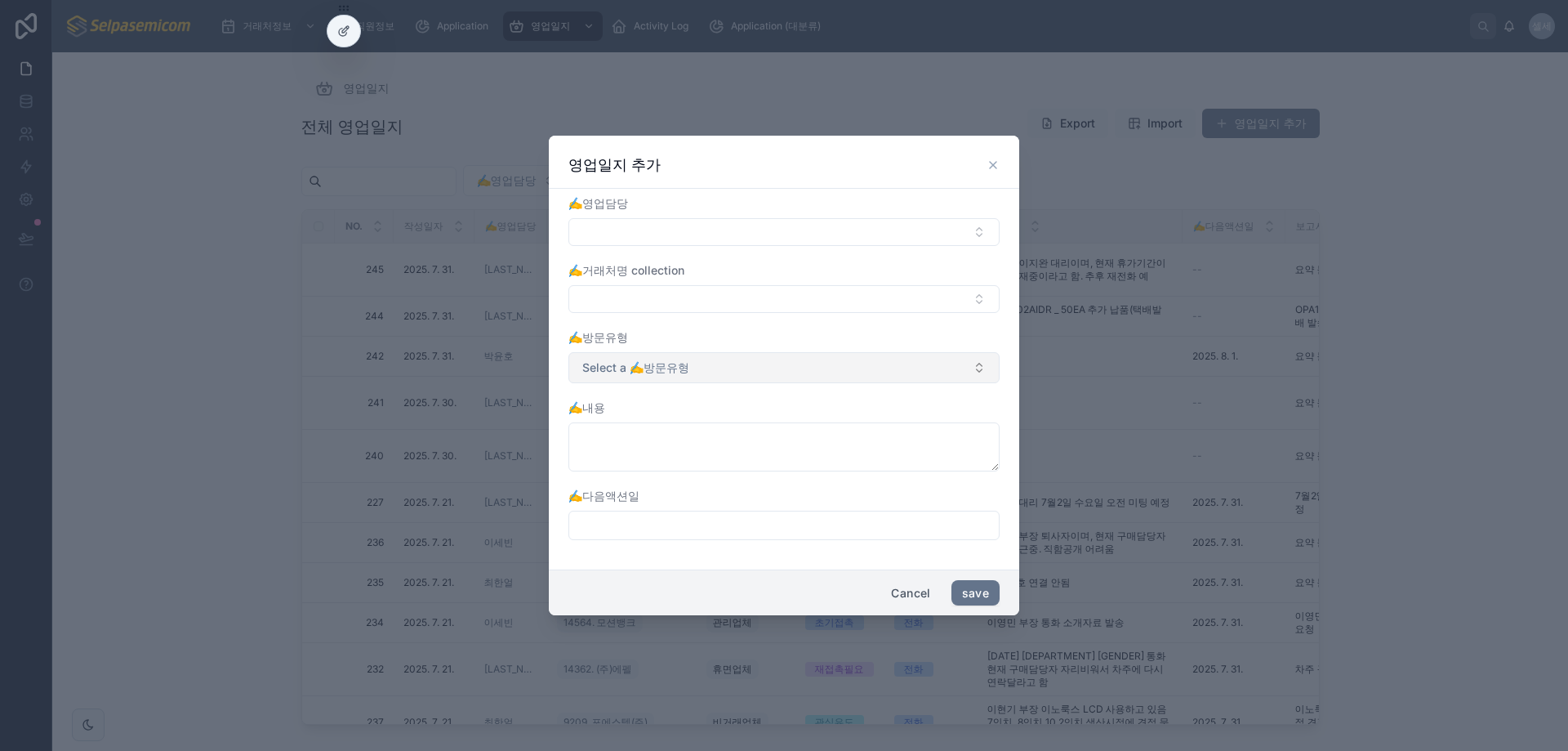 click on "Select a ✍️방문유형" at bounding box center (635, 368) 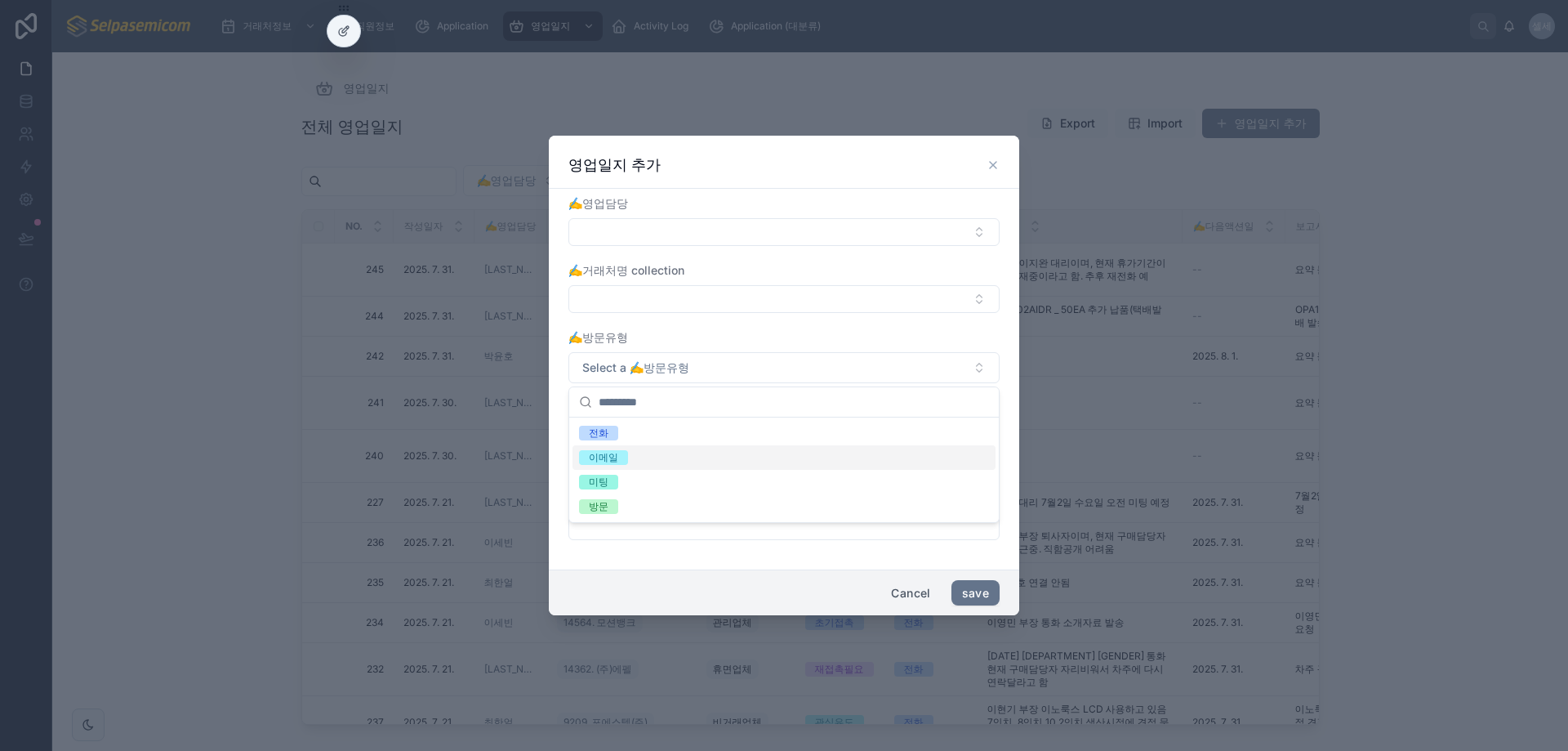drag, startPoint x: 877, startPoint y: 164, endPoint x: 1005, endPoint y: 164, distance: 128 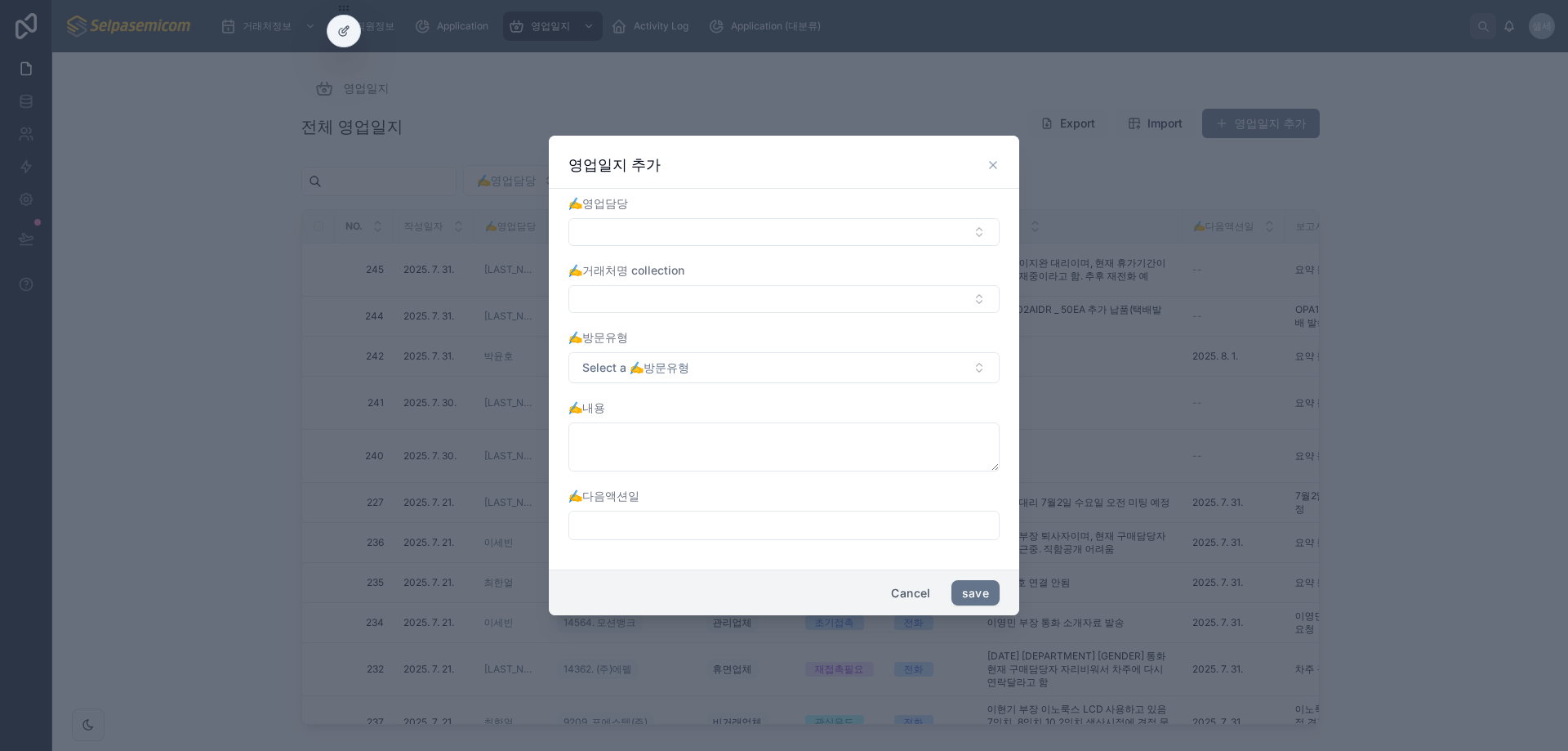 click 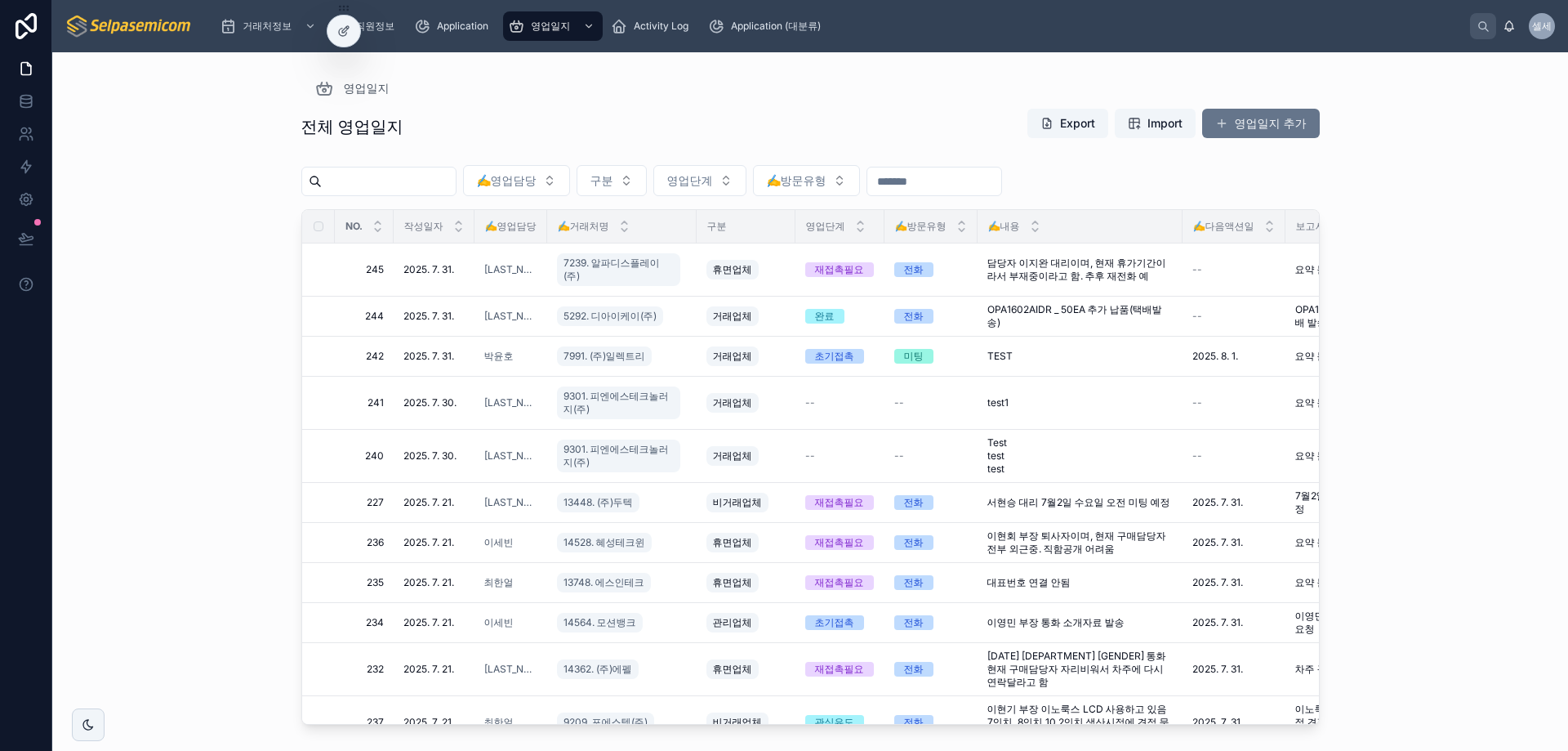 drag, startPoint x: 206, startPoint y: 194, endPoint x: 240, endPoint y: 202, distance: 34.928498 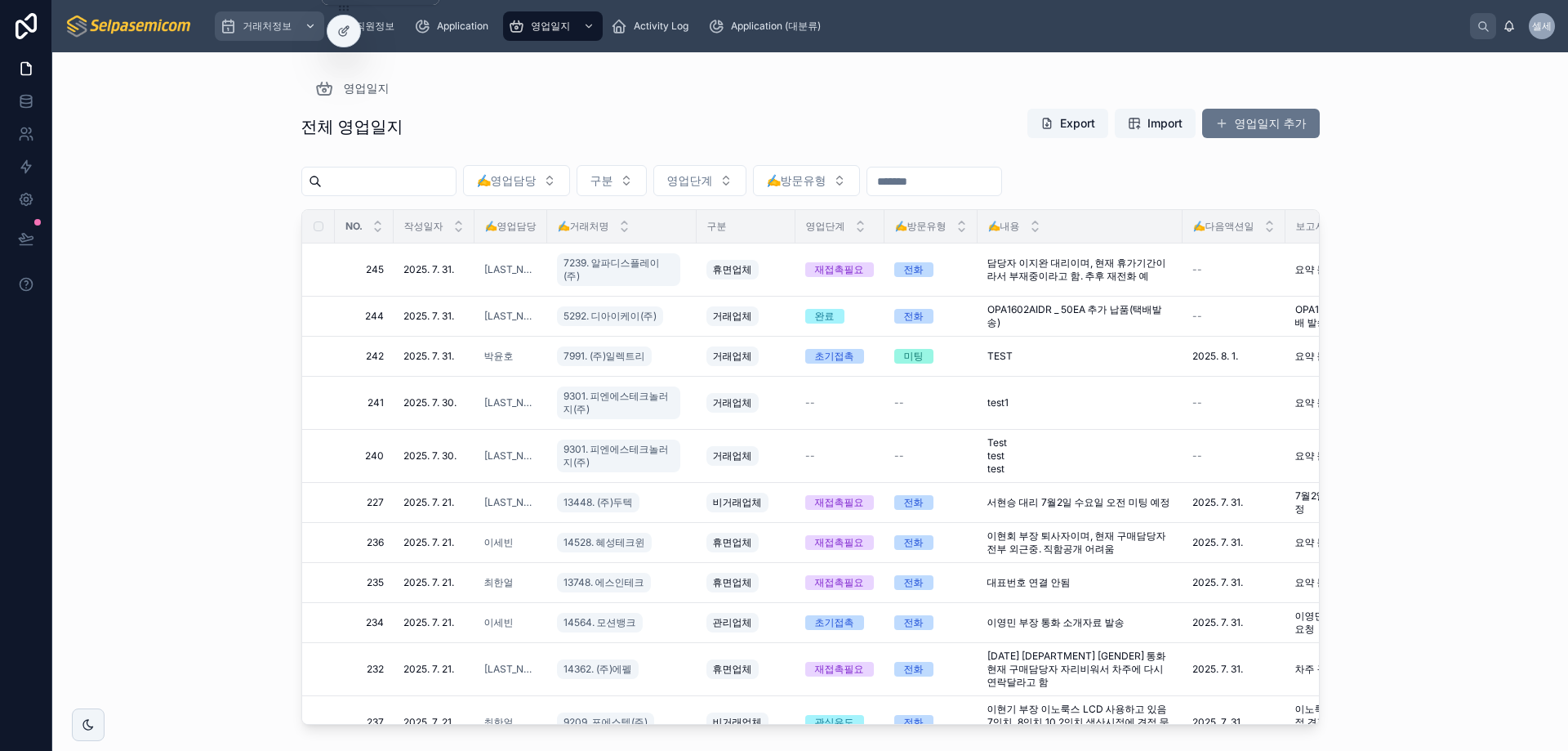 click on "거래처정보" at bounding box center (267, 26) 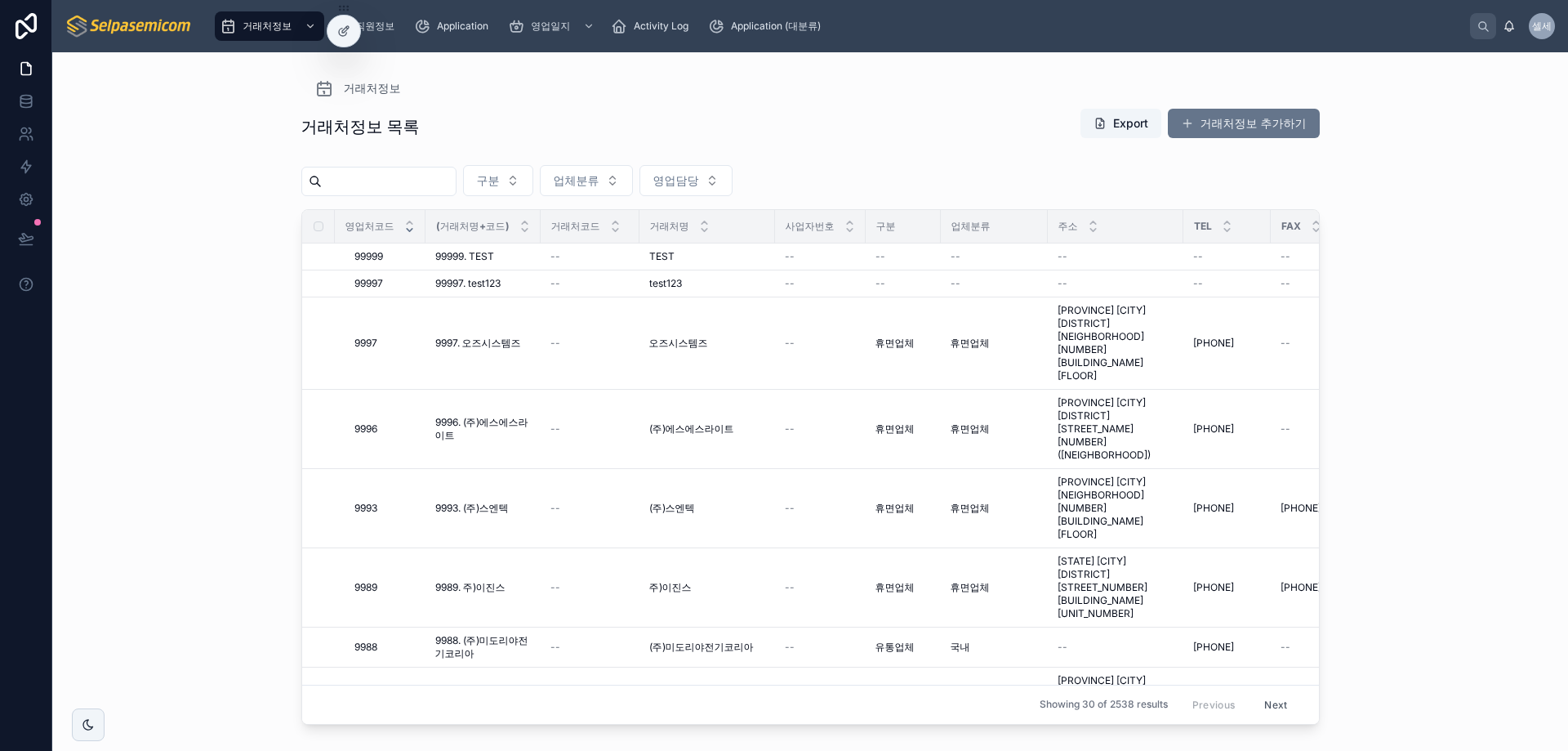 drag, startPoint x: 577, startPoint y: 105, endPoint x: 473, endPoint y: 174, distance: 124.80785 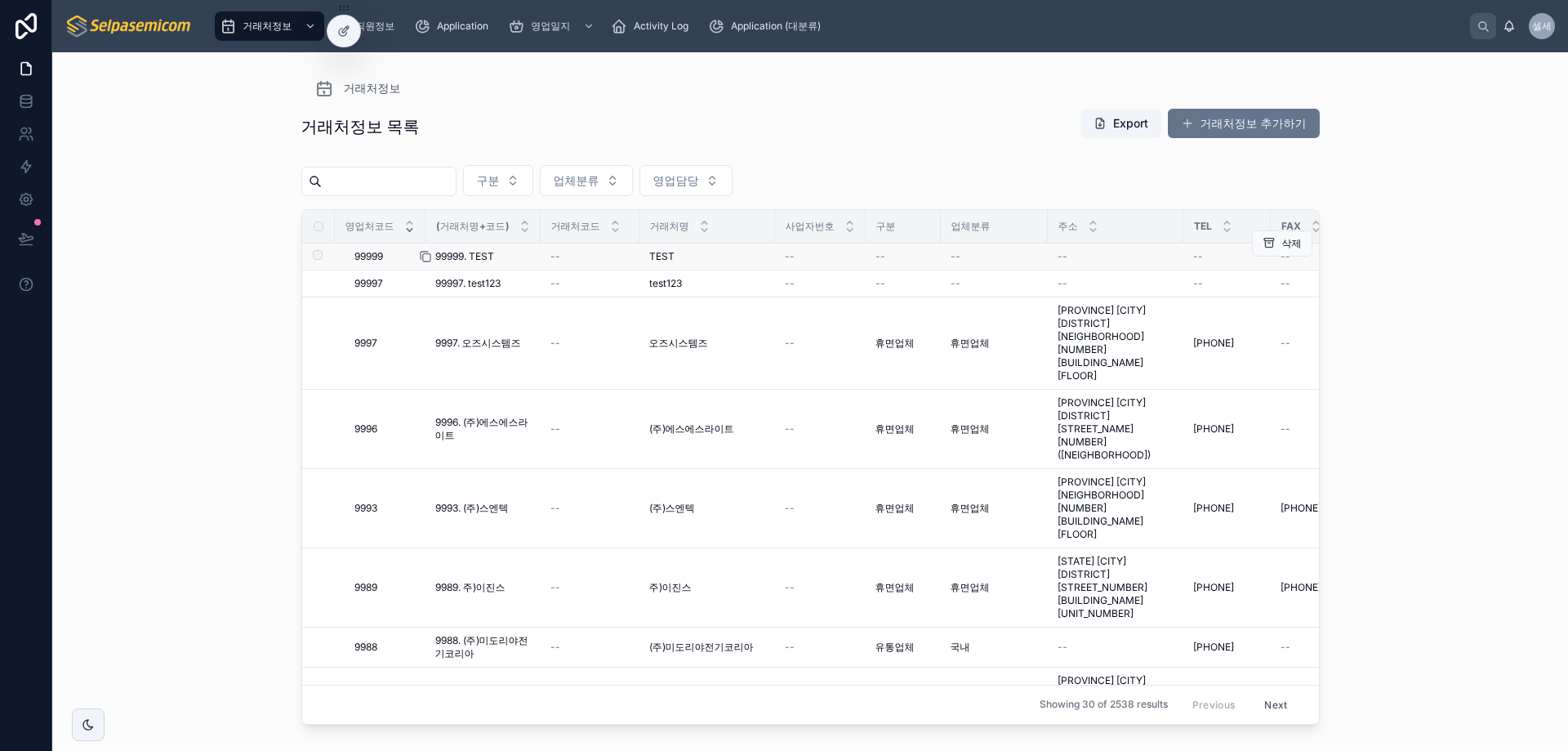 click 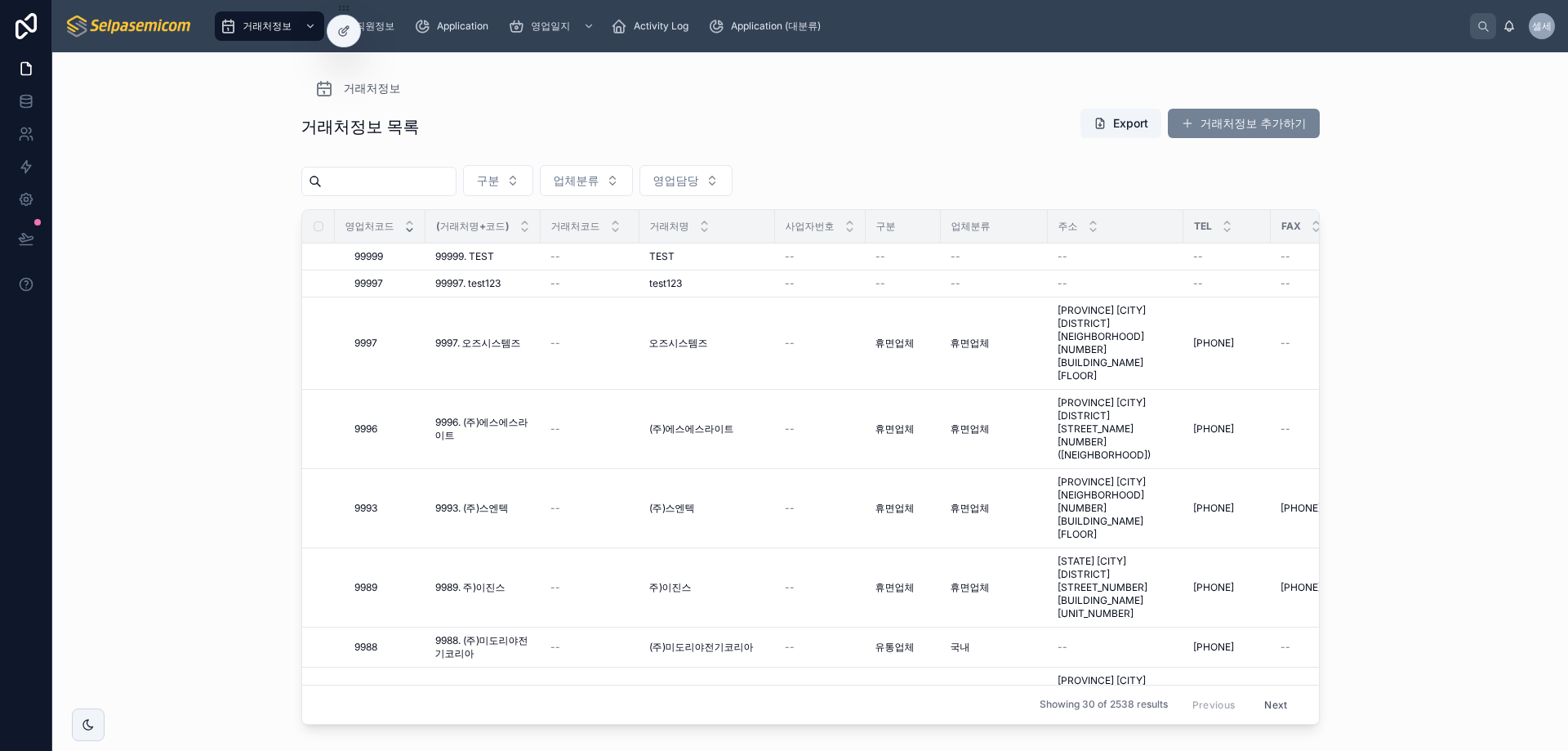 click on "거래처정보 추가하기" at bounding box center [1244, 123] 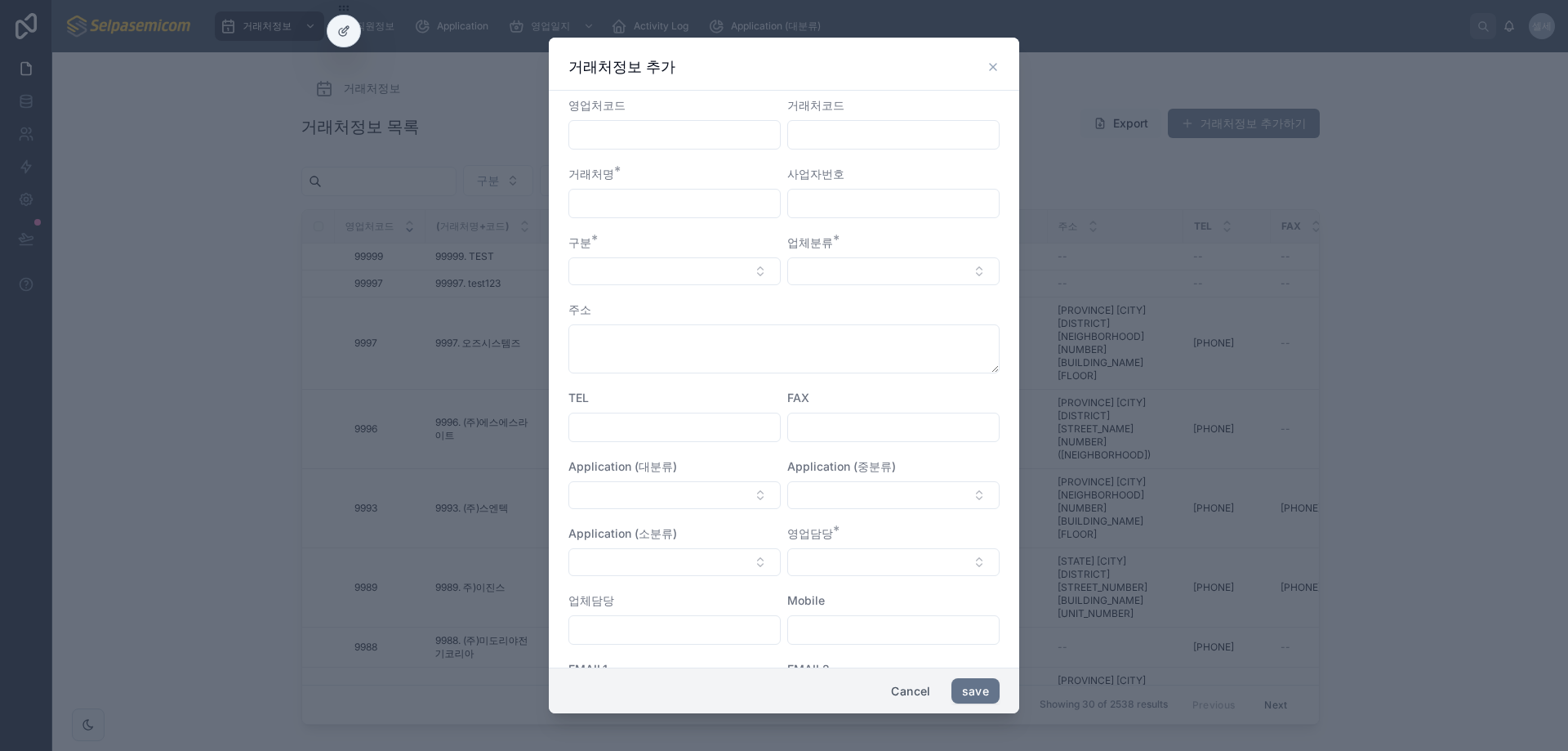 click on "거래처정보 추가" at bounding box center [784, 67] 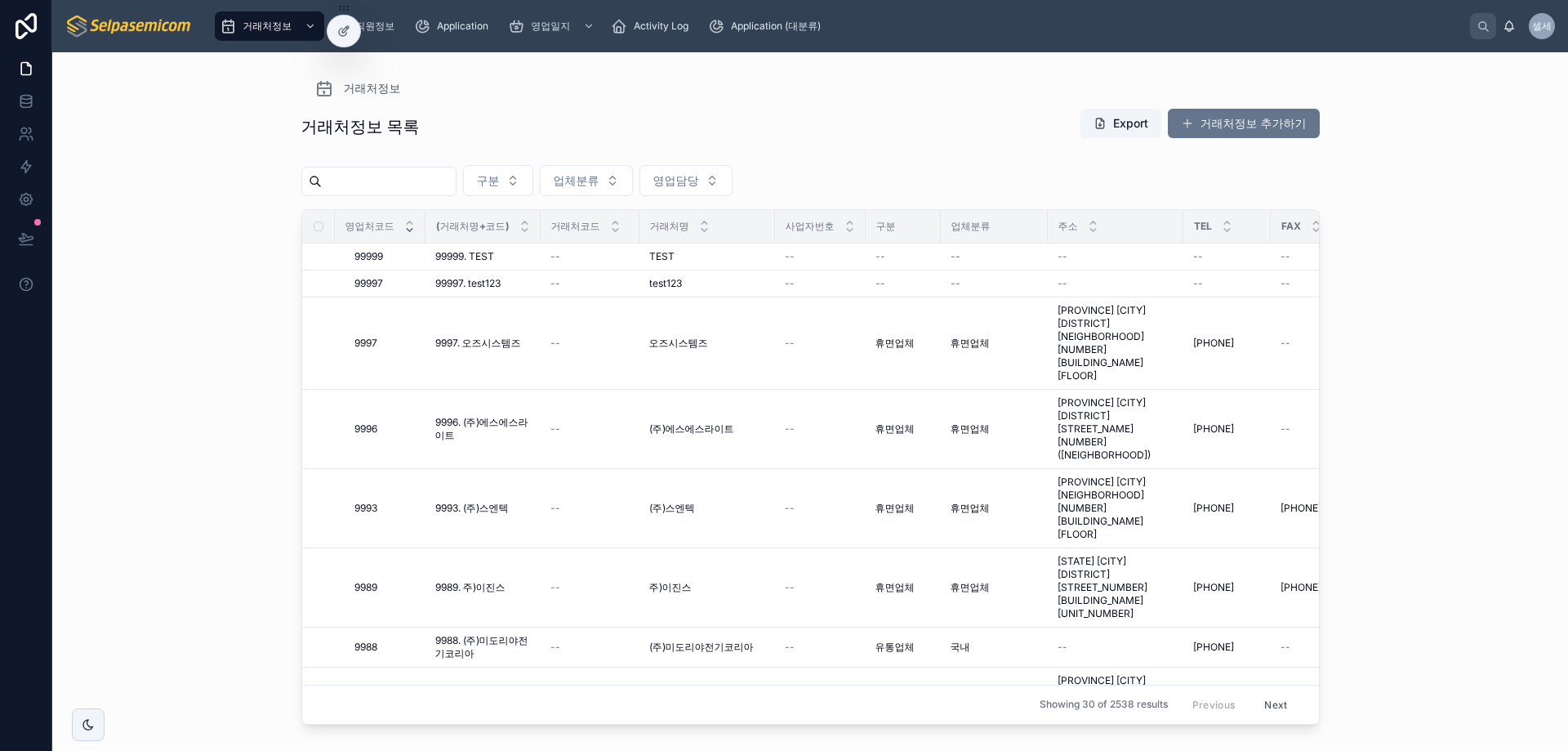 drag, startPoint x: 840, startPoint y: 167, endPoint x: 372, endPoint y: 63, distance: 479.41631 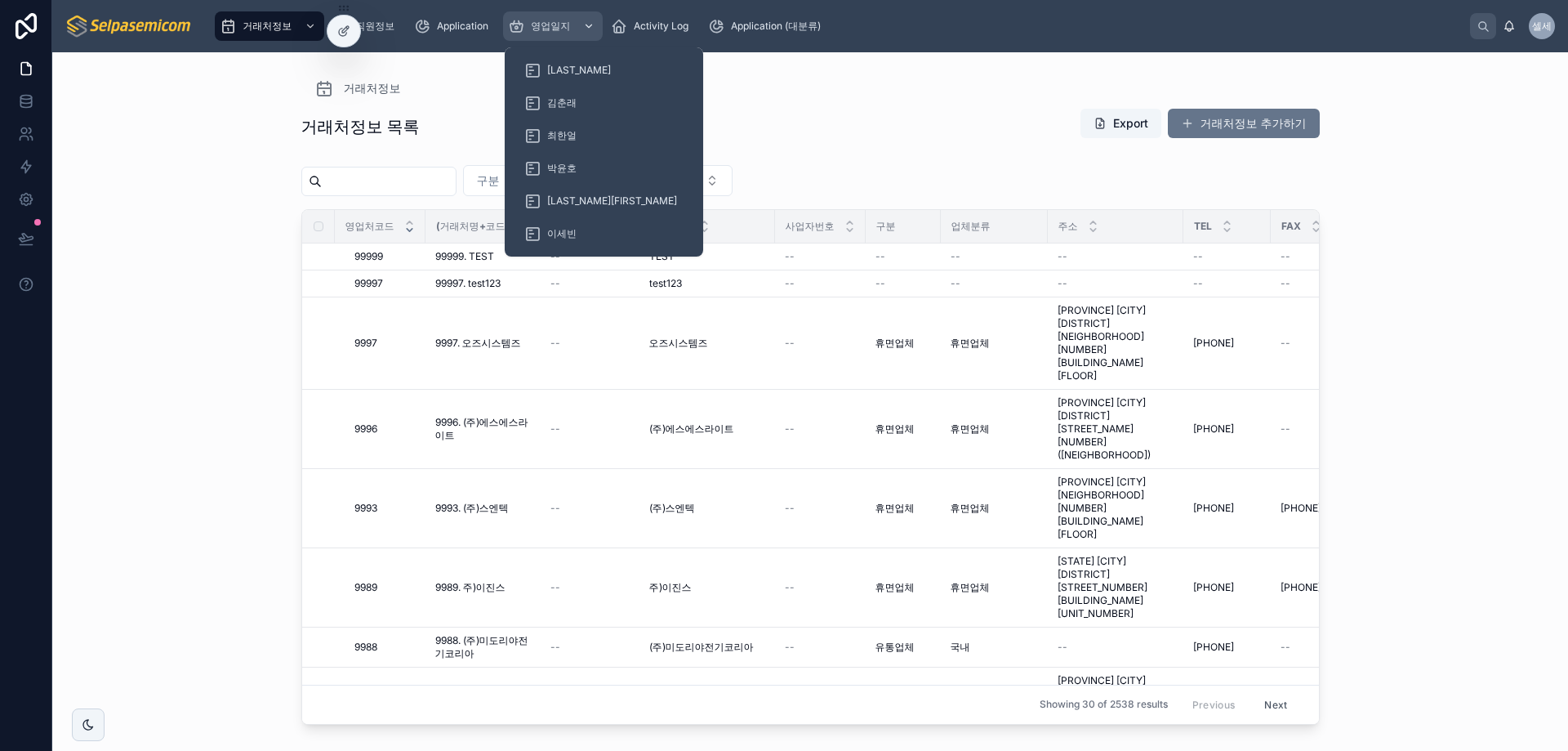 click on "영업일지" at bounding box center [550, 26] 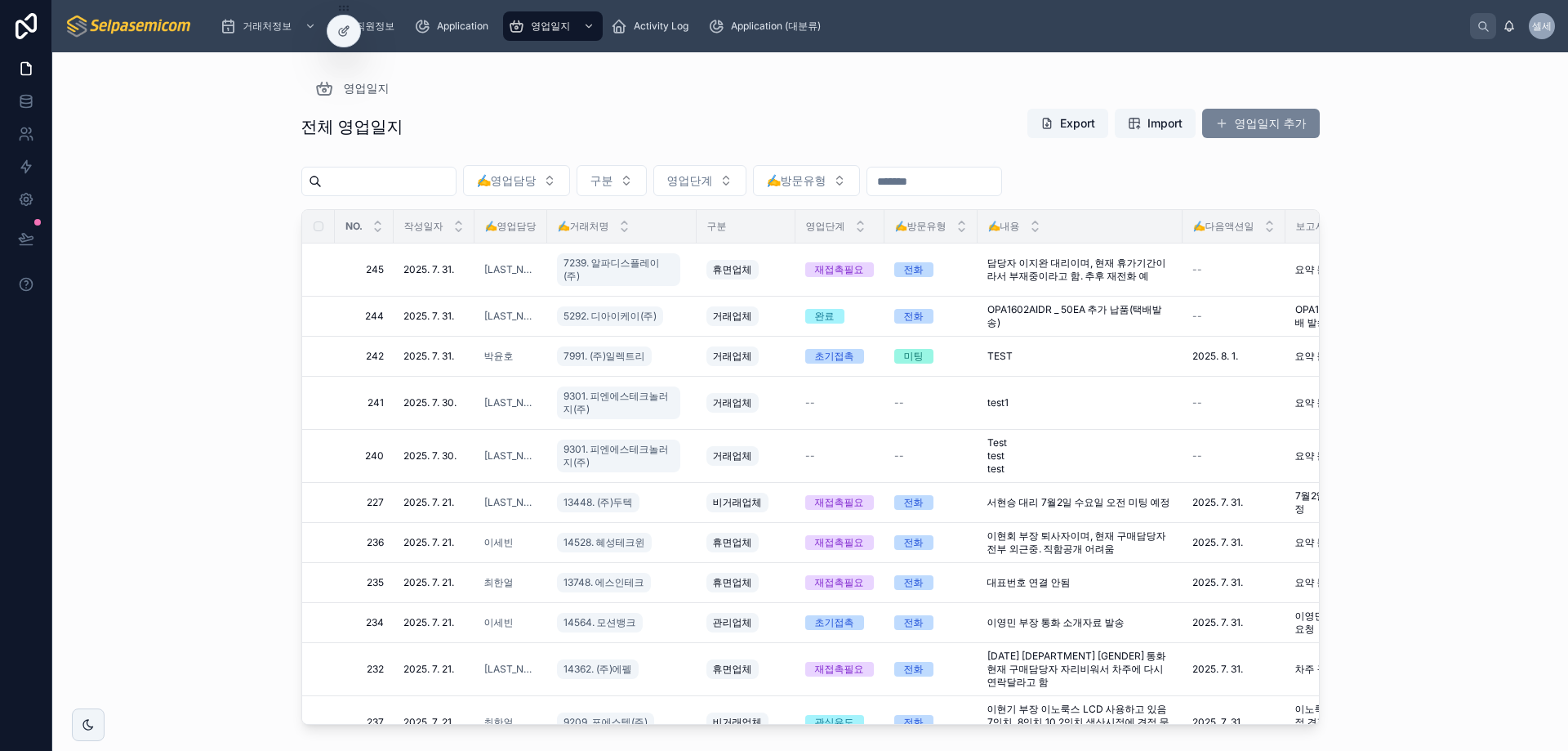 click on "영업일지 추가" at bounding box center (1261, 123) 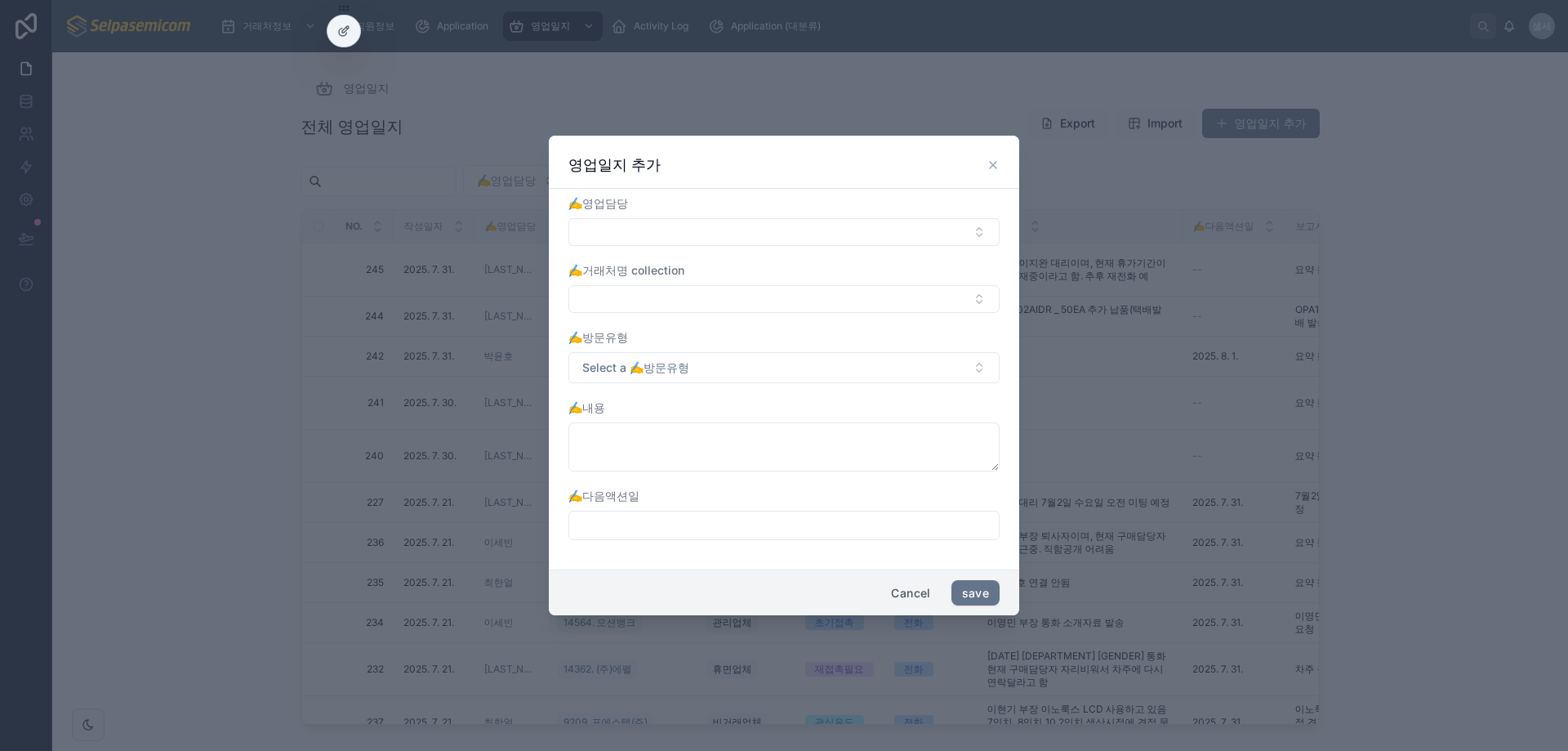 click 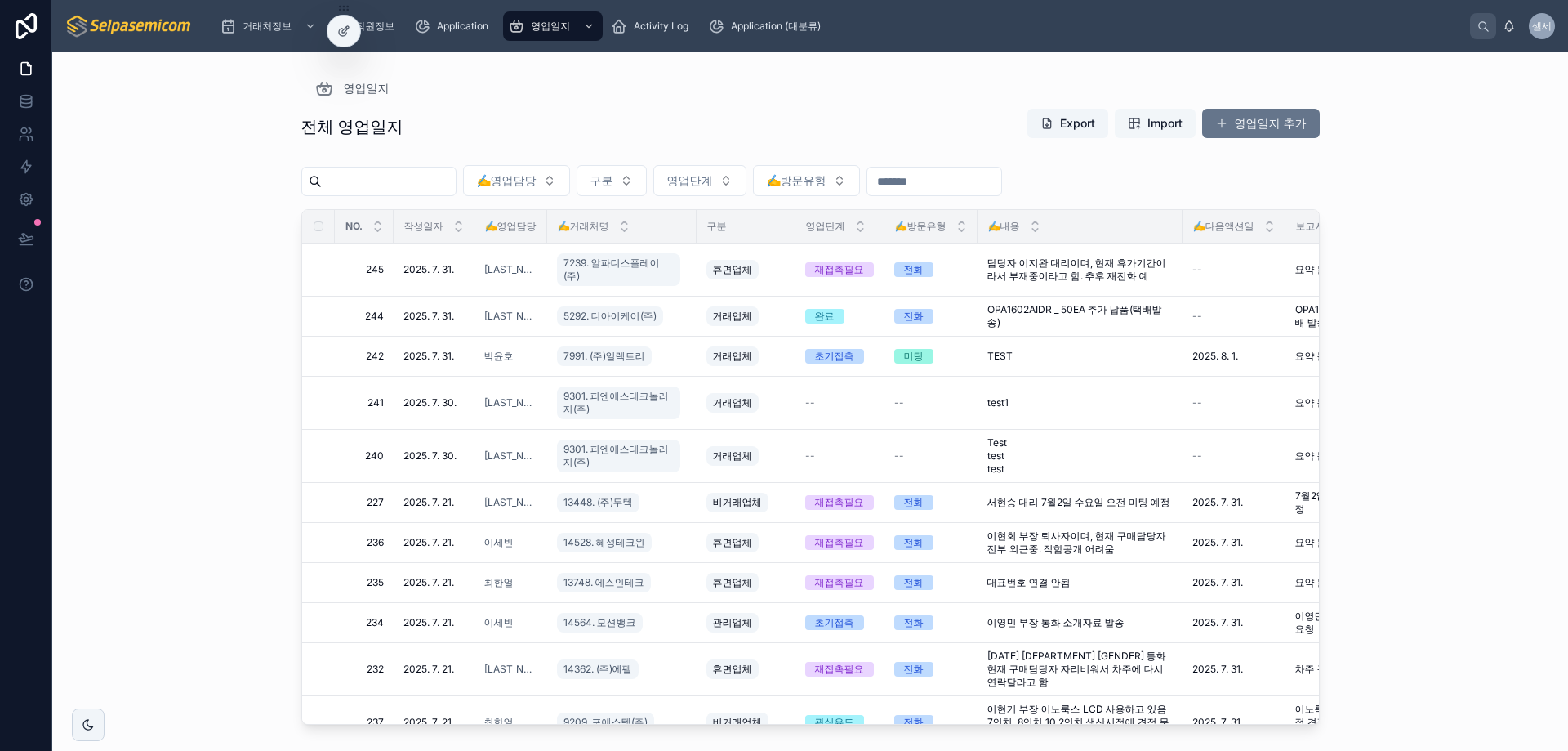 click on "Import" at bounding box center (1165, 123) 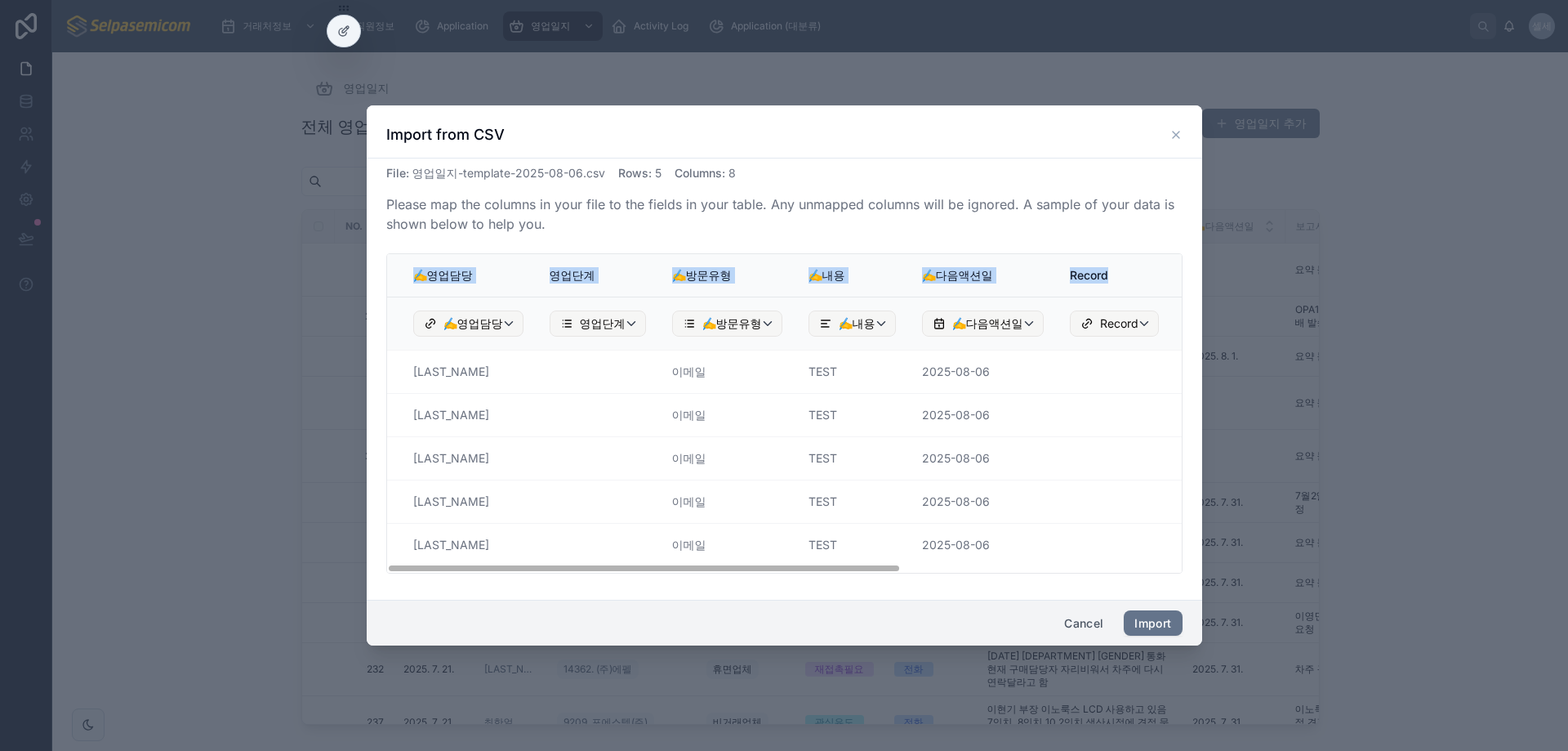 drag, startPoint x: 403, startPoint y: 274, endPoint x: 1122, endPoint y: 237, distance: 719.9514 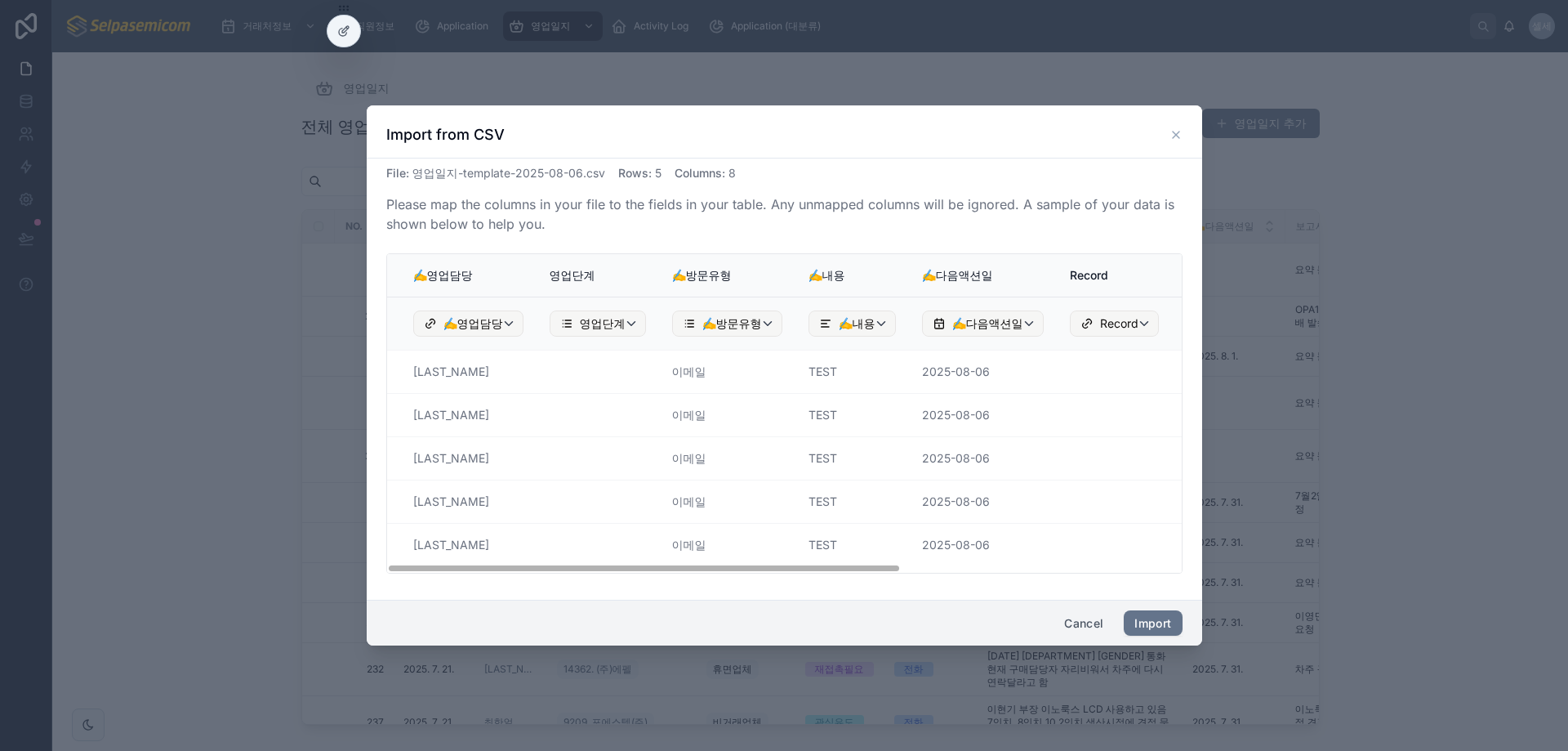 click on "Please map the columns in your file to the fields in your table. Any unmapped columns will be ignored. A sample of your data is shown below to help you." at bounding box center (784, 214) 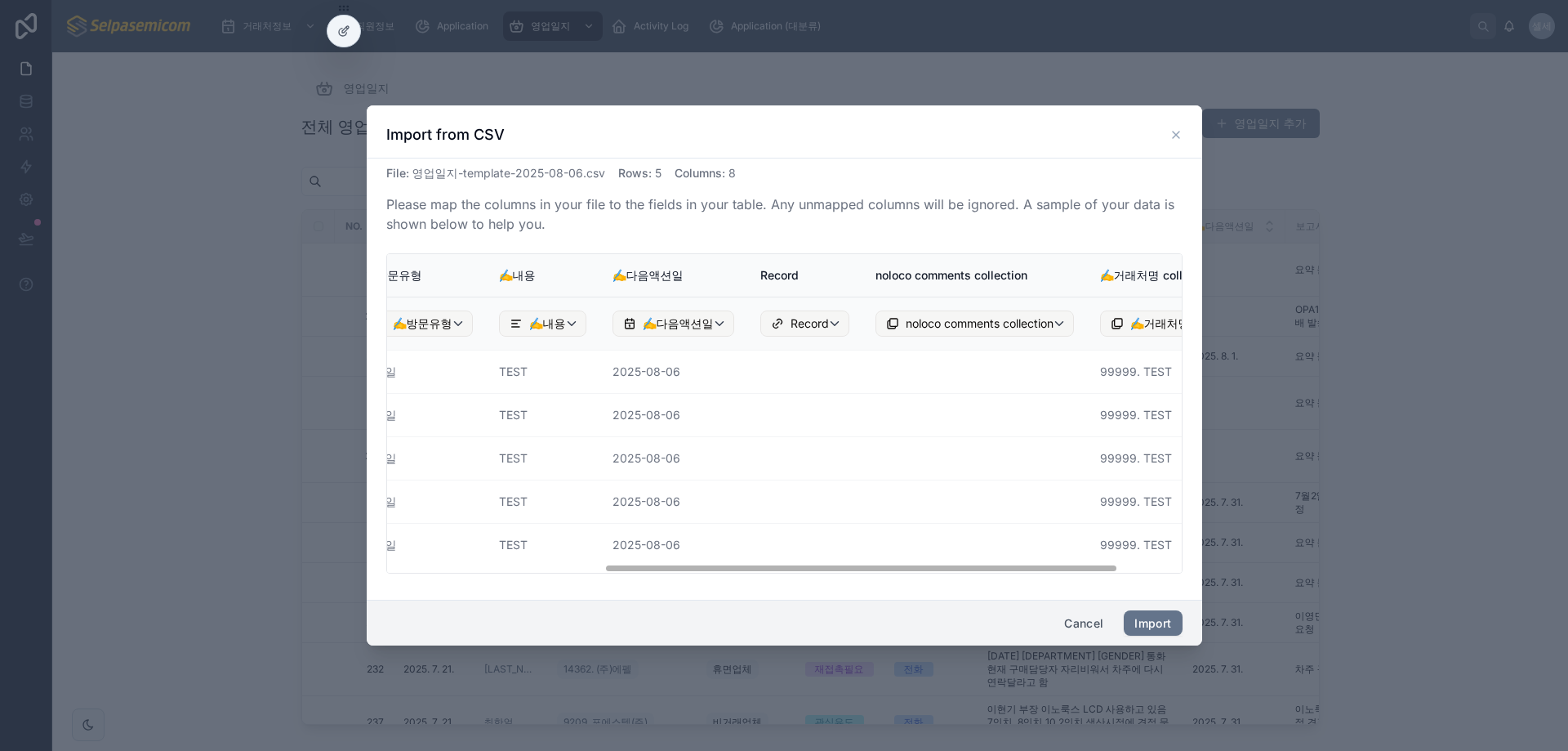 scroll, scrollTop: 0, scrollLeft: 0, axis: both 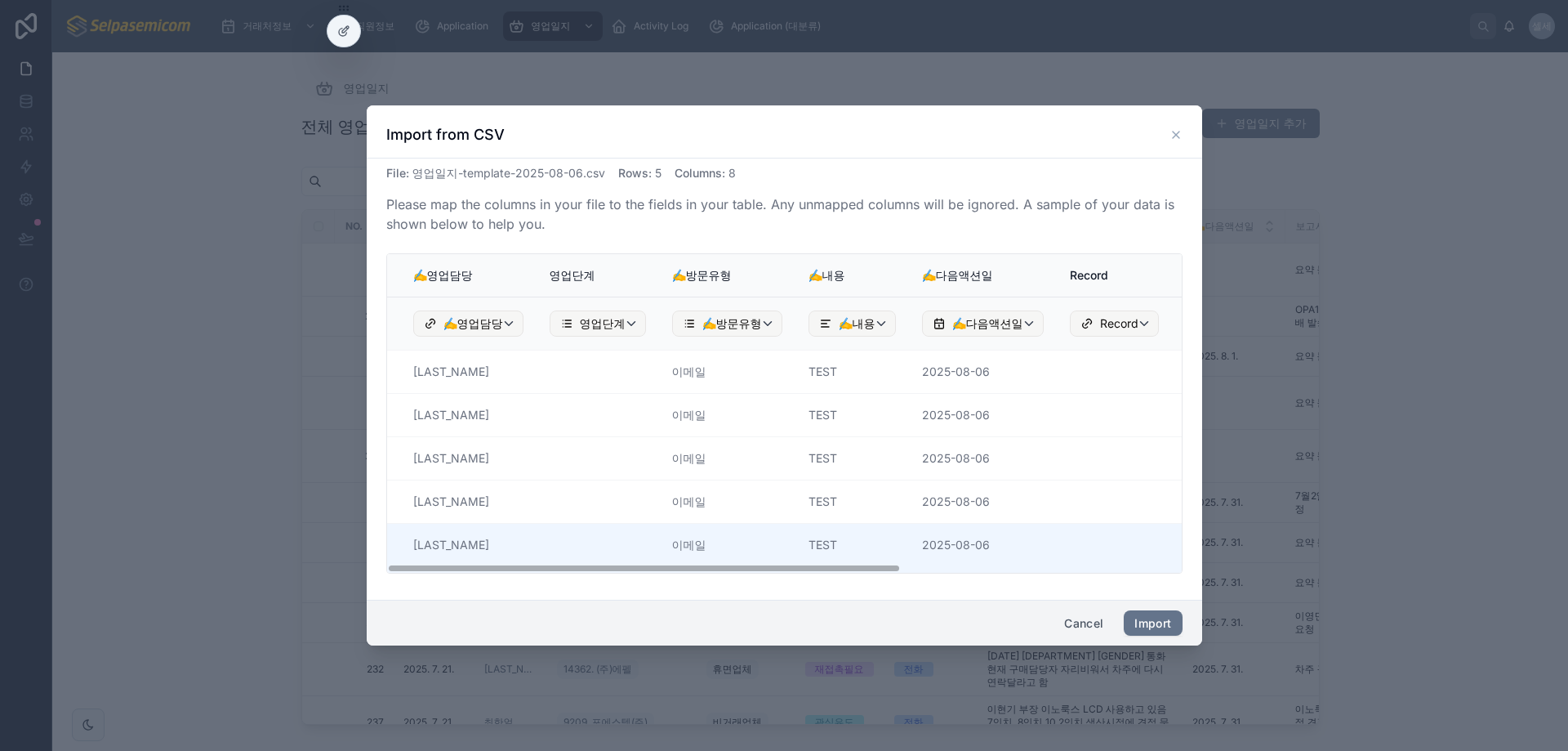 drag, startPoint x: 866, startPoint y: 570, endPoint x: 641, endPoint y: 534, distance: 227.8618 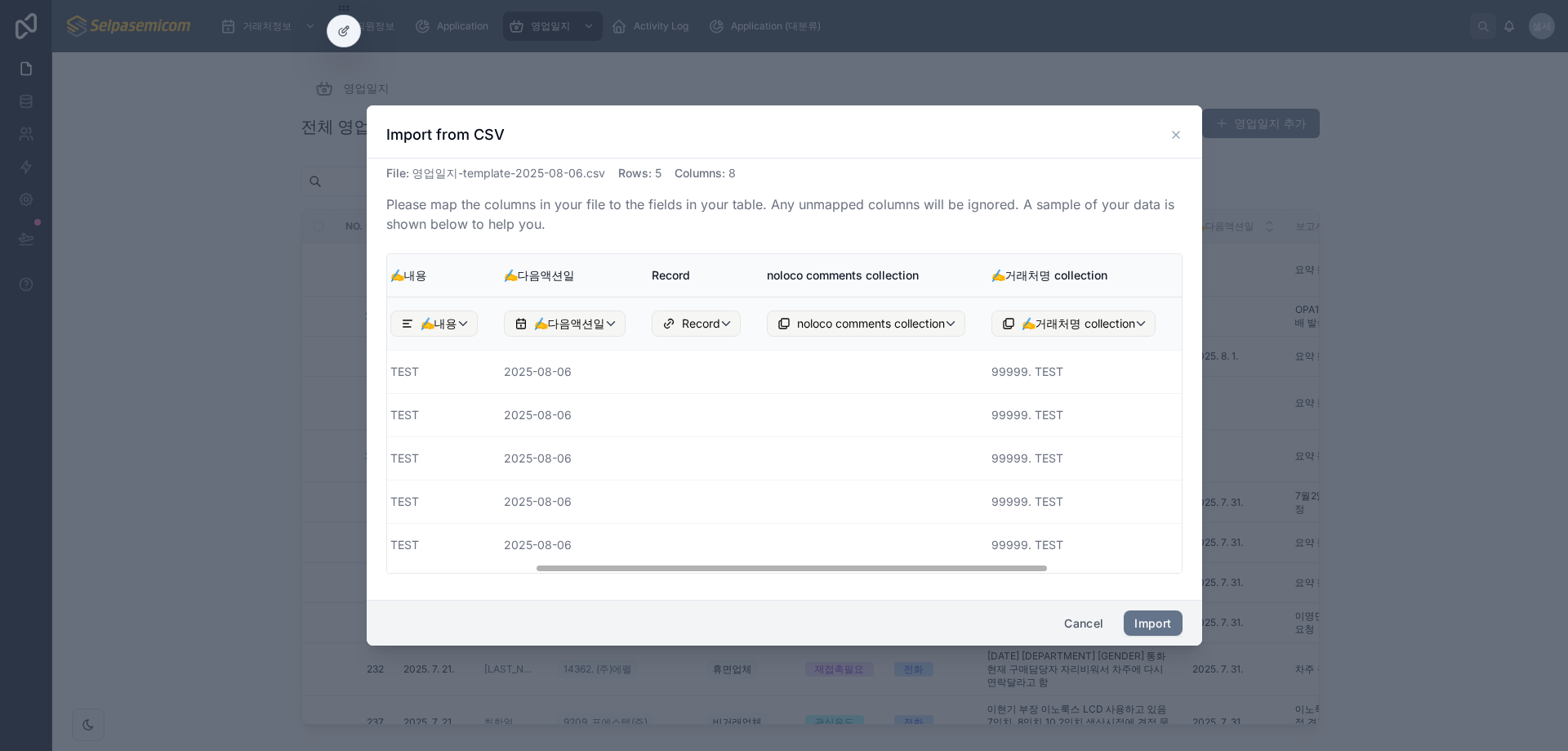 scroll, scrollTop: 0, scrollLeft: 0, axis: both 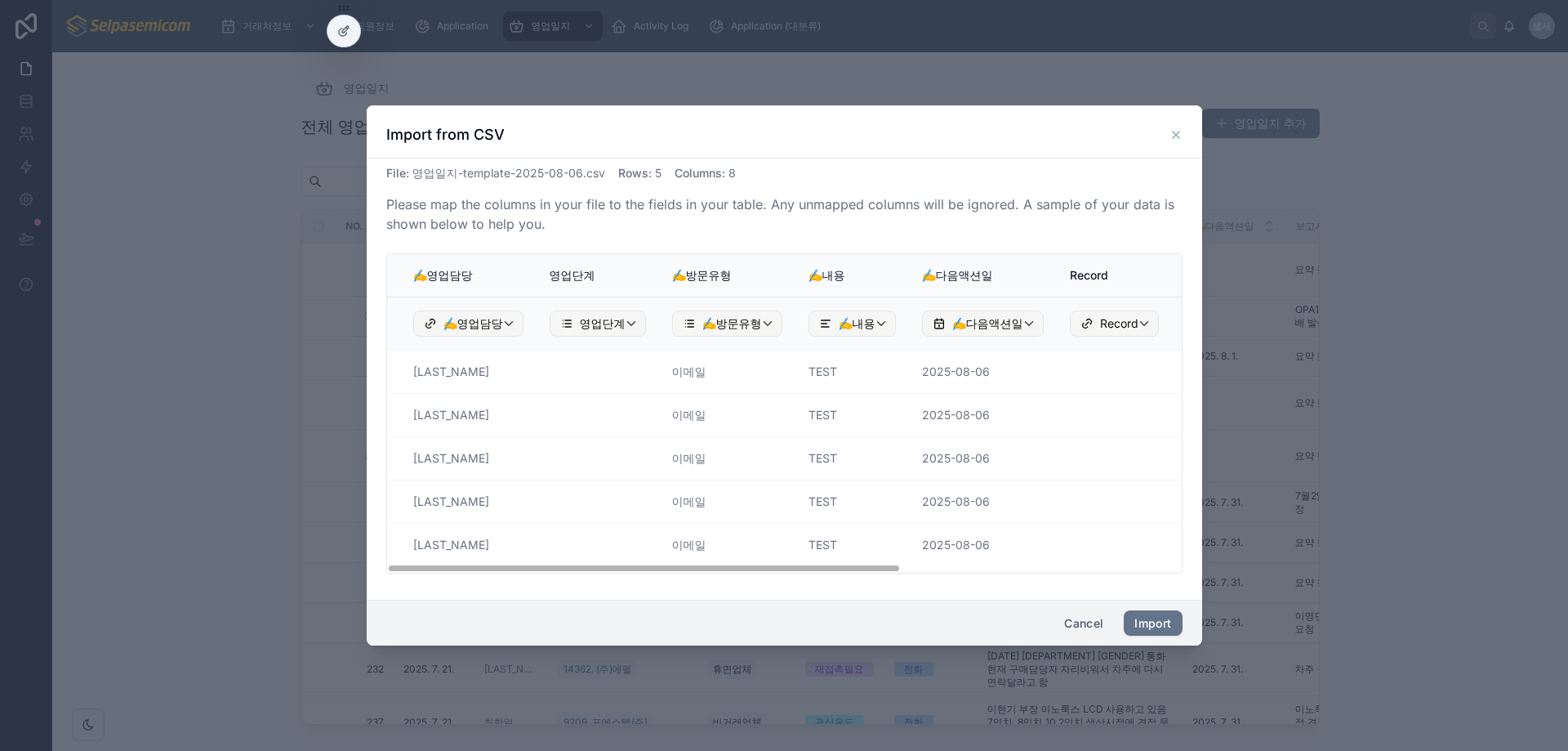 drag, startPoint x: 594, startPoint y: 570, endPoint x: 304, endPoint y: 570, distance: 290 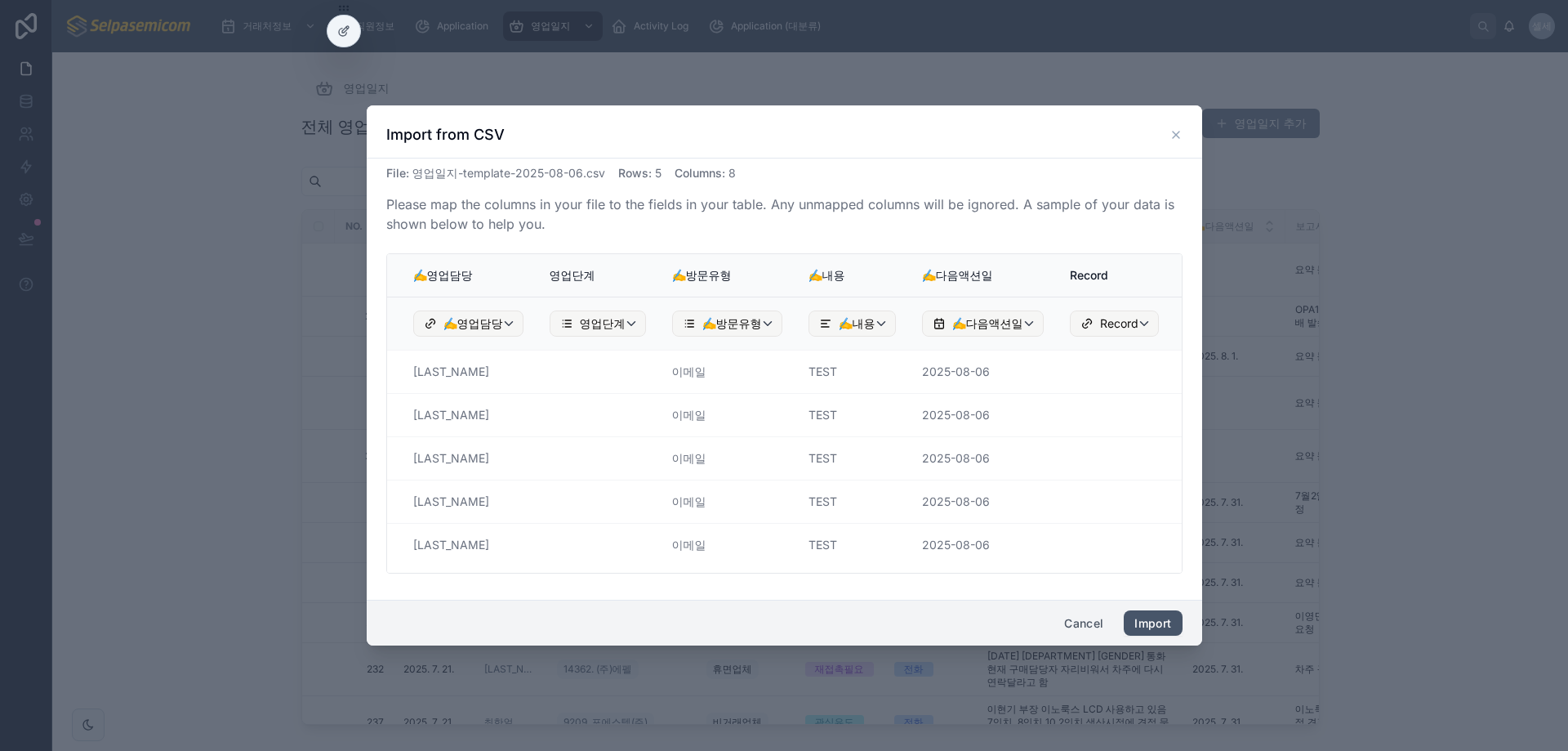 click on "Import" at bounding box center [1152, 624] 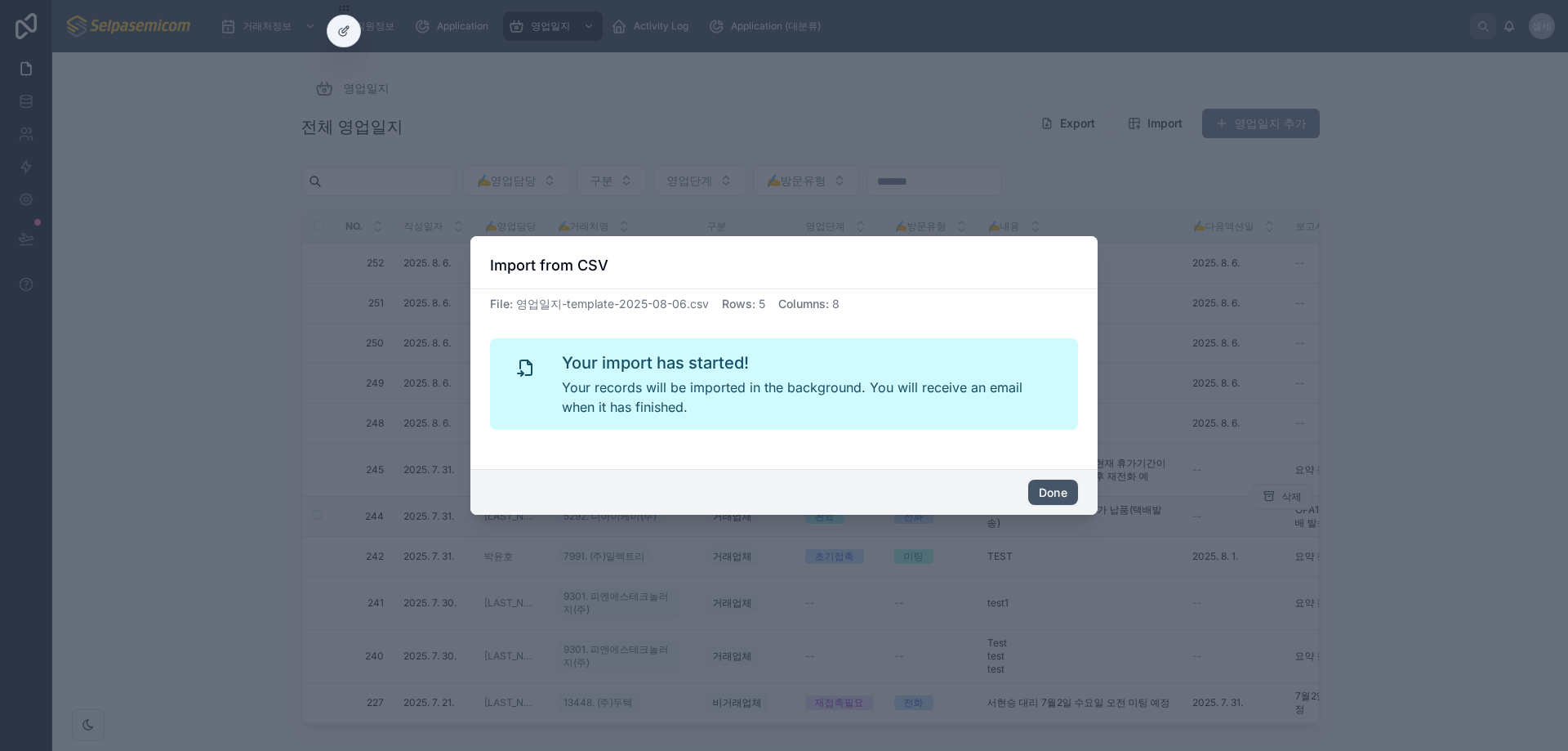 click on "Done" at bounding box center (1053, 493) 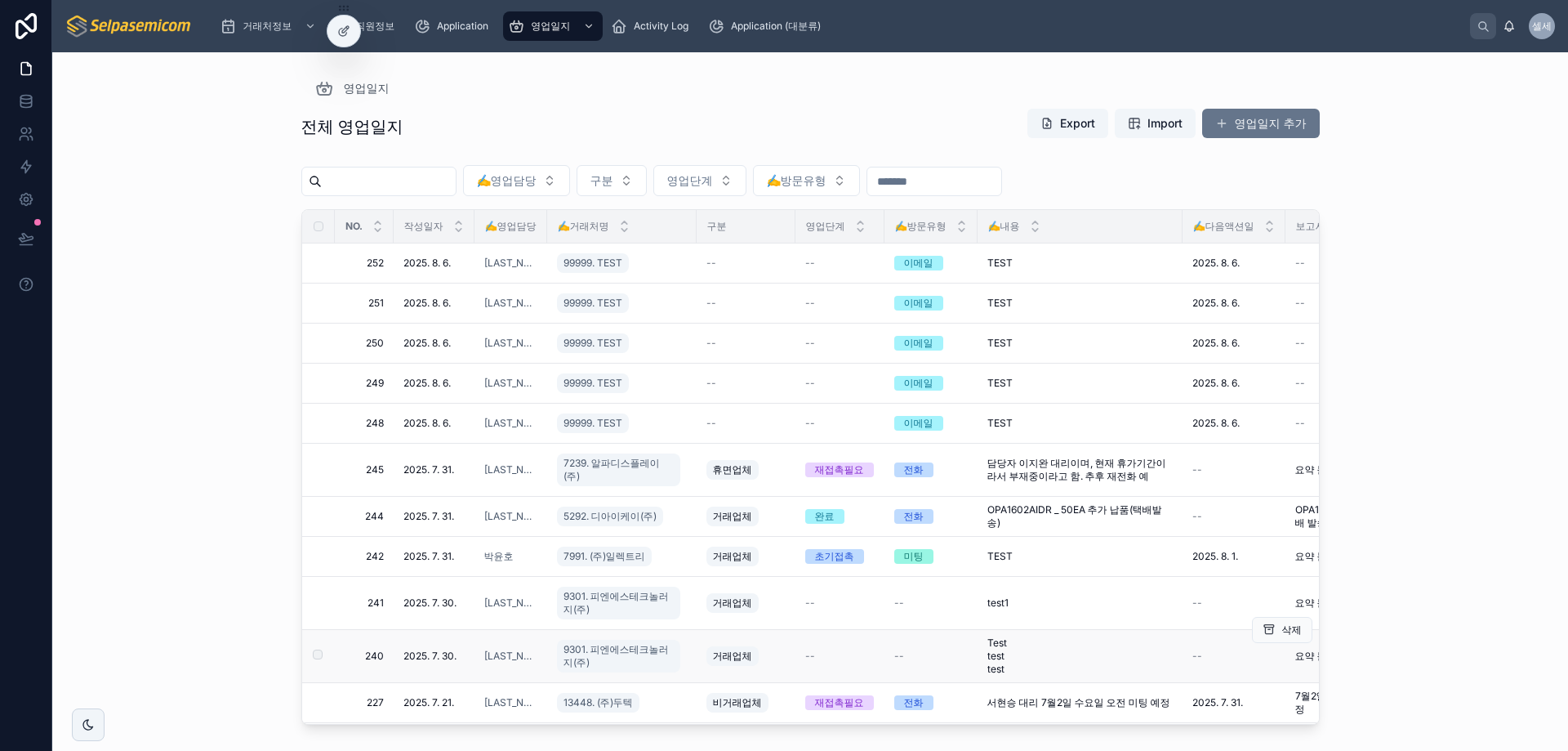 drag, startPoint x: 1441, startPoint y: 401, endPoint x: 930, endPoint y: 679, distance: 581.72588 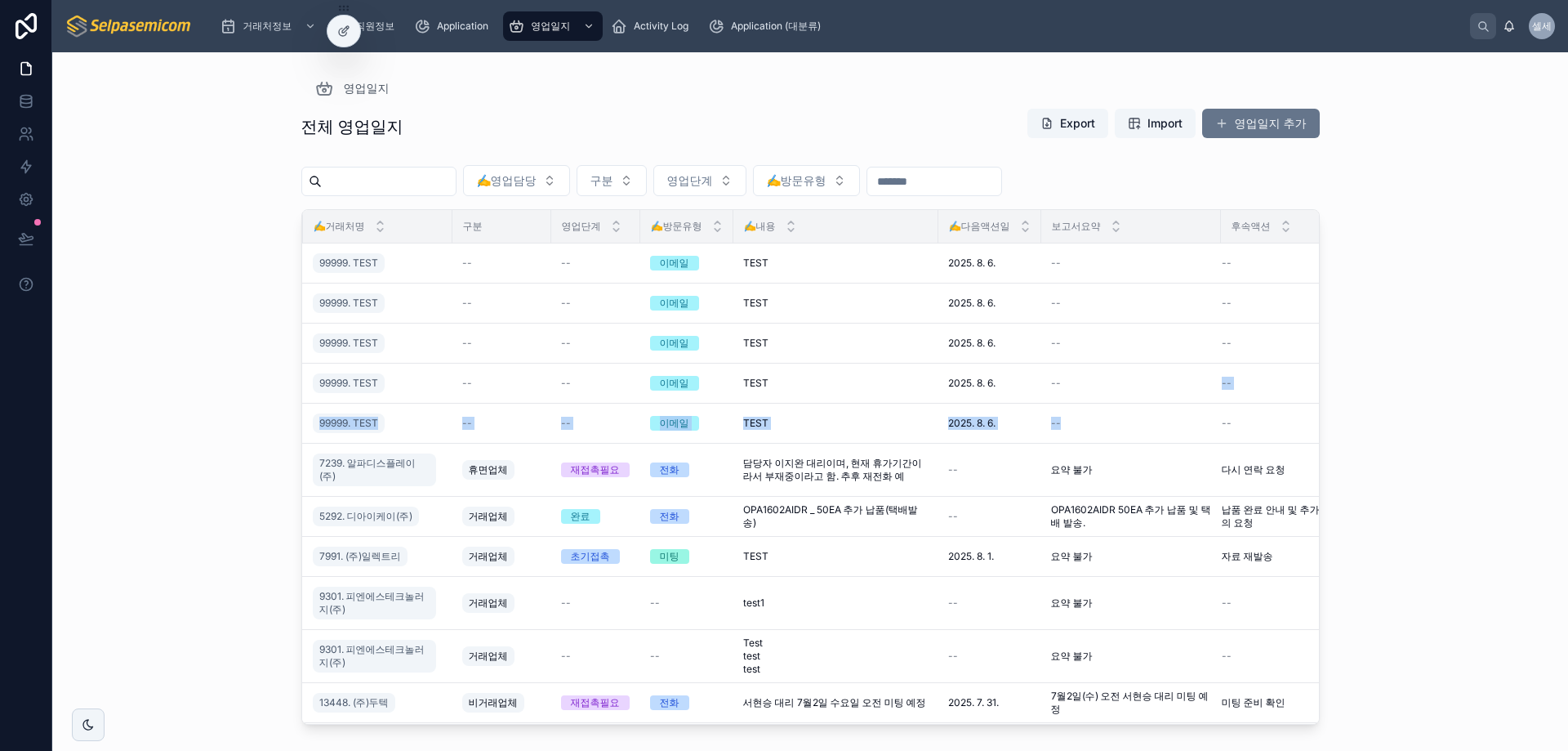 scroll, scrollTop: 0, scrollLeft: 300, axis: horizontal 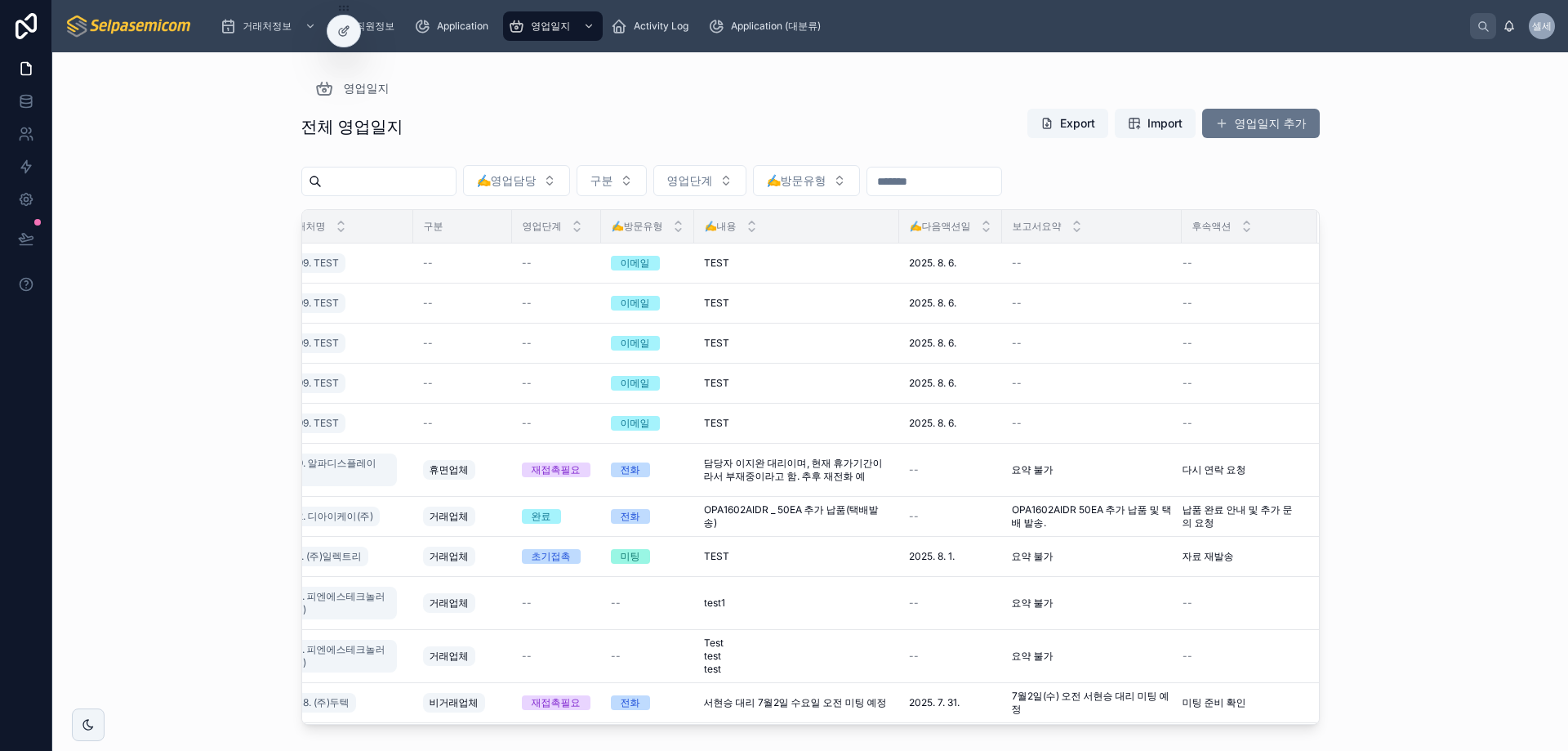 click on "영업일지 전체 영업일지 Export Import 영업일지 추가 ✍️영업담당 구분 영업단계 ✍️방문유형 NO. 작성일자 ✍️영업담당 ✍️거래처명 구분 영업단계 ✍️방문유형 ✍️내용 ✍️다음액션일 보고서요약 후속액션 252 252 2025. 8. 6. 2025. 8. 6. 허창윤 99999. TEST -- -- 이메일 TEST TEST 2025. 8. 6. 2025. 8. 6. -- -- 삭제 251 251 2025. 8. 6. 2025. 8. 6. 허창윤 99999. TEST -- -- 이메일 TEST TEST 2025. 8. 6. 2025. 8. 6. -- -- 삭제 250 250 2025. 8. 6. 2025. 8. 6. 허창윤 99999. TEST -- -- 이메일 TEST TEST 2025. 8. 6. 2025. 8. 6. -- -- 삭제 249 249 2025. 8. 6. 2025. 8. 6. 허창윤 99999. TEST -- -- 이메일 TEST TEST 2025. 8. 6. 2025. 8. 6. -- -- 삭제 248 248 2025. 8. 6. 2025. 8. 6. 허창윤 99999. TEST -- -- 이메일 TEST TEST 2025. 8. 6. 2025. 8. 6. -- -- 삭제 245 245 2025. 7. 31. 2025. 7. 31. 김동일 7239. 알파디스플레이(주) 휴면업체 재접촉필요 전화 -- 요약 불가 요약 불가 삭제 244" at bounding box center (810, 401) 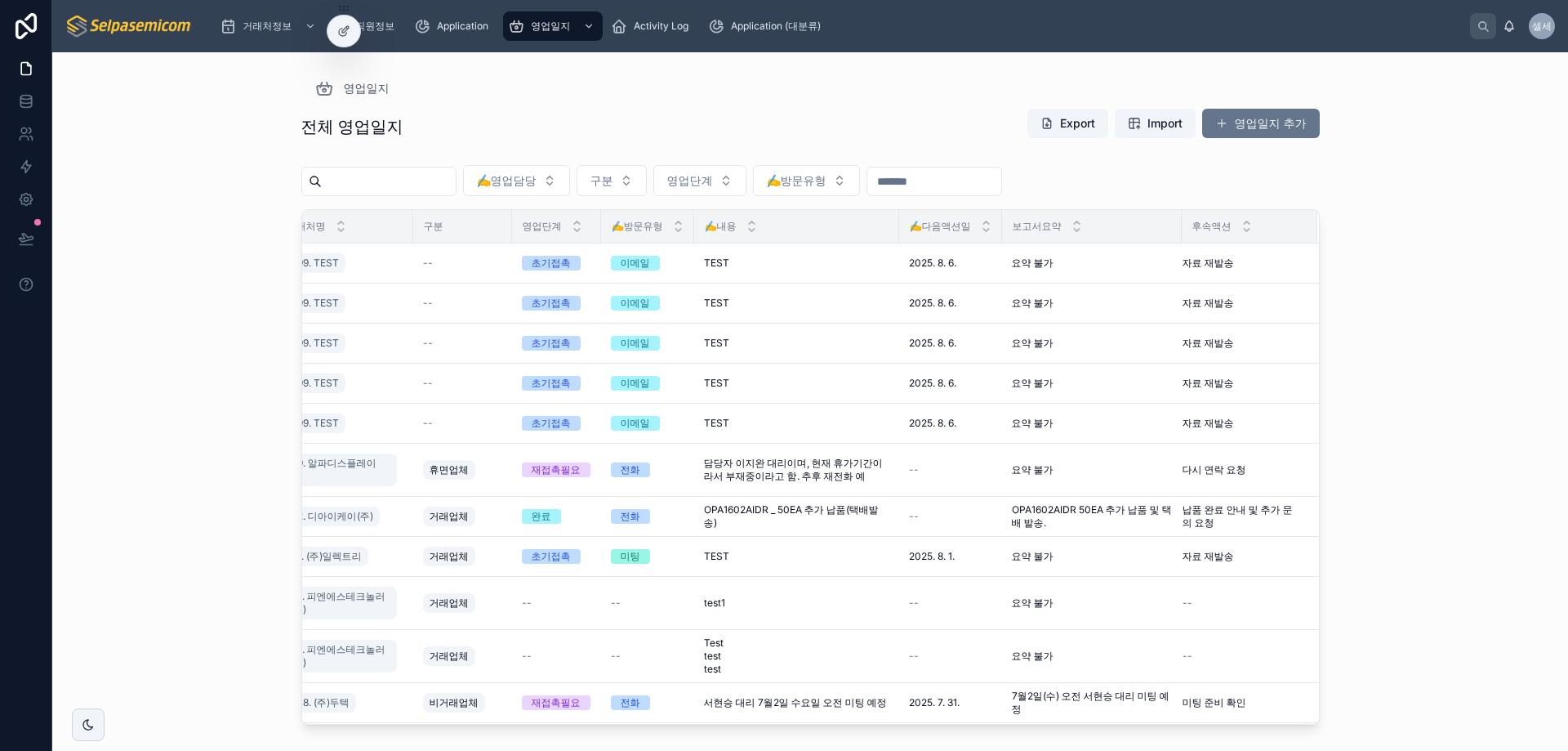 scroll, scrollTop: 0, scrollLeft: 0, axis: both 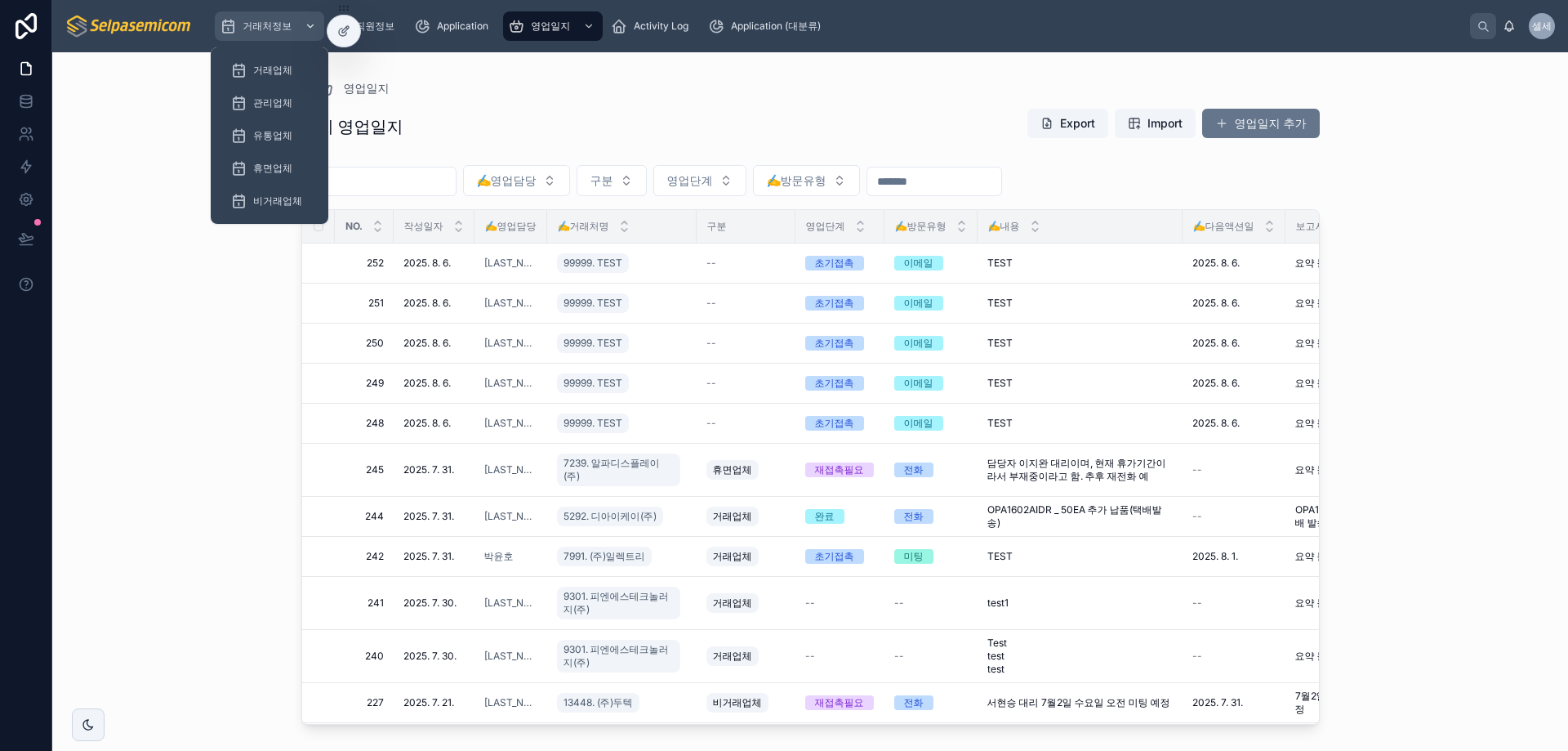click on "거래처정보" at bounding box center (267, 26) 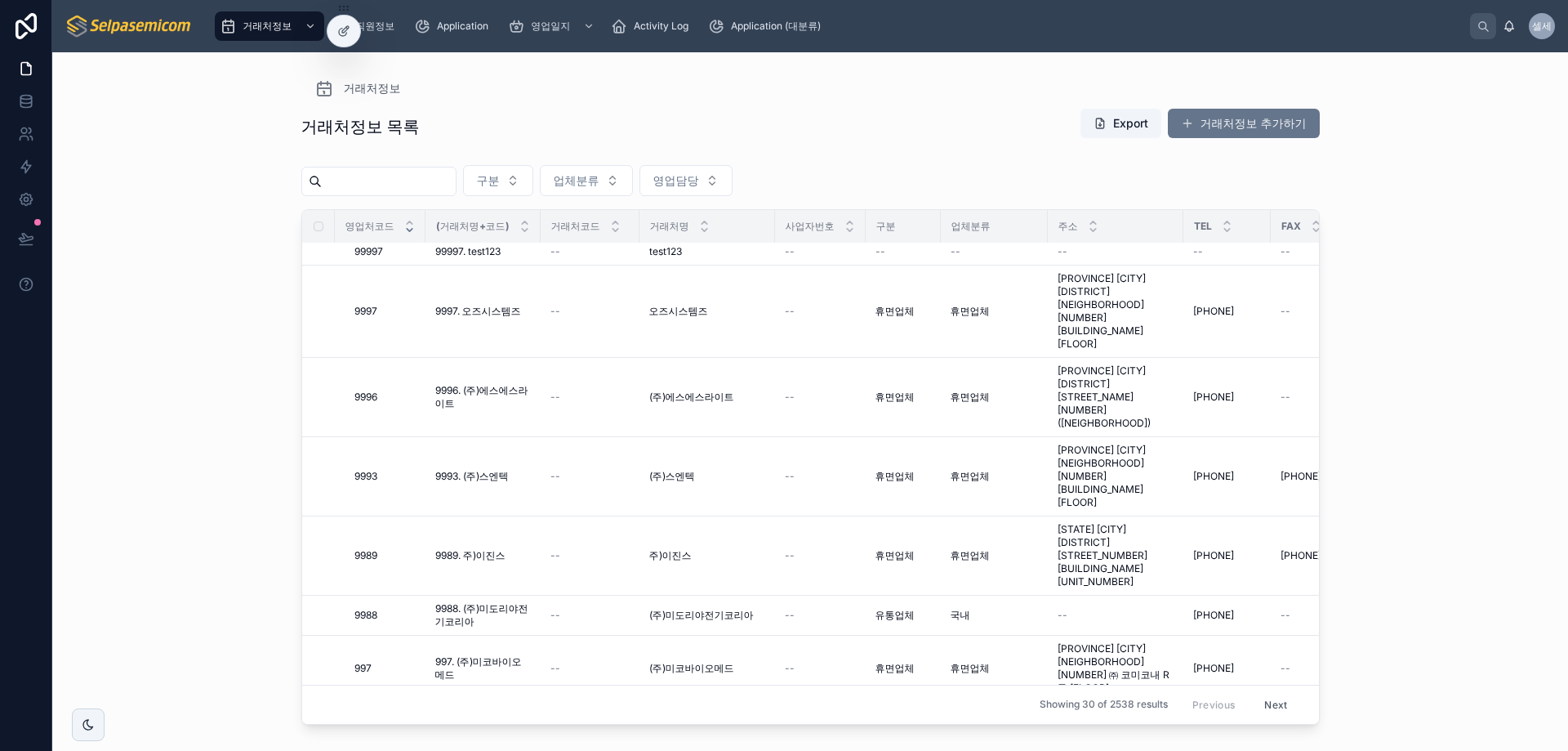 scroll, scrollTop: 0, scrollLeft: 0, axis: both 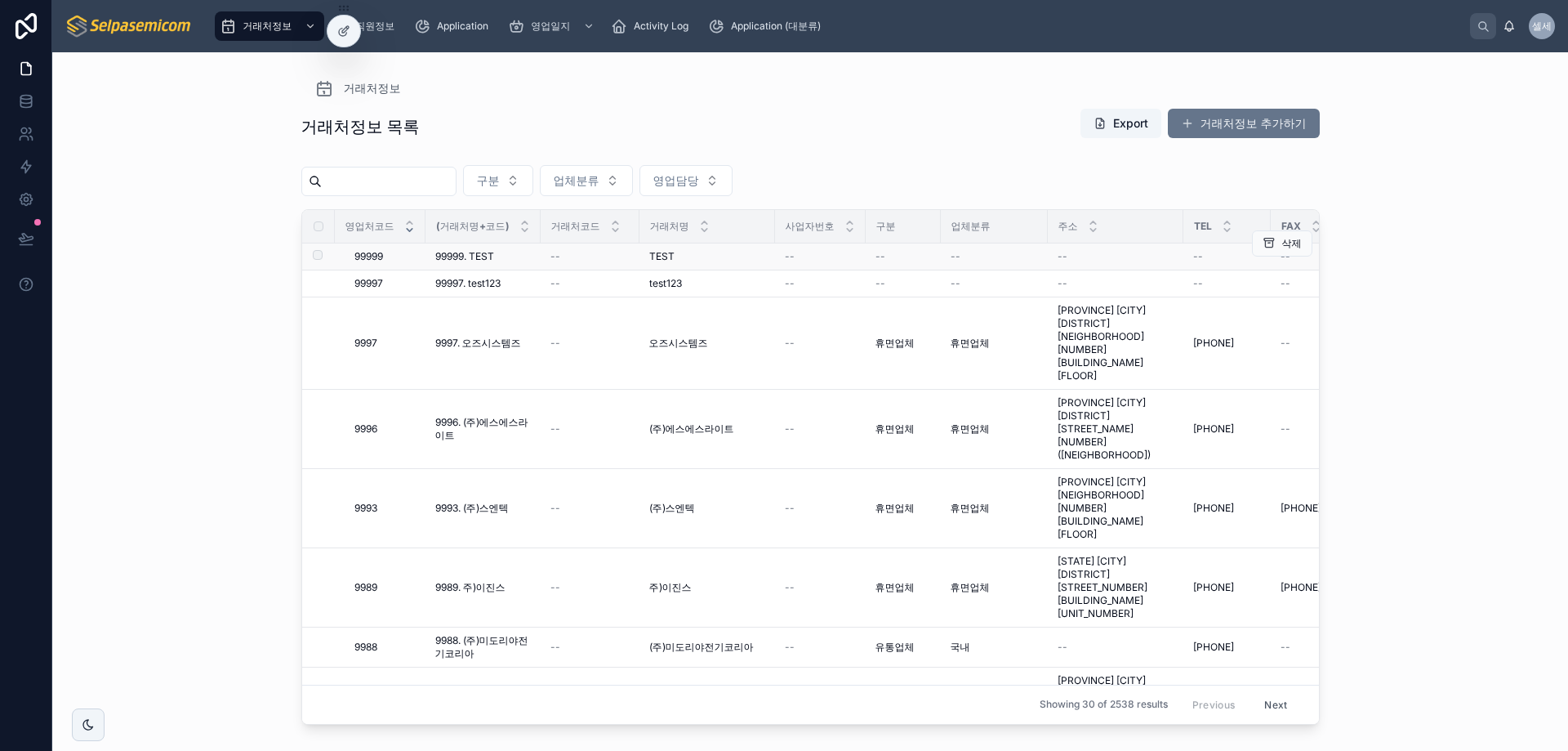 click on "TEST TEST" at bounding box center (707, 257) 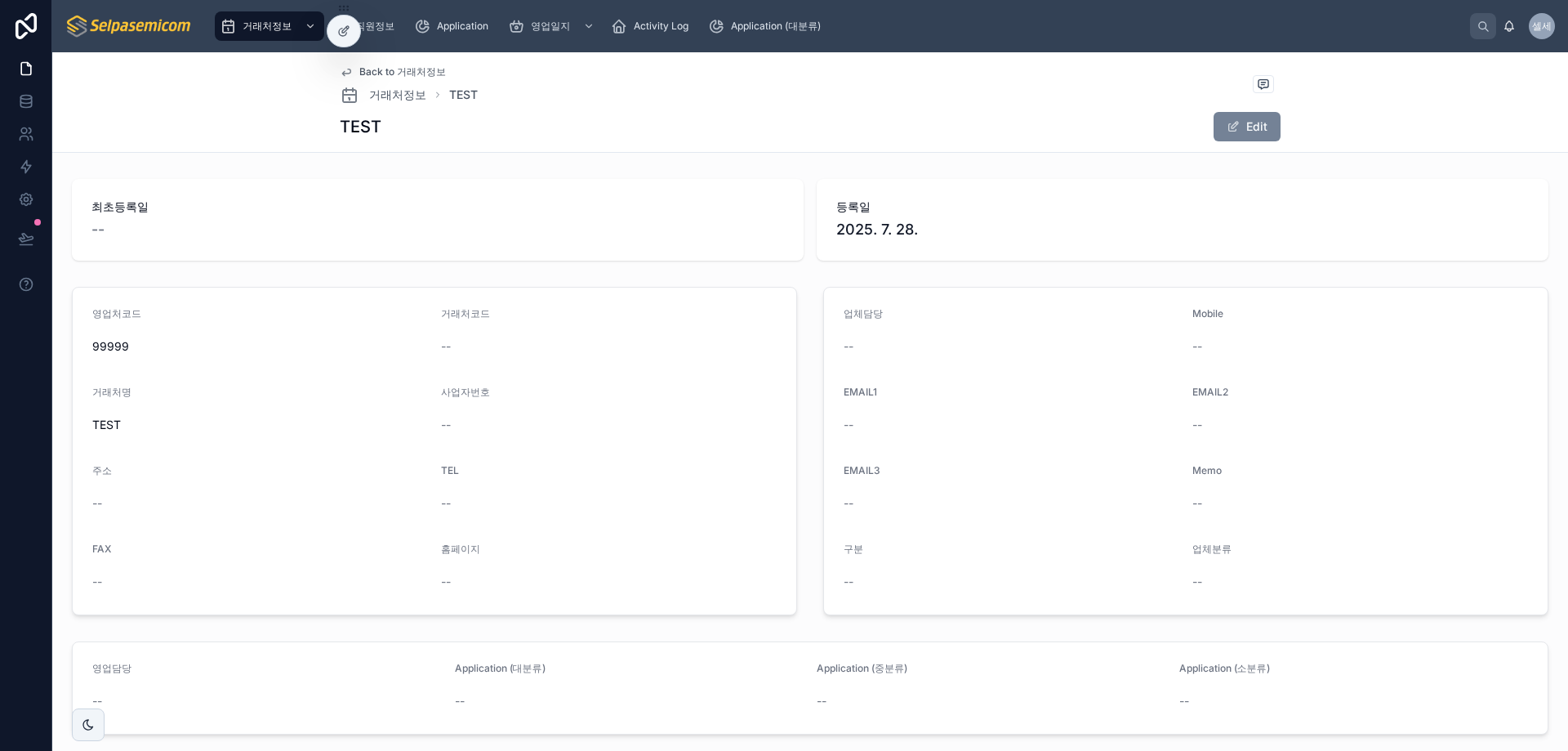 click on "Edit" at bounding box center (1247, 127) 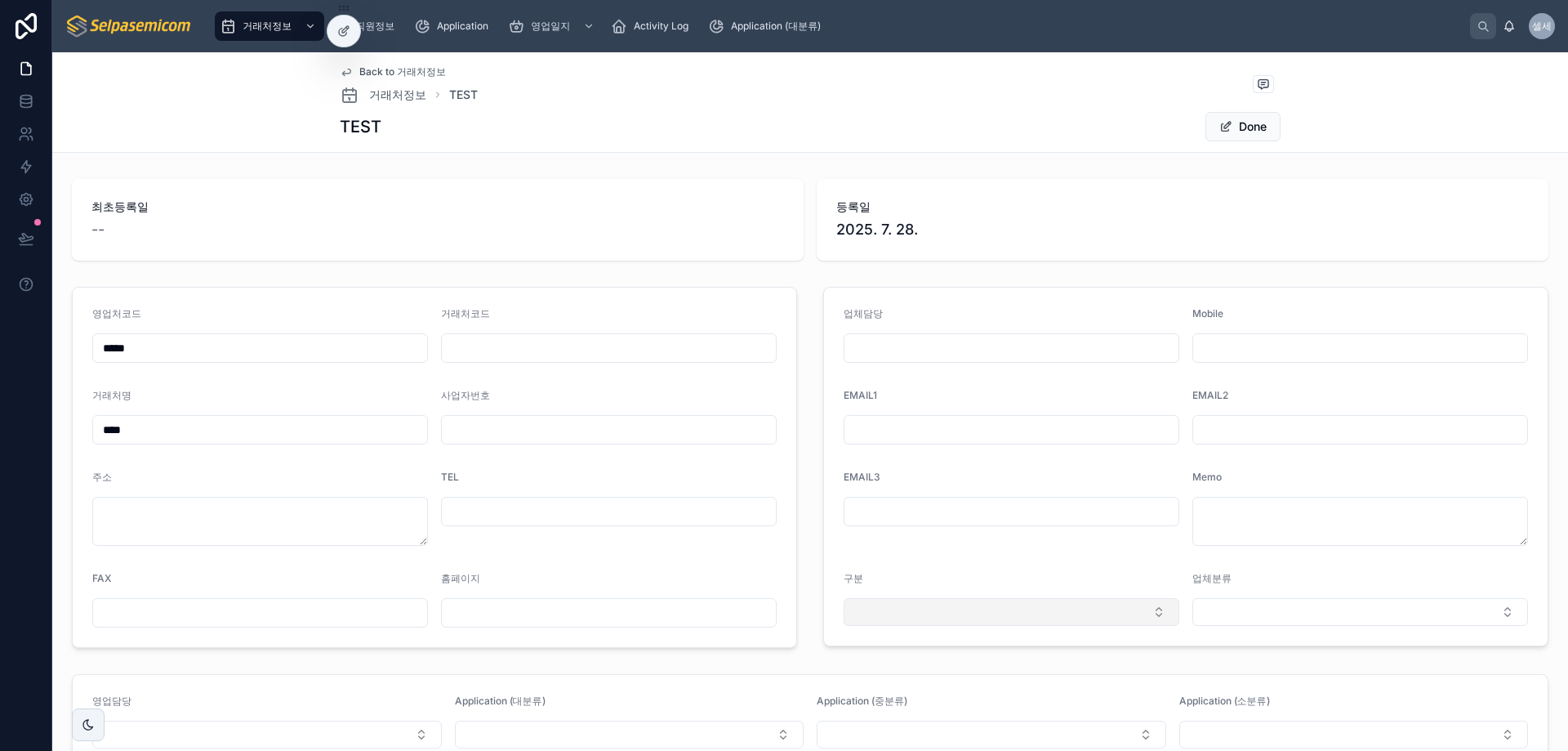 click at bounding box center [1011, 612] 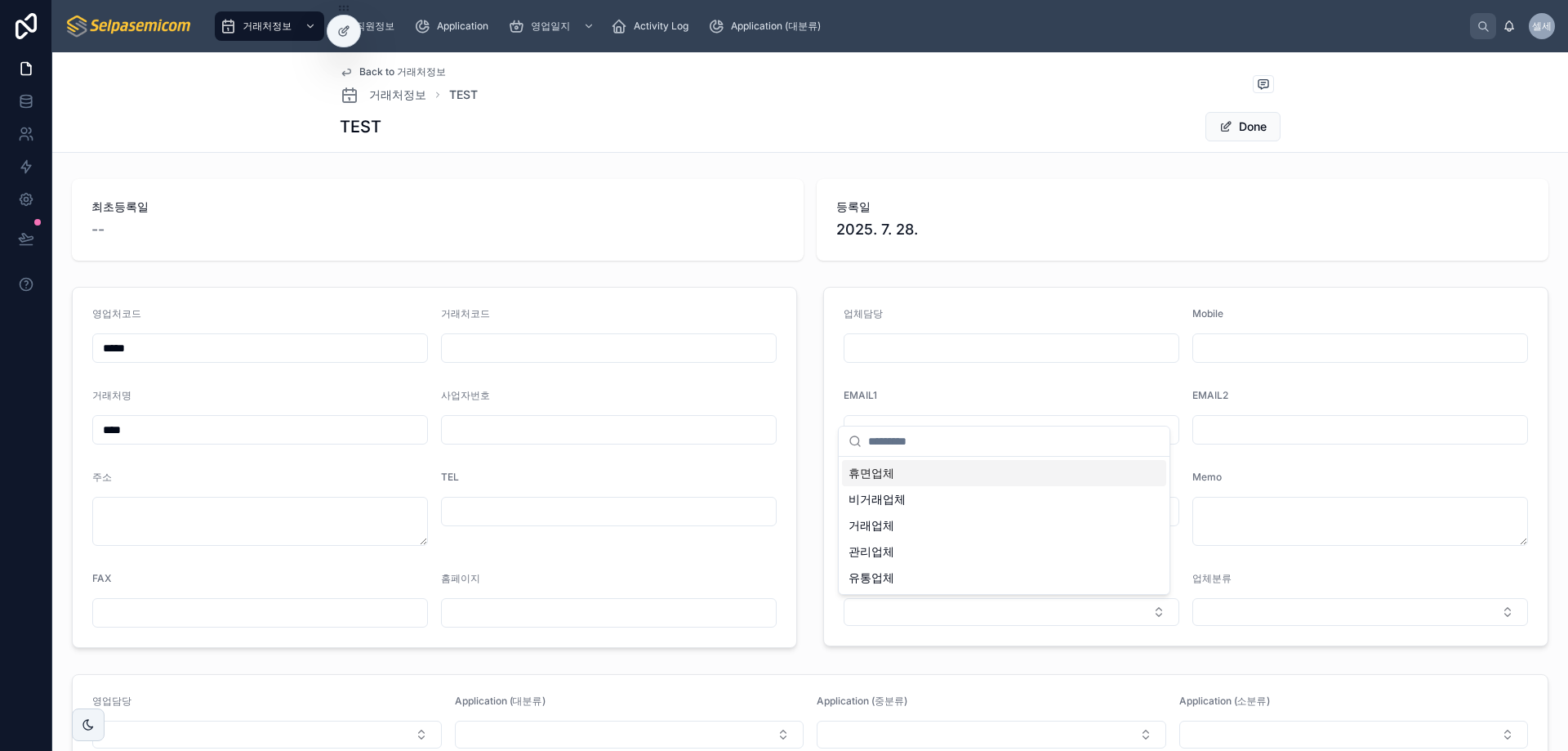 click on "휴면업체" at bounding box center [871, 473] 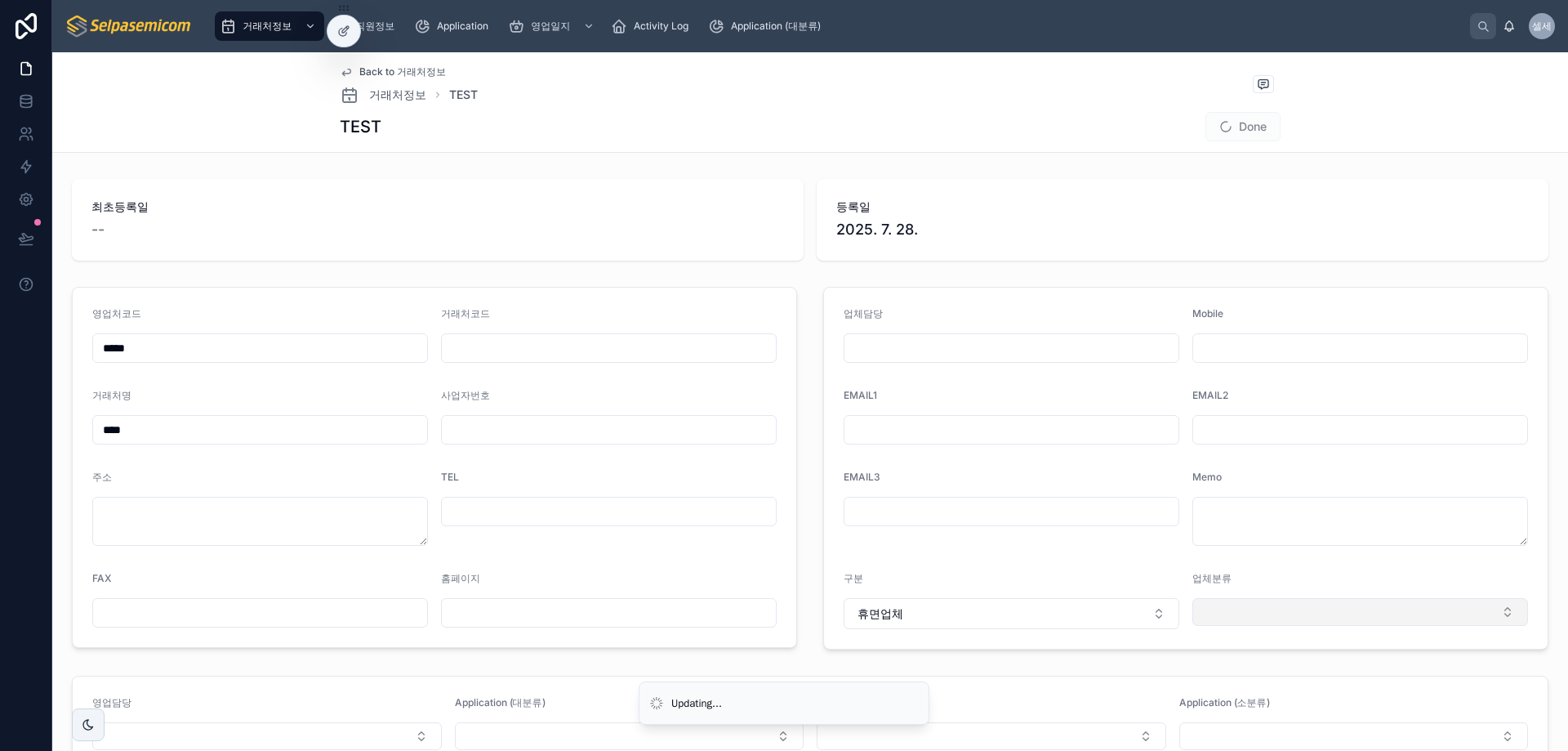 click at bounding box center [1360, 612] 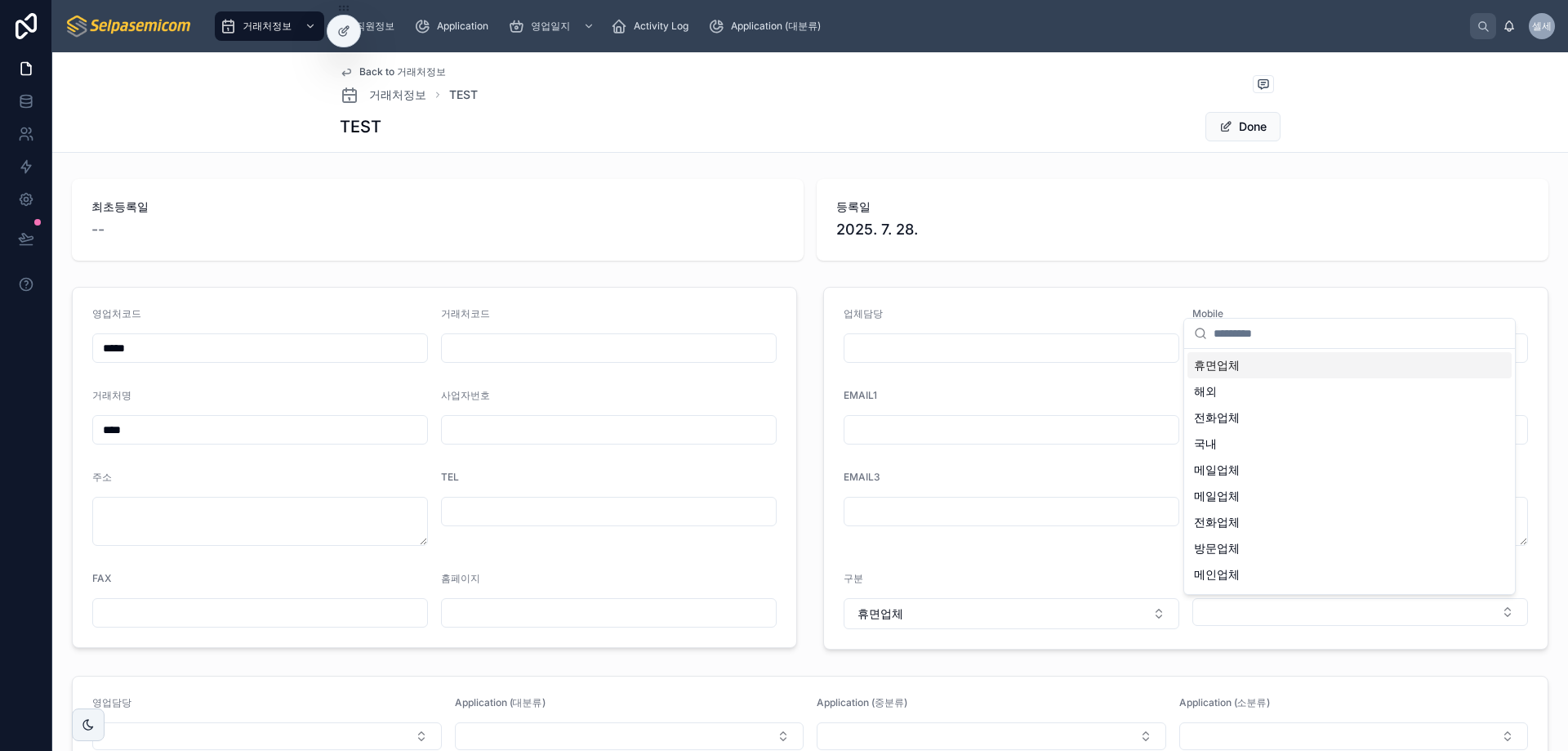 click on "휴면업체" at bounding box center (1217, 365) 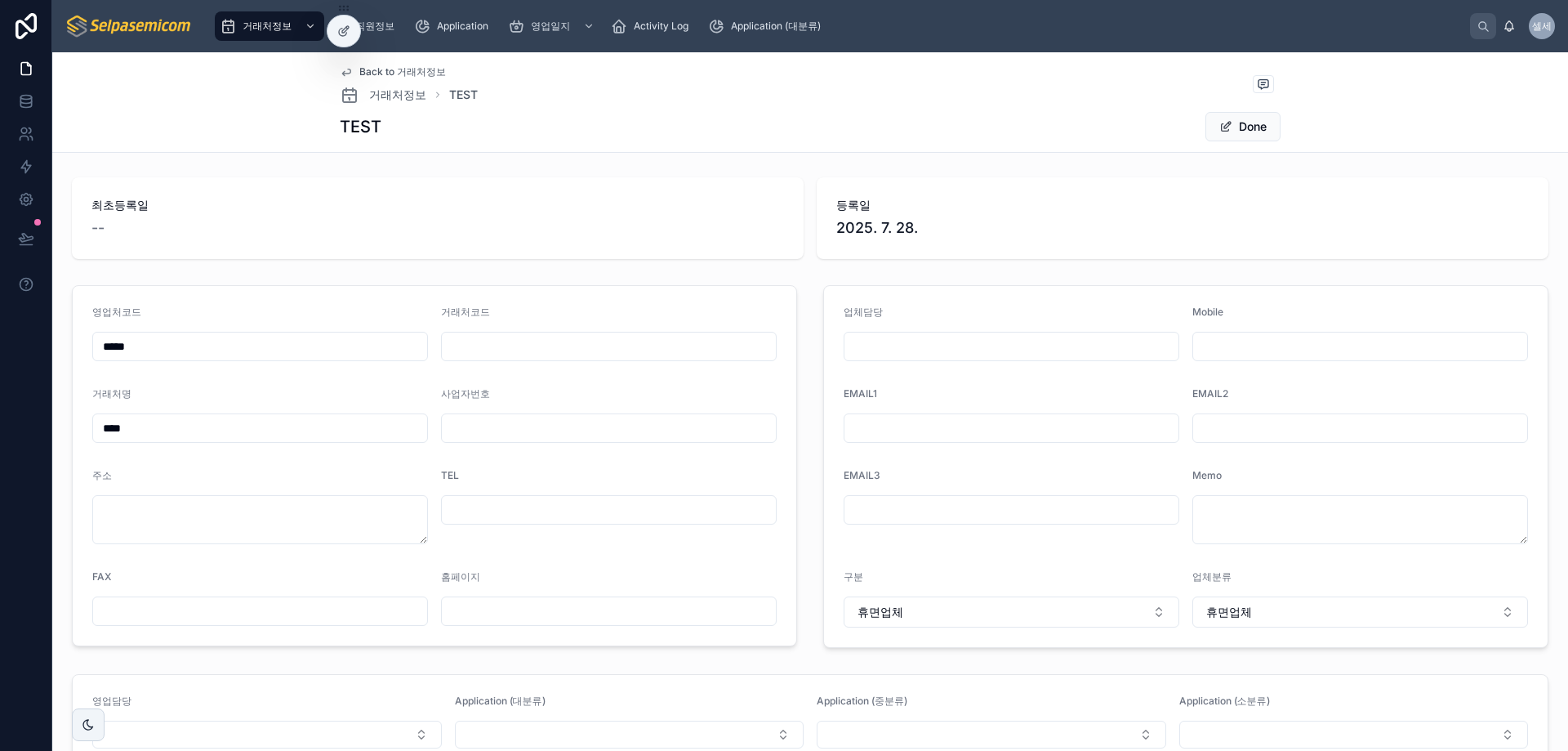 scroll, scrollTop: 0, scrollLeft: 0, axis: both 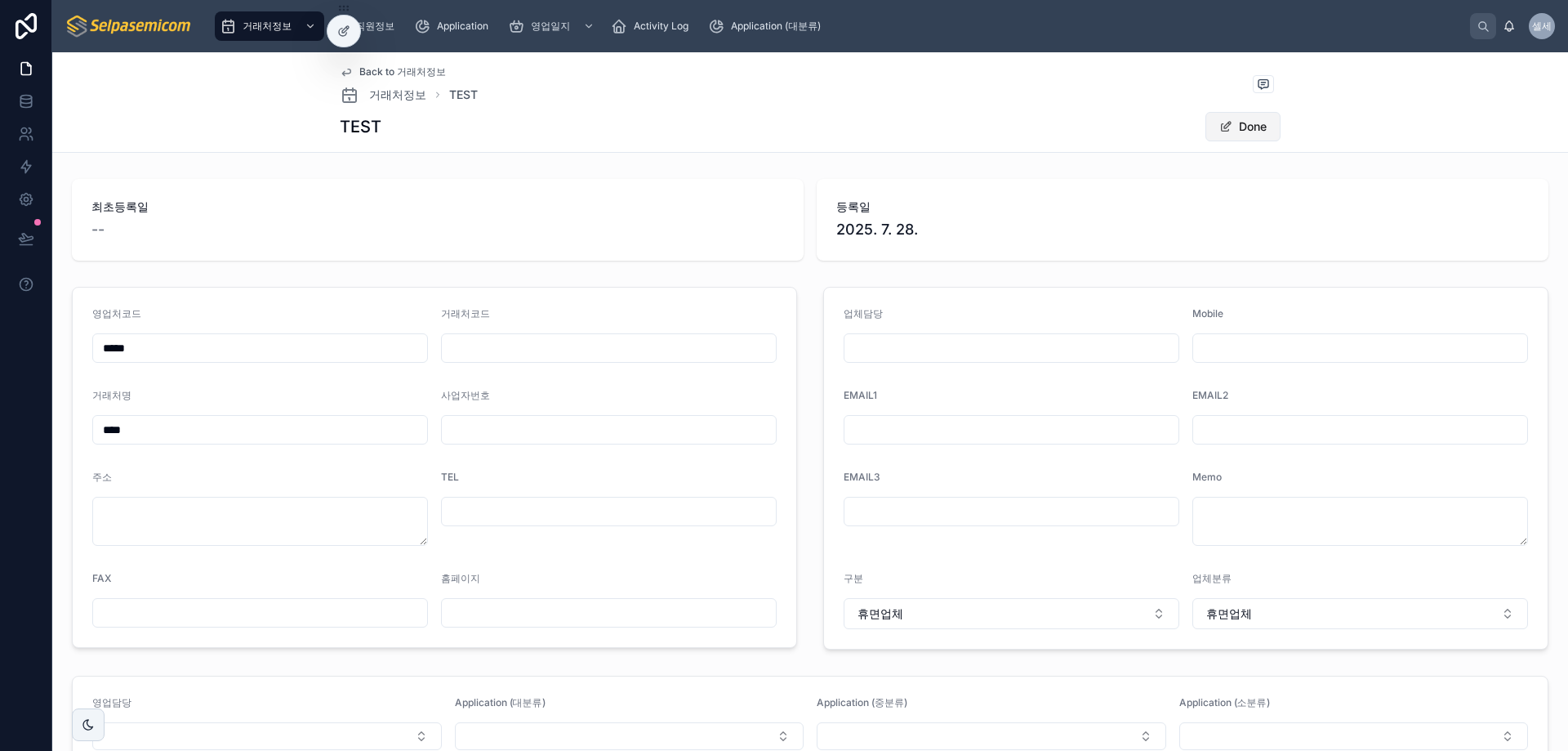 click on "Done" at bounding box center (1243, 127) 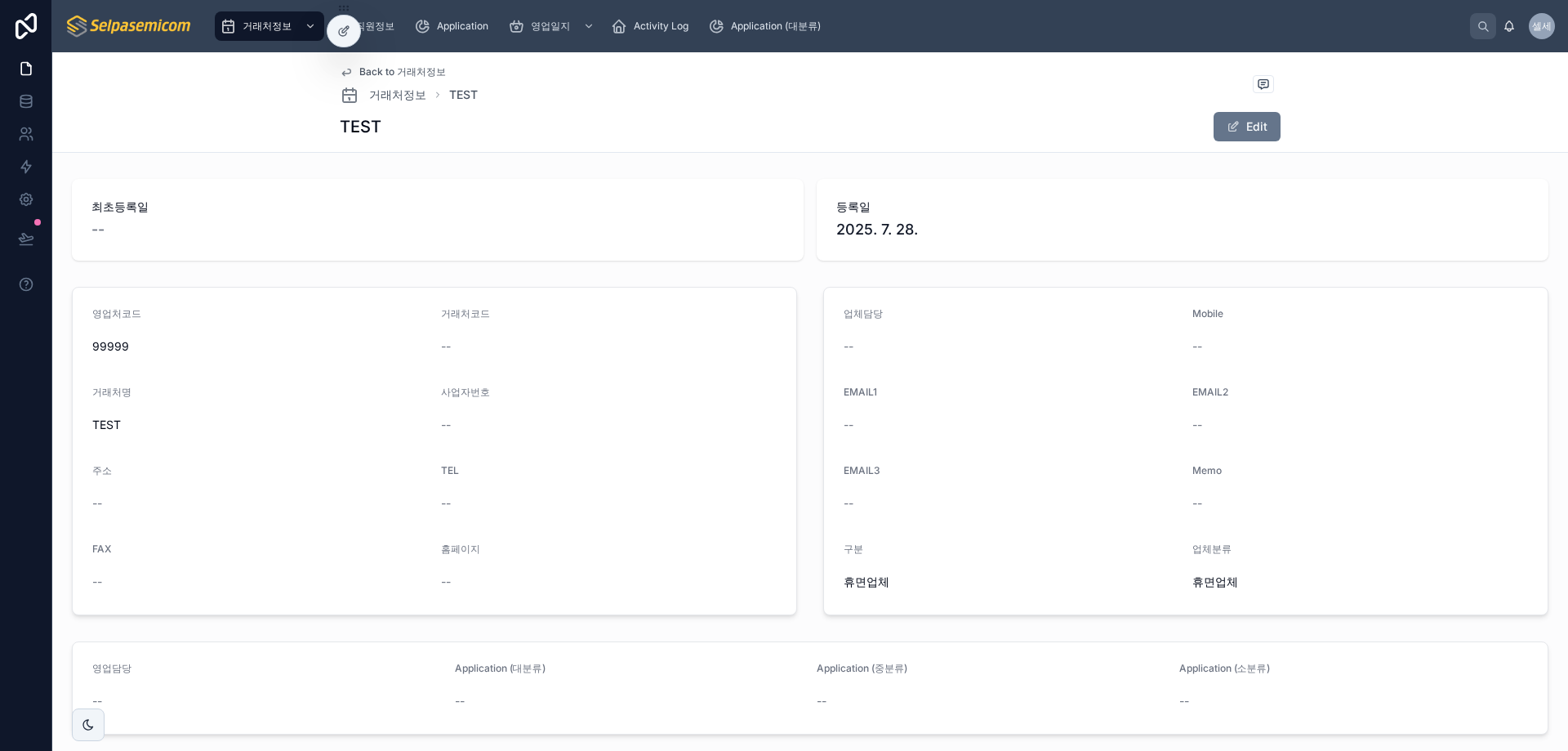 click on "Back to 거래처정보 거래처정보 TEST TEST Edit" at bounding box center (810, 102) 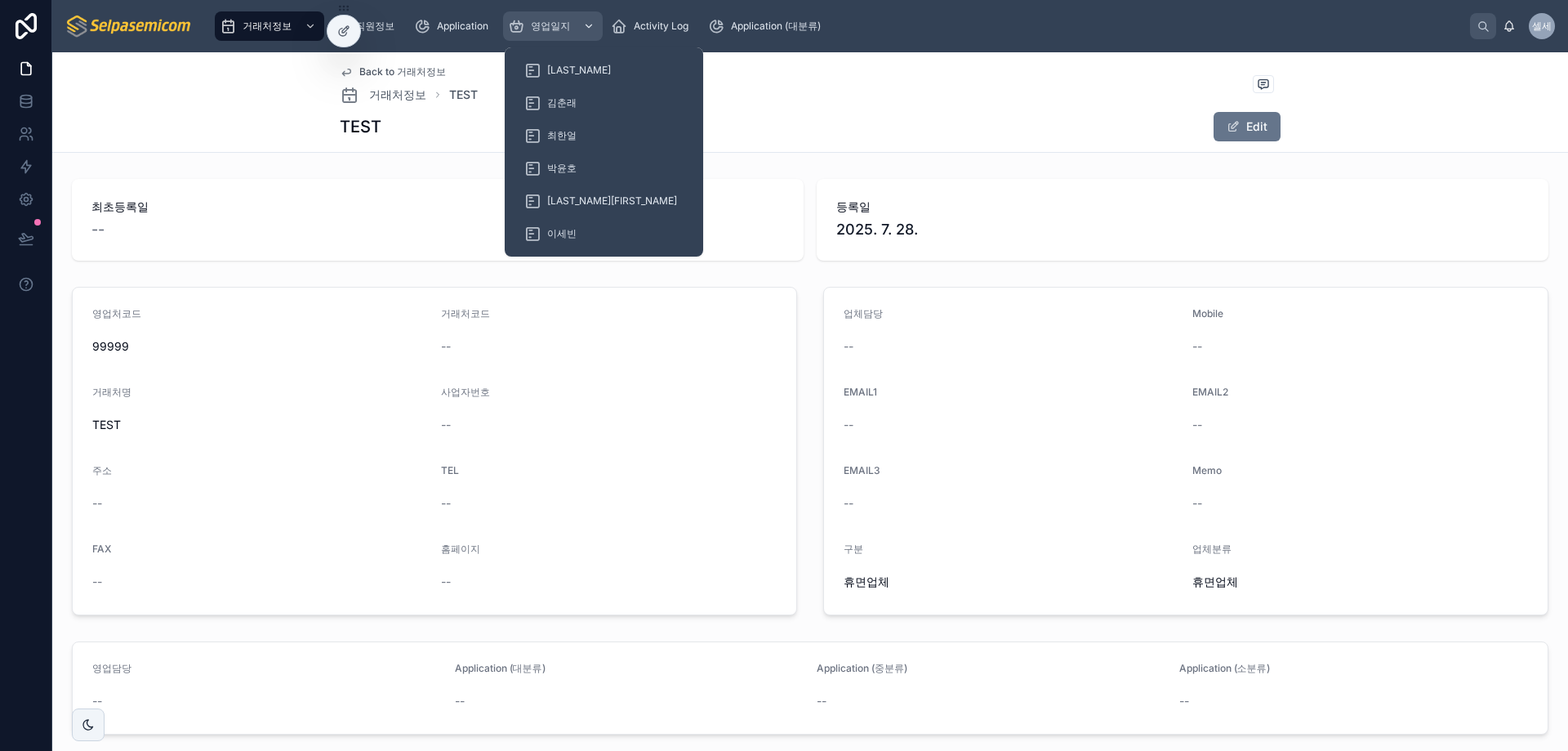 click on "영업일지" at bounding box center [553, 26] 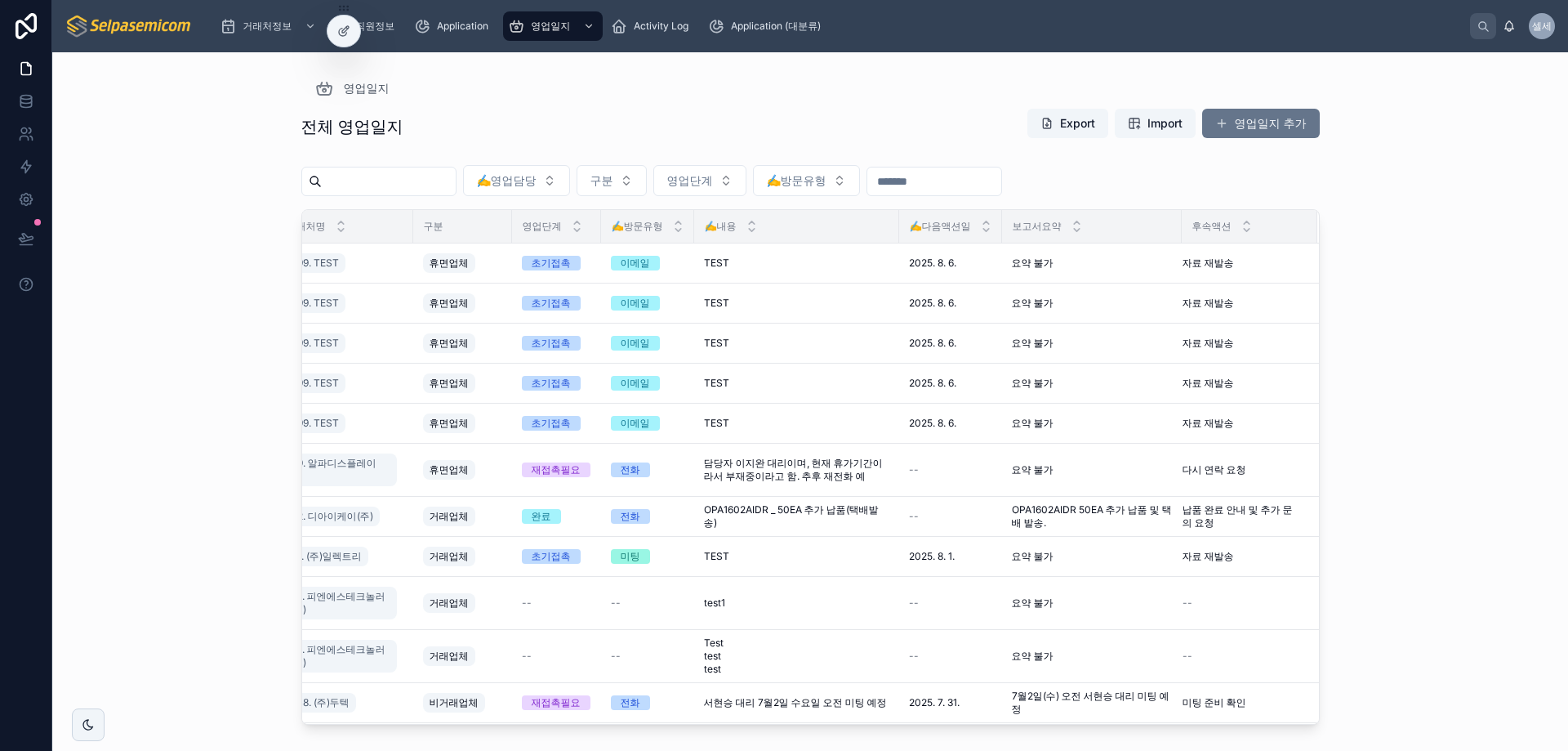 scroll, scrollTop: 0, scrollLeft: 0, axis: both 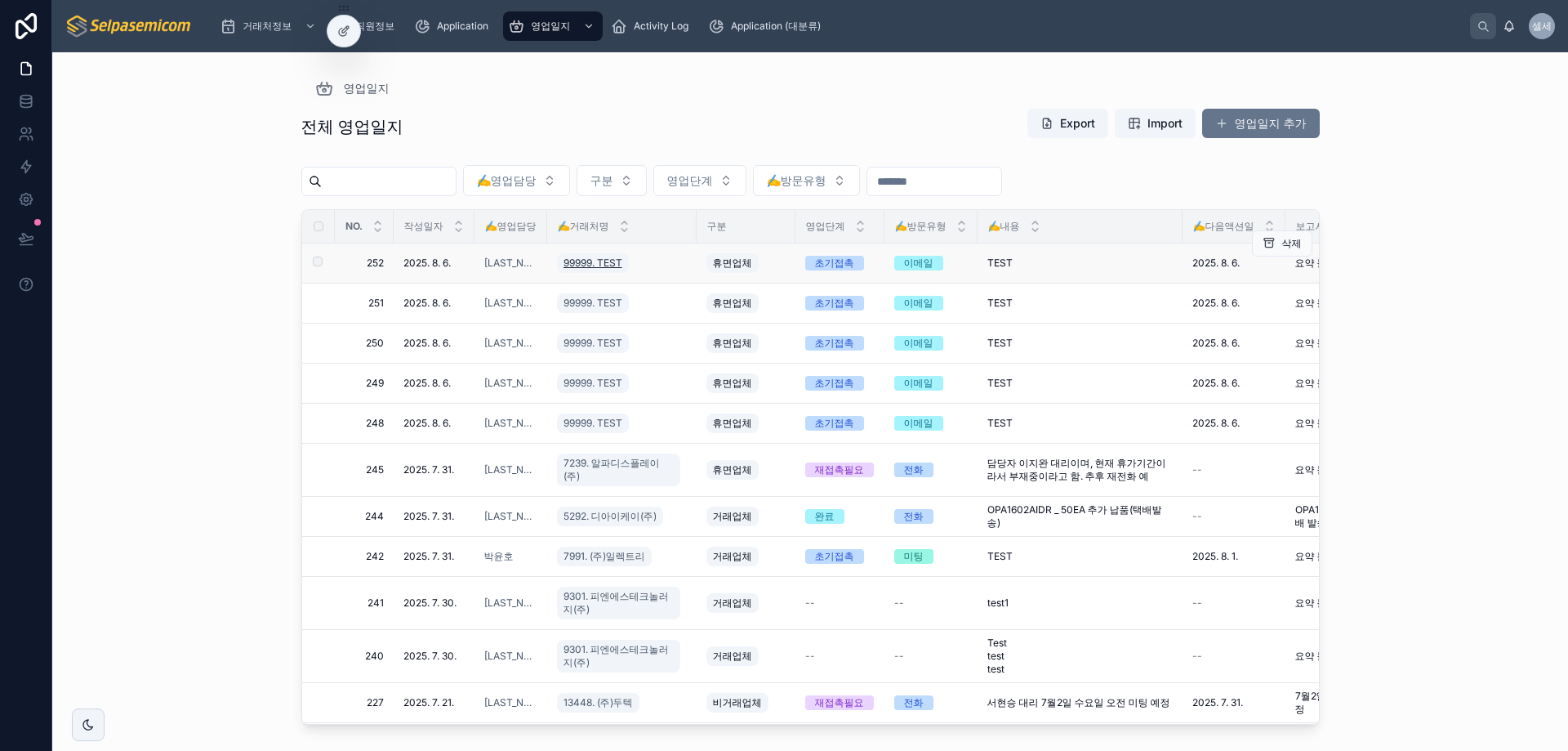 click on "99999. TEST" at bounding box center (593, 263) 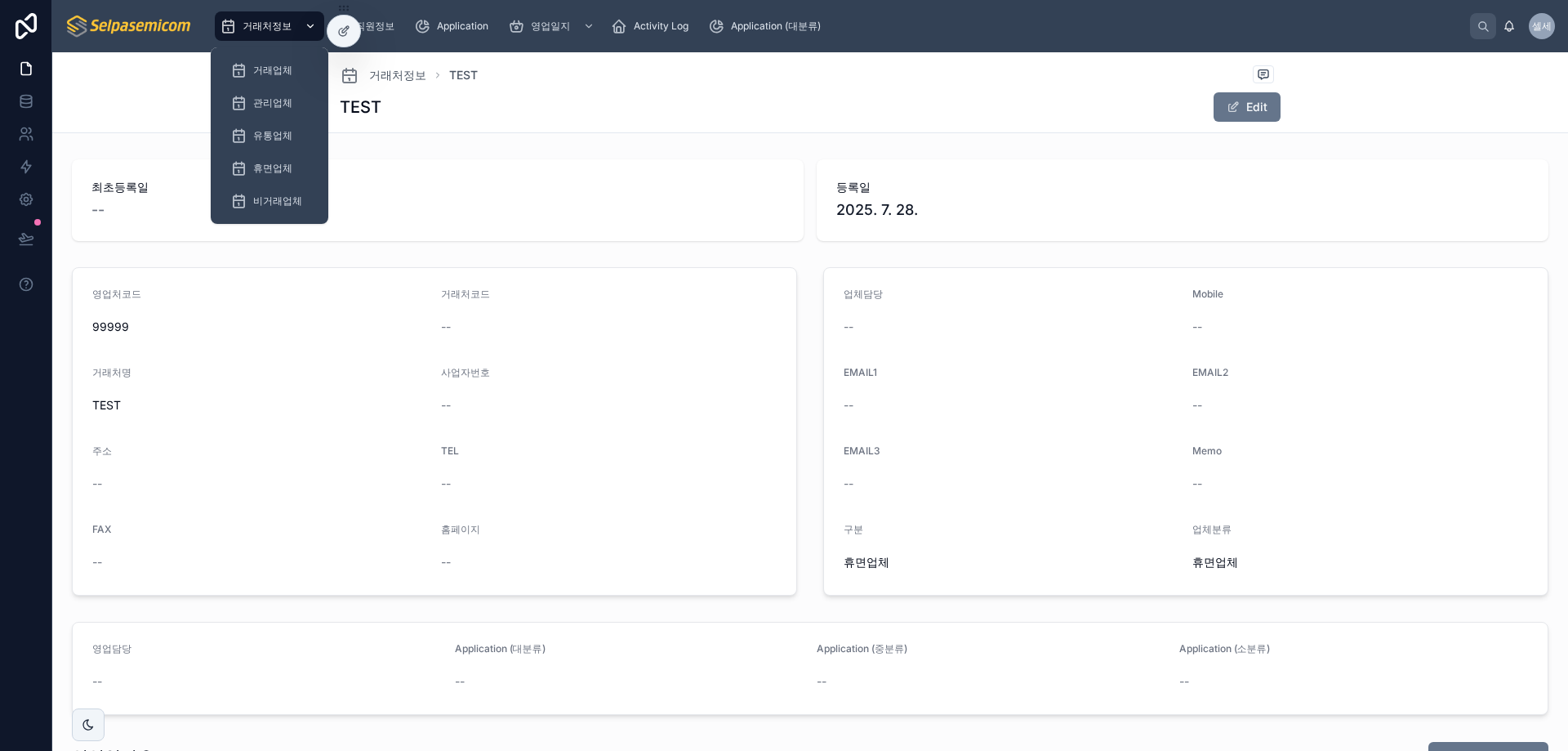 drag, startPoint x: 260, startPoint y: 25, endPoint x: 231, endPoint y: 21, distance: 29.27456 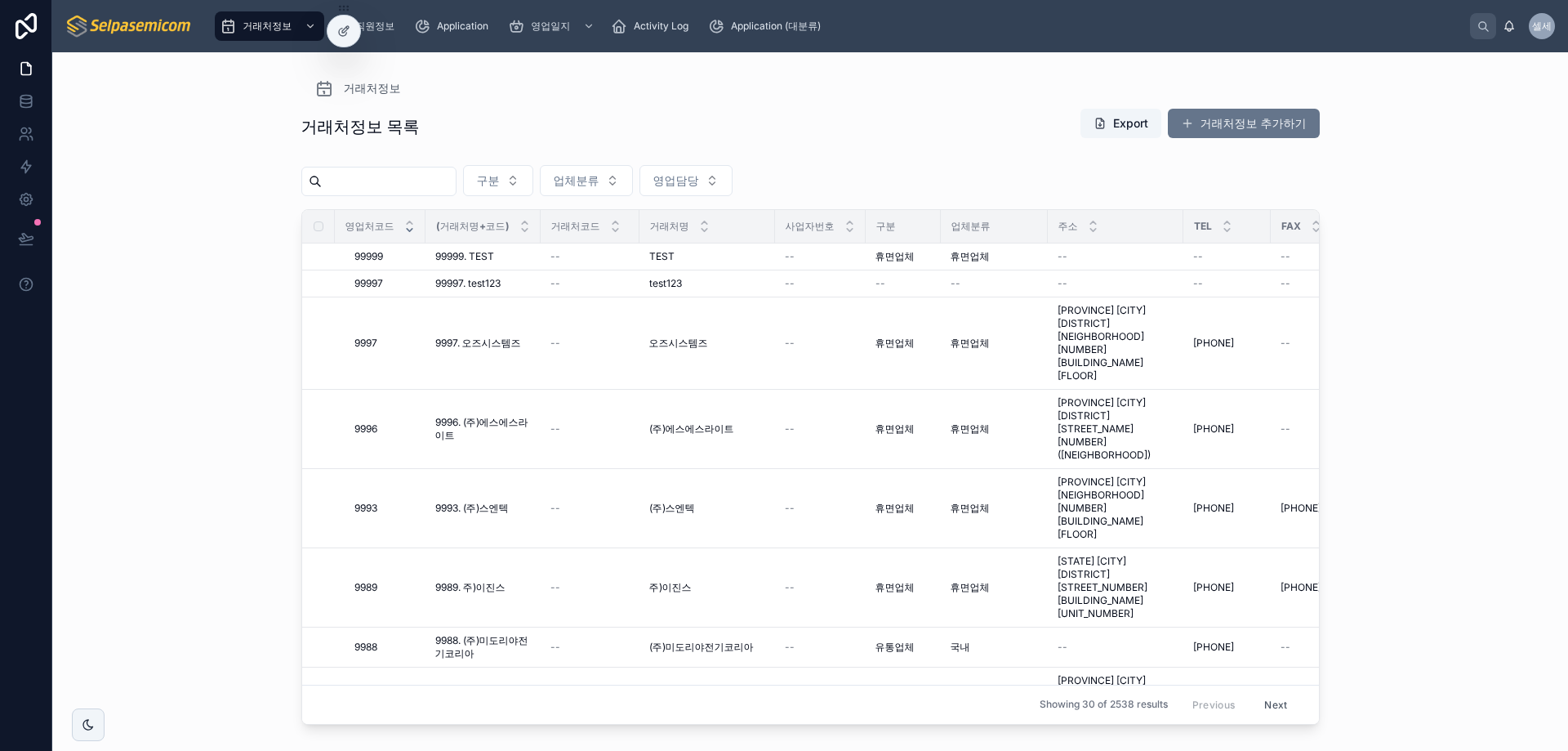 click on "거래처정보" at bounding box center [810, 88] 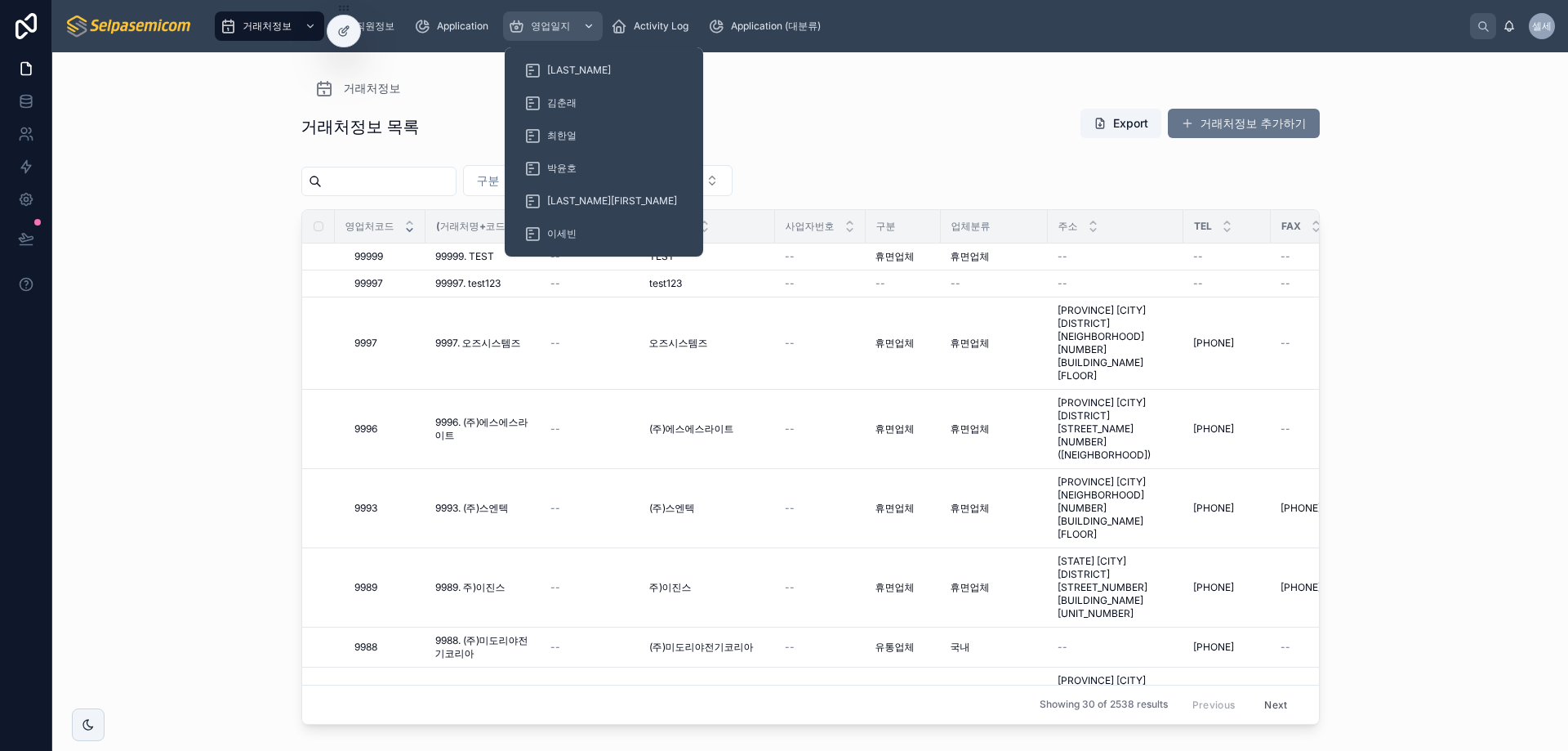 click on "영업일지" at bounding box center [550, 26] 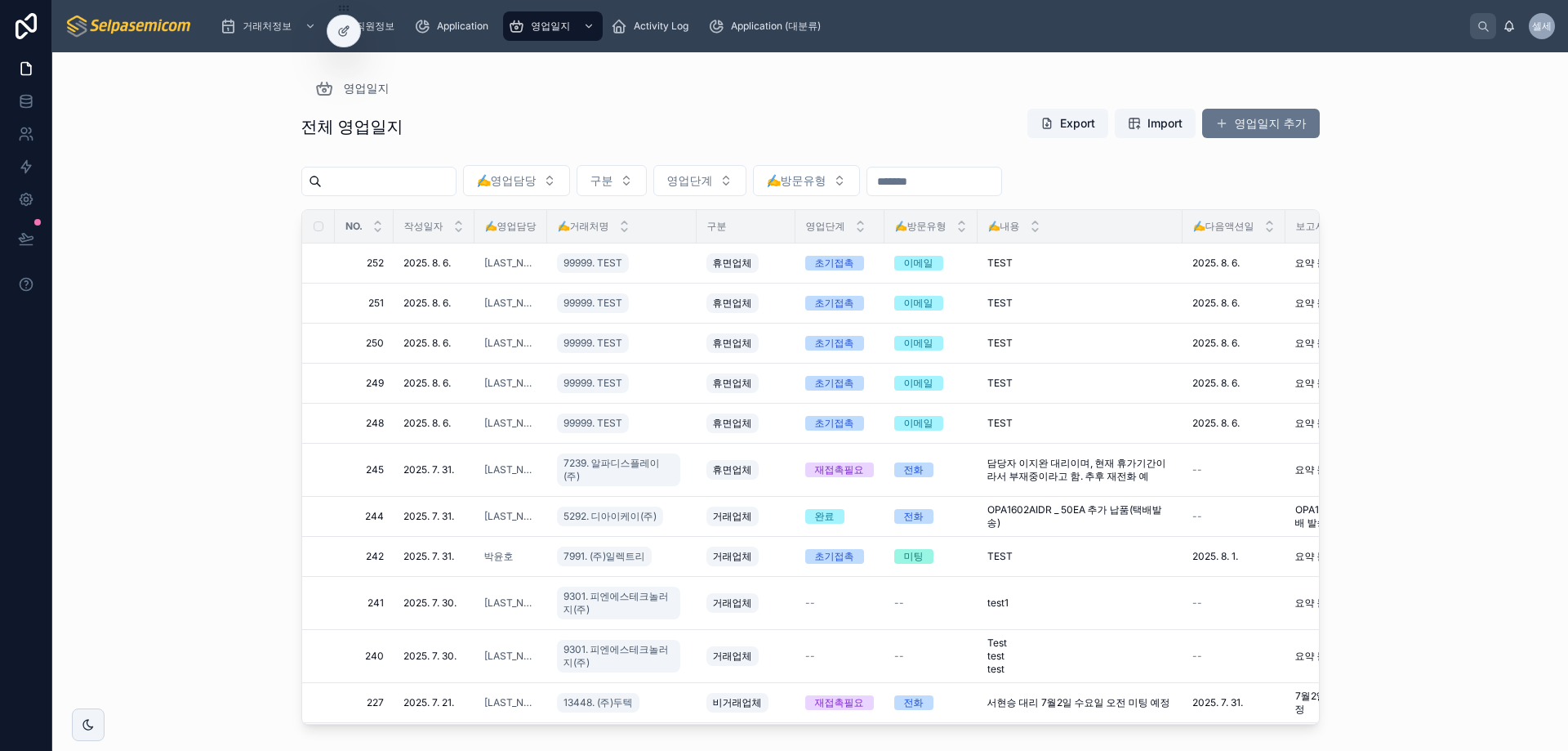 drag, startPoint x: 832, startPoint y: 141, endPoint x: 791, endPoint y: 373, distance: 235.59499 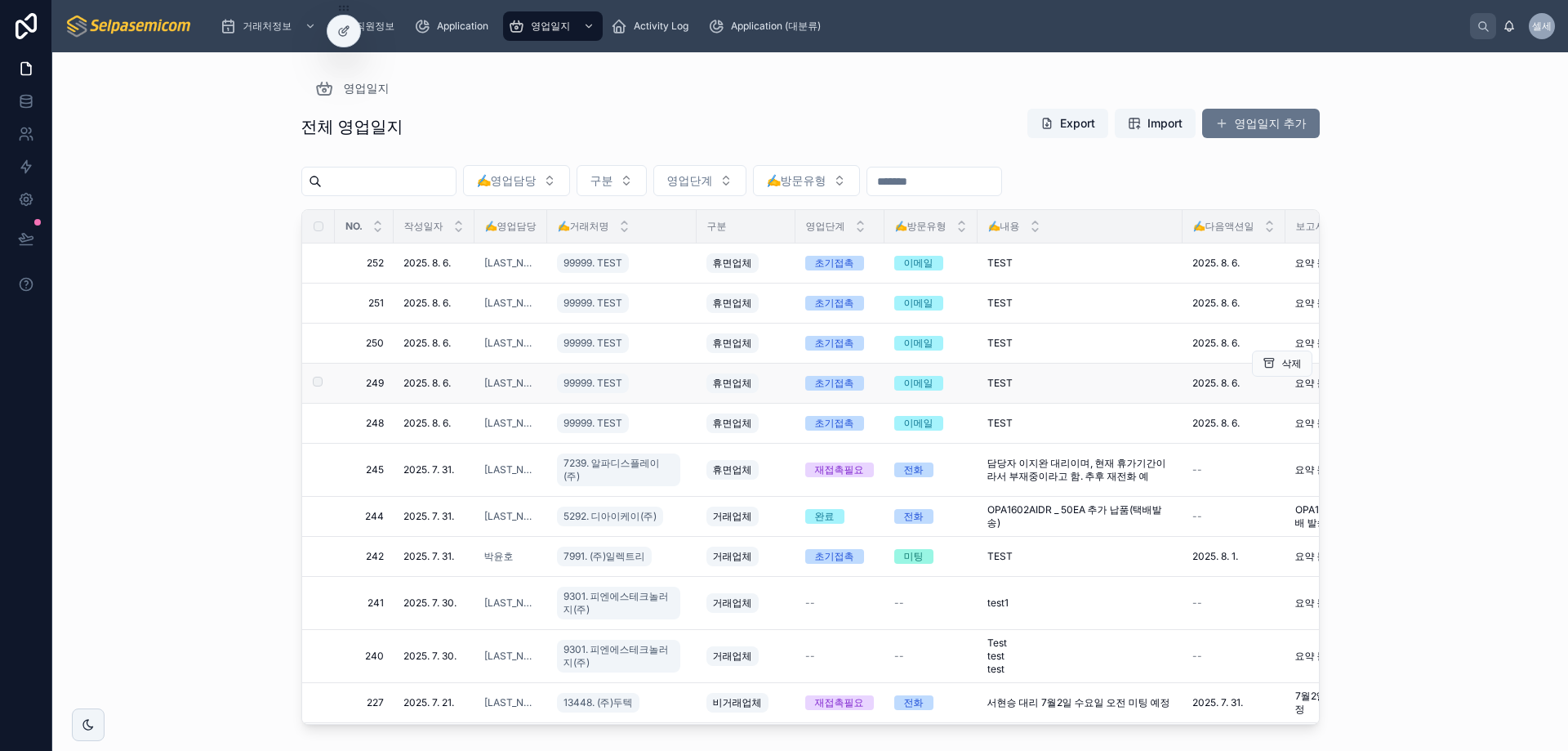 click on "전체 영업일지 Export Import 영업일지 추가" at bounding box center (810, 127) 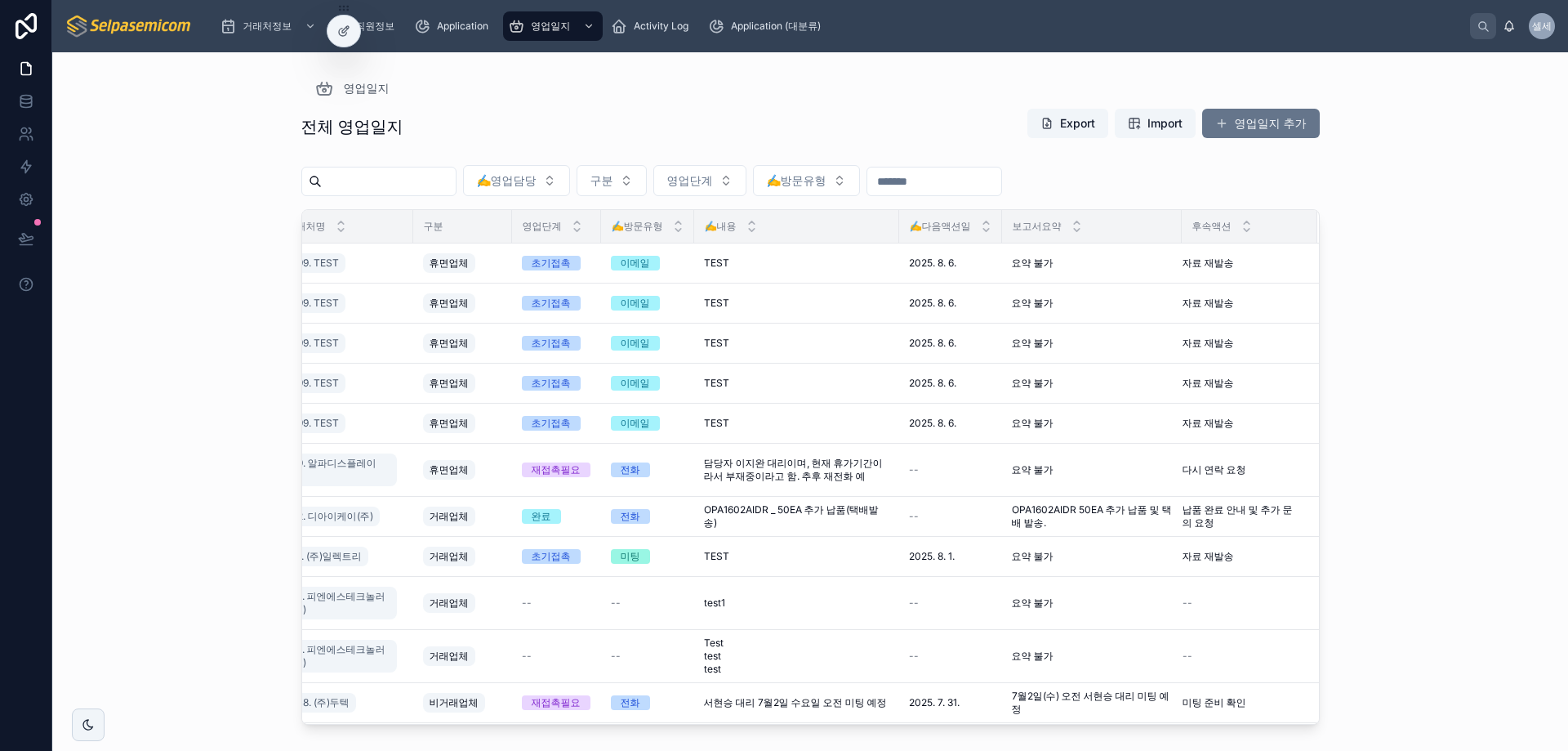 scroll, scrollTop: 0, scrollLeft: 0, axis: both 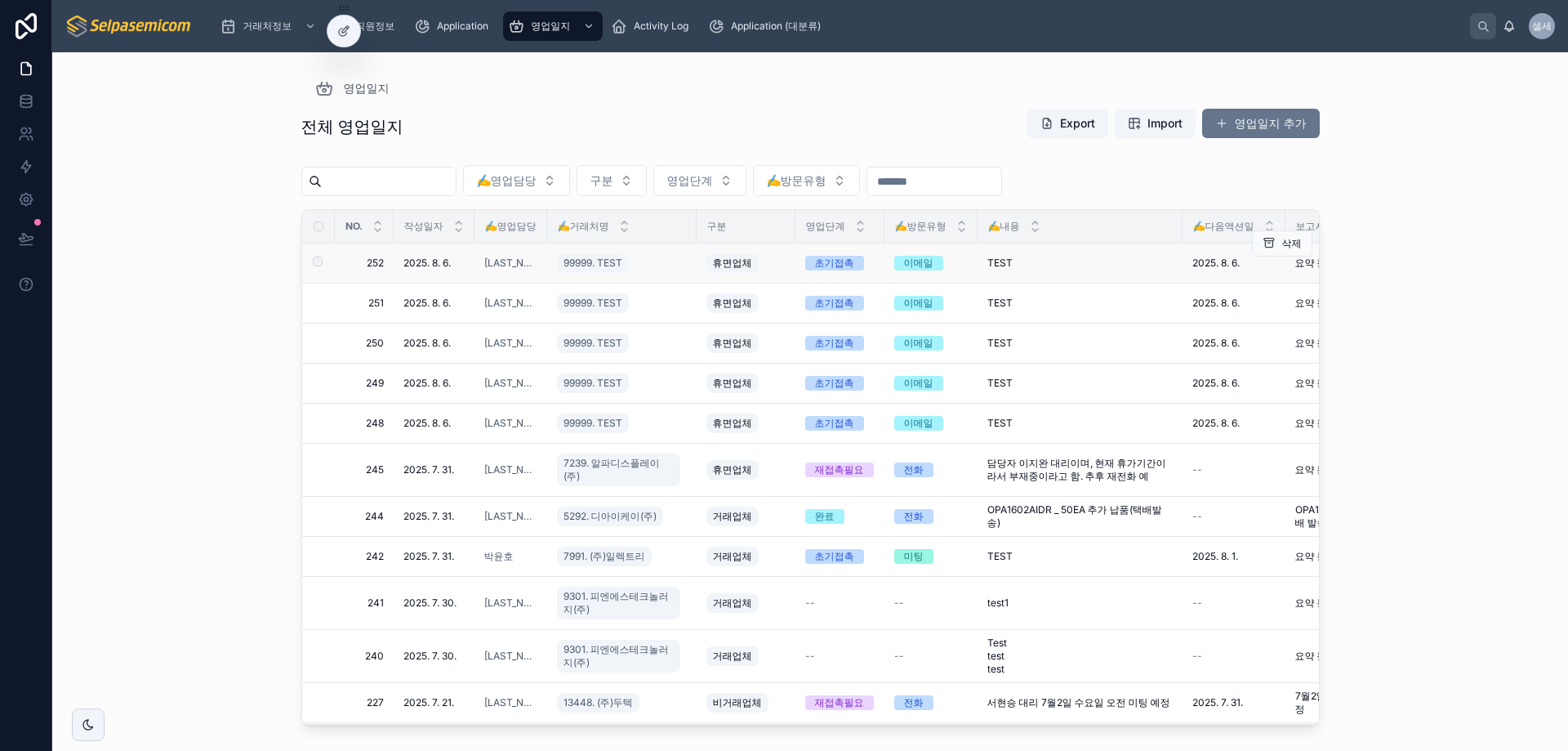 click on "휴면업체" at bounding box center (733, 263) 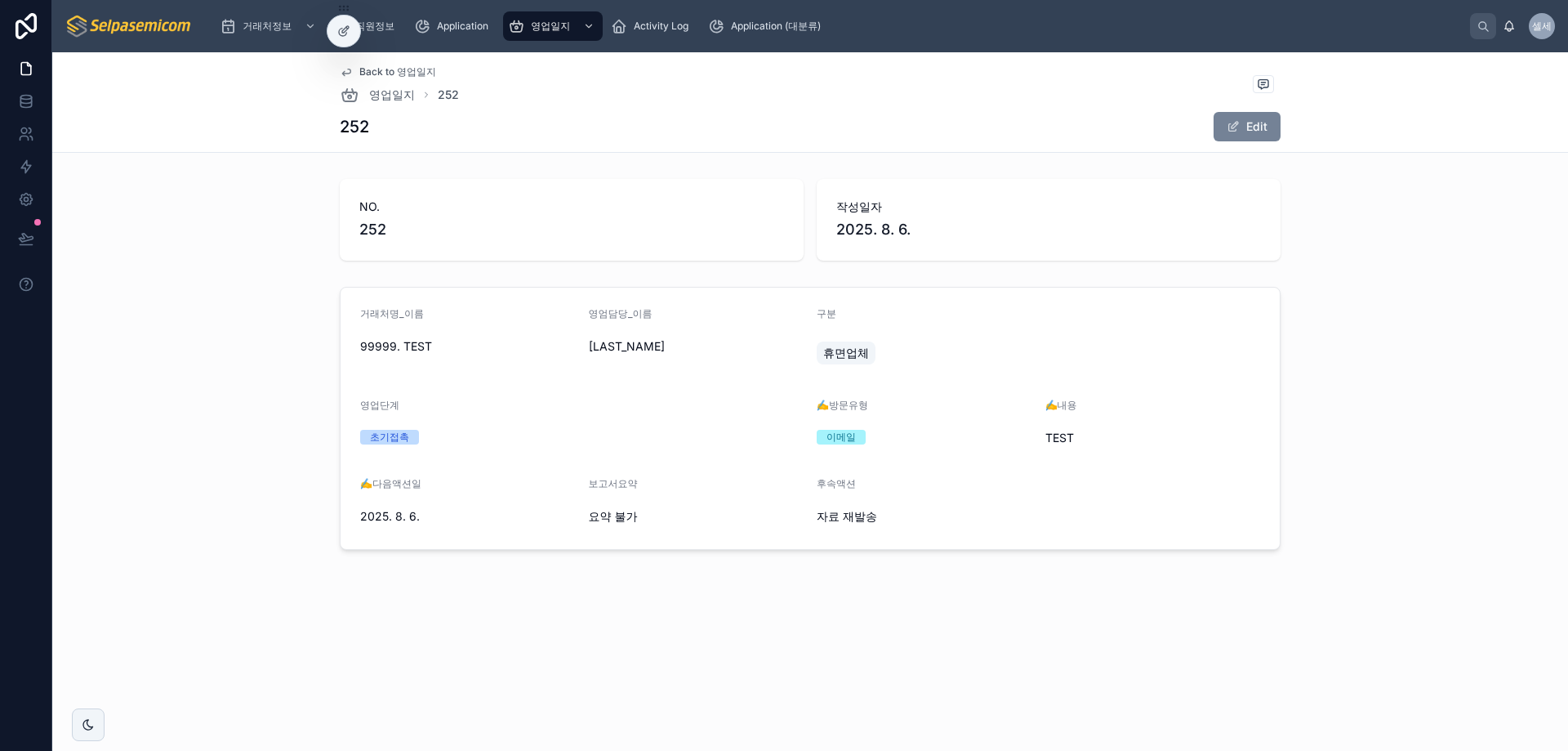 click at bounding box center (1233, 127) 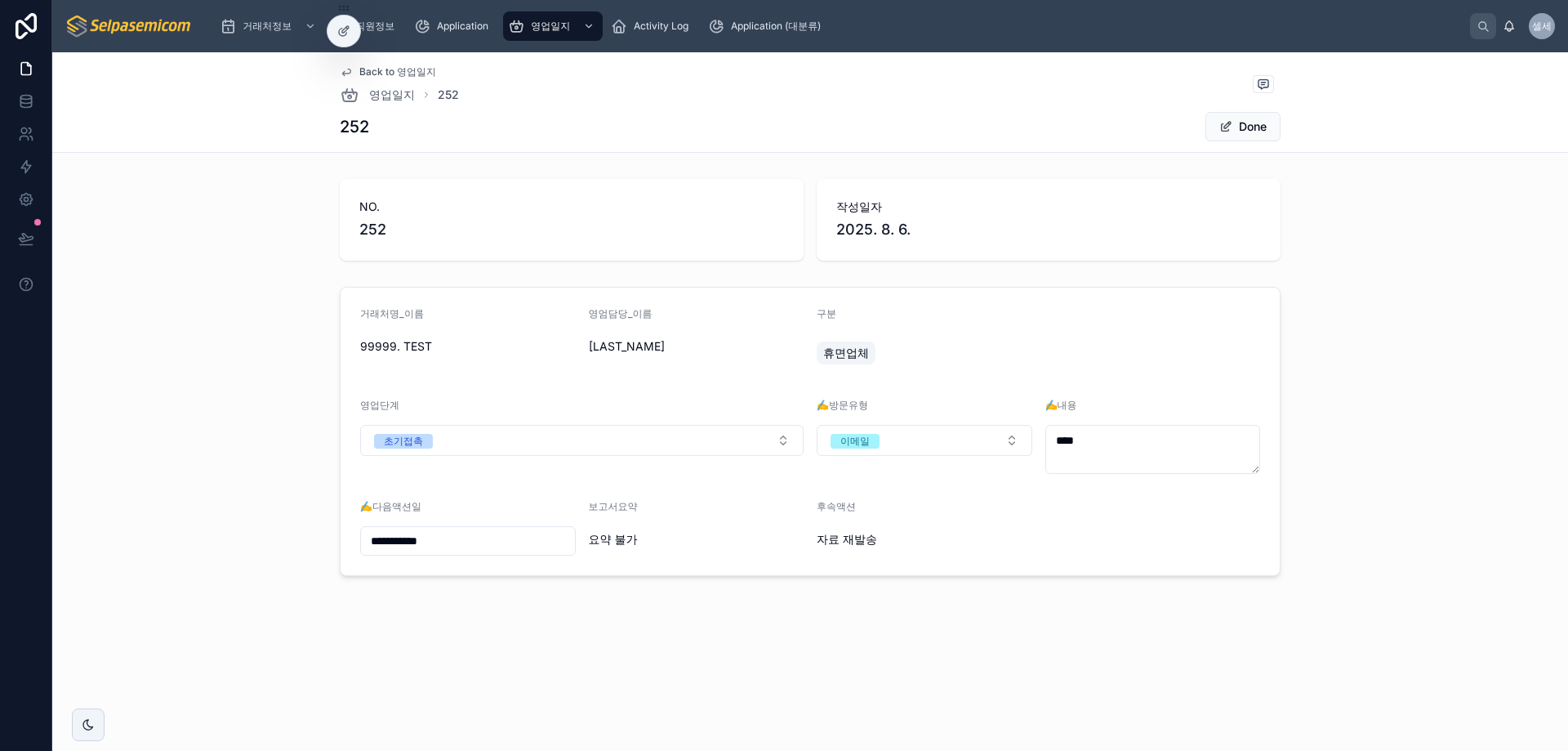 click on "구분" at bounding box center (1038, 317) 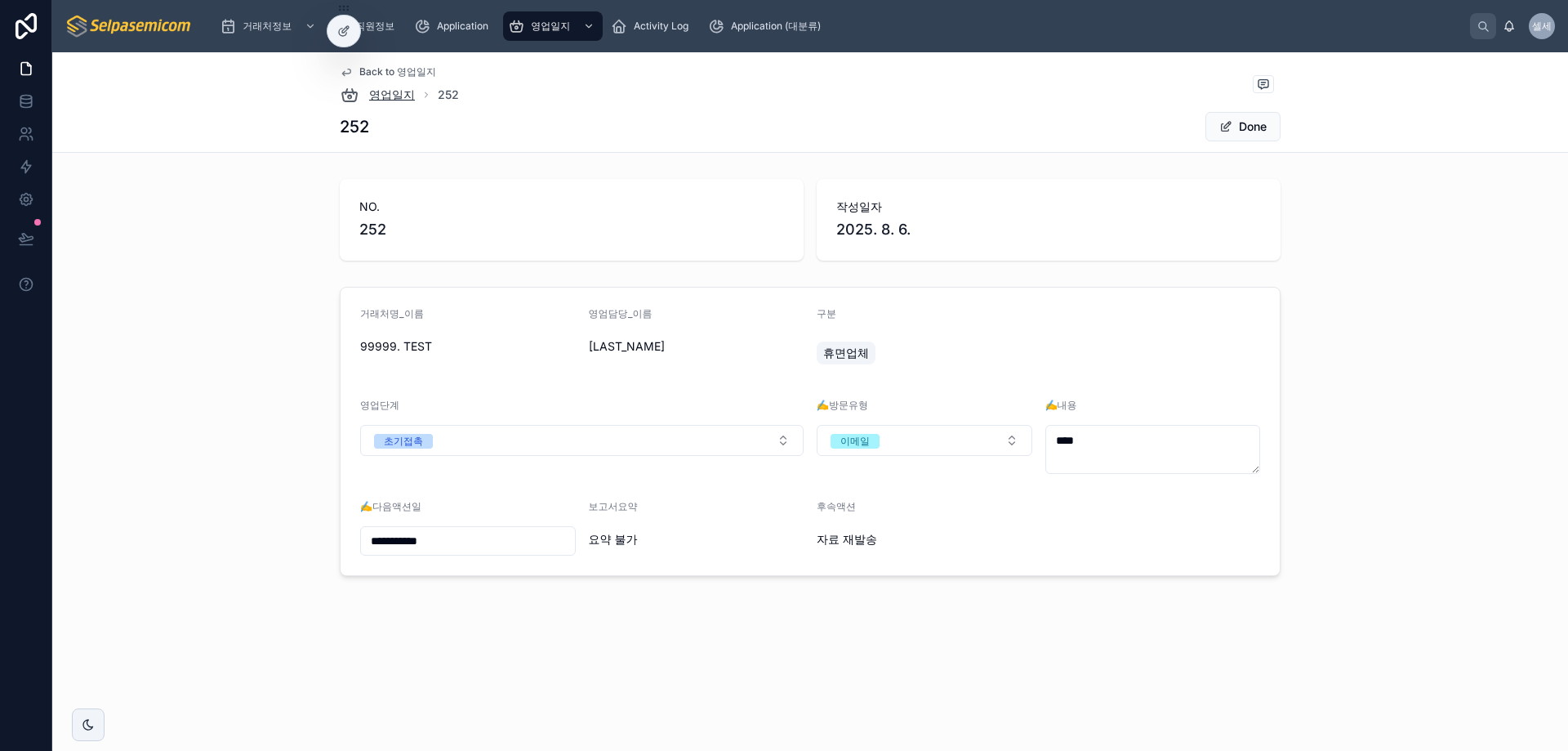 click on "영업일지" at bounding box center (392, 95) 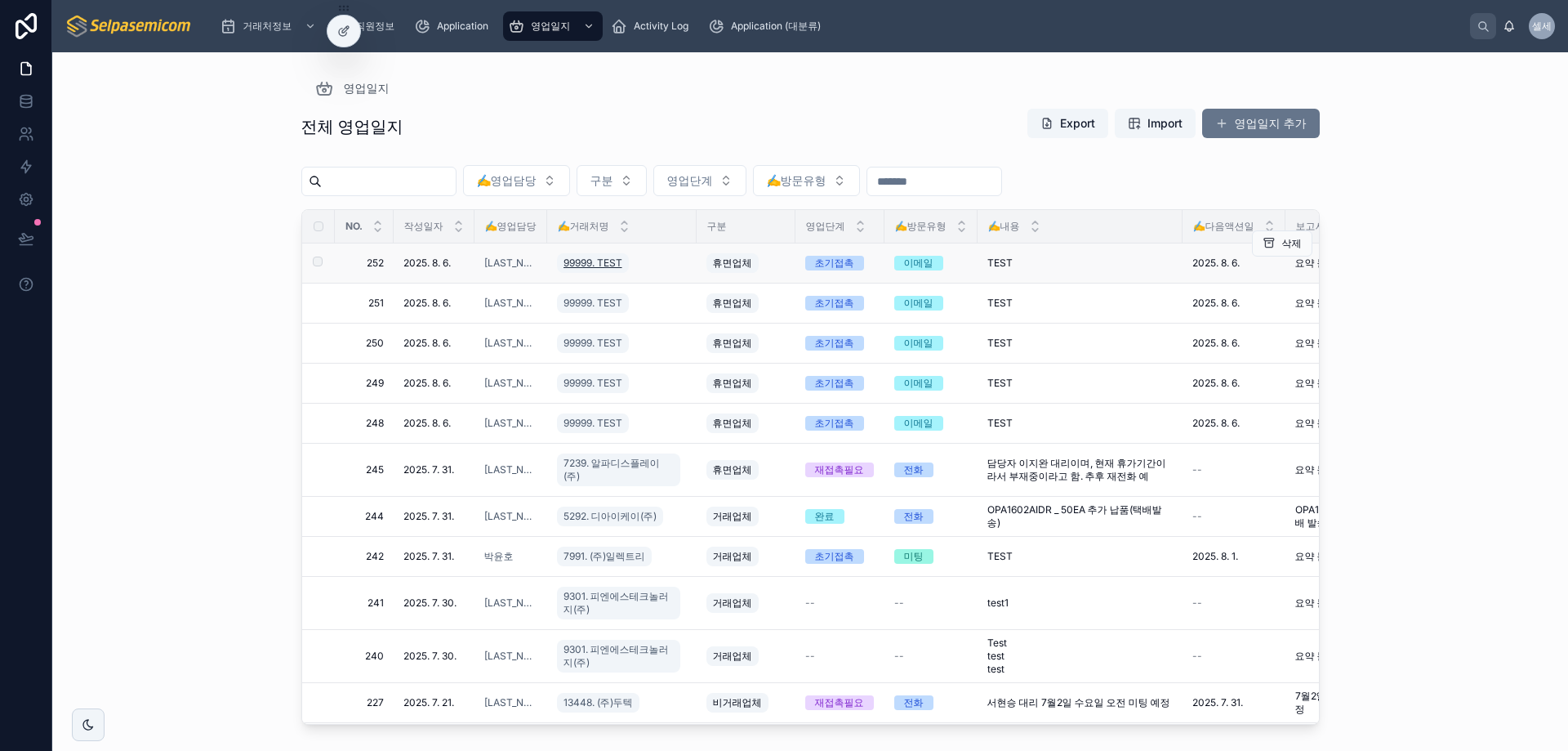 click on "99999. TEST" at bounding box center [593, 263] 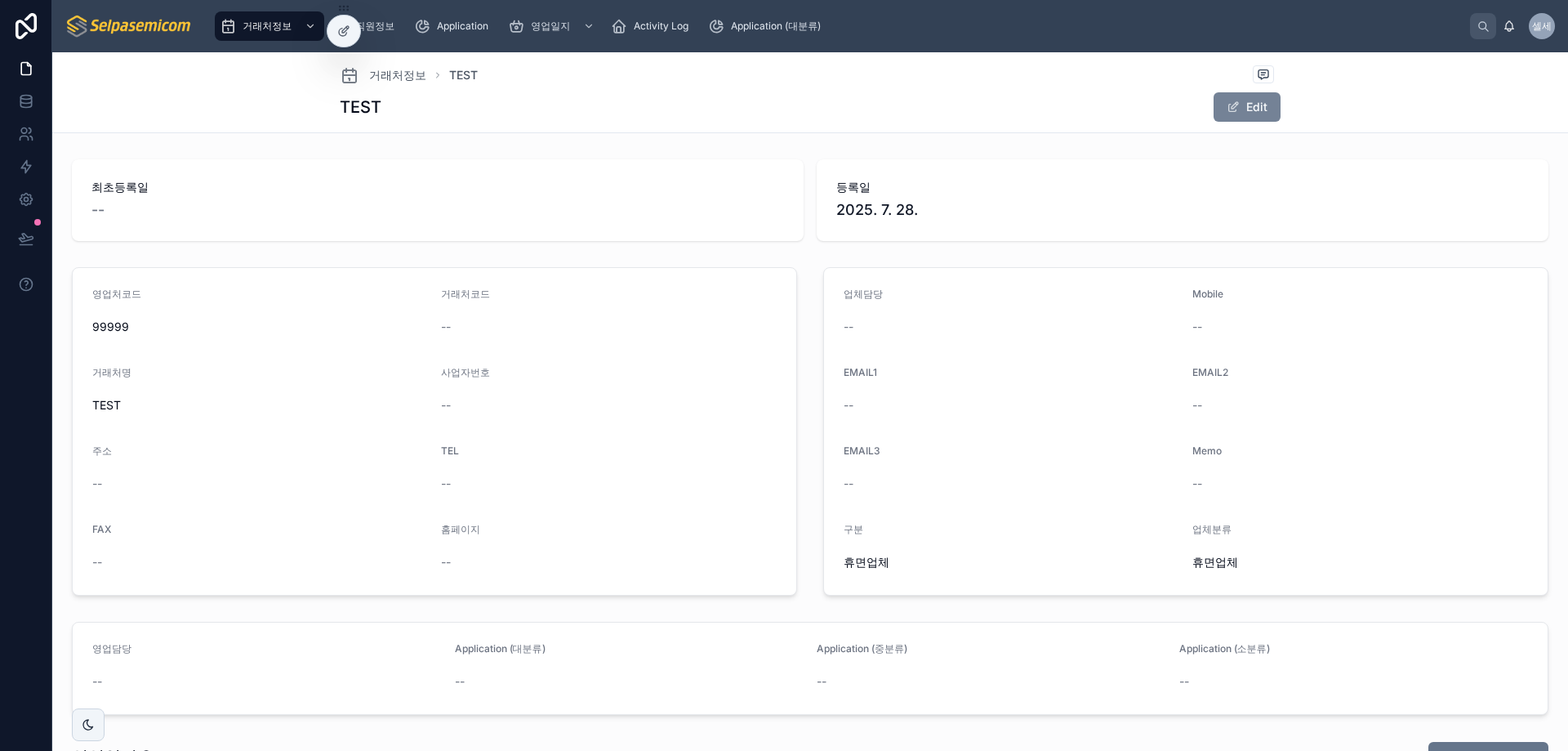 click on "Edit" at bounding box center (1247, 107) 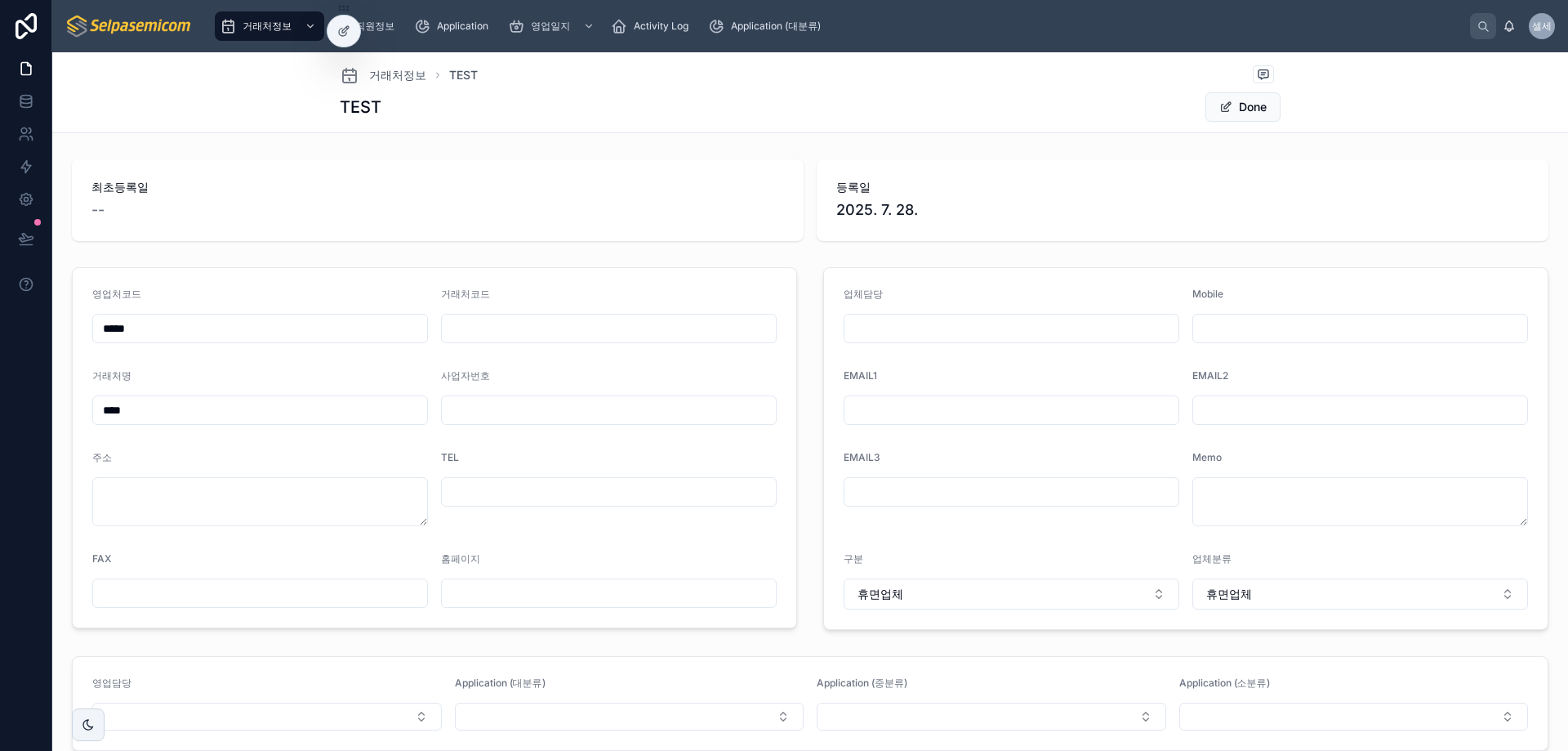 scroll, scrollTop: 327, scrollLeft: 0, axis: vertical 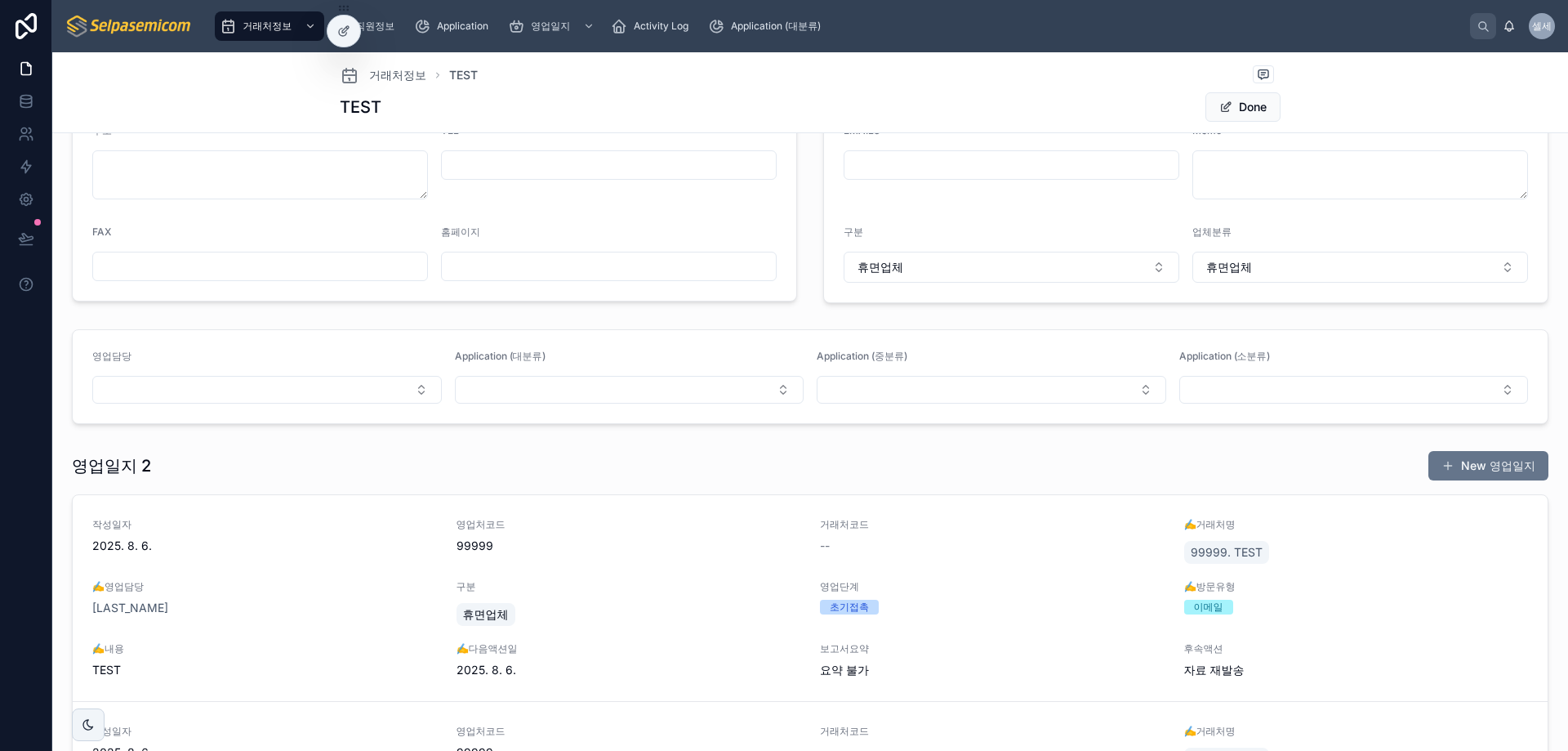 click on "업체담당 Mobile EMAIL1 EMAIL2 EMAIL3 Memo 구분 휴면업체 업체분류 휴면업체" at bounding box center [1186, 122] 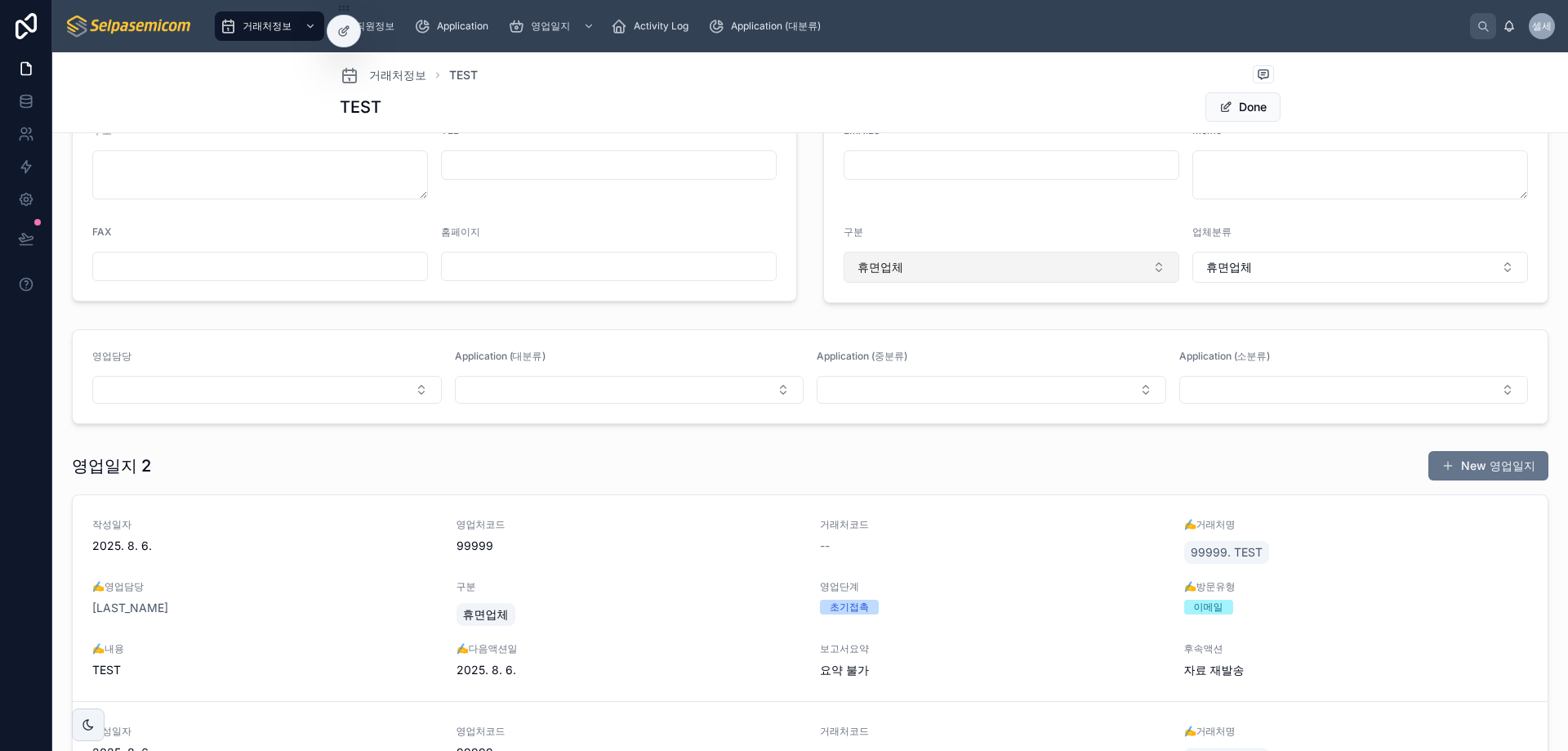 click on "휴면업체" at bounding box center [1011, 267] 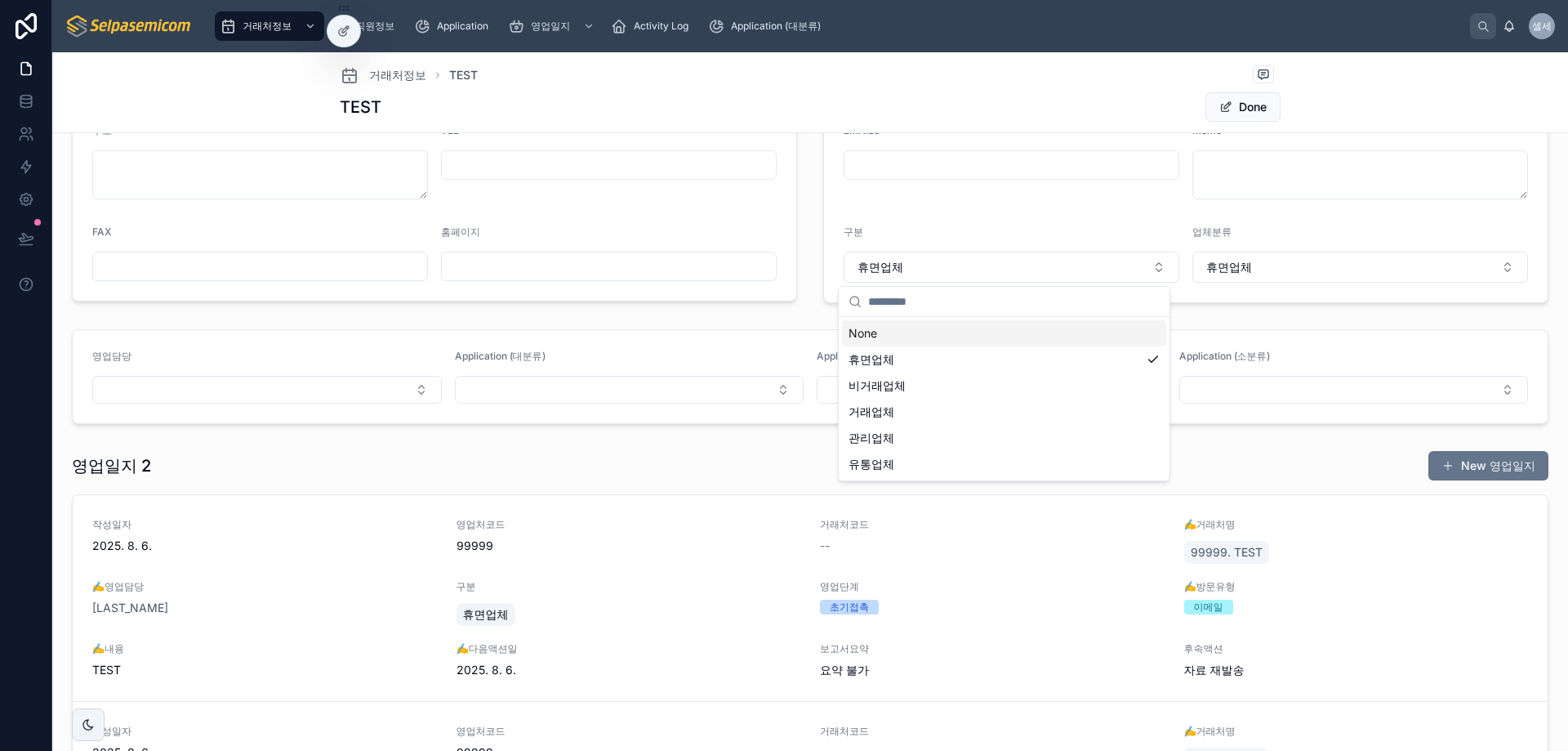 click on "None" at bounding box center [1004, 333] 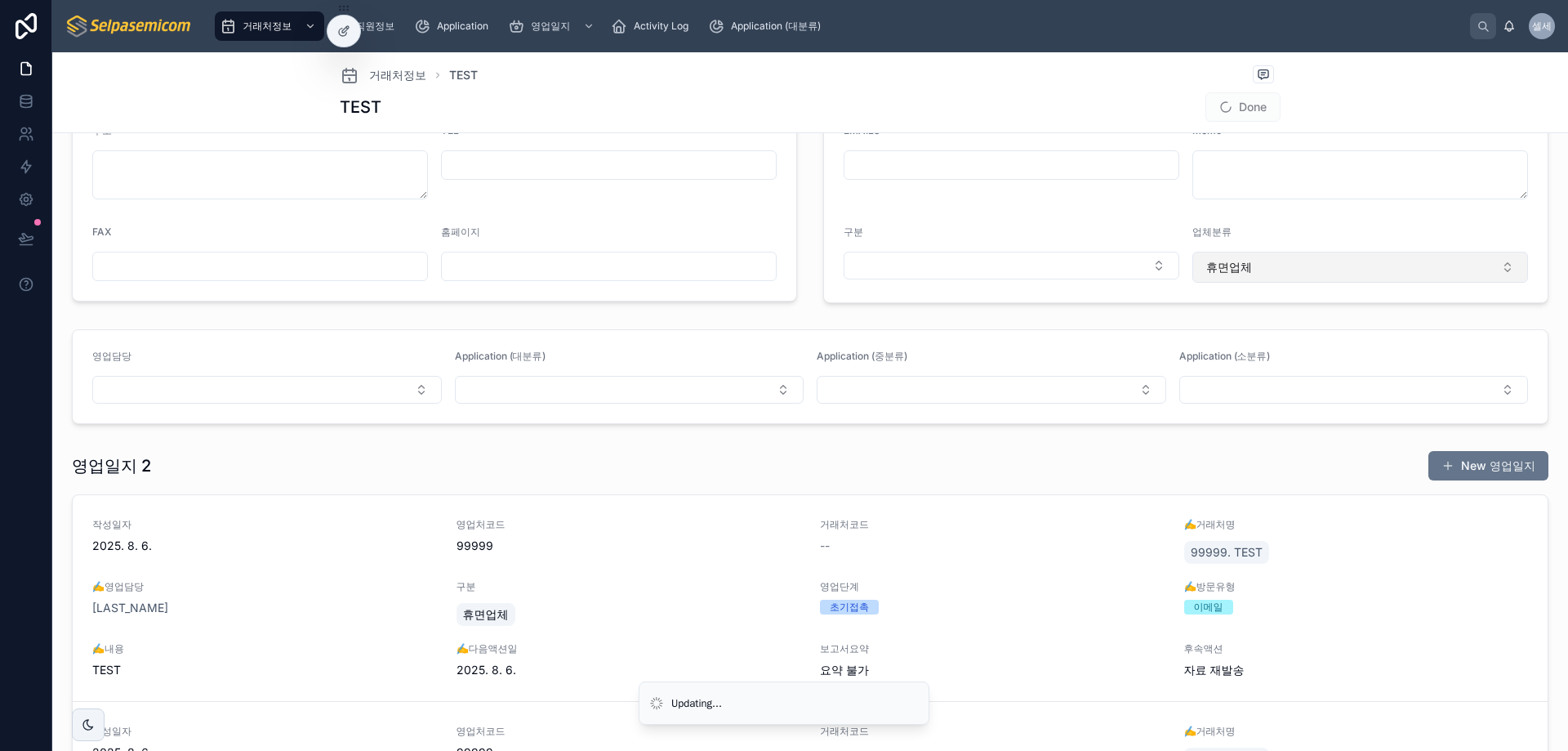 click on "휴면업체" at bounding box center [1229, 267] 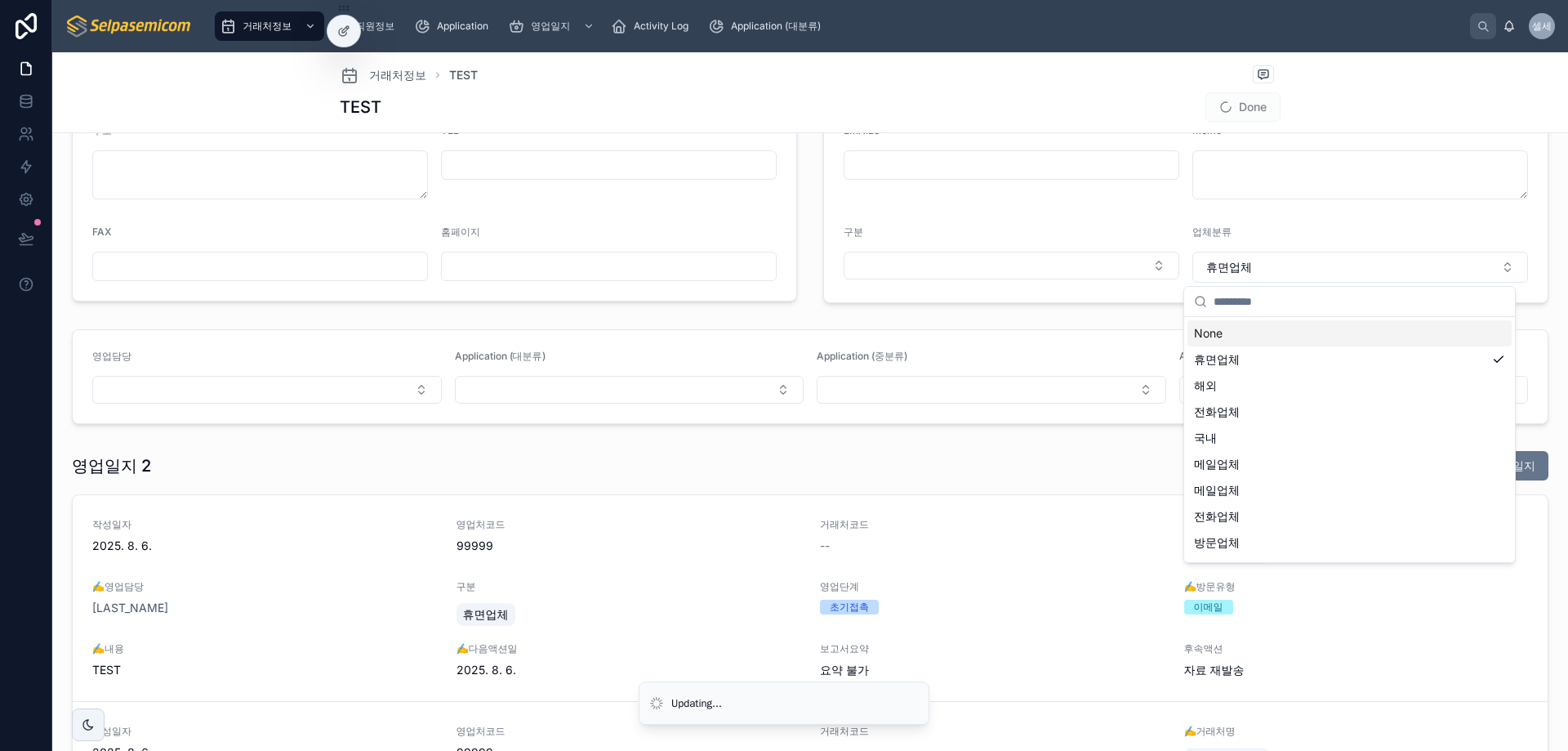 click on "None" at bounding box center (1349, 333) 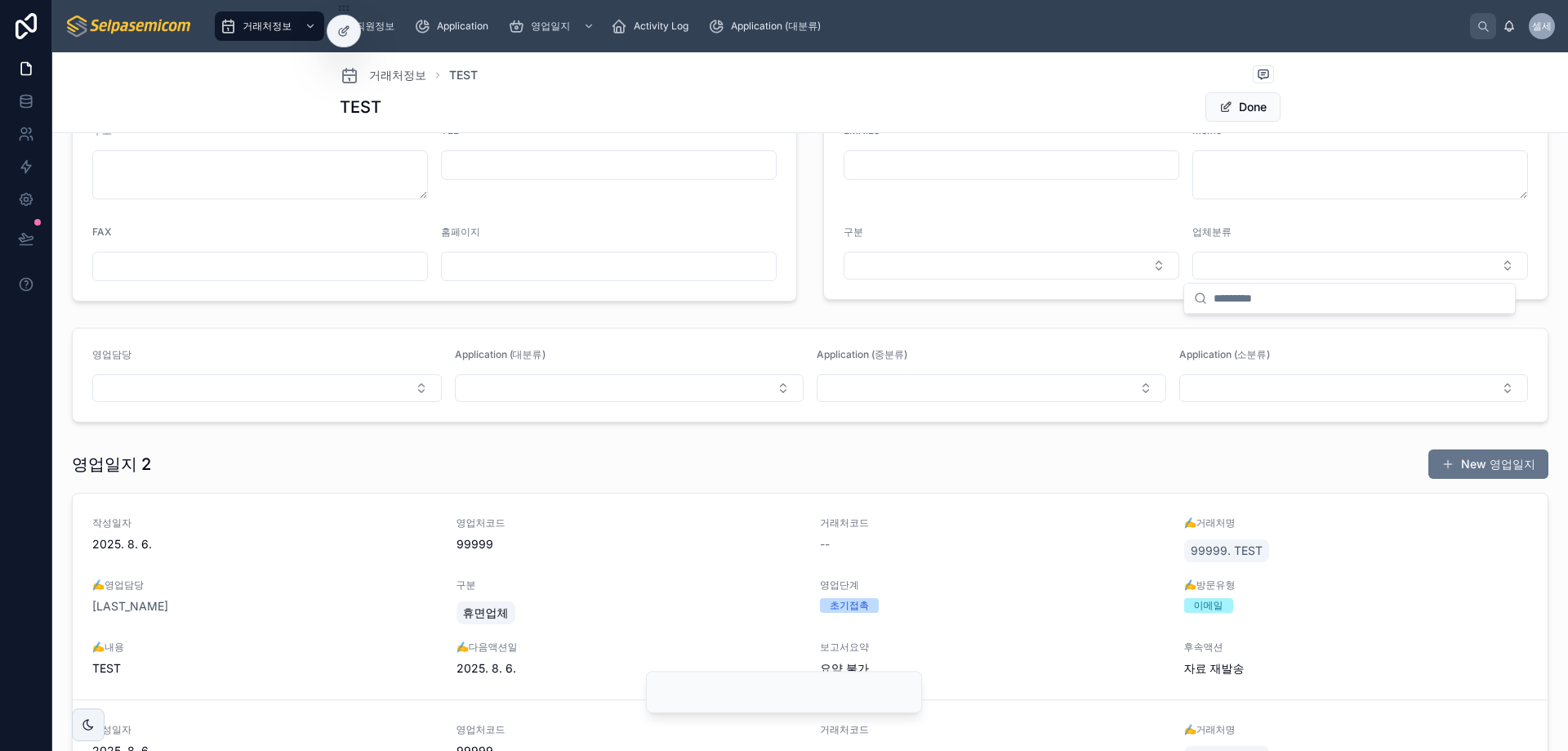 scroll, scrollTop: 0, scrollLeft: 0, axis: both 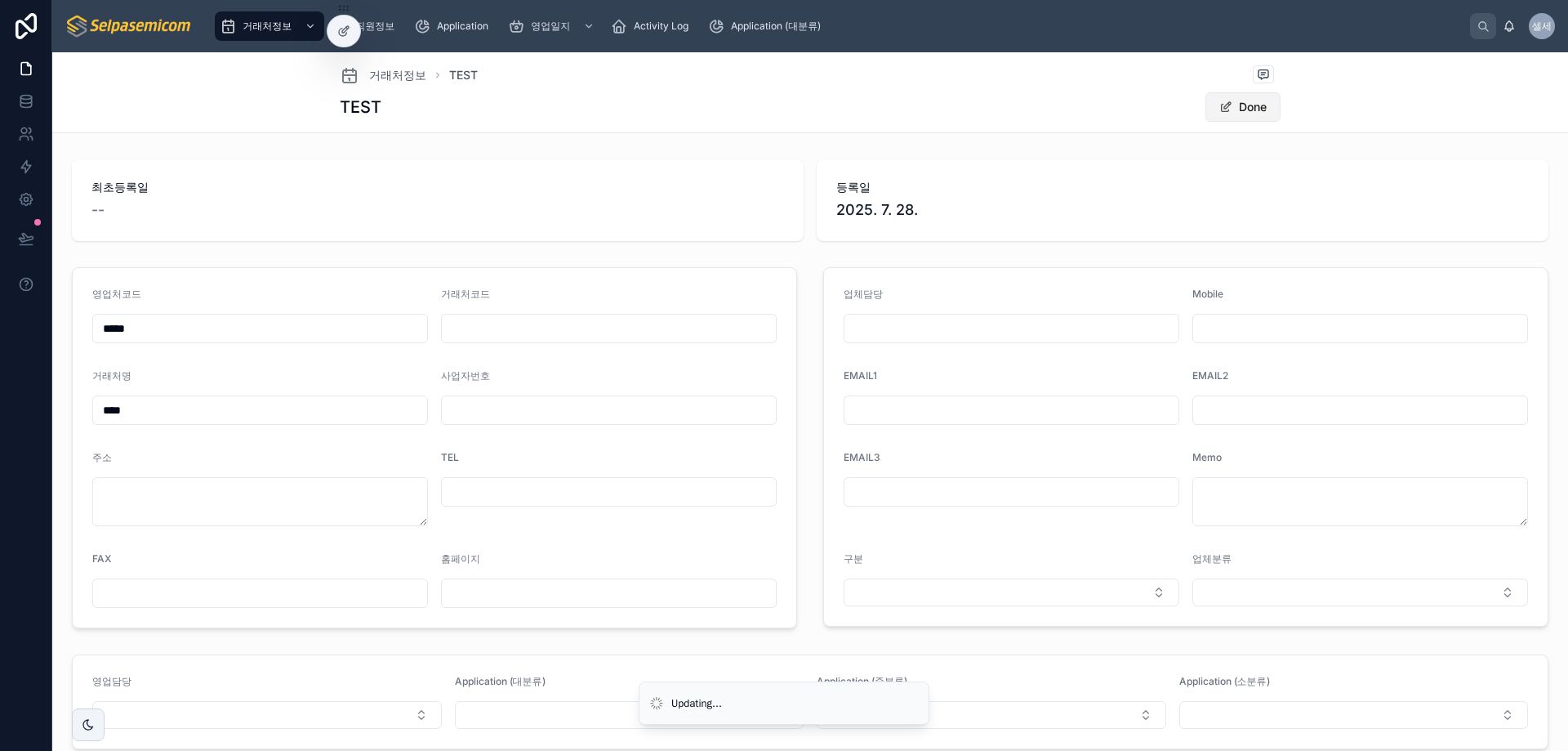 click on "Done" at bounding box center [1243, 107] 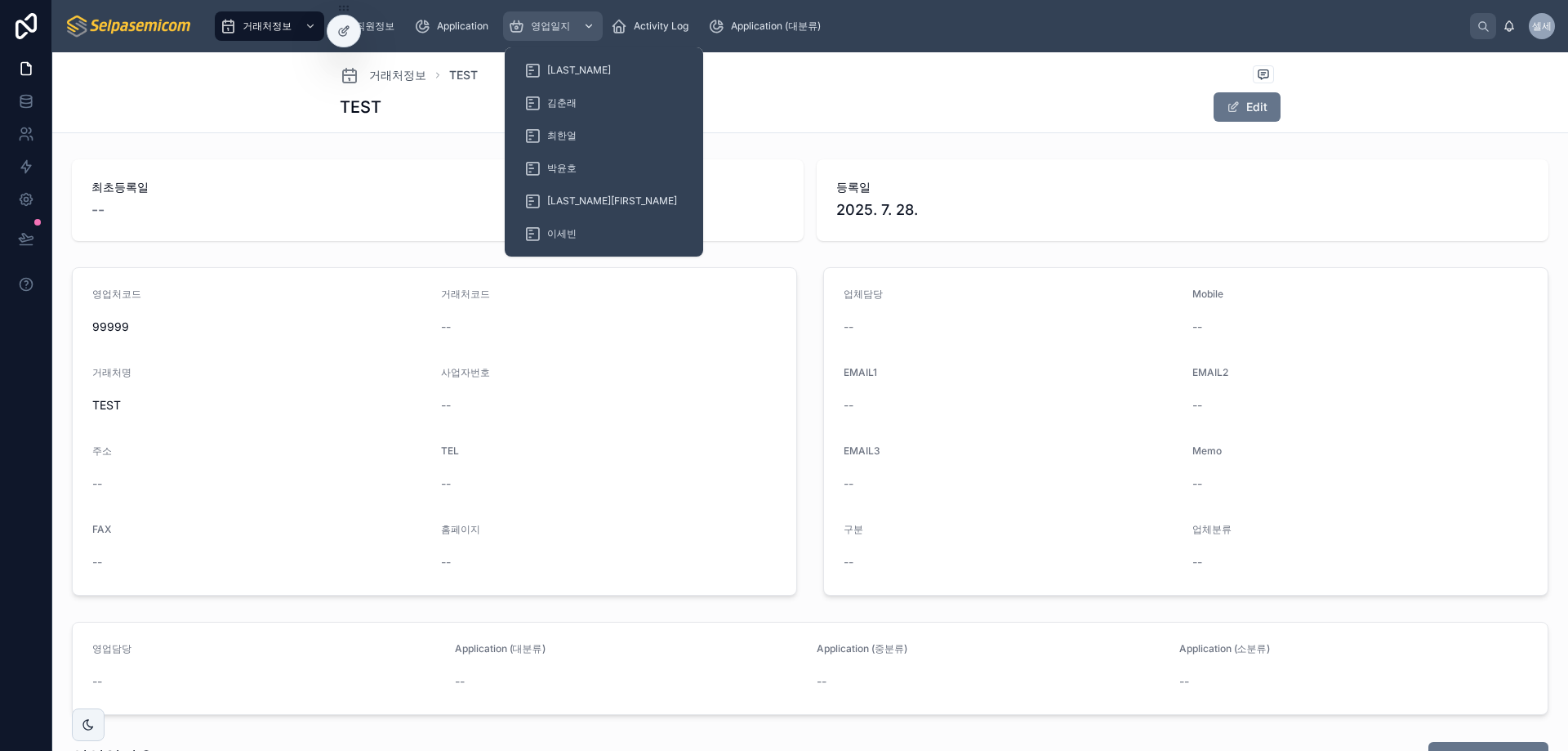 click on "영업일지" at bounding box center [550, 26] 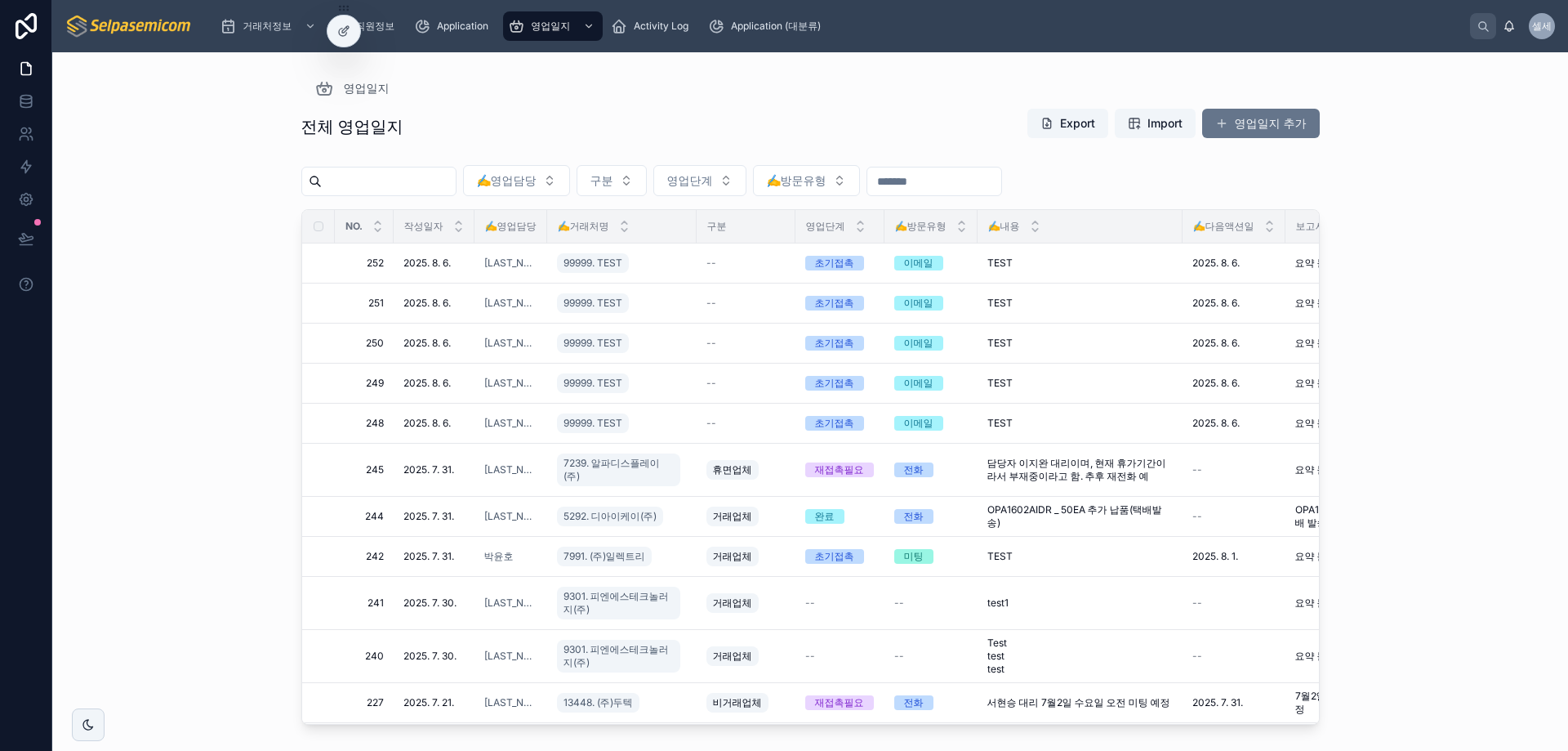 drag, startPoint x: 765, startPoint y: 95, endPoint x: 1064, endPoint y: 164, distance: 306.8583 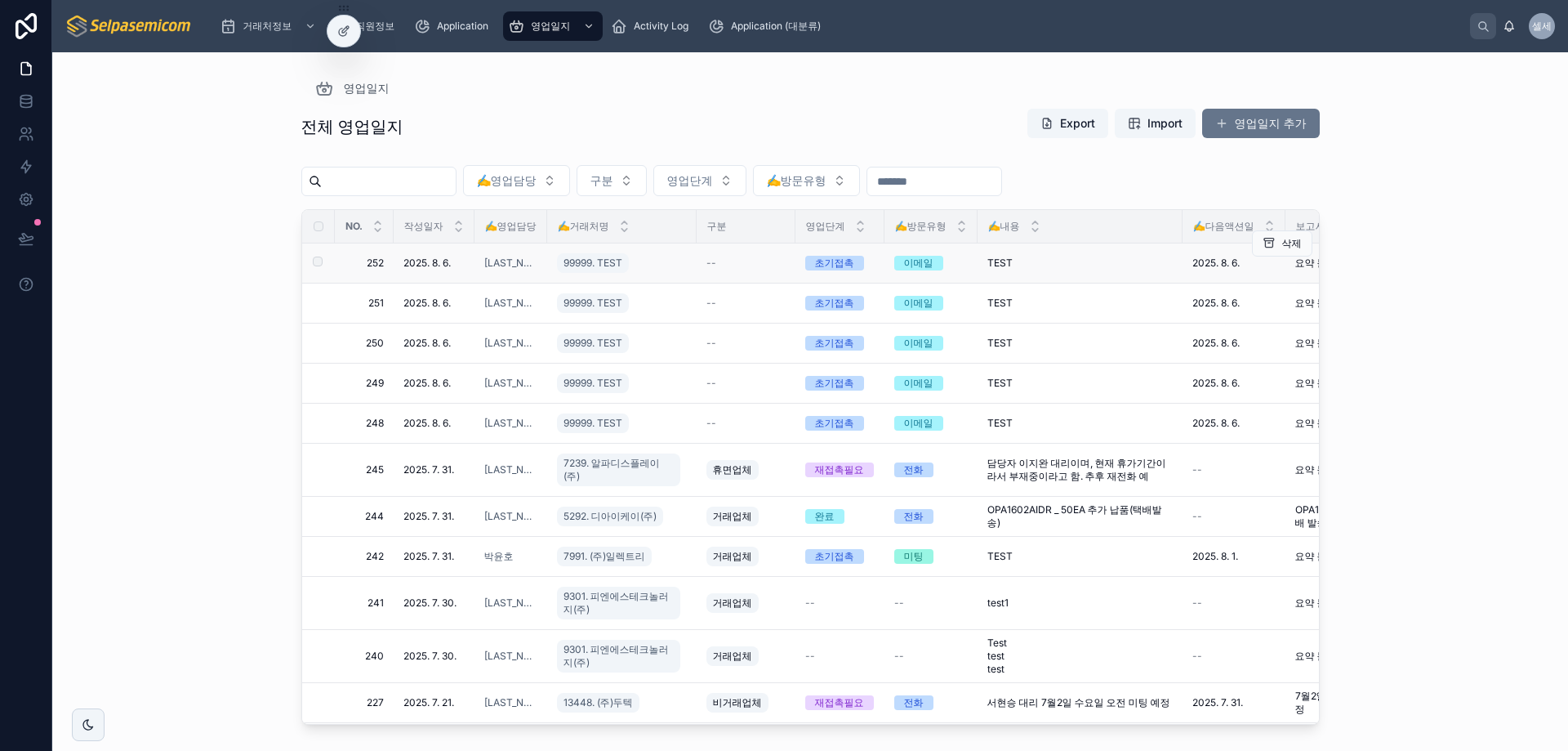 click on "--" at bounding box center [711, 263] 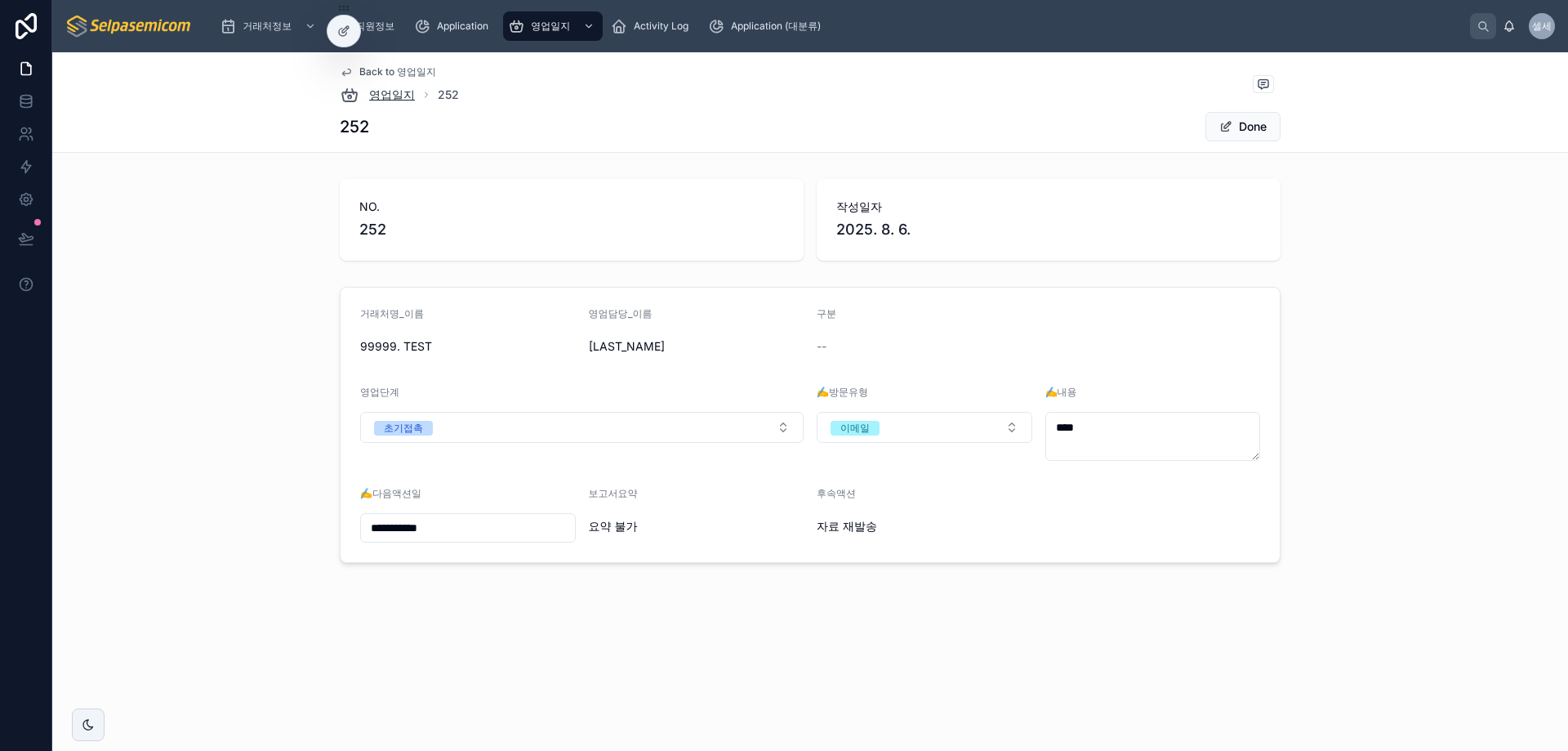 click on "영업일지" at bounding box center (392, 95) 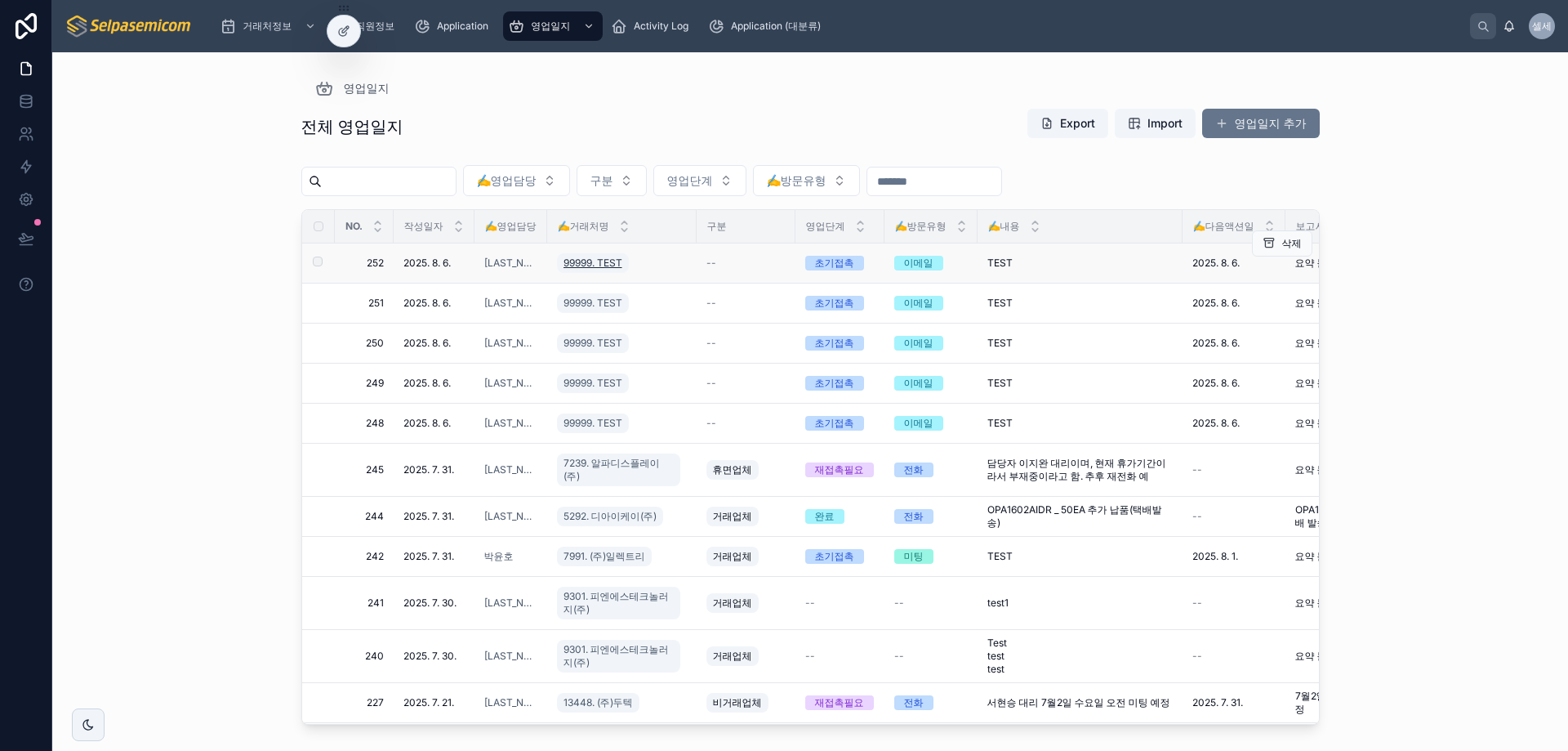 click on "99999. TEST" at bounding box center (593, 263) 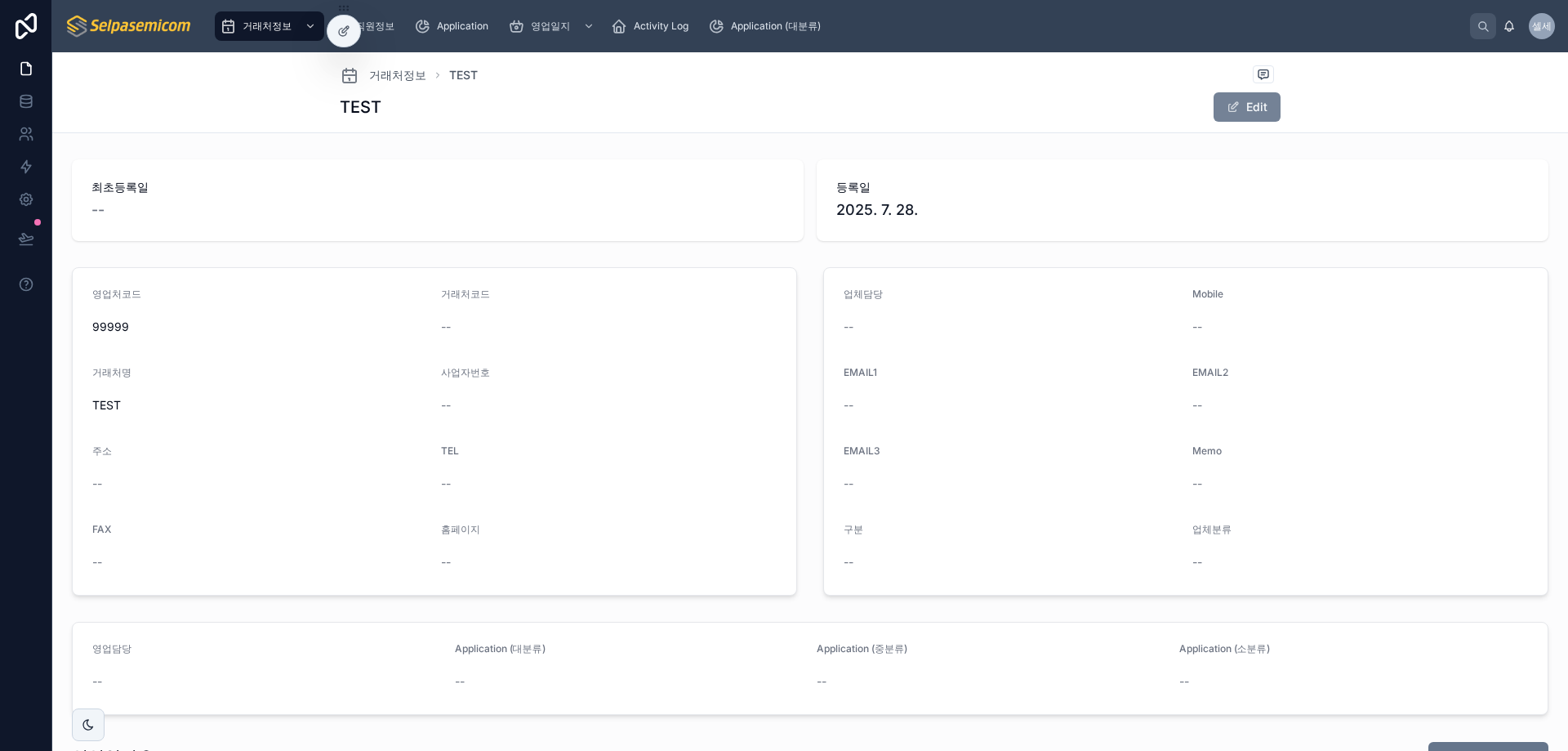 click on "Edit" at bounding box center [1247, 107] 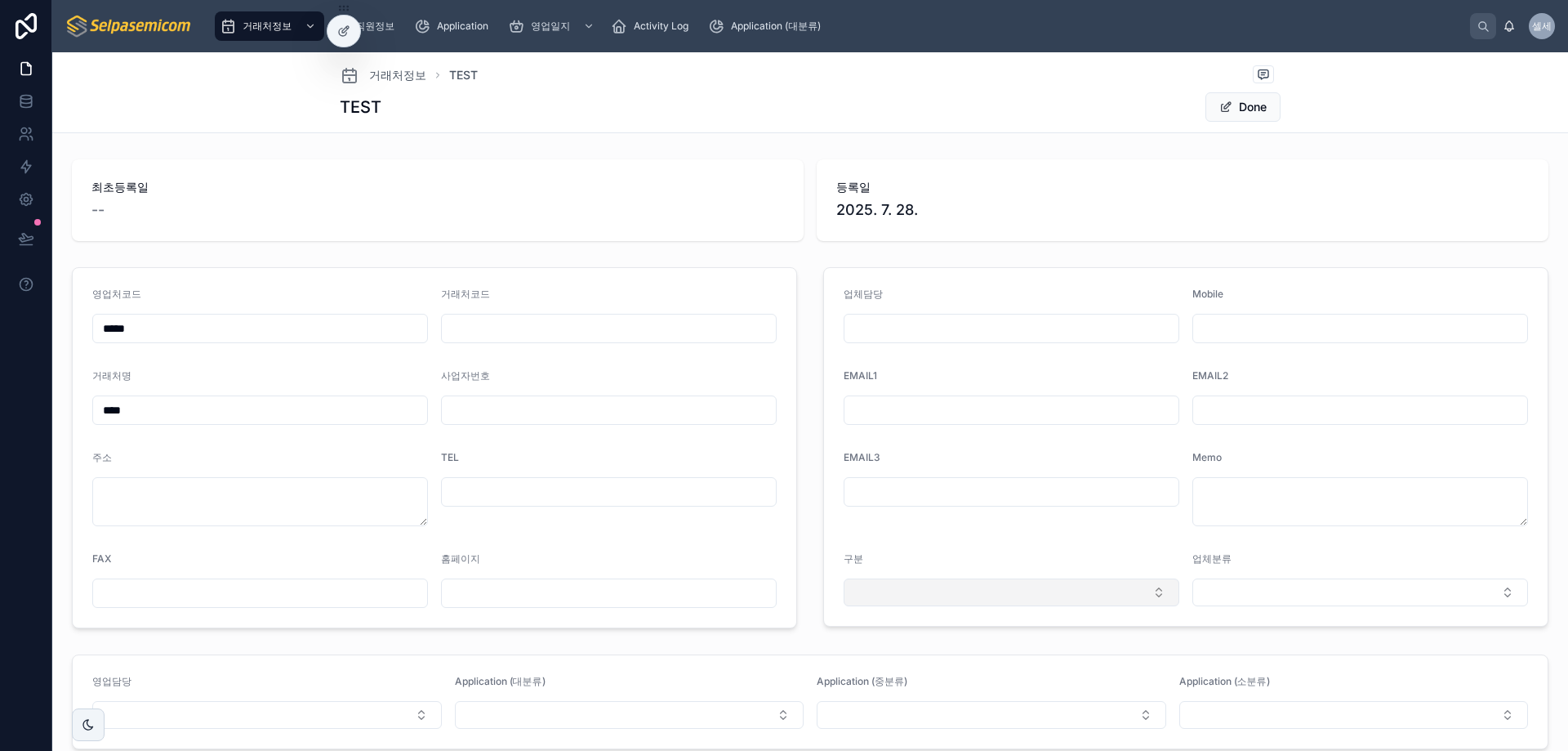 click at bounding box center (1011, 592) 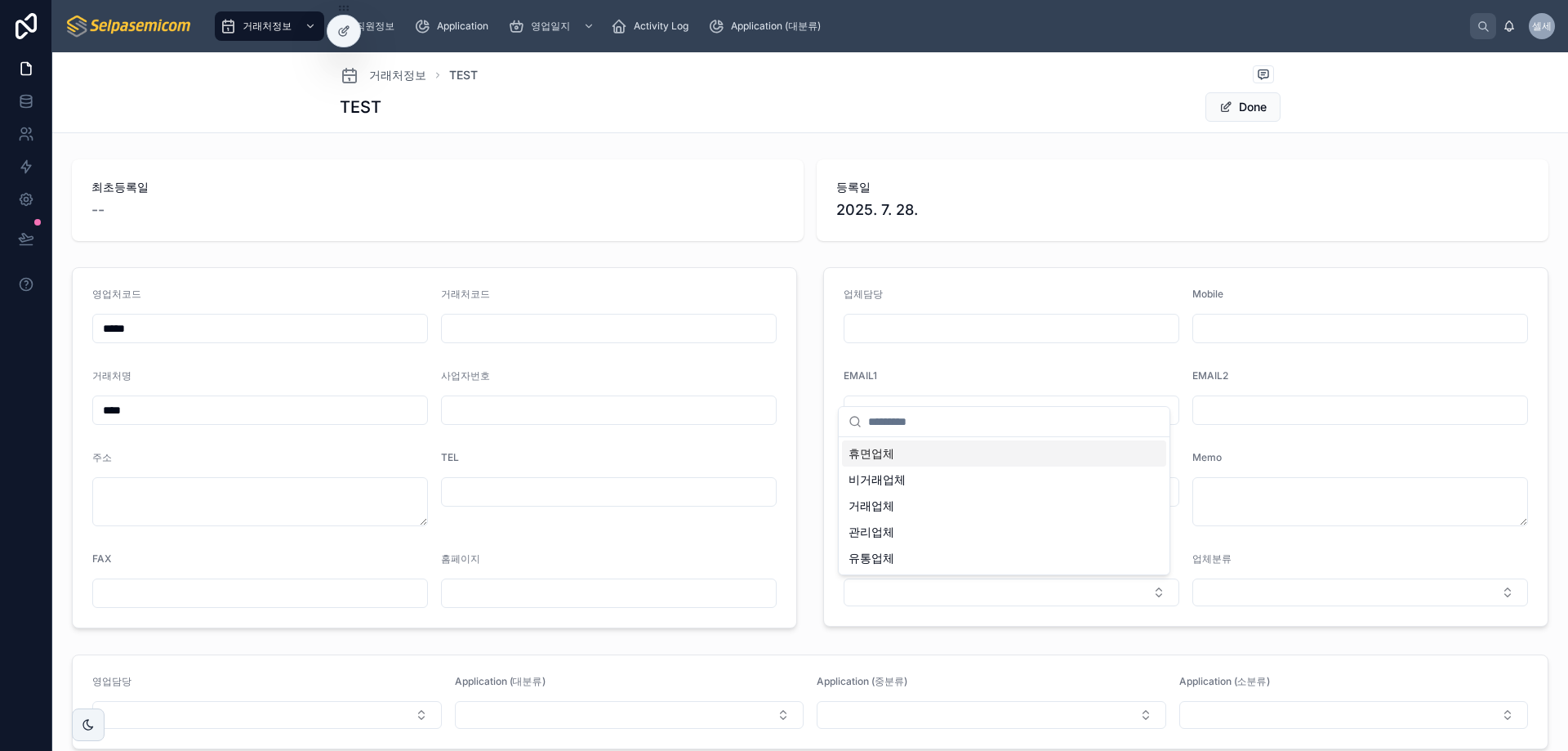 click on "휴면업체" at bounding box center [1004, 454] 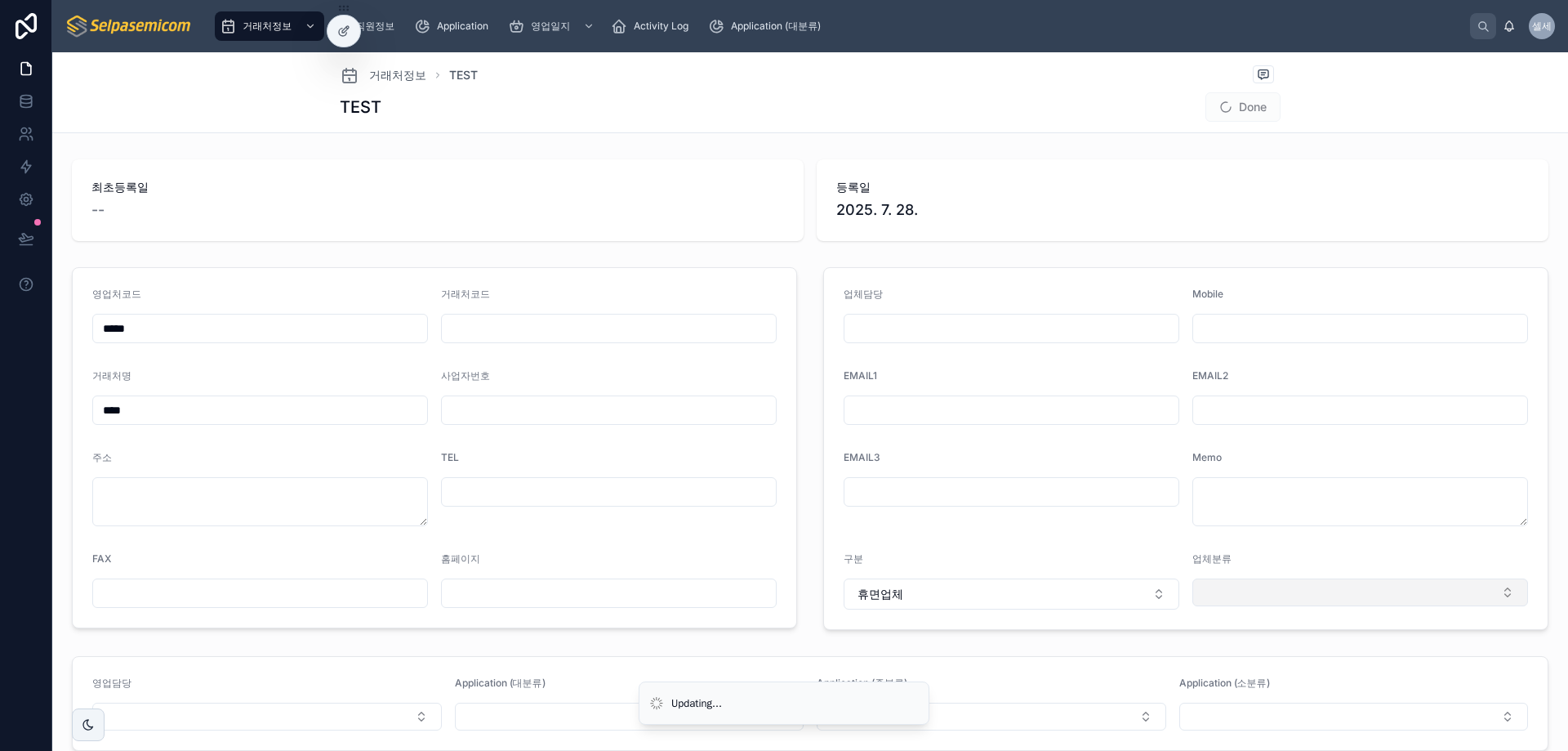 click at bounding box center (1360, 592) 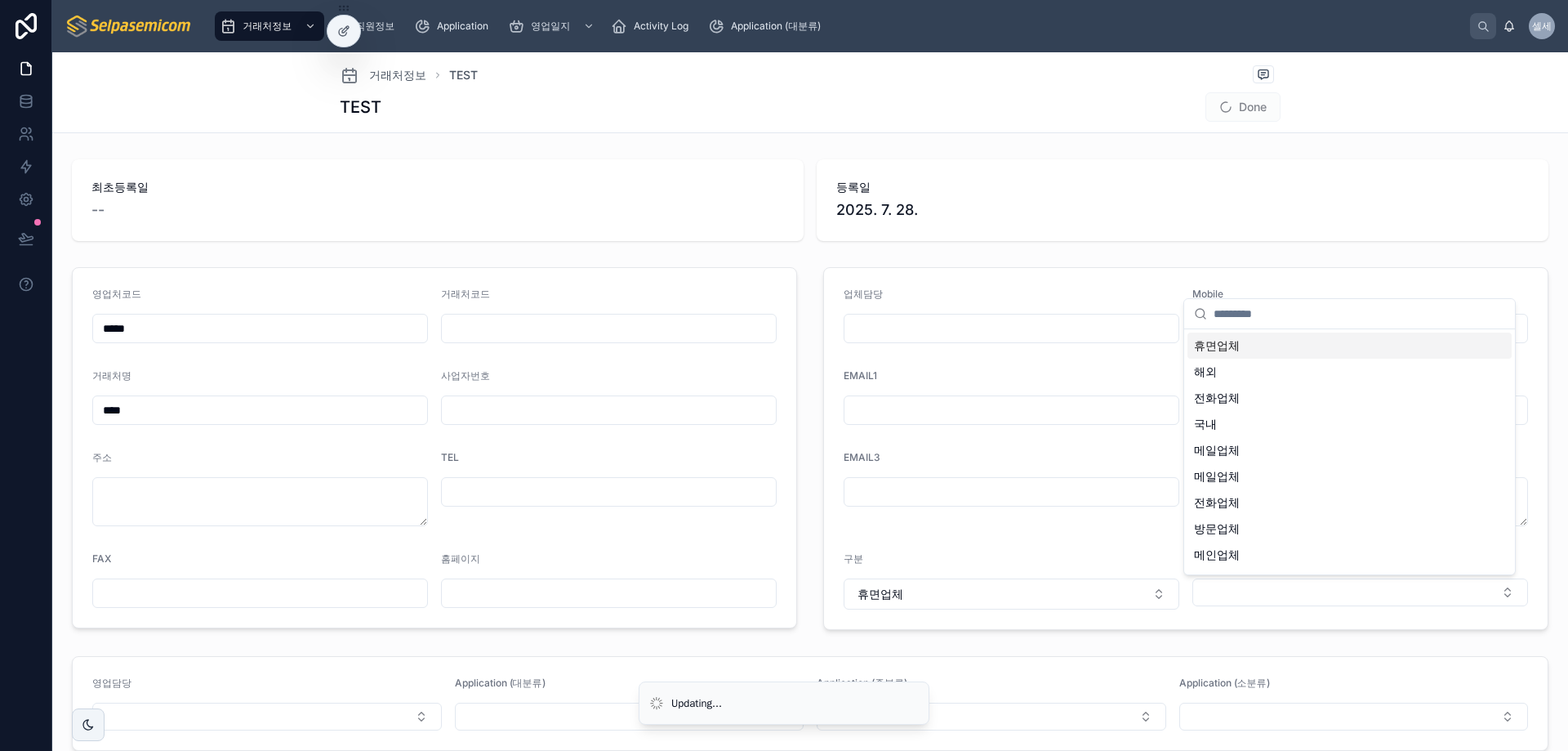 click on "휴면업체" at bounding box center [1349, 346] 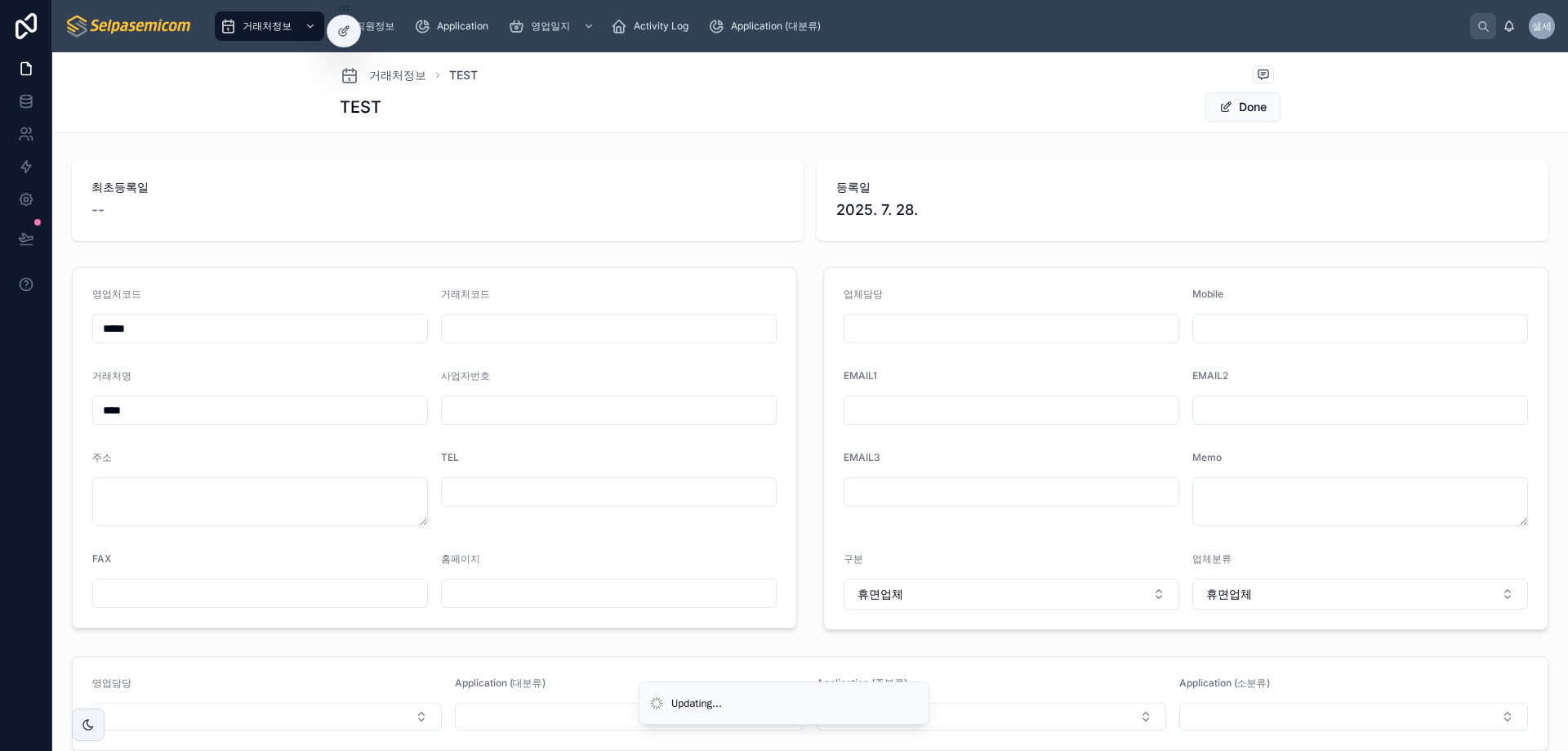 drag, startPoint x: 1270, startPoint y: 217, endPoint x: 1250, endPoint y: 126, distance: 93.17188 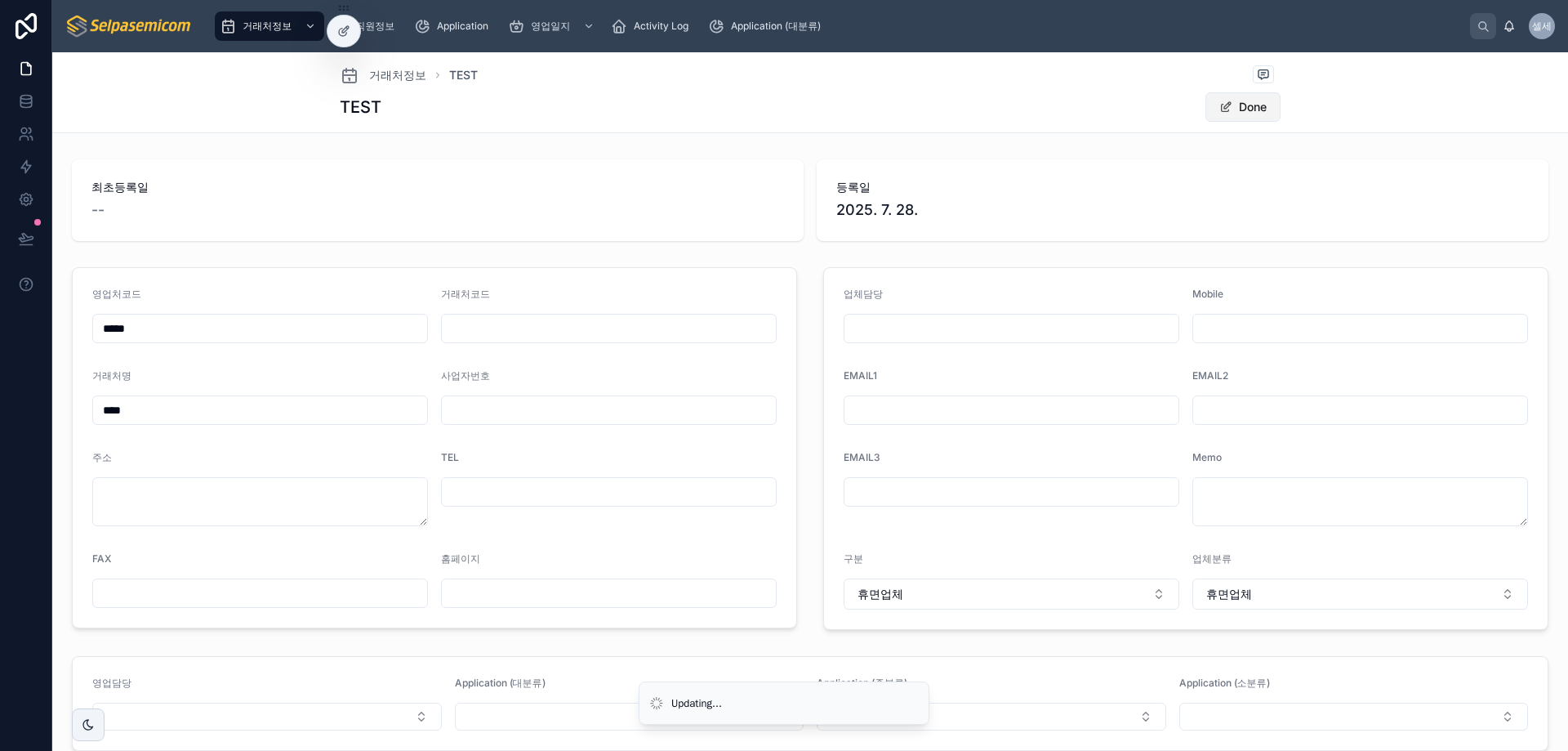 click on "Done" at bounding box center [1243, 107] 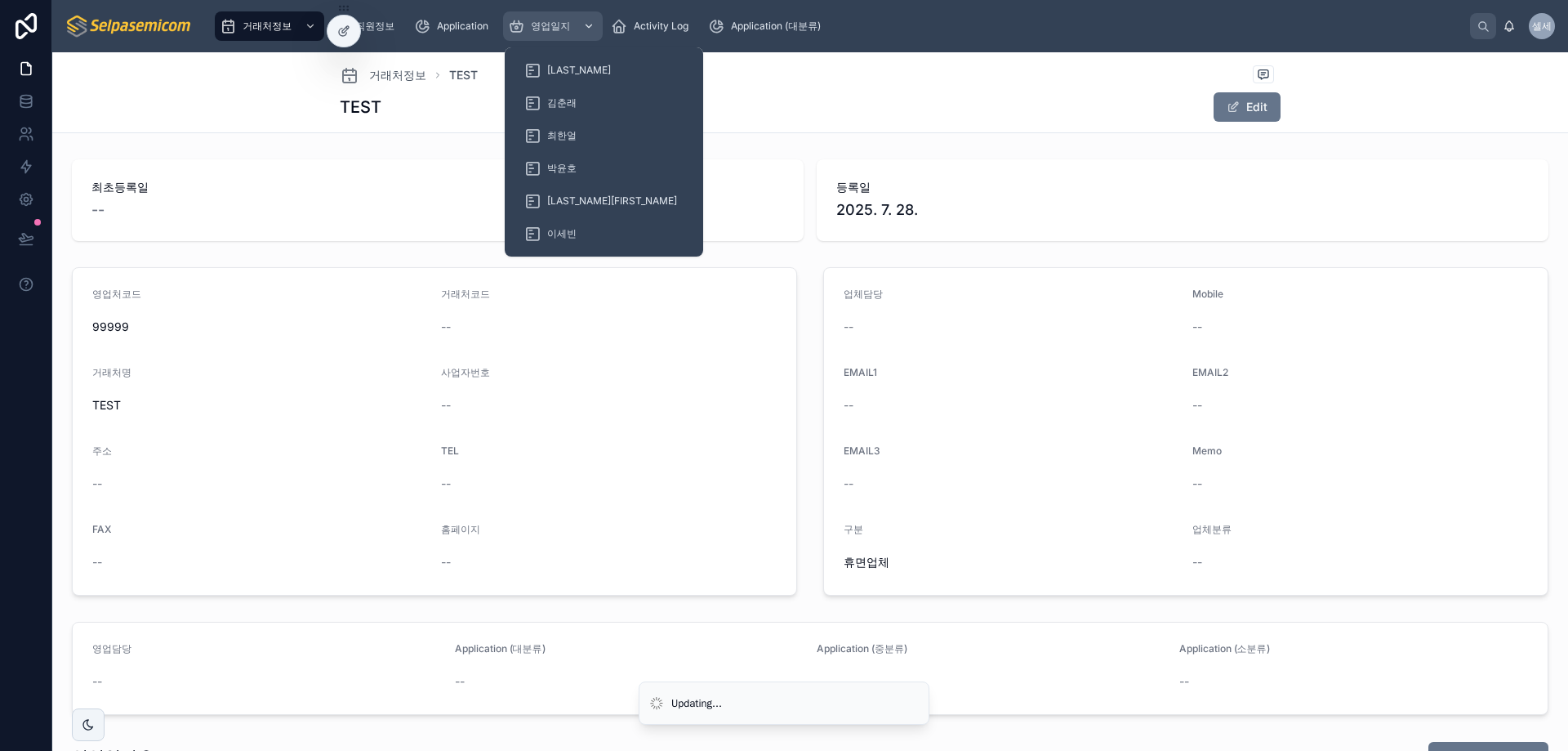 click on "영업일지" at bounding box center (550, 26) 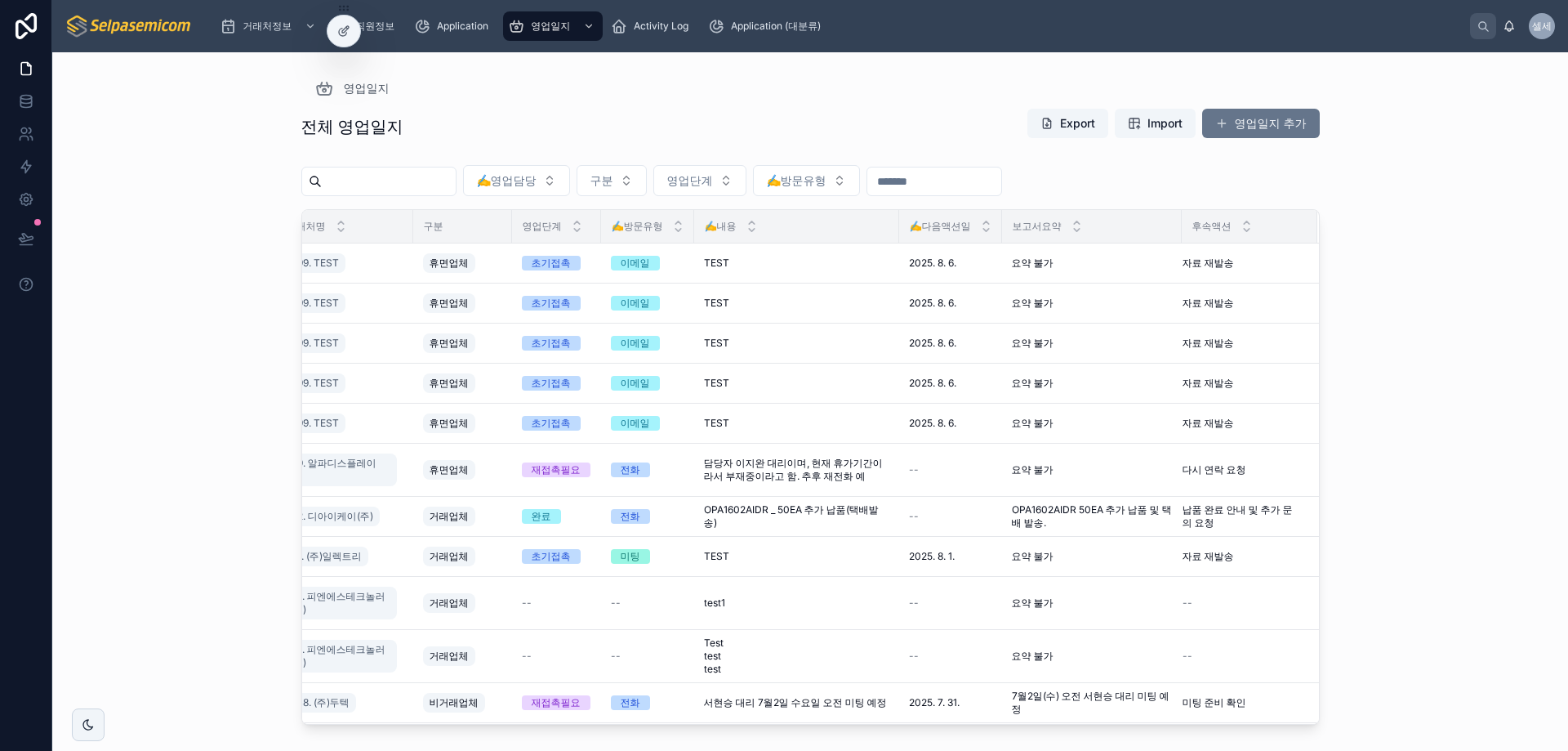 scroll, scrollTop: 0, scrollLeft: 0, axis: both 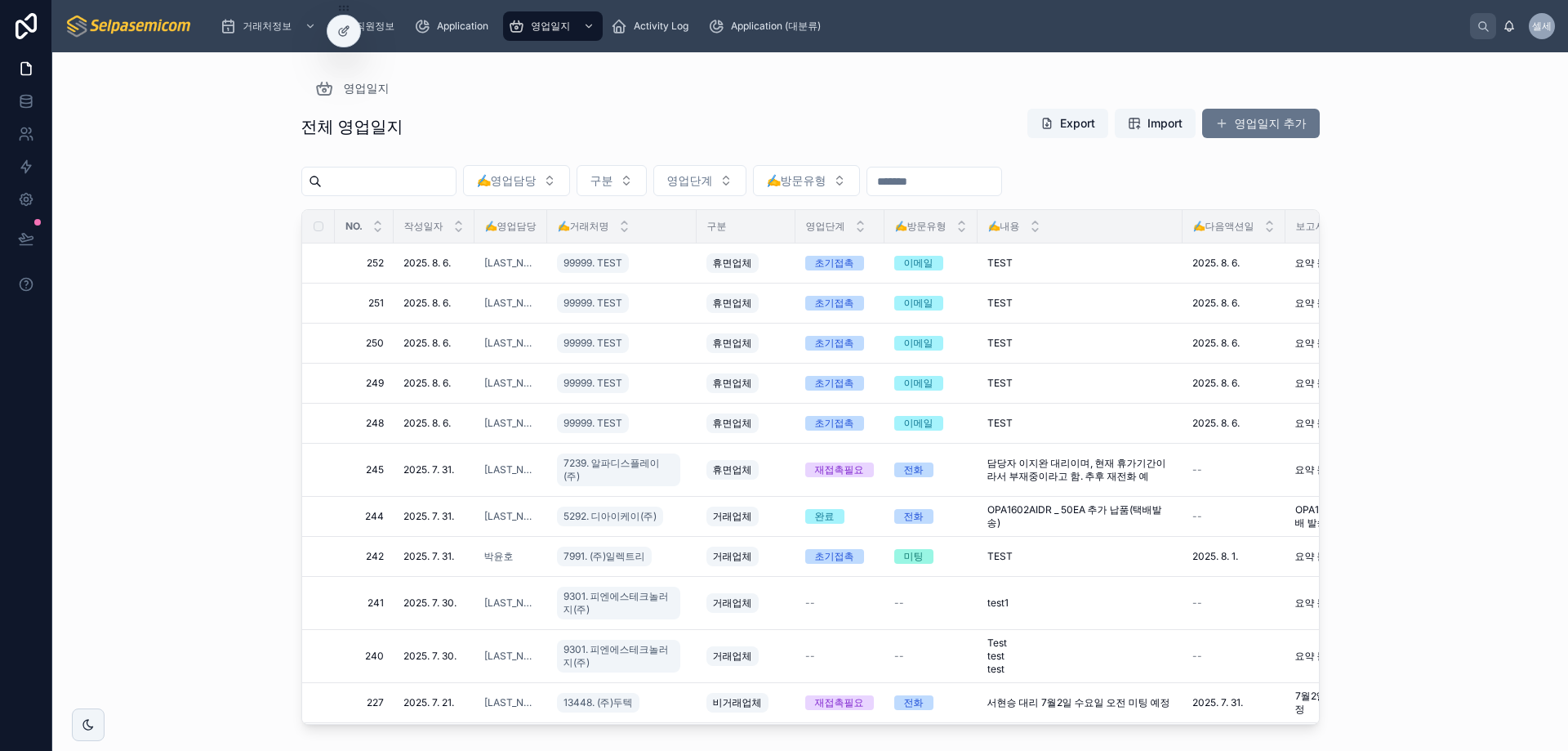drag, startPoint x: 1411, startPoint y: 267, endPoint x: 1527, endPoint y: 259, distance: 116.27553 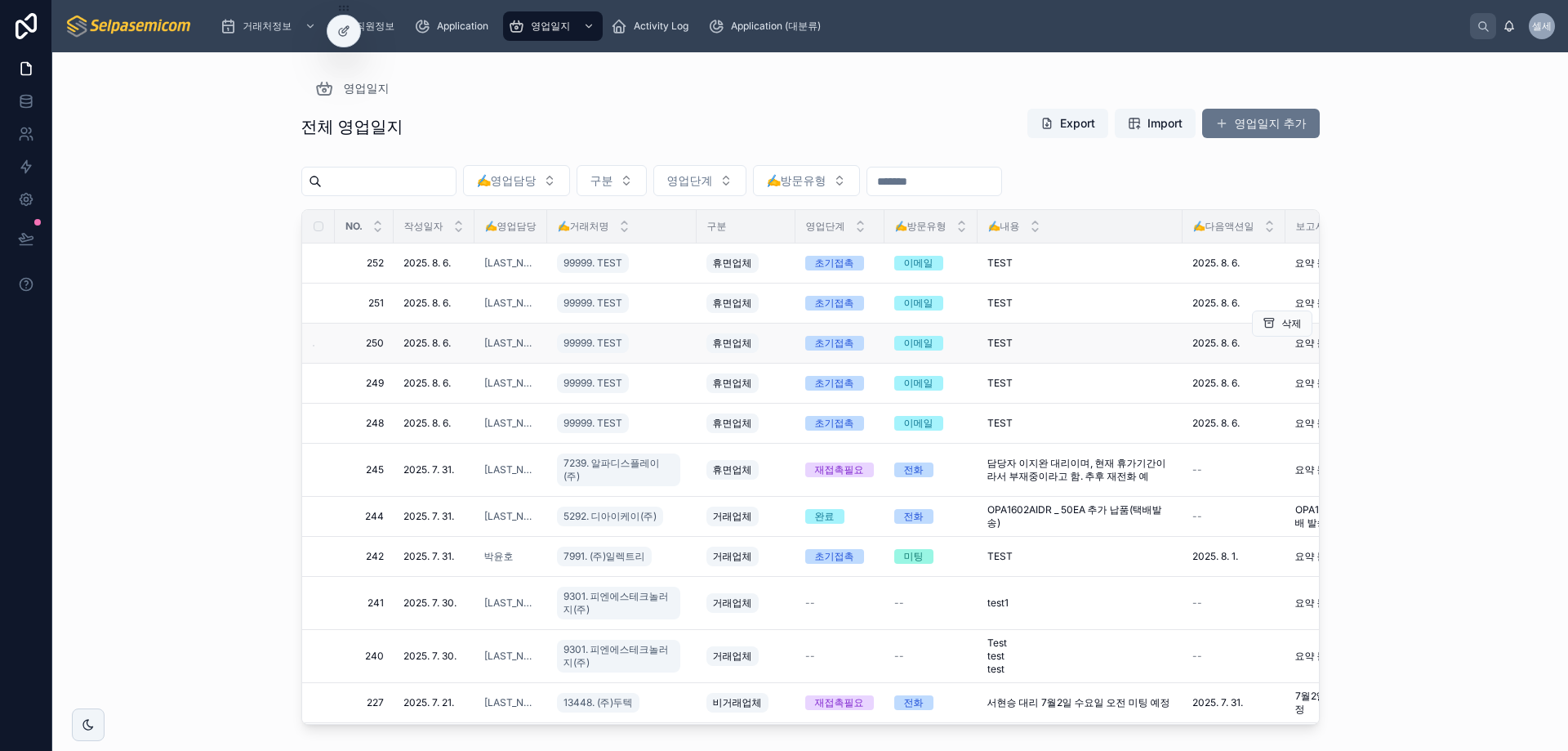 drag, startPoint x: 655, startPoint y: 93, endPoint x: 1003, endPoint y: 333, distance: 422.734 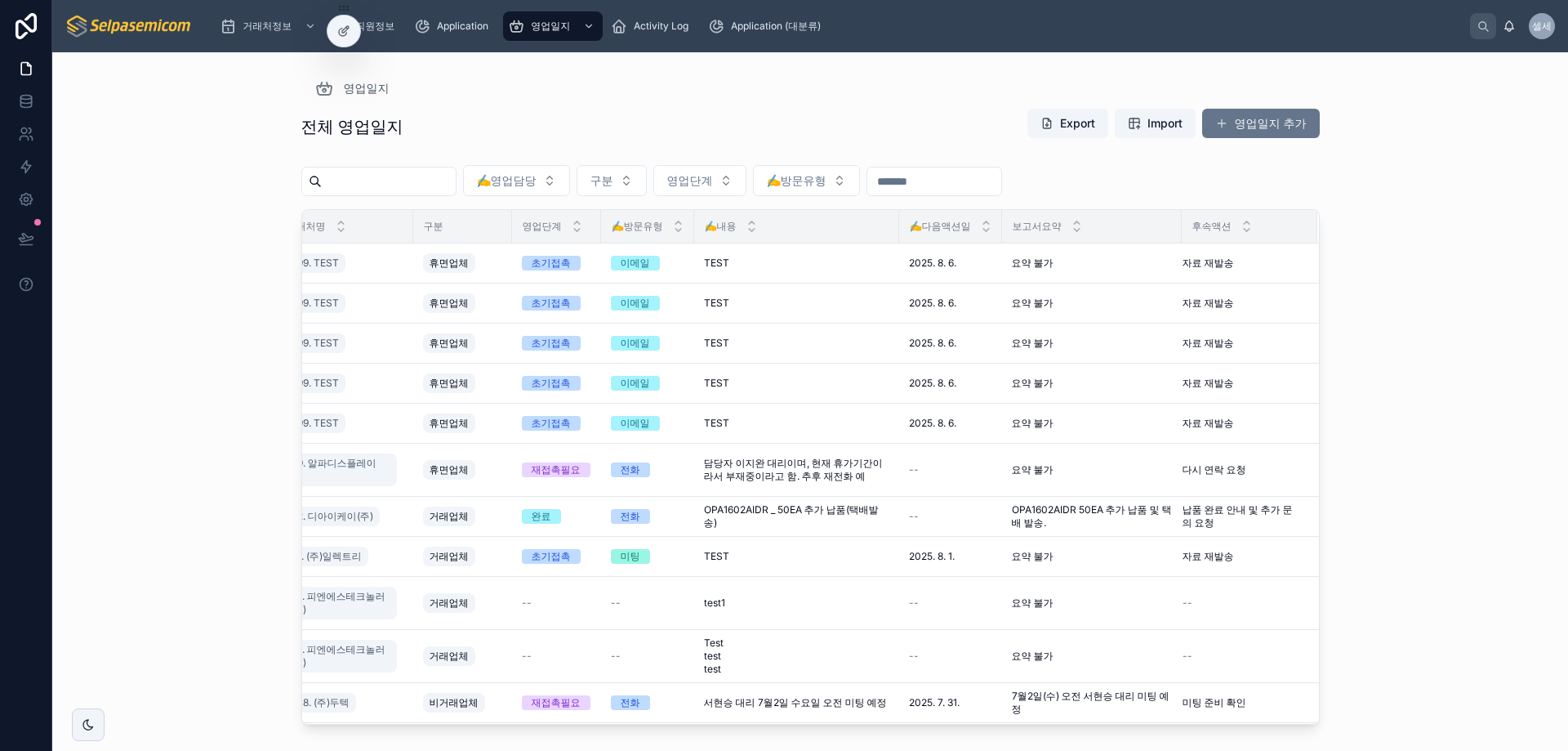 scroll, scrollTop: 0, scrollLeft: 0, axis: both 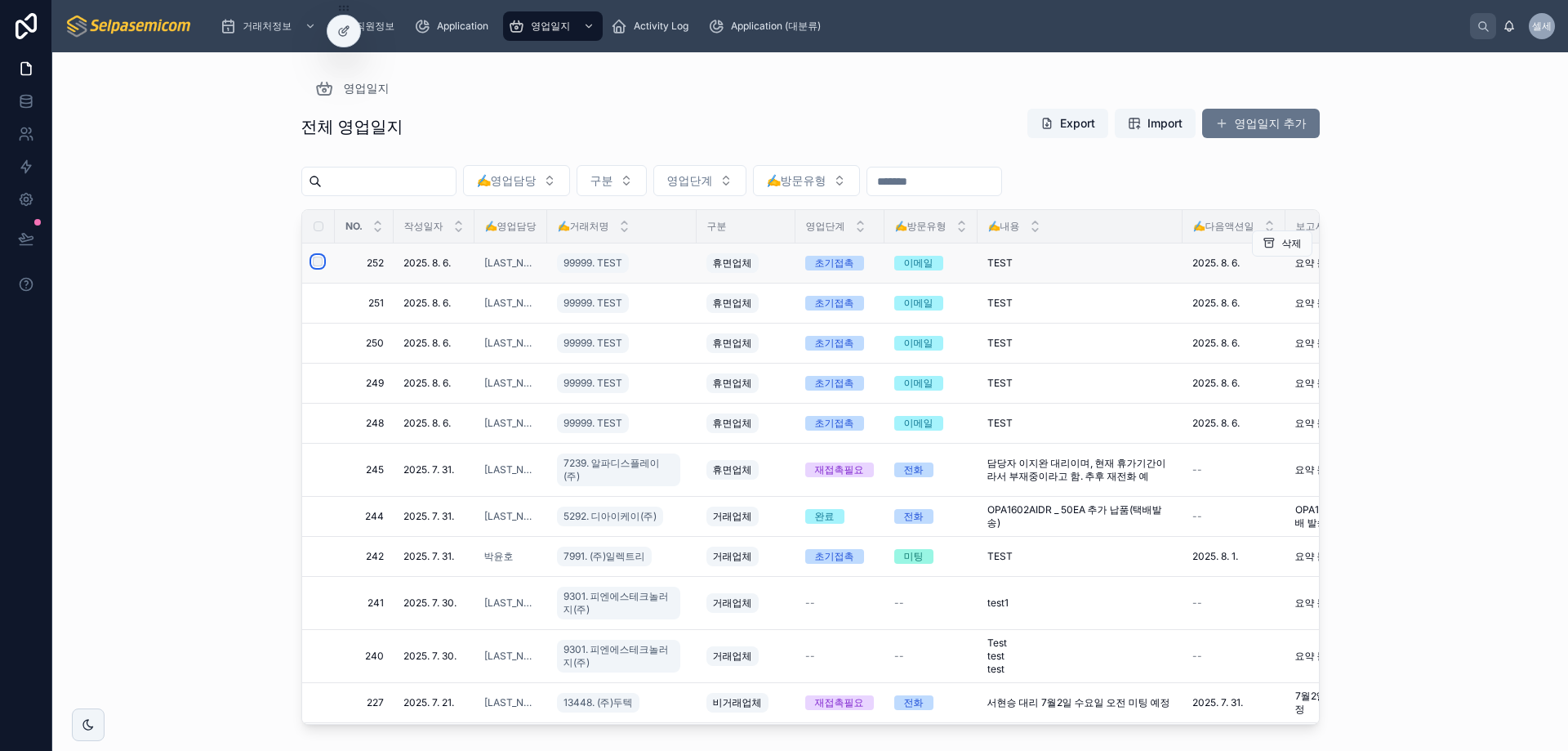 click at bounding box center (308, 263) 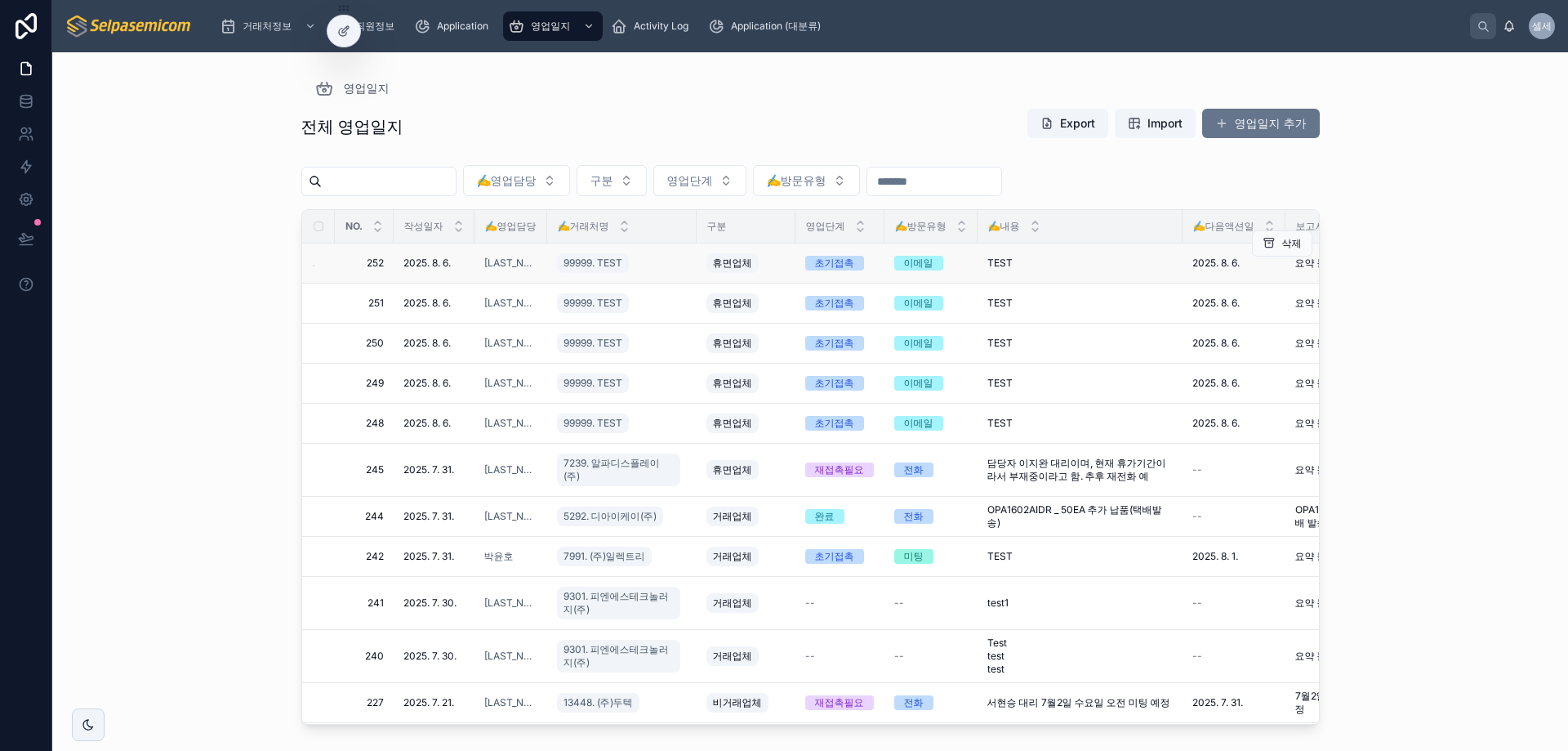 click at bounding box center (0, 0) 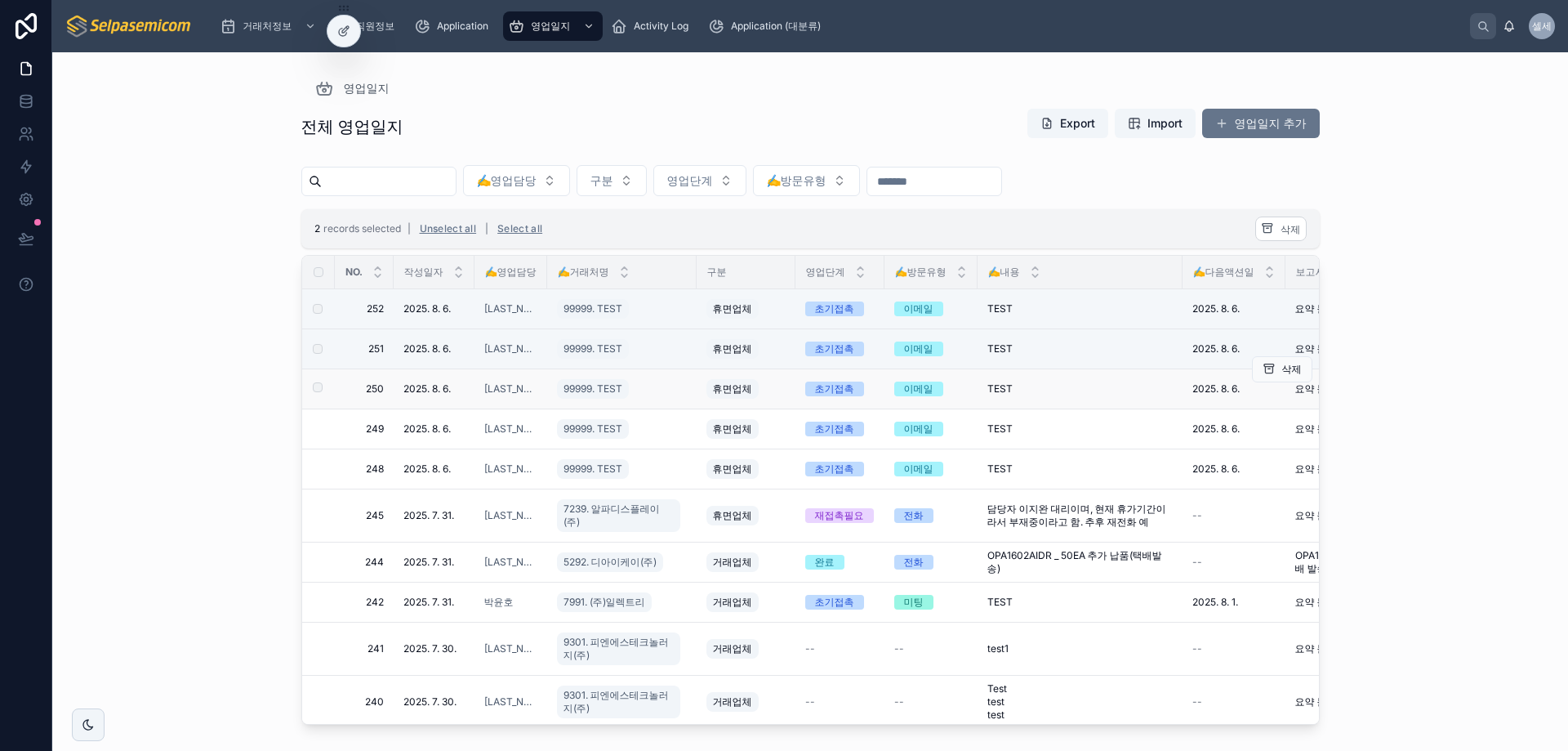 click at bounding box center (308, 389) 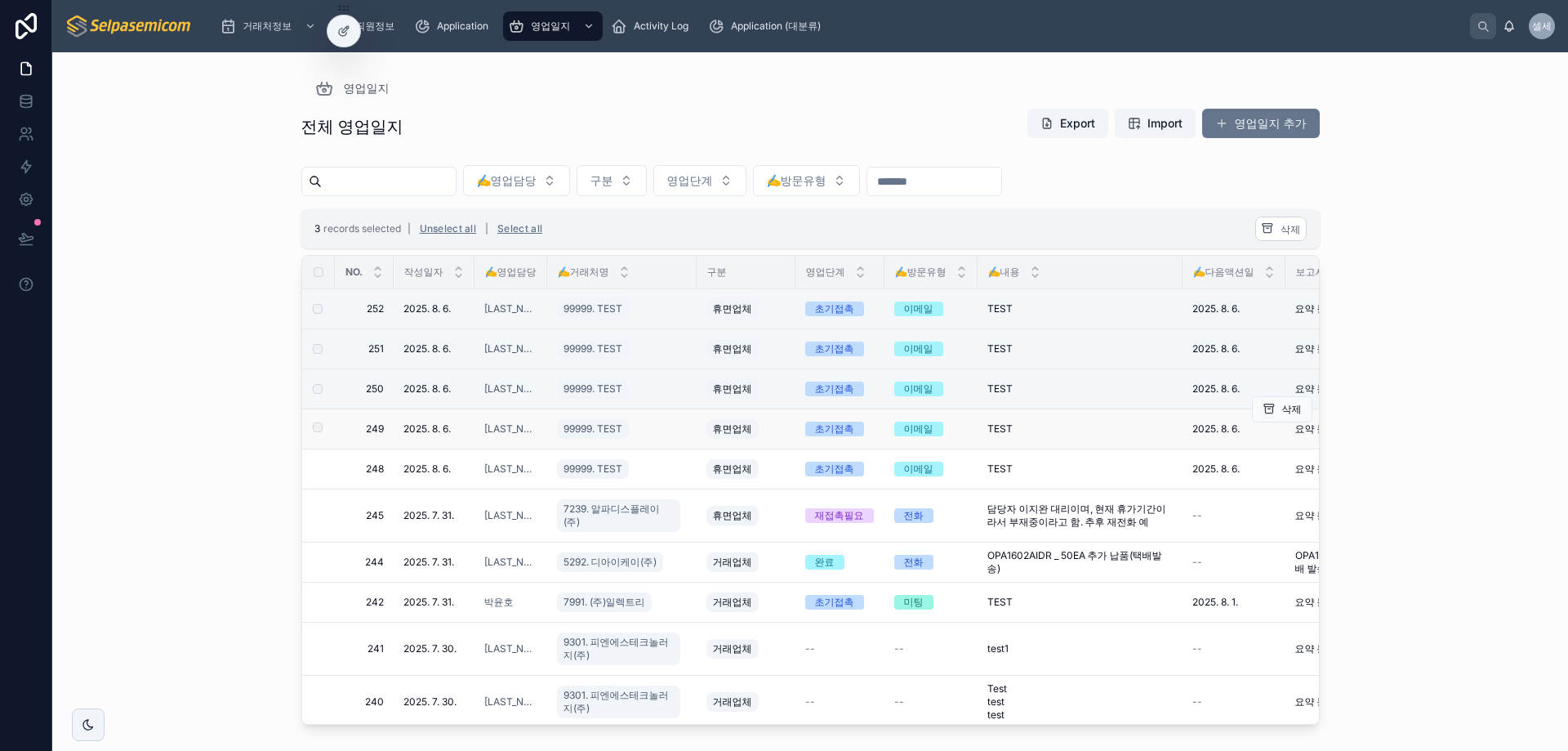 click at bounding box center (318, 429) 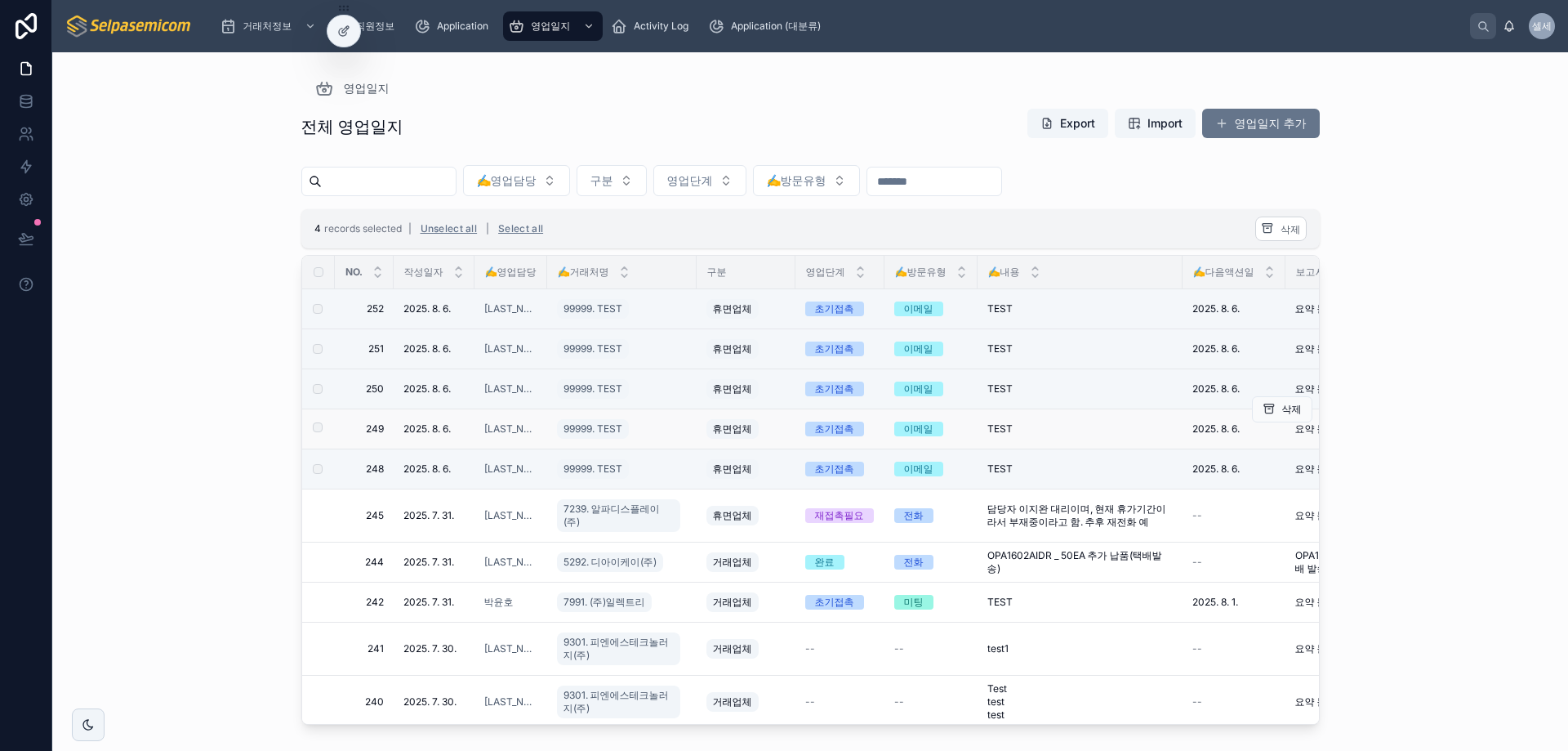 click at bounding box center [308, 429] 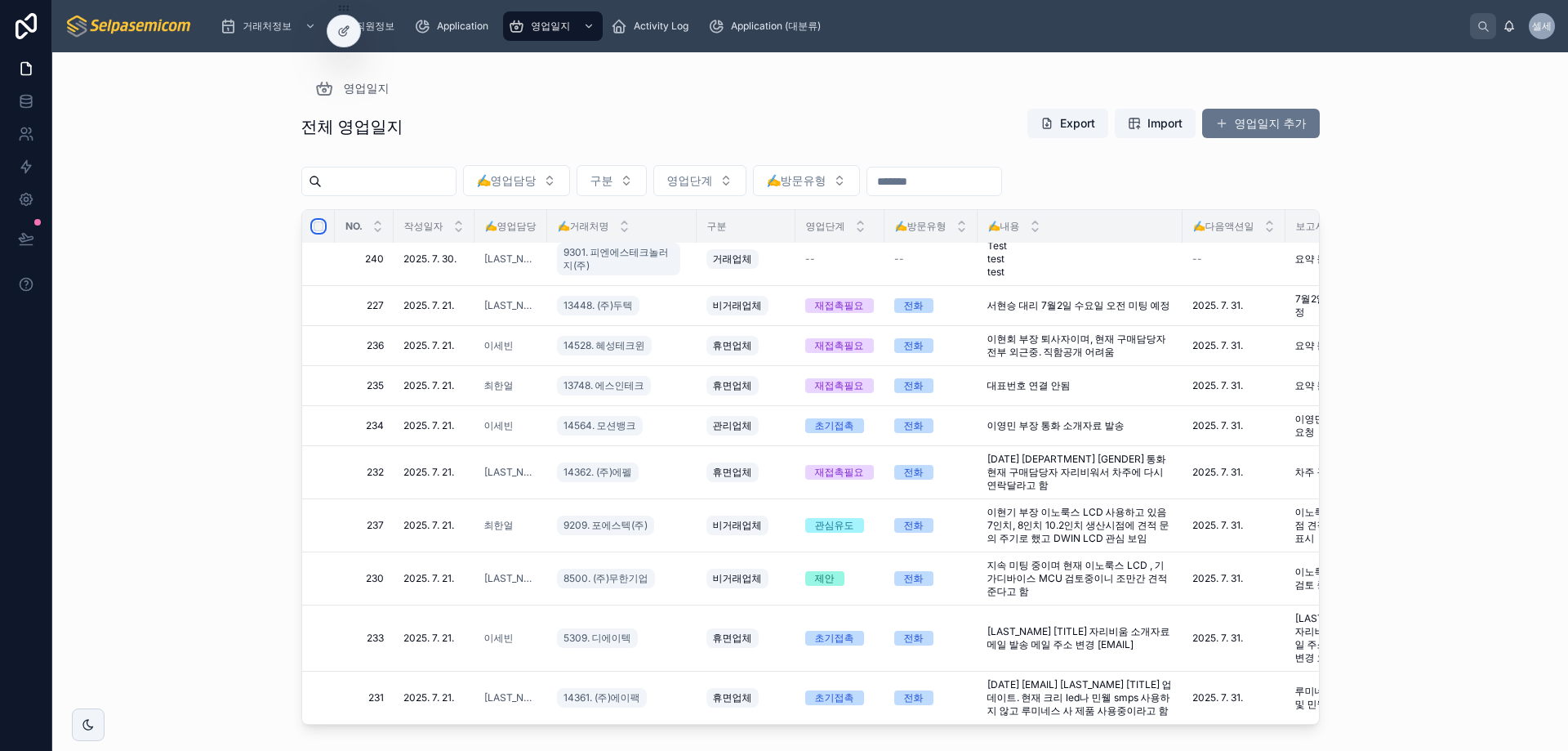 scroll, scrollTop: 0, scrollLeft: 0, axis: both 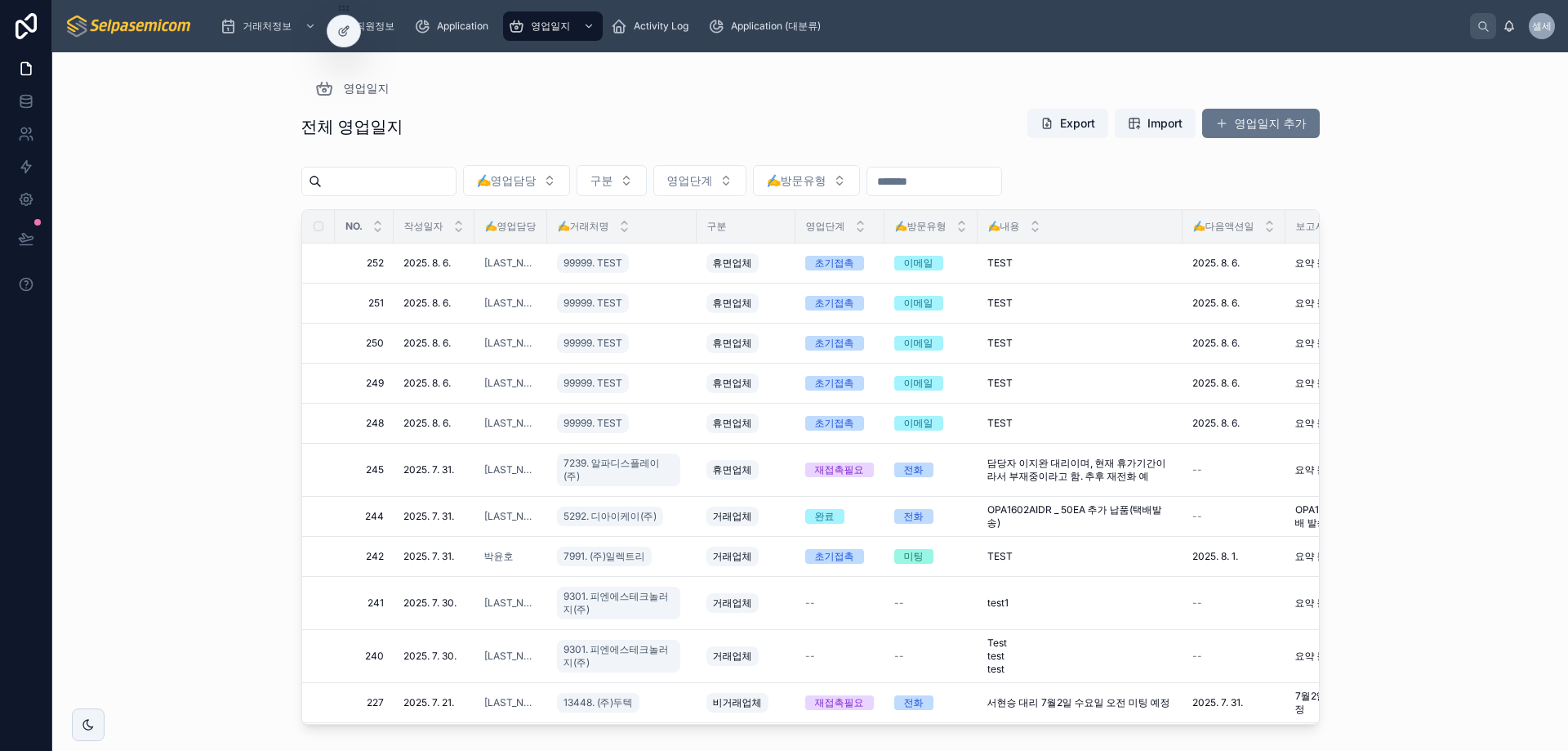 click at bounding box center (389, 181) 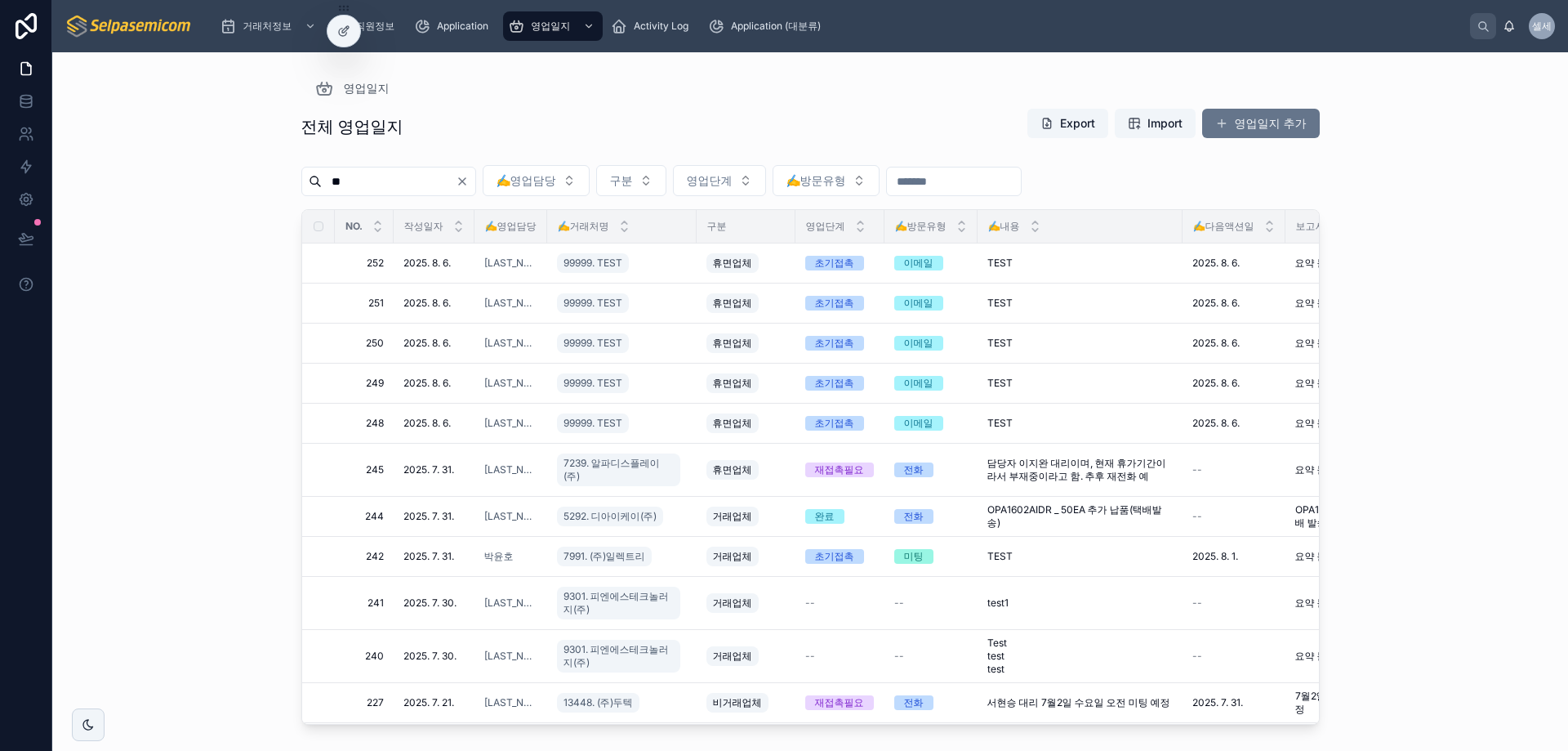 type on "*" 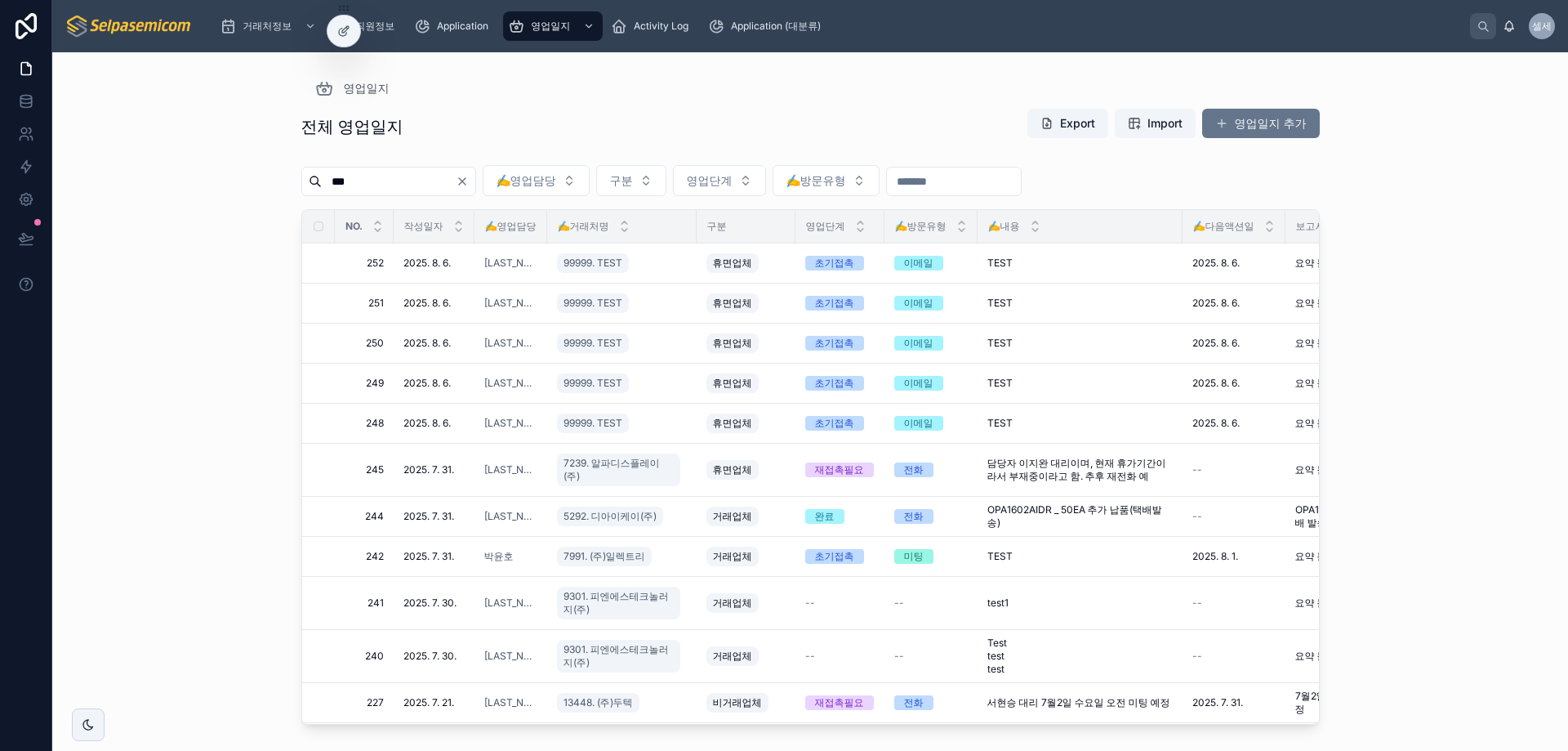 type on "***" 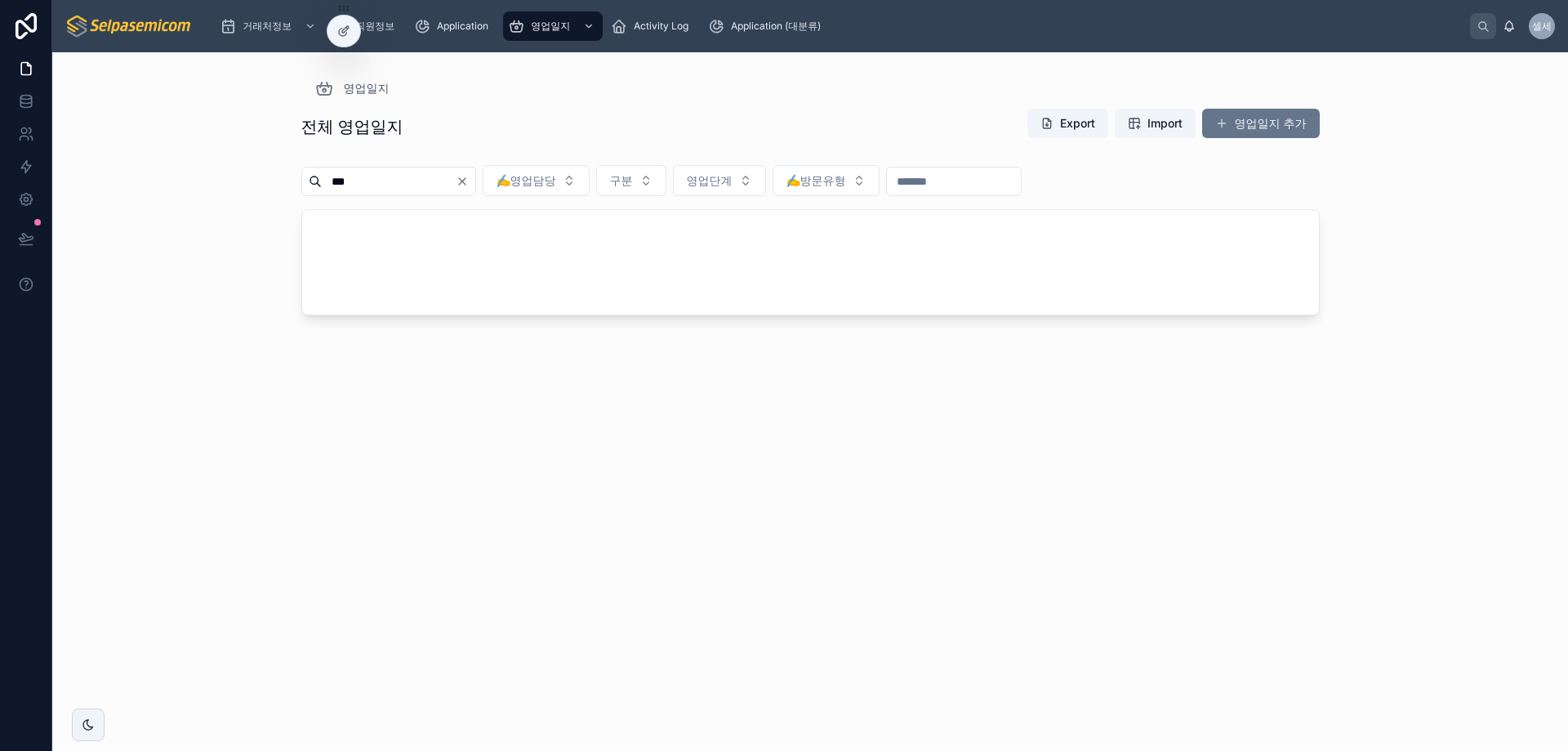 drag, startPoint x: 379, startPoint y: 182, endPoint x: 142, endPoint y: 173, distance: 237.17082 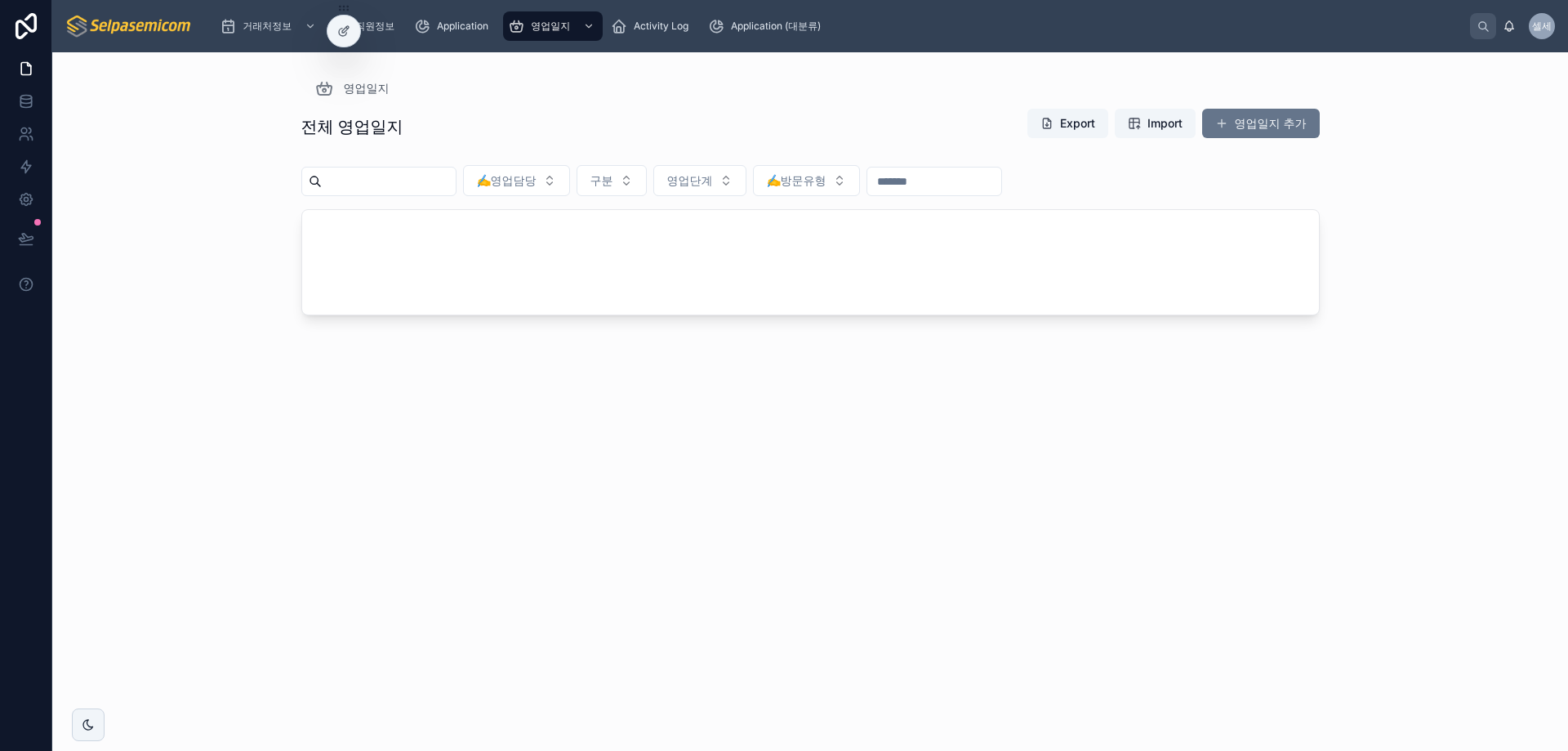 type 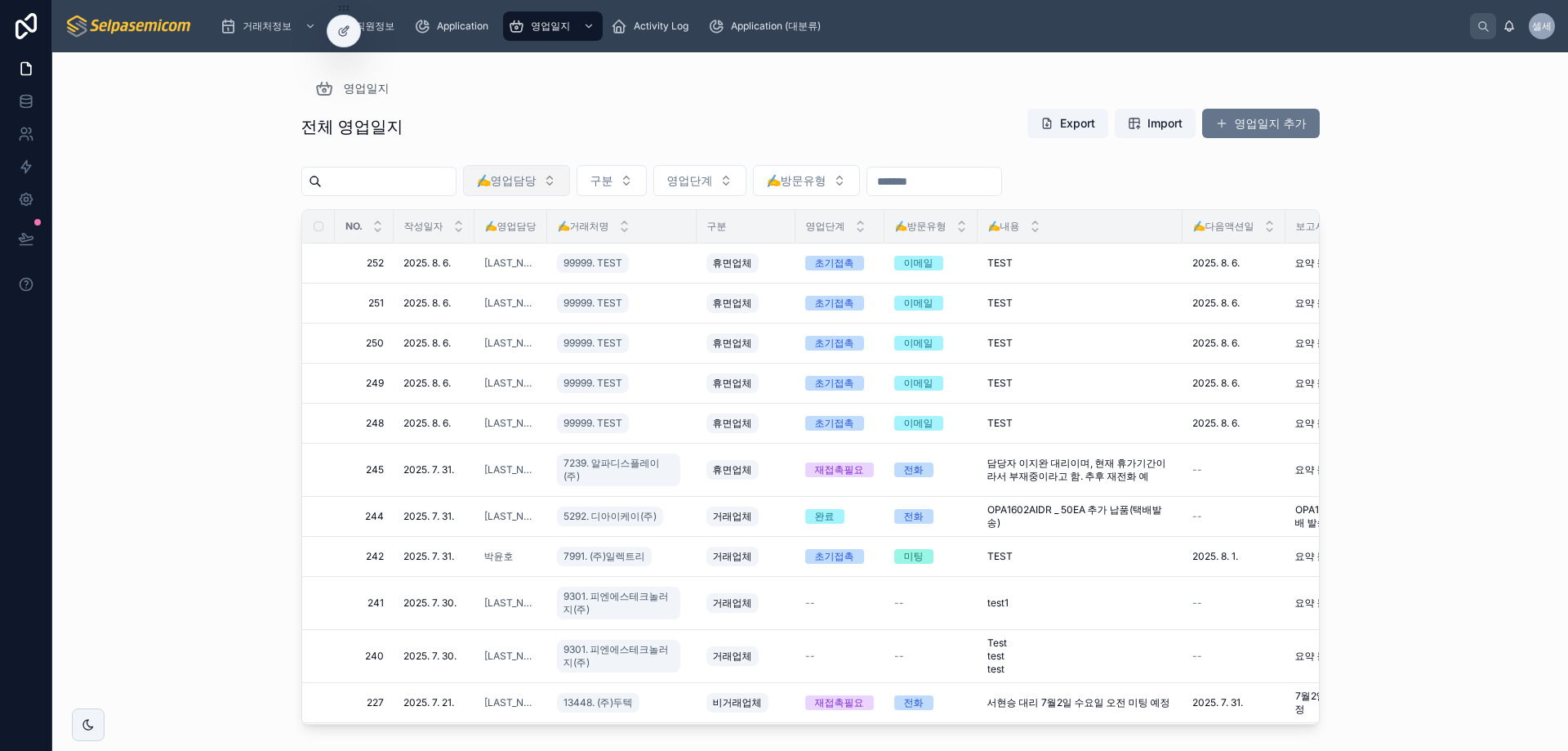 click on "✍️영업담당" at bounding box center (516, 181) 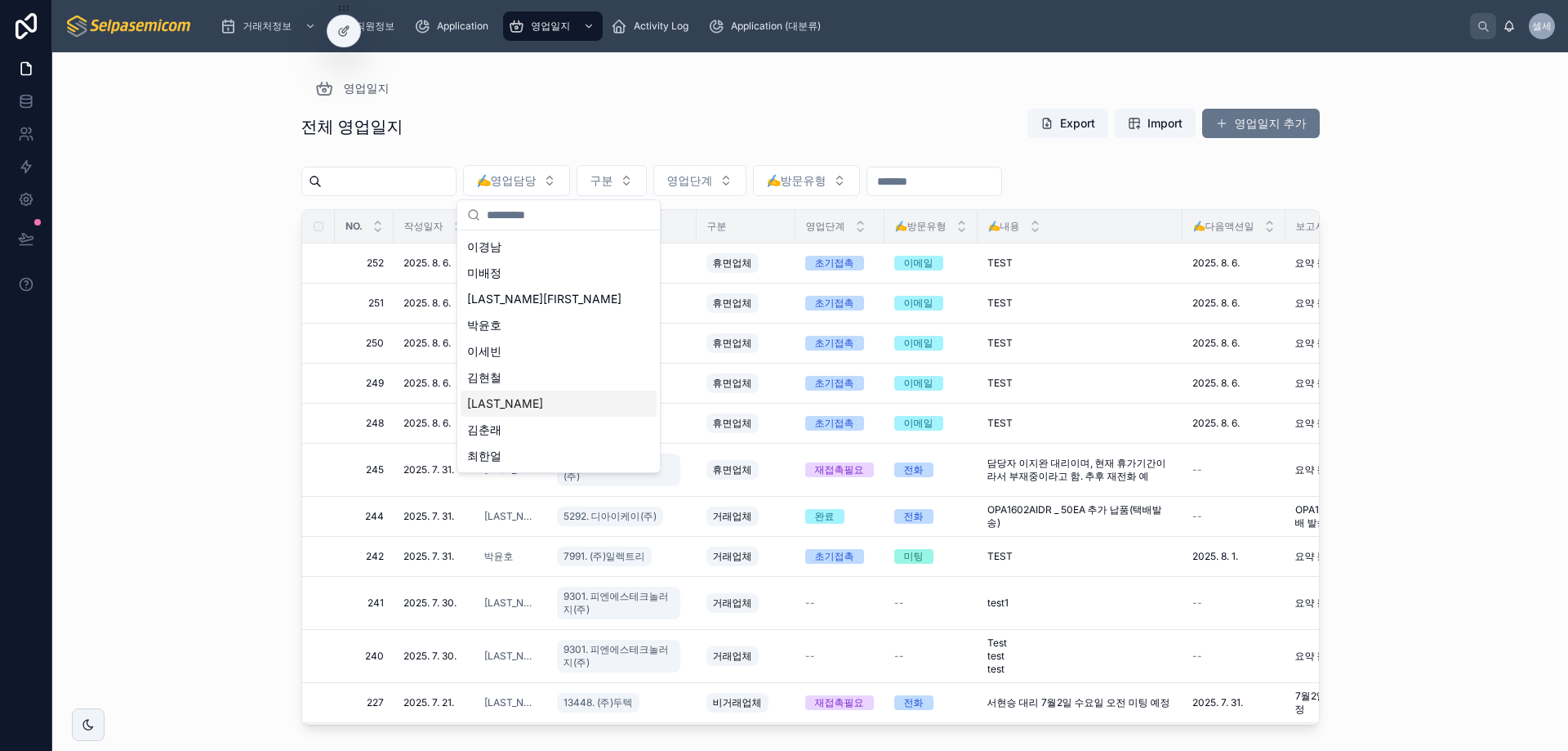 click on "[FIRST]" at bounding box center (559, 404) 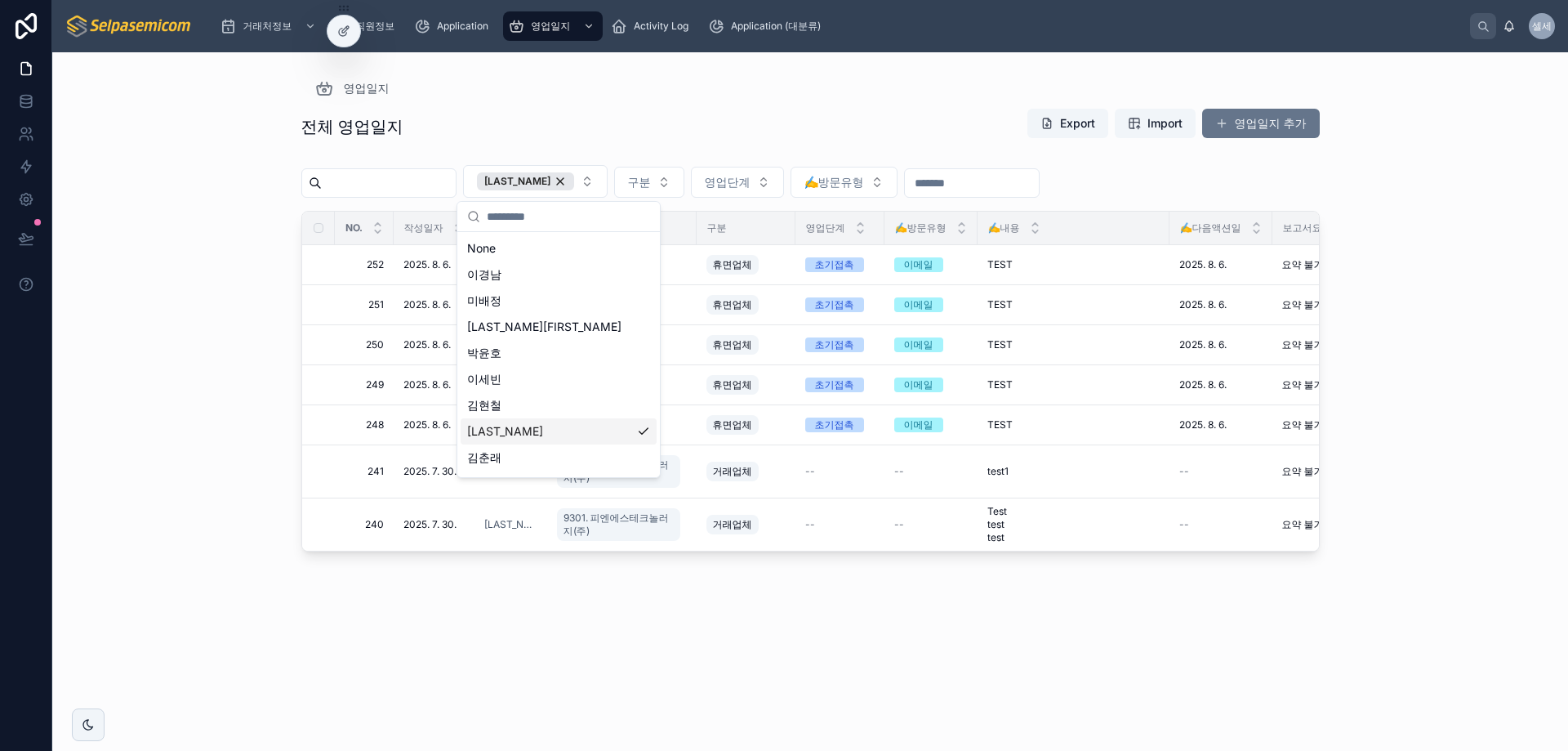 click on "영업일지 전체 영업일지 Export Import 영업일지 추가 허창윤 구분 영업단계 ✍️방문유형 NO. 작성일자 ✍️영업담당 ✍️거래처명 구분 영업단계 ✍️방문유형 ✍️내용 ✍️다음액션일 보고서요약 후속액션 252 252 2025. 8. 6. 2025. 8. 6. 허창윤 99999. TEST 휴면업체 초기접촉 이메일 TEST TEST 2025. 8. 6. 2025. 8. 6. 요약 불가 요약 불가 자료 재발송 자료 재발송 삭제 251 251 2025. 8. 6. 2025. 8. 6. 허창윤 99999. TEST 휴면업체 초기접촉 이메일 TEST TEST 2025. 8. 6. 2025. 8. 6. 요약 불가 요약 불가 자료 재발송 자료 재발송 삭제 250 250 2025. 8. 6. 2025. 8. 6. 허창윤 99999. TEST 휴면업체 초기접촉 이메일 TEST TEST 2025. 8. 6. 2025. 8. 6. 요약 불가 요약 불가 자료 재발송 자료 재발송 삭제 249 249 2025. 8. 6. 2025. 8. 6. 허창윤 99999. TEST 휴면업체 초기접촉 이메일 TEST TEST 2025. 8. 6. 2025. 8. 6. 요약 불가 요약 불가 자료 재발송 --" at bounding box center (810, 401) 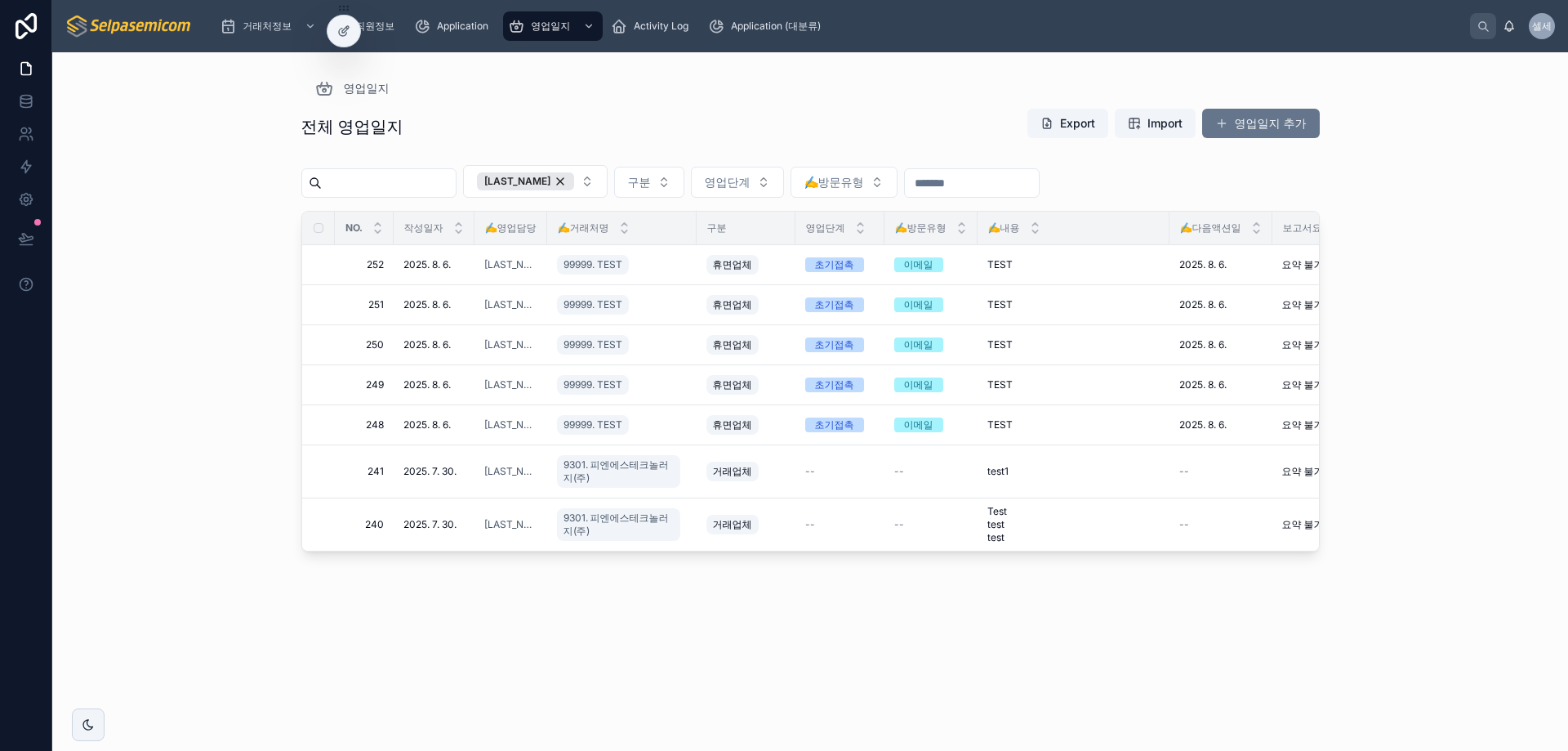 click at bounding box center [318, 228] 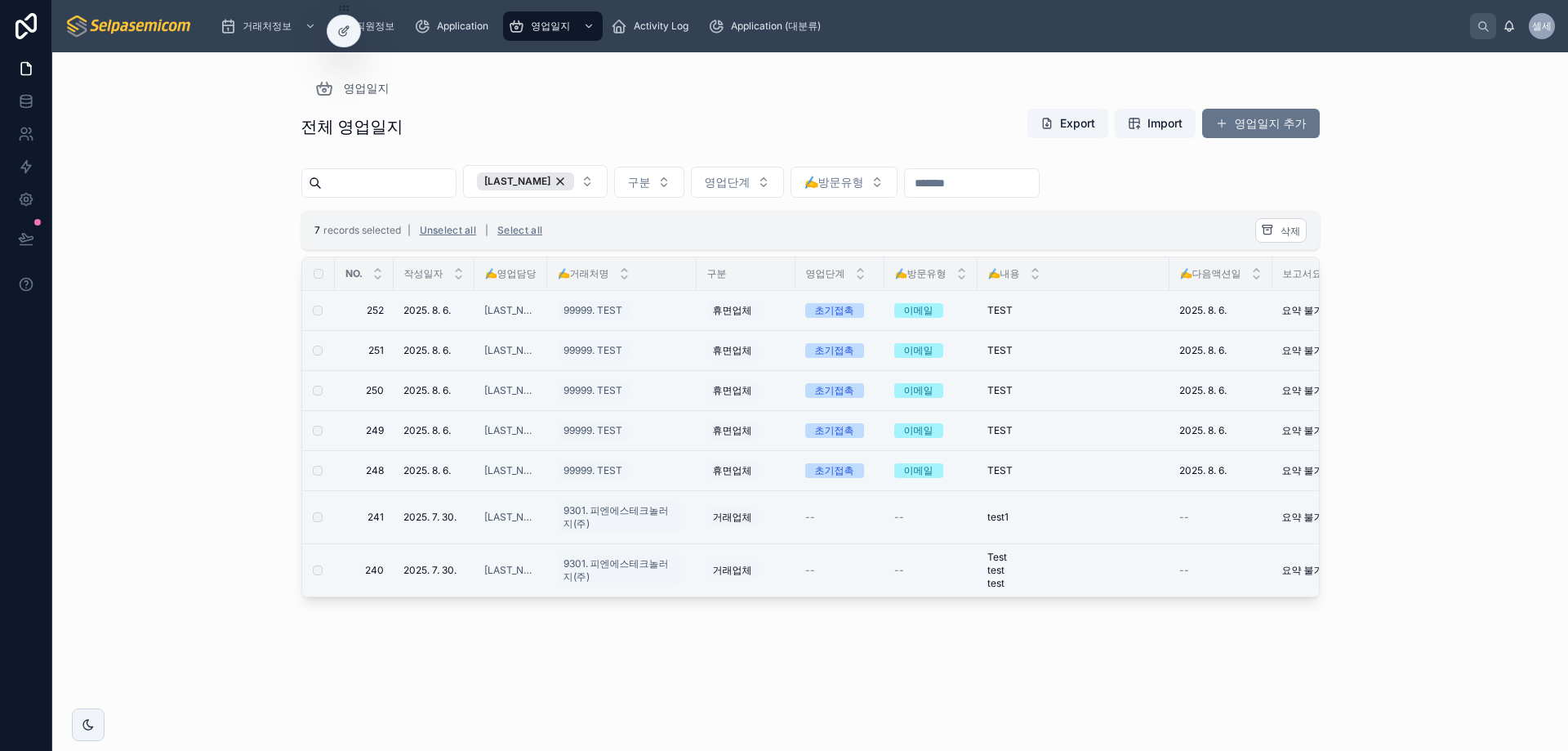click on "영업일지 전체 영업일지 Export Import 영업일지 추가 허창윤 구분 영업단계 ✍️방문유형 7 records selected | Unselect all | Select all 삭제 NO. 작성일자 ✍️영업담당 ✍️거래처명 구분 영업단계 ✍️방문유형 ✍️내용 ✍️다음액션일 보고서요약 후속액션 252 252 2025. 8. 6. 2025. 8. 6. 허창윤 99999. TEST 휴면업체 초기접촉 이메일 TEST TEST 2025. 8. 6. 2025. 8. 6. 요약 불가 요약 불가 자료 재발송 자료 재발송 삭제 251 251 2025. 8. 6. 2025. 8. 6. 허창윤 99999. TEST 휴면업체 초기접촉 이메일 TEST TEST 2025. 8. 6. 2025. 8. 6. 요약 불가 요약 불가 자료 재발송 자료 재발송 삭제 250 250 2025. 8. 6. 2025. 8. 6. 허창윤 99999. TEST 휴면업체 초기접촉 이메일 TEST TEST 2025. 8. 6. 2025. 8. 6. 요약 불가 요약 불가 자료 재발송 자료 재발송 삭제 249 249 2025. 8. 6. 2025. 8. 6. 허창윤 99999. TEST 휴면업체 초기접촉 이메일 TEST TEST 2025. 8. 6. 248" at bounding box center [810, 401] 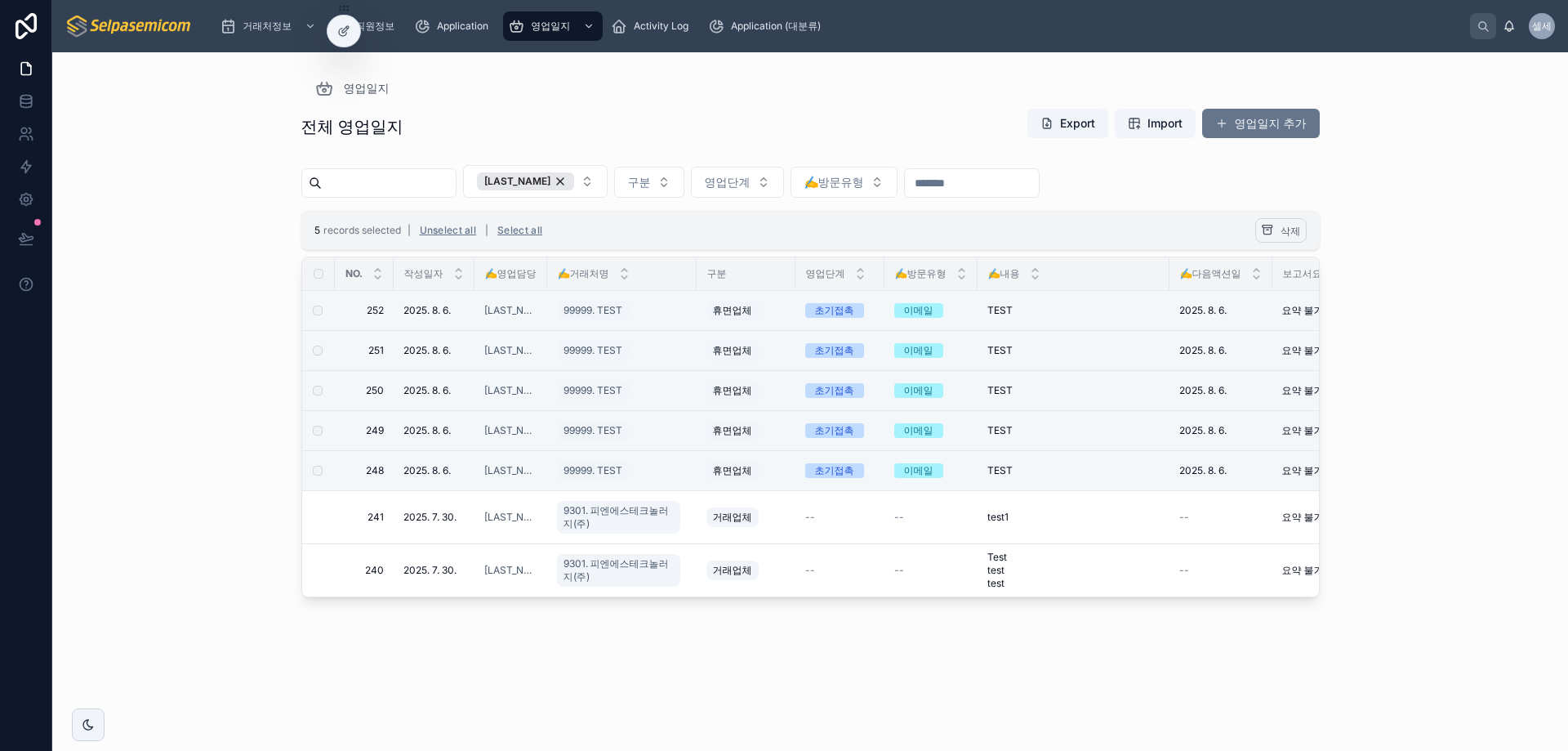 click on "삭제" at bounding box center (1290, 230) 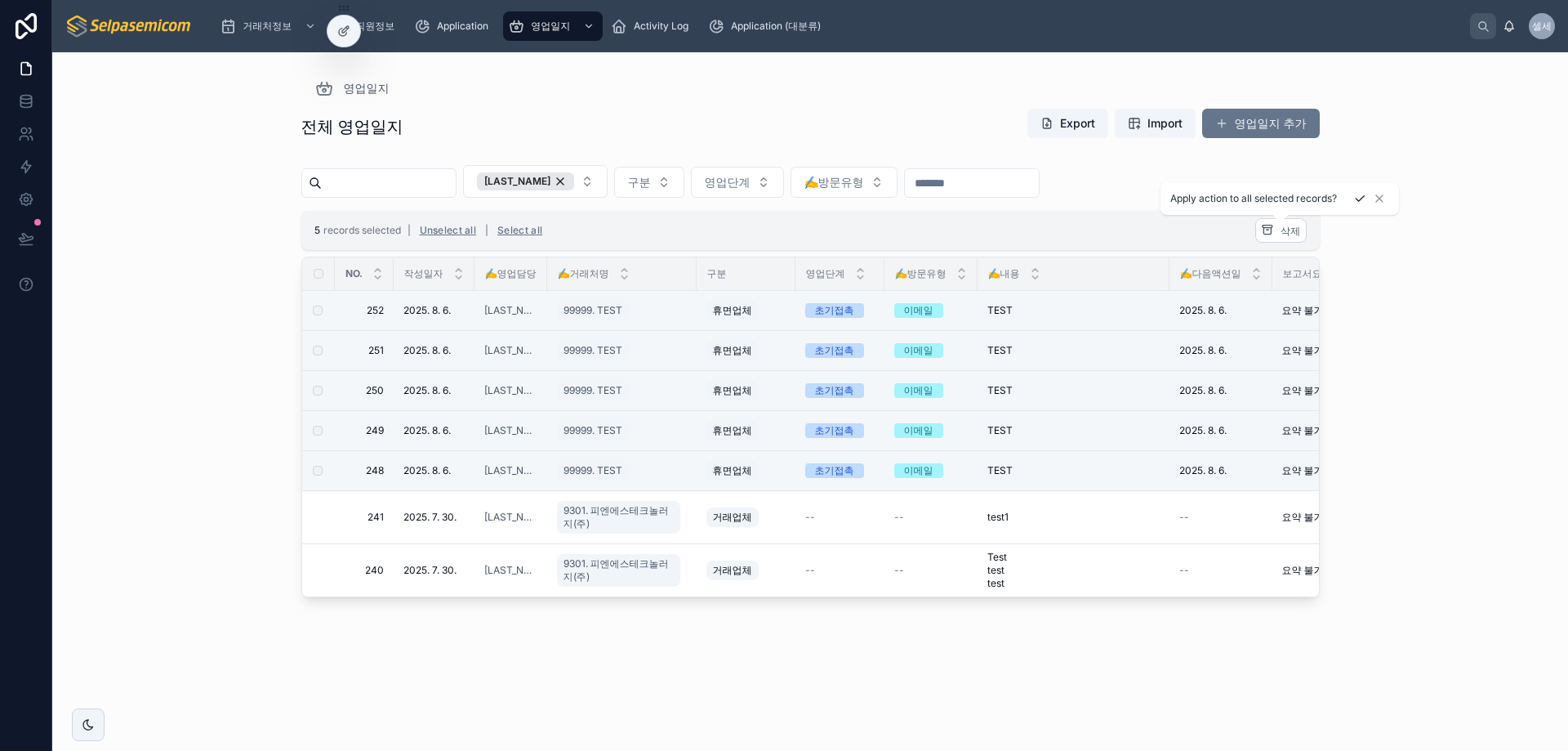 click 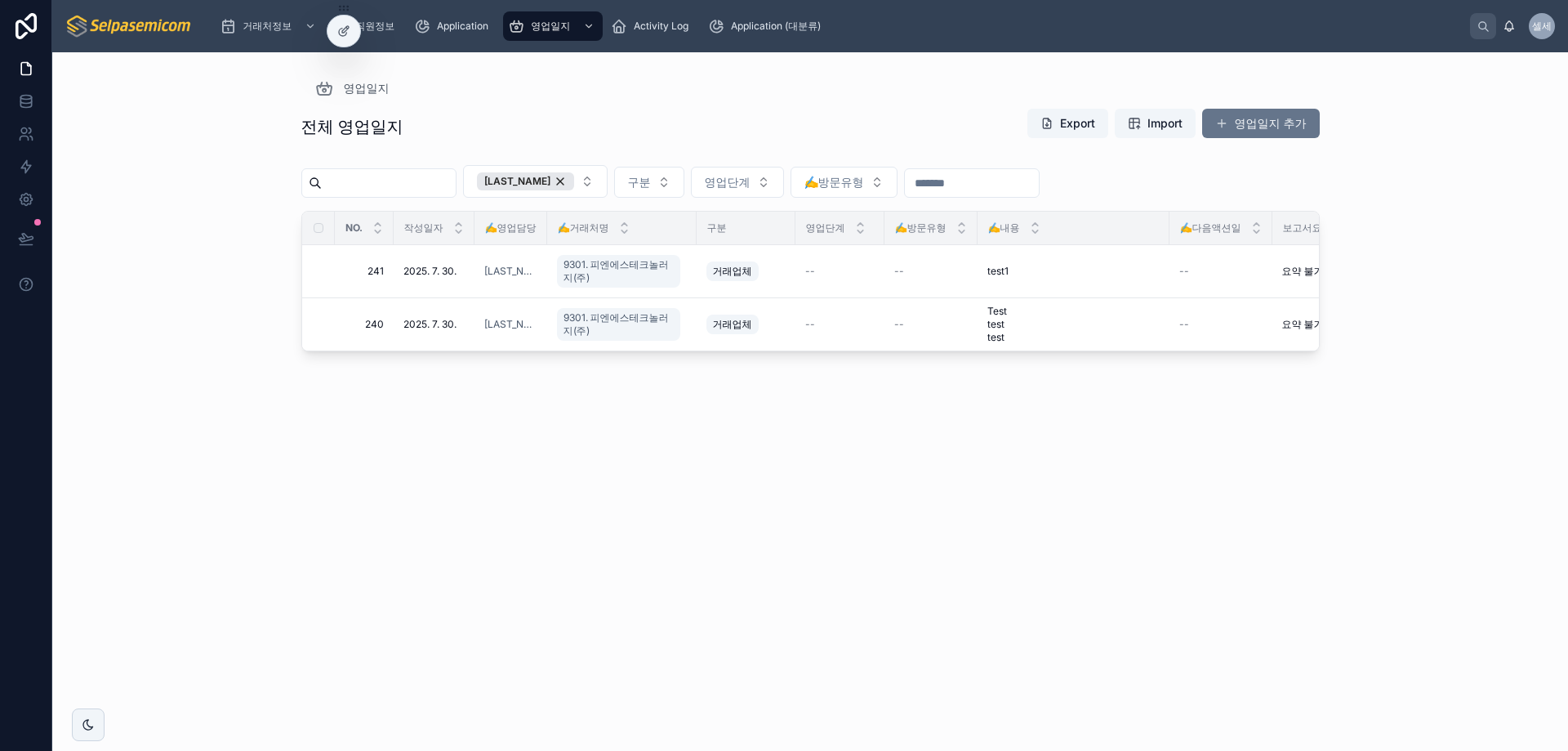 drag, startPoint x: 574, startPoint y: 645, endPoint x: 735, endPoint y: 476, distance: 233.4138 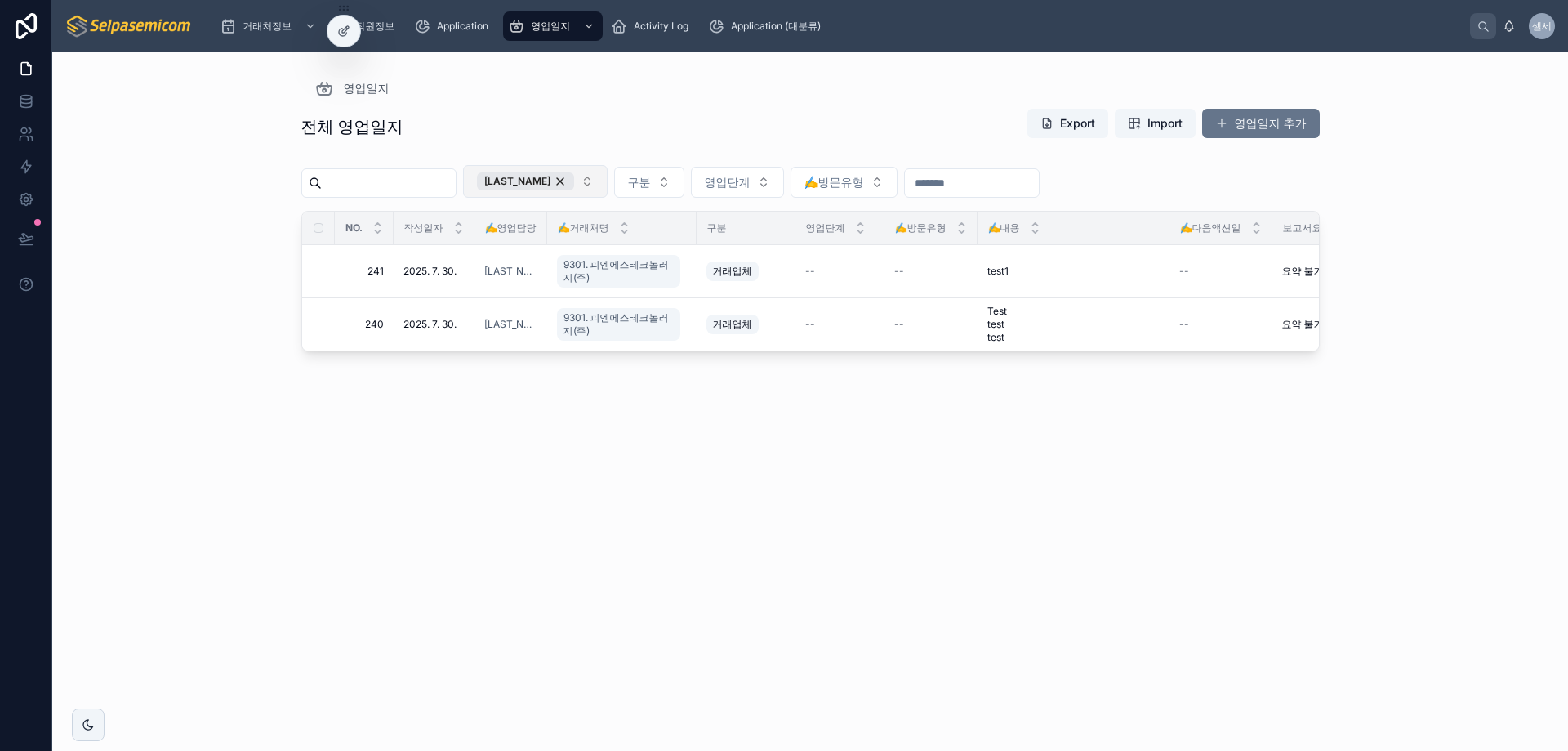 click on "[FIRST]" at bounding box center (525, 181) 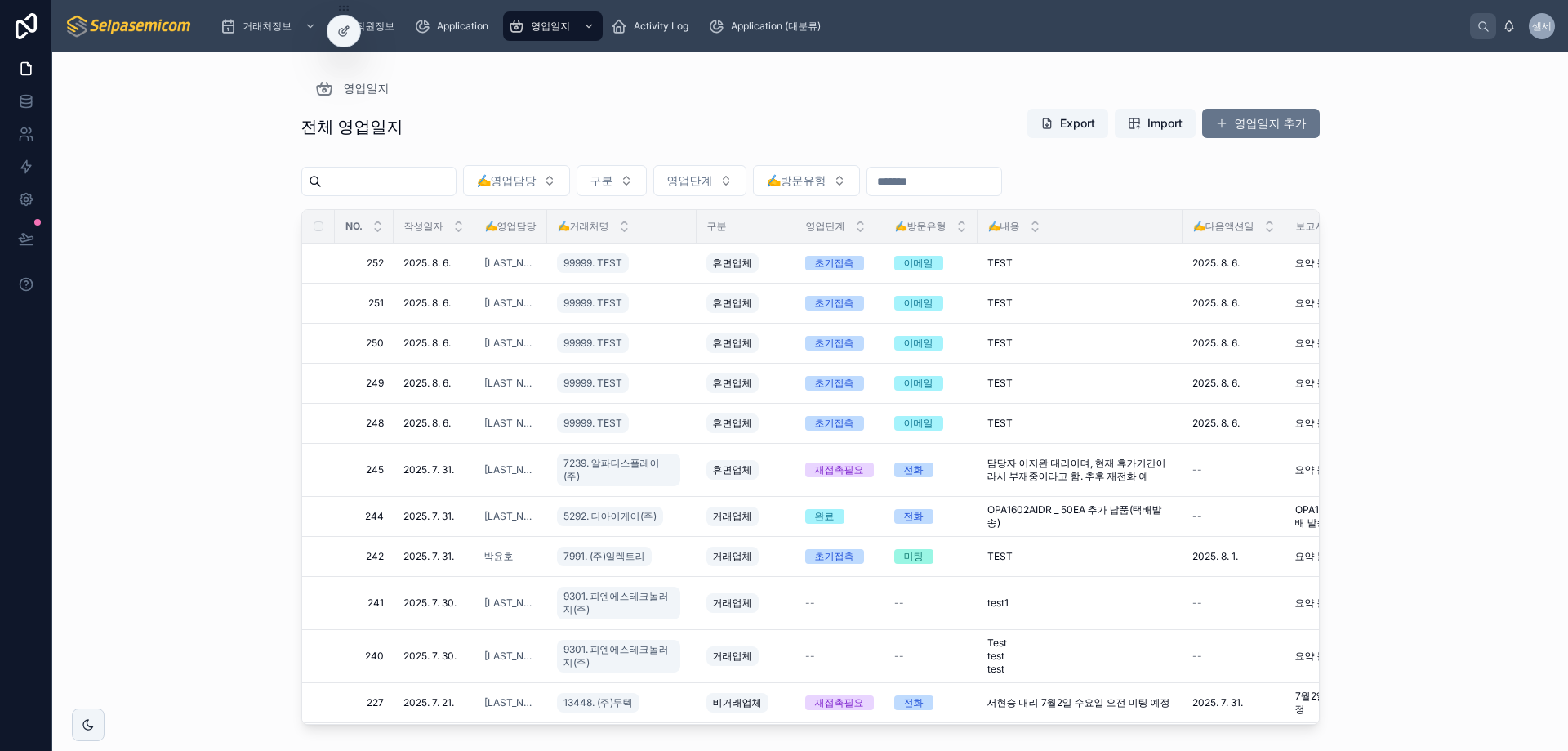 click on "전체 영업일지 Export Import 영업일지 추가" at bounding box center [810, 127] 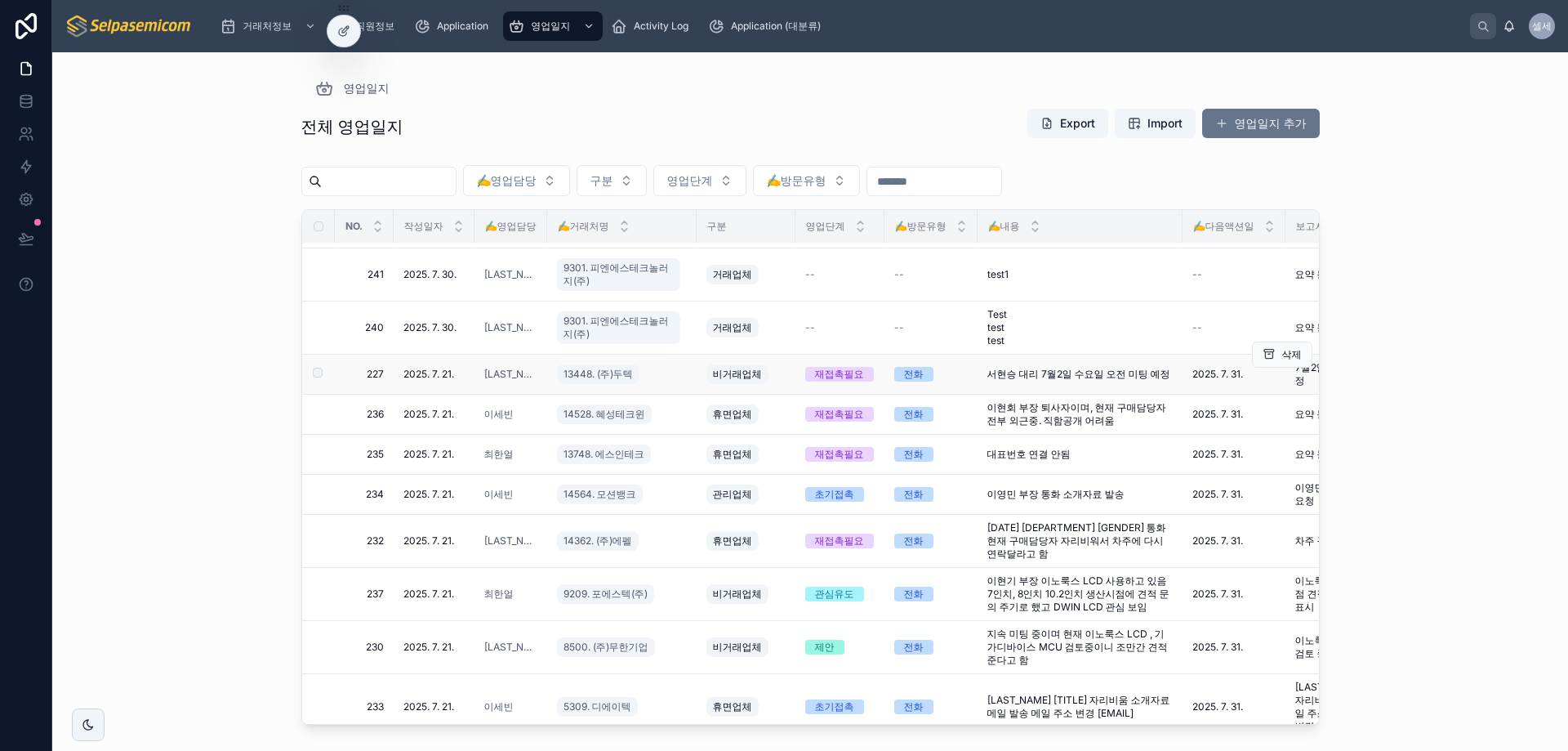 scroll, scrollTop: 0, scrollLeft: 0, axis: both 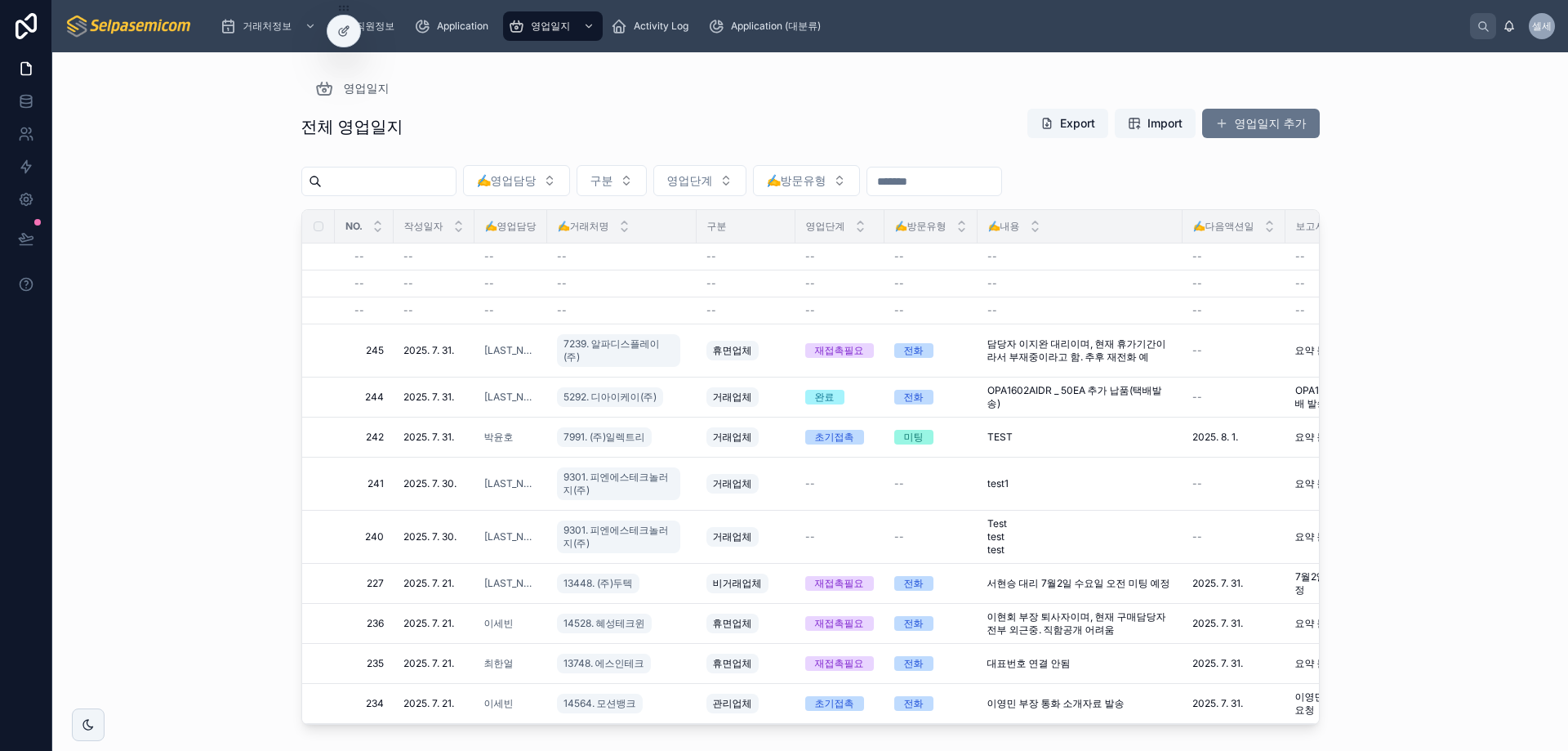 click on "전체 영업일지 Export Import 영업일지 추가" at bounding box center [810, 127] 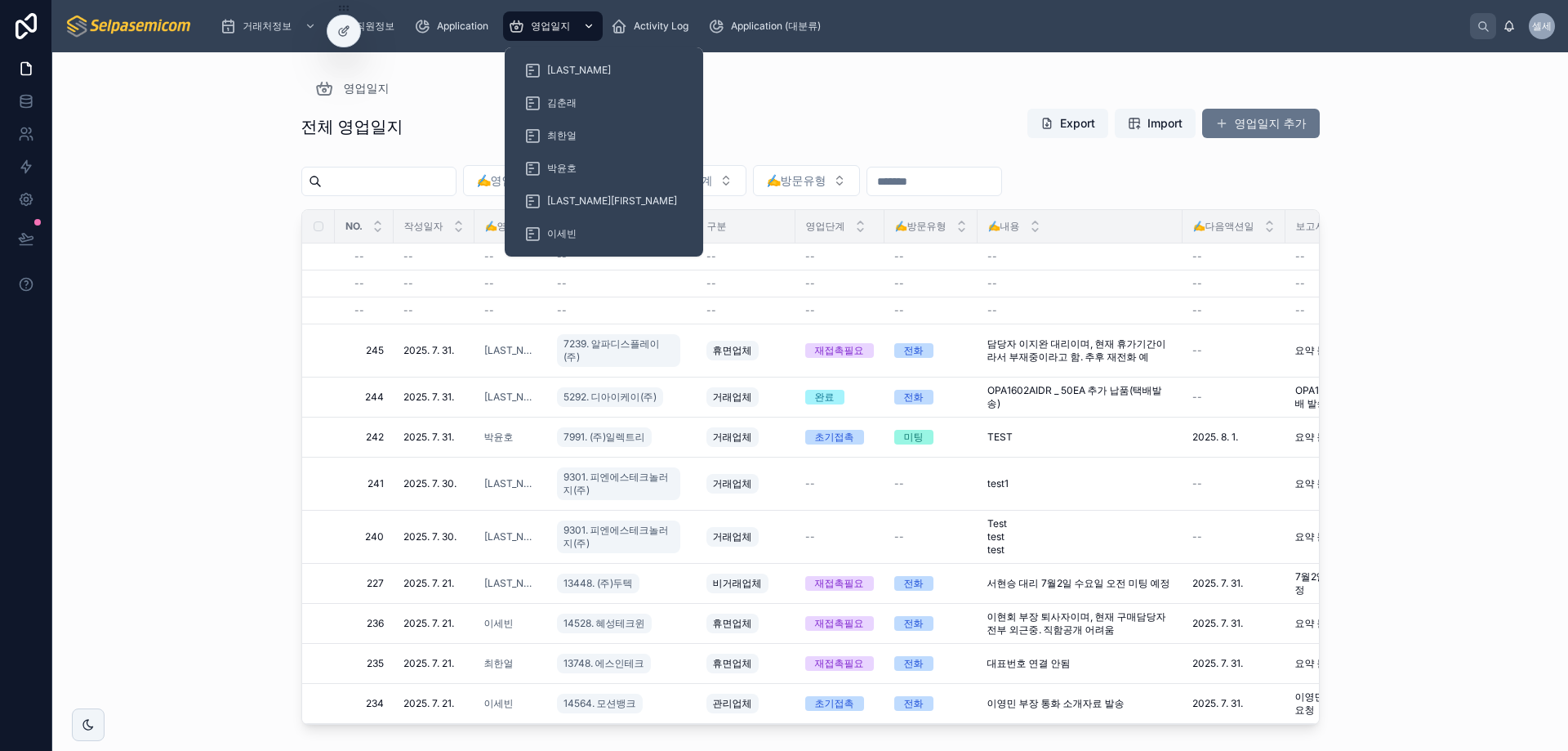click on "영업일지" at bounding box center (550, 26) 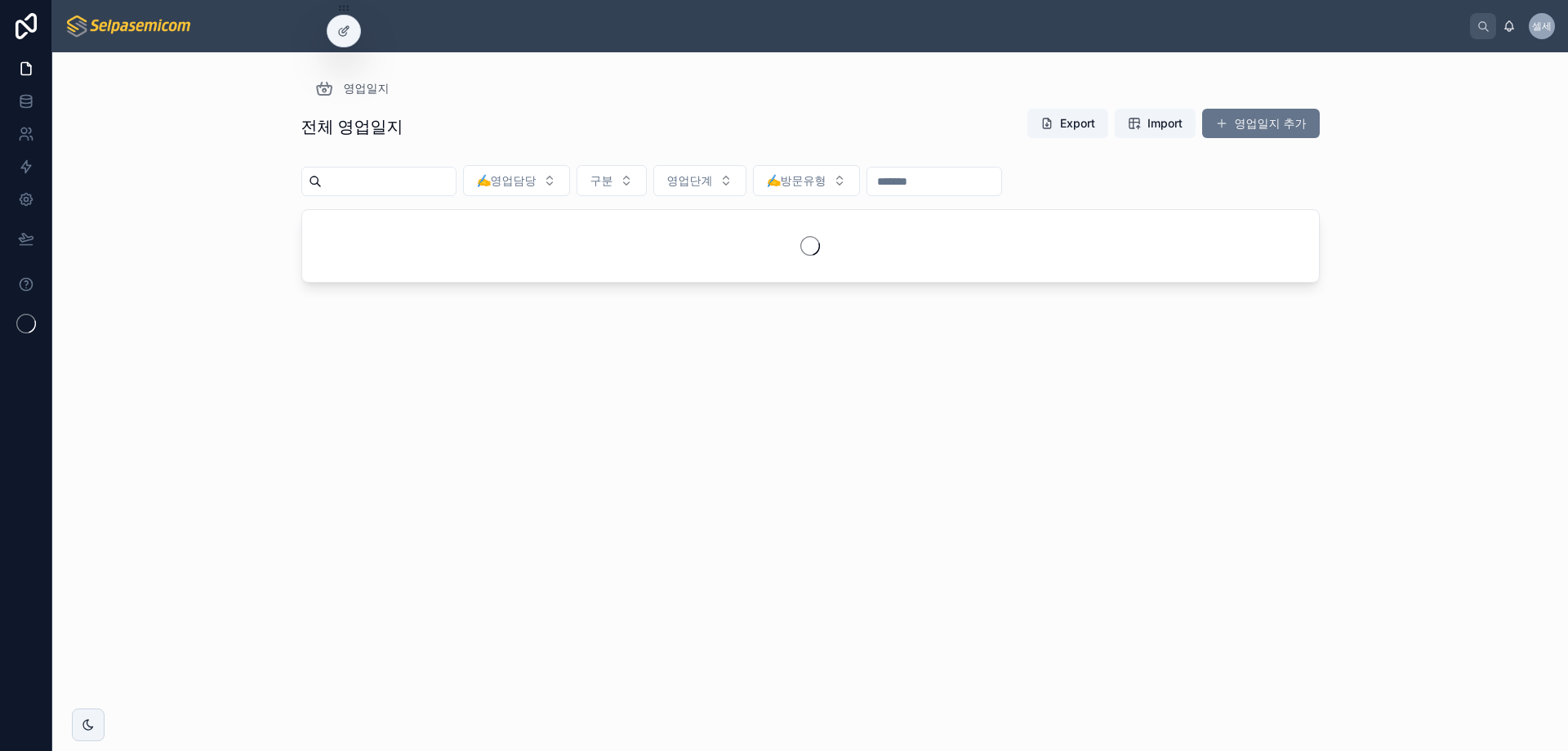 scroll, scrollTop: 0, scrollLeft: 0, axis: both 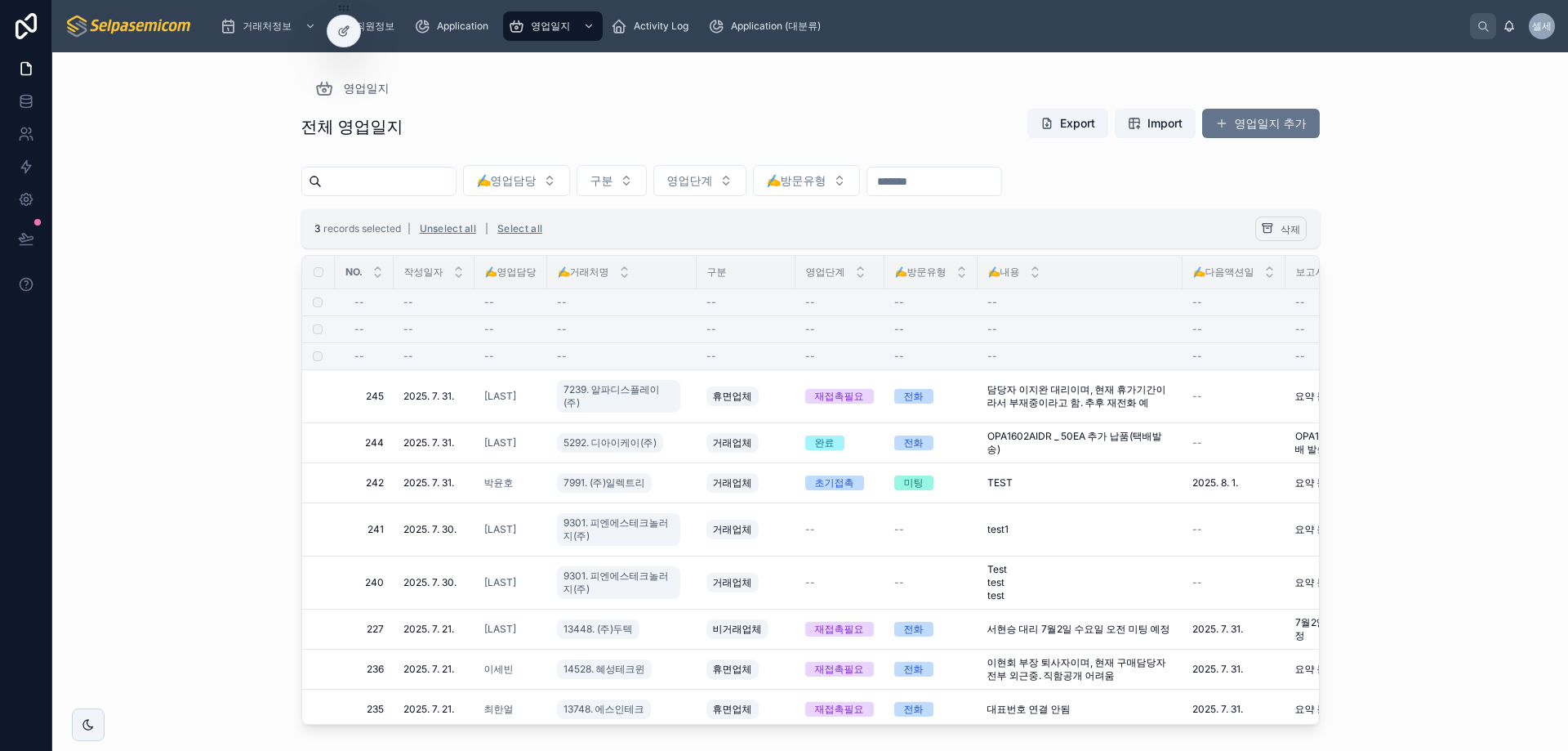 click at bounding box center (1267, 229) 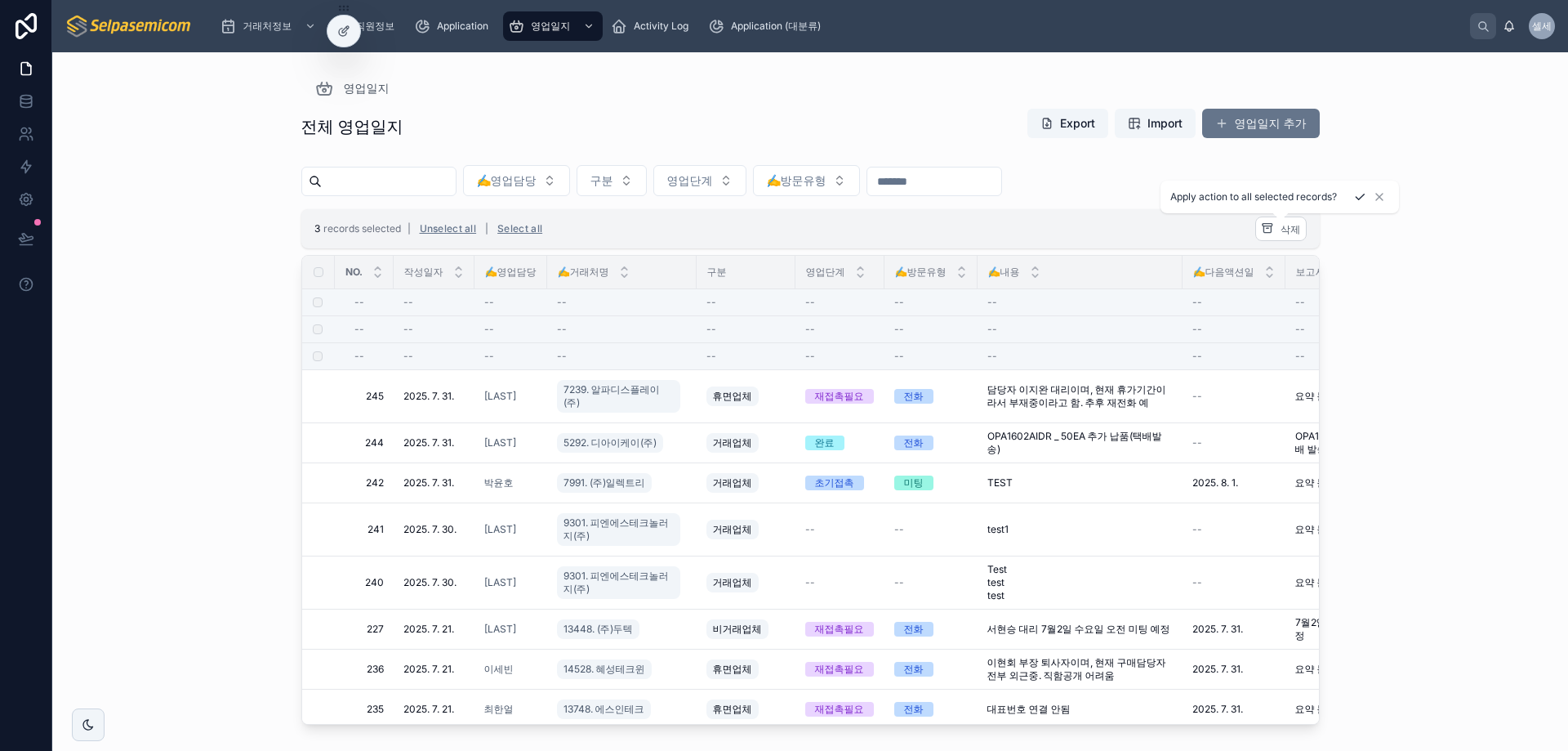 click 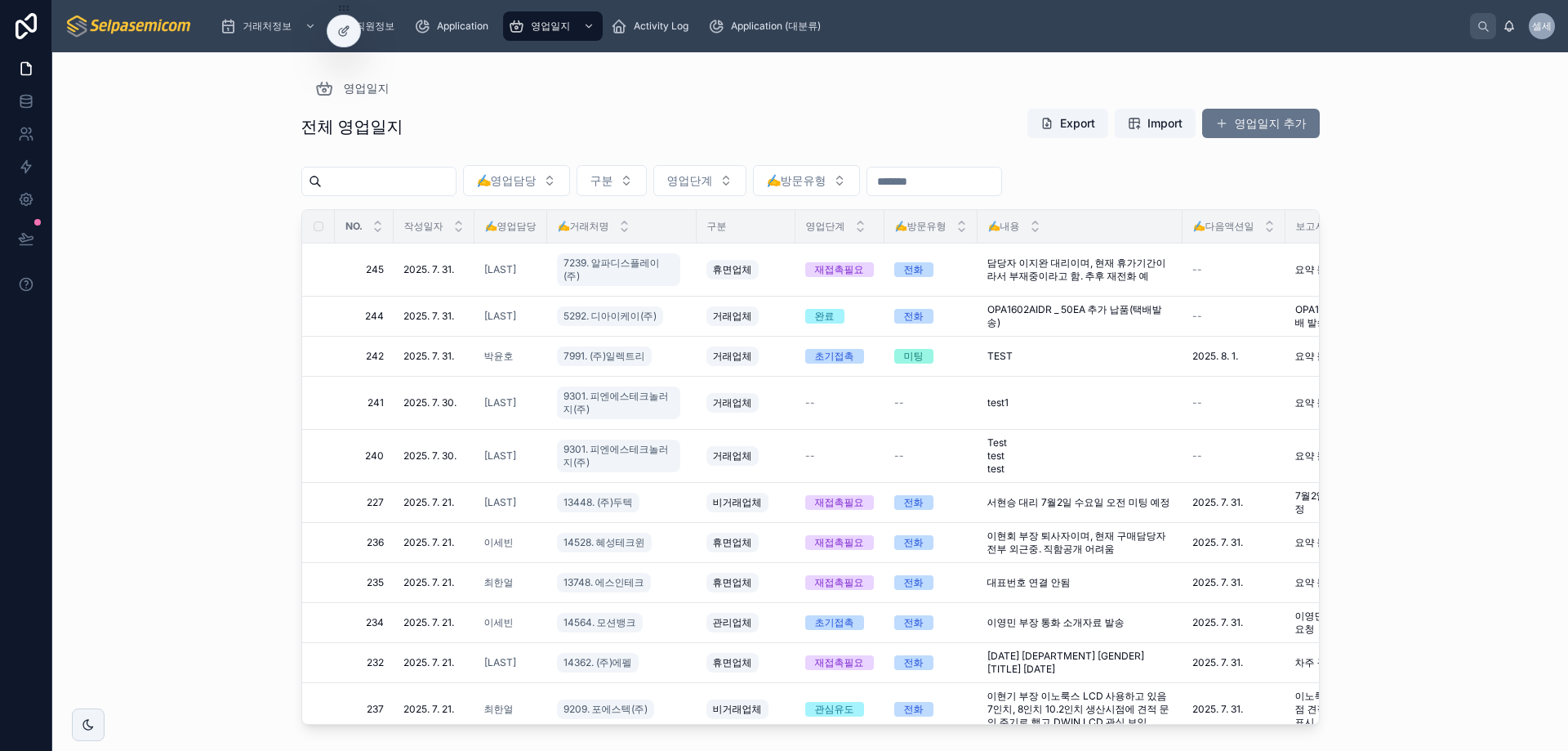 drag, startPoint x: 826, startPoint y: 73, endPoint x: 869, endPoint y: 82, distance: 43.931765 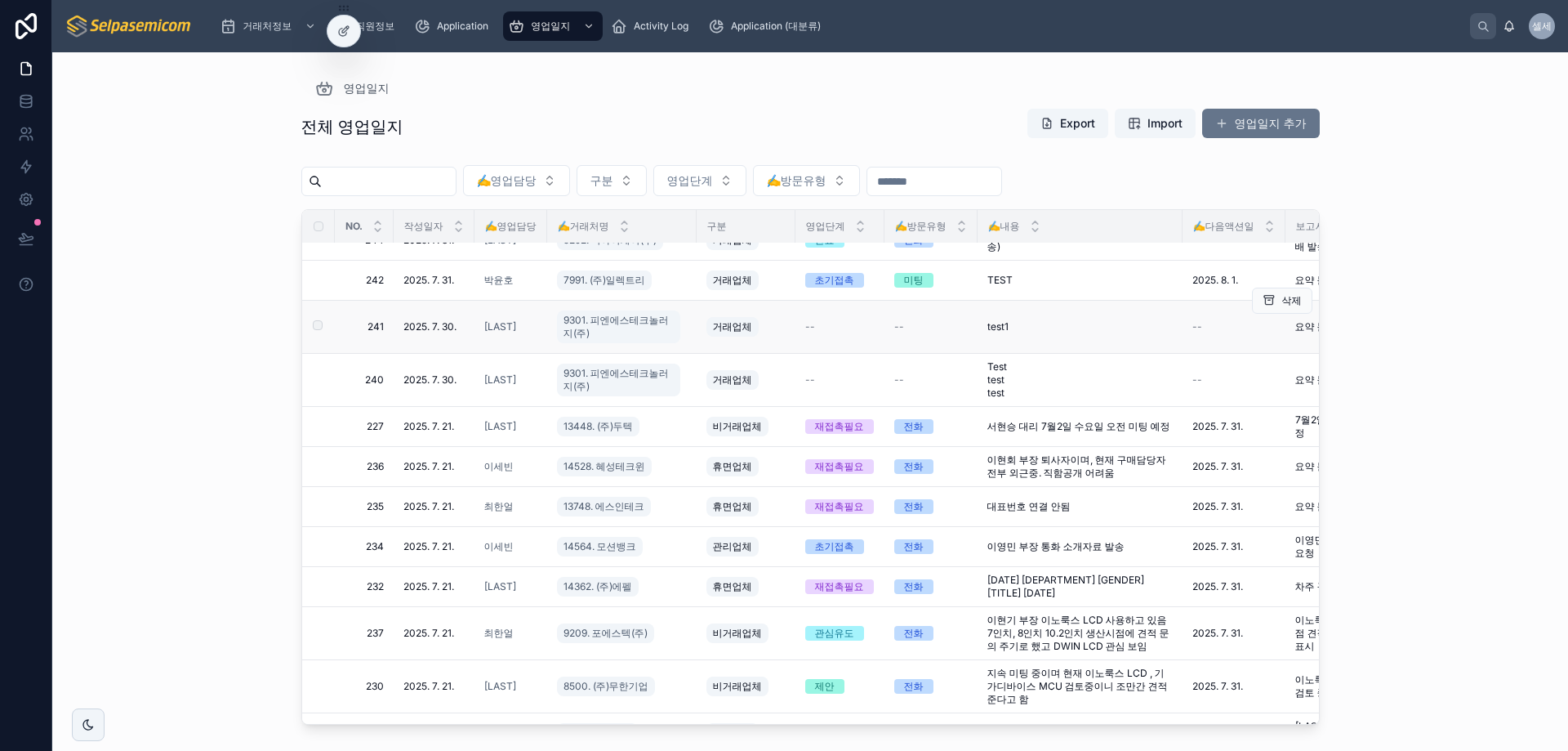 scroll, scrollTop: 0, scrollLeft: 0, axis: both 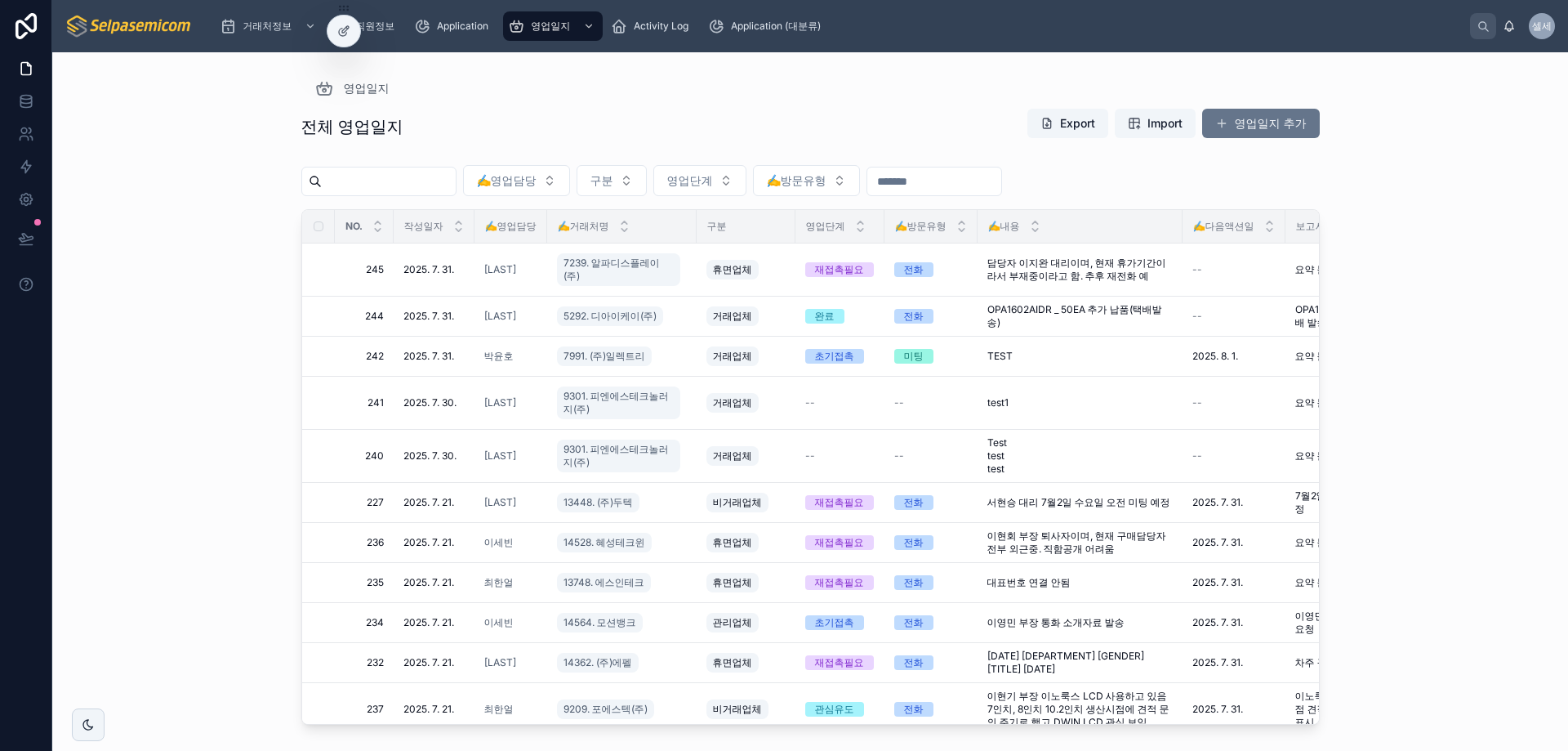 drag, startPoint x: 780, startPoint y: 137, endPoint x: 800, endPoint y: 136, distance: 20.024984 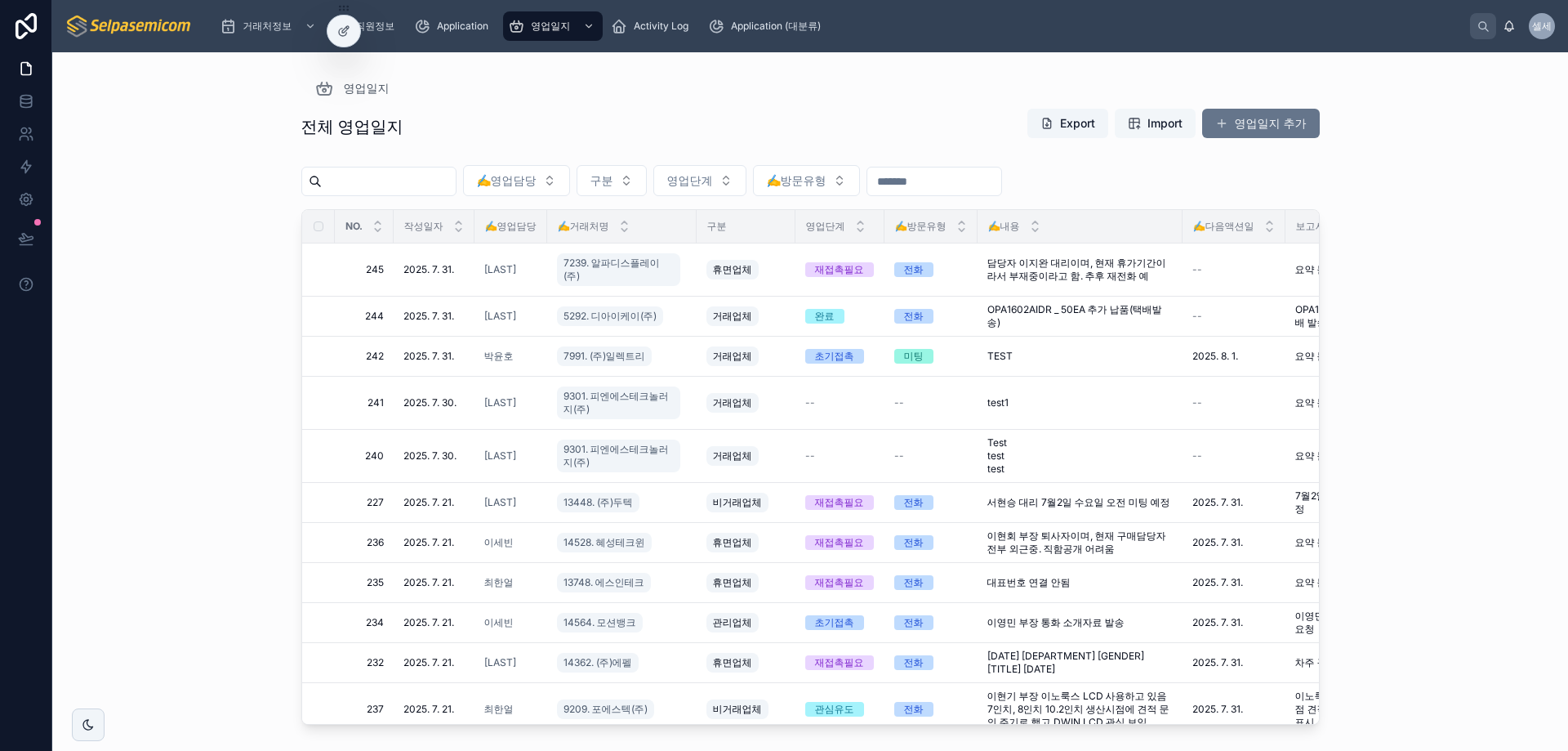 click on "Import" at bounding box center (1155, 123) 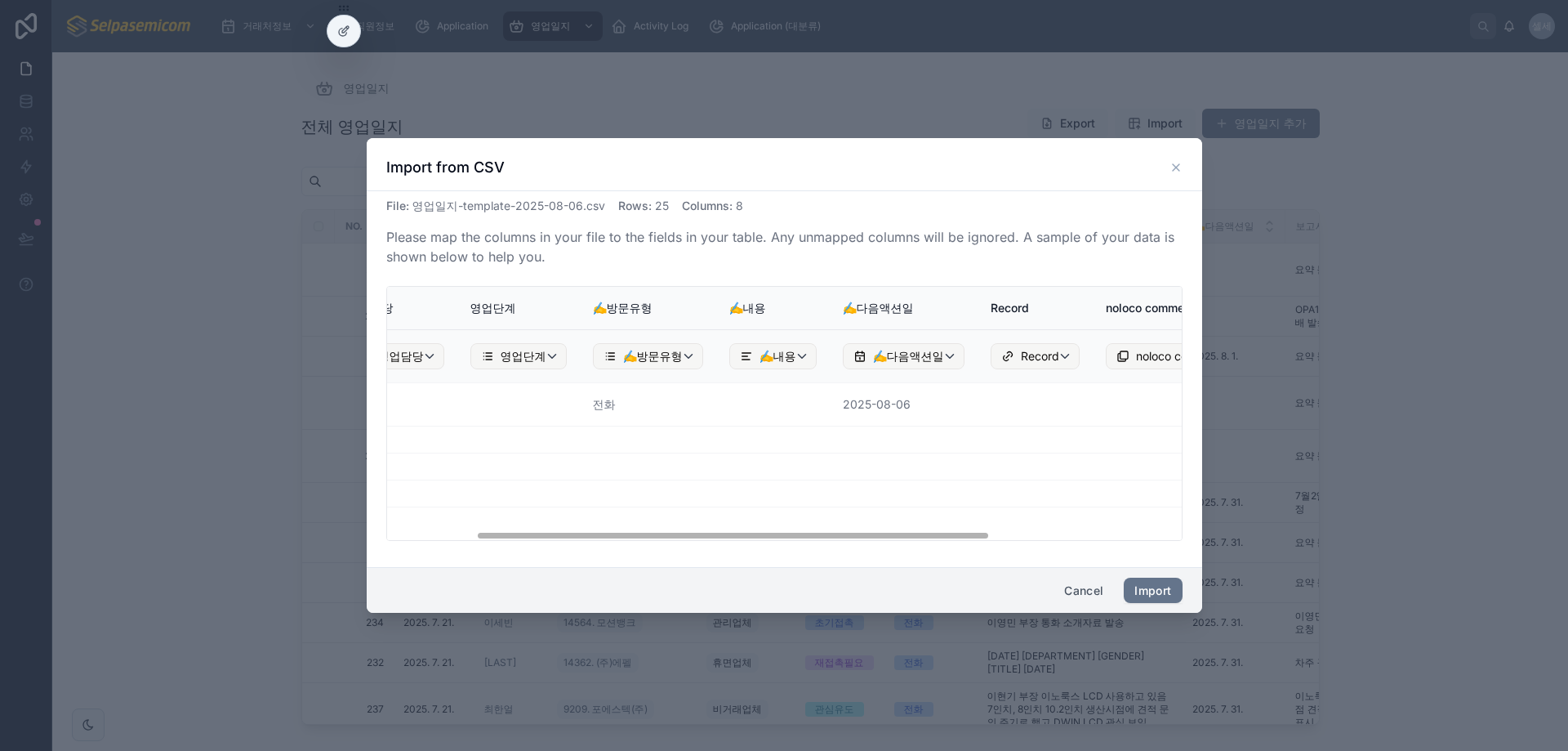 scroll, scrollTop: 0, scrollLeft: 0, axis: both 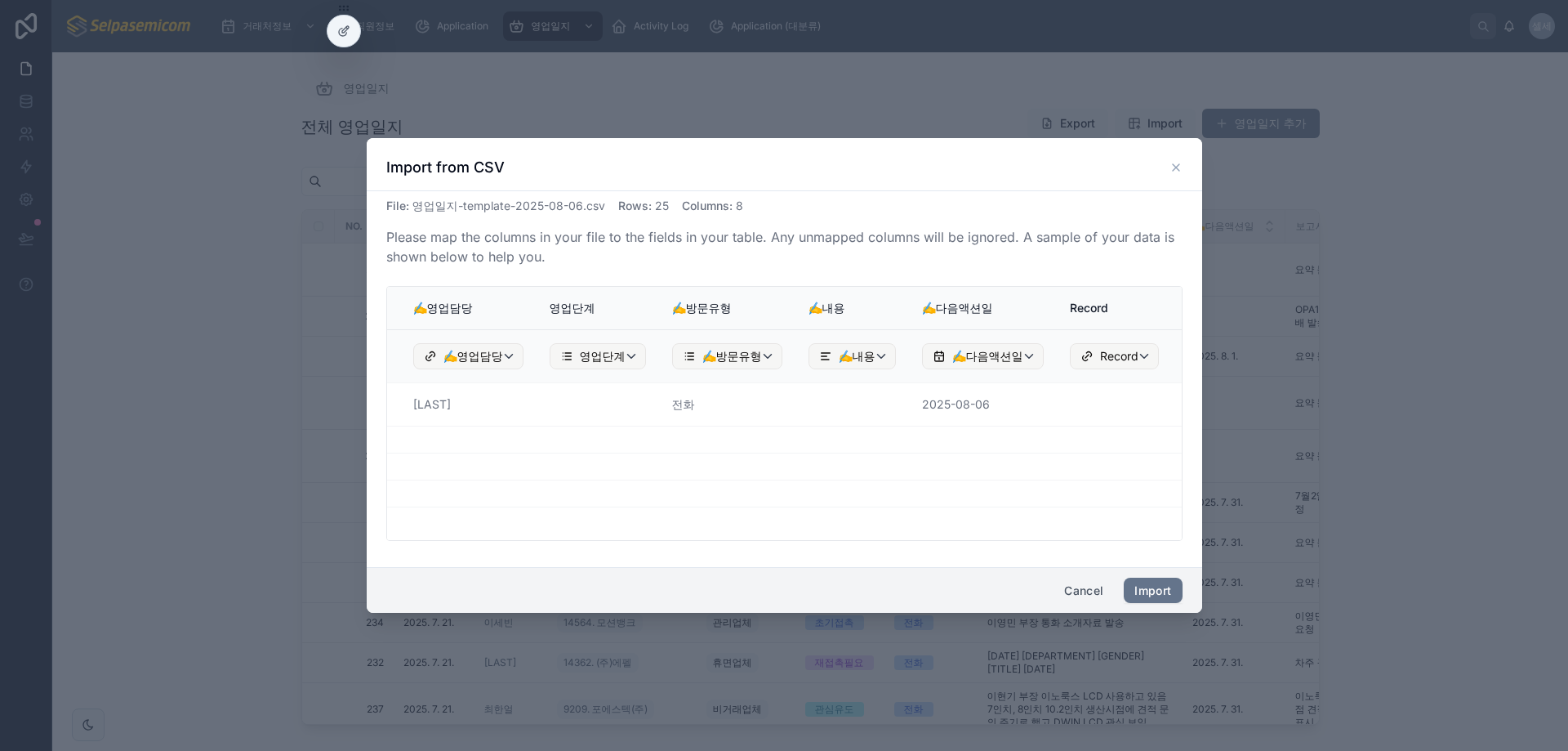 drag, startPoint x: 825, startPoint y: 534, endPoint x: 1202, endPoint y: 545, distance: 377.16044 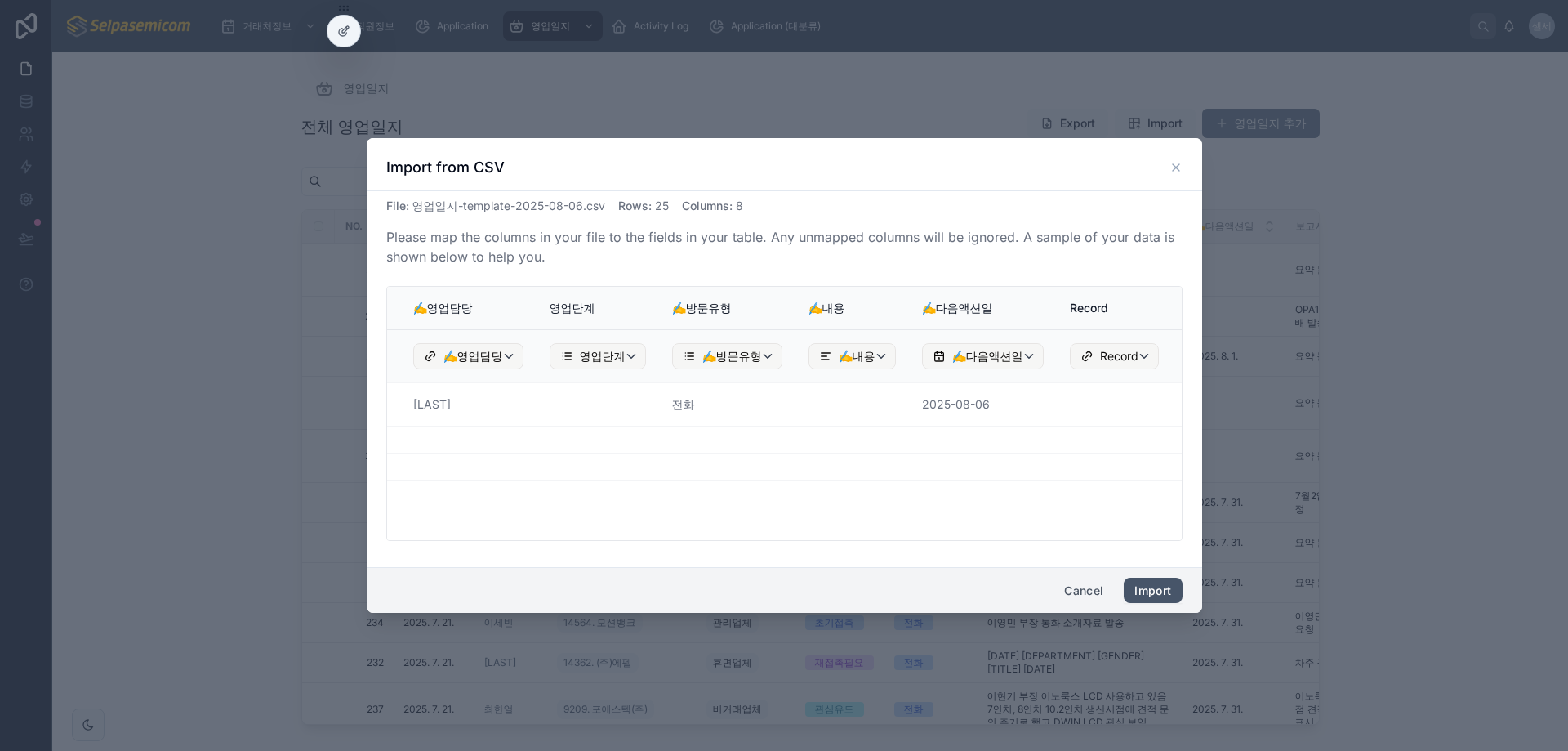 click on "Import" at bounding box center (1152, 591) 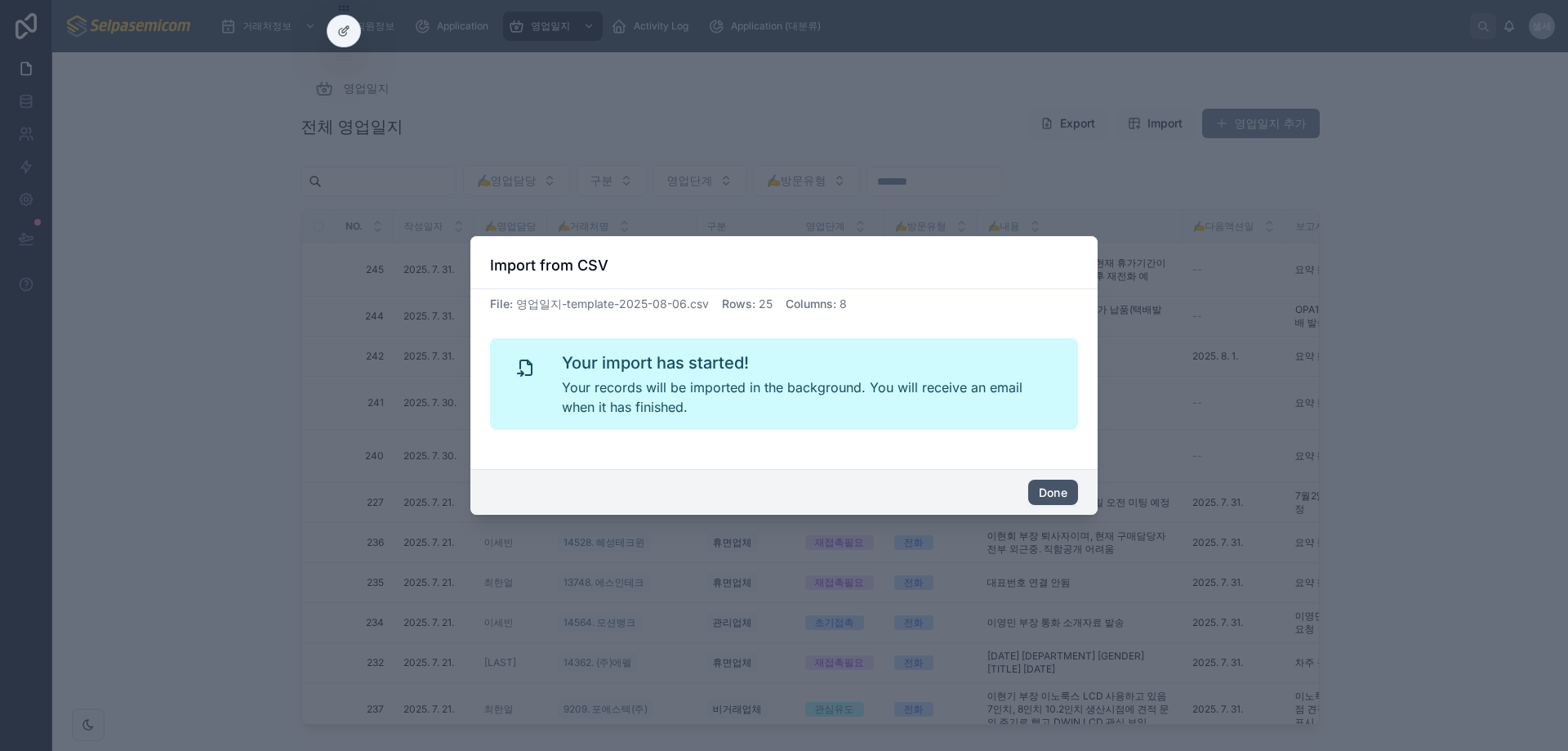 click on "Done" at bounding box center (1053, 493) 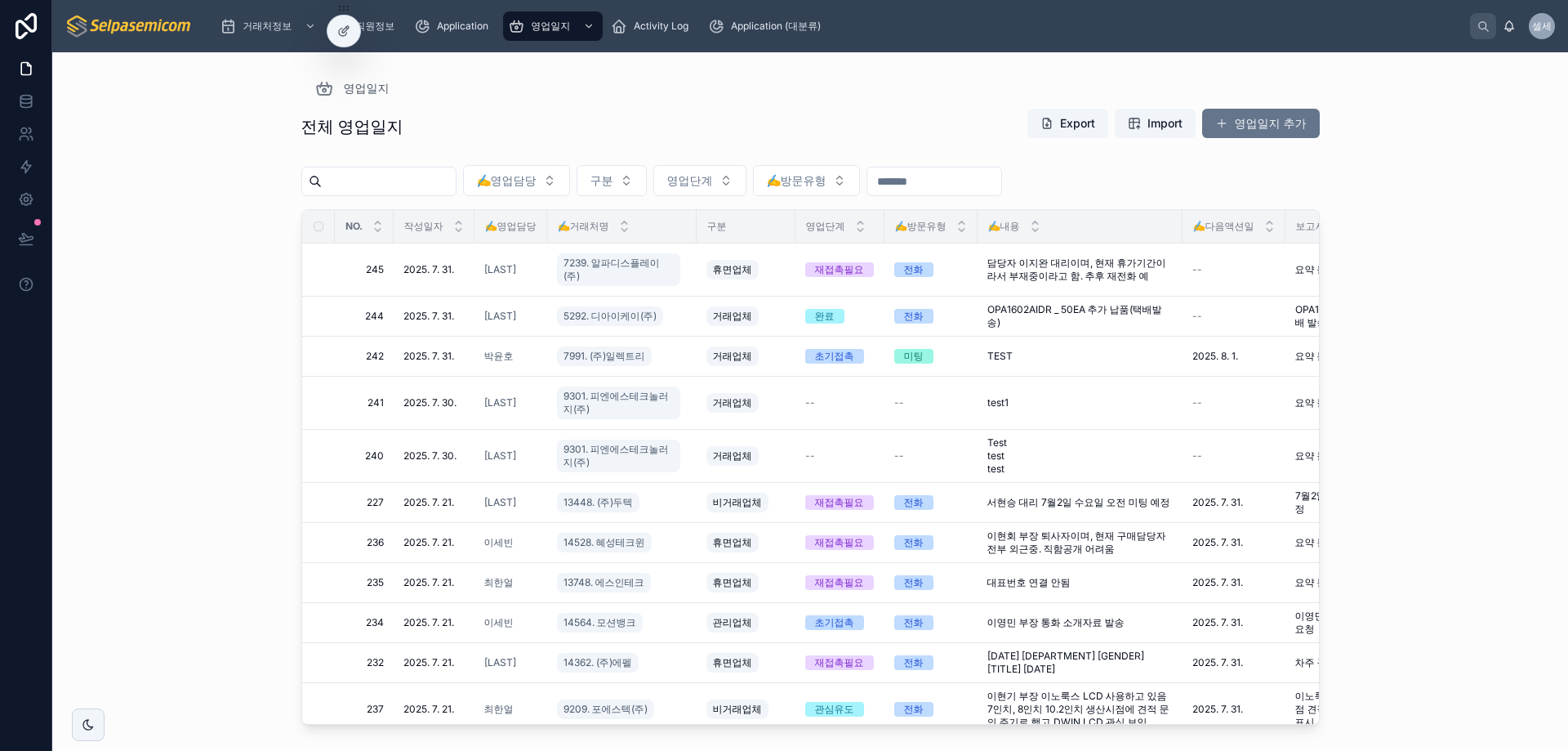click on "영업일지 전체 영업일지 Export Import 영업일지 추가 ✍️영업담당 구분 영업단계 ✍️방문유형 NO. 작성일자 ✍️영업담당 ✍️거래처명 구분 영업단계 ✍️방문유형 ✍️내용 ✍️다음액션일 보고서요약 후속액션 245 245 2025. 7. 31. 2025. 7. 31. 김동일 7239. 알파디스플레이(주) 휴면업체 재접촉필요 전화 담당자 이지완 대리이며, 현재 휴가기간이라서 부재중이라고 함. 추후 재전화 예 담당자 이지완 대리이며, 현재 휴가기간이라서 부재중이라고 함. 추후 재전화 예 -- 요약 불가 요약 불가 다시 연락 요청 다시 연락 요청 삭제 244 244 2025. 7. 31. 2025. 7. 31. 김동일 5292. 디아이케이(주) 거래업체 완료 전화 OPA1602AIDR _ 50EA 추가 납품(택배발송) OPA1602AIDR _ 50EA 추가 납품(택배발송) -- OPA1602AIDR 50EA 추가 납품 및 택배 발송. OPA1602AIDR 50EA 추가 납품 및 택배 발송. 삭제 242 242 2025. 7. 31. 박윤호" at bounding box center (810, 401) 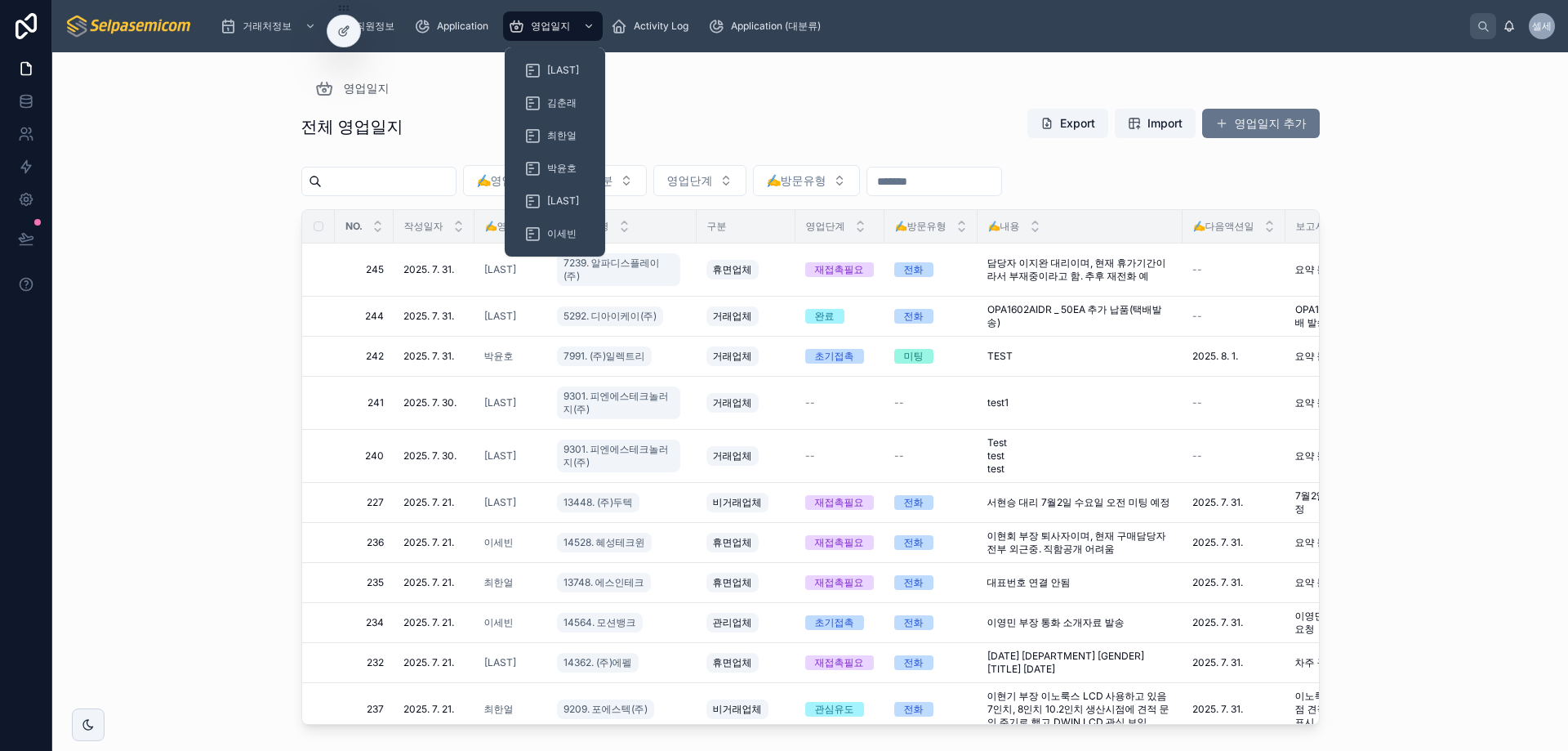 click on "영업일지" at bounding box center [810, 88] 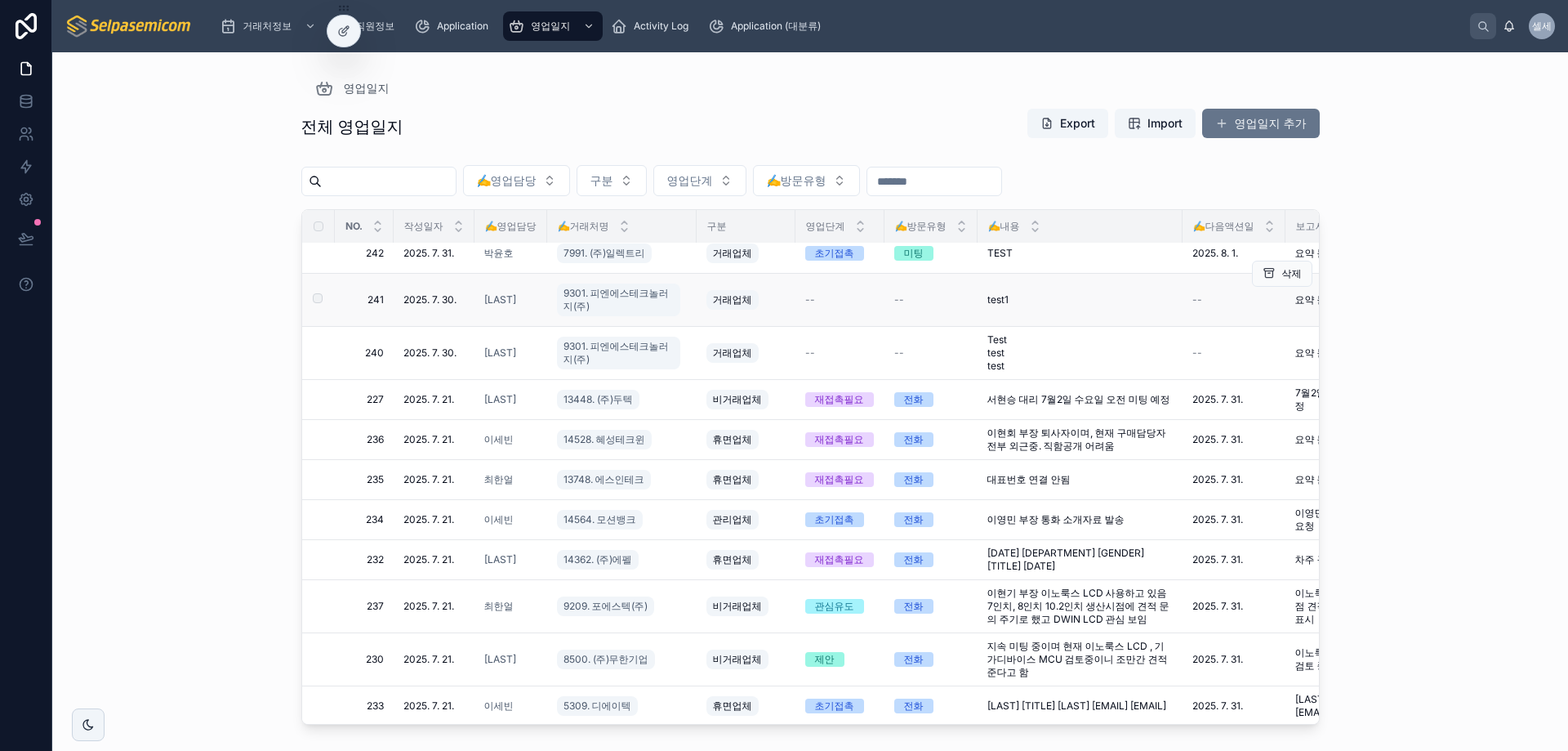 scroll, scrollTop: 0, scrollLeft: 0, axis: both 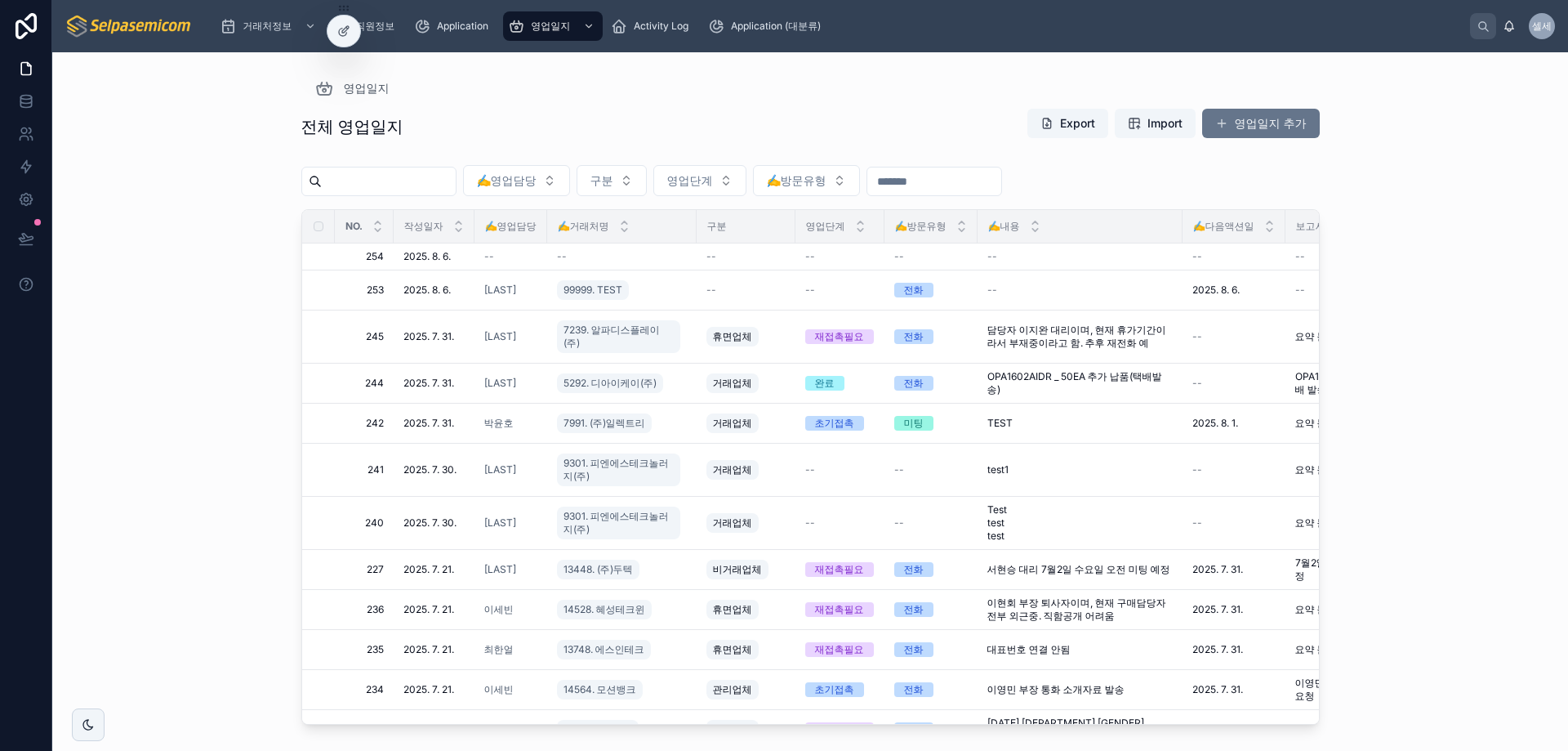 click on "전체 영업일지 Export Import 영업일지 추가" at bounding box center [810, 127] 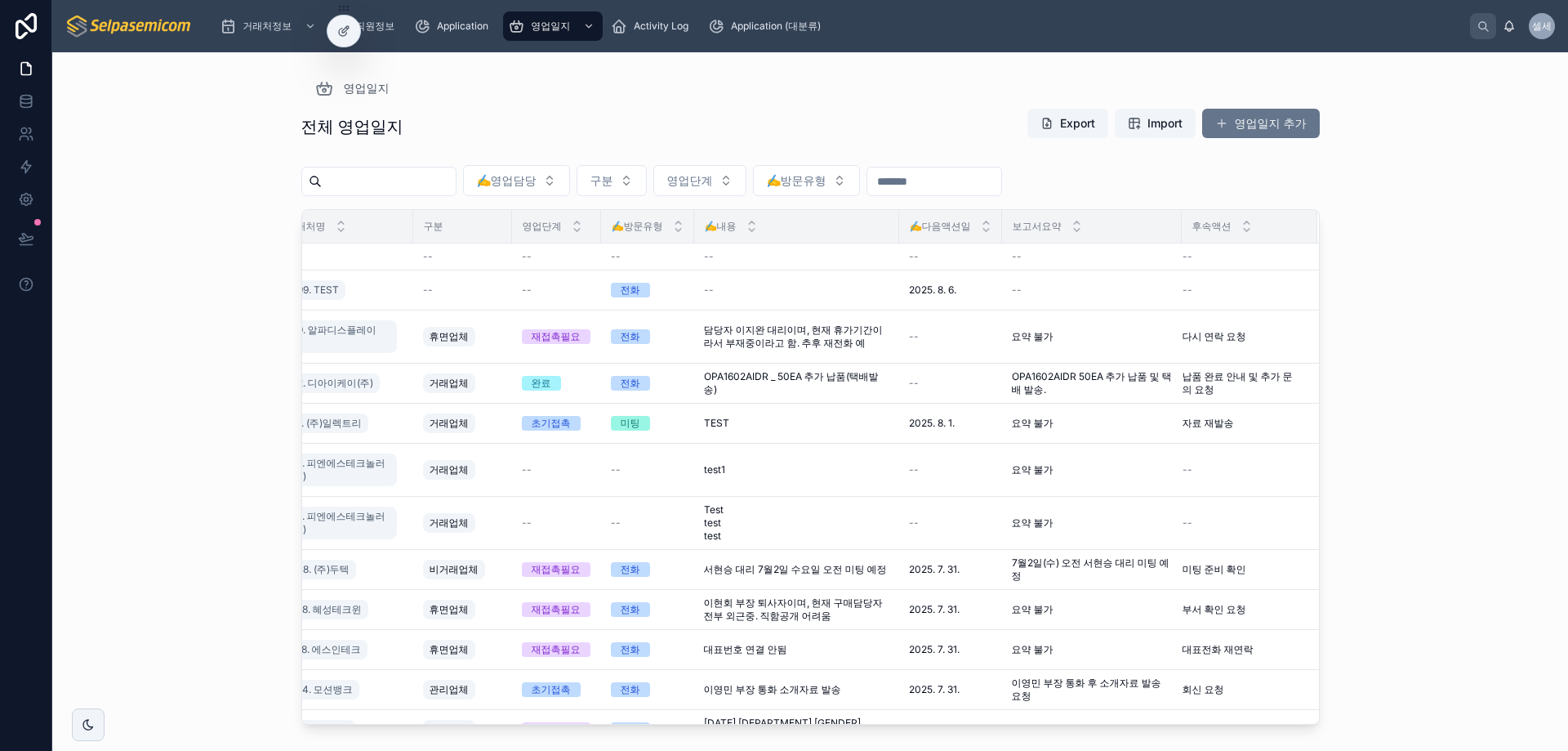 scroll, scrollTop: 0, scrollLeft: 0, axis: both 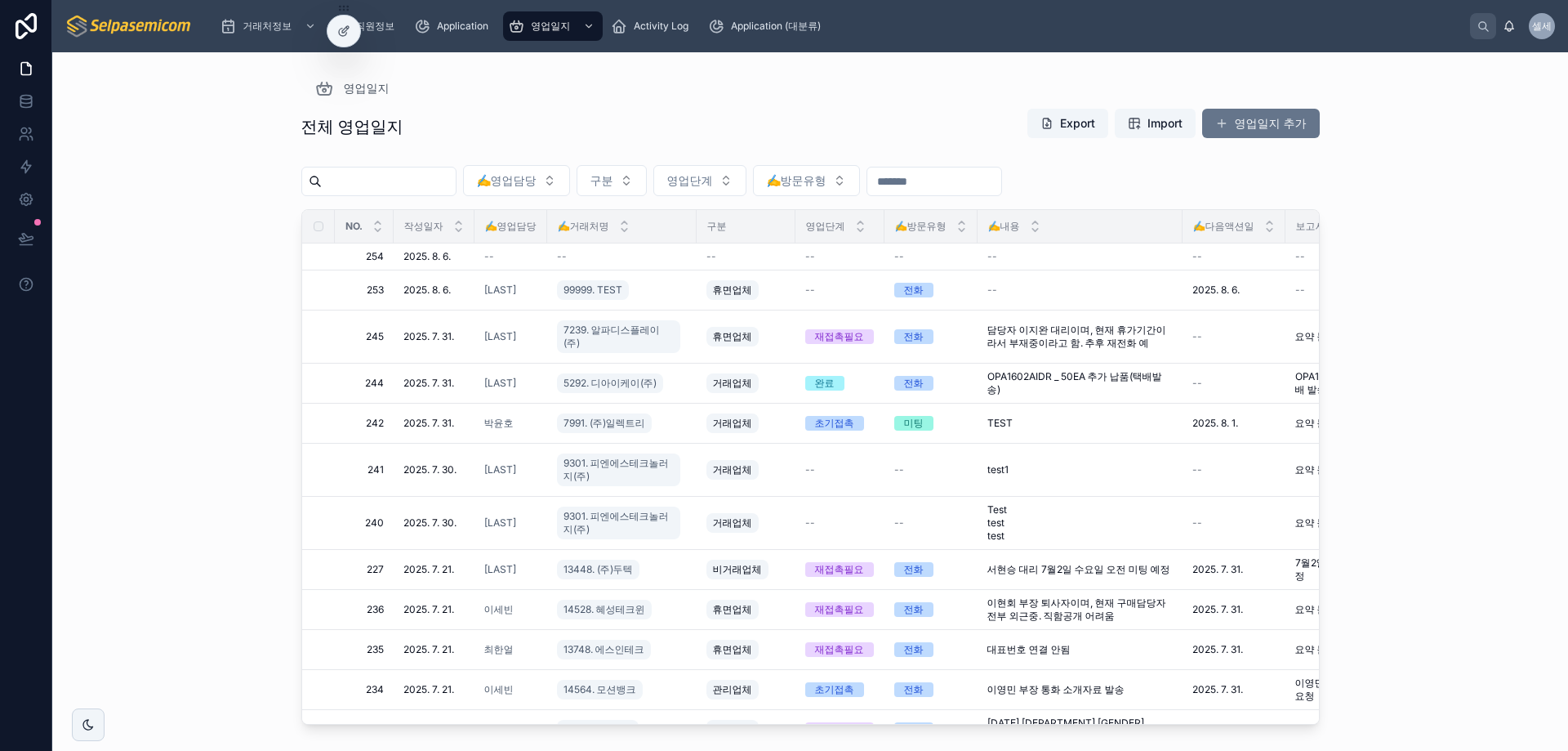 click on "전체 영업일지 Export Import 영업일지 추가" at bounding box center [810, 127] 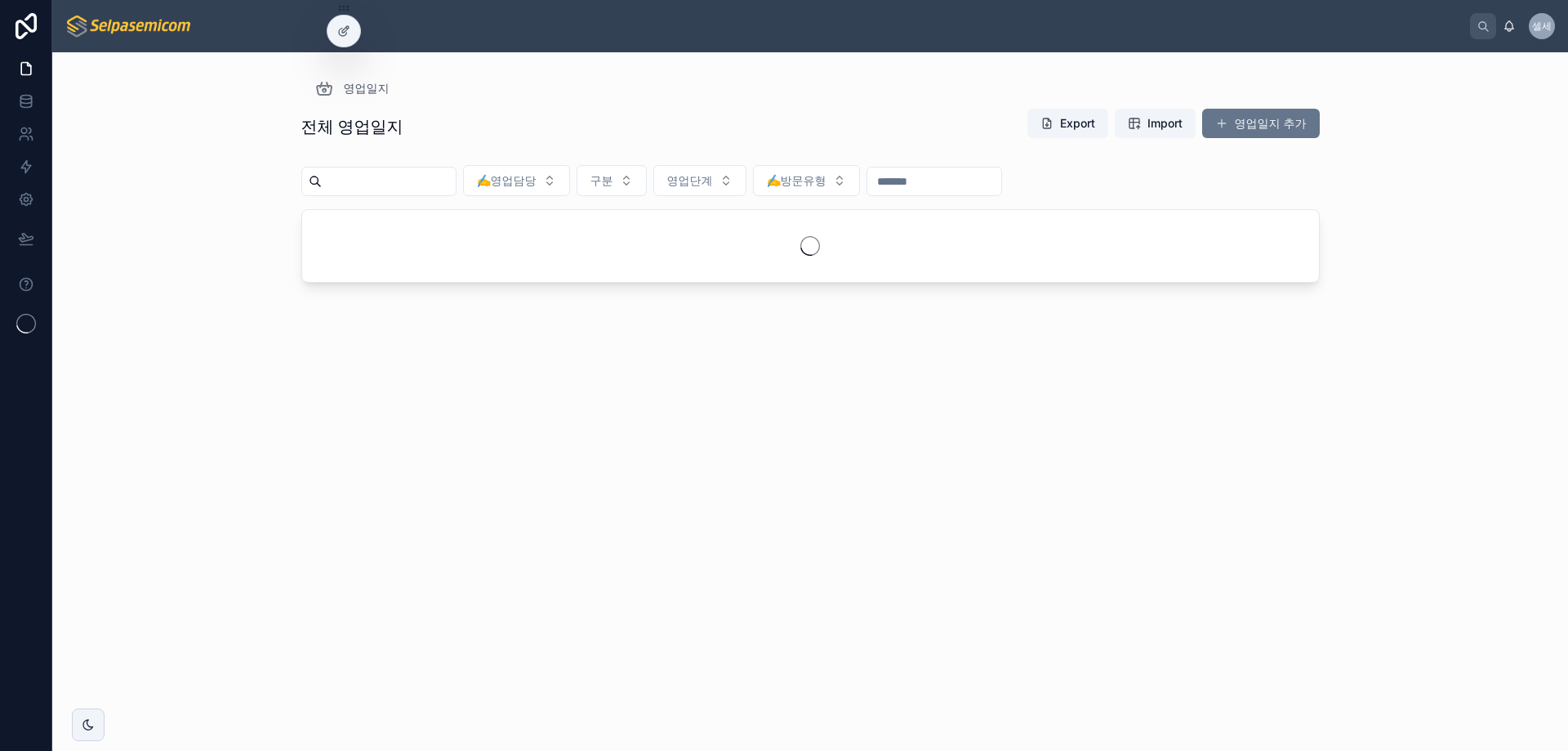 scroll, scrollTop: 0, scrollLeft: 0, axis: both 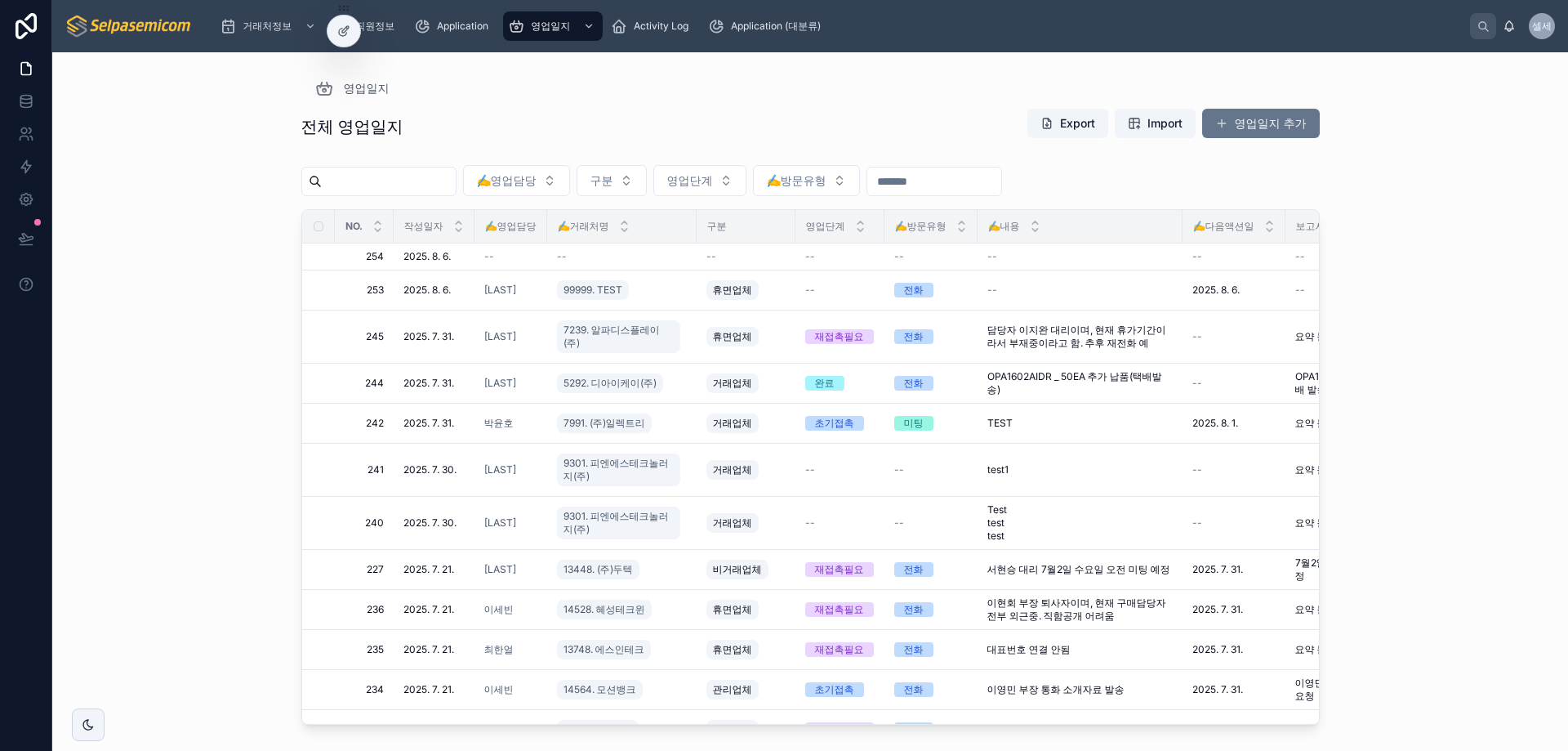 click on "영업일지" at bounding box center (810, 88) 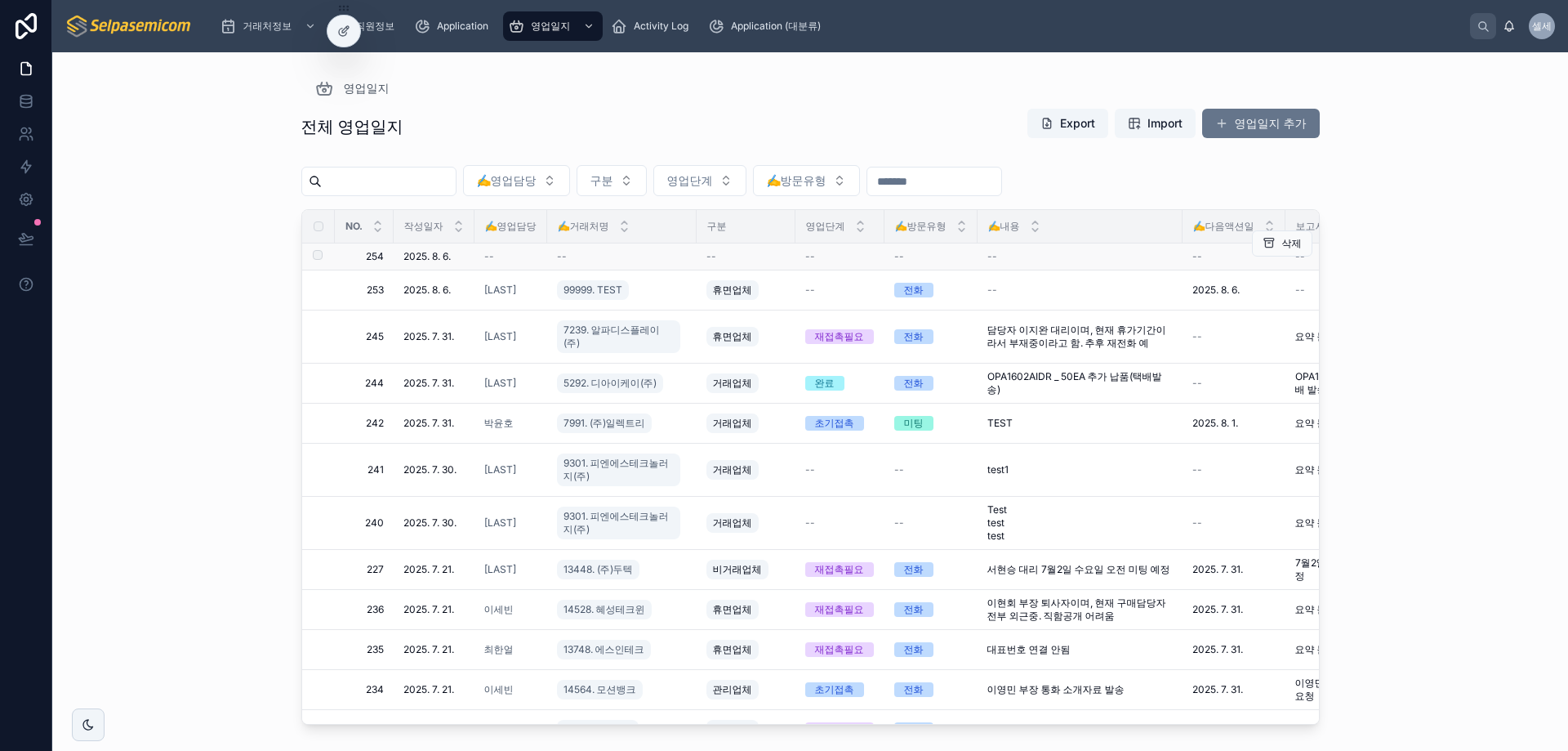 click on "--" at bounding box center (840, 257) 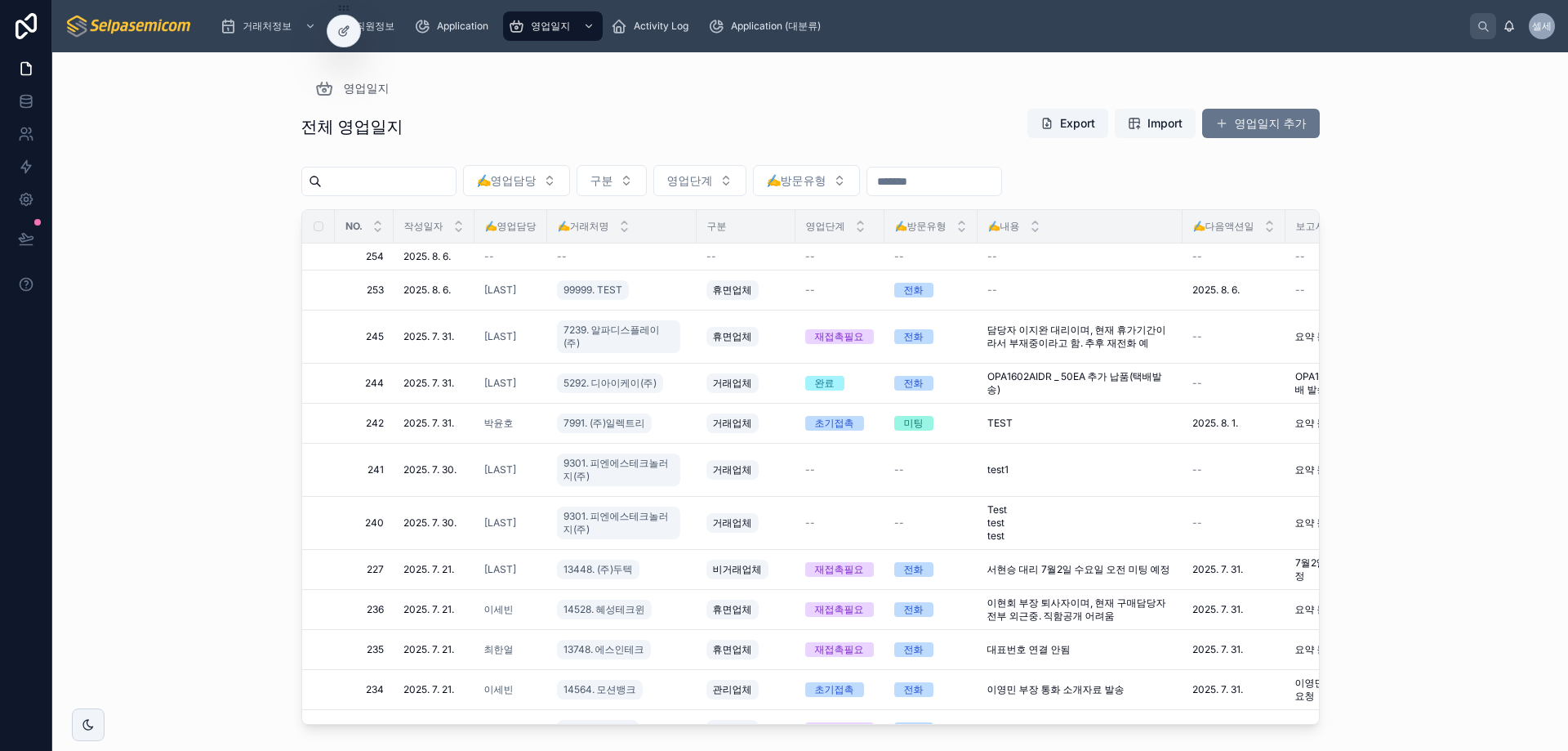 drag, startPoint x: 639, startPoint y: 103, endPoint x: 1183, endPoint y: 136, distance: 545 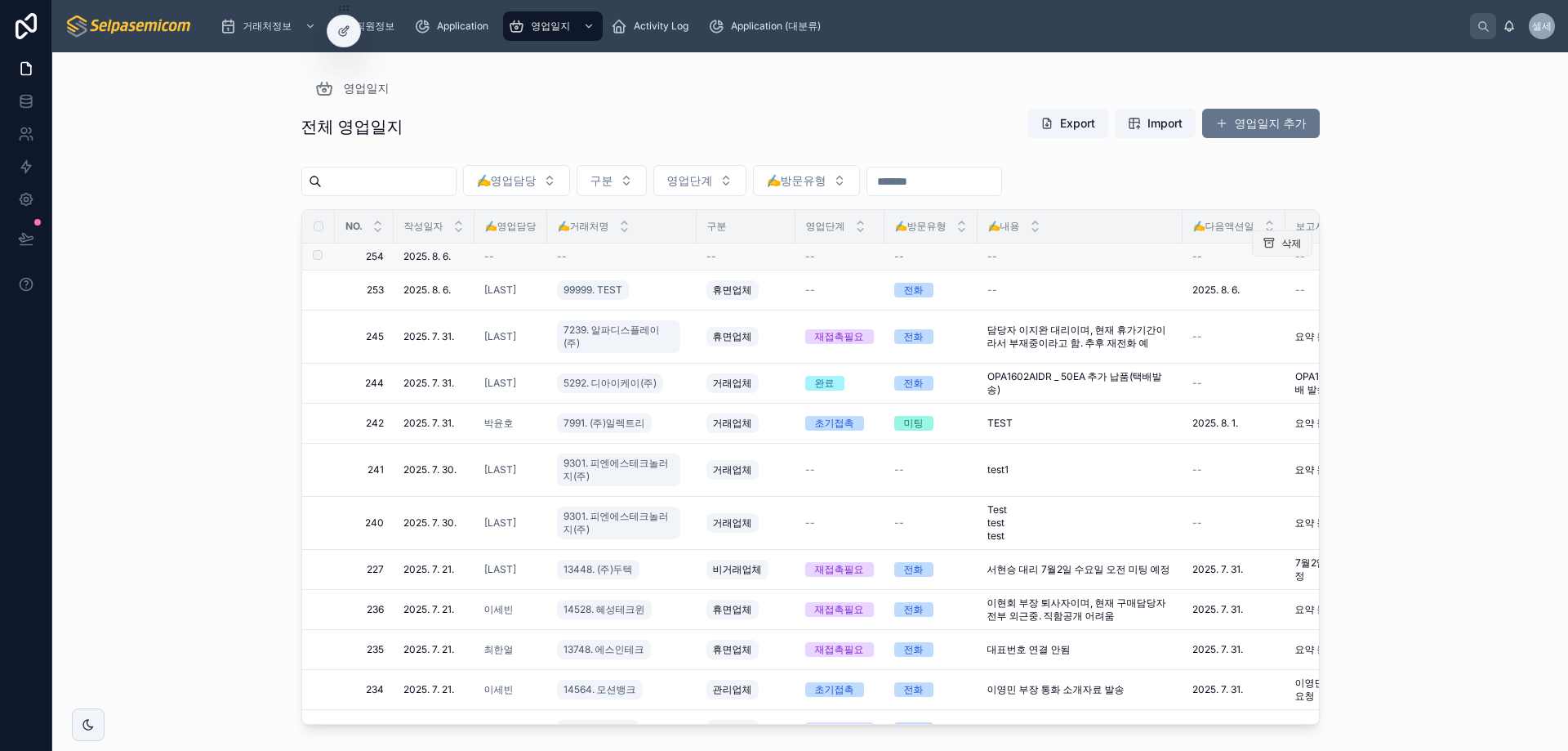 click on "삭제" at bounding box center [1292, 244] 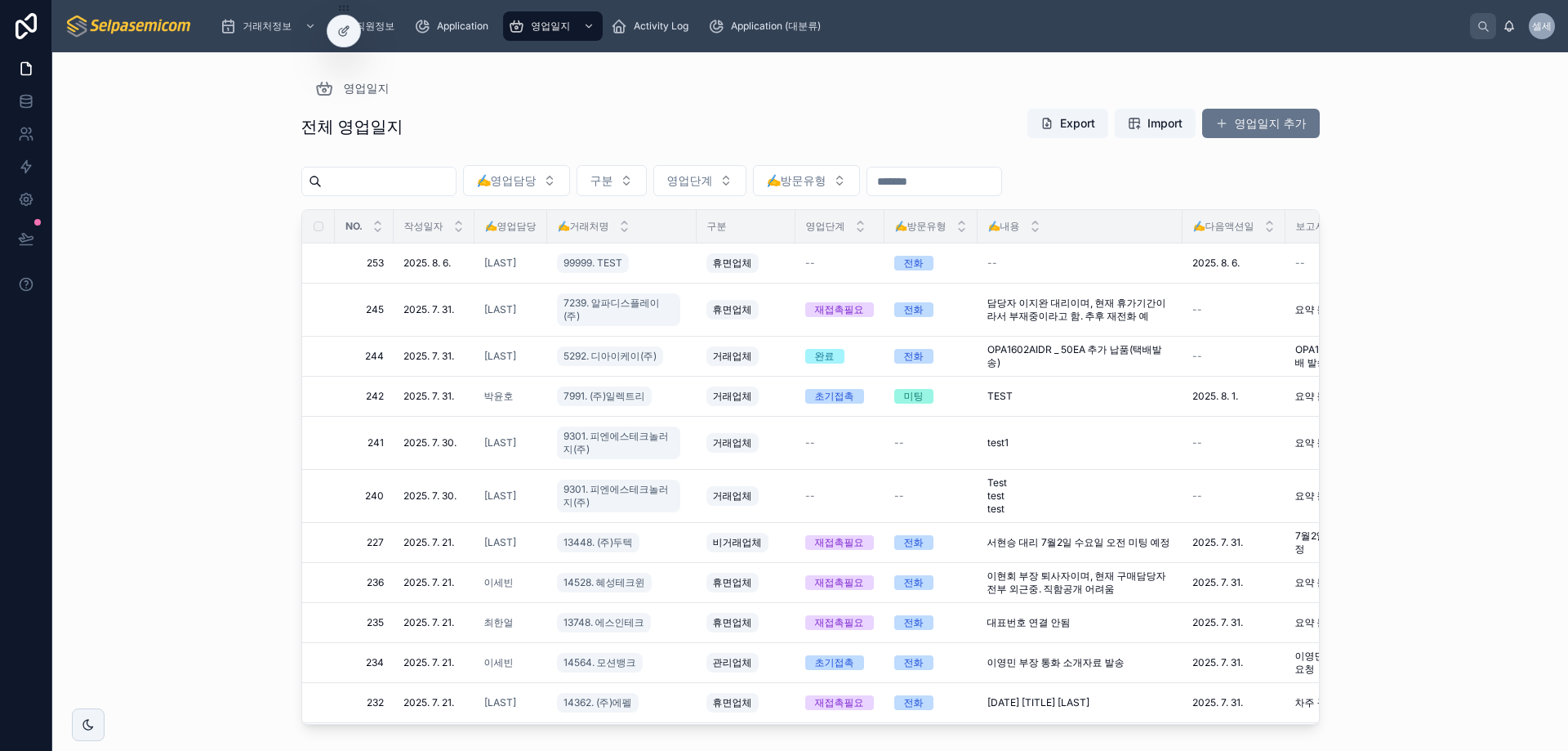 drag, startPoint x: 757, startPoint y: 123, endPoint x: 564, endPoint y: 72, distance: 199.6246 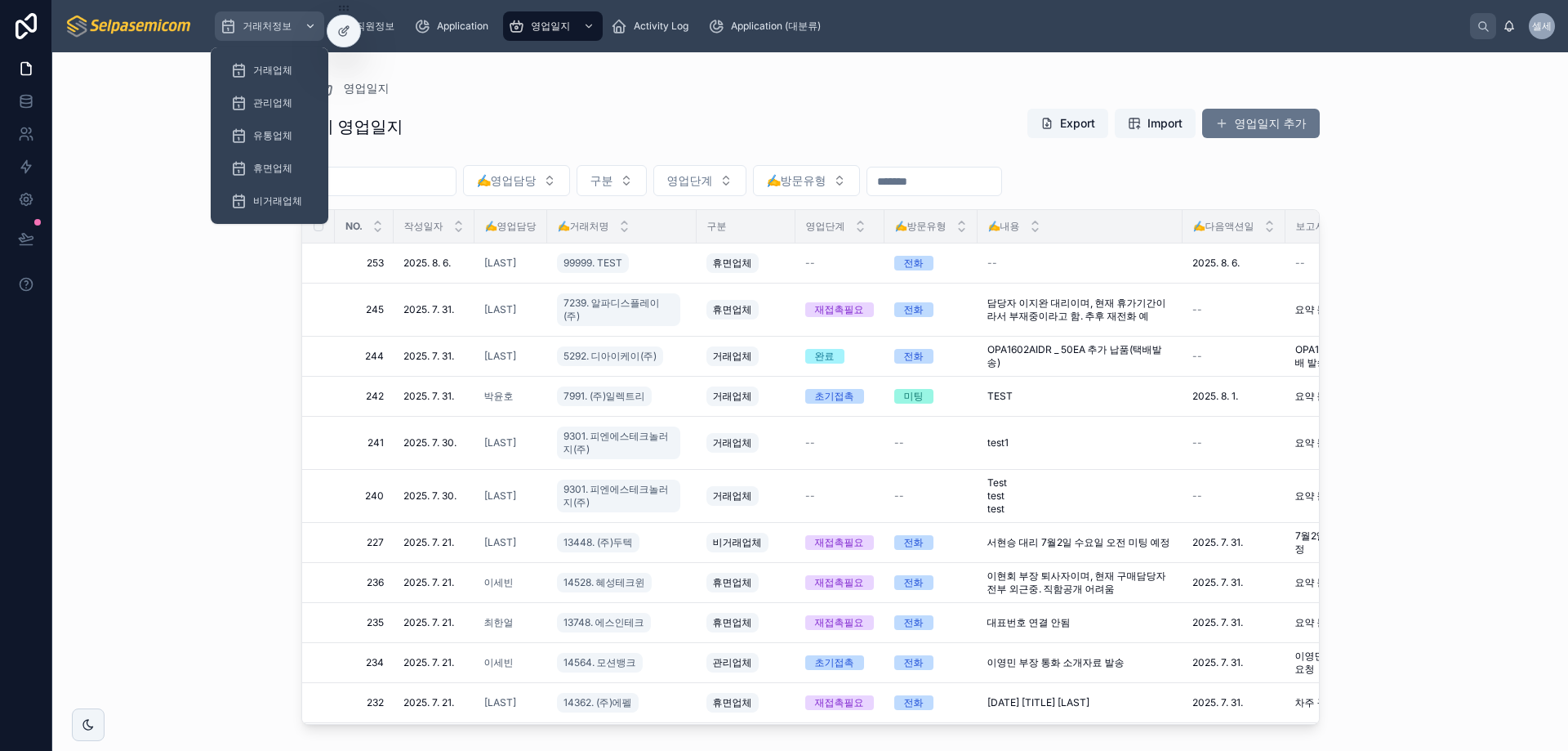 click on "거래처정보" at bounding box center (270, 26) 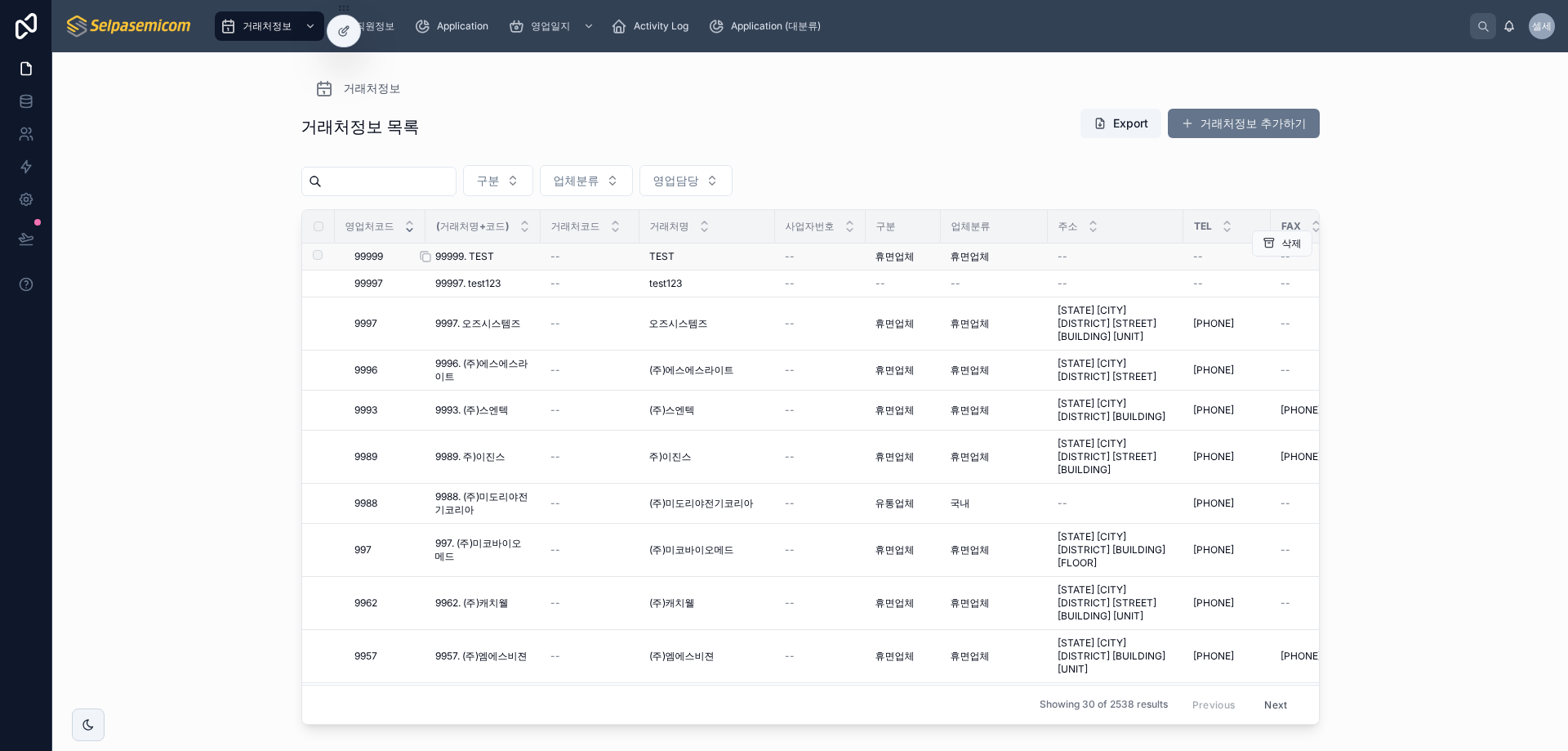 click on "99999. TEST" at bounding box center (465, 257) 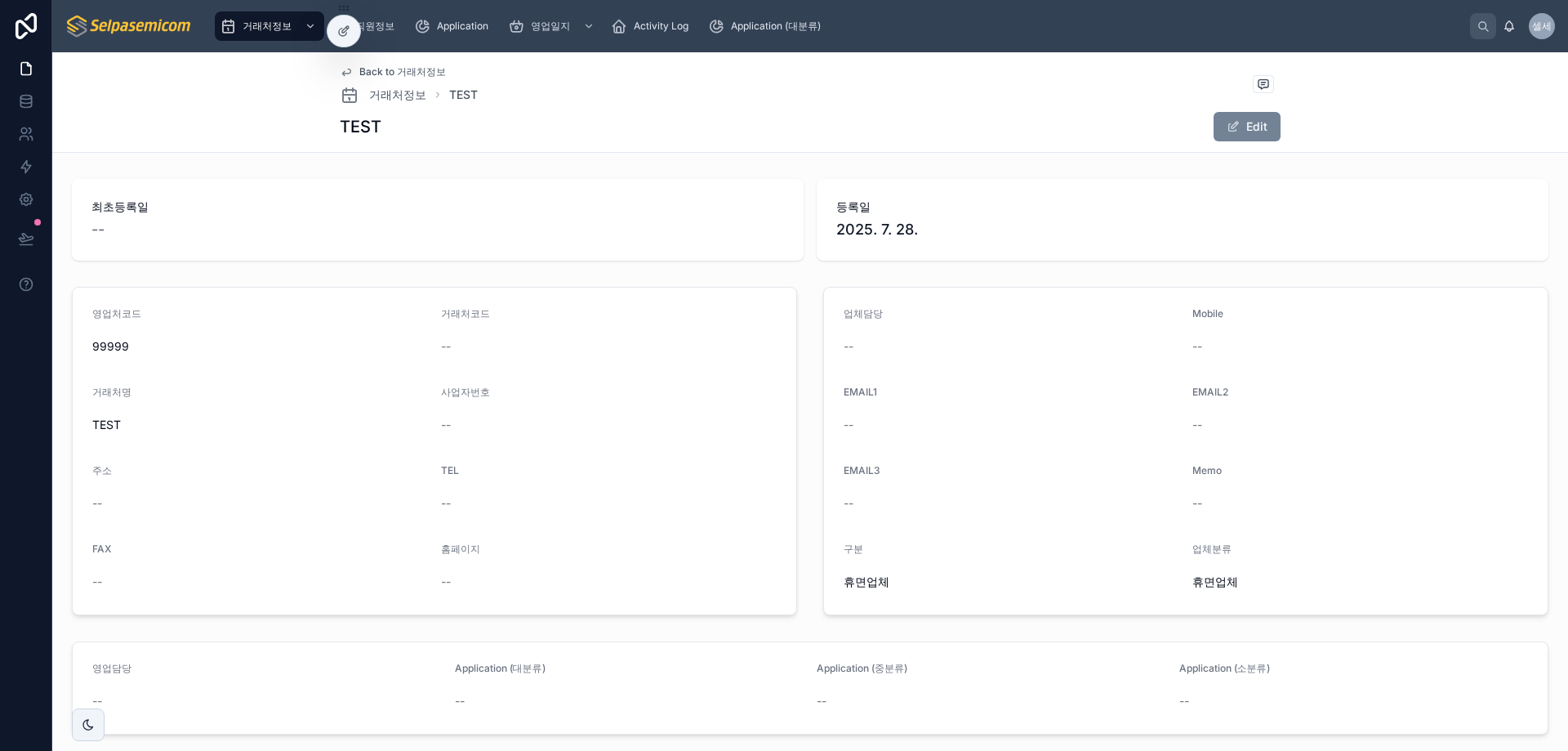 click on "Edit" at bounding box center (1247, 127) 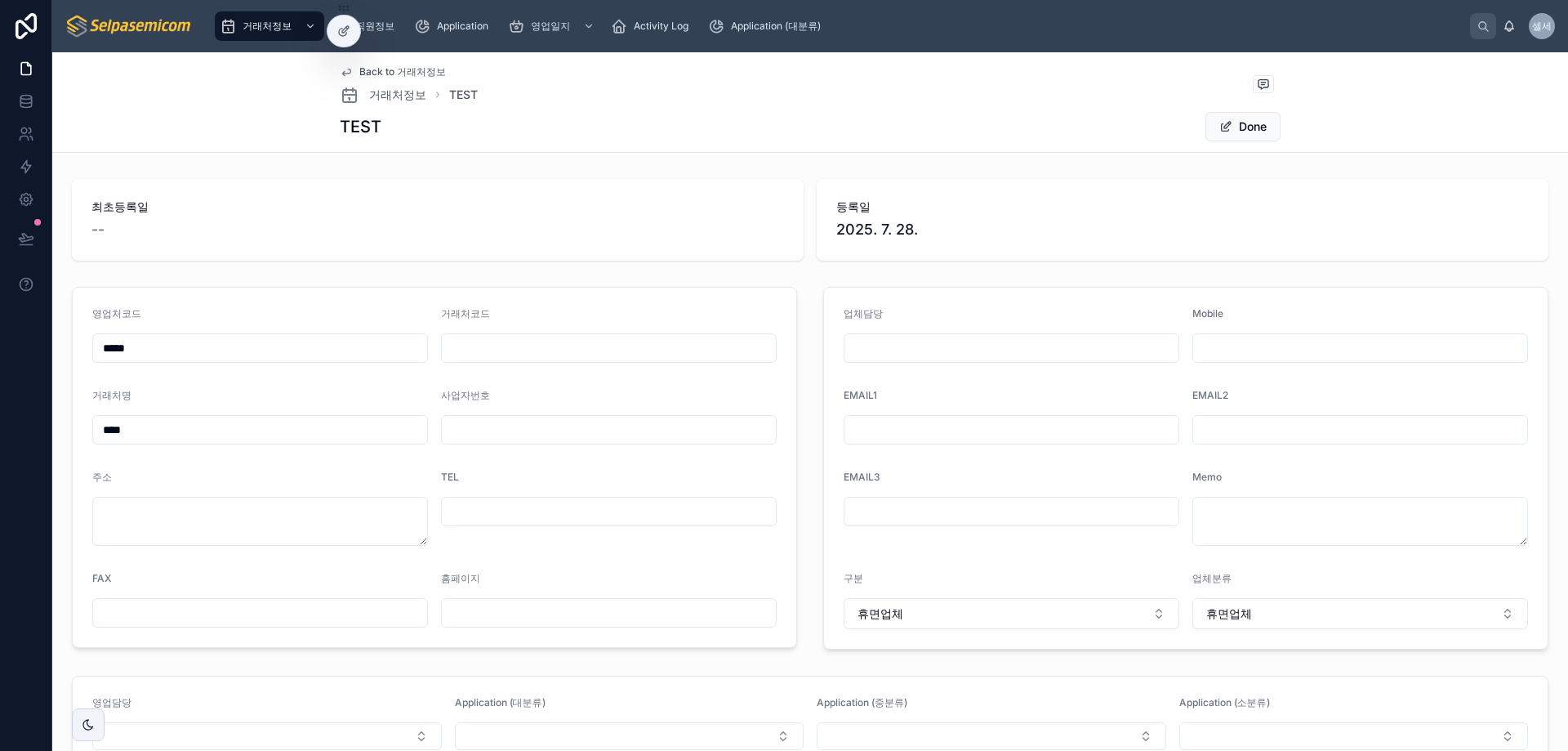 type 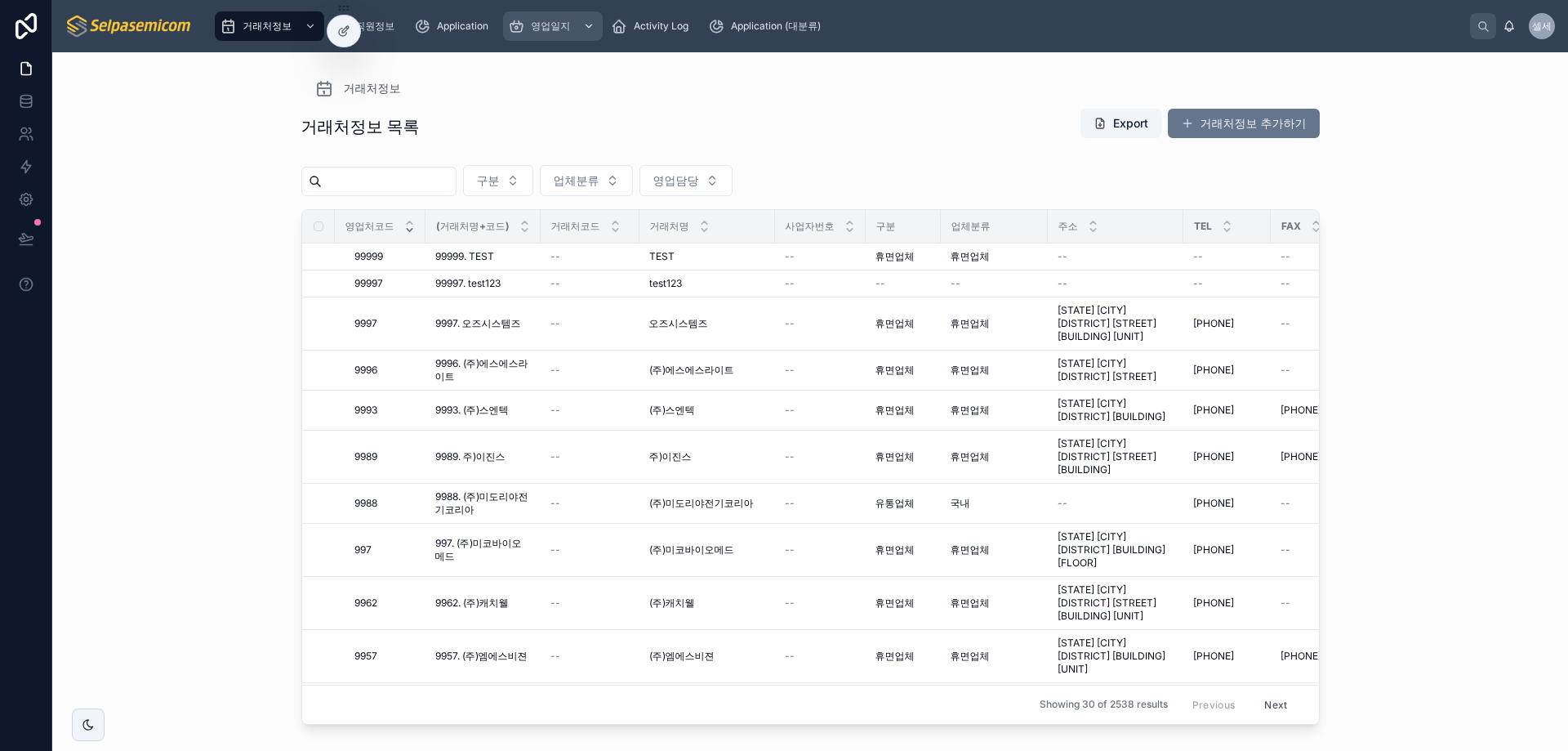 drag, startPoint x: 600, startPoint y: 87, endPoint x: 552, endPoint y: 38, distance: 68.593 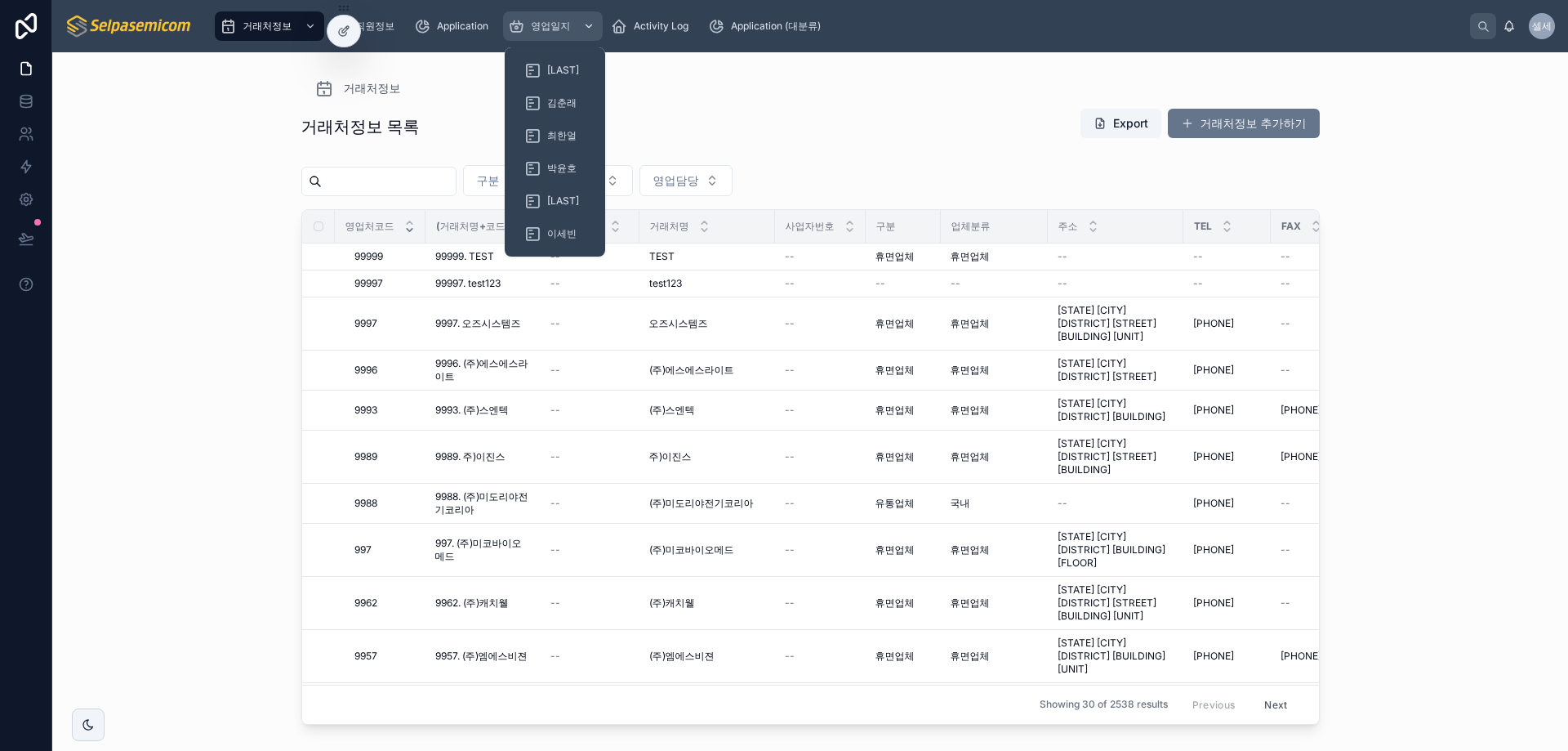 click at bounding box center (516, 26) 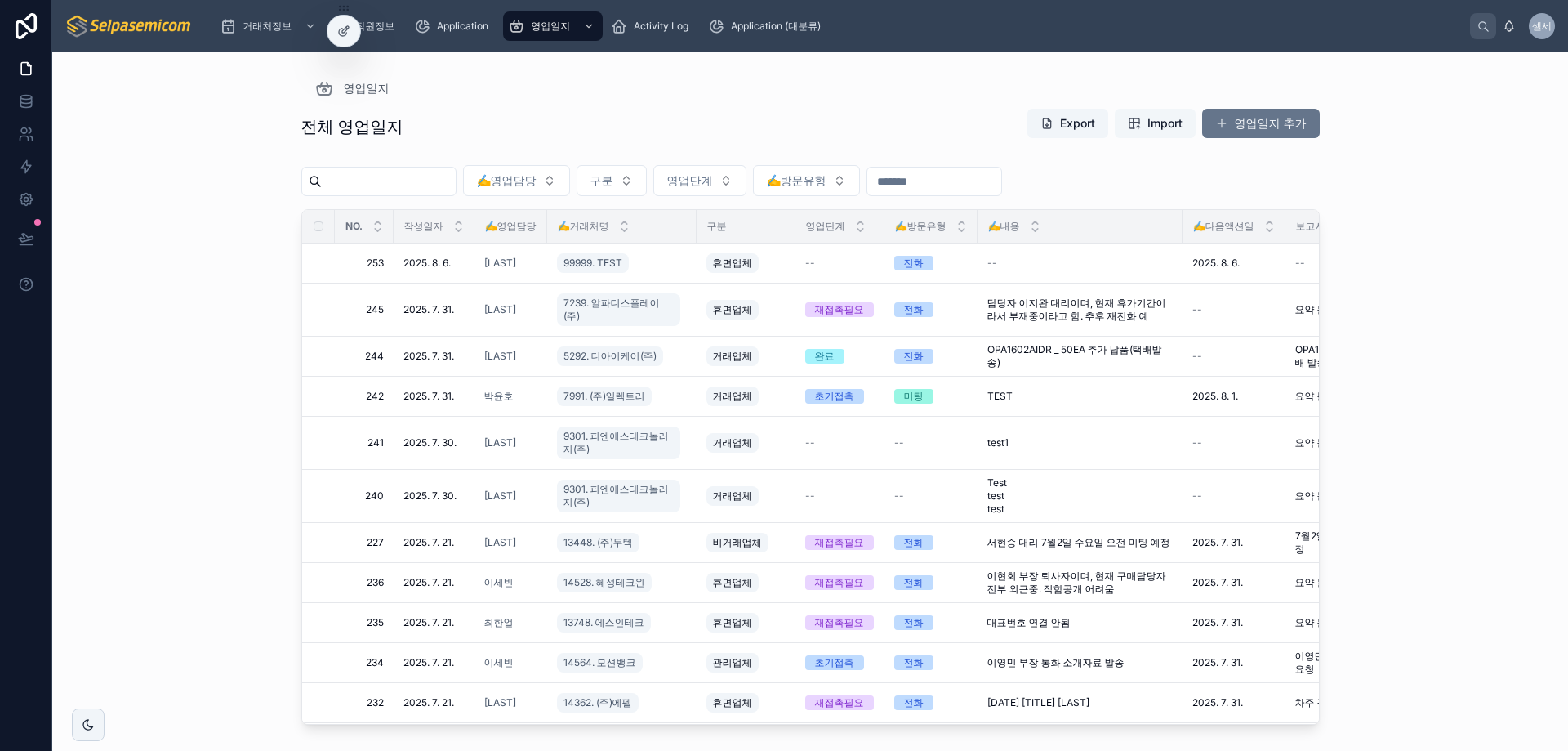 click on "Import" at bounding box center (1155, 123) 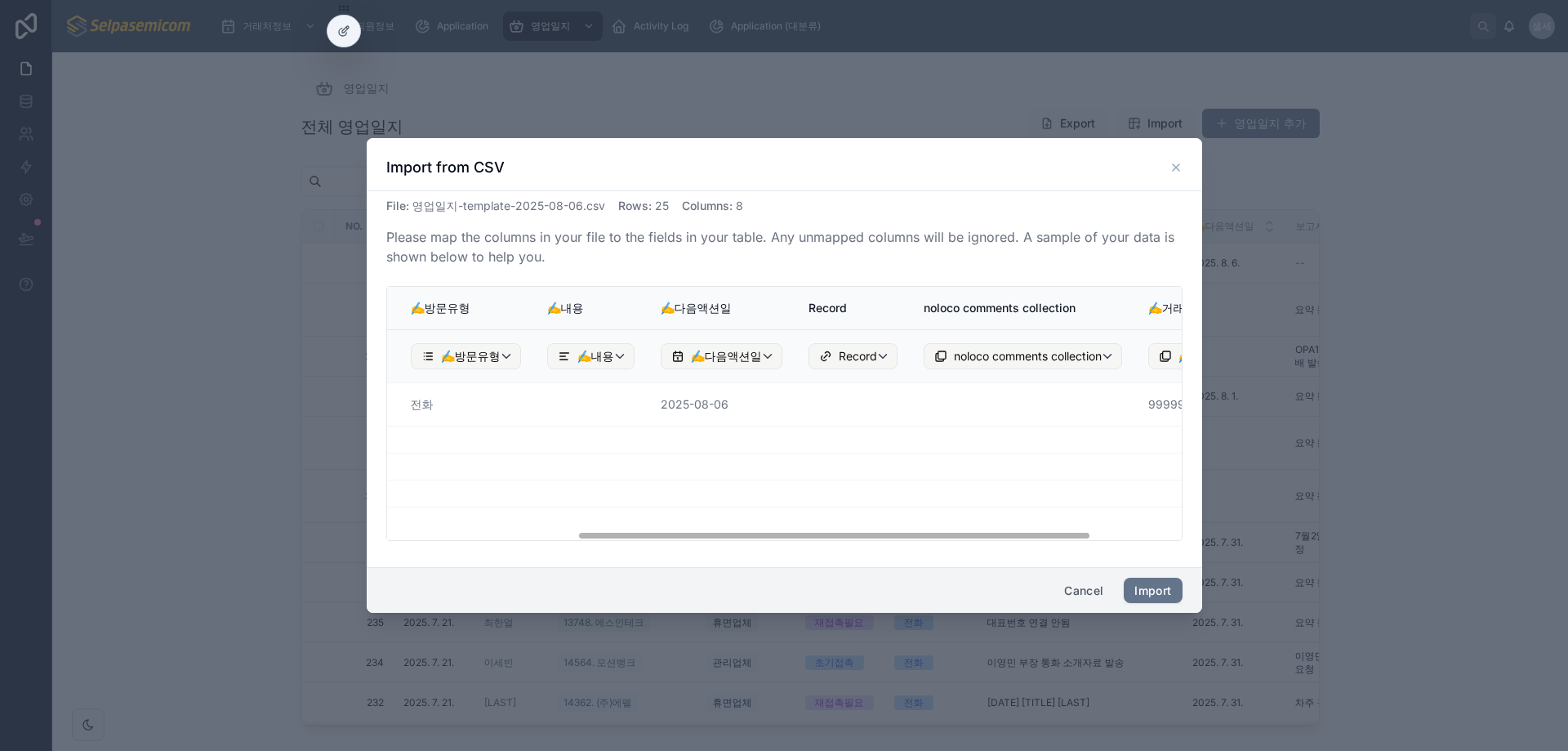 scroll, scrollTop: 0, scrollLeft: 433, axis: horizontal 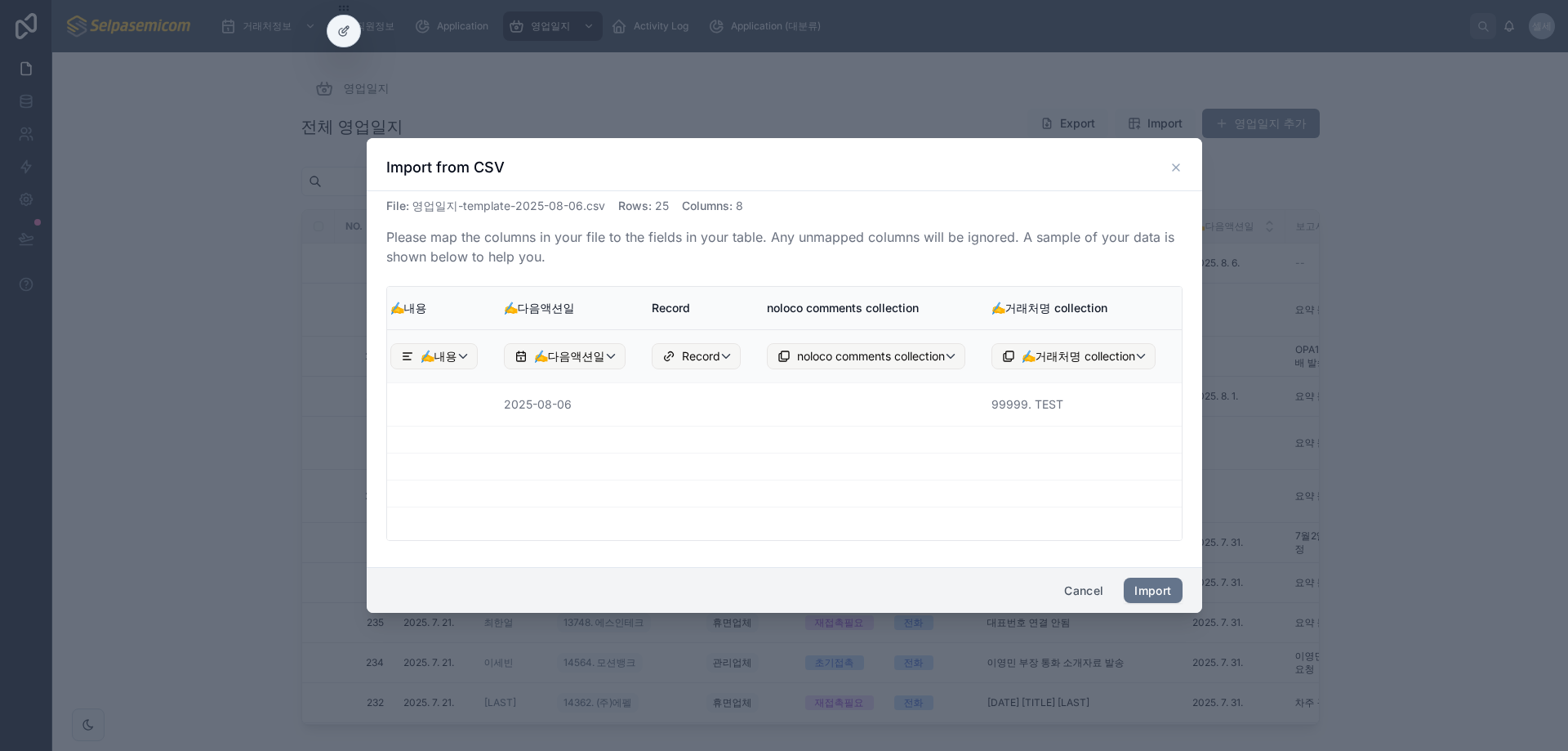 drag, startPoint x: 865, startPoint y: 539, endPoint x: 625, endPoint y: 554, distance: 240.4683 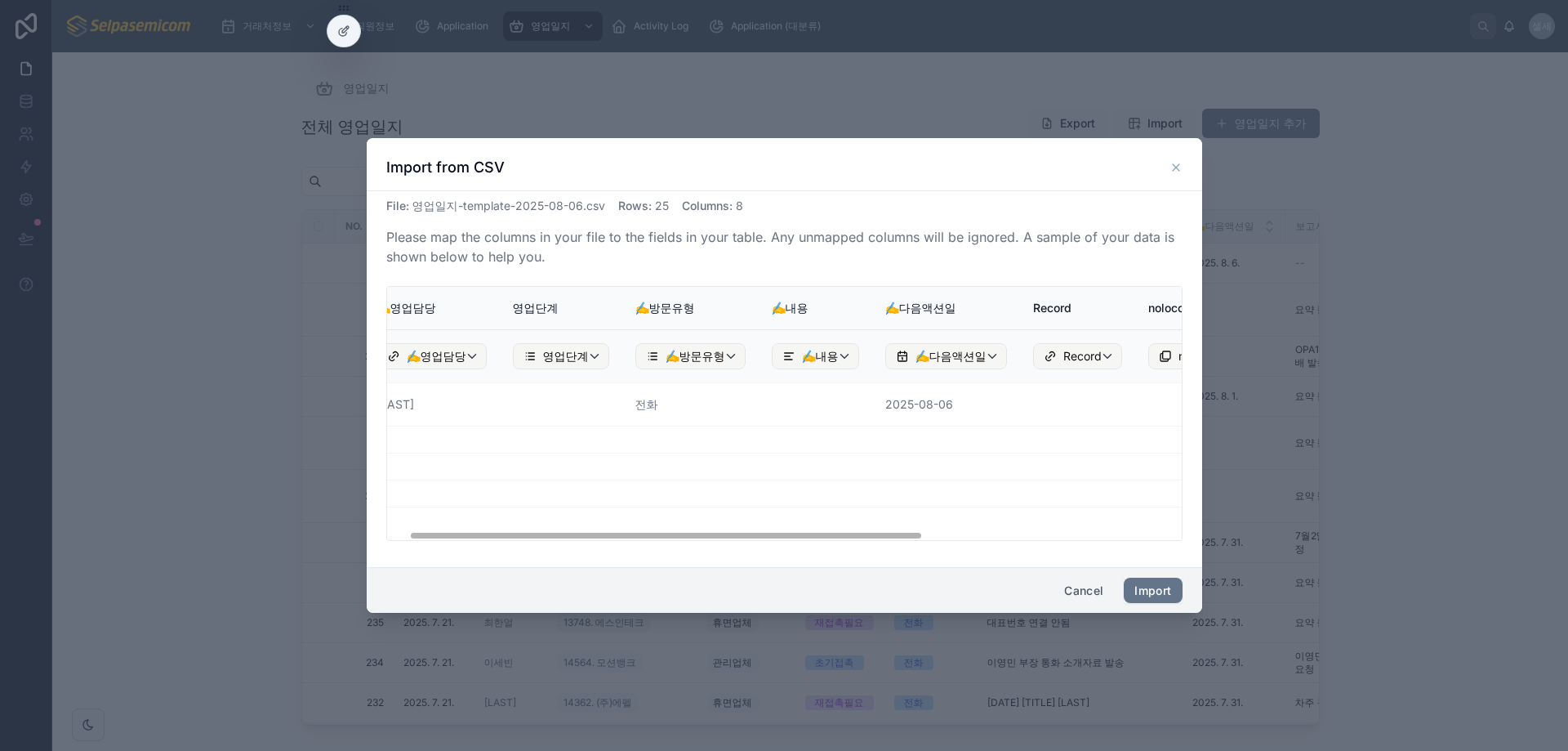 scroll, scrollTop: 0, scrollLeft: 0, axis: both 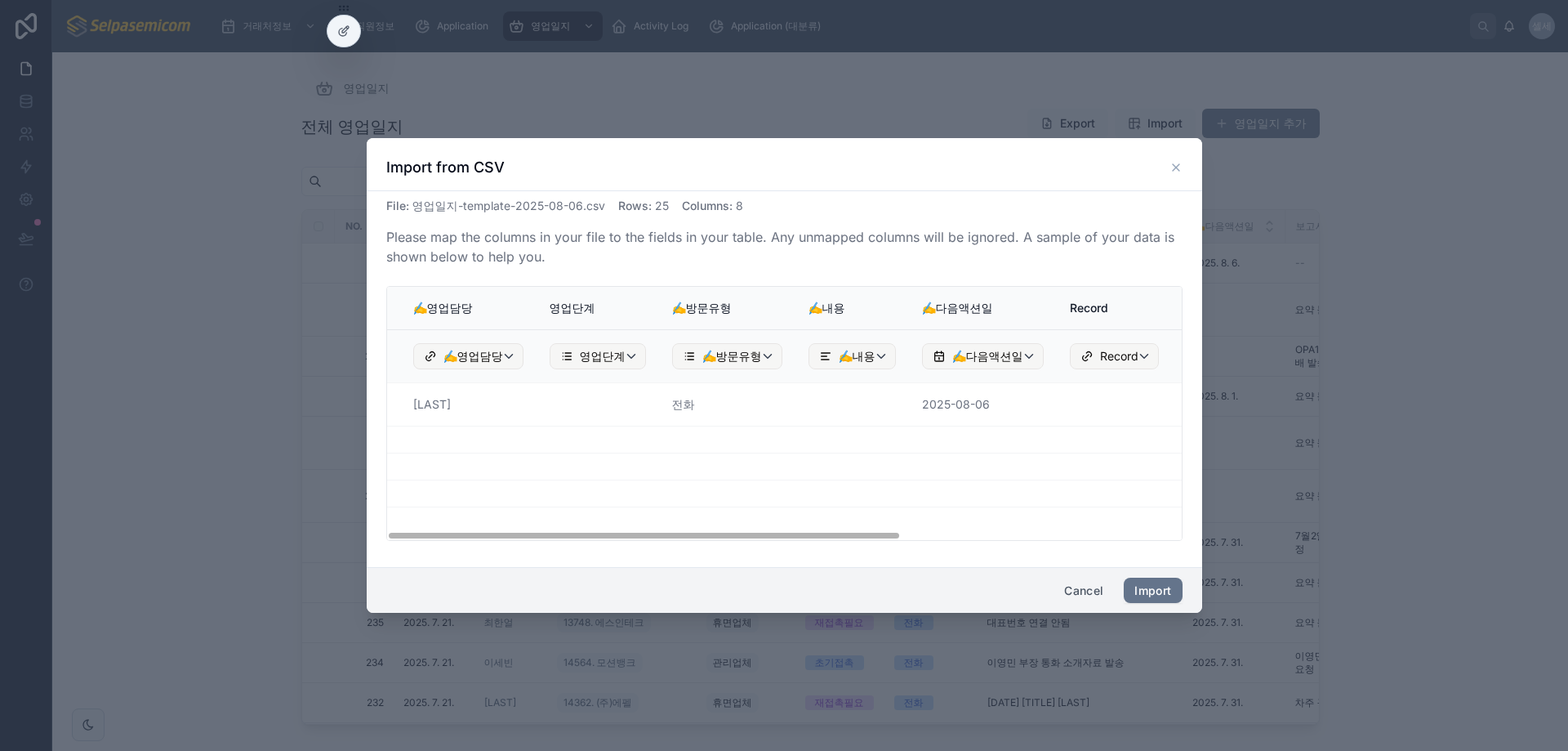 drag, startPoint x: 895, startPoint y: 535, endPoint x: 524, endPoint y: 543, distance: 371.0862 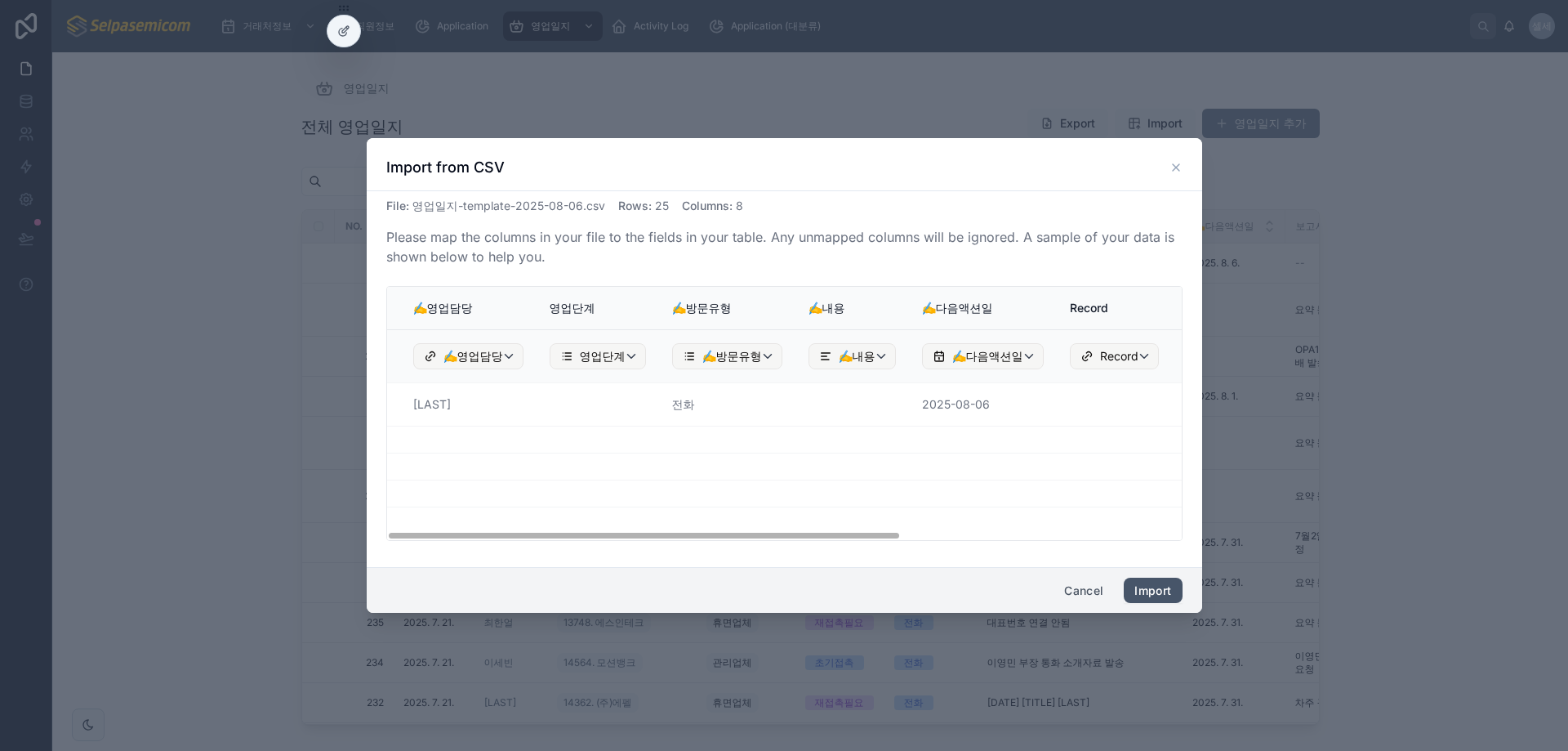 click on "Import" at bounding box center [1152, 591] 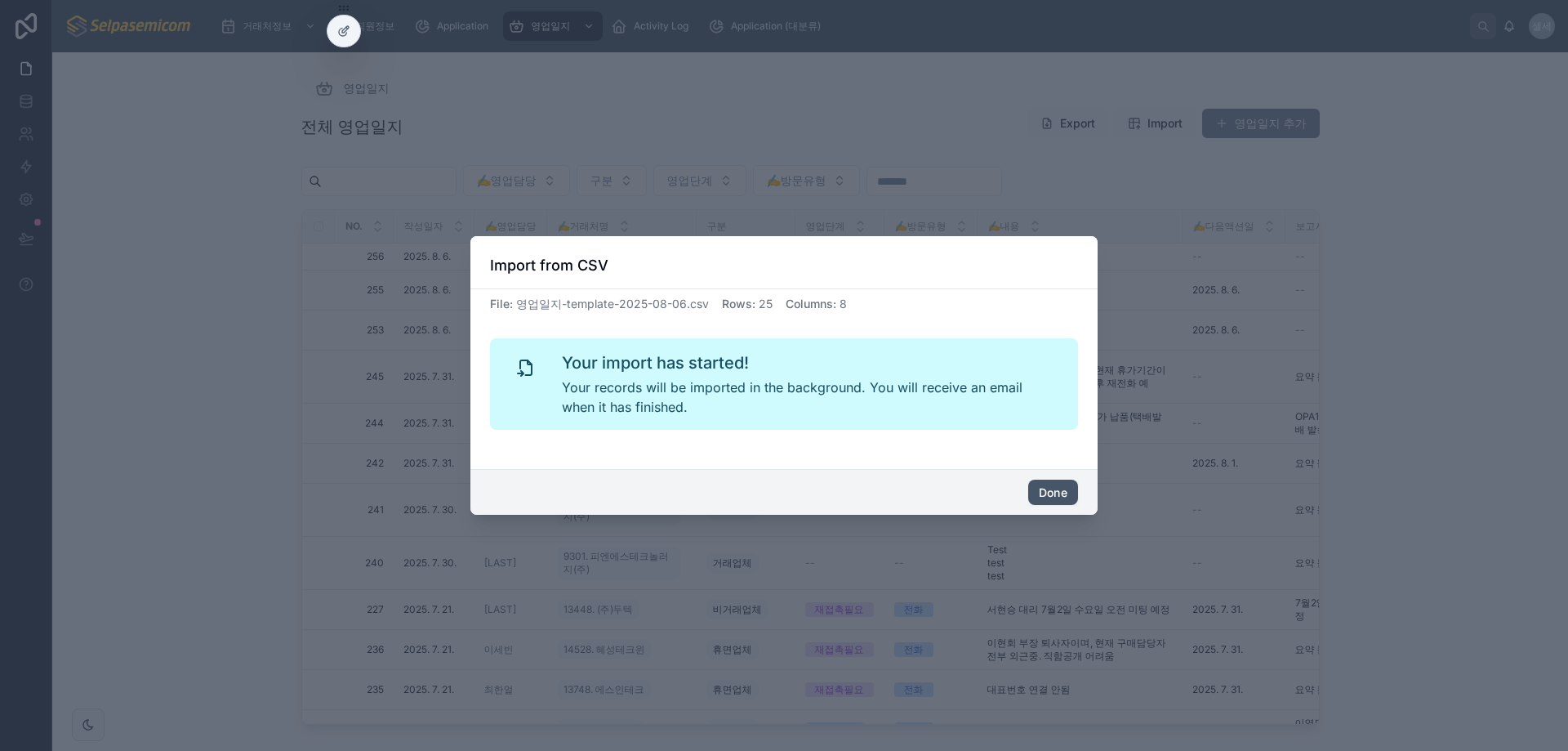 click on "Done" at bounding box center [1053, 493] 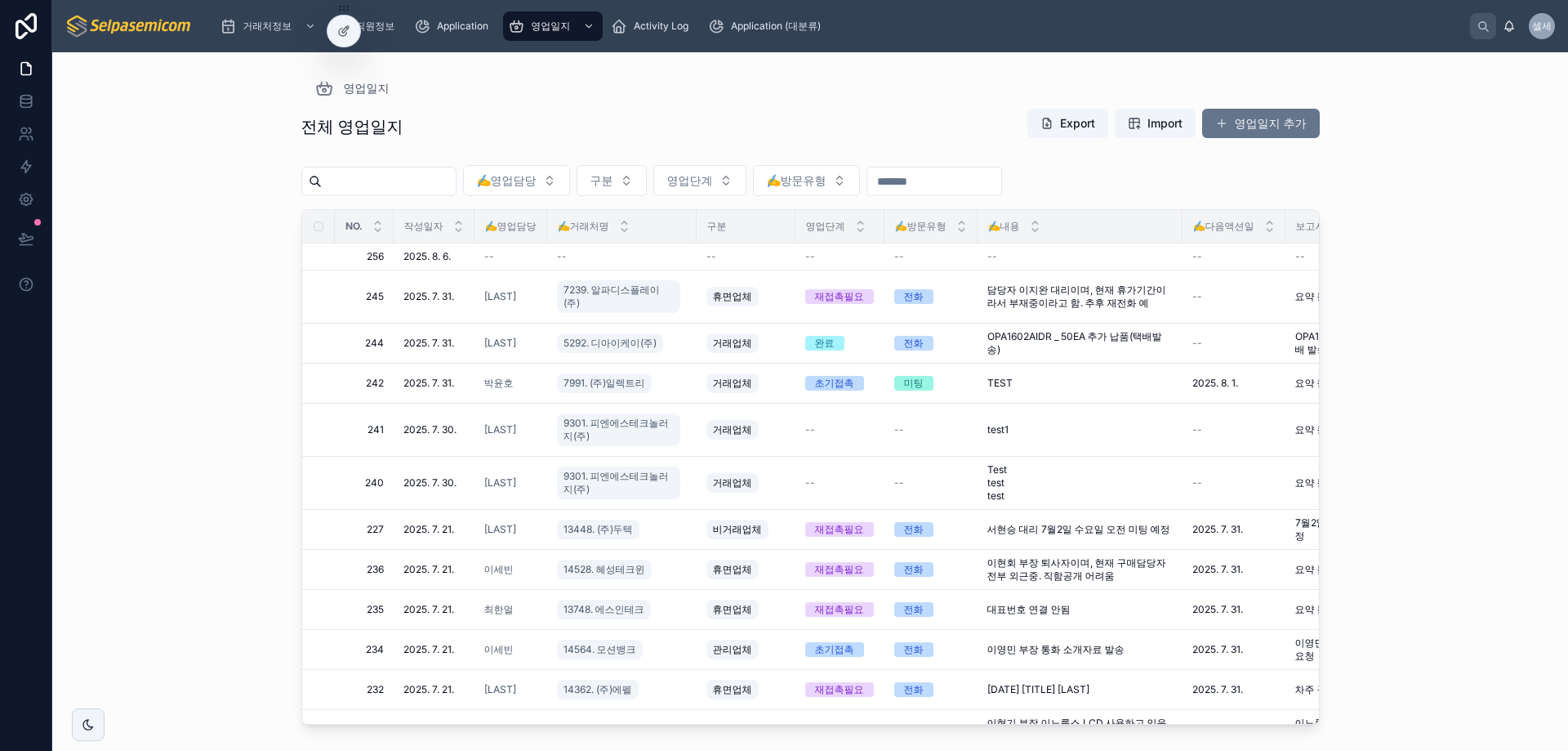 drag, startPoint x: 1454, startPoint y: 309, endPoint x: 1463, endPoint y: 306, distance: 9.486833 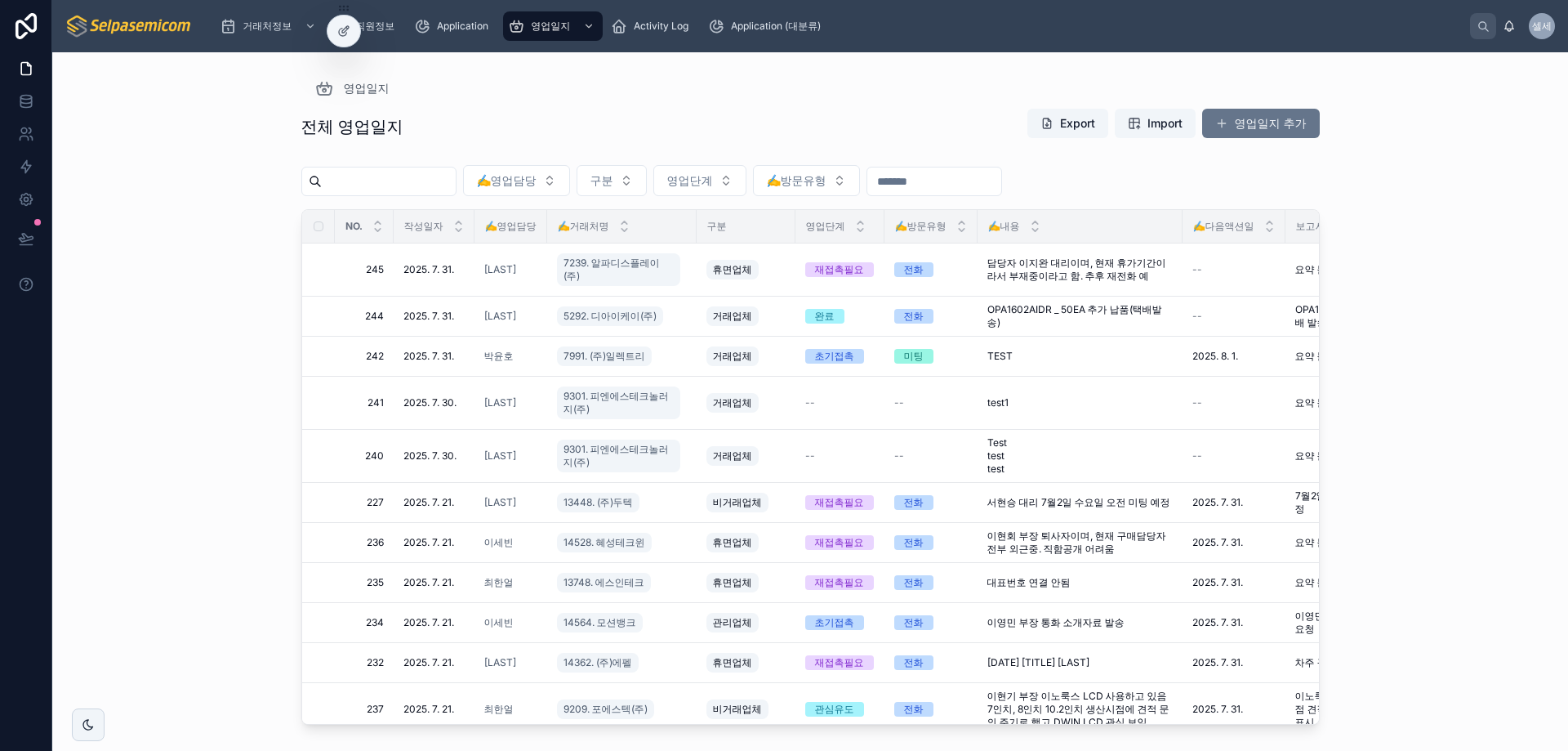 click on "영업일지 전체 영업일지 Export Import 영업일지 추가 ✍️영업담당 구분 영업단계 ✍️방문유형 NO. 작성일자 ✍️영업담당 ✍️거래처명 구분 영업단계 ✍️방문유형 ✍️내용 ✍️다음액션일 보고서요약 후속액션 245 245 2025. 7. 31. 2025. 7. 31. 김동일 7239. 알파디스플레이(주) 휴면업체 재접촉필요 전화 담당자 이지완 대리이며, 현재 휴가기간이라서 부재중이라고 함. 추후 재전화 예 담당자 이지완 대리이며, 현재 휴가기간이라서 부재중이라고 함. 추후 재전화 예 -- 요약 불가 요약 불가 다시 연락 요청 다시 연락 요청 삭제 244 244 2025. 7. 31. 2025. 7. 31. 김동일 5292. 디아이케이(주) 거래업체 완료 전화 OPA1602AIDR _ 50EA 추가 납품(택배발송) OPA1602AIDR _ 50EA 추가 납품(택배발송) -- OPA1602AIDR 50EA 추가 납품 및 택배 발송. OPA1602AIDR 50EA 추가 납품 및 택배 발송. 삭제 242 242 2025. 7. 31. 박윤호" at bounding box center (810, 401) 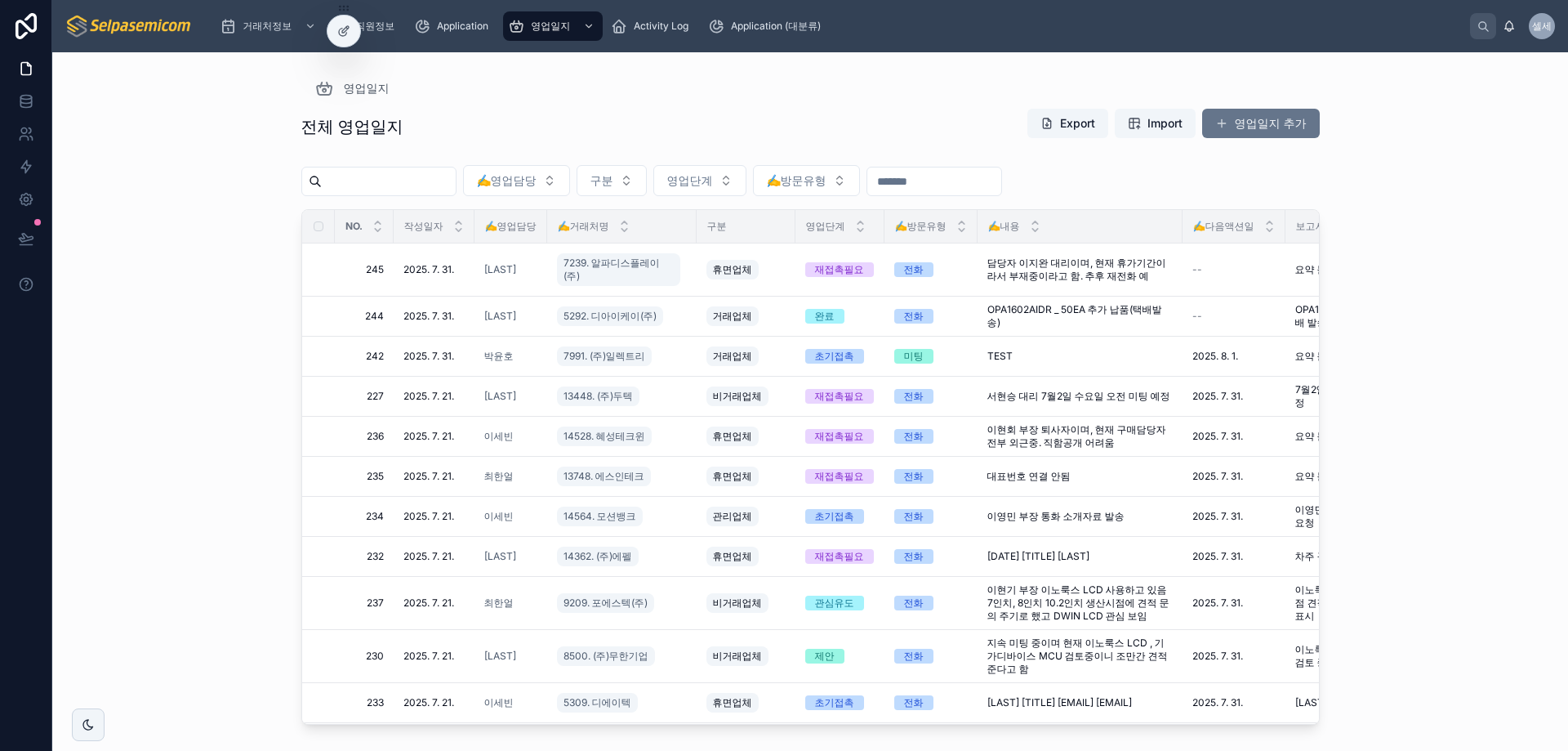 click on "영업일지 전체 영업일지 Export Import 영업일지 추가 ✍️영업담당 구분 영업단계 ✍️방문유형 NO. 작성일자 ✍️영업담당 ✍️거래처명 구분 영업단계 ✍️방문유형 ✍️내용 ✍️다음액션일 보고서요약 후속액션 245 245 2025. 7. 31. 2025. 7. 31. 김동일 7239. 알파디스플레이(주) 휴면업체 재접촉필요 전화 담당자 이지완 대리이며, 현재 휴가기간이라서 부재중이라고 함. 추후 재전화 예 담당자 이지완 대리이며, 현재 휴가기간이라서 부재중이라고 함. 추후 재전화 예 -- 요약 불가 요약 불가 다시 연락 요청 다시 연락 요청 삭제 244 244 2025. 7. 31. 2025. 7. 31. 김동일 5292. 디아이케이(주) 거래업체 완료 전화 OPA1602AIDR _ 50EA 추가 납품(택배발송) OPA1602AIDR _ 50EA 추가 납품(택배발송) -- OPA1602AIDR 50EA 추가 납품 및 택배 발송. OPA1602AIDR 50EA 추가 납품 및 택배 발송. 삭제 242 242 2025. 7. 31. 박윤호" at bounding box center [810, 401] 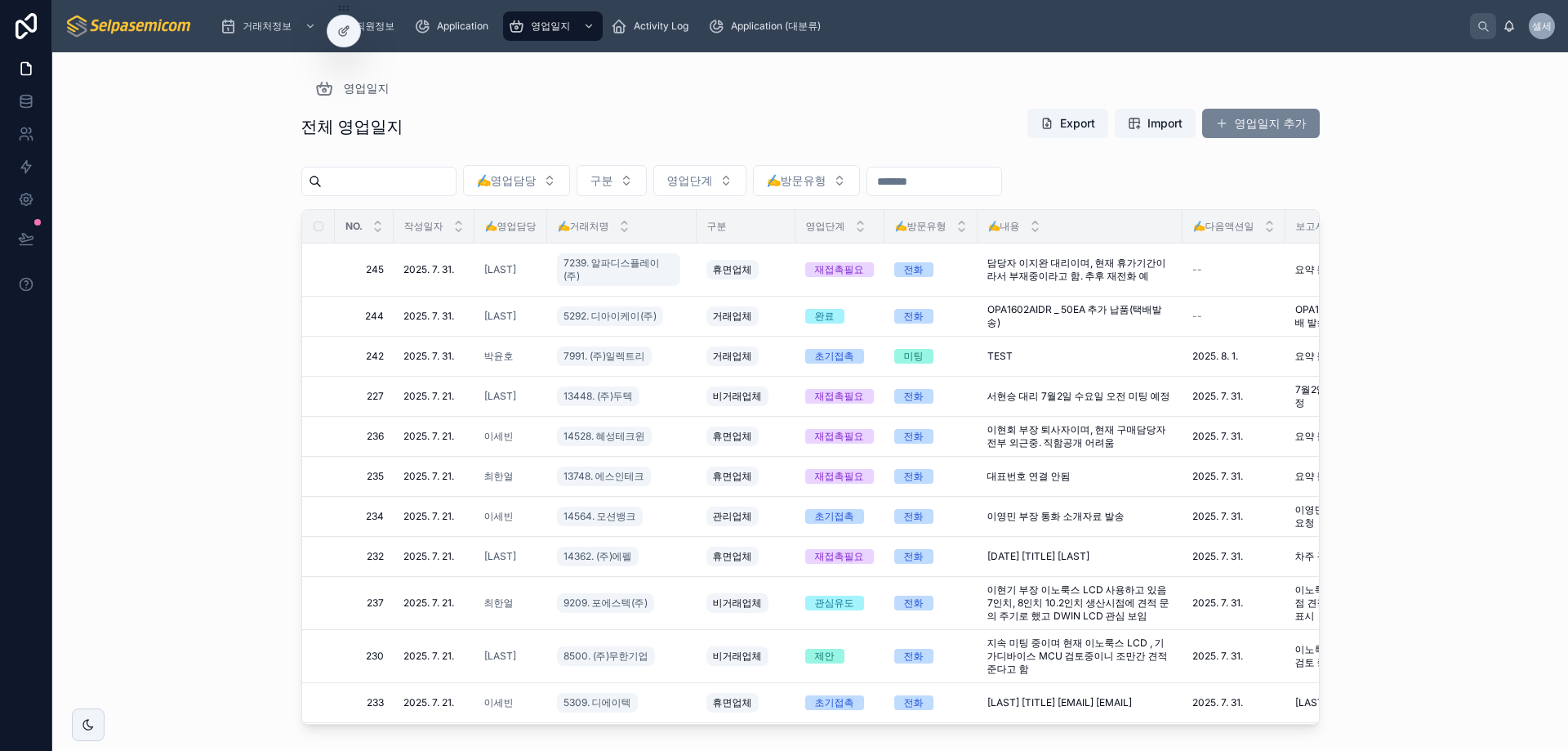 click on "영업일지 추가" at bounding box center (1261, 123) 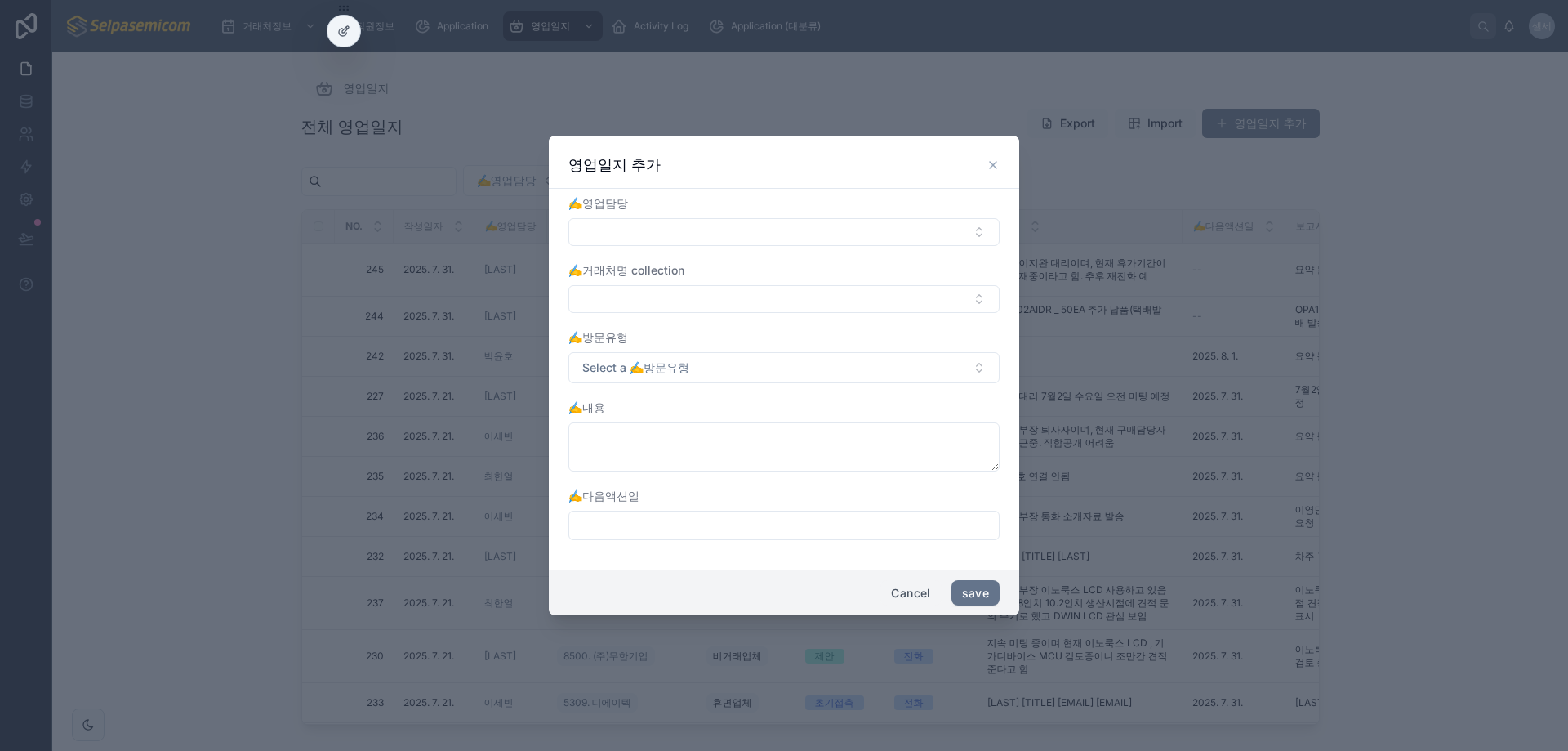 click on "Cancel" at bounding box center [911, 593] 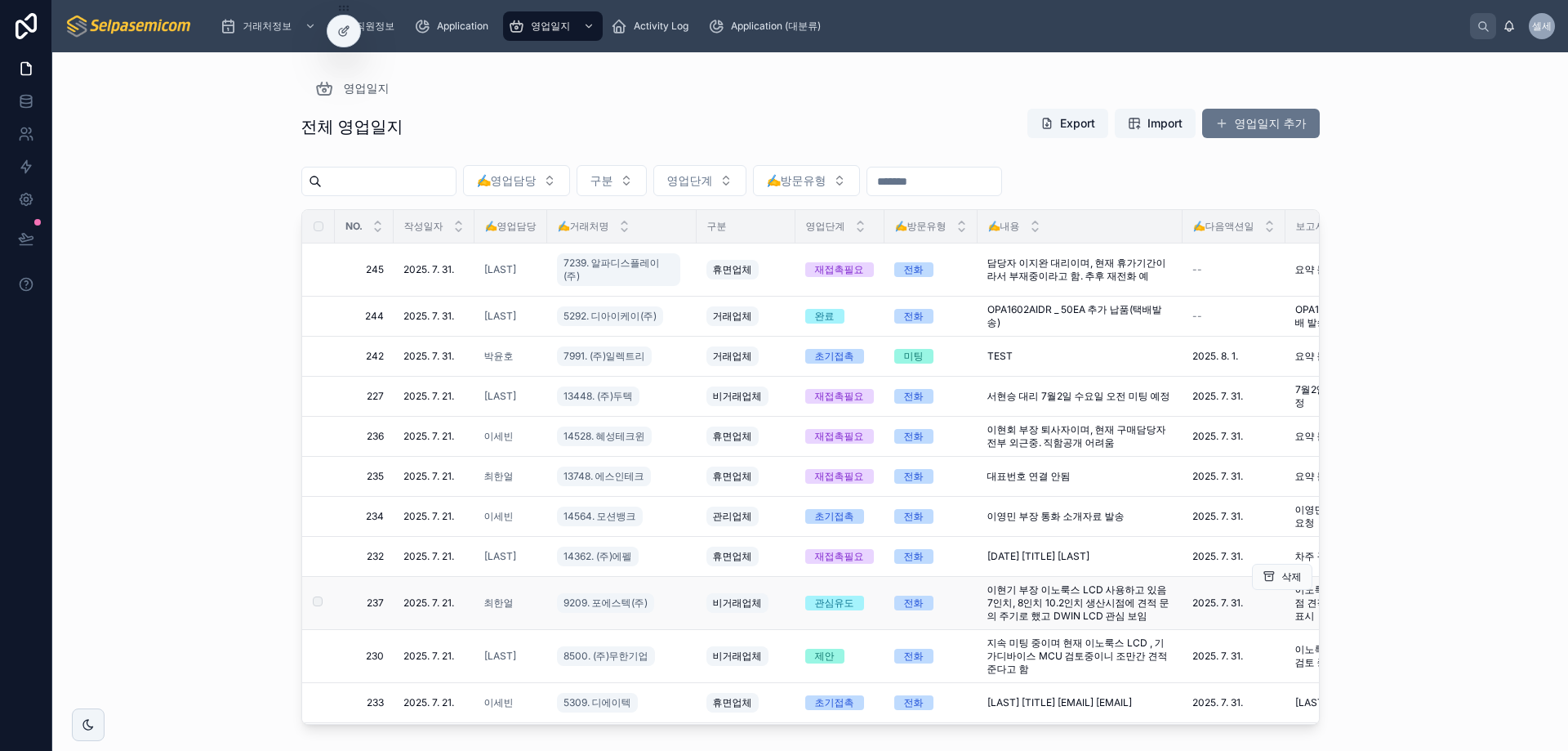 click on "전화" at bounding box center (931, 603) 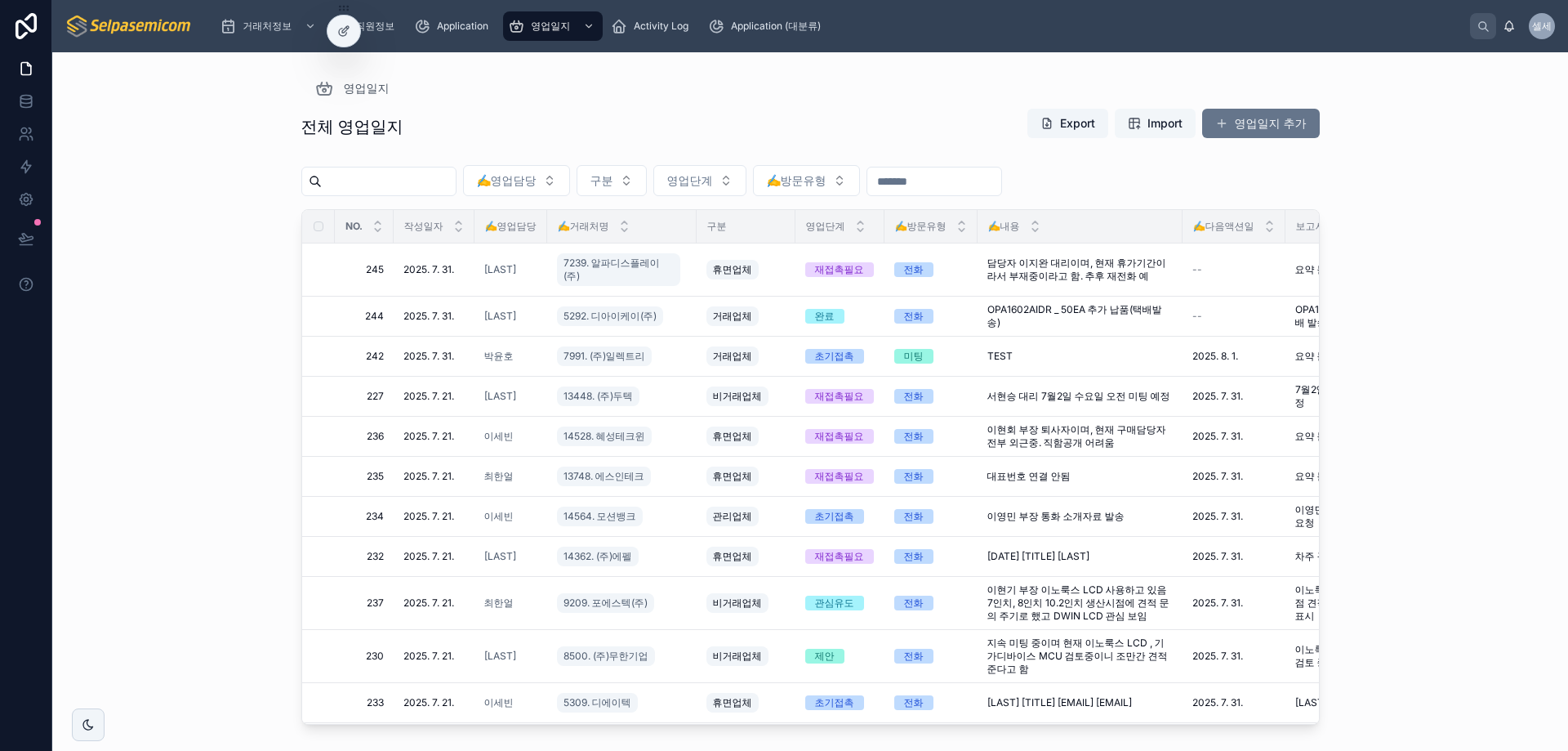 drag, startPoint x: 920, startPoint y: 96, endPoint x: 1125, endPoint y: 114, distance: 205.78873 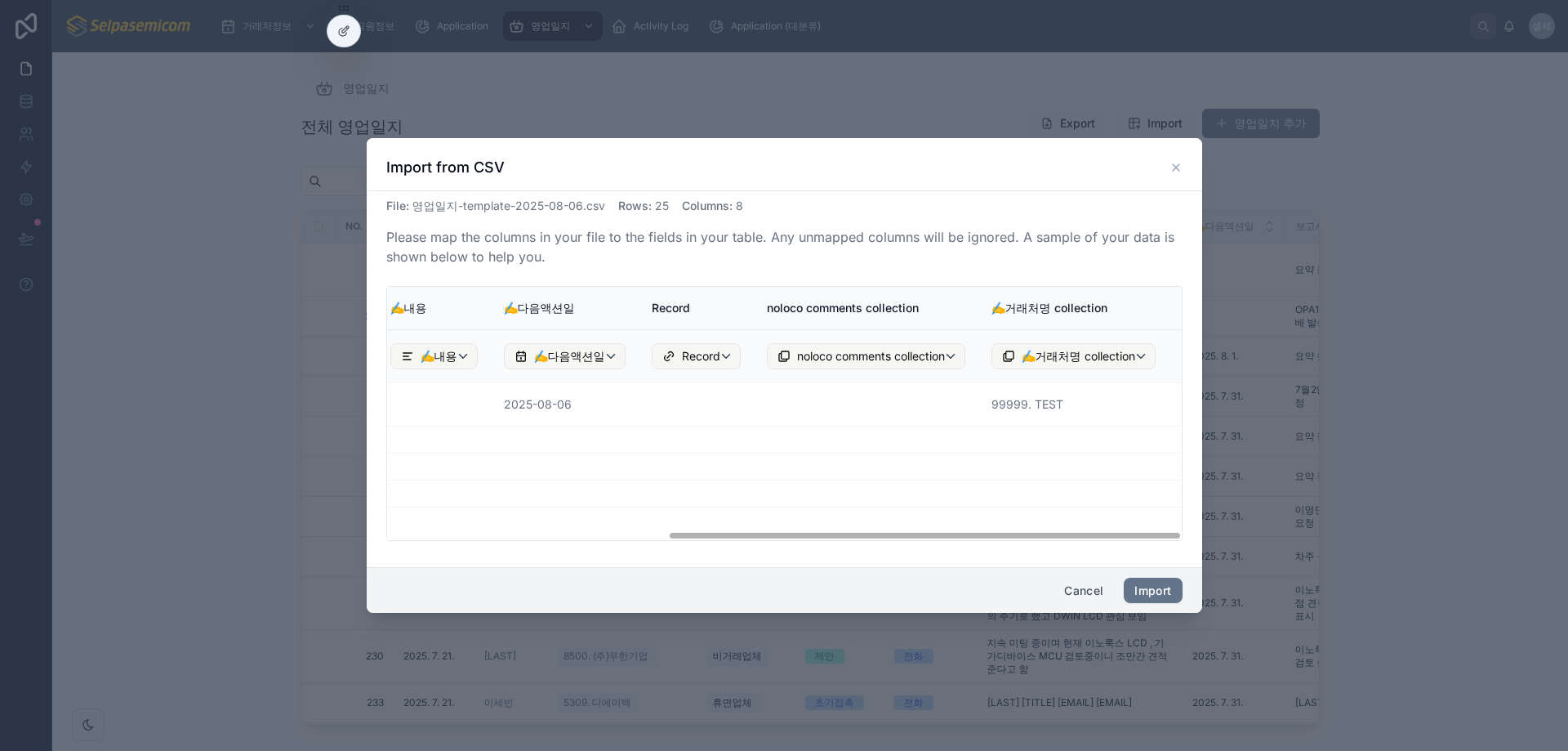 scroll, scrollTop: 0, scrollLeft: 0, axis: both 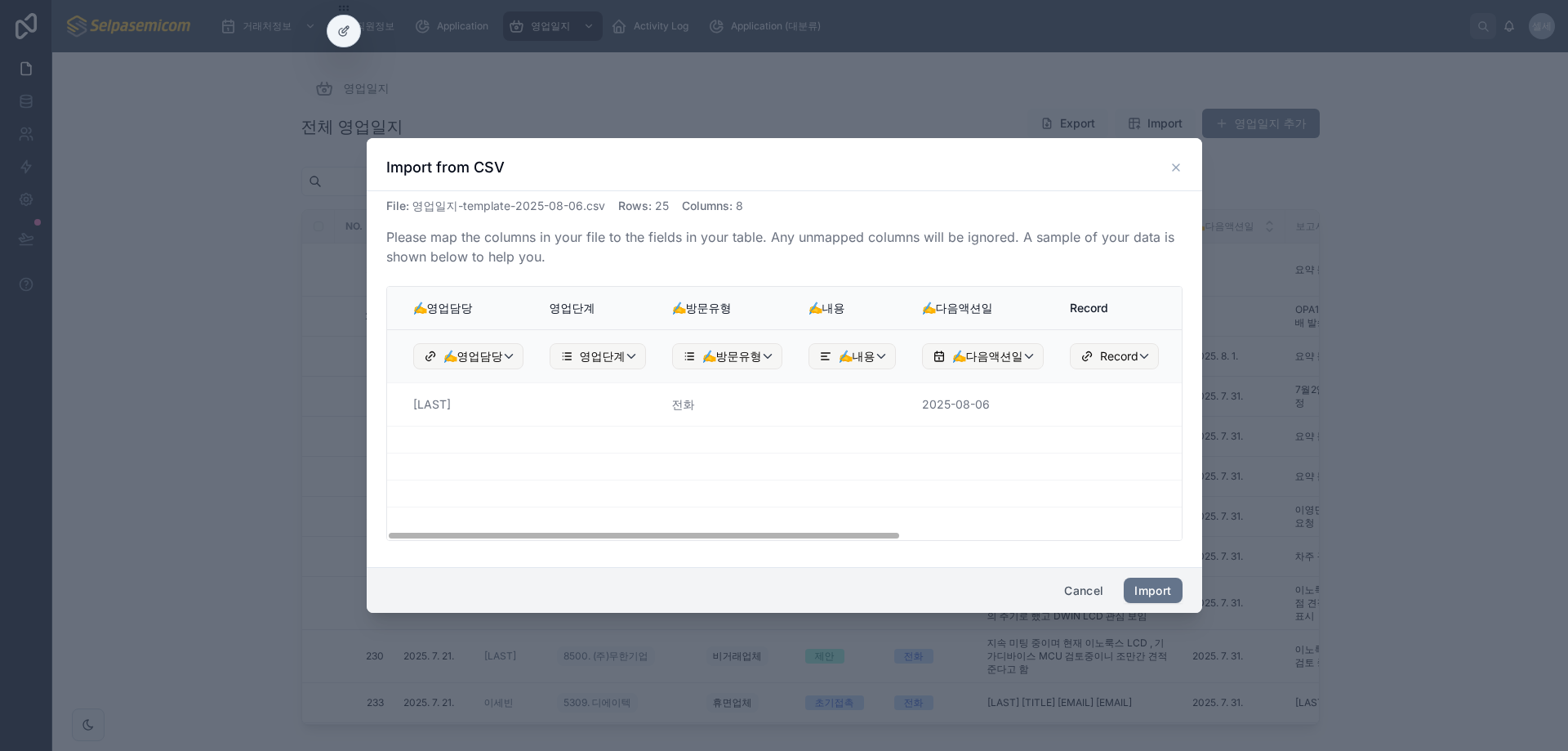 drag, startPoint x: 832, startPoint y: 535, endPoint x: 1080, endPoint y: 554, distance: 248.72676 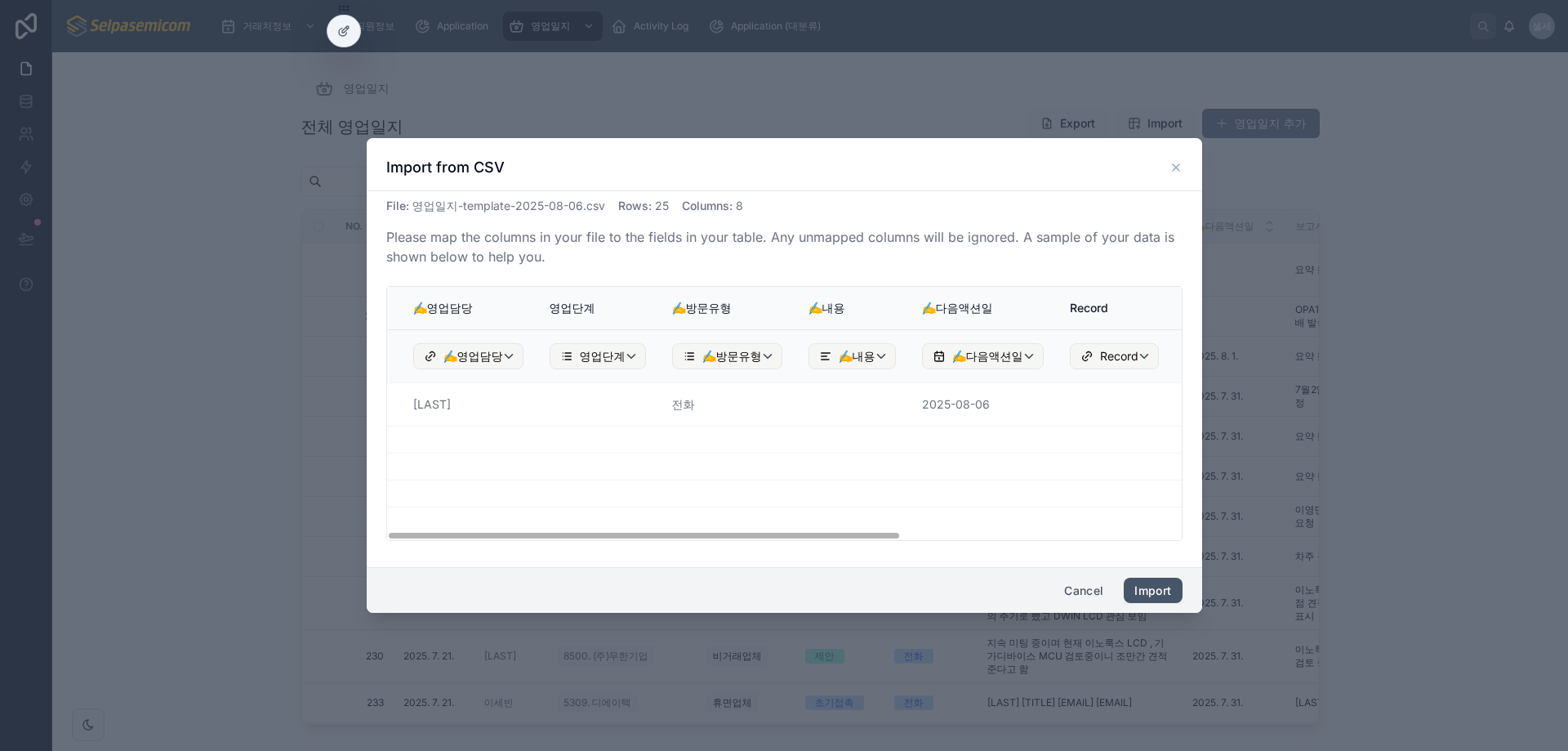 click on "Import" at bounding box center [1152, 591] 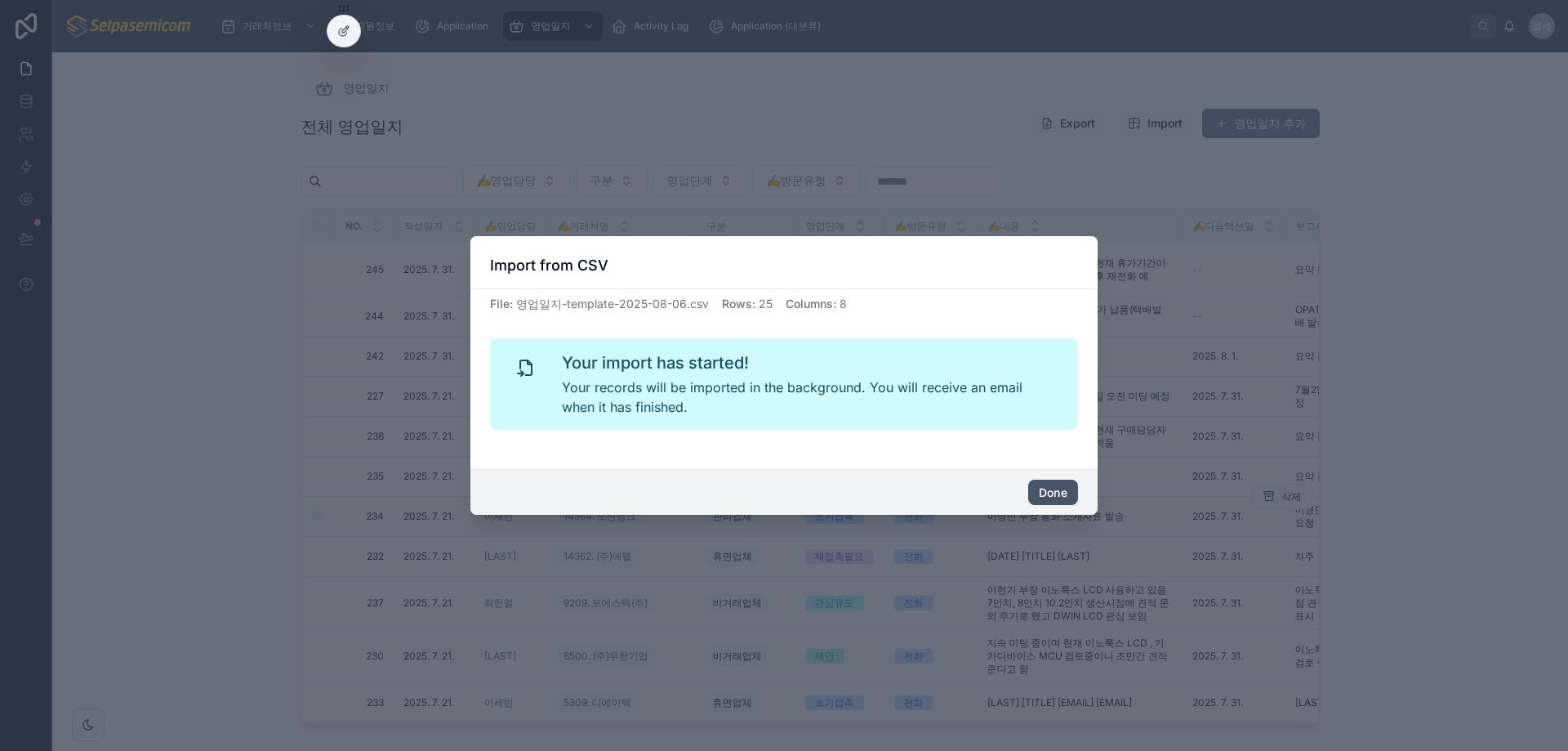 click on "Done" at bounding box center [1053, 493] 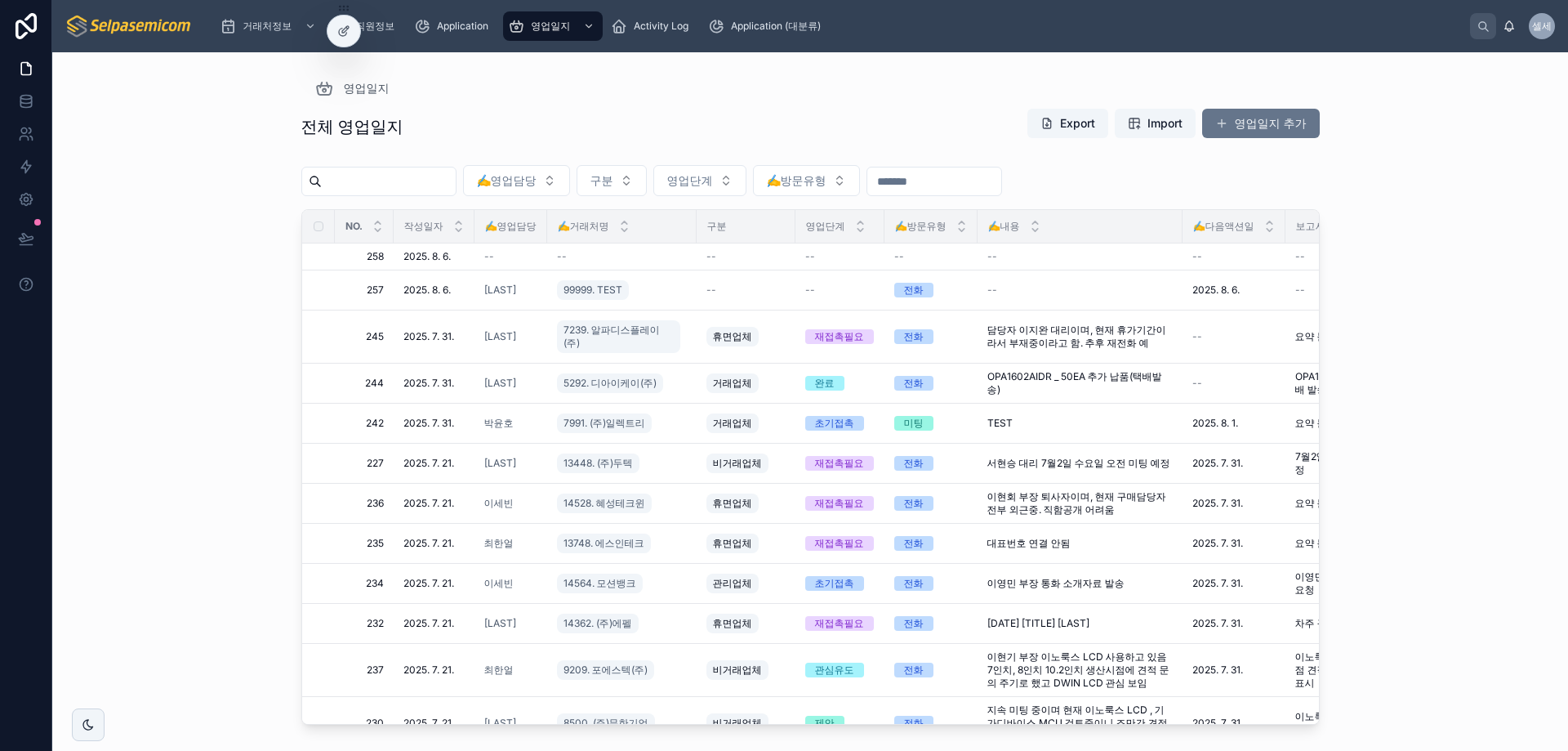 click on "영업일지 전체 영업일지 Export Import 영업일지 추가 ✍️영업담당 구분 영업단계 ✍️방문유형 NO. 작성일자 ✍️영업담당 ✍️거래처명 구분 영업단계 ✍️방문유형 ✍️내용 ✍️다음액션일 보고서요약 후속액션 258 258 2025. 8. 6. 2025. 8. 6. -- -- -- -- -- -- -- -- -- 삭제 257 257 2025. 8. 6. 2025. 8. 6. 허창윤 99999. TEST -- -- 전화 -- 2025. 8. 6. 2025. 8. 6. -- -- 삭제 245 245 2025. 7. 31. 2025. 7. 31. 김동일 7239. 알파디스플레이(주) 휴면업체 재접촉필요 전화 담당자 이지완 대리이며, 현재 휴가기간이라서 부재중이라고 함. 추후 재전화 예 담당자 이지완 대리이며, 현재 휴가기간이라서 부재중이라고 함. 추후 재전화 예 -- 요약 불가 요약 불가 다시 연락 요청 다시 연락 요청 삭제 244 244 2025. 7. 31. 2025. 7. 31. 김동일 5292. 디아이케이(주) 거래업체 완료 전화 OPA1602AIDR _ 50EA 추가 납품(택배발송) -- 삭제 242" at bounding box center [810, 401] 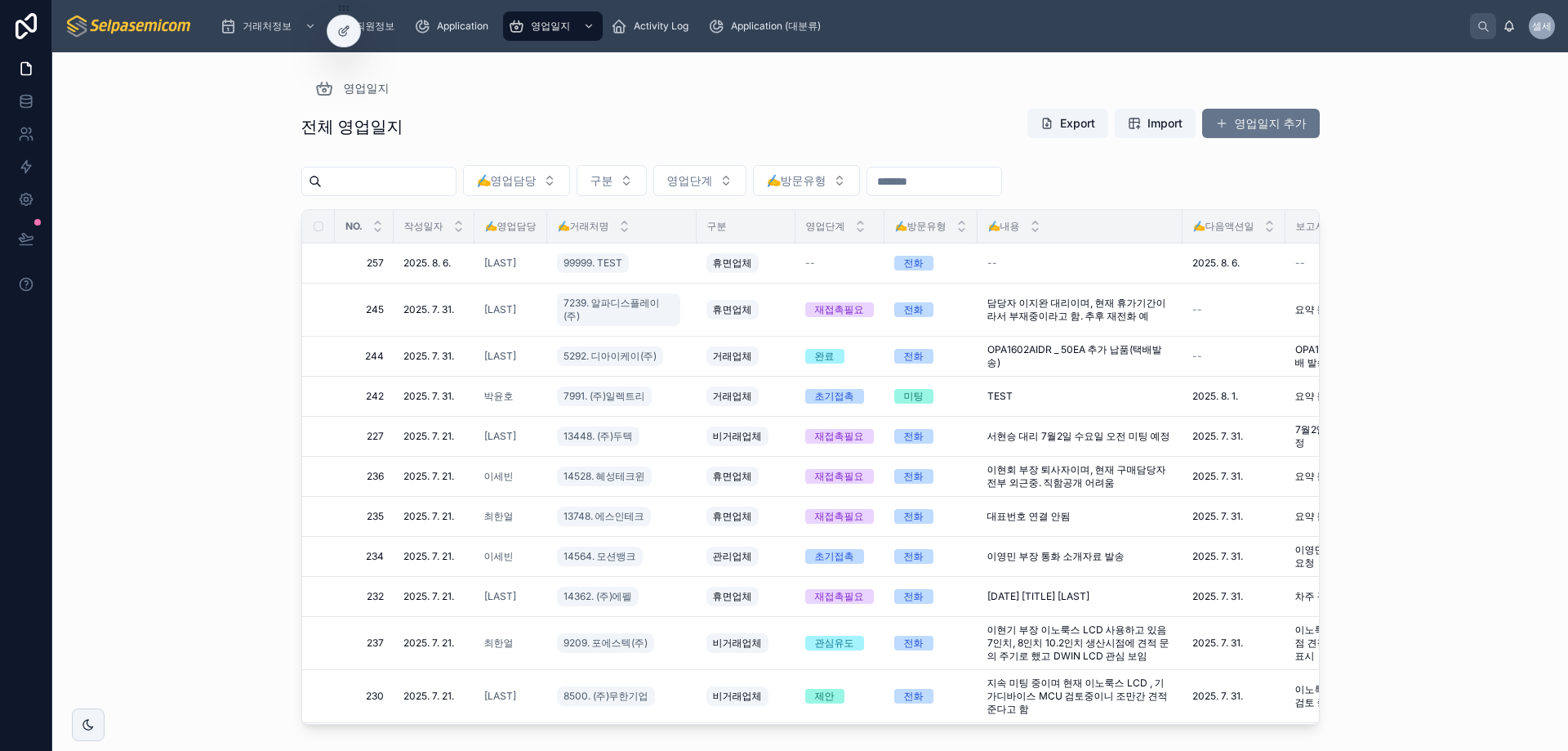 click on "영업일지" at bounding box center [810, 88] 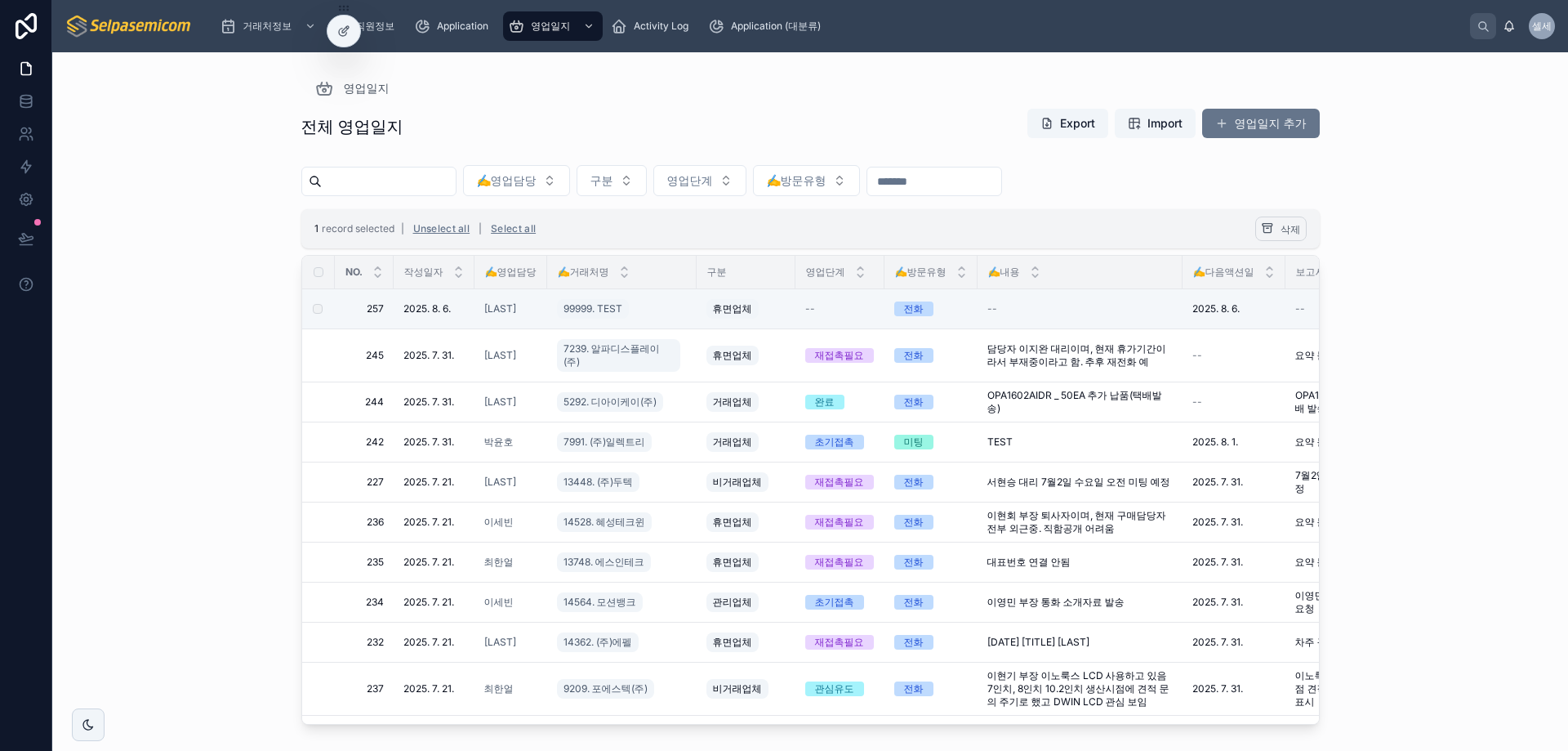 click on "삭제" at bounding box center [1290, 229] 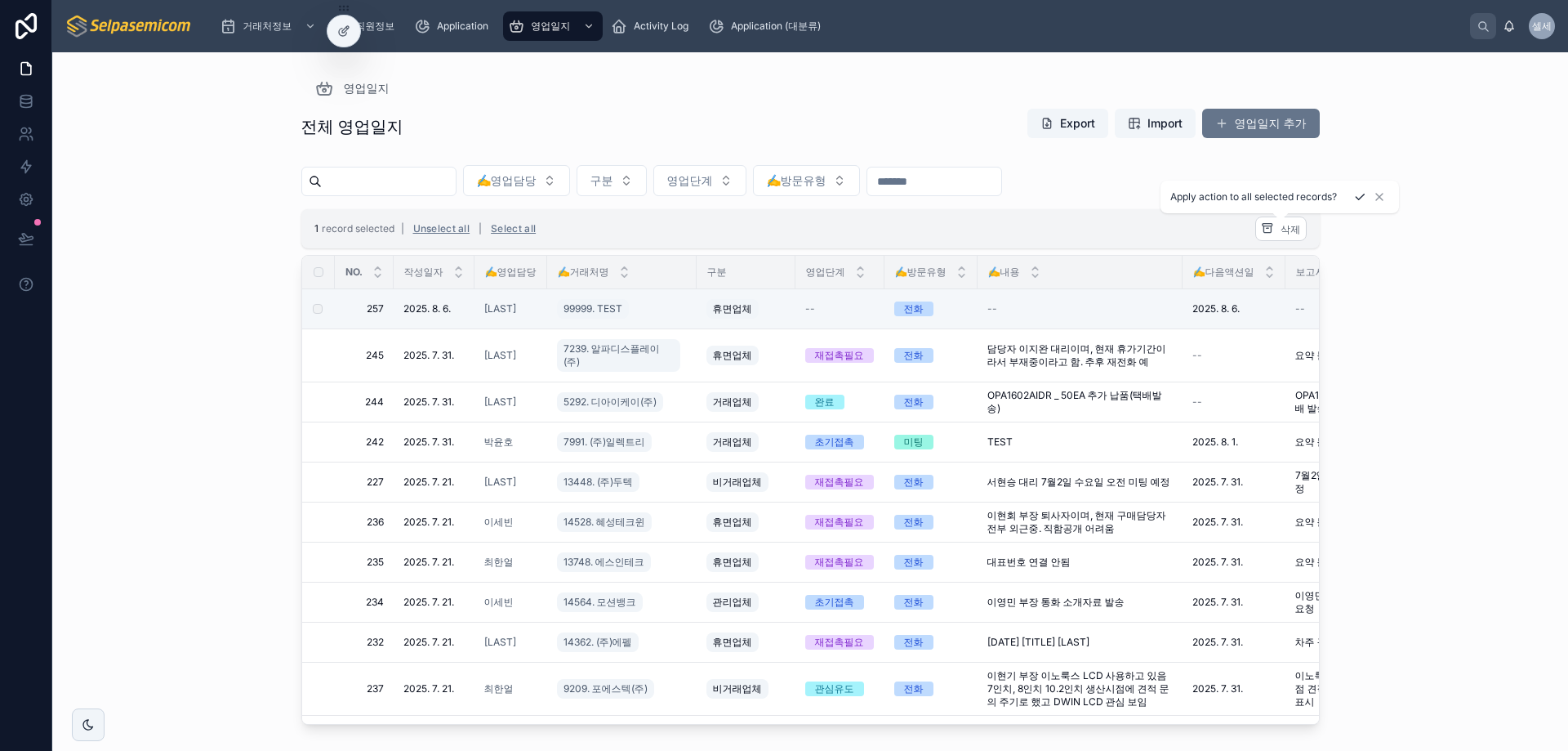 click 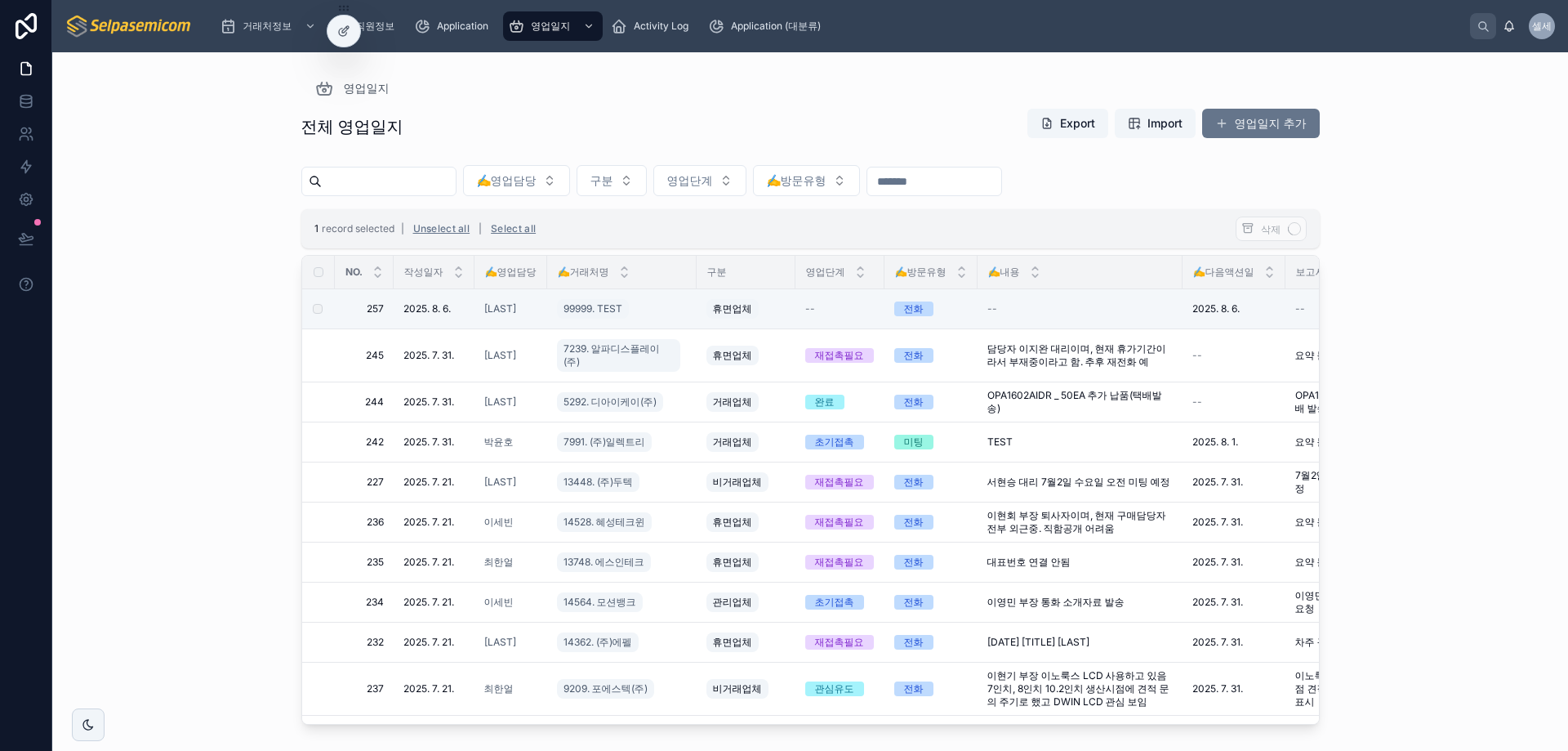 click on "영업일지" at bounding box center (810, 88) 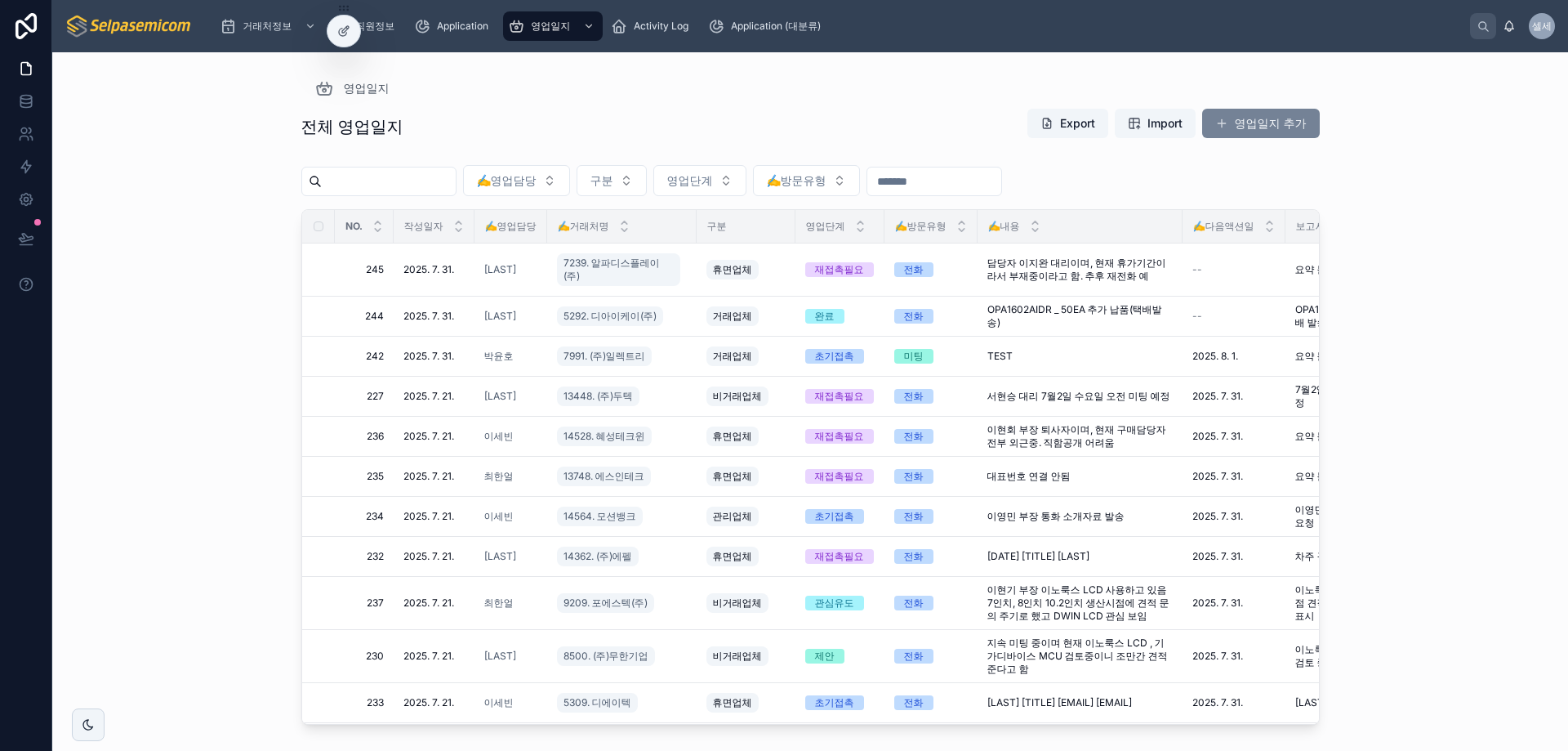 click on "영업일지 추가" at bounding box center (1261, 123) 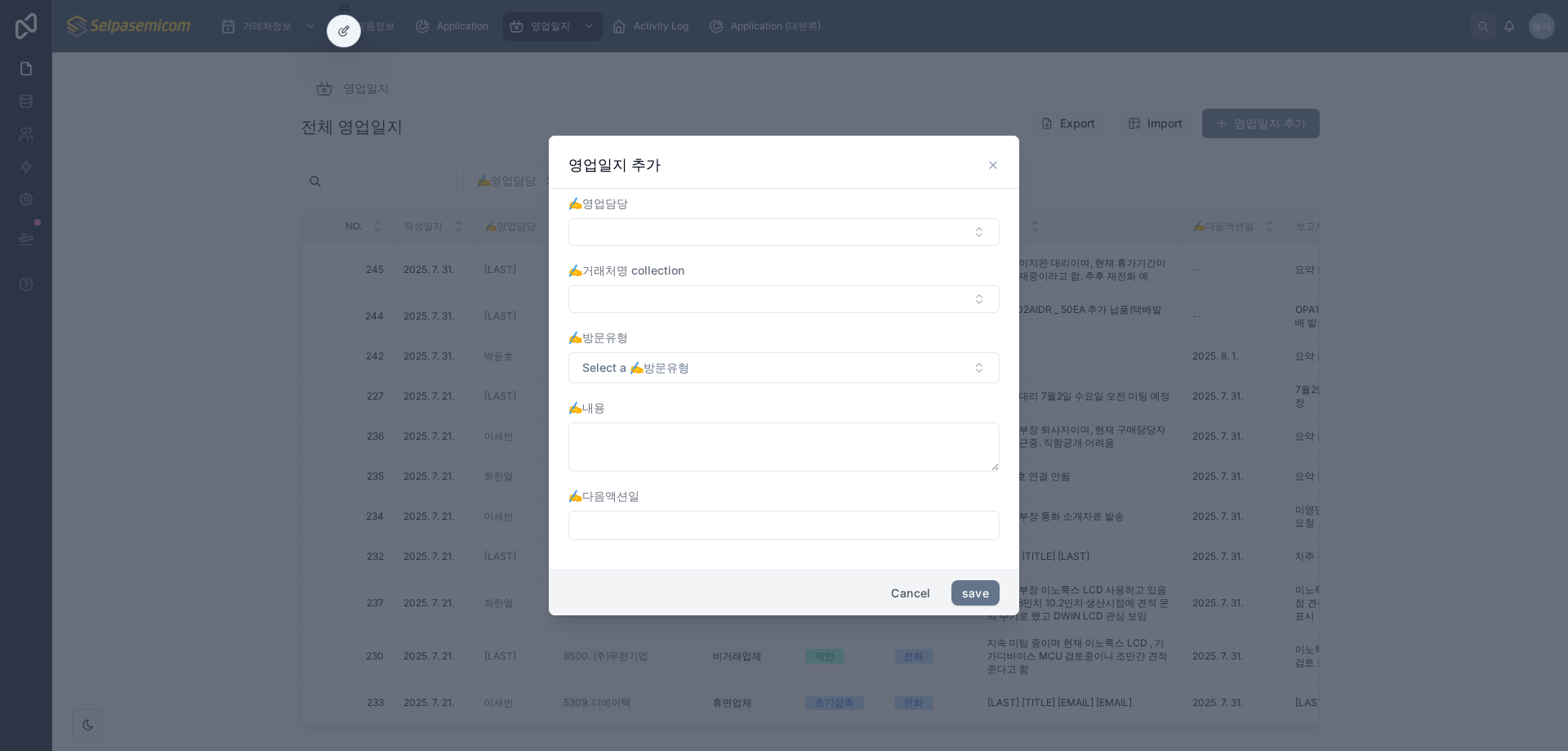 click 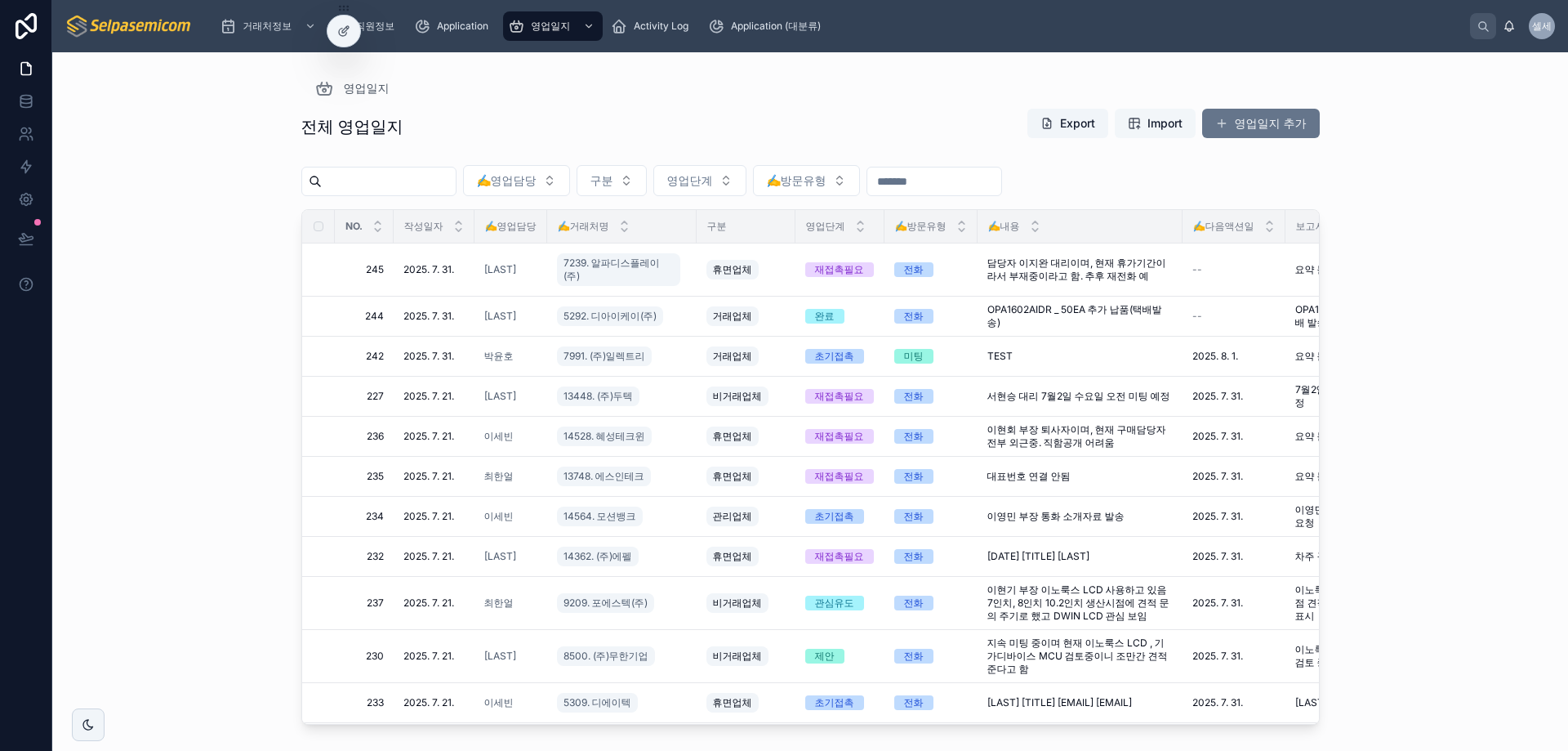 click on "Import" at bounding box center [1155, 123] 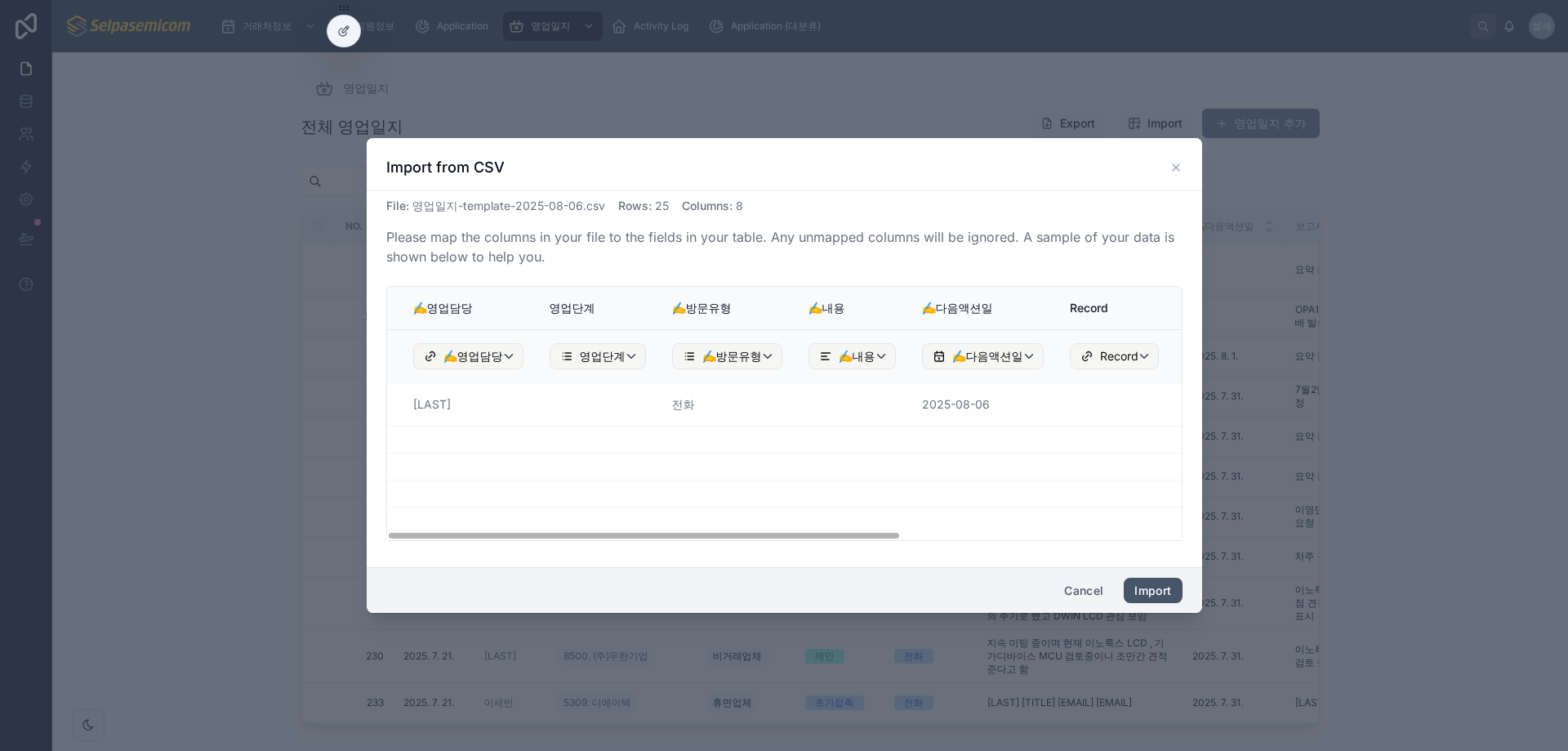click on "Import" at bounding box center [1152, 591] 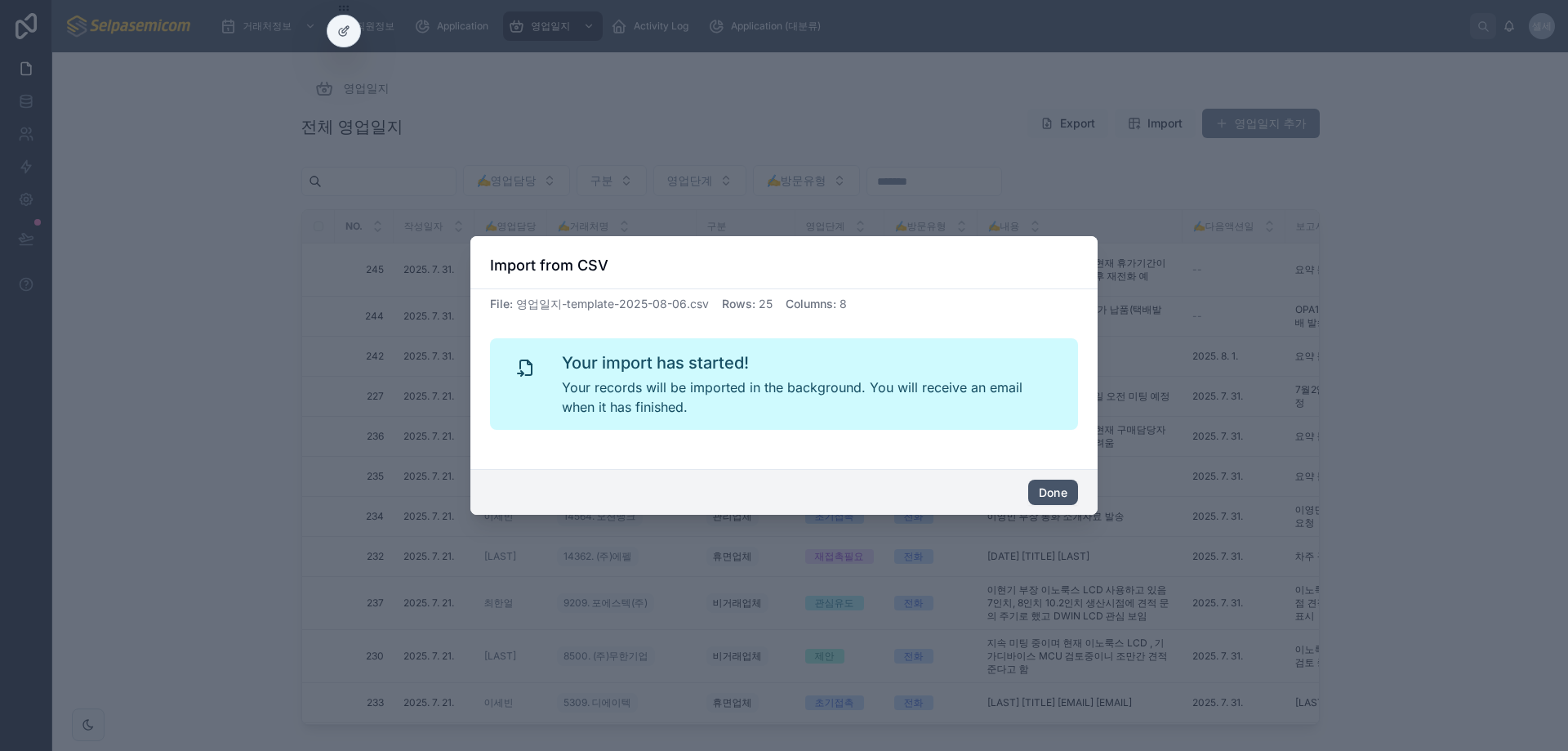 click on "Done" at bounding box center (1053, 493) 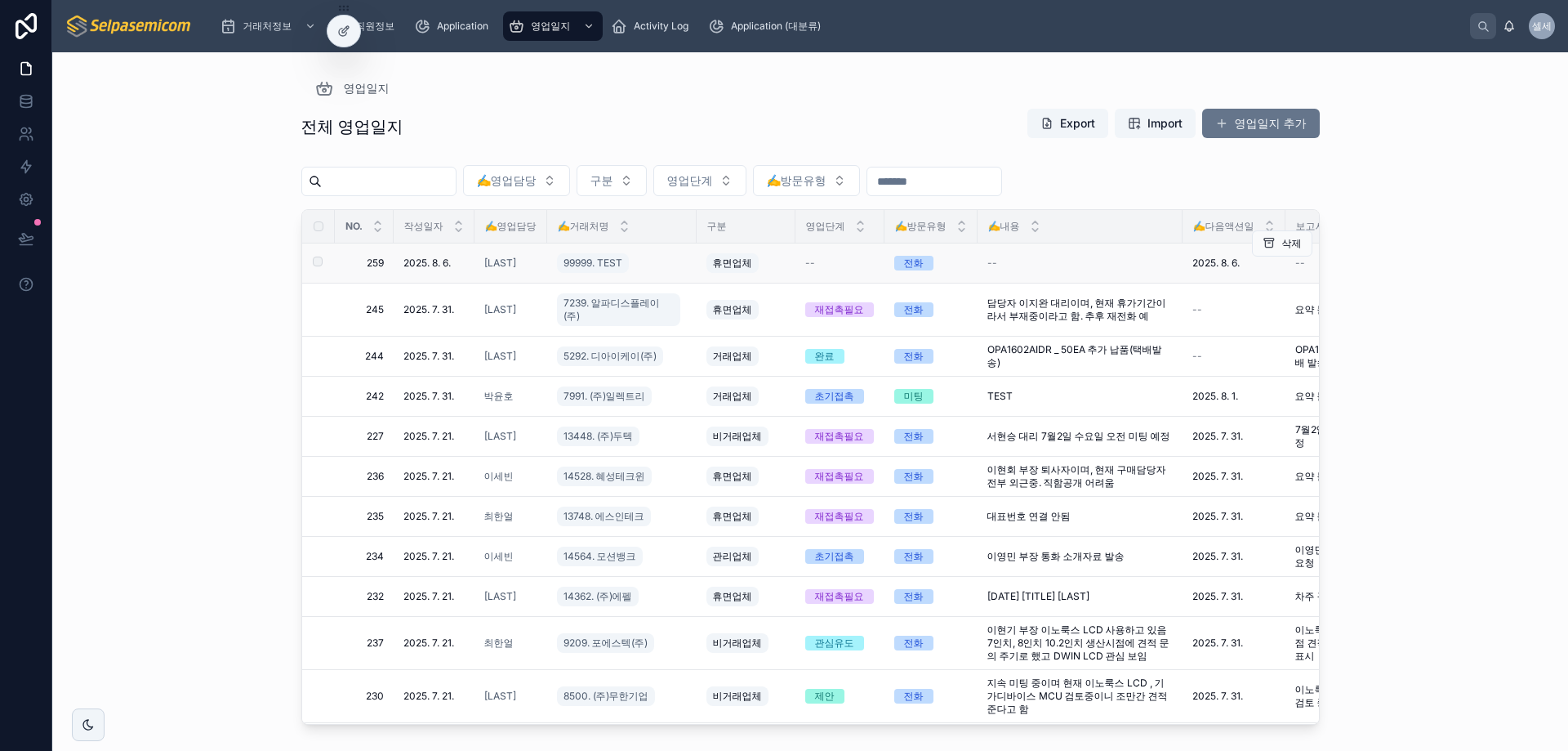 click on "전화" at bounding box center (914, 263) 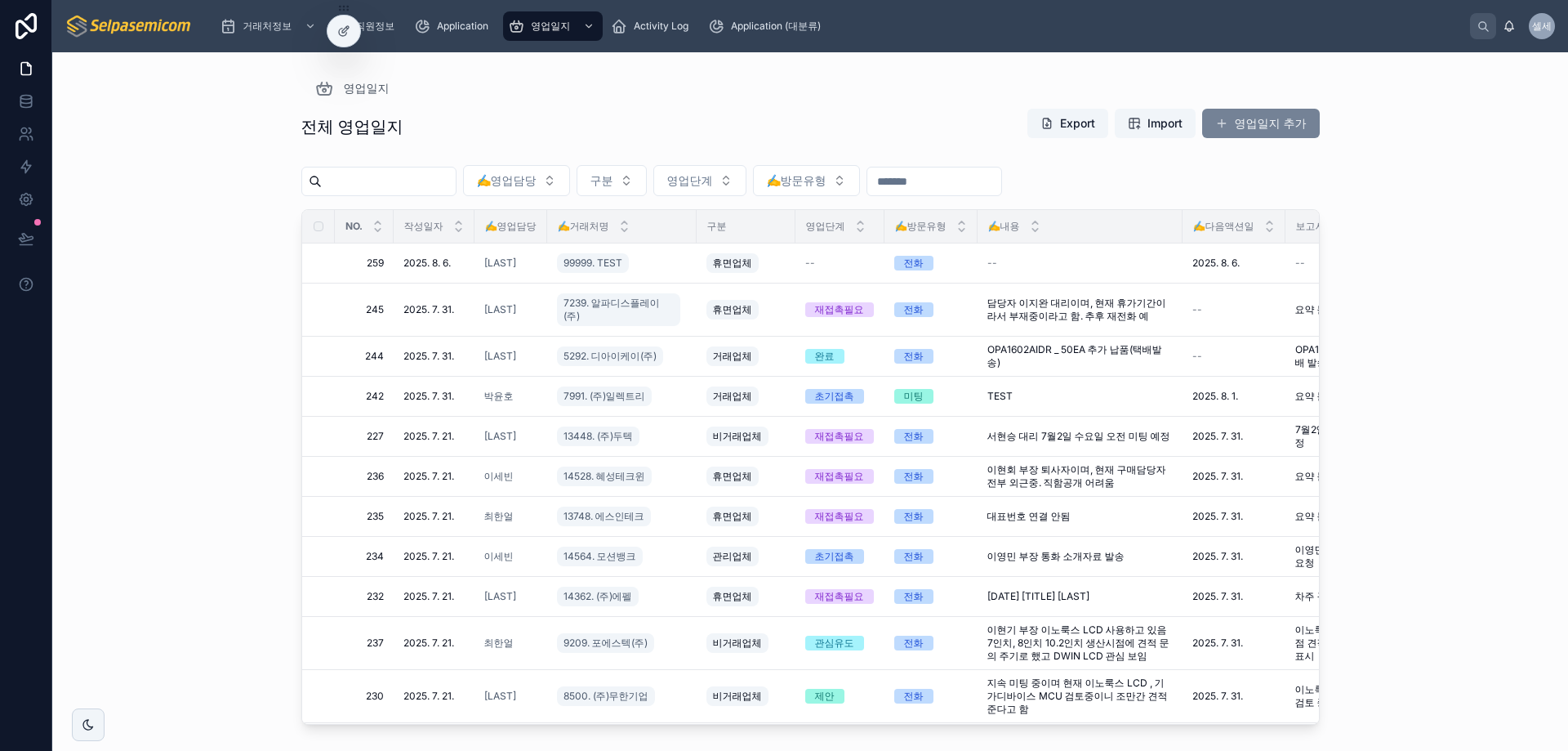 click on "영업일지 추가" at bounding box center [1261, 123] 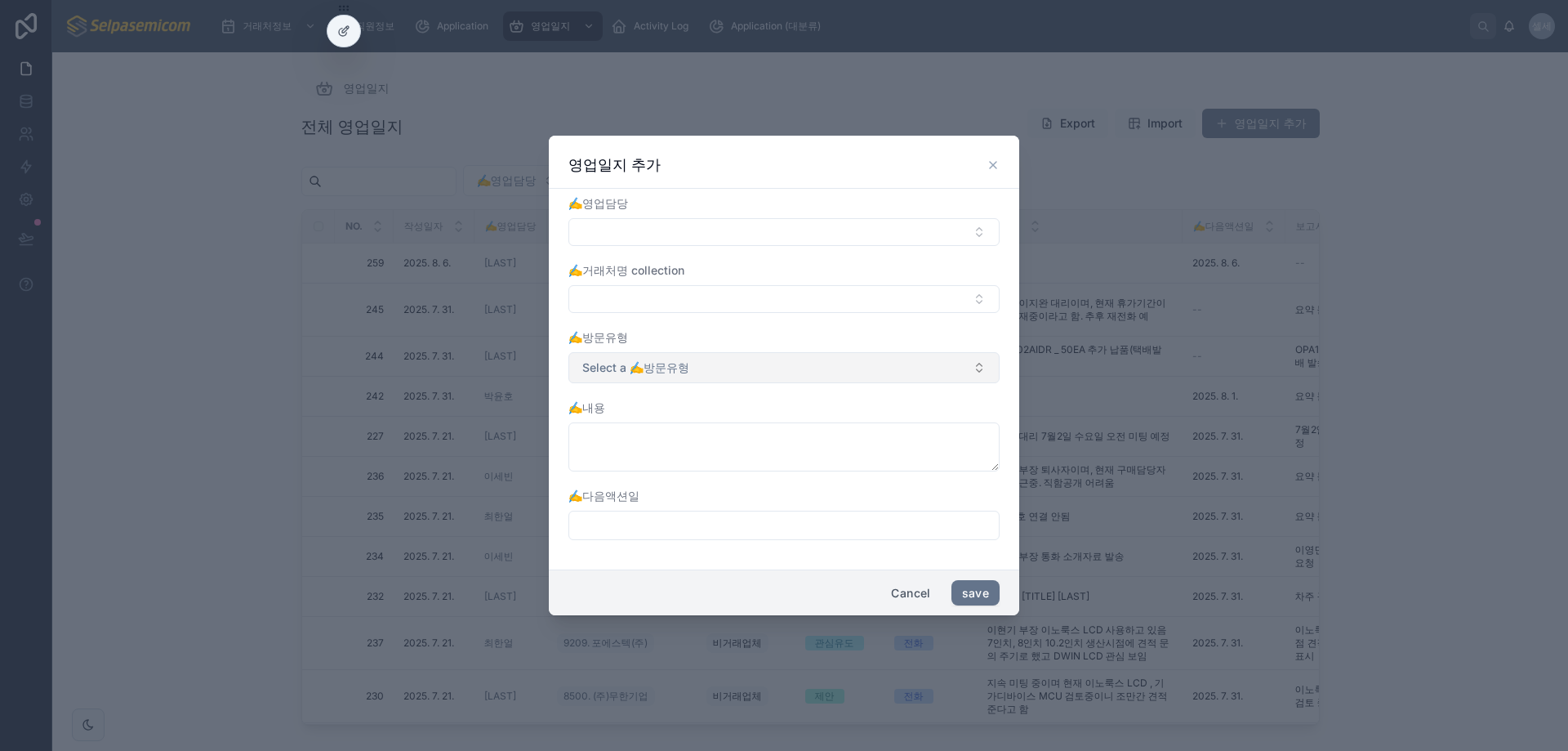click on "Select a ✍️방문유형" at bounding box center [635, 368] 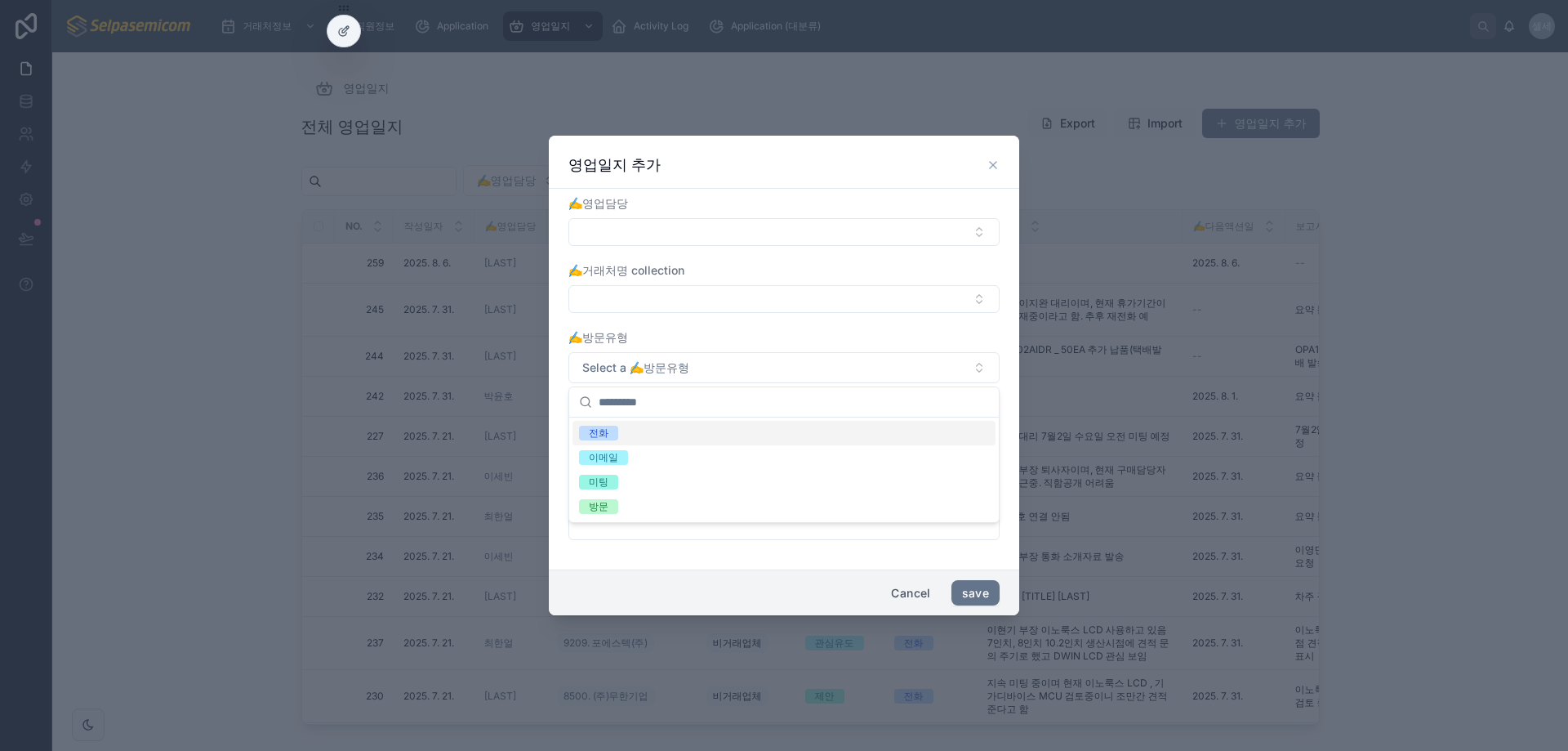 drag, startPoint x: 994, startPoint y: 160, endPoint x: 1542, endPoint y: 181, distance: 548.4022 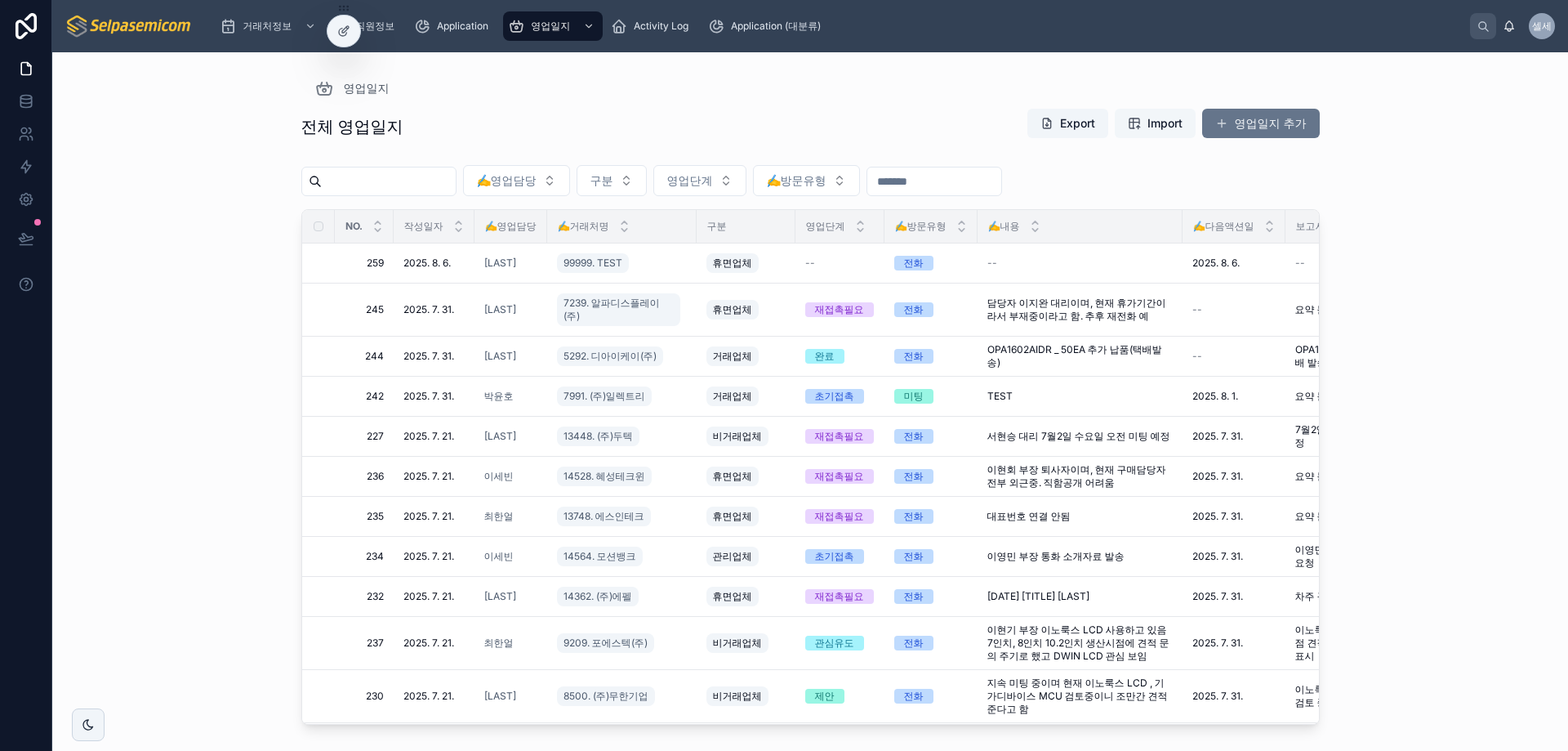 click on "Import" at bounding box center (1165, 123) 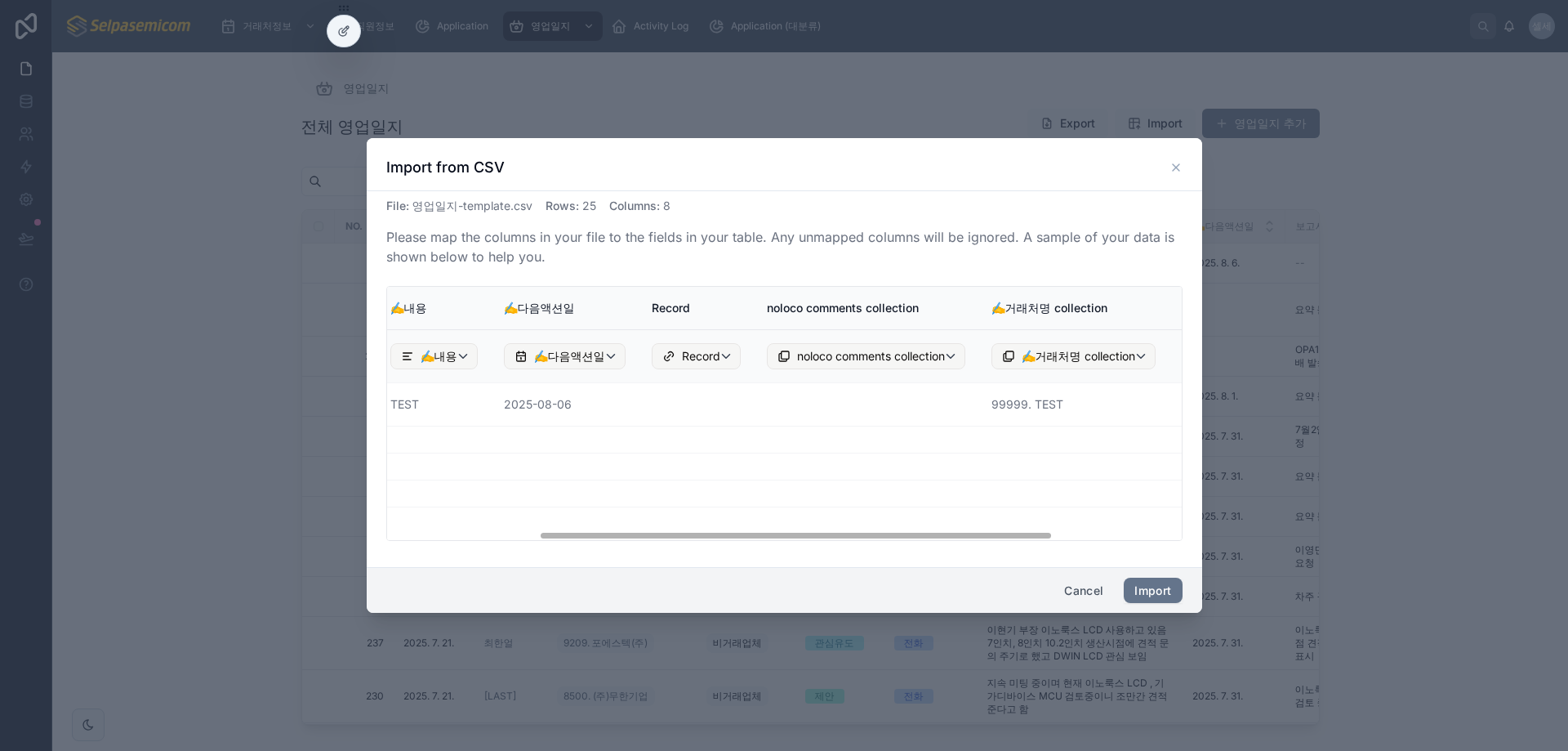 scroll, scrollTop: 0, scrollLeft: 0, axis: both 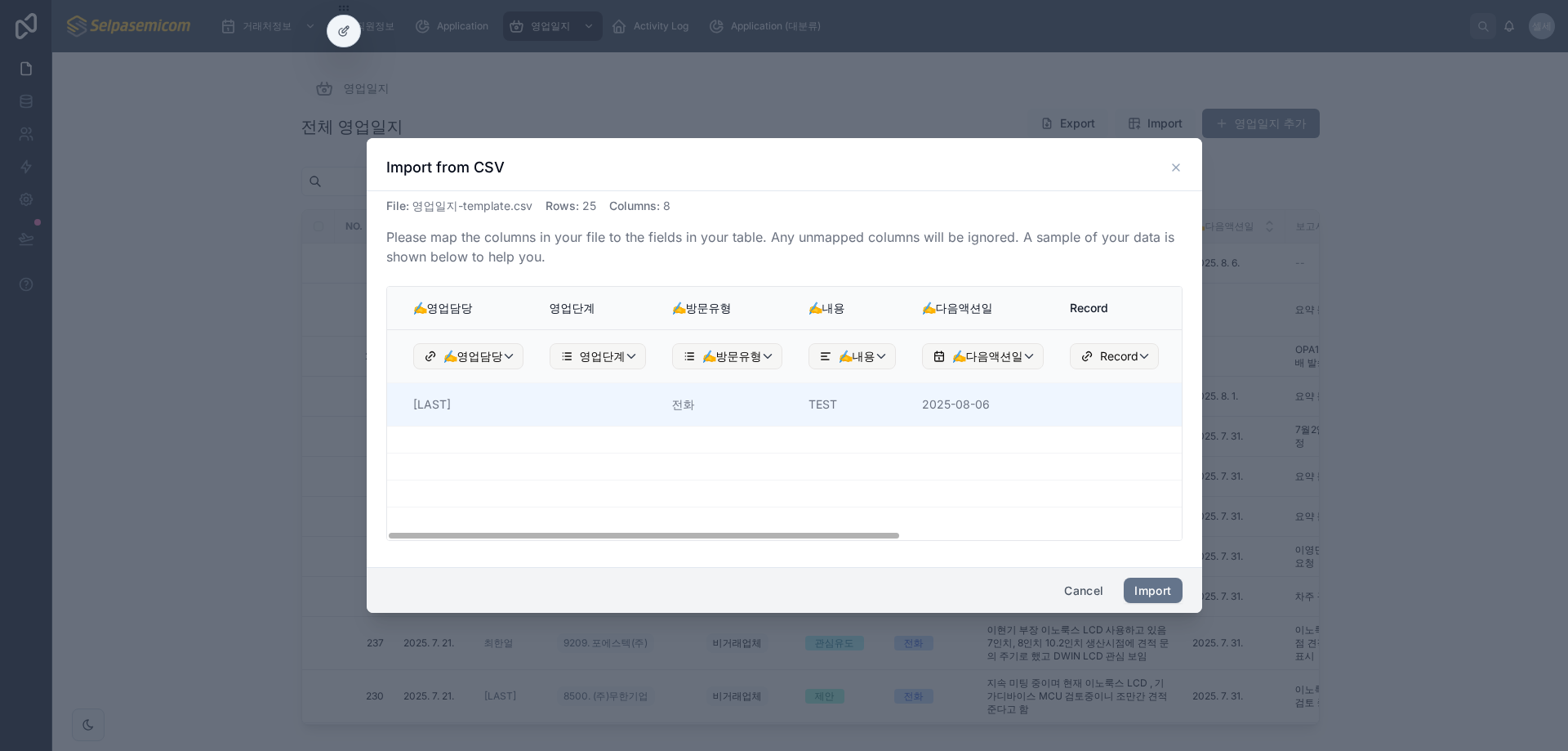 drag, startPoint x: 746, startPoint y: 533, endPoint x: 486, endPoint y: 420, distance: 283.49427 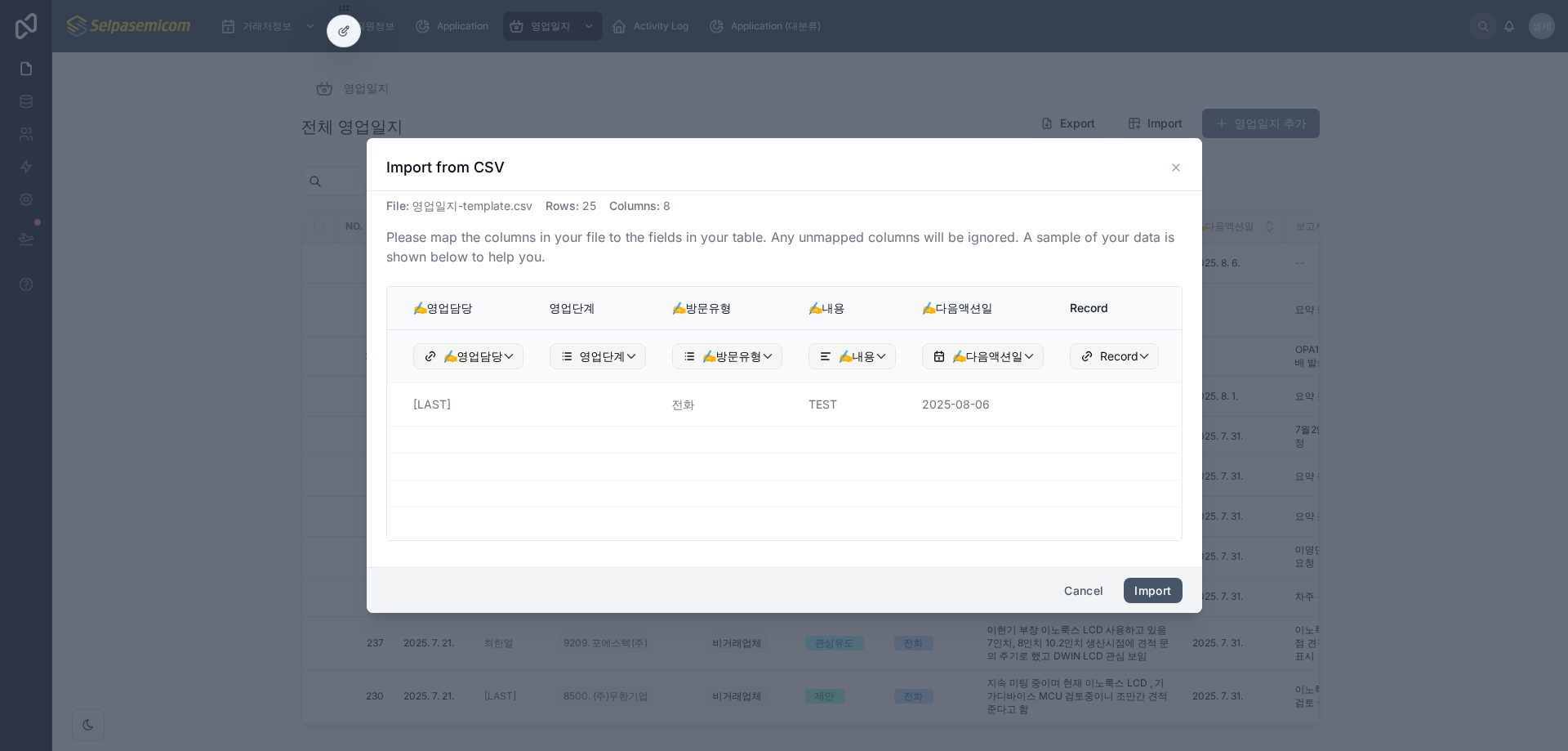 click on "Import" at bounding box center (1152, 591) 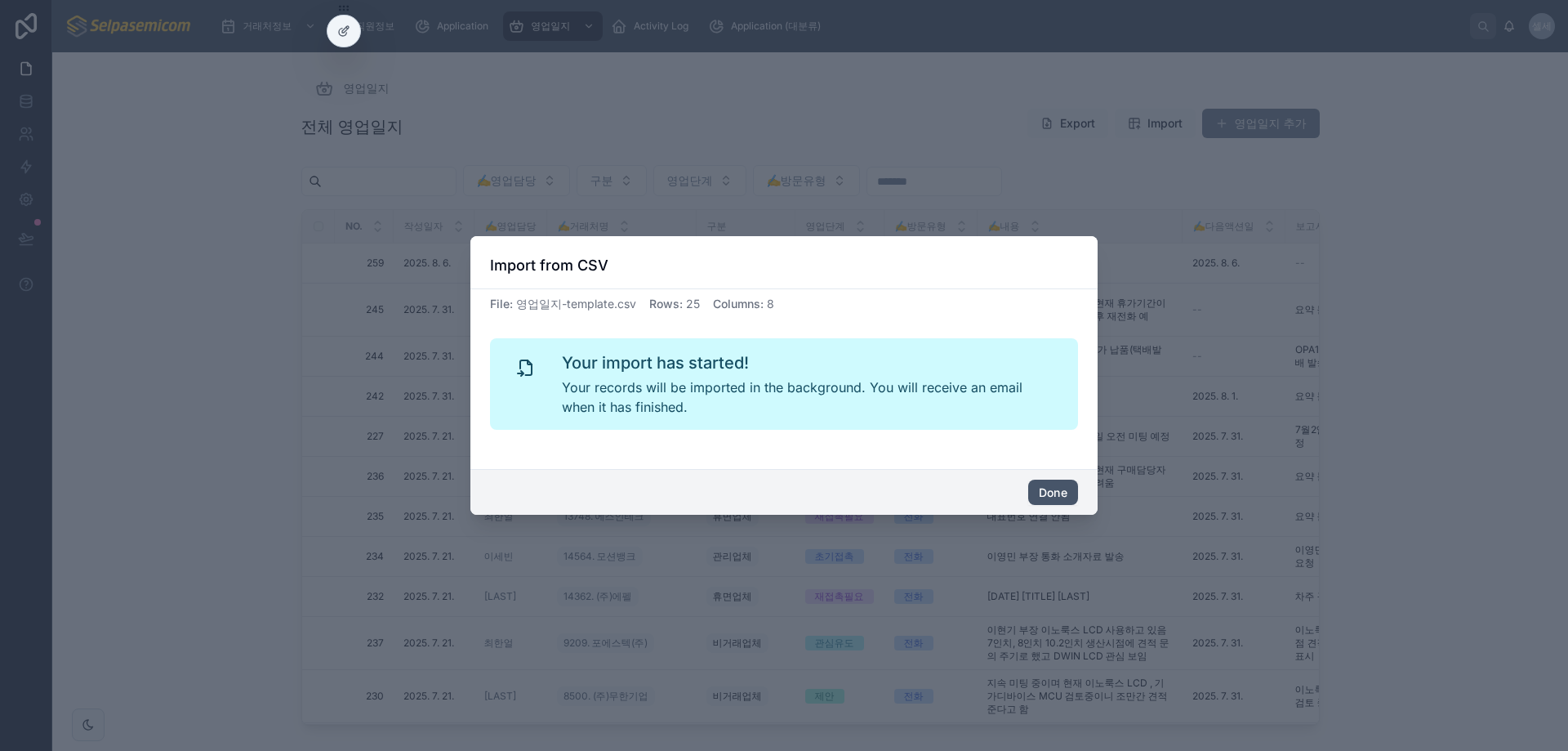 click on "Done" at bounding box center (1053, 493) 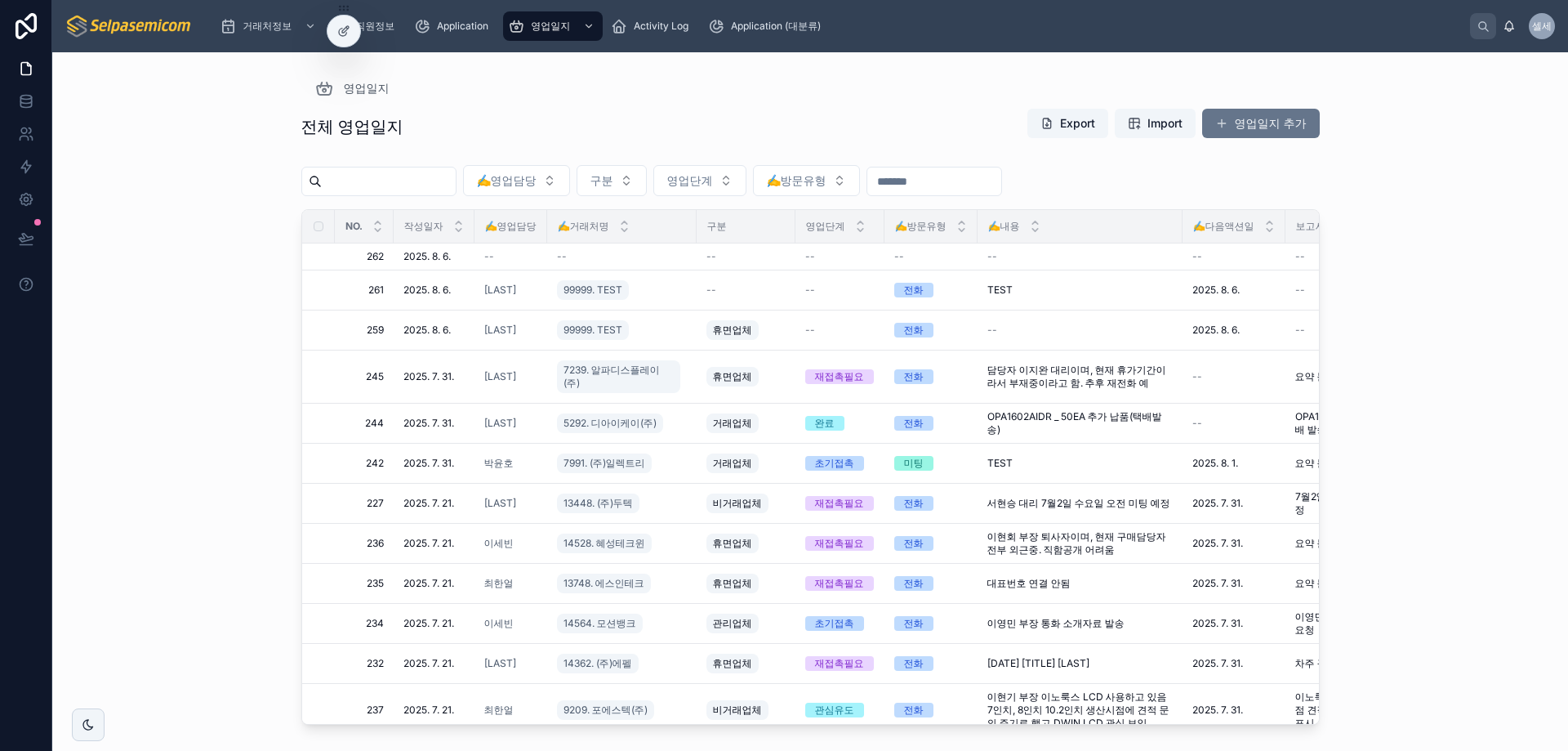 click on "전체 영업일지 Export Import 영업일지 추가 ✍️영업담당 구분 영업단계 ✍️방문유형 NO. 작성일자 ✍️영업담당 ✍️거래처명 구분 영업단계 ✍️방문유형 ✍️내용 ✍️다음액션일 보고서요약 후속액션 262 262 2025. 8. 6. 2025. 8. 6. -- -- -- -- -- -- -- -- -- 삭제 261 261 2025. 8. 6. 2025. 8. 6. 허창윤 99999. TEST -- -- 전화 TEST TEST 2025. 8. 6. 2025. 8. 6. -- -- 삭제 259 259 2025. 8. 6. 2025. 8. 6. 허창윤 99999. TEST 휴면업체 -- 전화 -- 2025. 8. 6. 2025. 8. 6. -- -- 삭제 245 245 2025. 7. 31. 2025. 7. 31. 김동일 7239. 알파디스플레이(주) 휴면업체 재접촉필요 전화 담당자 이지완 대리이며, 현재 휴가기간이라서 부재중이라고 함. 추후 재전화 예 담당자 이지완 대리이며, 현재 휴가기간이라서 부재중이라고 함. 추후 재전화 예 -- 요약 불가 요약 불가 다시 연락 요청 다시 연락 요청 삭제 244 244 2025. 7. 31. 2025. 7. 31. 김동일 --" at bounding box center [810, 414] 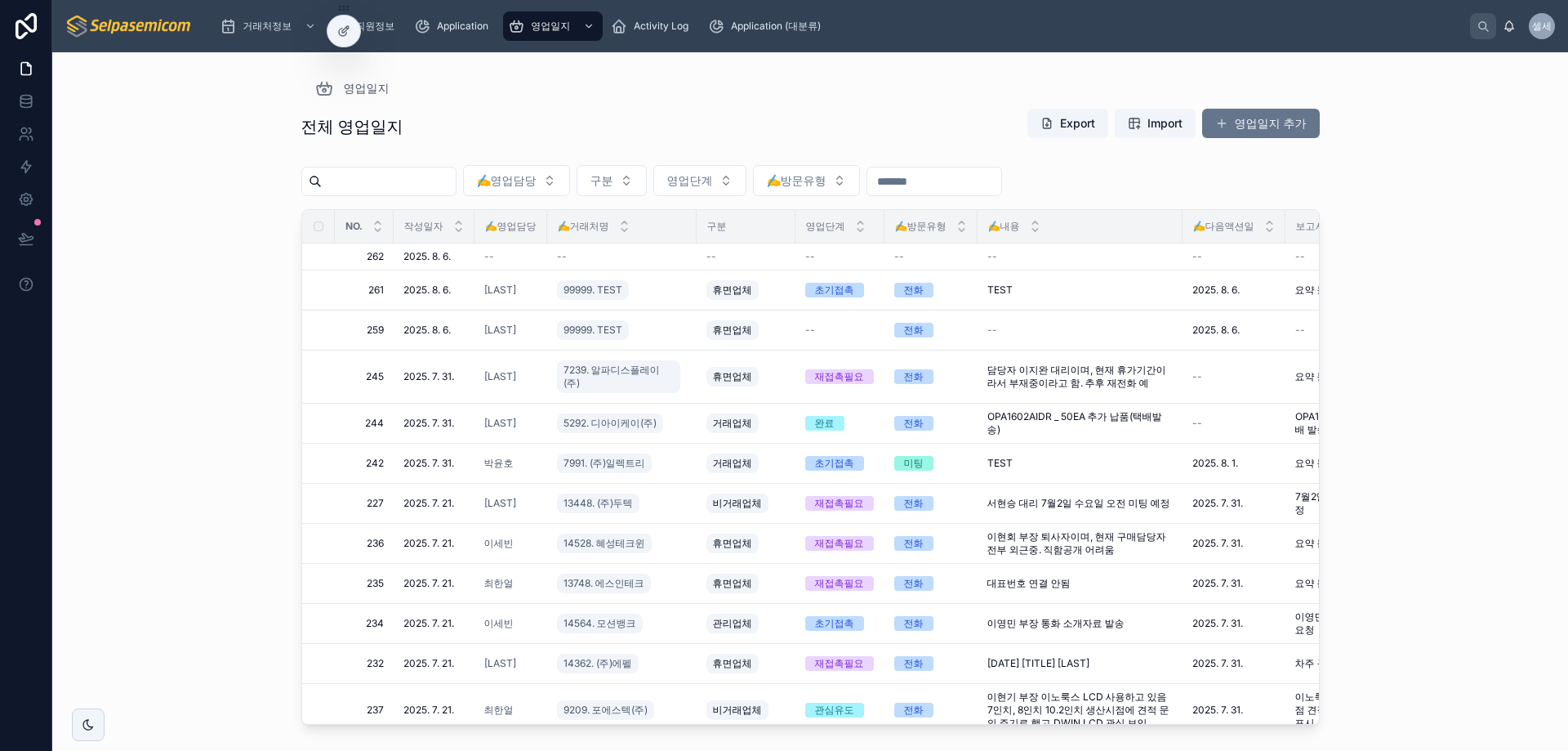 drag, startPoint x: 462, startPoint y: 123, endPoint x: 476, endPoint y: 127, distance: 14.56022 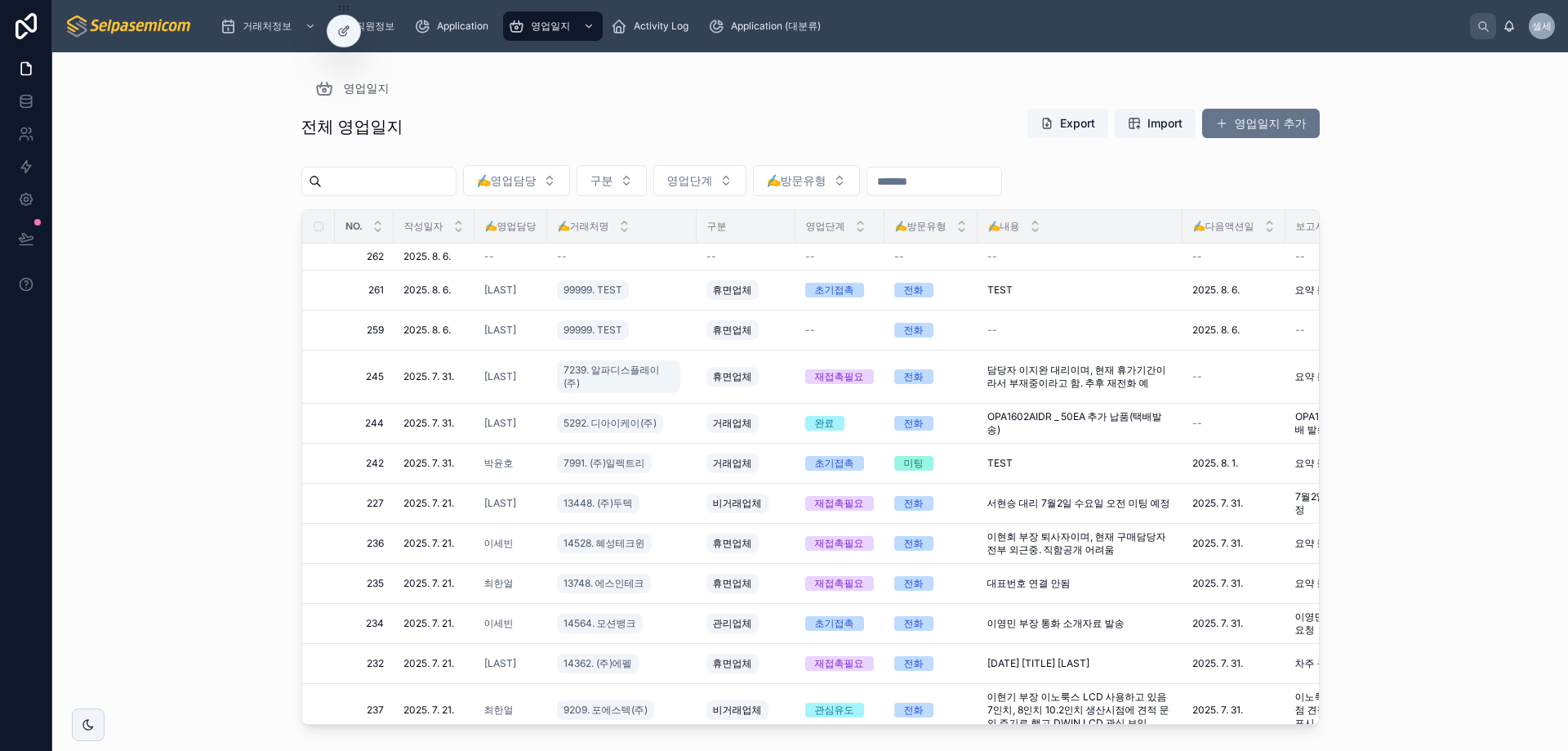 click on "영업일지" at bounding box center [810, 88] 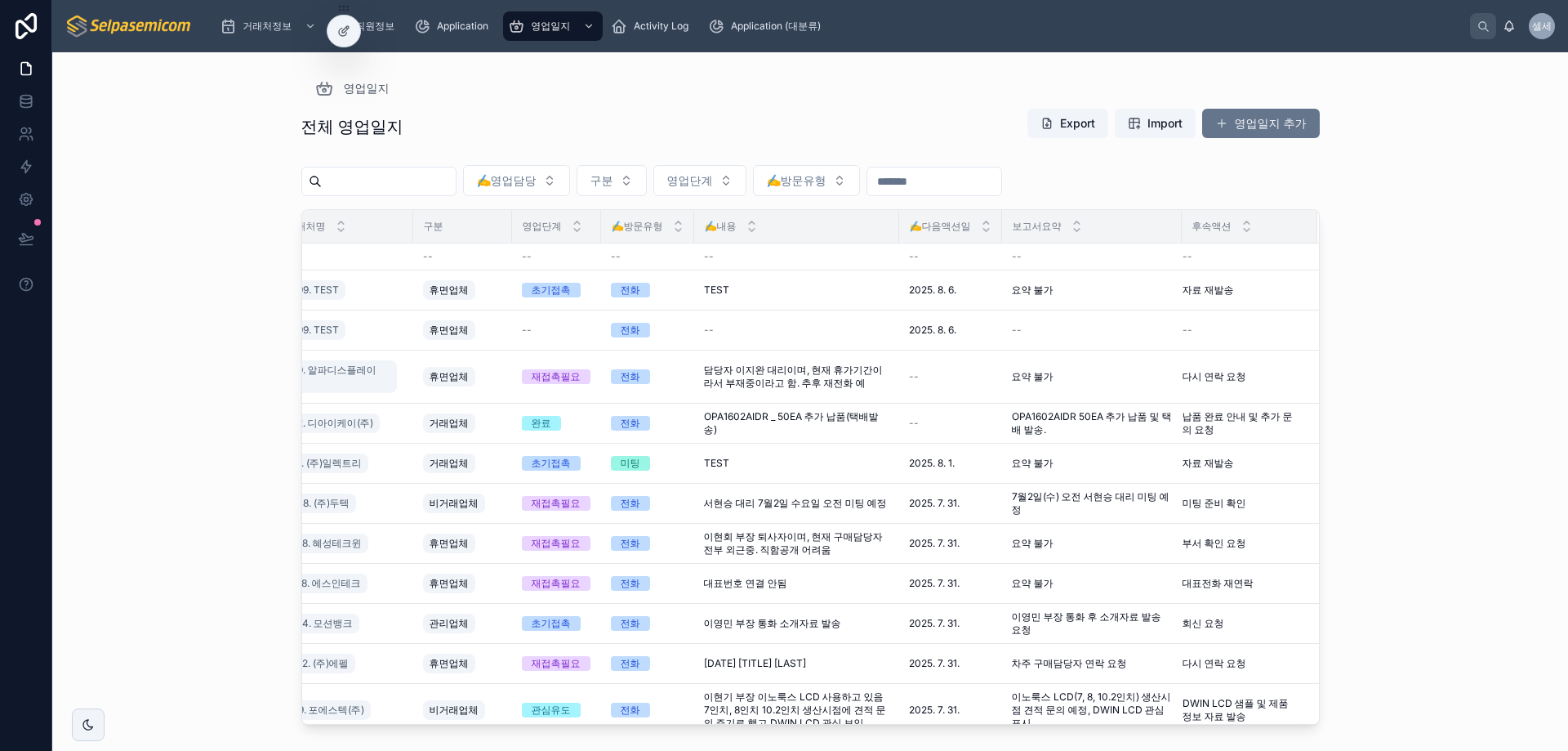 scroll, scrollTop: 0, scrollLeft: 0, axis: both 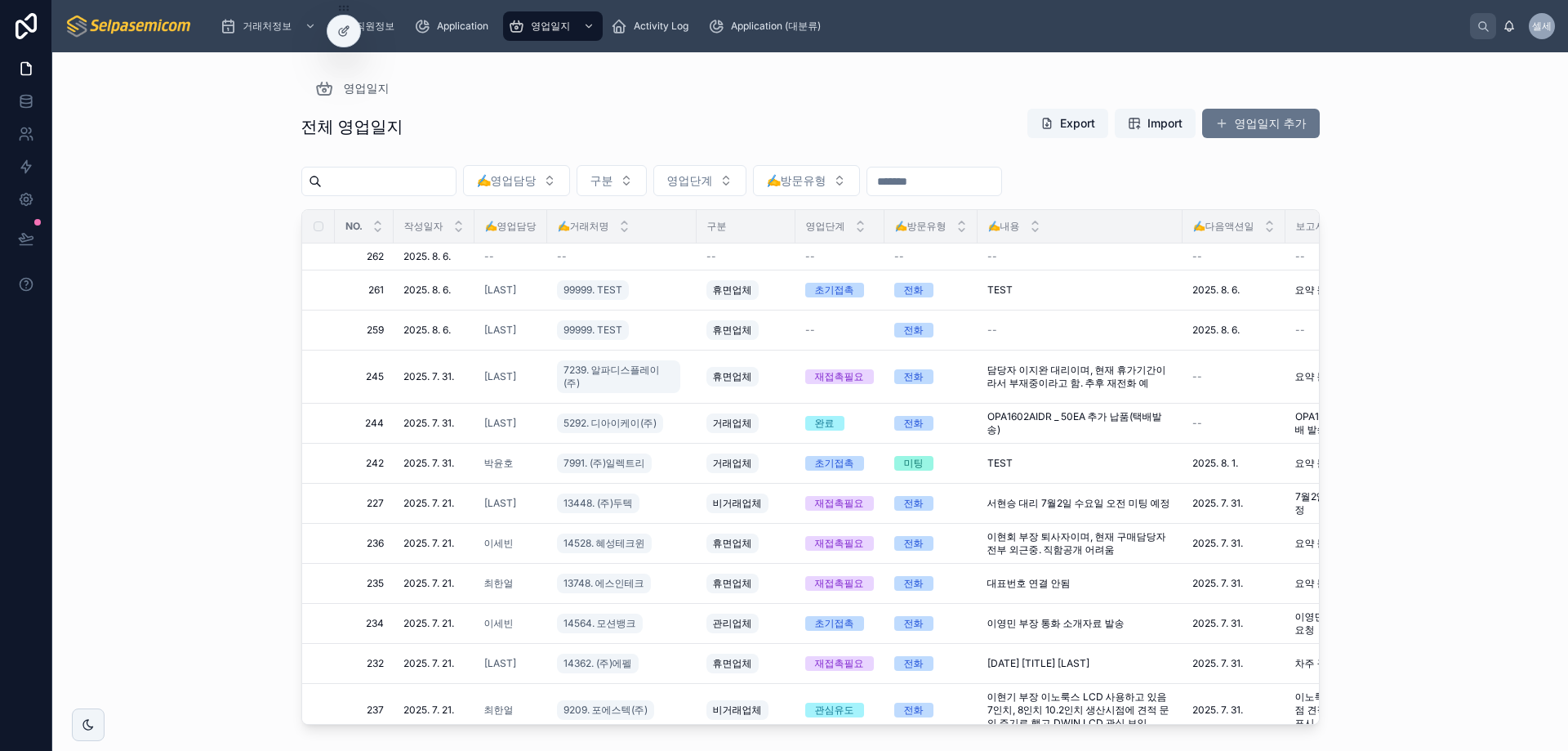drag, startPoint x: 1315, startPoint y: 183, endPoint x: 1286, endPoint y: 158, distance: 38.28838 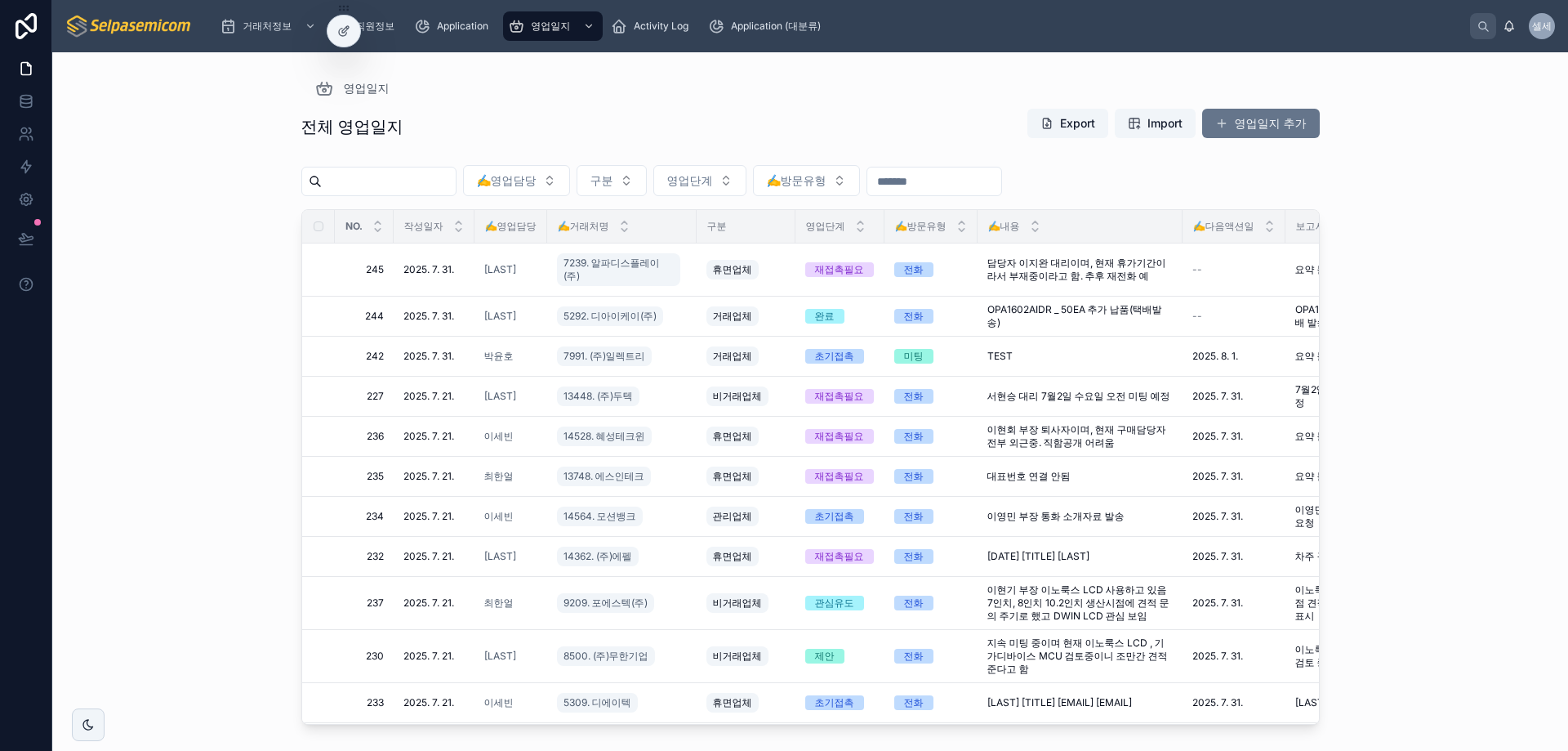 click on "영업일지 전체 영업일지 Export Import 영업일지 추가 ✍️영업담당 구분 영업단계 ✍️방문유형 NO. 작성일자 ✍️영업담당 ✍️거래처명 구분 영업단계 ✍️방문유형 ✍️내용 ✍️다음액션일 보고서요약 후속액션 245 245 2025. 7. 31. 2025. 7. 31. 김동일 7239. 알파디스플레이(주) 휴면업체 재접촉필요 전화 담당자 이지완 대리이며, 현재 휴가기간이라서 부재중이라고 함. 추후 재전화 예 담당자 이지완 대리이며, 현재 휴가기간이라서 부재중이라고 함. 추후 재전화 예 -- 요약 불가 요약 불가 다시 연락 요청 다시 연락 요청 삭제 244 244 2025. 7. 31. 2025. 7. 31. 김동일 5292. 디아이케이(주) 거래업체 완료 전화 OPA1602AIDR _ 50EA 추가 납품(택배발송) OPA1602AIDR _ 50EA 추가 납품(택배발송) -- OPA1602AIDR 50EA 추가 납품 및 택배 발송. OPA1602AIDR 50EA 추가 납품 및 택배 발송. 삭제 242 242 2025. 7. 31. 박윤호" at bounding box center (810, 401) 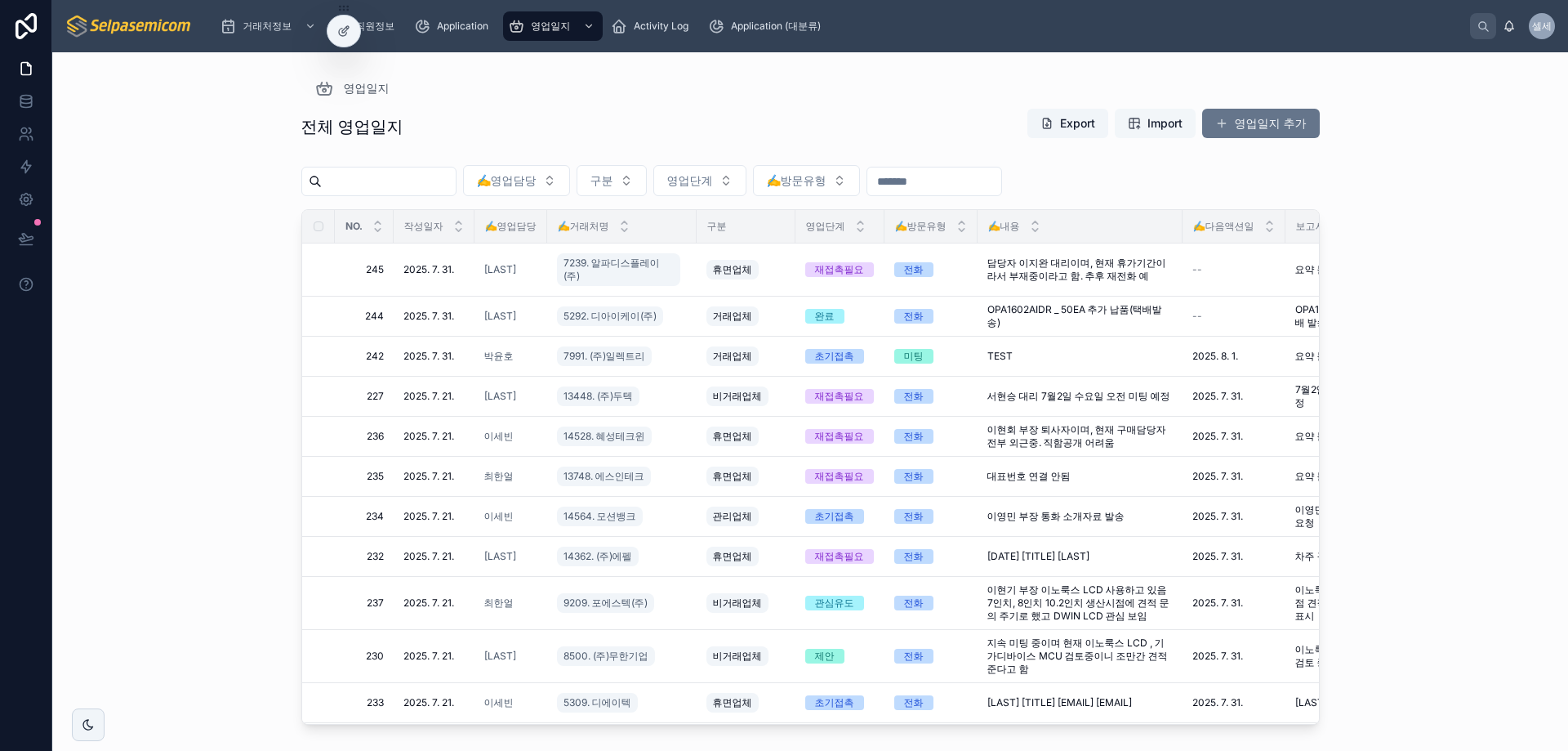 click on "Import" at bounding box center (1165, 123) 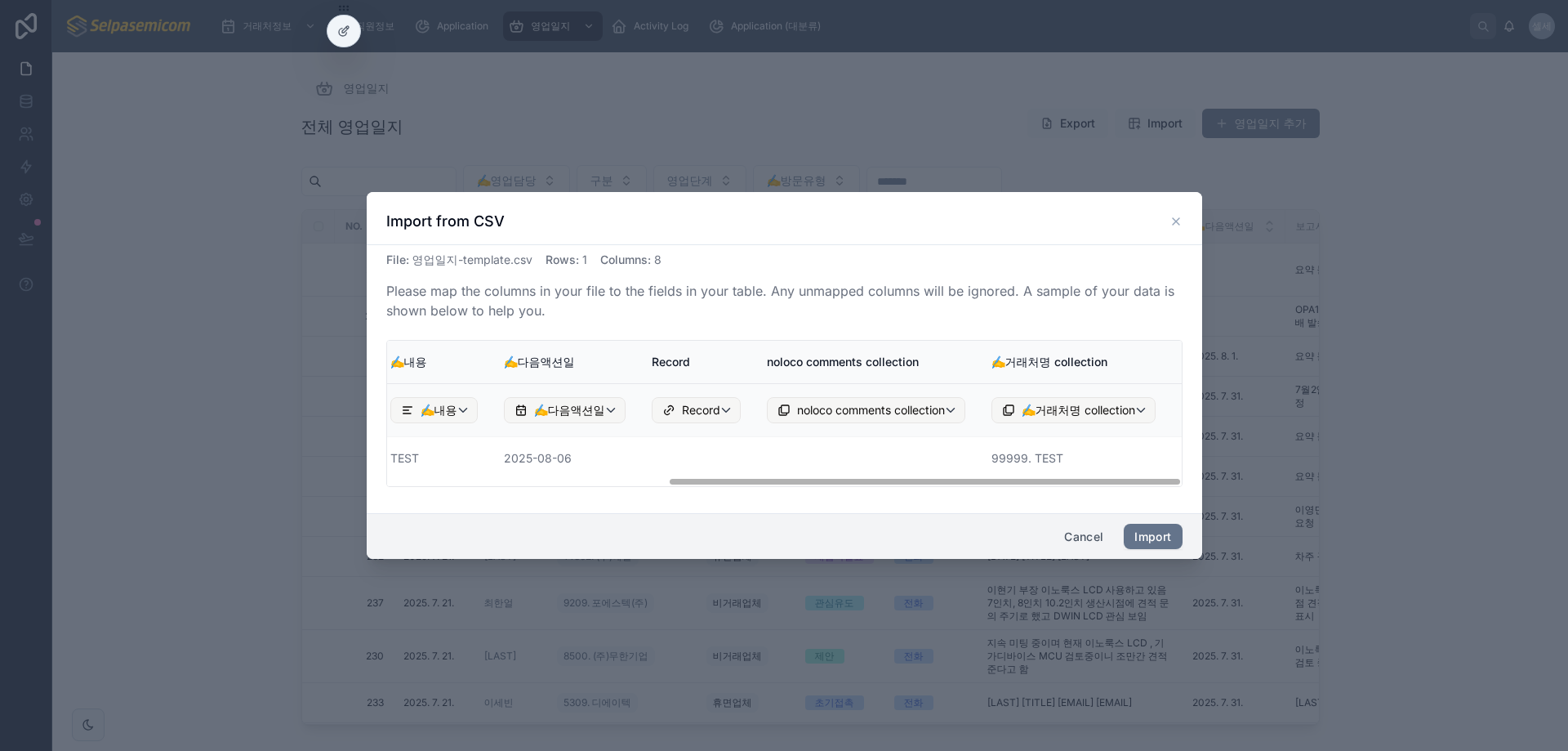 scroll, scrollTop: 0, scrollLeft: 0, axis: both 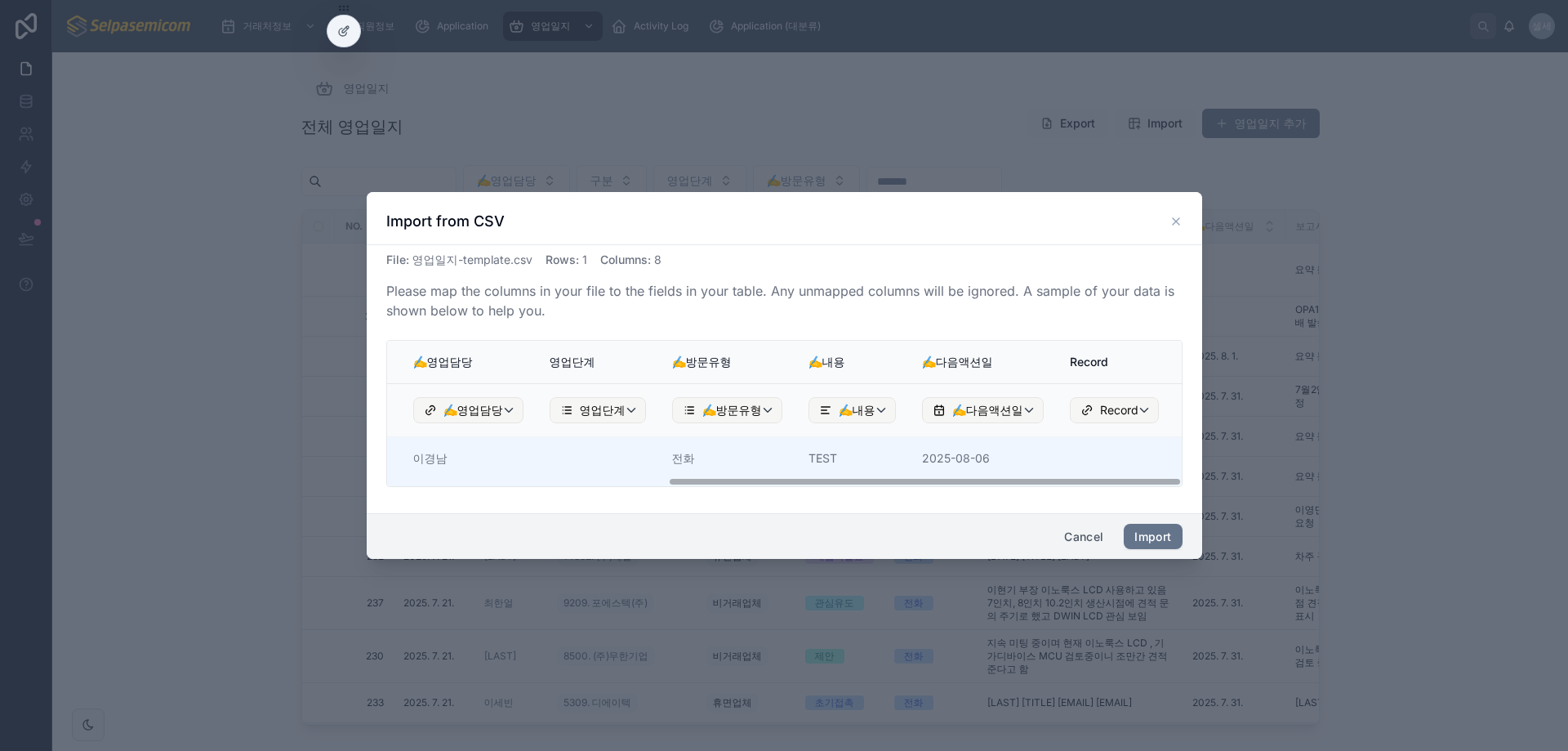 drag, startPoint x: 854, startPoint y: 480, endPoint x: 710, endPoint y: 449, distance: 147.29902 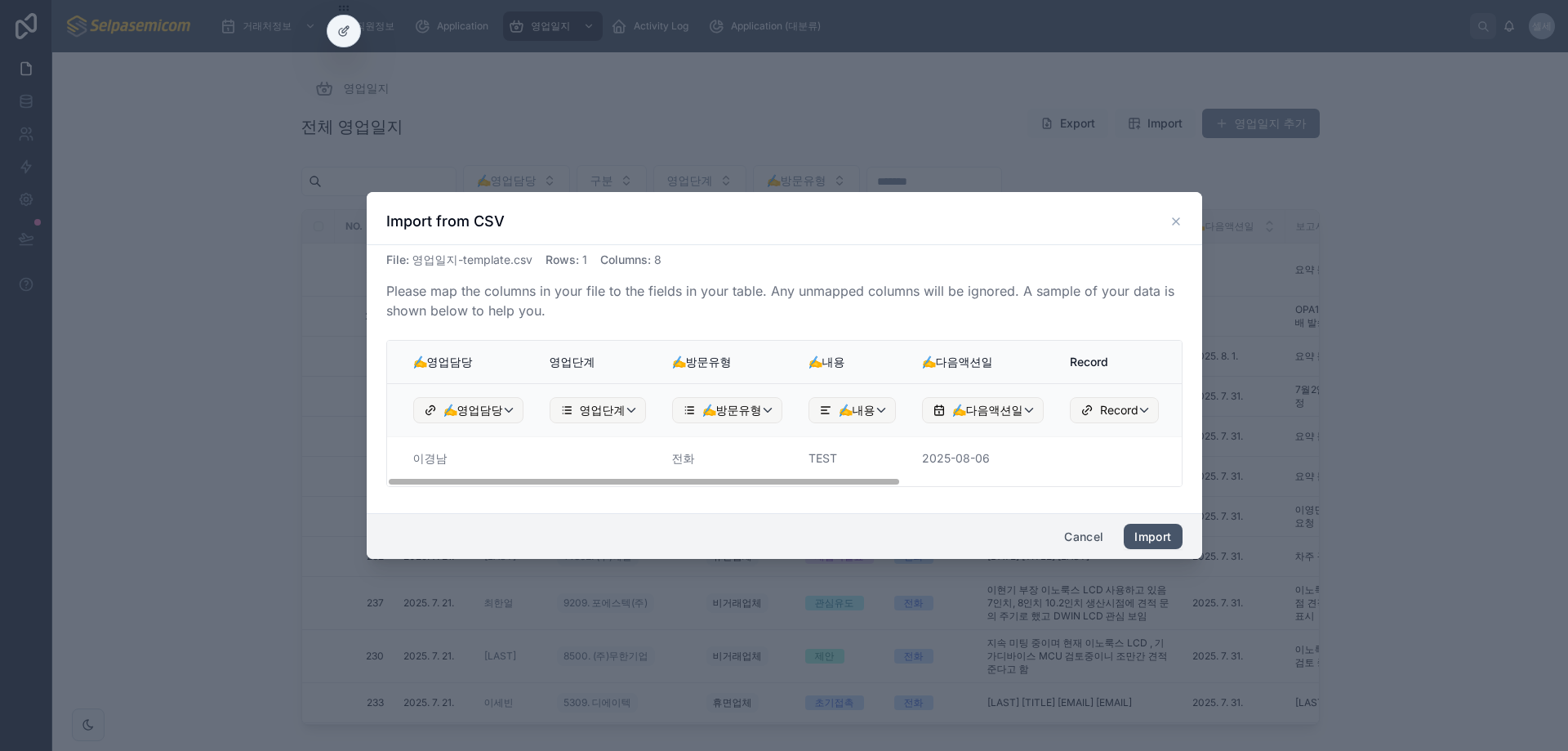 click on "Import" at bounding box center [1152, 537] 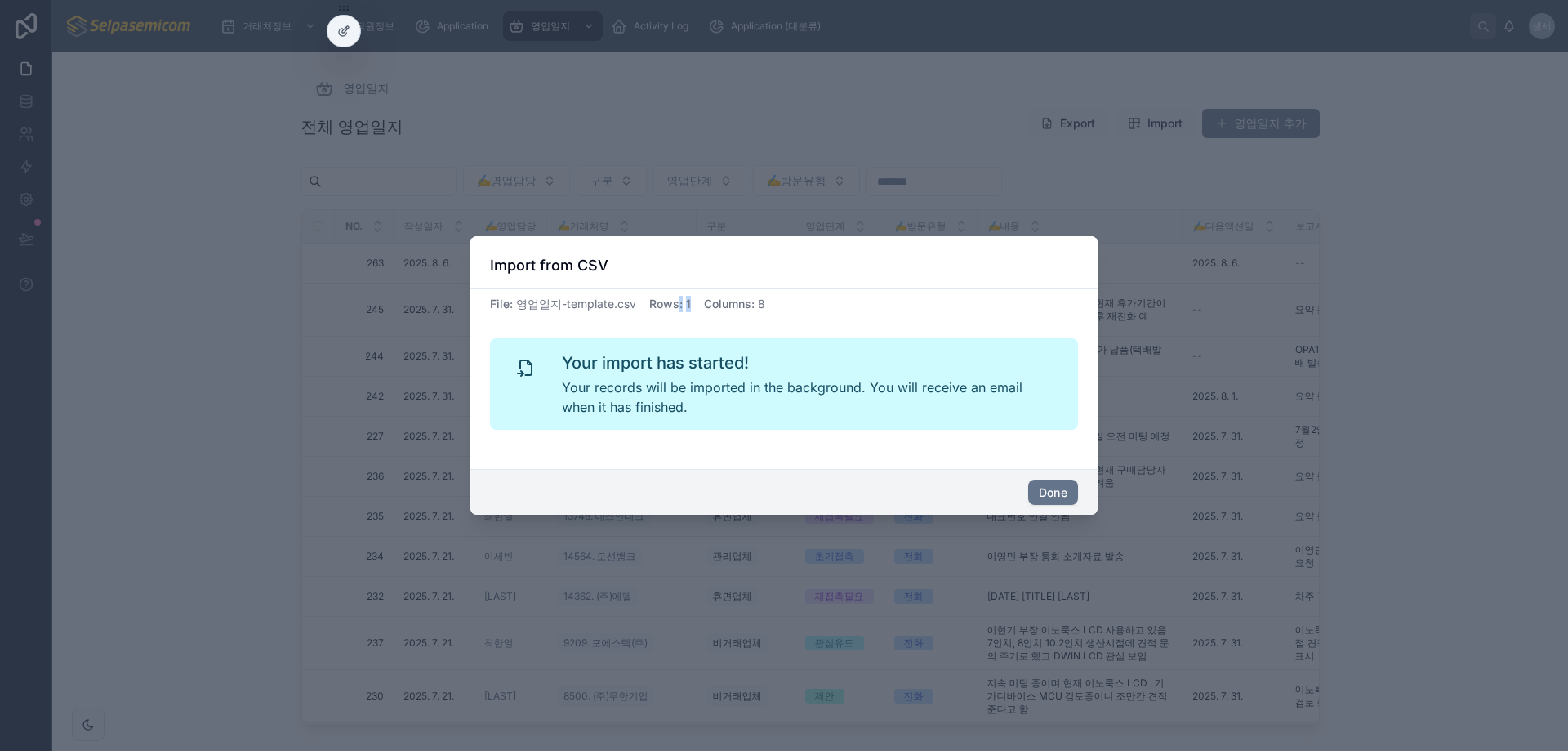 click on "Rows : 1" at bounding box center [670, 304] 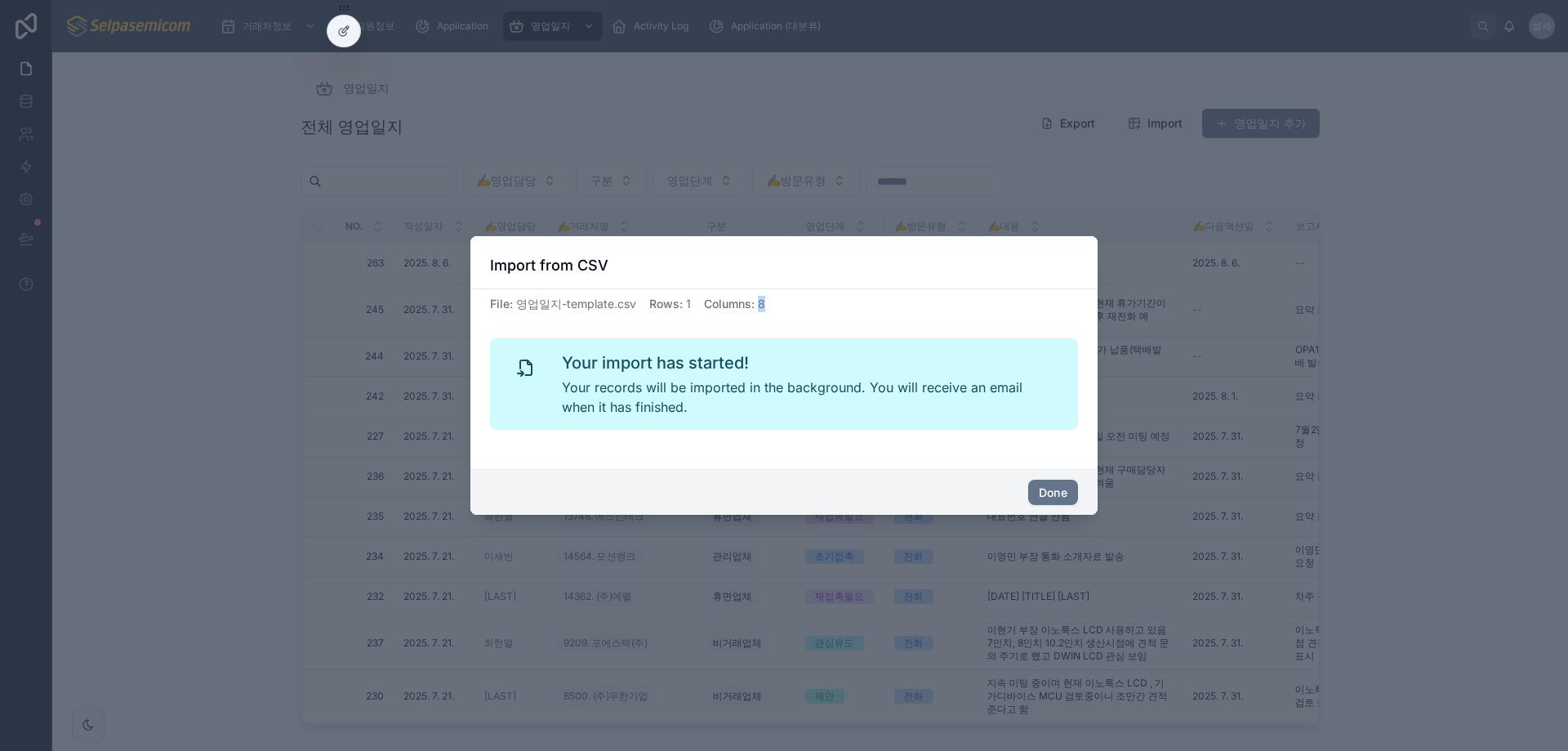drag, startPoint x: 760, startPoint y: 300, endPoint x: 768, endPoint y: 304, distance: 8.944272 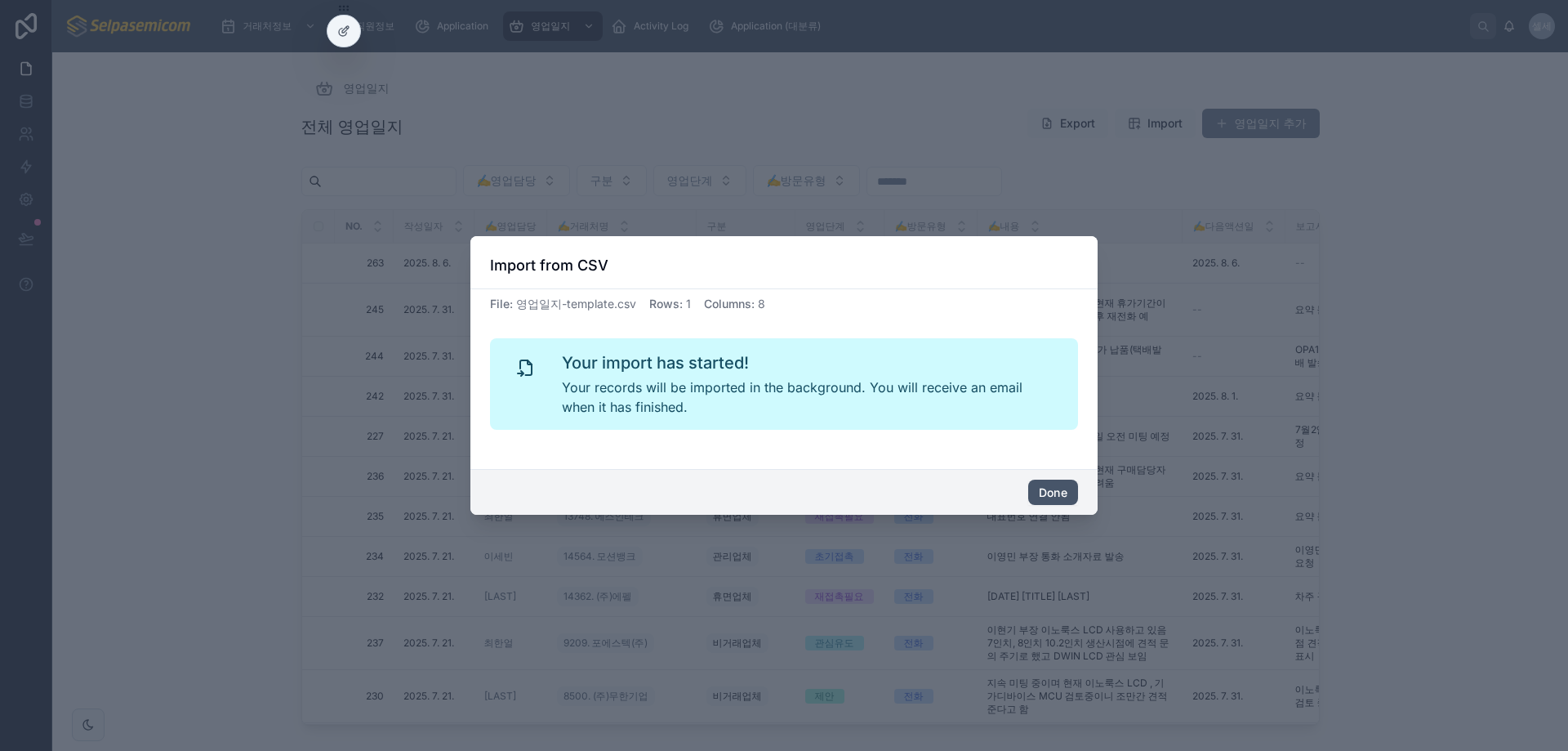 click on "Done" at bounding box center (1053, 493) 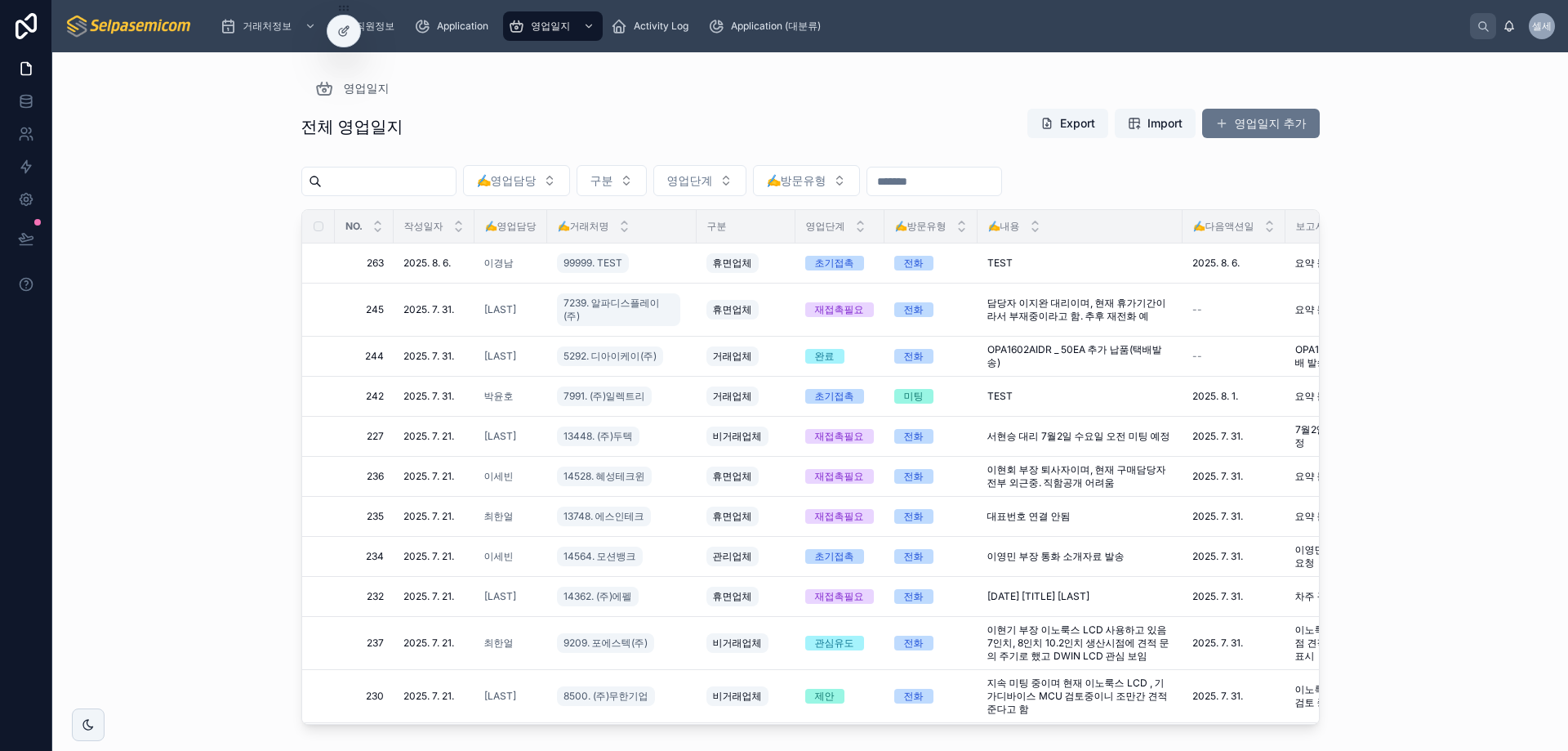 drag, startPoint x: 1456, startPoint y: 355, endPoint x: 1495, endPoint y: 293, distance: 73.24616 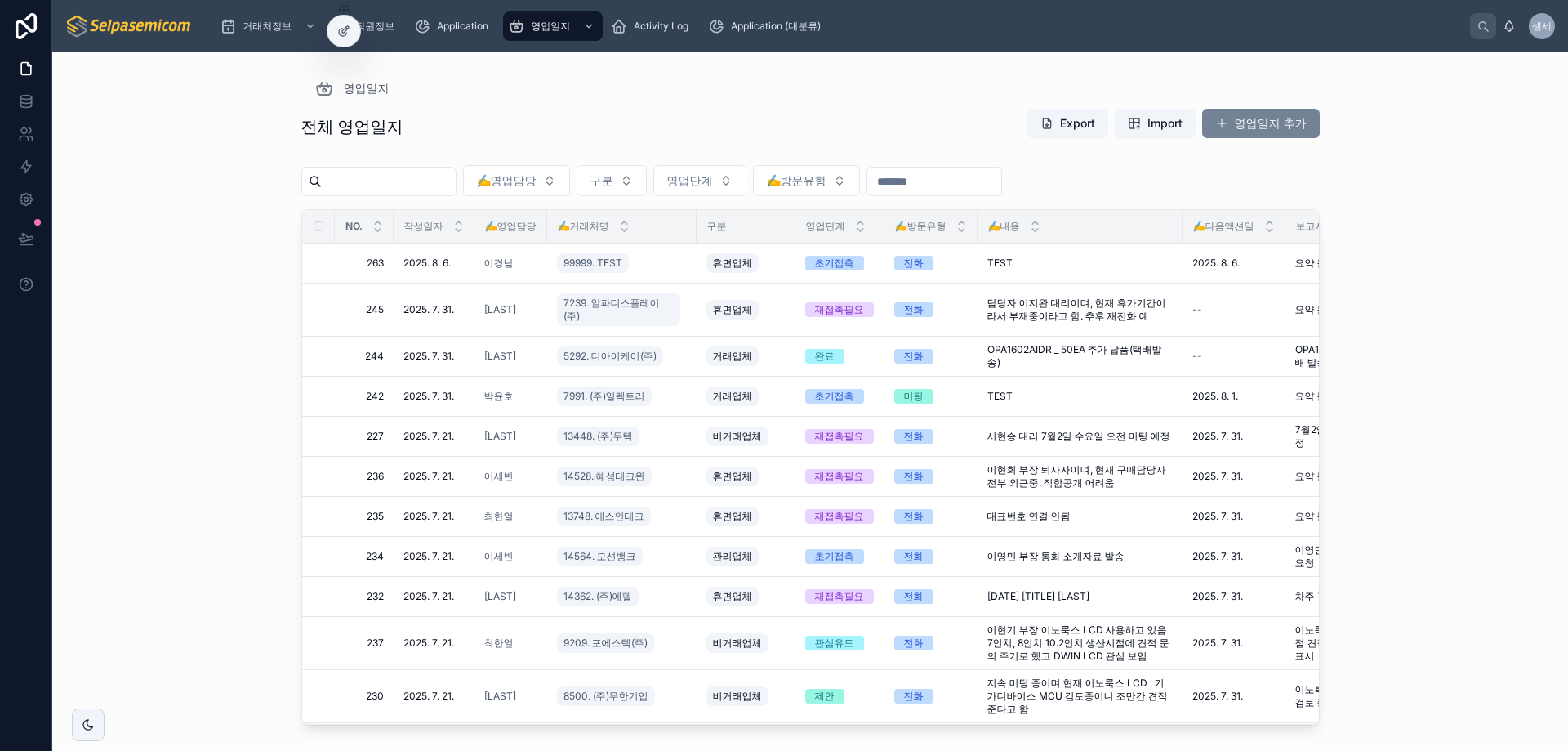 click on "영업일지 추가" at bounding box center [1261, 123] 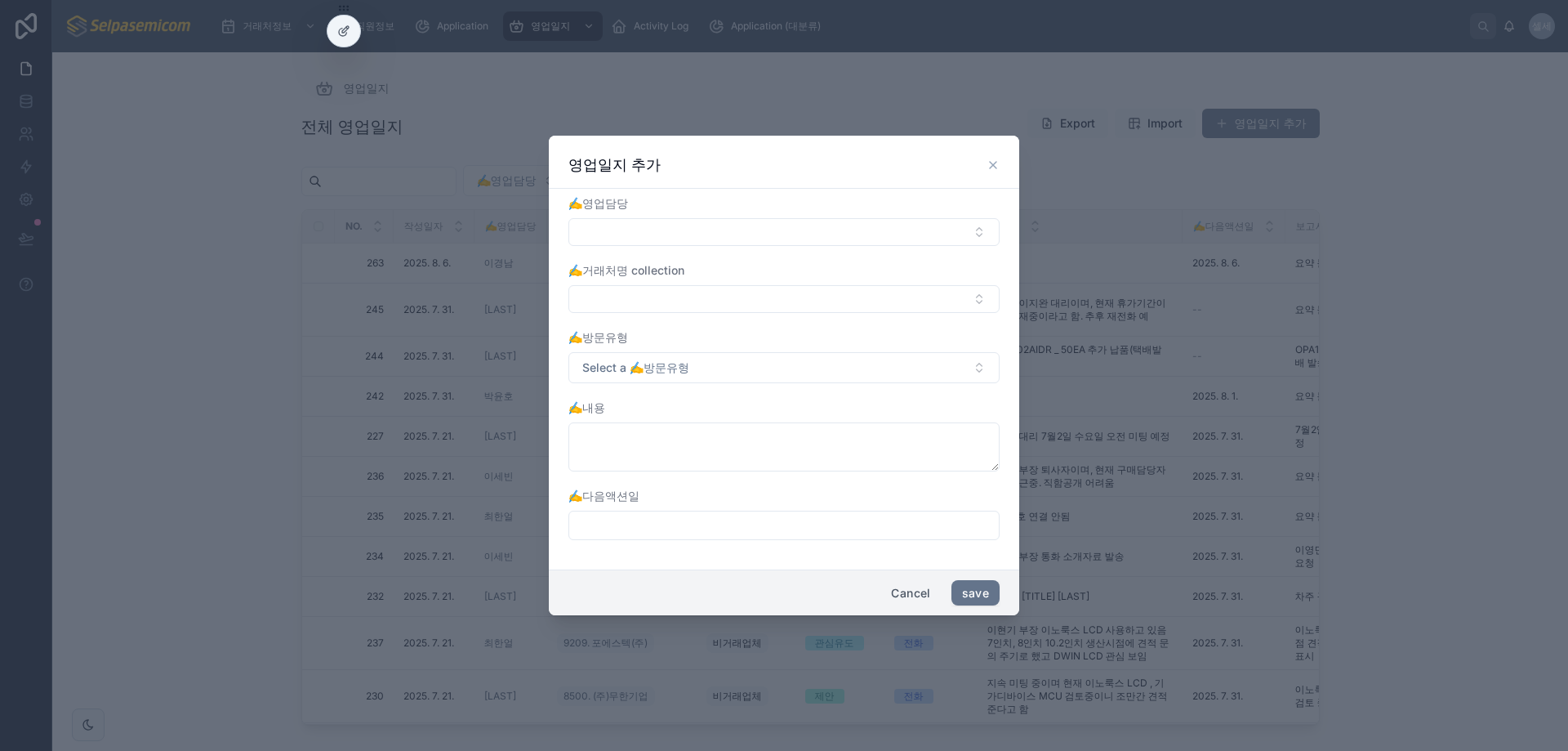 click 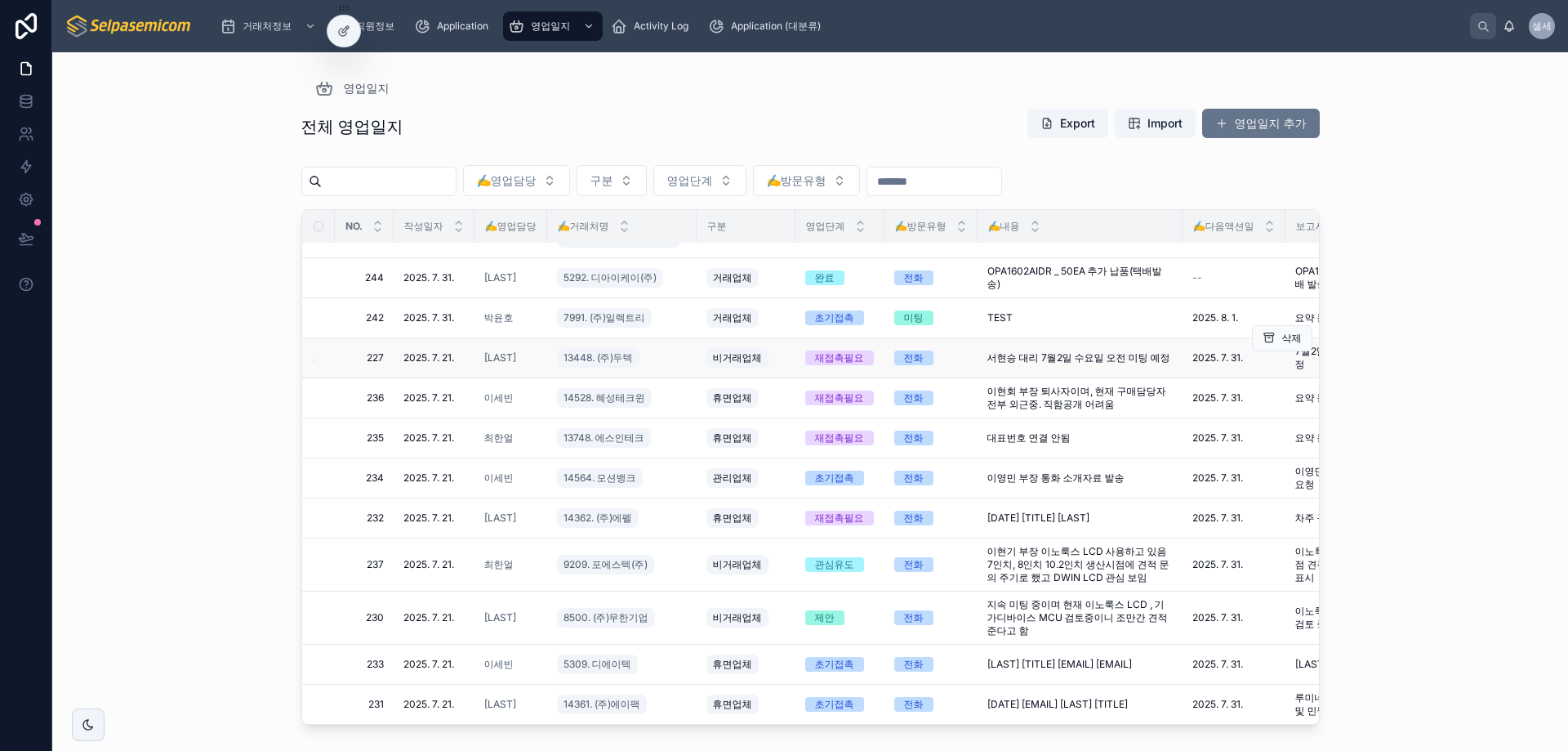 scroll, scrollTop: 0, scrollLeft: 0, axis: both 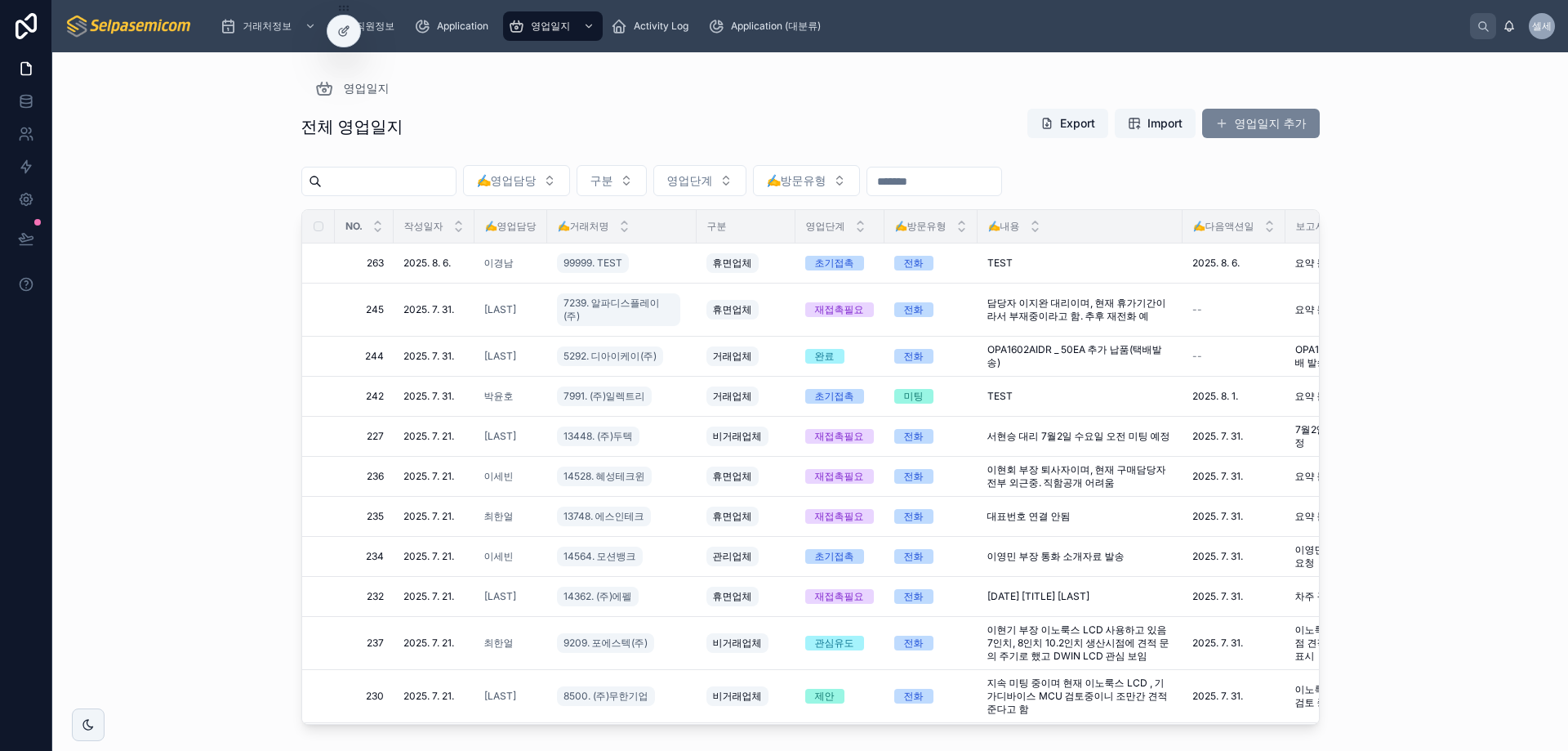 click on "영업일지 추가" at bounding box center (1261, 123) 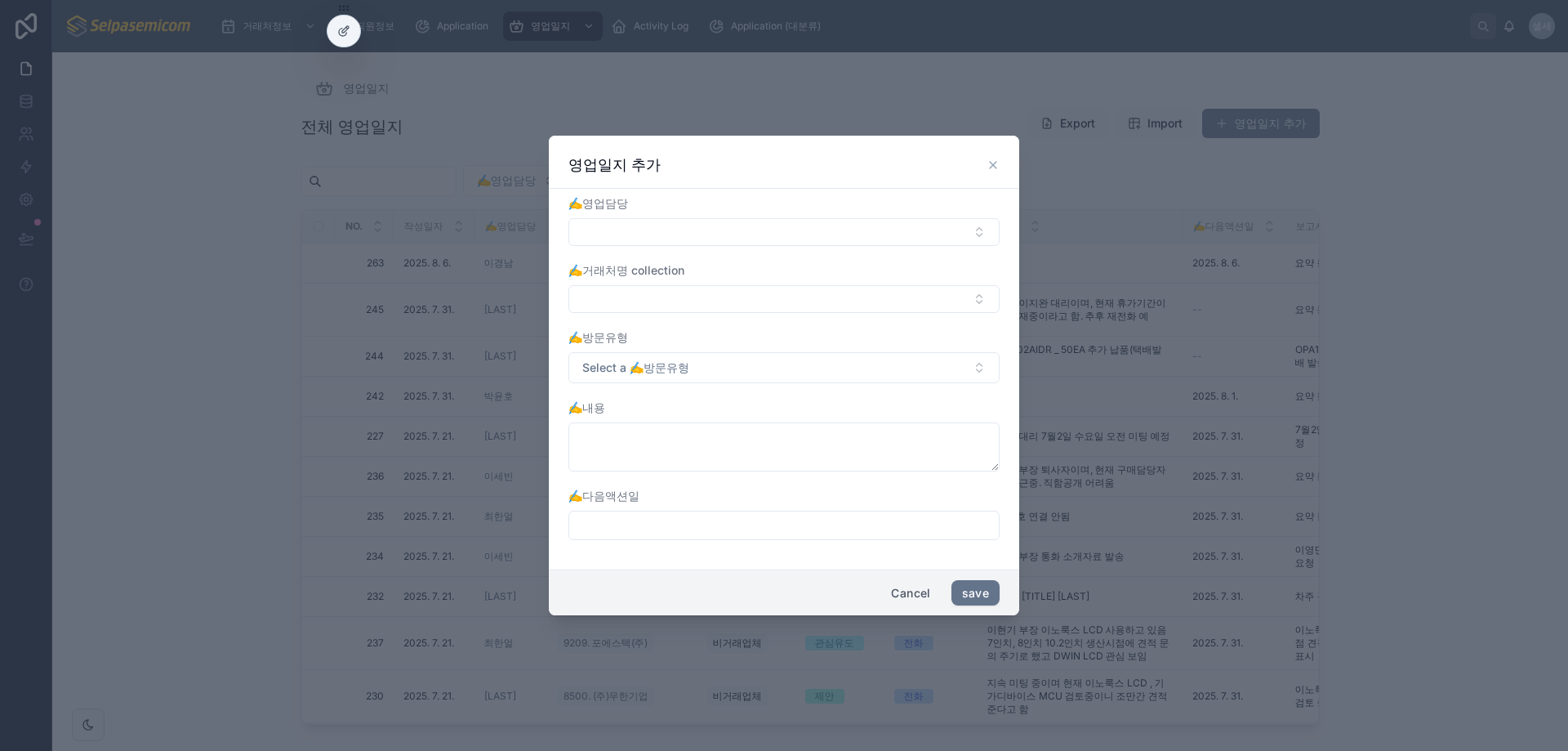 click at bounding box center (784, 375) 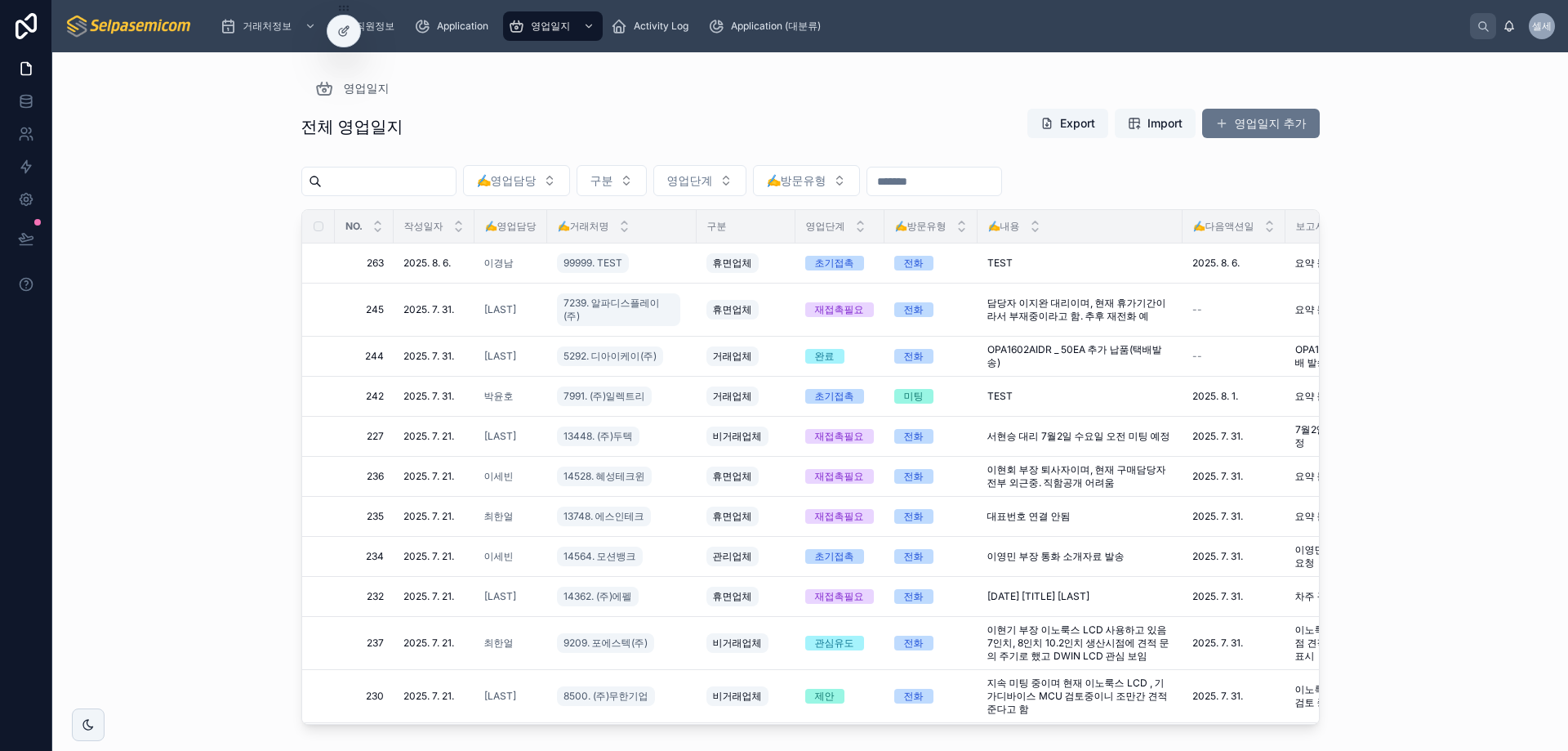 click on "Import" at bounding box center (1155, 123) 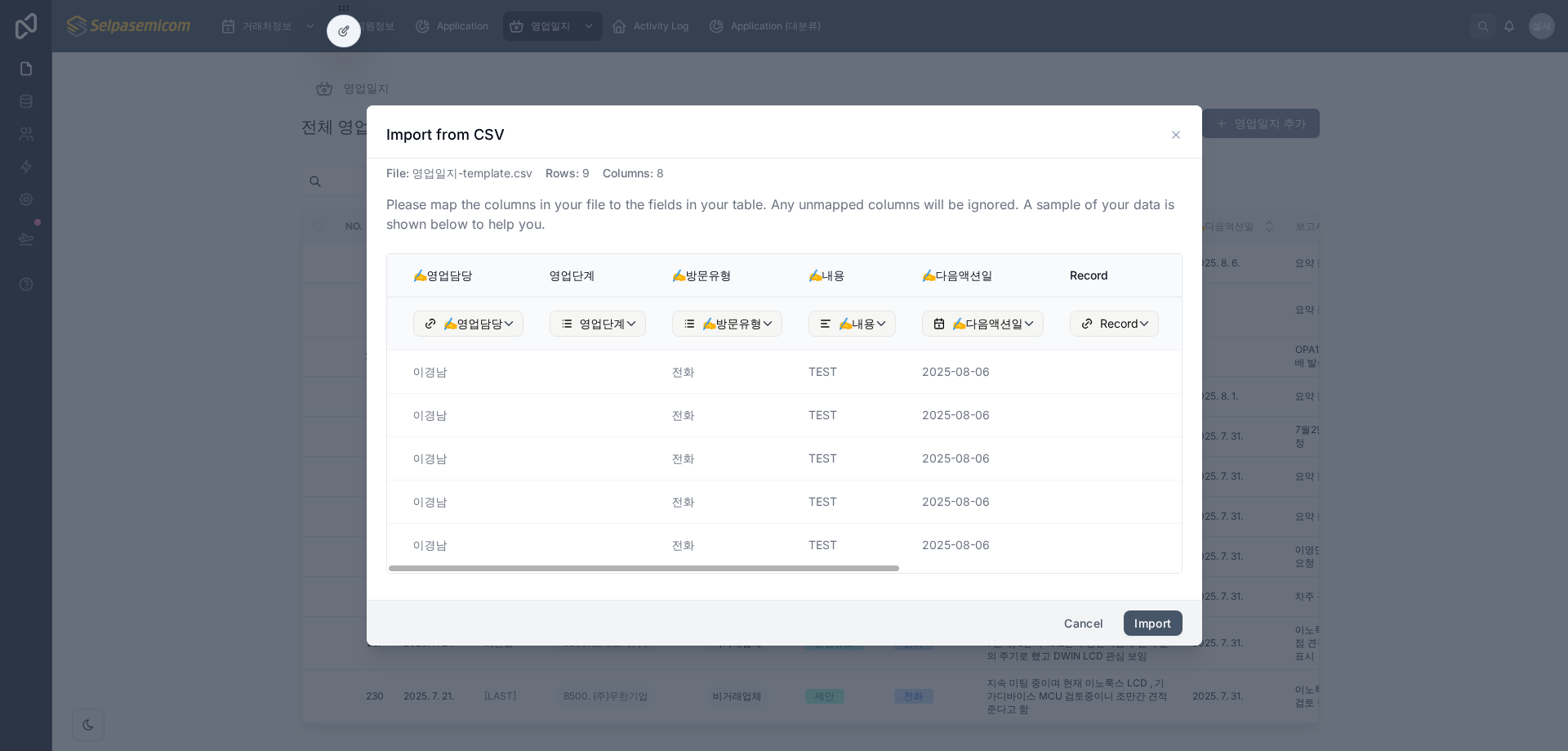 click on "Import" at bounding box center [1152, 624] 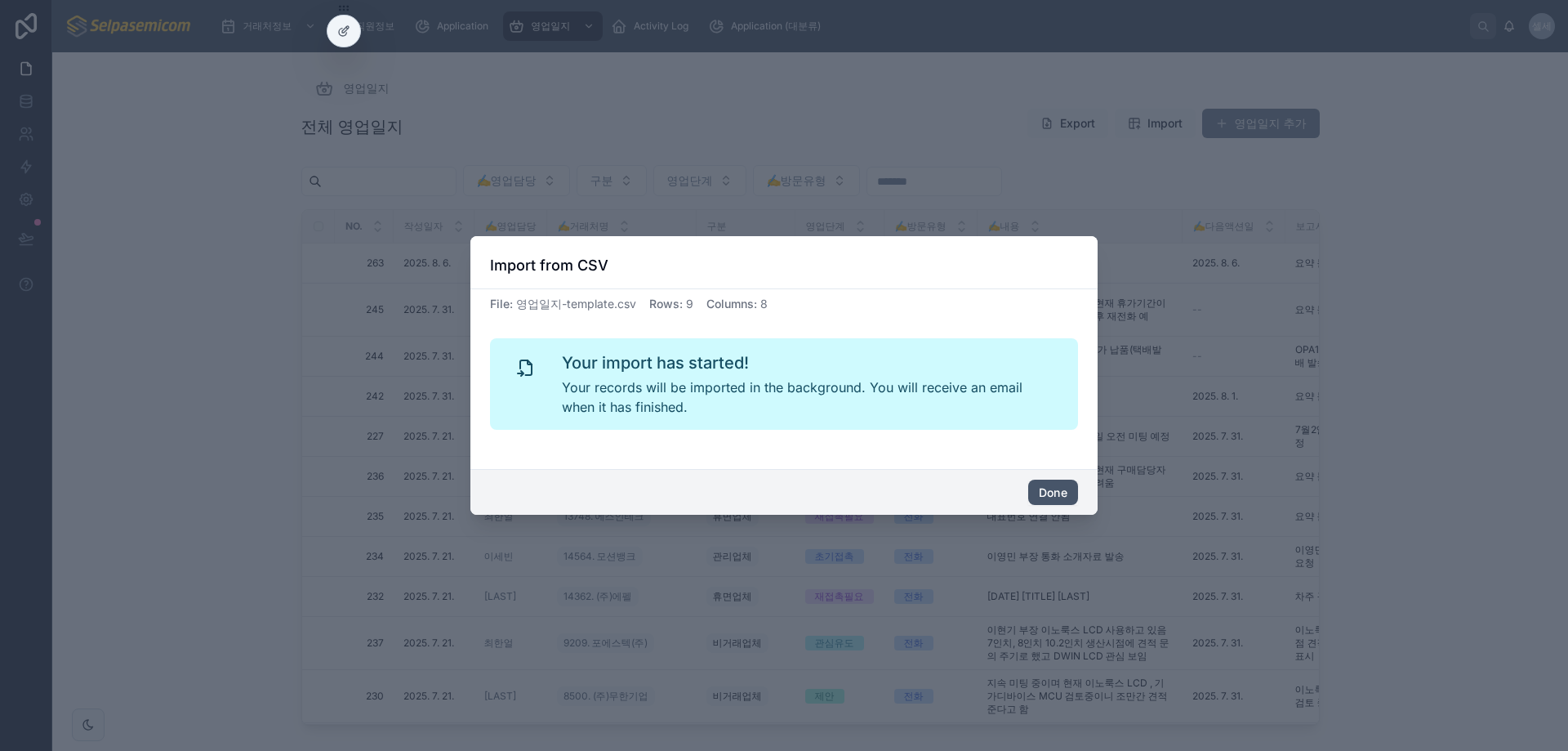 click on "Done" at bounding box center [1053, 493] 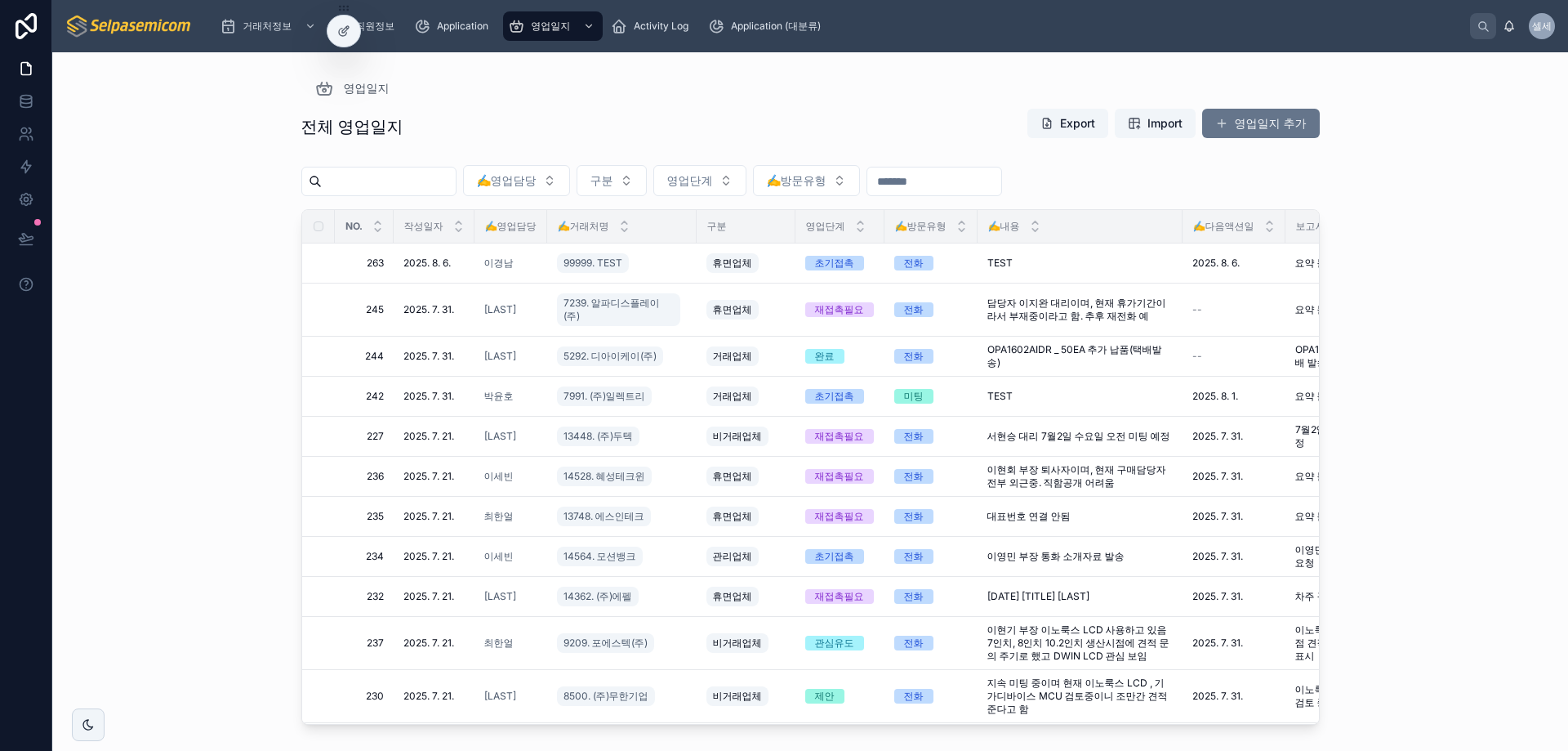 click on "영업일지 전체 영업일지 Export Import 영업일지 추가 ✍️영업담당 구분 영업단계 ✍️방문유형 NO. 작성일자 ✍️영업담당 ✍️거래처명 구분 영업단계 ✍️방문유형 ✍️내용 ✍️다음액션일 보고서요약 후속액션 263 263 2025. 8. 6. 2025. 8. 6. 이경남 99999. TEST 휴면업체 초기접촉 전화 TEST TEST 2025. 8. 6. 2025. 8. 6. 요약 불가 요약 불가 자료 재발송 자료 재발송 삭제 245 245 2025. 7. 31. 2025. 7. 31. 김동일 7239. 알파디스플레이(주) 휴면업체 재접촉필요 전화 담당자 이지완 대리이며, 현재 휴가기간이라서 부재중이라고 함. 추후 재전화 예 담당자 이지완 대리이며, 현재 휴가기간이라서 부재중이라고 함. 추후 재전화 예 -- 요약 불가 요약 불가 다시 연락 요청 다시 연락 요청 삭제 244 244 2025. 7. 31. 2025. 7. 31. 김동일 5292. 디아이케이(주) 거래업체 완료 전화 -- 삭제 242 242 2025. 7. 31. 2025. 7. 31." at bounding box center (810, 401) 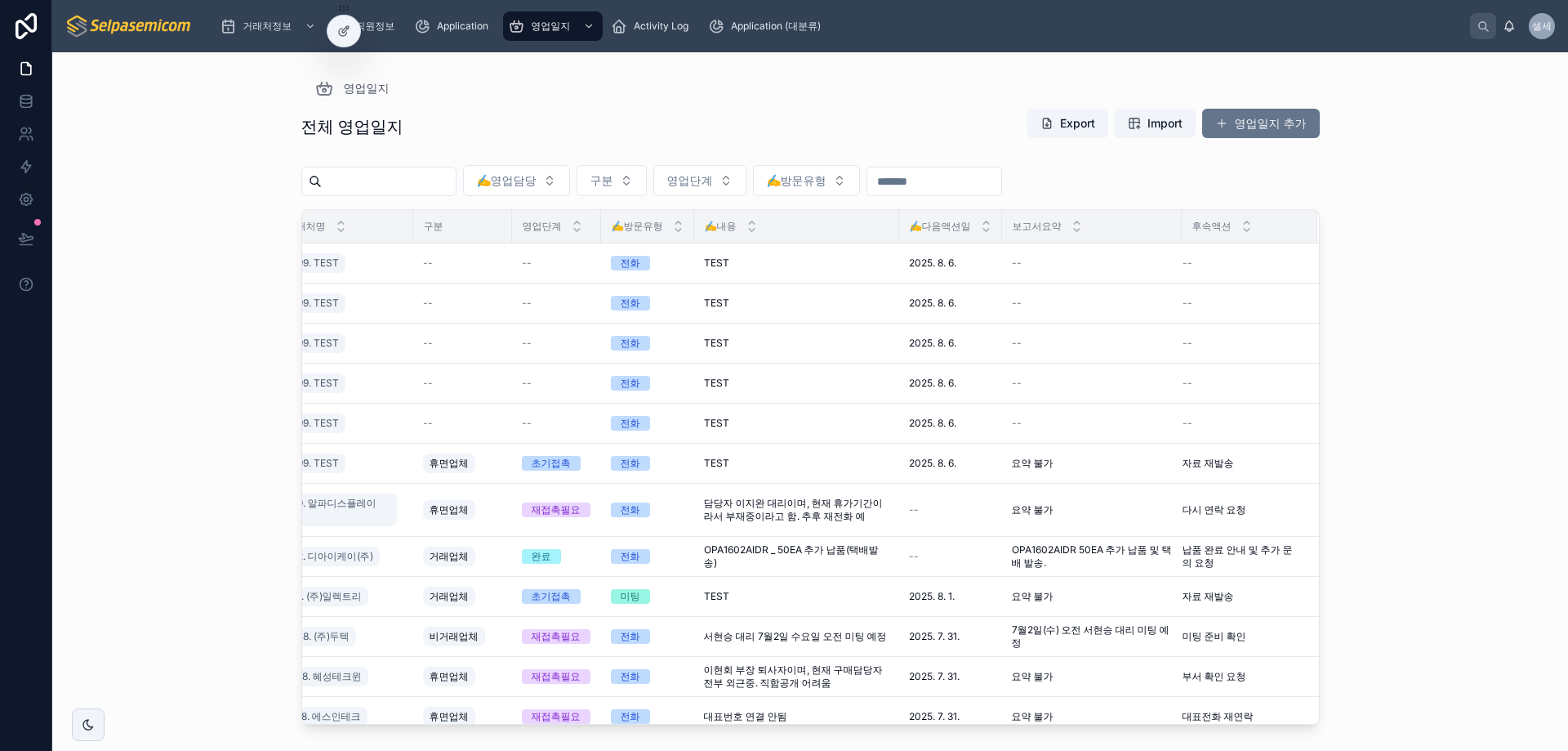 scroll, scrollTop: 0, scrollLeft: 0, axis: both 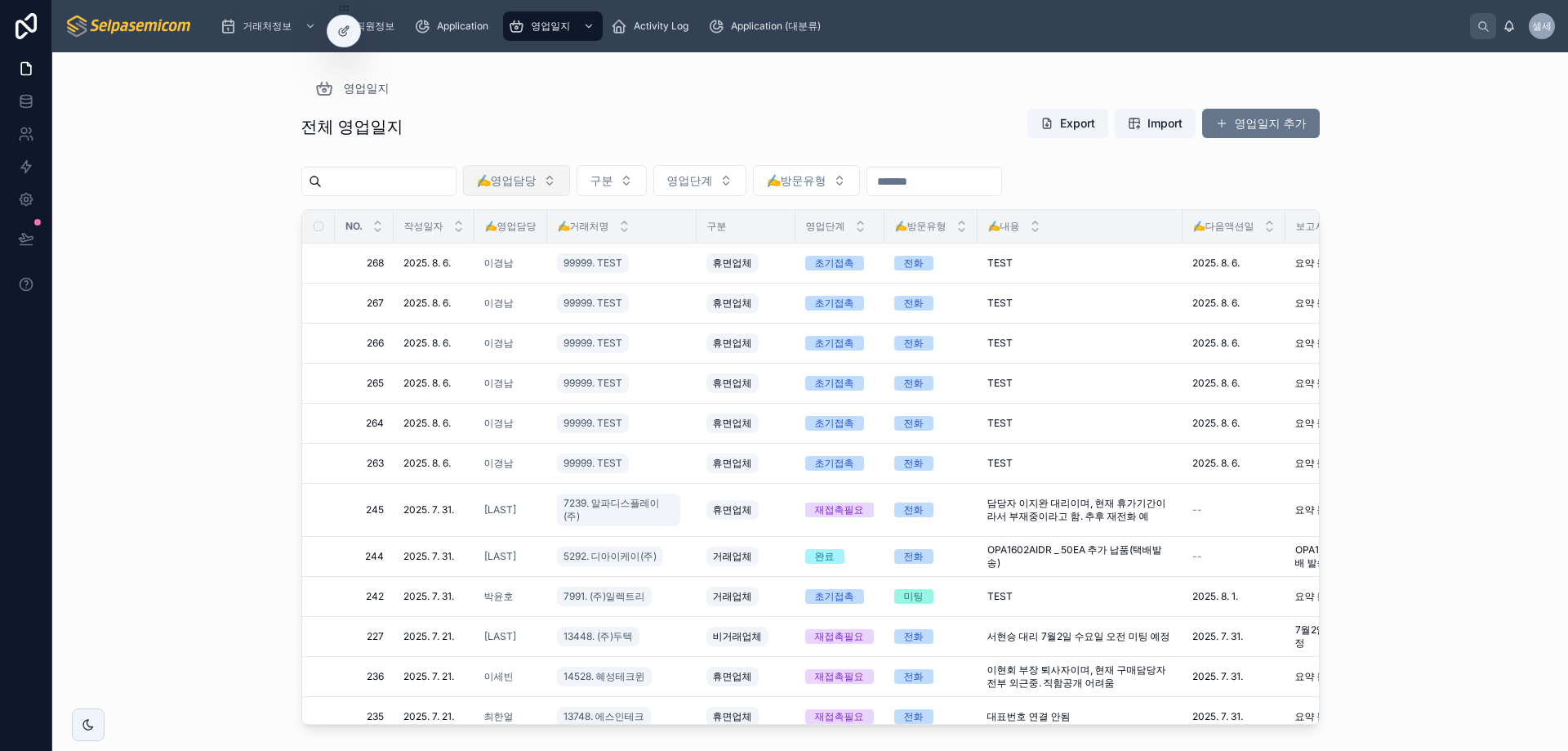 click on "✍️영업담당" at bounding box center (516, 181) 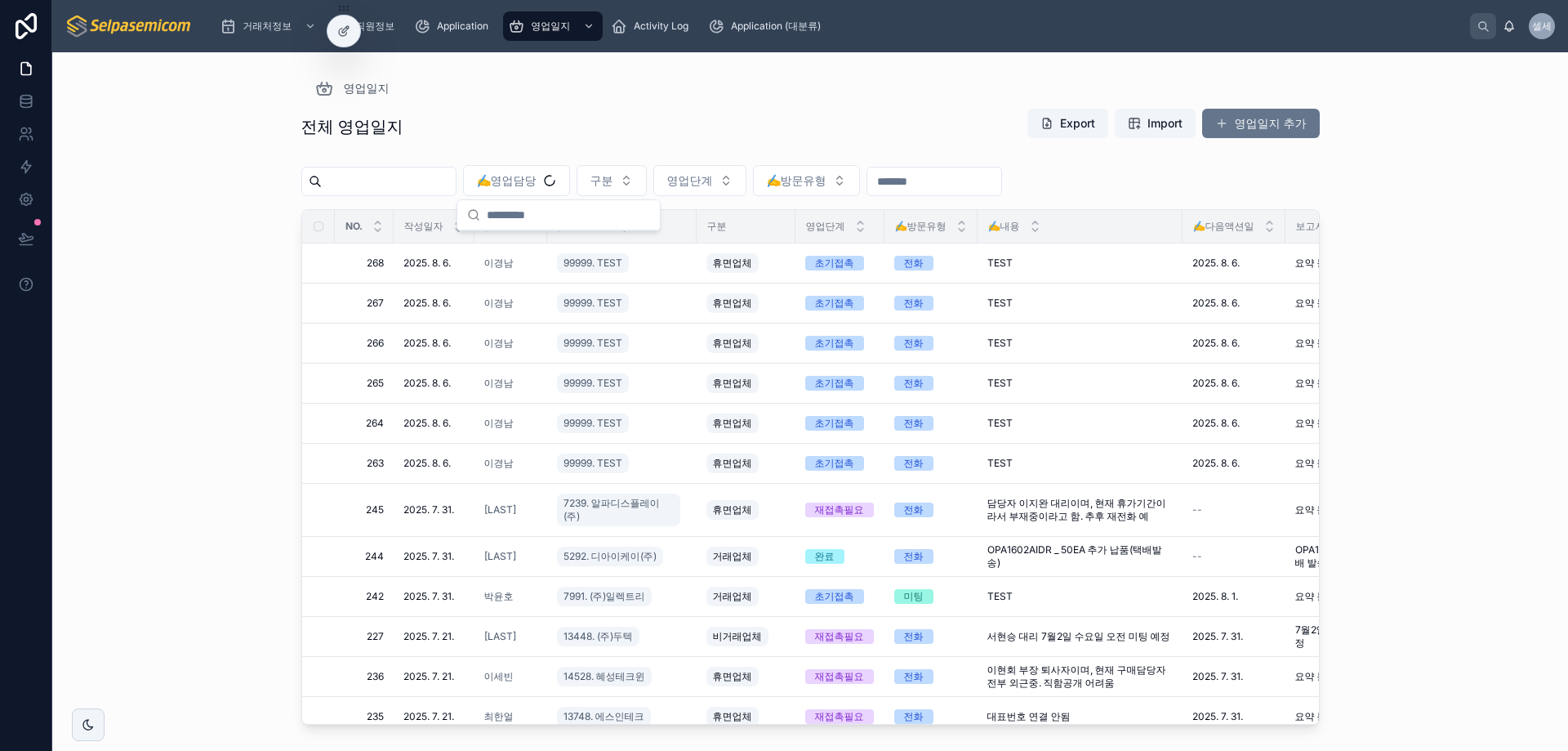 drag, startPoint x: 580, startPoint y: 121, endPoint x: 585, endPoint y: 132, distance: 12.083046 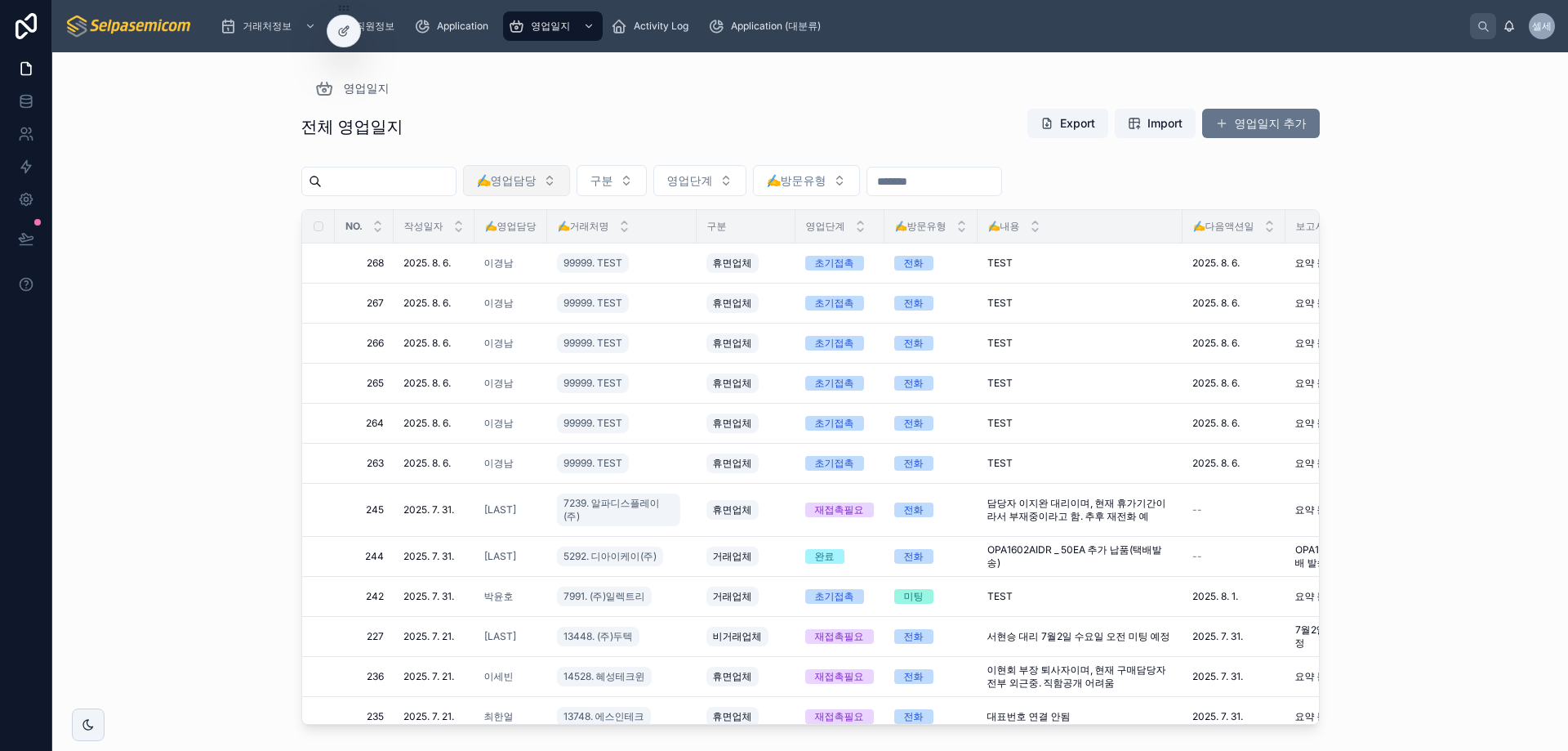 click on "✍️영업담당" at bounding box center [516, 181] 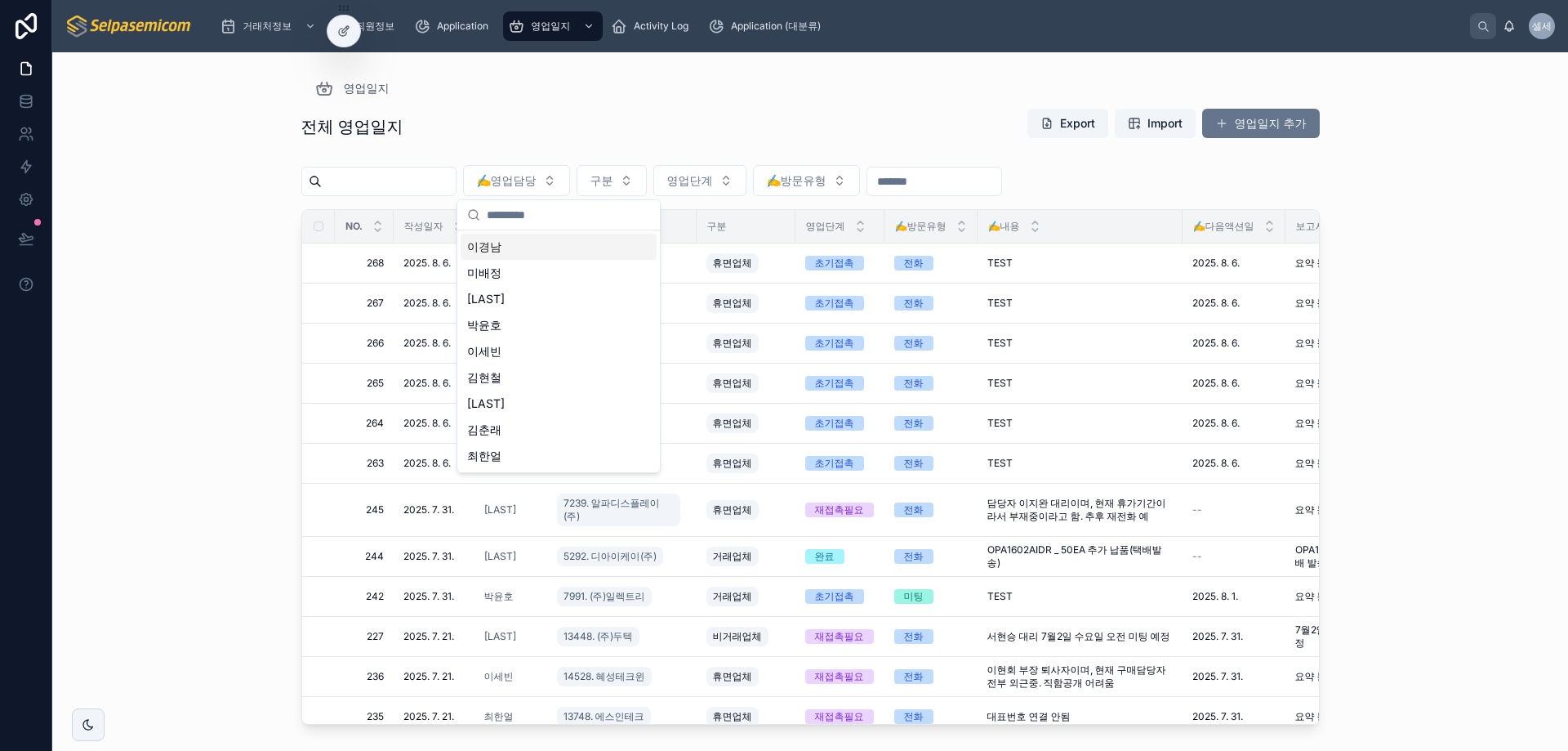 click on "이경남" at bounding box center [559, 247] 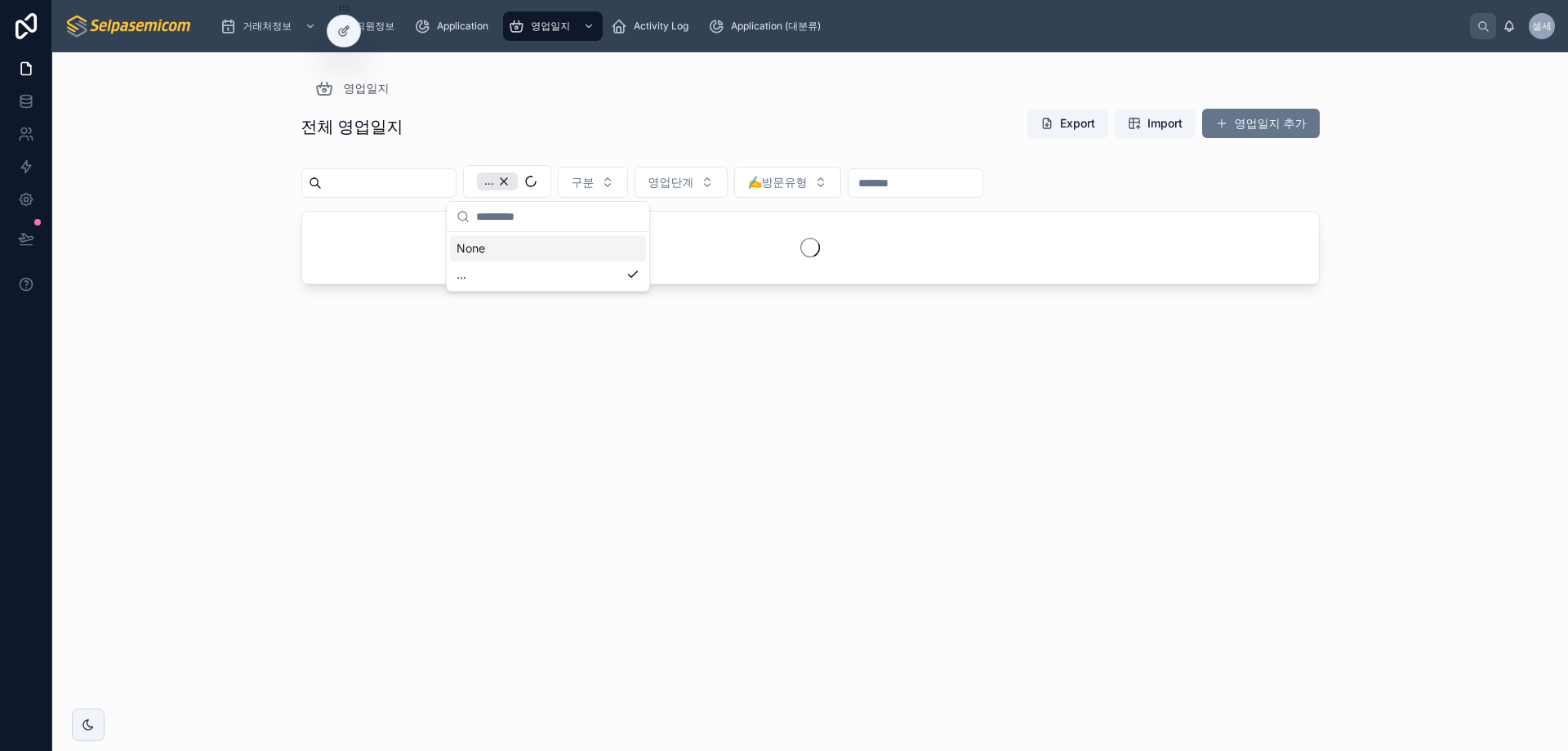 click on "영업일지 전체 영업일지 Export Import 영업일지 추가 ... 구분 영업단계 ✍️방문유형" at bounding box center (810, 401) 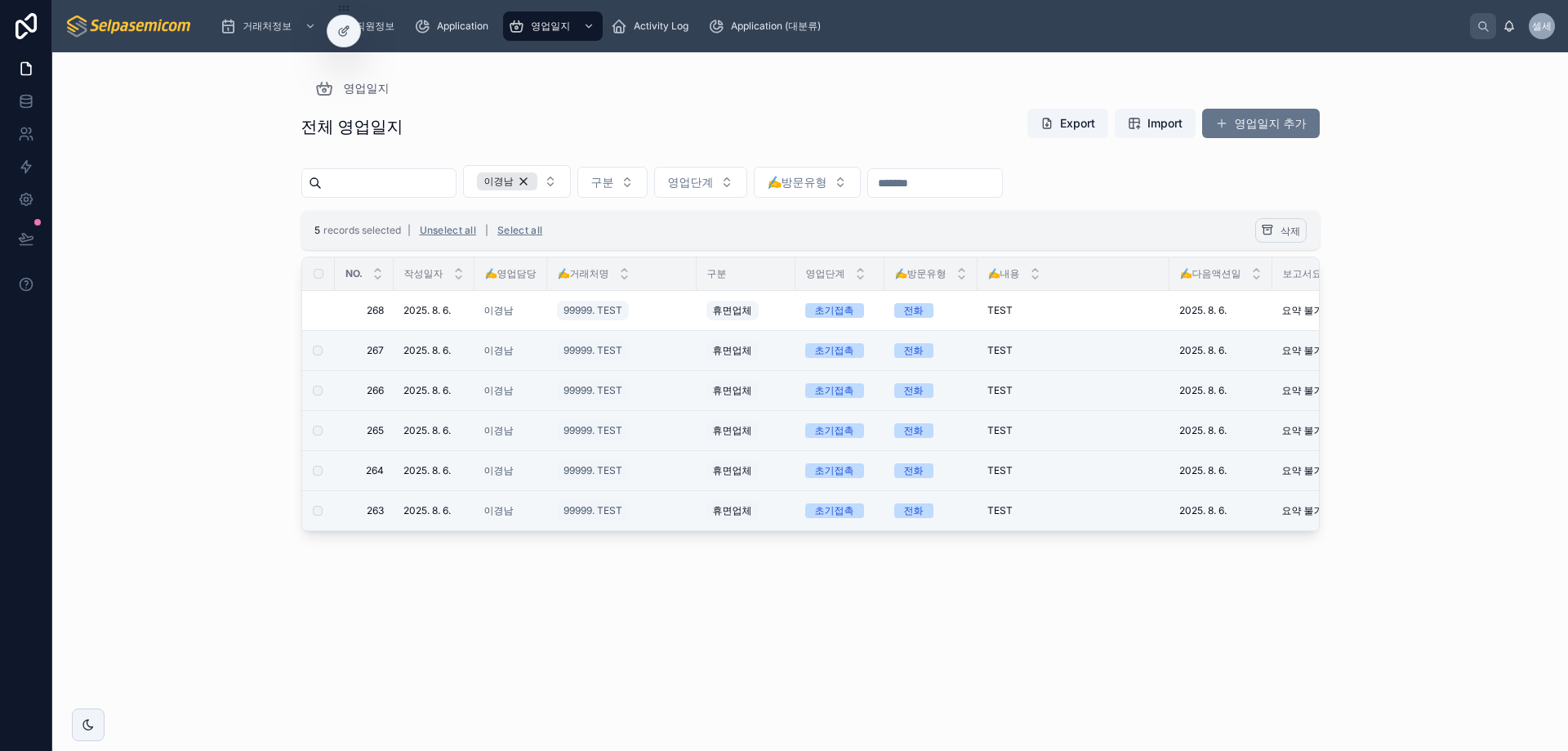 click on "삭제" at bounding box center [1281, 230] 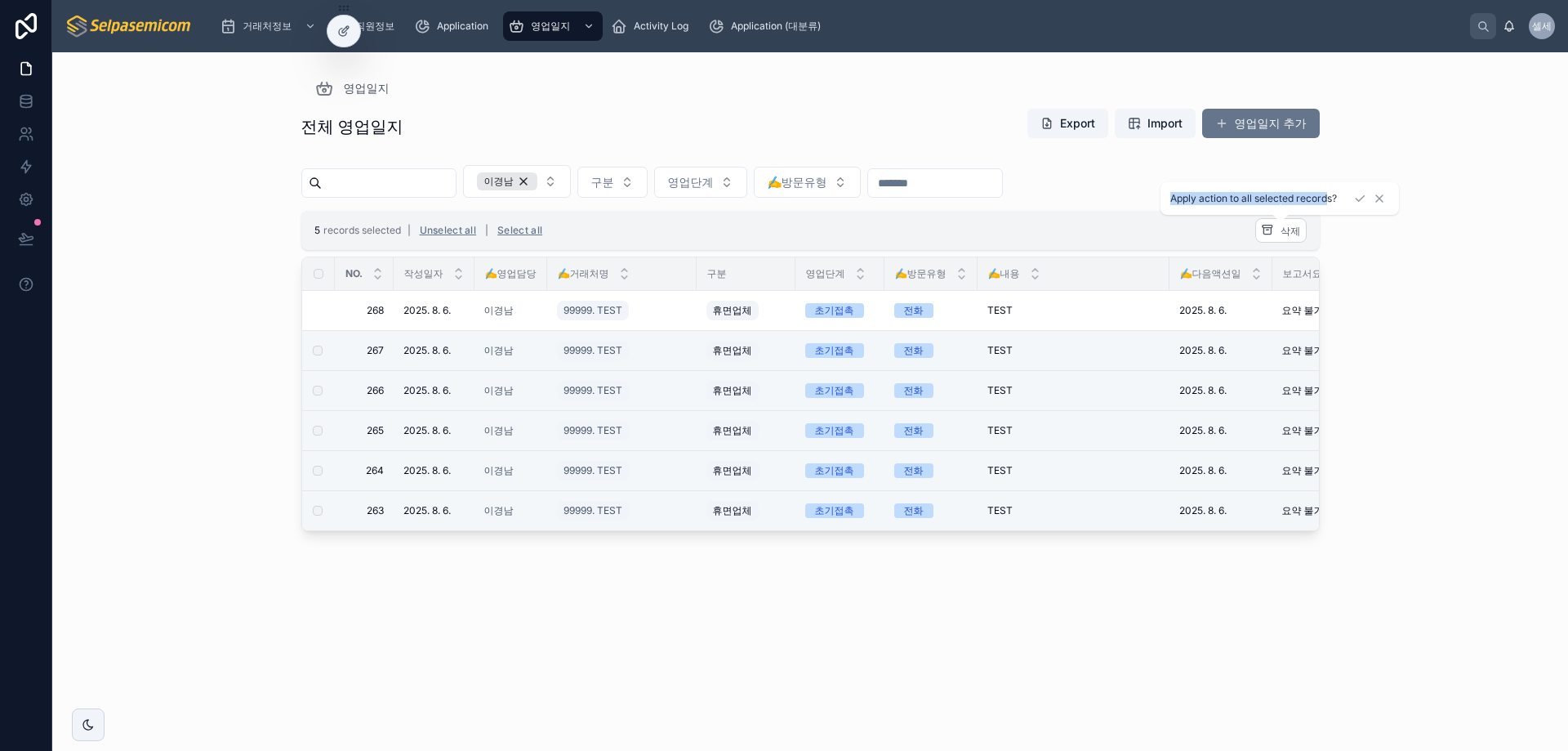 drag, startPoint x: 1326, startPoint y: 198, endPoint x: 1170, endPoint y: 199, distance: 156.00321 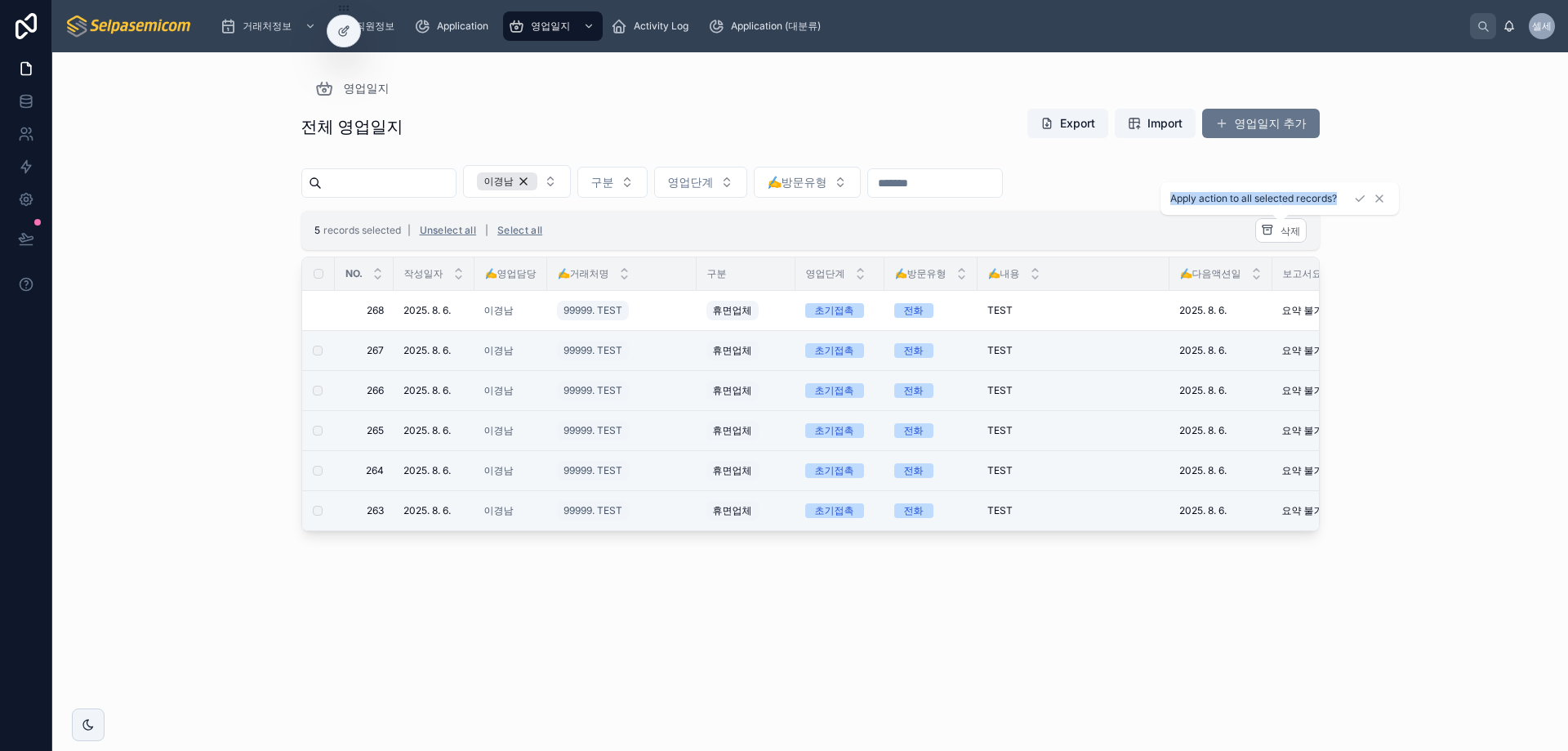drag, startPoint x: 1186, startPoint y: 199, endPoint x: 1328, endPoint y: 201, distance: 142.01408 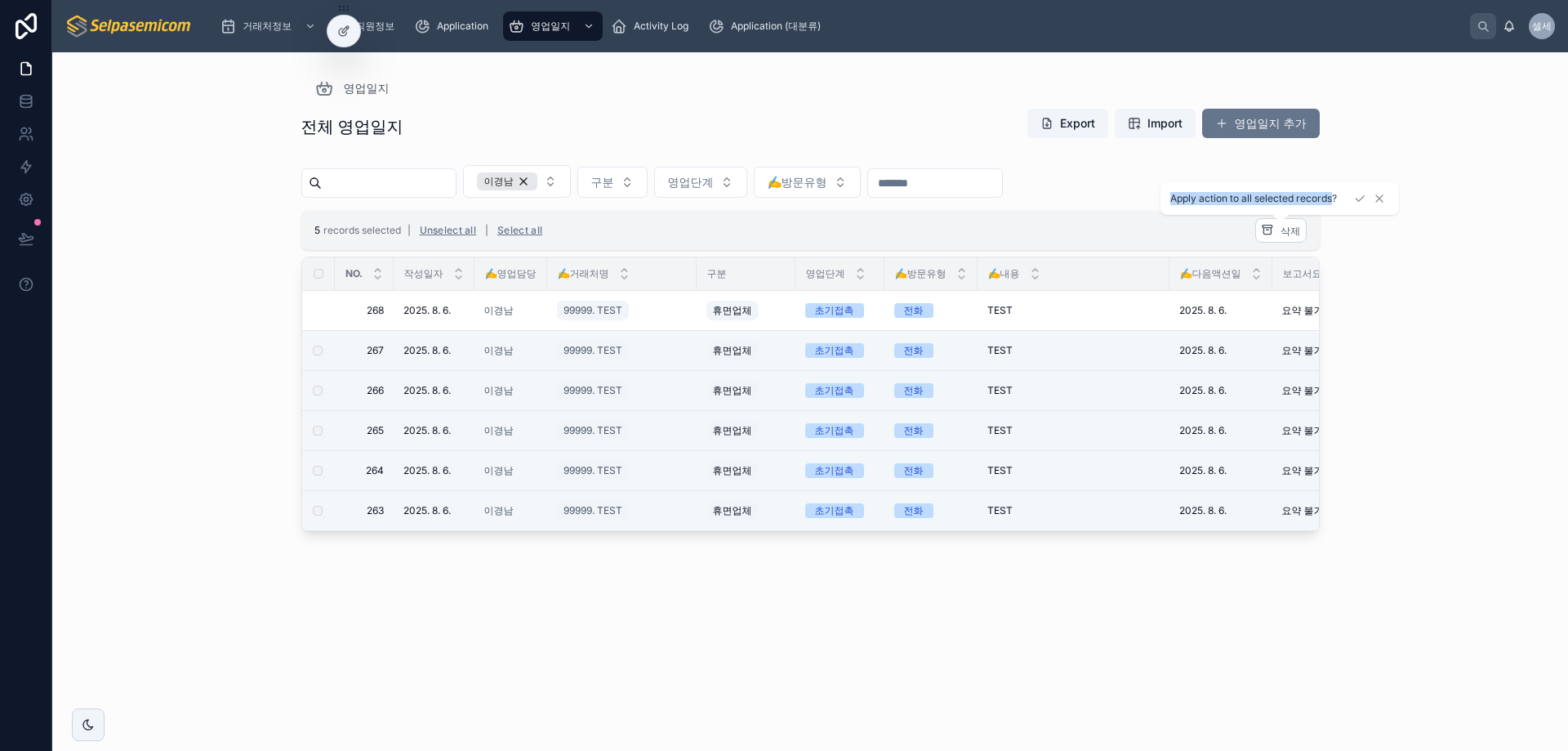 copy on "Apply action to all selected records" 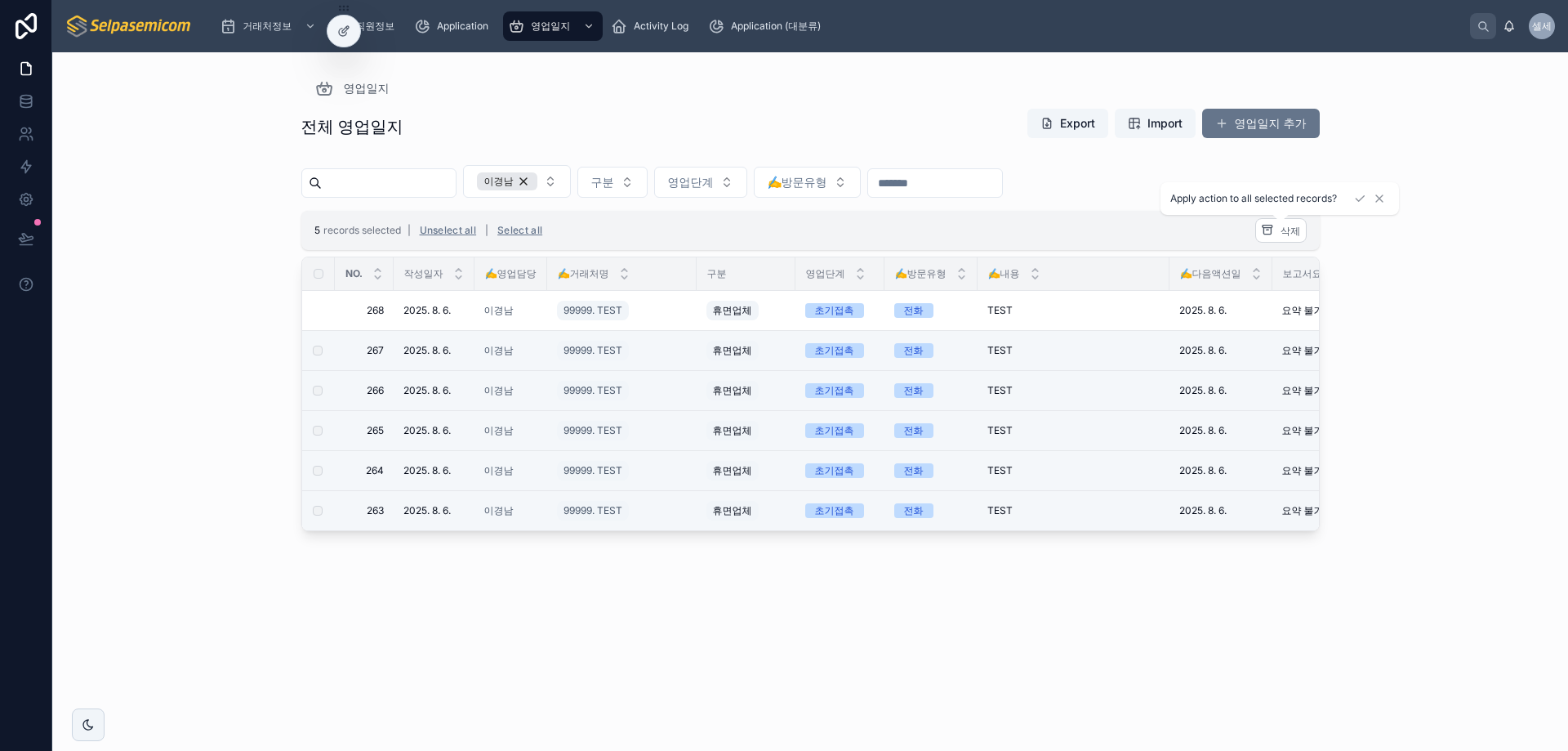 click on "영업일지 전체 영업일지 Export Import 영업일지 추가 이경남 구분 영업단계 ✍️방문유형 5 records selected | Unselect all | Select all 삭제 NO. 작성일자 ✍️영업담당 ✍️거래처명 구분 영업단계 ✍️방문유형 ✍️내용 ✍️다음액션일 보고서요약 후속액션 268 268 2025. 8. 6. 2025. 8. 6. 이경남 99999. TEST 휴면업체 초기접촉 전화 TEST TEST 2025. 8. 6. 2025. 8. 6. 요약 불가 요약 불가 자료 재발송 자료 재발송 삭제 267 267 2025. 8. 6. 2025. 8. 6. 이경남 99999. TEST 휴면업체 초기접촉 전화 TEST TEST 2025. 8. 6. 2025. 8. 6. 요약 불가 요약 불가 자료 재발송 자료 재발송 삭제 266 266 2025. 8. 6. 2025. 8. 6. 이경남 99999. TEST 휴면업체 초기접촉 전화 TEST TEST 2025. 8. 6. 2025. 8. 6. 요약 불가 요약 불가 자료 발송 자료 발송 삭제 265 265 2025. 8. 6. 2025. 8. 6. 이경남 99999. TEST 휴면업체 초기접촉 전화 TEST TEST 2025. 8. 6. 2025. 8. 6. 삭제 264" at bounding box center (810, 401) 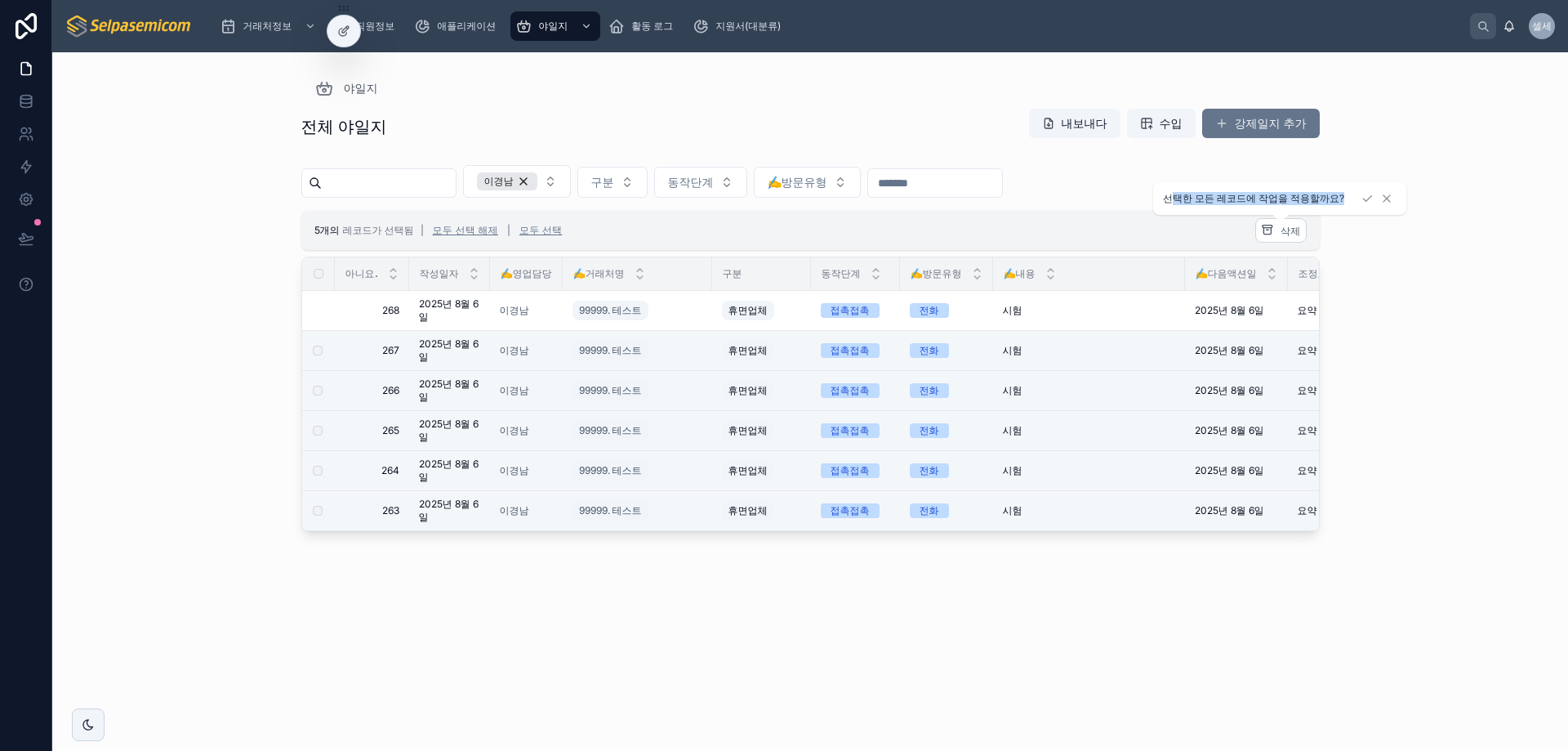 drag, startPoint x: 1169, startPoint y: 192, endPoint x: 1348, endPoint y: 212, distance: 180.11385 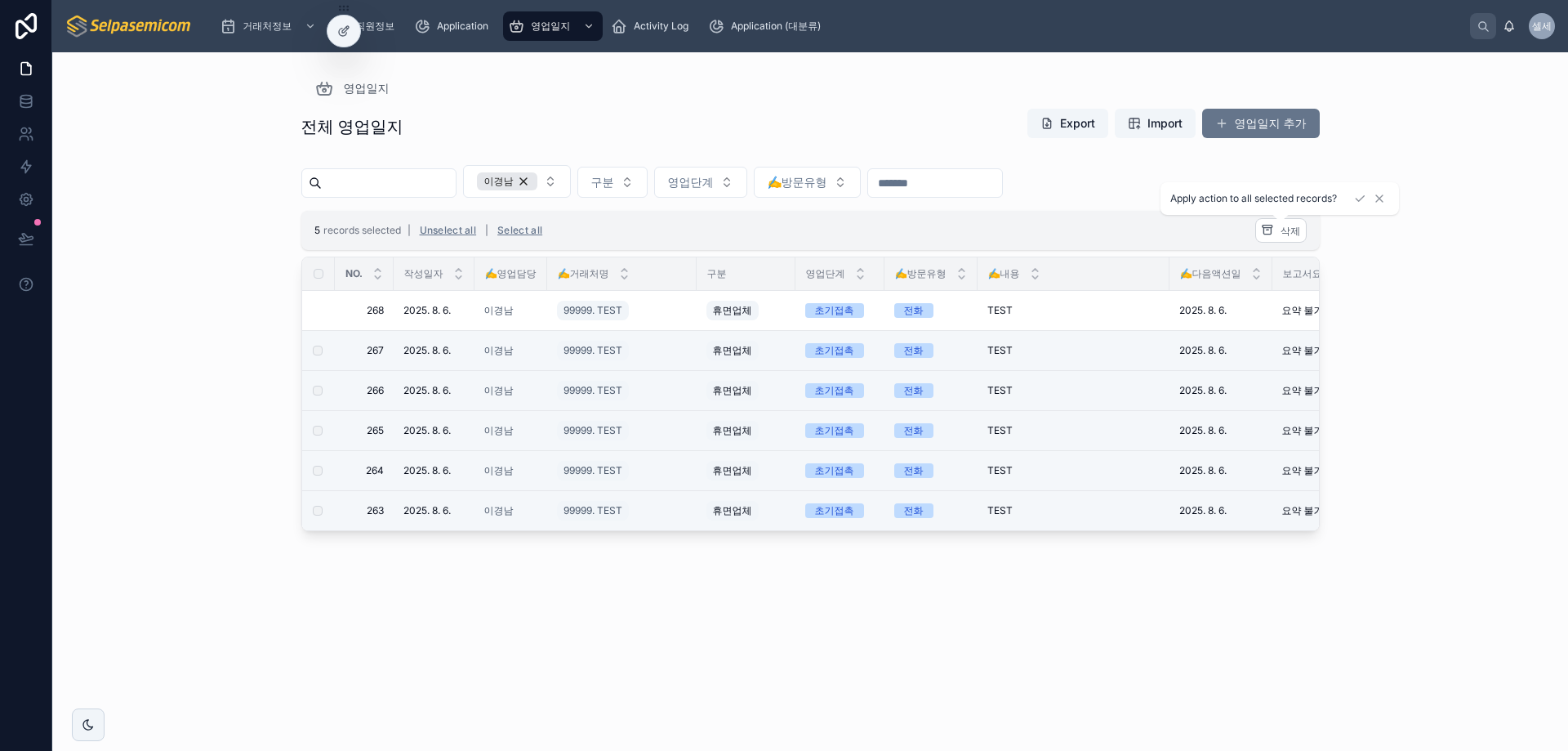 click on "영업일지 전체 영업일지 Export Import 영업일지 추가 이경남 구분 영업단계 ✍️방문유형 5 records selected | Unselect all | Select all 삭제 NO. 작성일자 ✍️영업담당 ✍️거래처명 구분 영업단계 ✍️방문유형 ✍️내용 ✍️다음액션일 보고서요약 후속액션 268 268 2025. 8. 6. 2025. 8. 6. 이경남 99999. TEST 휴면업체 초기접촉 전화 TEST TEST 2025. 8. 6. 2025. 8. 6. 요약 불가 요약 불가 자료 재발송 자료 재발송 삭제 267 267 2025. 8. 6. 2025. 8. 6. 이경남 99999. TEST 휴면업체 초기접촉 전화 TEST TEST 2025. 8. 6. 2025. 8. 6. 요약 불가 요약 불가 자료 재발송 자료 재발송 삭제 266 266 2025. 8. 6. 2025. 8. 6. 이경남 99999. TEST 휴면업체 초기접촉 전화 TEST TEST 2025. 8. 6. 2025. 8. 6. 요약 불가 요약 불가 자료 발송 자료 발송 삭제 265 265 2025. 8. 6. 2025. 8. 6. 이경남 99999. TEST 휴면업체 초기접촉 전화 TEST TEST 2025. 8. 6. 2025. 8. 6. 삭제 264" at bounding box center [810, 401] 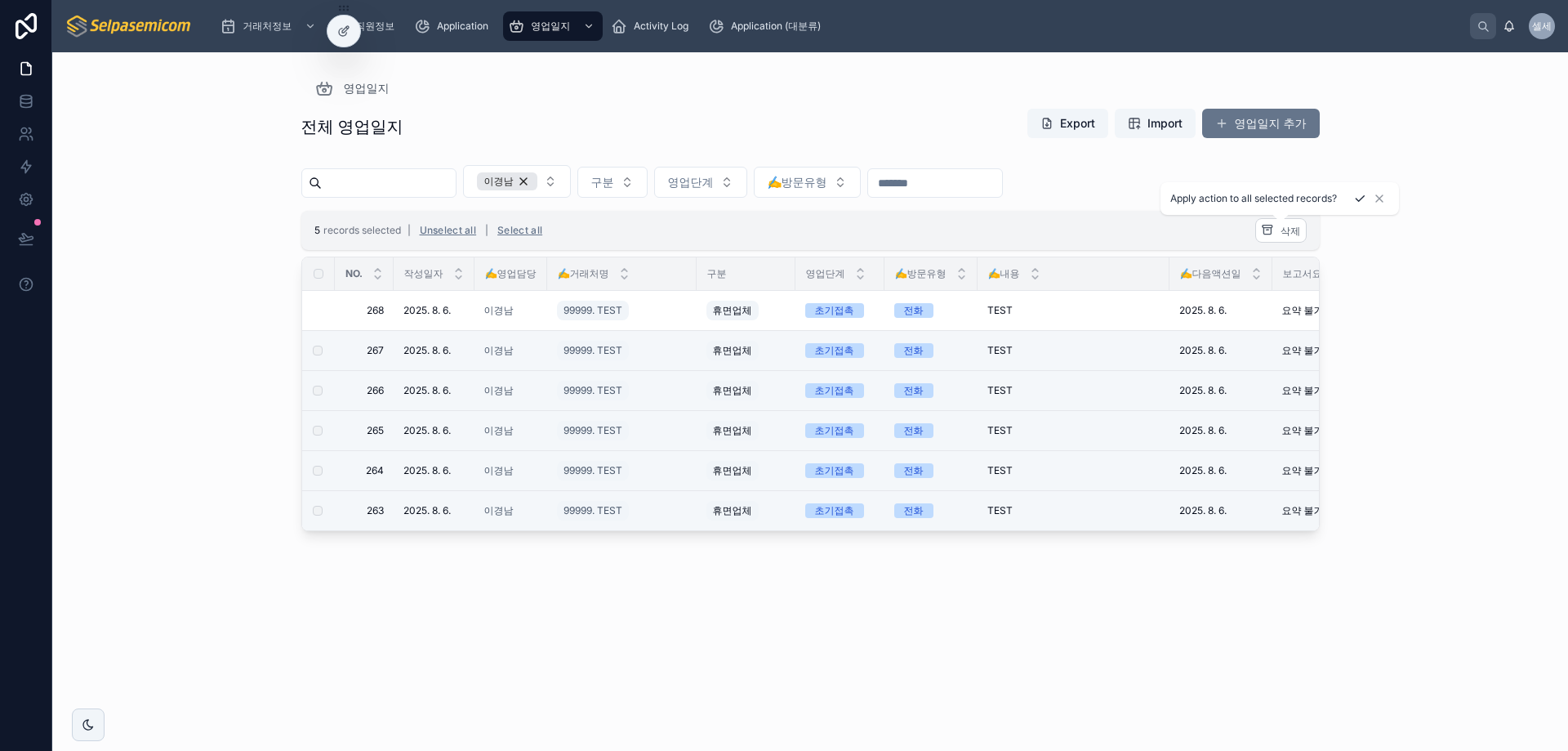 click 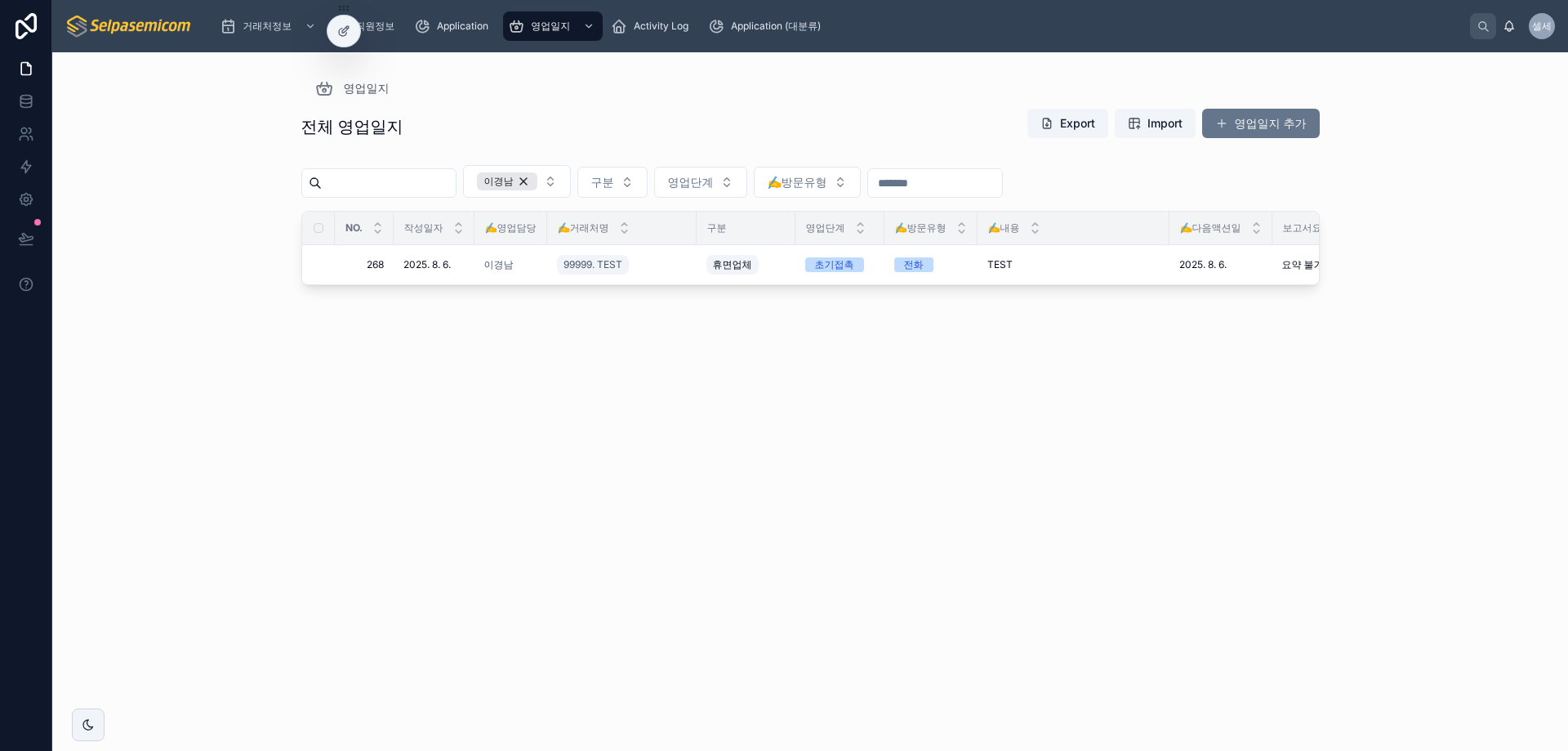 drag, startPoint x: 994, startPoint y: 466, endPoint x: 1242, endPoint y: 620, distance: 291.92465 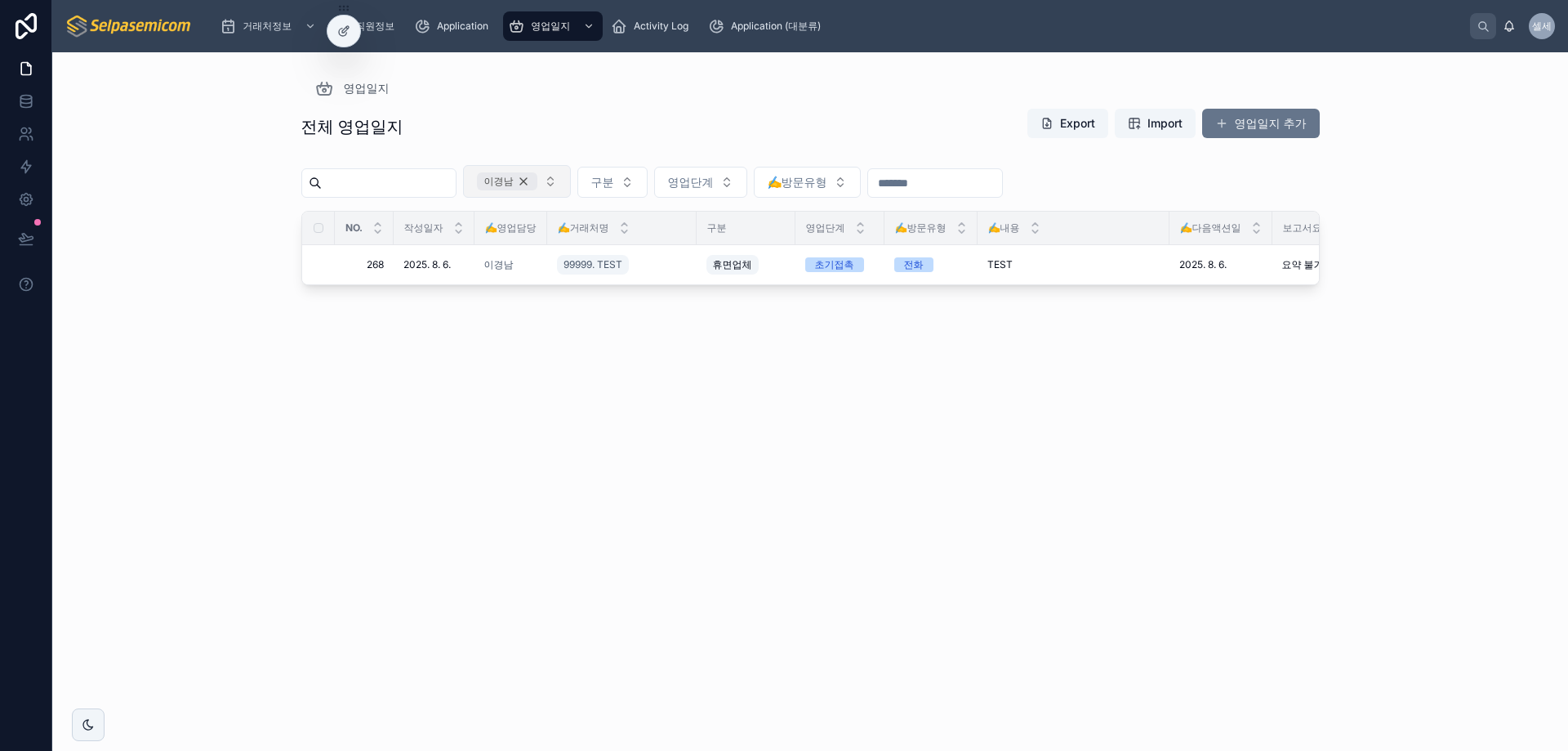 click on "이경남" at bounding box center [507, 181] 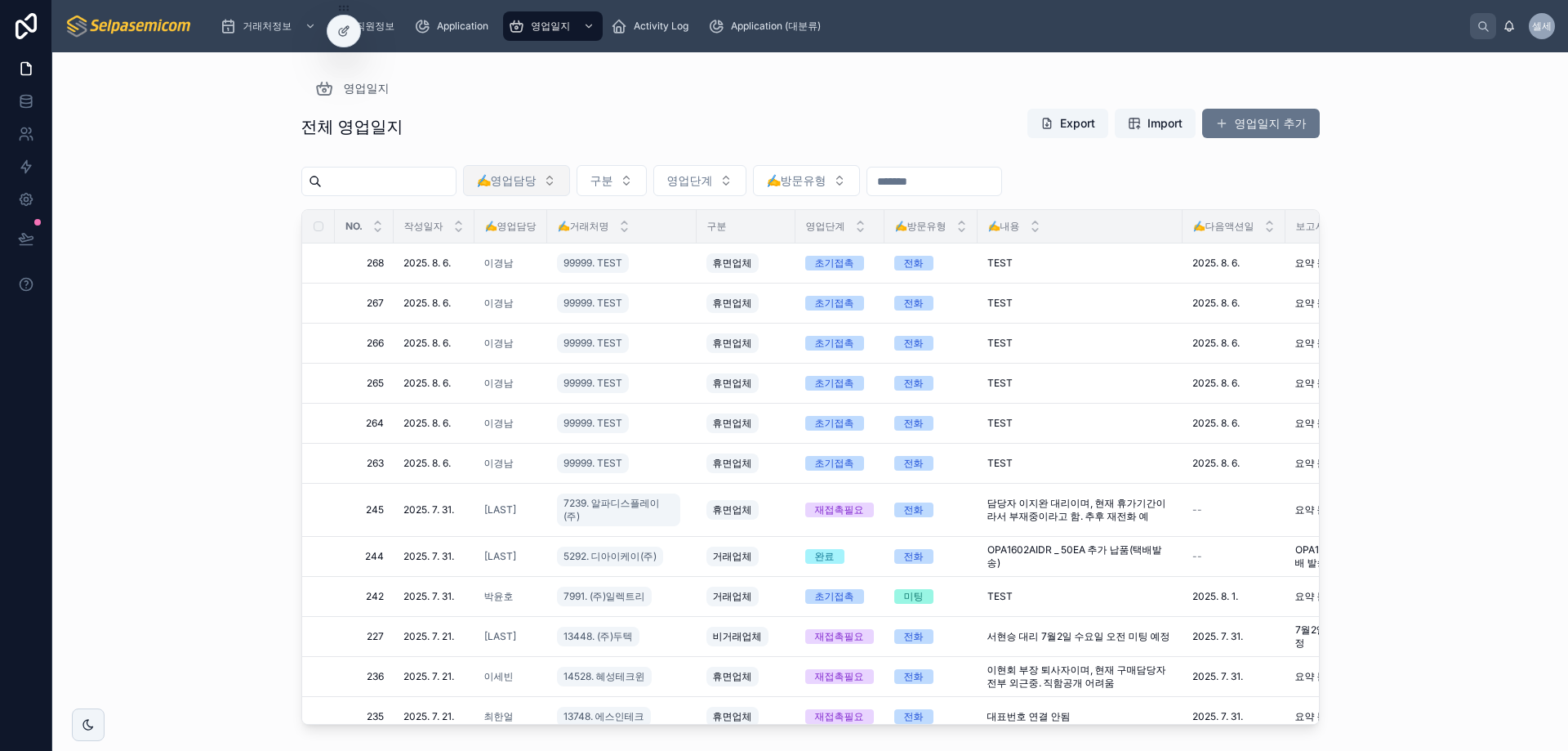 click on "전체 영업일지 Export Import 영업일지 추가 ✍️영업담당 구분 영업단계 ✍️방문유형 NO. 작성일자 ✍️영업담당 ✍️거래처명 구분 영업단계 ✍️방문유형 ✍️내용 ✍️다음액션일 보고서요약 후속액션 268 268 2025. 8. 6. 2025. 8. 6. 이경남 99999. TEST 휴면업체 초기접촉 전화 TEST TEST 2025. 8. 6. 2025. 8. 6. 요약 불가 요약 불가 자료 재발송 자료 재발송 삭제 267 267 2025. 8. 6. 2025. 8. 6. 이경남 99999. TEST 휴면업체 초기접촉 전화 TEST TEST 2025. 8. 6. 2025. 8. 6. 요약 불가 요약 불가 자료 재발송 자료 재발송 삭제 266 266 2025. 8. 6. 2025. 8. 6. 이경남 99999. TEST 휴면업체 초기접촉 전화 TEST TEST 2025. 8. 6. 2025. 8. 6. 요약 불가 요약 불가 자료 발송 자료 발송 삭제 265 265 2025. 8. 6. 2025. 8. 6. 이경남 99999. TEST 휴면업체 초기접촉 전화 TEST TEST 2025. 8. 6. 2025. 8. 6. 요약 불가 요약 불가 자료 재발송 자료 재발송 삭제" at bounding box center [810, 414] 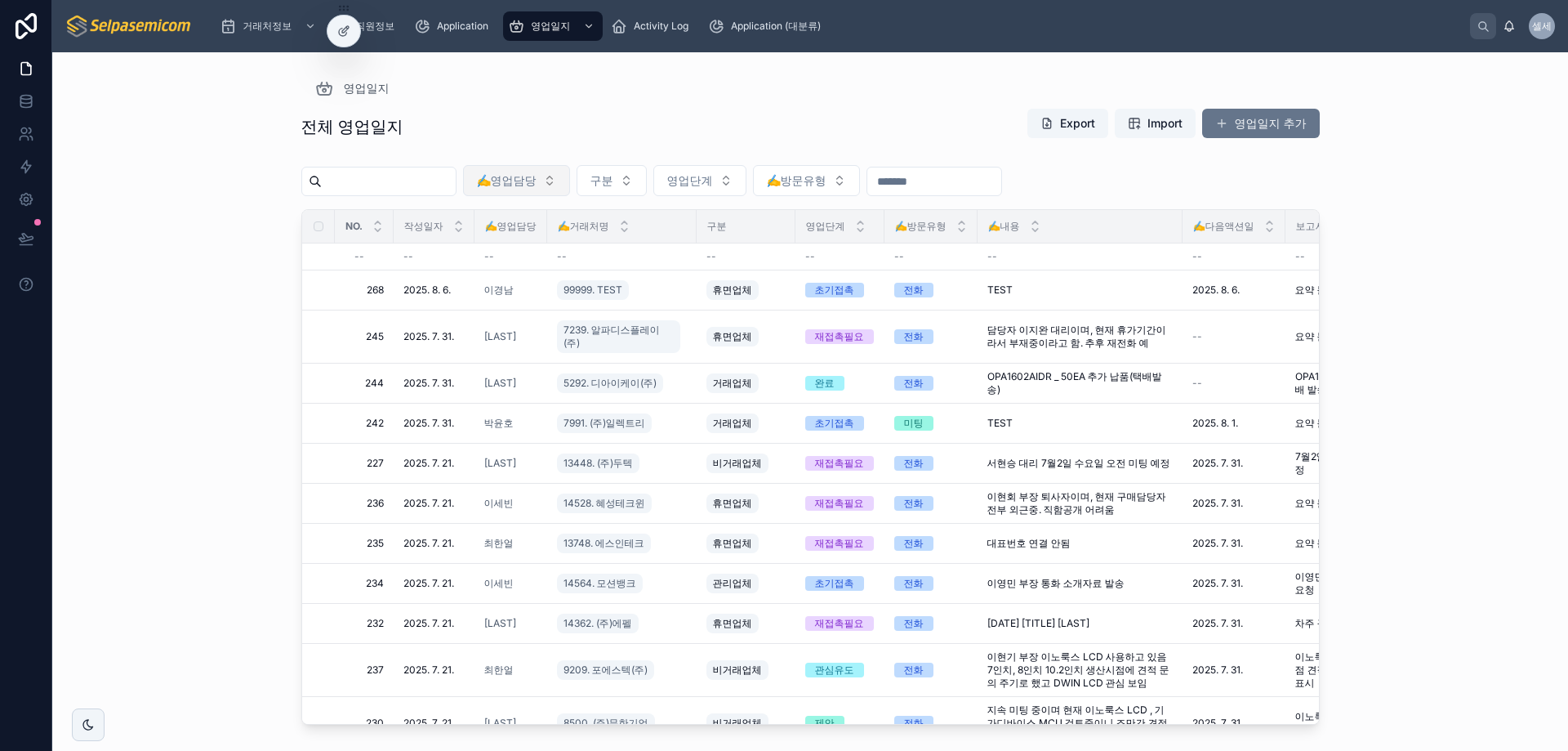 click on "전체 영업일지 Export Import 영업일지 추가" at bounding box center (810, 127) 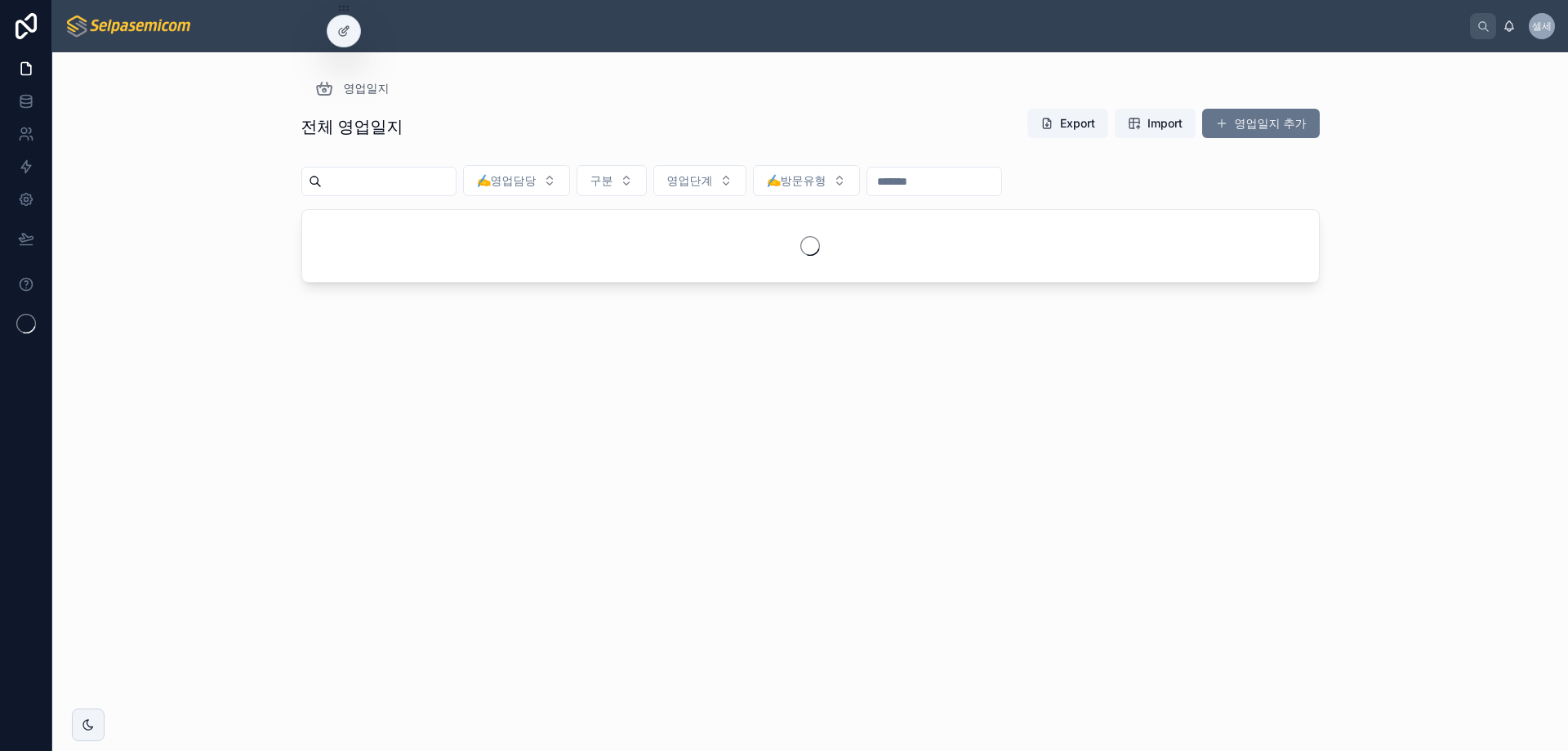 scroll, scrollTop: 0, scrollLeft: 0, axis: both 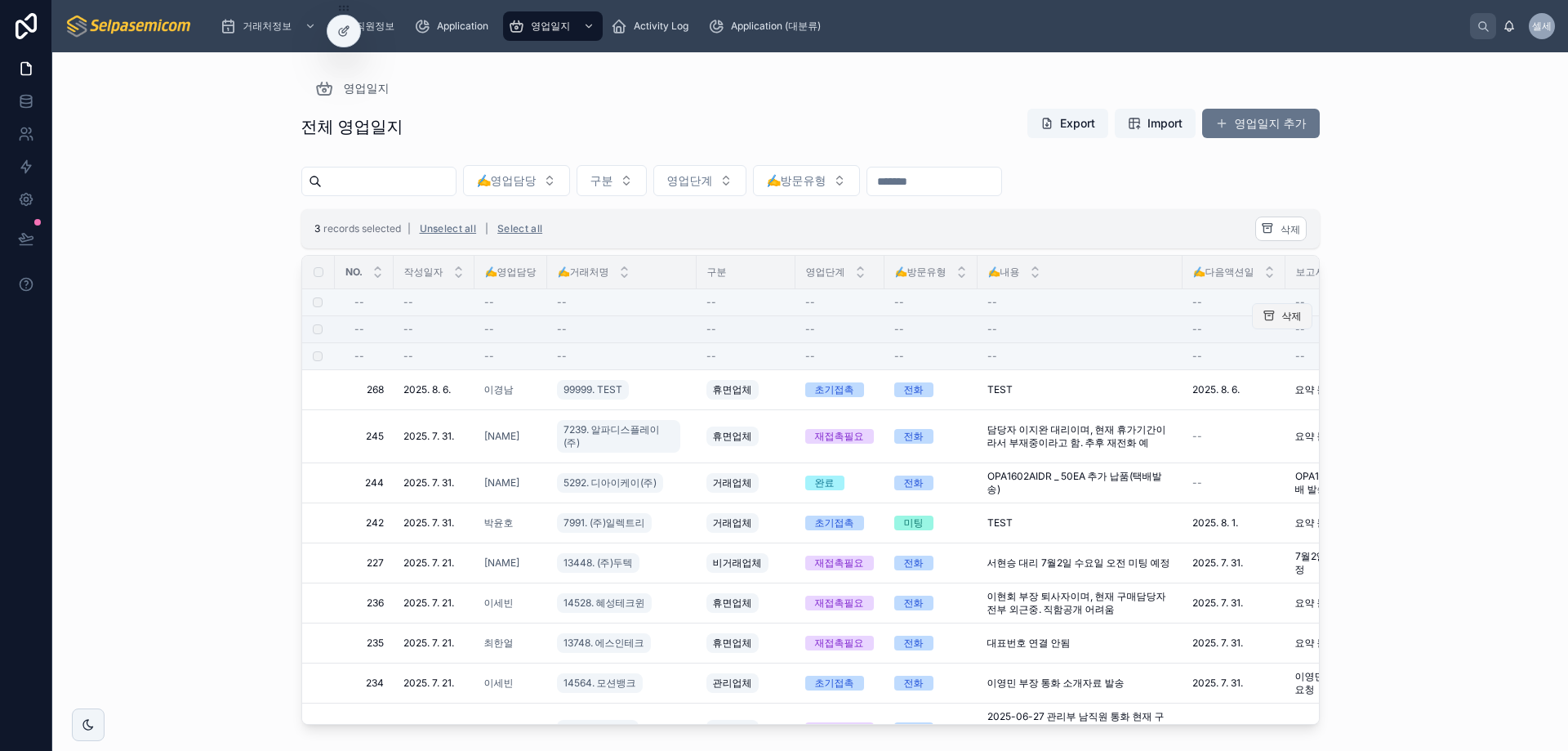 click on "삭제" at bounding box center [1292, 316] 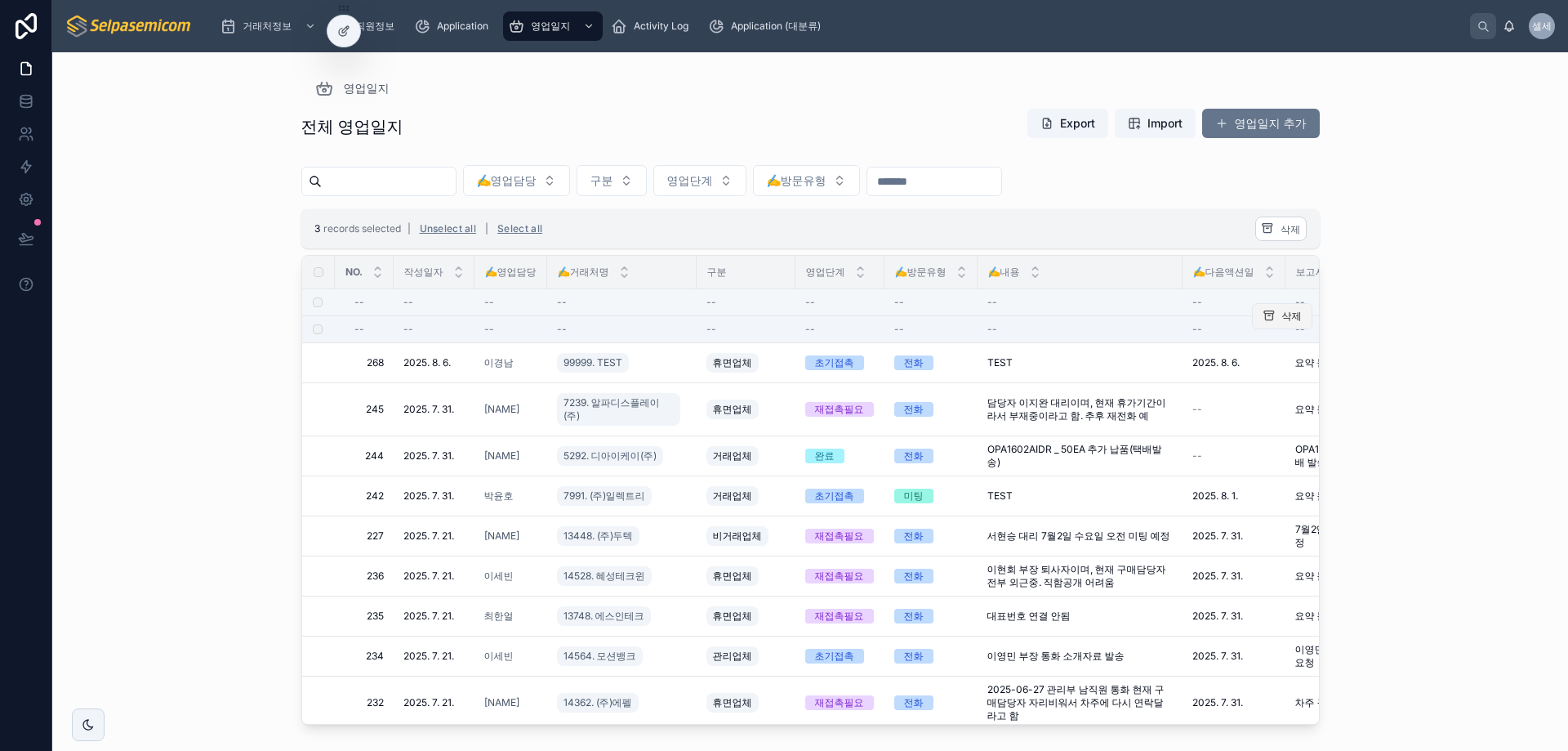 click on "삭제" at bounding box center [1292, 316] 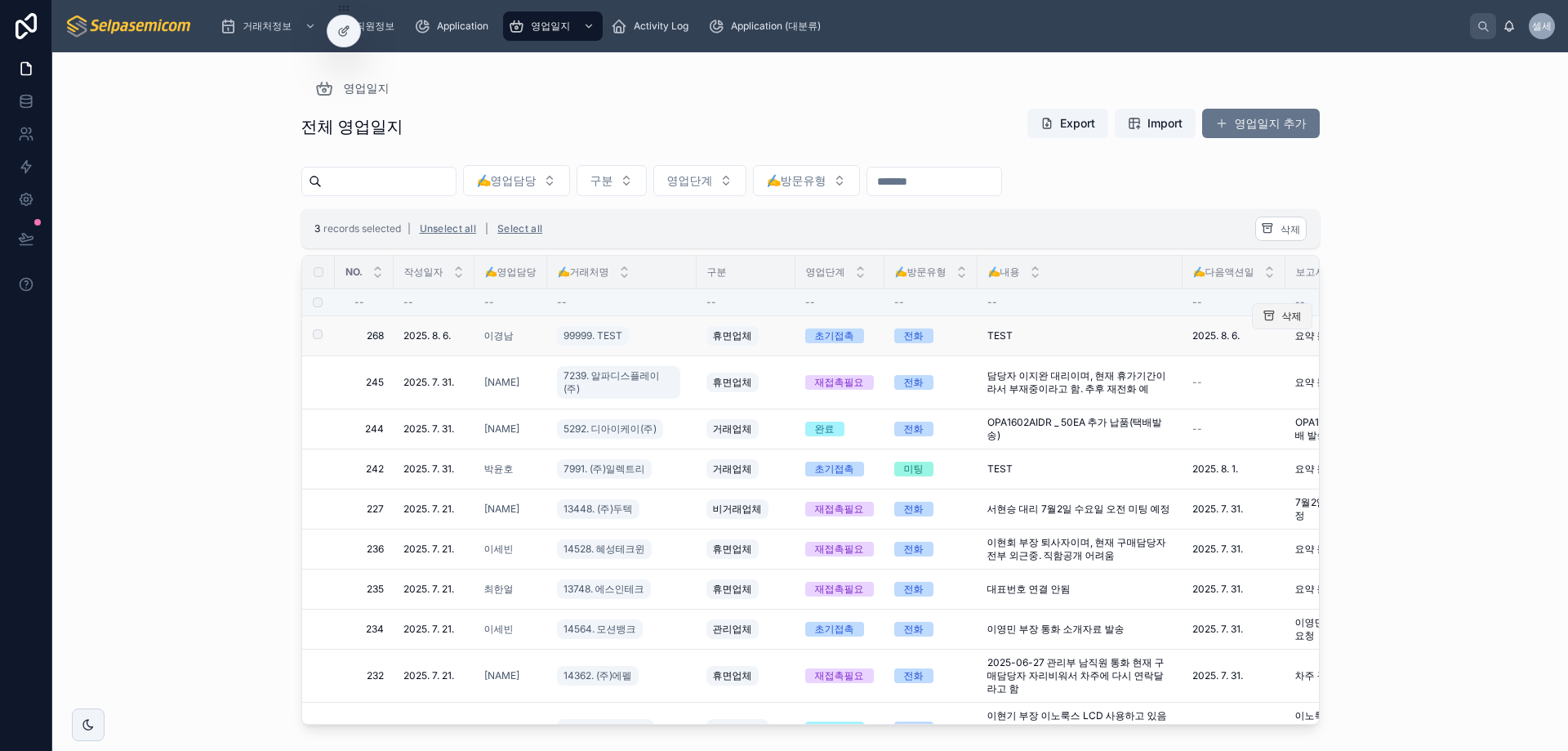 click on "삭제" at bounding box center (1282, 316) 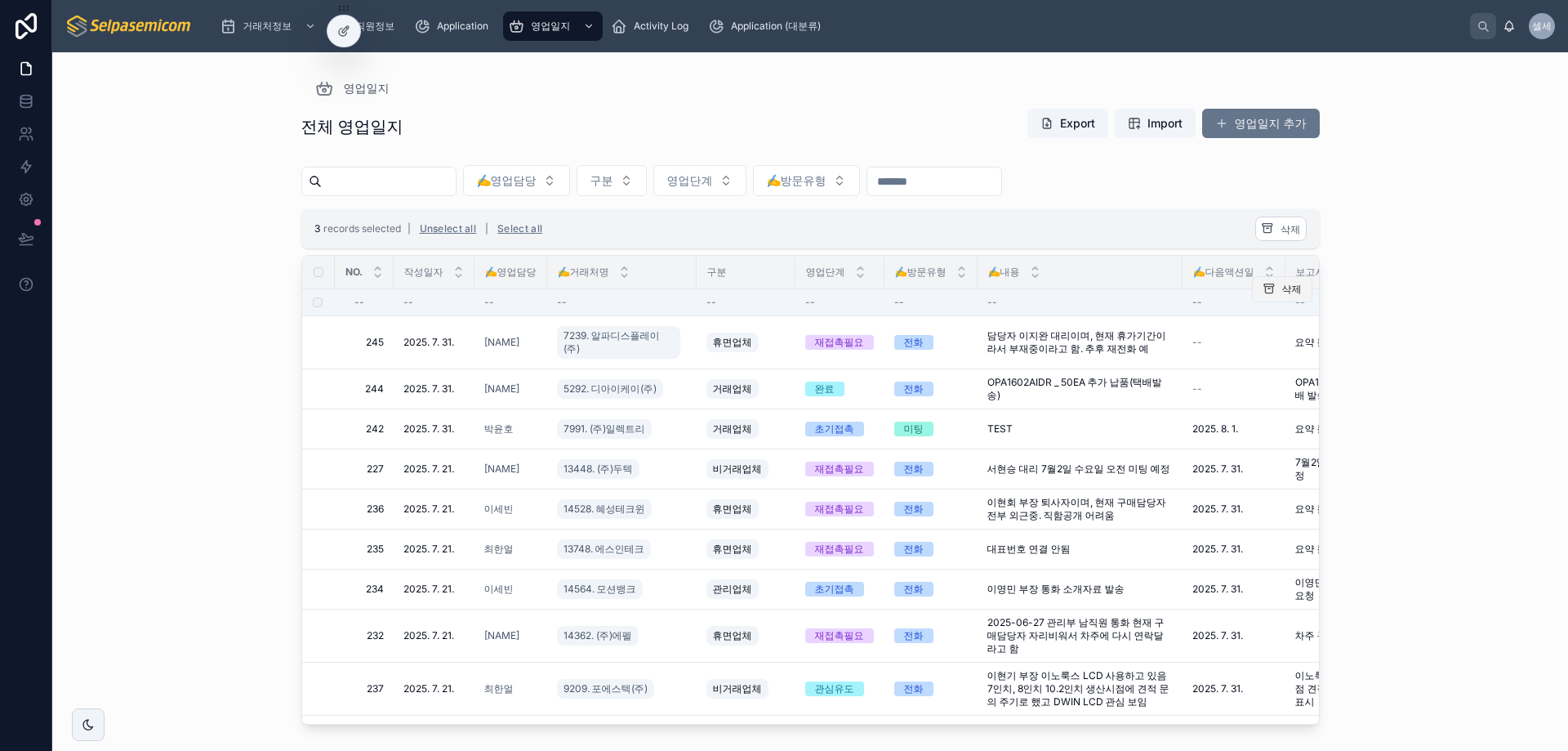 click on "삭제" at bounding box center [1292, 289] 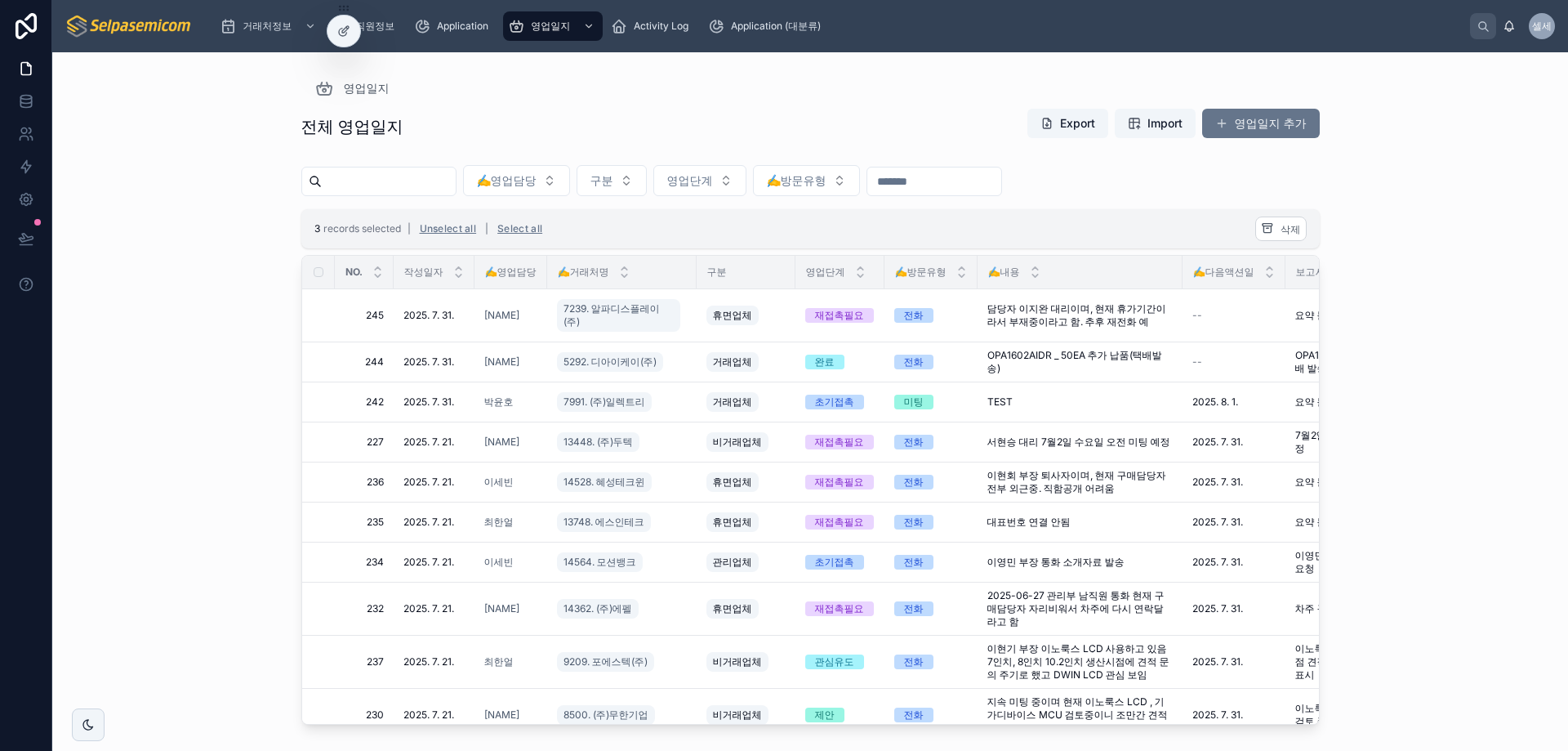 click on "영업일지 전체 영업일지 Export Import 영업일지 추가 ✍️영업담당 구분 영업단계 ✍️방문유형 3 records selected | Unselect all | Select all 삭제 NO. 작성일자 ✍️영업담당 ✍️거래처명 구분 영업단계 ✍️방문유형 ✍️내용 ✍️다음액션일 보고서요약 후속액션 245 245 2025. 7. 31. 2025. 7. 31. [NAME] 7239. 알파디스플레이(주) 휴면업체 재접촉필요 전화 담당자 [NAME] 대리이며, 현재 휴가기간이라서 부재중이라고 함. 추후 재전화 예 담당자 [NAME] 대리이며, 현재 휴가기간이라서 부재중이라고 함. 추후 재전화 예 -- 요약 불가 요약 불가 다시 연락 요청 다시 연락 요청 삭제 244 244 2025. 7. 31. 2025. 7. 31. [NAME] 5292. 디아이케이(주) 거래업체 완료 전화 OPA1602AIDR _ 50EA 추가 납품(택배발송) OPA1602AIDR _ 50EA 추가 납품(택배발송) -- OPA1602AIDR 50EA 추가 납품 및 택배 발송. 삭제 242 242 2025. 7. 31. TEST" at bounding box center (810, 401) 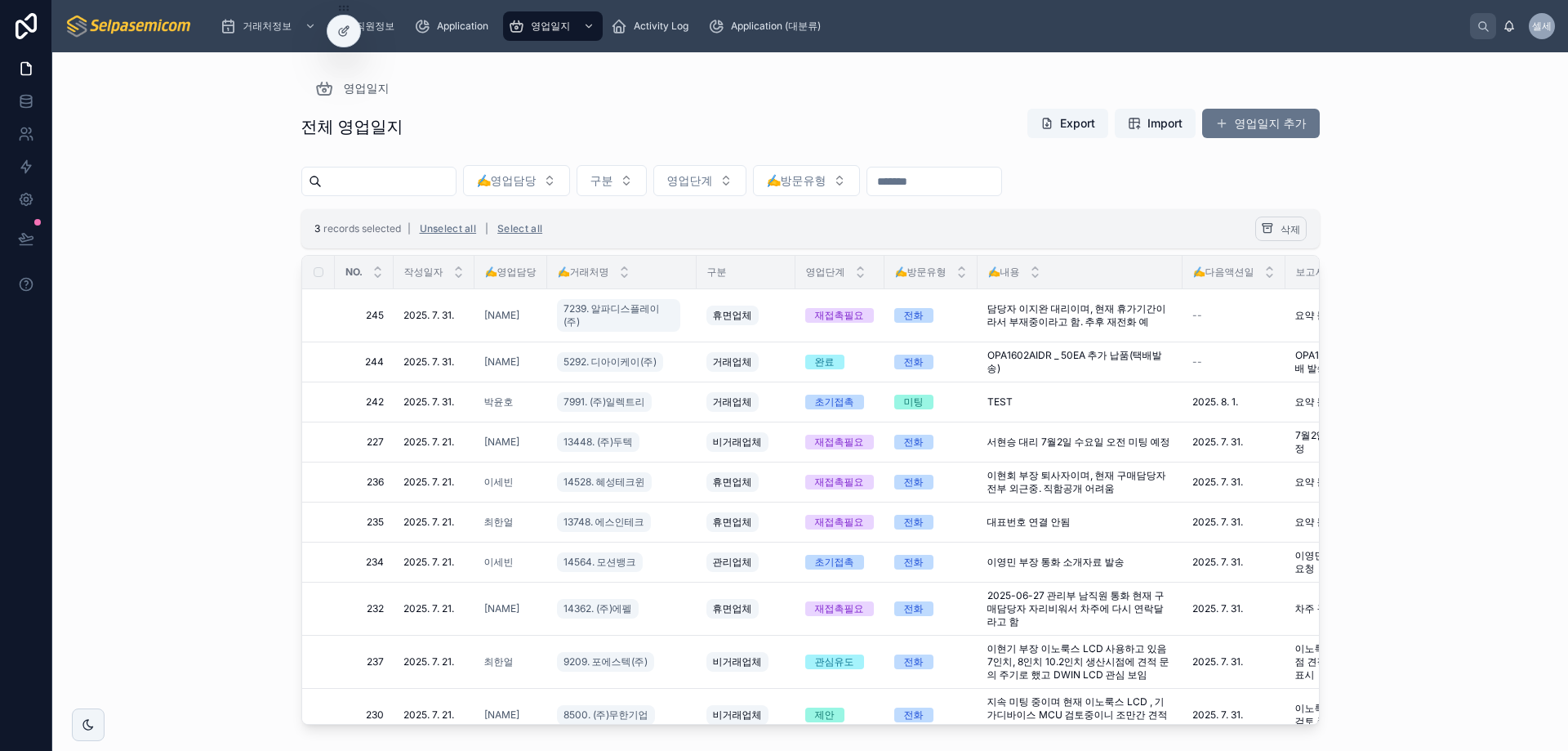 click at bounding box center (1267, 229) 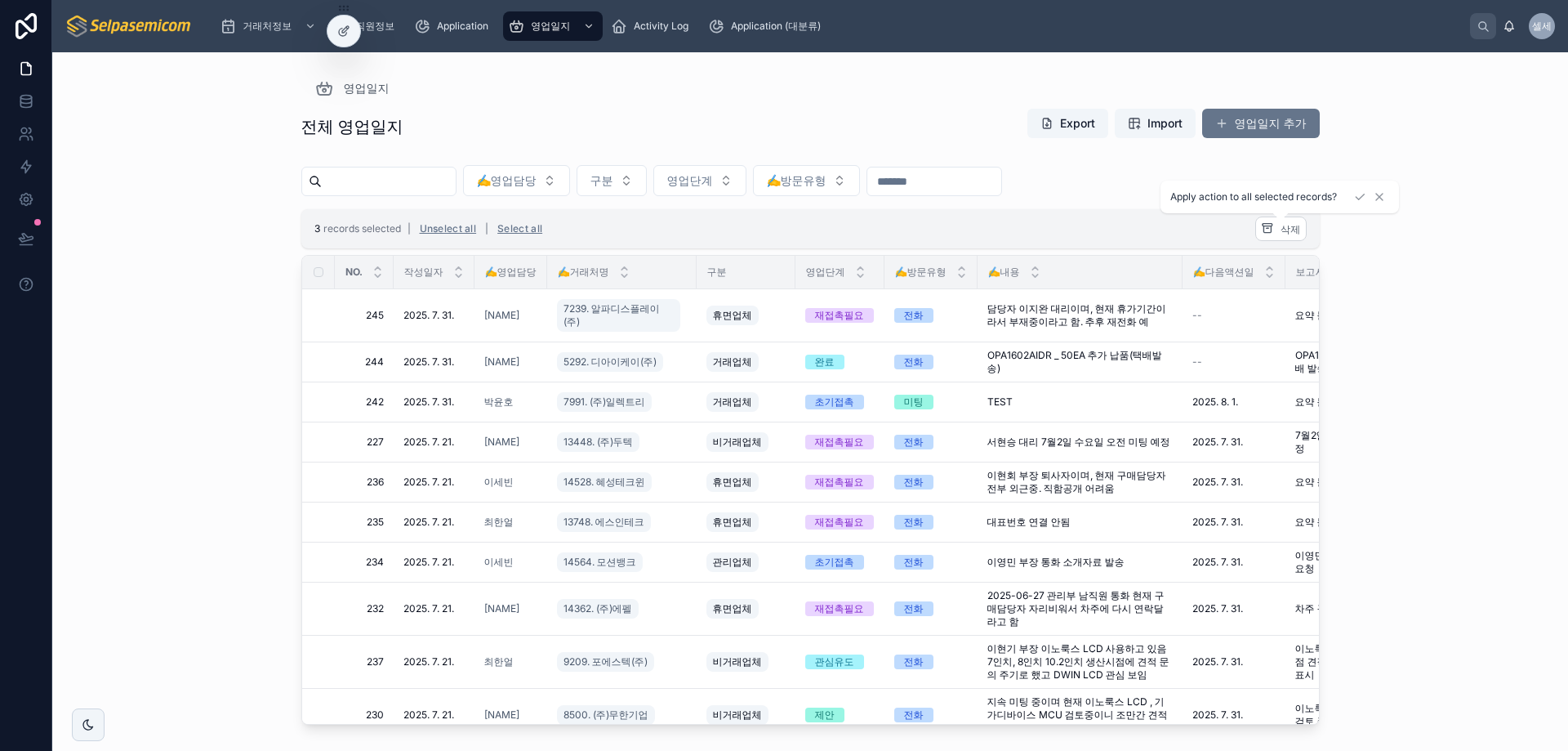 drag, startPoint x: 1389, startPoint y: 276, endPoint x: 945, endPoint y: 262, distance: 444.2207 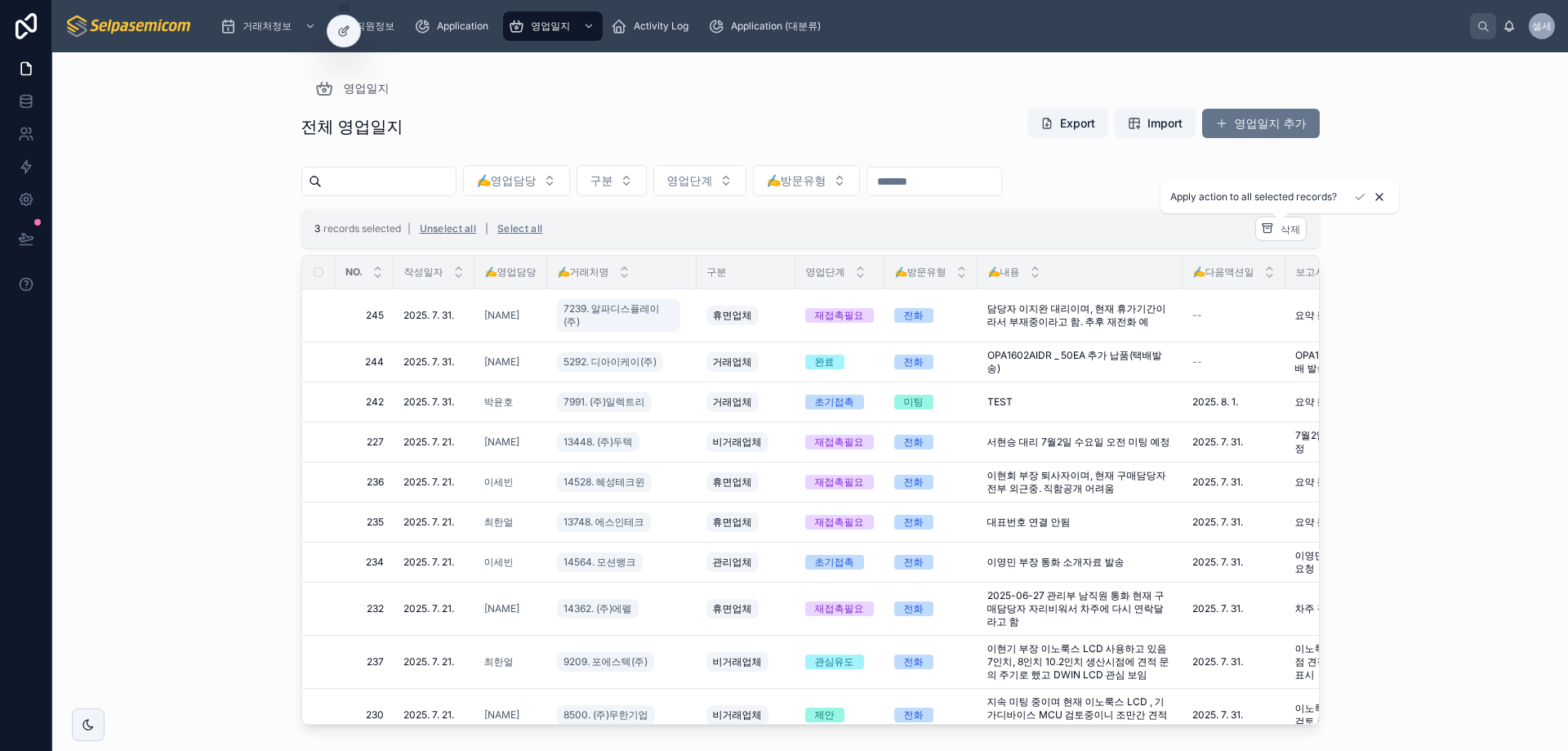 click 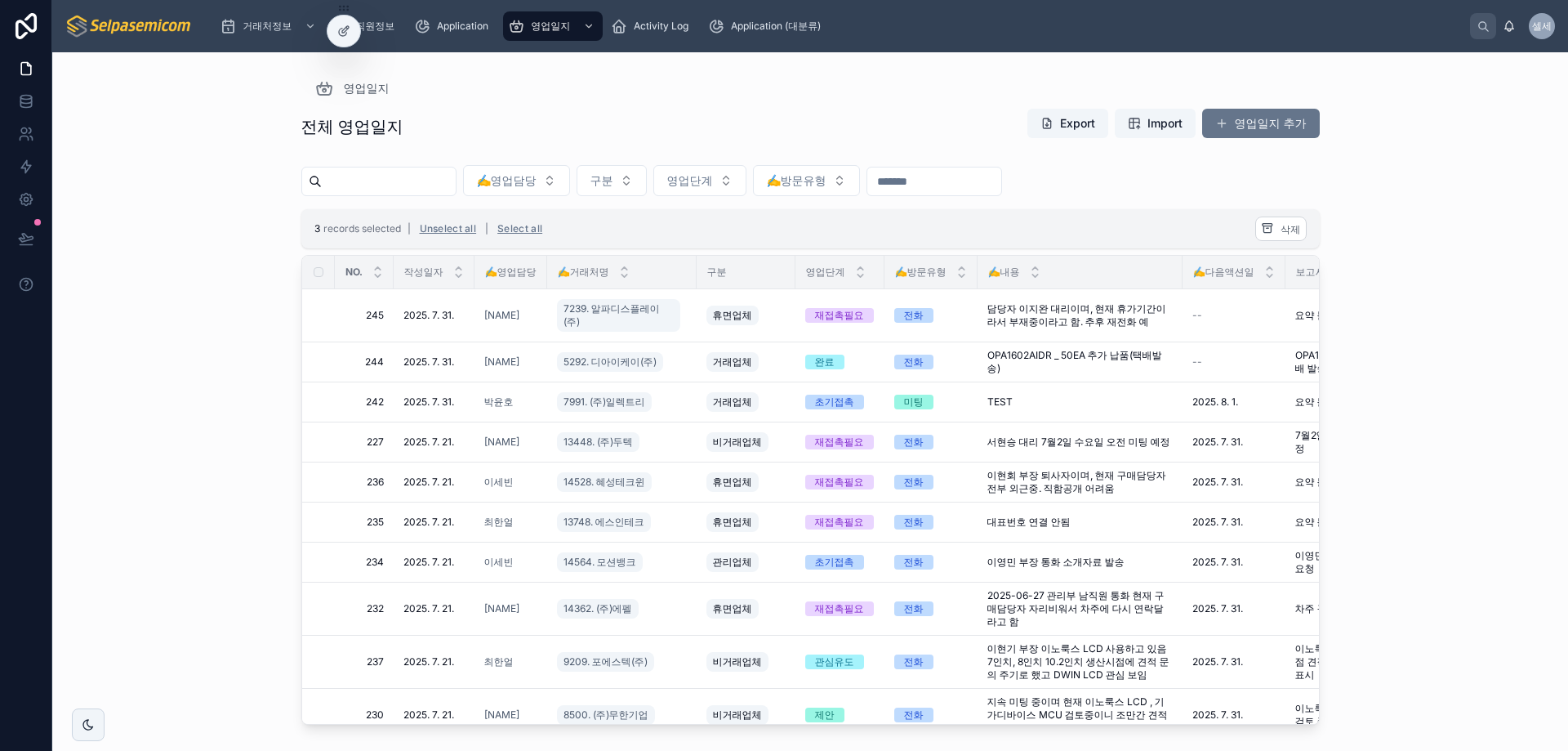 click on "✍️영업담당 구분 영업단계 ✍️방문유형" at bounding box center (810, 184) 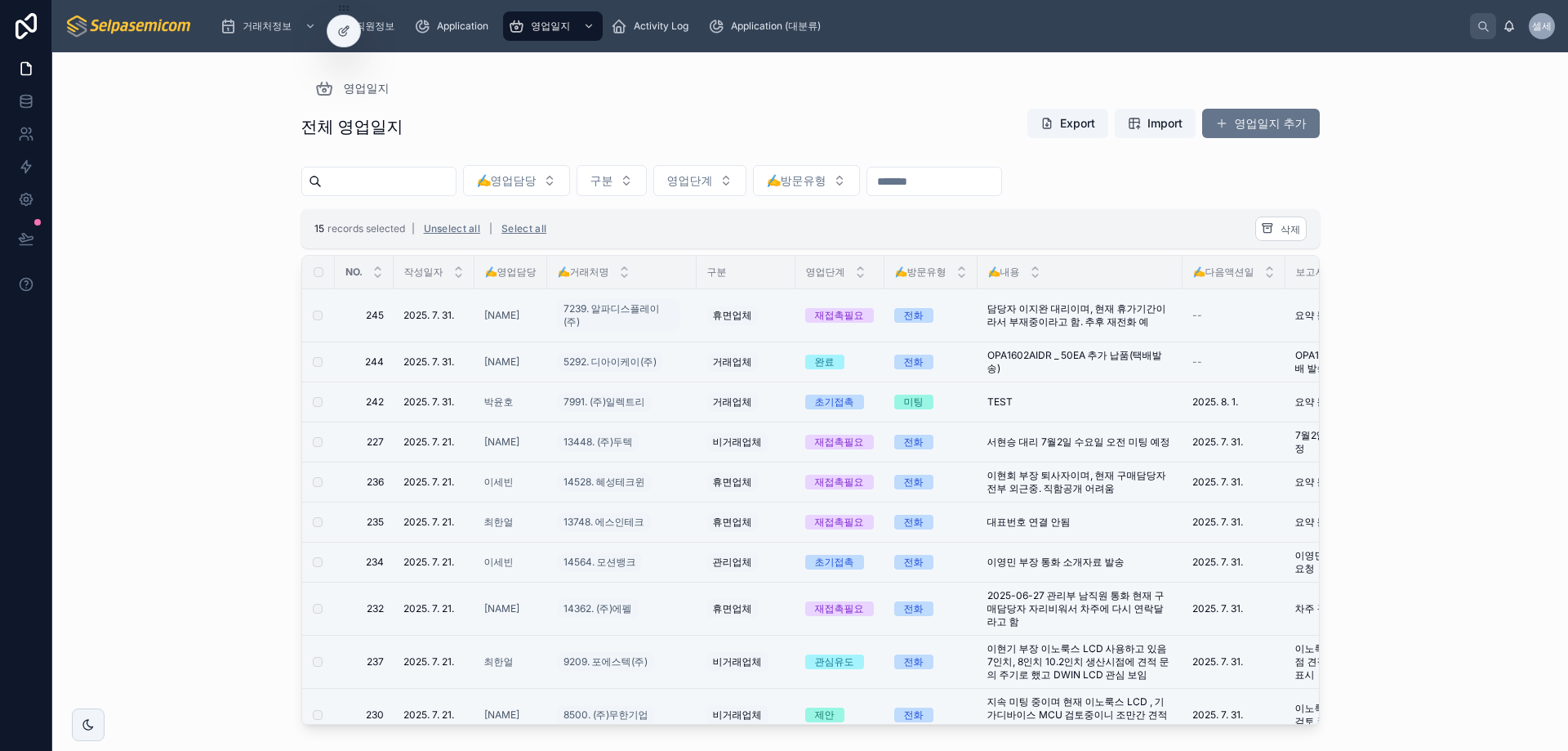 click at bounding box center [318, 272] 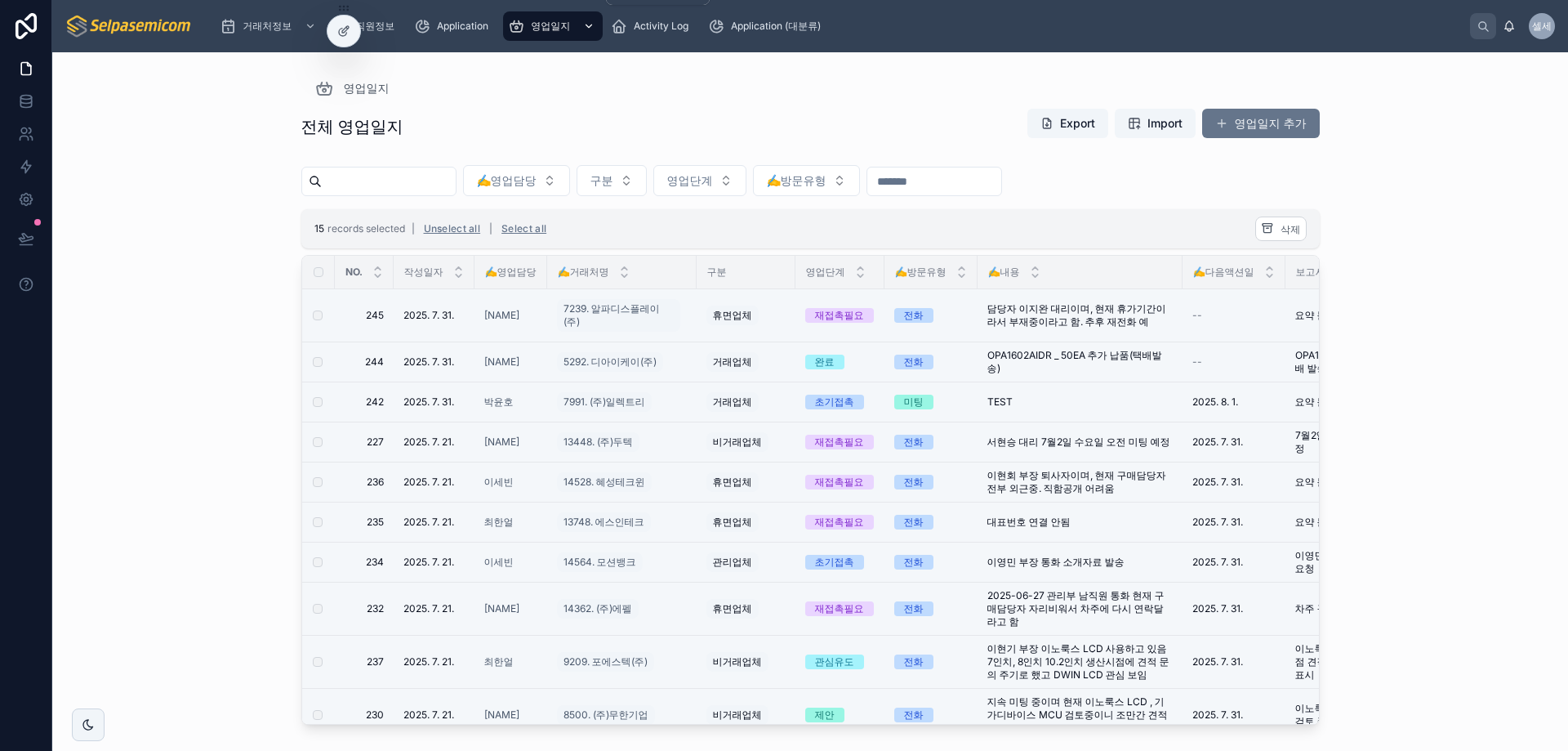 click on "영업일지" at bounding box center [550, 26] 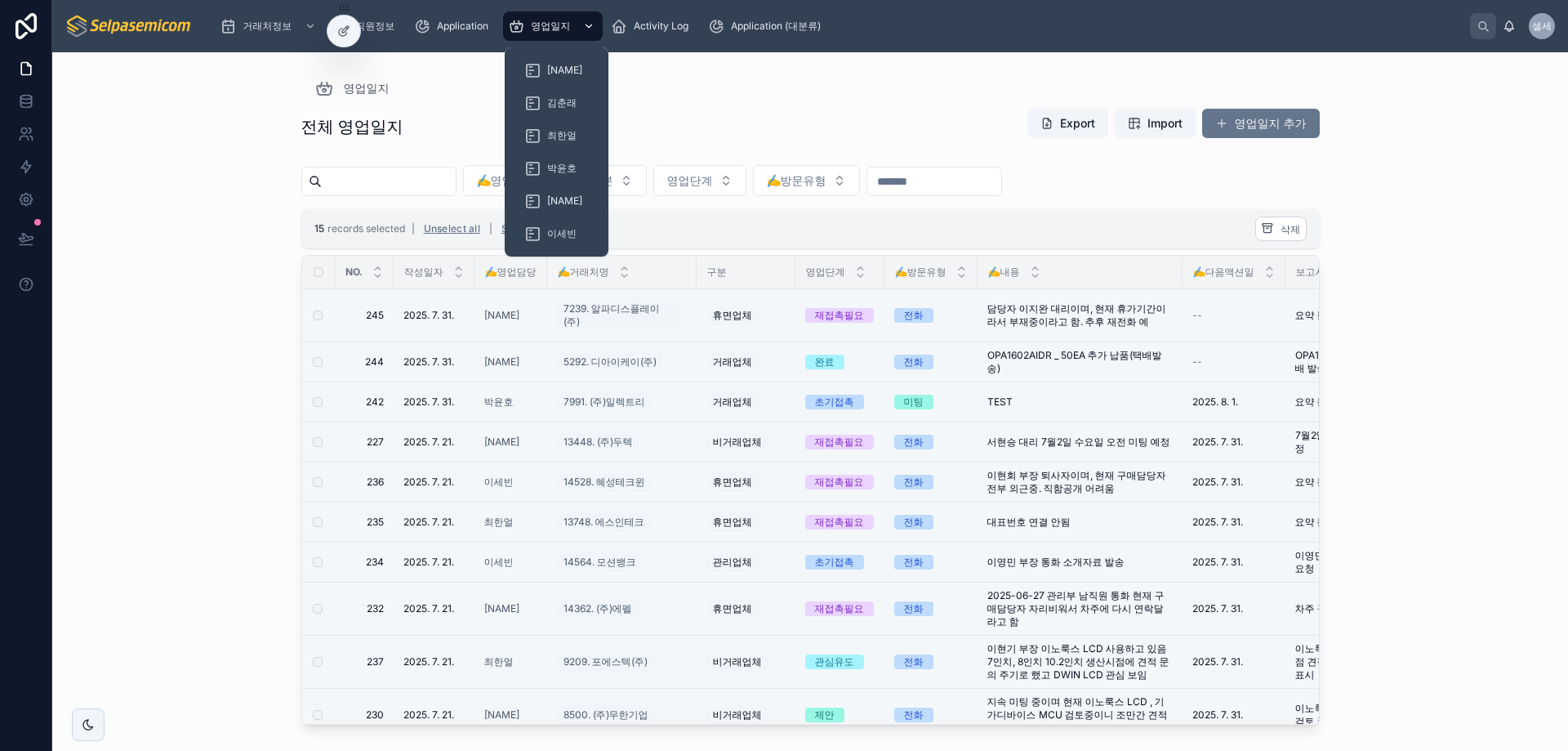 click on "영업일지" at bounding box center (550, 26) 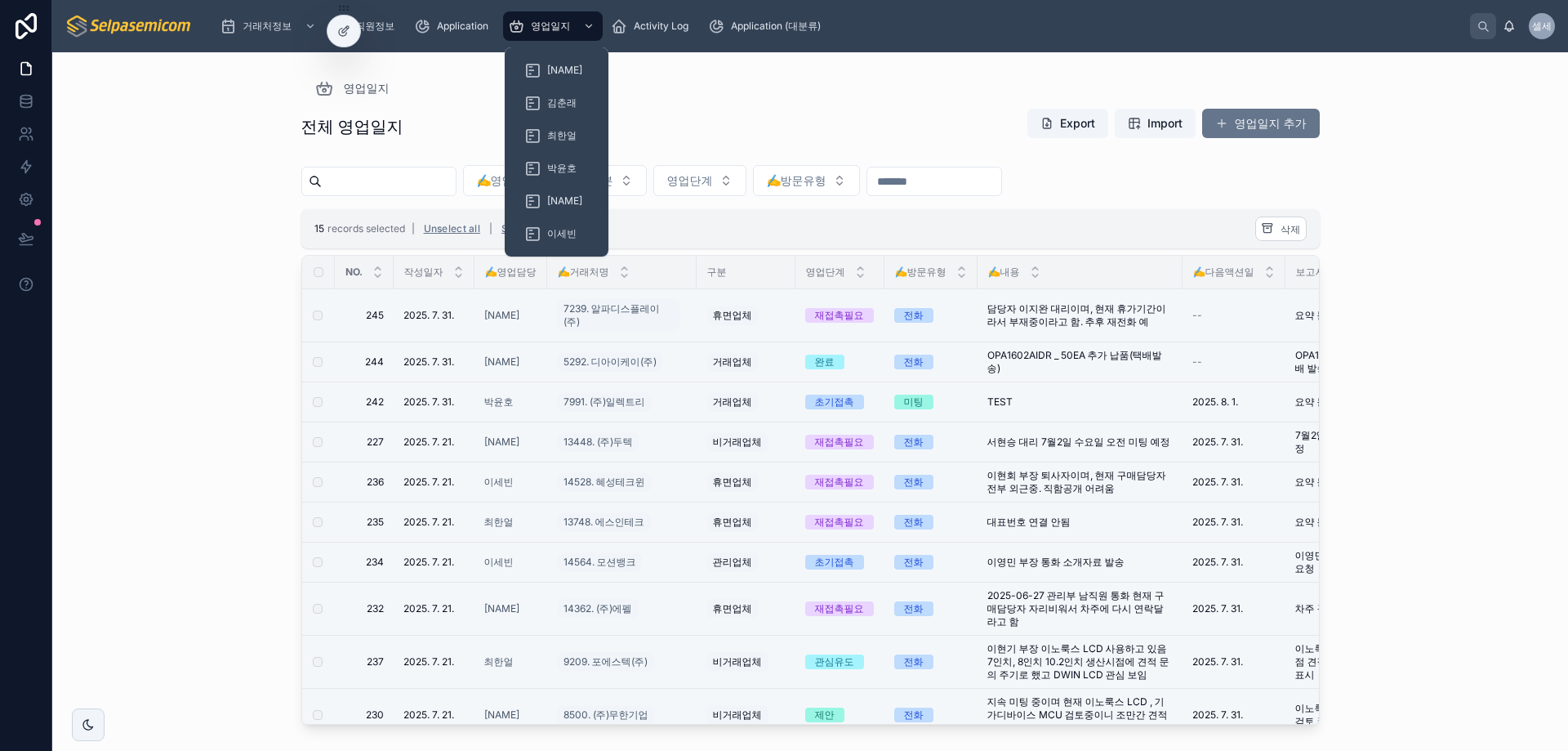 click on "전체 영업일지 Export Import 영업일지 추가" at bounding box center (810, 127) 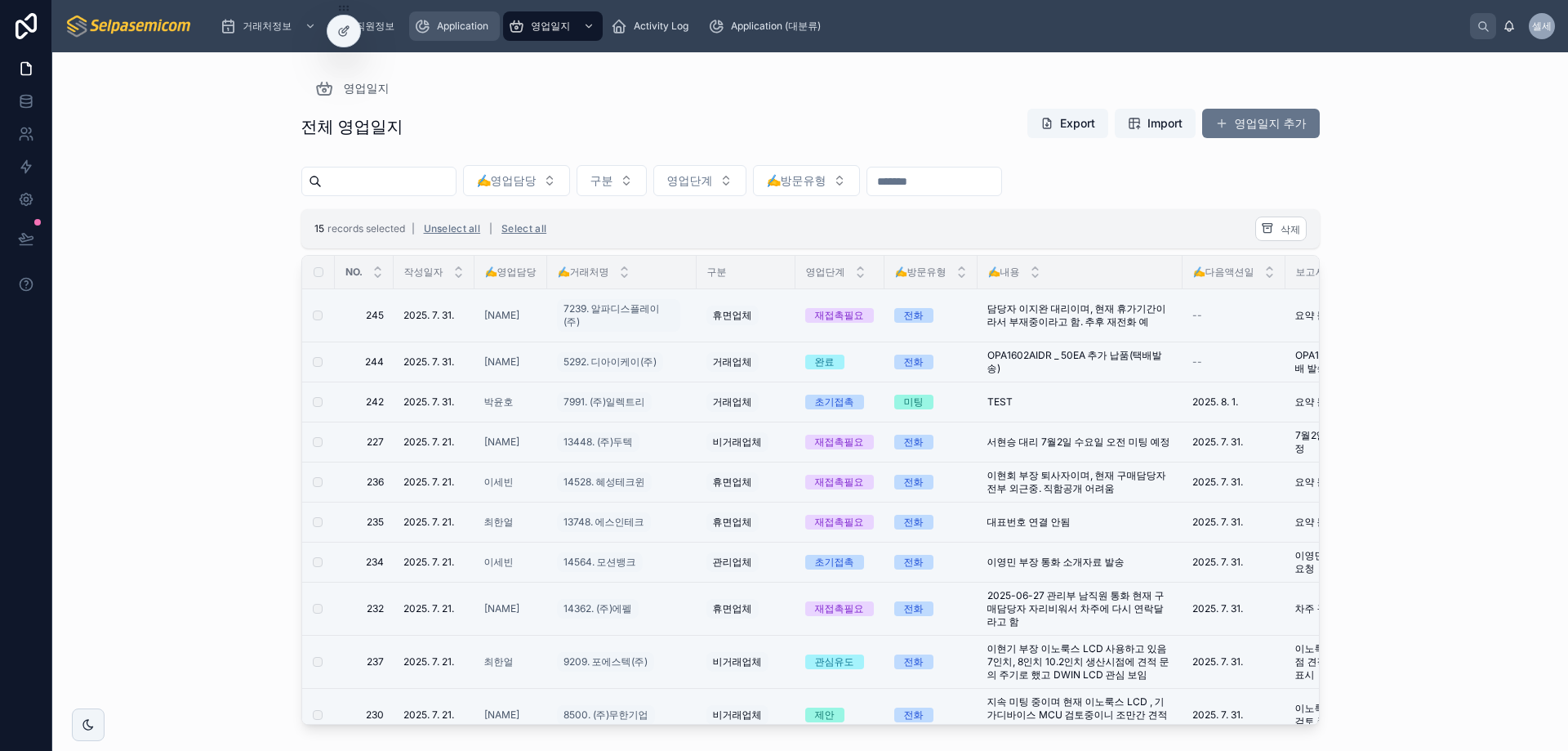 click on "Application" at bounding box center (462, 26) 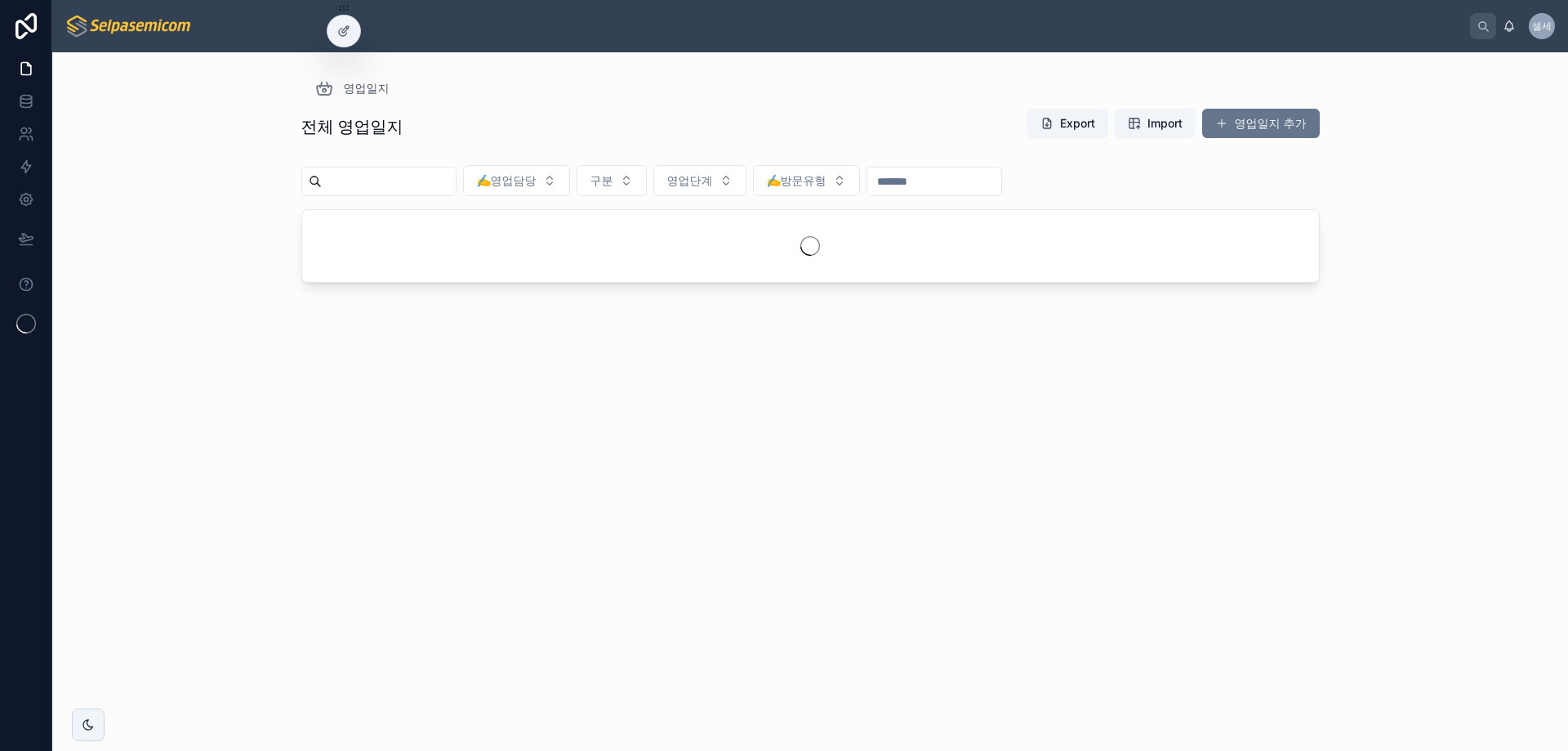 scroll, scrollTop: 0, scrollLeft: 0, axis: both 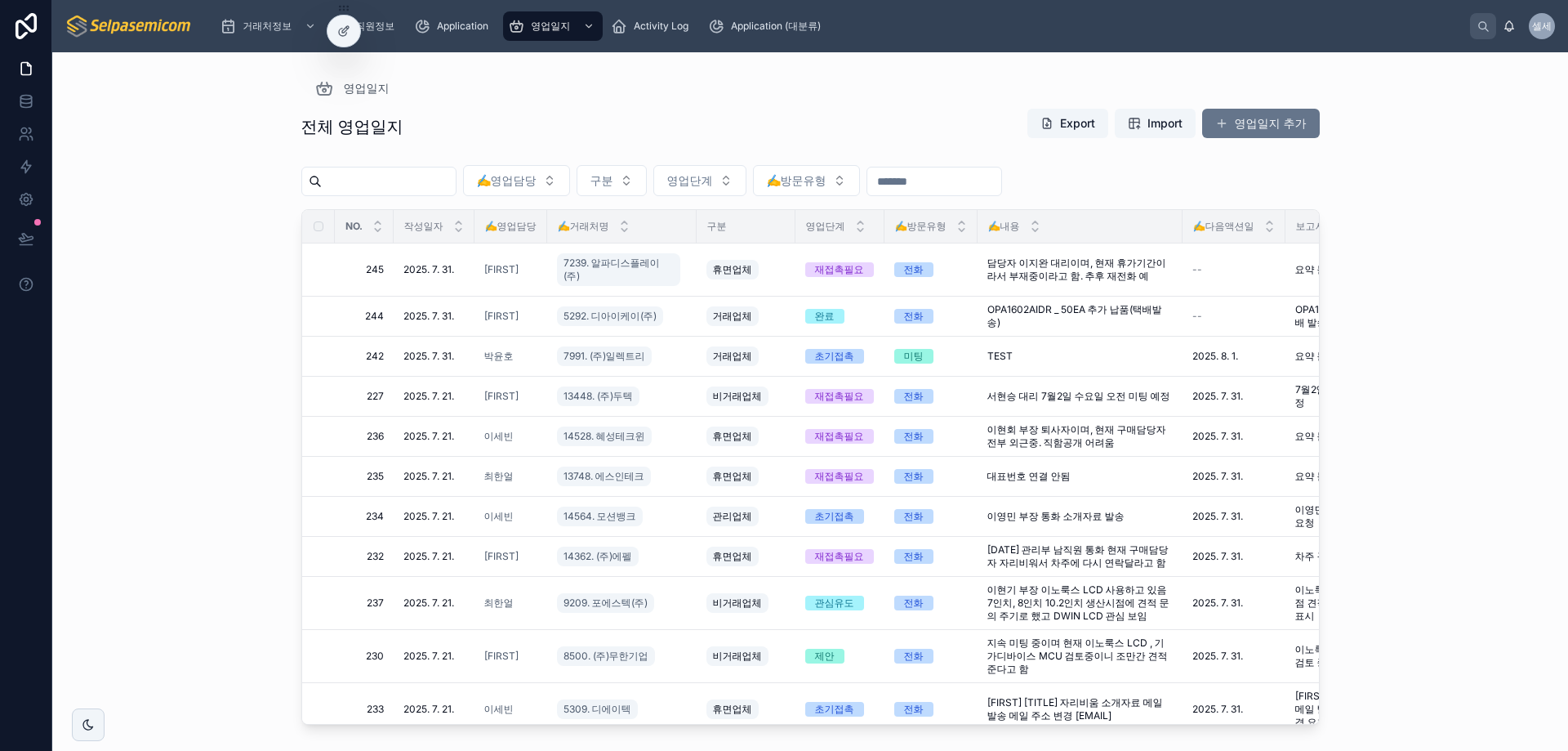 click on "영업일지 전체 영업일지 Export Import 영업일지 추가 ✍️영업담당 구분 영업단계 ✍️방문유형 NO. 작성일자 ✍️영업담당 ✍️거래처명 구분 영업단계 ✍️방문유형 ✍️내용 ✍️다음액션일 보고서요약 후속액션 245 245 2025. 7. 31. 2025. 7. 31. 김동일 7239. 알파디스플레이(주) 휴면업체 재접촉필요 전화 담당자 이지완 대리이며, 현재 휴가기간이라서 부재중이라고 함. 추후 재전화 예 담당자 이지완 대리이며, 현재 휴가기간이라서 부재중이라고 함. 추후 재전화 예 -- 요약 불가 요약 불가 다시 연락 요청 다시 연락 요청 삭제 244 244 2025. 7. 31. 2025. 7. 31. 김동일 5292. 디아이케이(주) 거래업체 완료 전화 OPA1602AIDR _ 50EA 추가 납품(택배발송) OPA1602AIDR _ 50EA 추가 납품(택배발송) -- OPA1602AIDR 50EA 추가 납품 및 택배 발송. OPA1602AIDR 50EA 추가 납품 및 택배 발송. 삭제 242 242 2025. 7. 31. 박윤호" at bounding box center [810, 391] 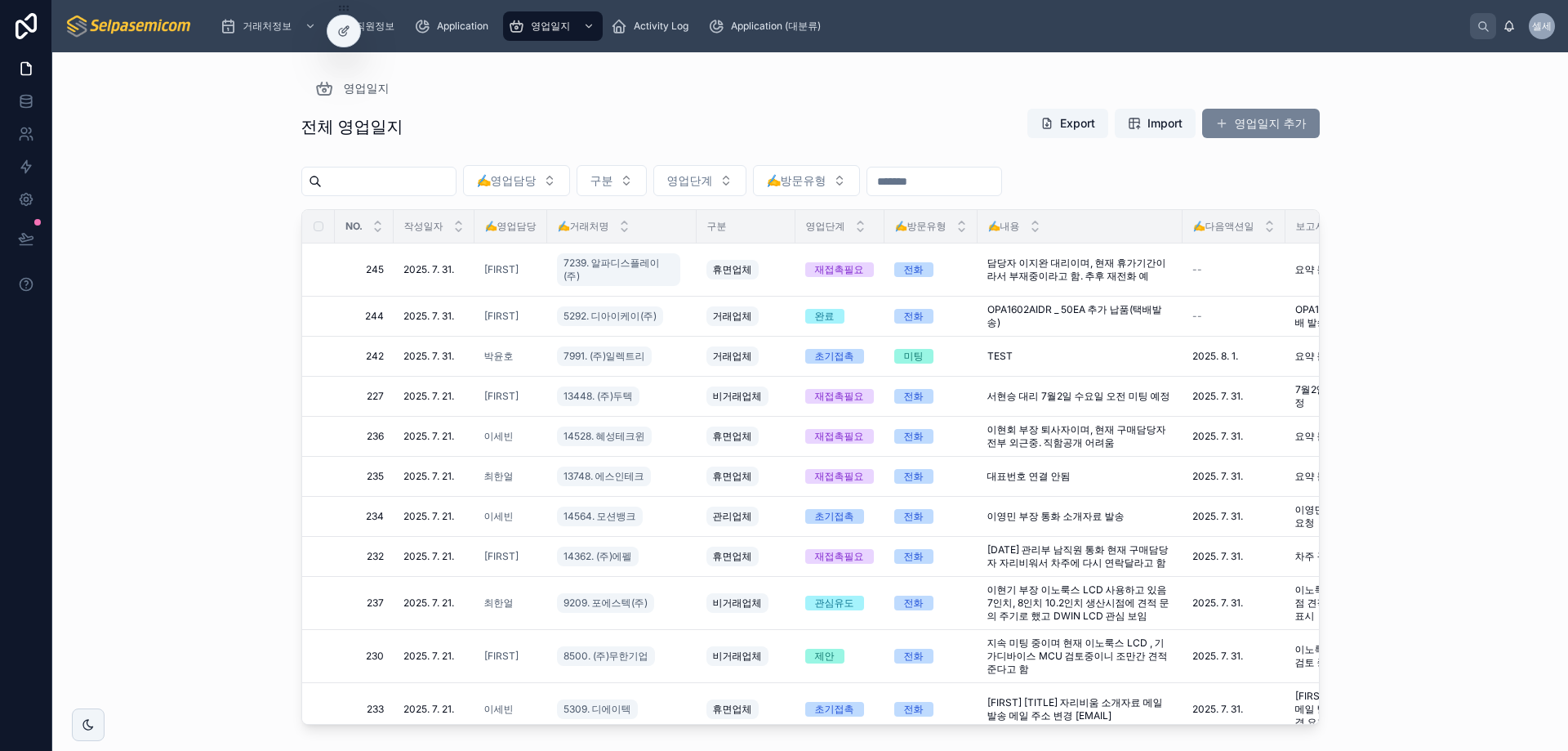 click on "영업일지 추가" at bounding box center (1261, 123) 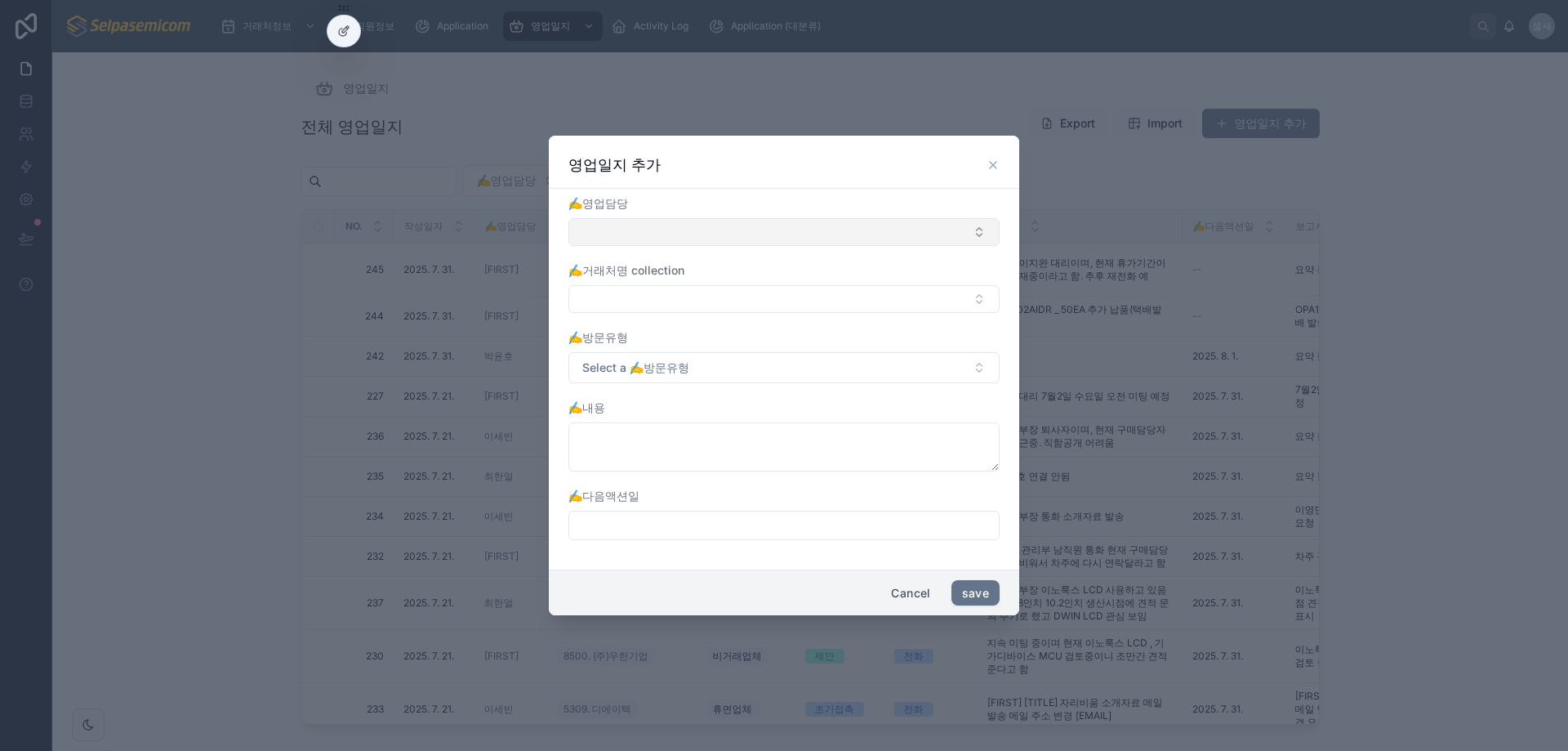 click at bounding box center (784, 232) 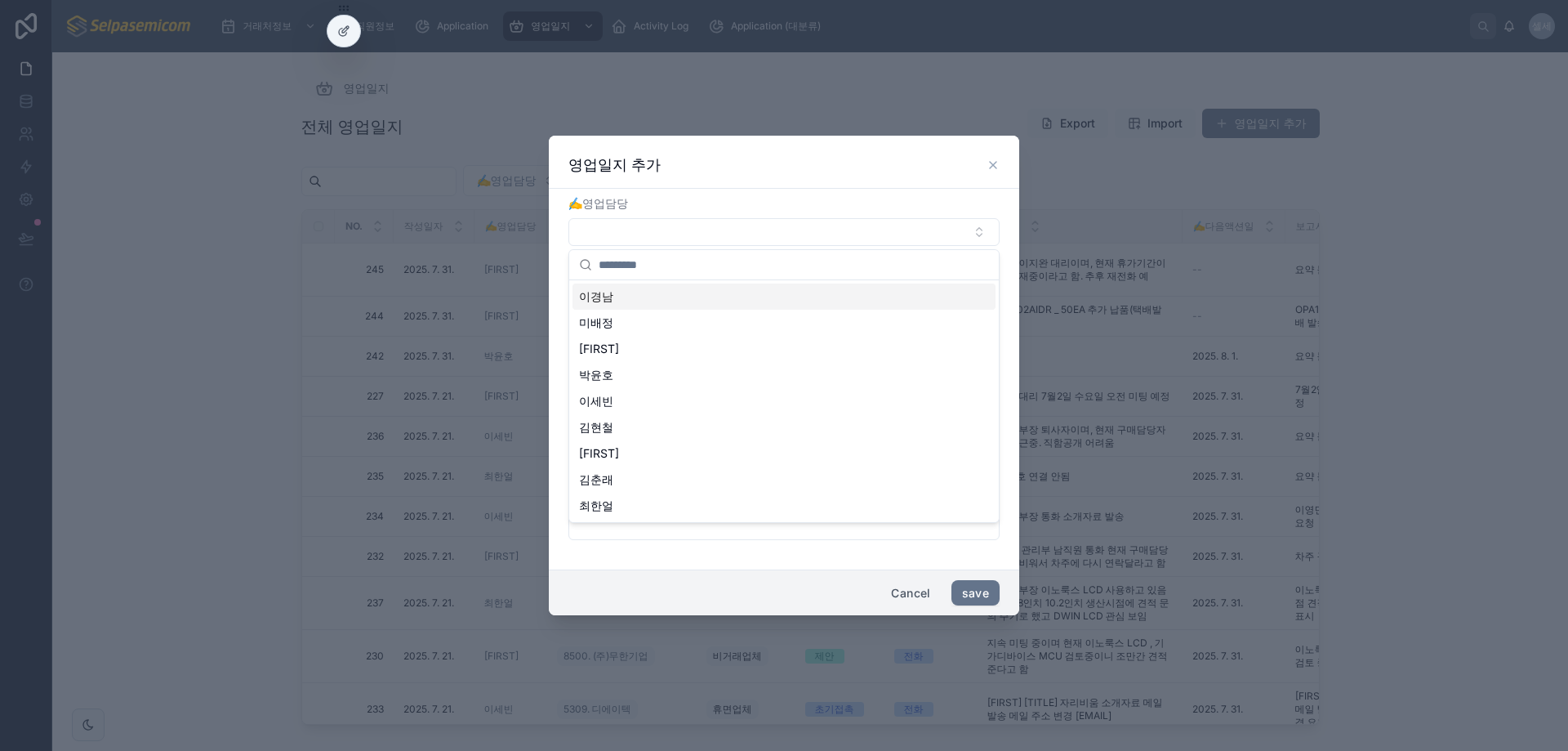 click on "이경남" at bounding box center [784, 297] 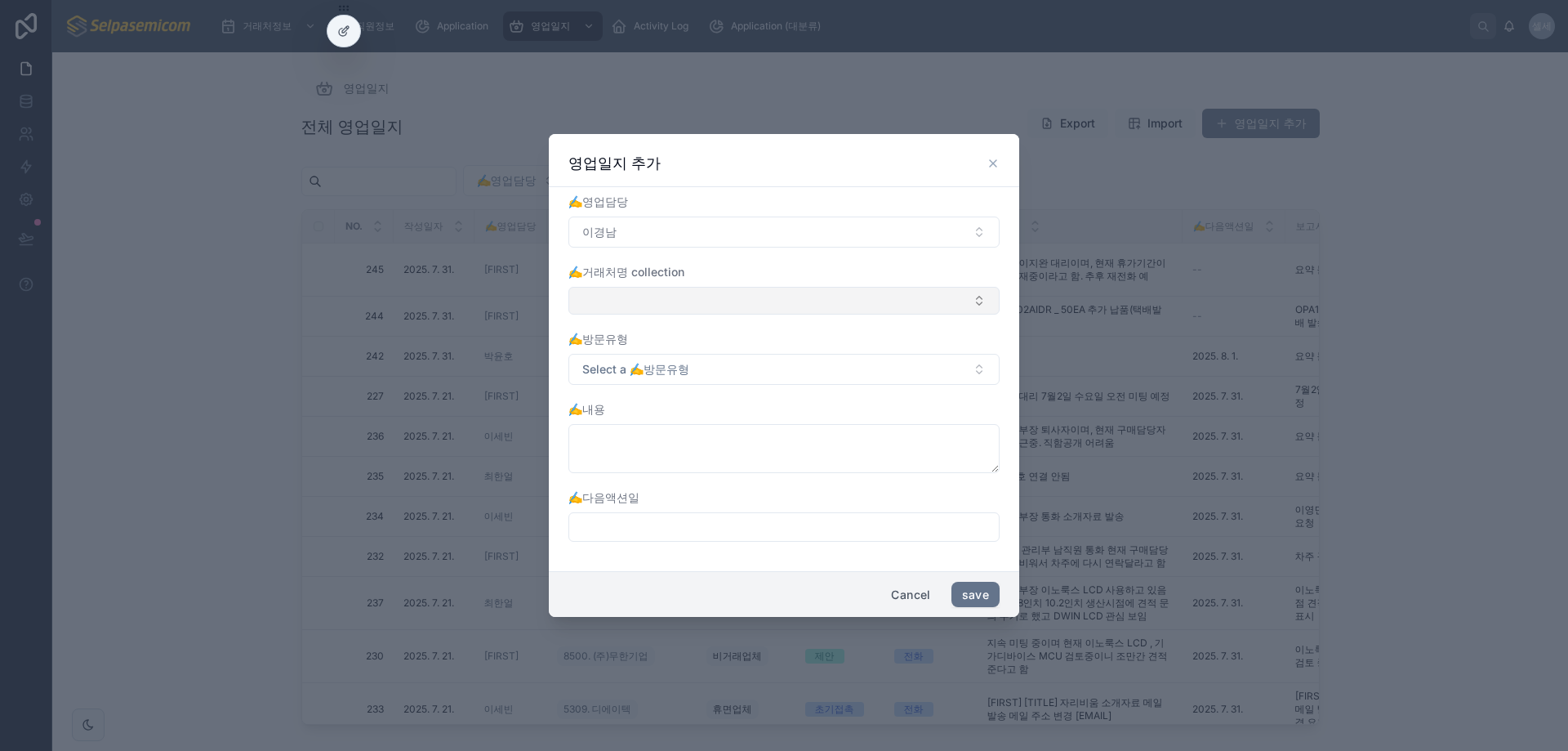 click at bounding box center [784, 301] 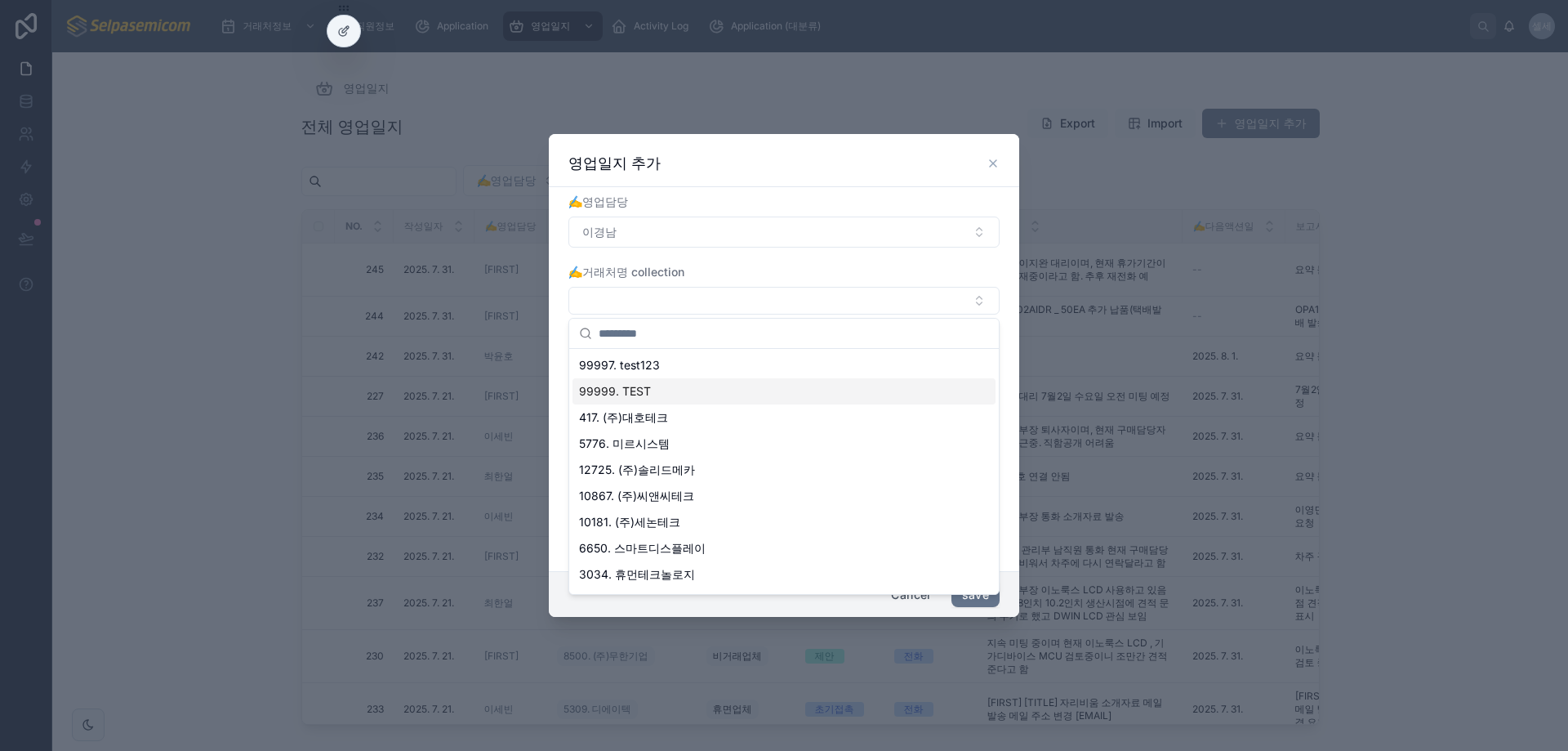 click on "99999. TEST" at bounding box center [615, 391] 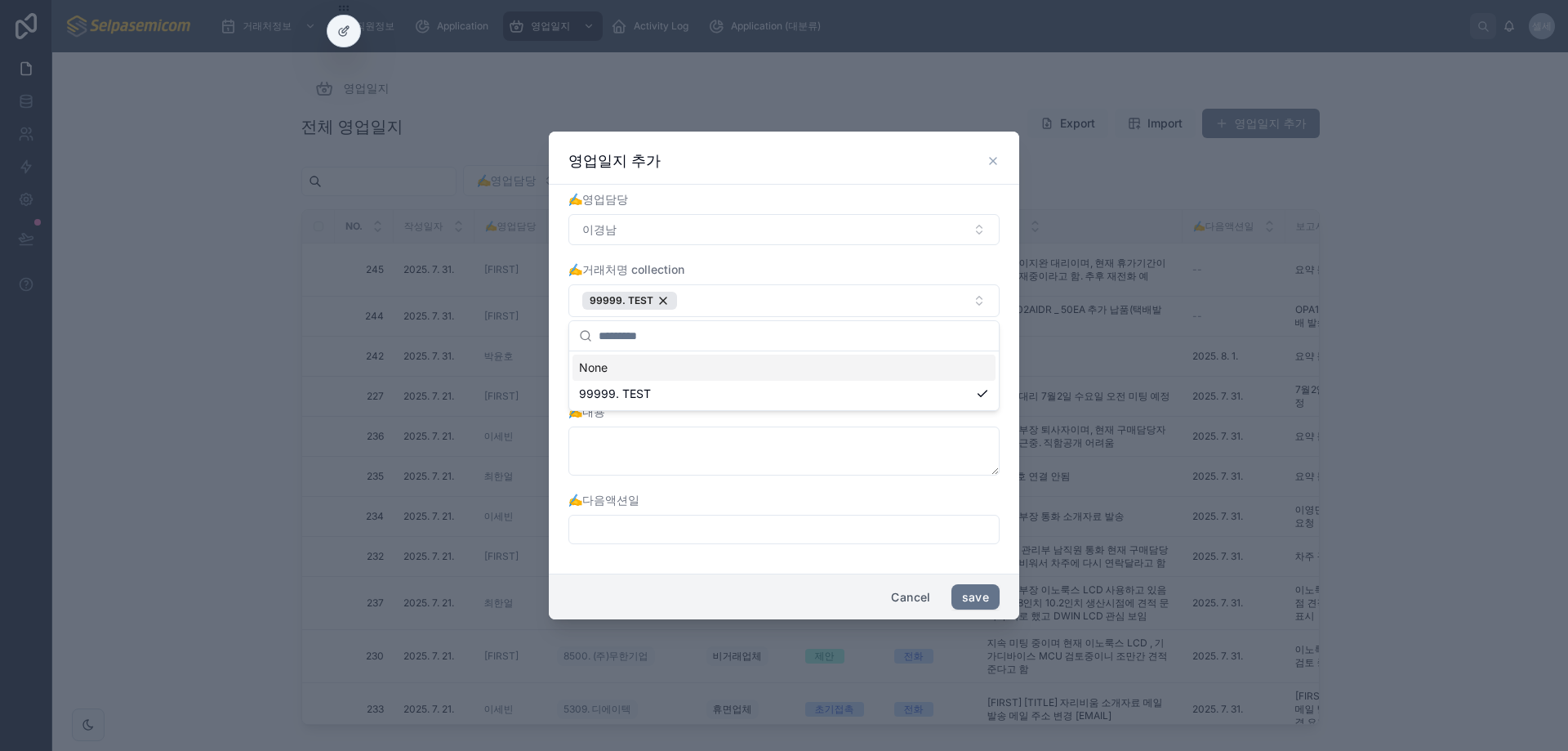 click on "✍️영업담당 이경남 ✍️거래처명 collection 99999. TEST ✍️방문유형 Select a ✍️방문유형 ✍️내용 ✍️다음액션일" at bounding box center [784, 376] 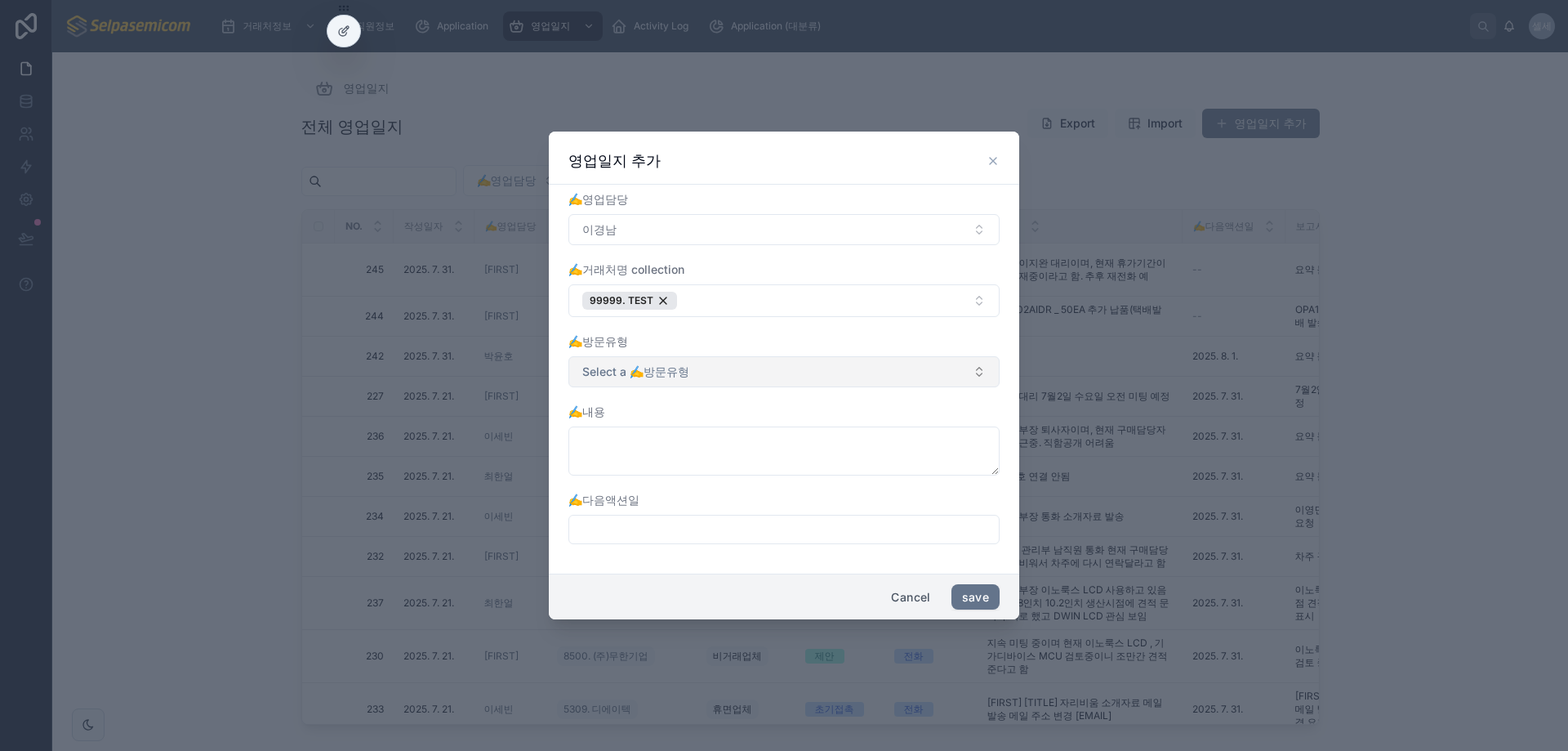 click on "Select a ✍️방문유형" at bounding box center [784, 372] 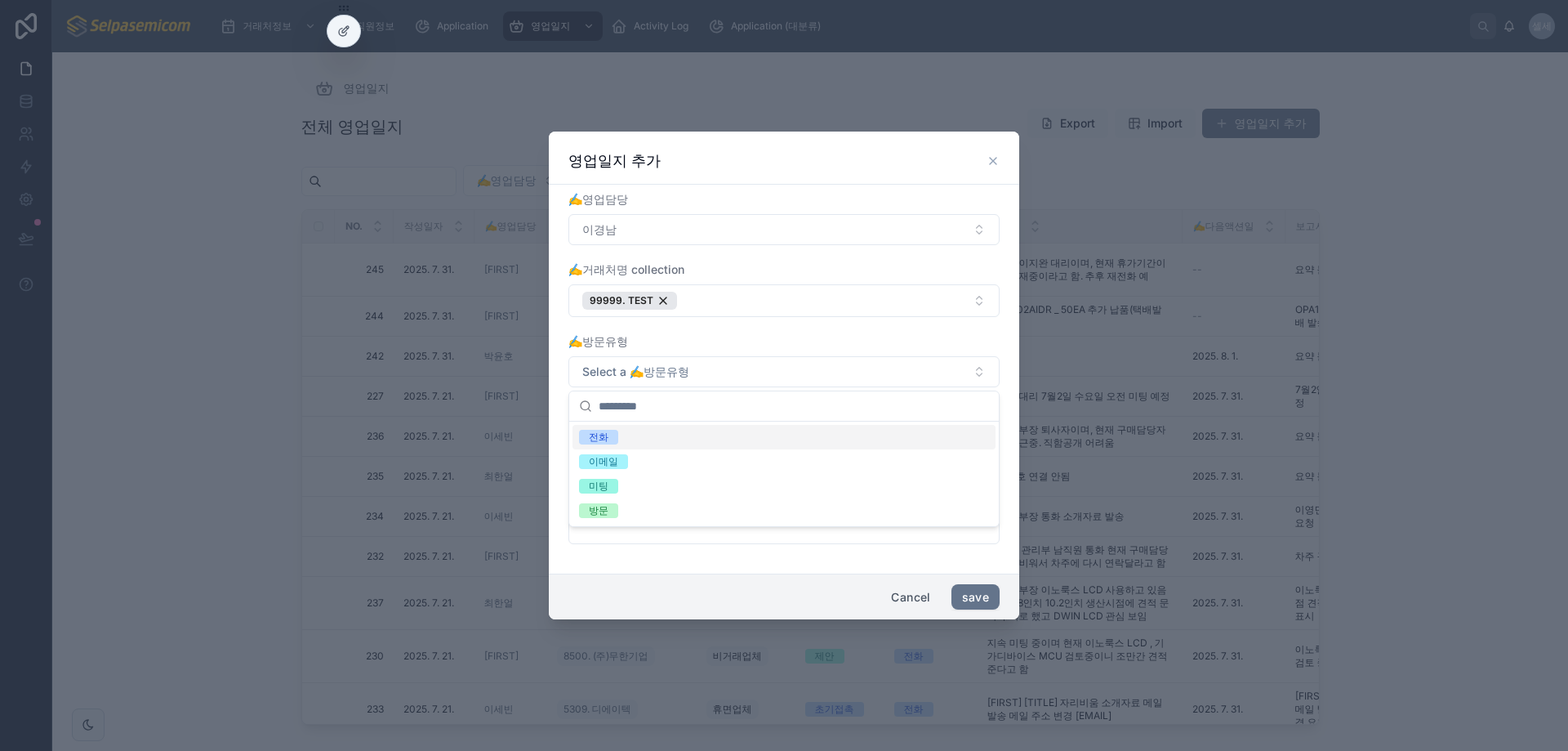 click on "전화" at bounding box center [784, 437] 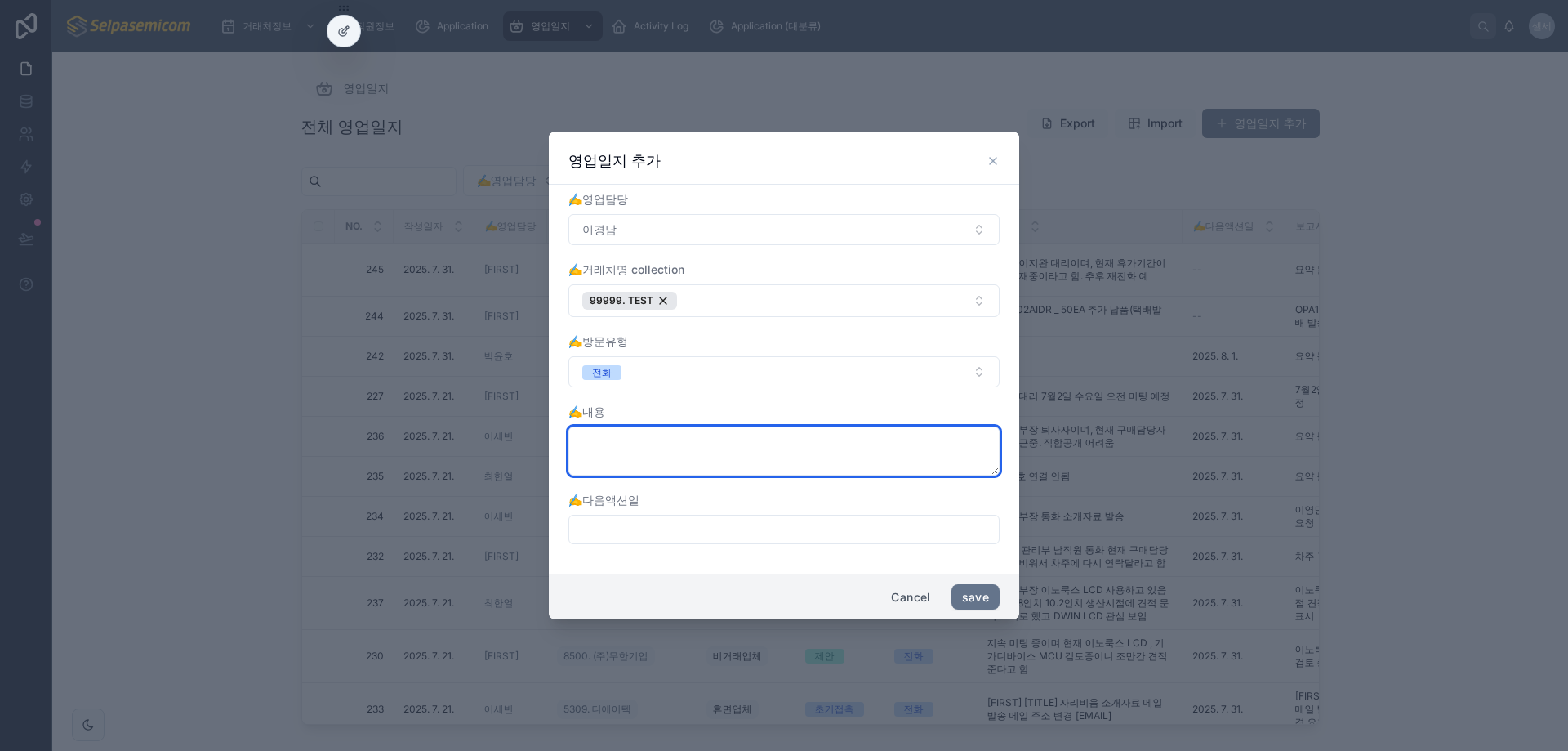 click at bounding box center [784, 451] 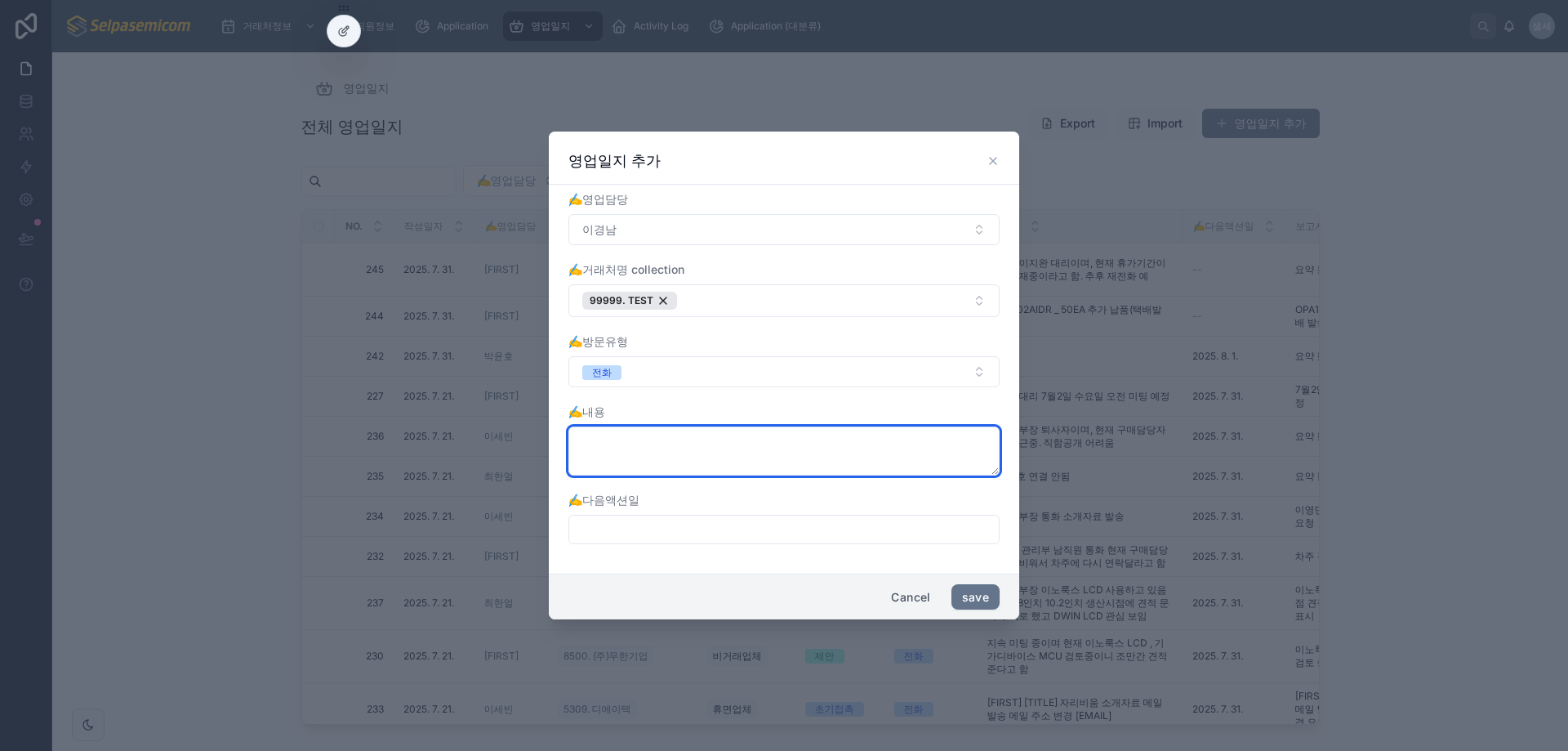 type on "*" 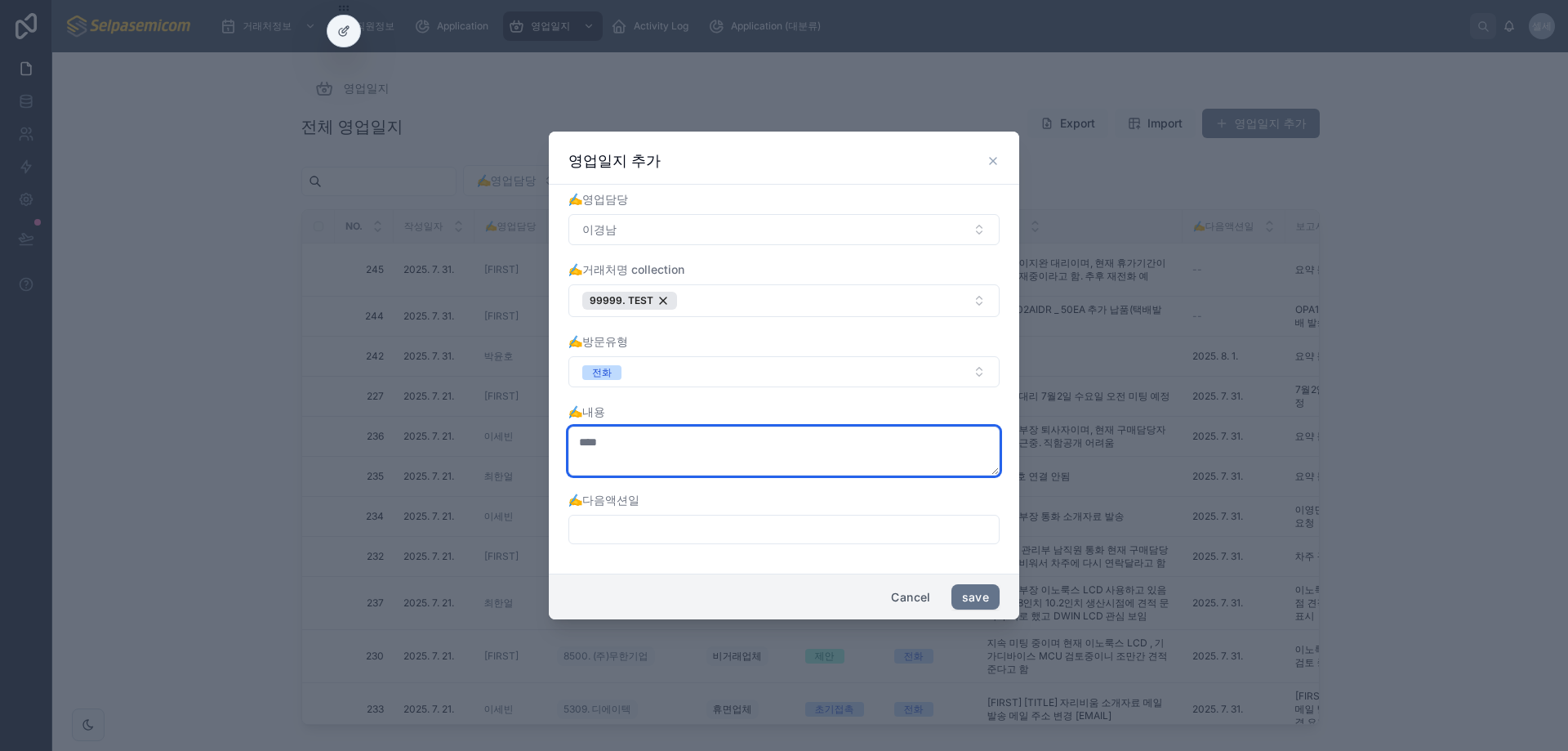 type on "****" 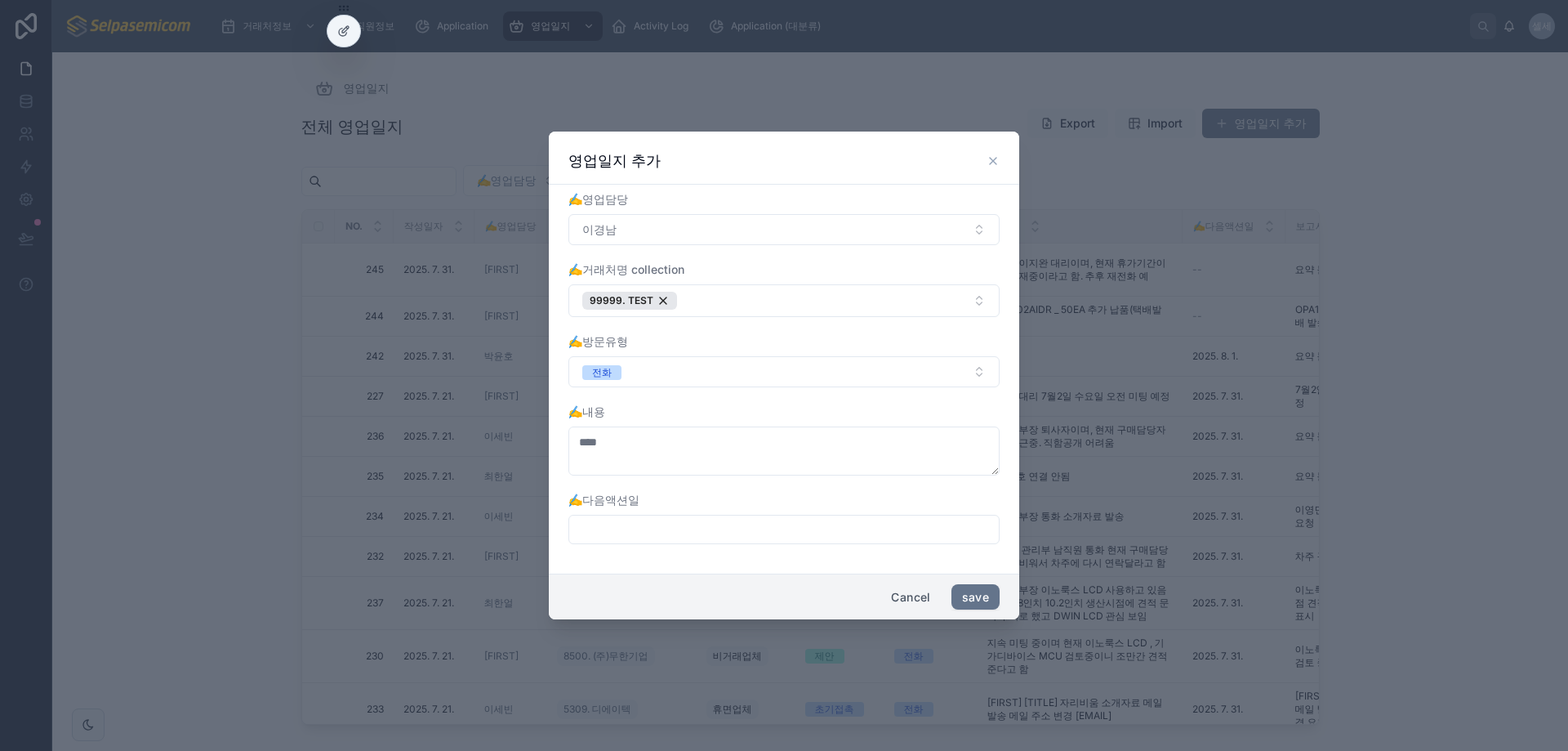 click at bounding box center (784, 530) 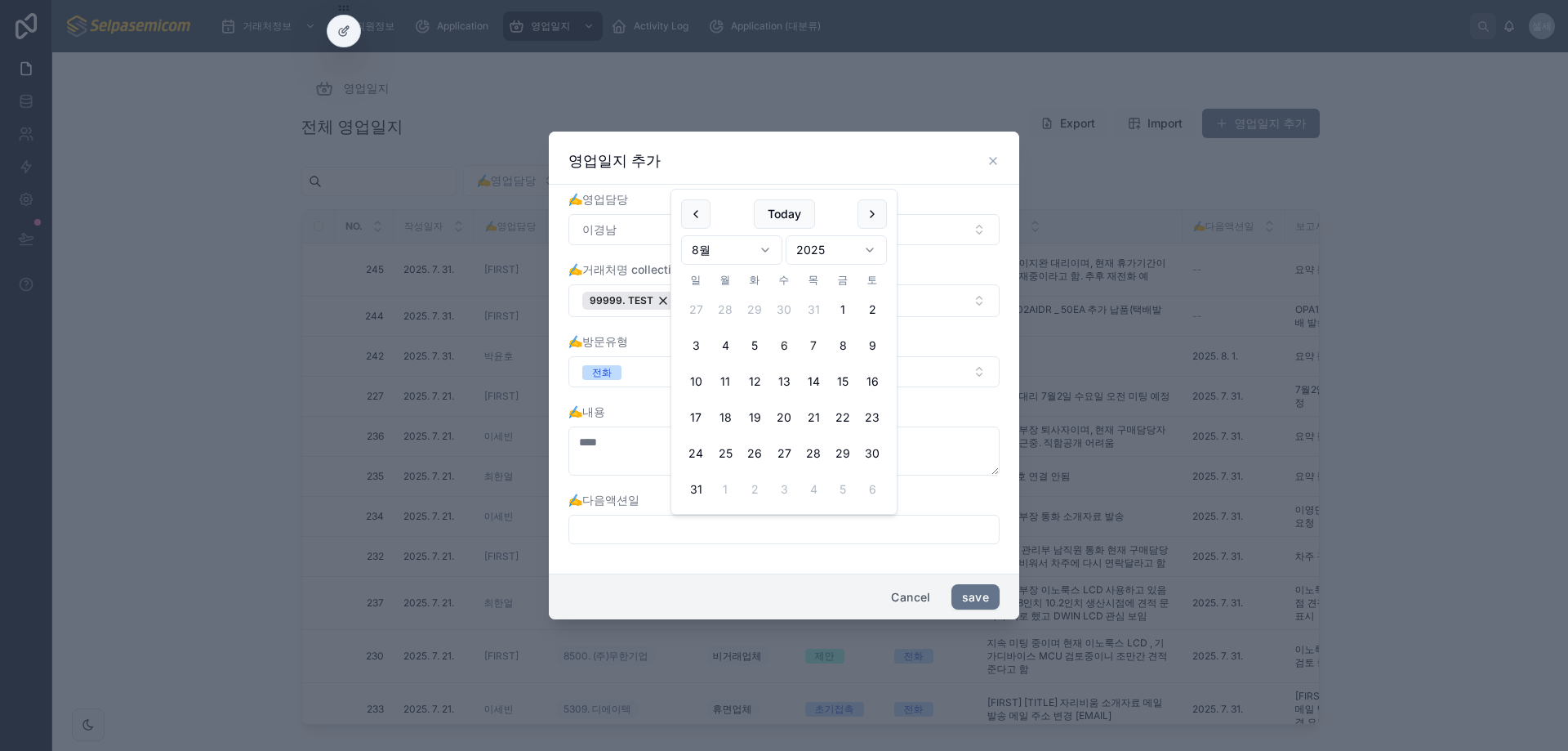 click on "7" at bounding box center [813, 346] 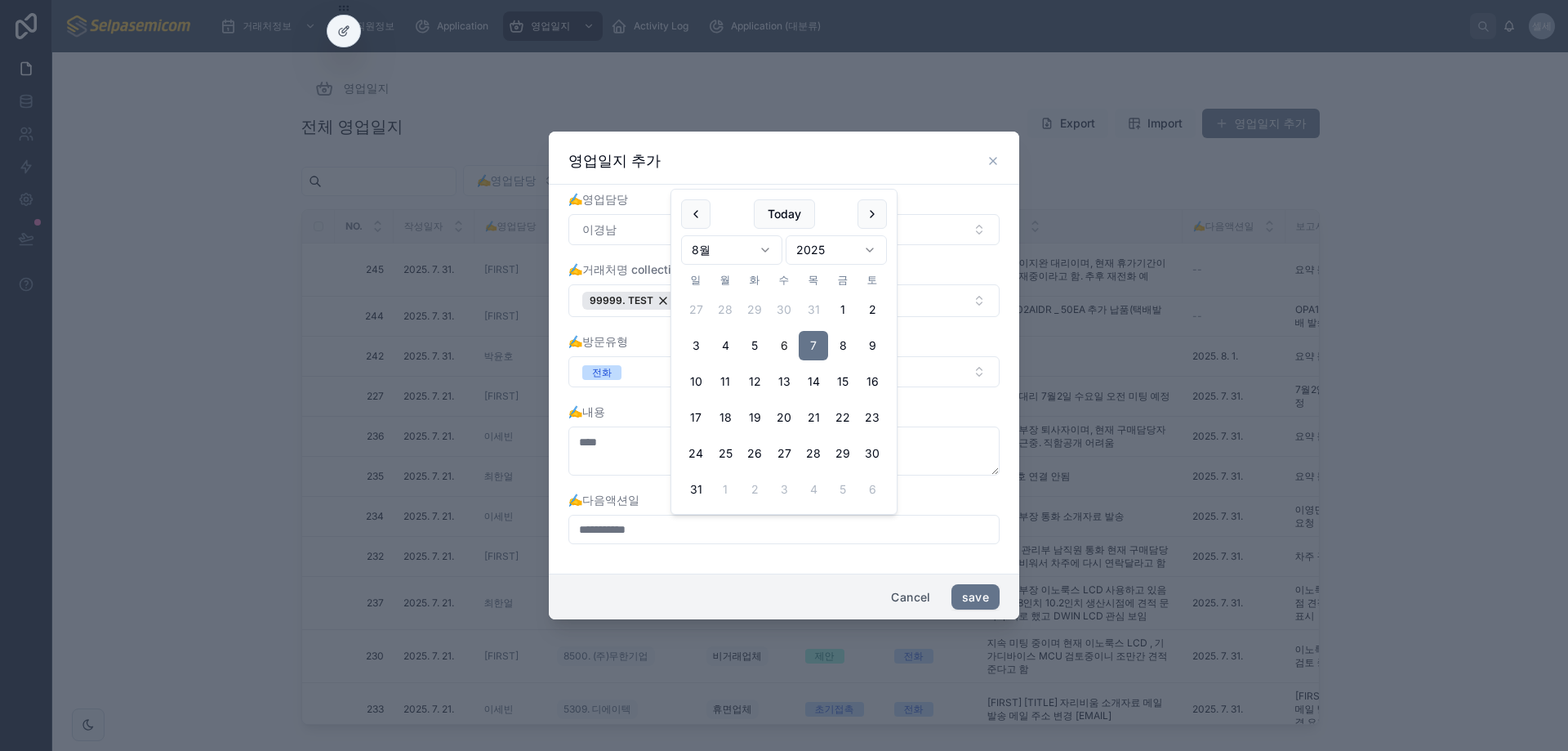 click on "✍️다음액션일" at bounding box center [784, 500] 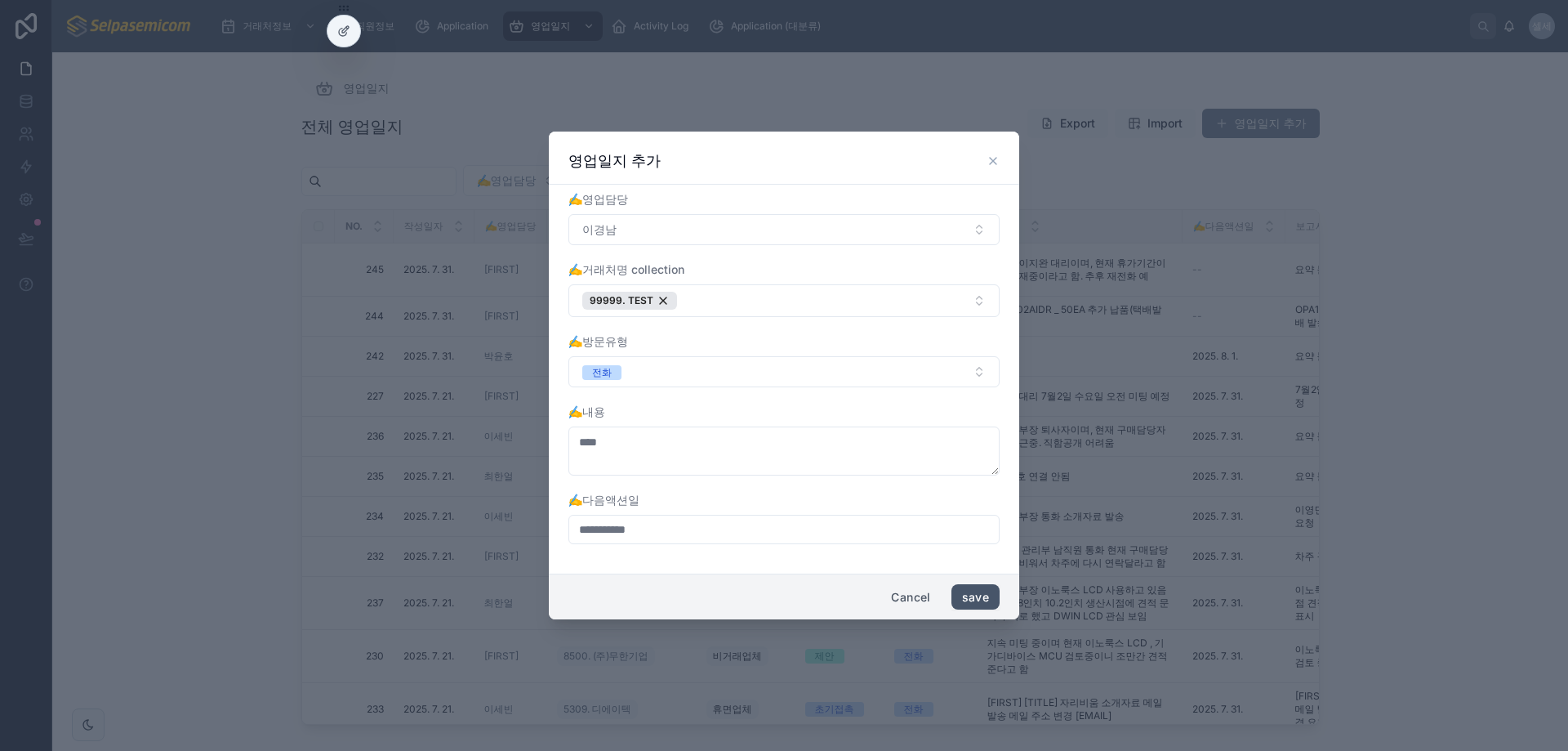 click on "save" at bounding box center (975, 597) 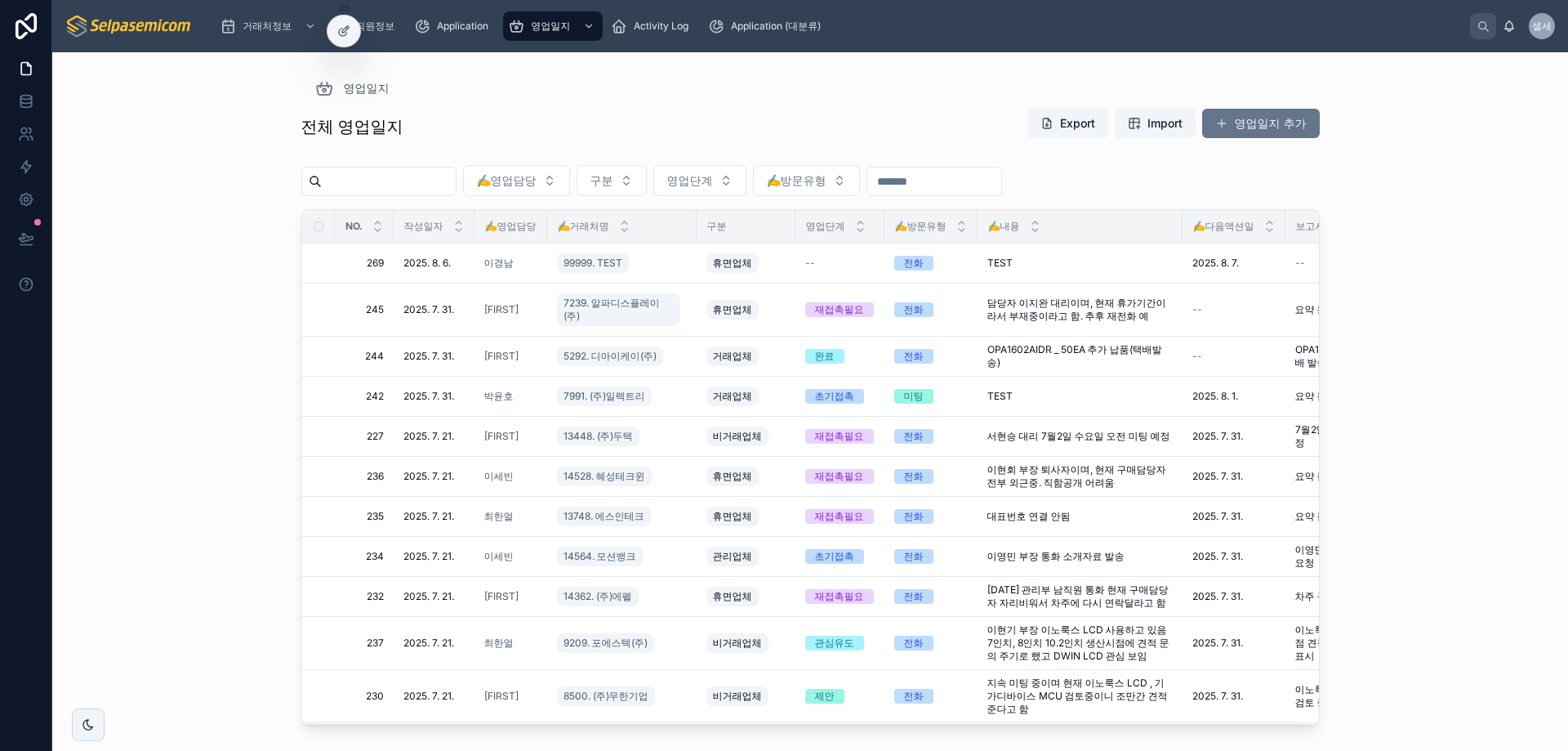 click on "전체 영업일지 Export Import 영업일지 추가" at bounding box center [810, 127] 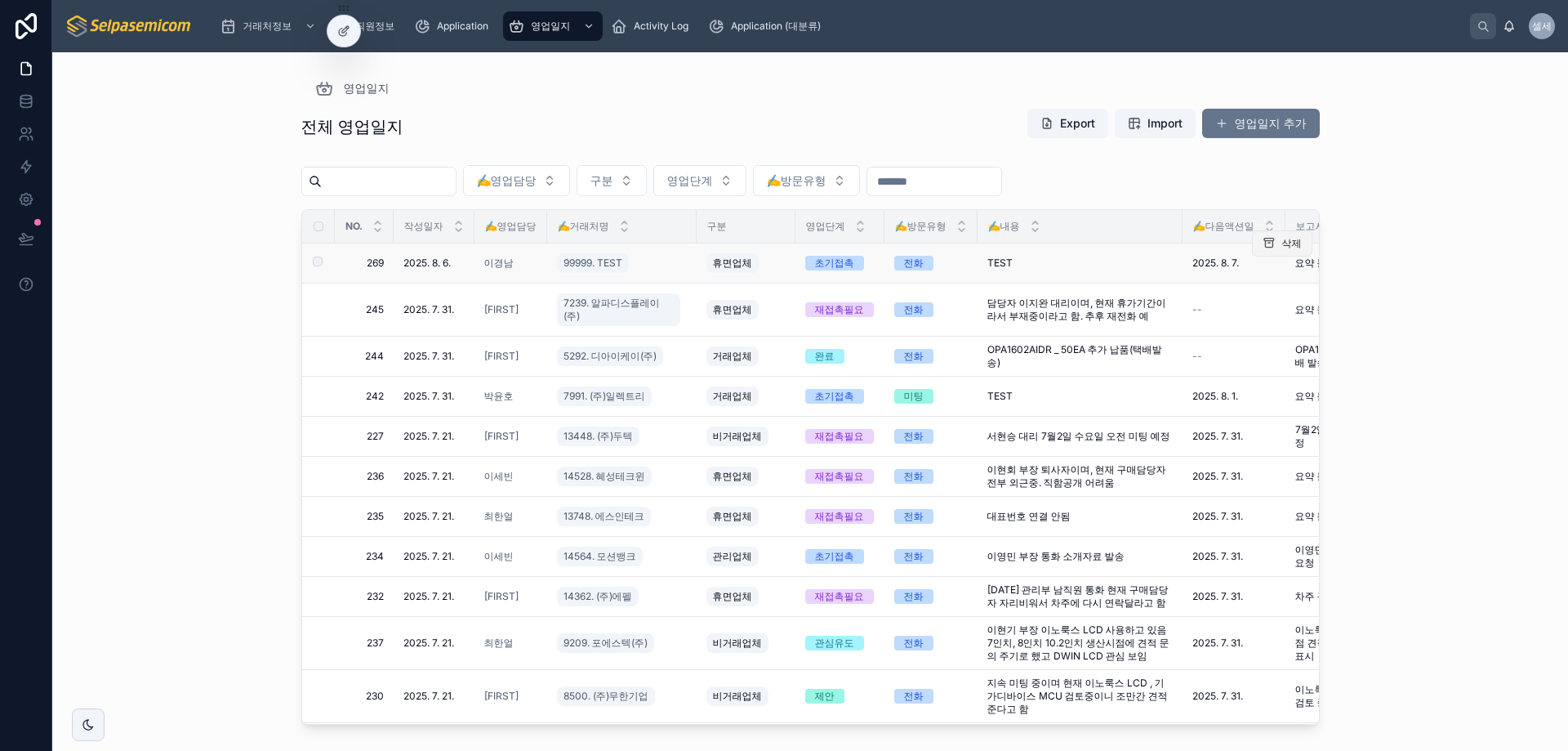 click on "삭제" at bounding box center (1282, 244) 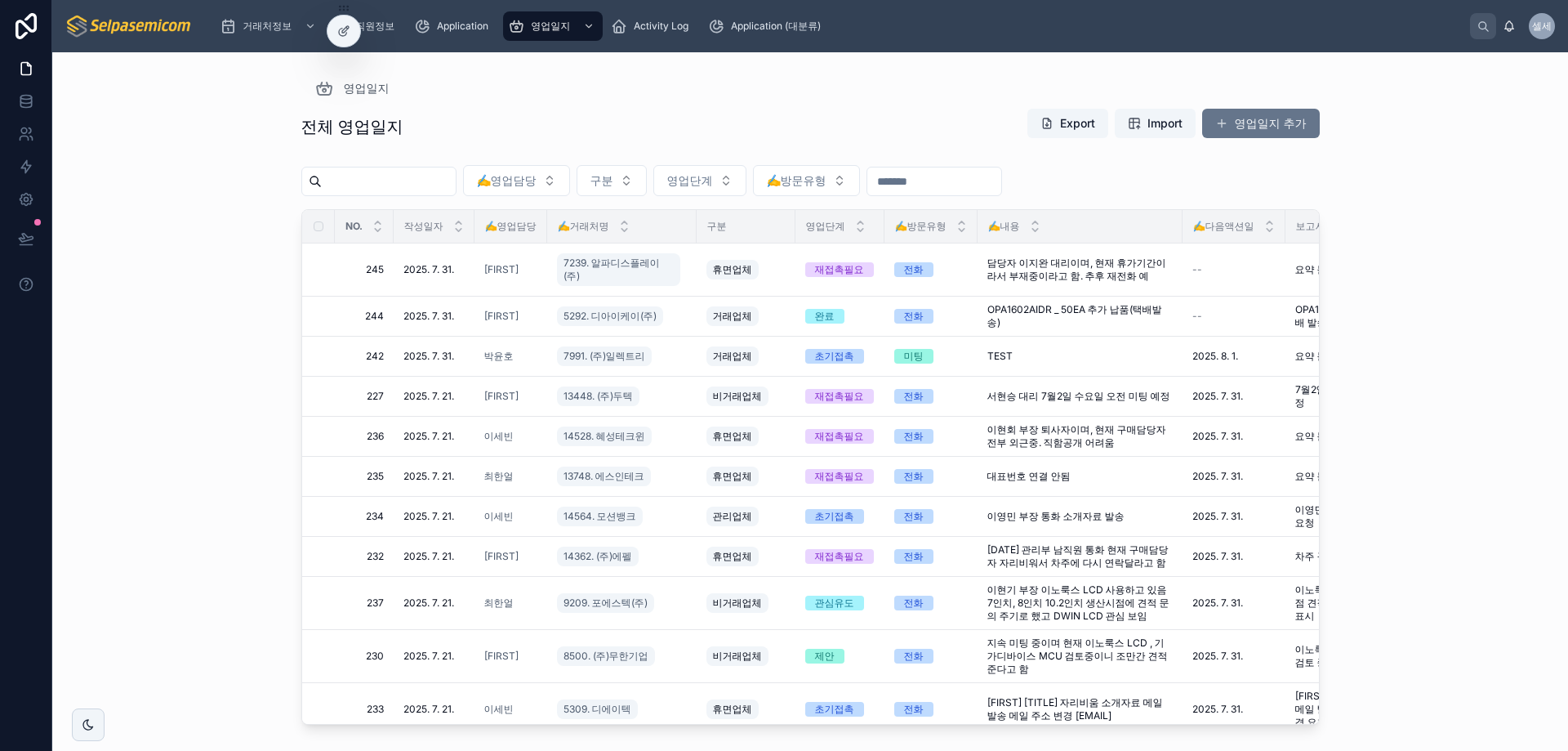 click on "전체 영업일지 Export Import 영업일지 추가" at bounding box center [810, 127] 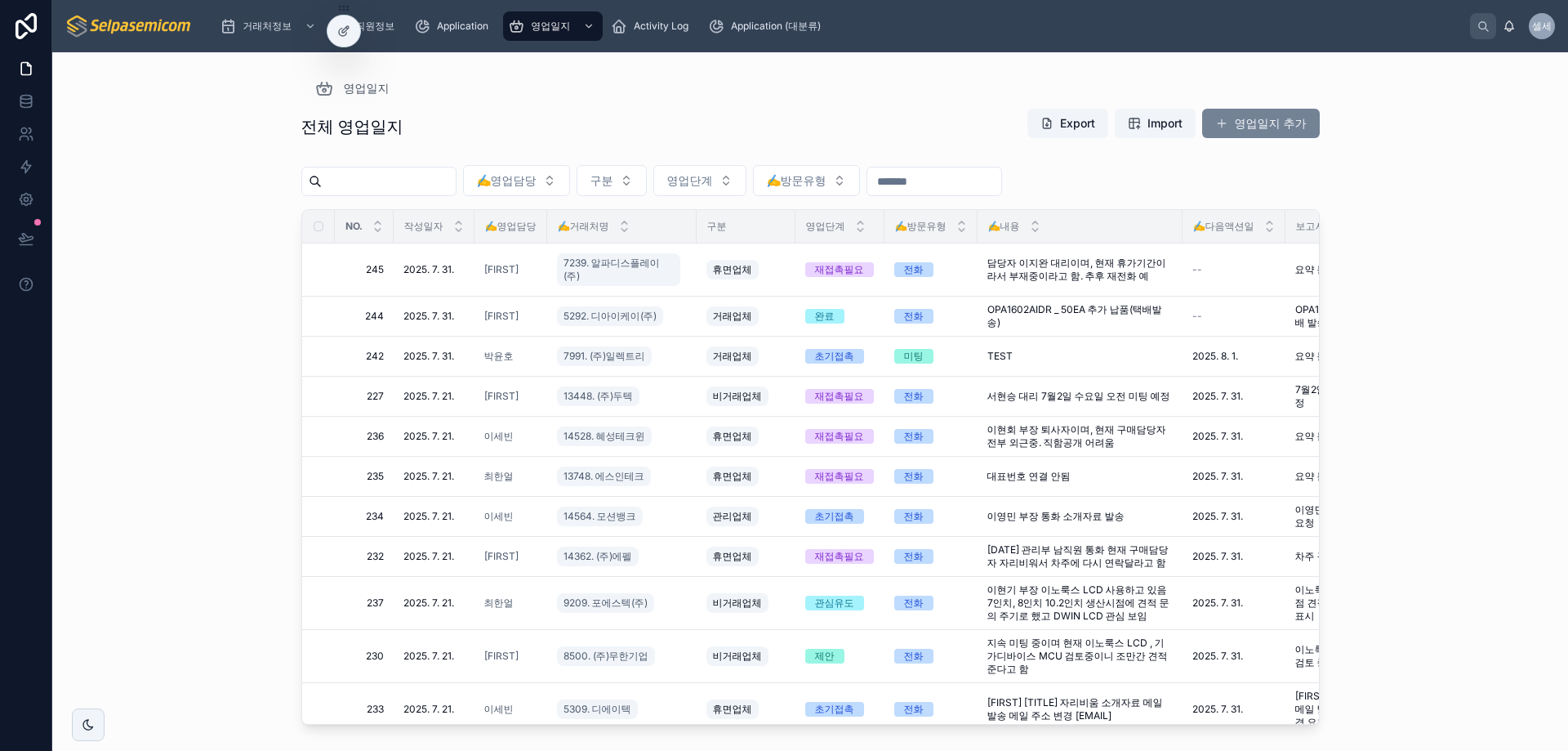click on "영업일지 추가" at bounding box center (1261, 123) 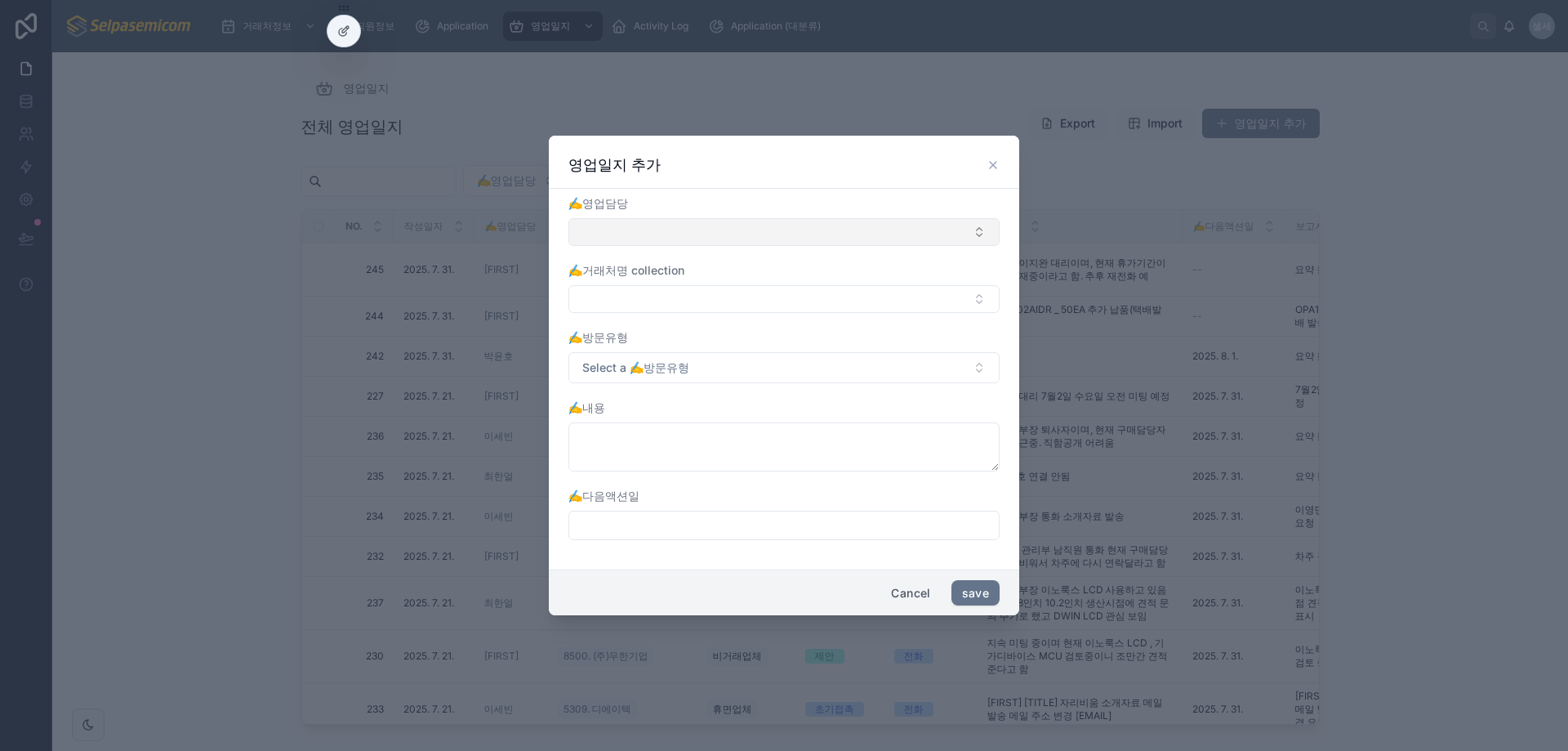click at bounding box center [784, 232] 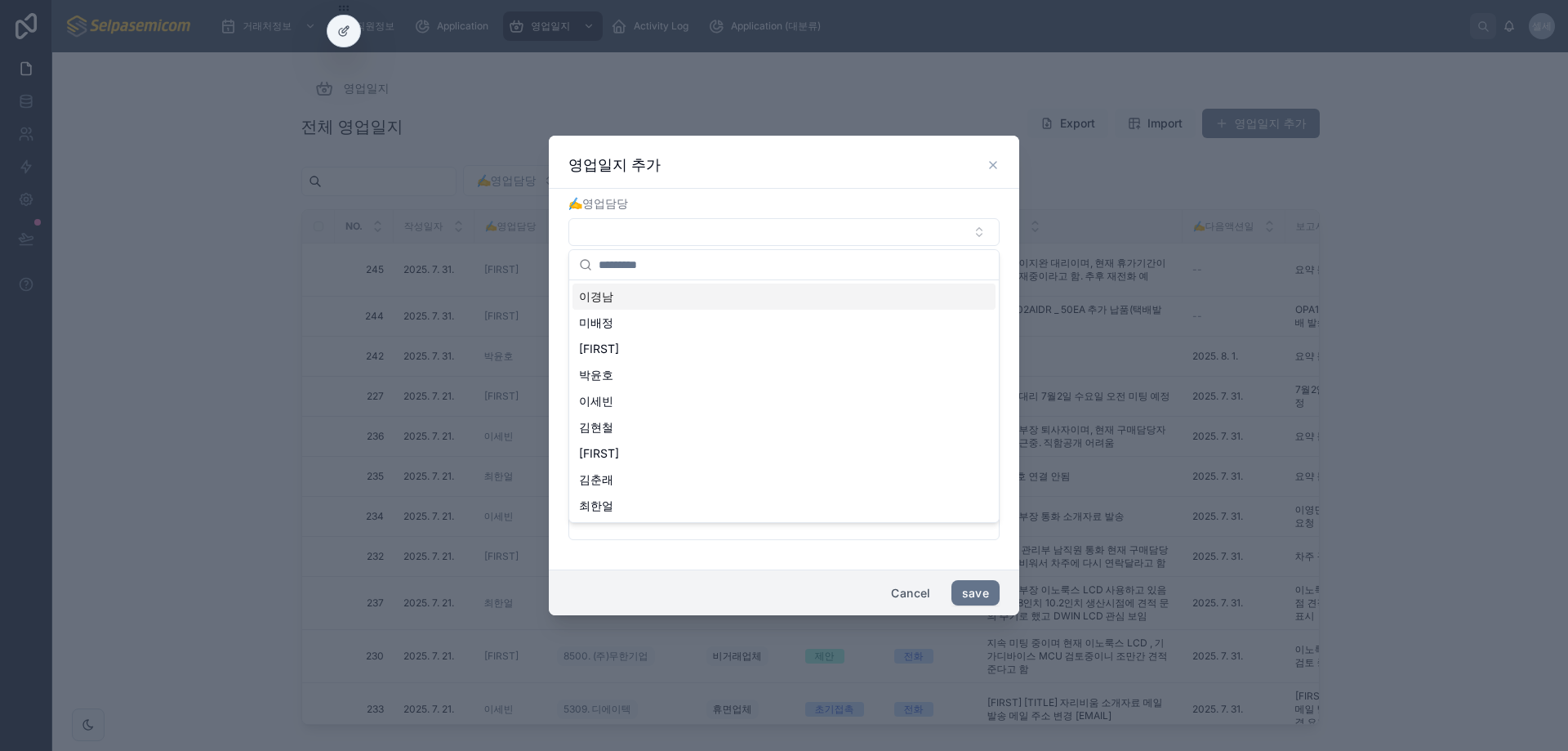 click on "이경남" at bounding box center (784, 297) 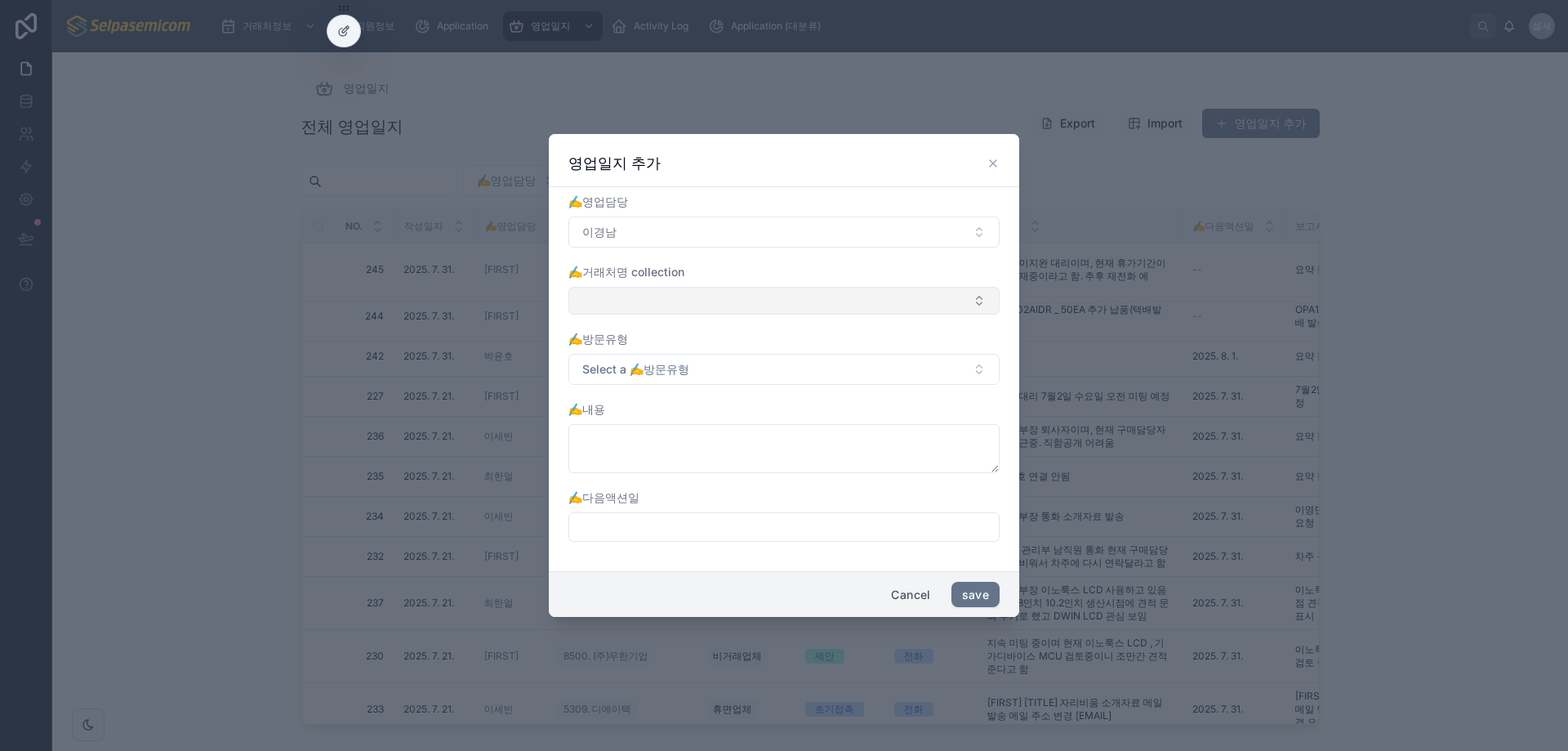 click at bounding box center (784, 301) 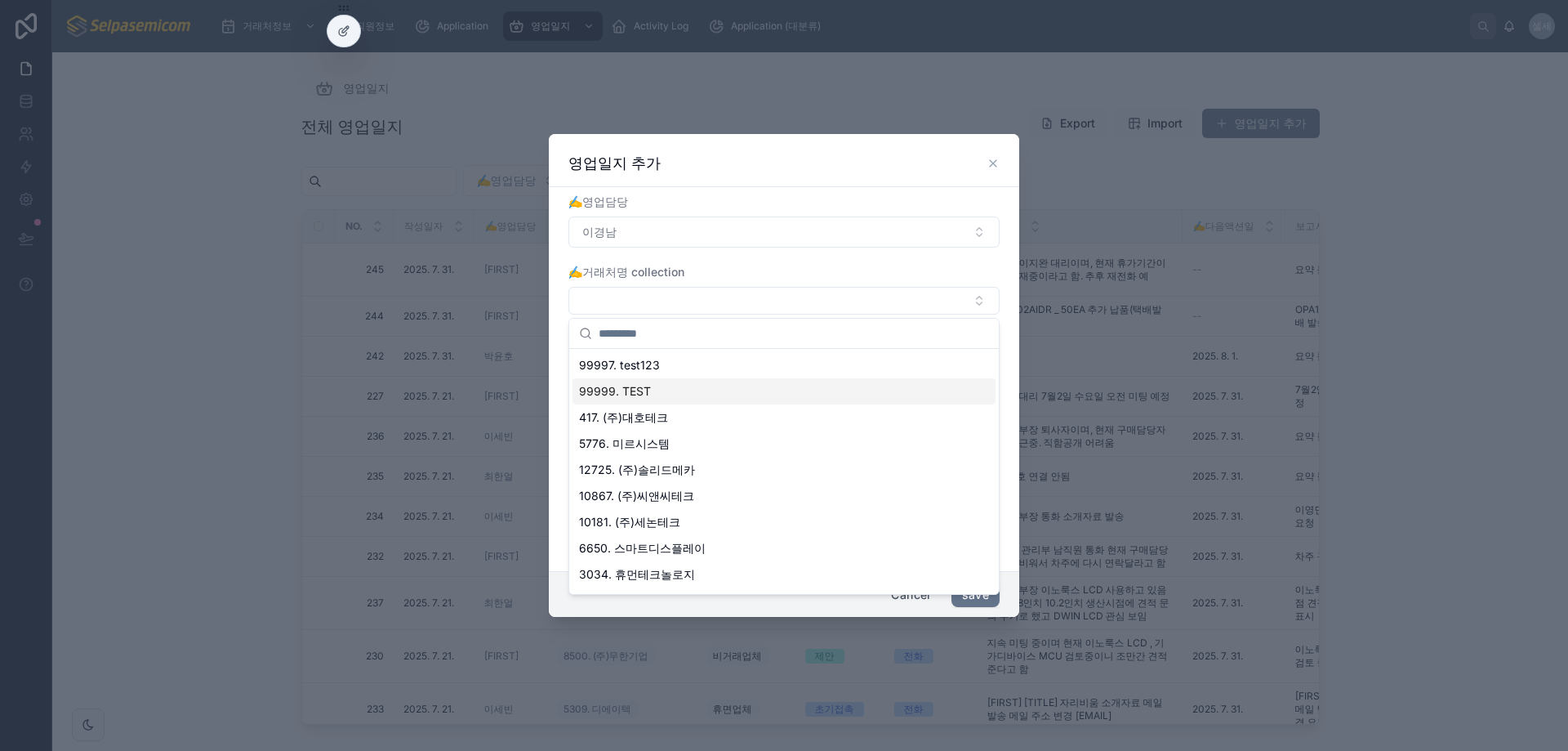 click on "99999. TEST" at bounding box center (615, 391) 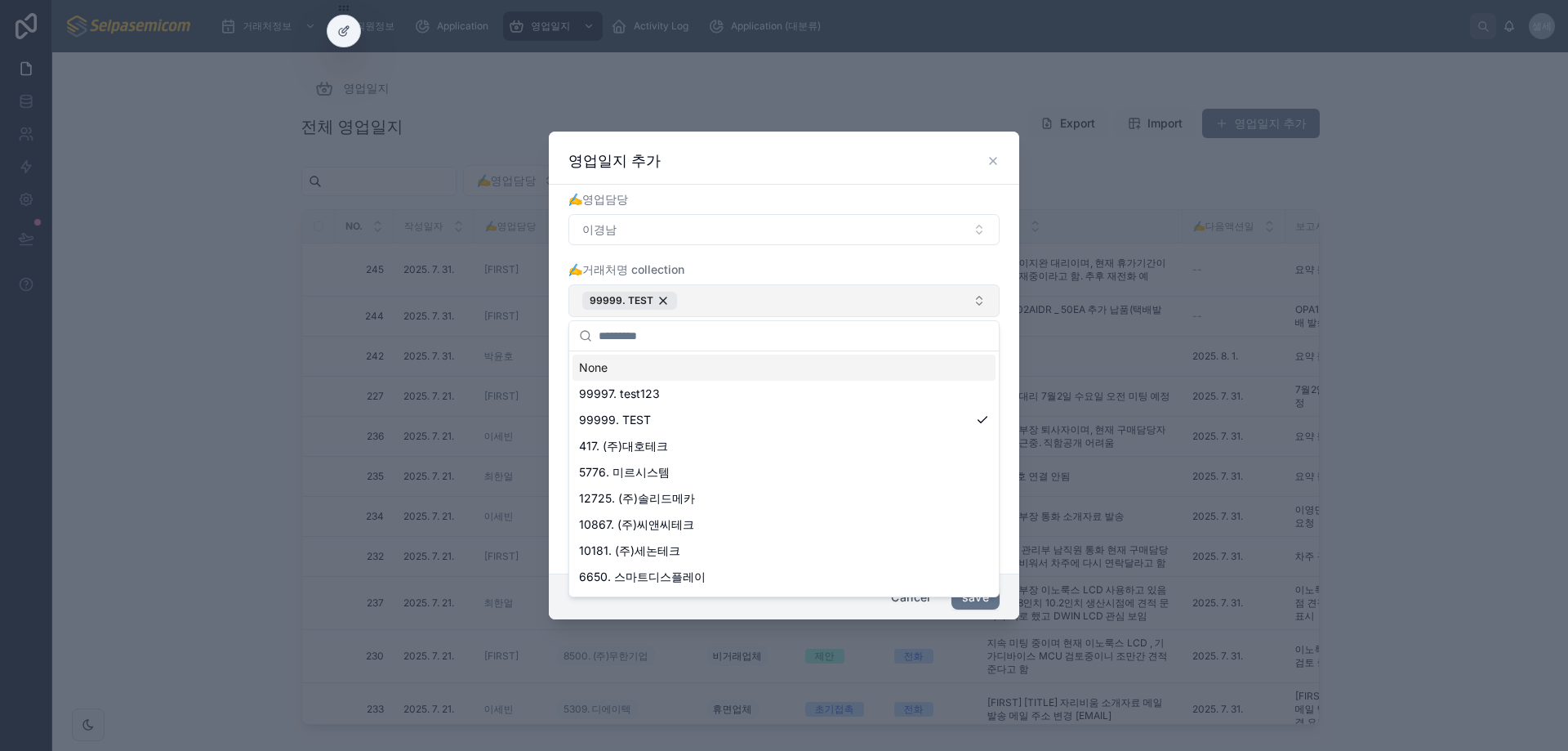click on "99999. TEST" at bounding box center [784, 301] 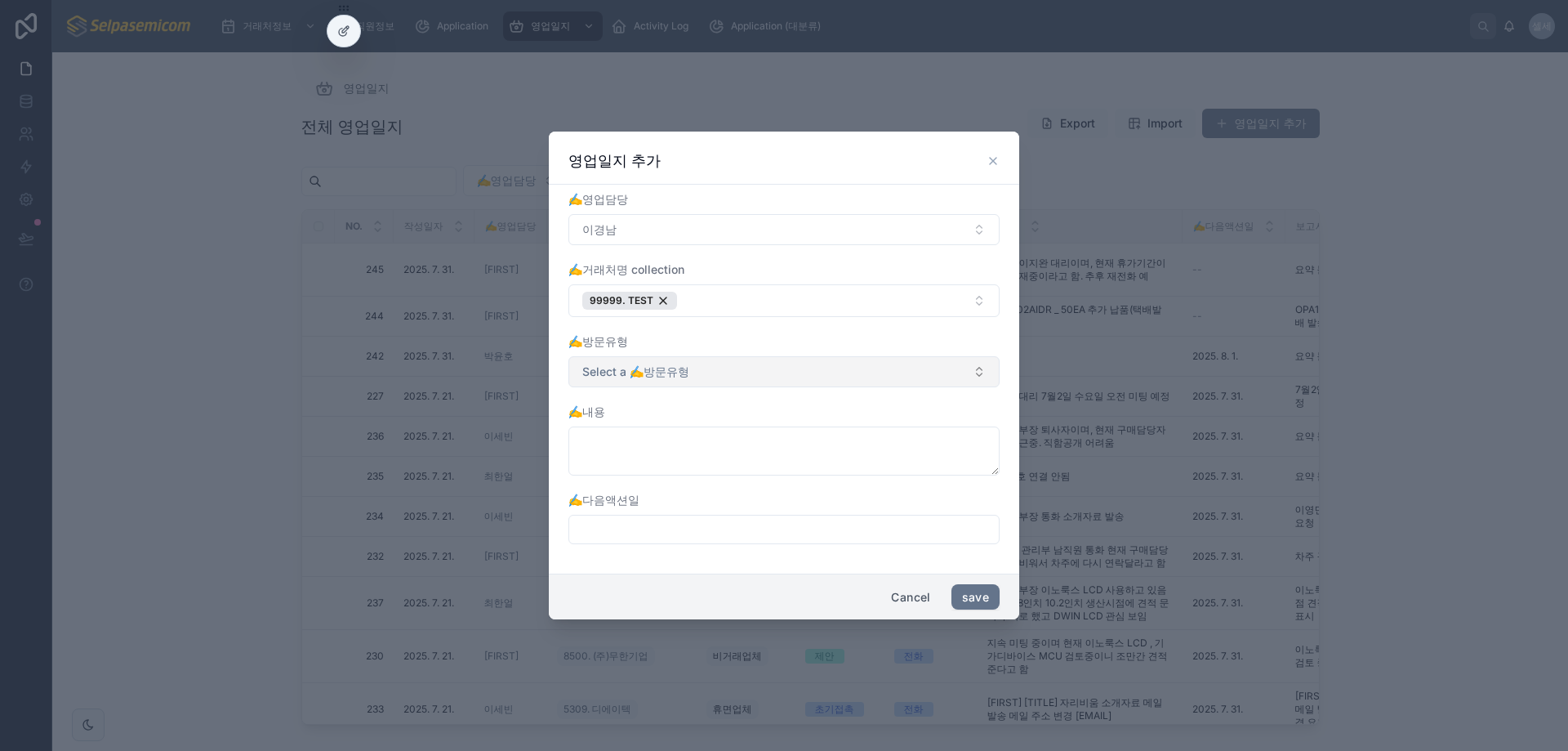click on "Select a ✍️방문유형" at bounding box center [784, 372] 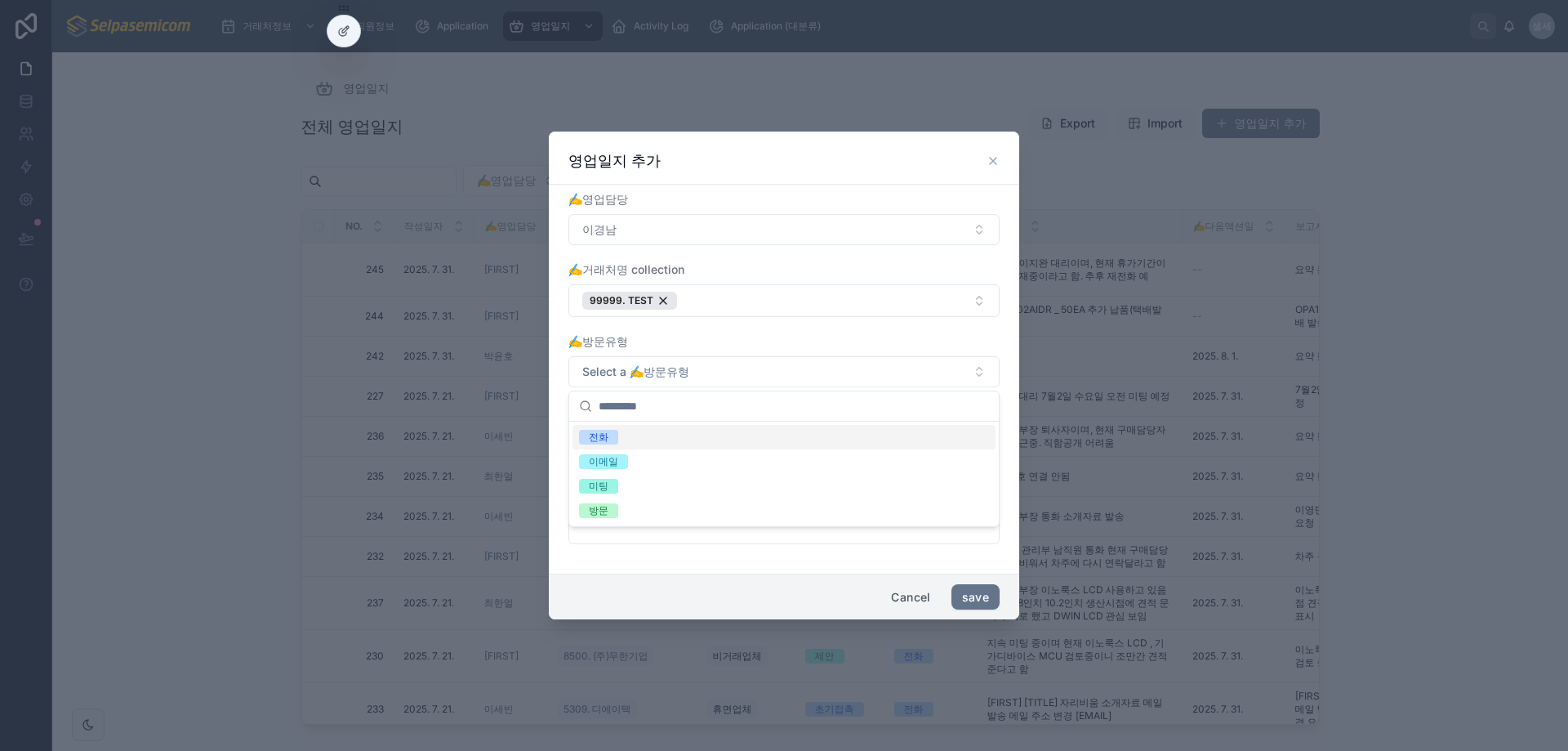 click on "전화" at bounding box center (599, 437) 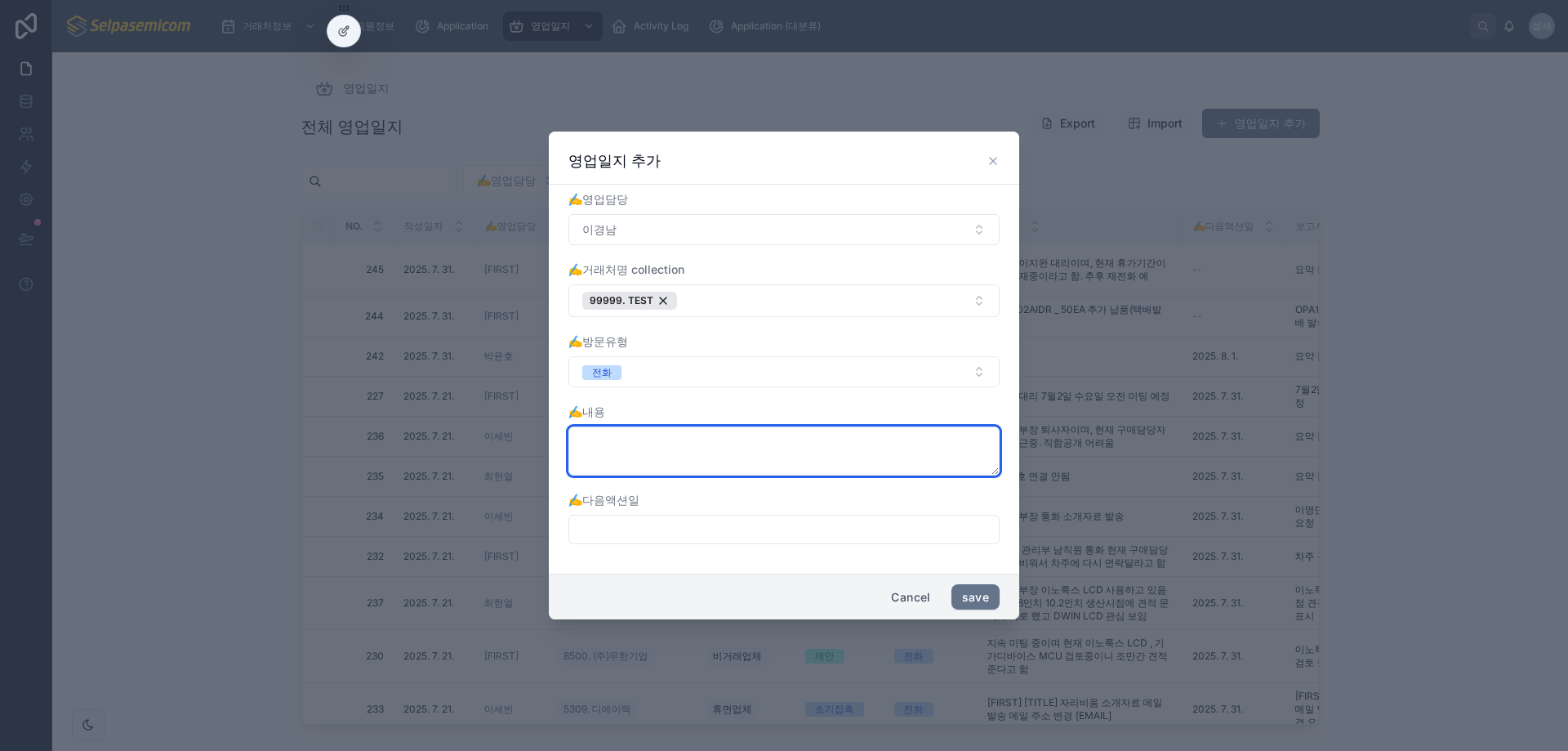 click at bounding box center (784, 451) 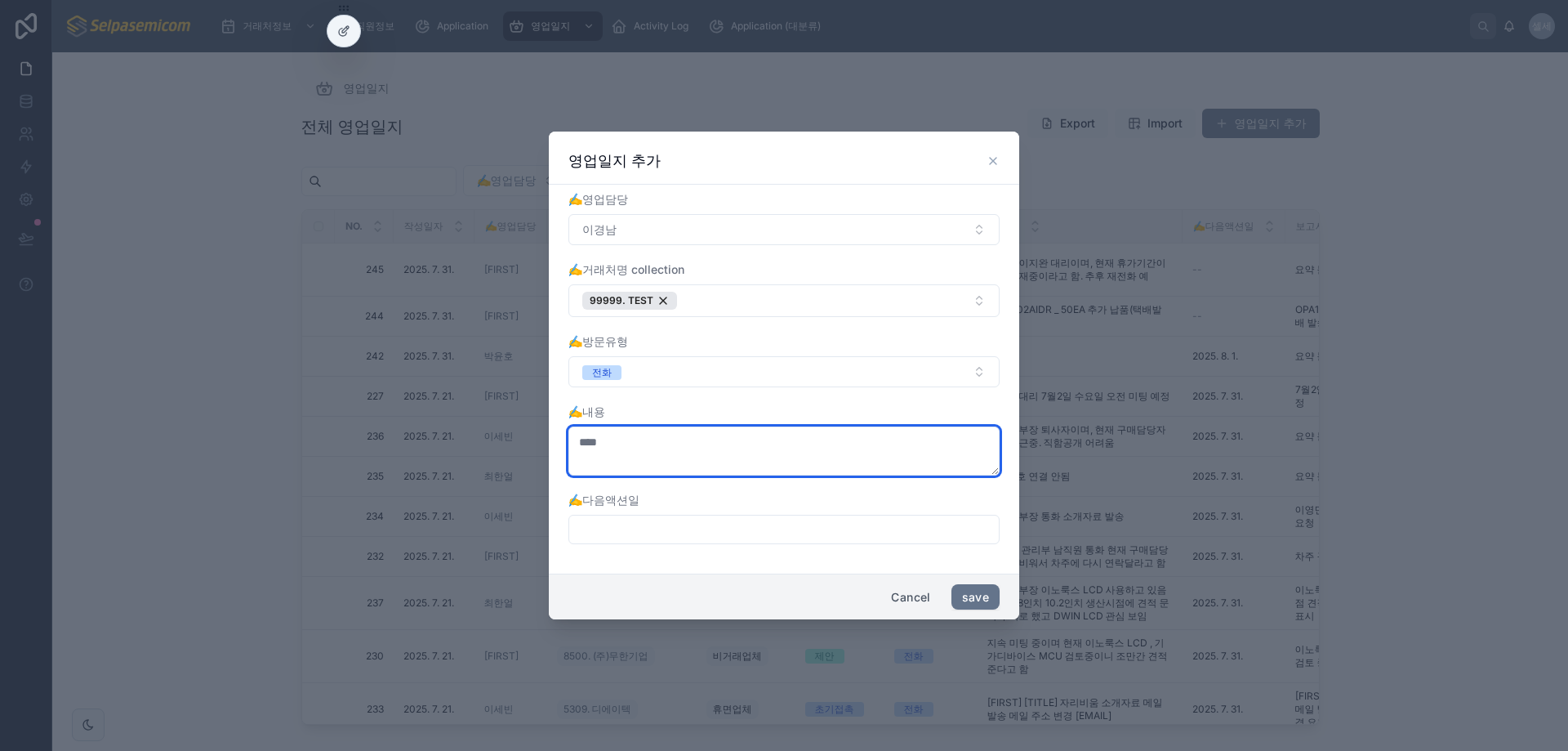 type on "****" 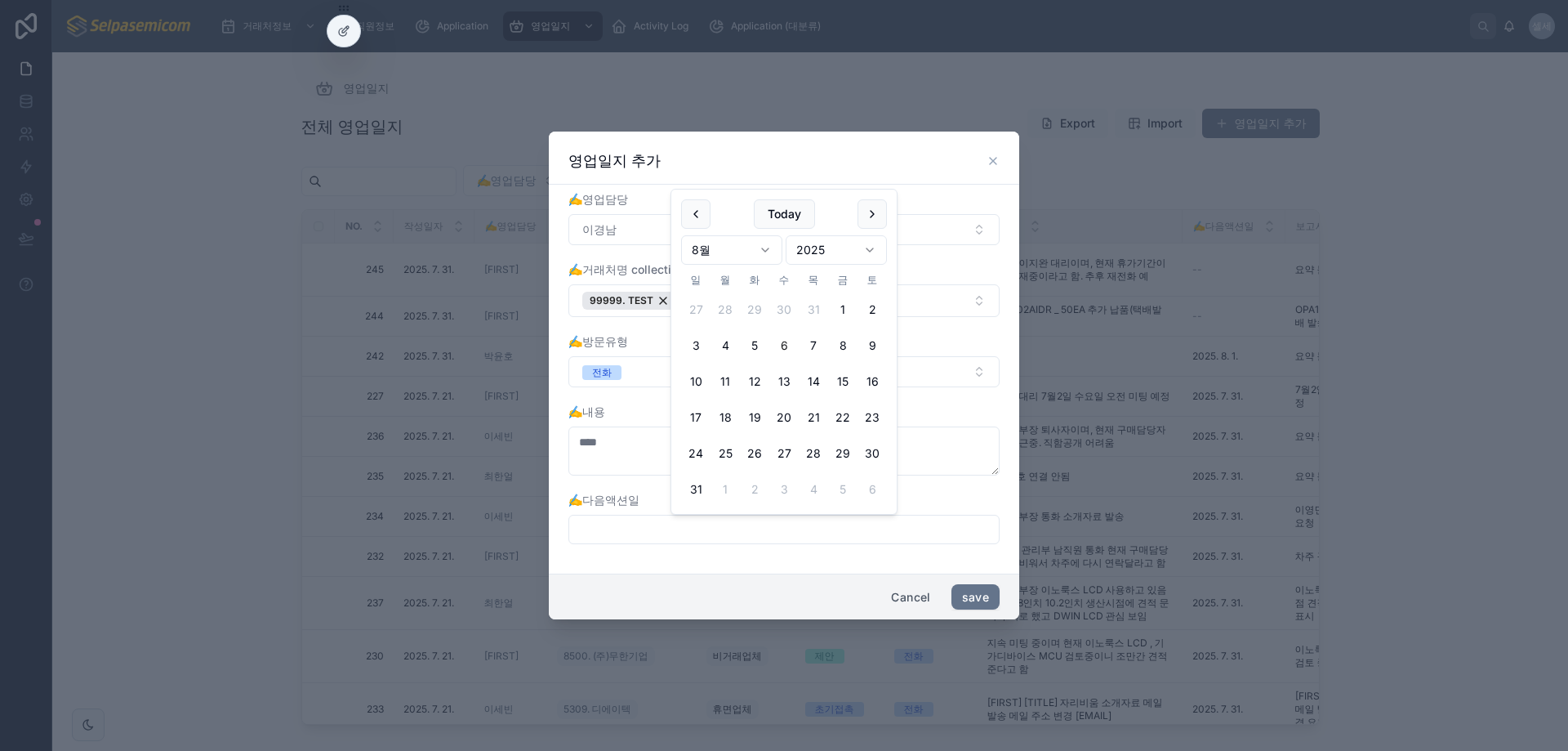 click at bounding box center [784, 530] 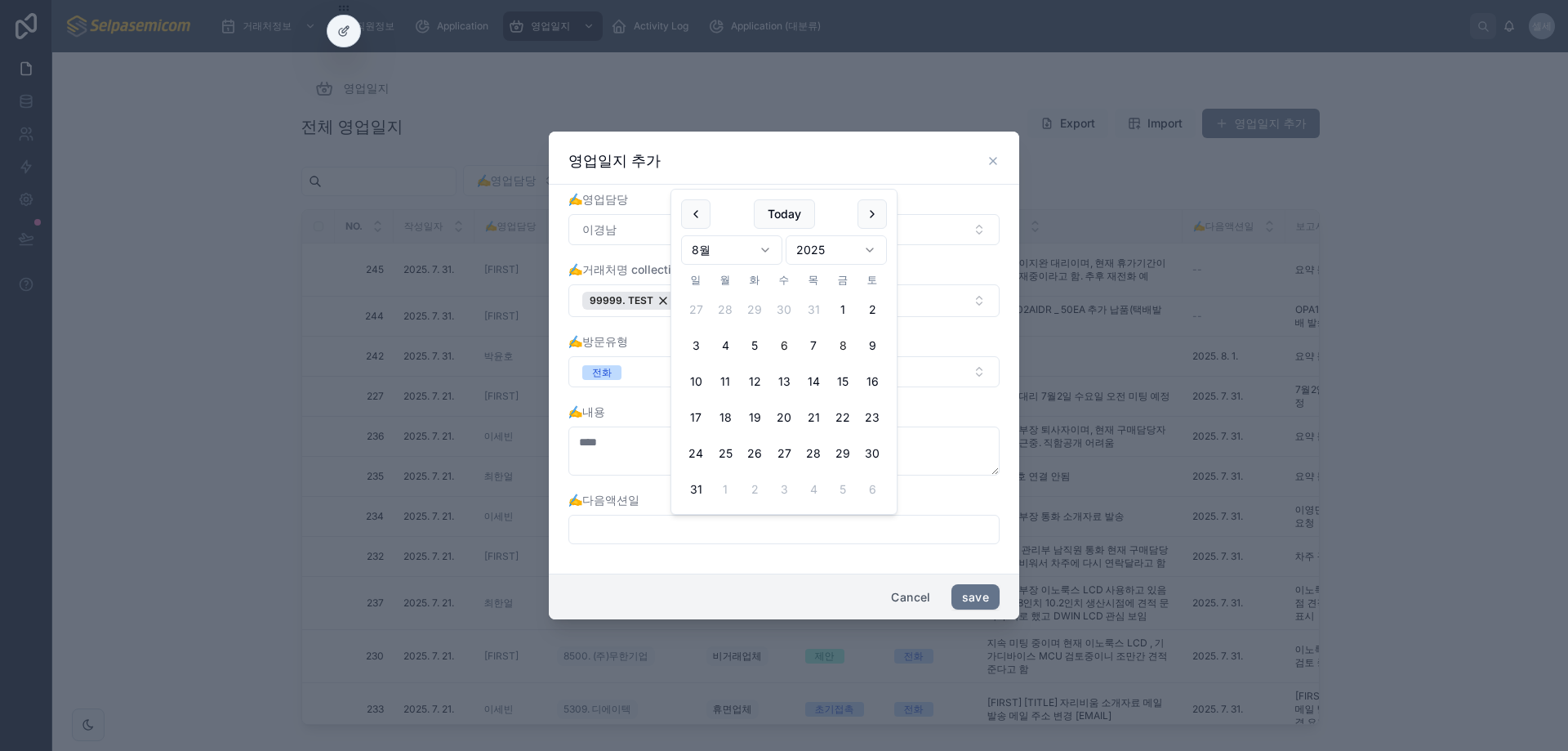 click on "8" at bounding box center (843, 346) 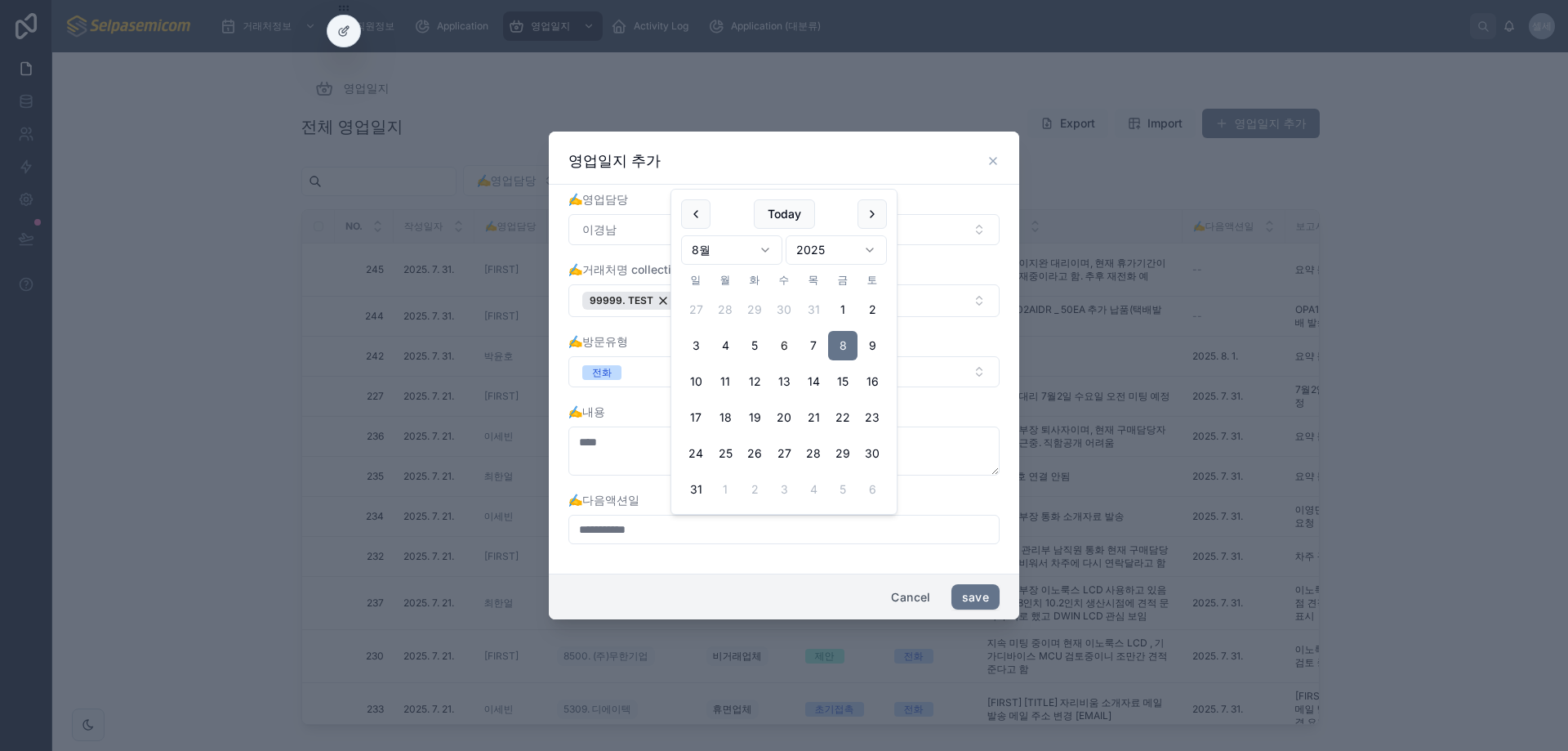 click on "Cancel save" at bounding box center [784, 597] 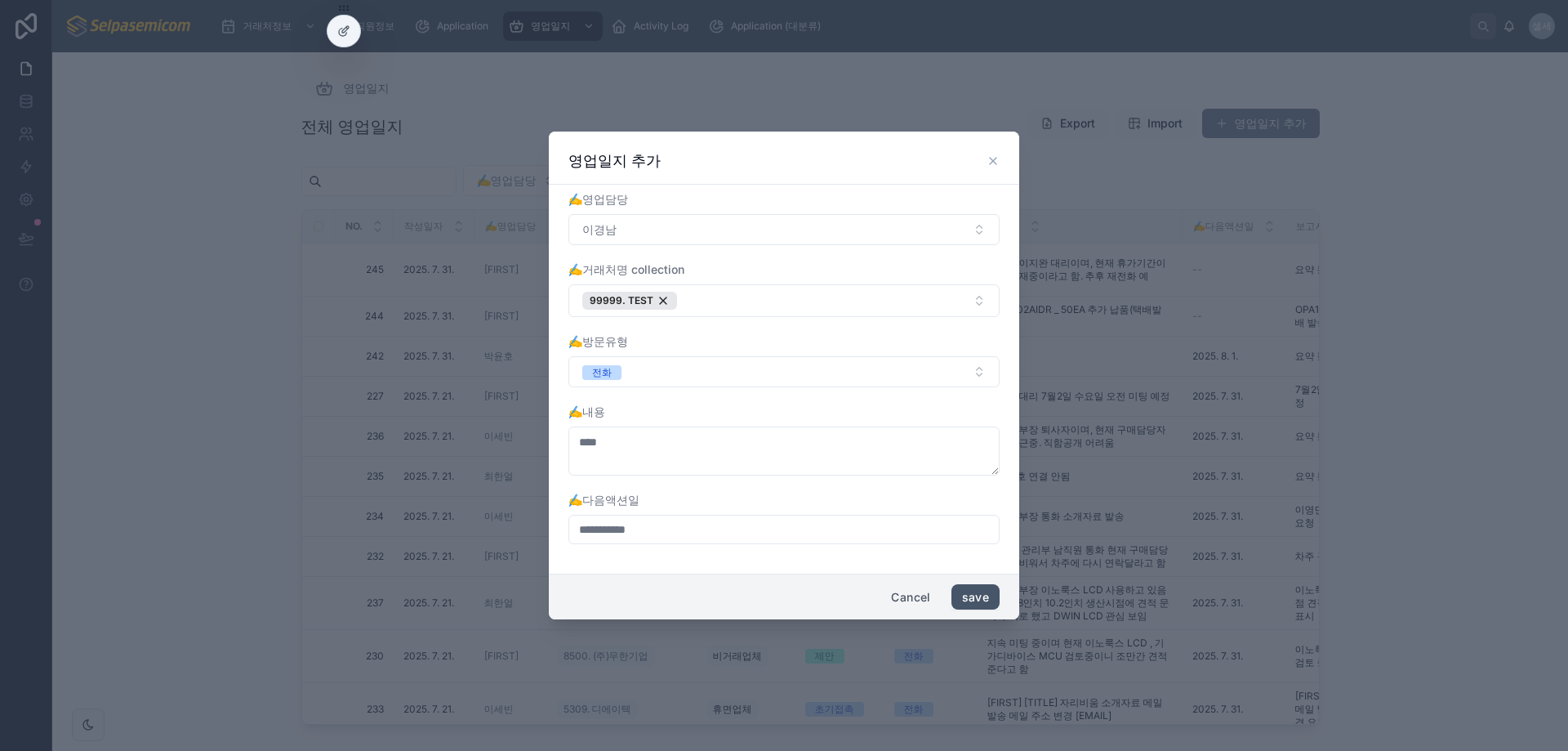 click on "save" at bounding box center [975, 597] 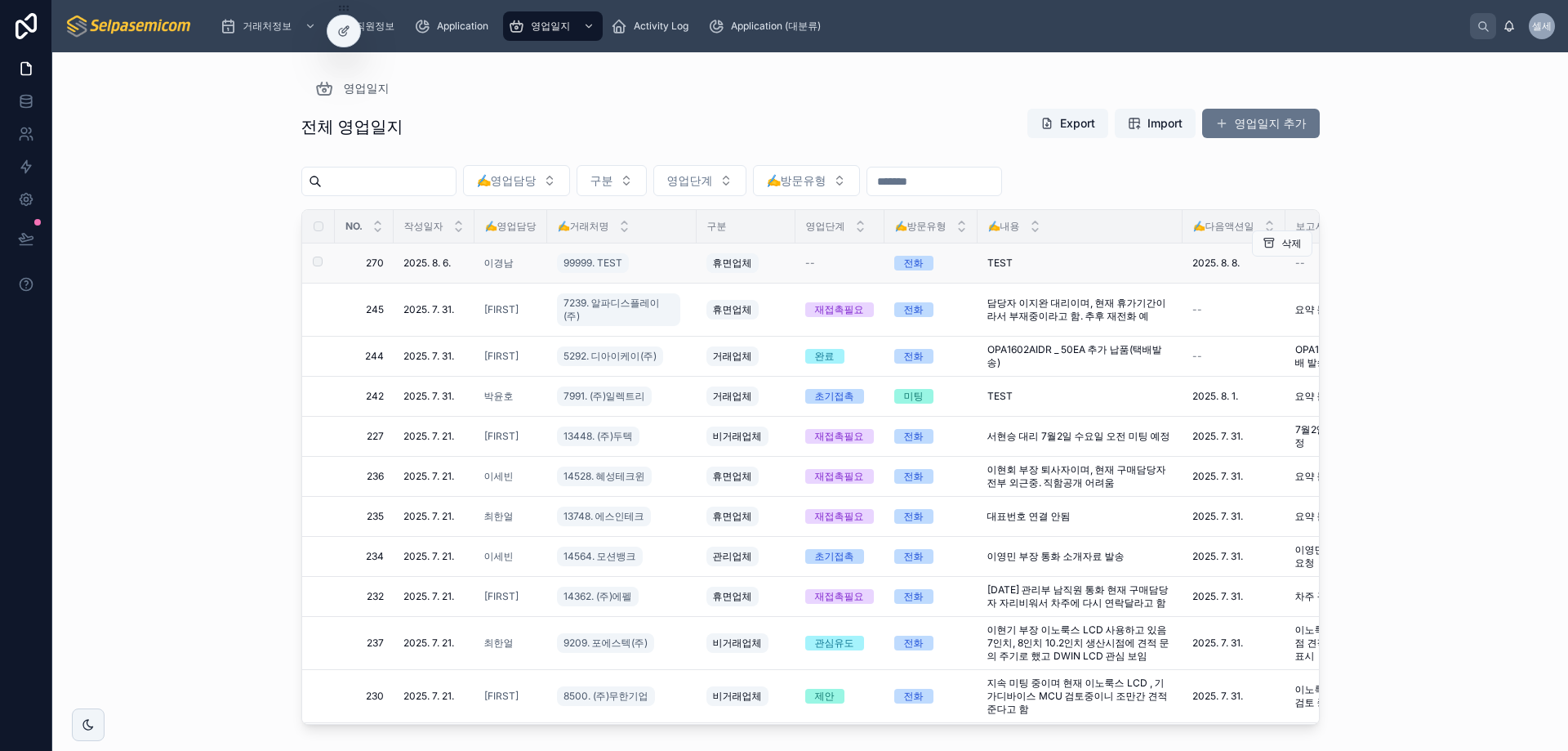click at bounding box center [308, 263] 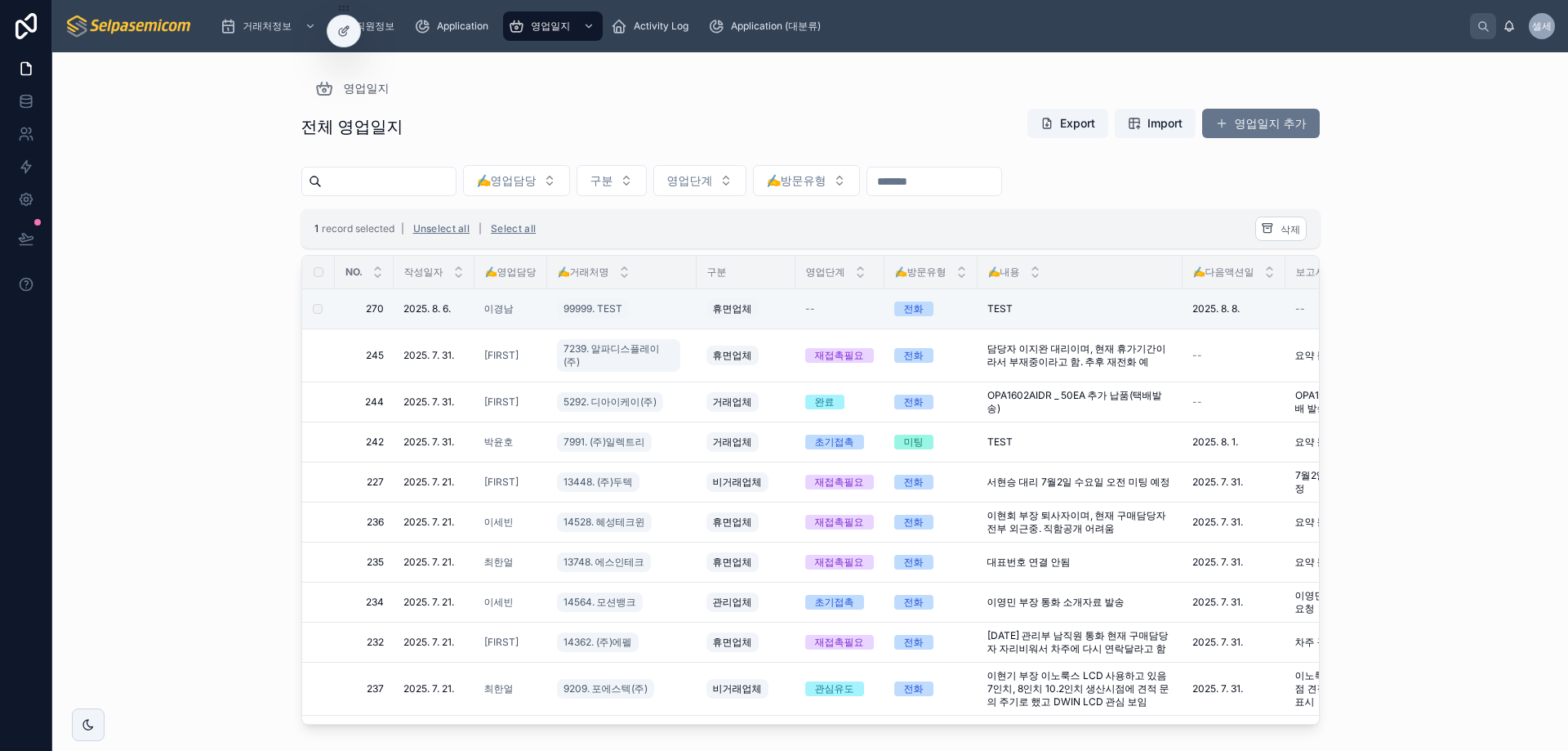 click on "영업일지 전체 영업일지 Export Import 영업일지 추가 ✍️영업담당 구분 영업단계 ✍️방문유형 1 record selected | Unselect all | Select all 삭제 NO. 작성일자 ✍️영업담당 ✍️거래처명 구분 영업단계 ✍️방문유형 ✍️내용 ✍️다음액션일 보고서요약 후속액션 270 270 2025. 8. 6. 2025. 8. 6. 이경남 99999. TEST 휴면업체 -- 전화 TEST TEST 2025. 8. 8. 2025. 8. 8. -- -- 삭제 245 245 2025. 7. 31. 2025. 7. 31. 김동일 7239. 알파디스플레이(주) 휴면업체 재접촉필요 전화 담당자 이지완 대리이며, 현재 휴가기간이라서 부재중이라고 함. 추후 재전화 예 담당자 이지완 대리이며, 현재 휴가기간이라서 부재중이라고 함. 추후 재전화 예 -- 요약 불가 요약 불가 다시 연락 요청 다시 연락 요청 삭제 244 244 2025. 7. 31. 2025. 7. 31. 김동일 5292. 디아이케이(주) 거래업체 완료 전화 OPA1602AIDR _ 50EA 추가 납품(택배발송) -- 삭제" at bounding box center (810, 401) 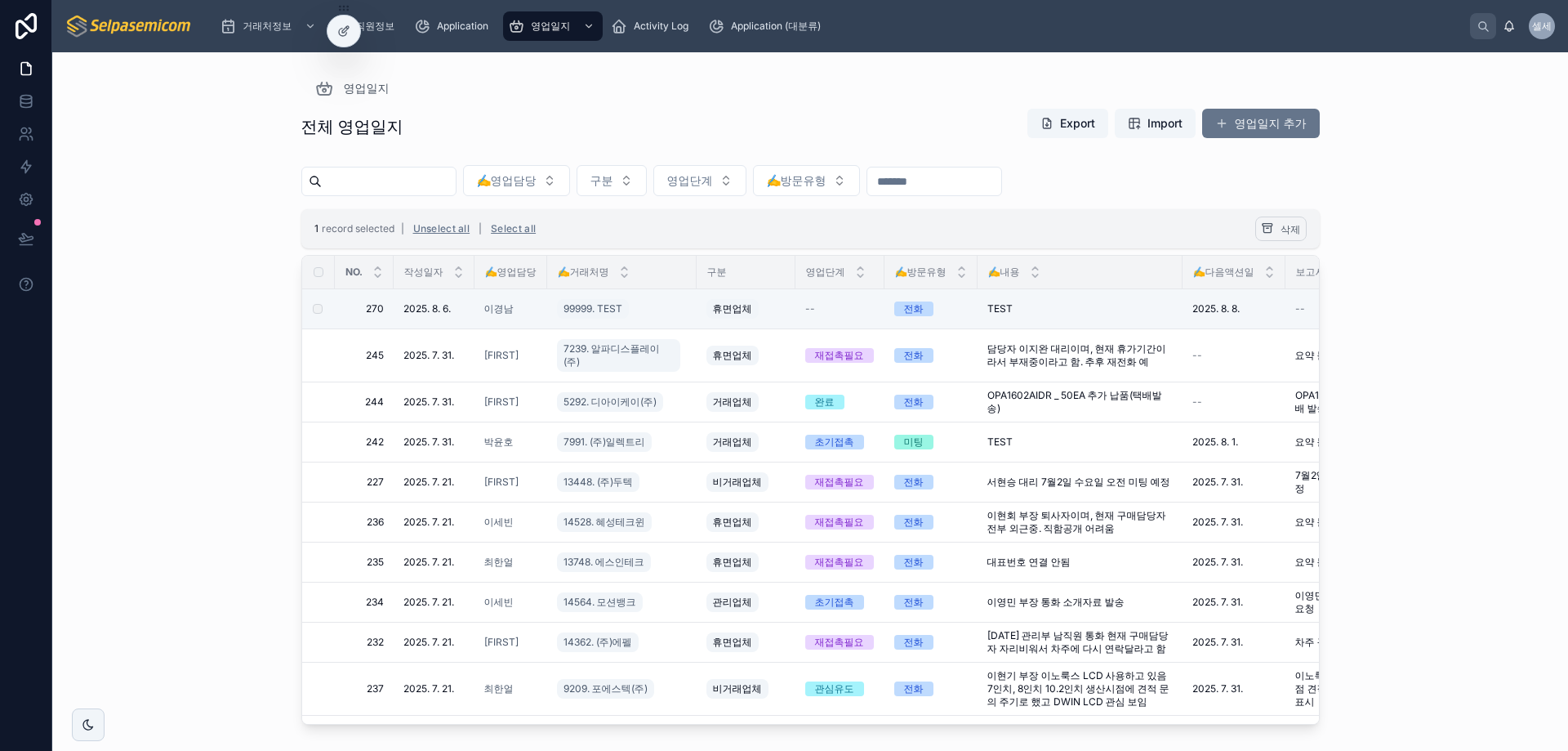 click at bounding box center (1267, 229) 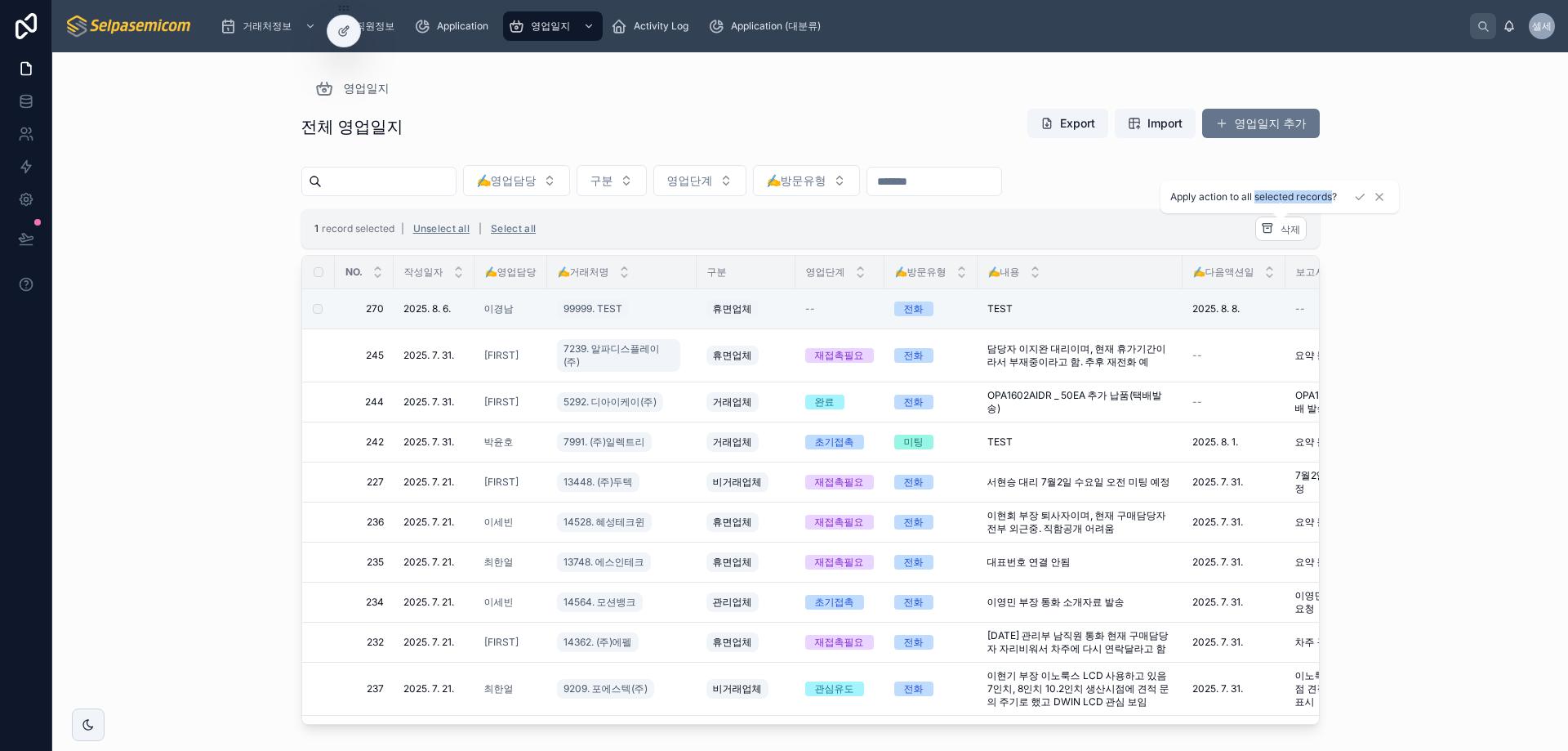 drag, startPoint x: 1331, startPoint y: 197, endPoint x: 1257, endPoint y: 203, distance: 74.24284 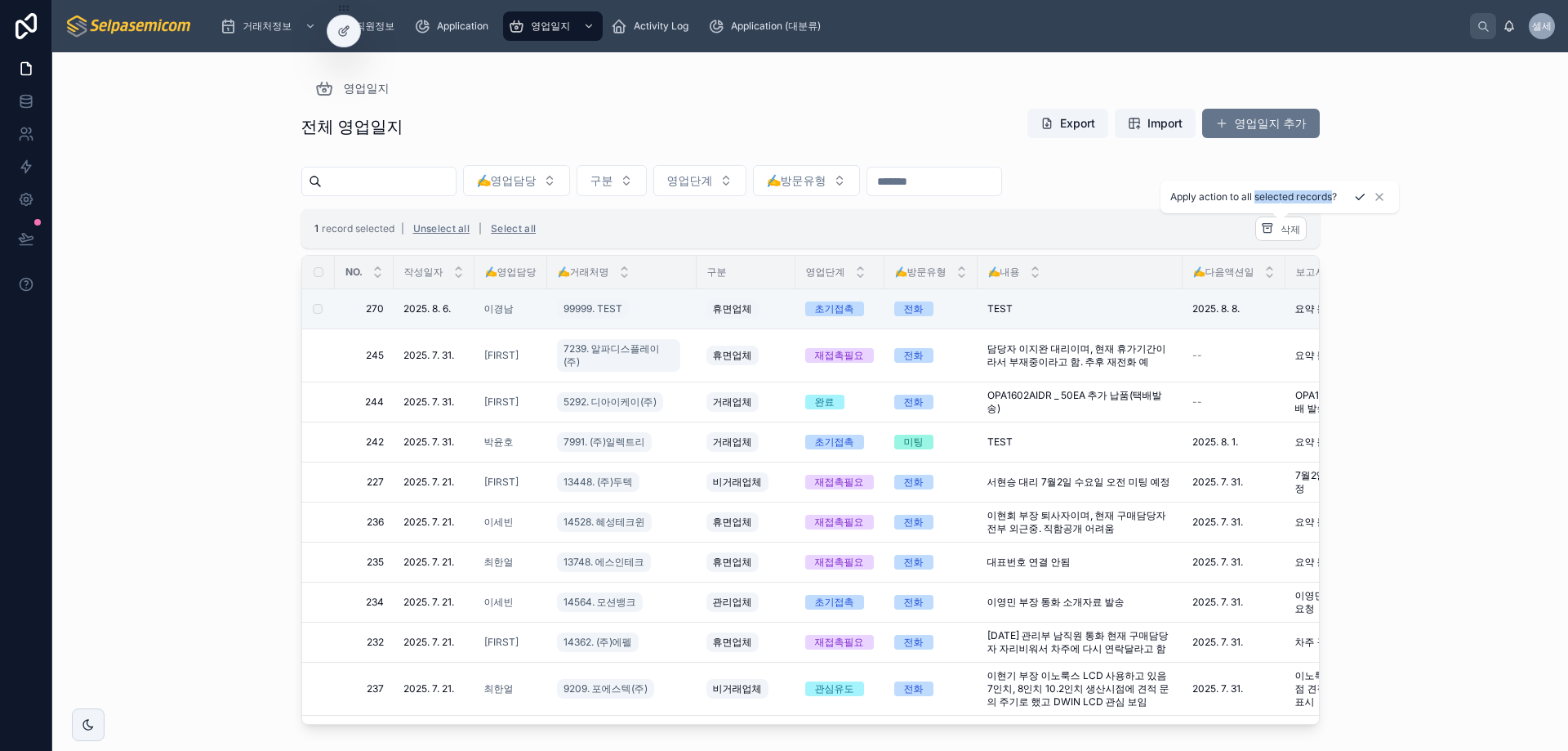 click 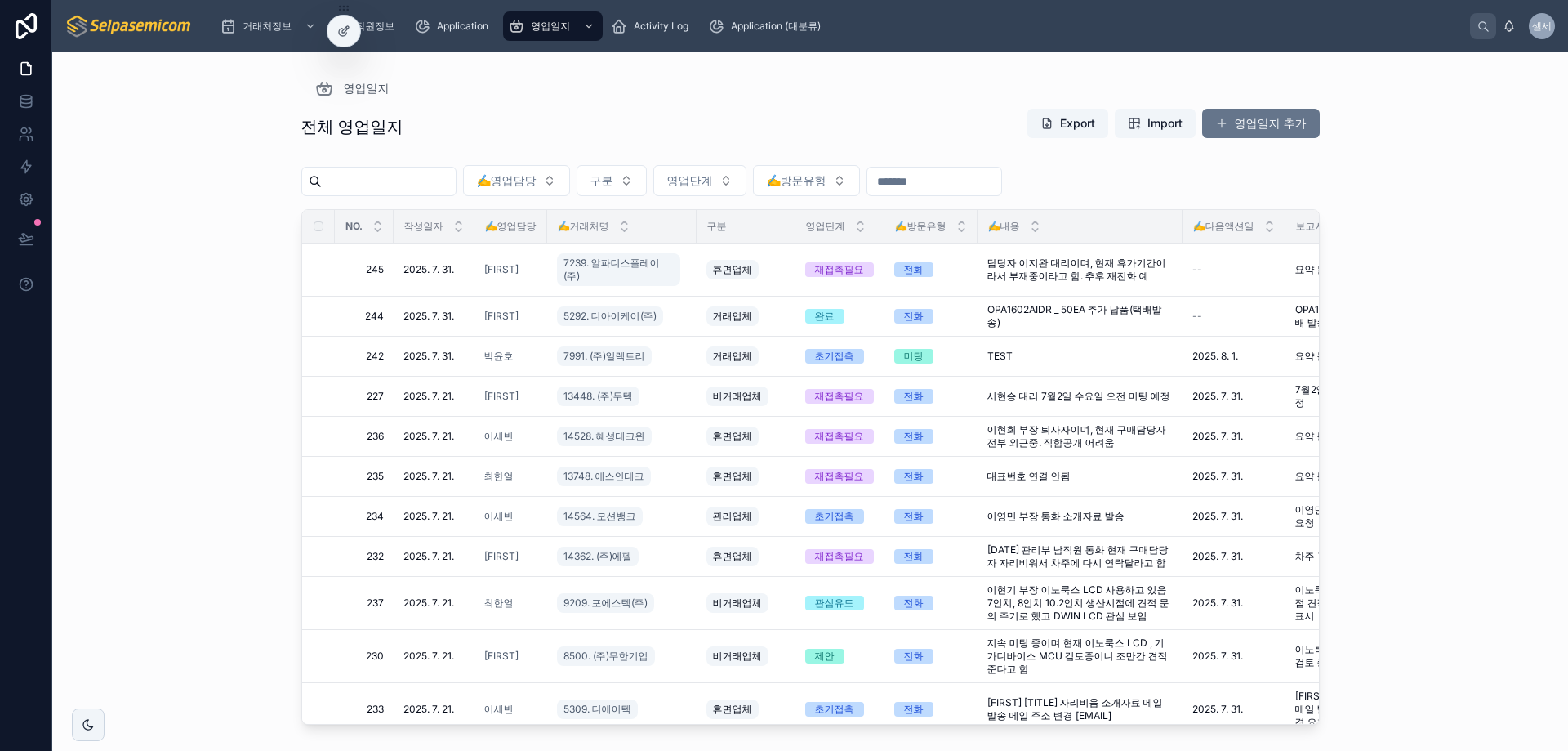 click on "영업일지 전체 영업일지 Export Import 영업일지 추가 ✍️영업담당 구분 영업단계 ✍️방문유형 NO. 작성일자 ✍️영업담당 ✍️거래처명 구분 영업단계 ✍️방문유형 ✍️내용 ✍️다음액션일 보고서요약 후속액션 245 245 2025. 7. 31. 2025. 7. 31. 김동일 7239. 알파디스플레이(주) 휴면업체 재접촉필요 전화 담당자 이지완 대리이며, 현재 휴가기간이라서 부재중이라고 함. 추후 재전화 예 담당자 이지완 대리이며, 현재 휴가기간이라서 부재중이라고 함. 추후 재전화 예 -- 요약 불가 요약 불가 다시 연락 요청 다시 연락 요청 삭제 244 244 2025. 7. 31. 2025. 7. 31. 김동일 5292. 디아이케이(주) 거래업체 완료 전화 OPA1602AIDR _ 50EA 추가 납품(택배발송) OPA1602AIDR _ 50EA 추가 납품(택배발송) -- OPA1602AIDR 50EA 추가 납품 및 택배 발송. OPA1602AIDR 50EA 추가 납품 및 택배 발송. 삭제 242 242 2025. 7. 31. 박윤호" at bounding box center (810, 401) 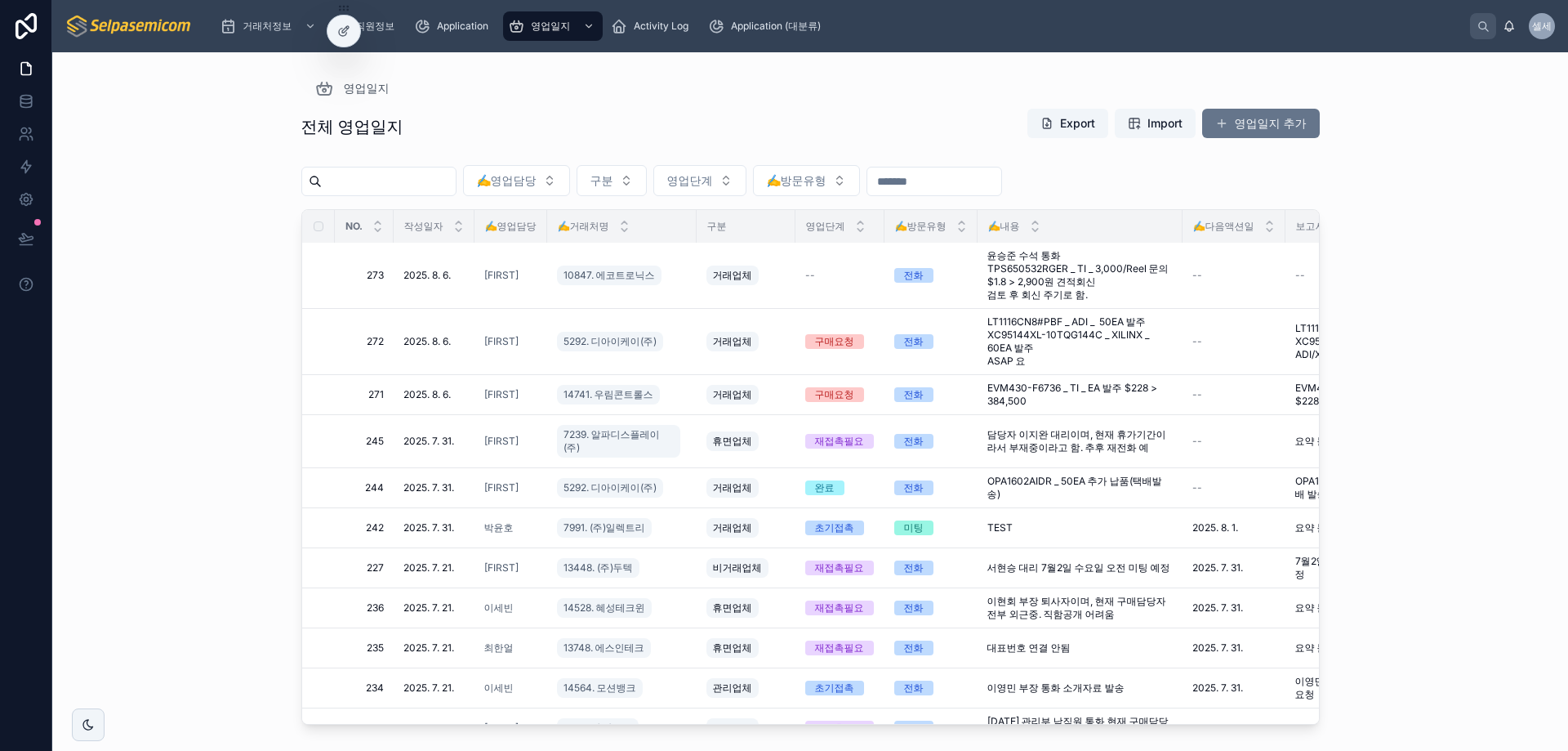 scroll, scrollTop: 0, scrollLeft: 0, axis: both 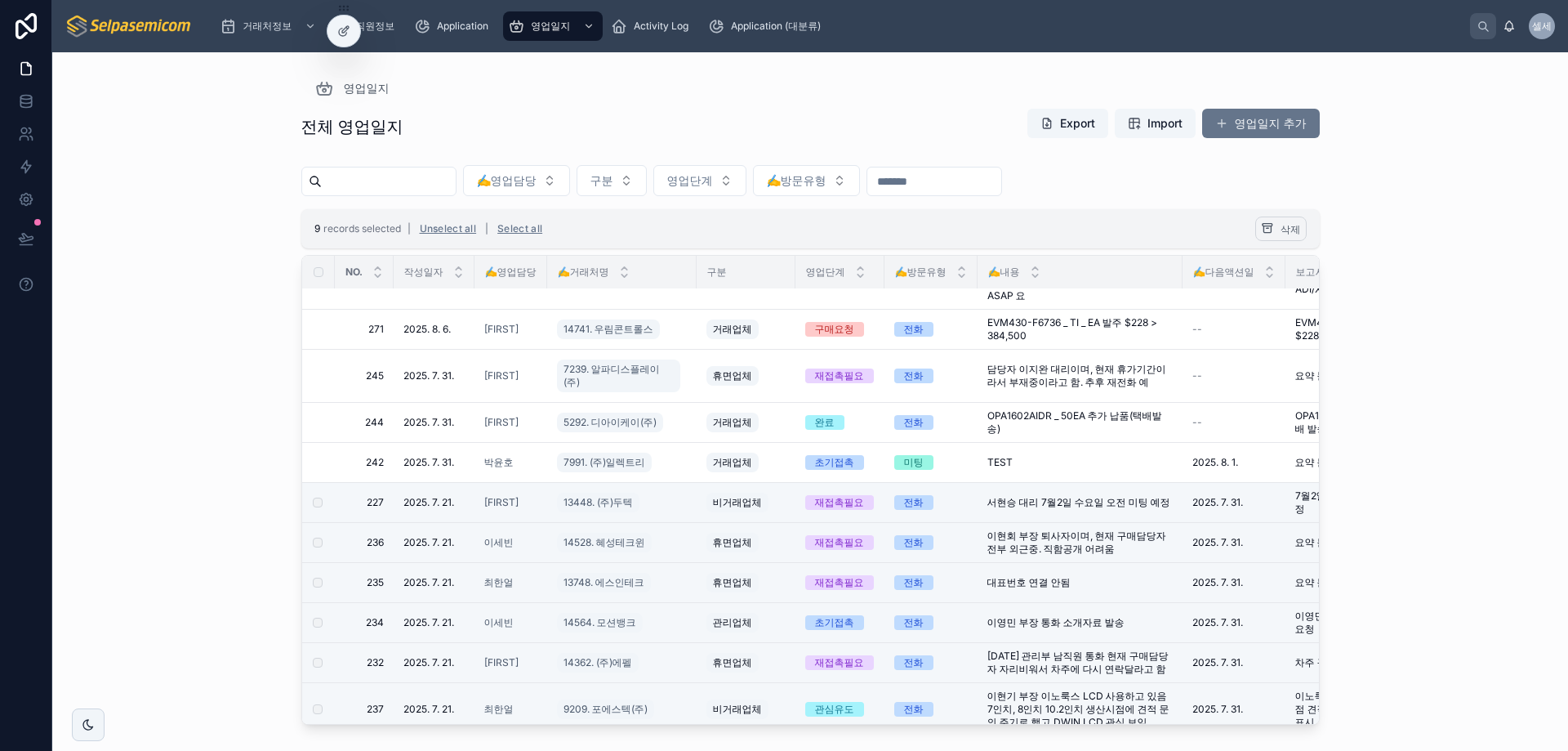 click on "삭제" at bounding box center (1290, 229) 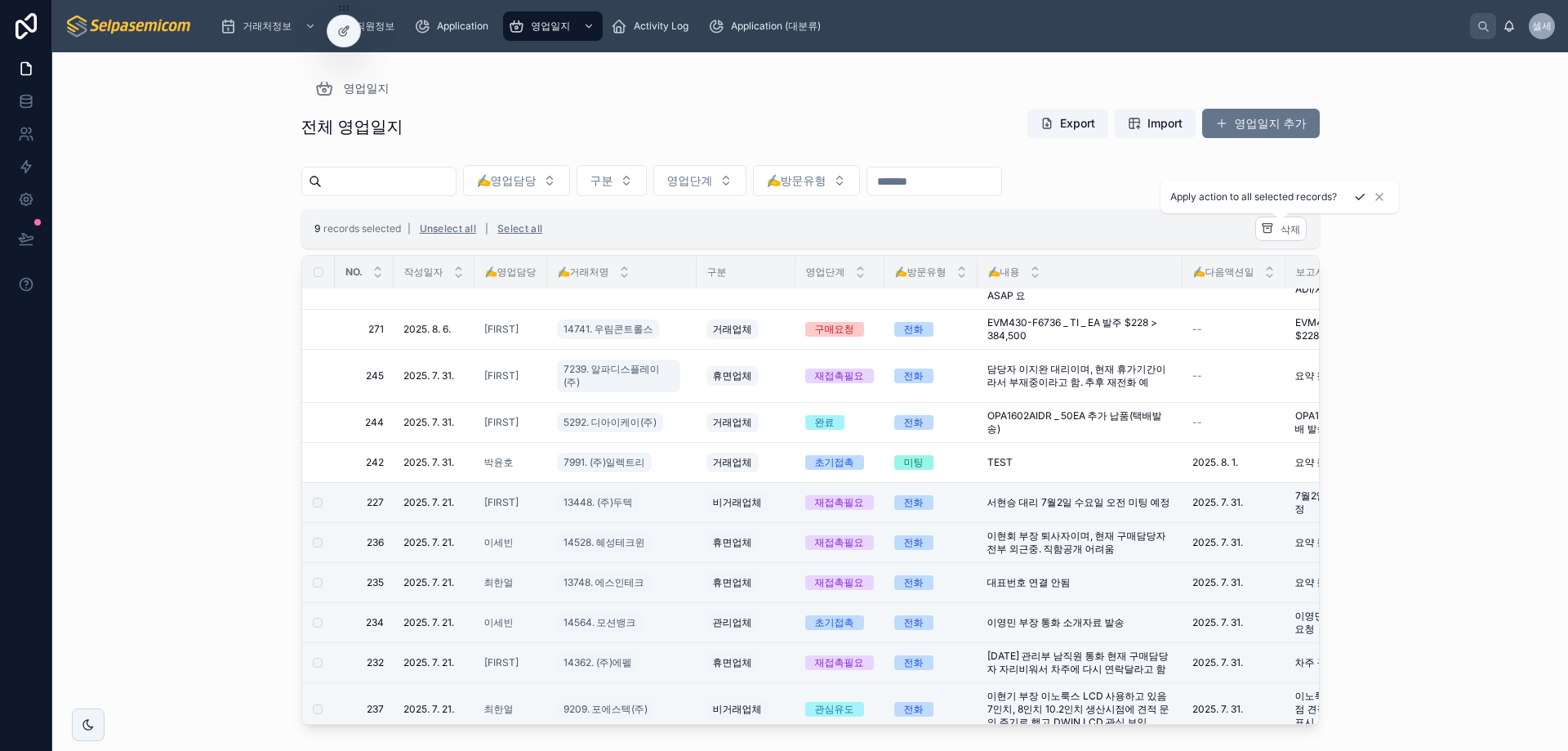 click 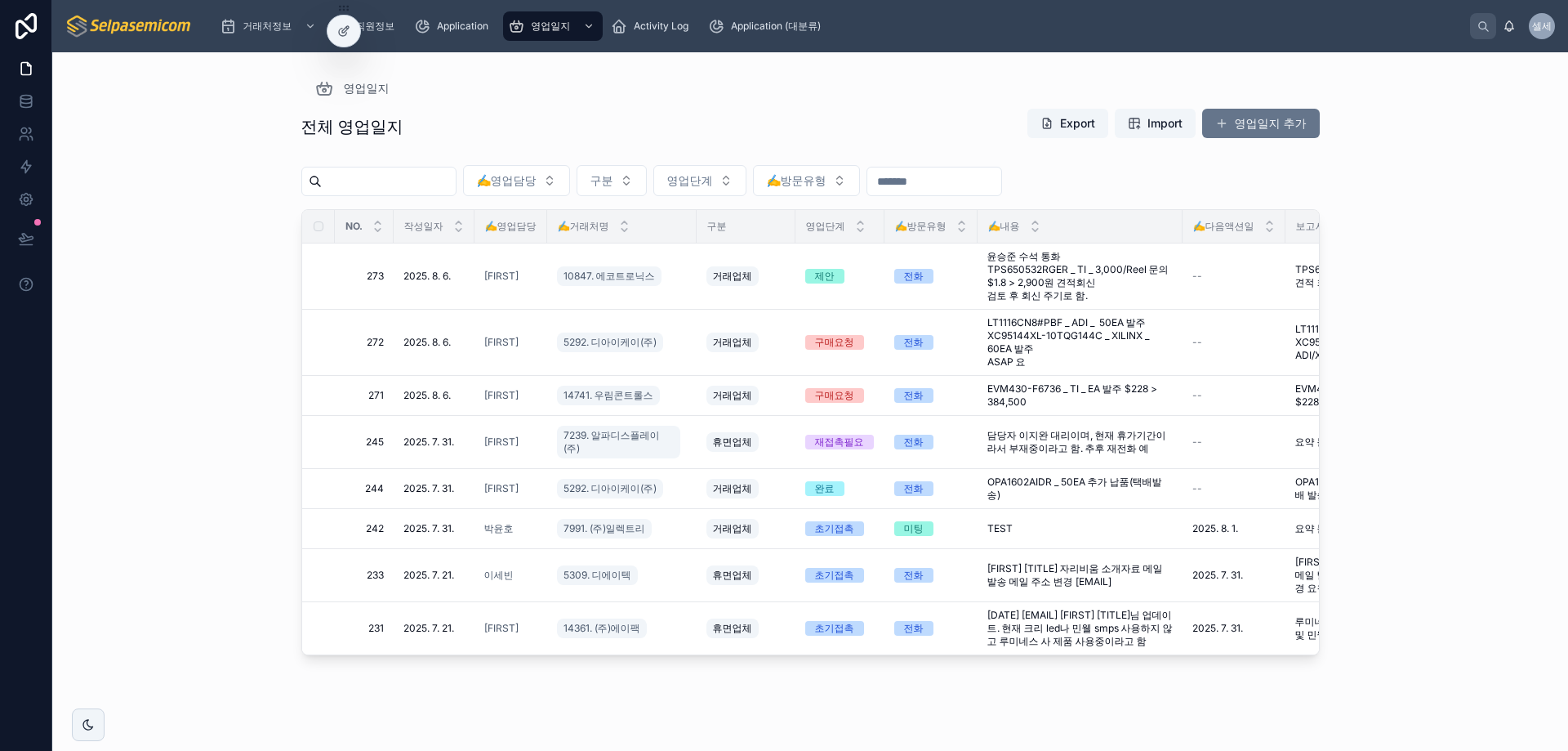 scroll, scrollTop: 0, scrollLeft: 0, axis: both 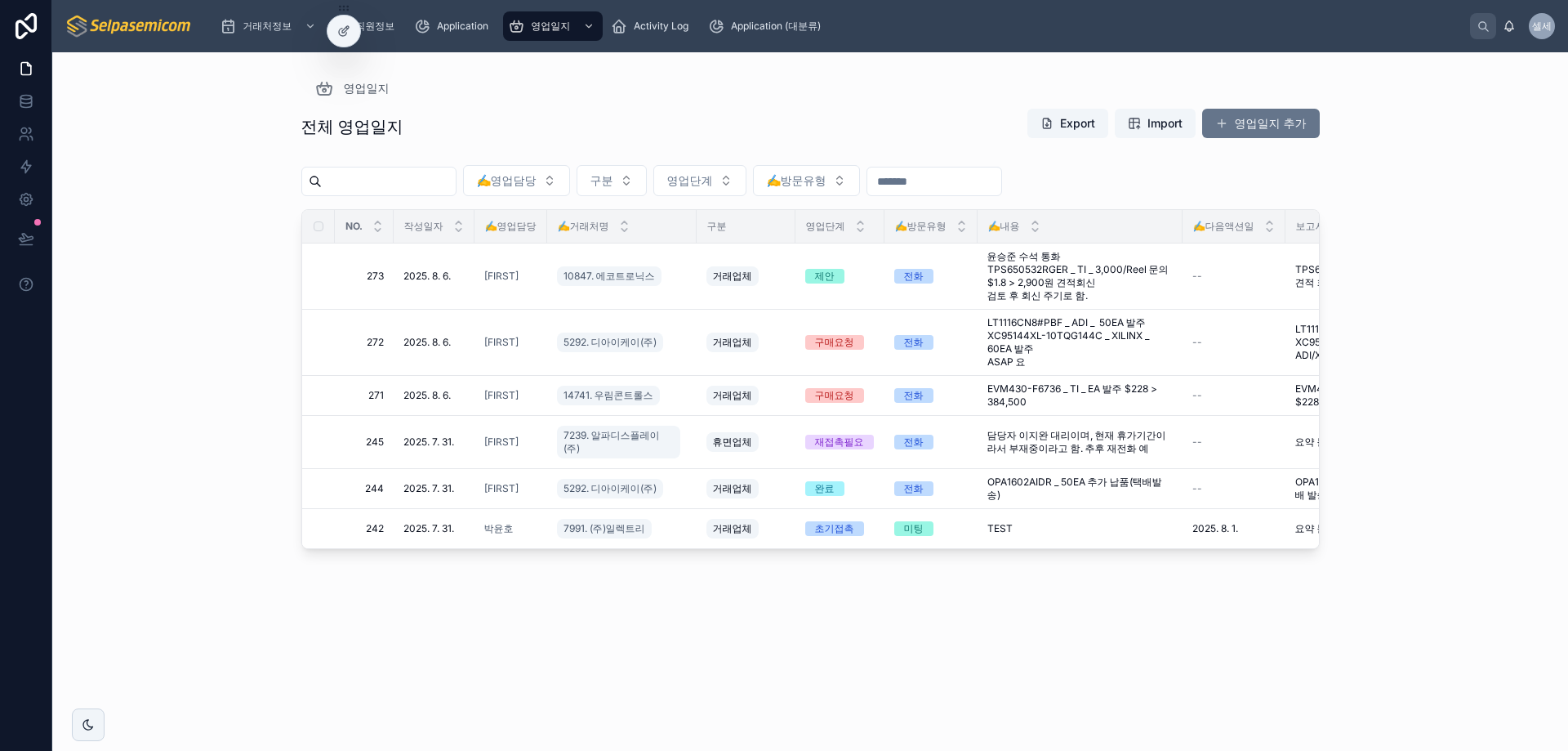 click on "전체 영업일지 Export Import 영업일지 추가 ✍️영업담당 구분 영업단계 ✍️방문유형 NO. 작성일자 ✍️영업담당 ✍️거래처명 구분 영업단계 ✍️방문유형 ✍️내용 ✍️다음액션일 보고서요약 후속액션 273 273 2025. 8. 6. 2025. 8. 6. 김동일 10847. 에코트로닉스 거래업체 제안 전화 윤승준 수석 통화
TPS650532RGER _ TI _ 3,000/Reel 문의
$1.8 > 2,900원 견적회신
검토 후 회신 주기로 함. 윤승준 수석 통화
TPS650532RGER _ TI _ 3,000/Reel 문의
$1.8 > 2,900원 견적회신
검토 후 회신 주기로 함. -- TPS650532RGER 3,000개 2,900원 견적 회신, 검토 후 회신 예정. TPS650532RGER 3,000개 2,900원 견적 회신, 검토 후 회신 예정. 리마인드 연락 리마인드 연락 삭제 272 272 2025. 8. 6. 2025. 8. 6. 김동일 5292. 디아이케이(주) 거래업체 구매요청 전화 LT1116CN8#PBF _ ADI _  50EA 발주
XC95144XL-10TQG144C _ XILINX _ 60EA 발주
ASAP 요 -- 삭제 271 271" at bounding box center [810, 414] 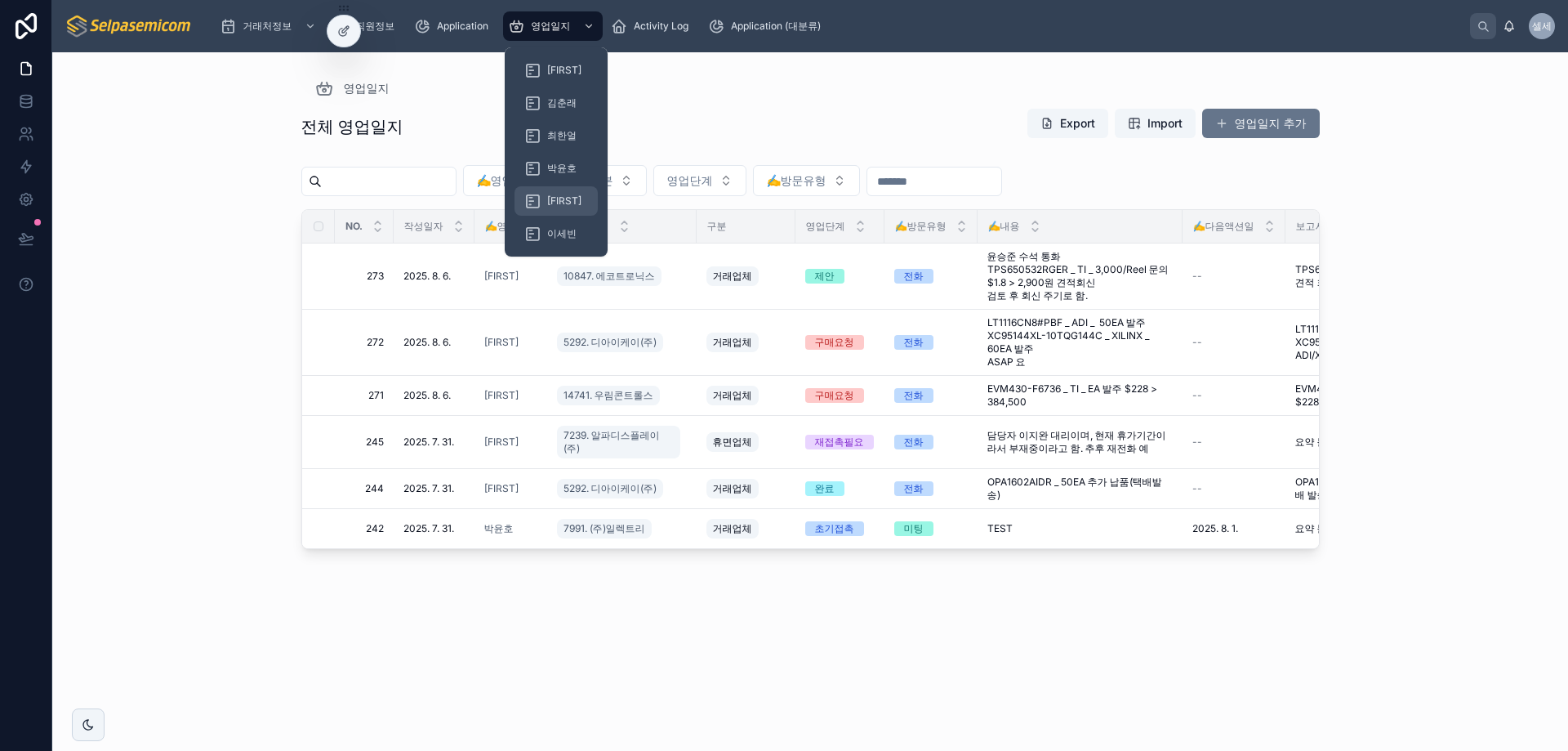 click on "[LAST]" at bounding box center [564, 201] 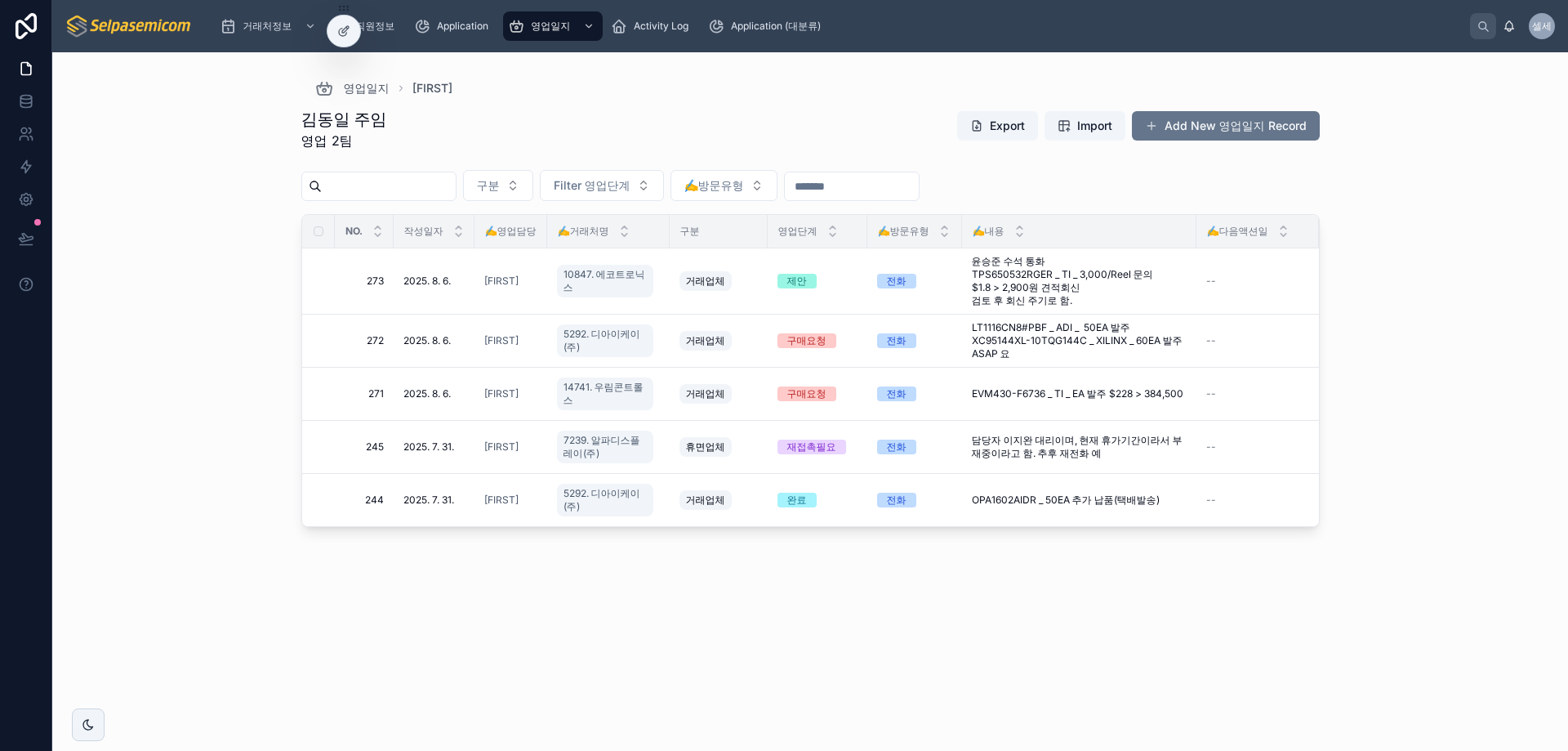 click on "영업일지 김동일" at bounding box center (810, 88) 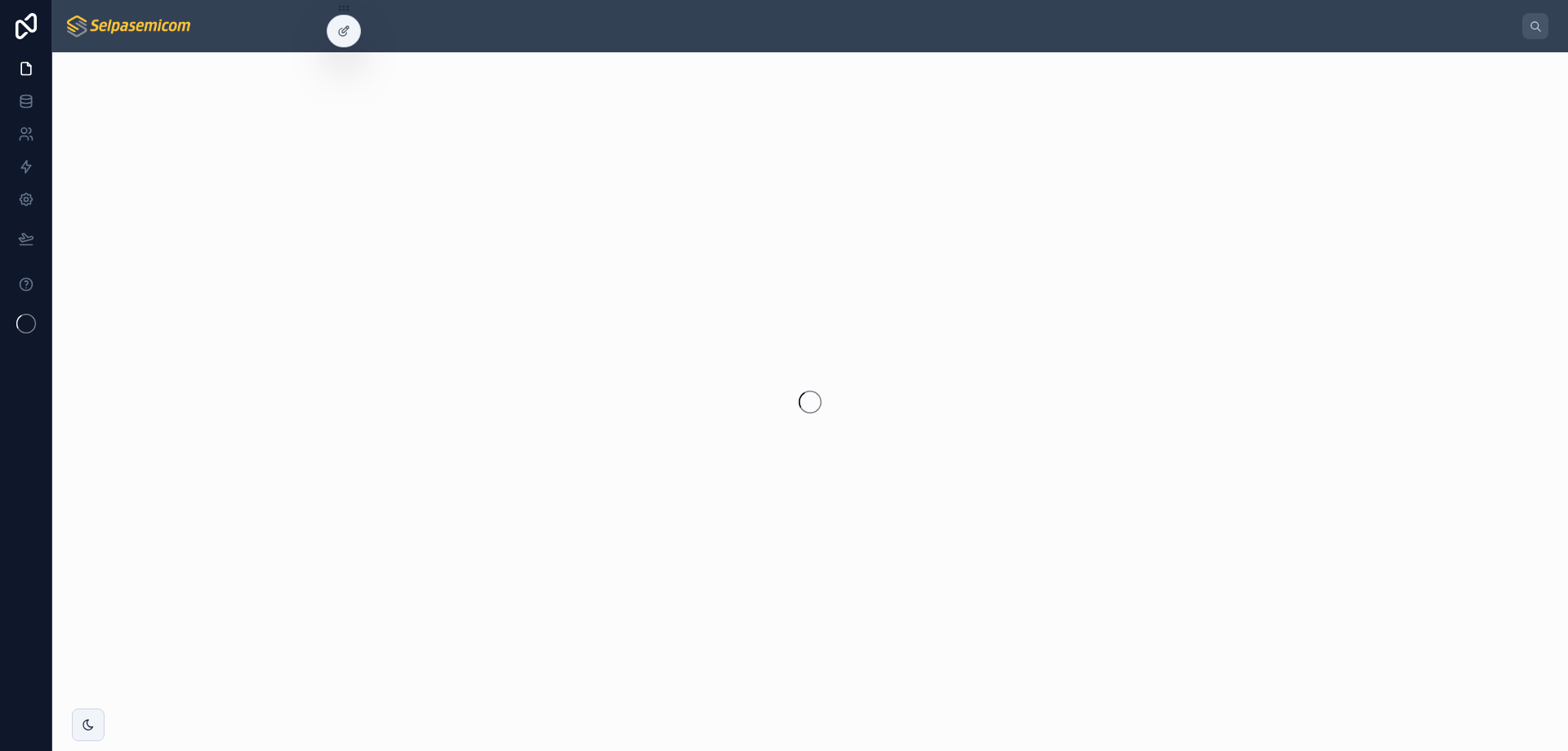 scroll, scrollTop: 0, scrollLeft: 0, axis: both 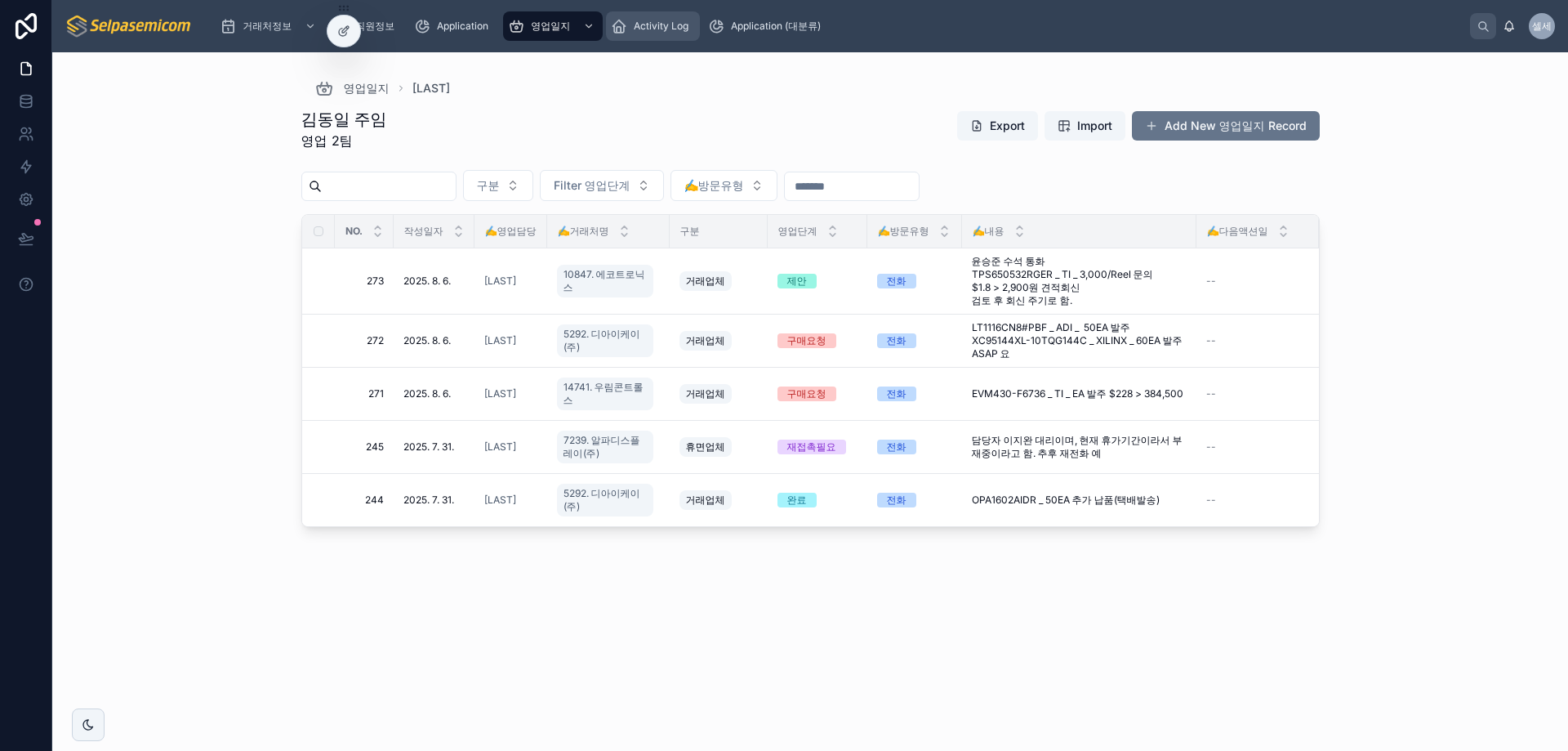 click on "Activity Log" at bounding box center (661, 26) 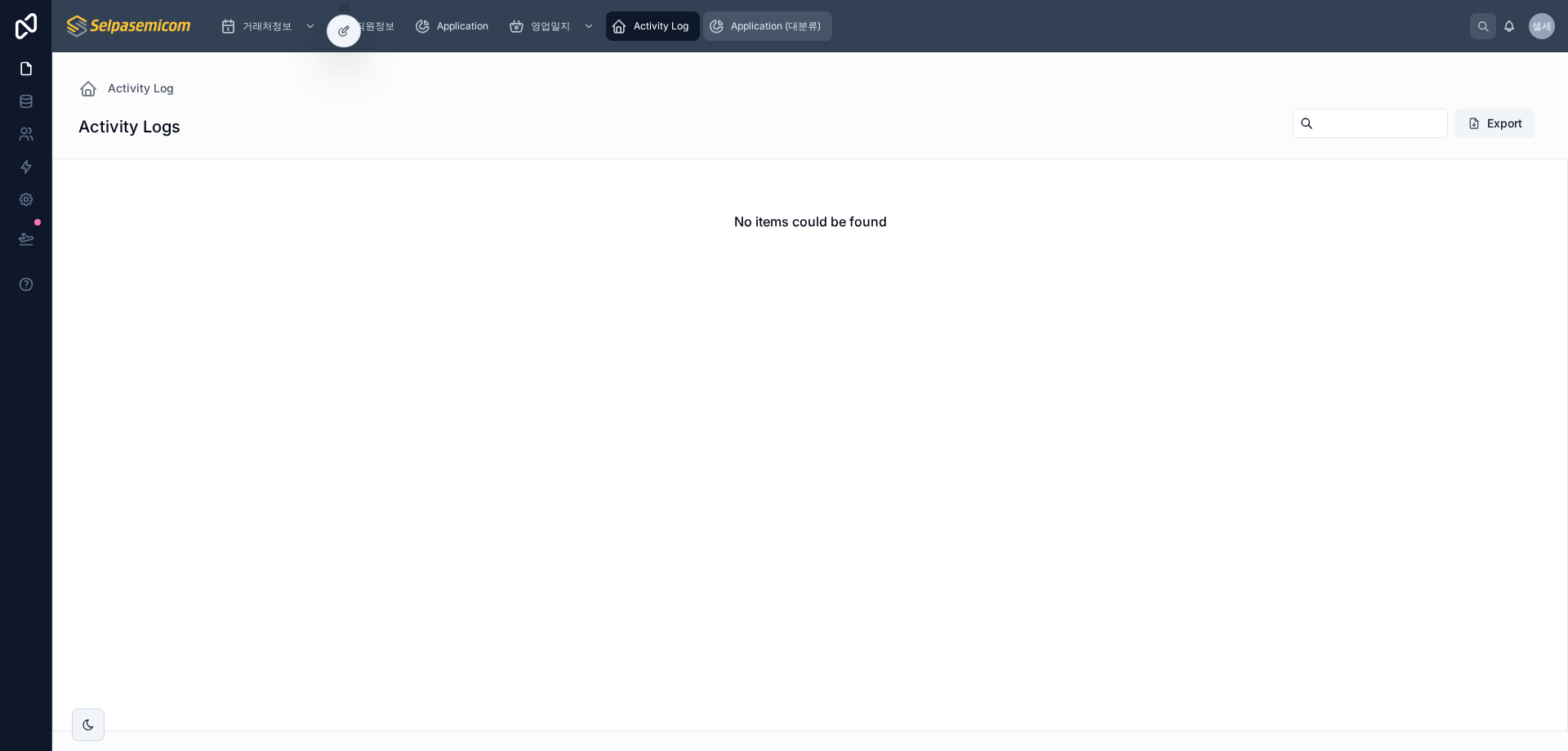 click on "Application (대분류)" at bounding box center (776, 26) 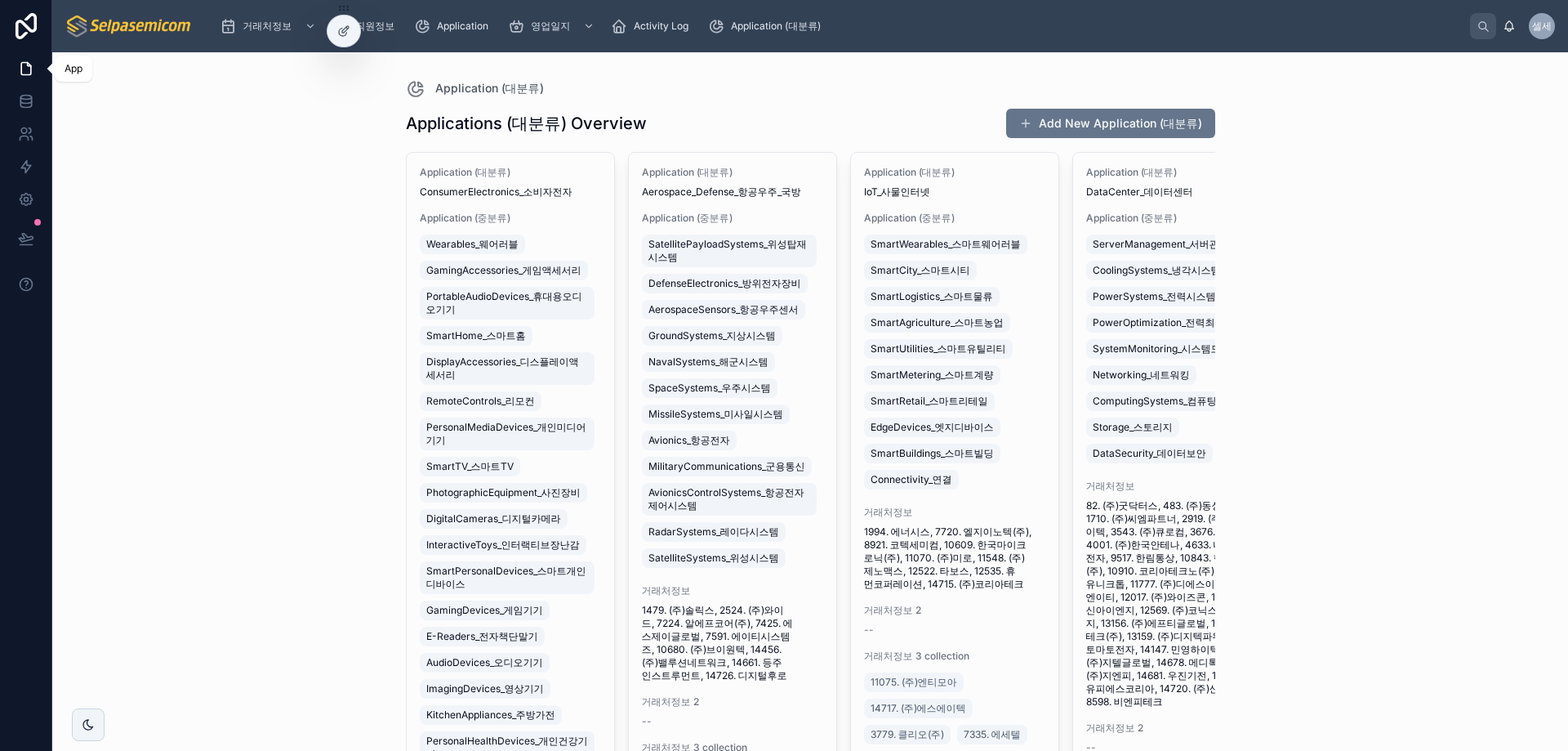 click 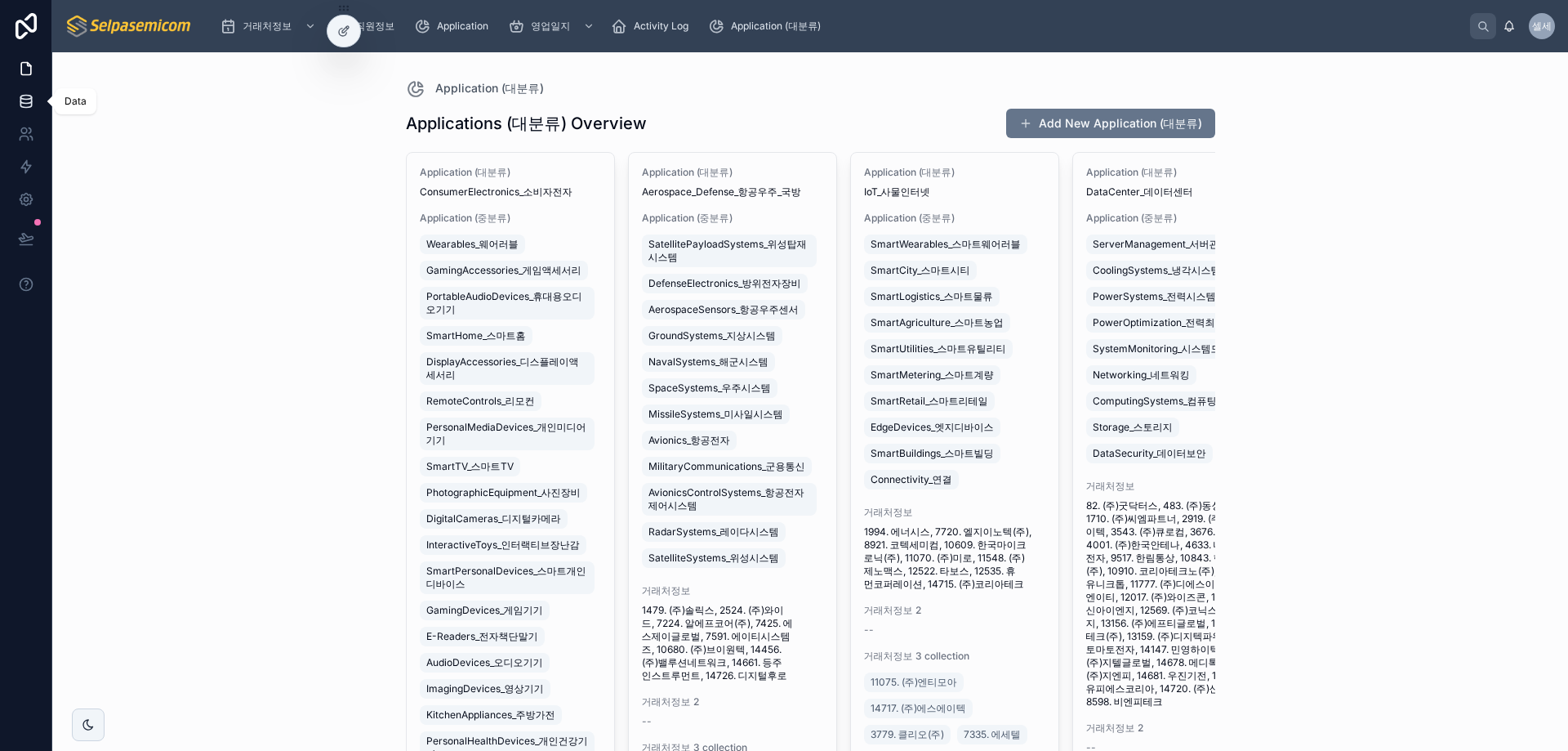 click 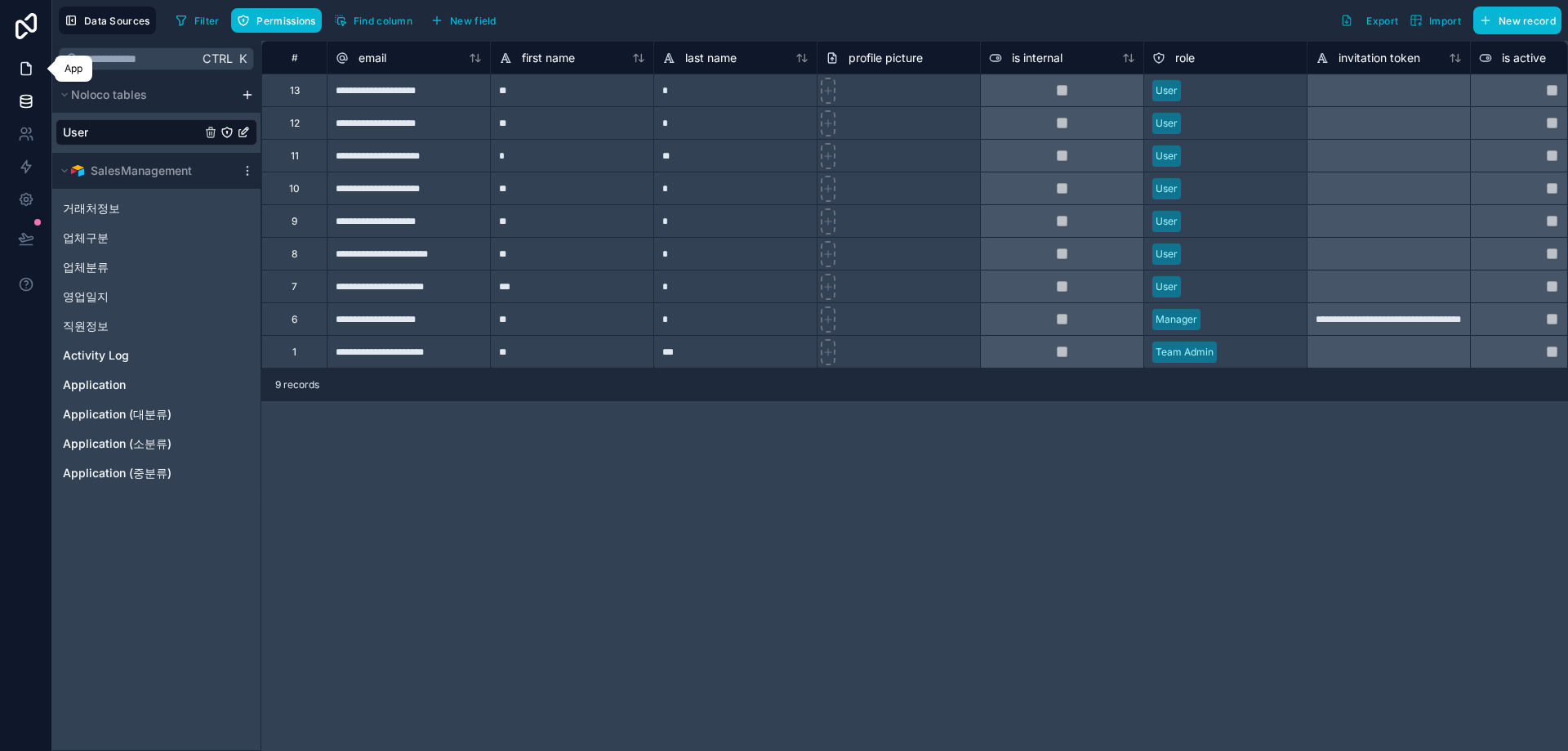 click at bounding box center [25, 69] 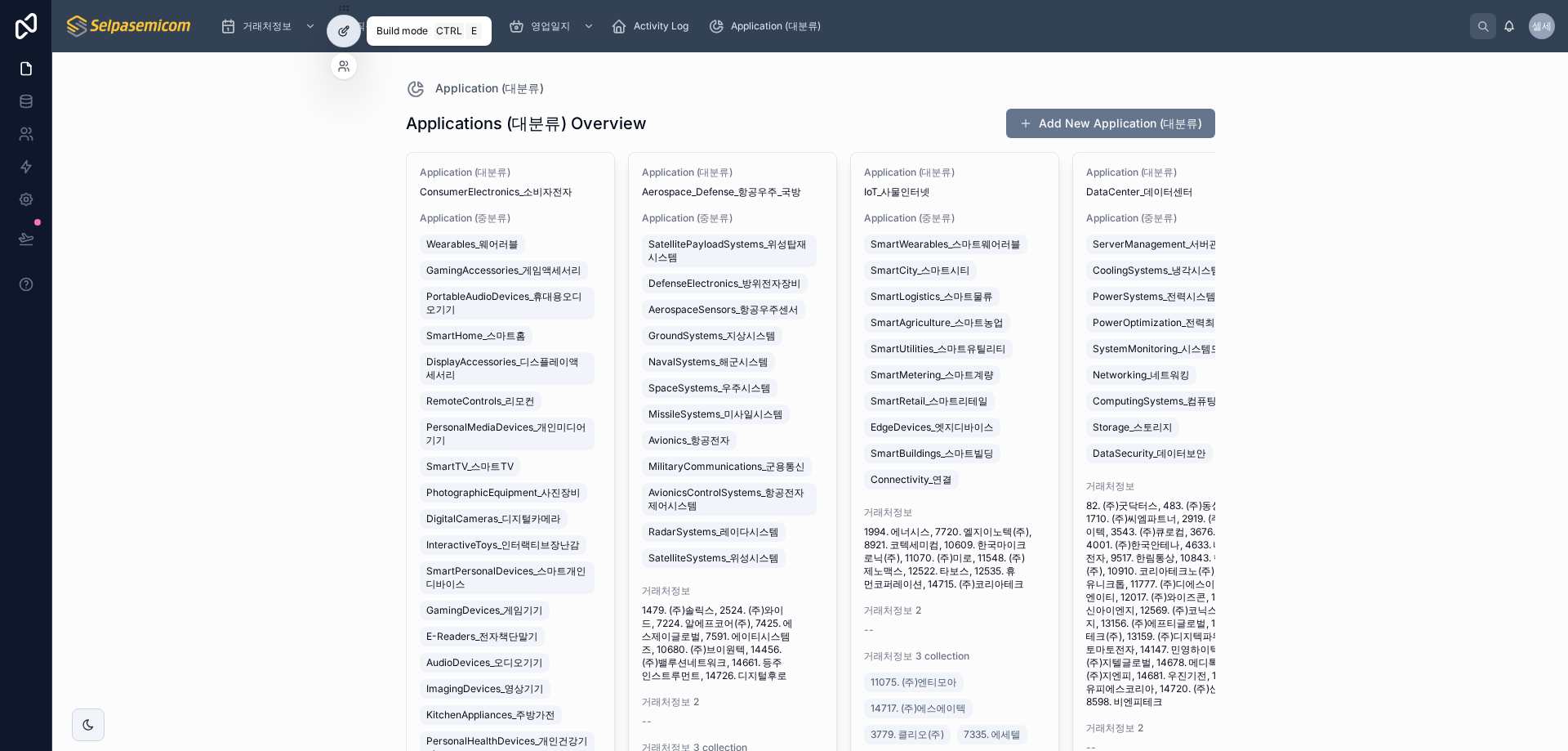click at bounding box center [344, 31] 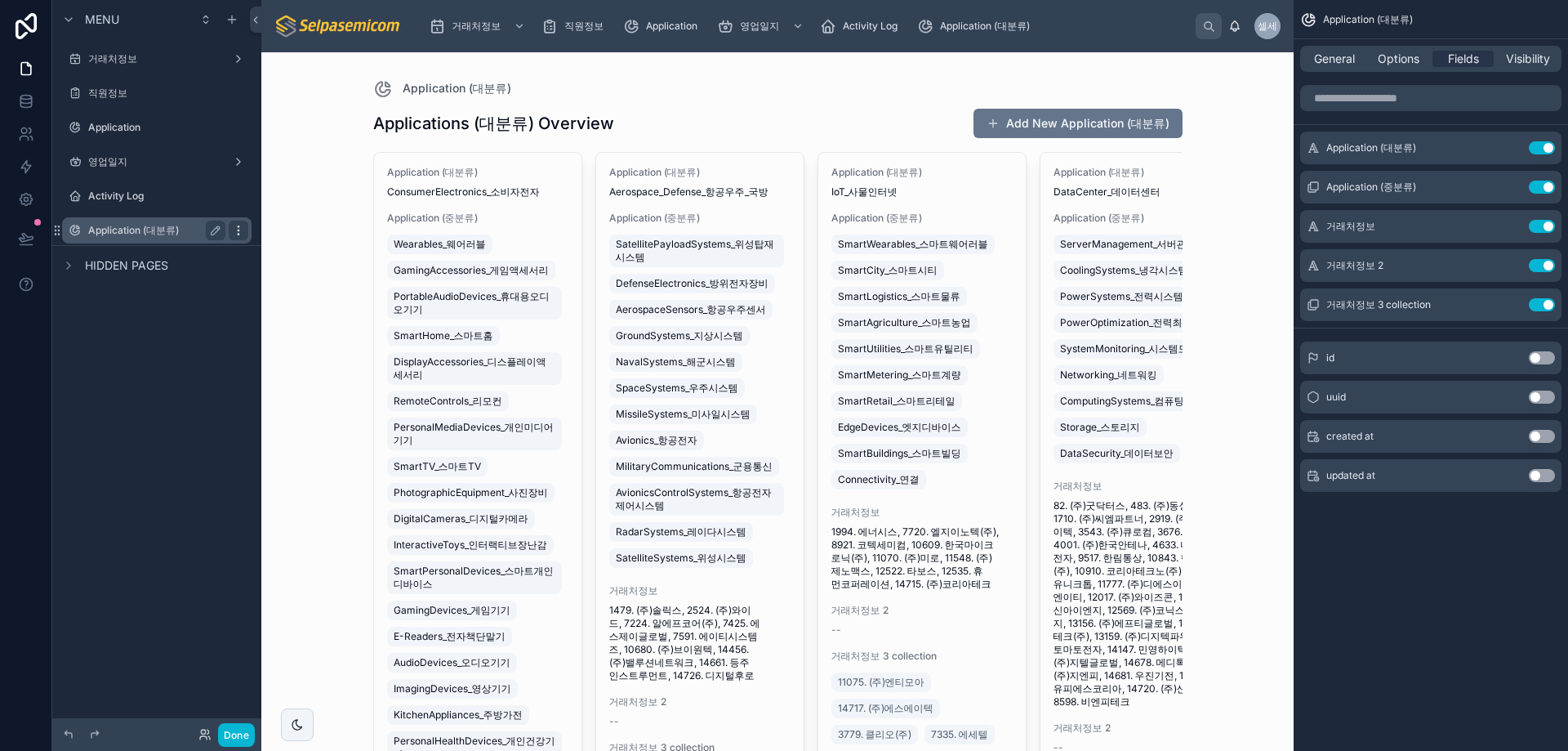 click 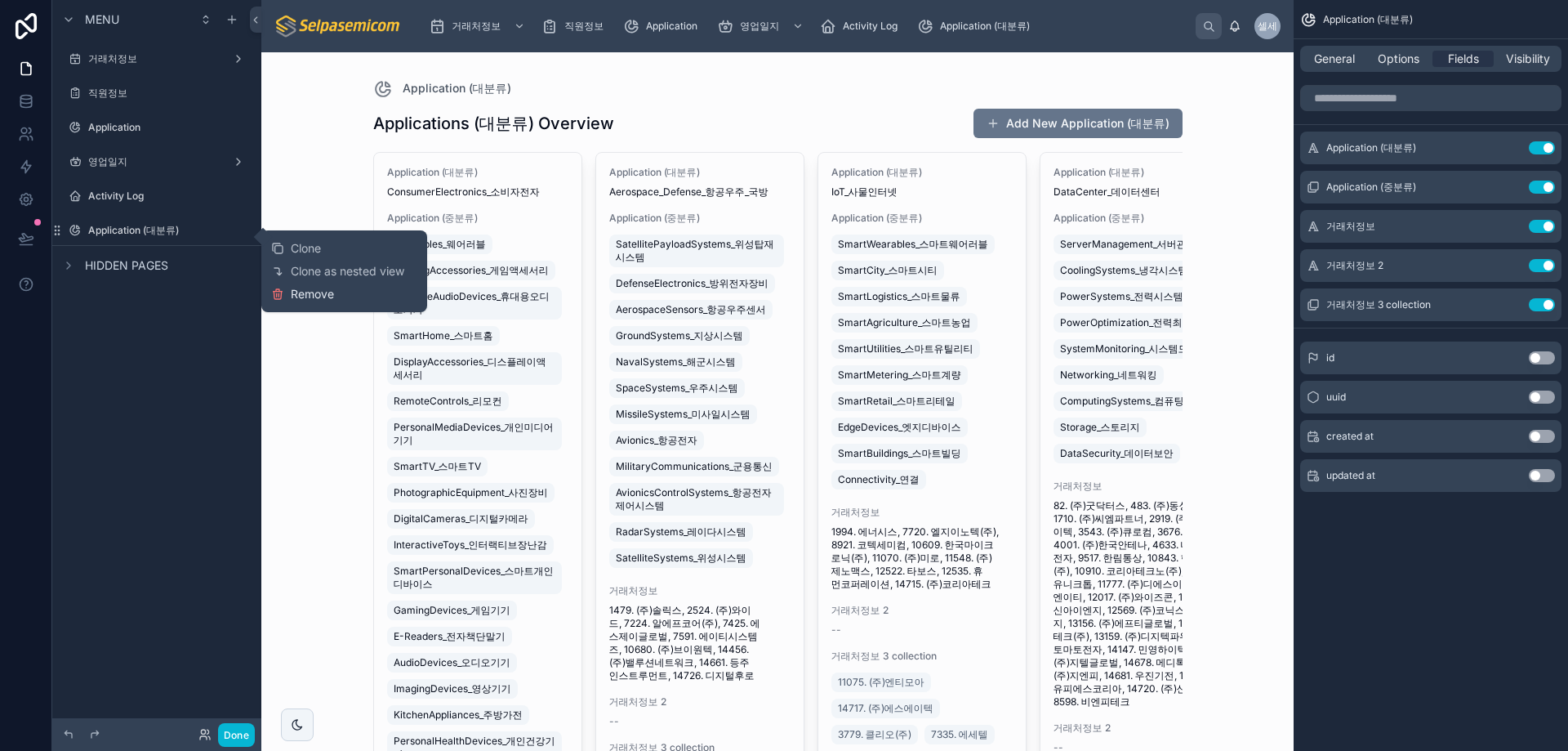 click on "Remove" at bounding box center (312, 294) 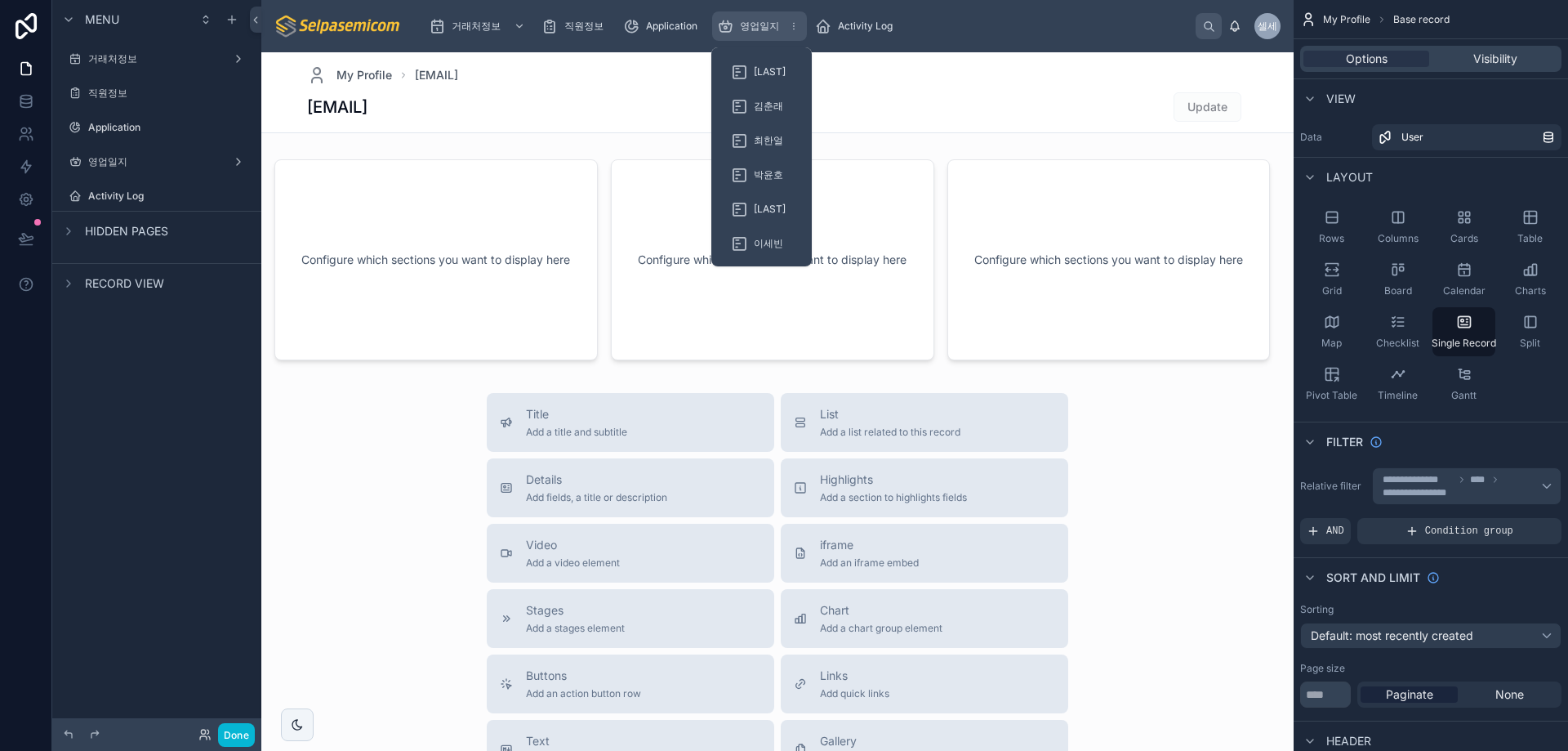 click on "영업일지" at bounding box center (760, 26) 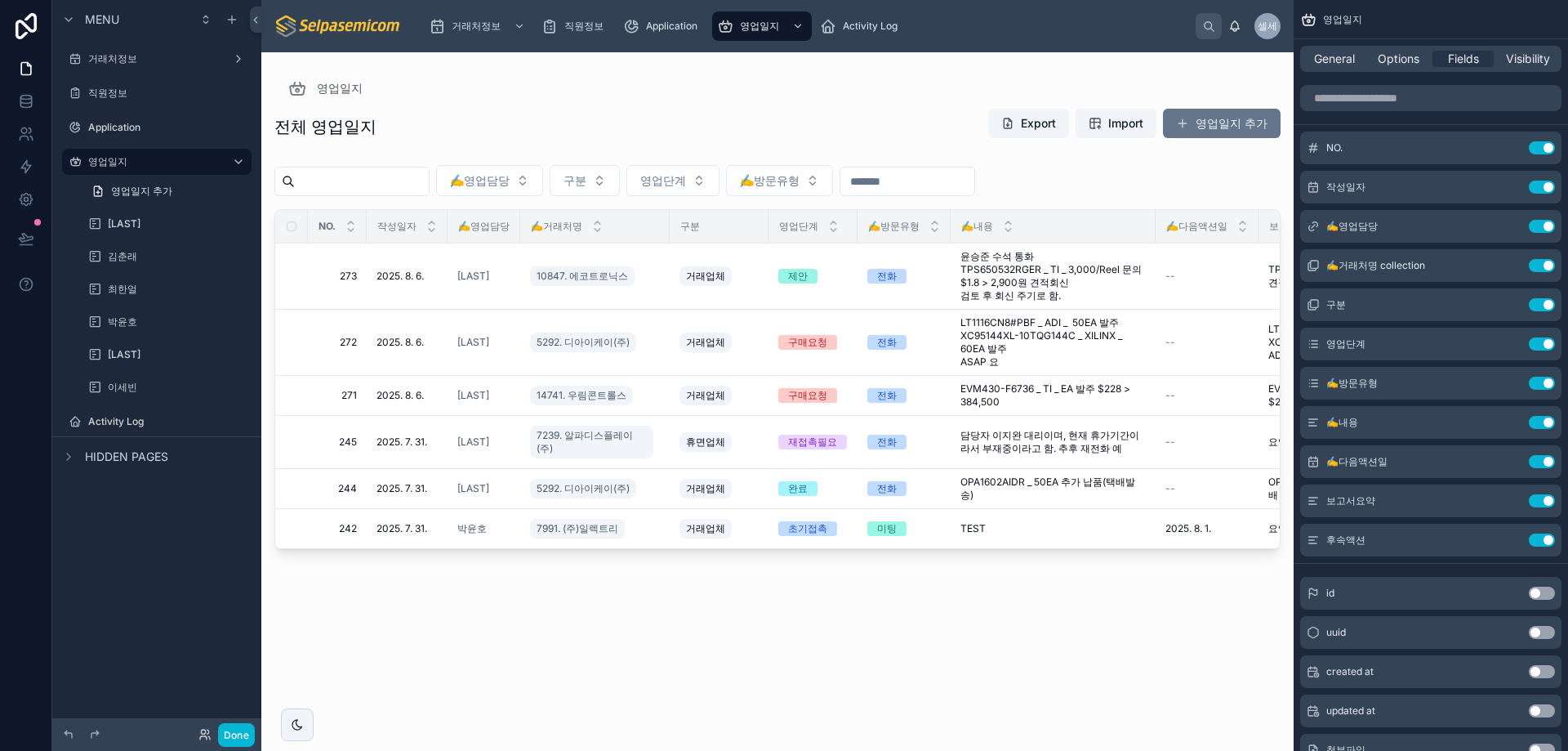 click at bounding box center [777, 391] 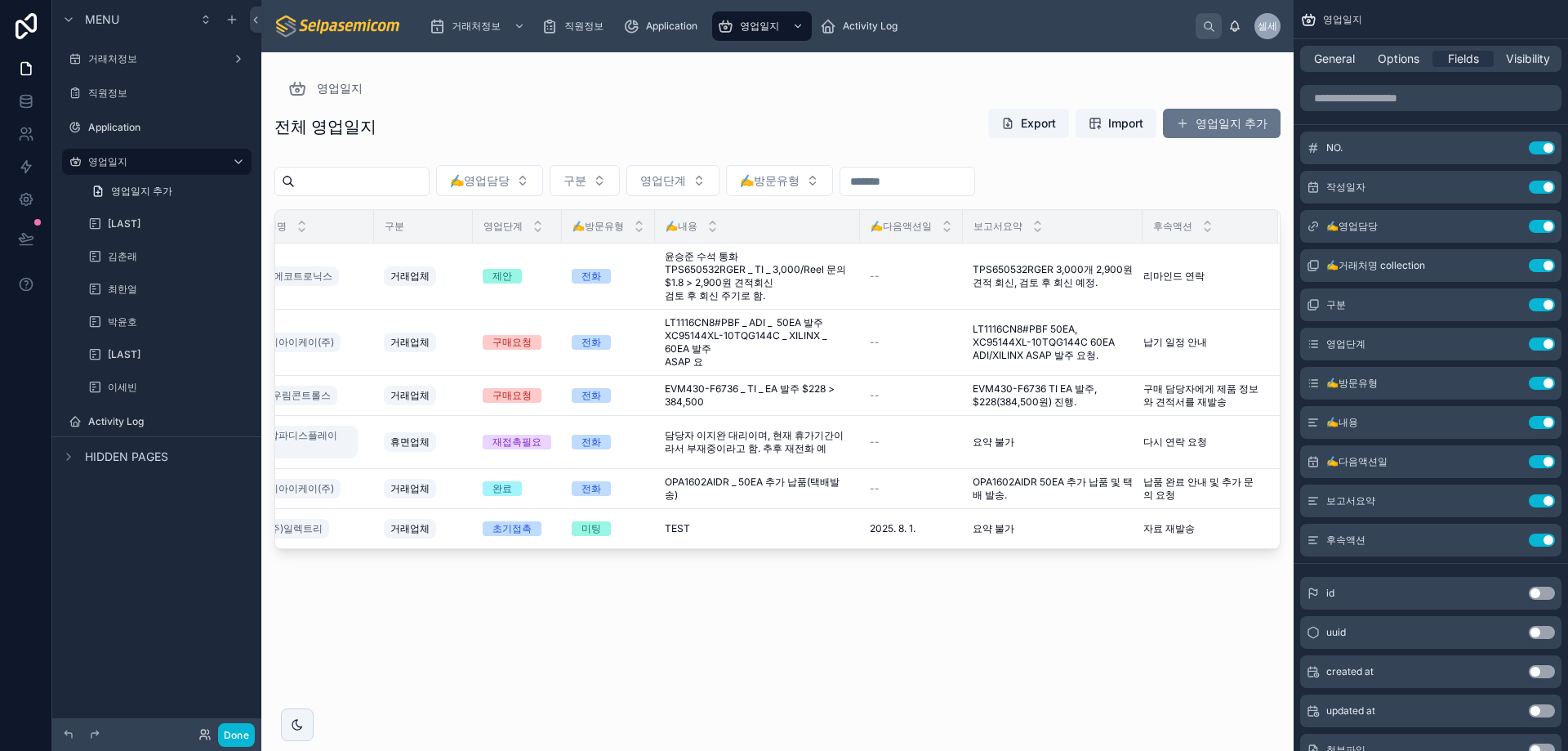 scroll, scrollTop: 0, scrollLeft: 0, axis: both 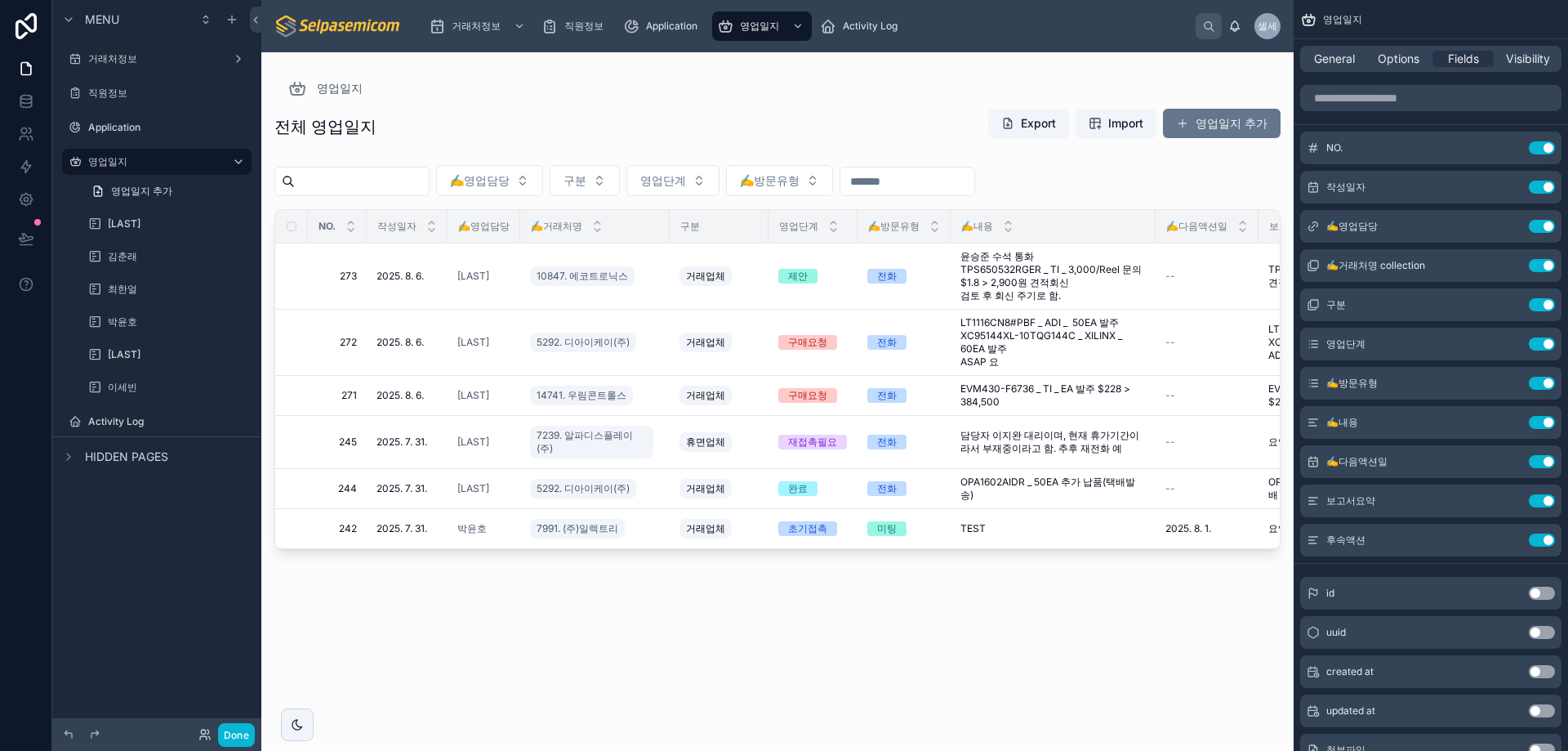 drag, startPoint x: 562, startPoint y: 623, endPoint x: 488, endPoint y: 590, distance: 81.02469 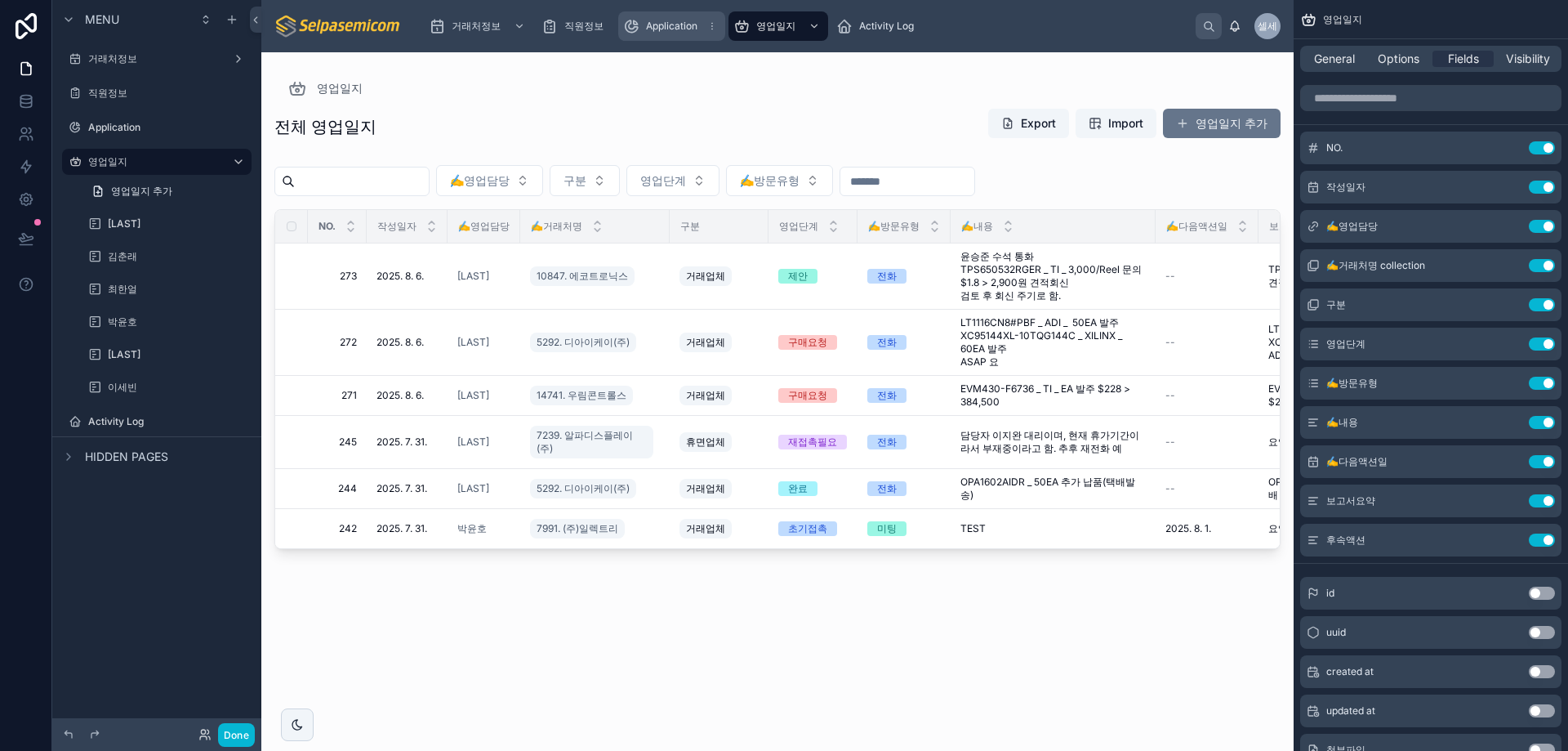 click on "Application" at bounding box center [671, 26] 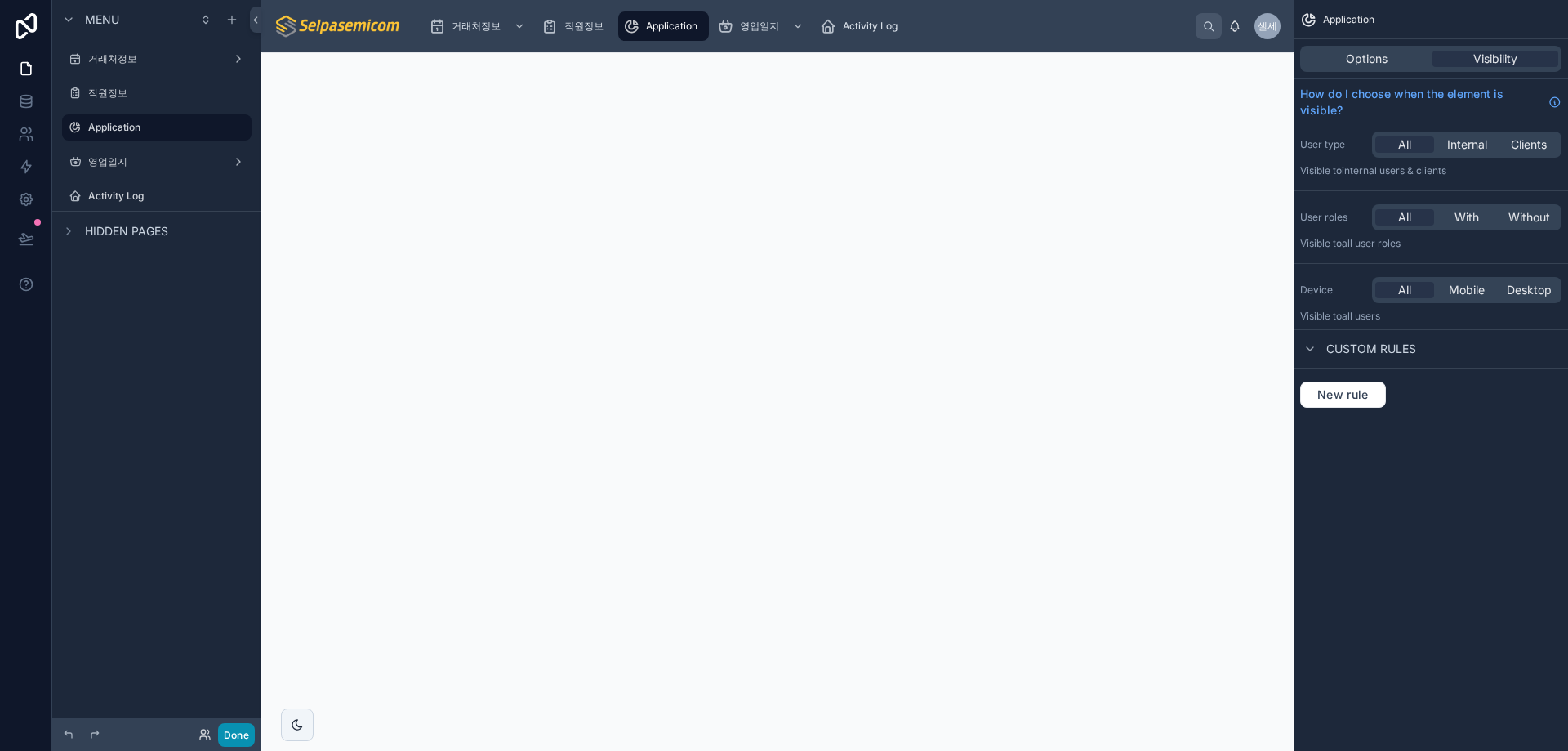 click on "Done" at bounding box center [236, 735] 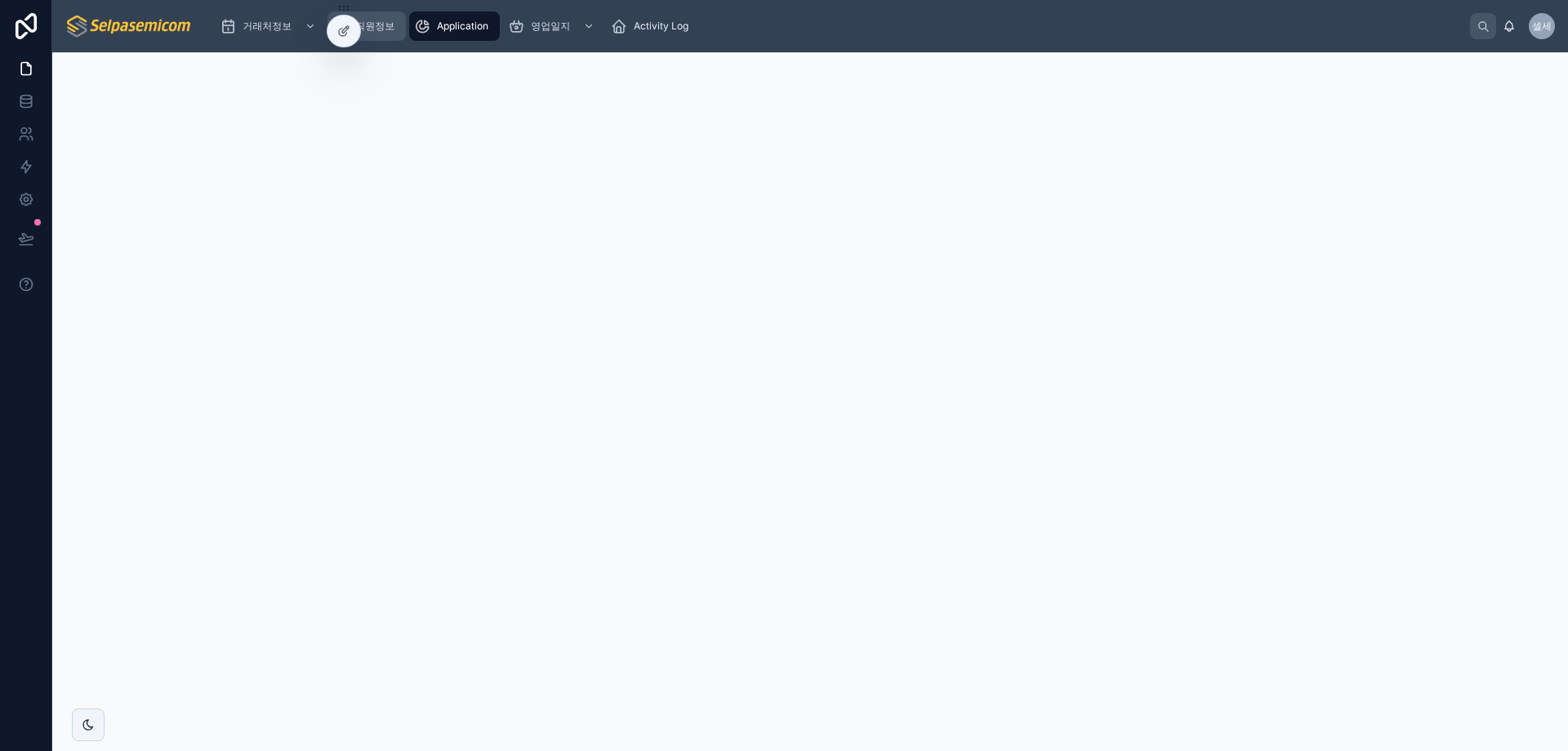 click on "직원정보" at bounding box center [375, 26] 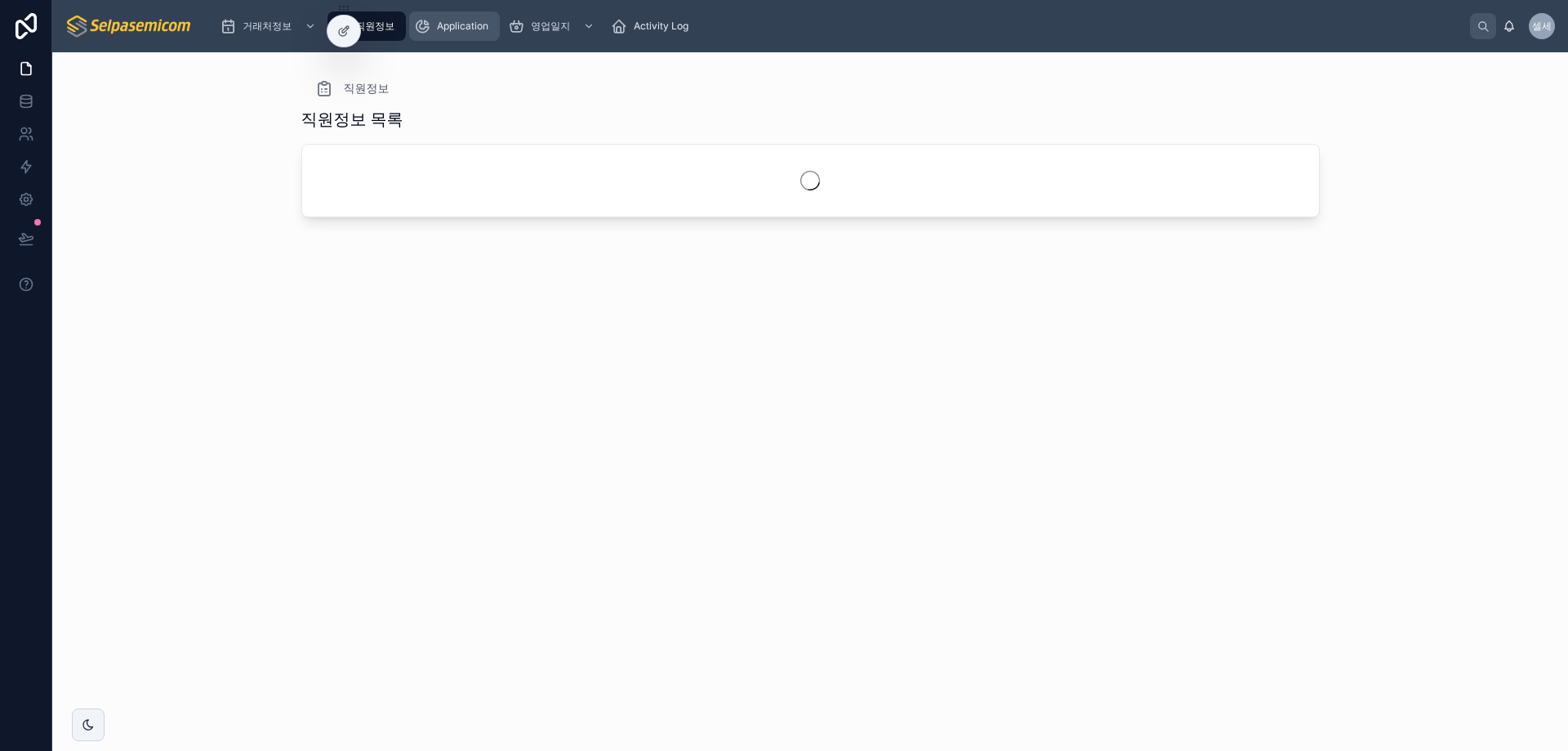 click on "Application" at bounding box center [454, 26] 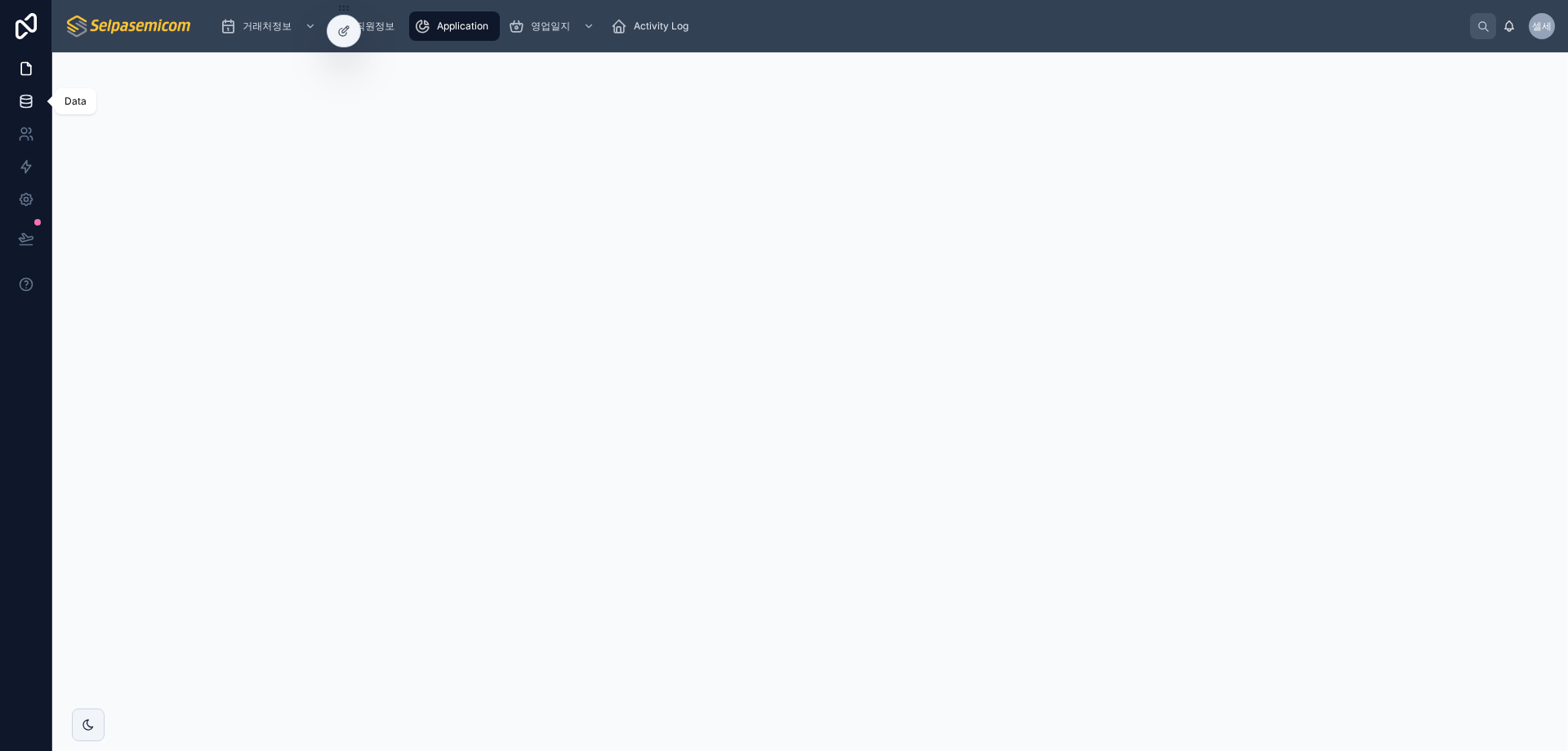 click 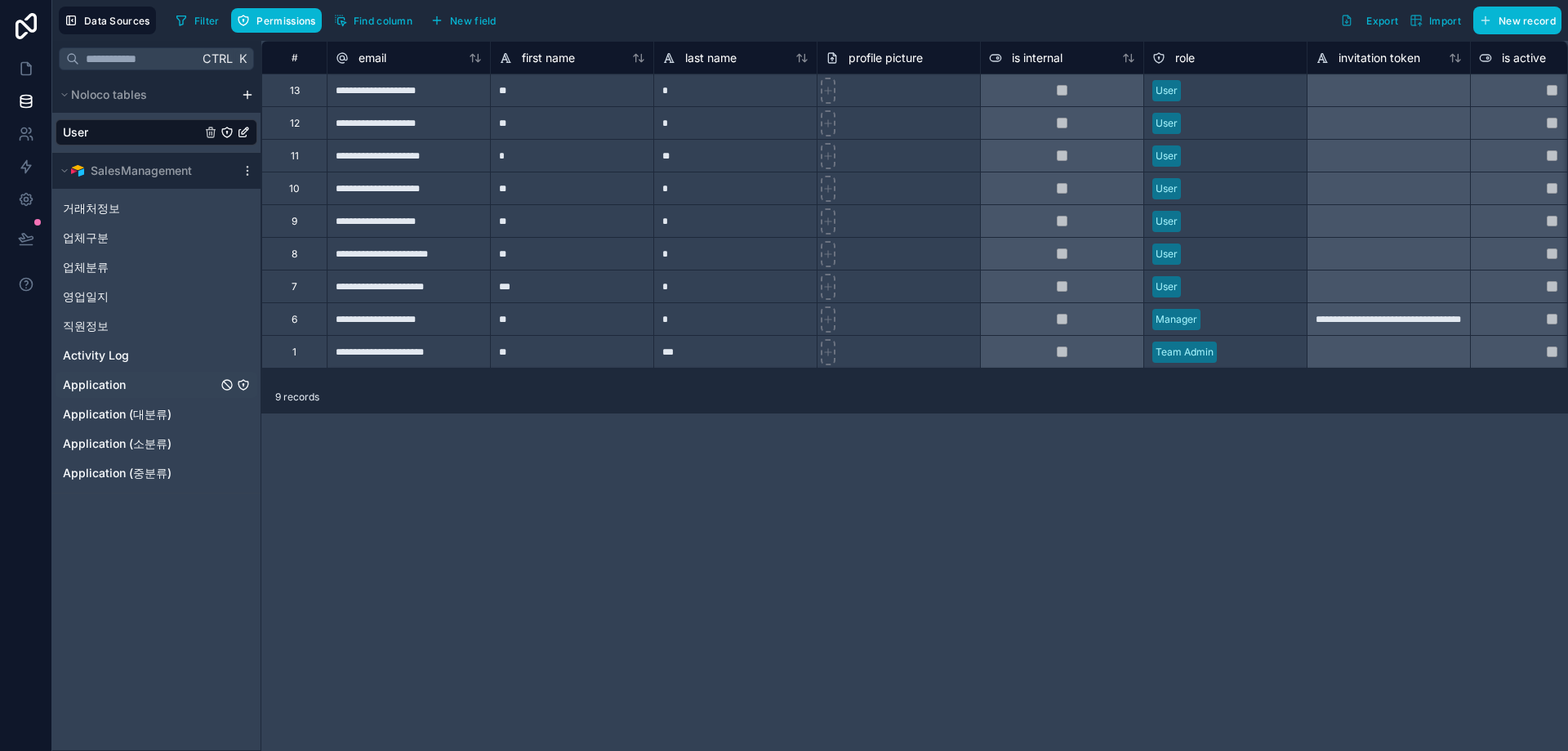 click on "Application" at bounding box center [94, 385] 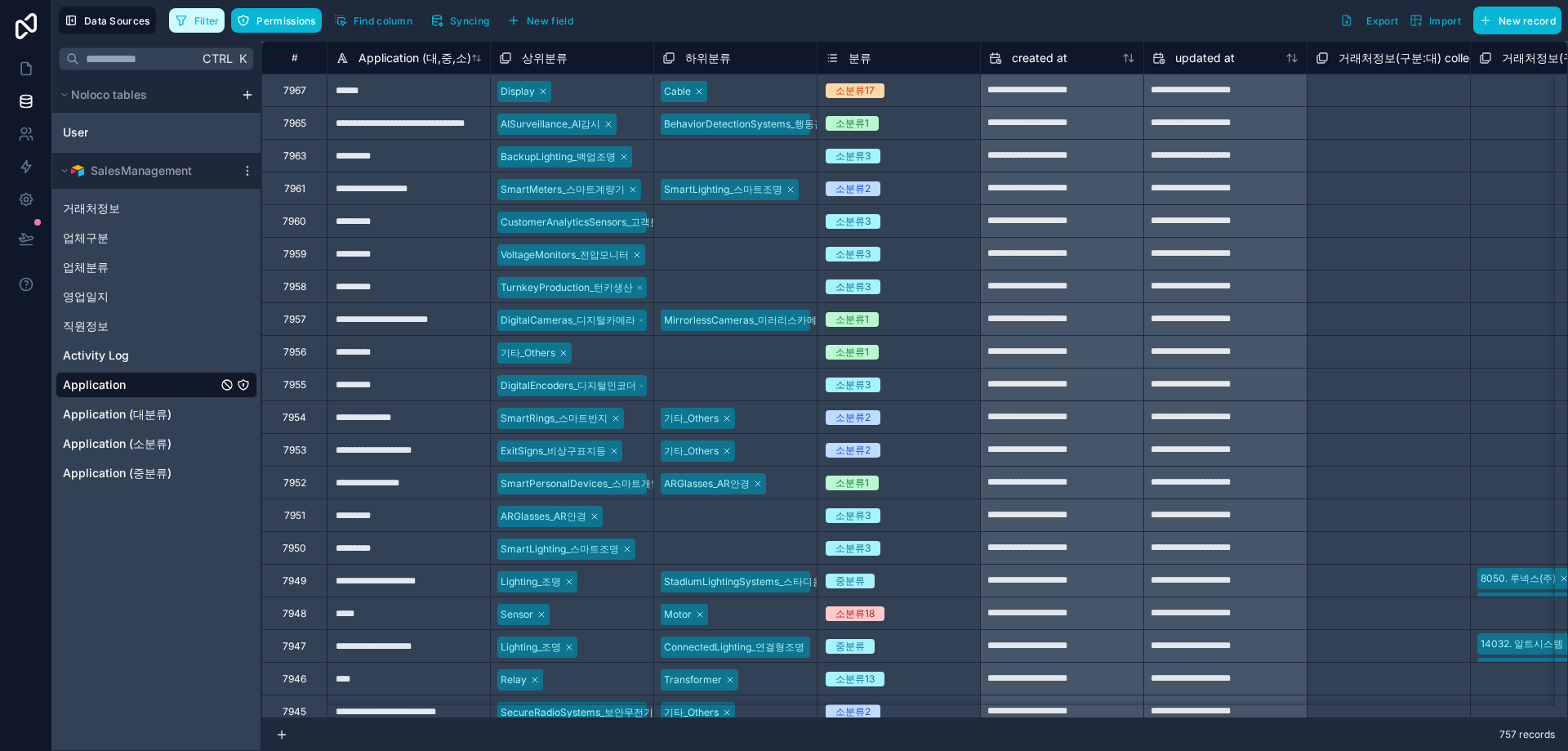 click 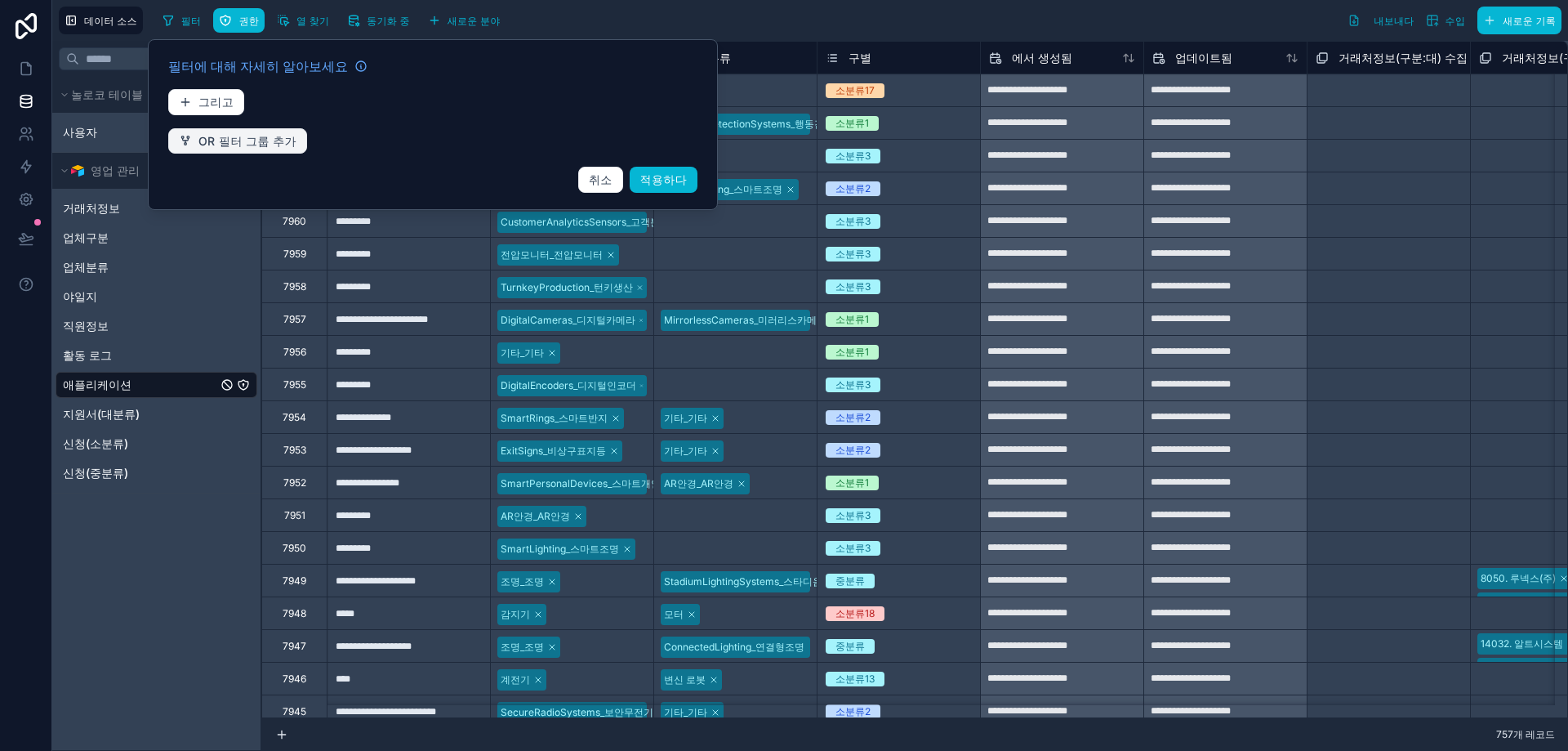 click on "OR 필터 그룹 추가" at bounding box center (247, 141) 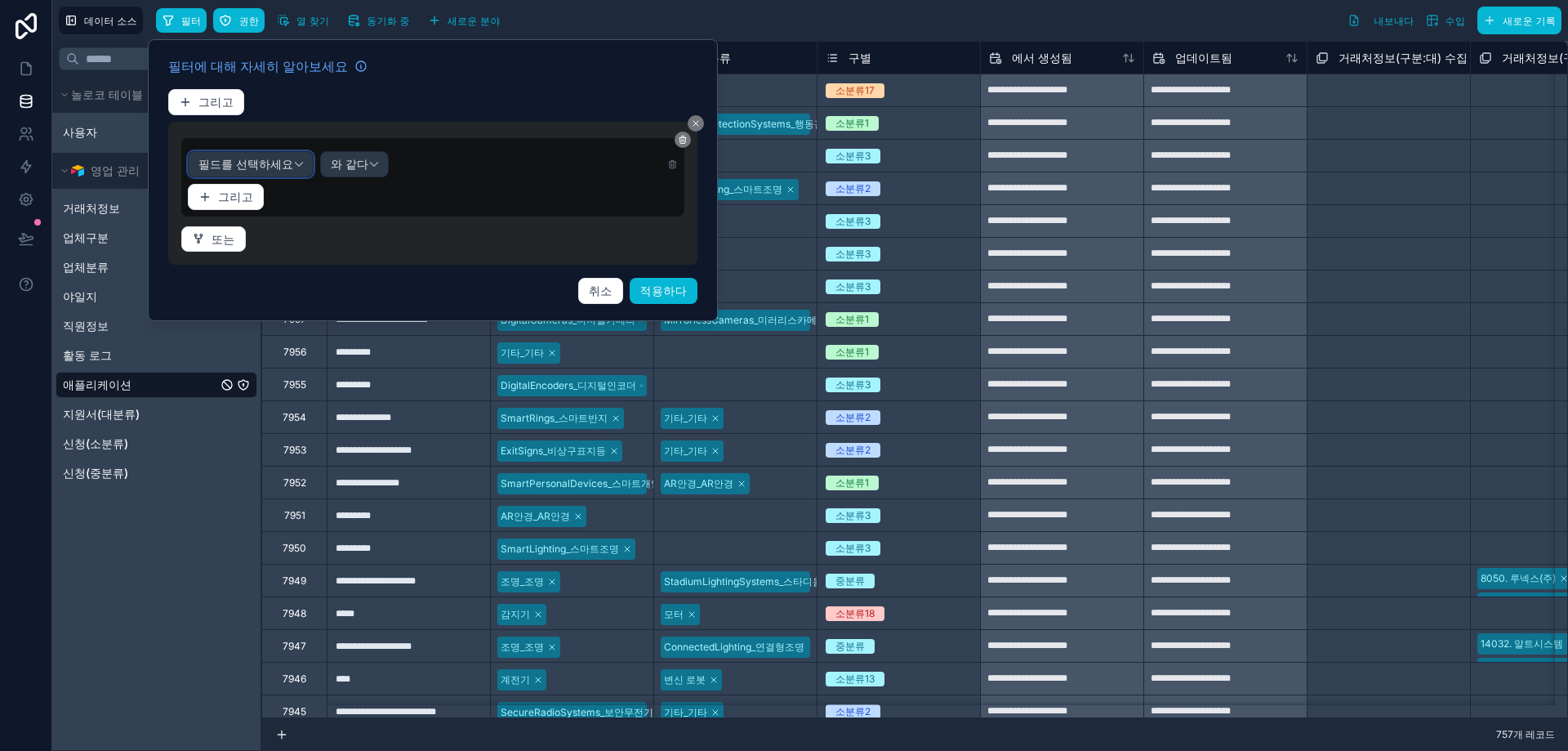 click on "필드를 선택하세요" at bounding box center [246, 163] 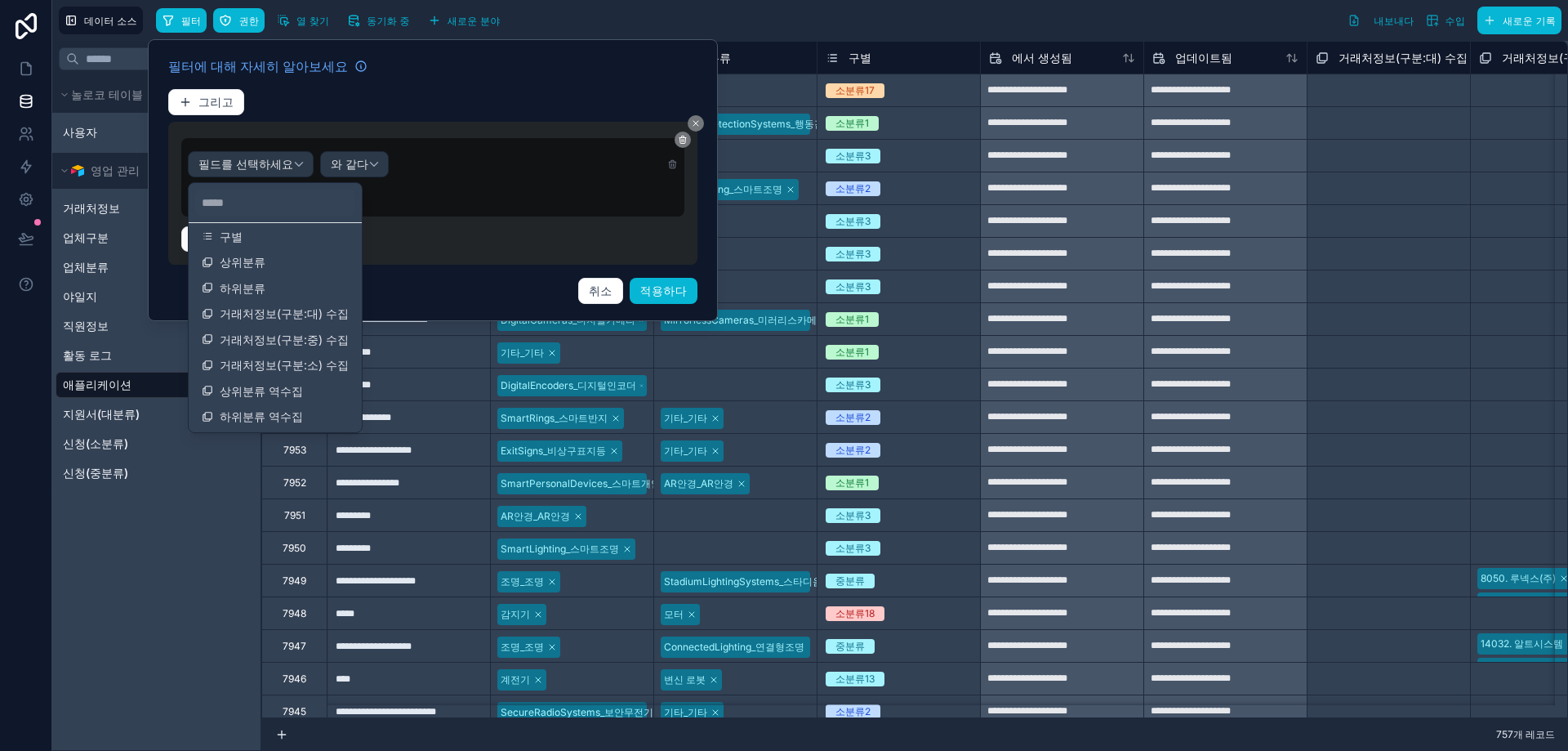 scroll, scrollTop: 0, scrollLeft: 0, axis: both 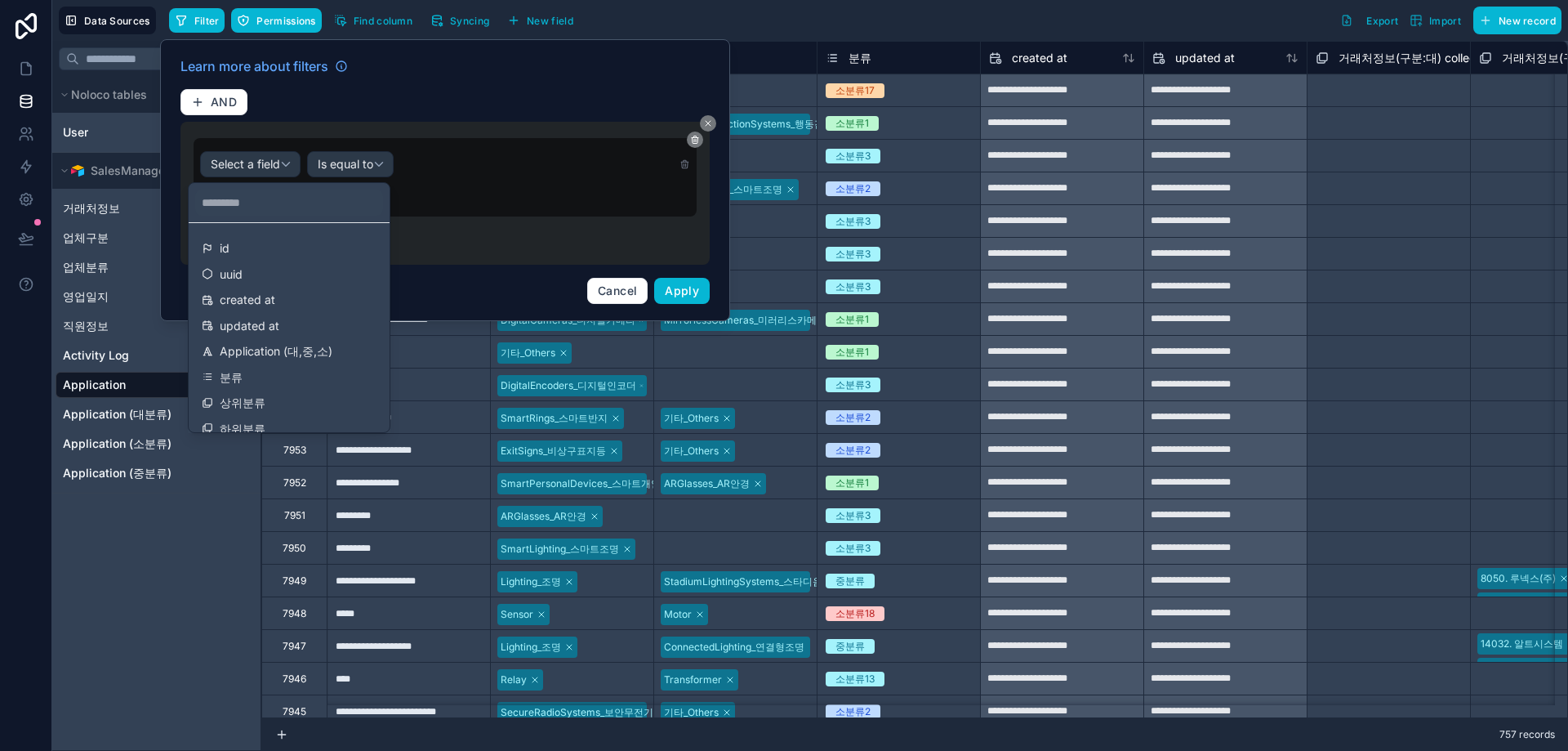 click on "Filter Permissions Find column Syncing New field Export Import New record" at bounding box center [865, 20] 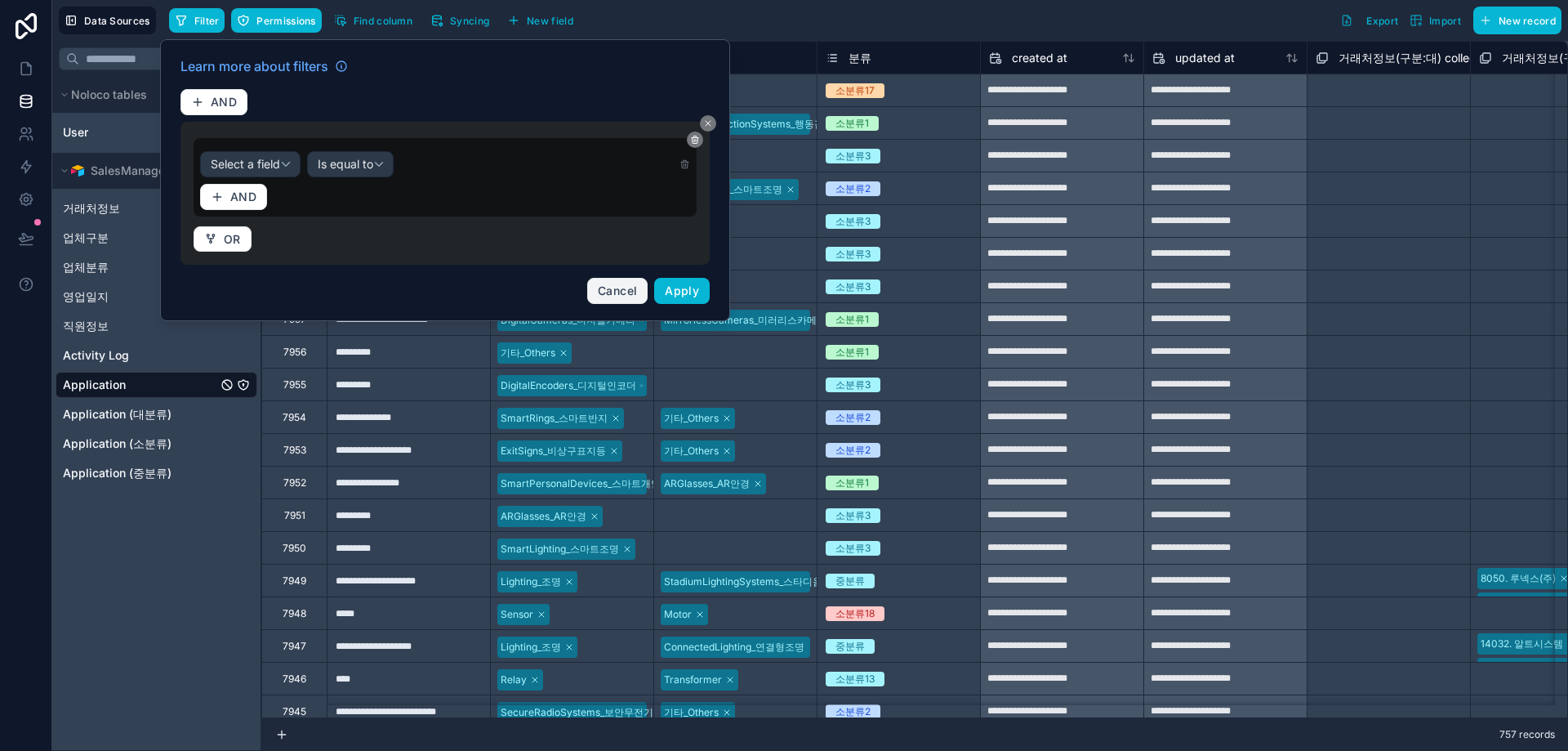 click on "Cancel" at bounding box center [617, 290] 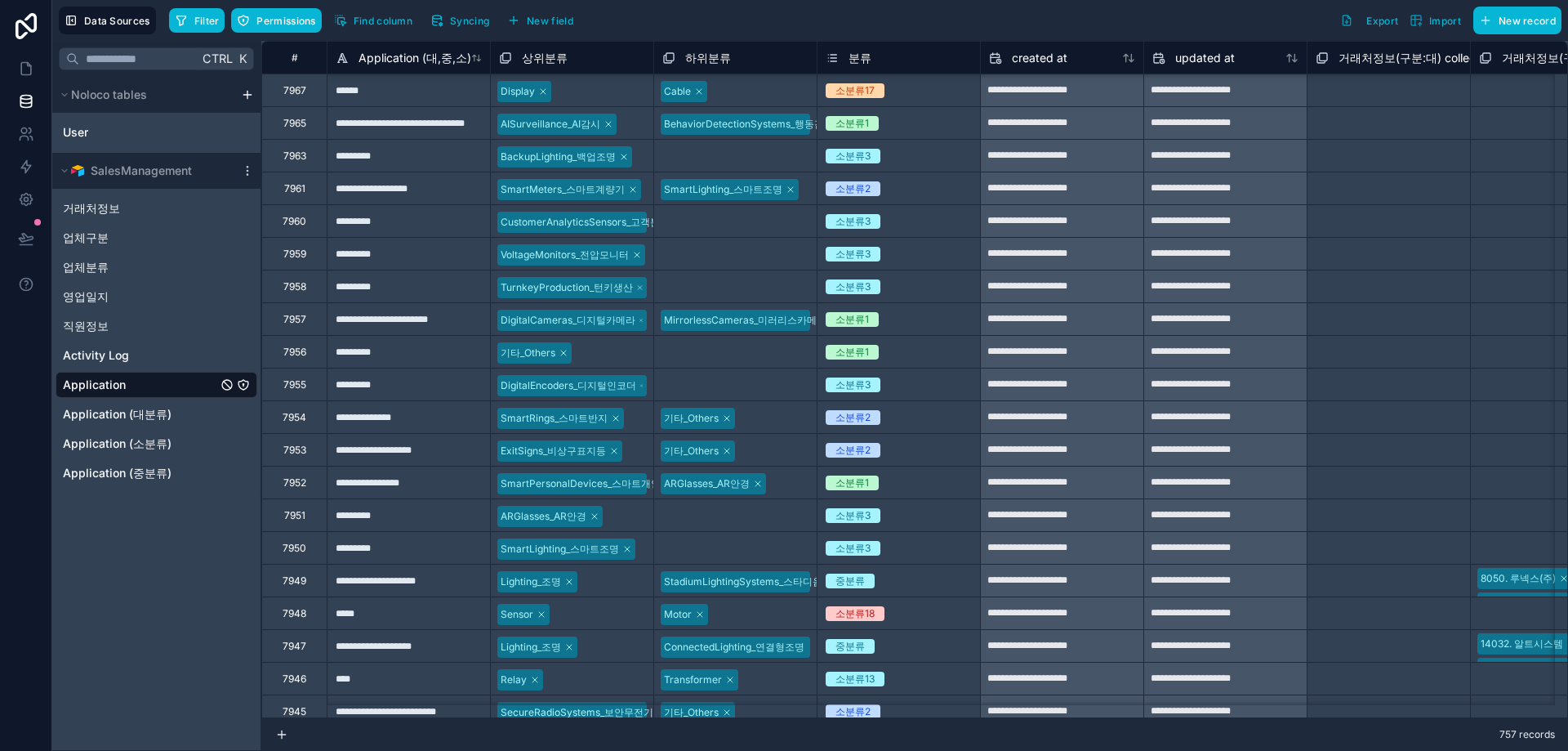 scroll, scrollTop: 0, scrollLeft: 0, axis: both 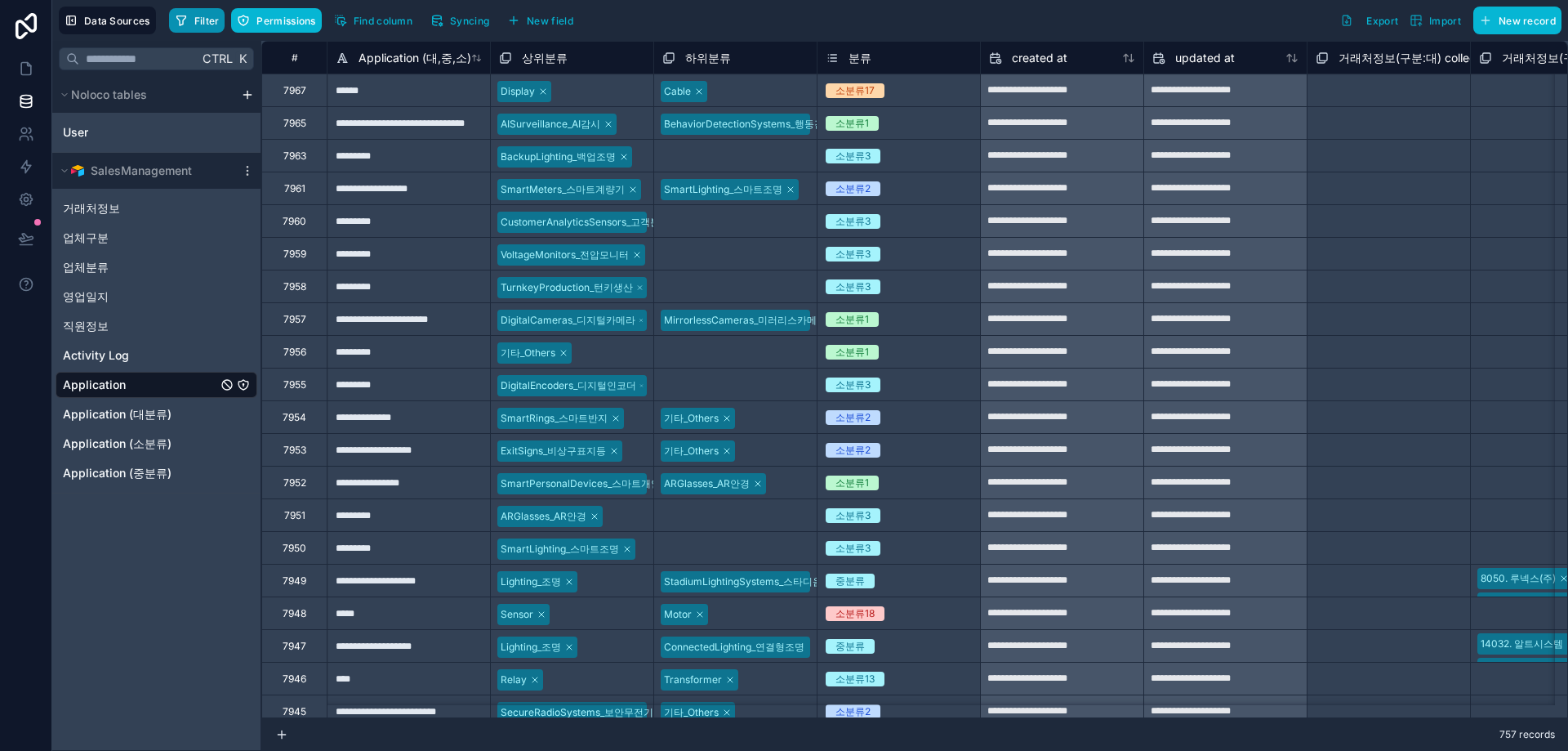 click on "Filter" at bounding box center [207, 20] 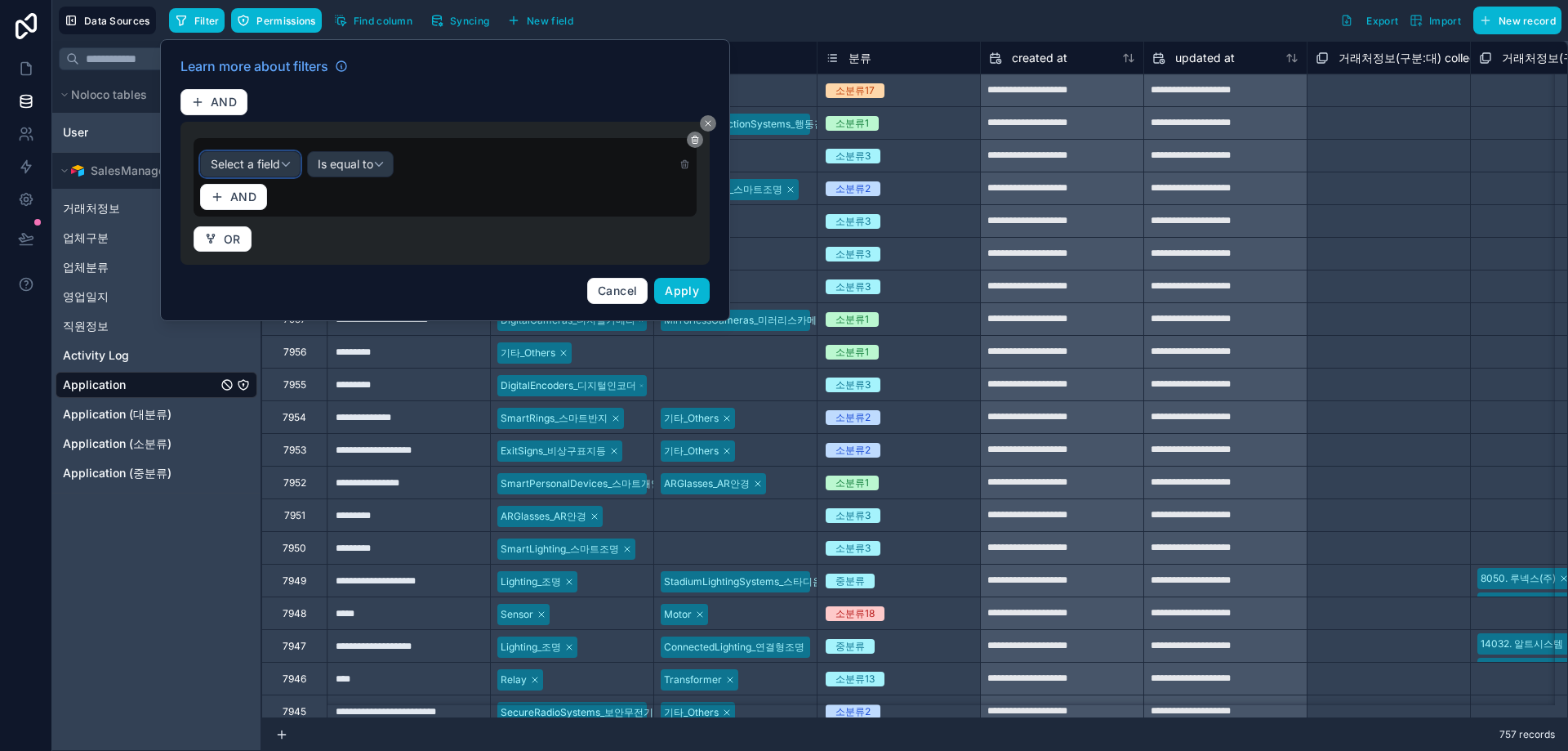 click on "Select a field" at bounding box center [245, 163] 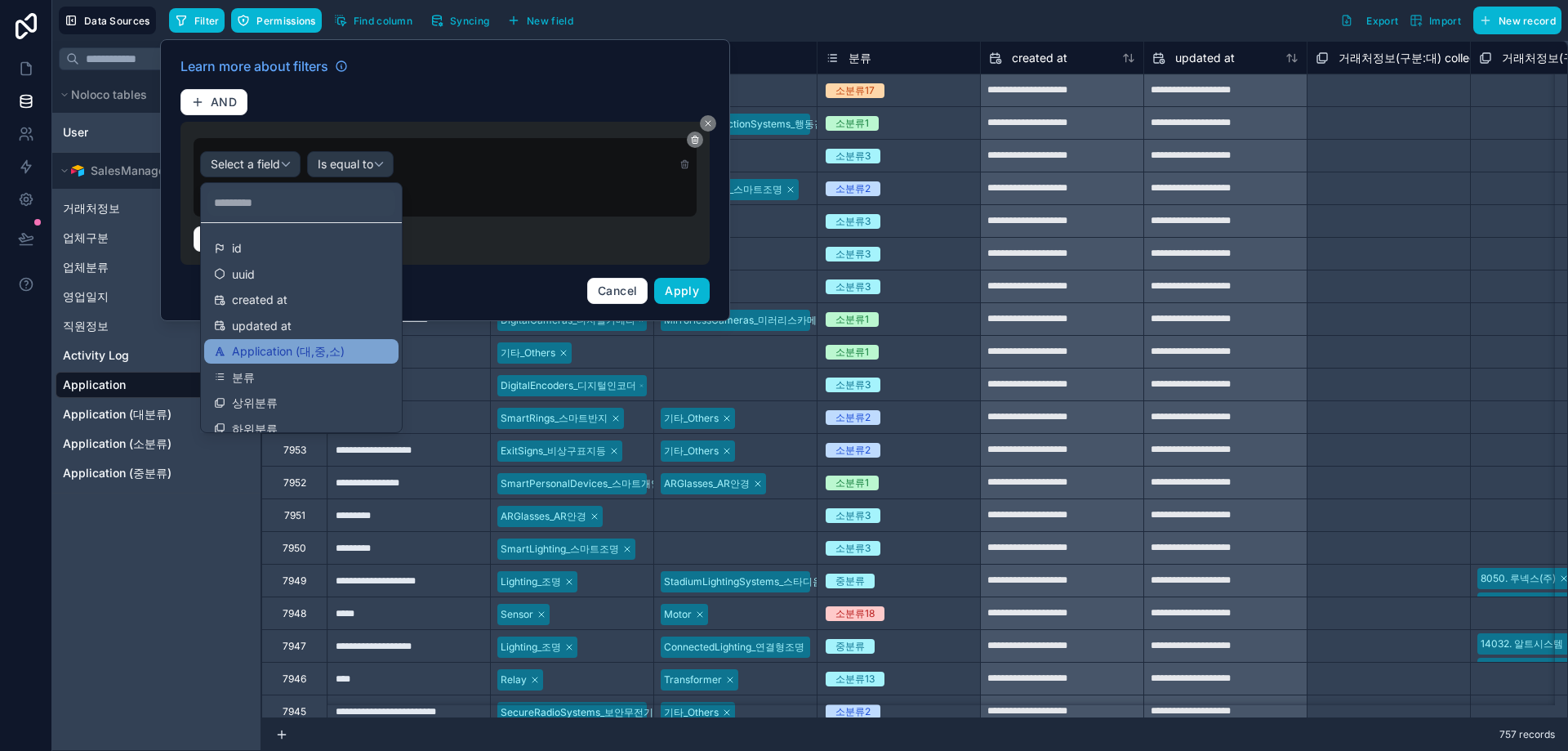 click on "Application (대,중,소)" at bounding box center [301, 351] 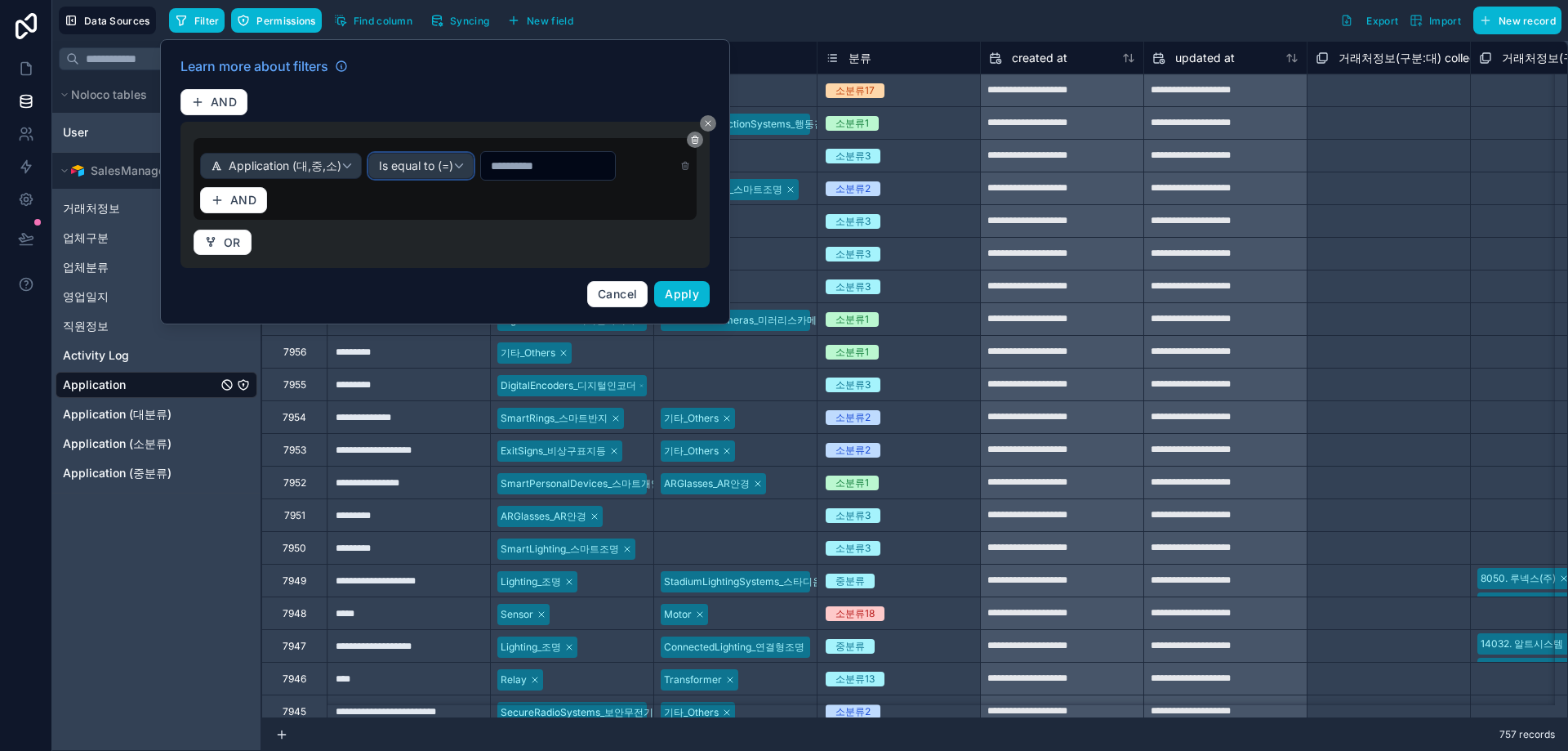 click on "Is equal to (=)" at bounding box center (416, 166) 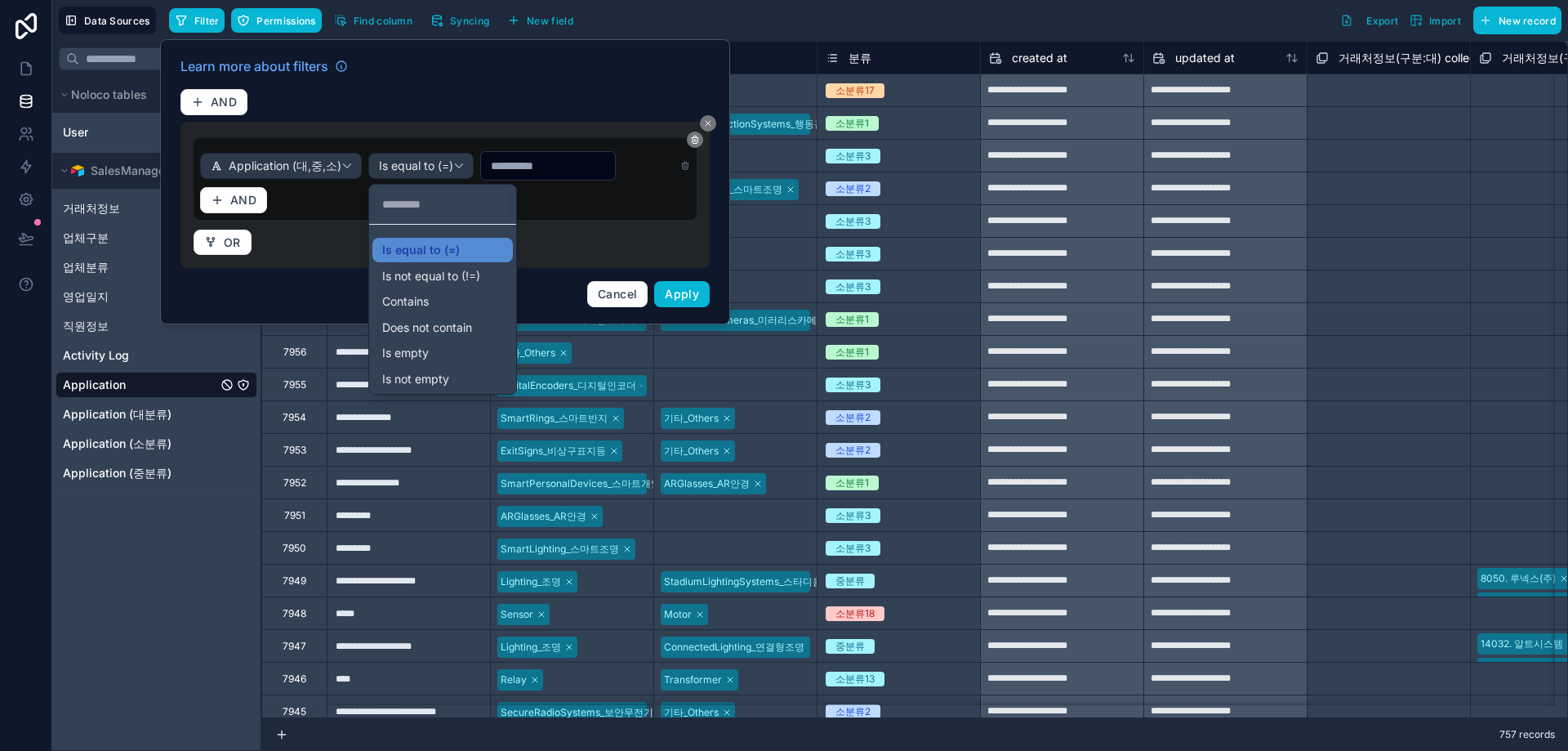 click at bounding box center [445, 181] 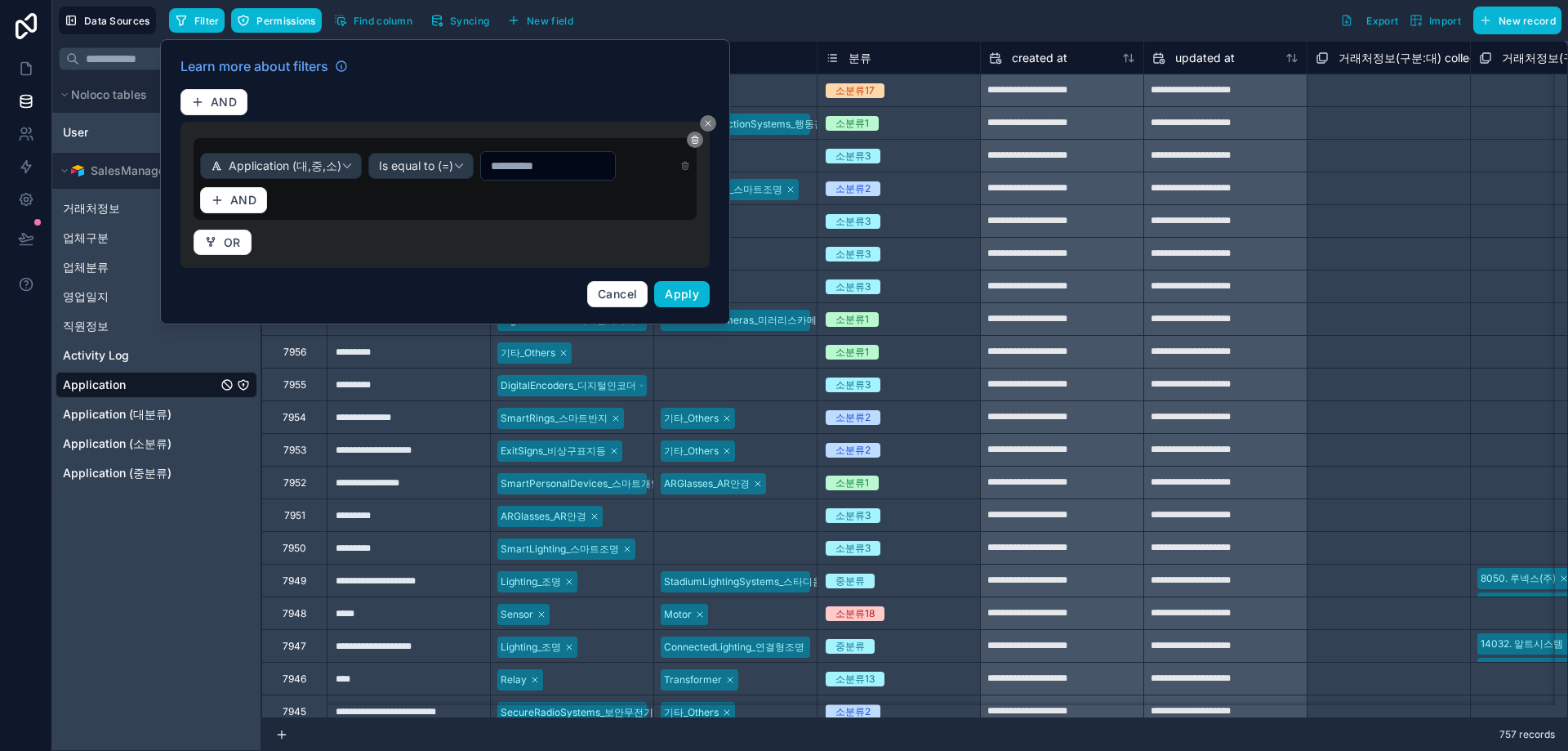 click on "Learn more about filters AND Application (대,중,소) Is equal to (=) AND OR Cancel Apply" at bounding box center (445, 181) 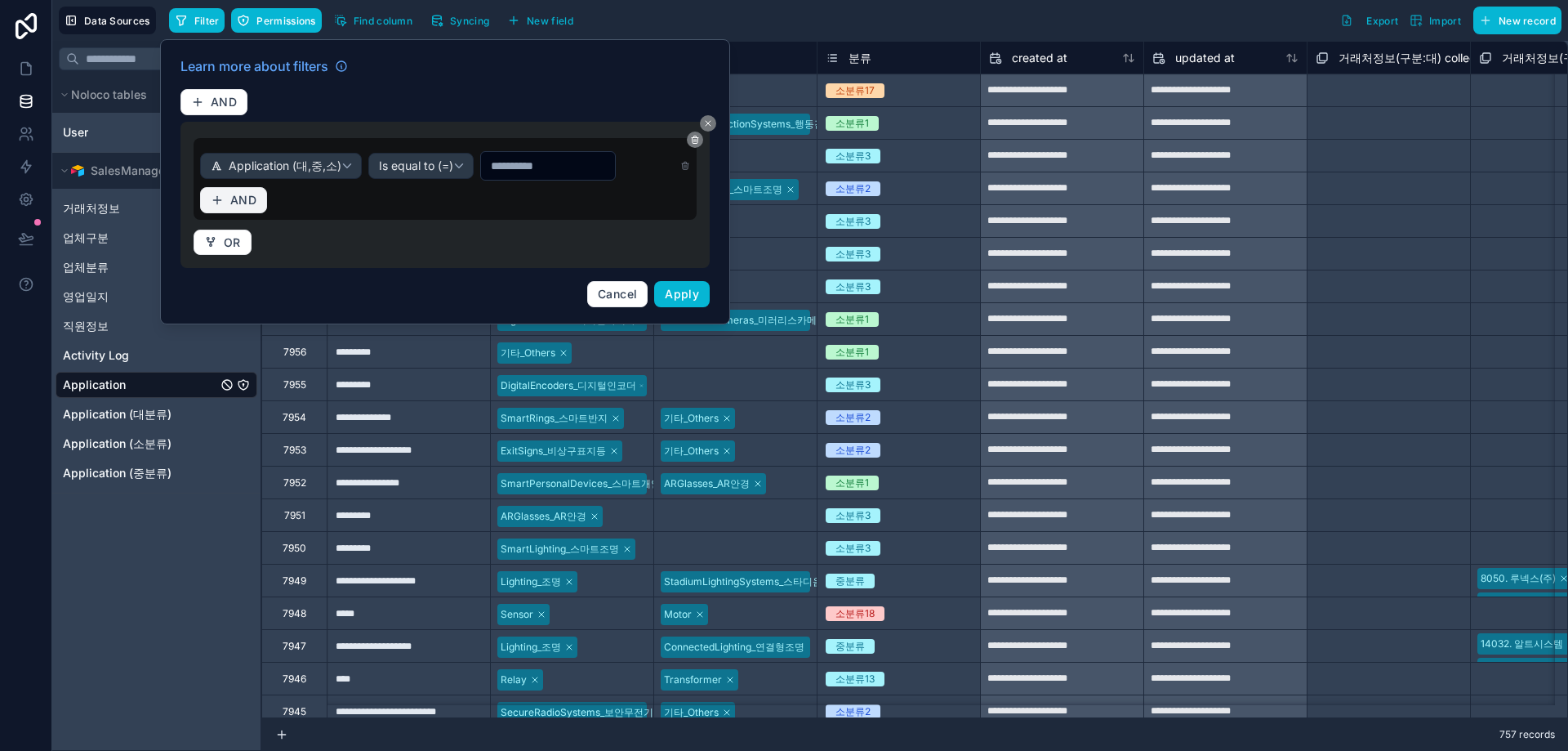 click on "AND" at bounding box center (234, 200) 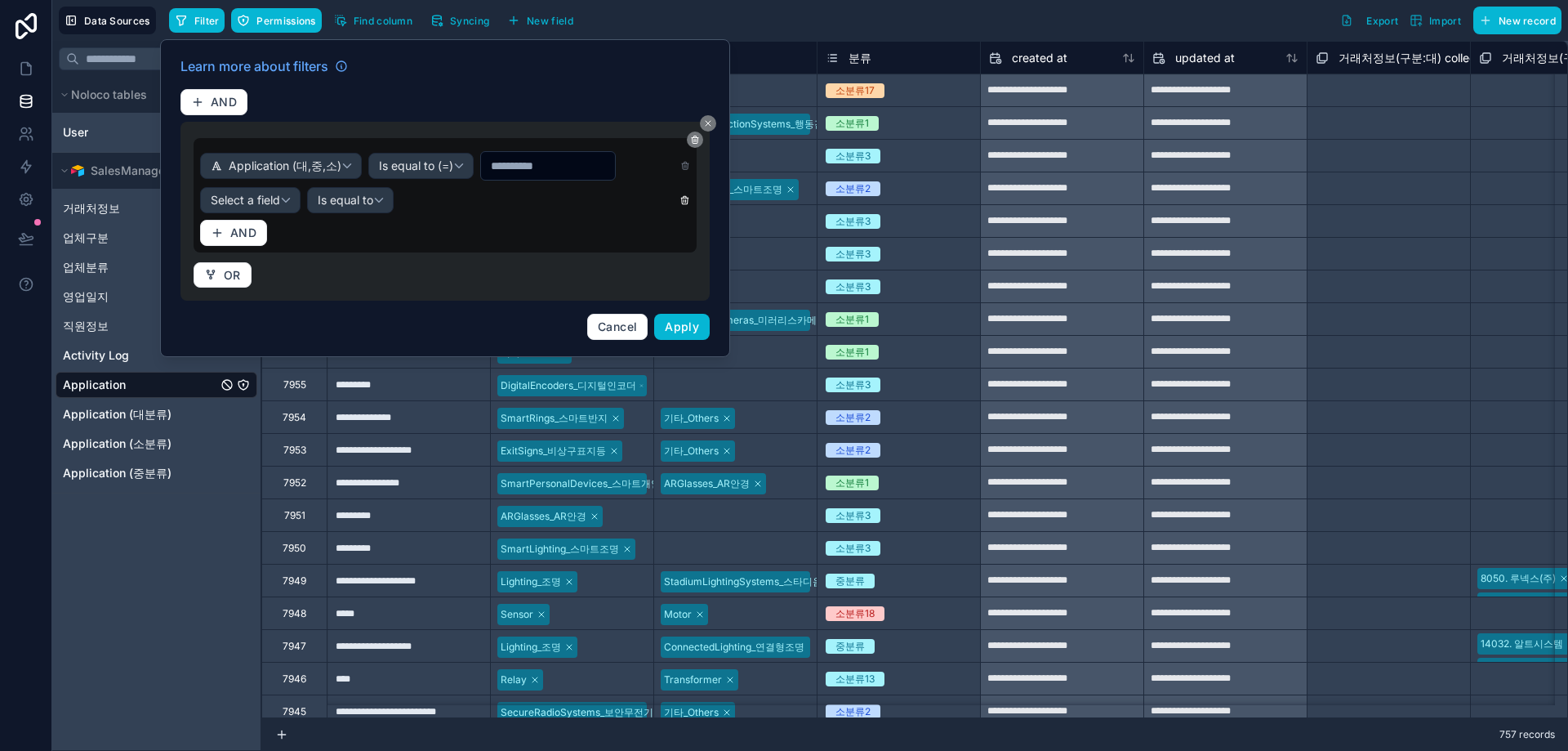 click 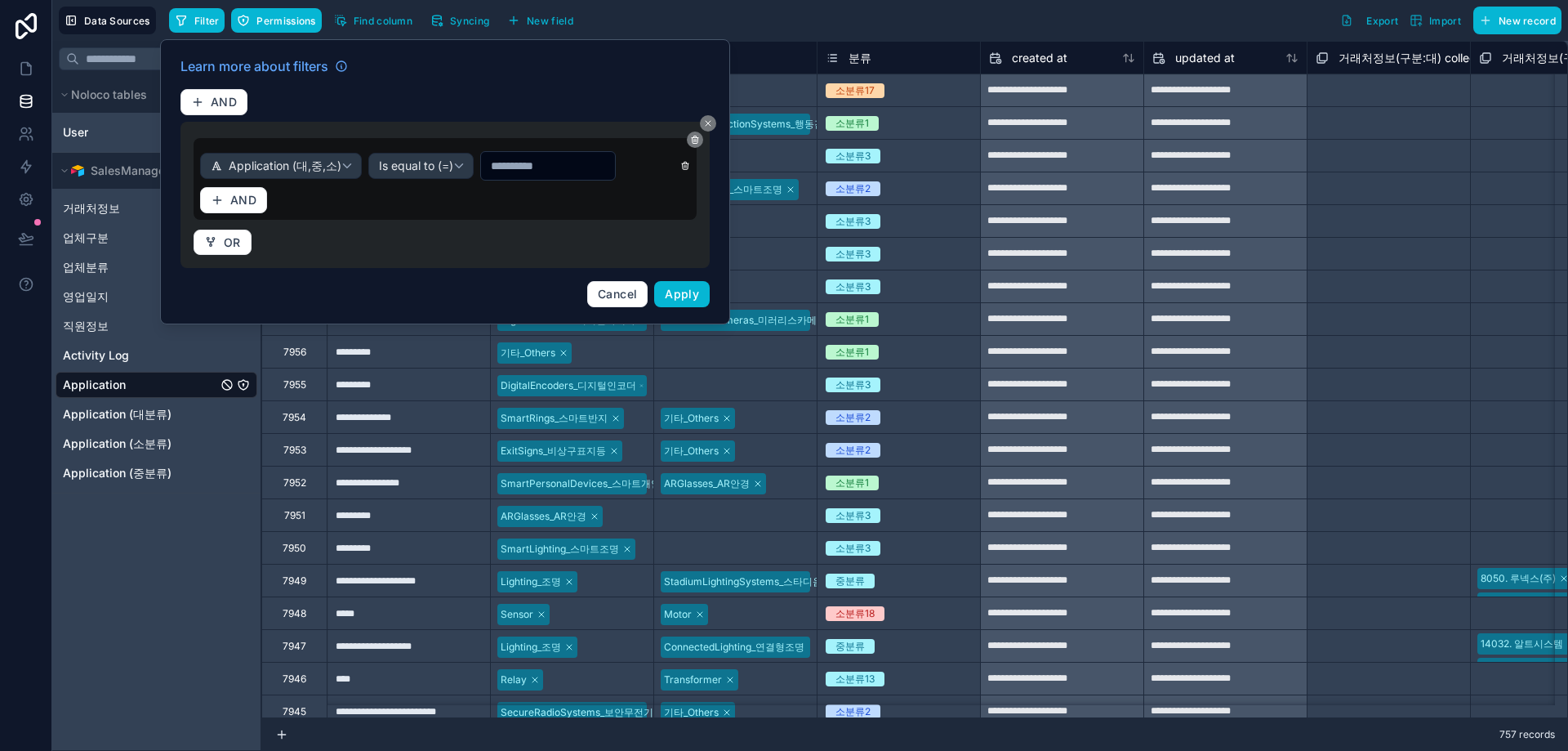 click 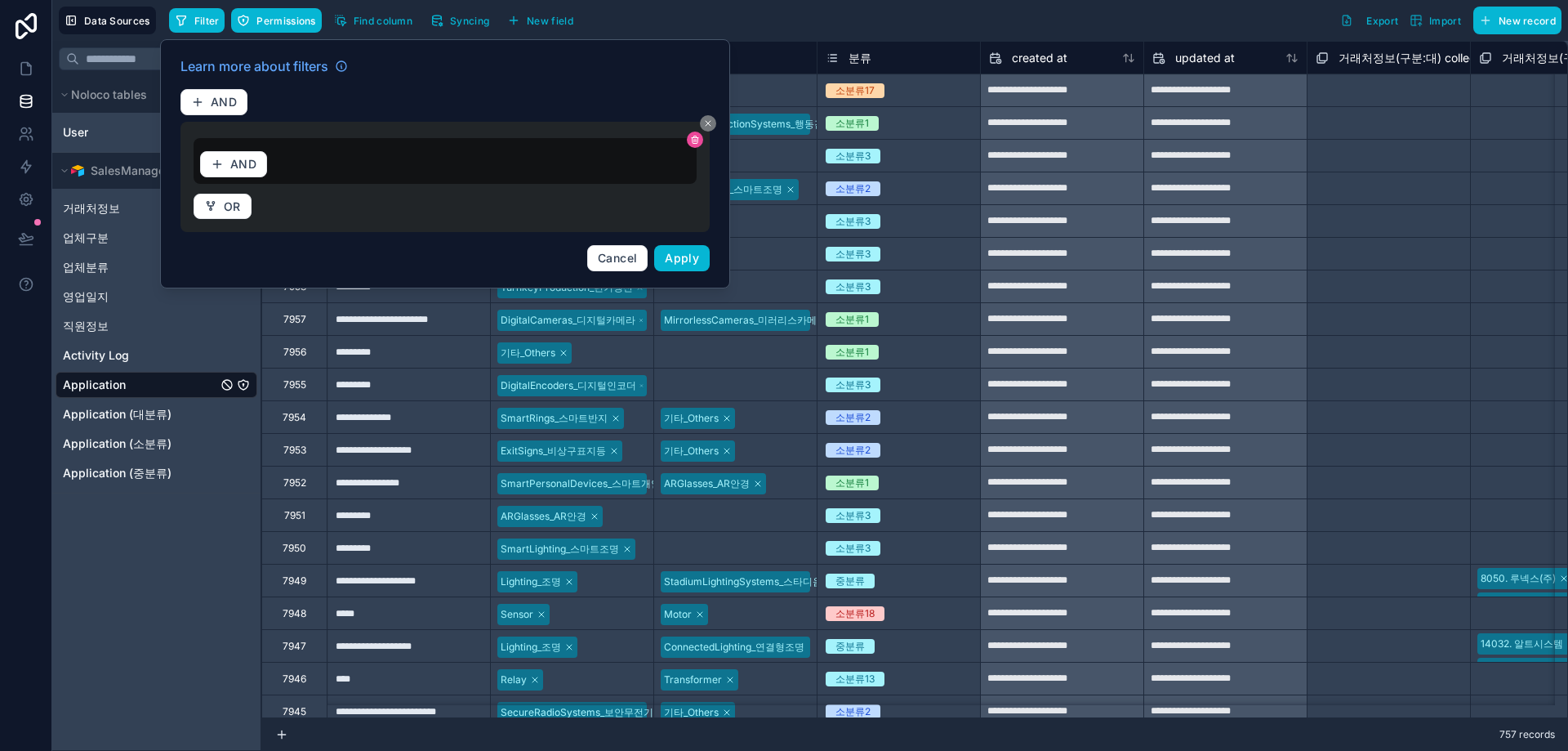 click 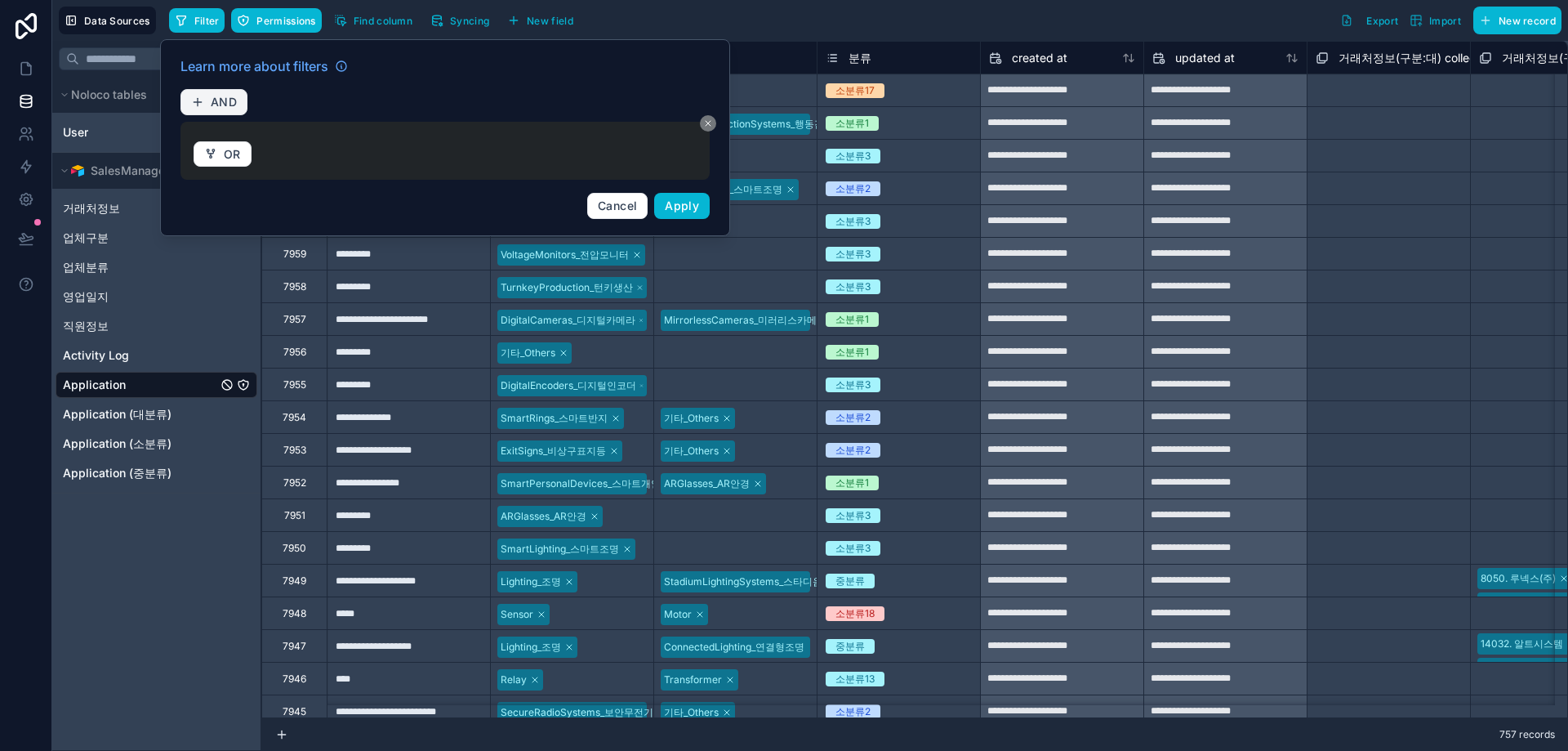 click 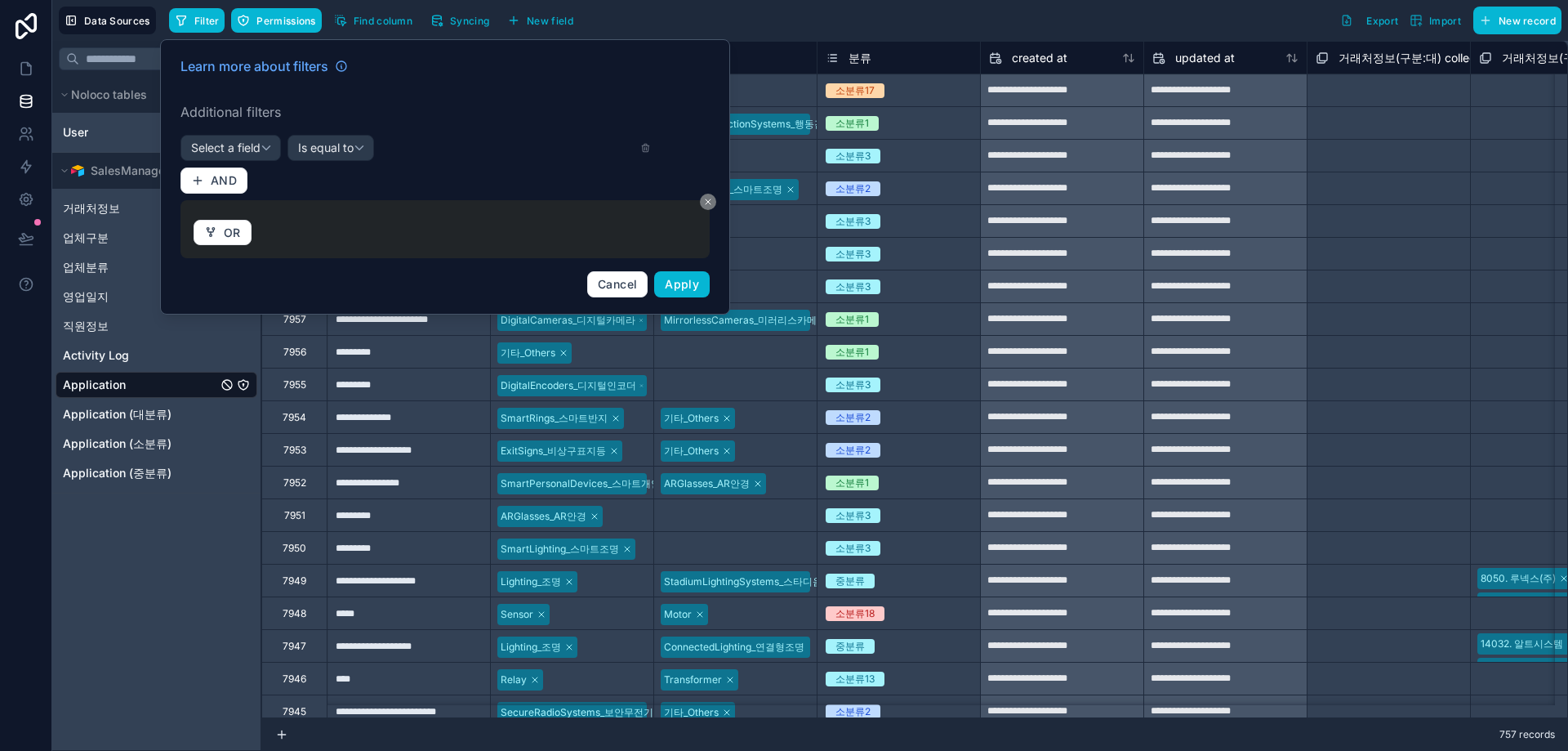 click on "Learn more about filters Additional filters Select a field Is equal to AND OR Cancel Apply" at bounding box center [445, 177] 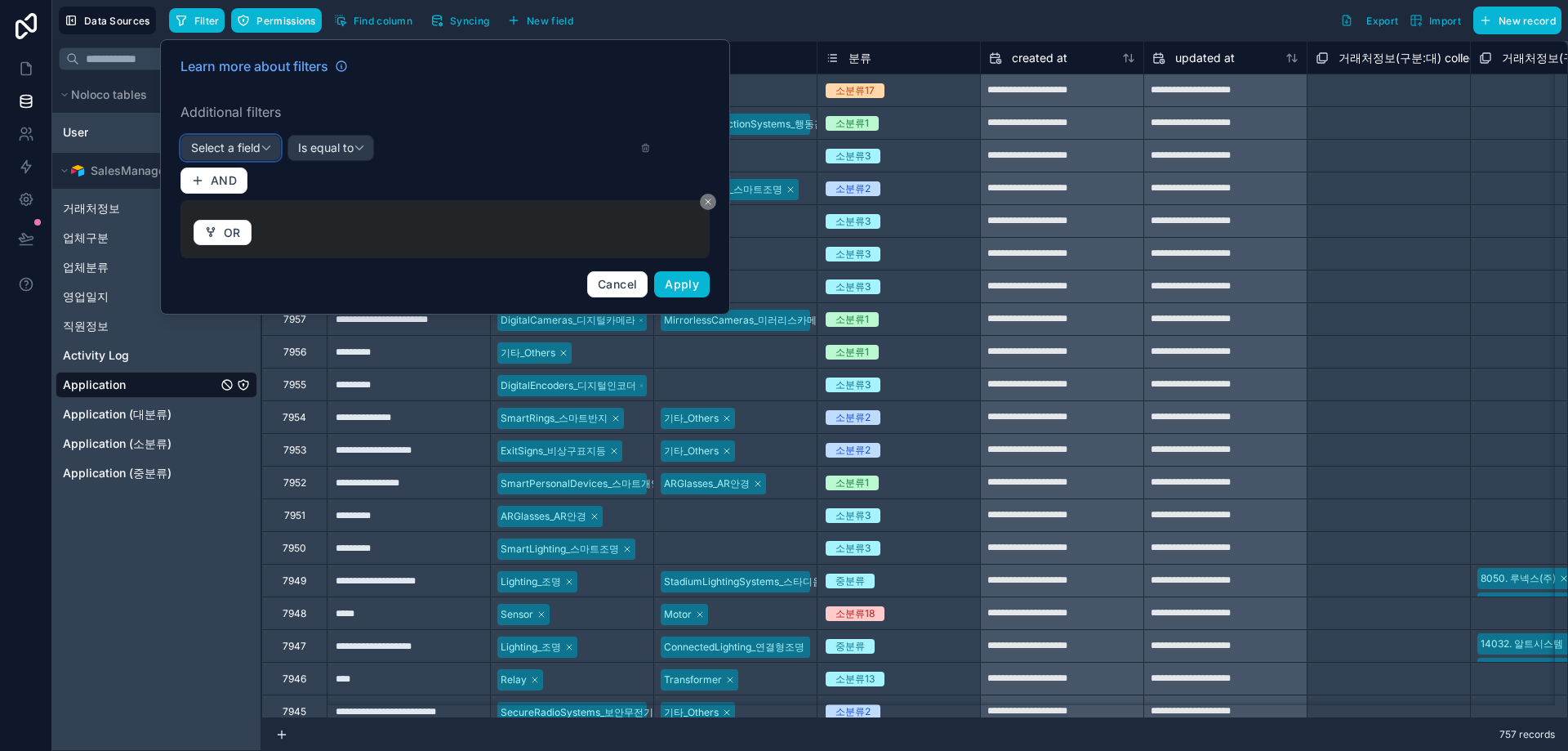 click on "Select a field" at bounding box center (230, 148) 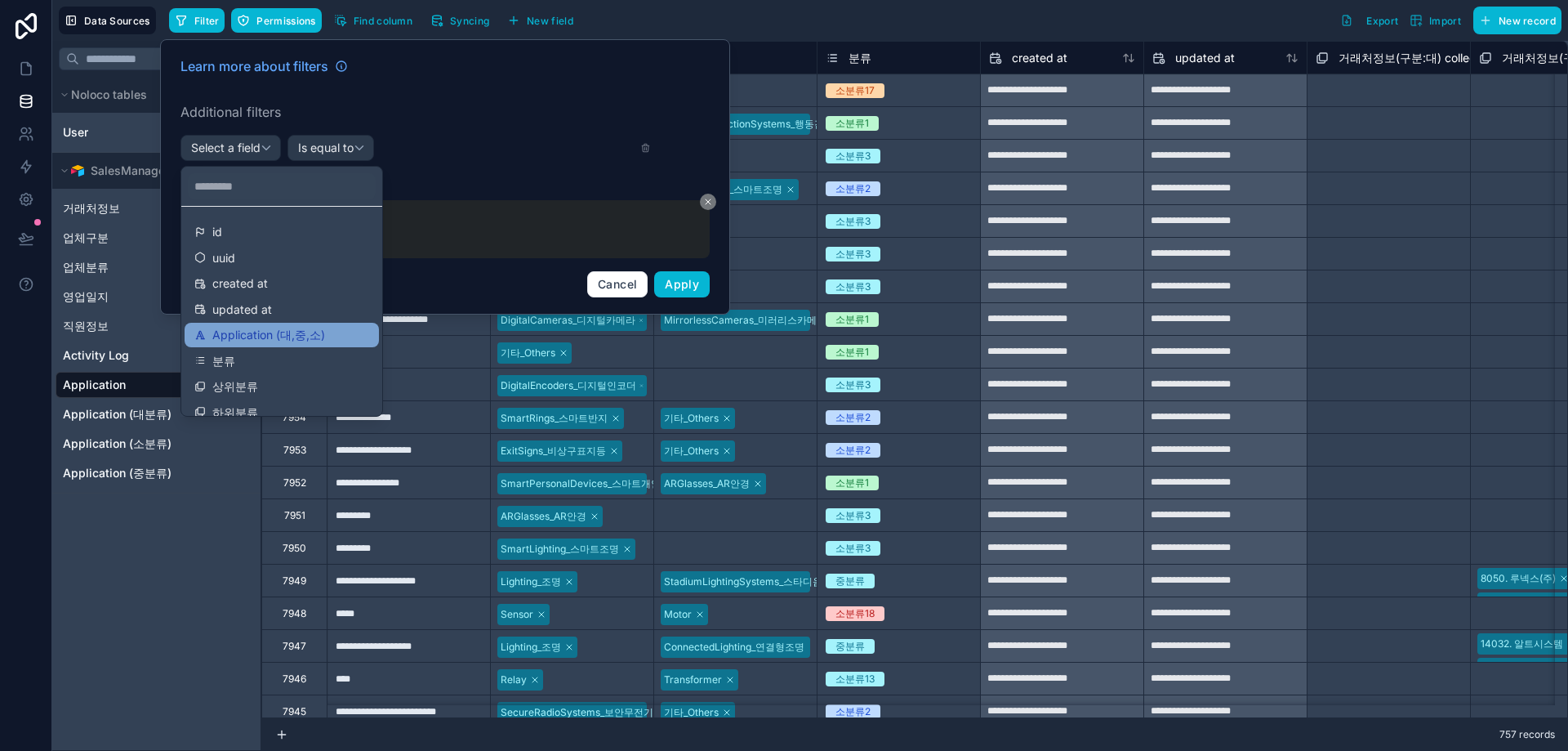 click on "Application (대,중,소)" at bounding box center (269, 335) 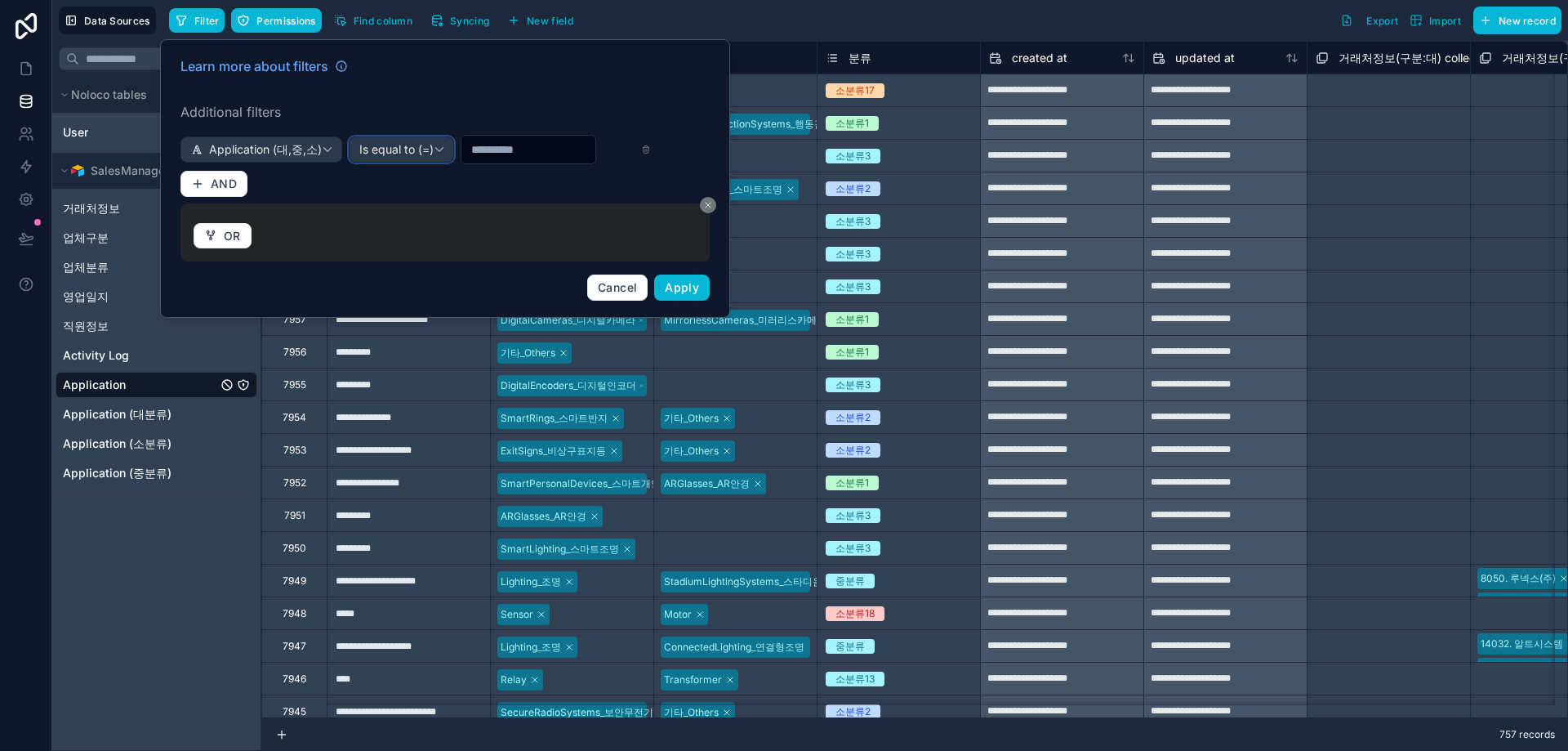 click on "Is equal to (=)" at bounding box center [396, 150] 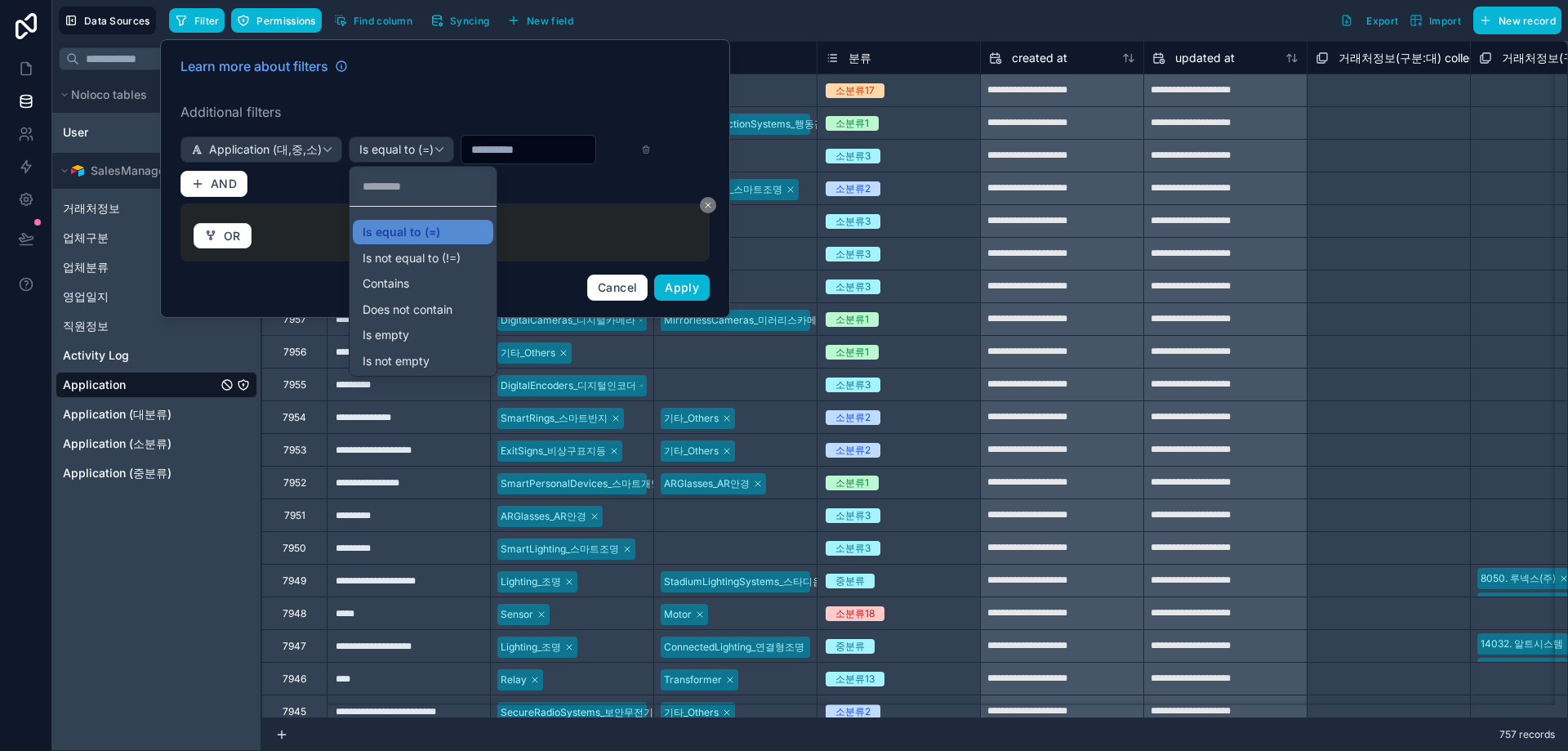 click at bounding box center (445, 178) 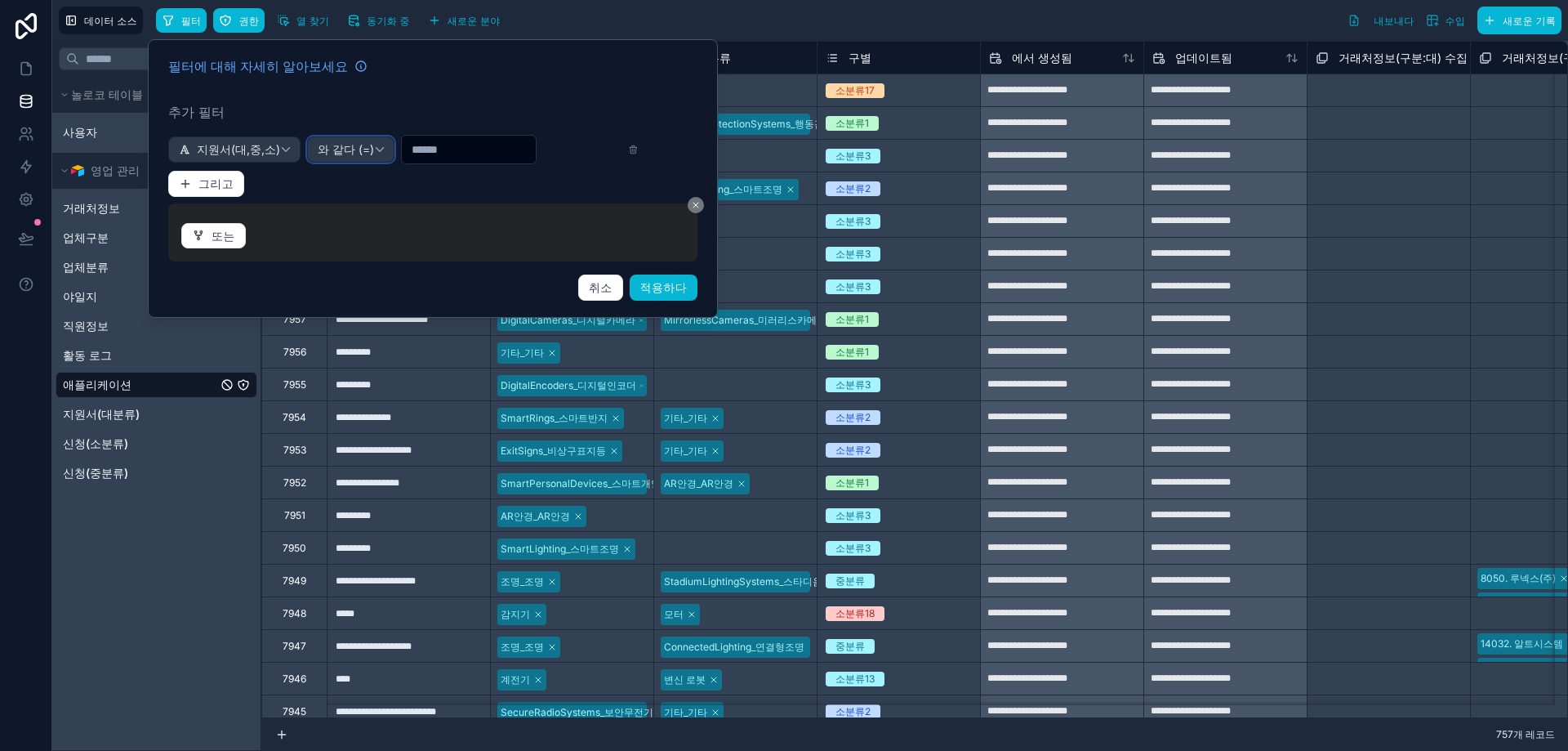 click on "와 같다 (=)" at bounding box center [345, 149] 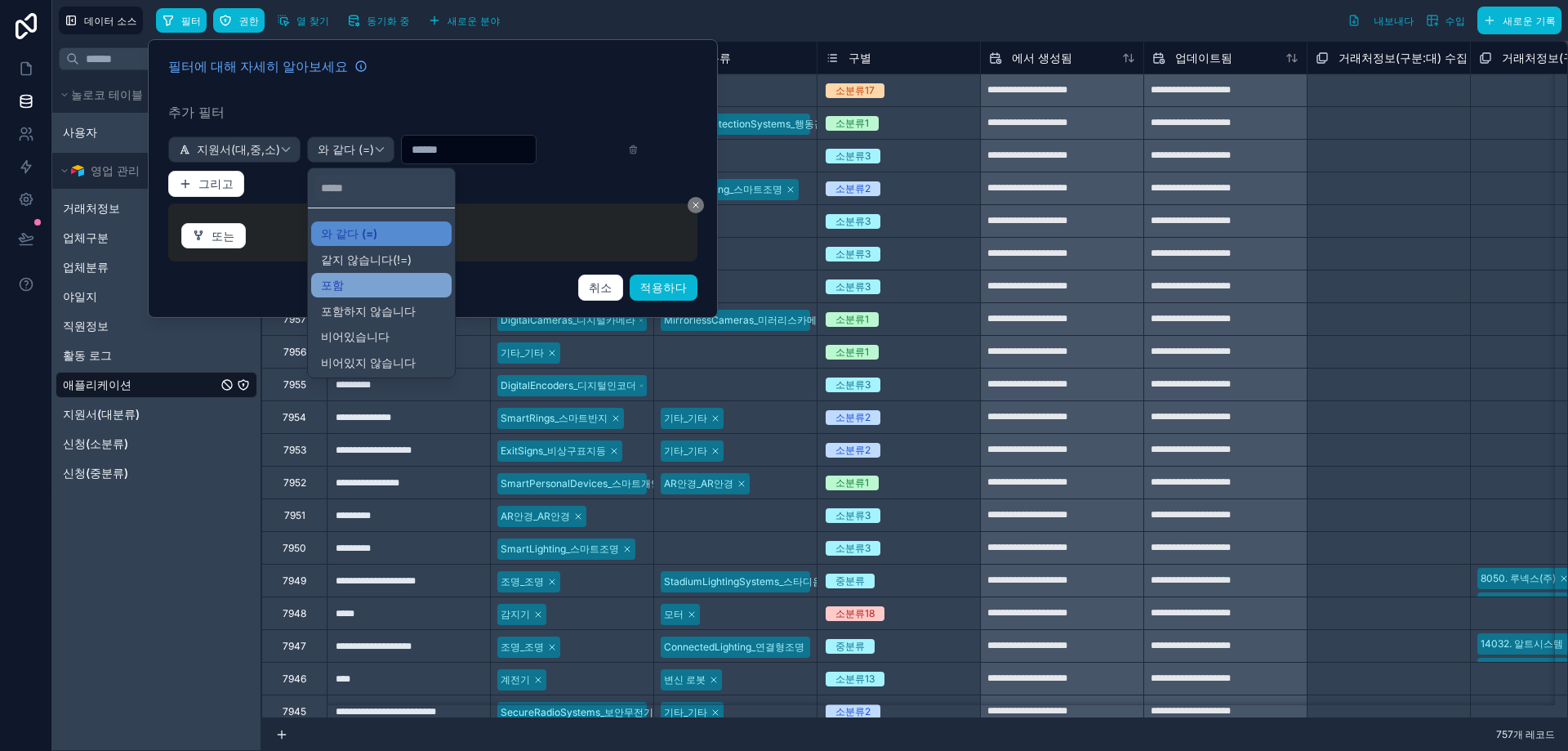 click on "포함" at bounding box center (332, 284) 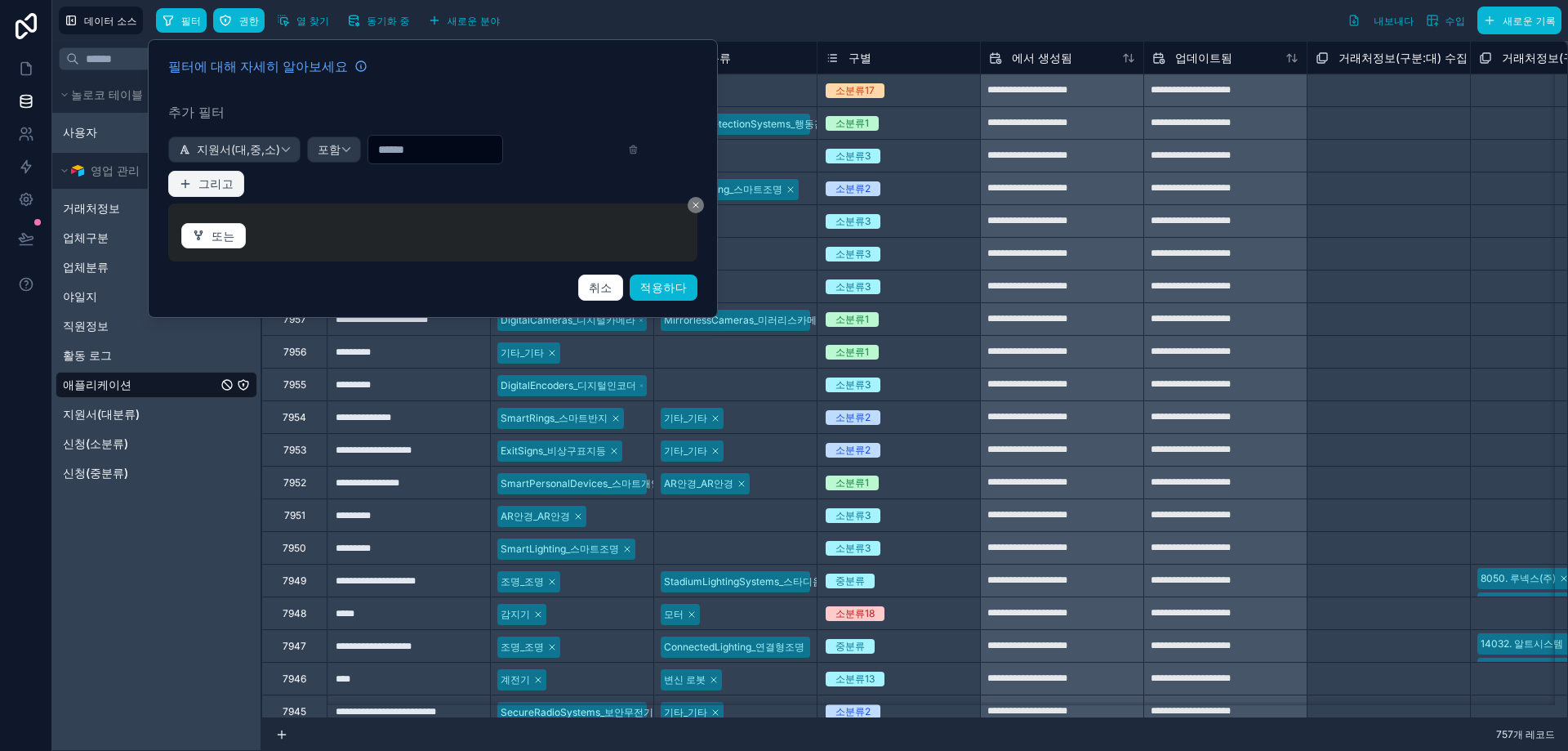 click on "그리고" at bounding box center (206, 184) 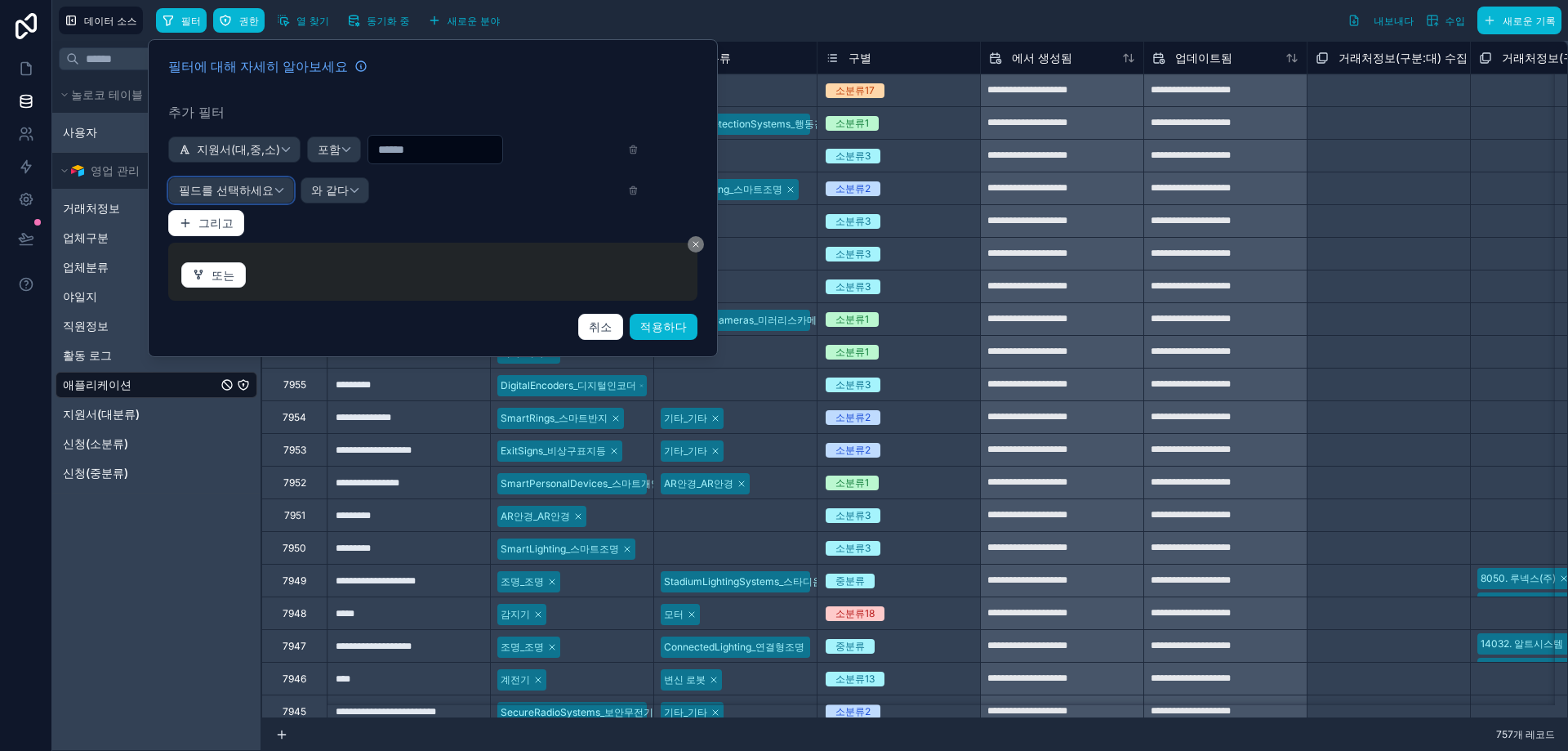 click on "필드를 선택하세요" at bounding box center [226, 190] 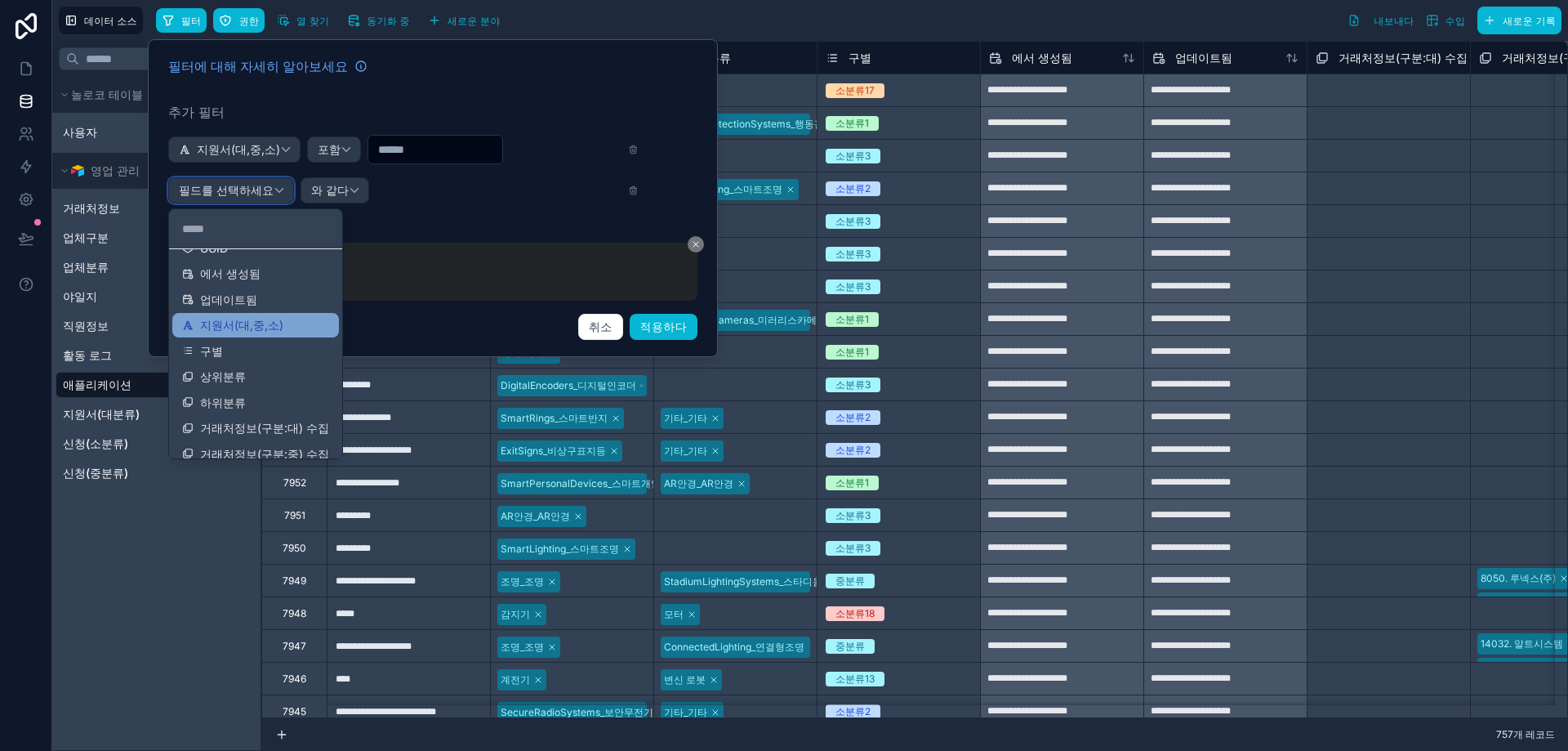 scroll, scrollTop: 82, scrollLeft: 0, axis: vertical 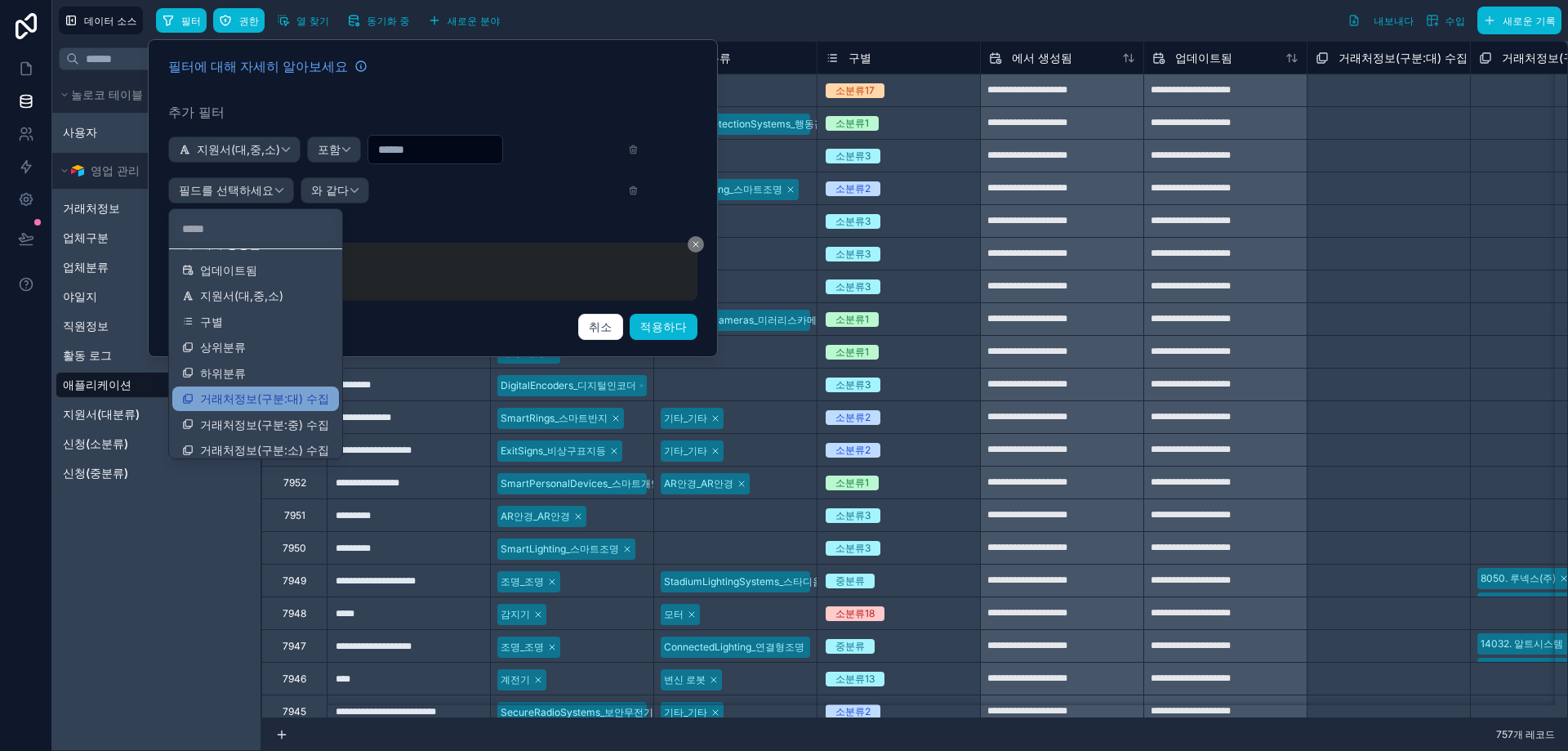 click on "거래처정보(구분:대) 수집" at bounding box center [265, 398] 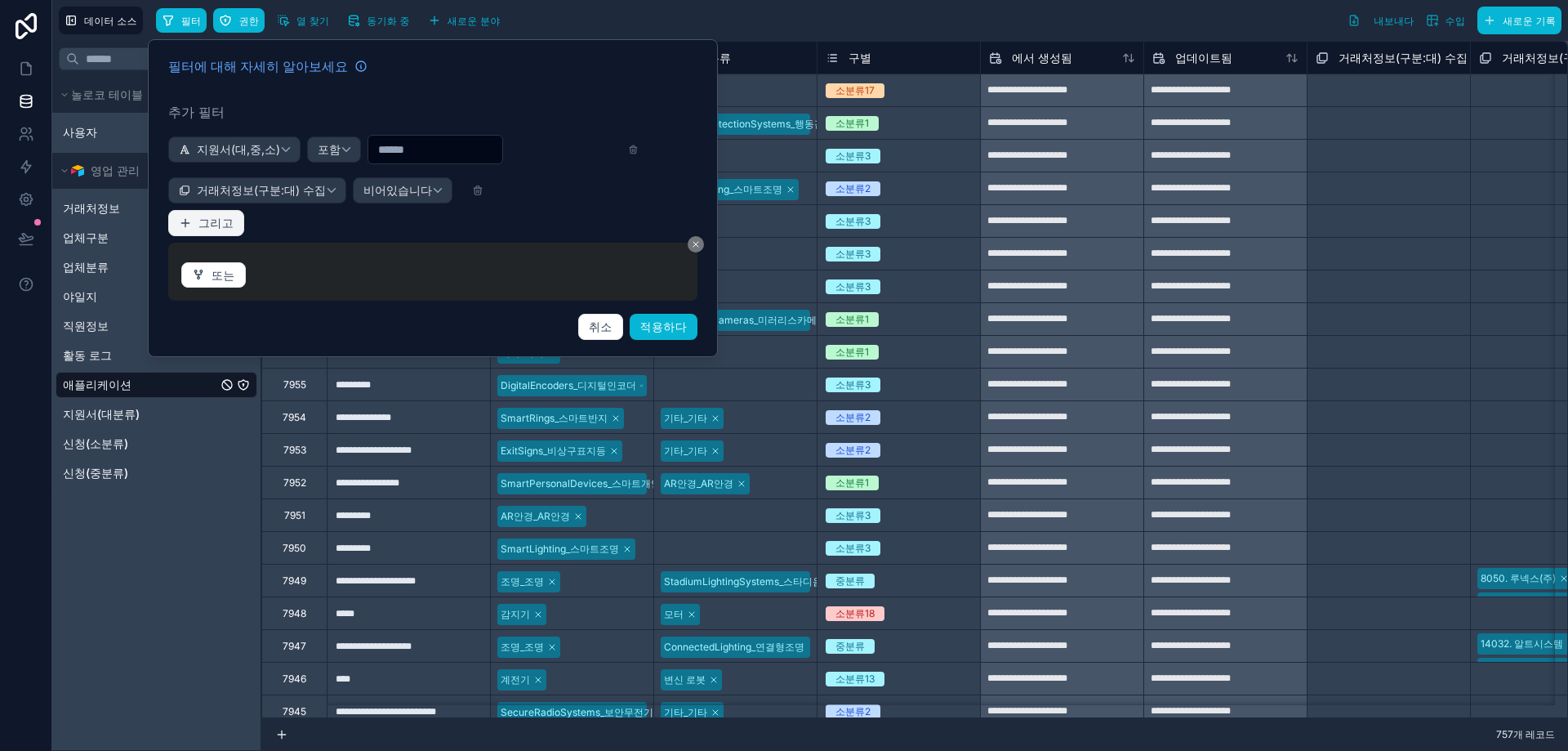 click on "그리고" at bounding box center (216, 222) 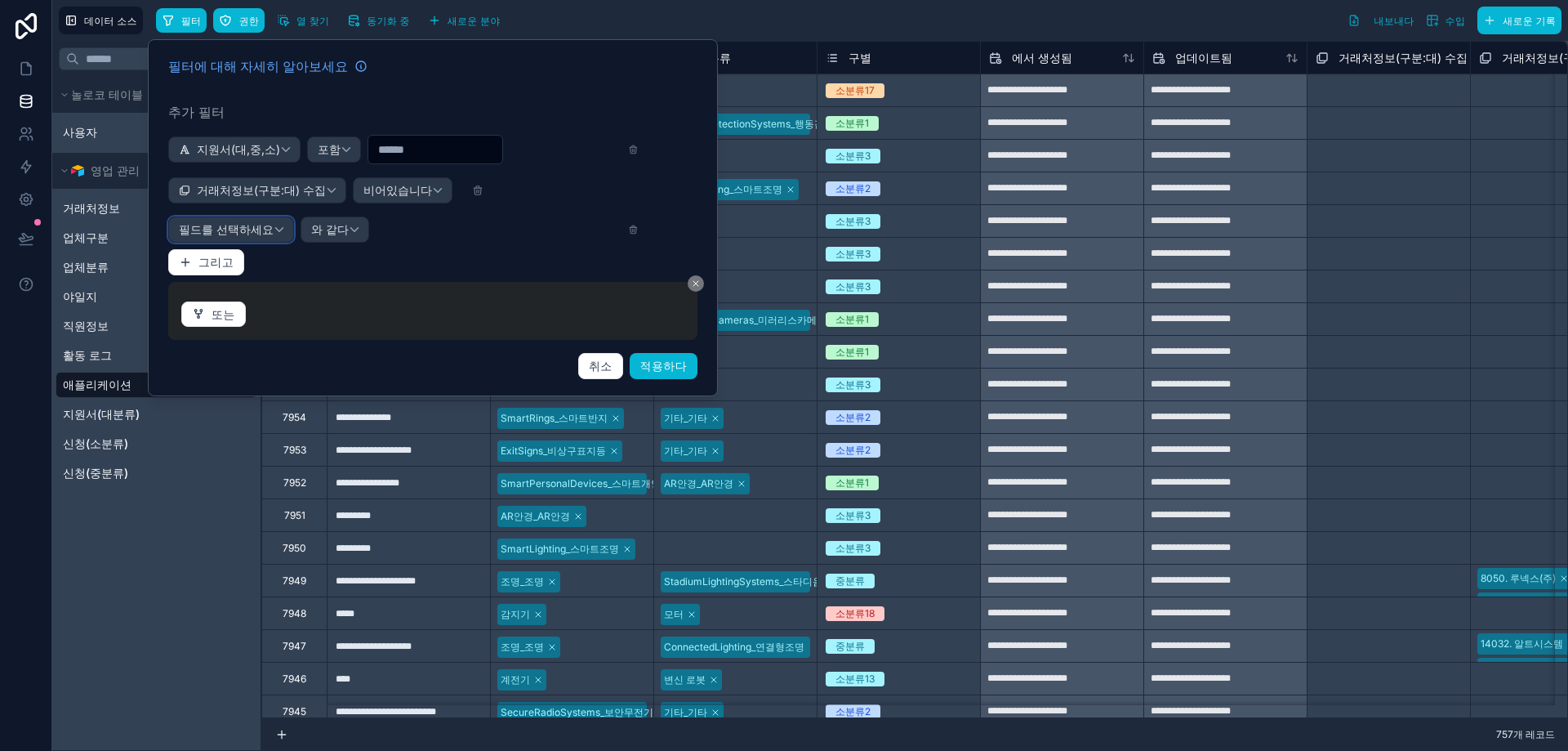 click on "필드를 선택하세요" at bounding box center (226, 229) 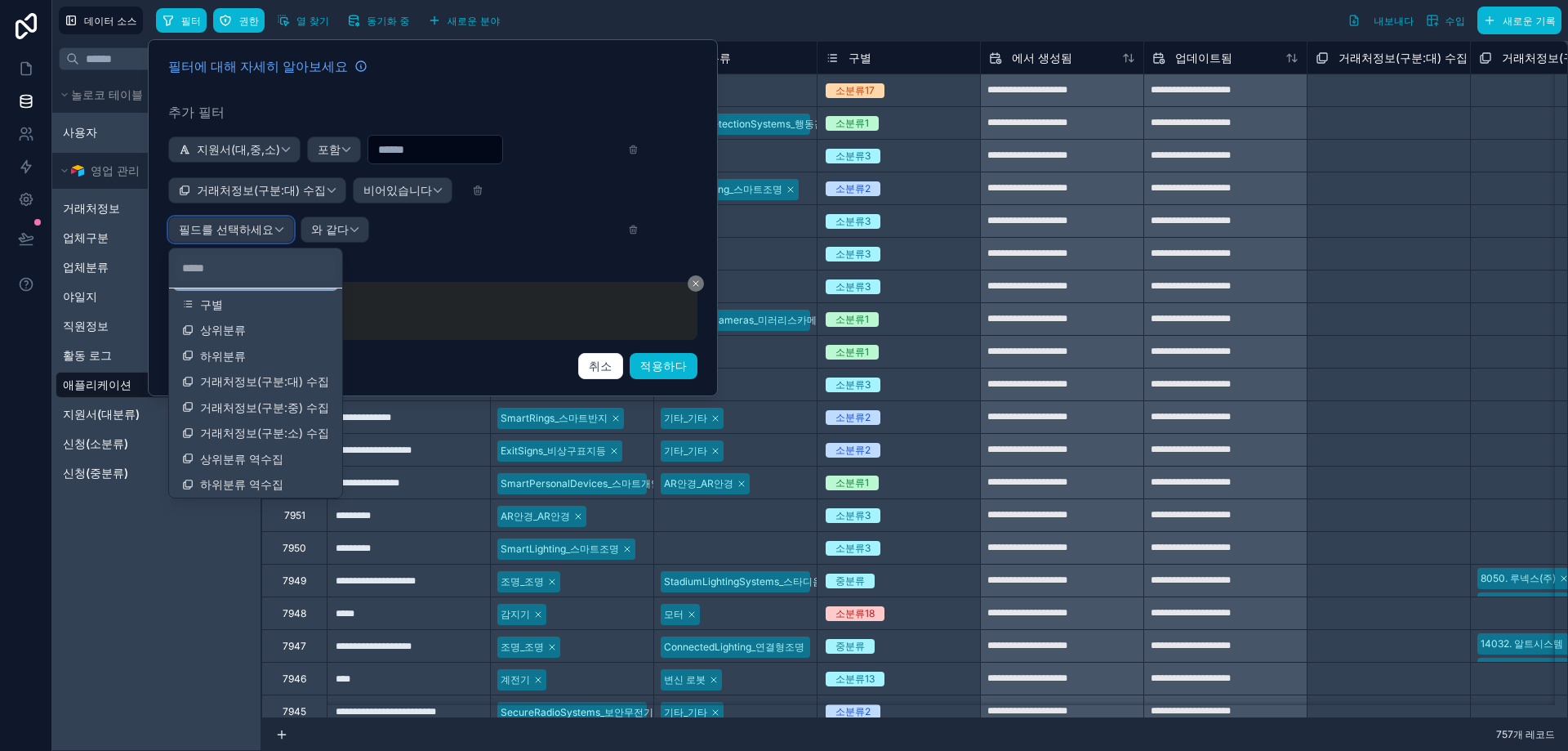 scroll, scrollTop: 141, scrollLeft: 0, axis: vertical 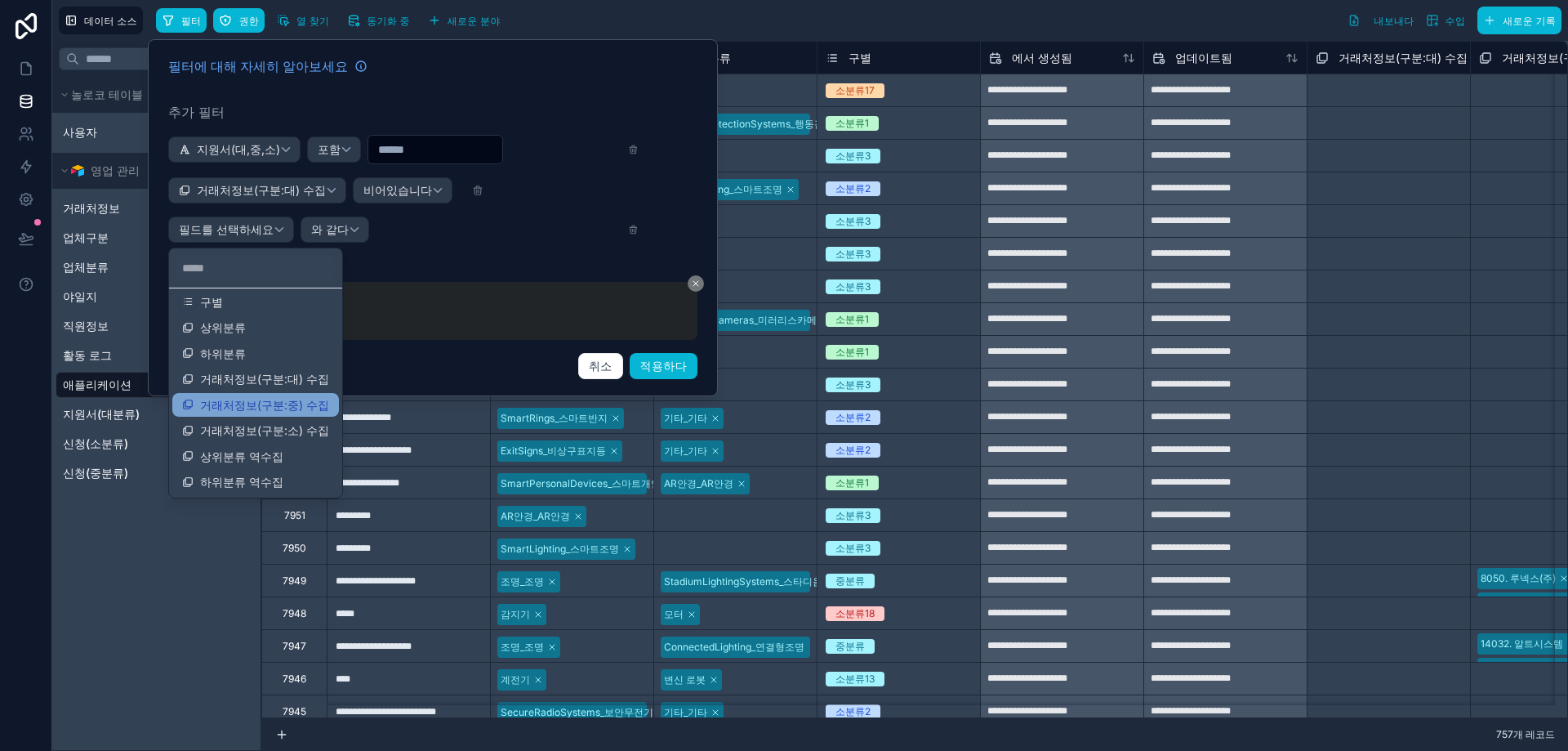 click on "거래처정보(구분:중) 수집" at bounding box center [265, 405] 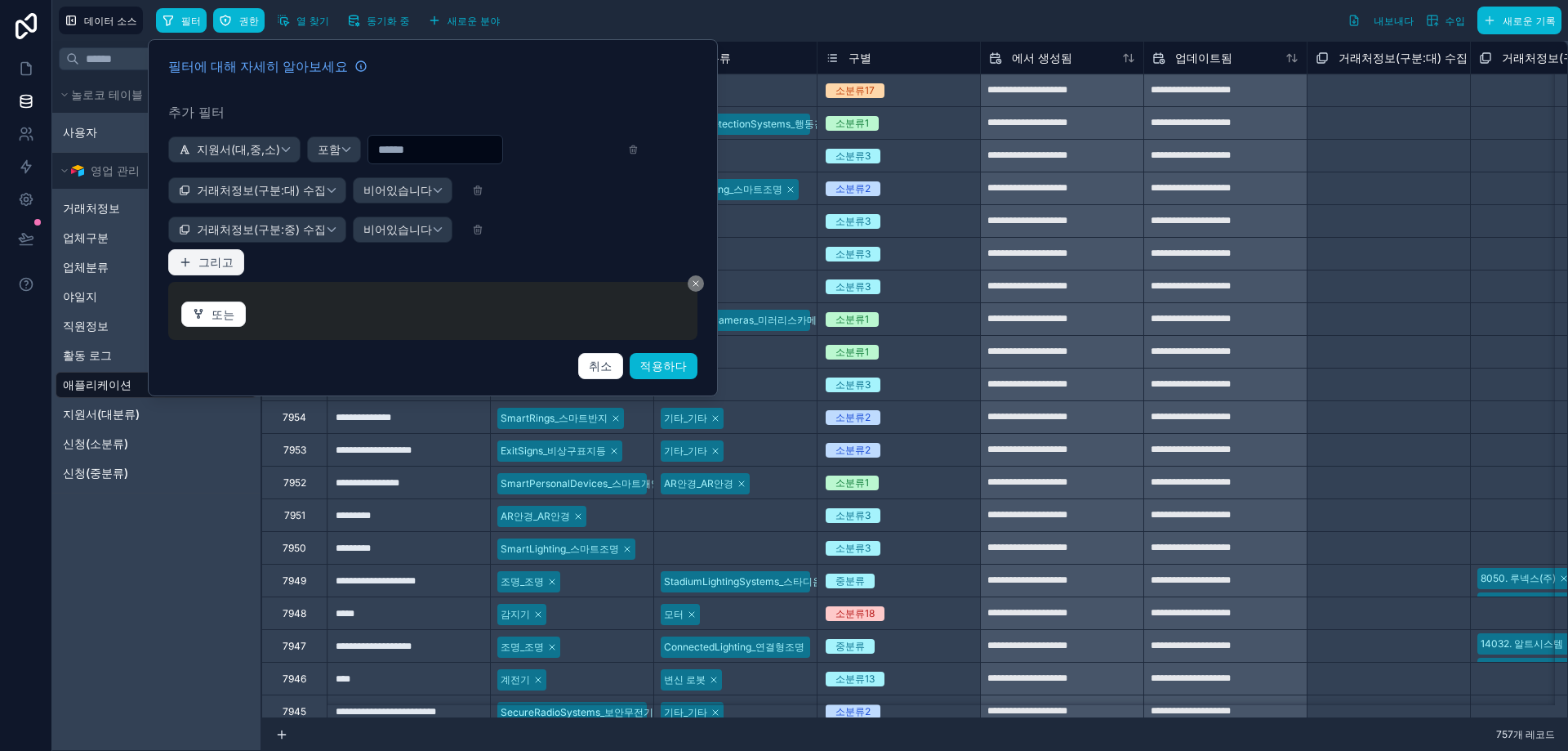 click on "그리고" at bounding box center [216, 262] 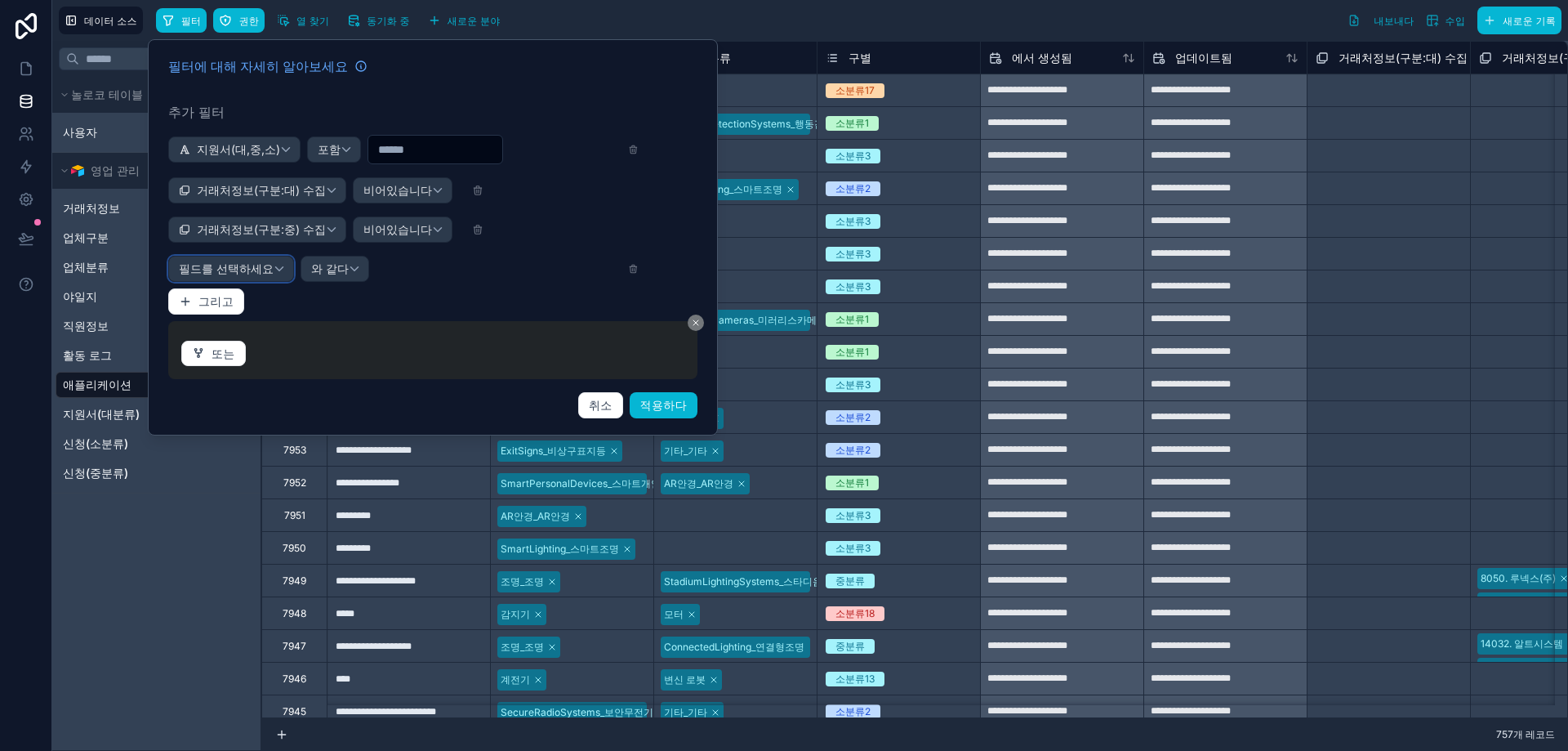 click on "필드를 선택하세요" at bounding box center (231, 269) 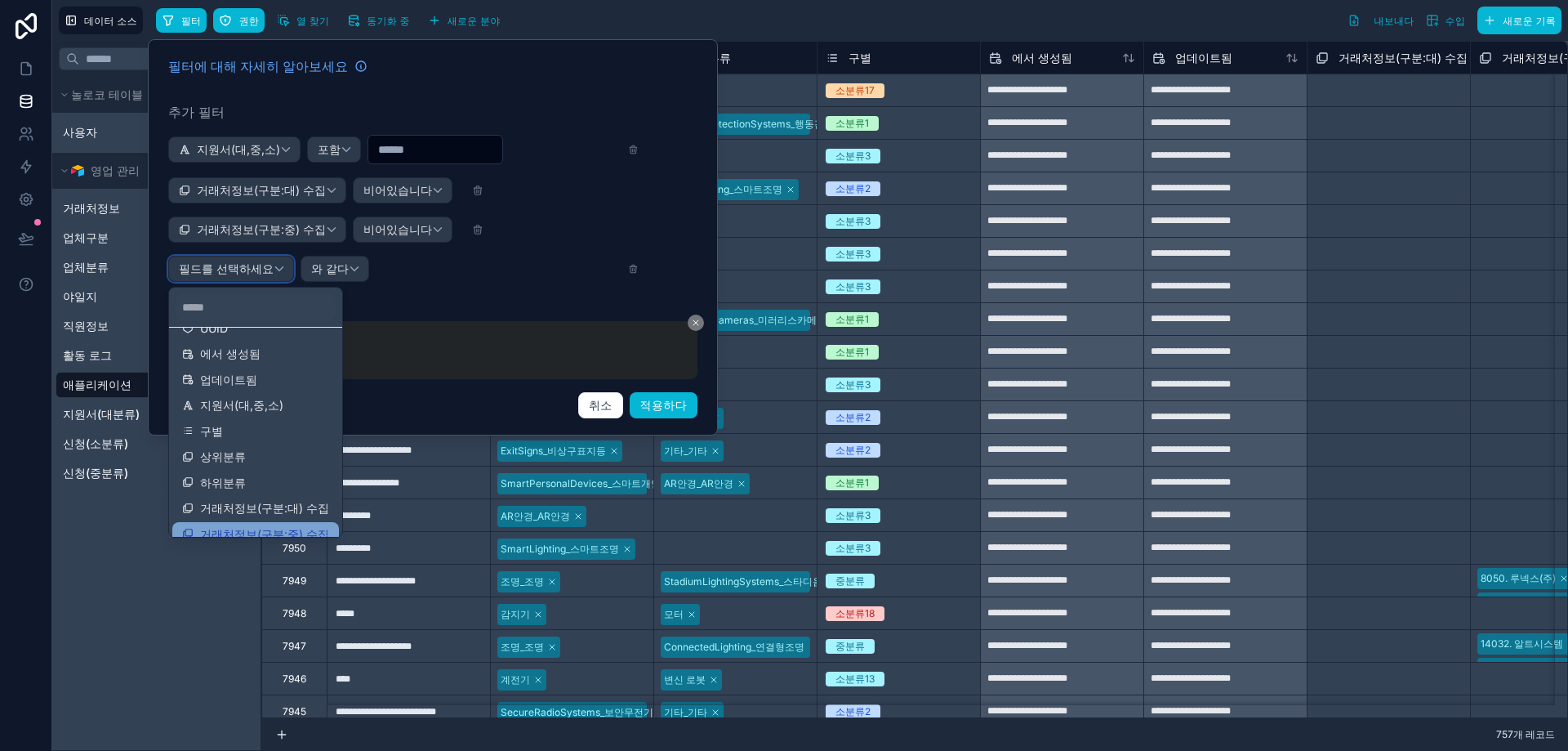 scroll, scrollTop: 141, scrollLeft: 0, axis: vertical 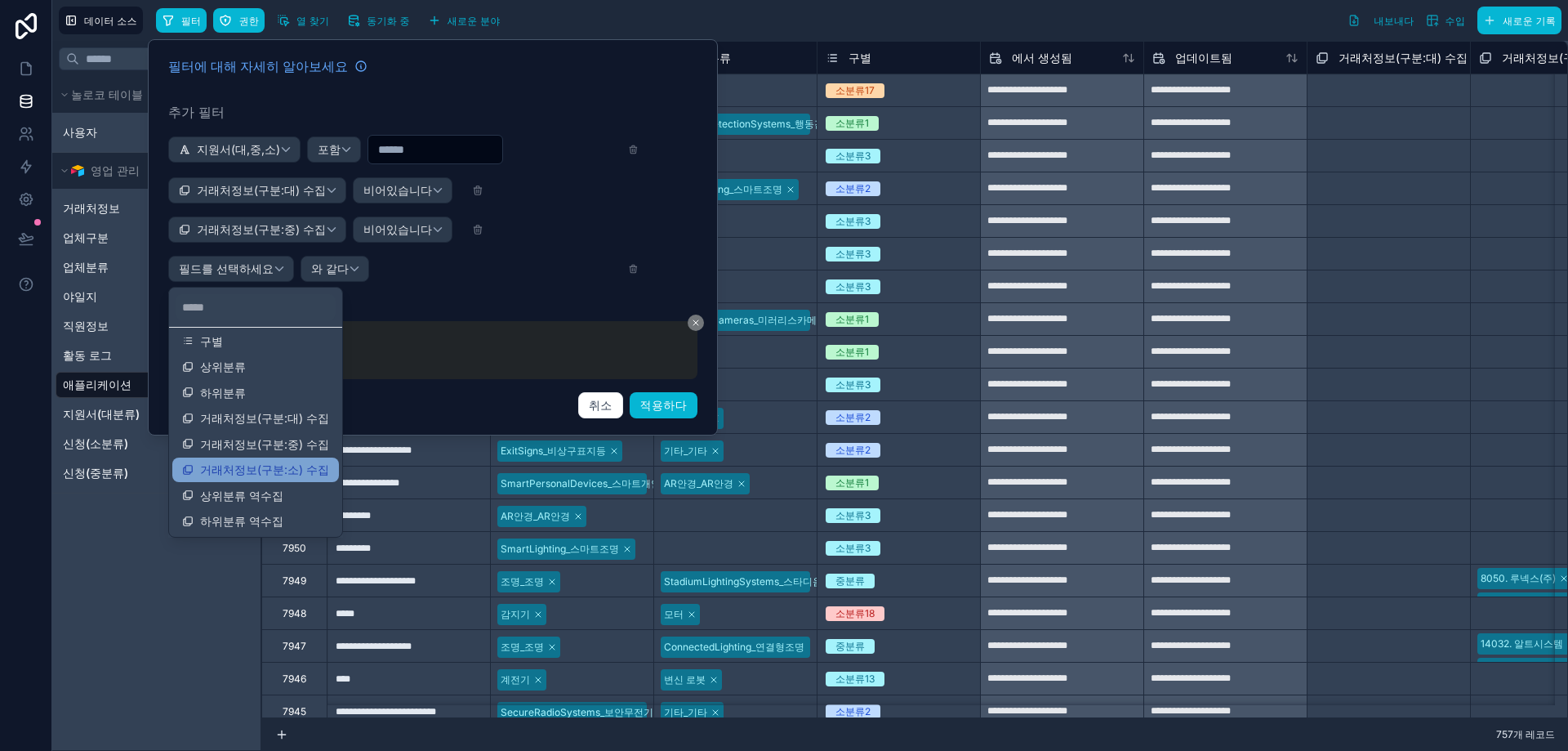 click on "거래처정보(구분:소) 수집" at bounding box center (265, 469) 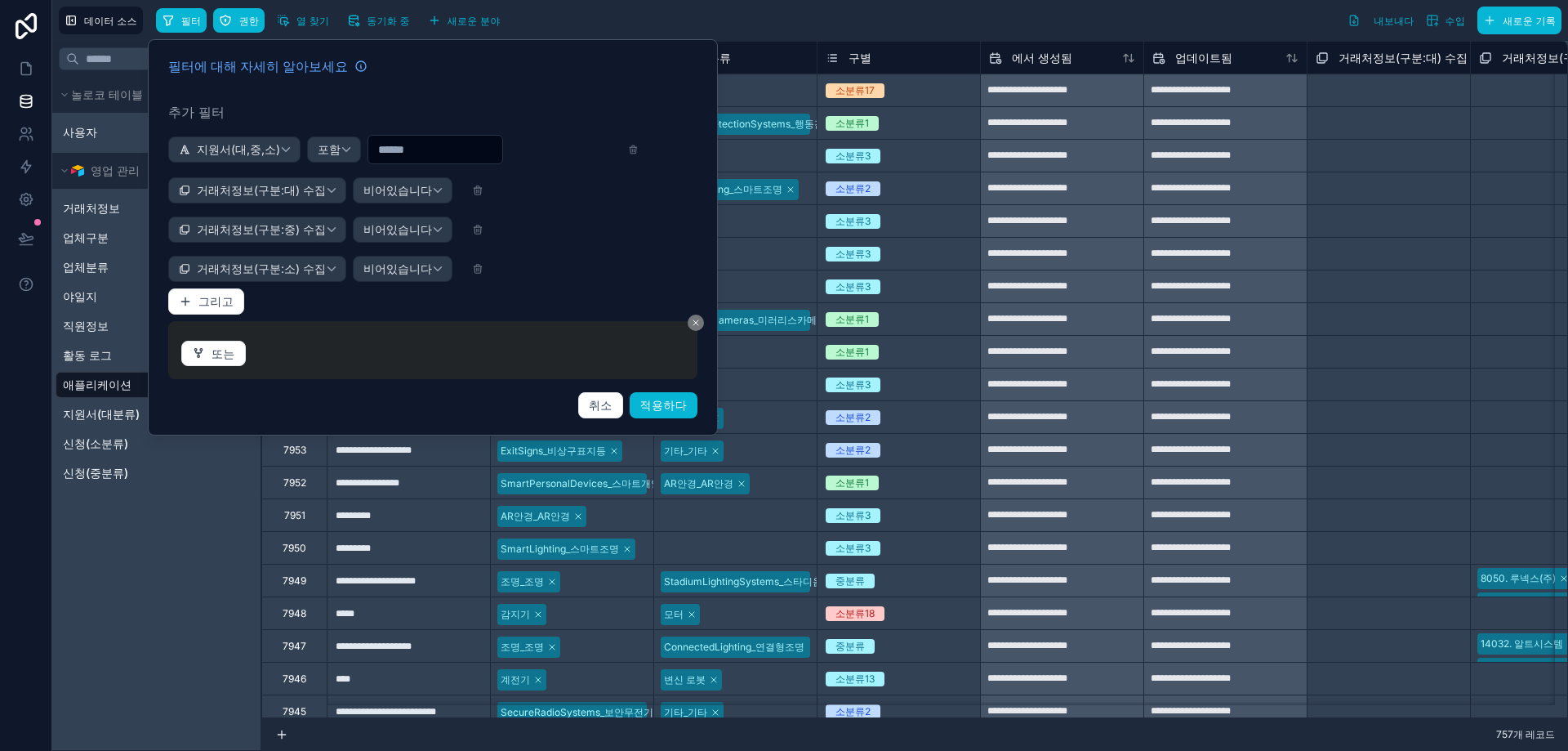 click on "지원서(대,중,소) 포함 거래처정보(구분:대) 수집 비어있습니다 거래처정보(구분:중) 수집 비어있습니다 거래처정보(구분:소) 수집 비어있습니다" at bounding box center (403, 208) 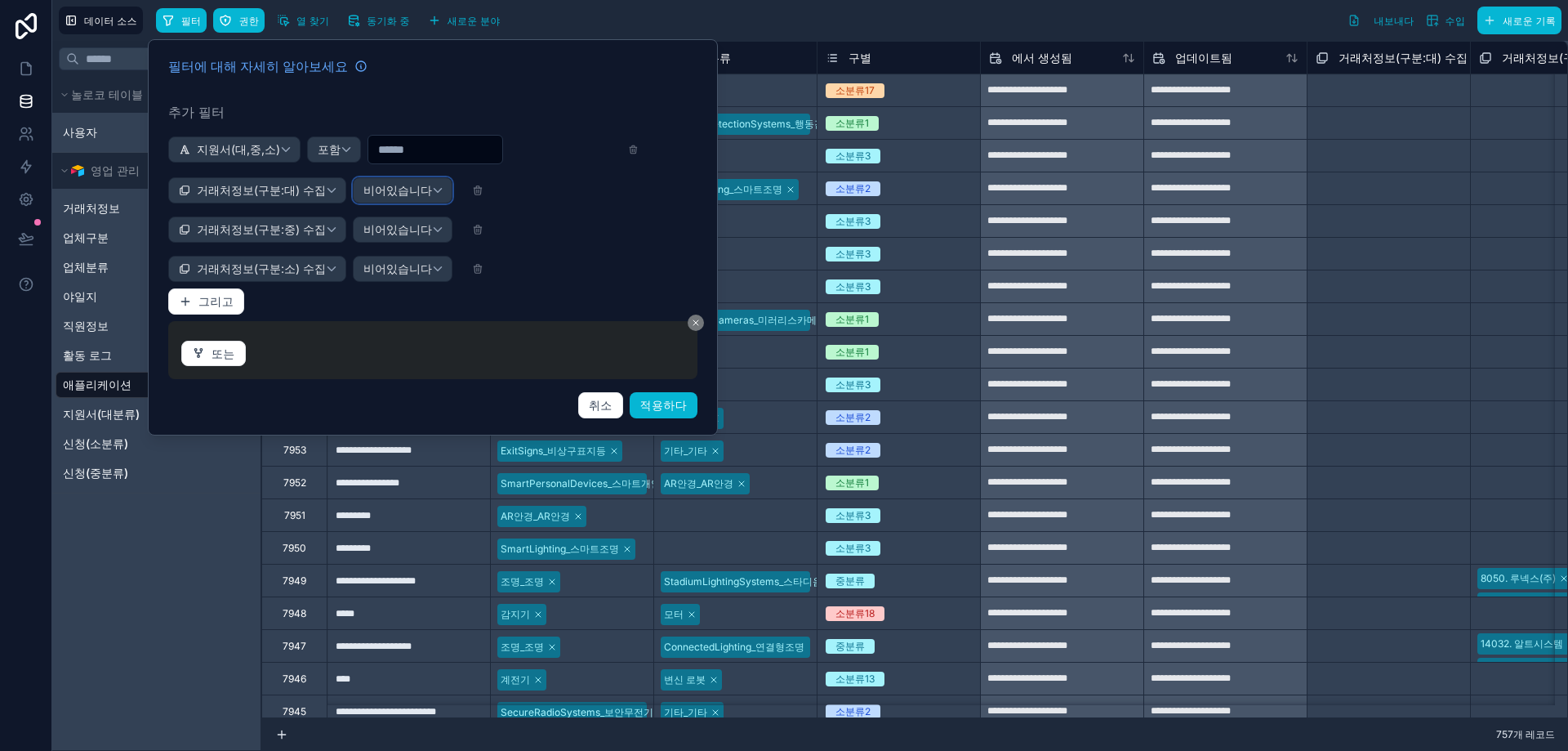 click on "비어있습니다" at bounding box center (403, 190) 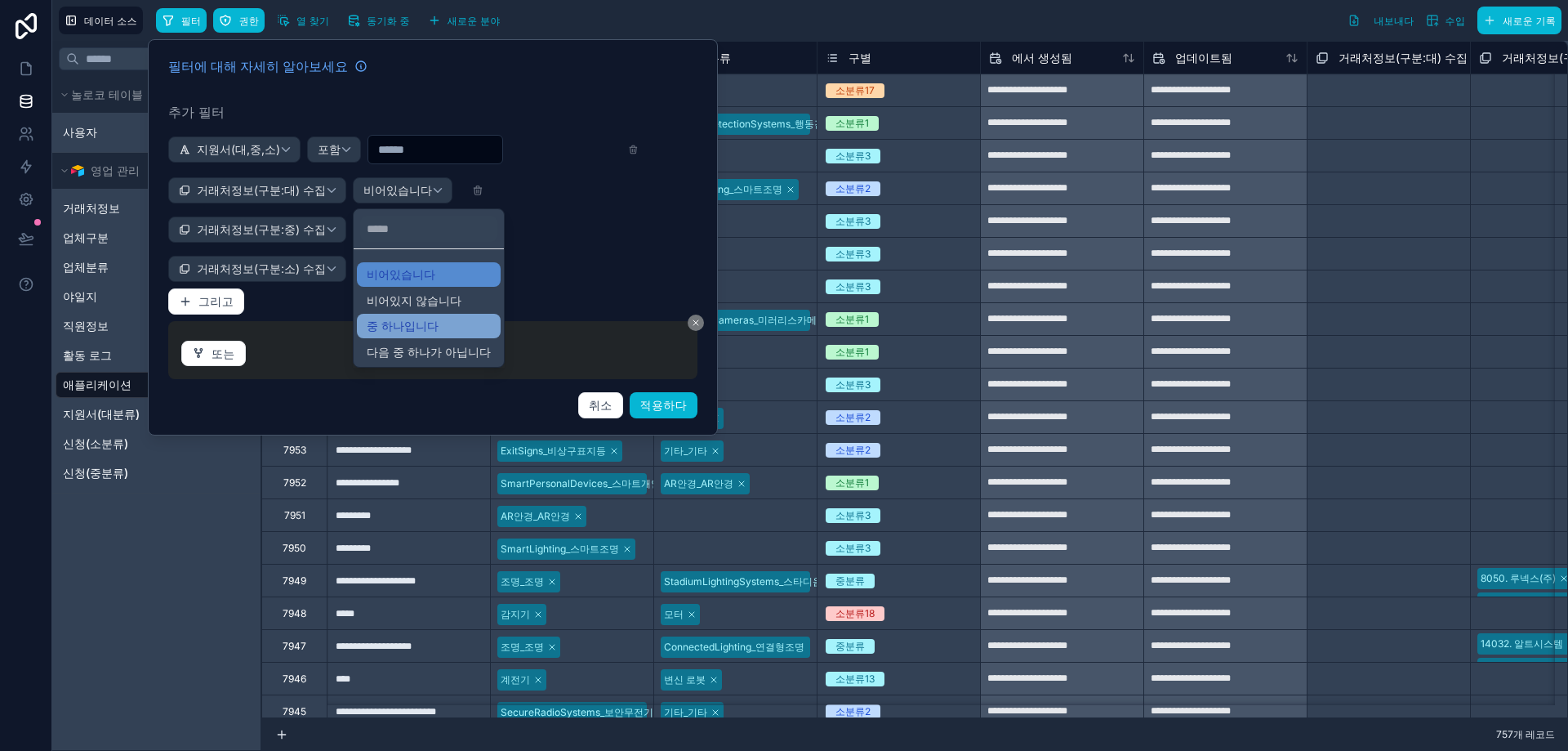 click on "중 하나입니다" at bounding box center (429, 326) 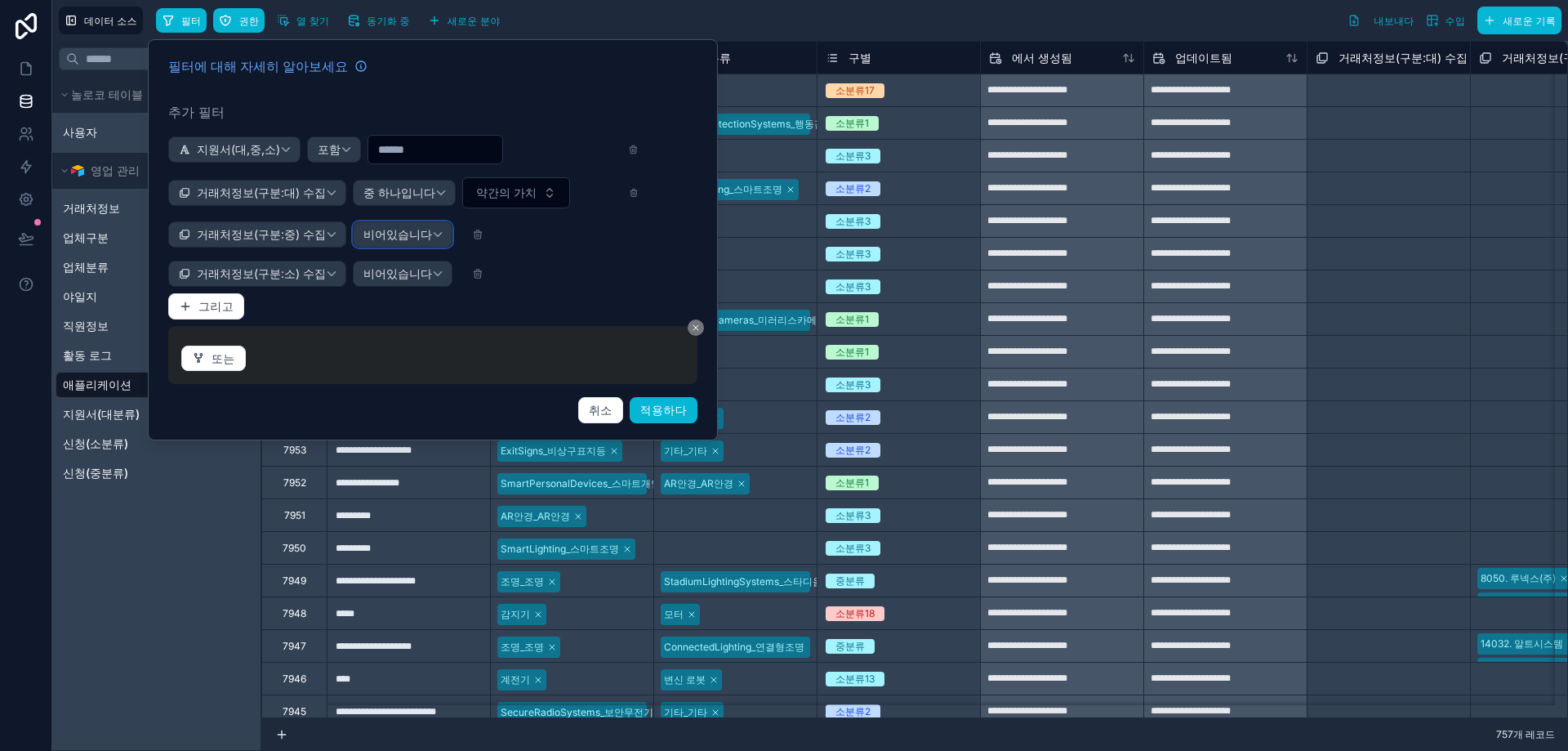 click on "비어있습니다" at bounding box center (398, 234) 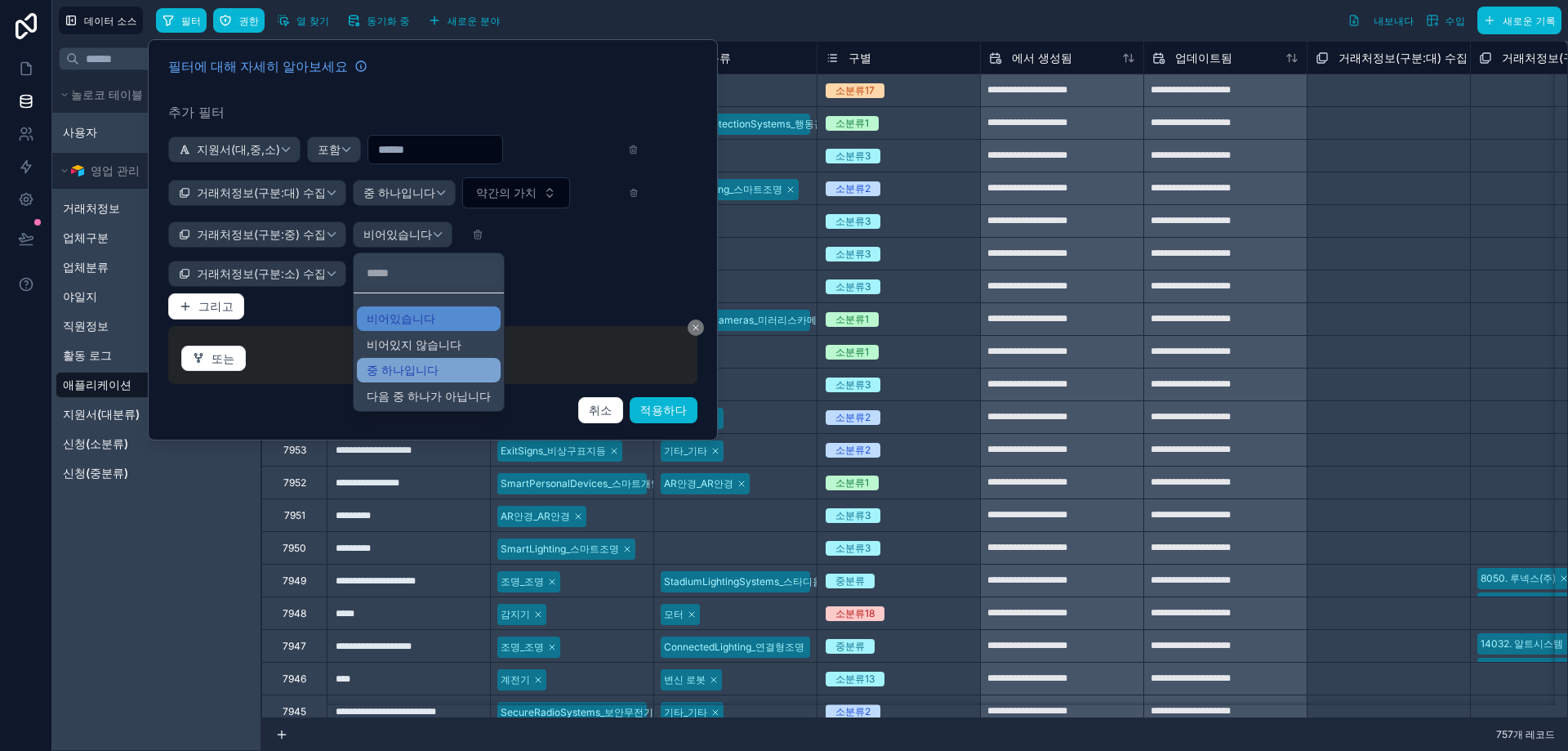 click on "중 하나입니다" at bounding box center (403, 369) 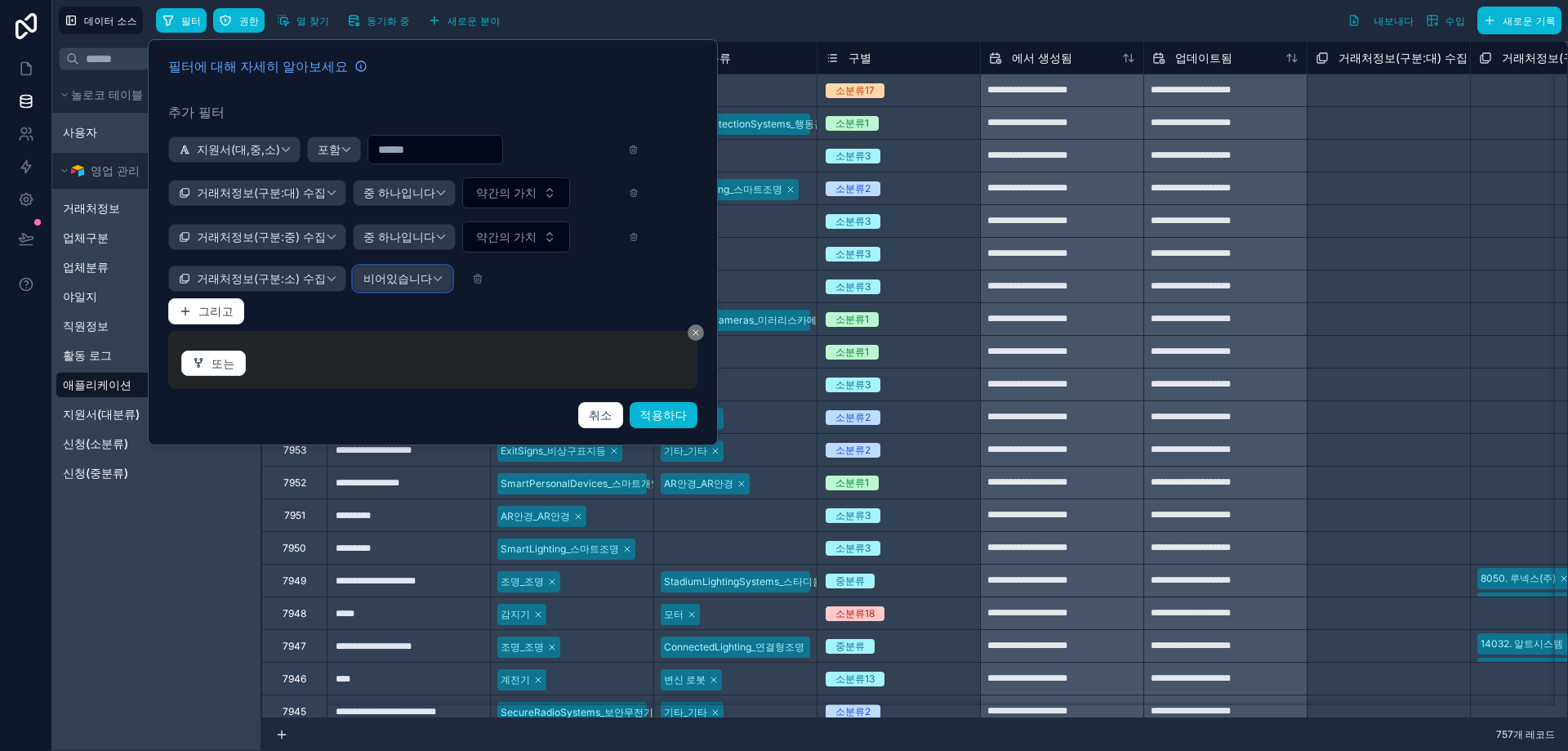 click on "비어있습니다" at bounding box center (403, 279) 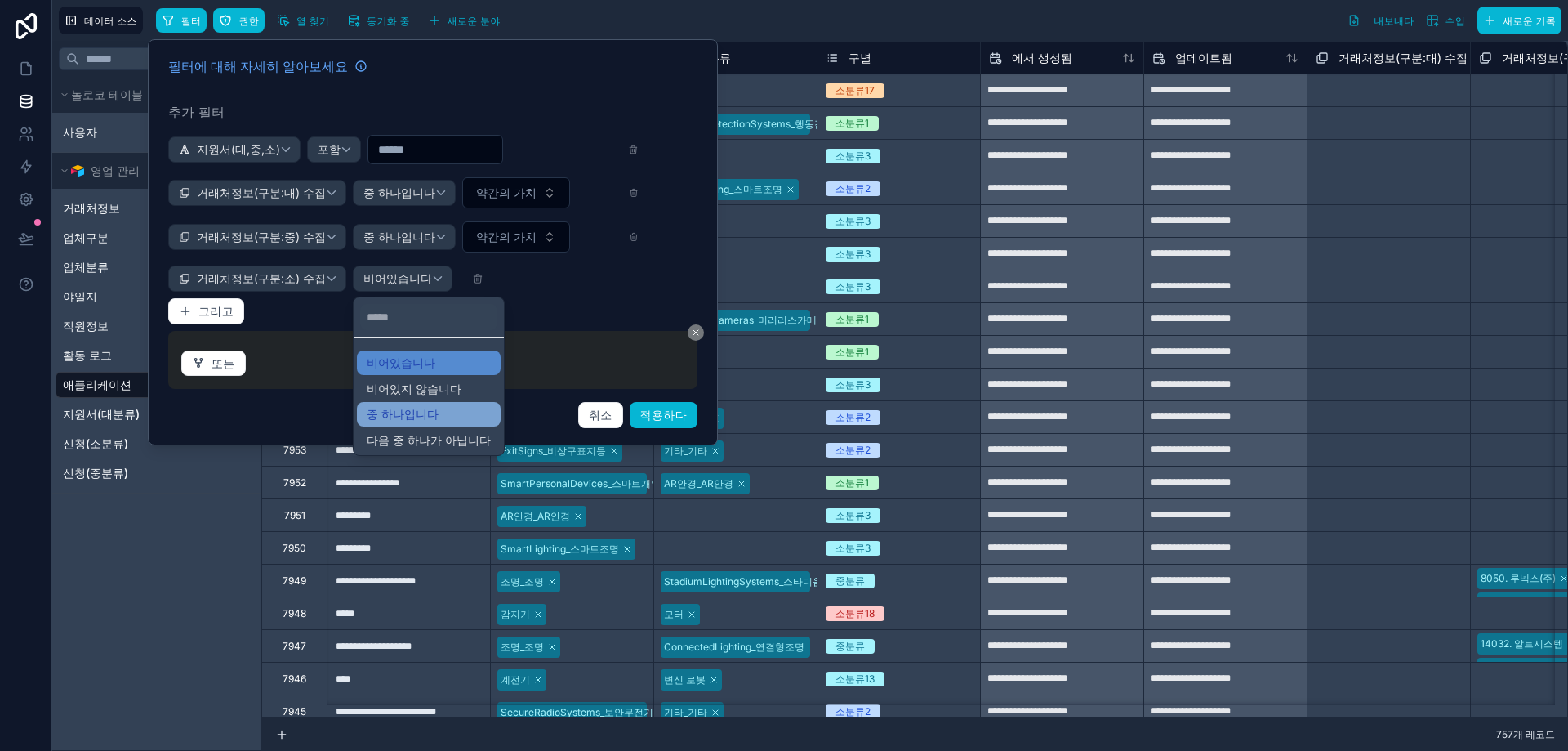 click on "중 하나입니다" at bounding box center (403, 413) 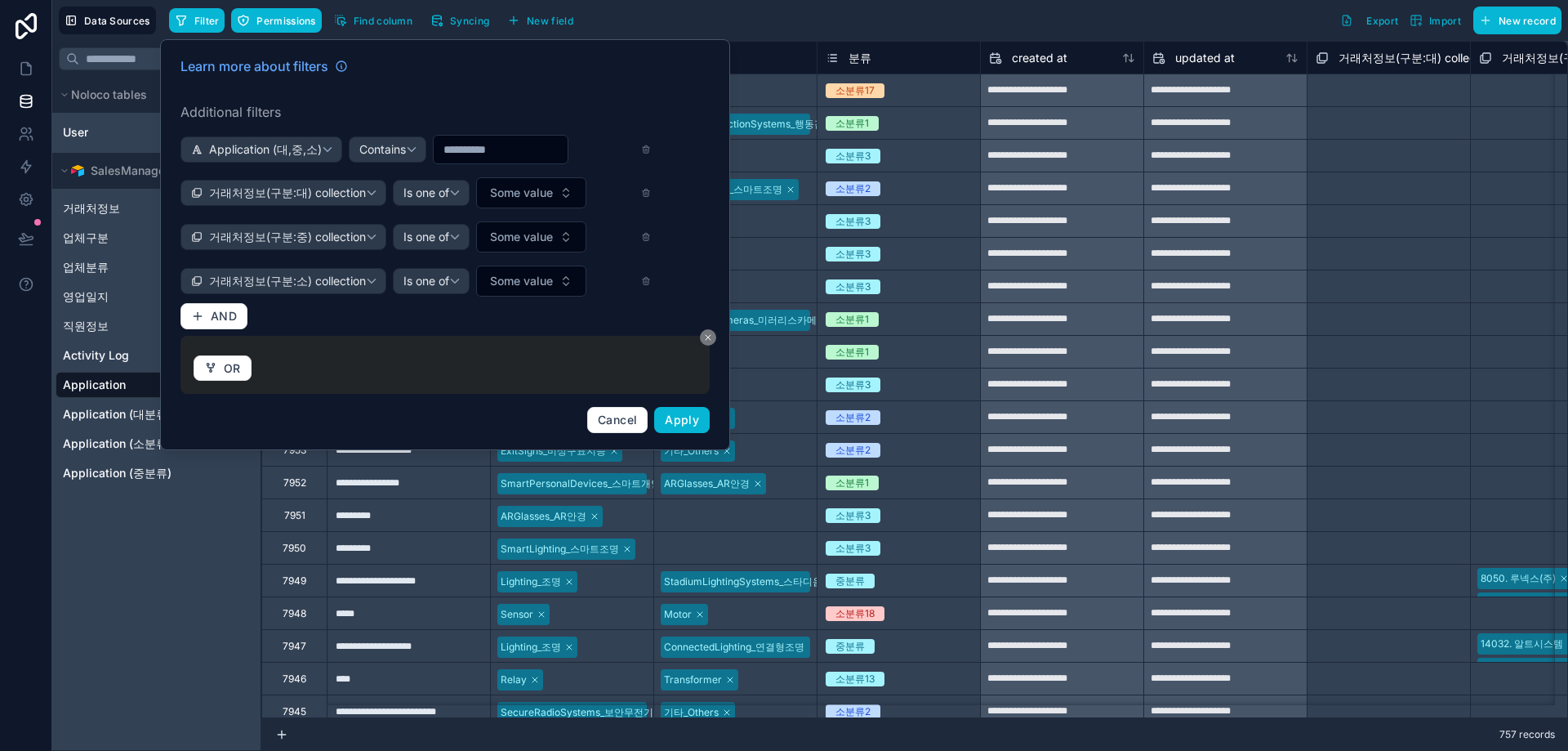 click on "OR" at bounding box center (445, 365) 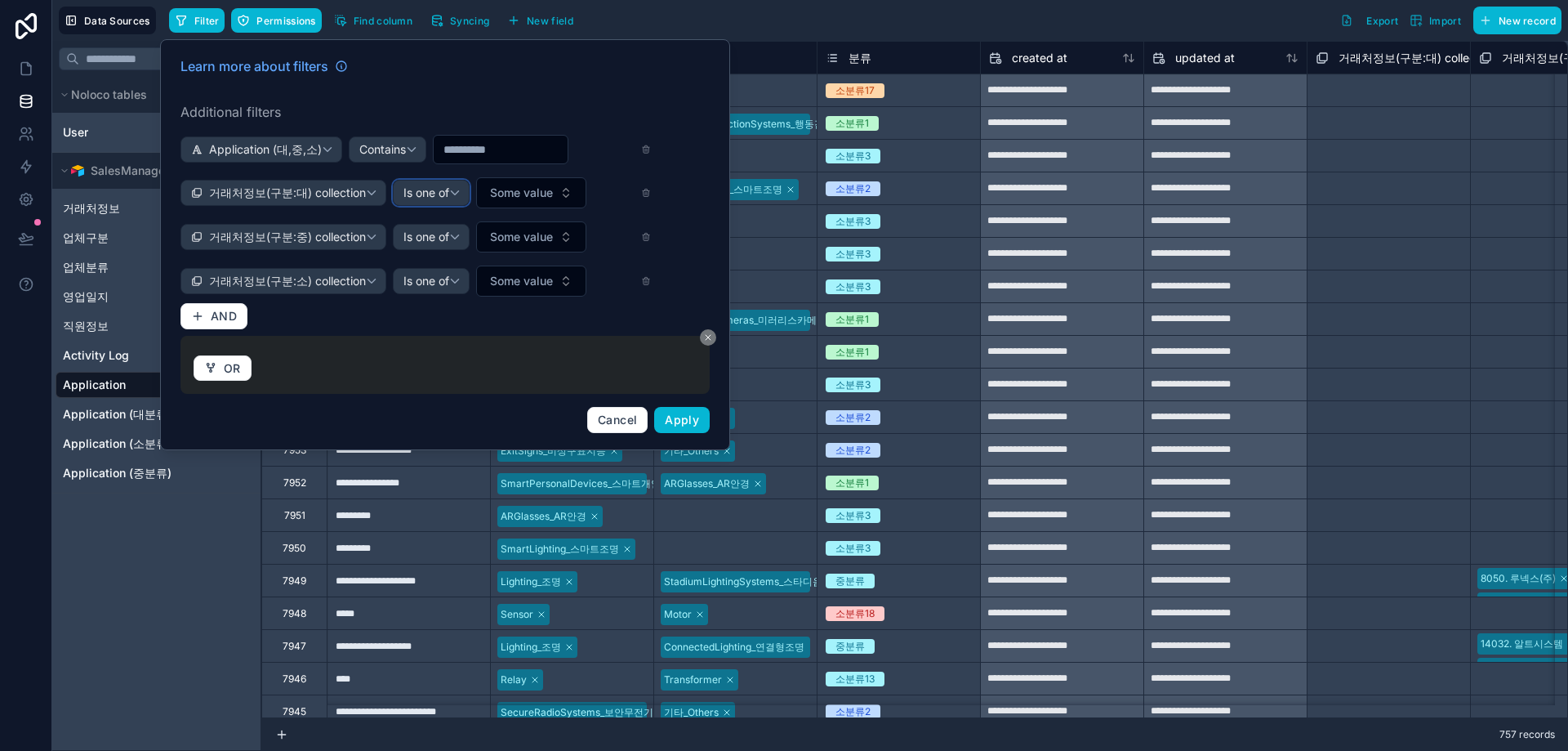 click on "Is one of" at bounding box center (426, 193) 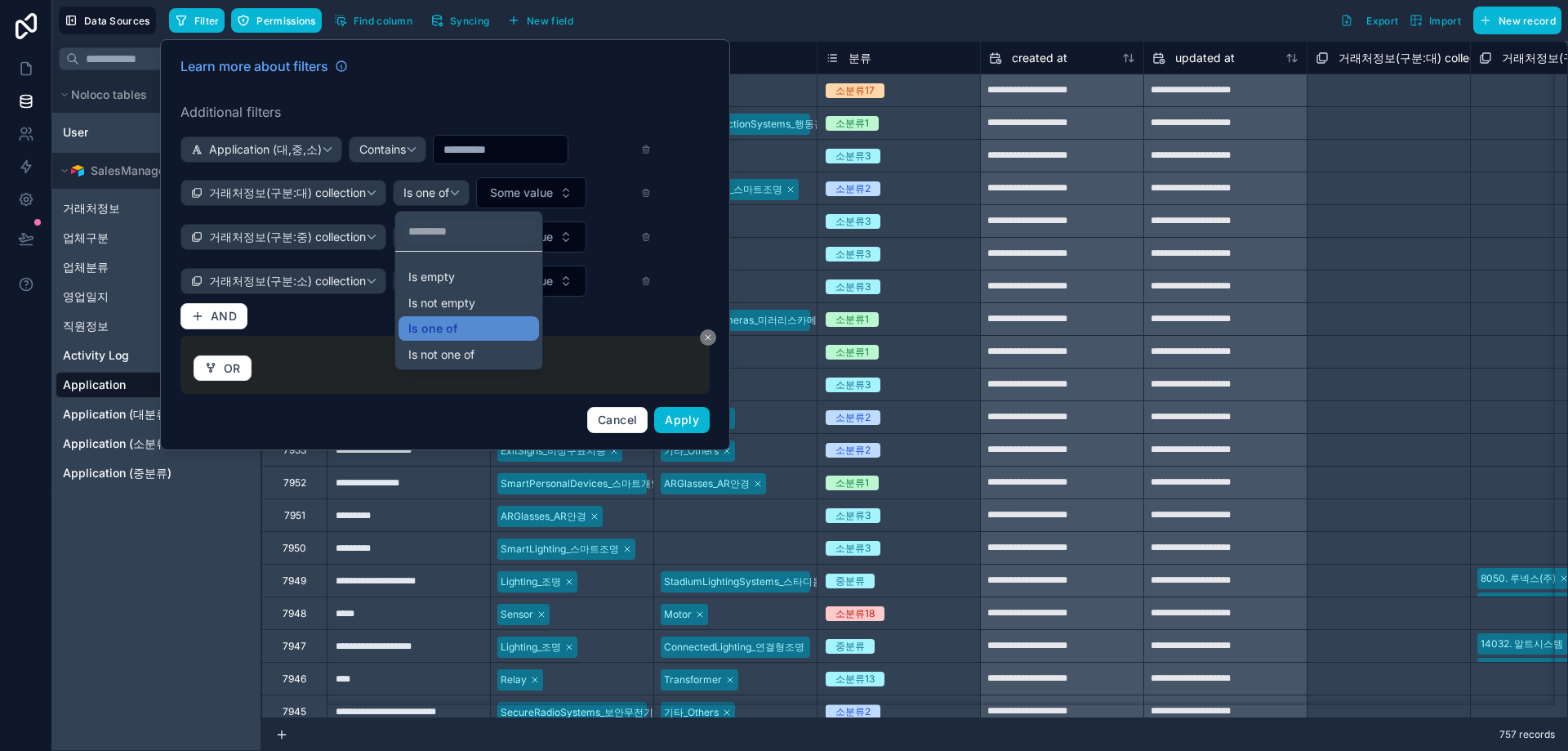 click at bounding box center [445, 244] 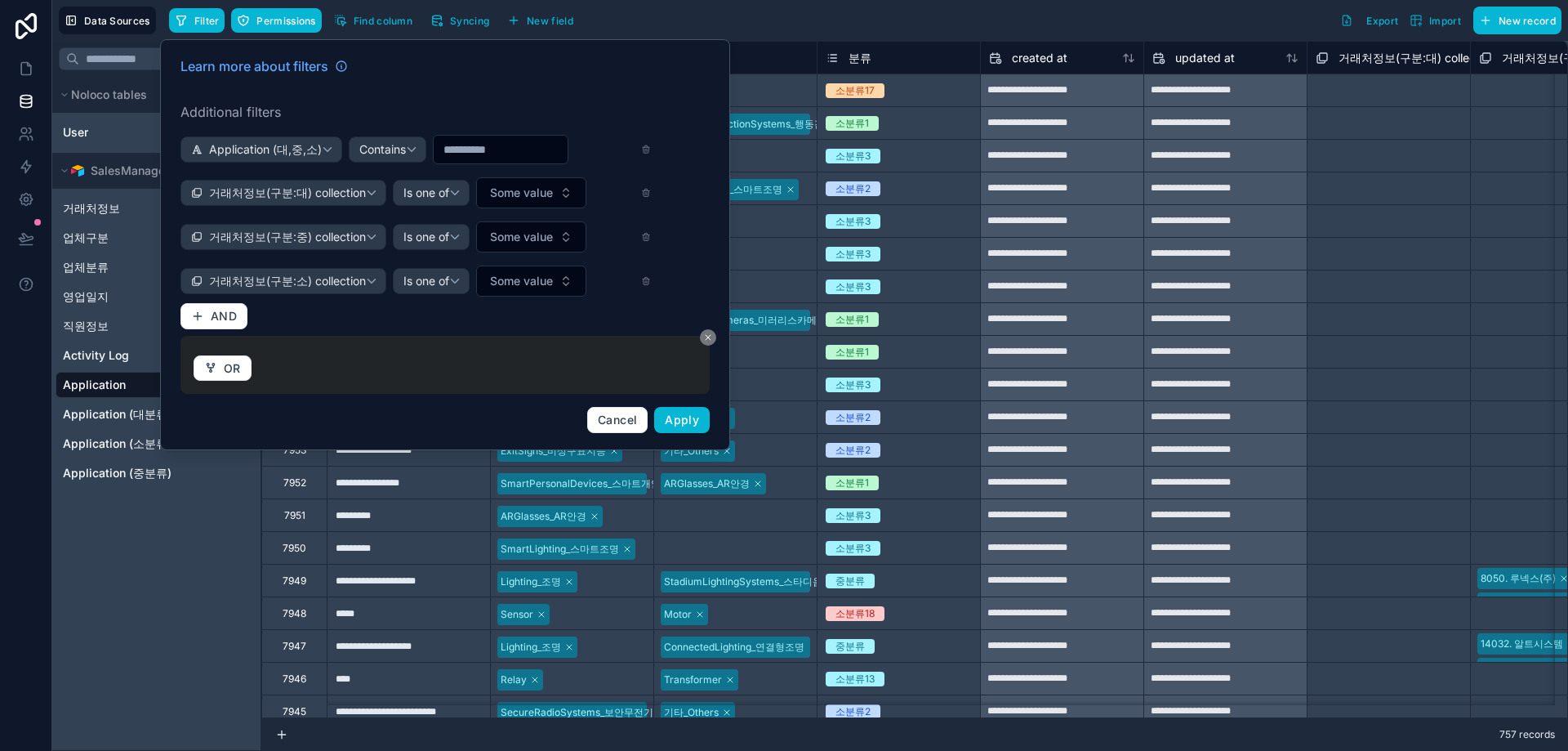 click on "Some value" at bounding box center [564, 193] 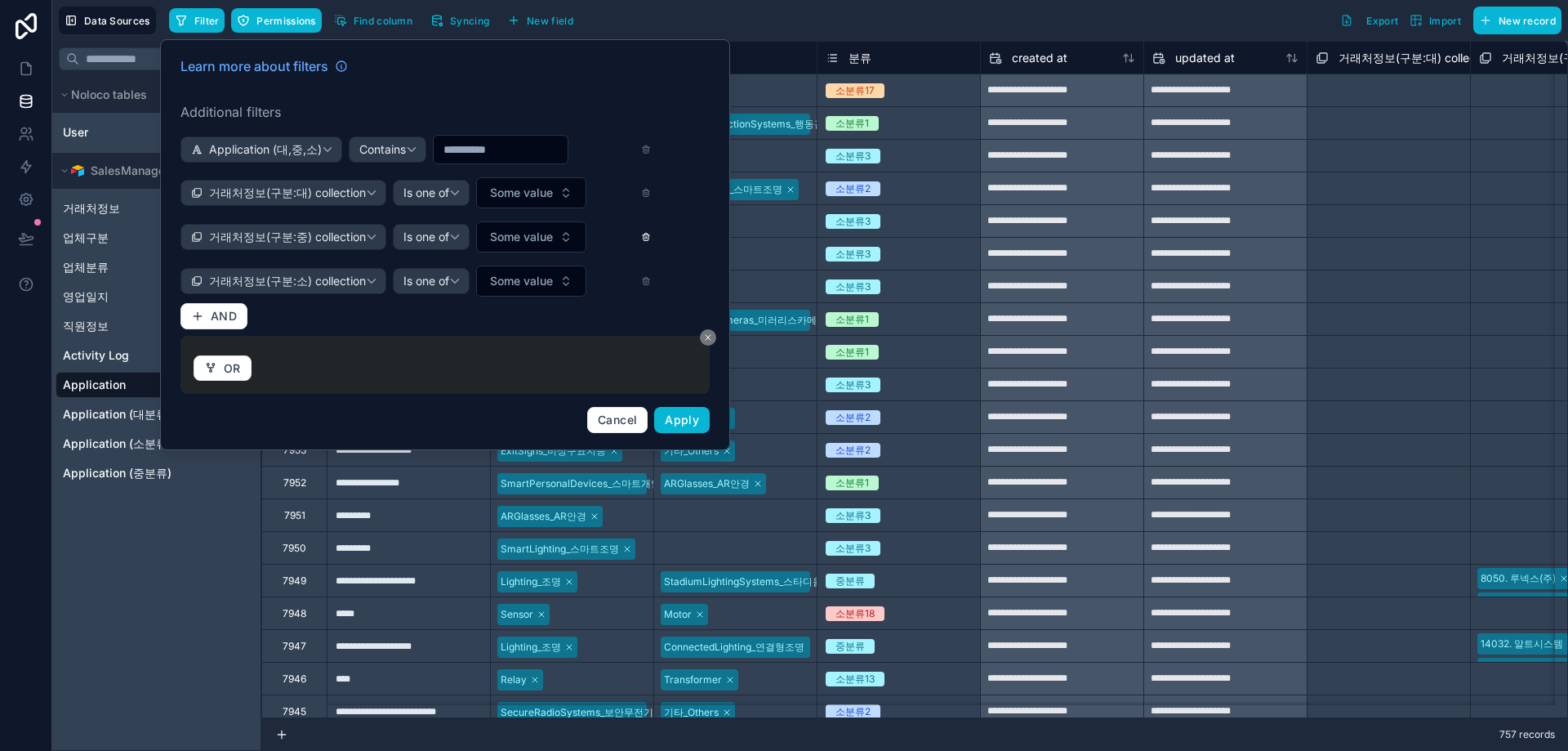 click 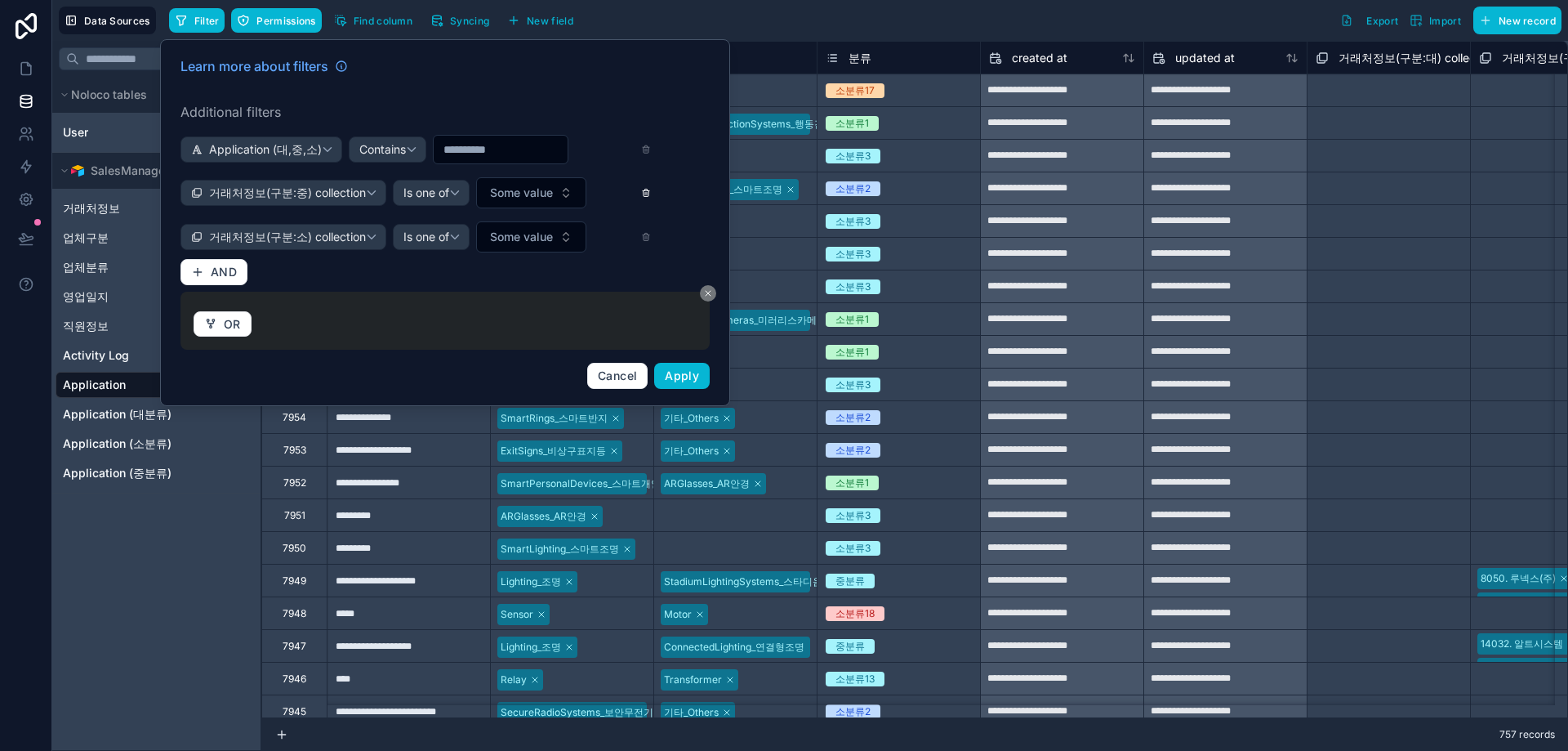 click 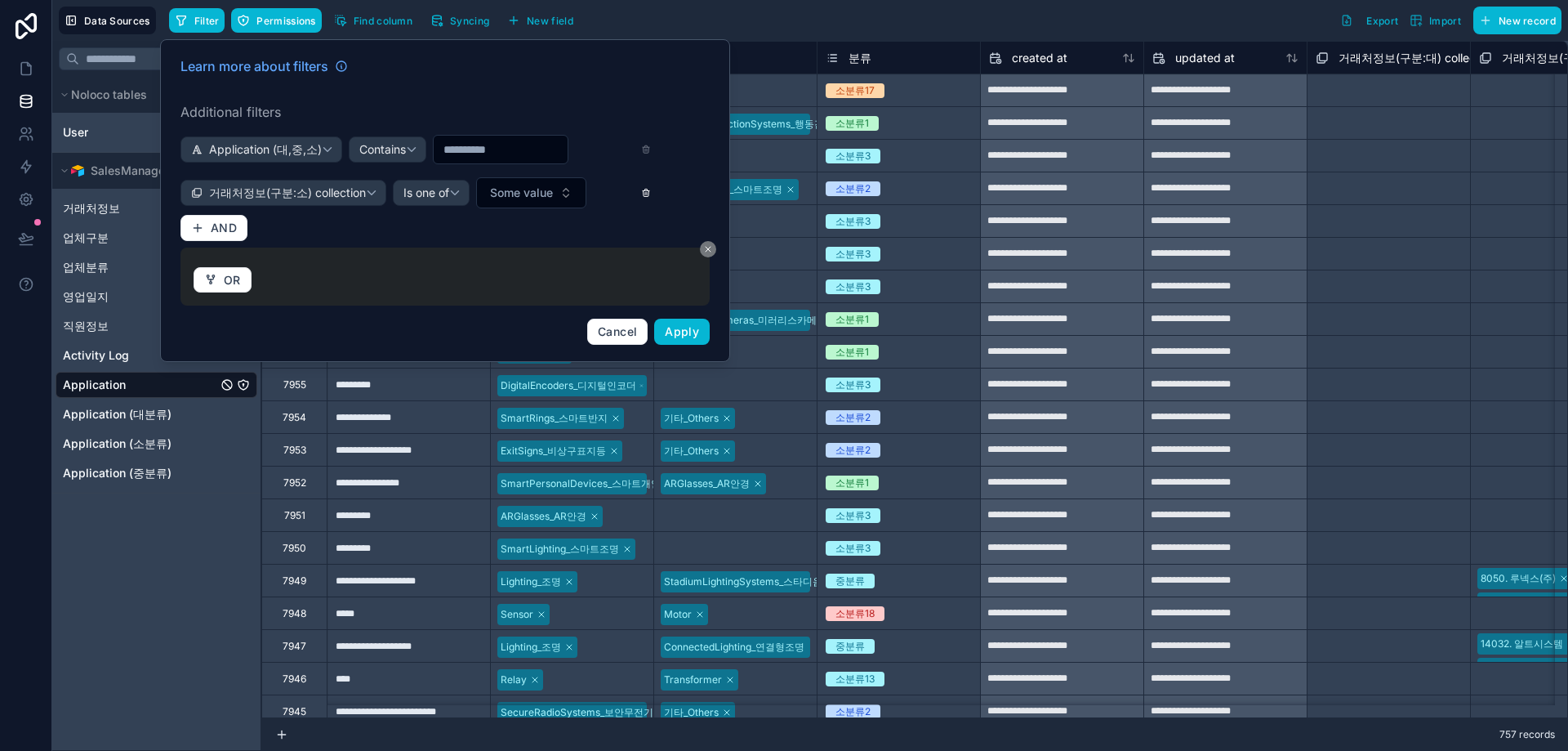 click 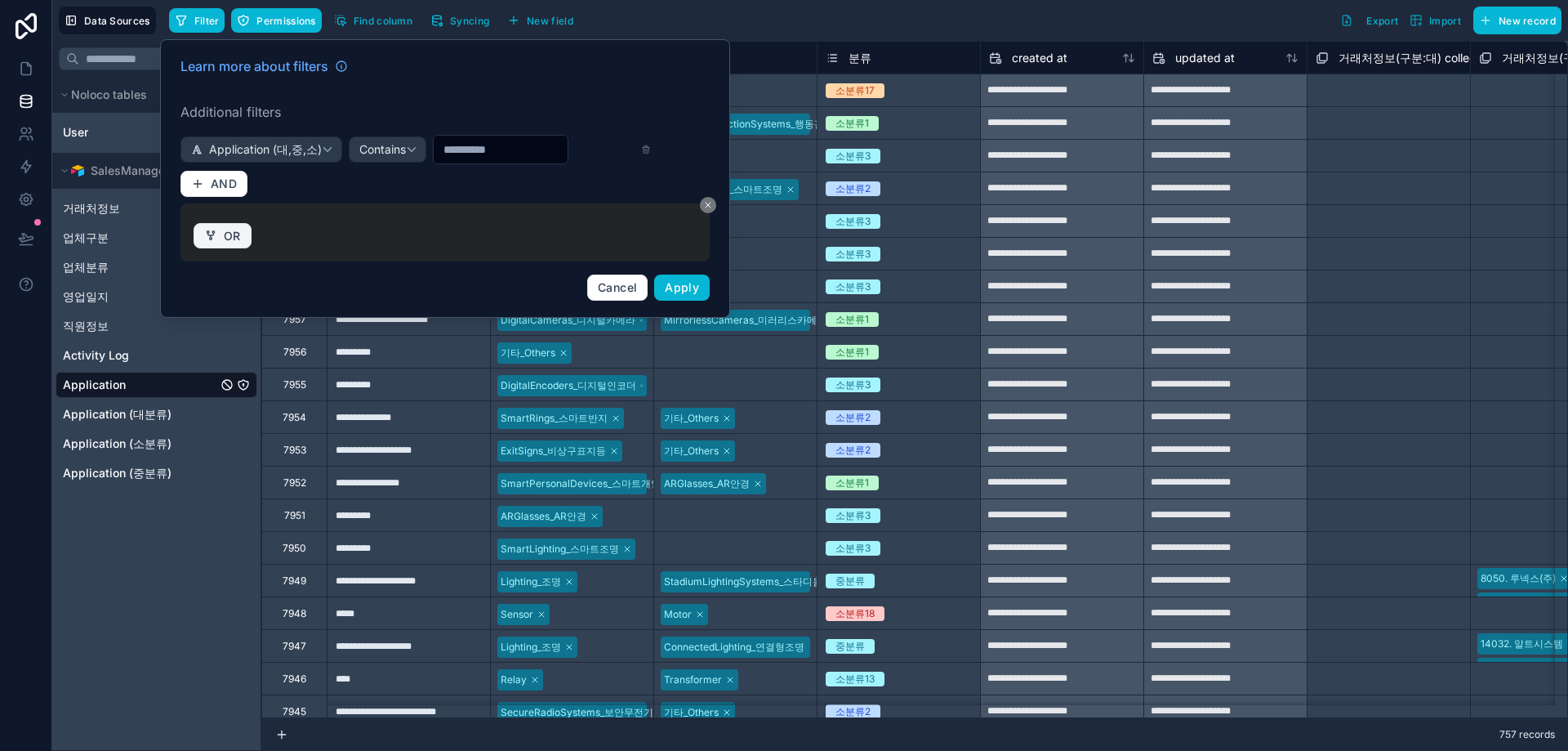 click on "OR" at bounding box center (222, 236) 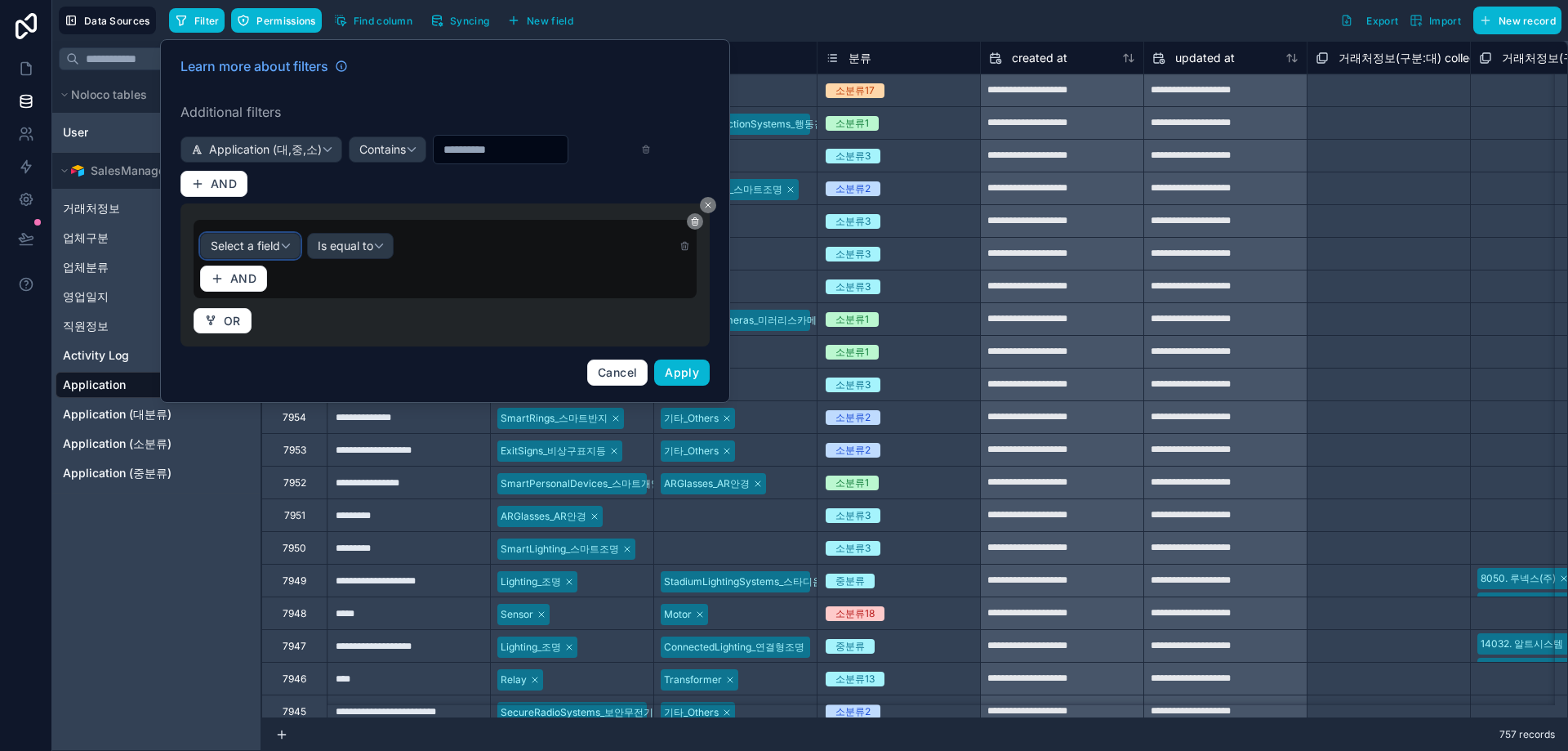 click on "Select a field" at bounding box center [245, 245] 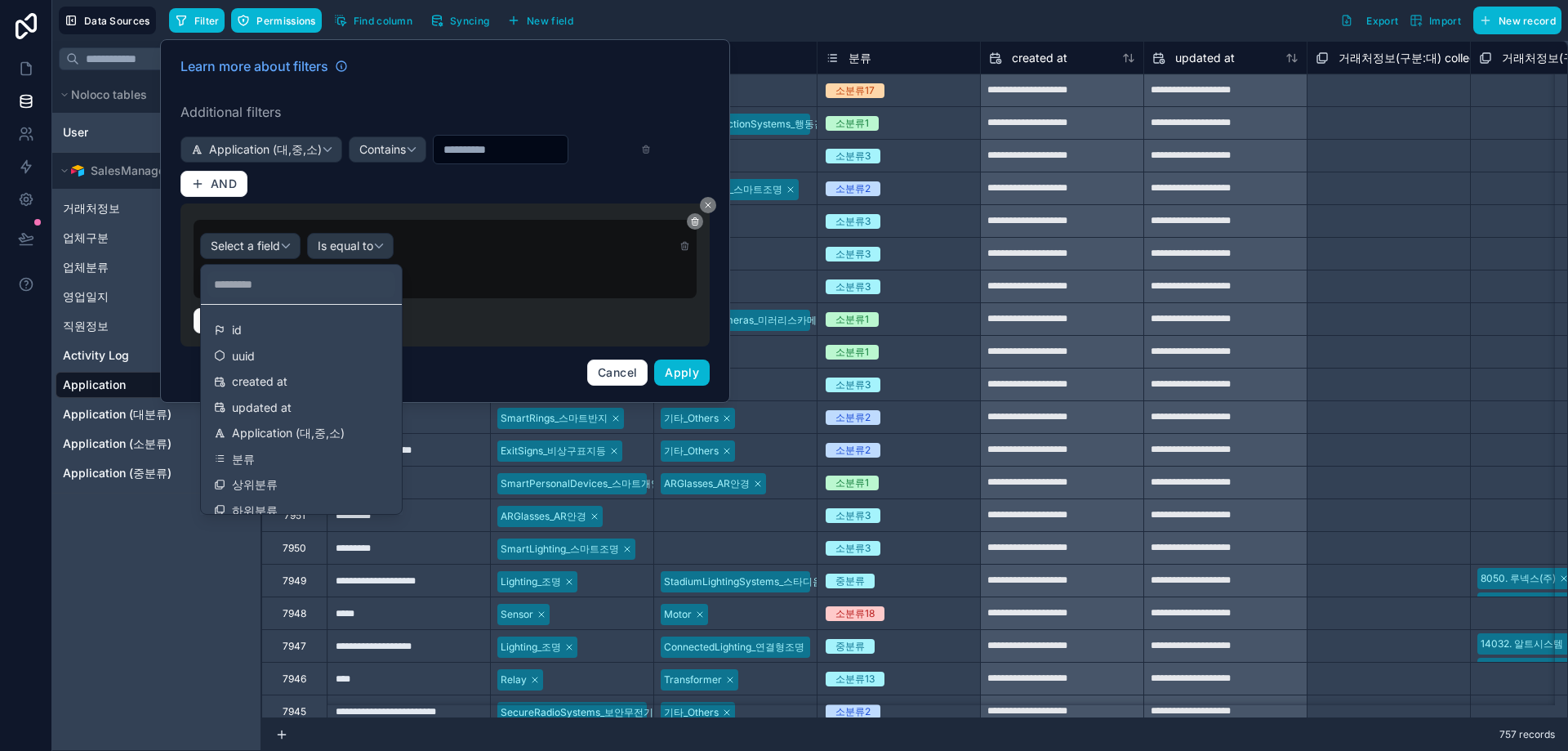 click at bounding box center (445, 221) 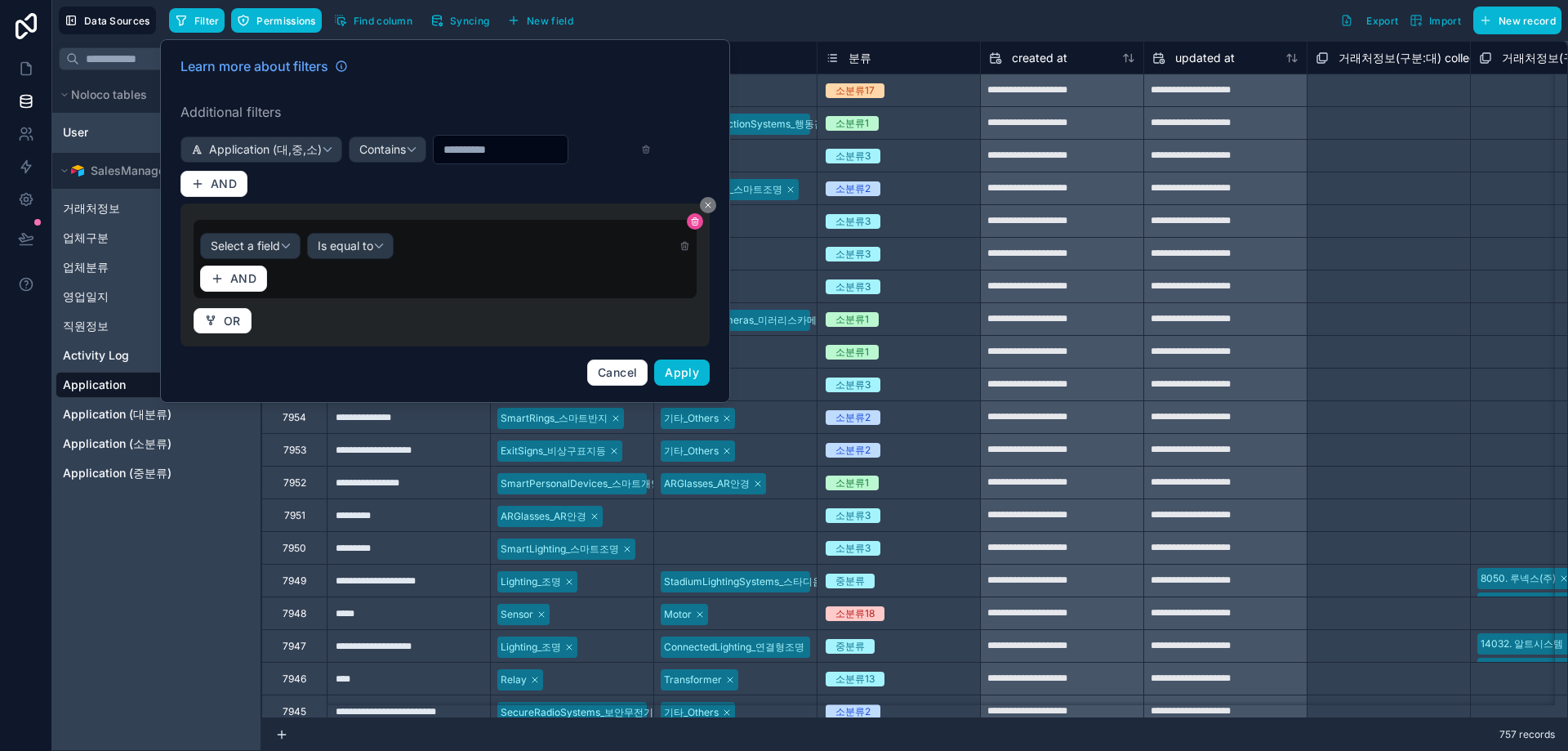 click 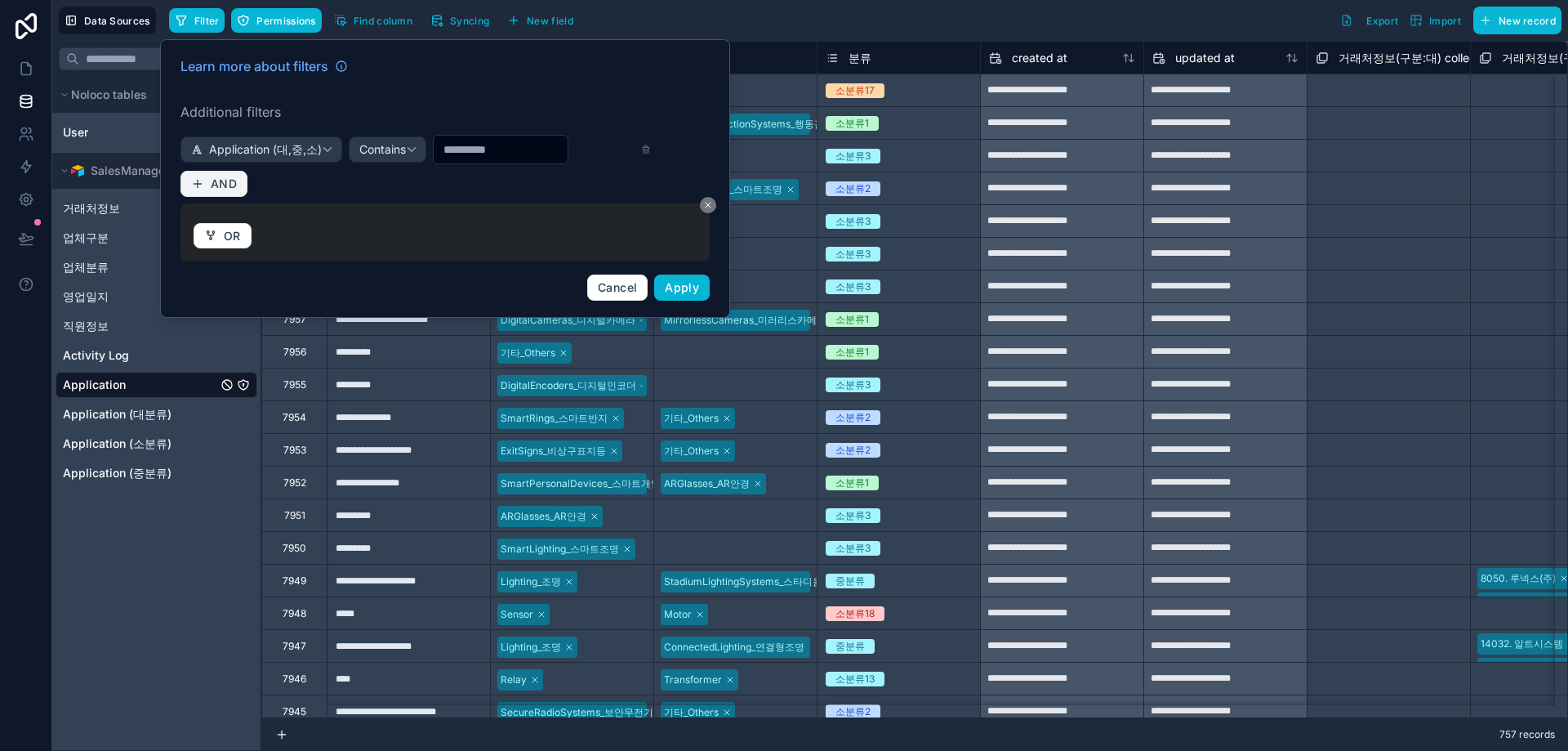 drag, startPoint x: 238, startPoint y: 169, endPoint x: 240, endPoint y: 180, distance: 11.18034 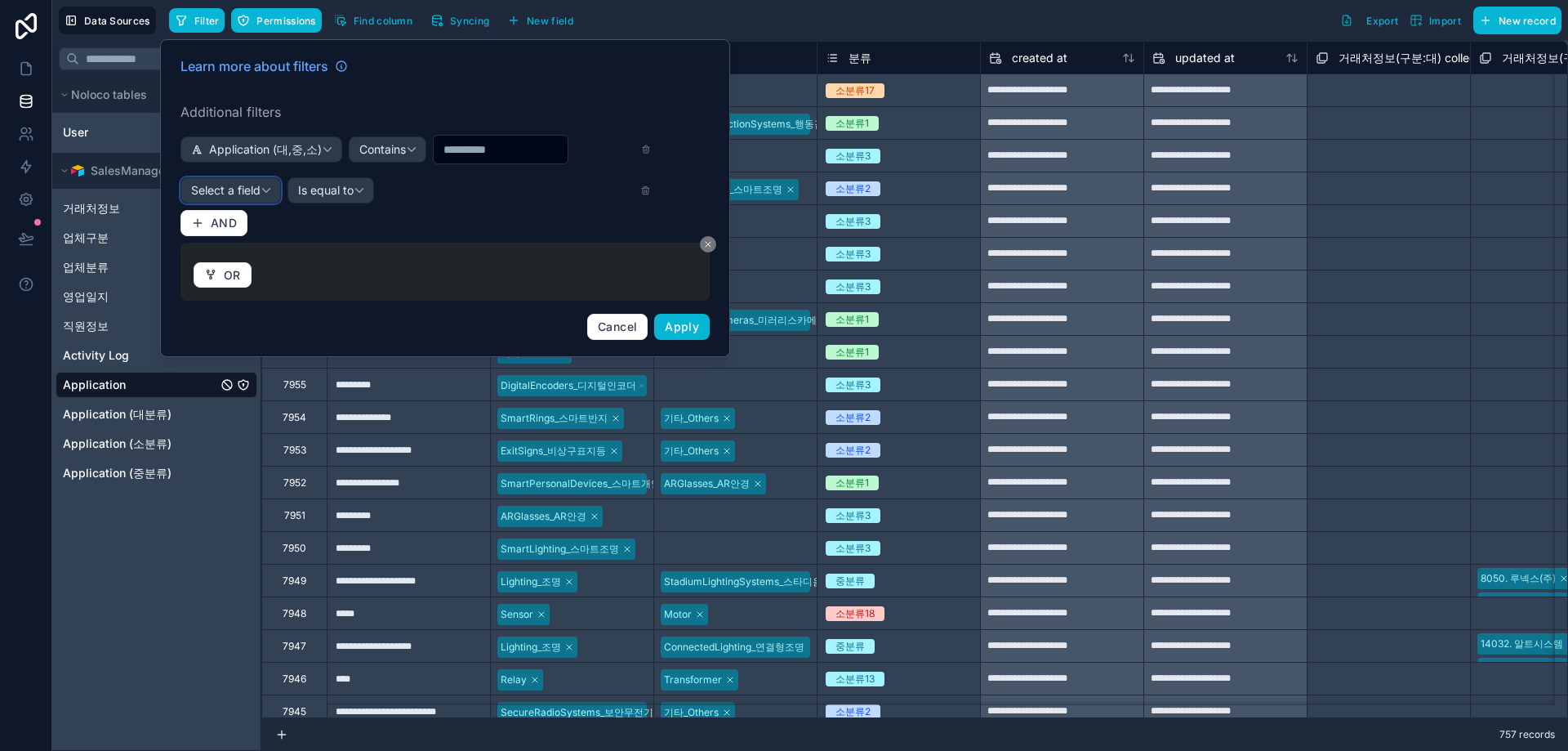 click on "Select a field" at bounding box center (230, 190) 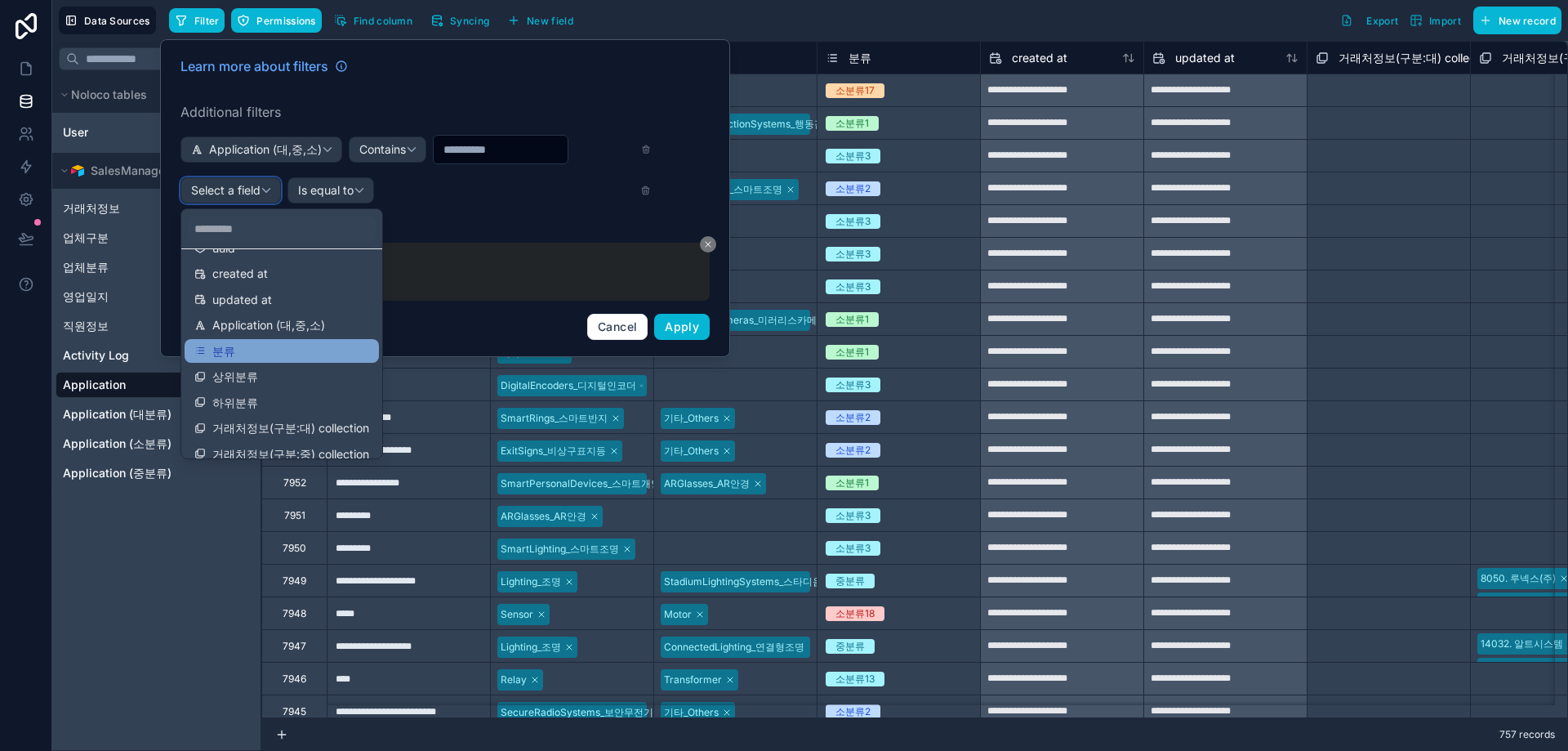 scroll, scrollTop: 82, scrollLeft: 0, axis: vertical 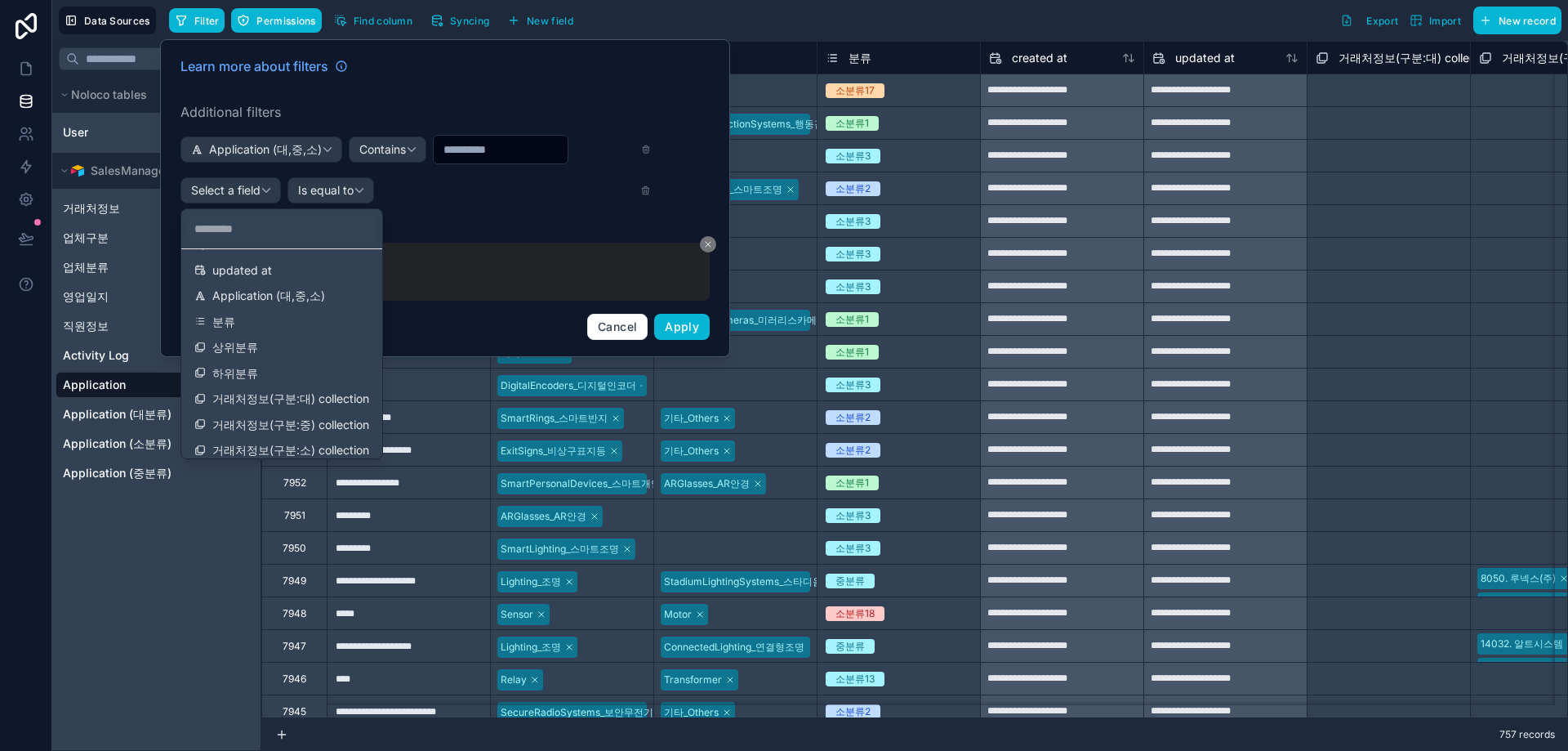 click on "거래처정보(구분:대) collection" at bounding box center (291, 399) 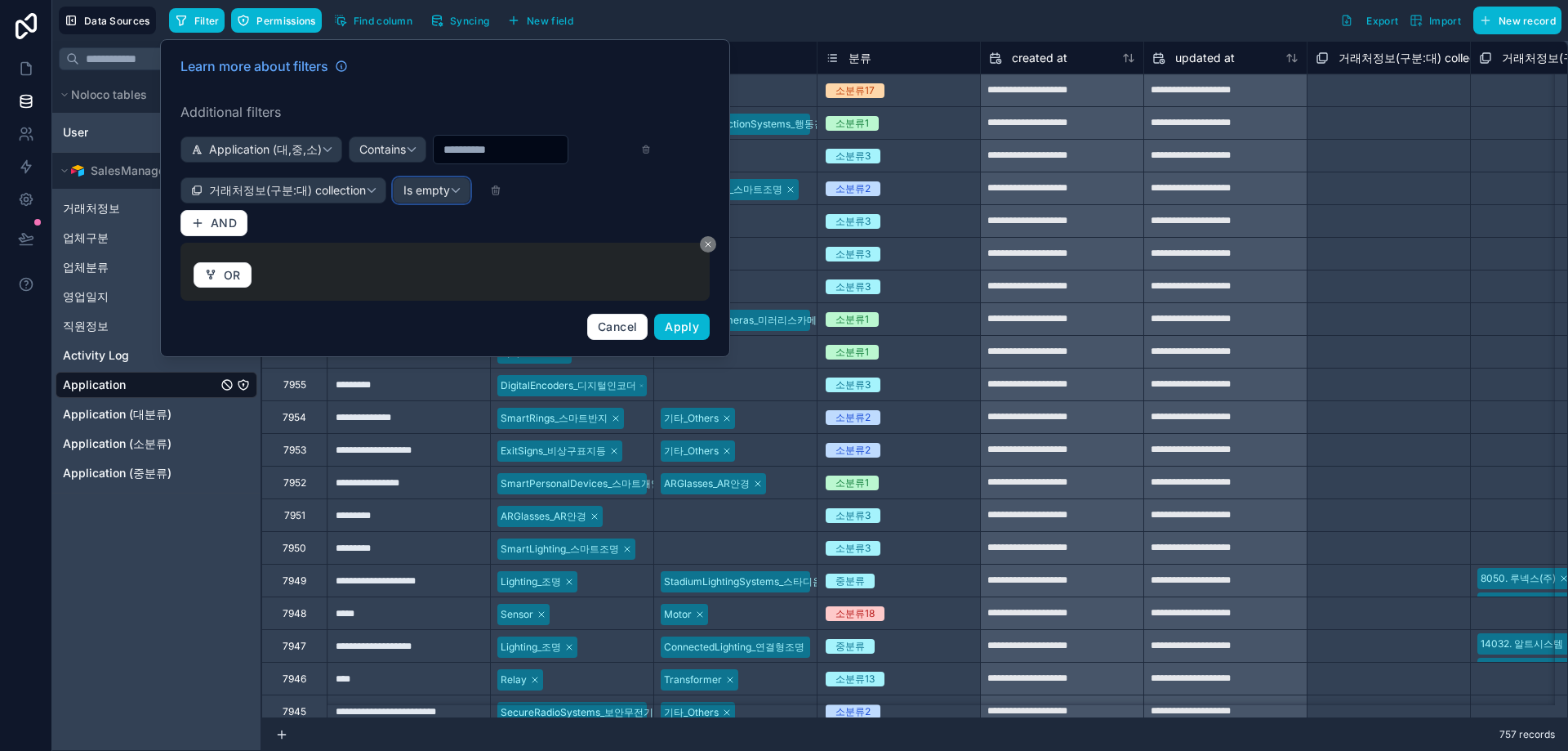 click on "Is empty" at bounding box center [431, 190] 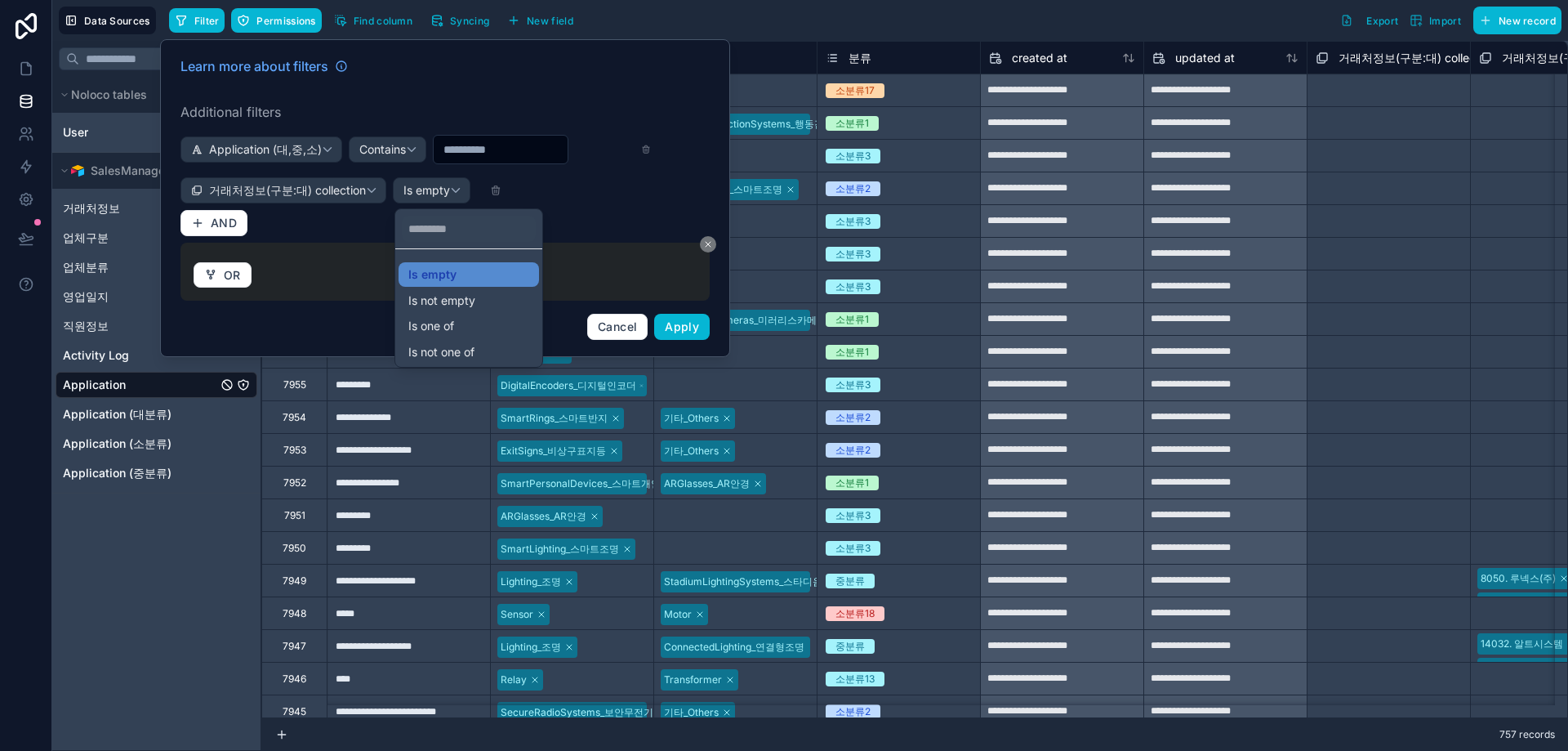 click at bounding box center (445, 198) 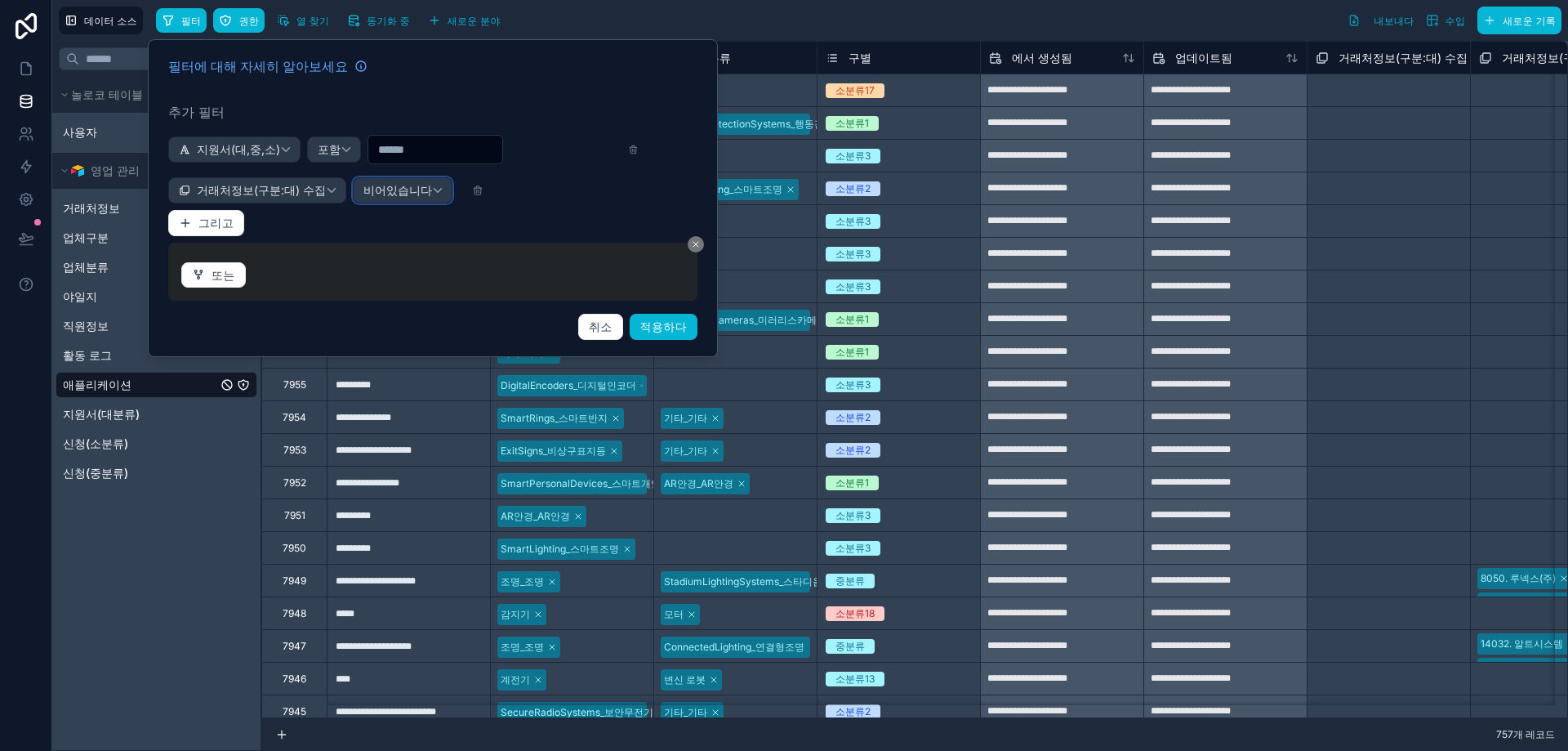 click on "비어있습니다" at bounding box center (403, 190) 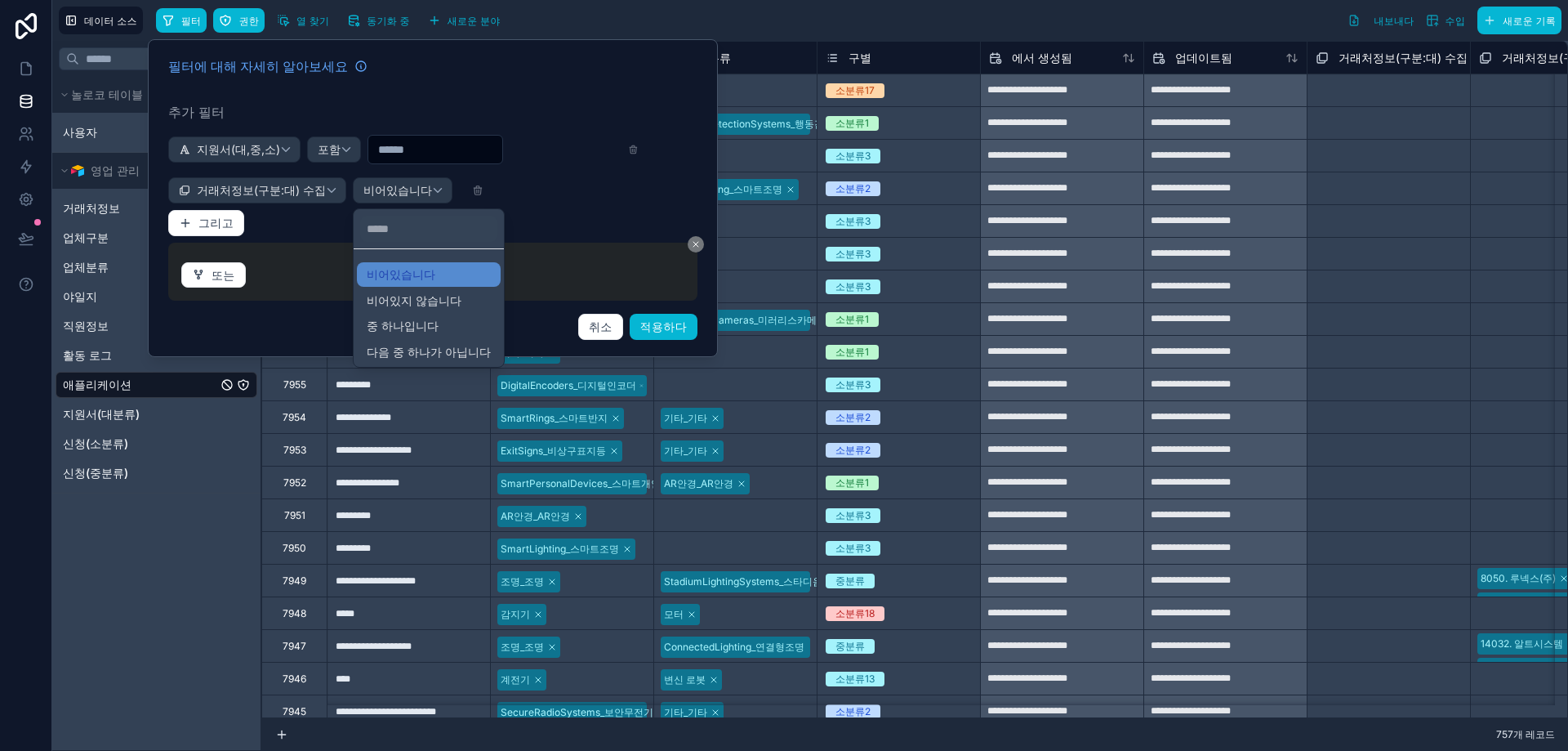 drag, startPoint x: 295, startPoint y: 259, endPoint x: 423, endPoint y: 222, distance: 133.24038 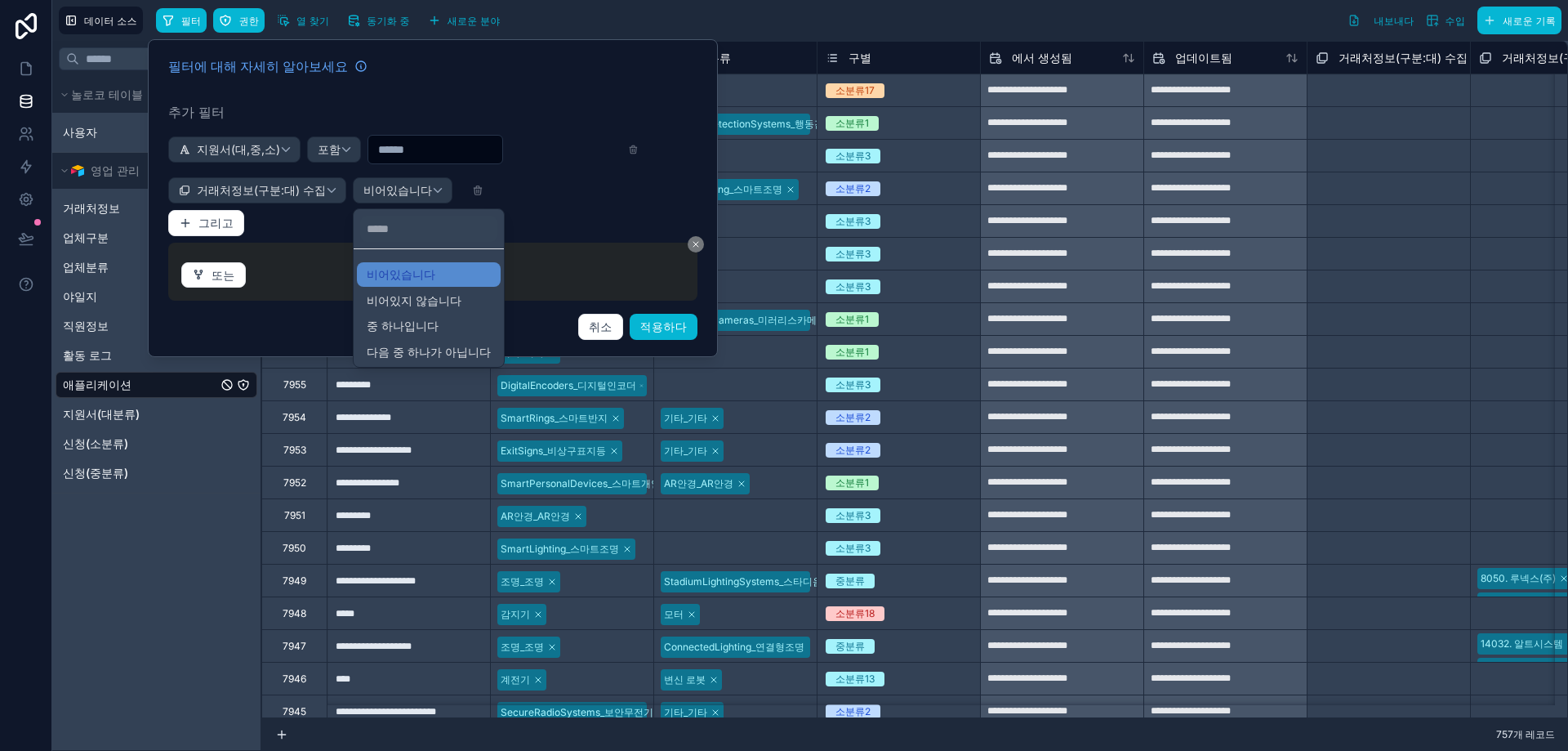 click at bounding box center [433, 198] 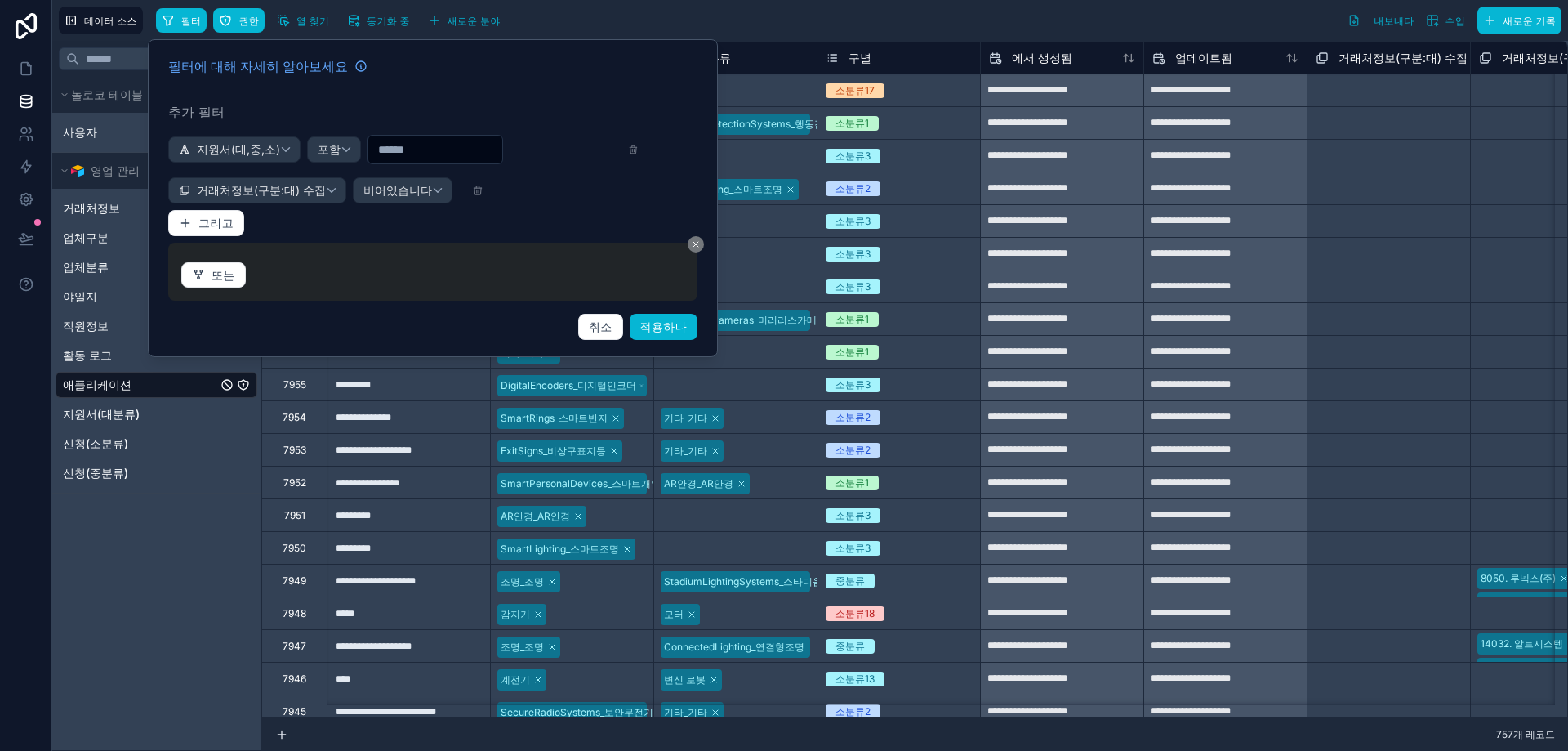 click 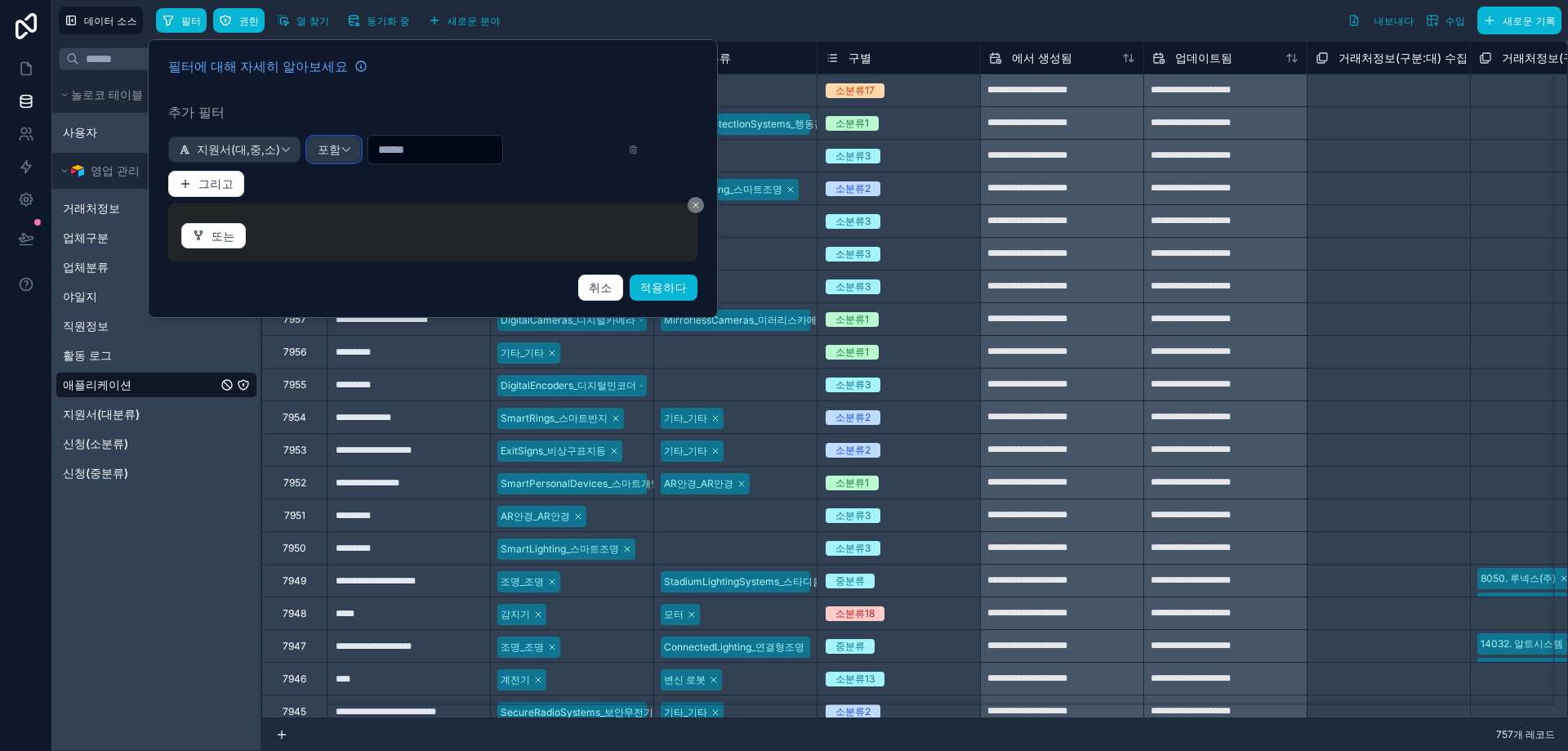 click on "포함" at bounding box center [334, 150] 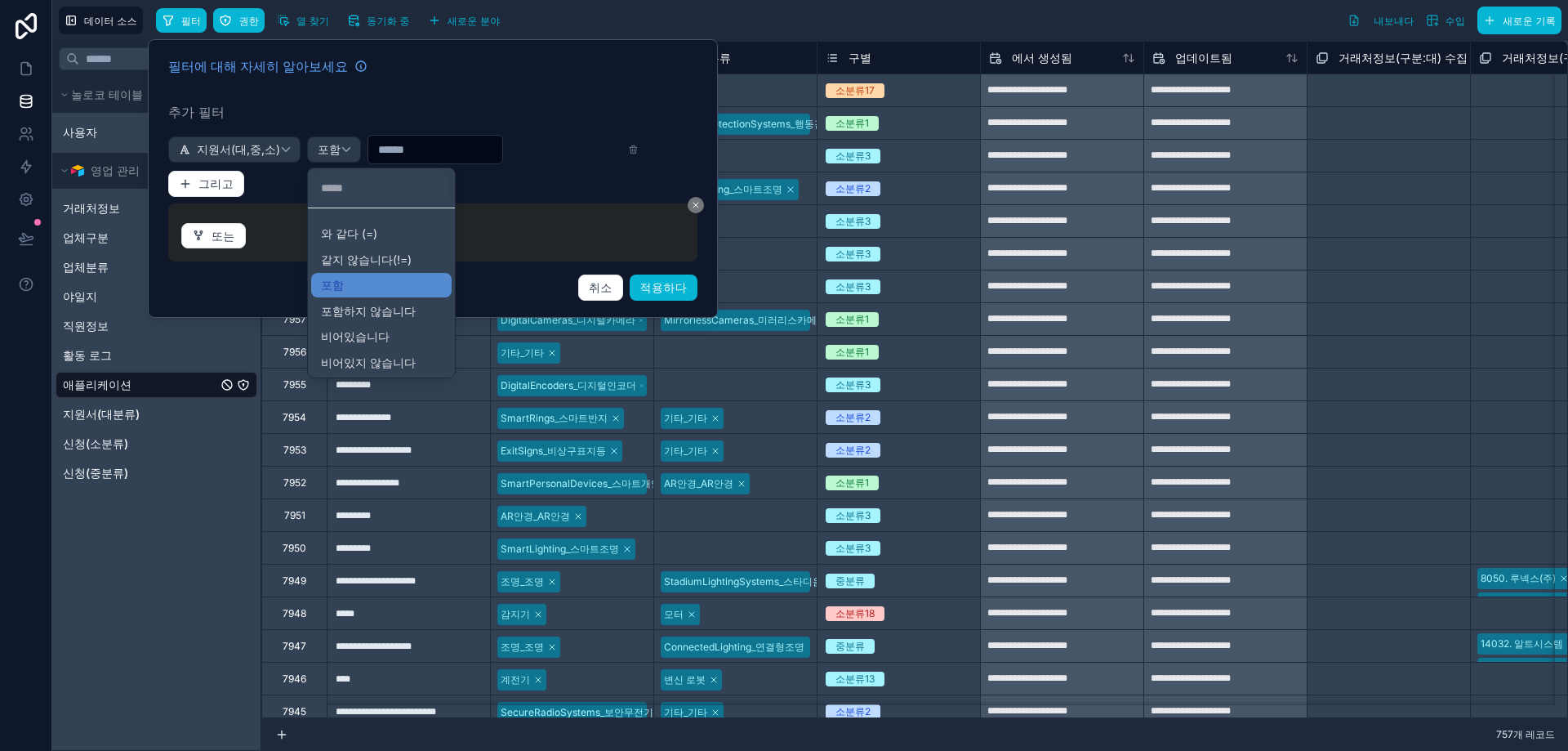 click at bounding box center [433, 178] 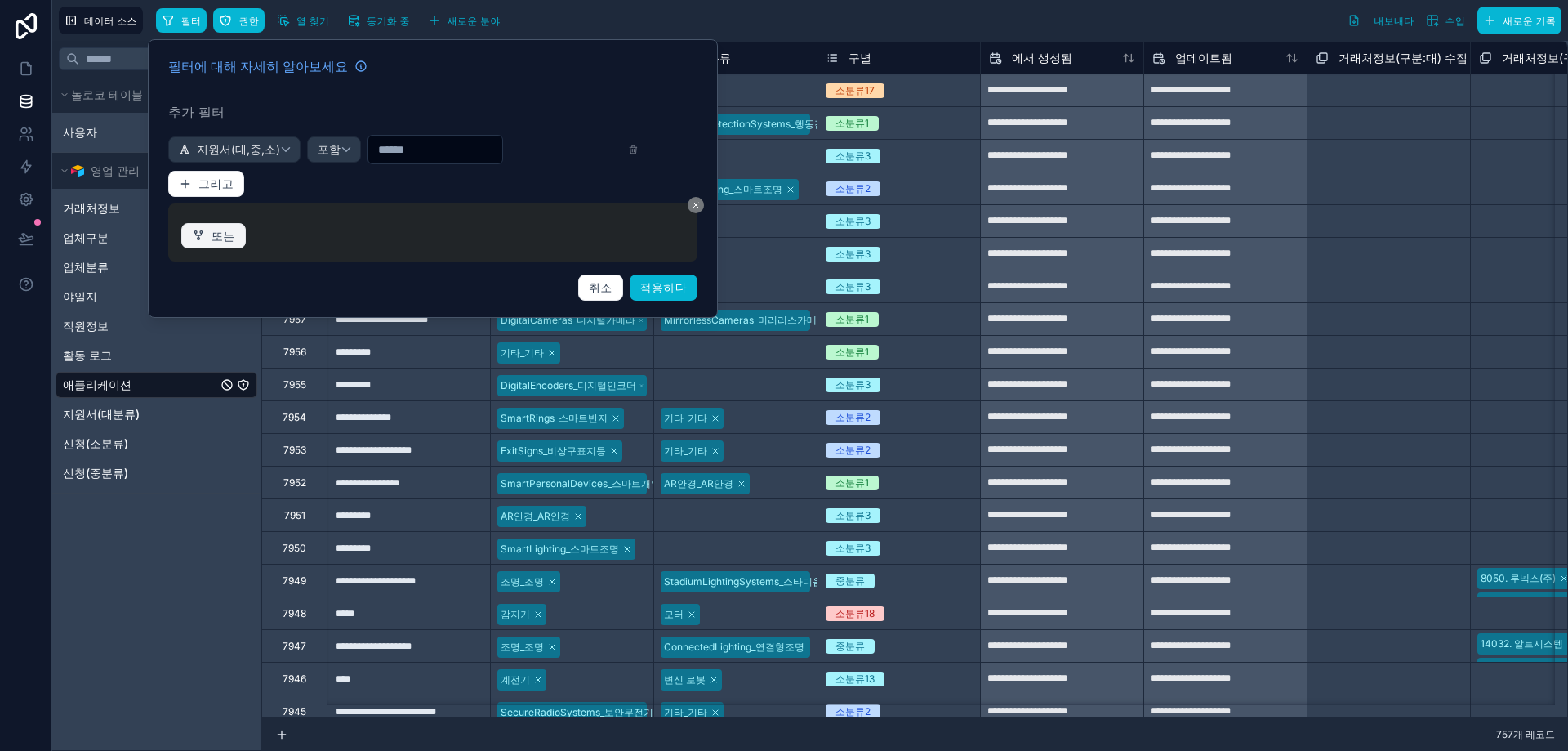 click on "또는" at bounding box center (213, 236) 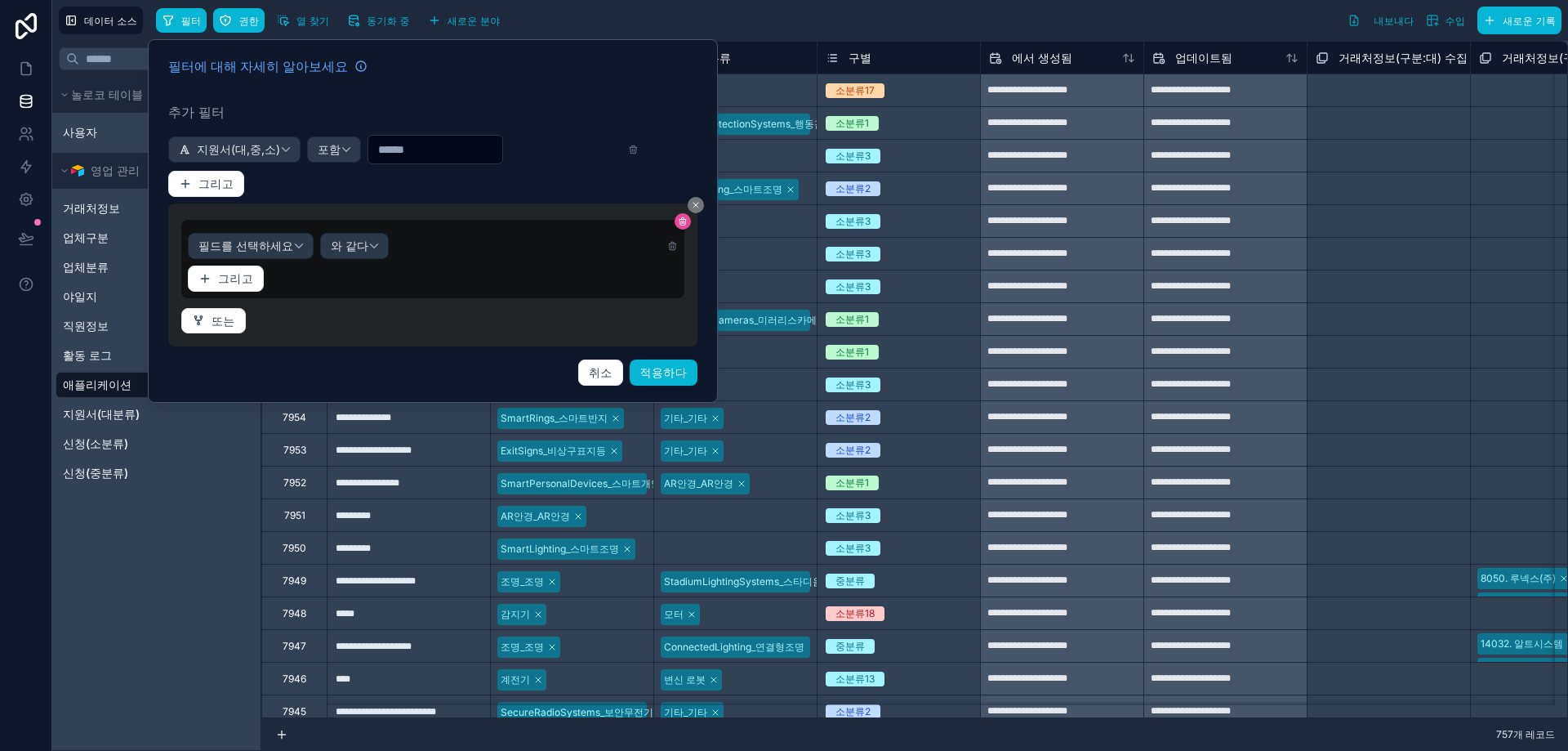 click 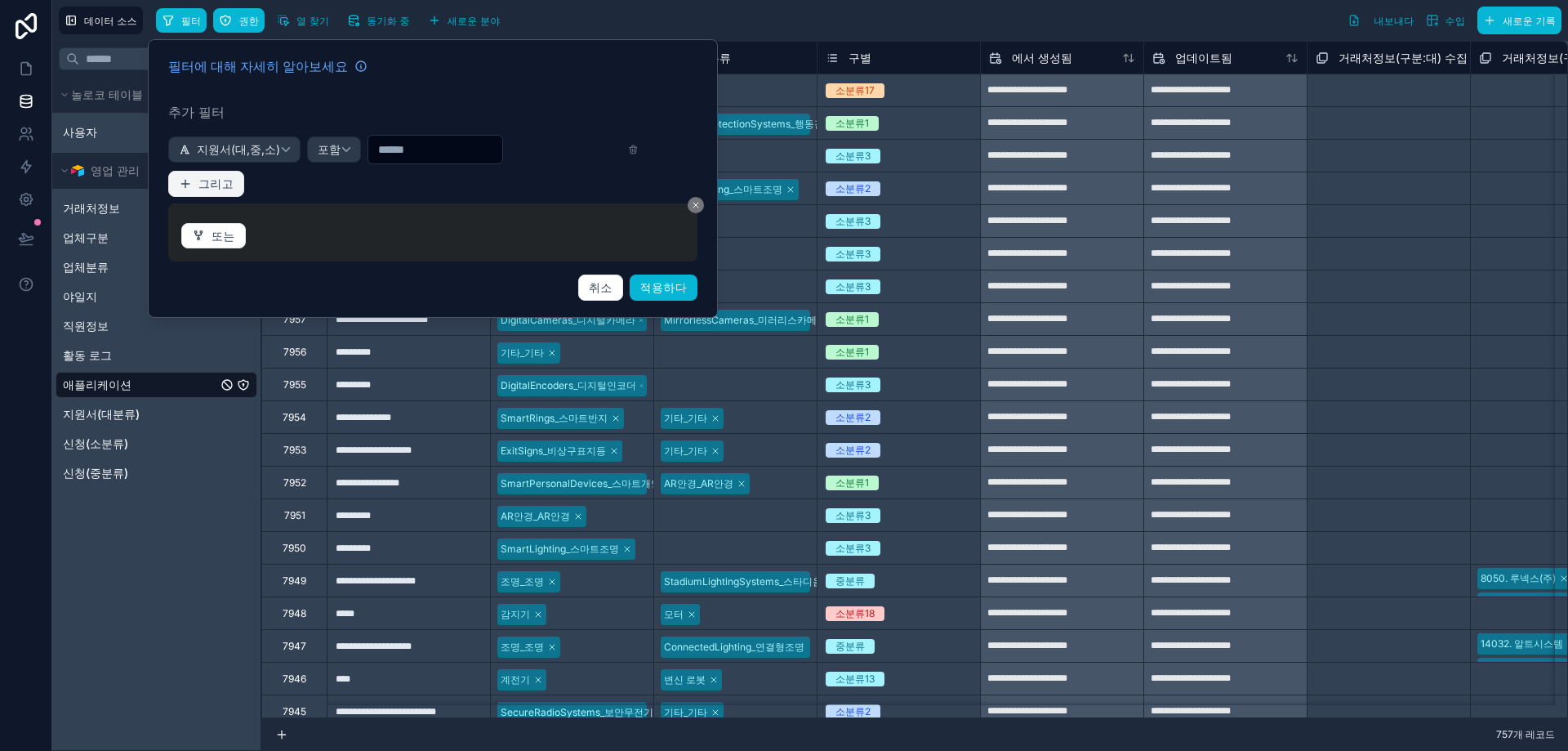 click on "그리고" at bounding box center [206, 184] 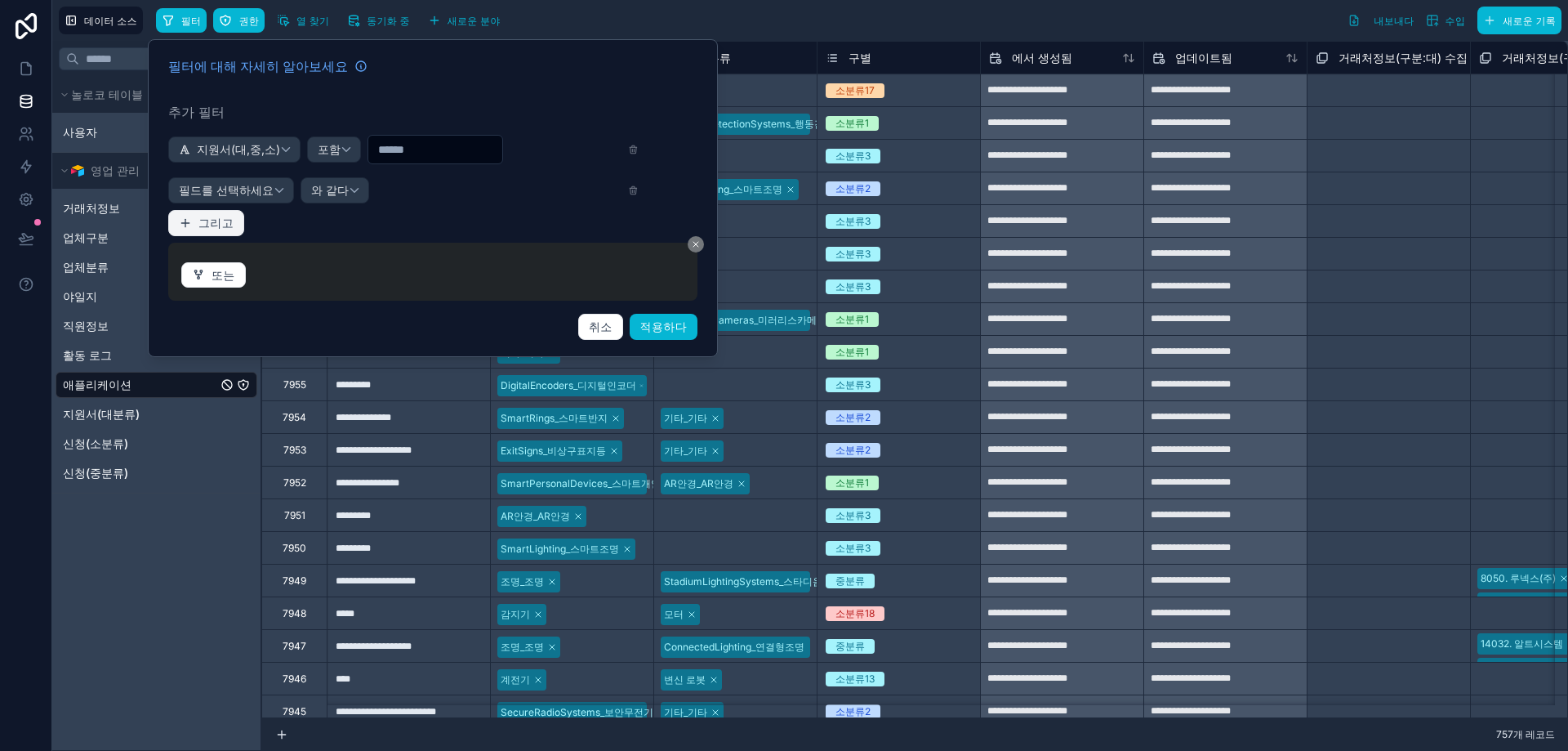 click 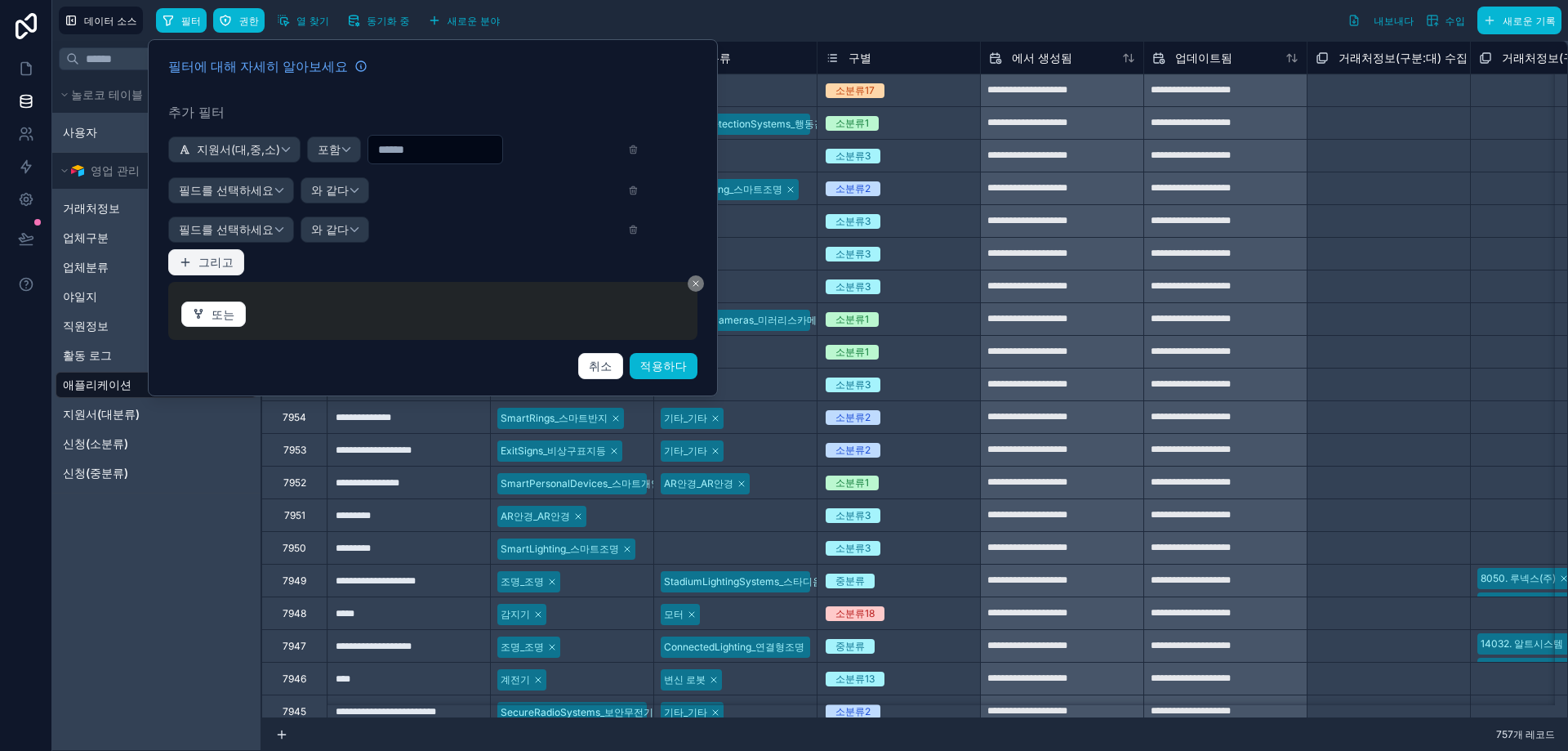 click on "그리고" at bounding box center [206, 262] 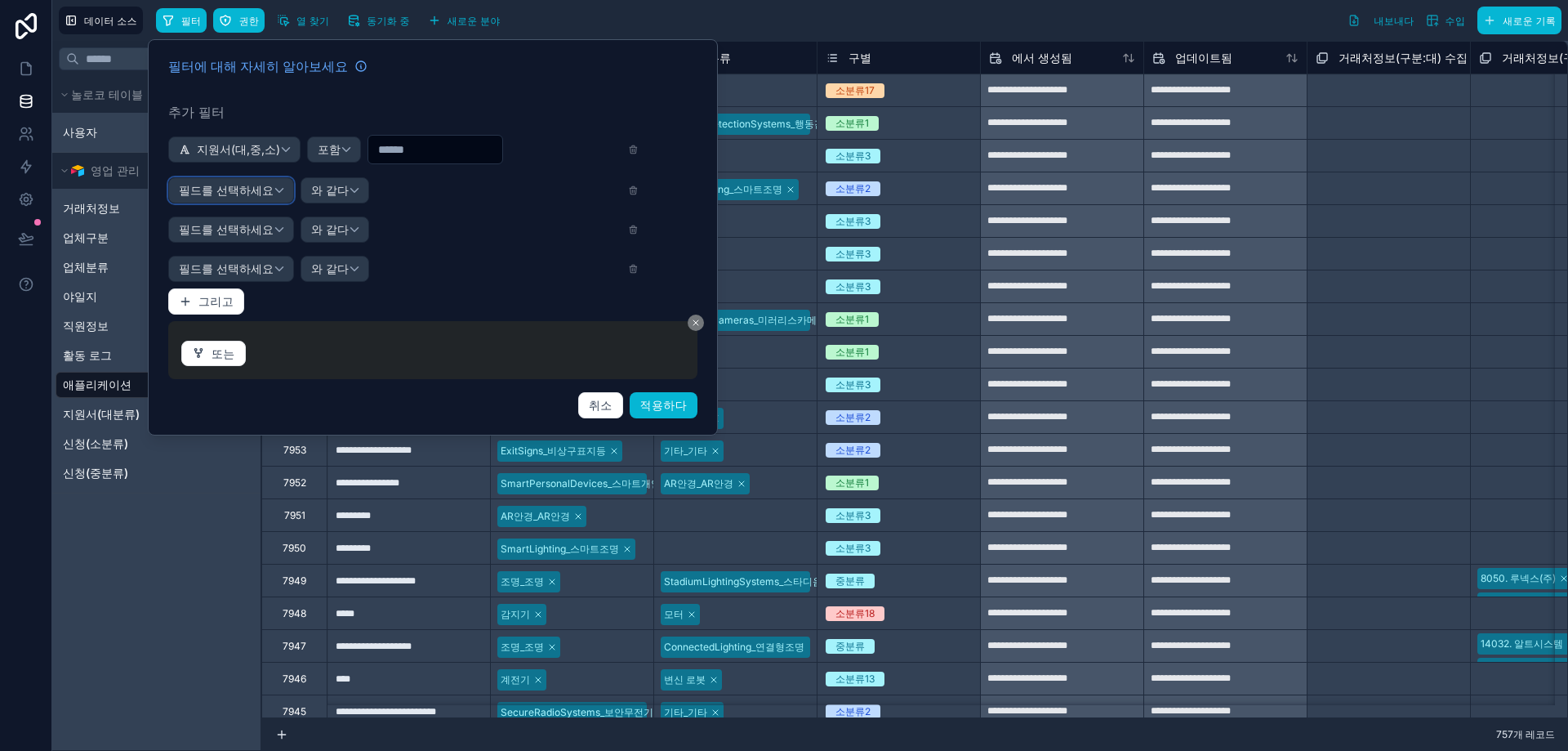 click on "필드를 선택하세요" at bounding box center [226, 190] 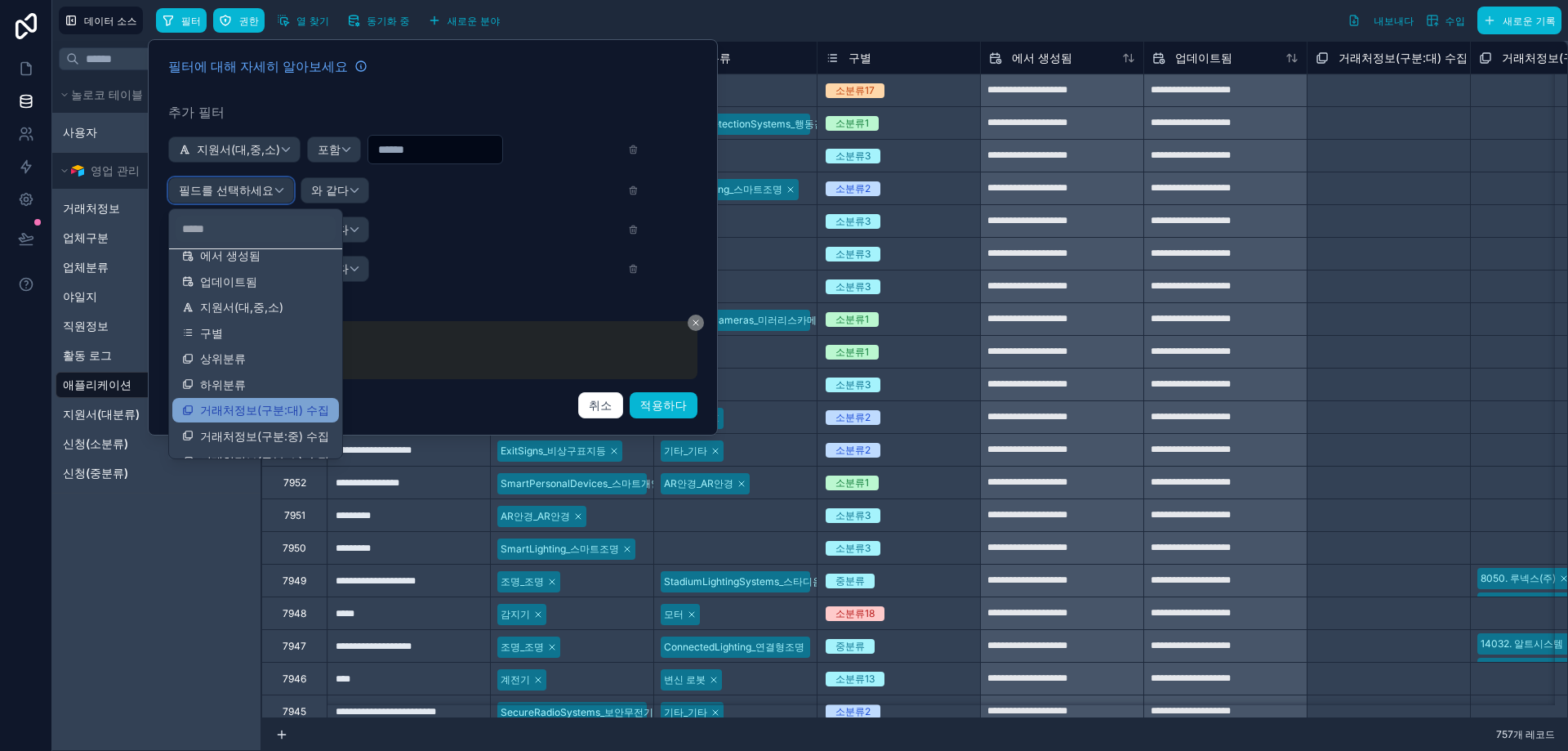 scroll, scrollTop: 141, scrollLeft: 0, axis: vertical 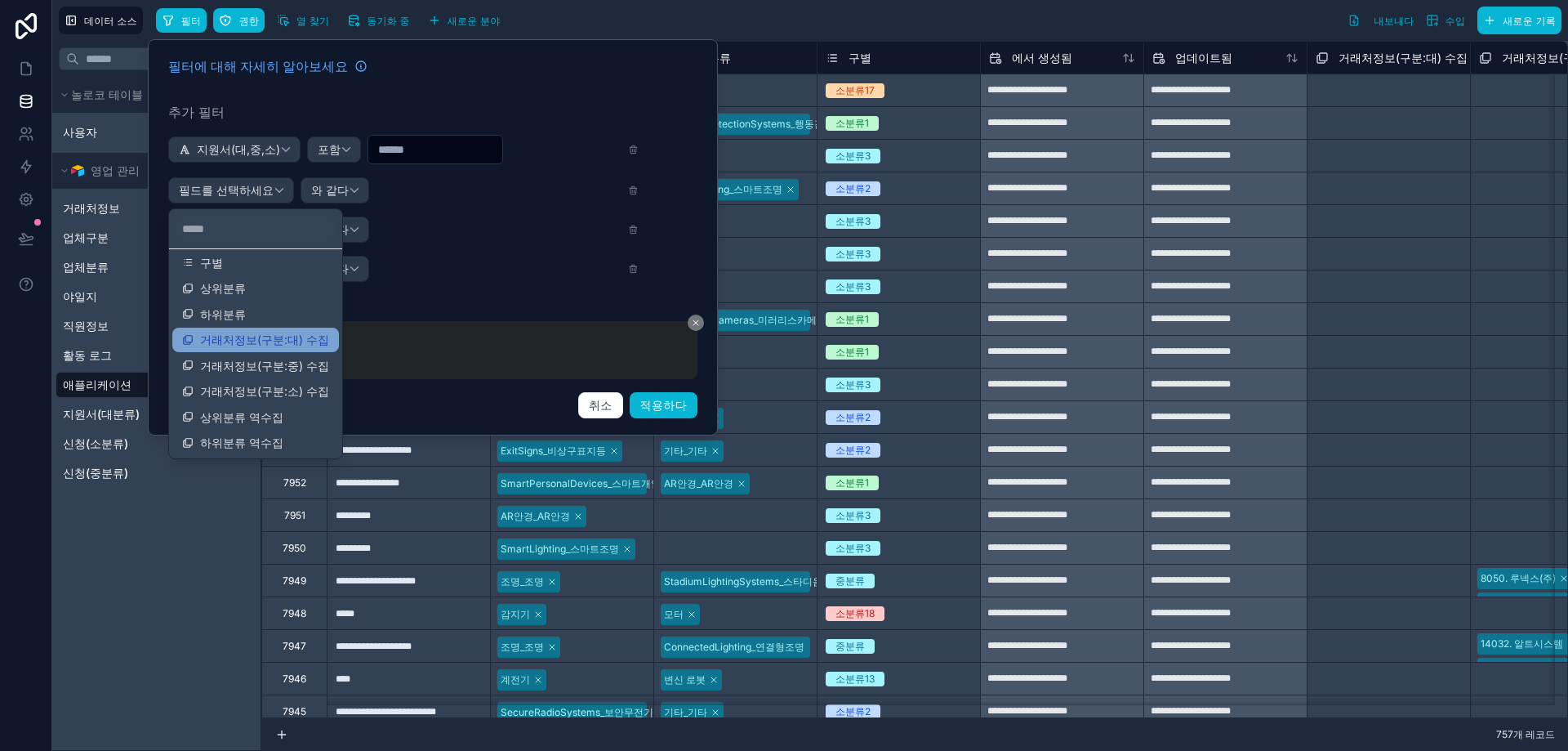 click on "거래처정보(구분:대) 수집" at bounding box center (265, 339) 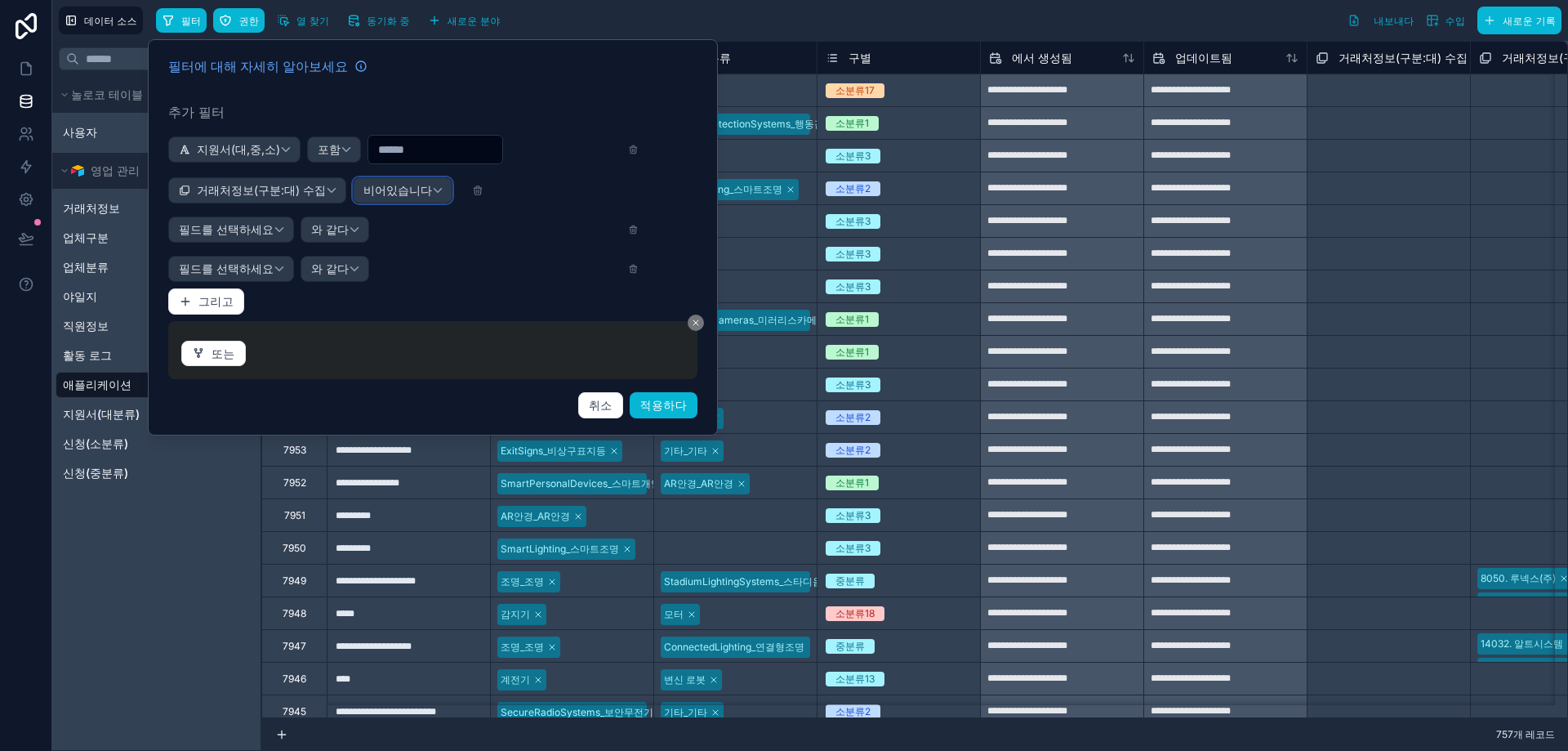 click on "비어있습니다" at bounding box center (398, 190) 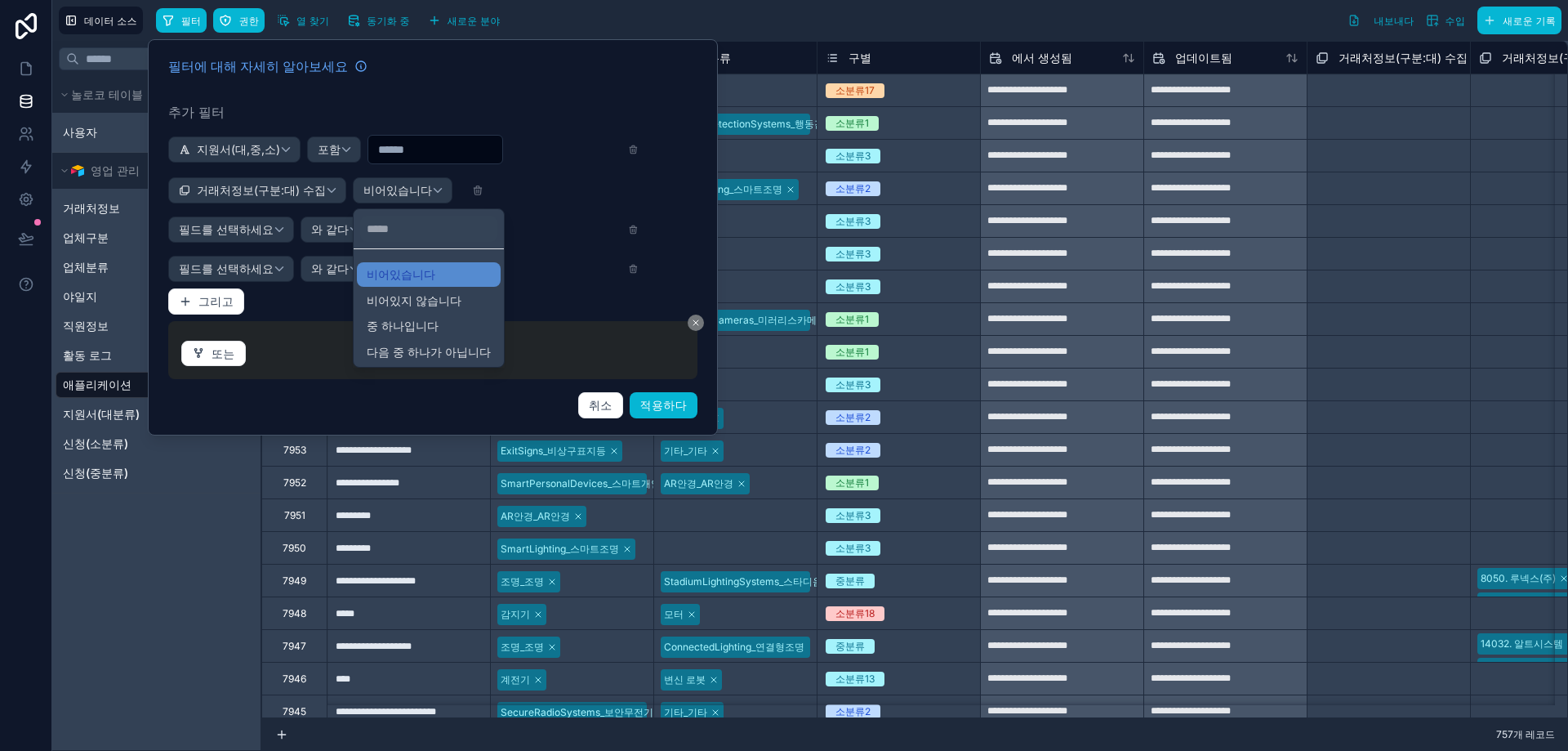 click on "중 하나입니다" at bounding box center [403, 325] 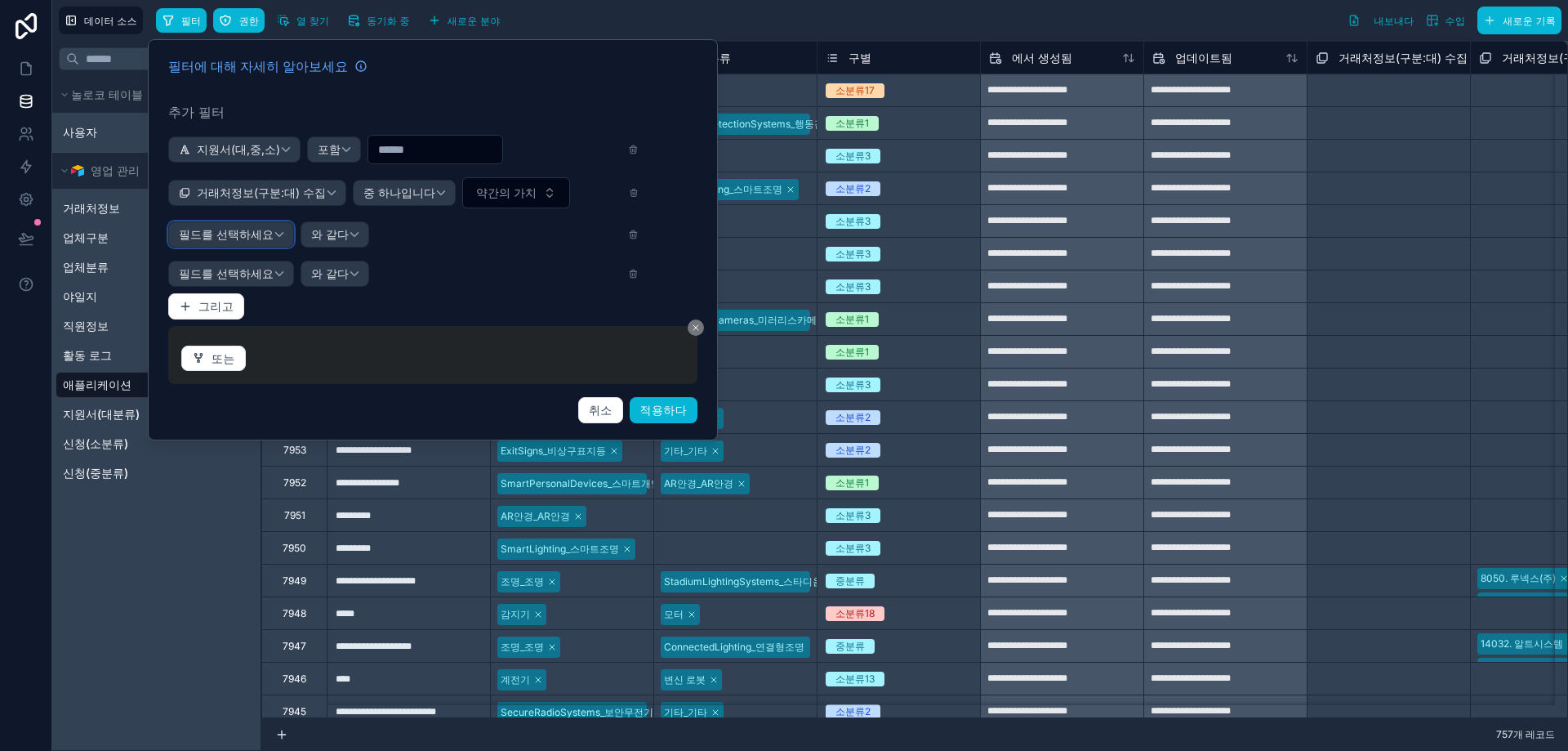 click on "필드를 선택하세요" at bounding box center (226, 234) 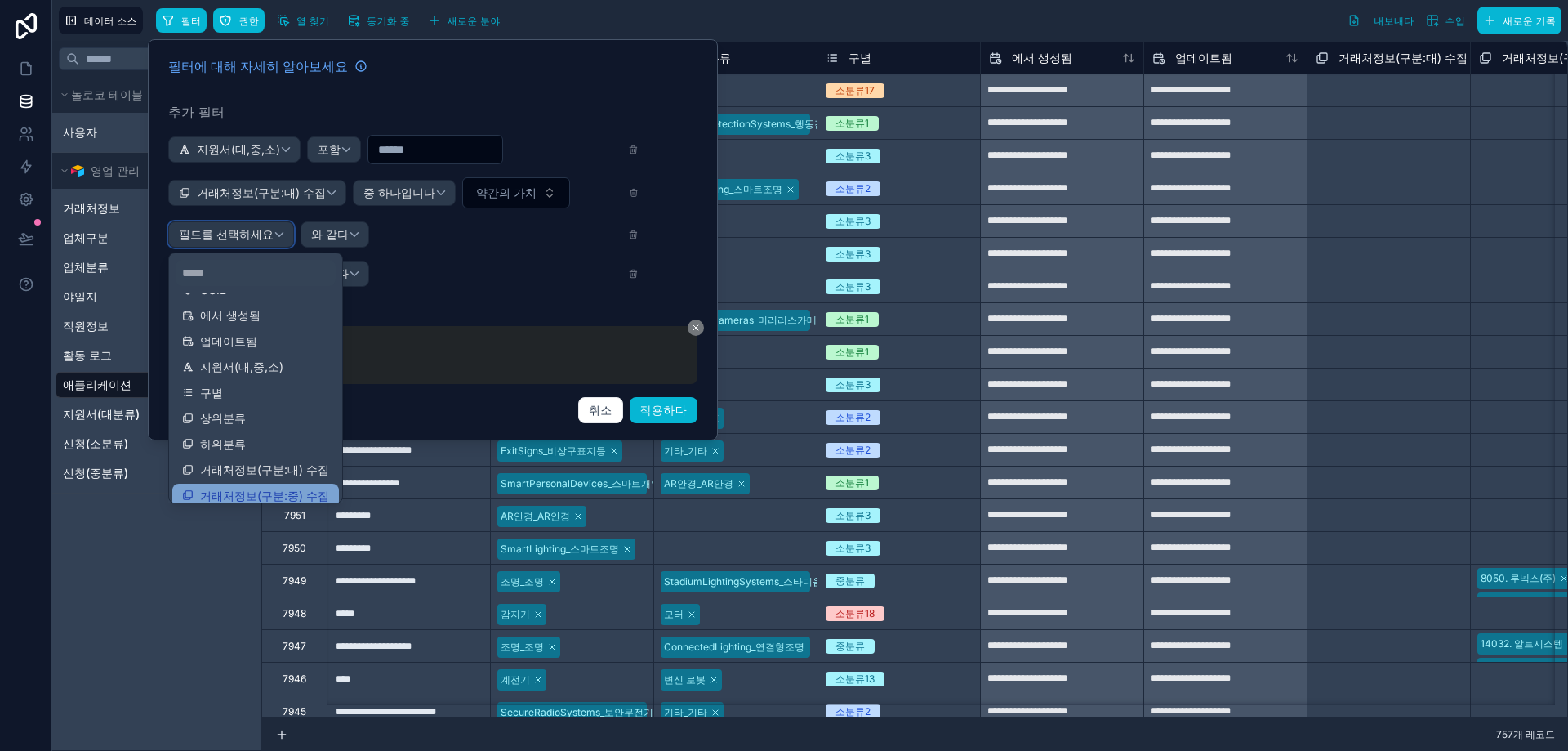 scroll, scrollTop: 141, scrollLeft: 0, axis: vertical 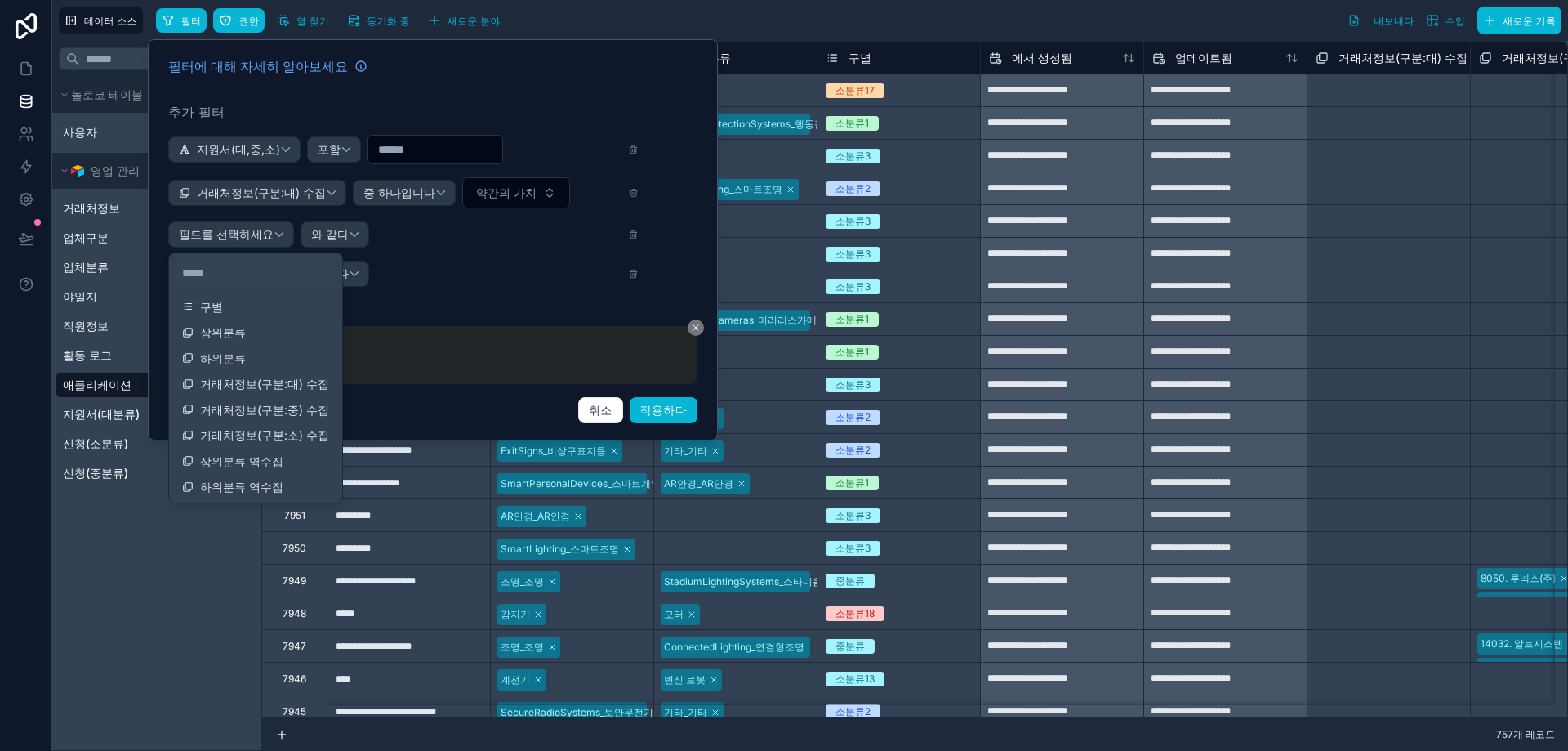 drag, startPoint x: 307, startPoint y: 411, endPoint x: 315, endPoint y: 413, distance: 8.246211 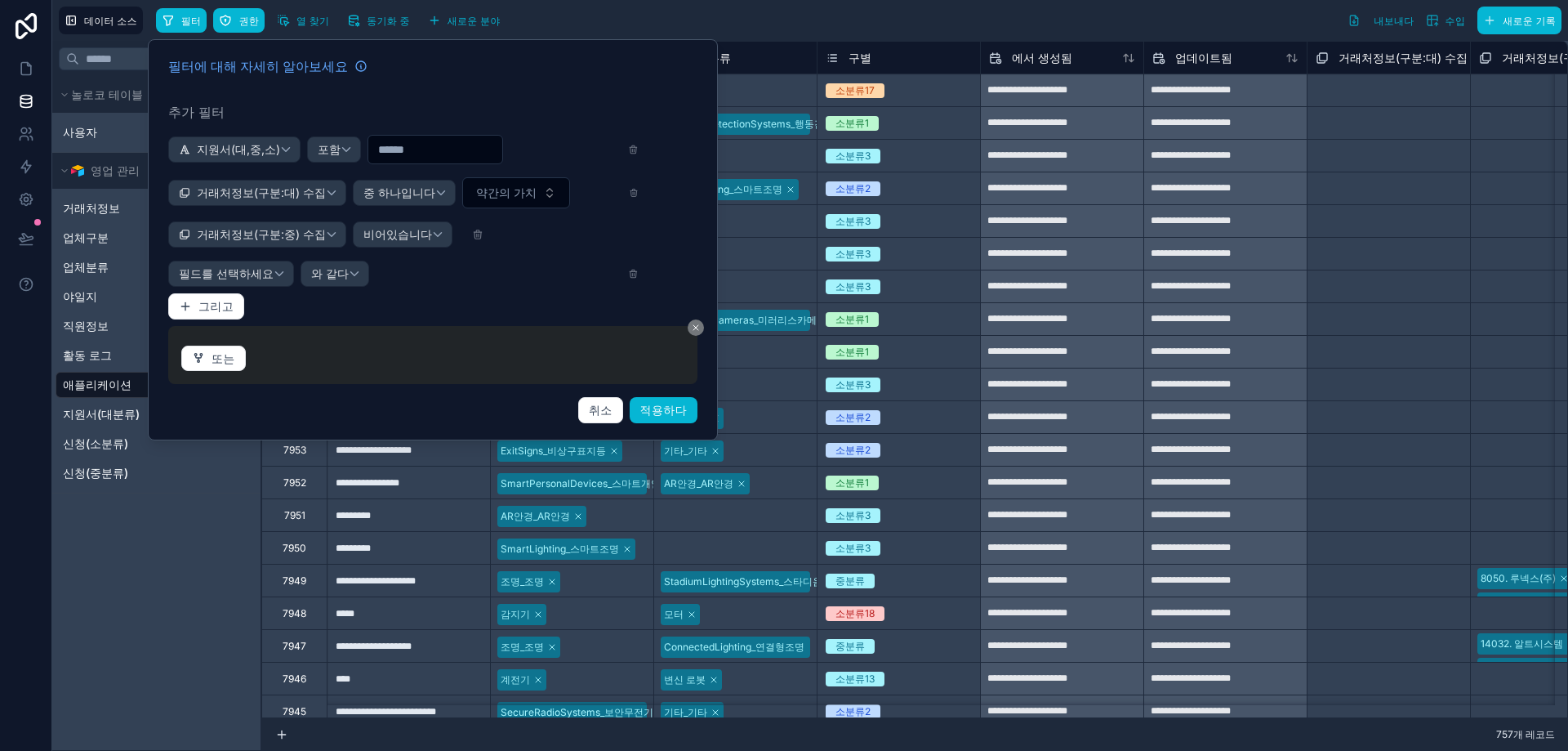 click on "지원서(대,중,소) 포함 거래처정보(구분:대) 수집 중 하나입니다 약간의 가치 거래처정보(구분:중) 수집 비어있습니다 필드를 선택하세요 와 같다" at bounding box center (403, 211) 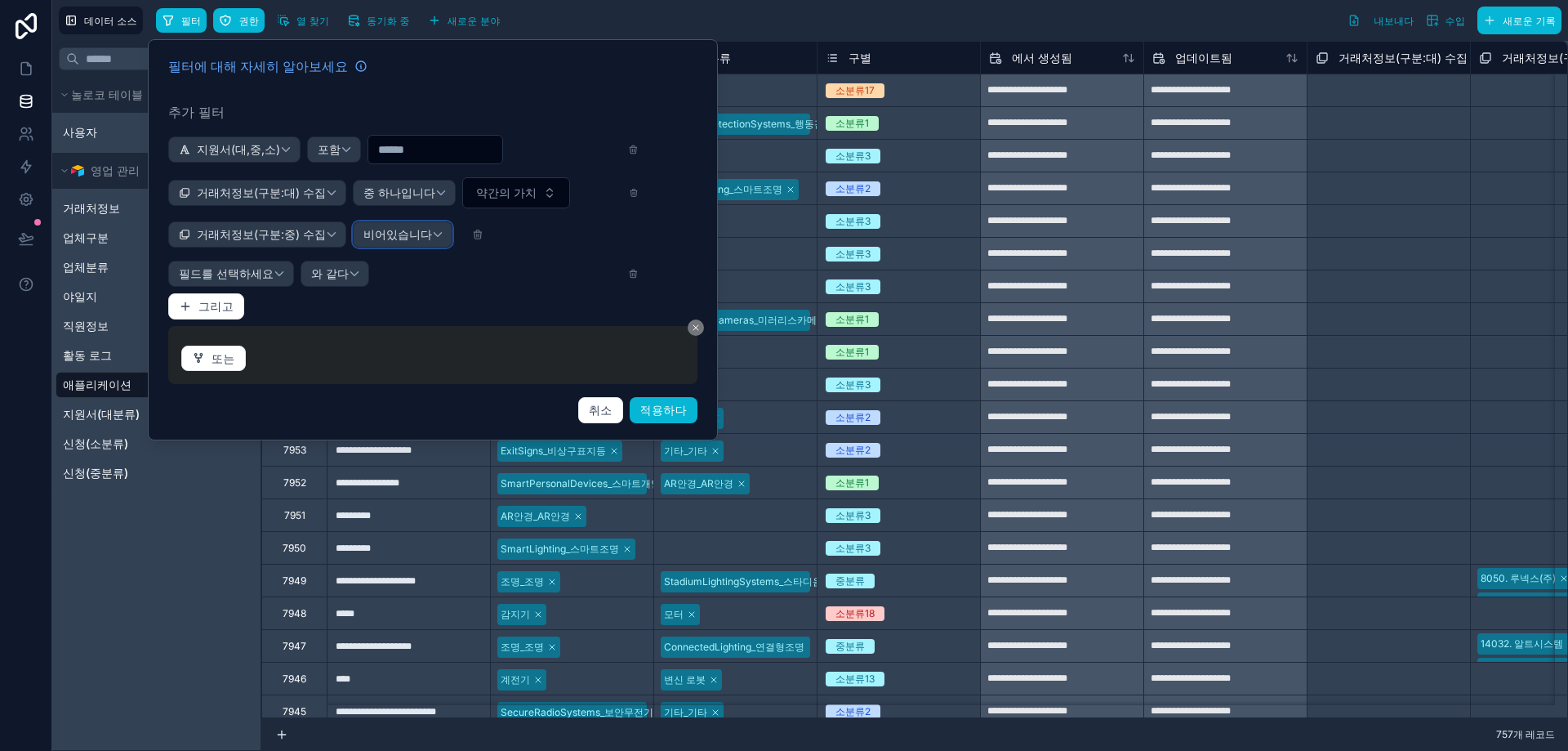 click on "비어있습니다" at bounding box center (398, 234) 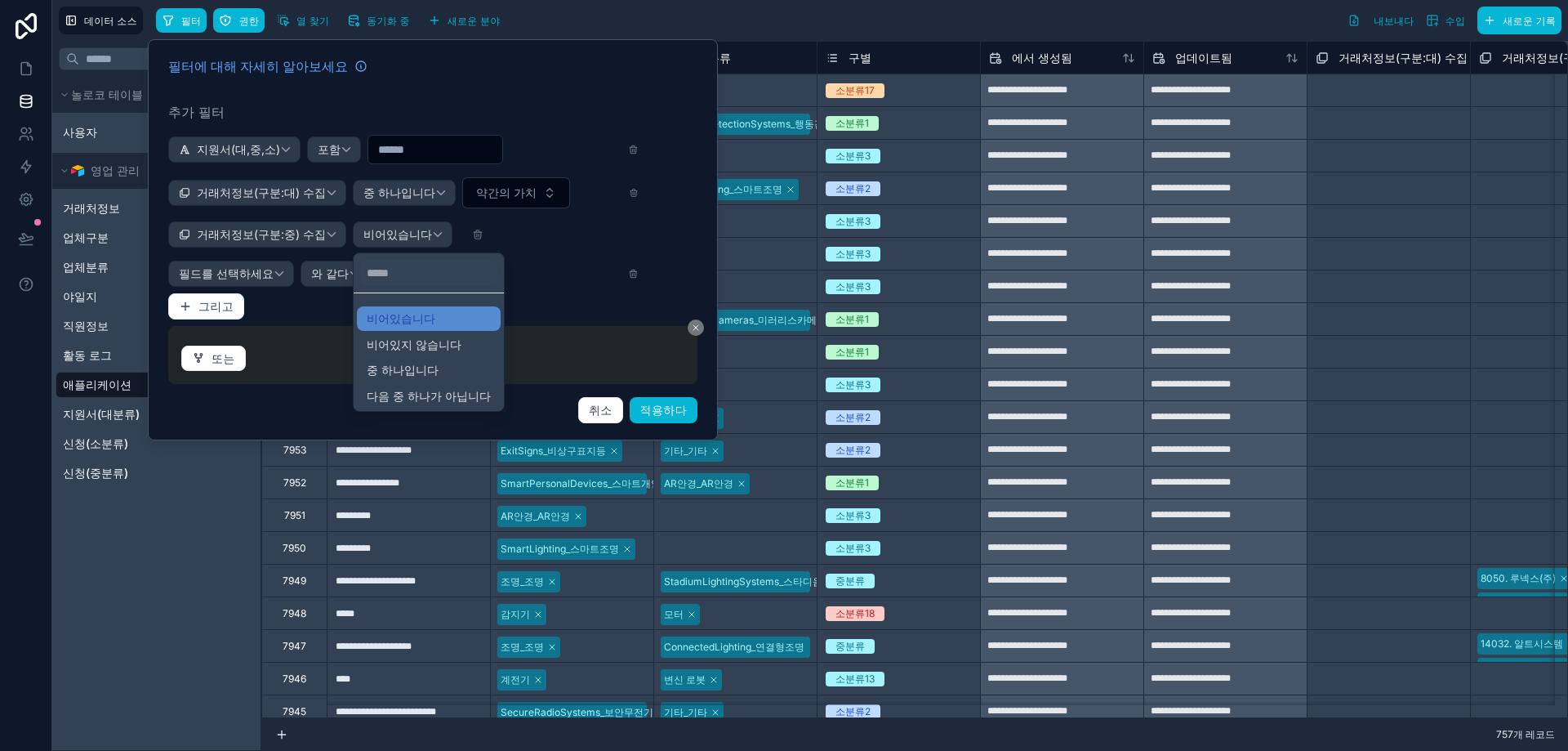 click on "중 하나입니다" at bounding box center (429, 370) 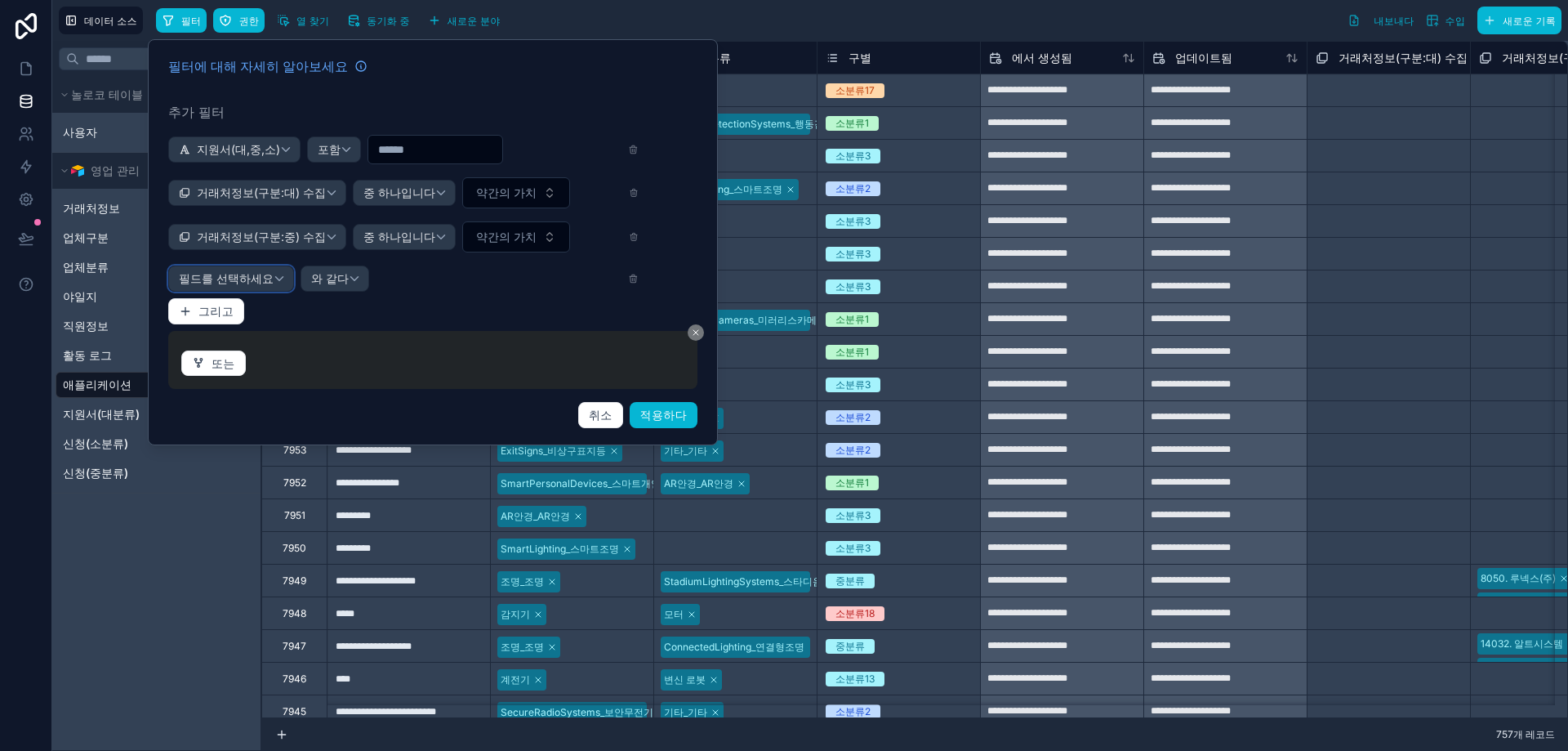 click on "필드를 선택하세요" at bounding box center [226, 278] 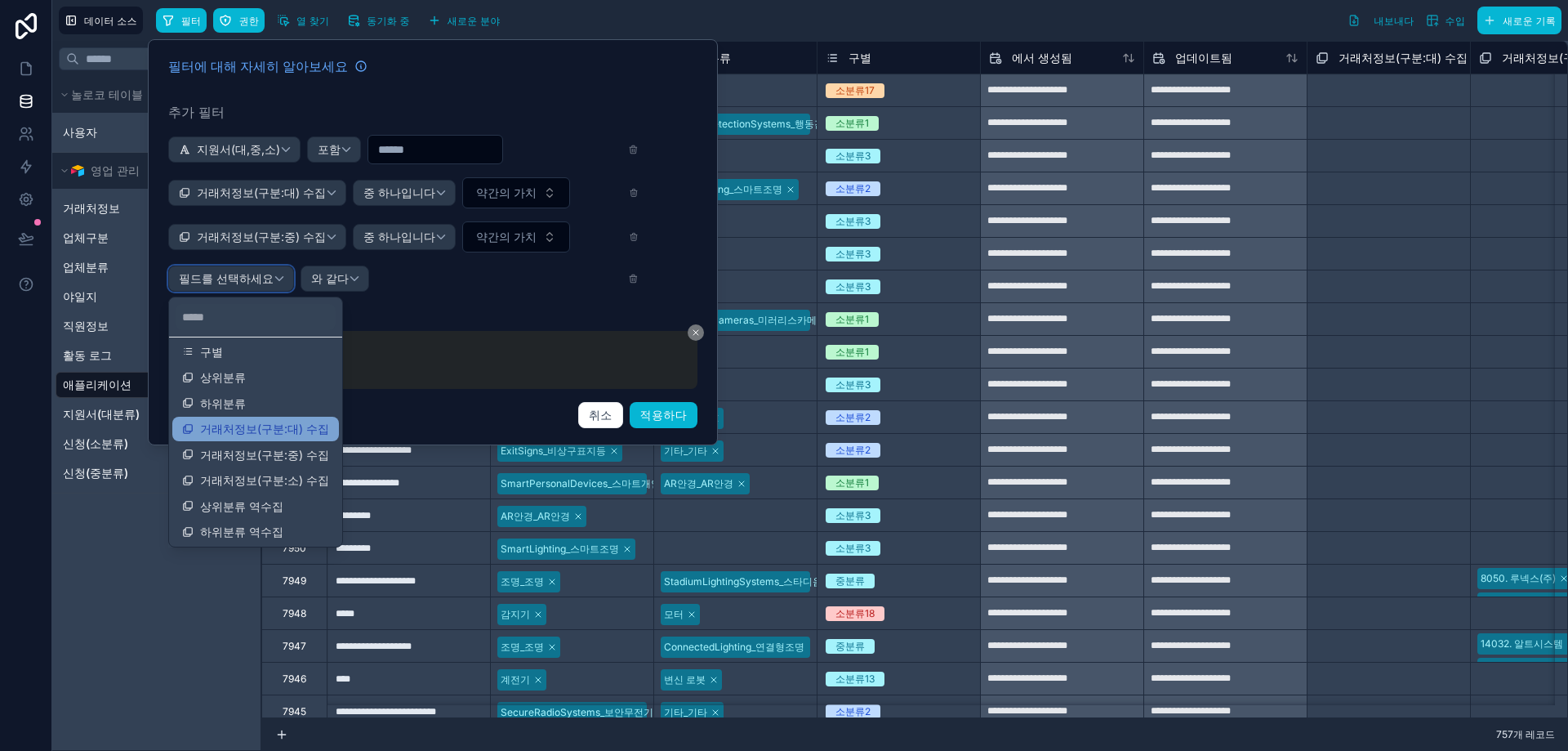 scroll, scrollTop: 141, scrollLeft: 0, axis: vertical 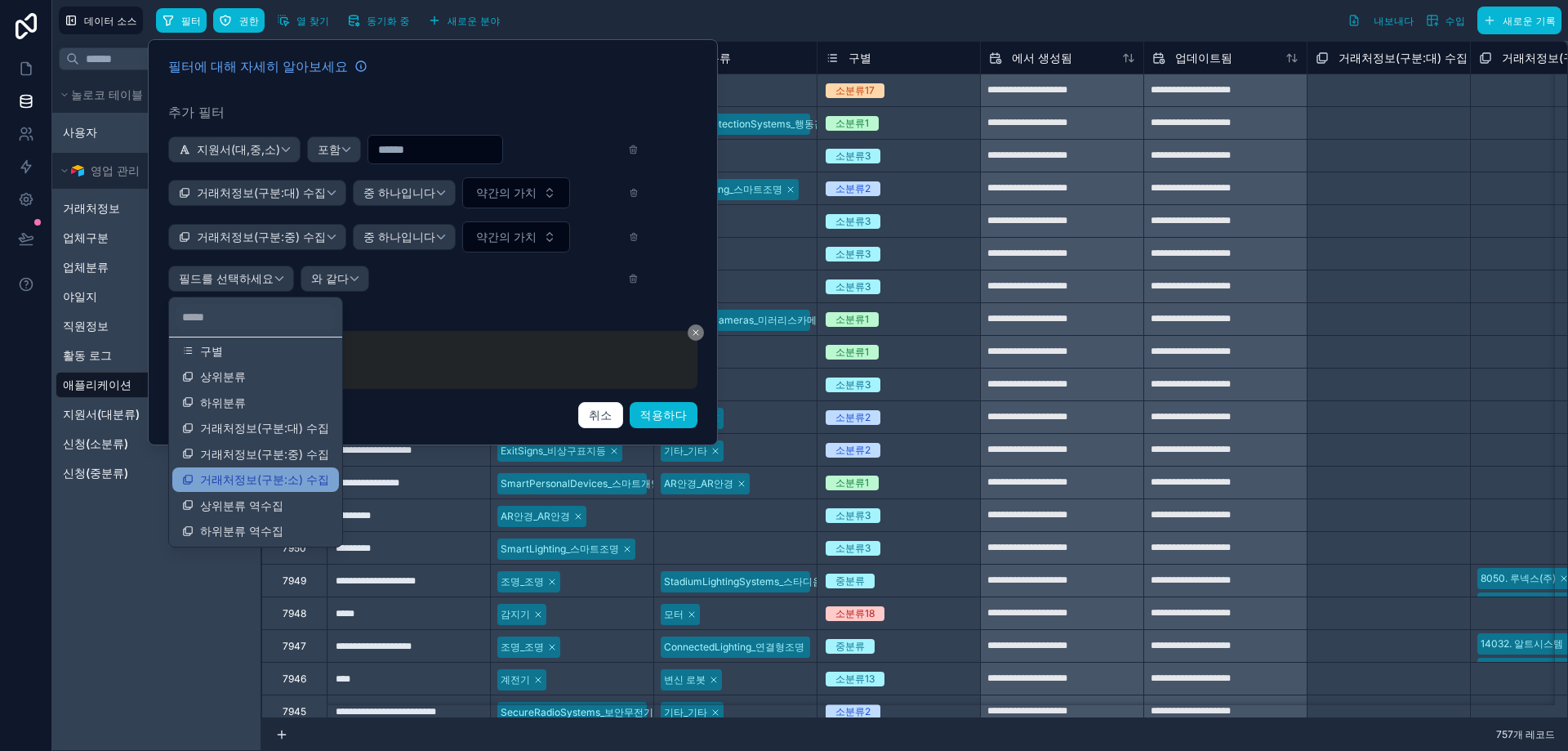 click on "거래처정보(구분:소) 수집" at bounding box center (265, 479) 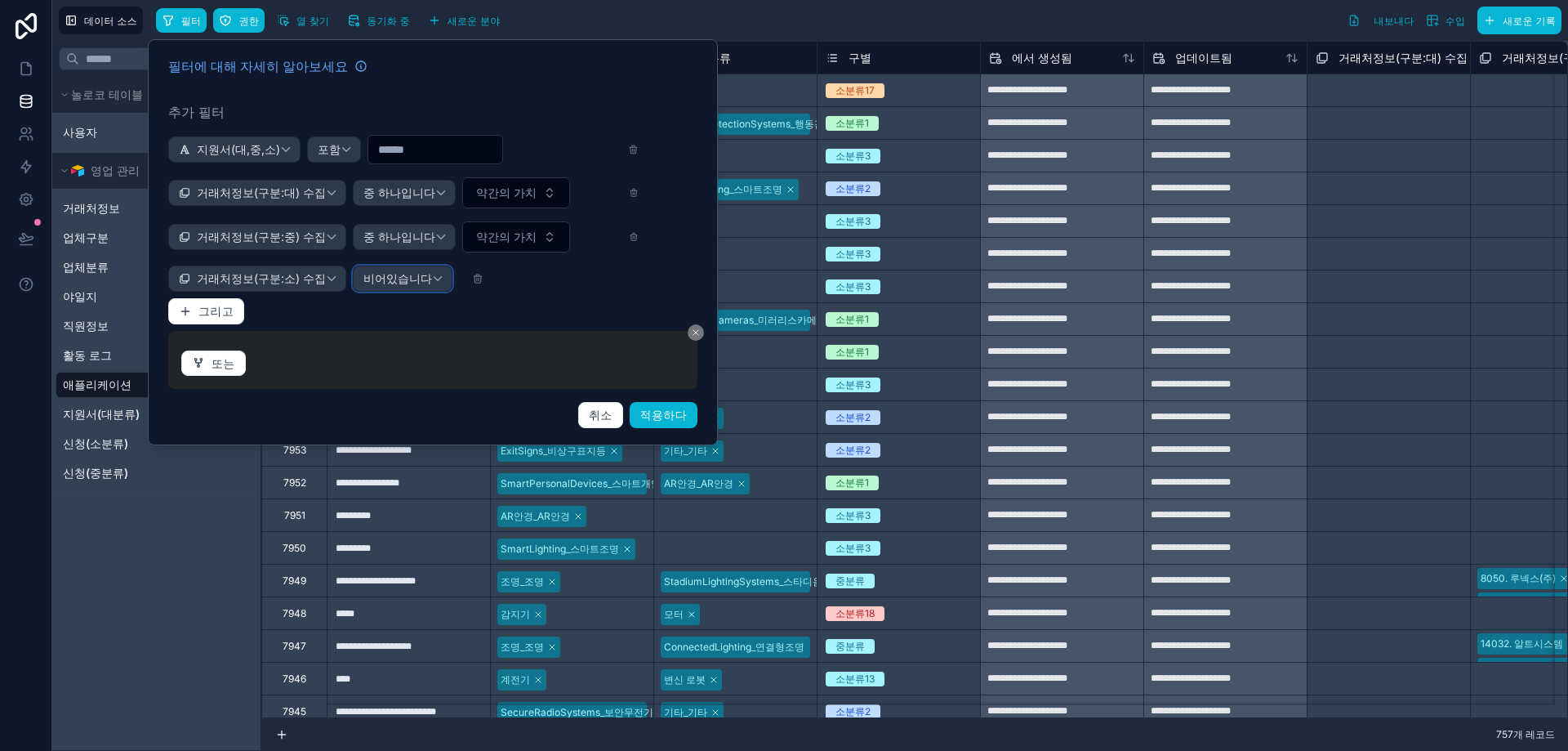 click on "비어있습니다" at bounding box center (403, 279) 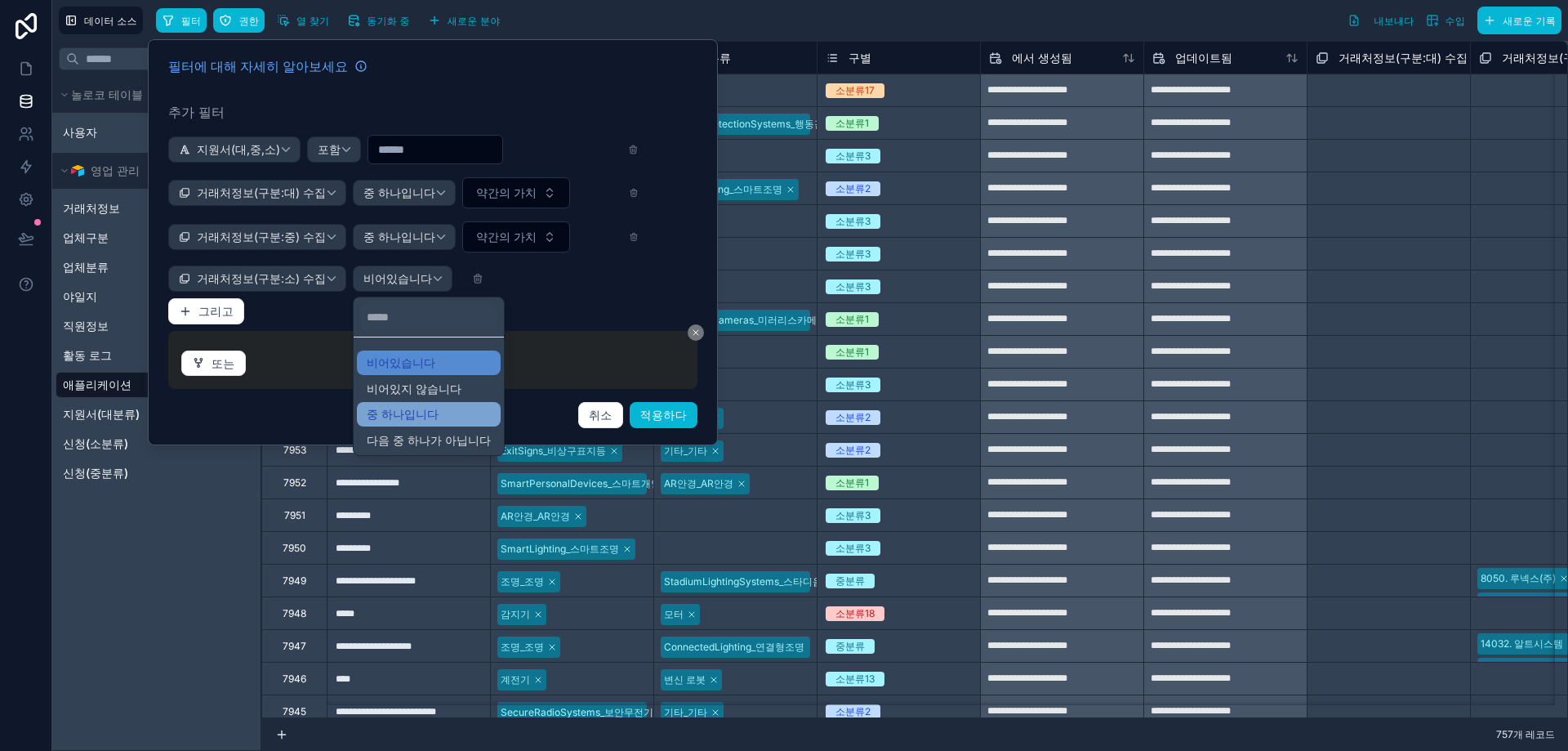 click on "중 하나입니다" at bounding box center (429, 414) 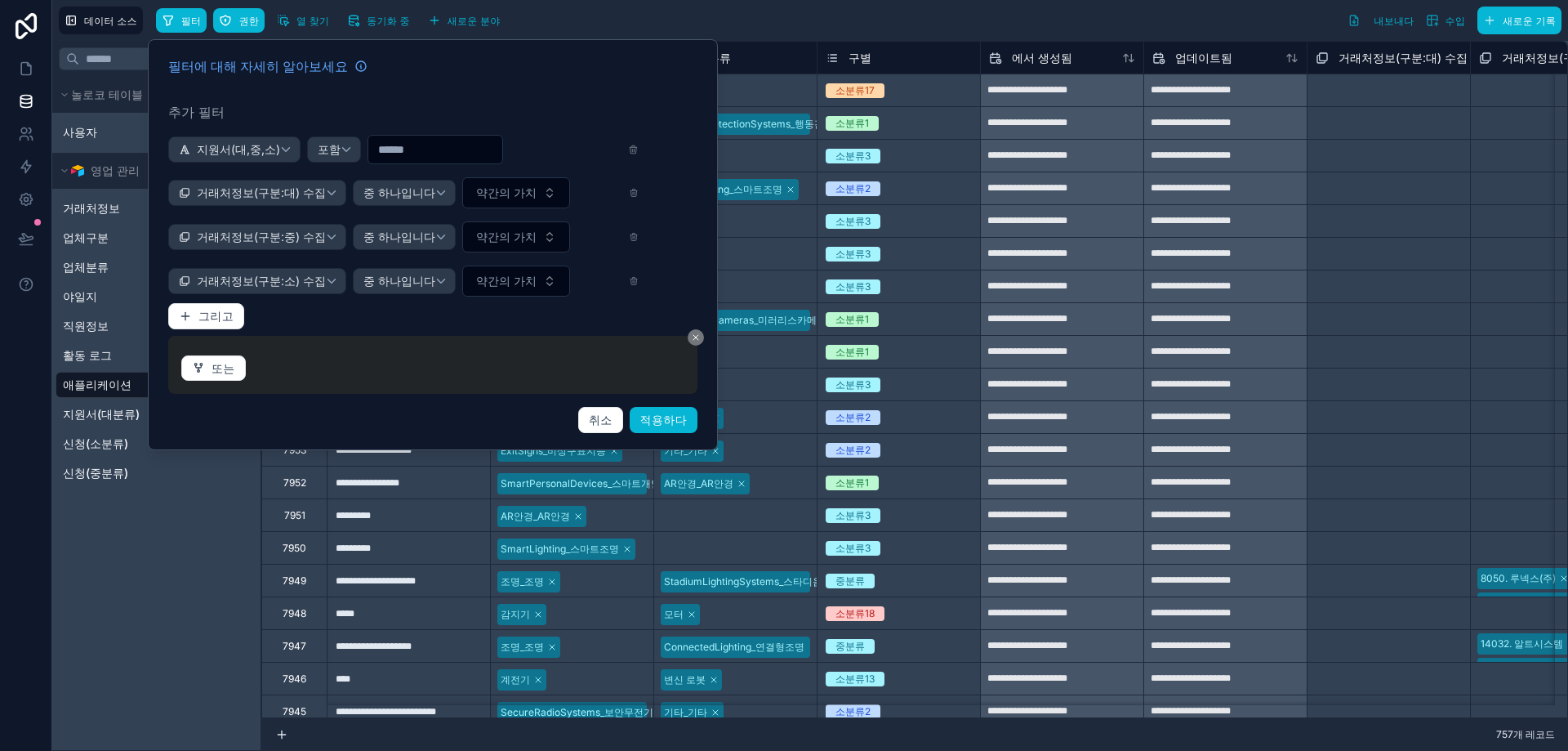 click on "또는" at bounding box center (433, 365) 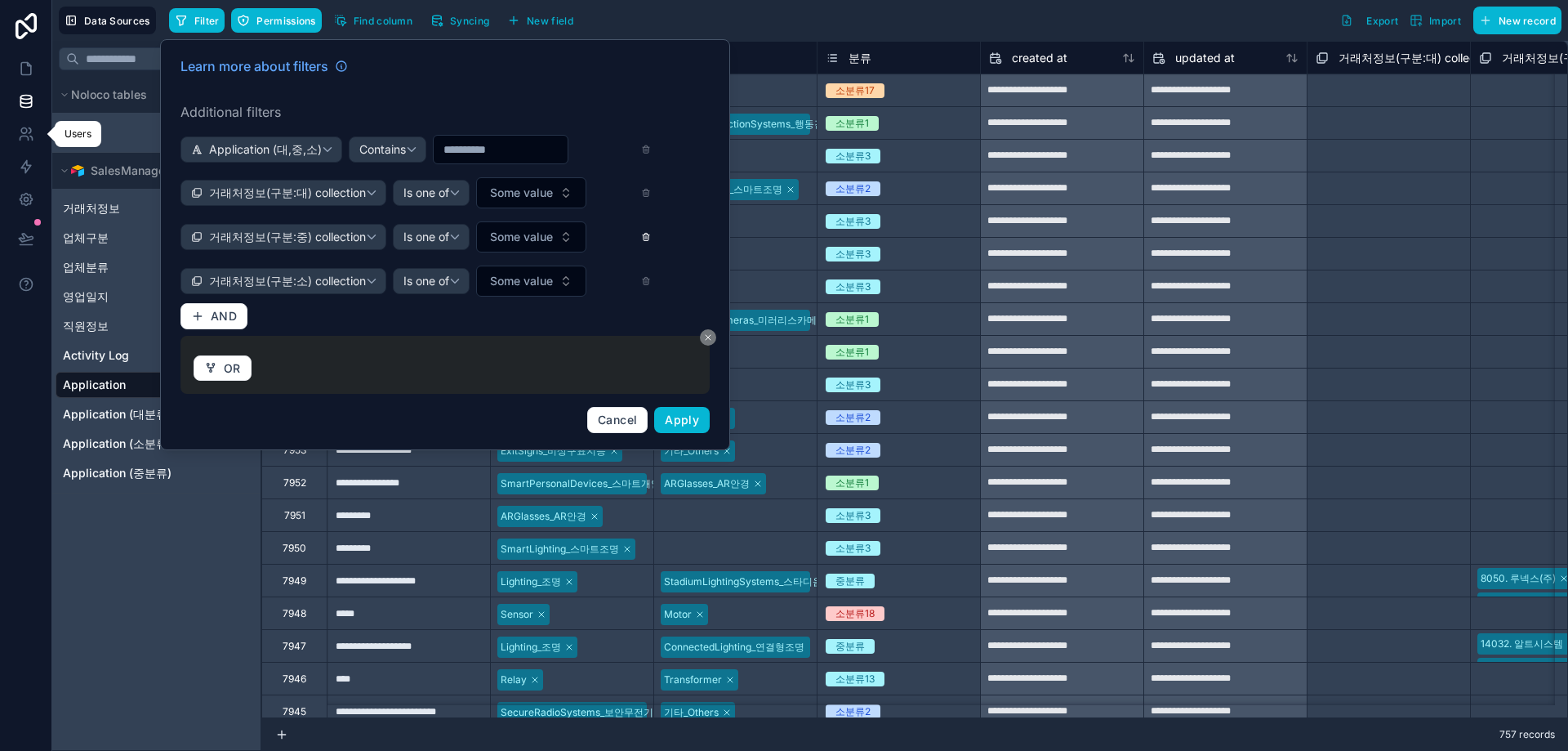 click 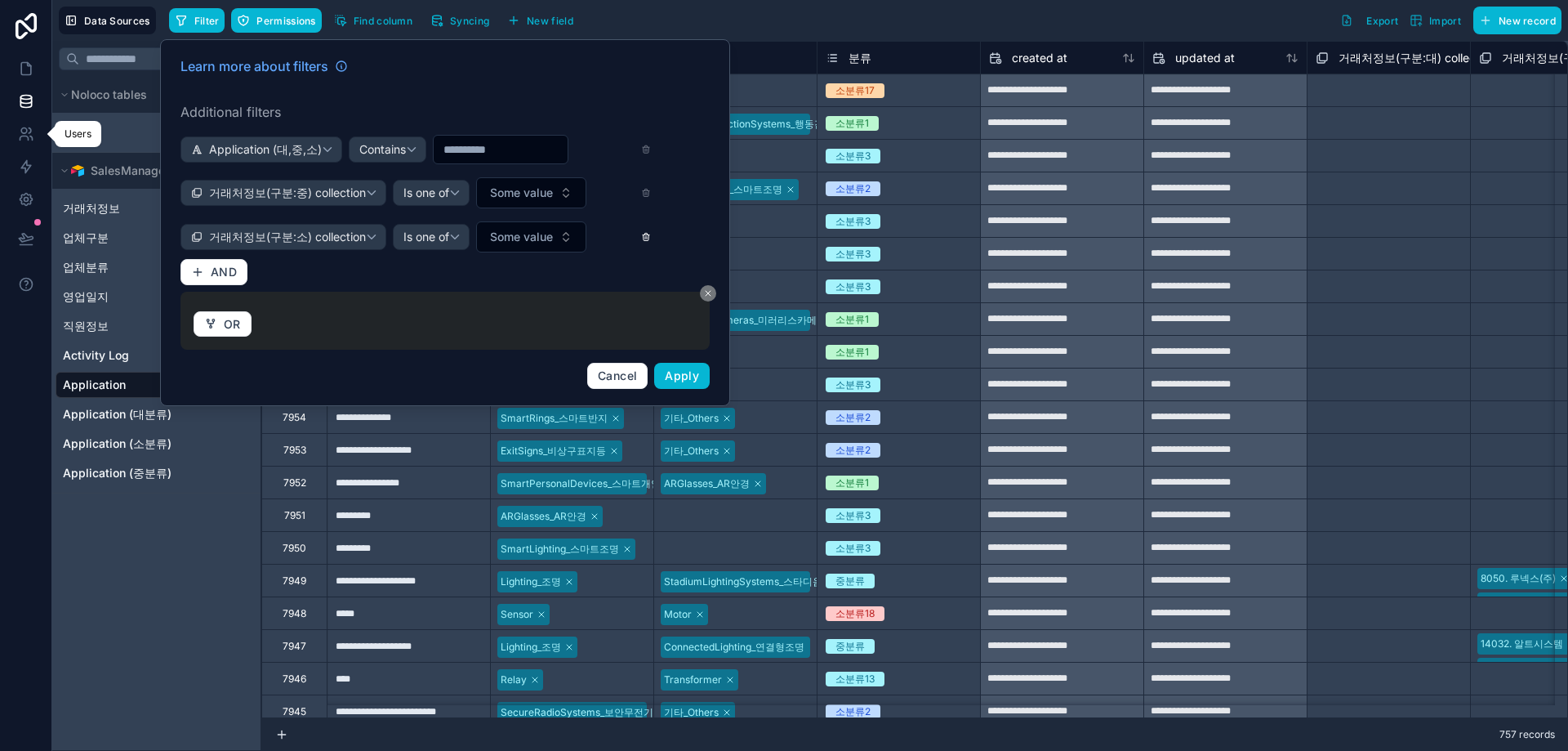 click 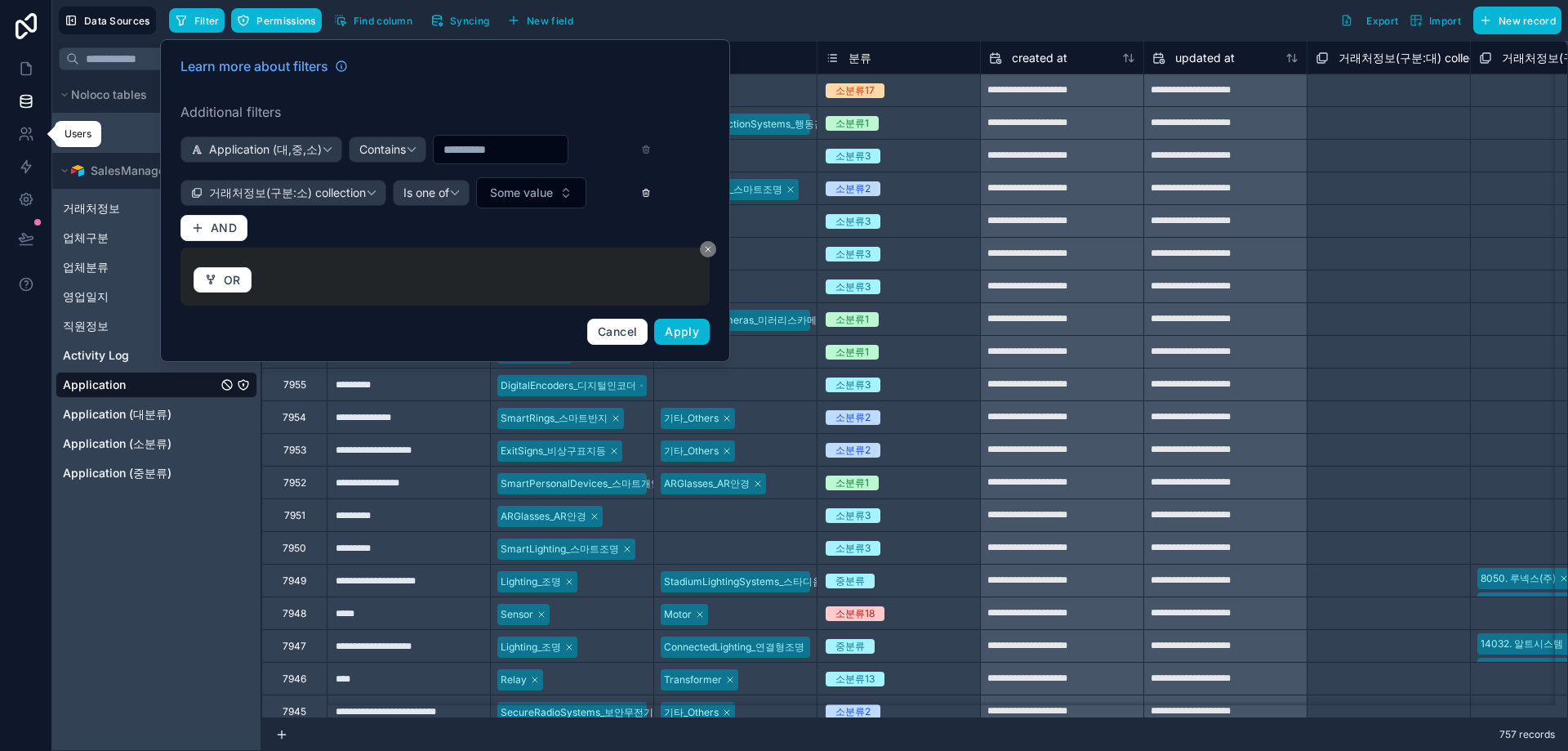 click 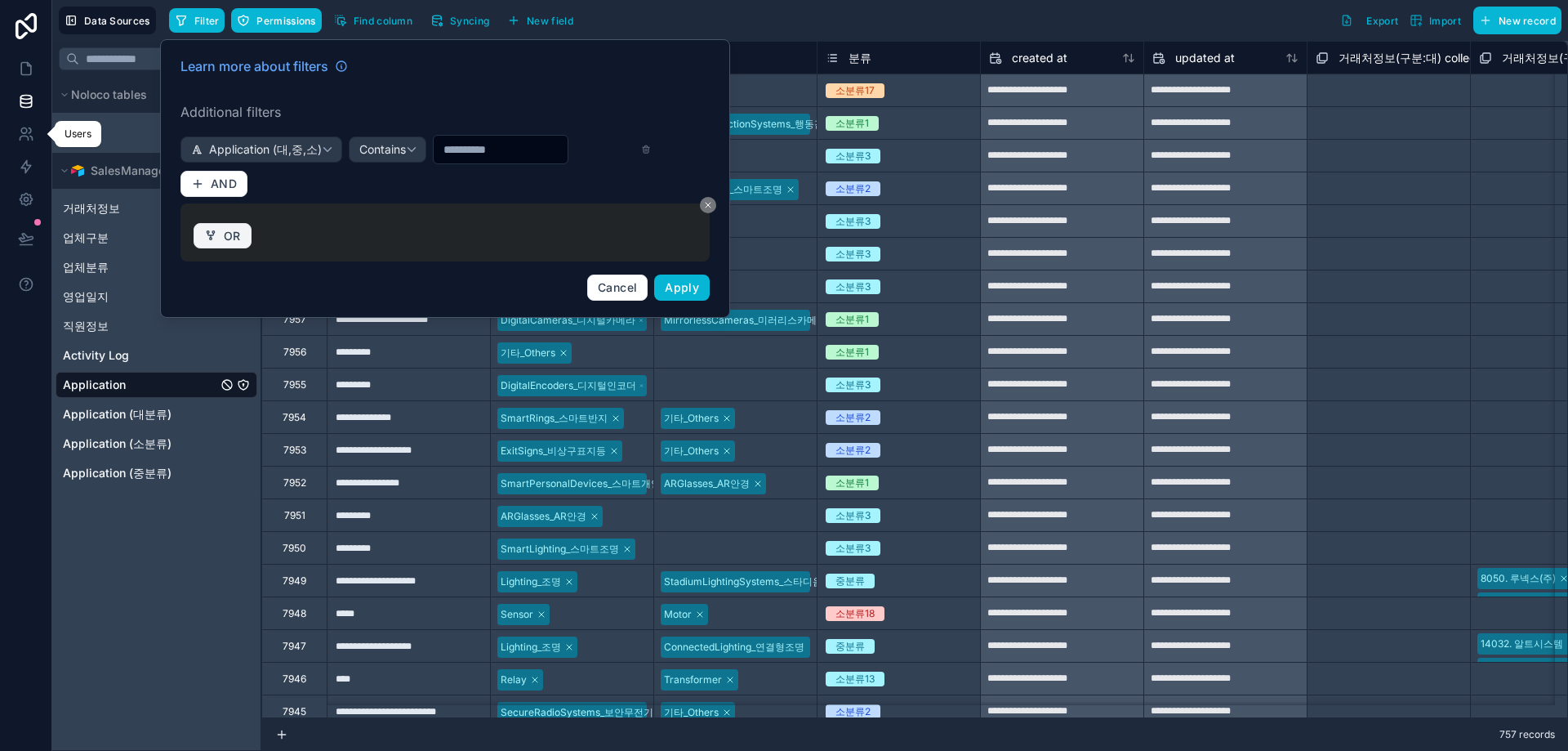 click 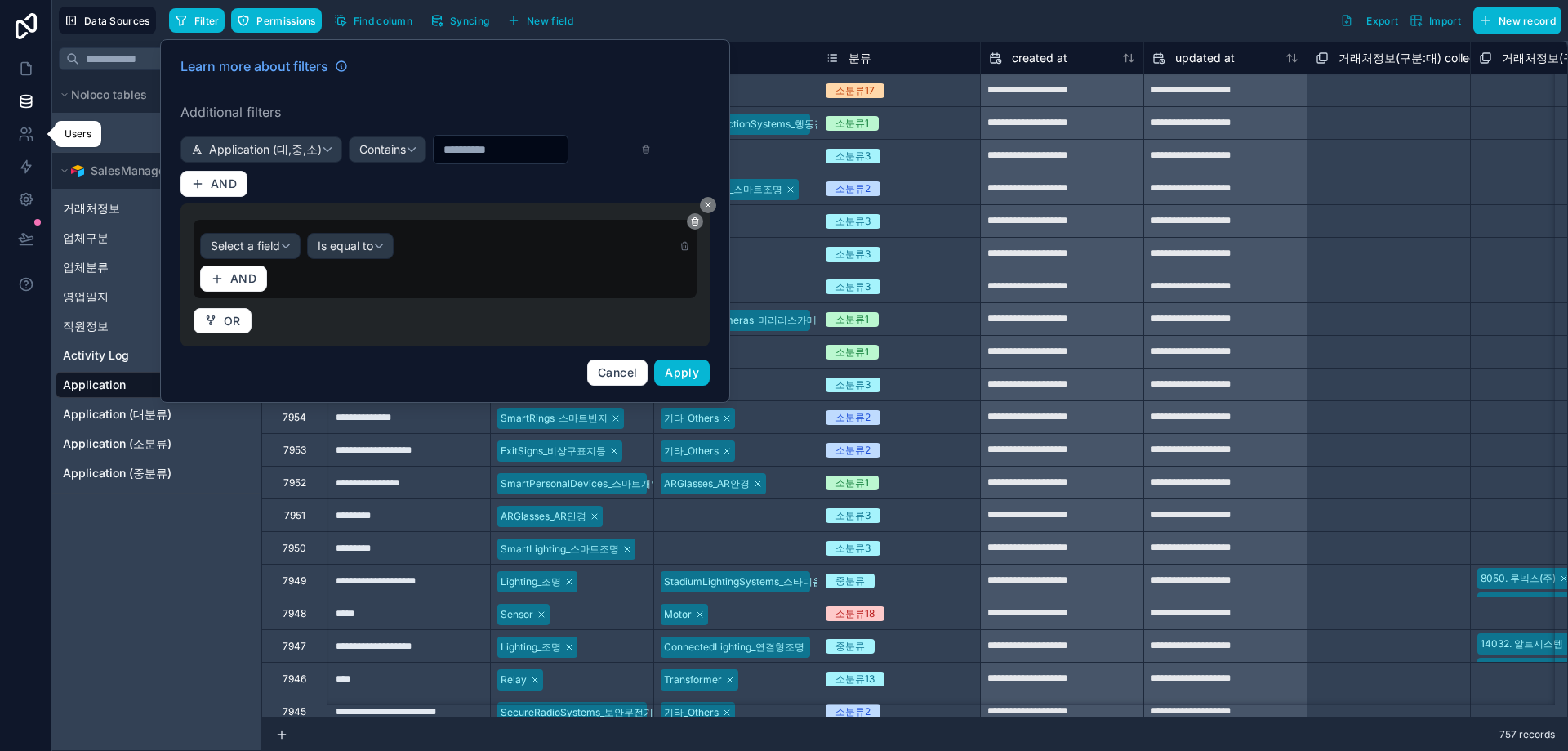 click on "Select a field Is equal to AND OR" at bounding box center (445, 275) 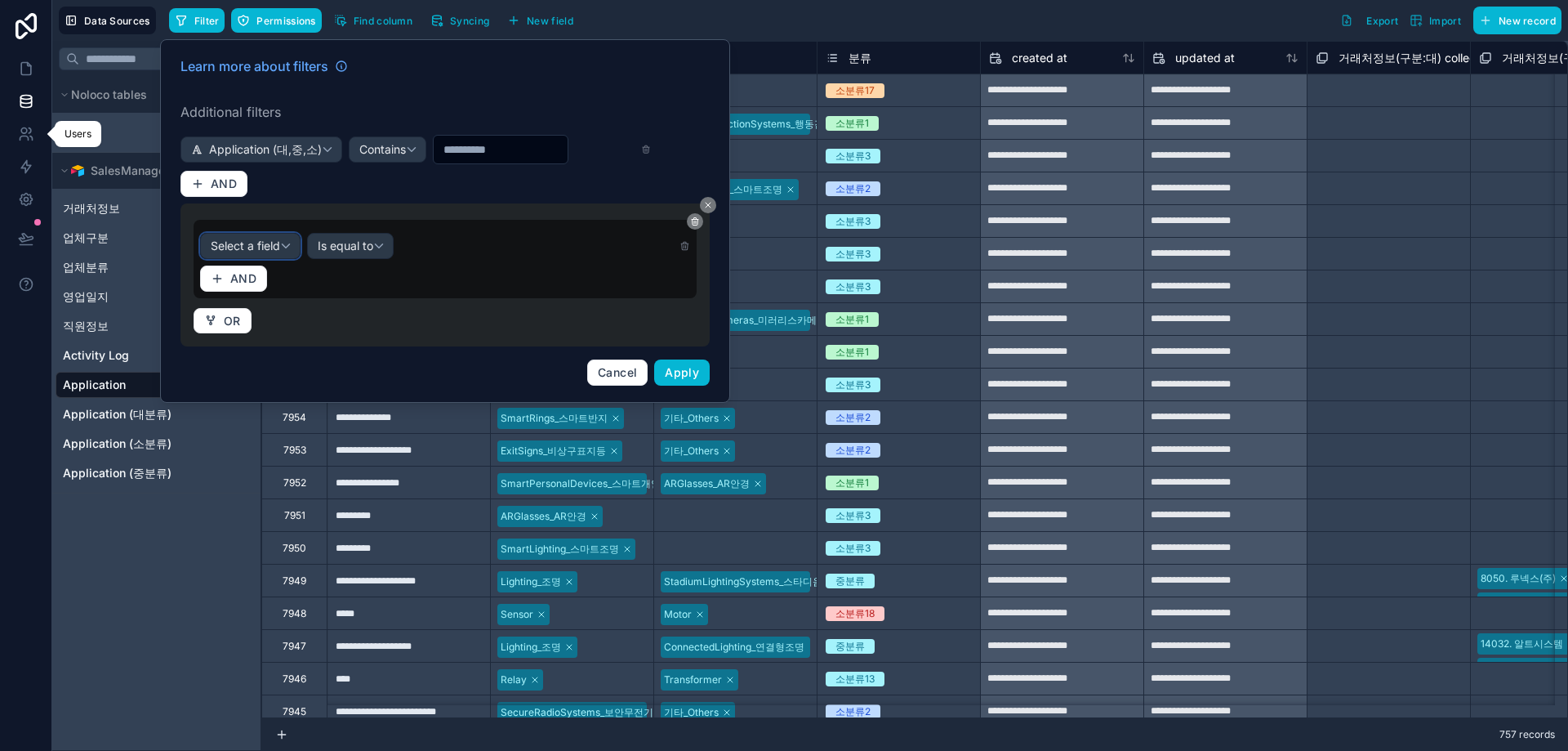 click on "Select a field" at bounding box center (245, 245) 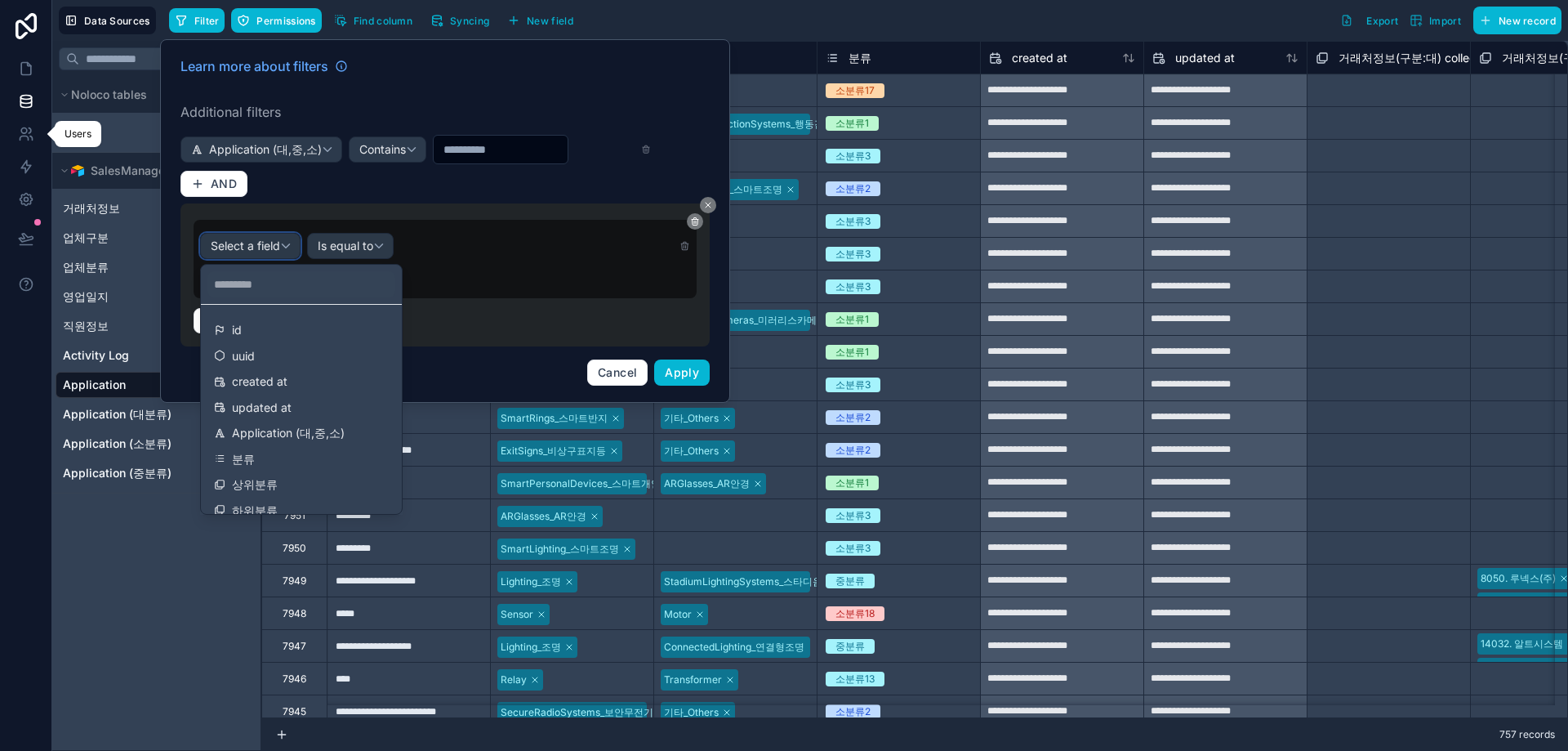 scroll, scrollTop: 141, scrollLeft: 0, axis: vertical 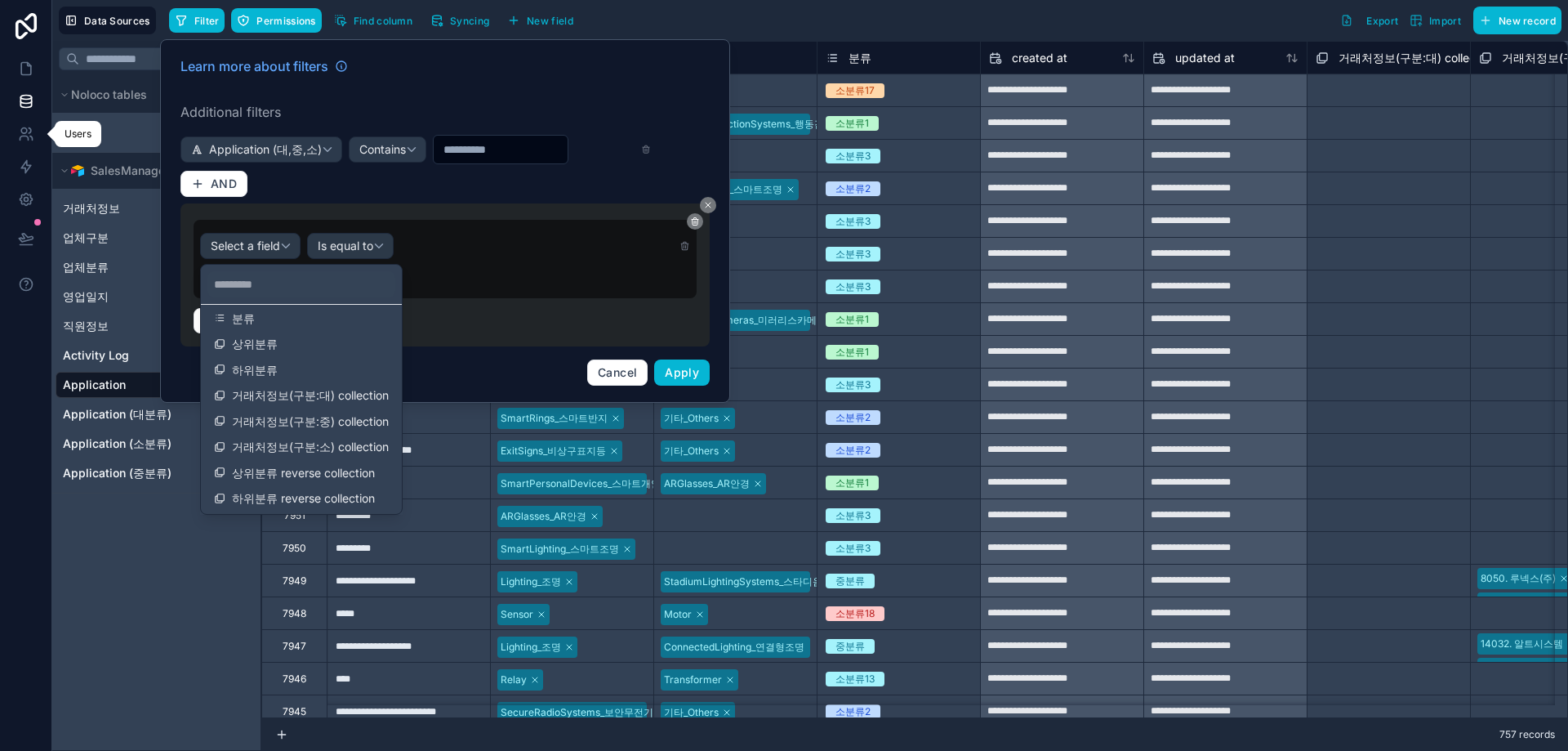 click on "거래처정보(구분:대) collection" at bounding box center (310, 396) 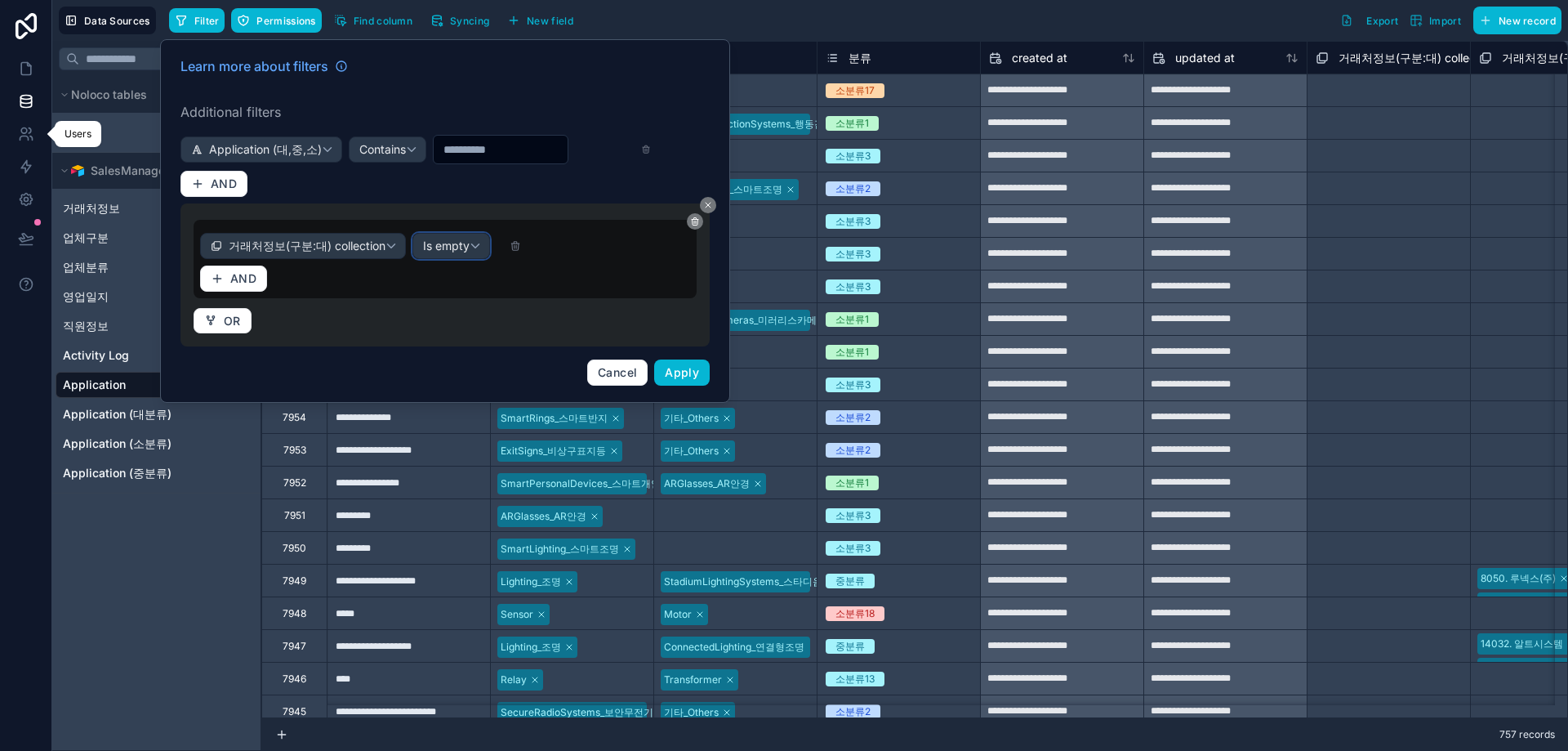 click on "Is empty" at bounding box center (446, 246) 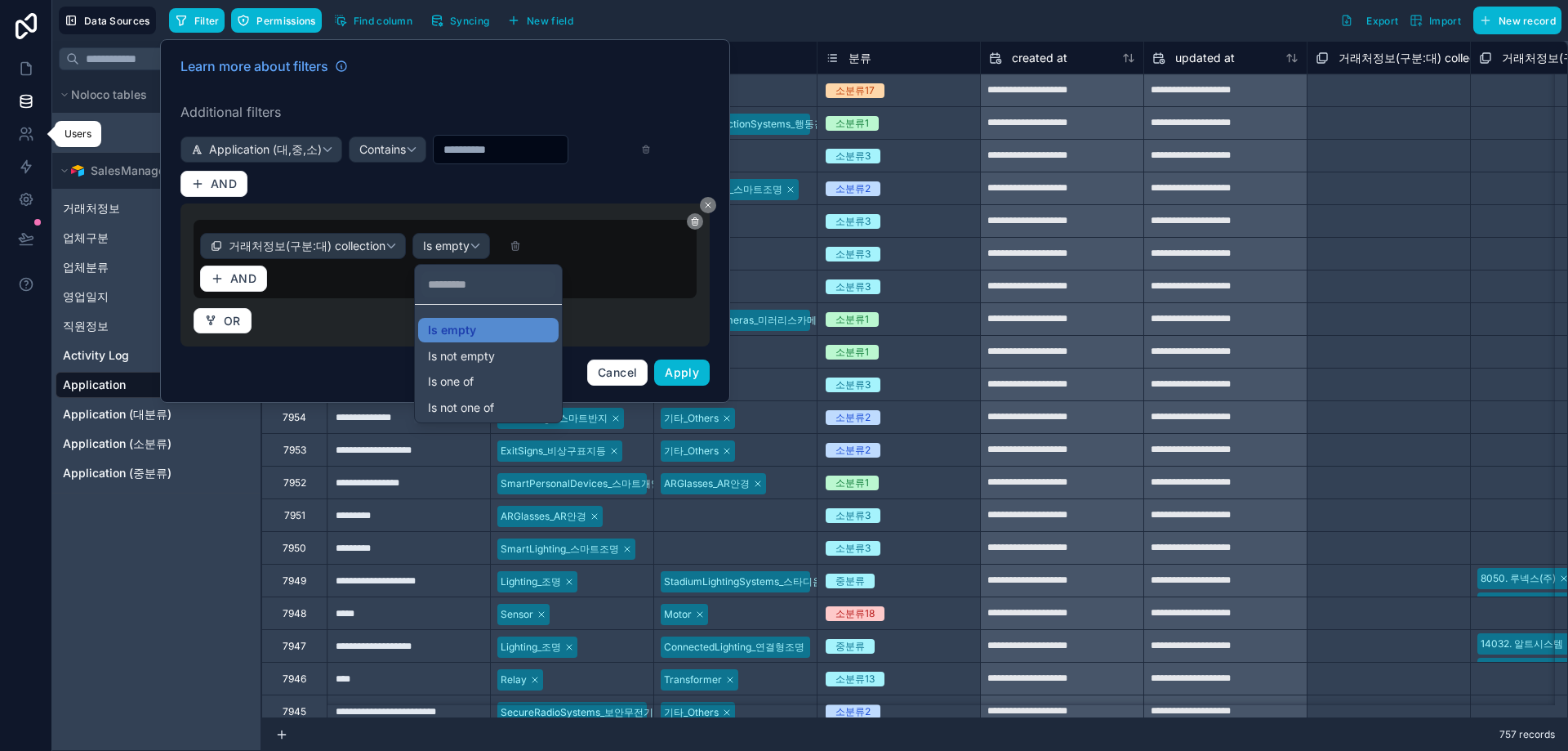 click at bounding box center (445, 221) 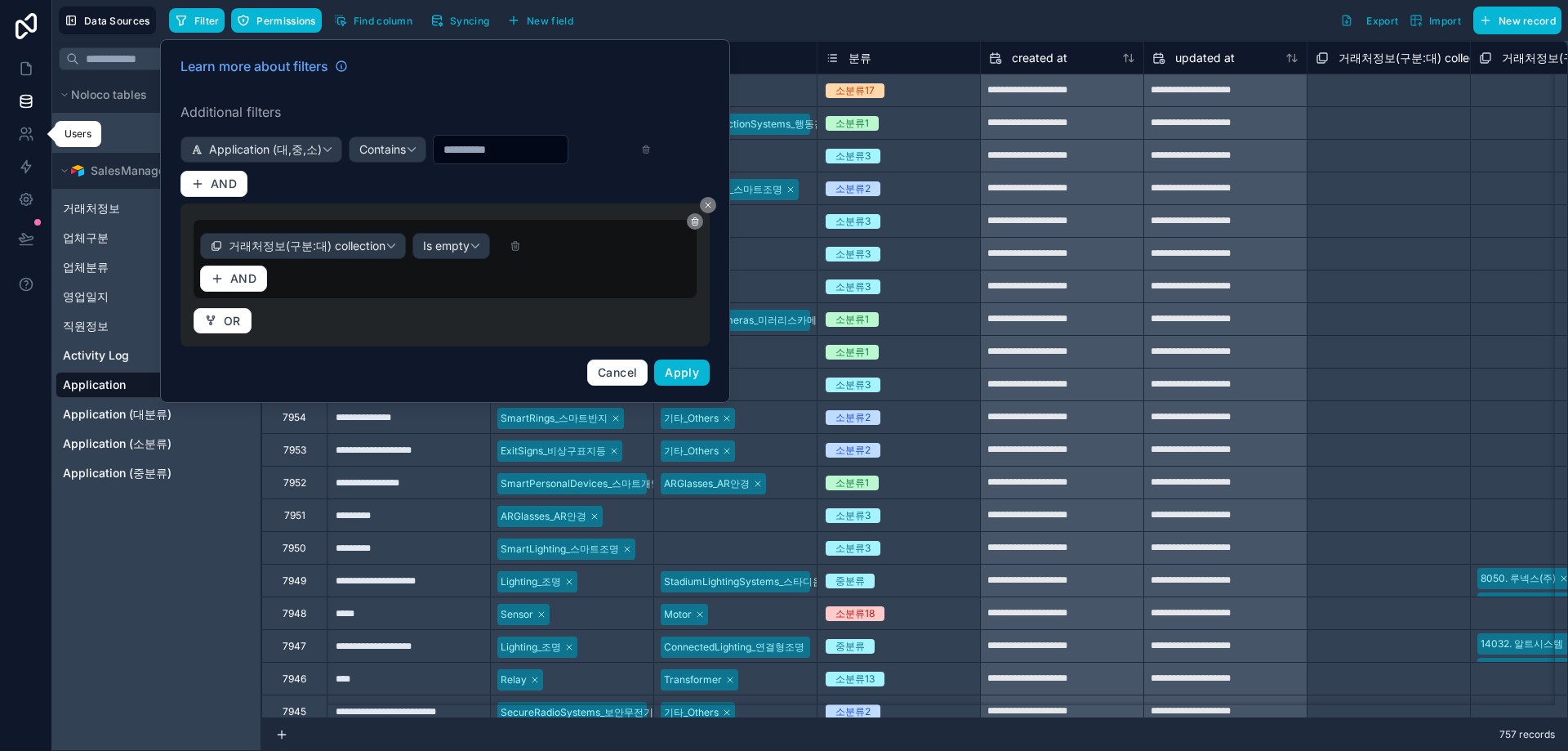 click at bounding box center [593, 246] 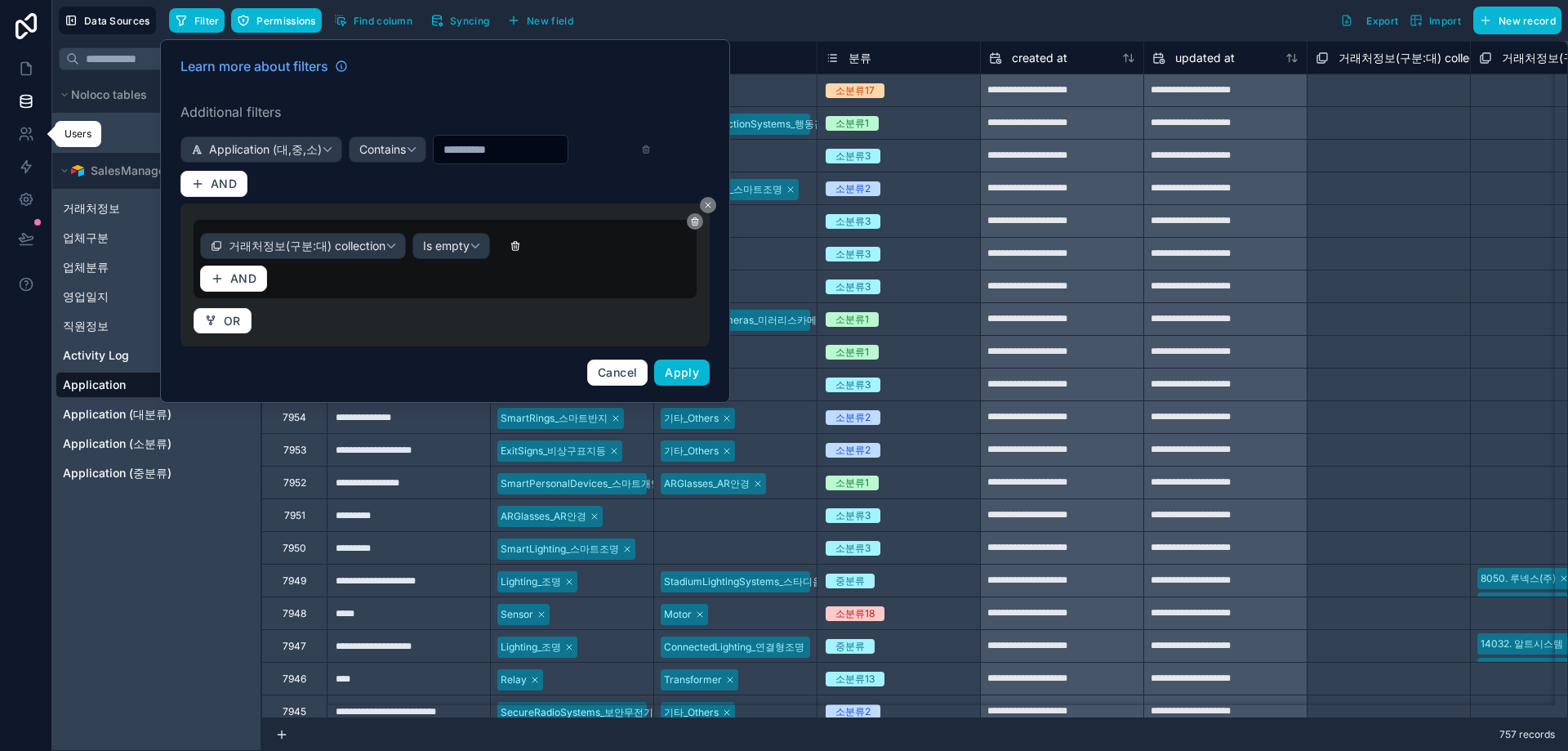 click 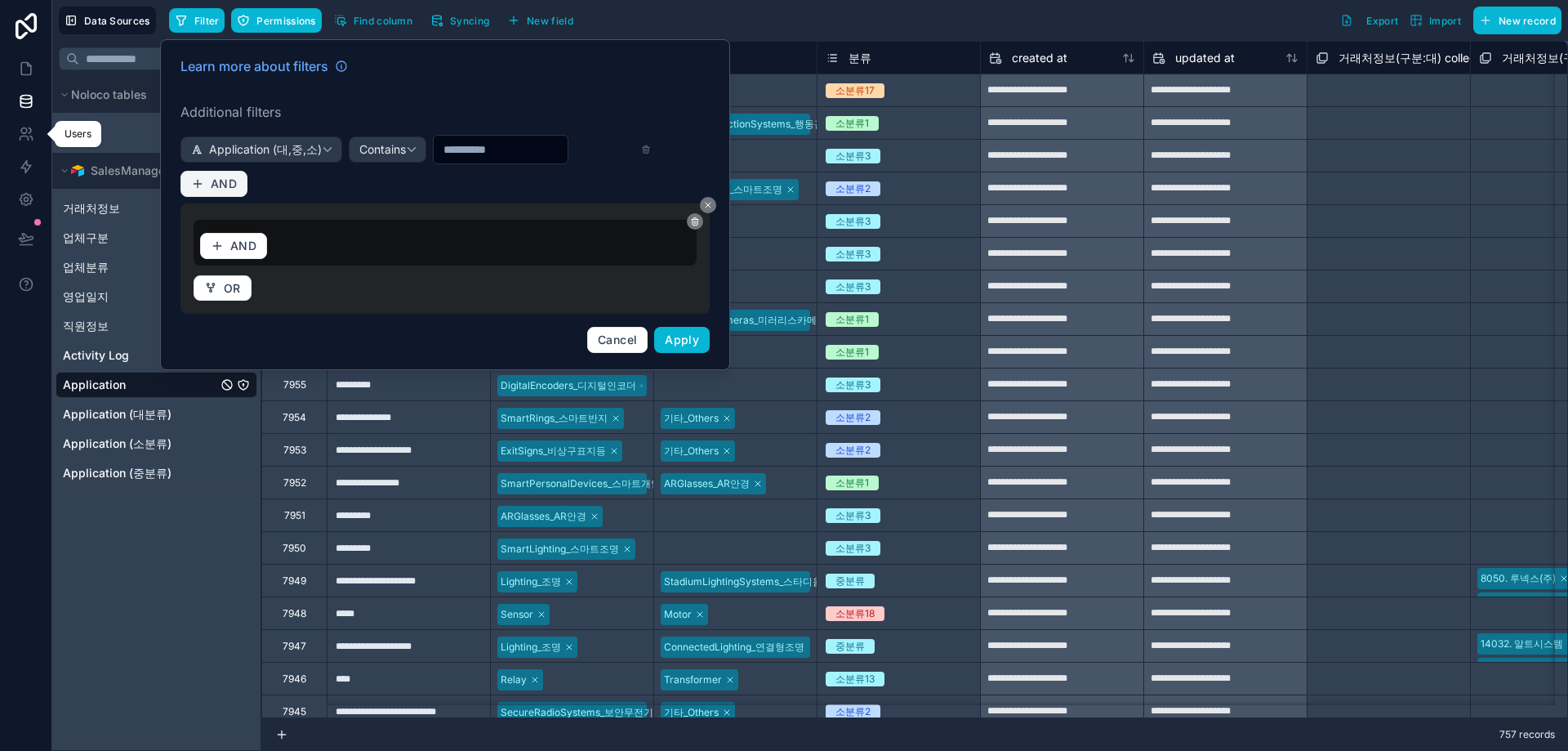 click on "AND" at bounding box center [224, 184] 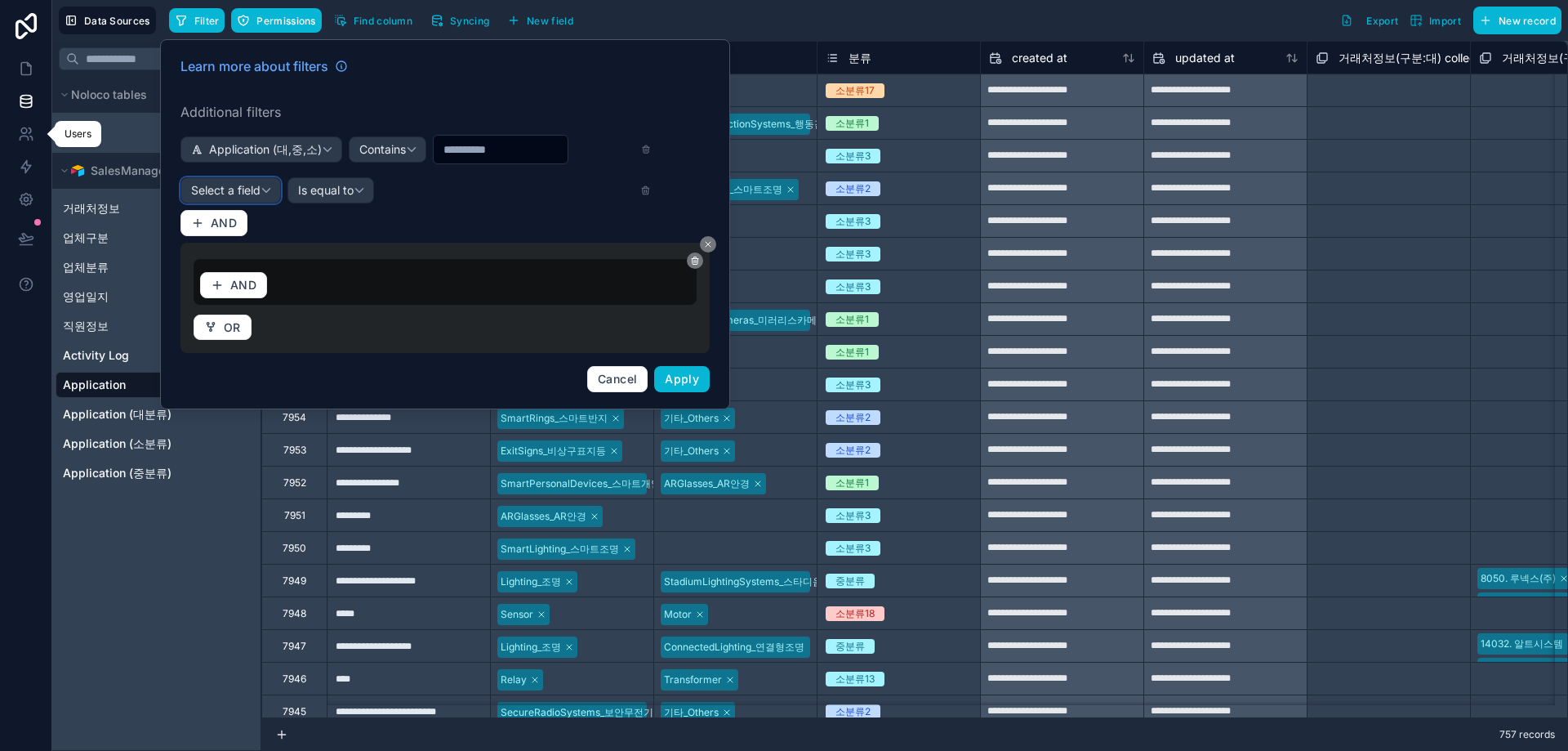 click on "Select a field" at bounding box center (225, 190) 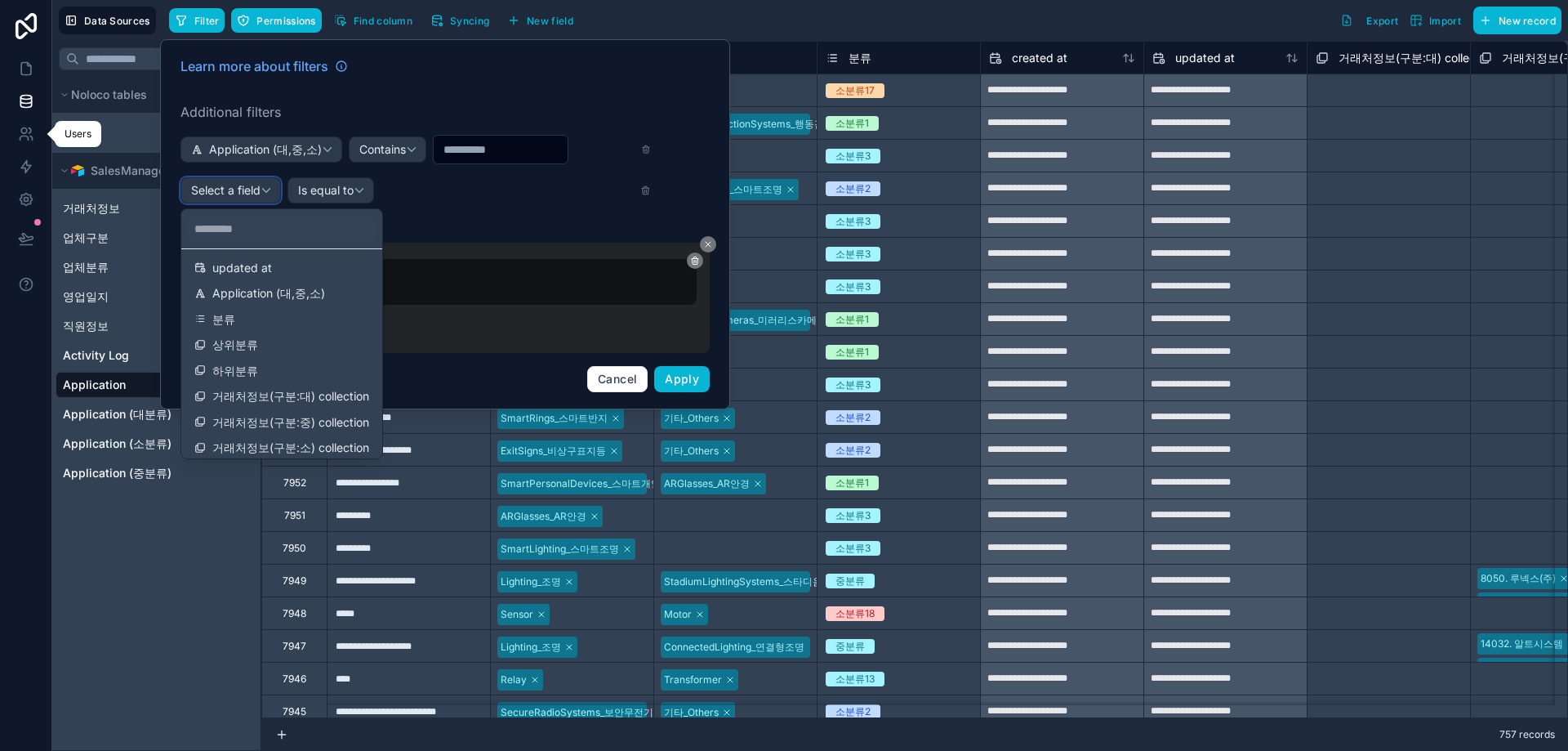 scroll, scrollTop: 141, scrollLeft: 0, axis: vertical 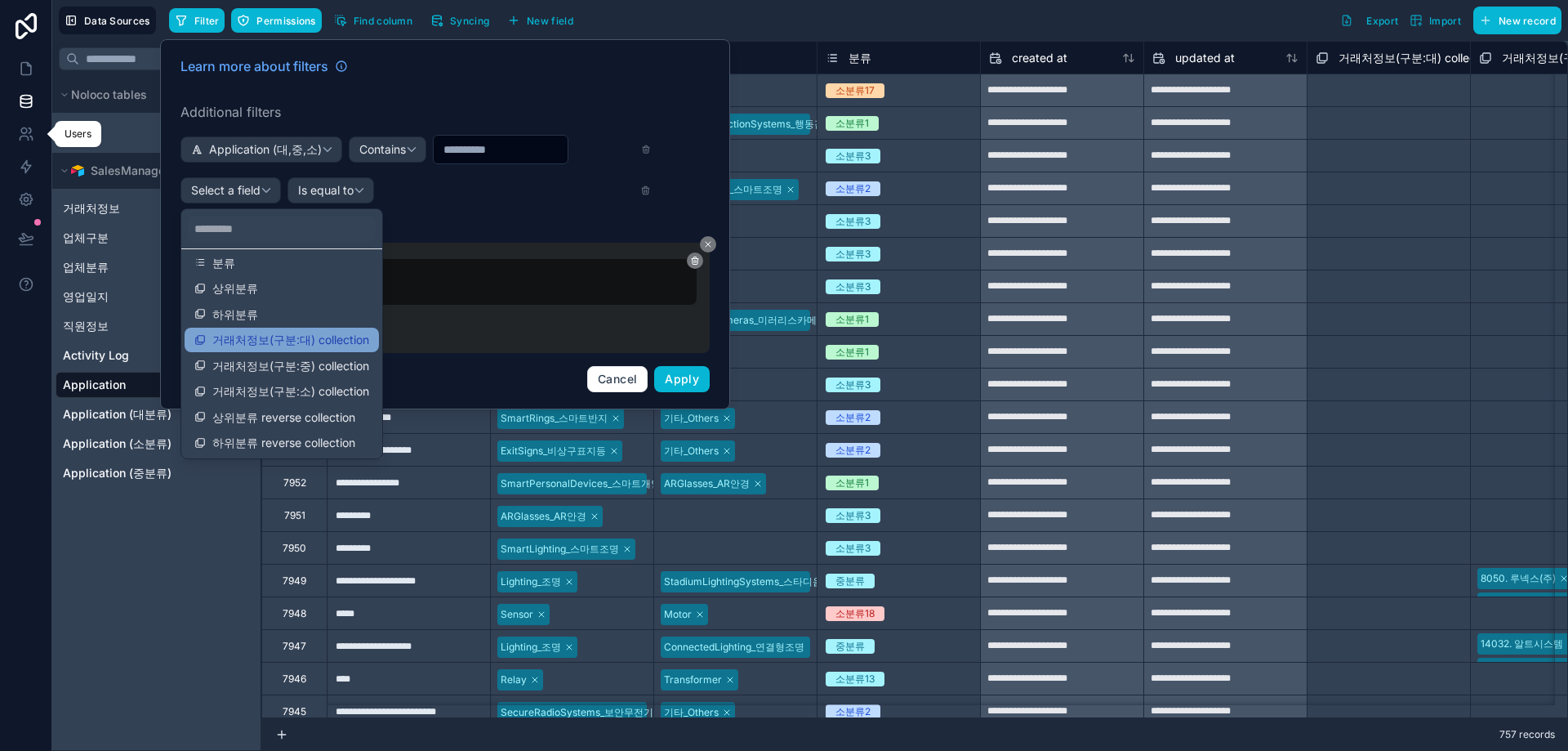 click on "거래처정보(구분:대) collection" at bounding box center [291, 340] 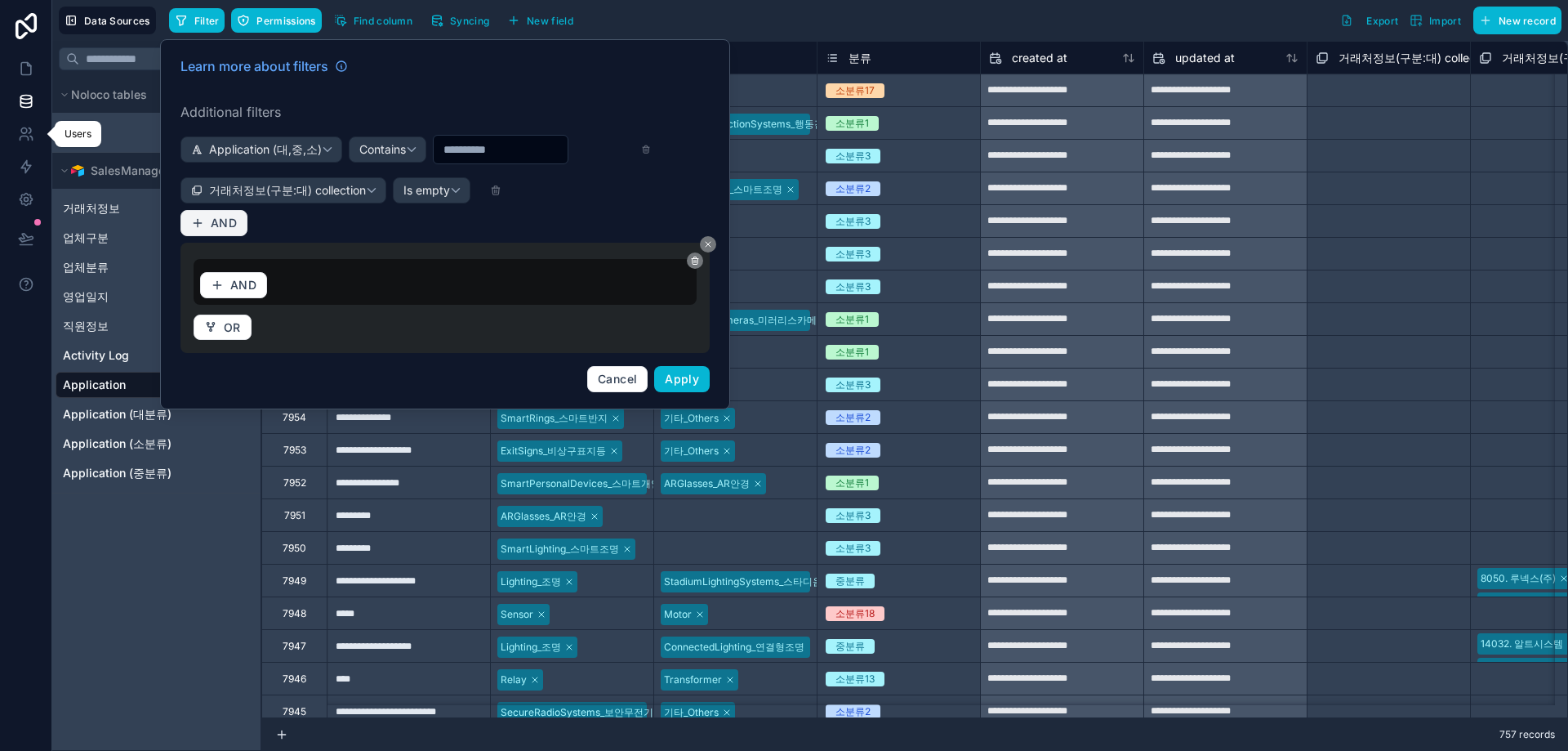 click on "AND" at bounding box center (214, 223) 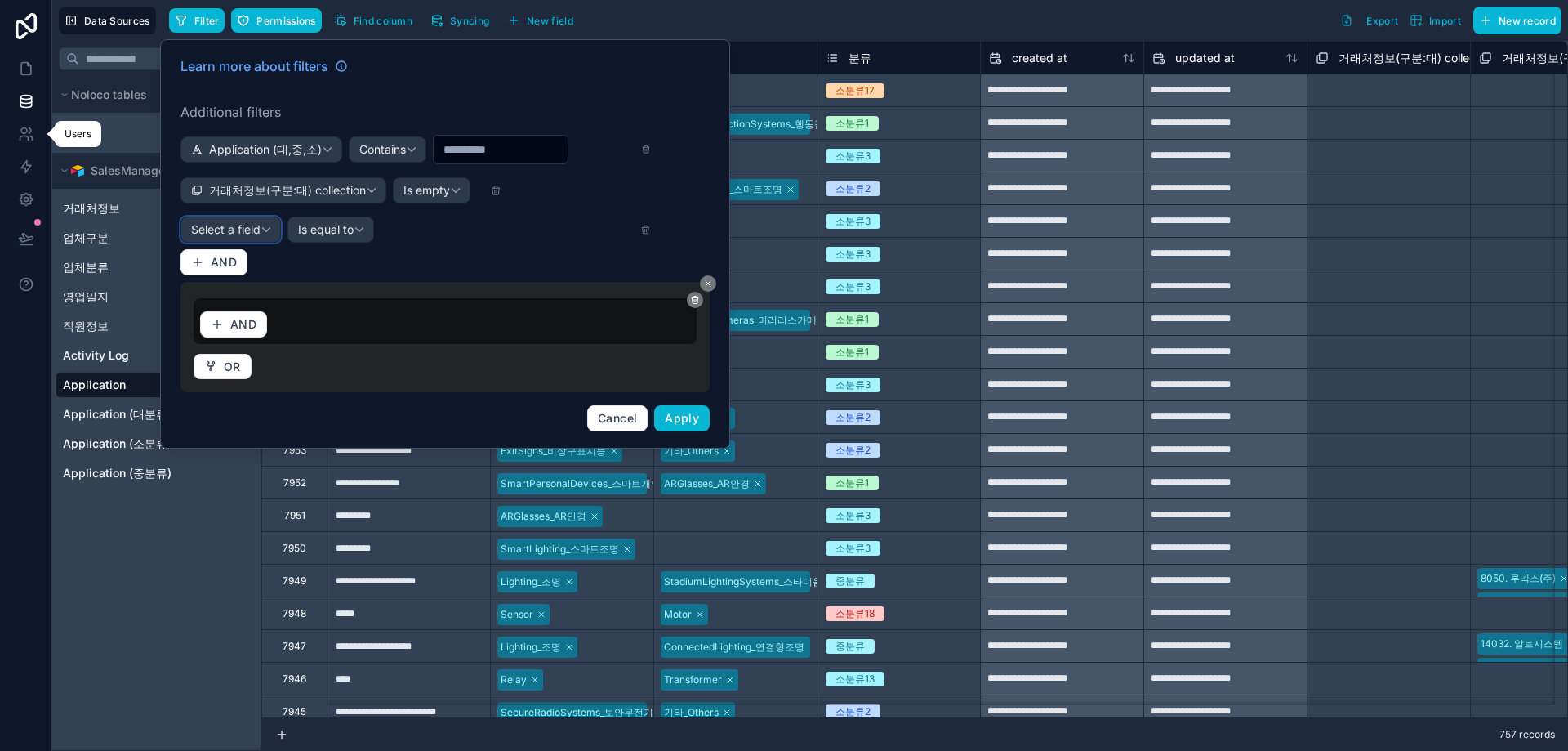 click on "Select a field" at bounding box center [225, 229] 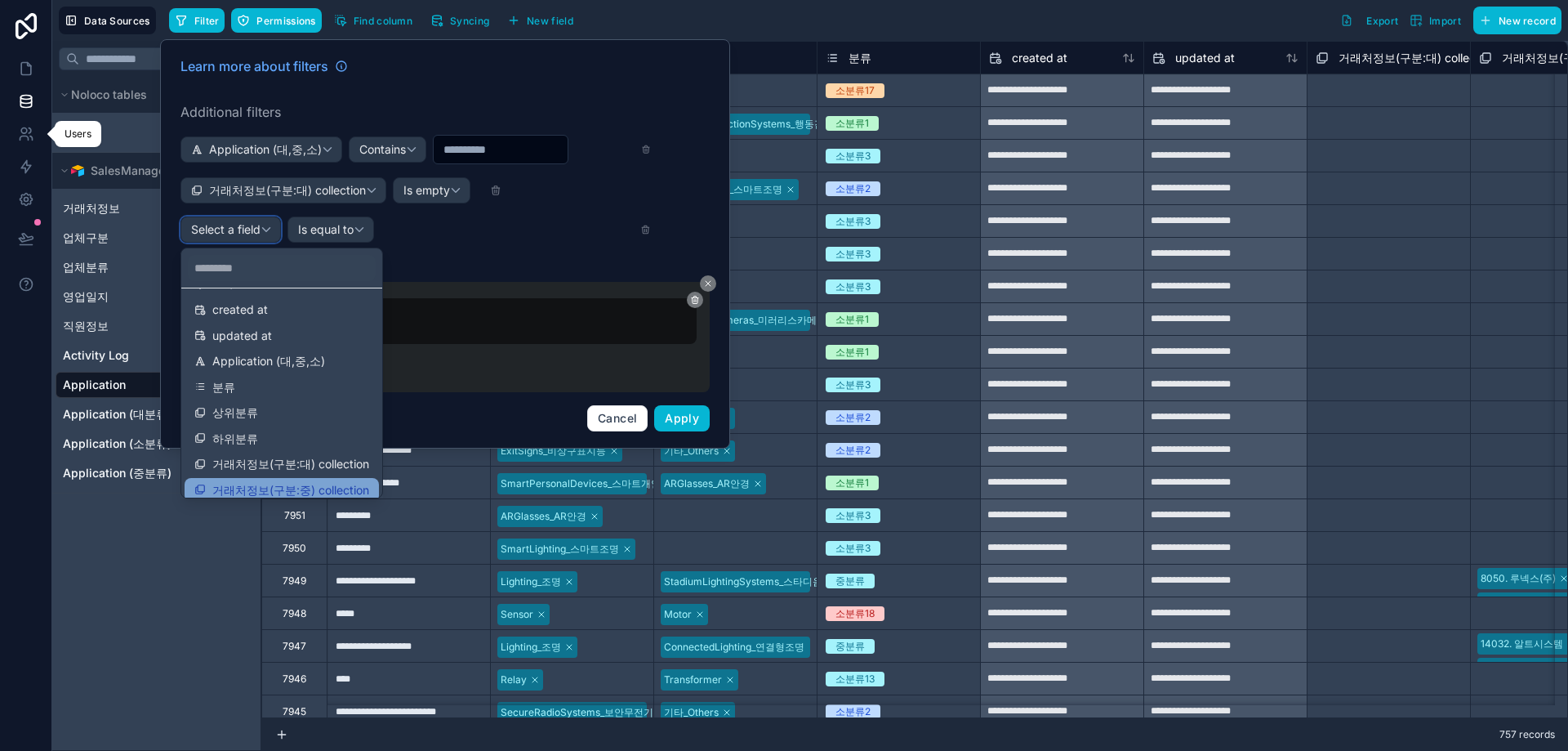 scroll, scrollTop: 141, scrollLeft: 0, axis: vertical 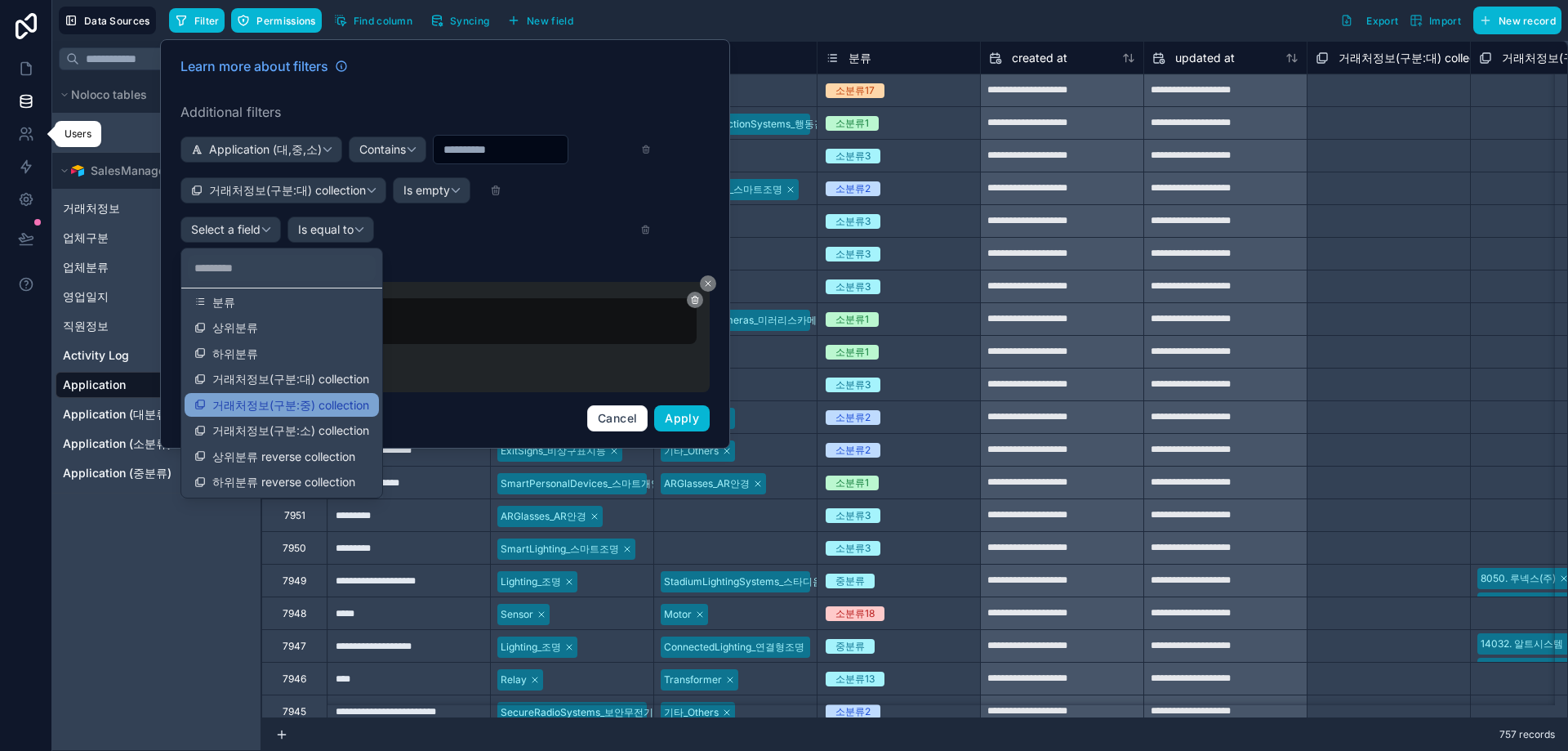 click on "거래처정보(구분:중) collection" at bounding box center (291, 405) 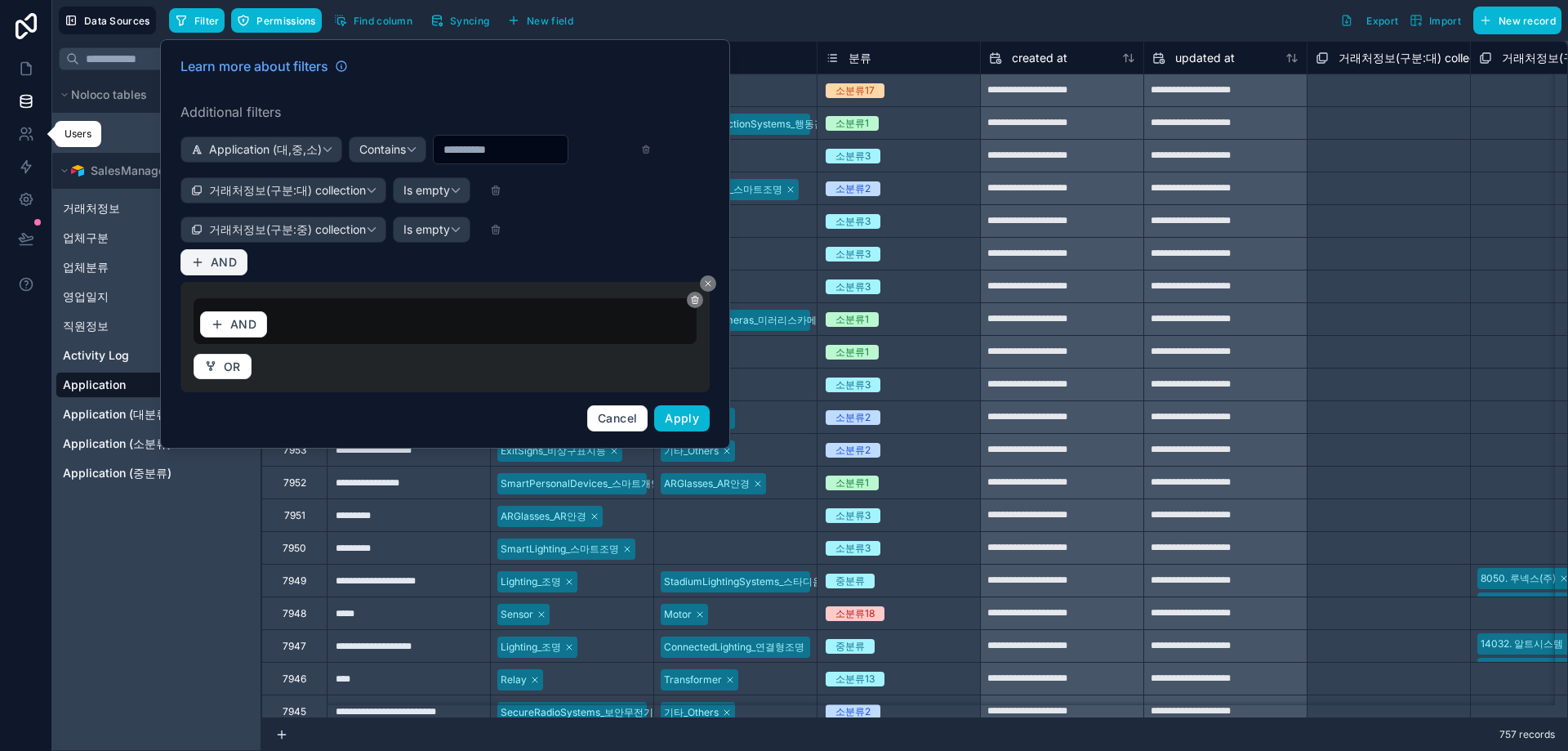 click on "AND" at bounding box center [224, 262] 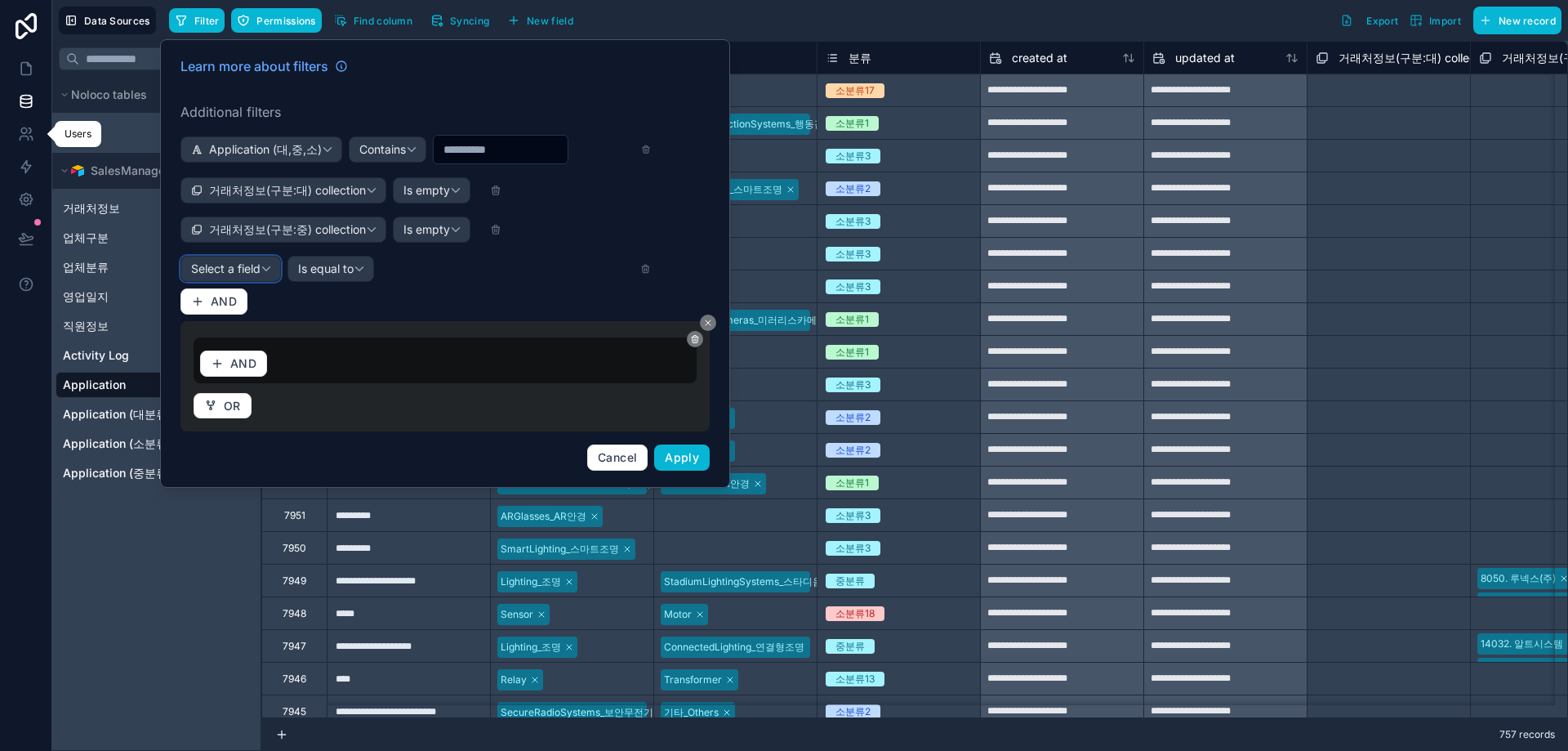 click on "Select a field" at bounding box center [225, 268] 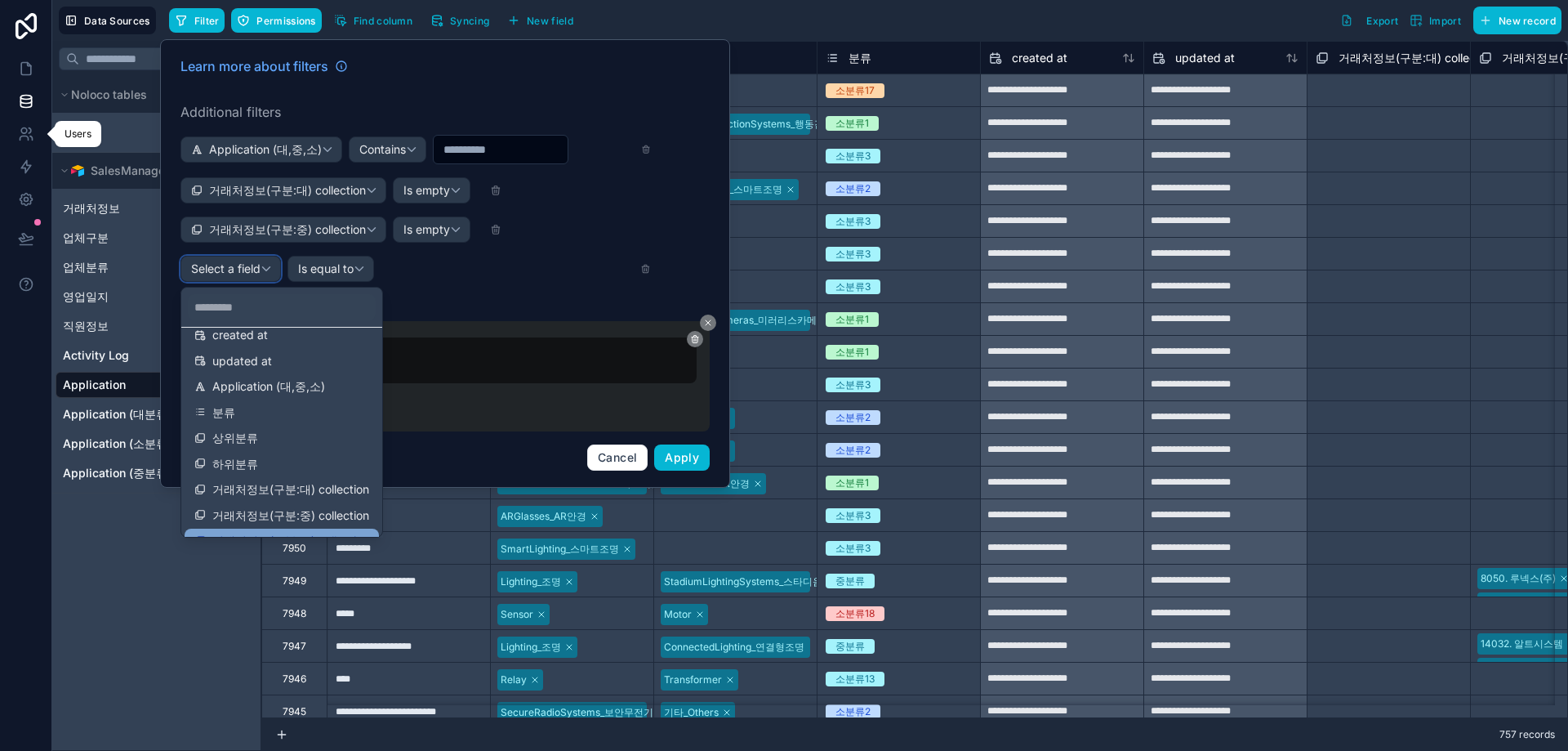 scroll, scrollTop: 141, scrollLeft: 0, axis: vertical 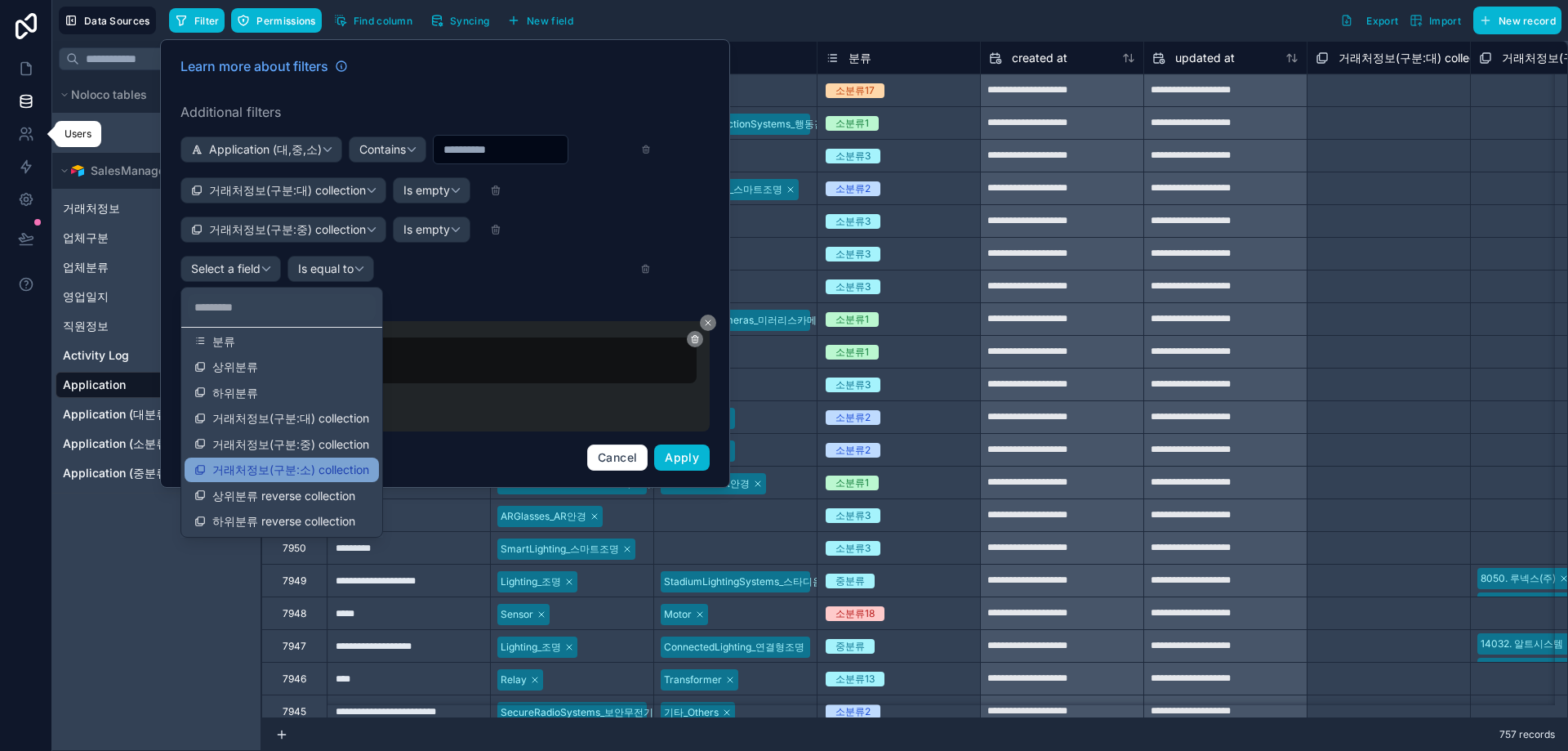 click on "거래처정보(구분:소) collection" at bounding box center [291, 470] 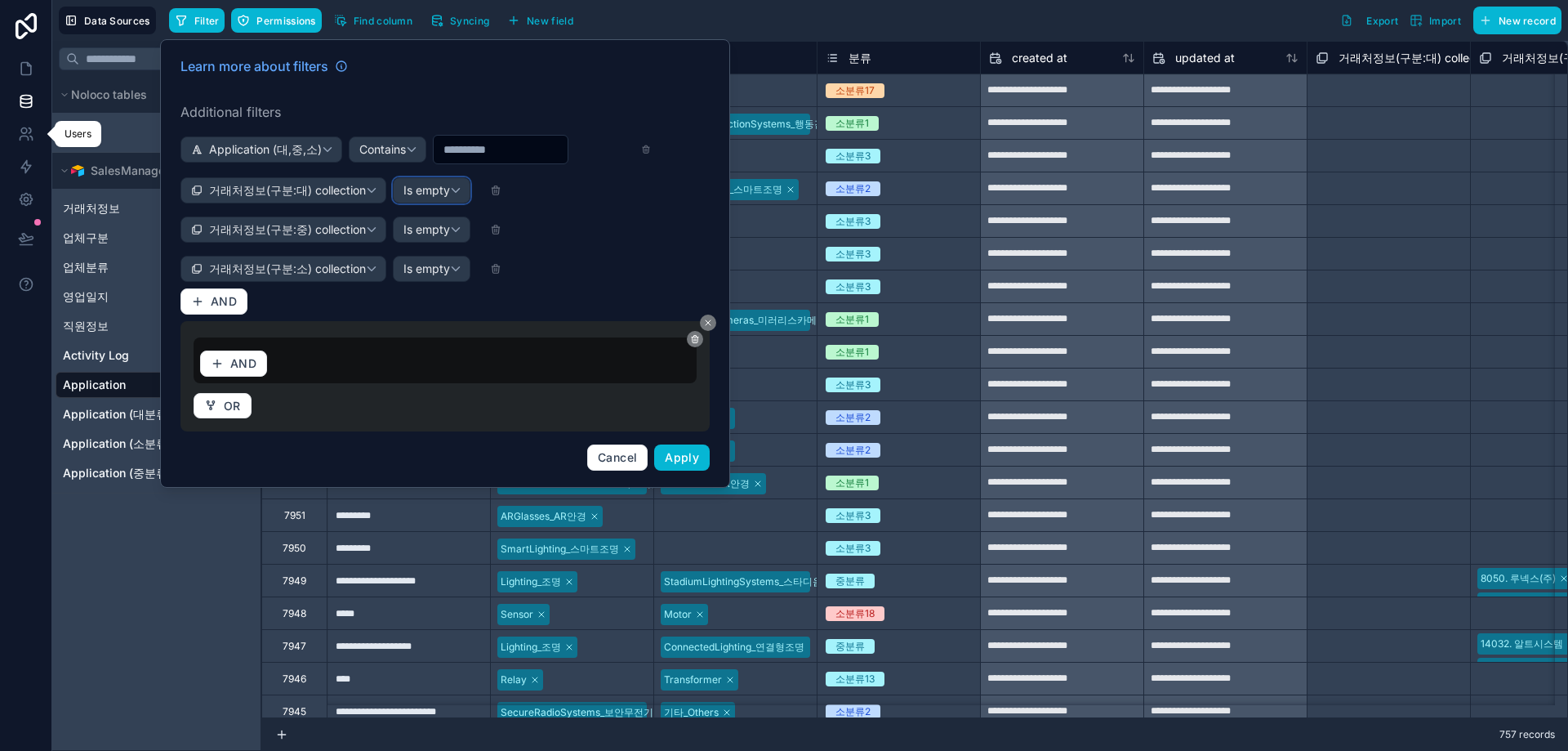 click on "Is empty" at bounding box center [426, 190] 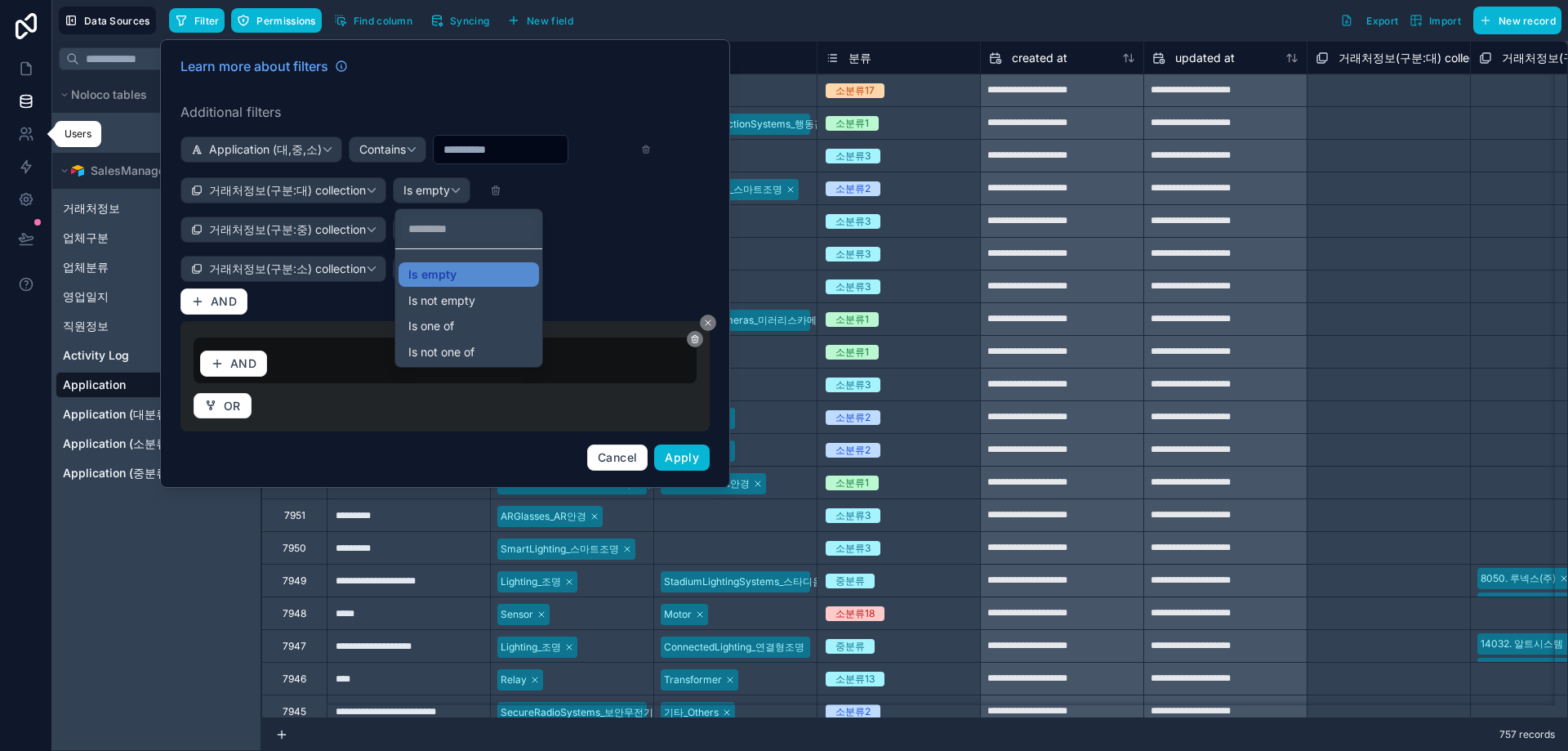 click on "Is one of" at bounding box center (469, 326) 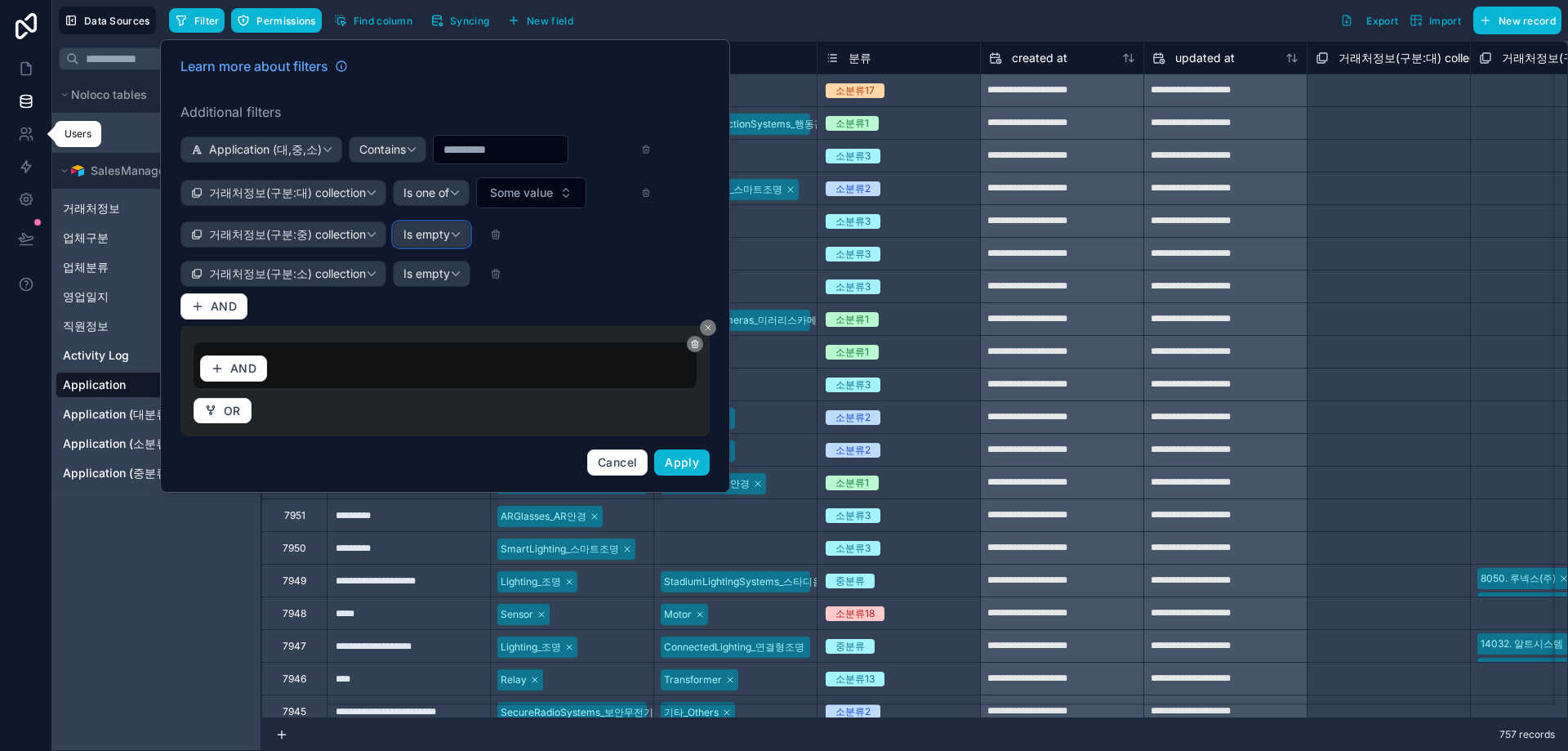 click on "Is empty" at bounding box center [426, 235] 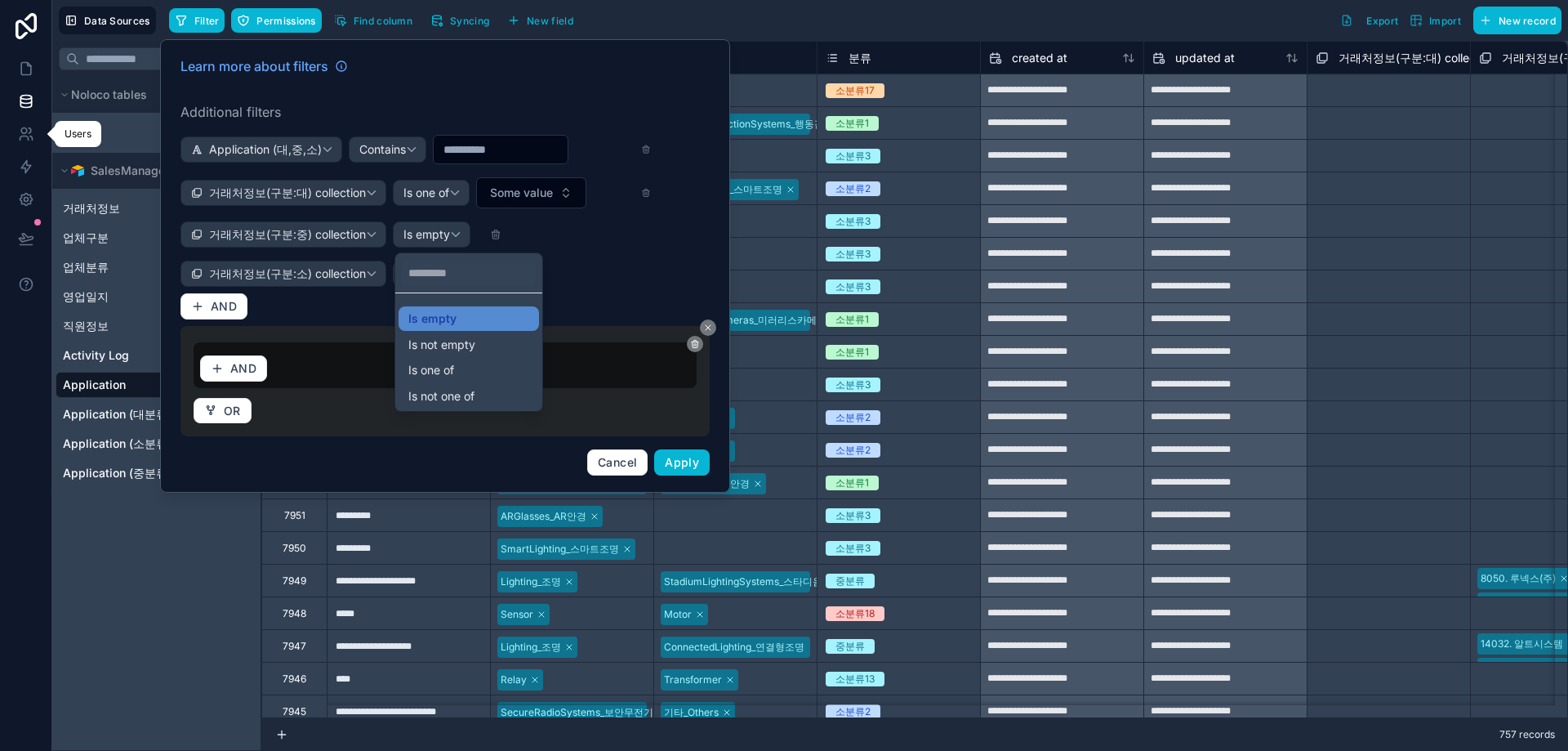 drag, startPoint x: 447, startPoint y: 368, endPoint x: 439, endPoint y: 338, distance: 31.048349 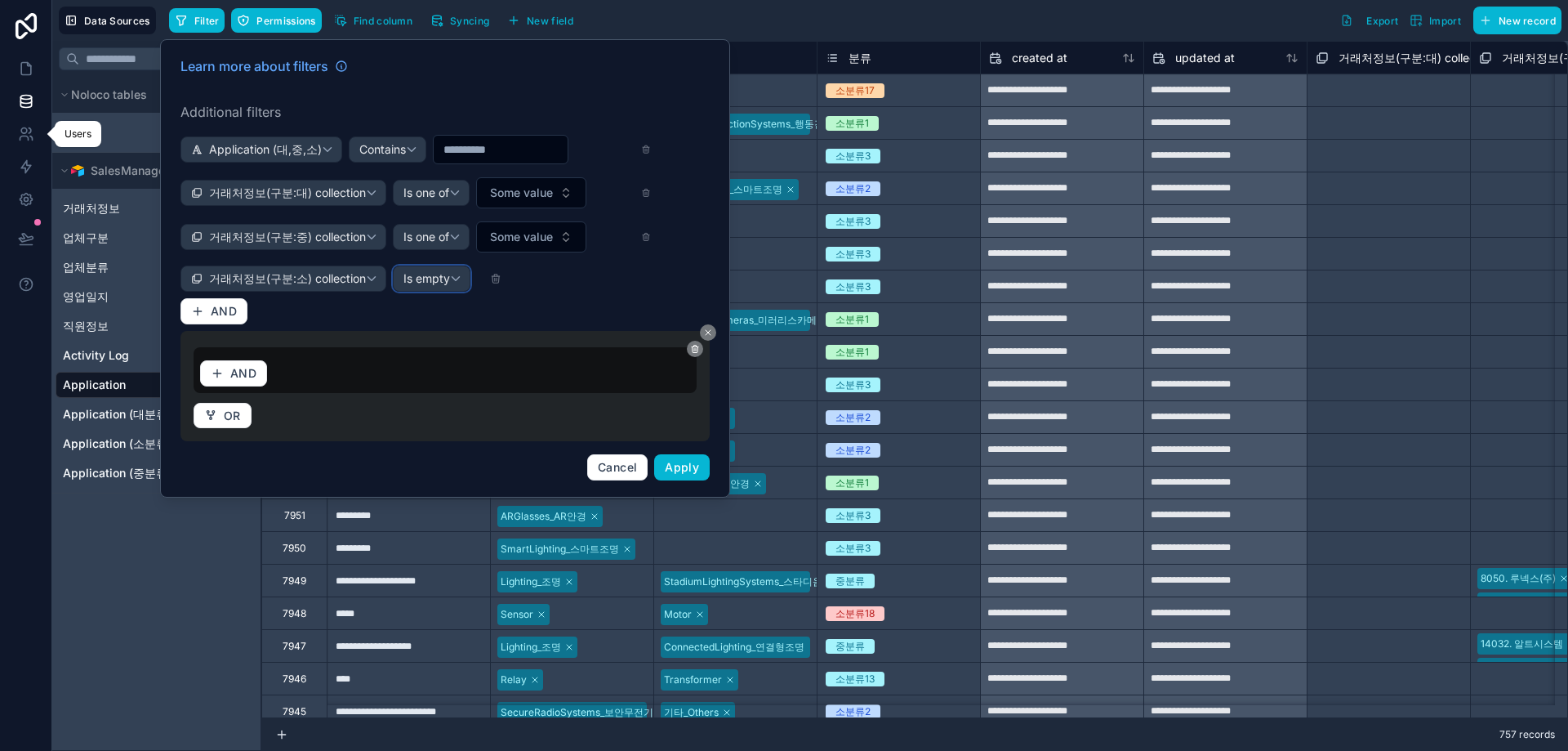 click on "Is empty" at bounding box center (426, 279) 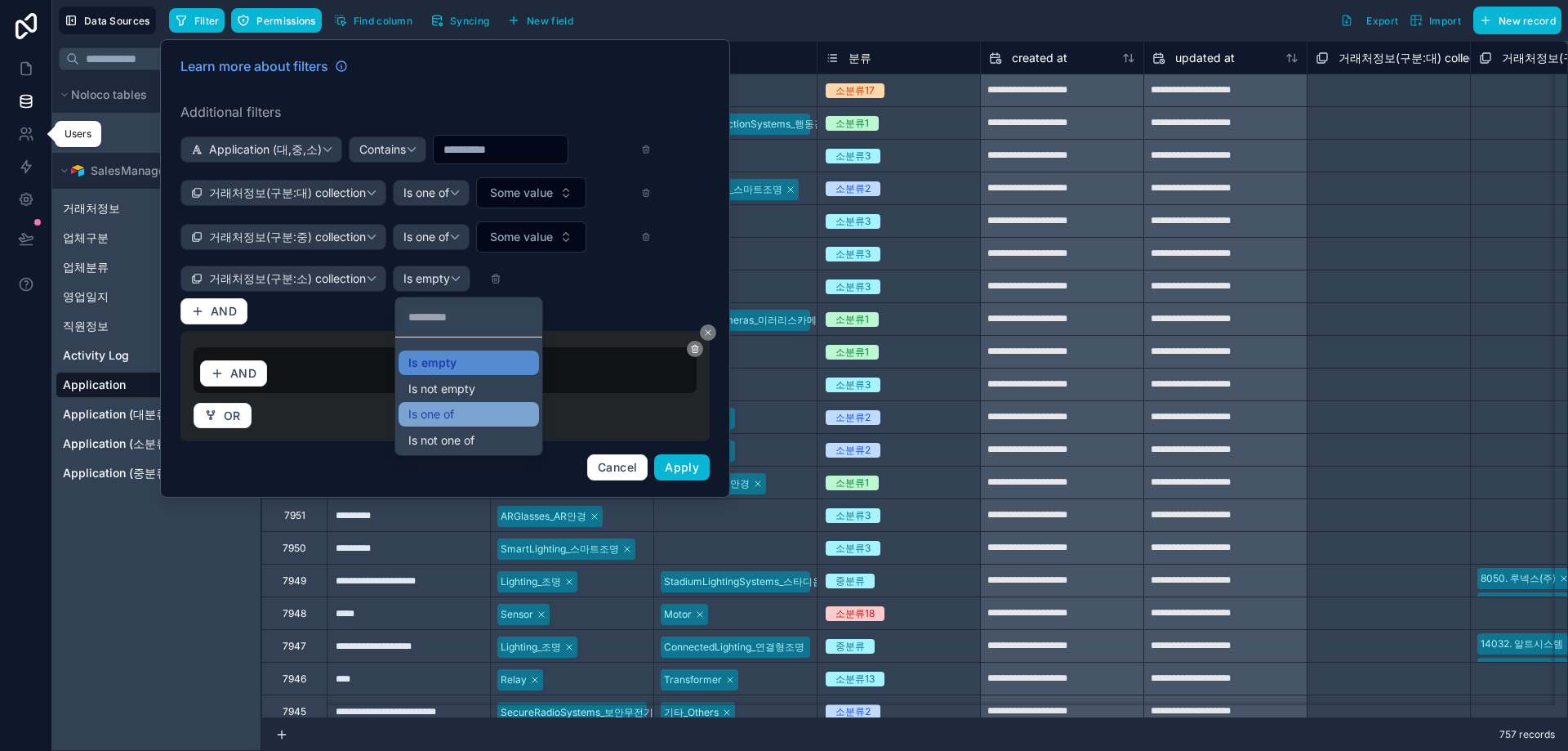 click on "Is one of" at bounding box center [469, 414] 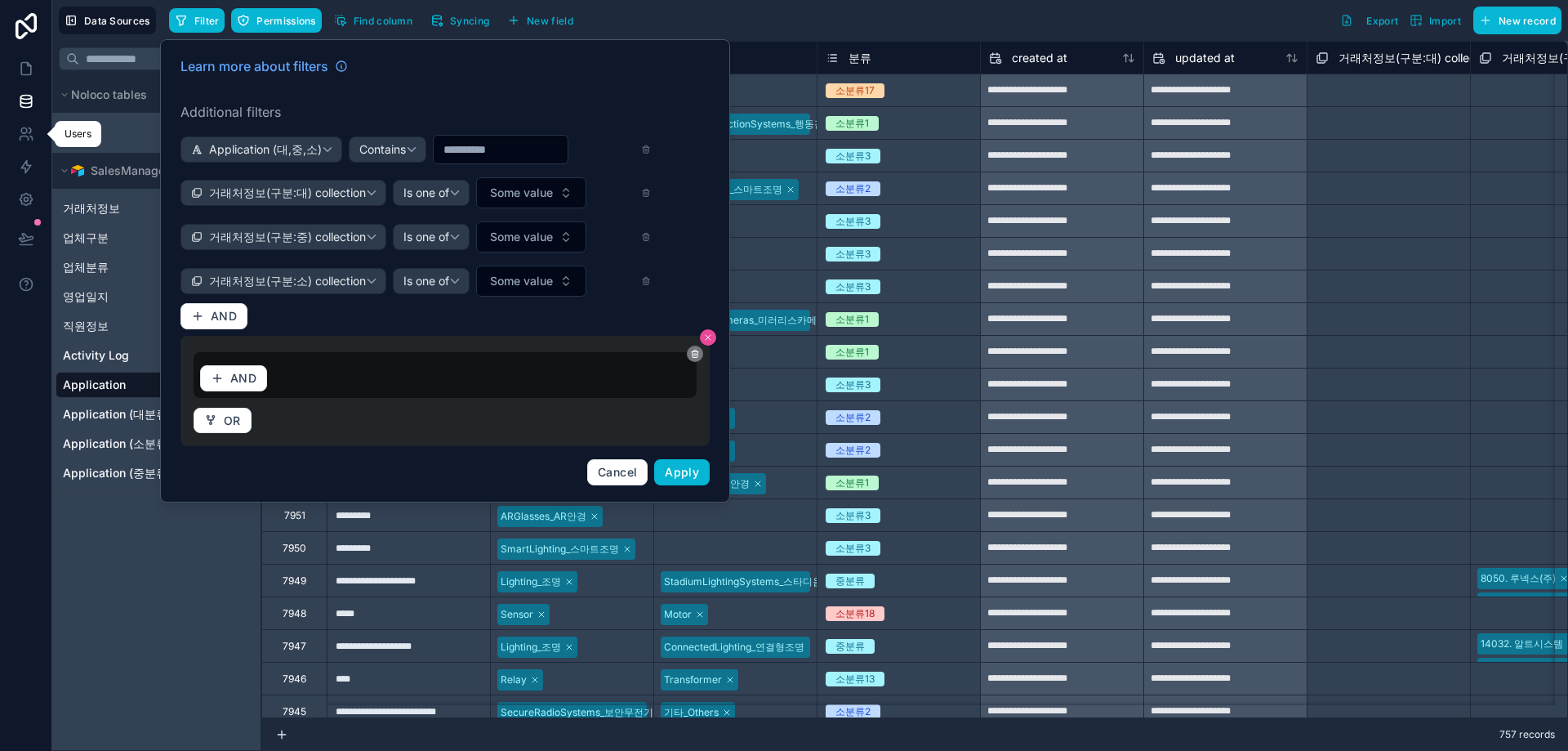 click 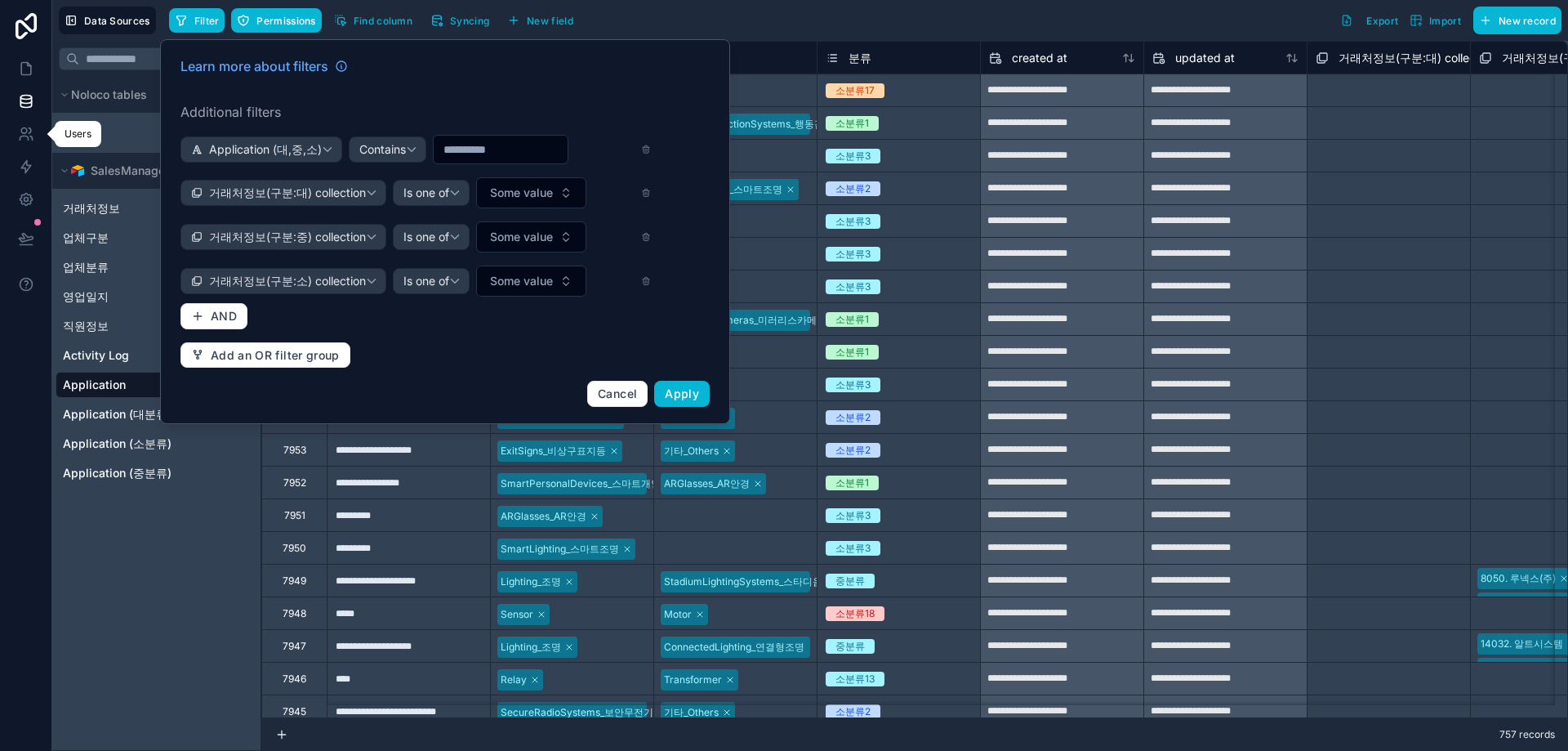click on "Learn more about filters Additional filters Application (대,중,소) Contains 거래처정보(구분:대) collection Is one of Some value 거래처정보(구분:중) collection Is one of Some value 거래처정보(구분:소) collection Is one of Some value AND Add an OR filter group Cancel Apply" at bounding box center (445, 231) 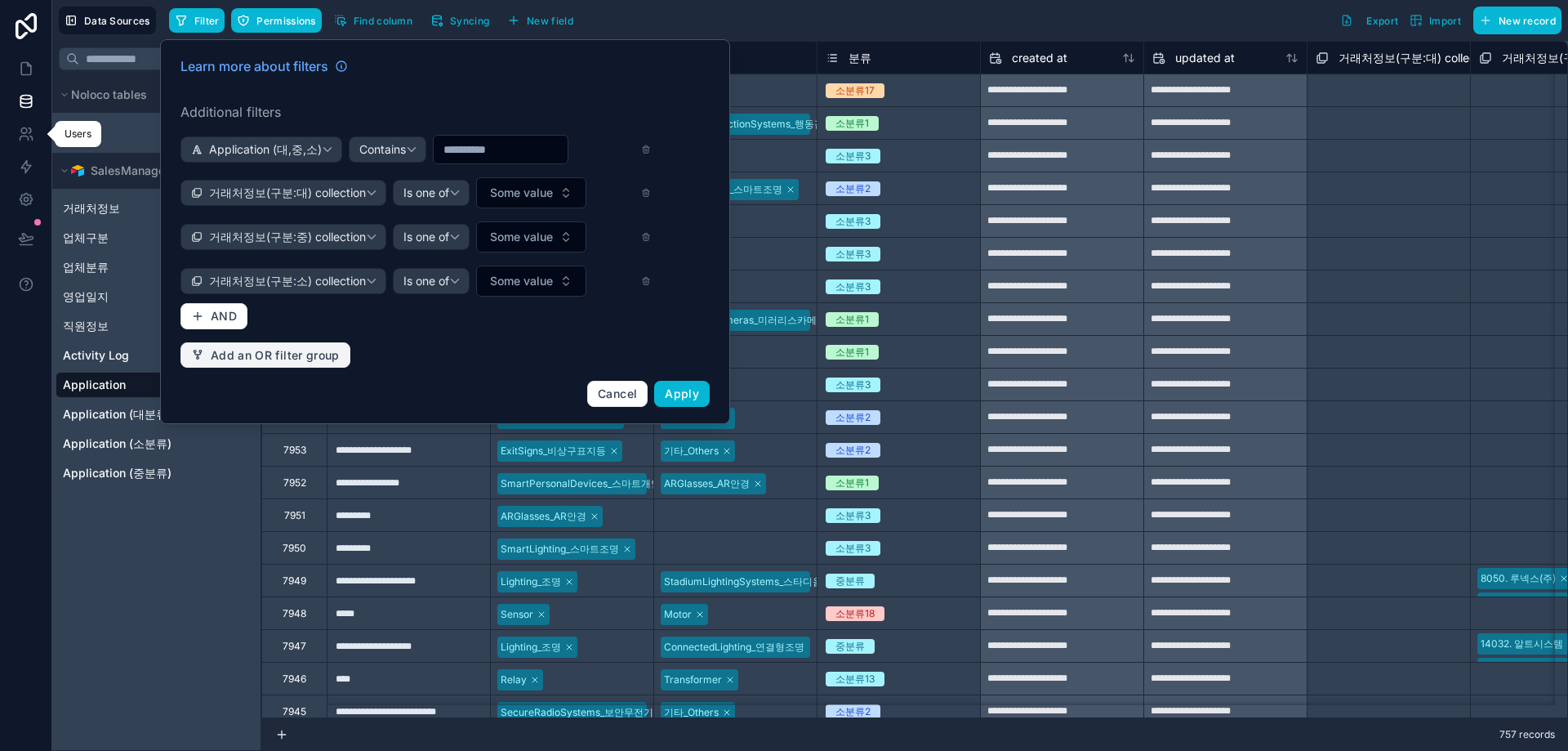 click on "Add an OR filter group" at bounding box center (275, 355) 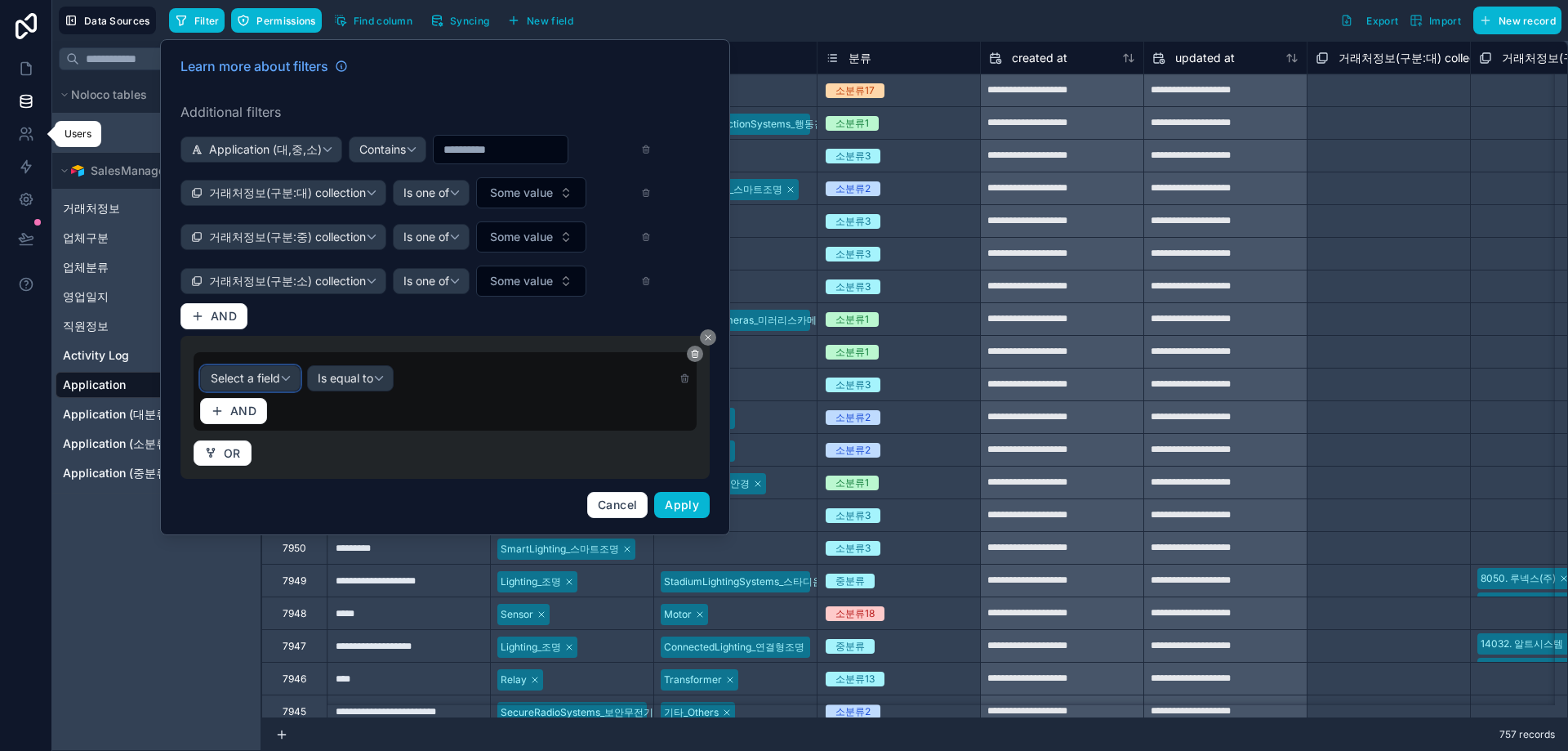 click on "Select a field" at bounding box center (245, 378) 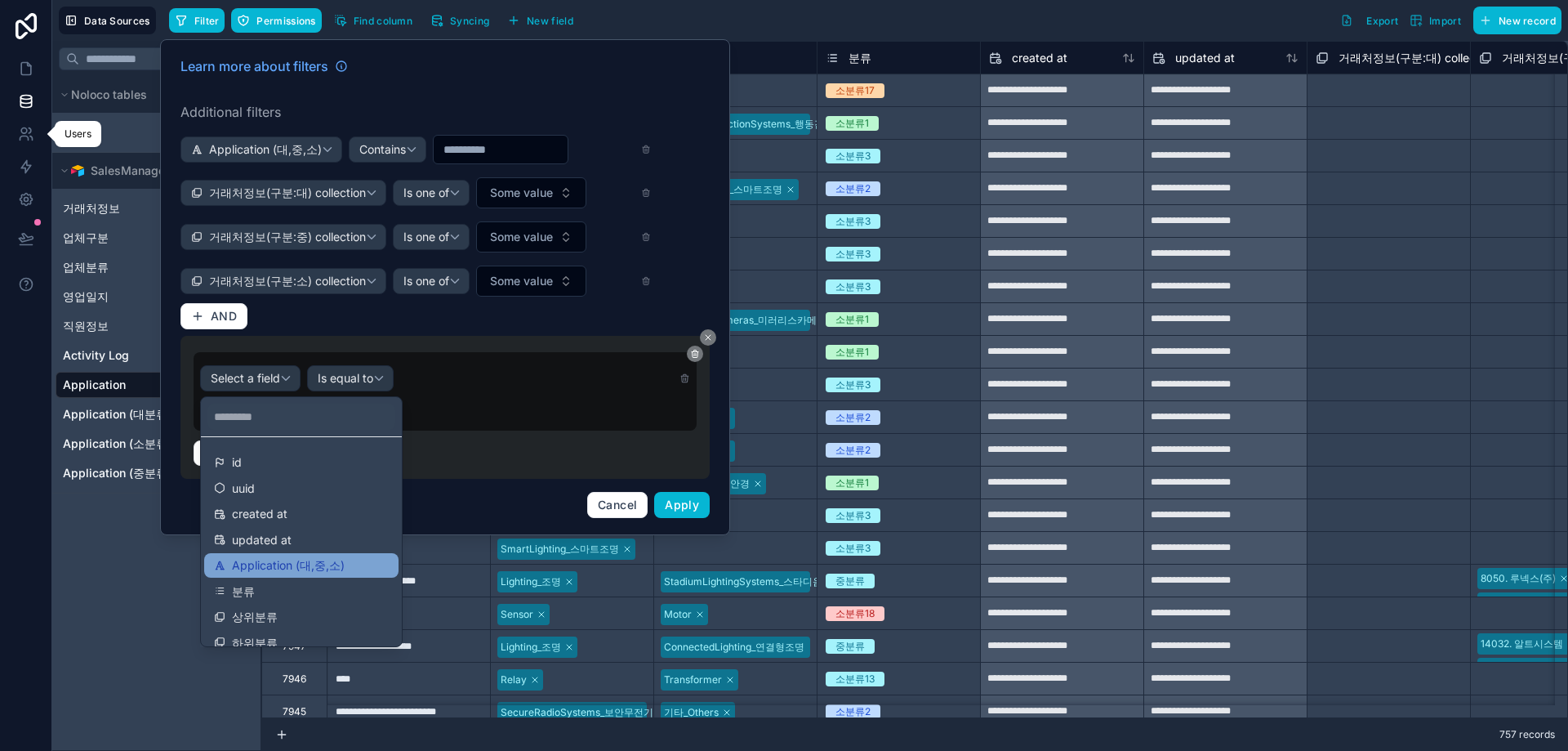 click on "Application (대,중,소)" at bounding box center (301, 565) 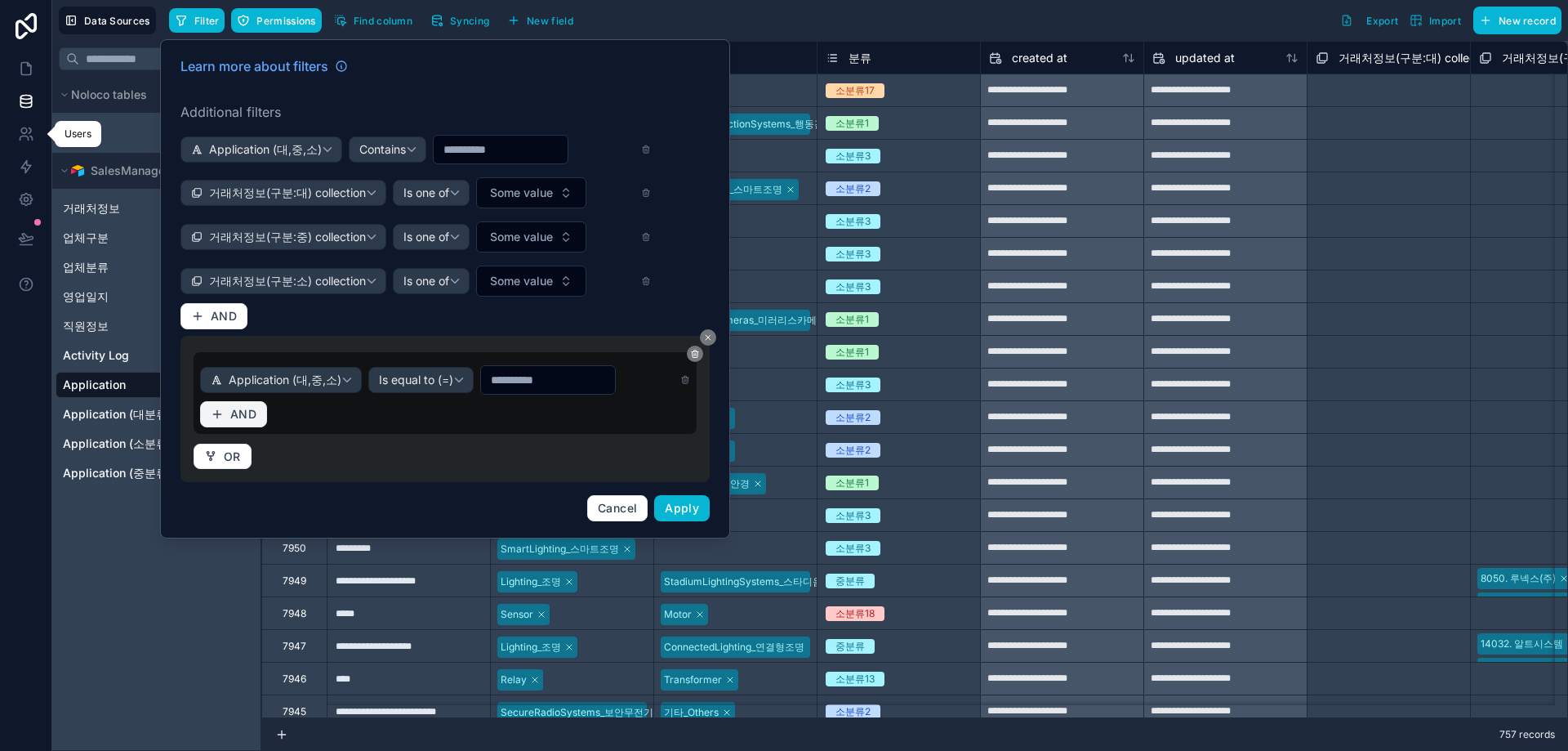 click on "AND" at bounding box center [234, 414] 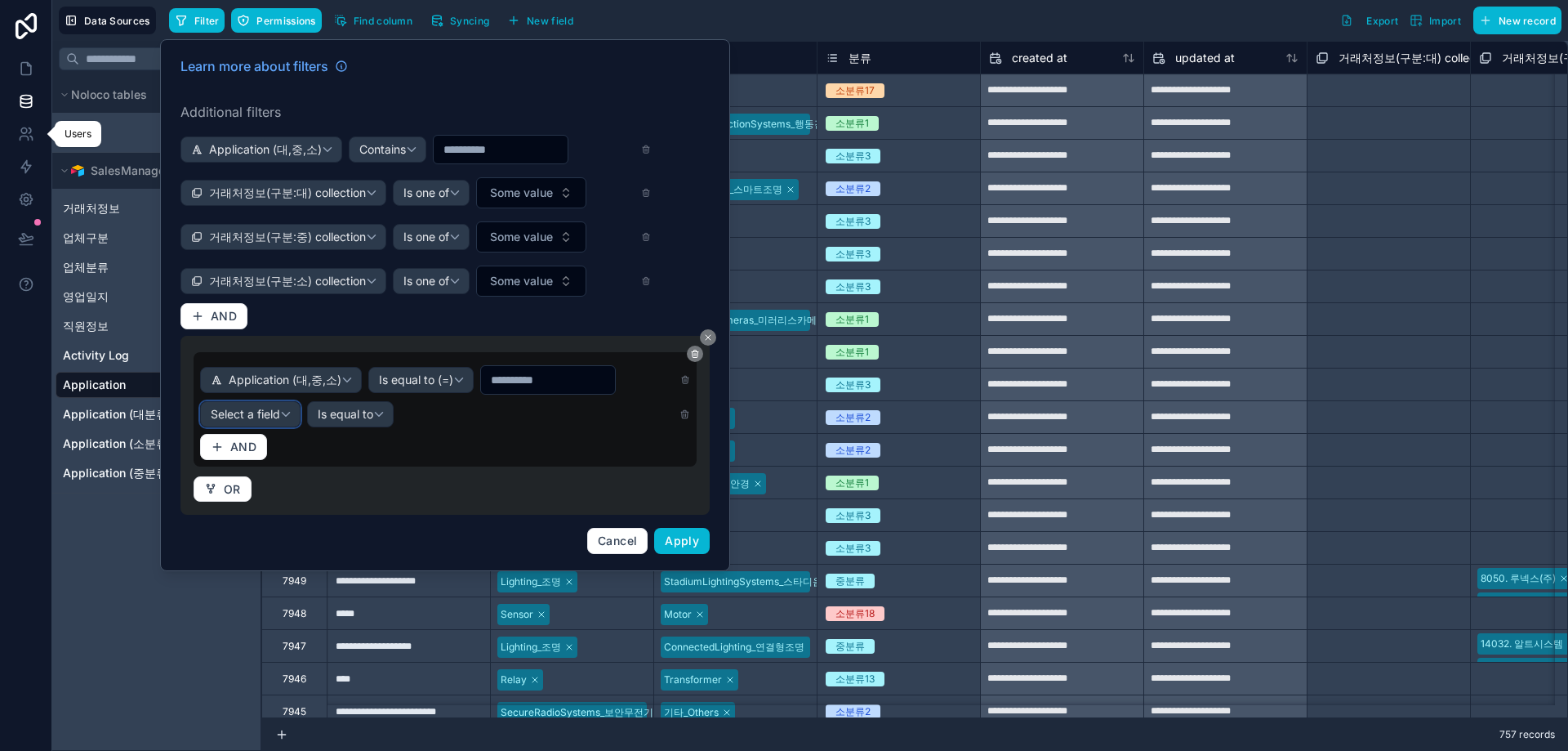 click on "Select a field" at bounding box center (245, 413) 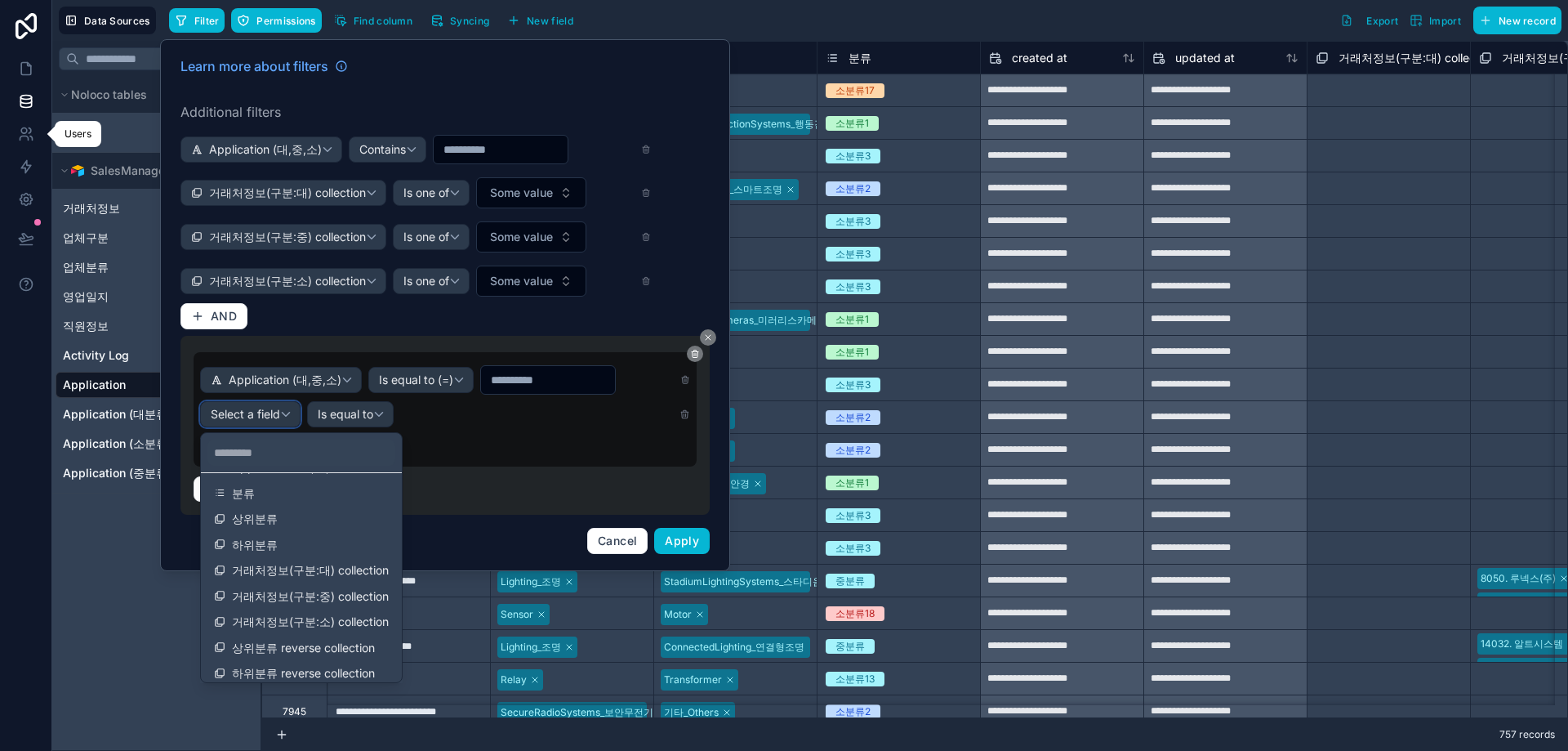 scroll, scrollTop: 141, scrollLeft: 0, axis: vertical 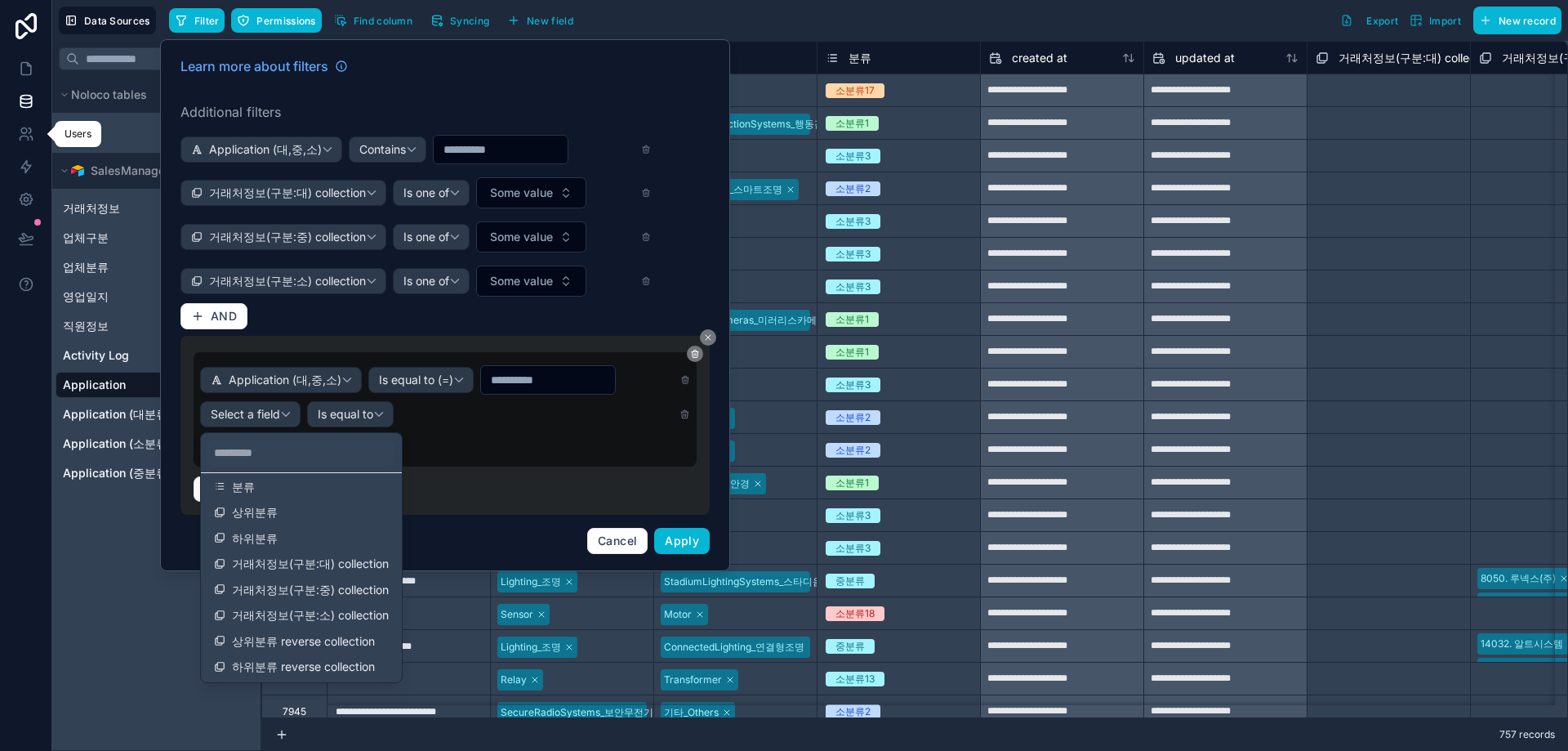 drag, startPoint x: 342, startPoint y: 568, endPoint x: 295, endPoint y: 503, distance: 80.212219 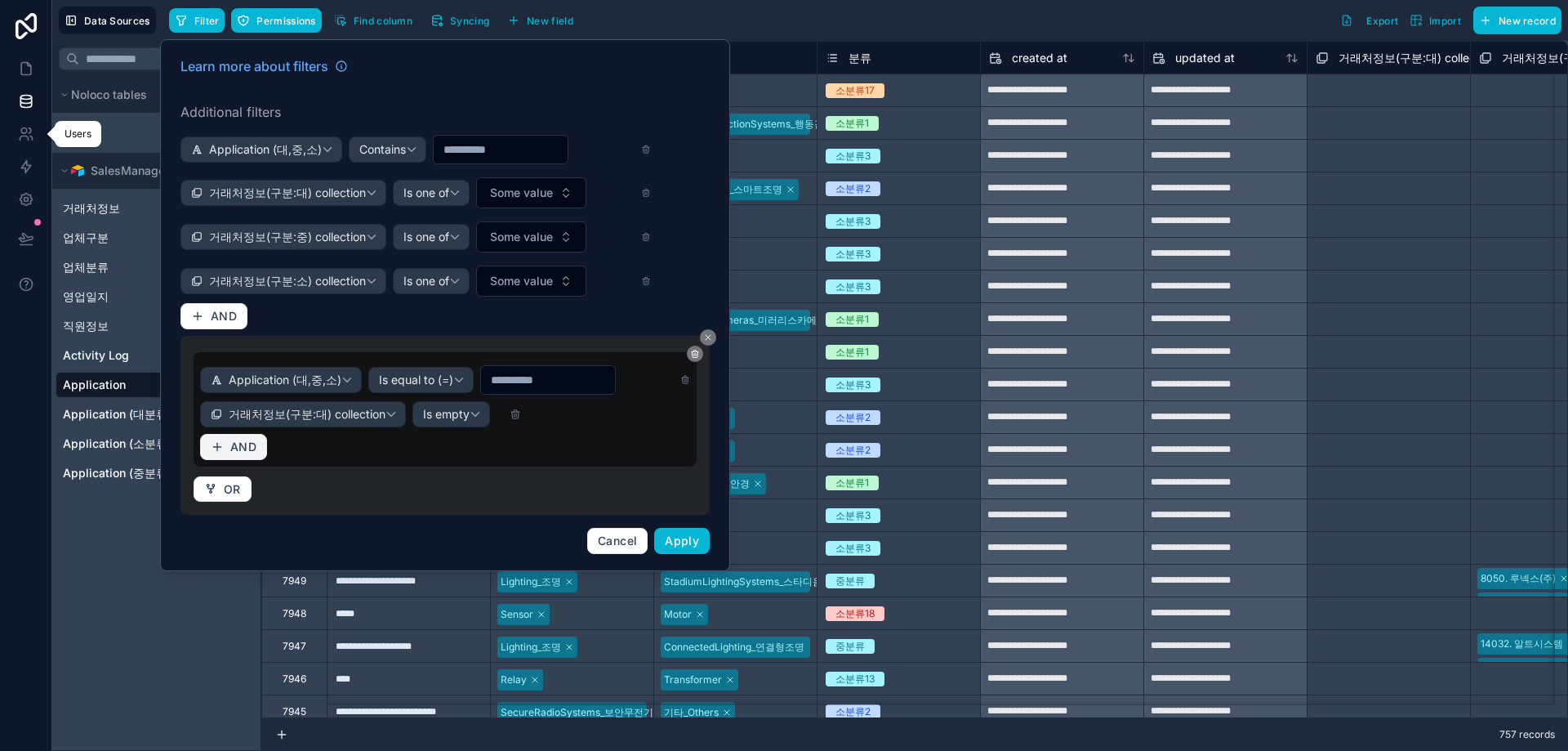 click on "AND" at bounding box center [234, 447] 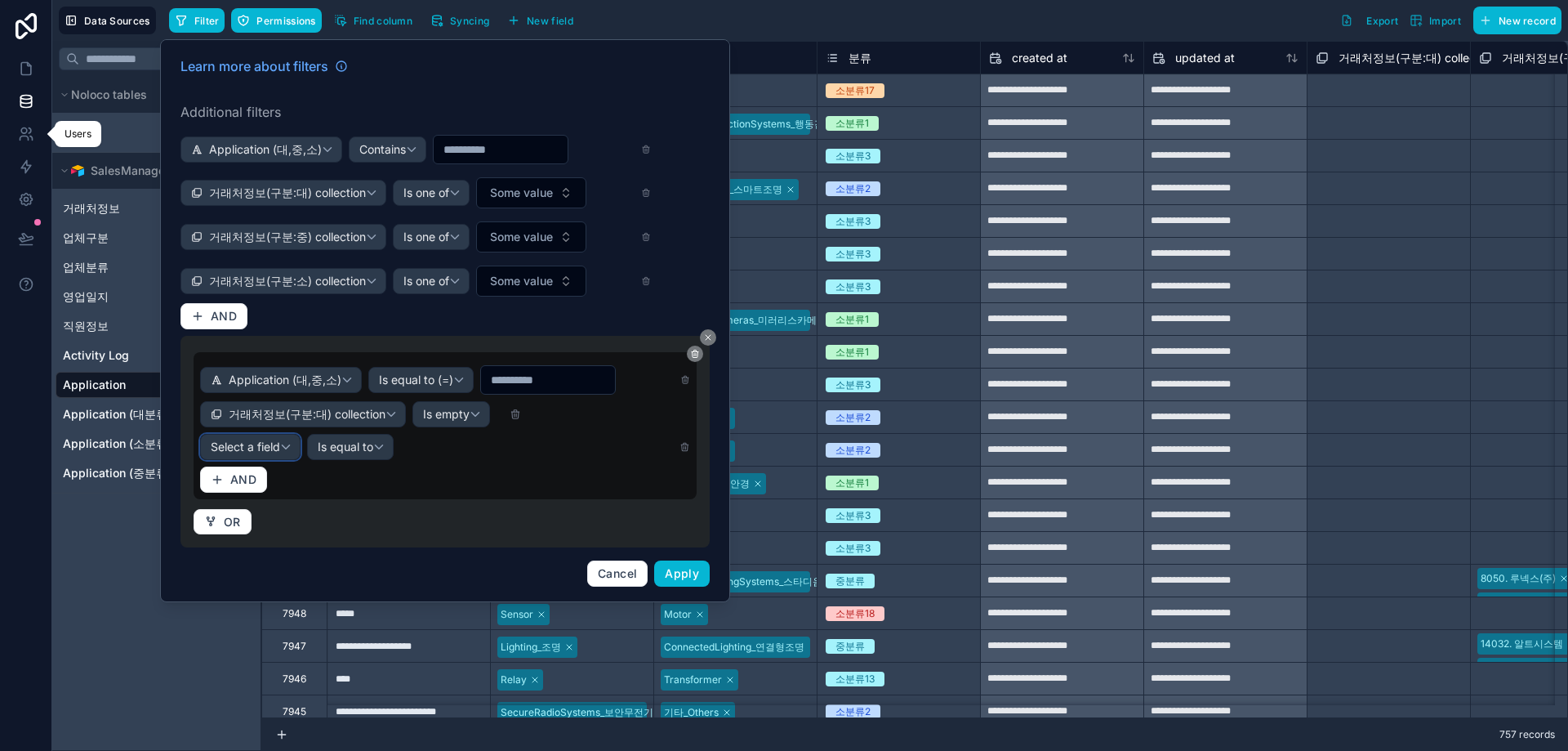 click on "Select a field" at bounding box center [245, 446] 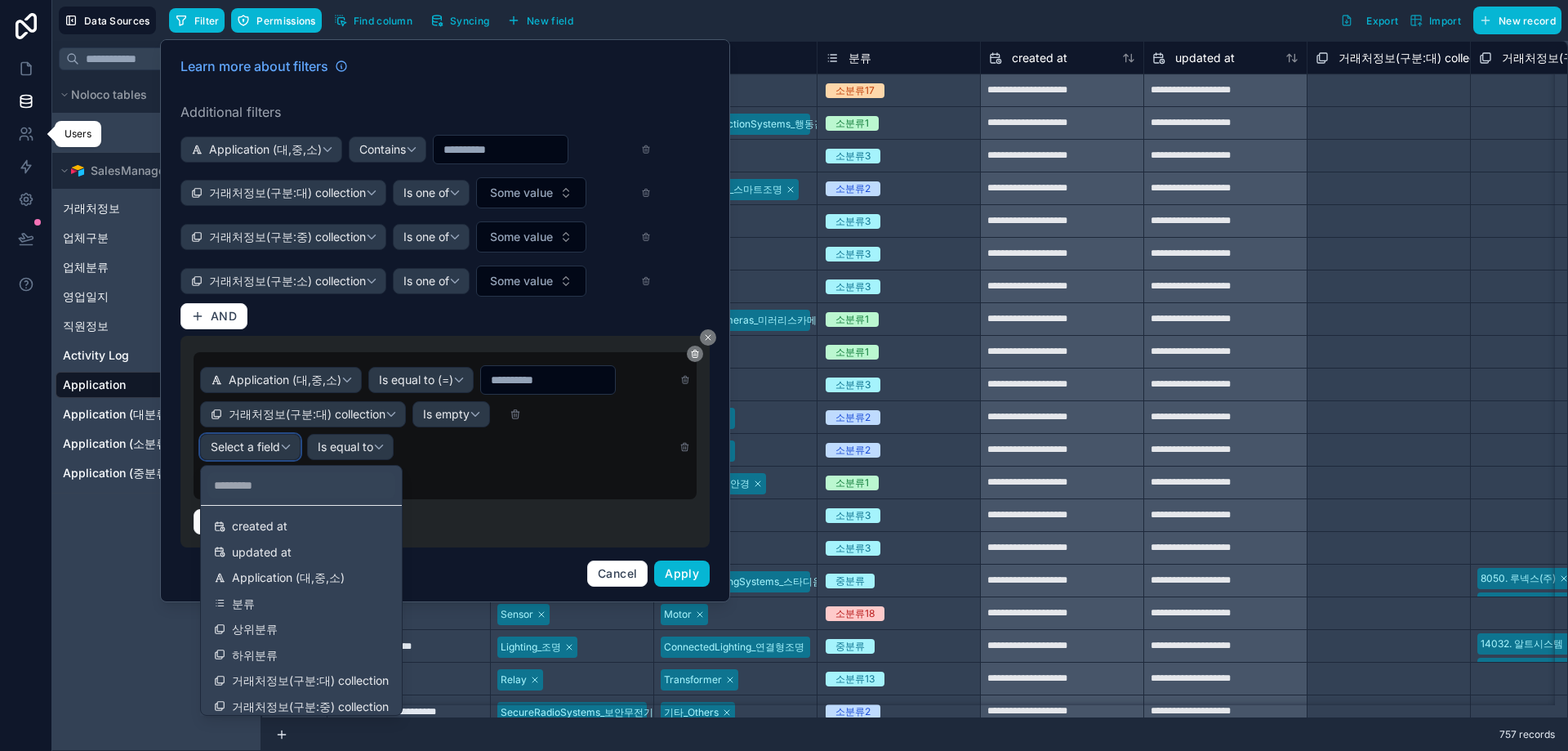 scroll, scrollTop: 141, scrollLeft: 0, axis: vertical 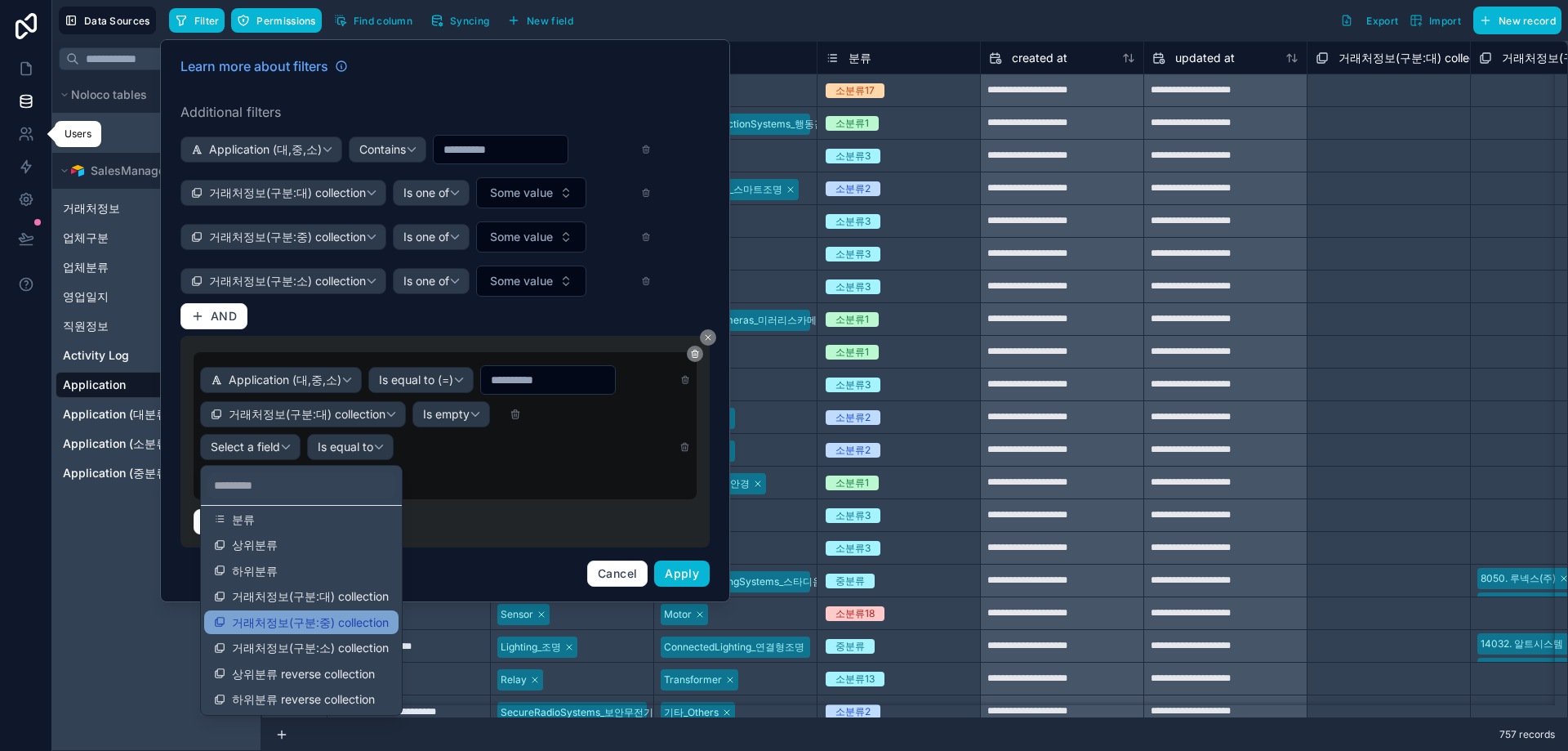 click on "거래처정보(구분:중) collection" at bounding box center (310, 623) 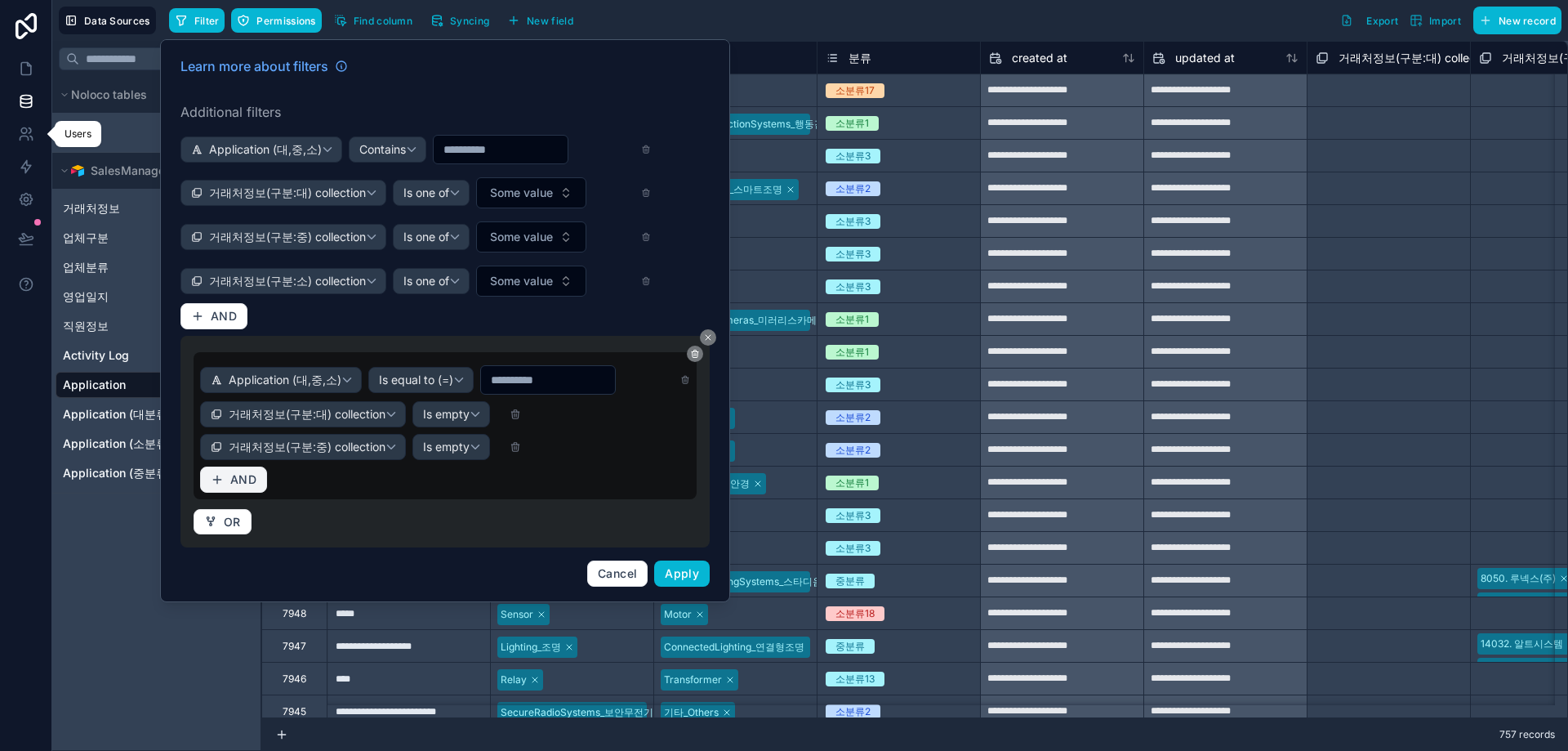click on "AND" at bounding box center [234, 480] 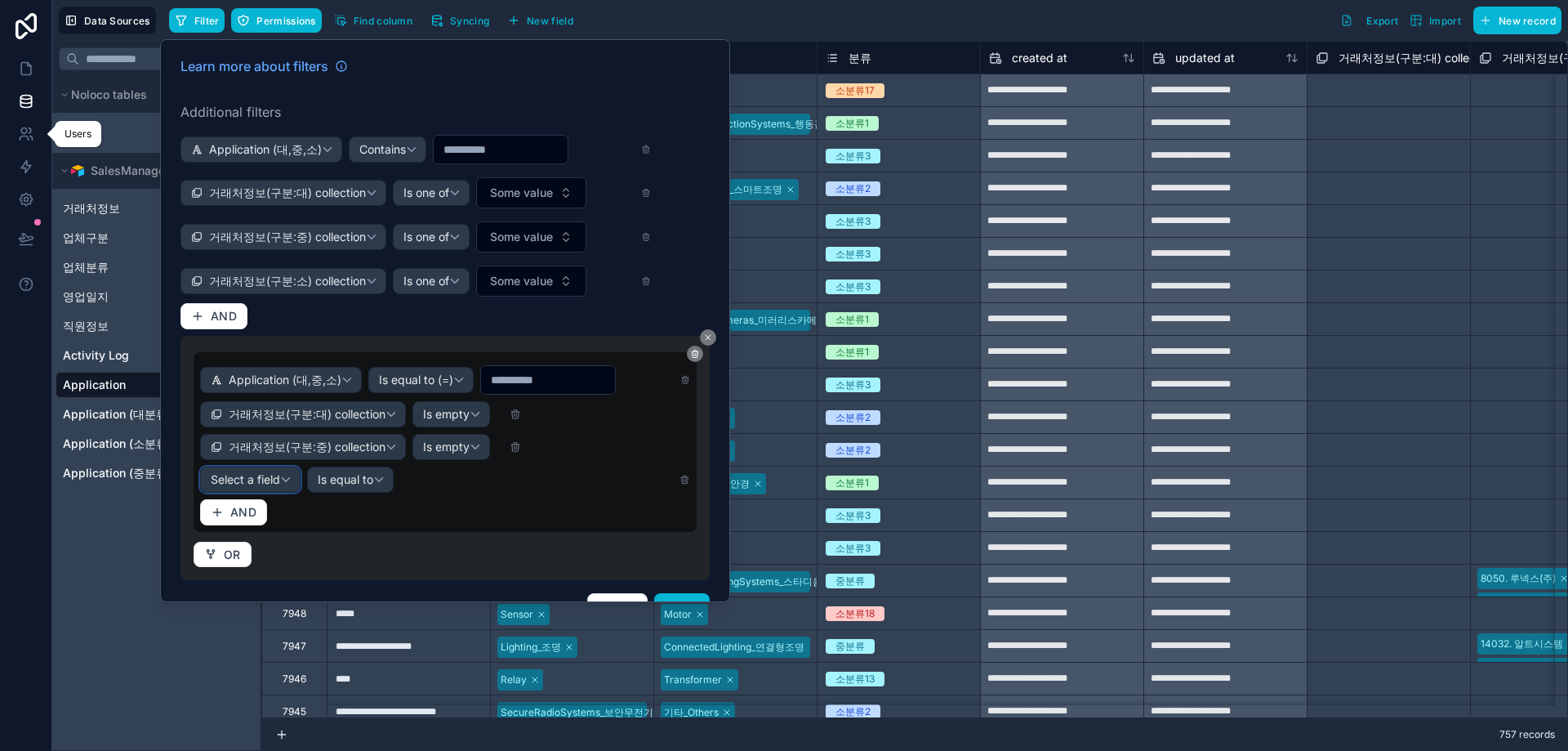 click on "Select a field" at bounding box center [250, 480] 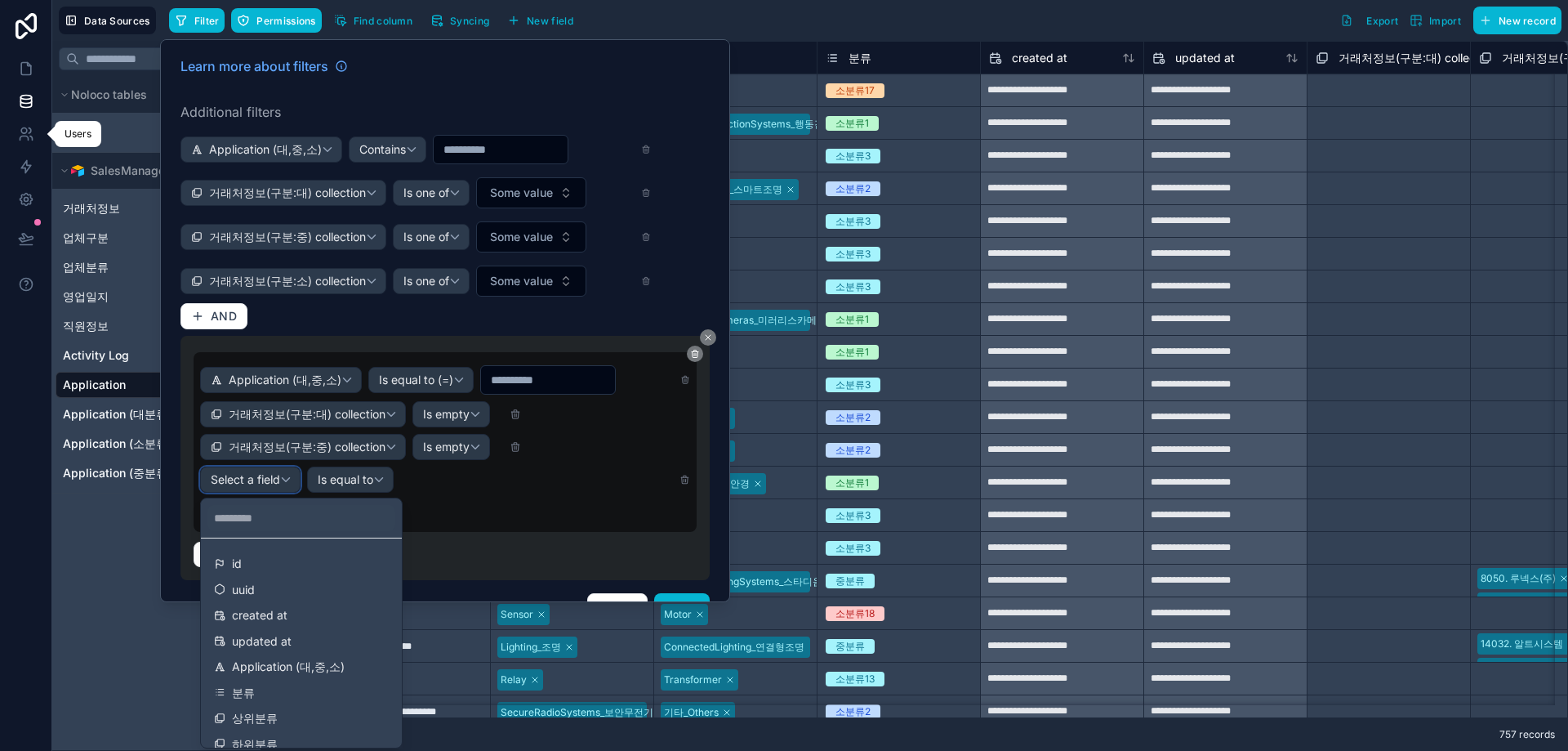 scroll, scrollTop: 141, scrollLeft: 0, axis: vertical 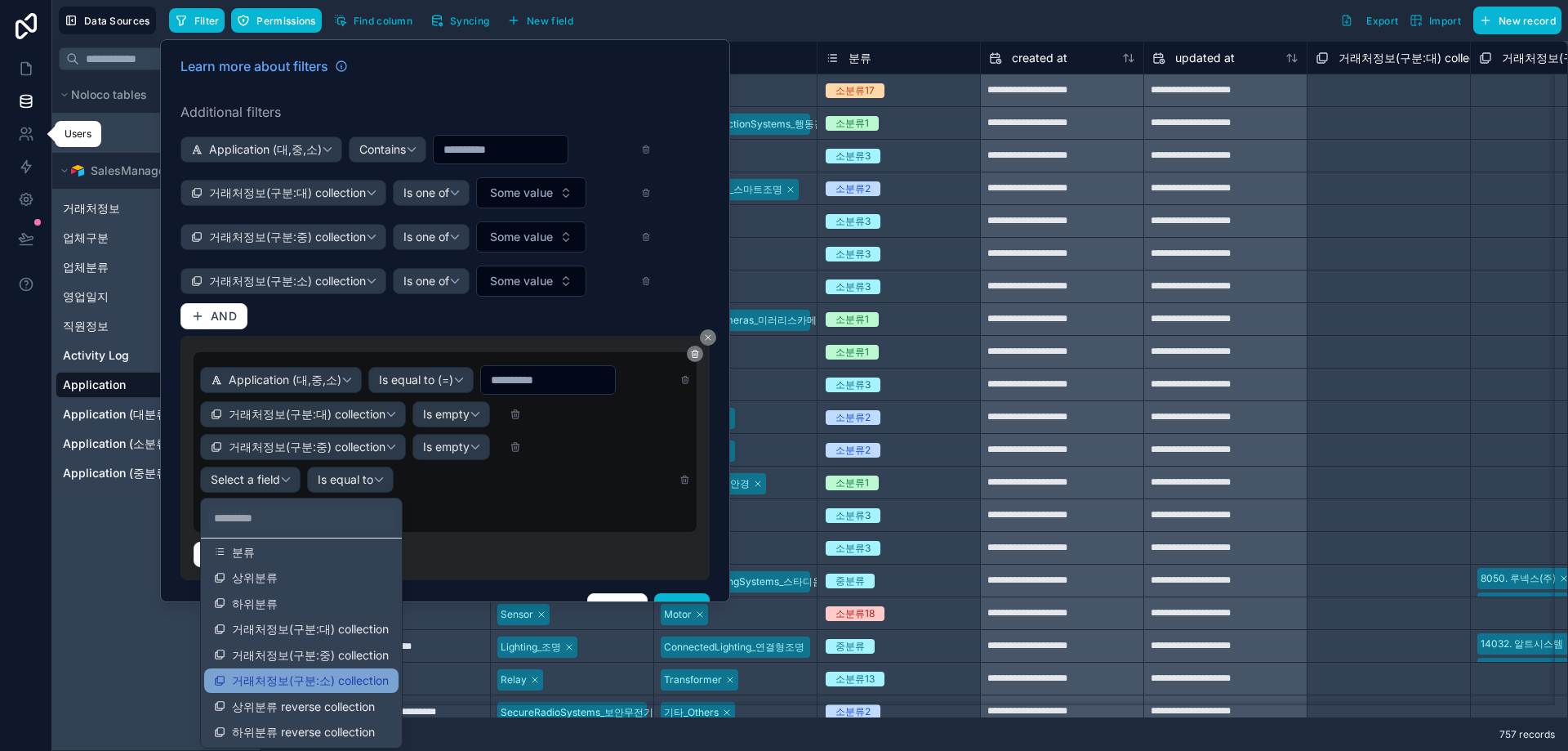 click on "거래처정보(구분:소) collection" at bounding box center (310, 681) 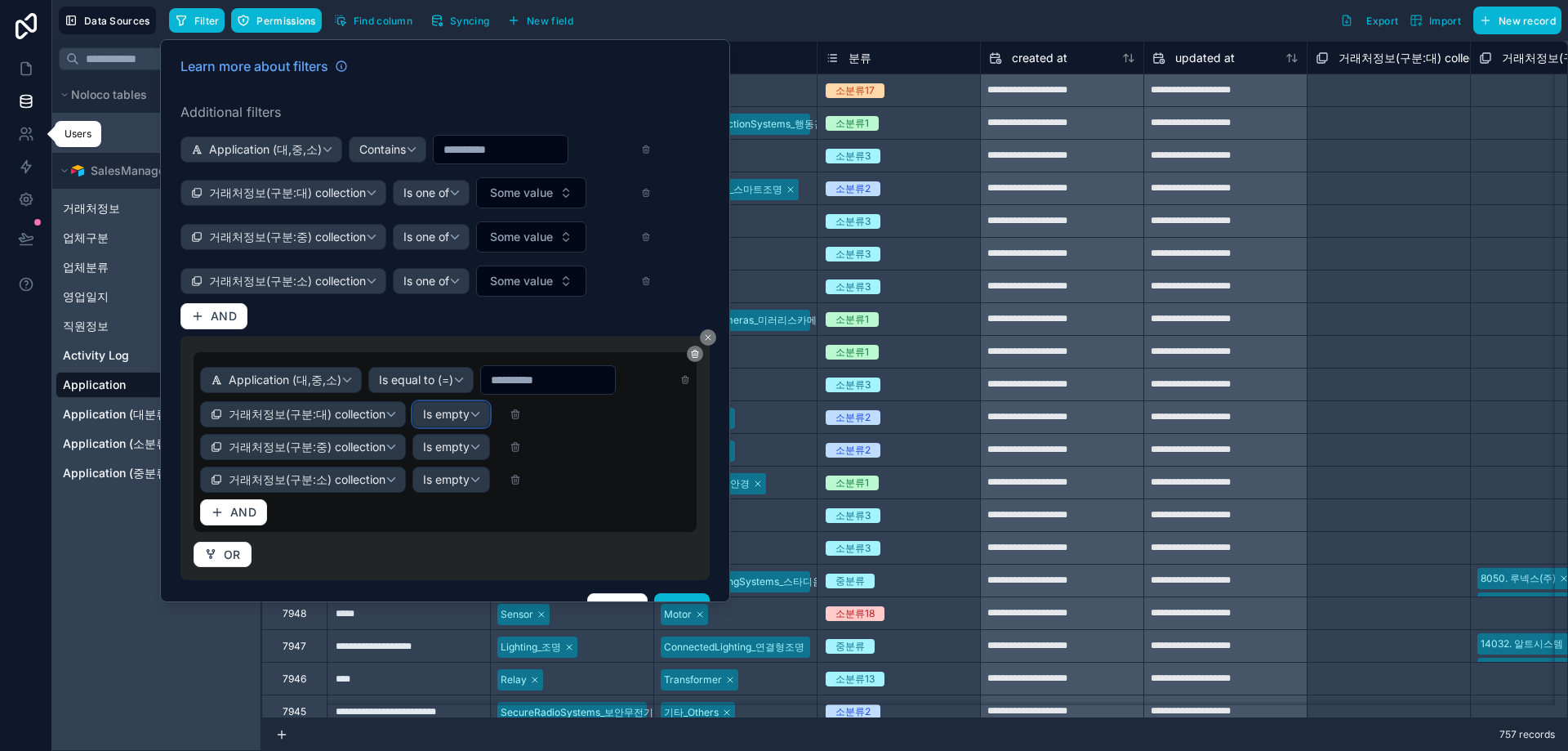 click on "Is empty" at bounding box center [446, 414] 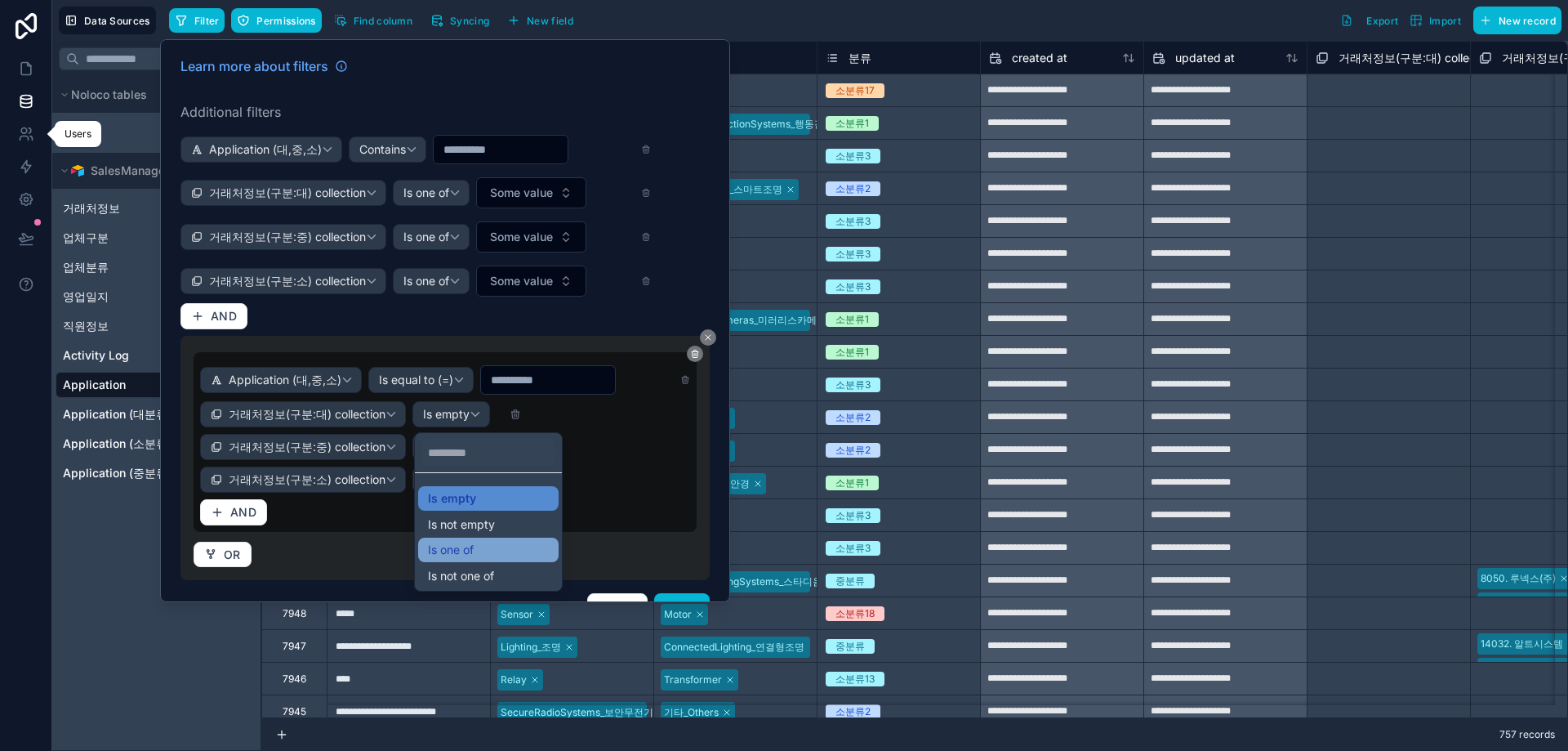click on "Is one of" at bounding box center (488, 550) 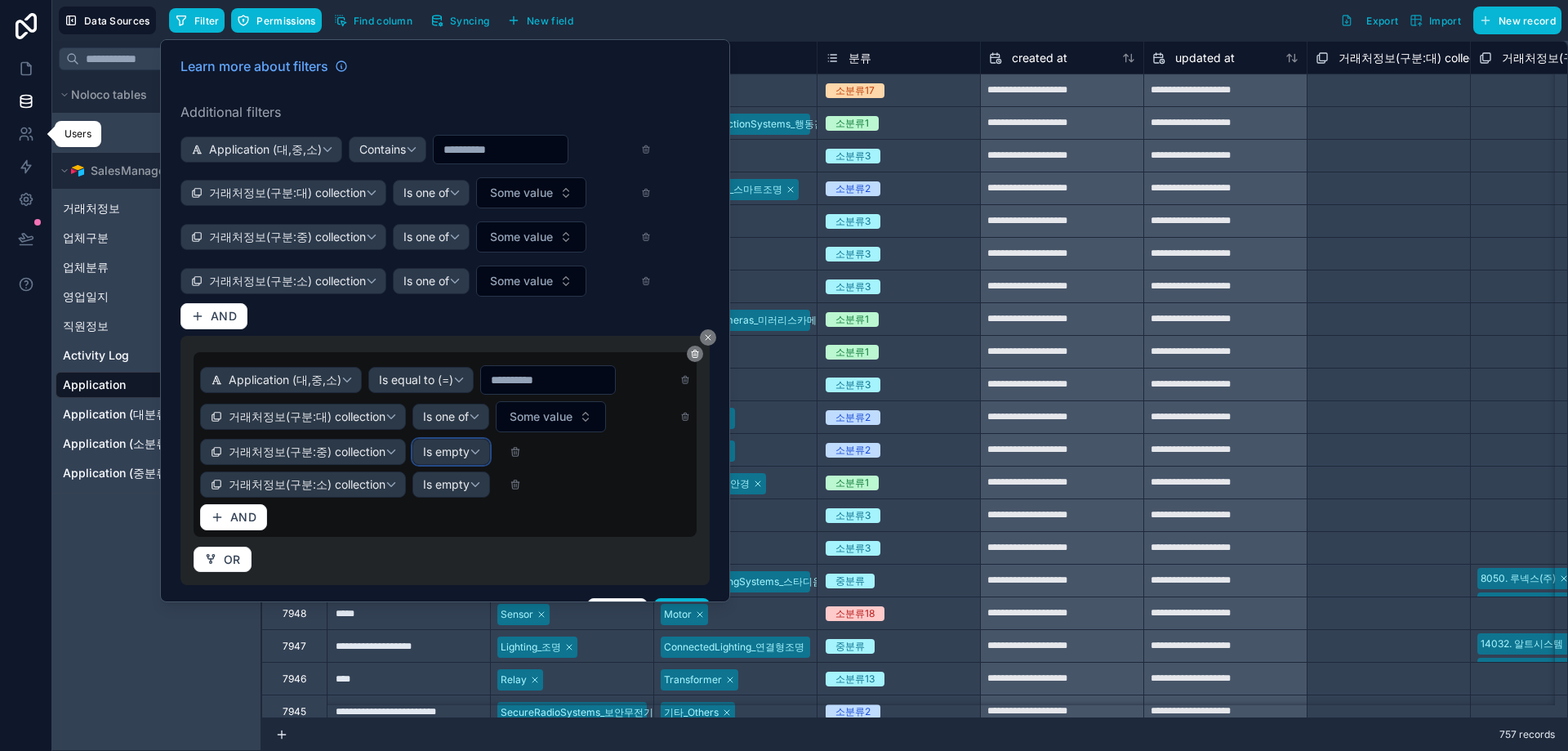 click on "Is empty" at bounding box center (446, 452) 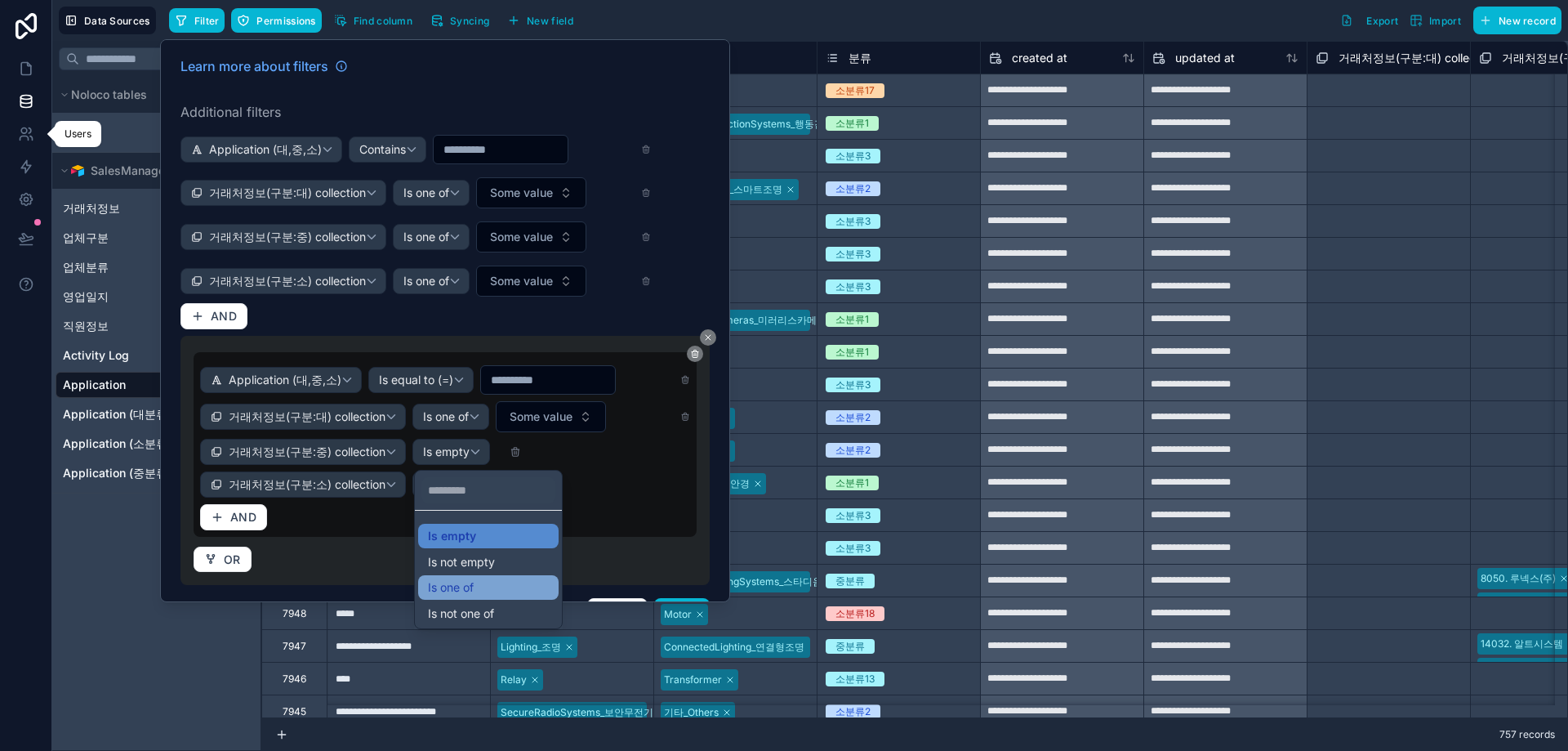 click on "Is one of" at bounding box center (488, 588) 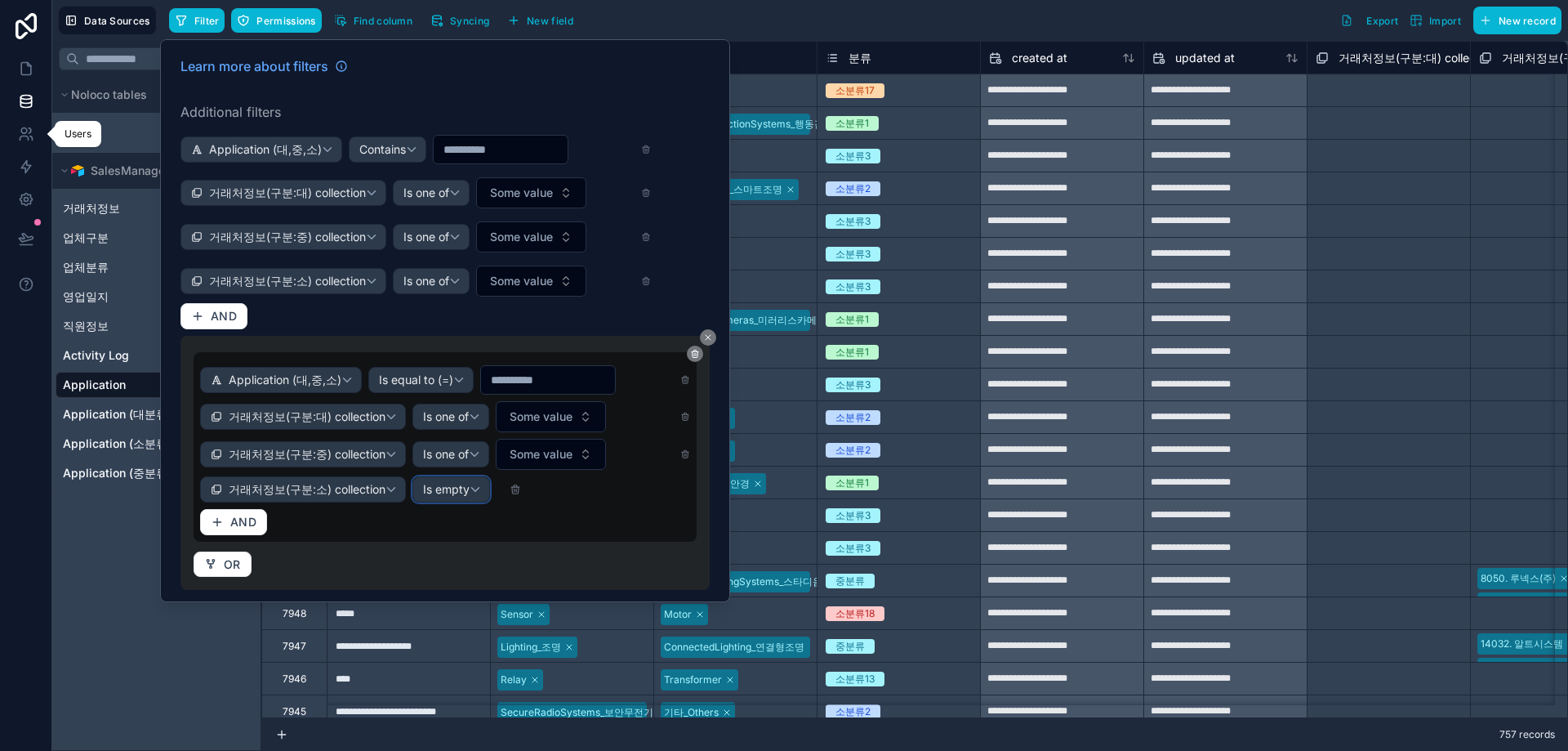 click on "Is empty" at bounding box center [446, 489] 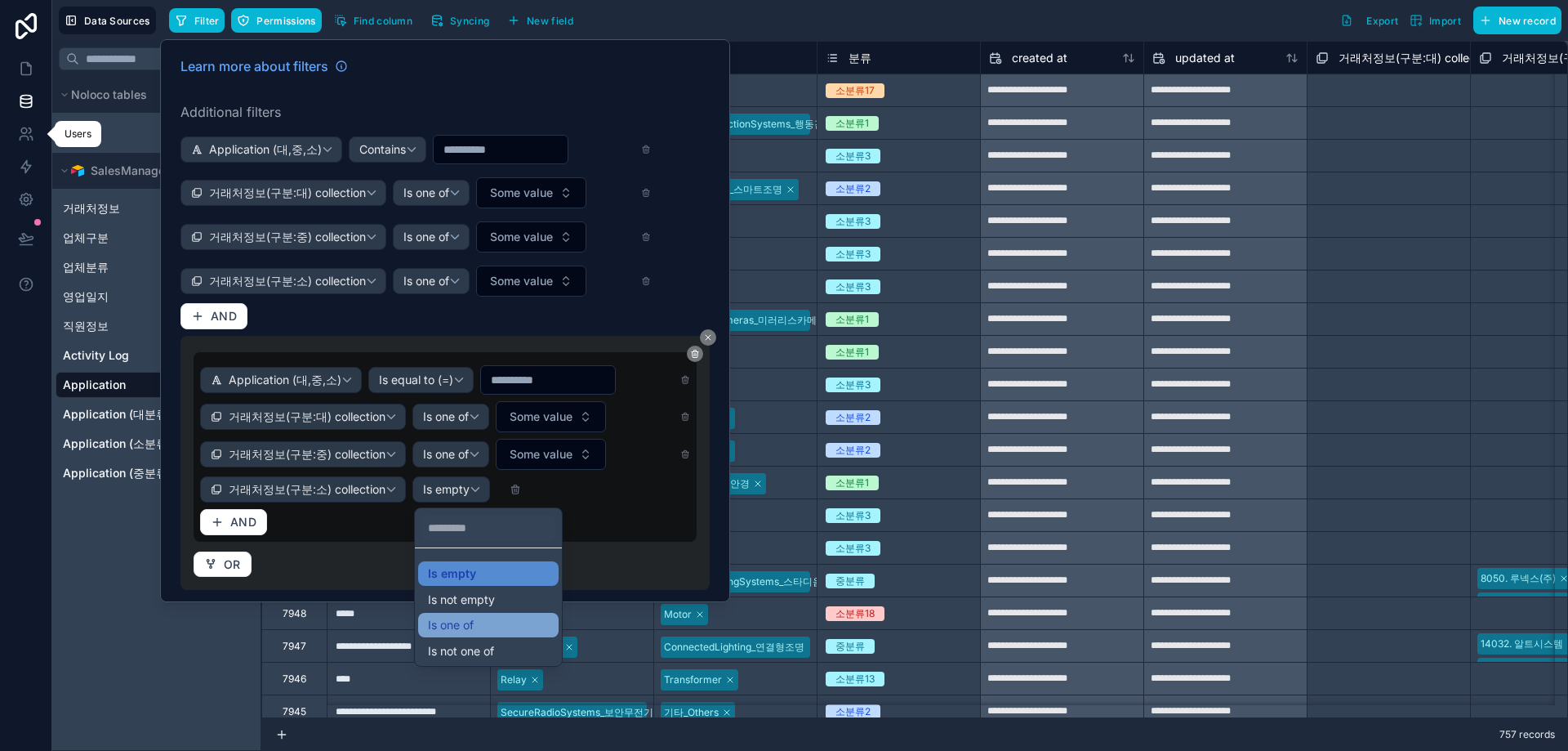 click on "Is one of" at bounding box center [488, 625] 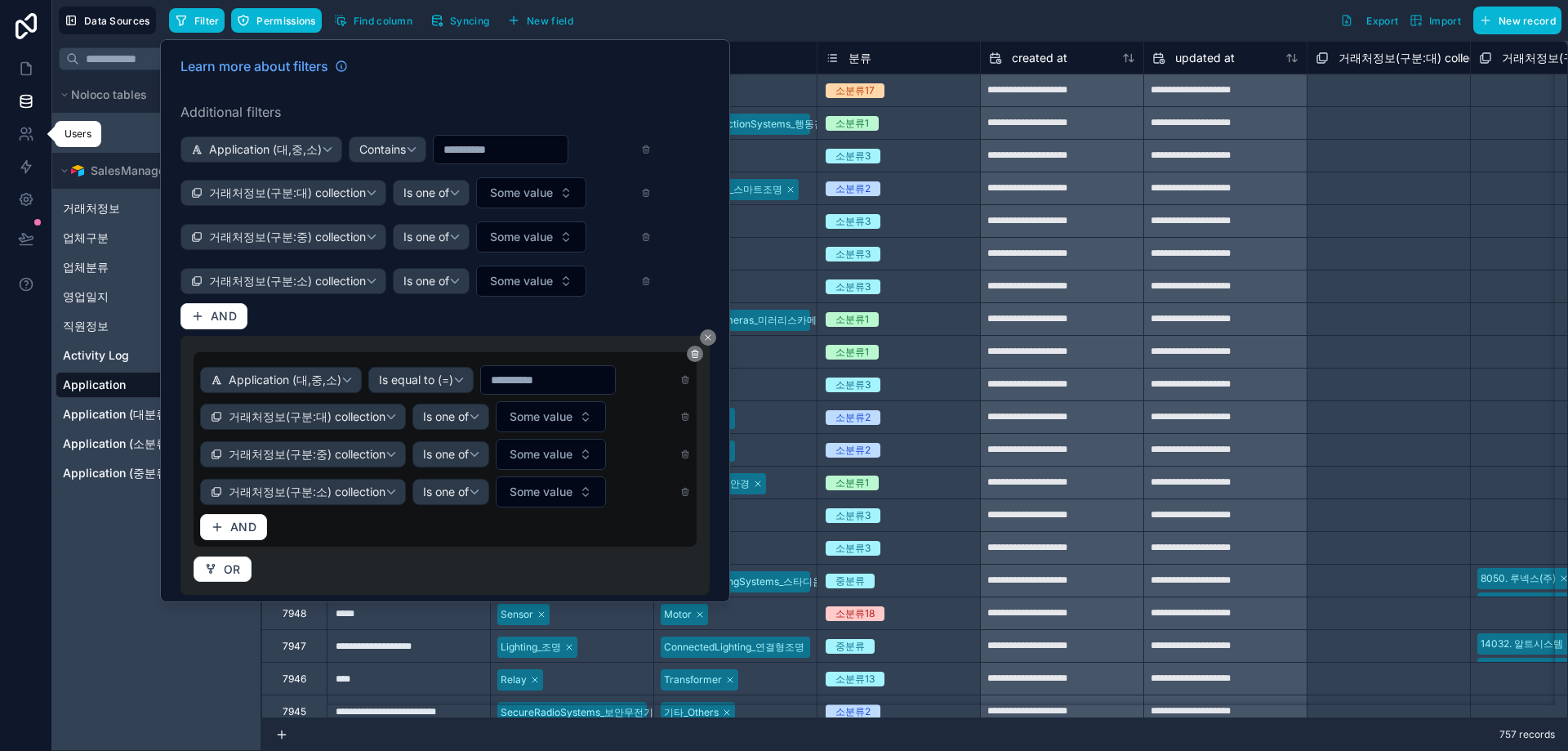 click on "AND" at bounding box center [445, 527] 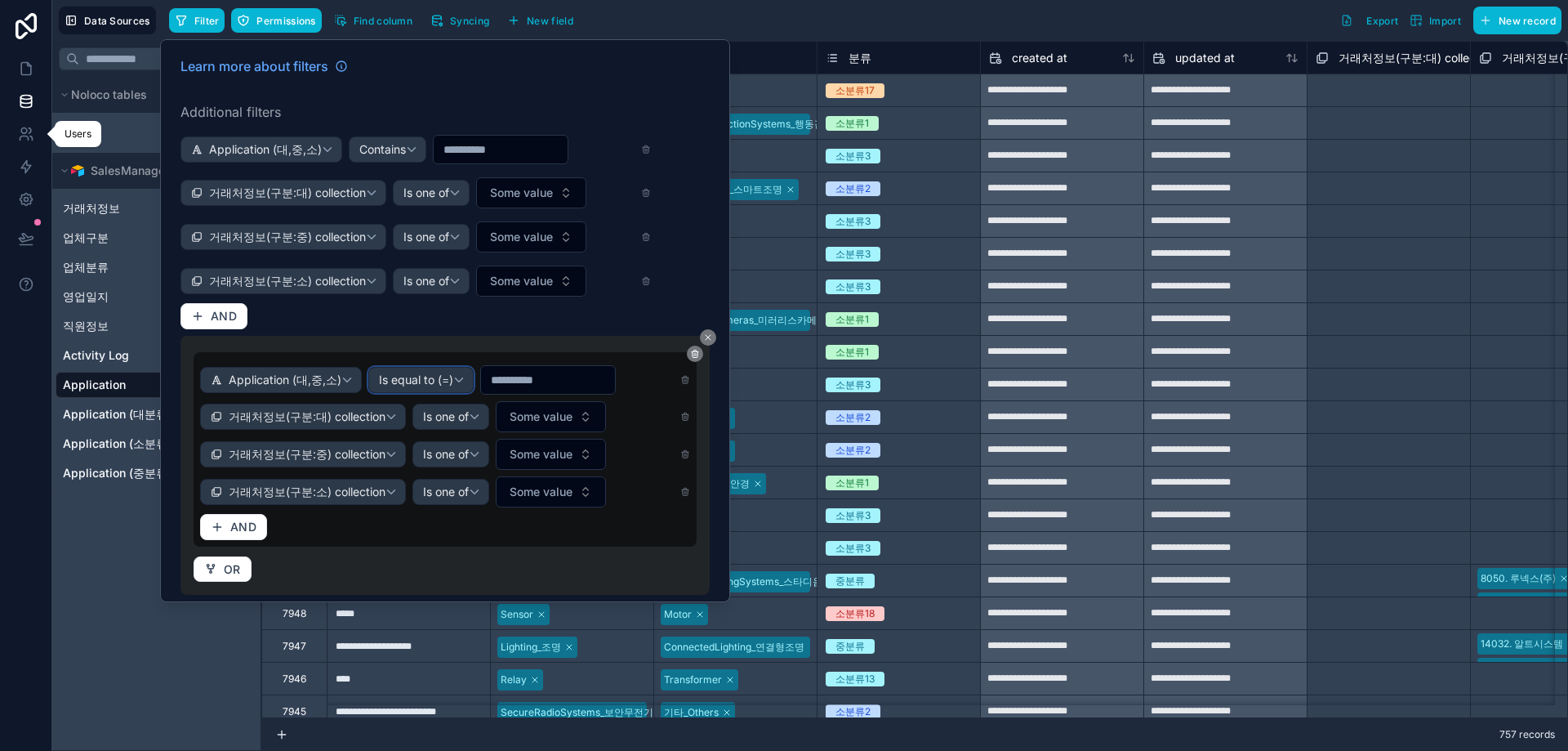 click on "Is equal to (=)" at bounding box center [416, 380] 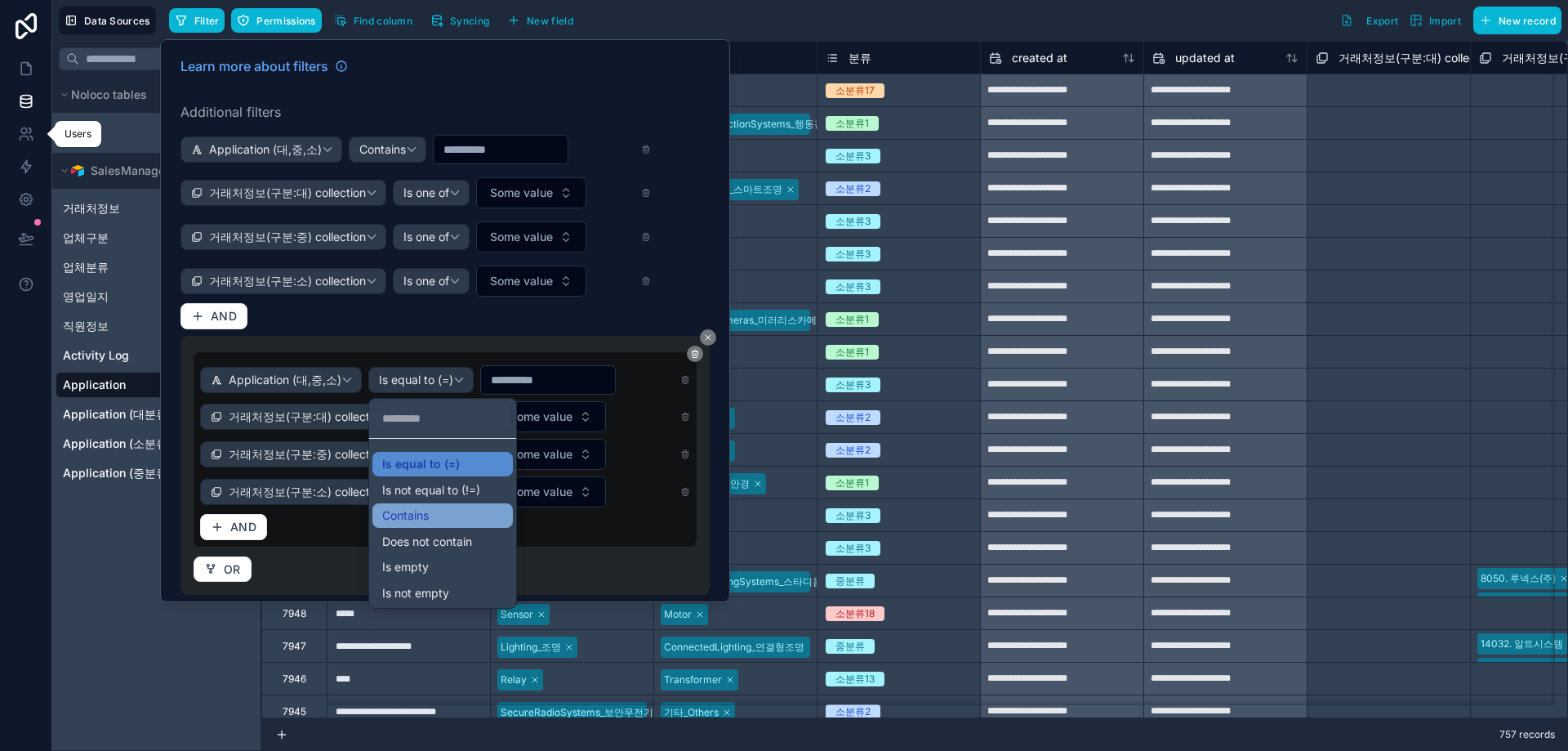 click on "Contains" at bounding box center [443, 516] 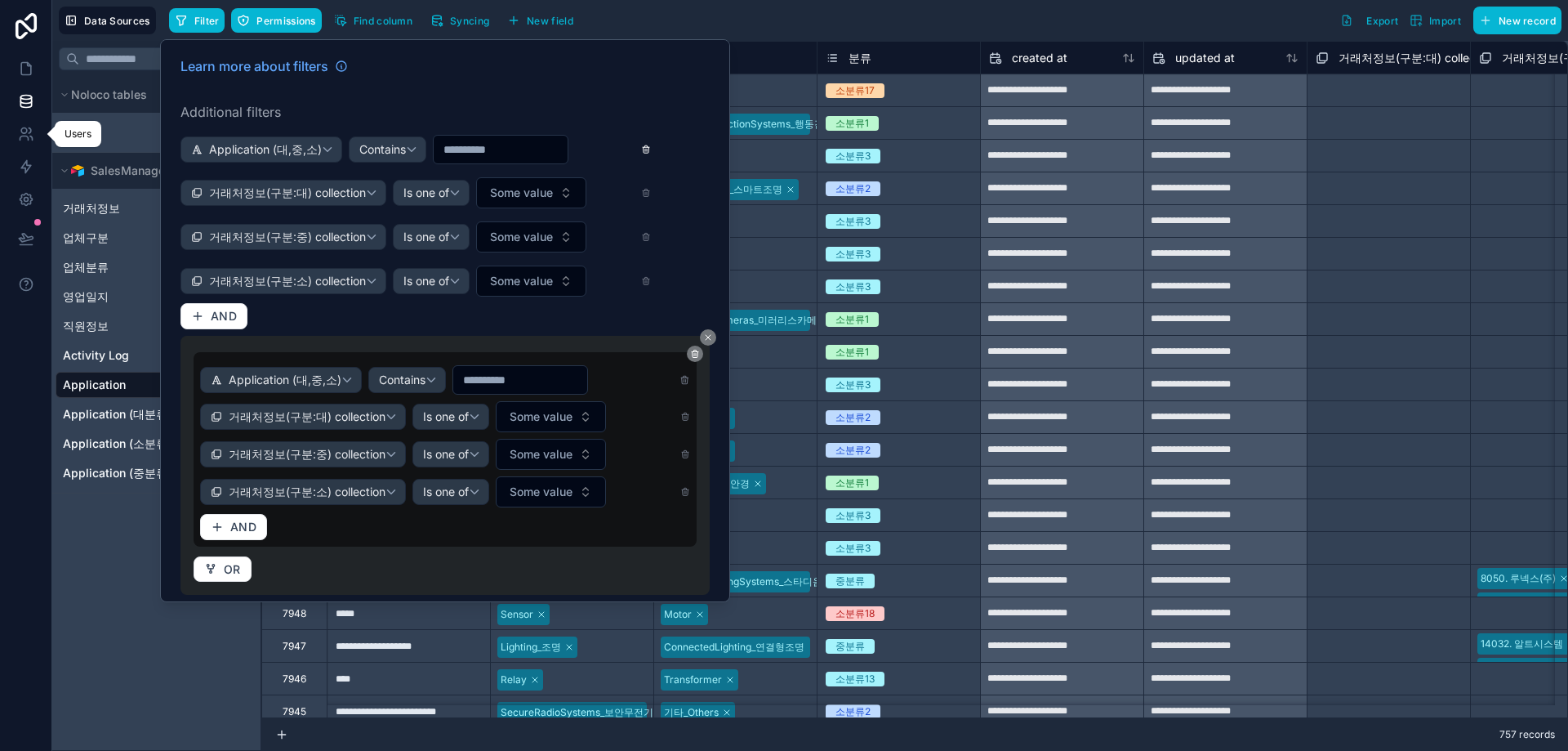 click 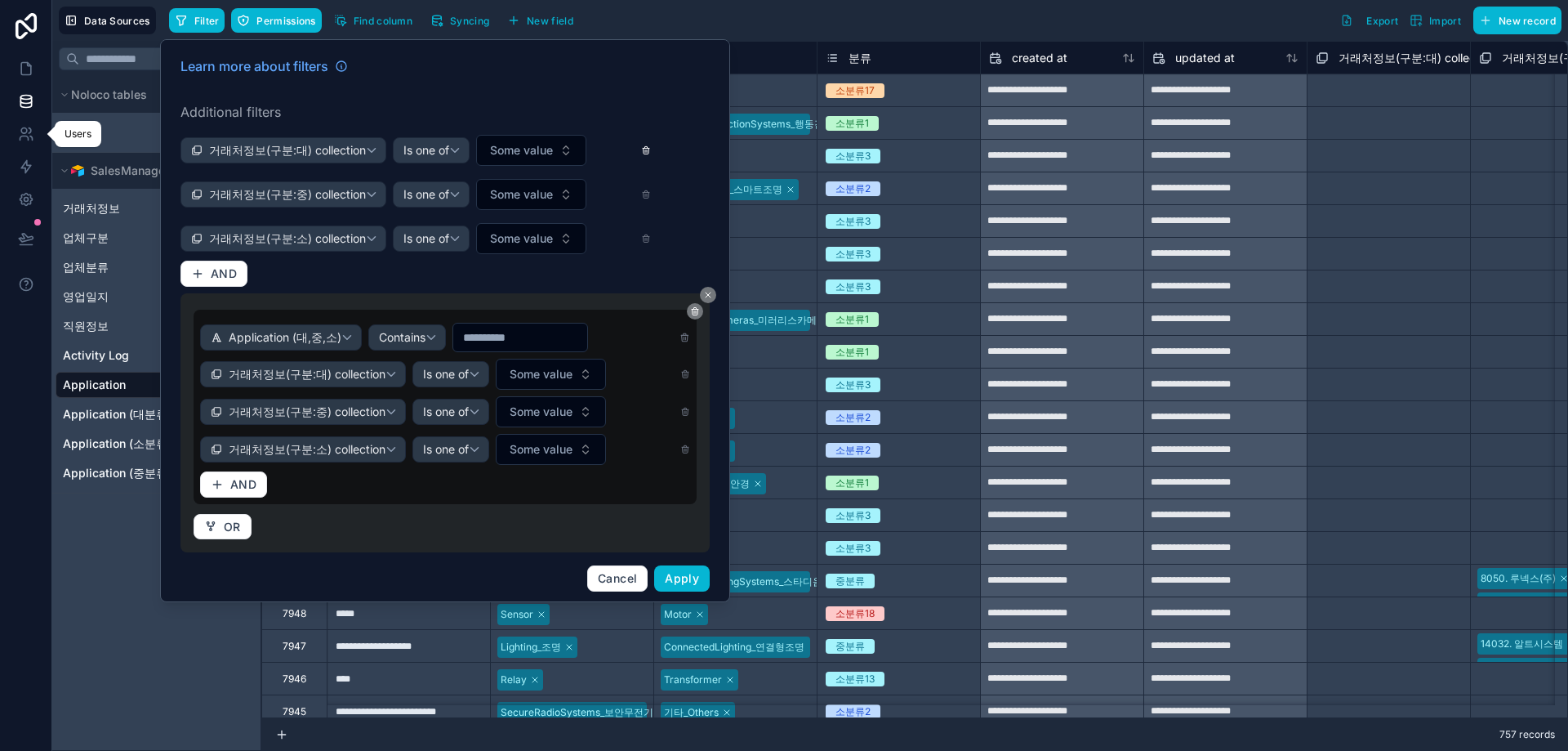 click 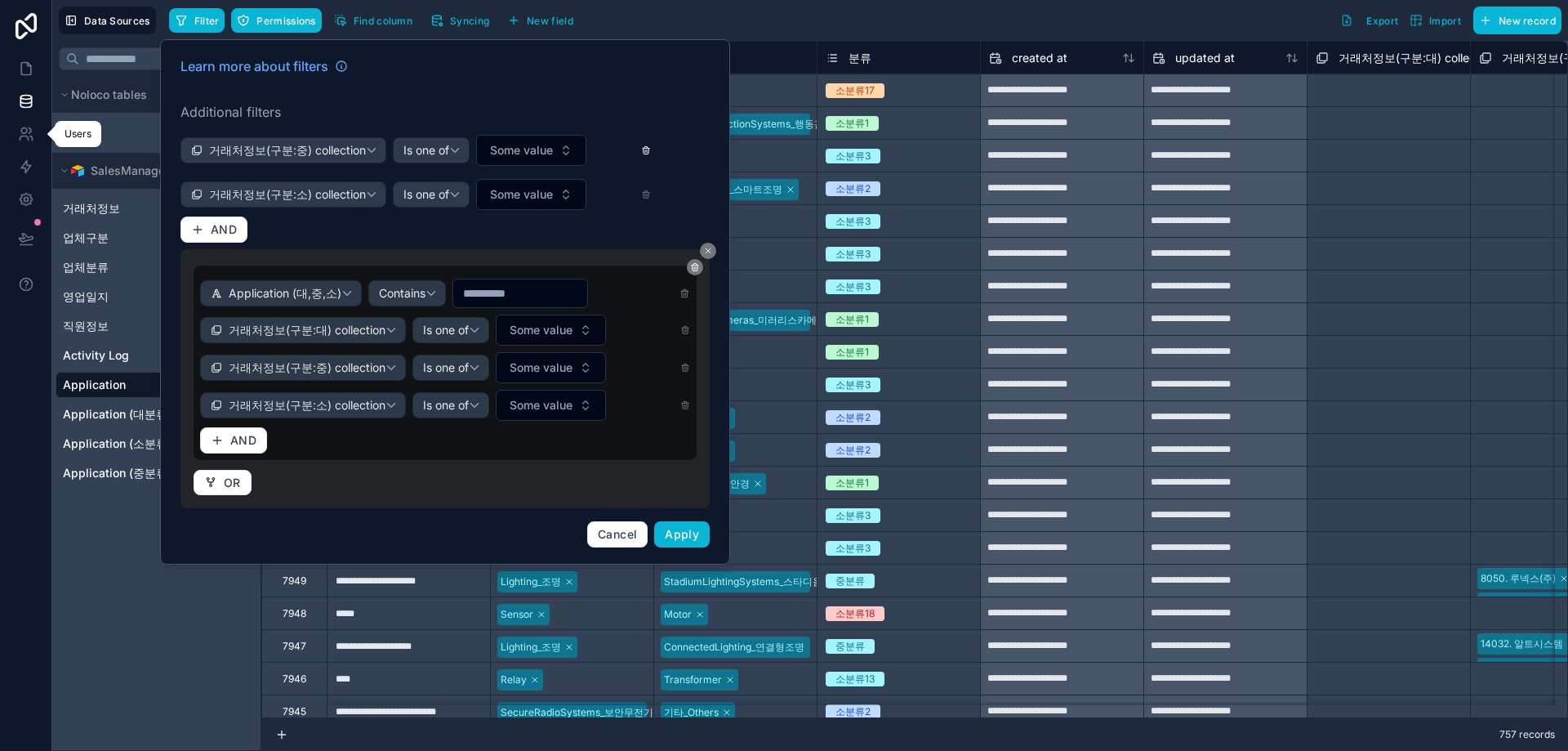 click 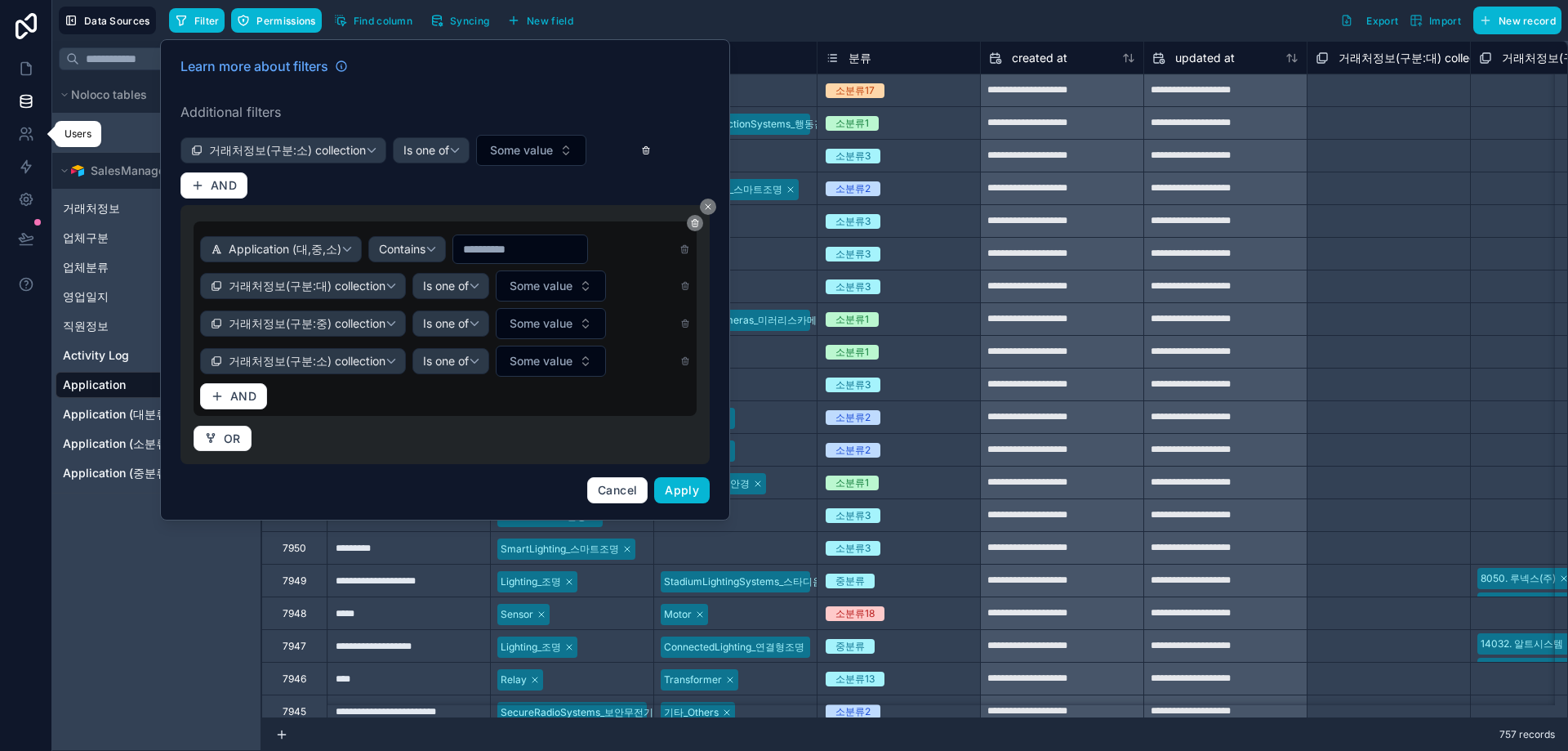 click 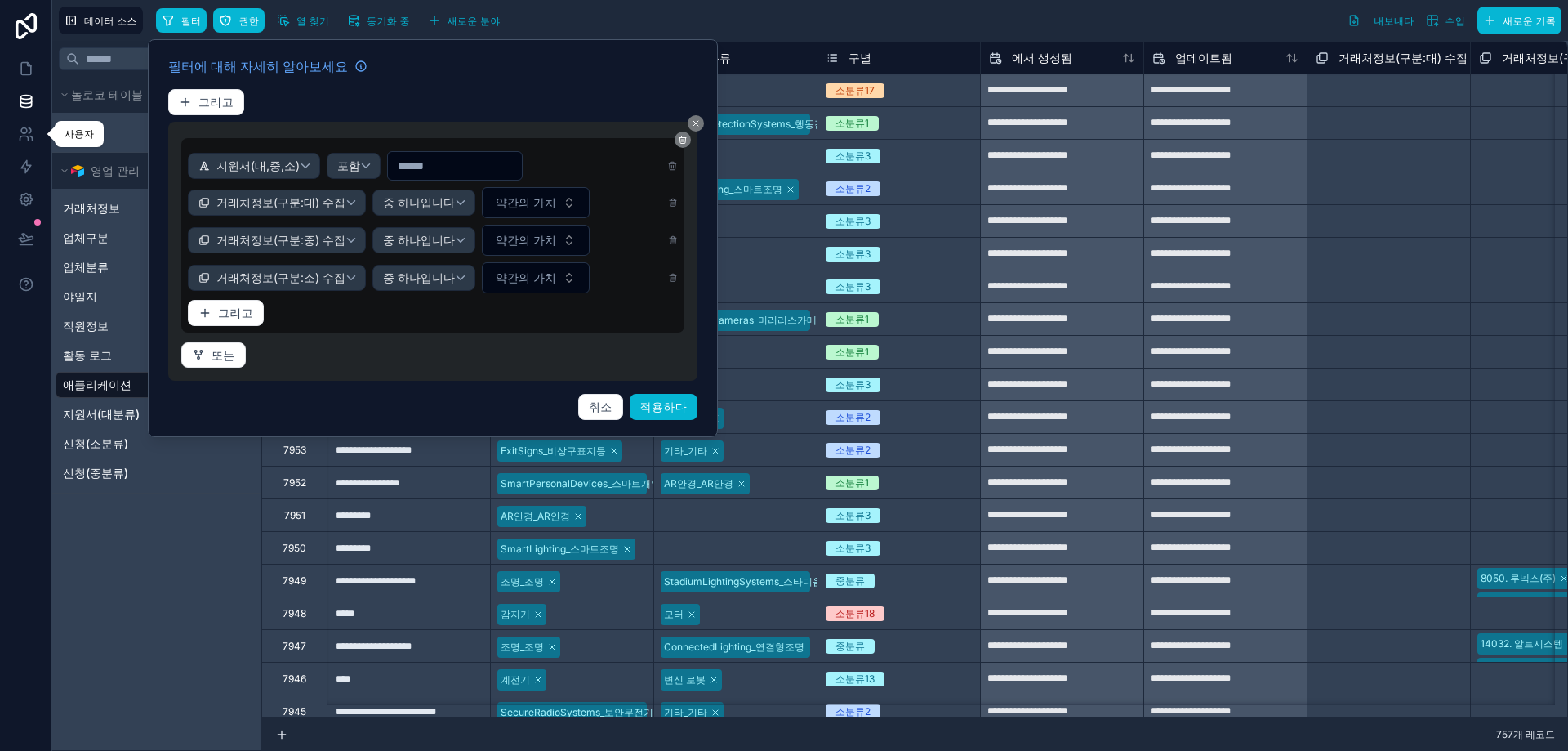 click on "지원서(대,중,소) 포함" at bounding box center [433, 166] 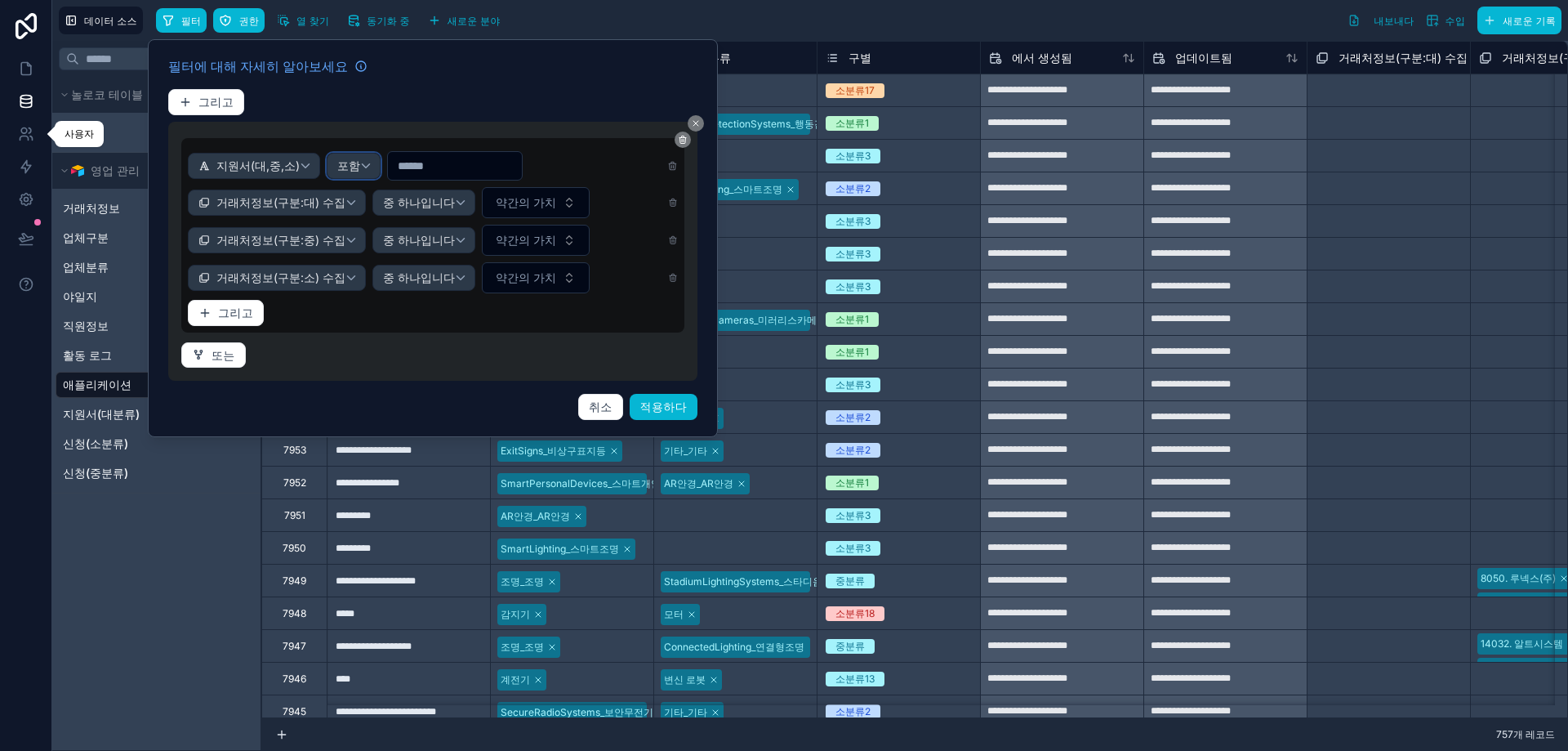 click on "포함" at bounding box center [354, 166] 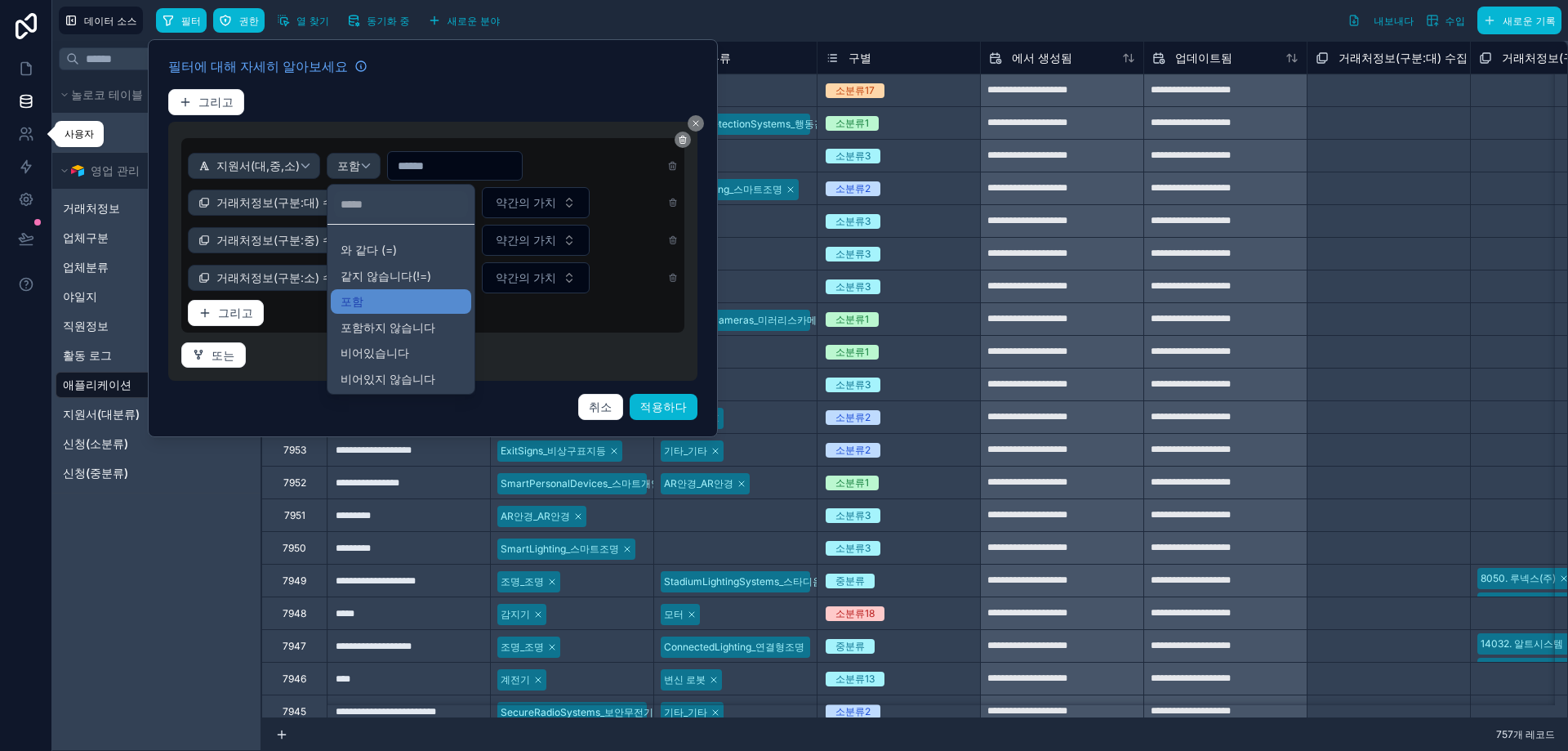 click at bounding box center (433, 238) 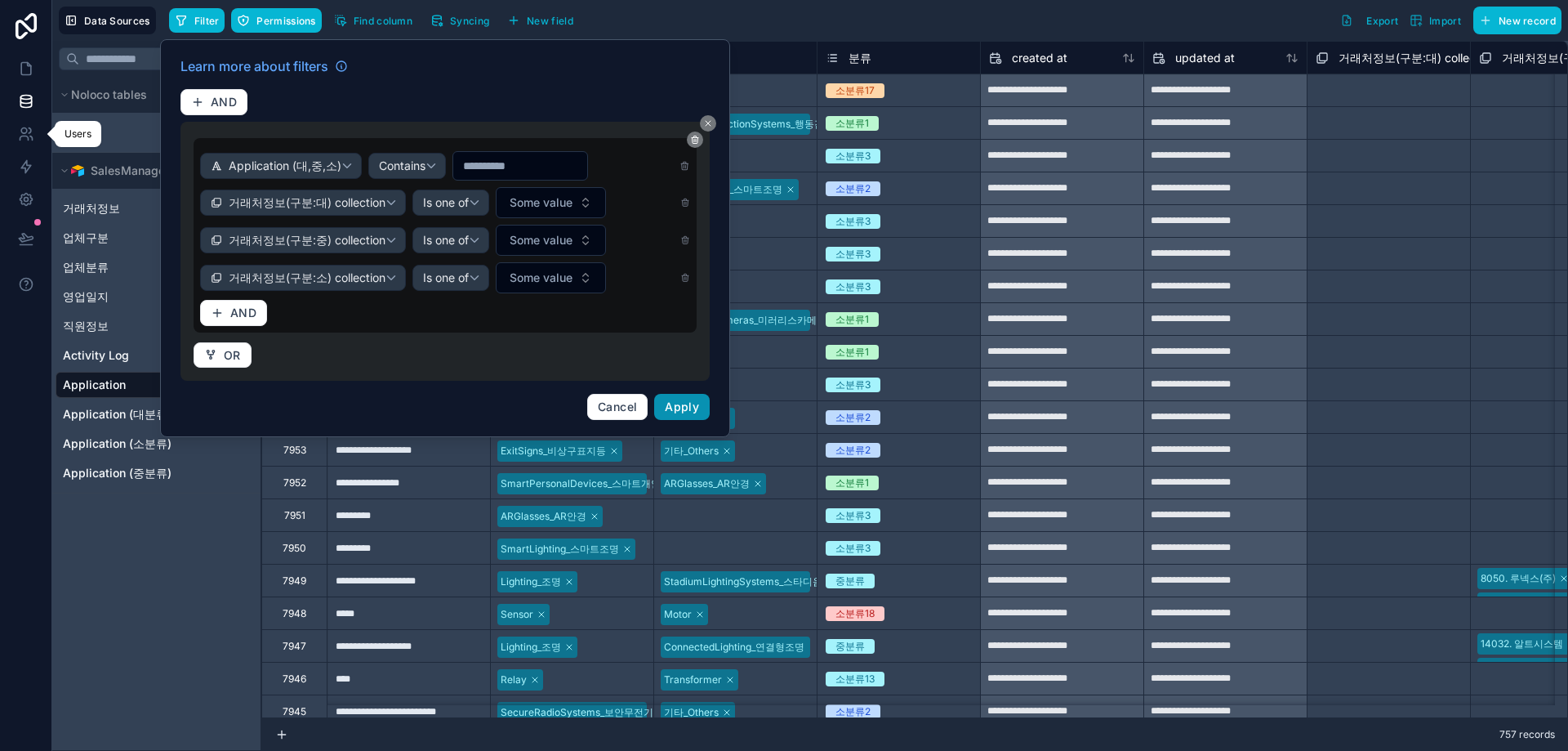 click on "Apply" at bounding box center [682, 406] 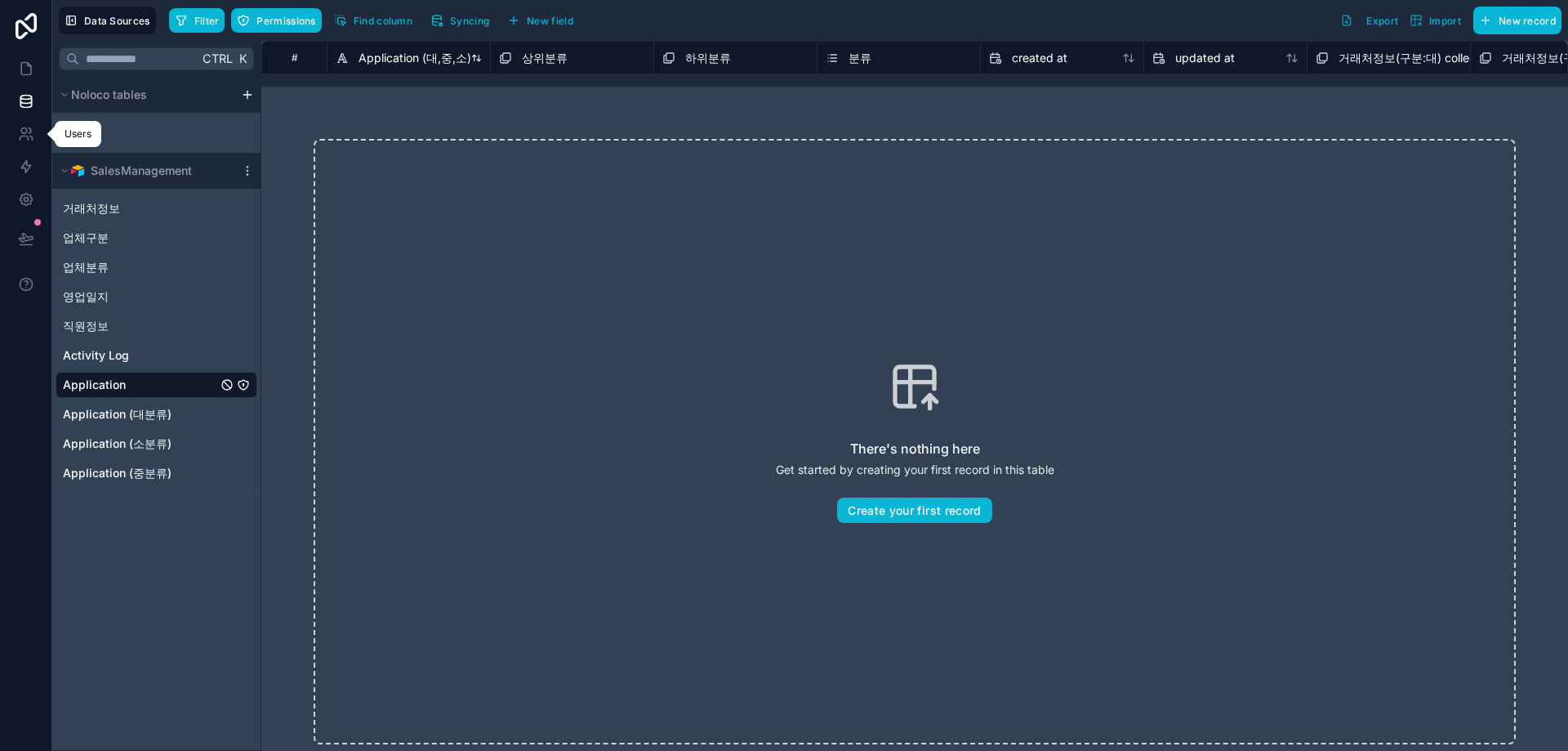click on "Application (대,중,소)" at bounding box center (415, 58) 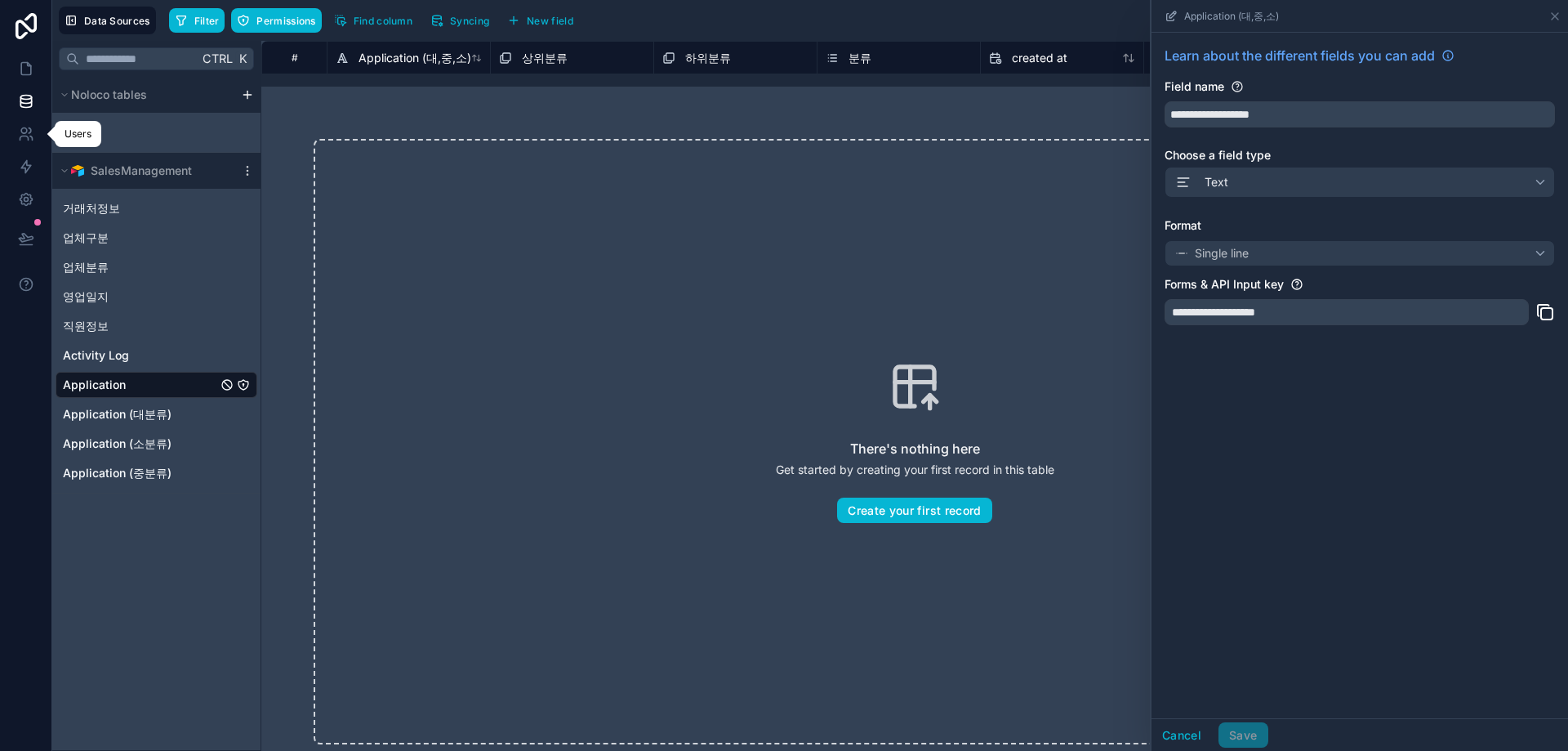drag, startPoint x: 871, startPoint y: 118, endPoint x: 896, endPoint y: 83, distance: 43.01163 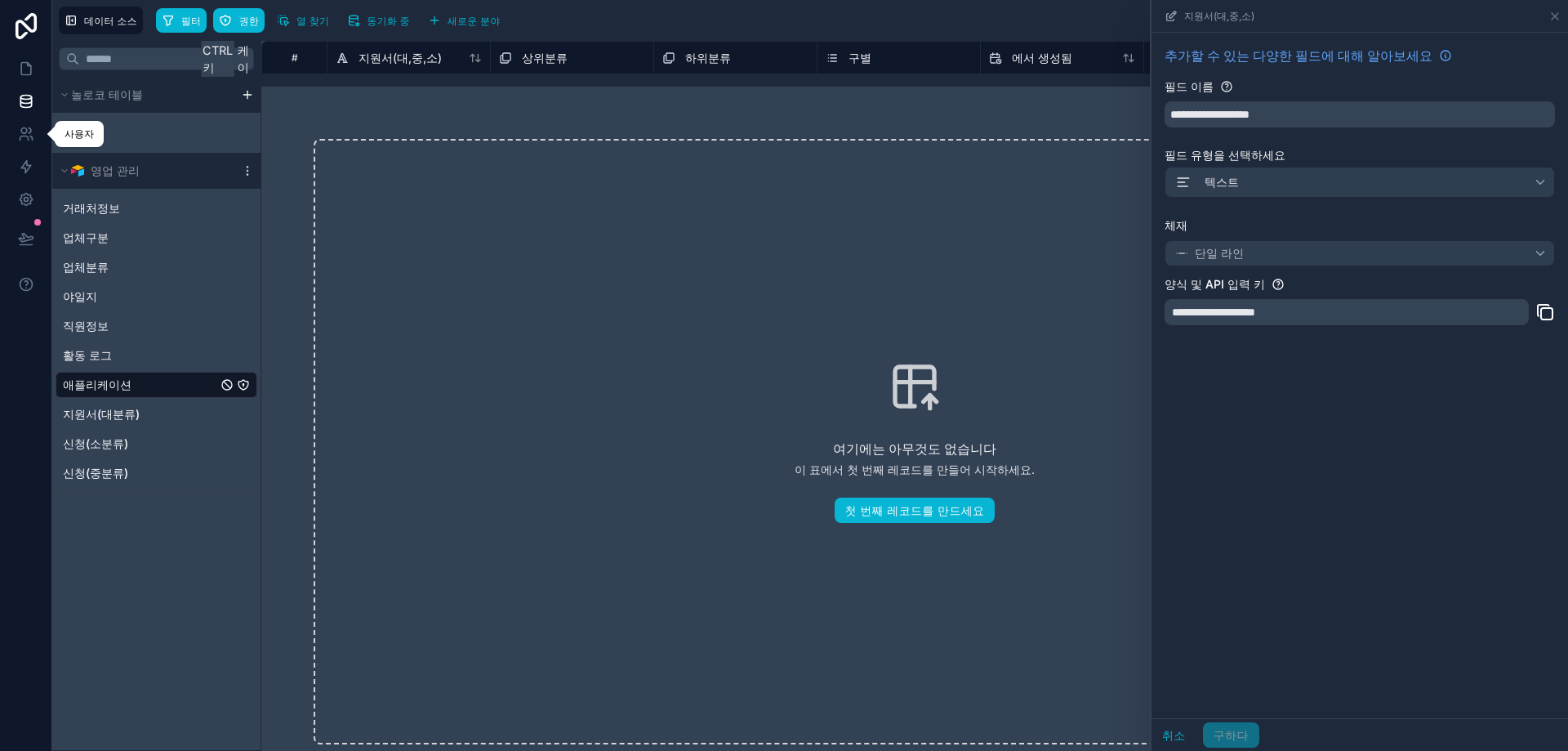 click on "여기에는 아무것도 없습니다 이 표에서 첫 번째 레코드를 만들어 시작하세요. 첫 번째 레코드를 만드세요" at bounding box center [915, 441] 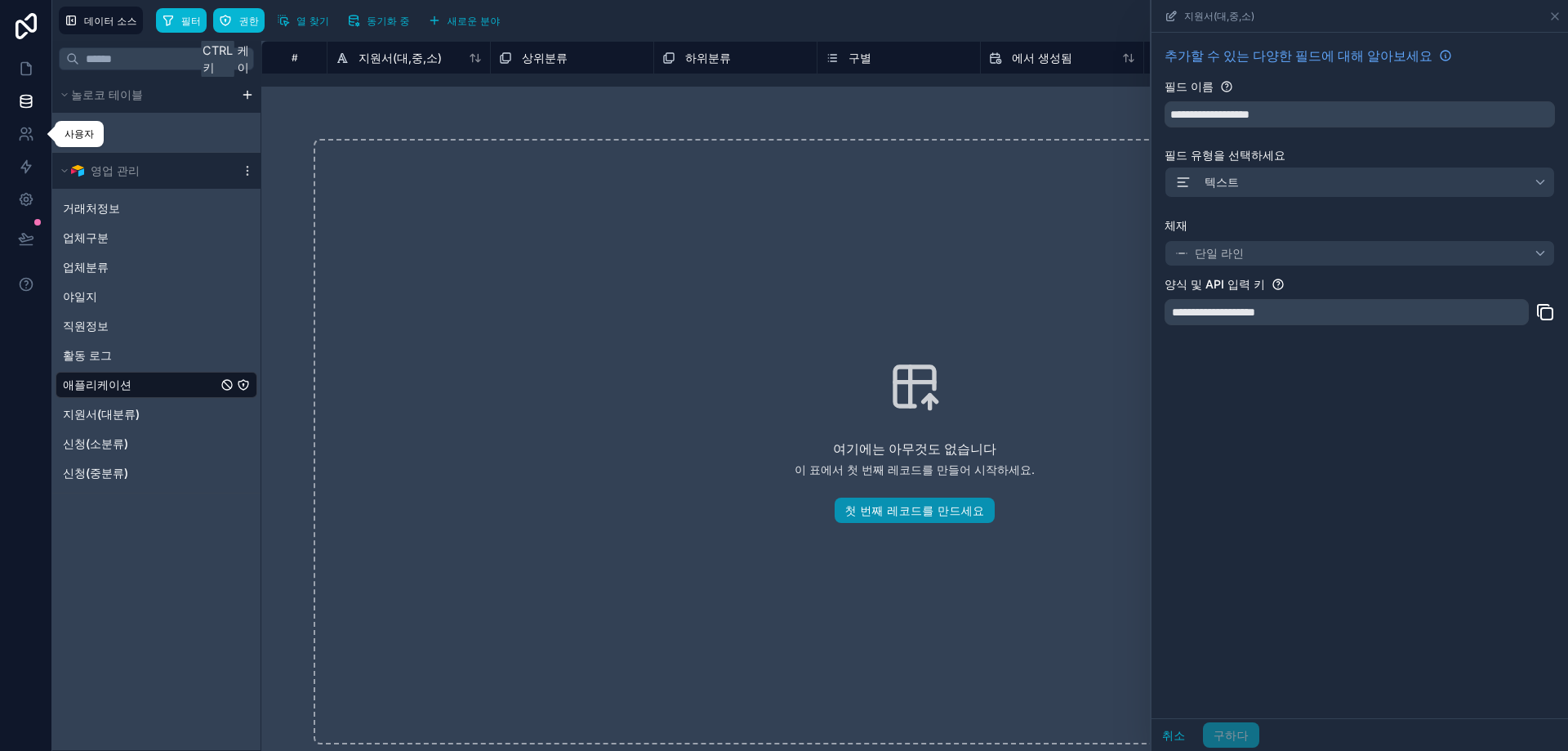 click on "첫 번째 레코드를 만드세요" at bounding box center (915, 510) 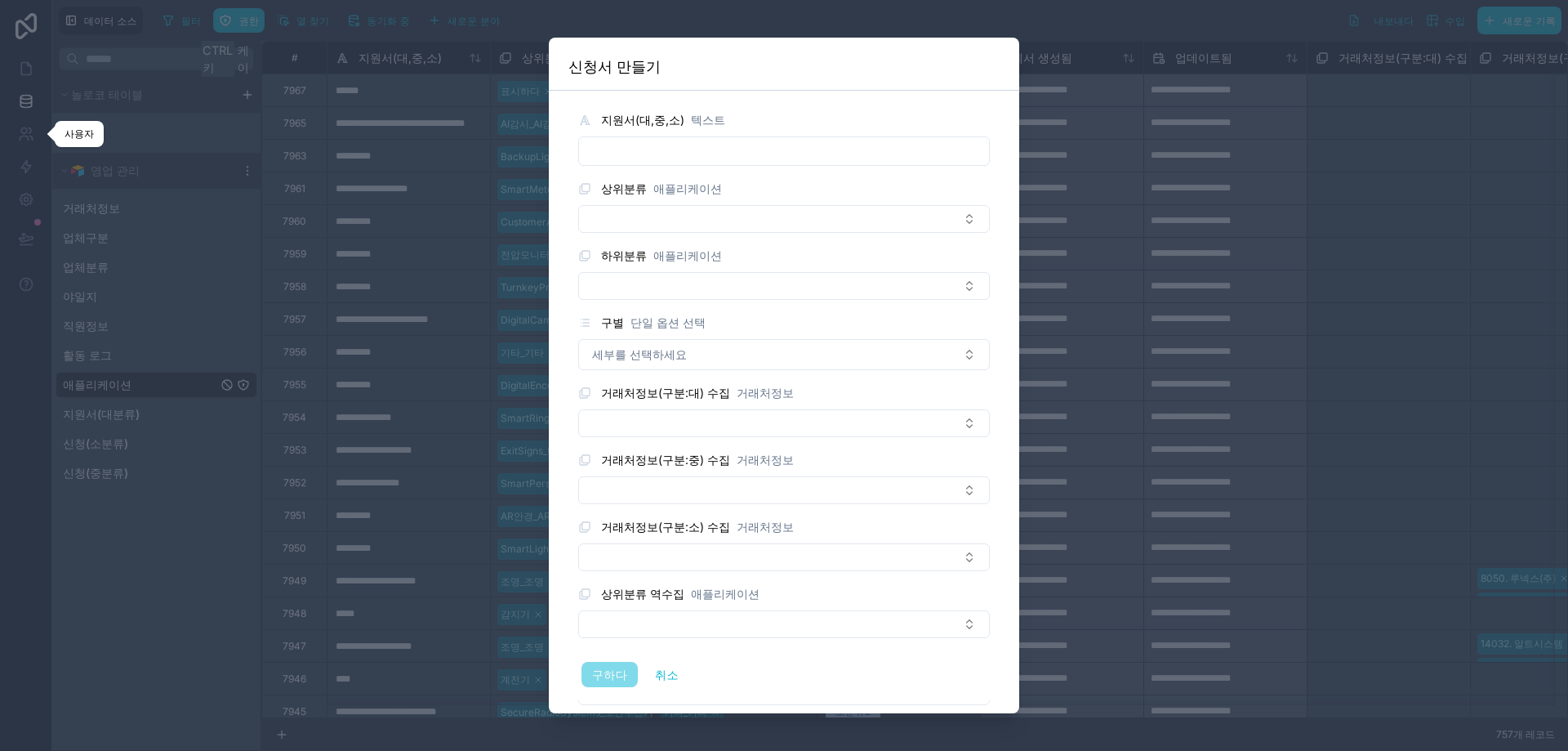 click at bounding box center (784, 151) 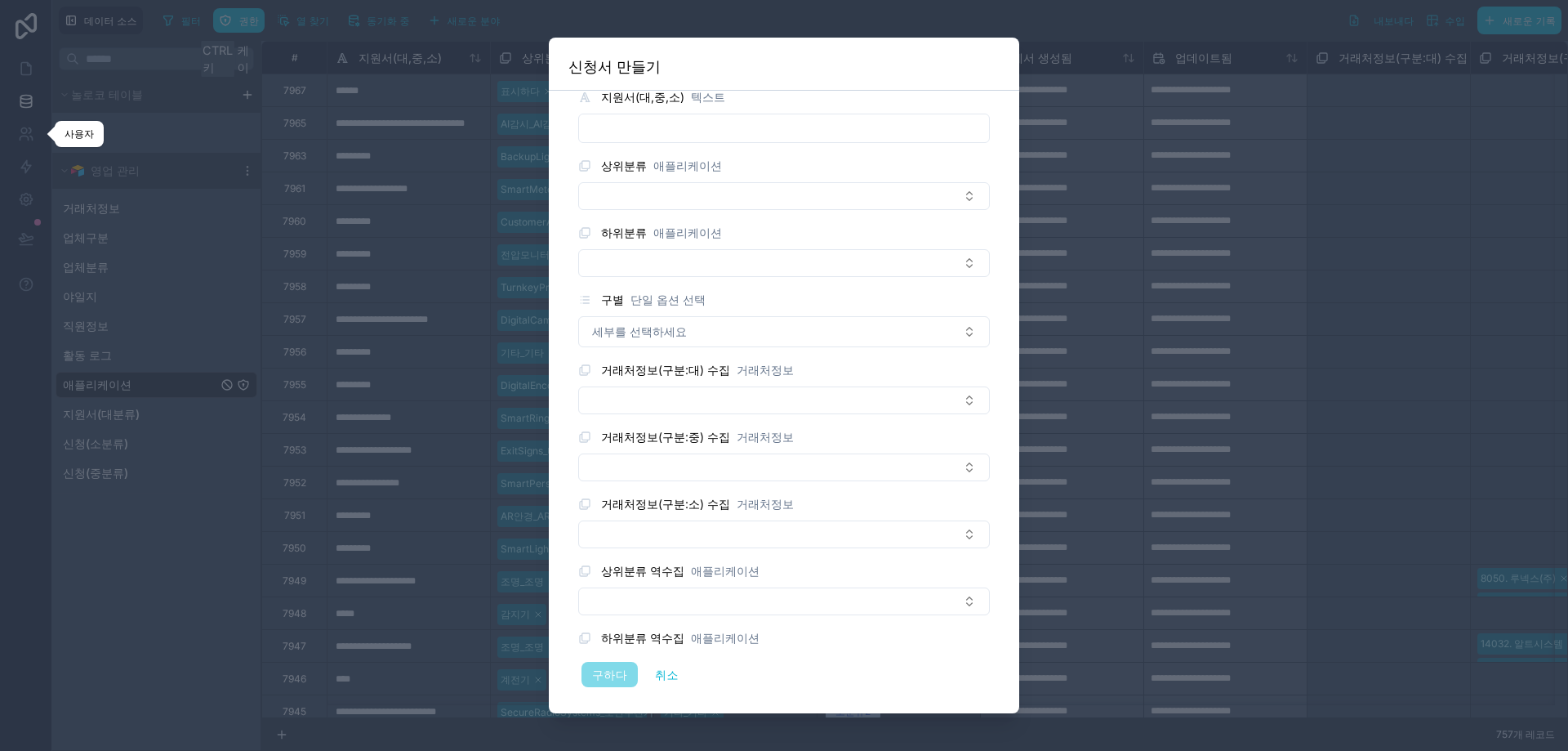 scroll, scrollTop: 0, scrollLeft: 0, axis: both 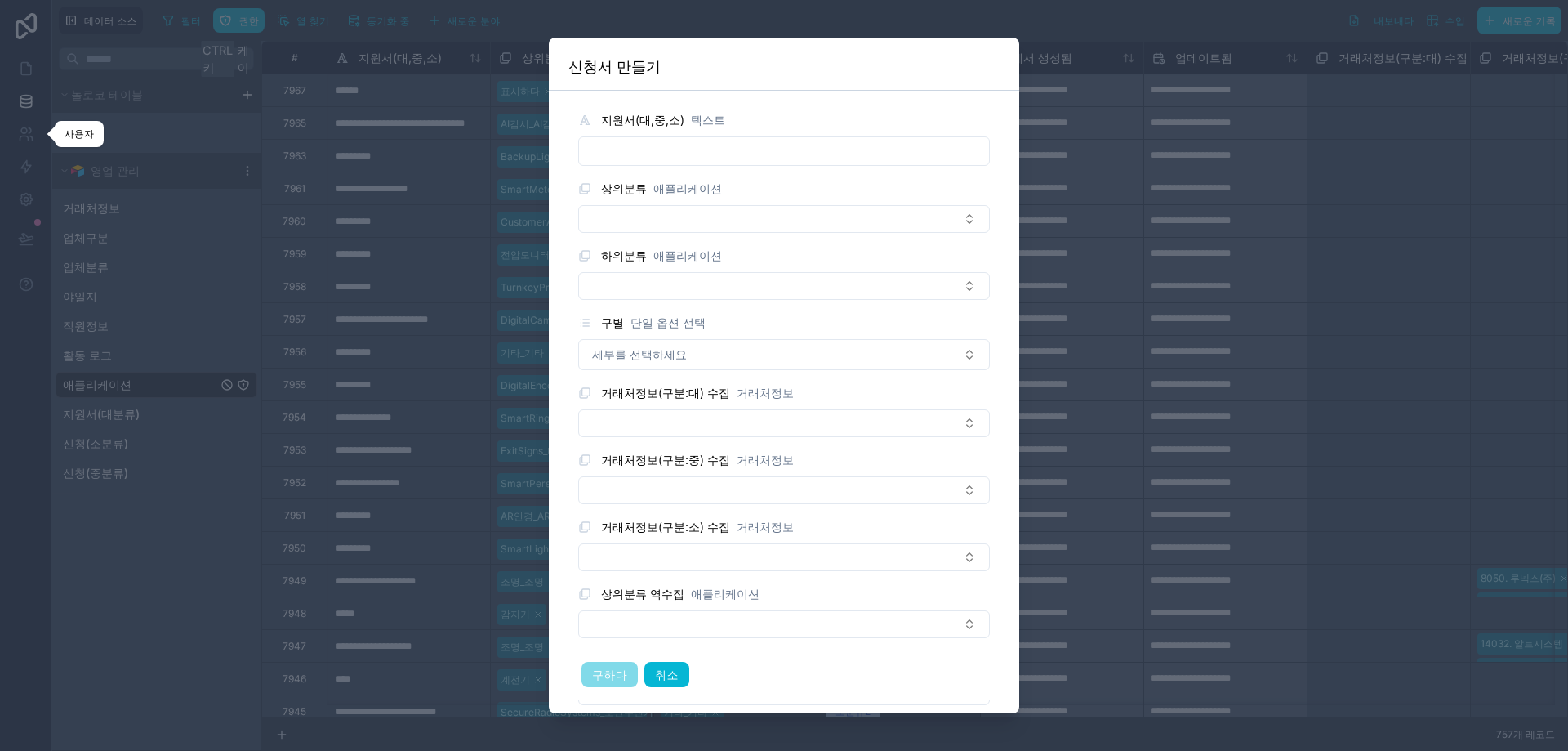 click on "취소" at bounding box center (666, 674) 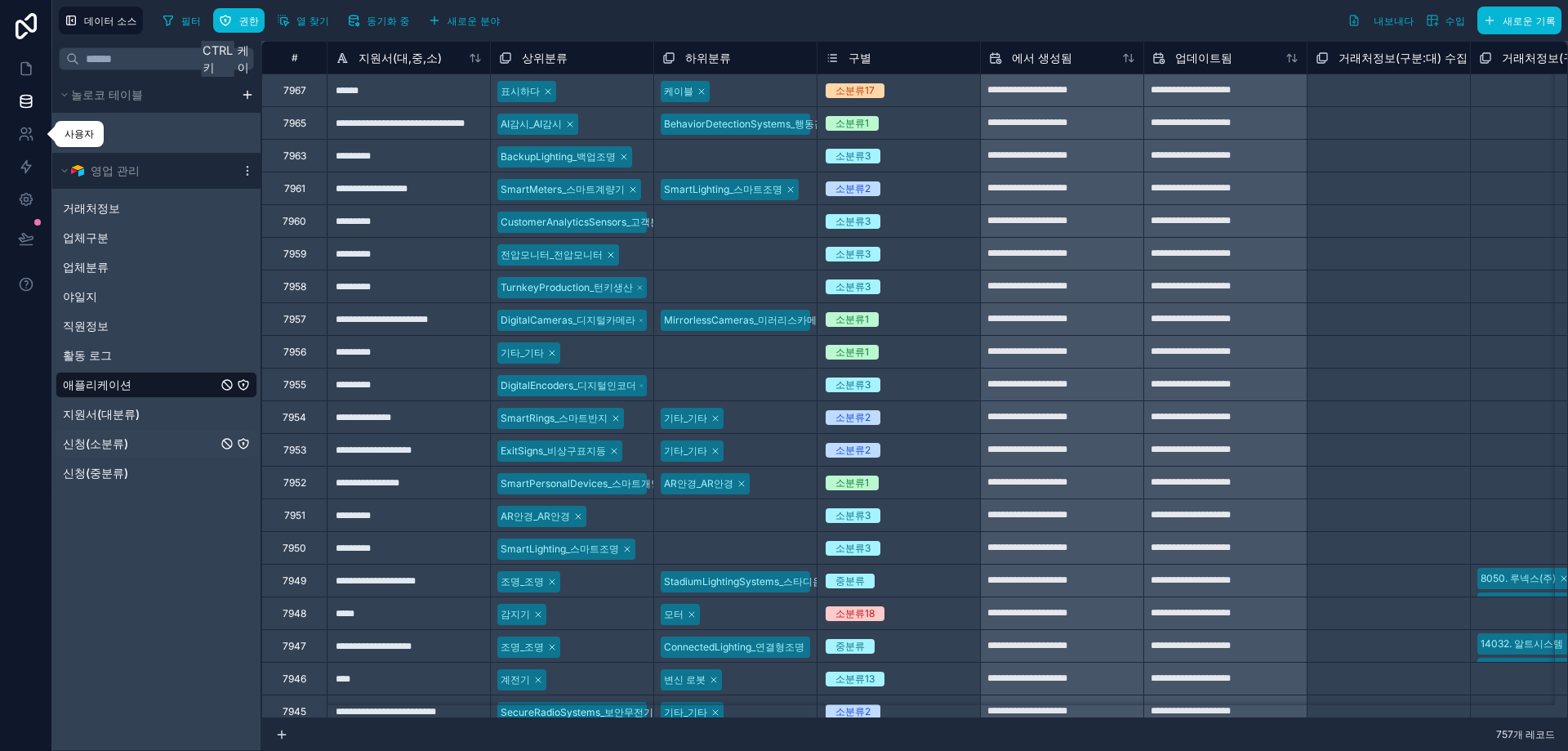 click on "신청(소분류)" at bounding box center [96, 443] 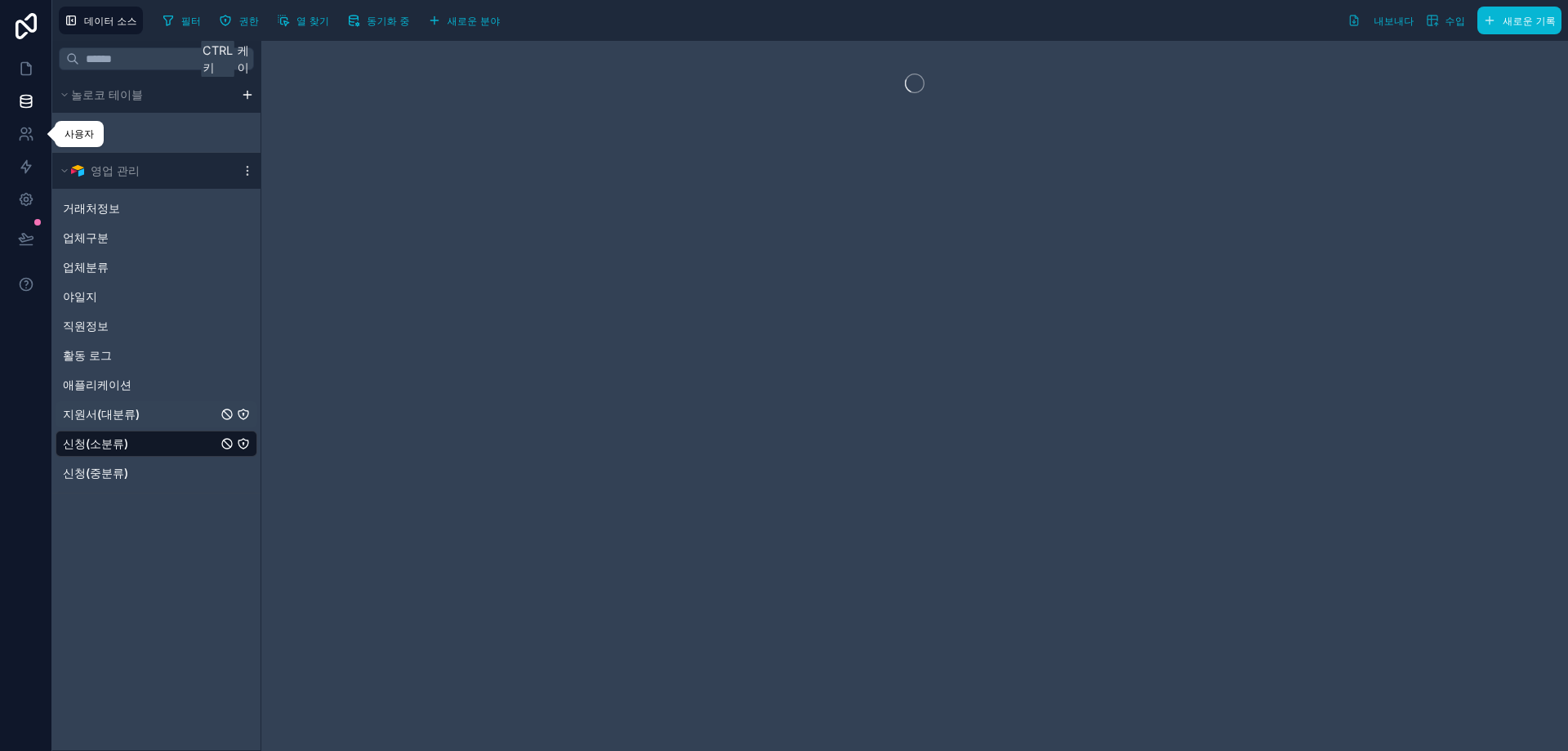 click on "지원서(대분류)" at bounding box center [101, 413] 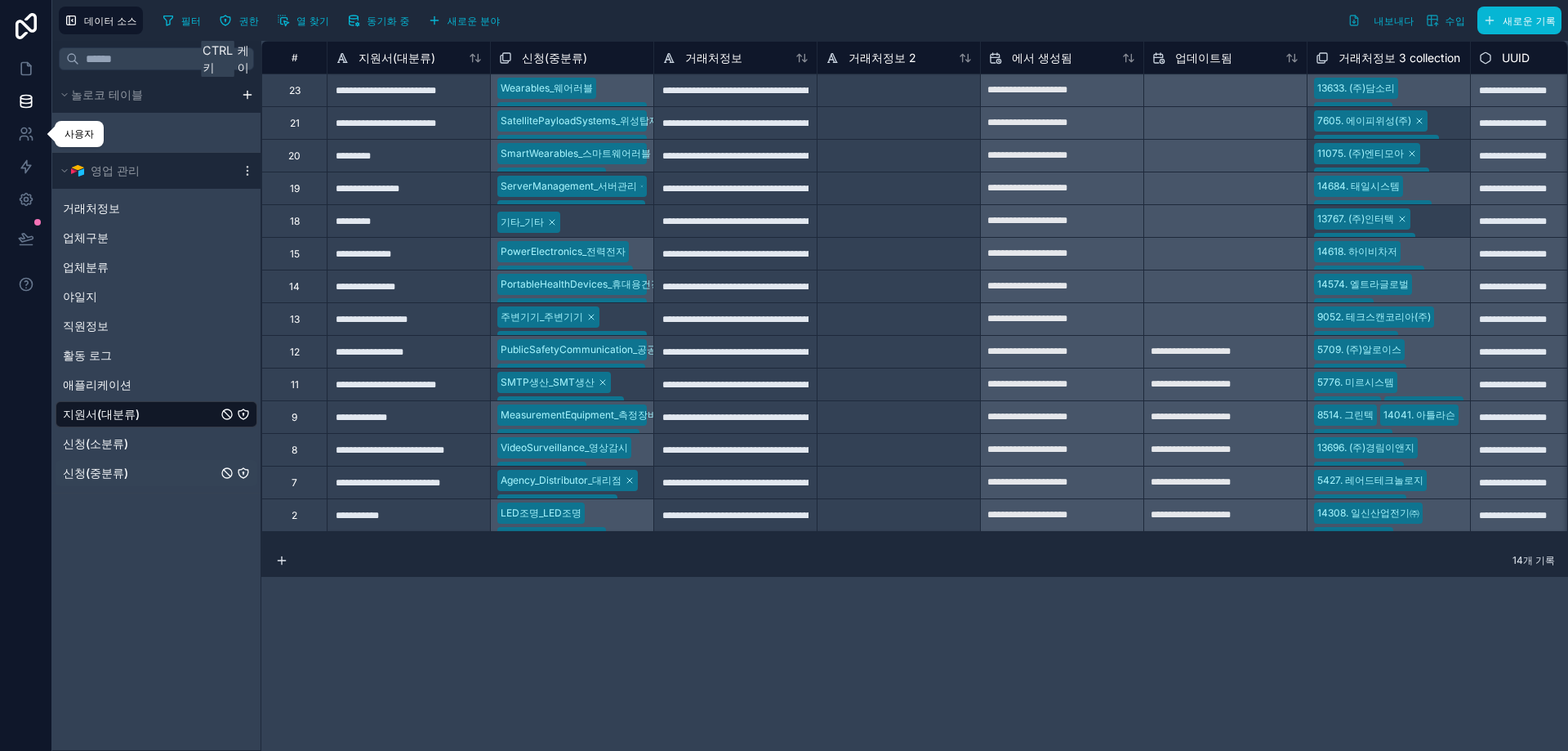 click on "신청(중분류)" at bounding box center [156, 473] 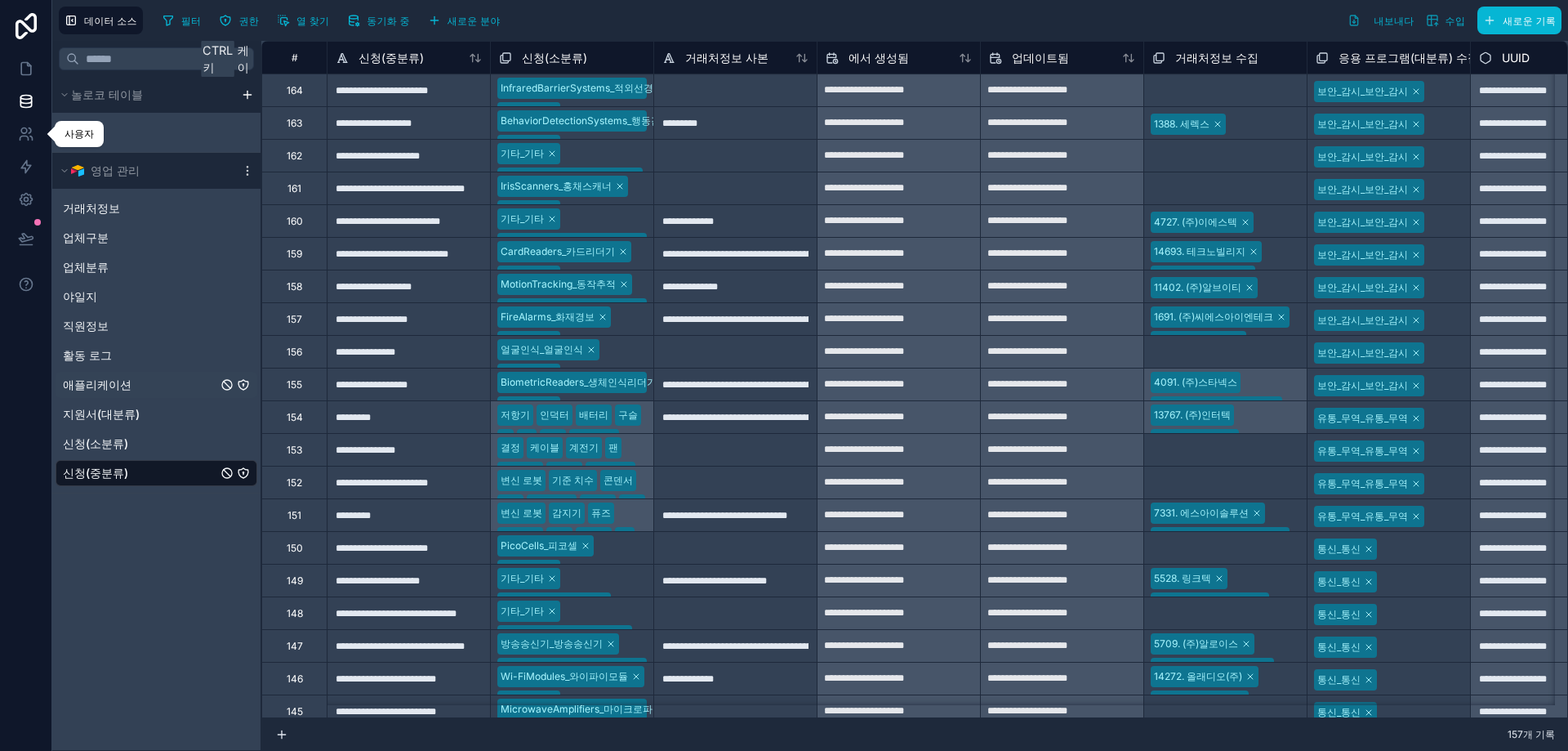 click on "애플리케이션" at bounding box center (97, 385) 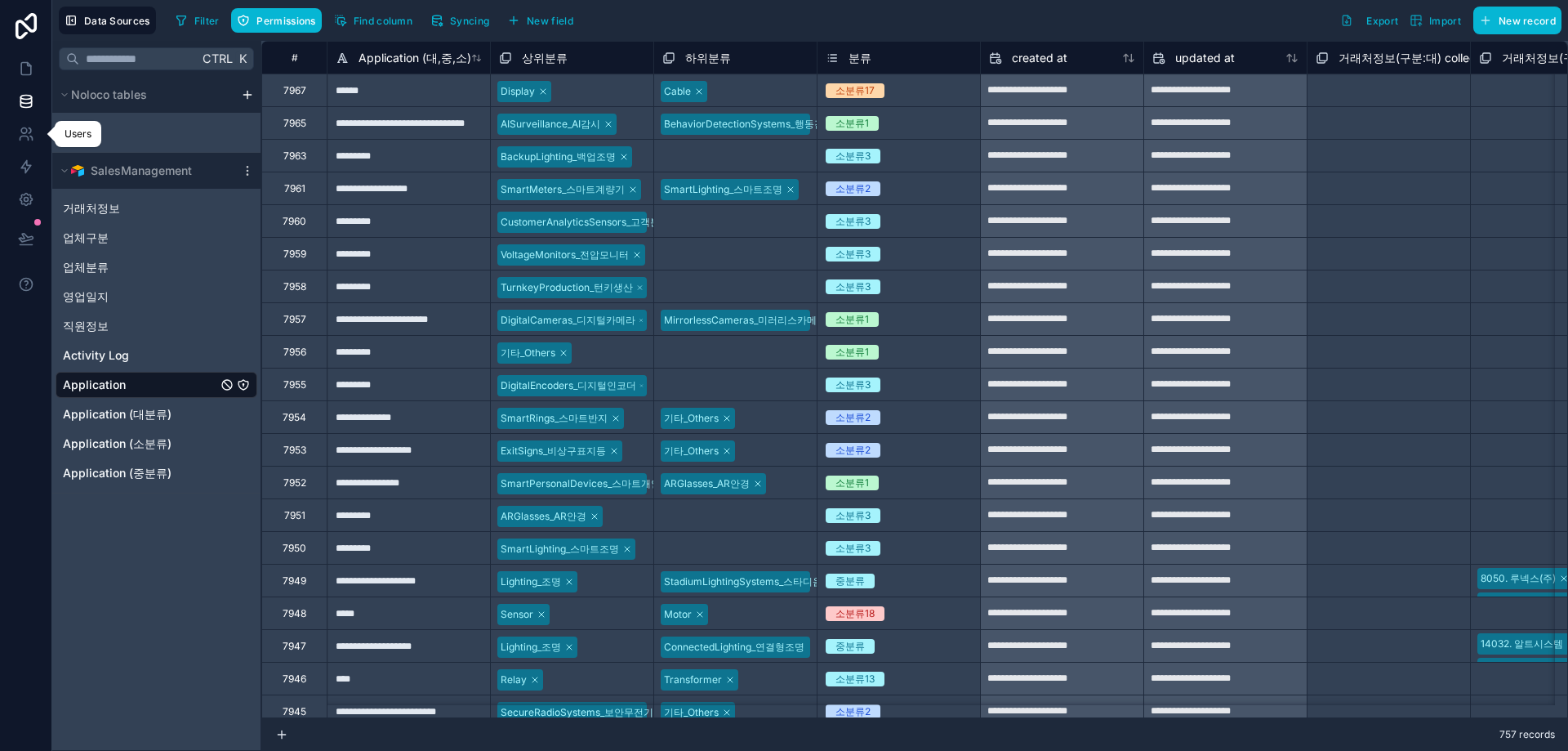 drag, startPoint x: 167, startPoint y: 588, endPoint x: 159, endPoint y: 604, distance: 17.888544 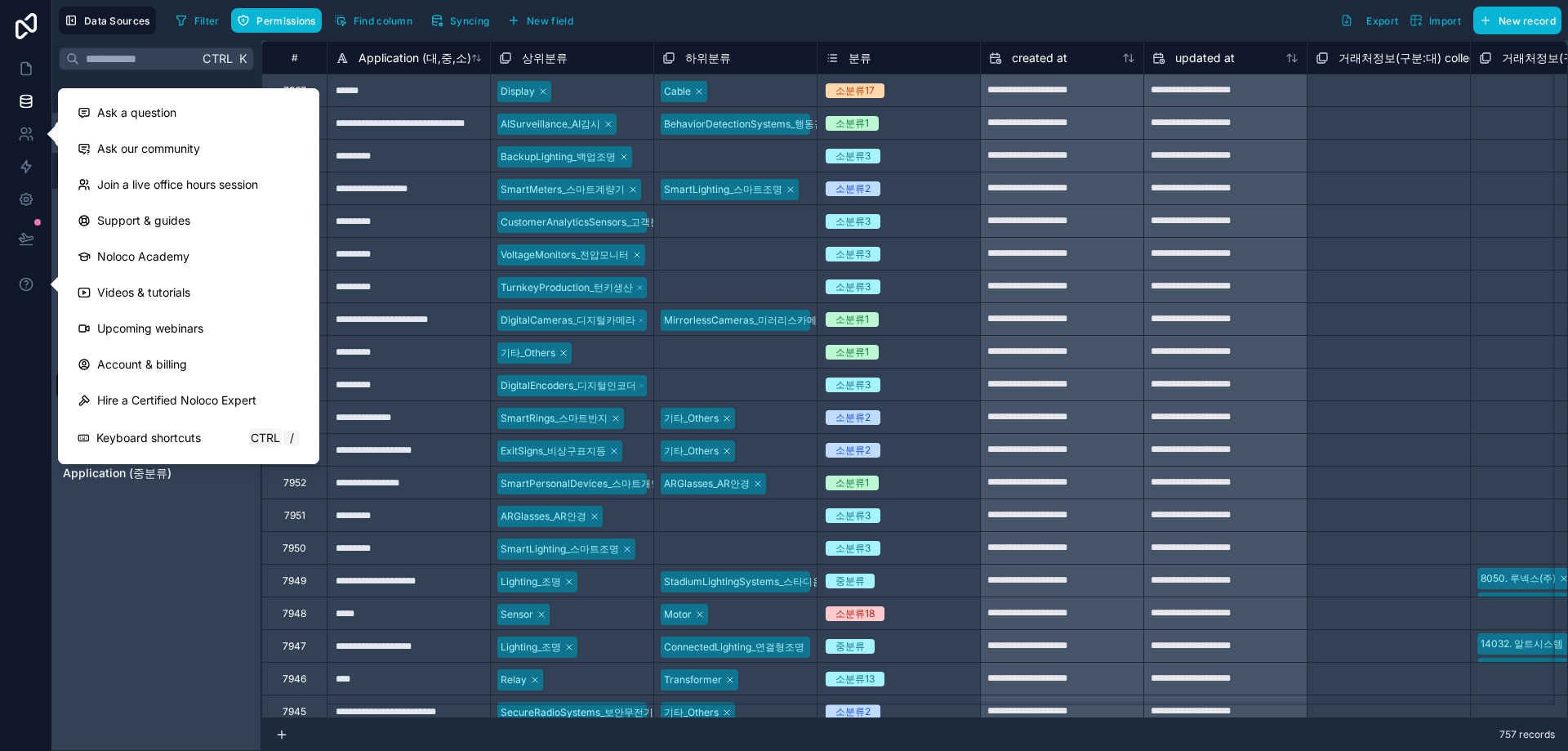 drag, startPoint x: 128, startPoint y: 660, endPoint x: 123, endPoint y: 670, distance: 11.18034 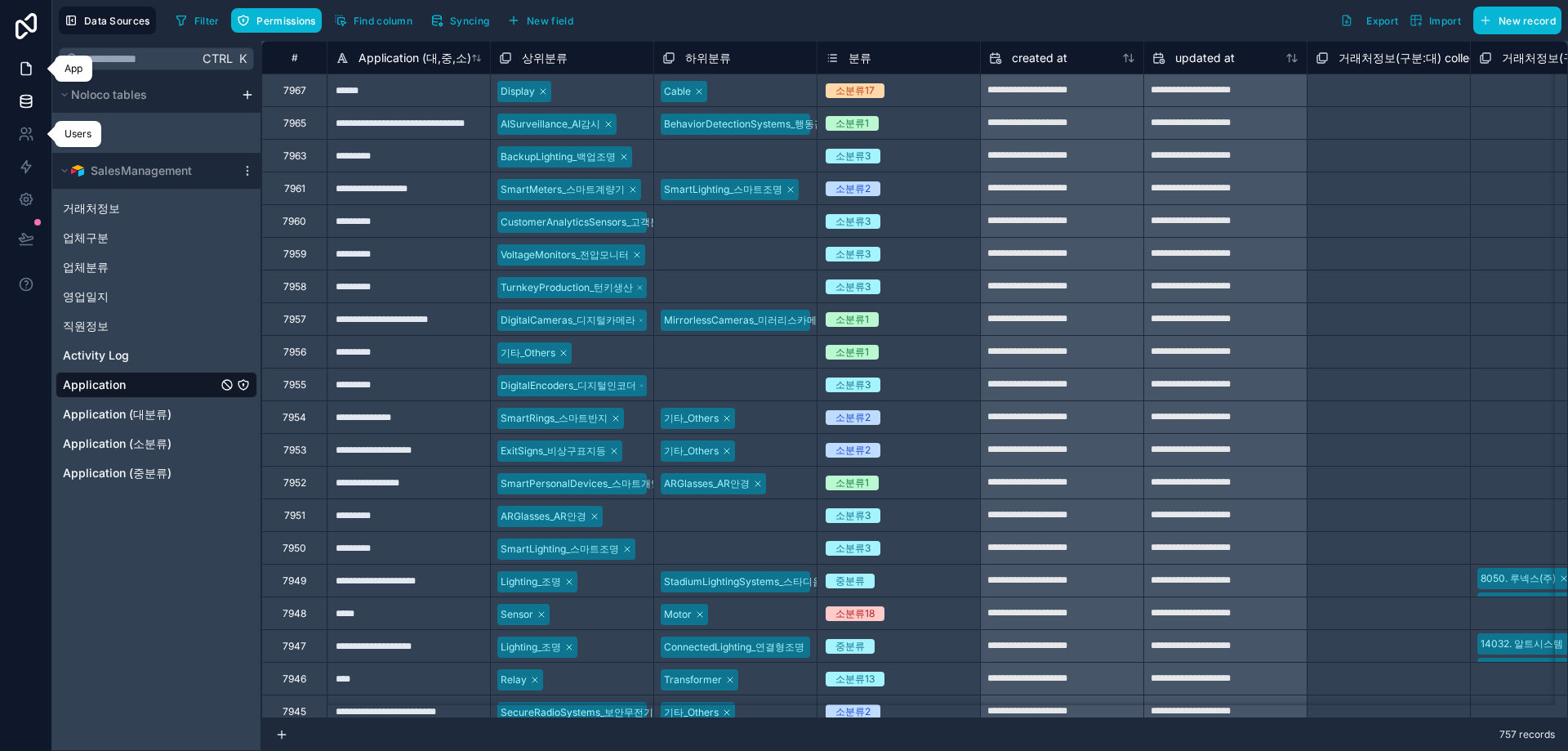 click at bounding box center [25, 69] 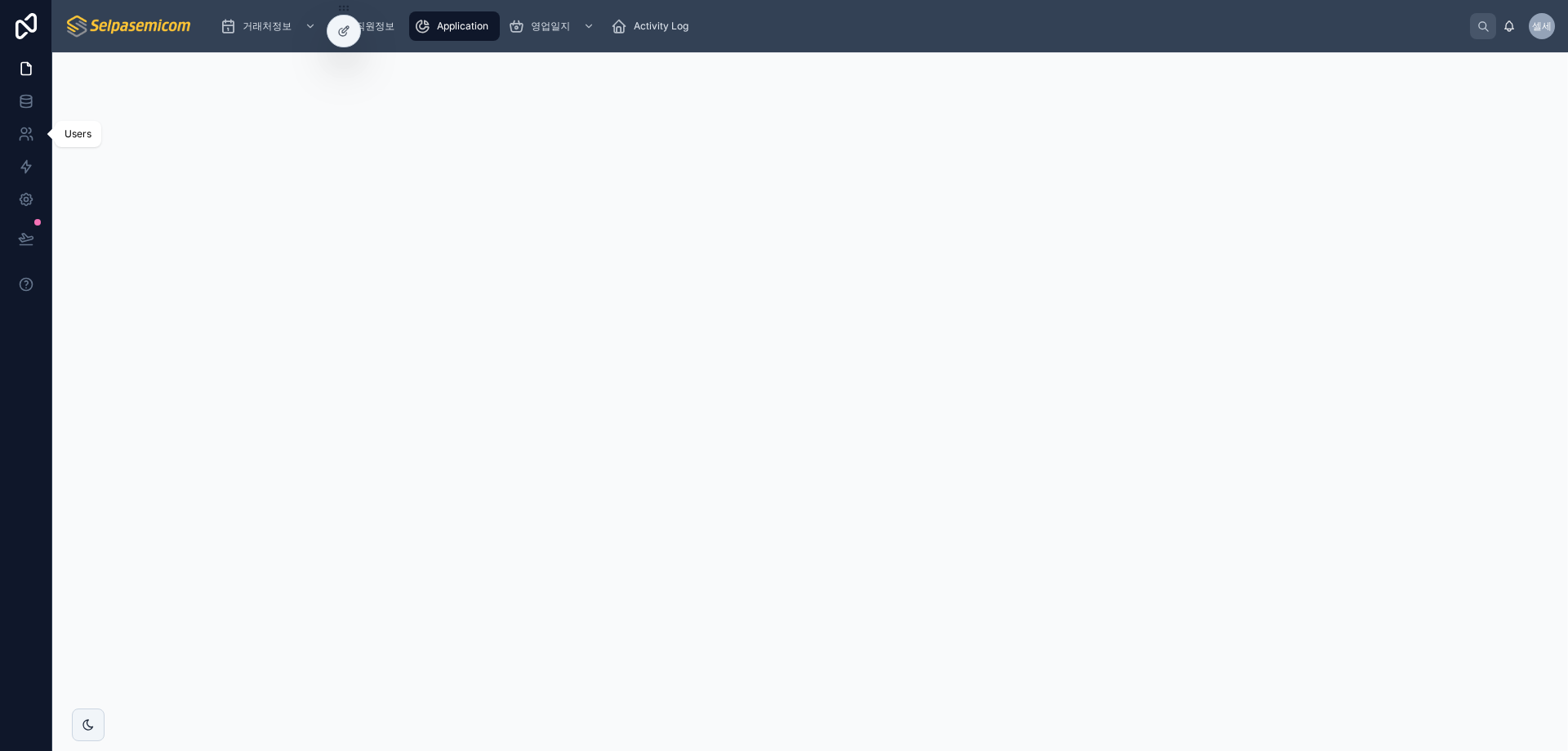 click on "Application" at bounding box center [454, 26] 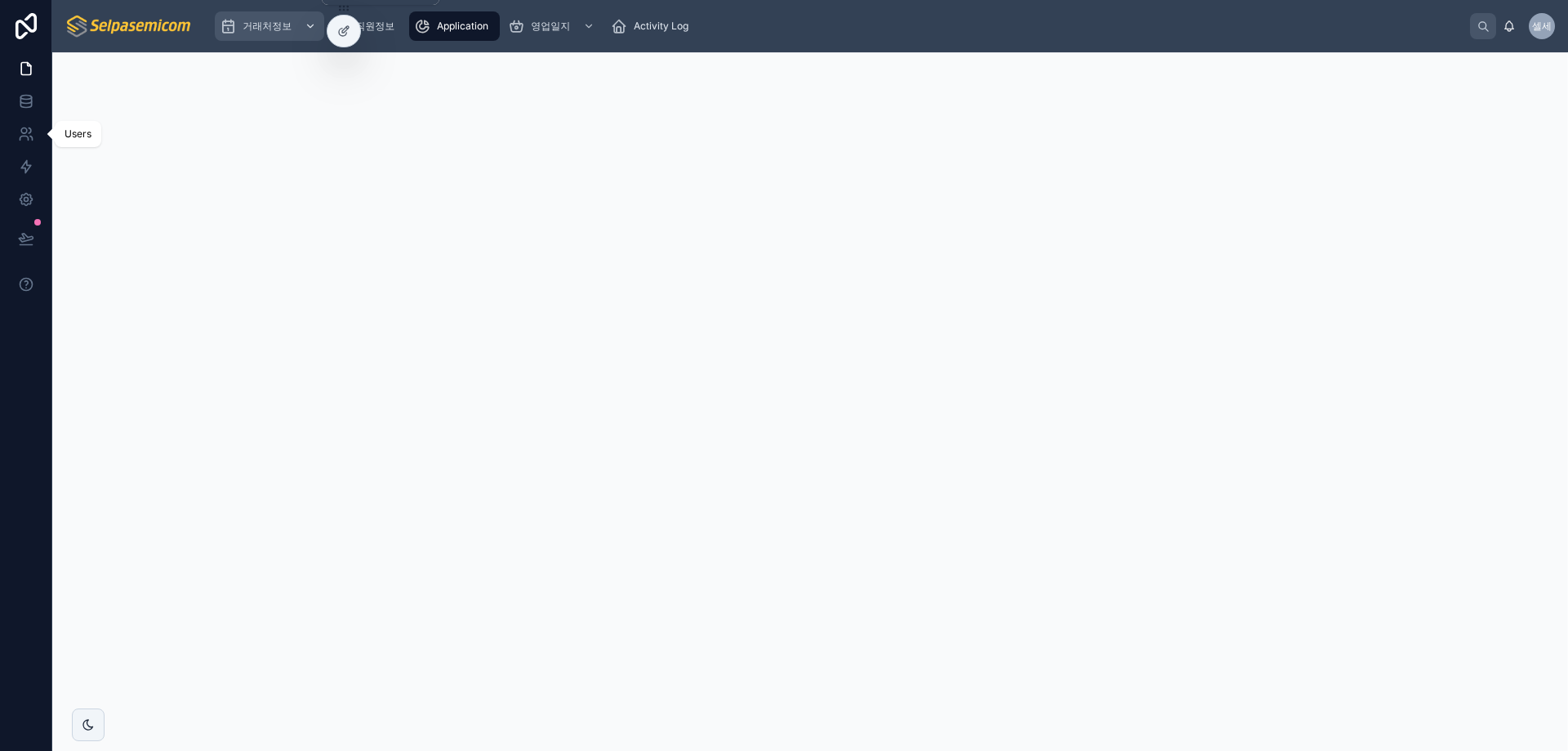 click on "거래처정보" at bounding box center [267, 26] 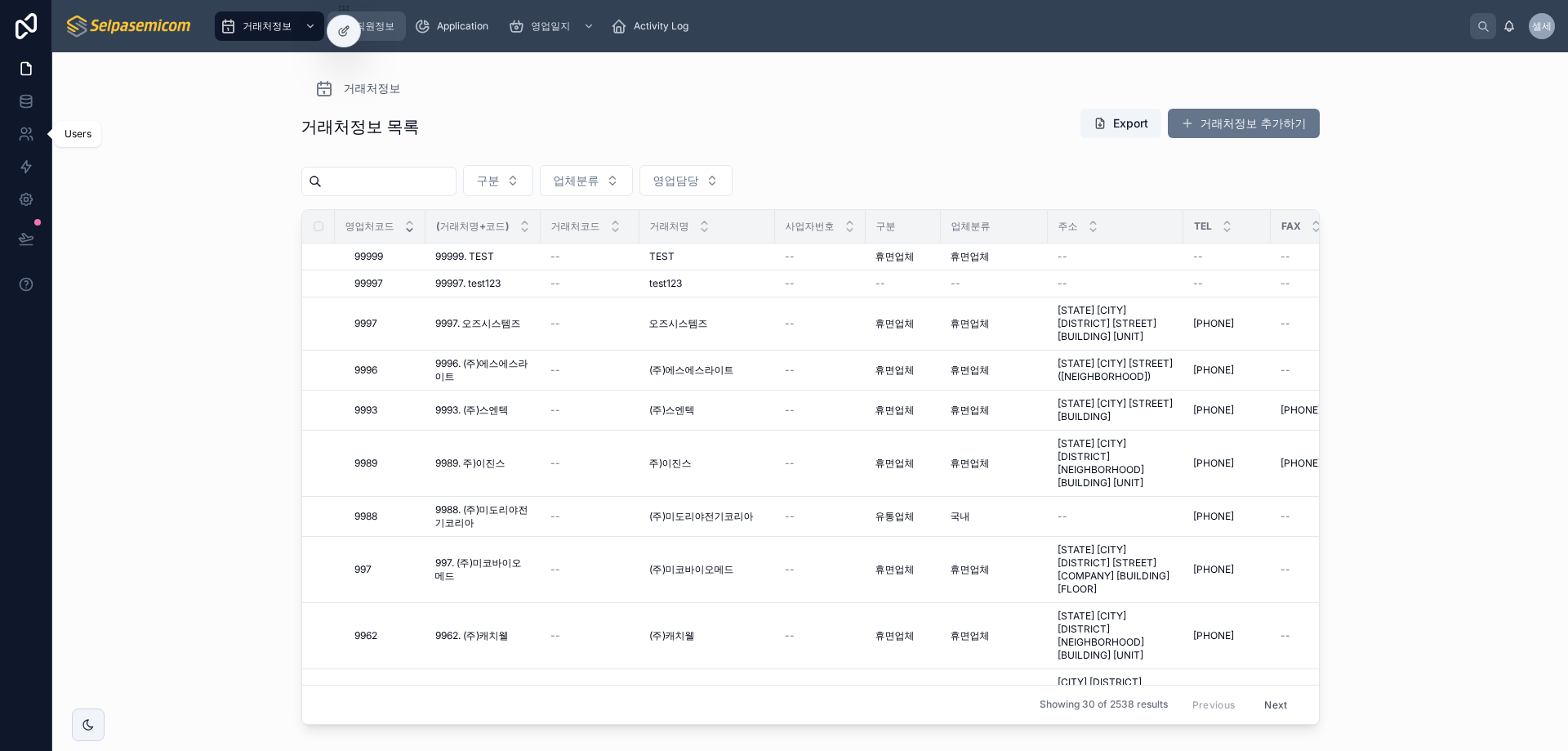 click on "직원정보" at bounding box center (375, 26) 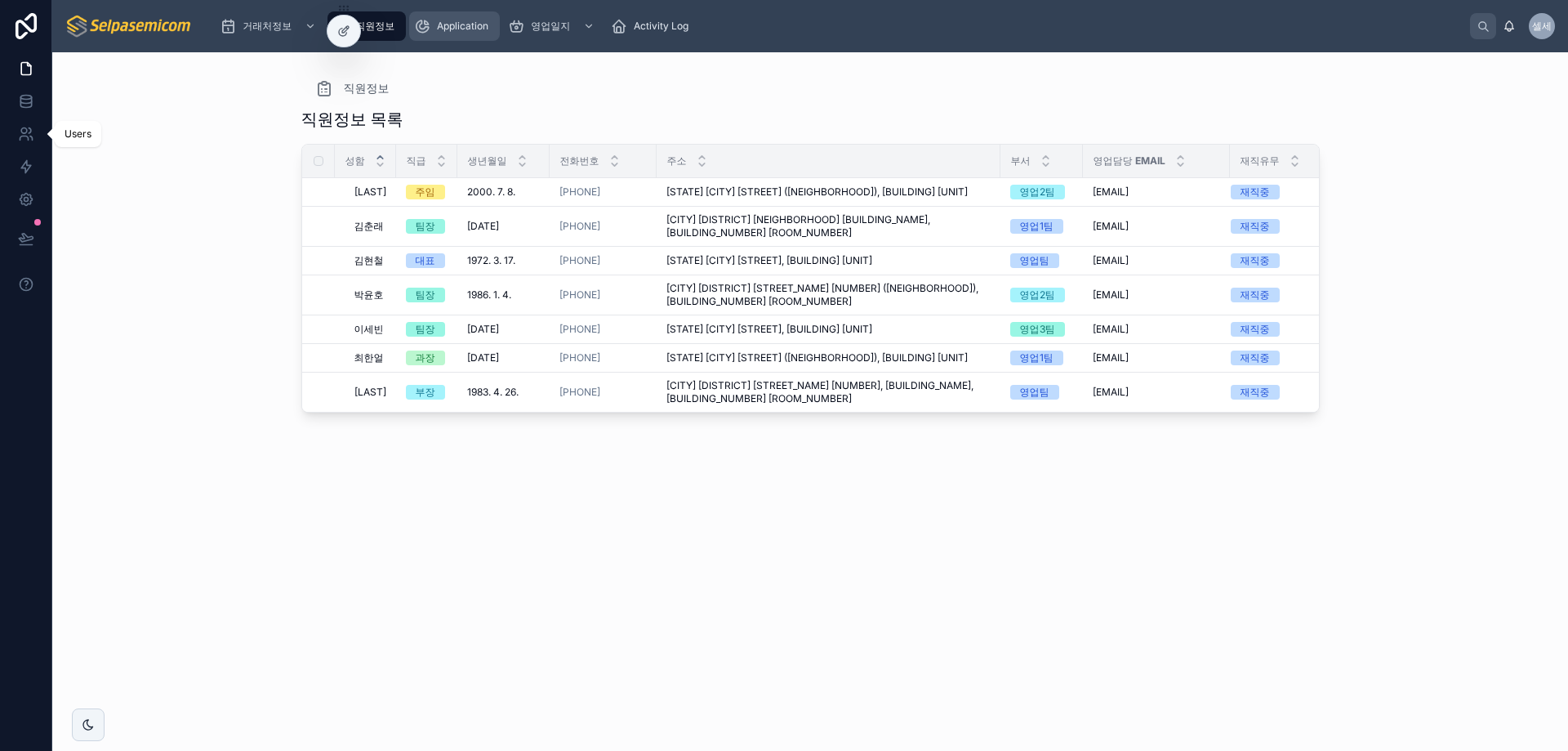 click on "Application" at bounding box center (462, 26) 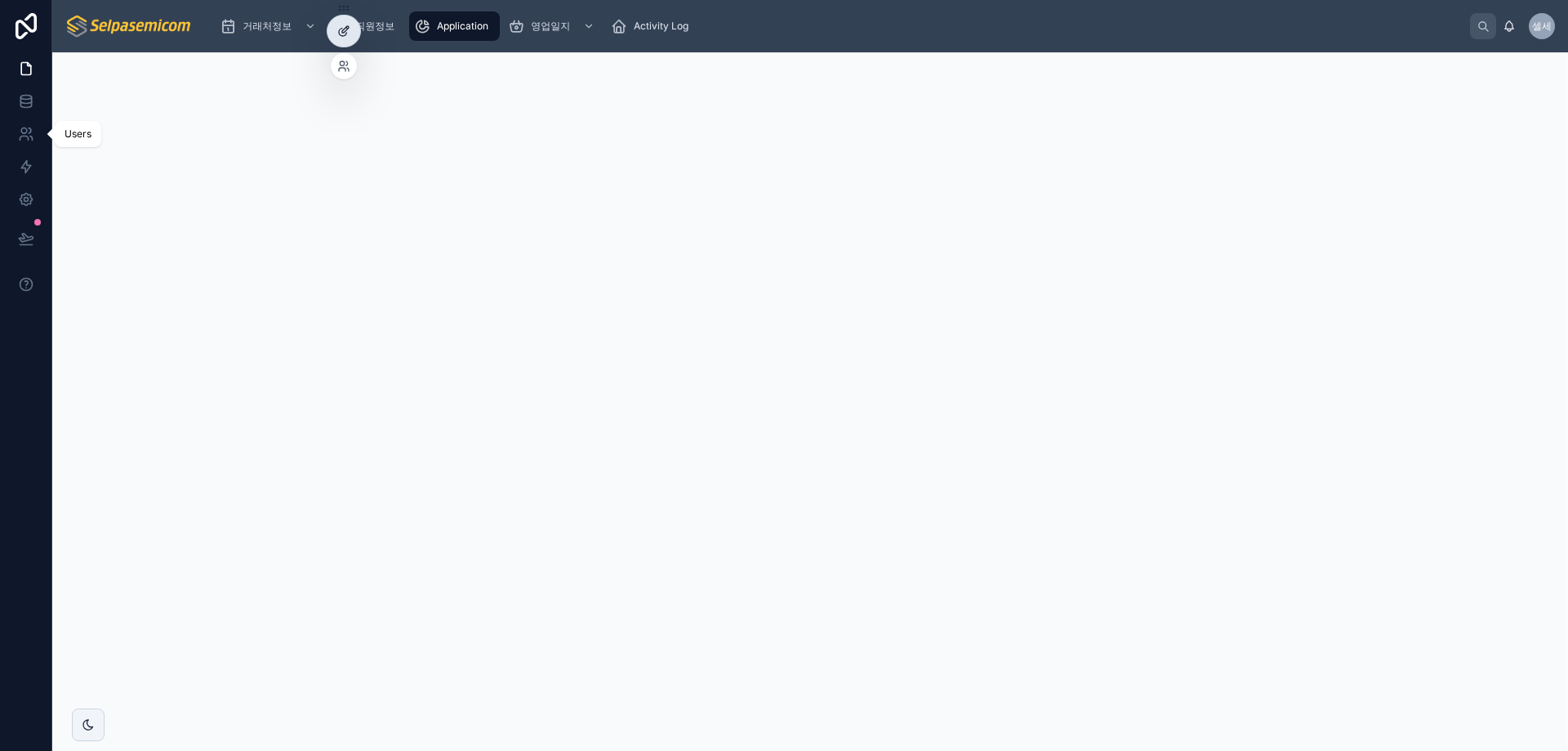 click 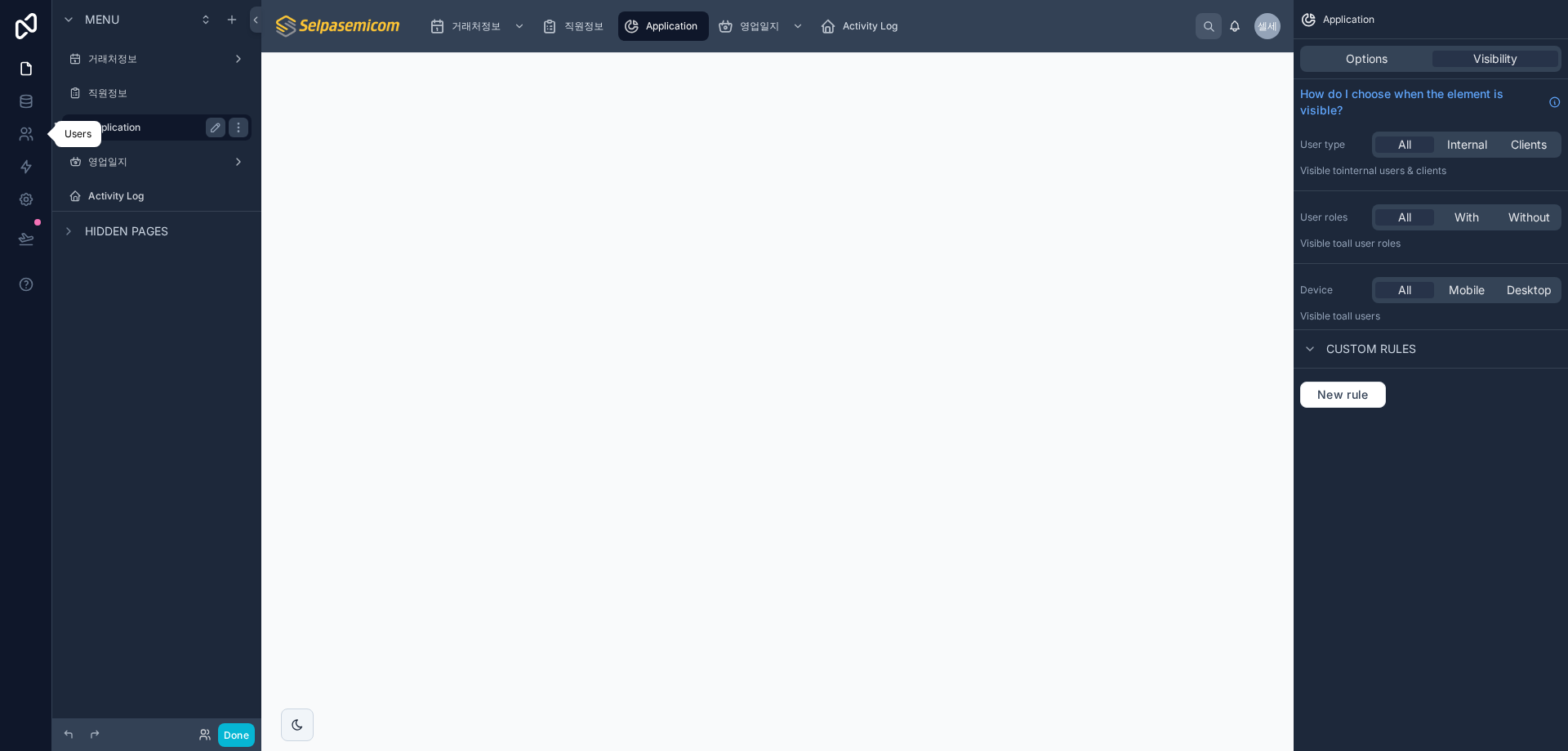click on "Application" at bounding box center [154, 127] 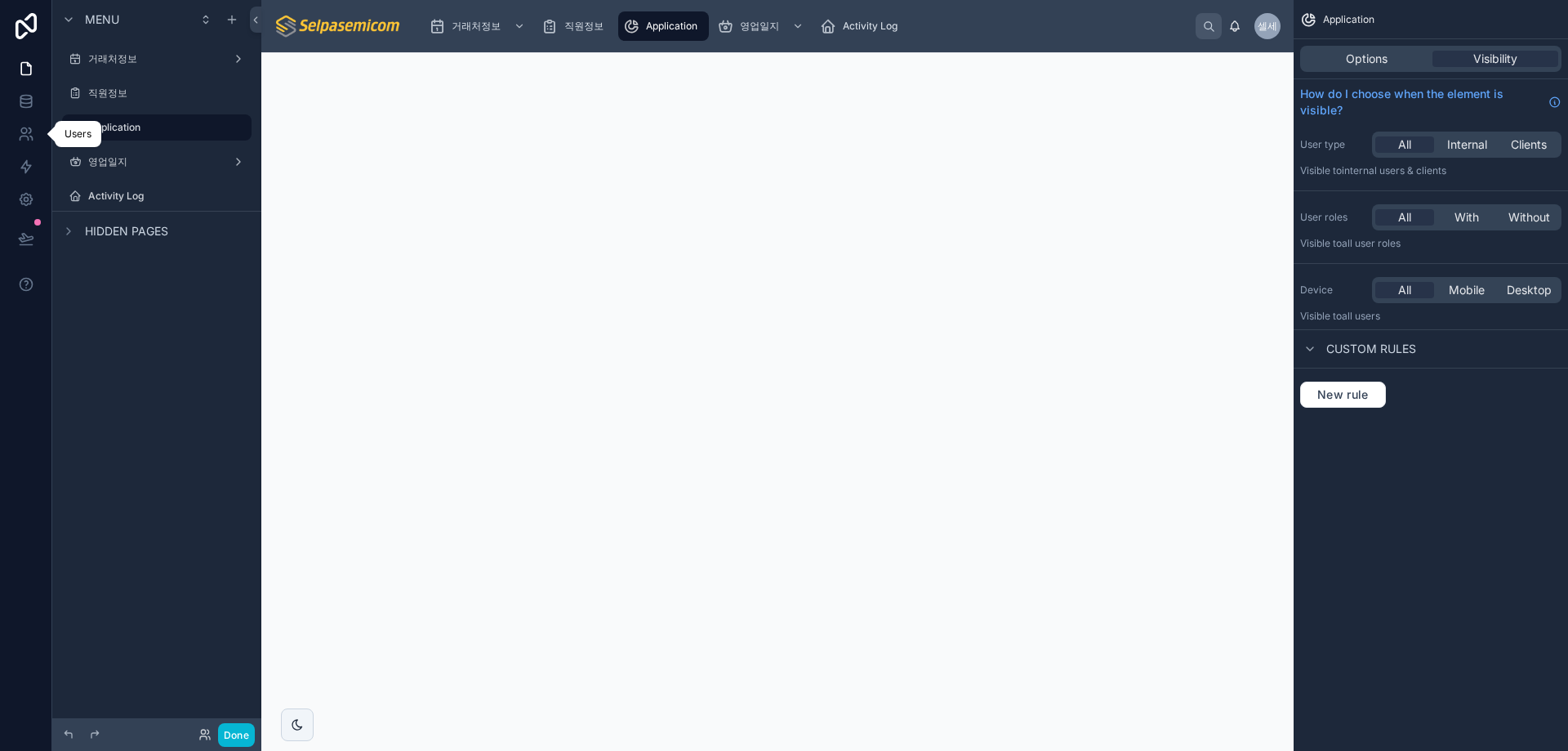 click on "Menu 거래처정보 직원정보 Application 영업일지 Activity Log Hidden pages" at bounding box center (157, 365) 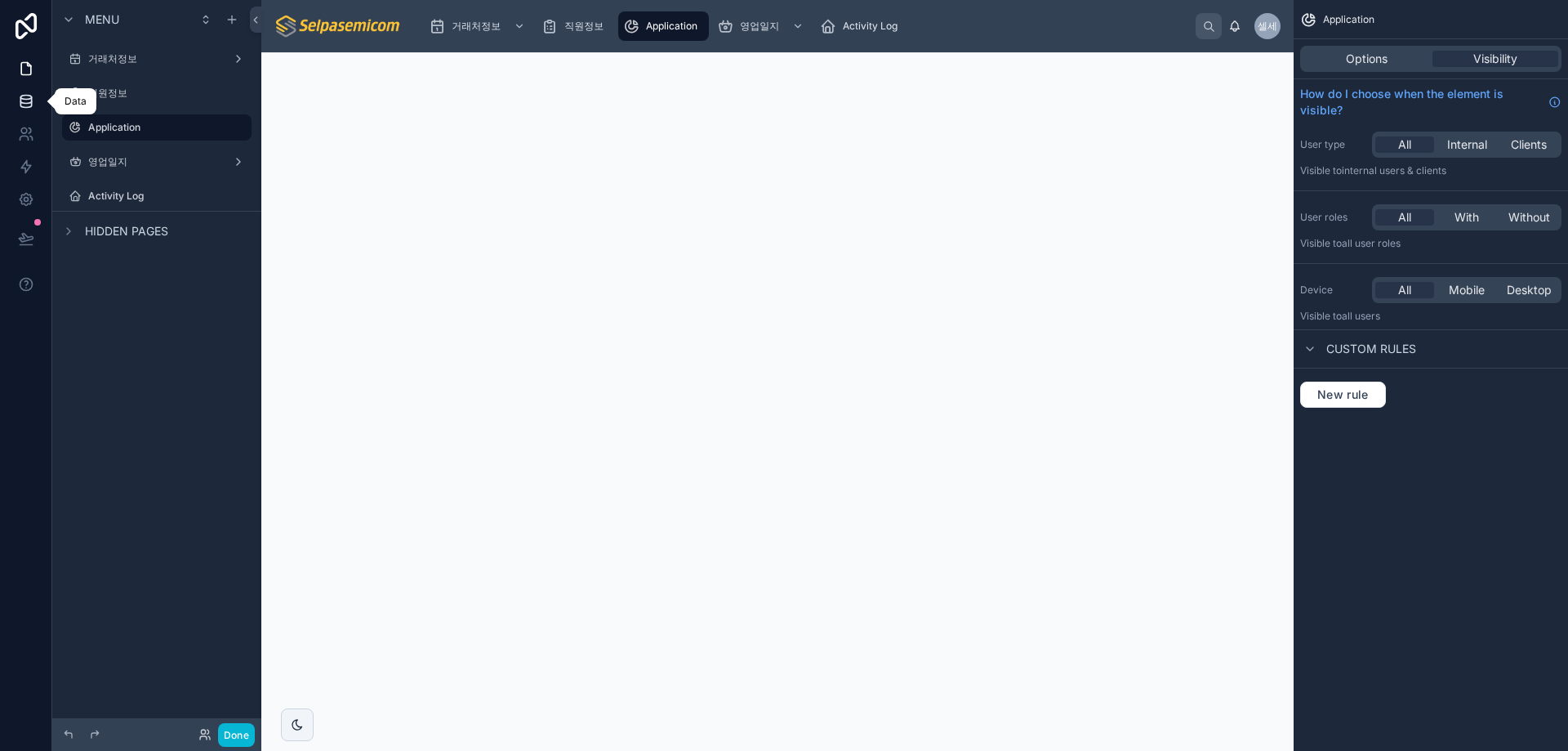 click at bounding box center (25, 101) 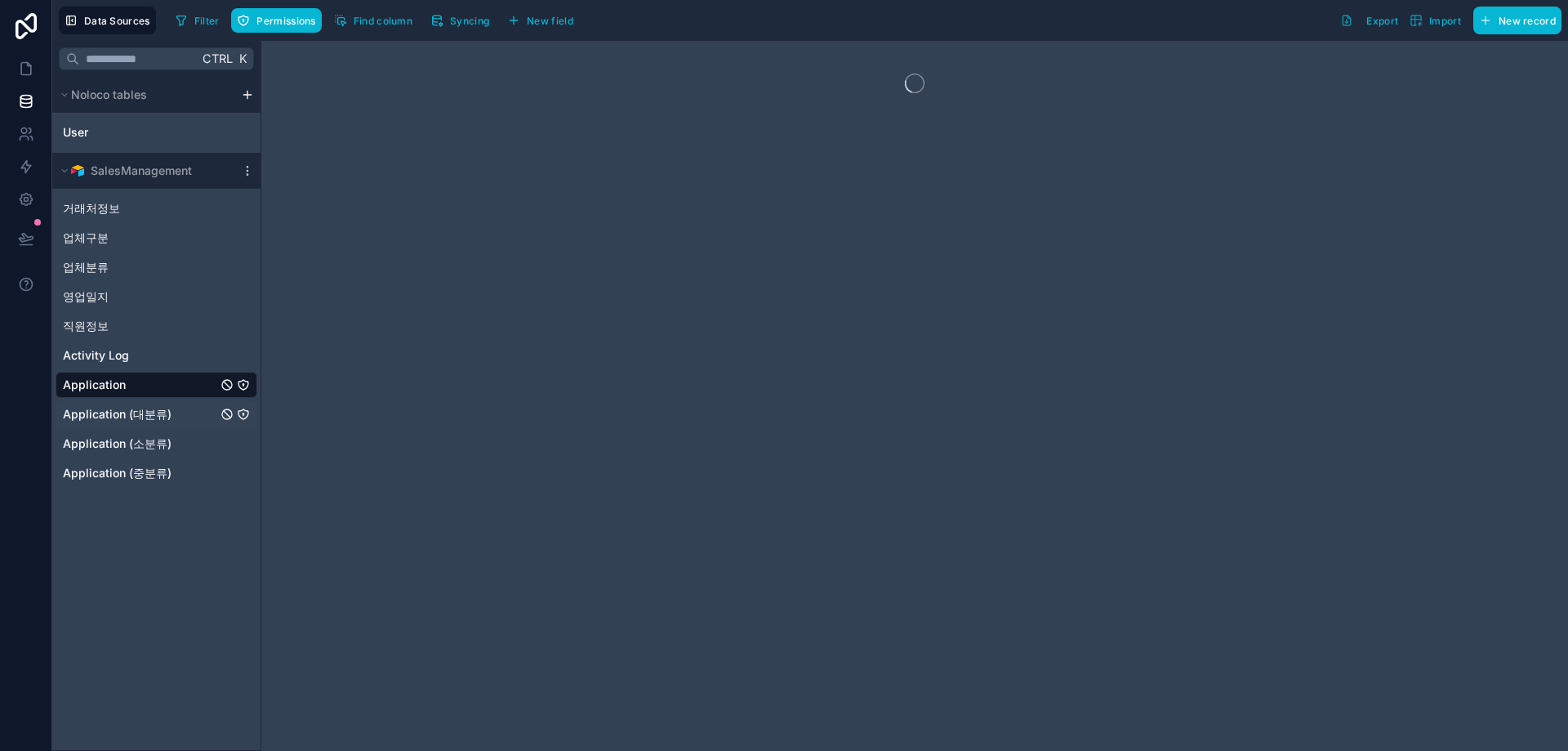 click on "Application (대분류)" at bounding box center [117, 414] 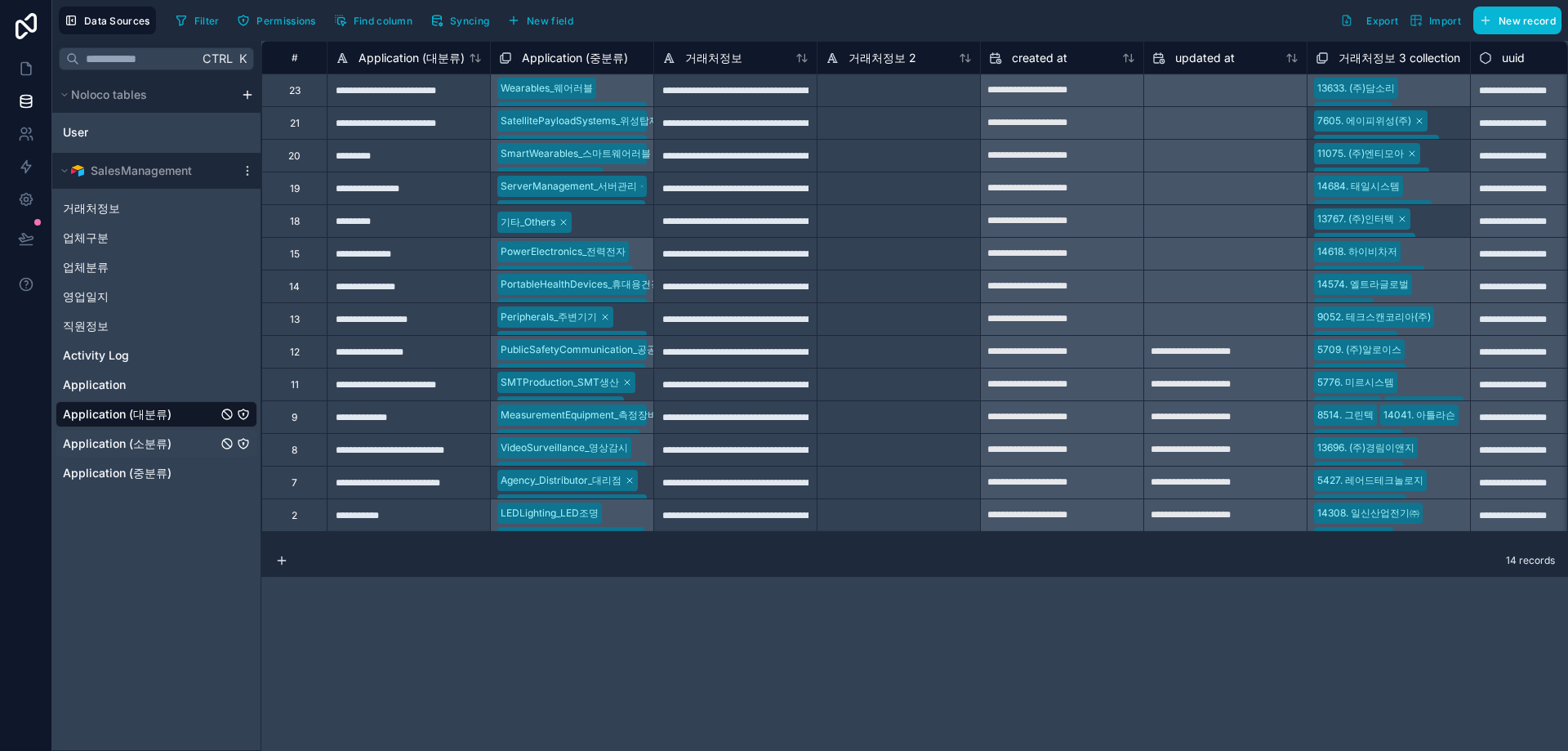 click on "Application (소분류)" at bounding box center (117, 444) 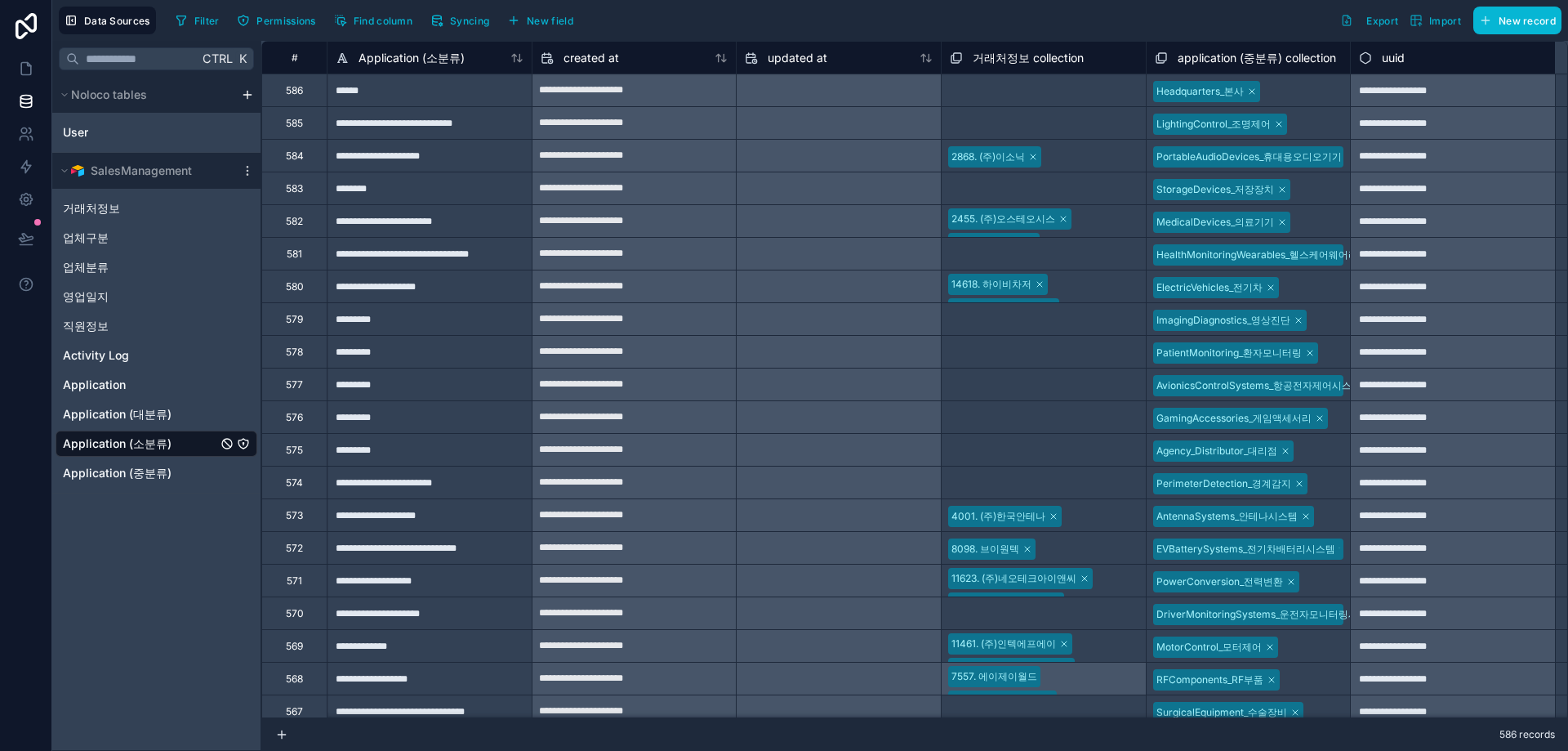 click on "Ctrl K Noloco tables User SalesManagement 거래처정보 업체구분 업체분류 영업일지 직원정보 Activity Log Application Application (대분류) Application (소분류) Application (중분류)" at bounding box center [157, 396] 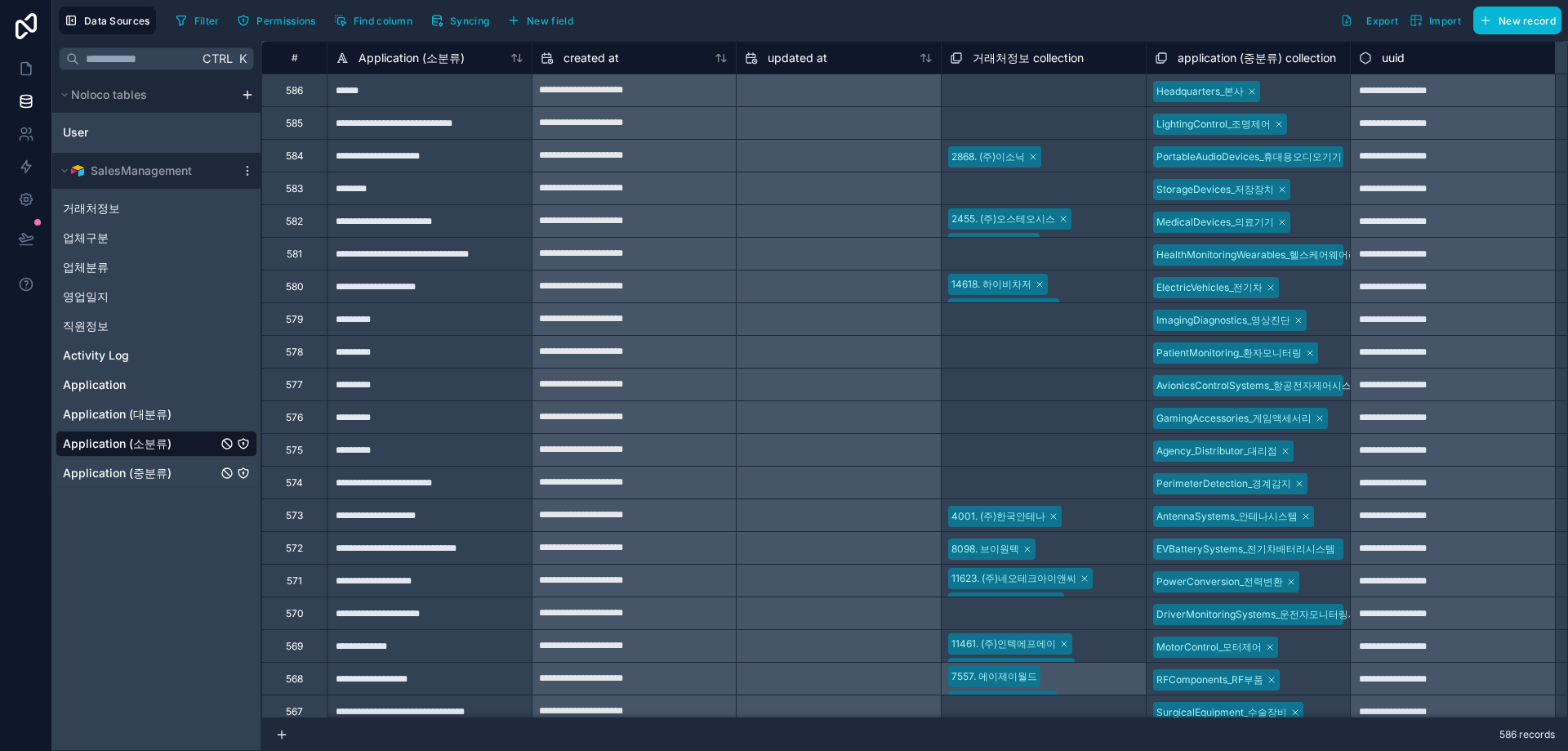 click on "Application (중분류)" at bounding box center (117, 473) 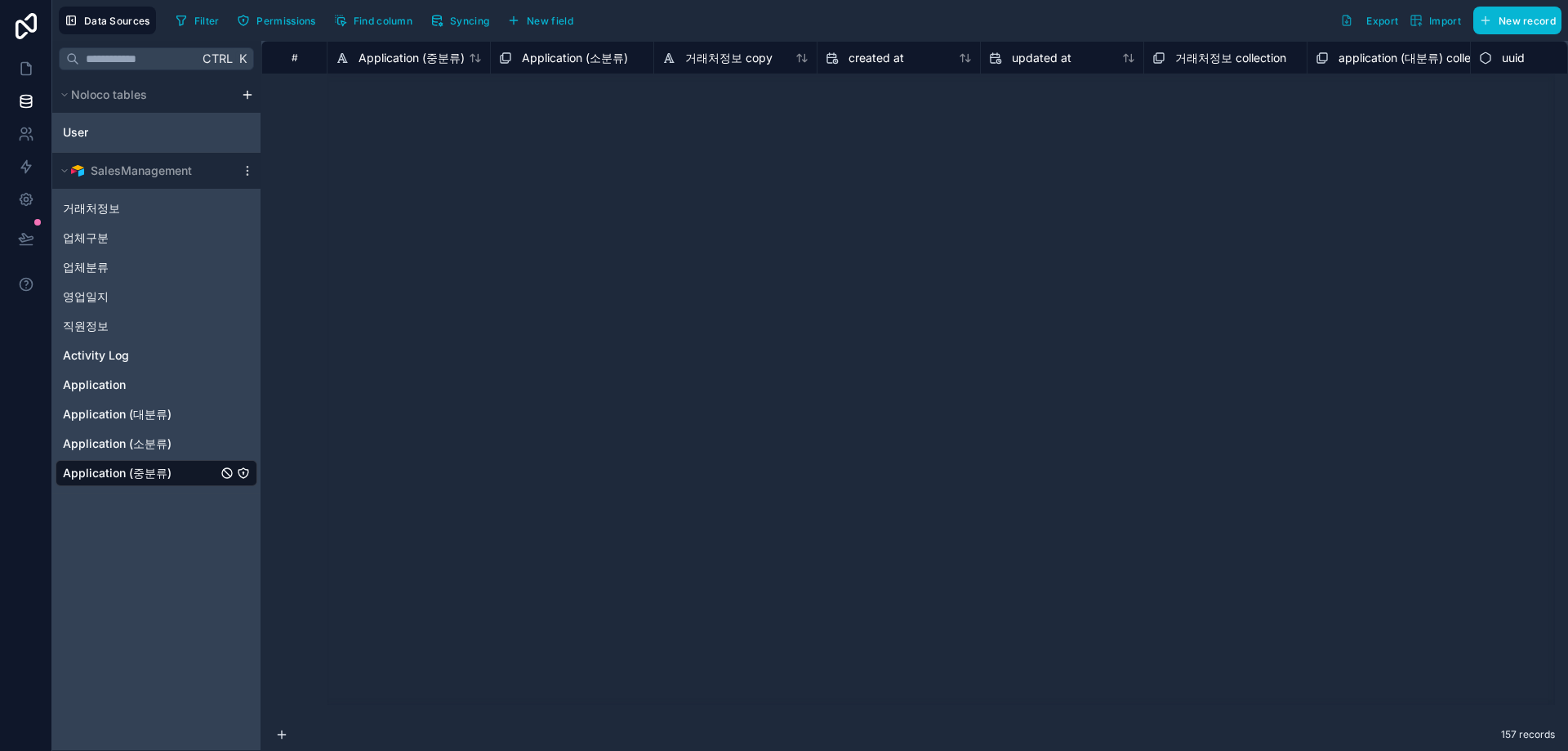 scroll, scrollTop: 1961, scrollLeft: 0, axis: vertical 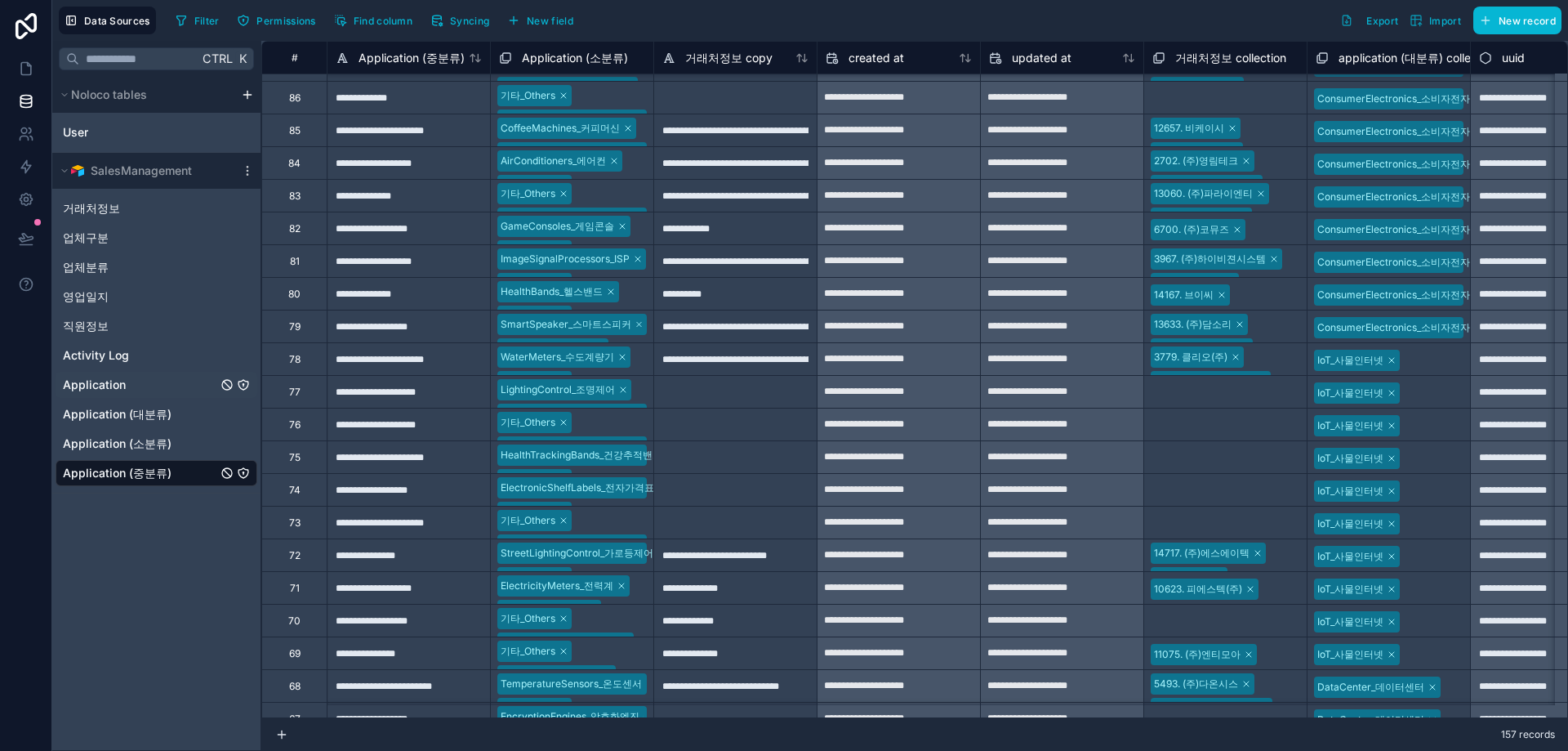 click on "Application" at bounding box center [94, 385] 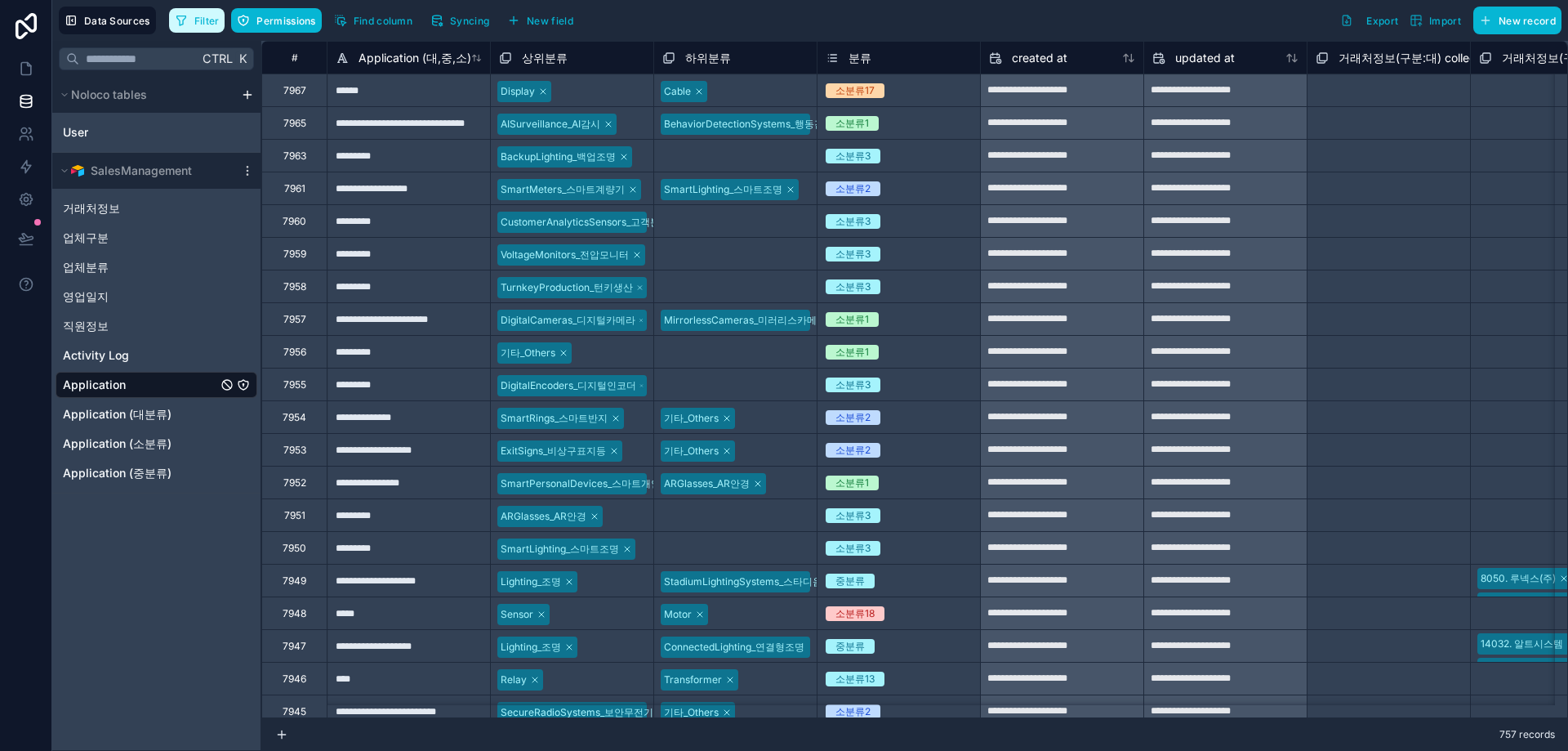 click on "Filter" at bounding box center (207, 20) 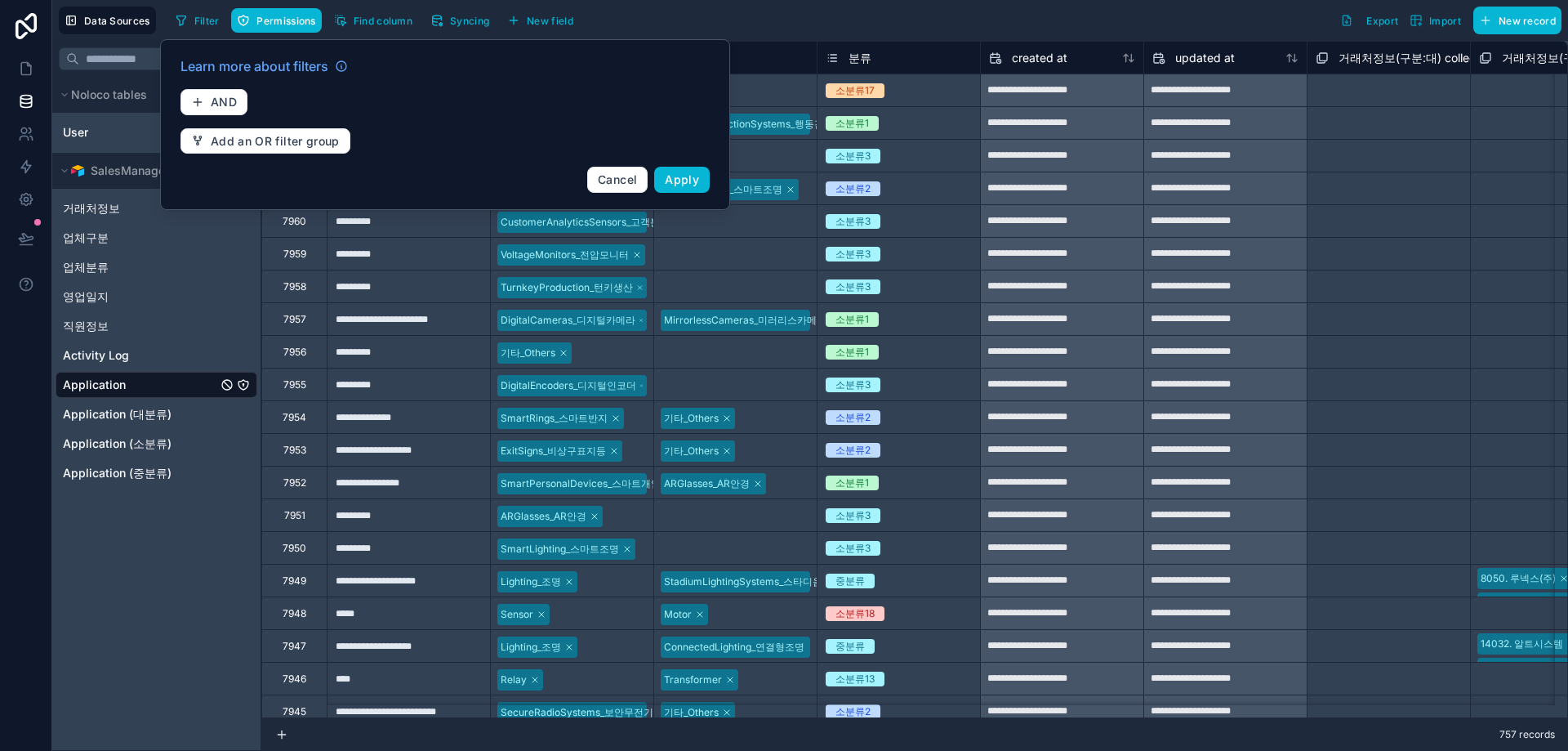 click on "Ctrl K Noloco tables User SalesManagement 거래처정보 업체구분 업체분류 영업일지 직원정보 Activity Log Application Application (대분류) Application (소분류) Application (중분류)" at bounding box center (157, 396) 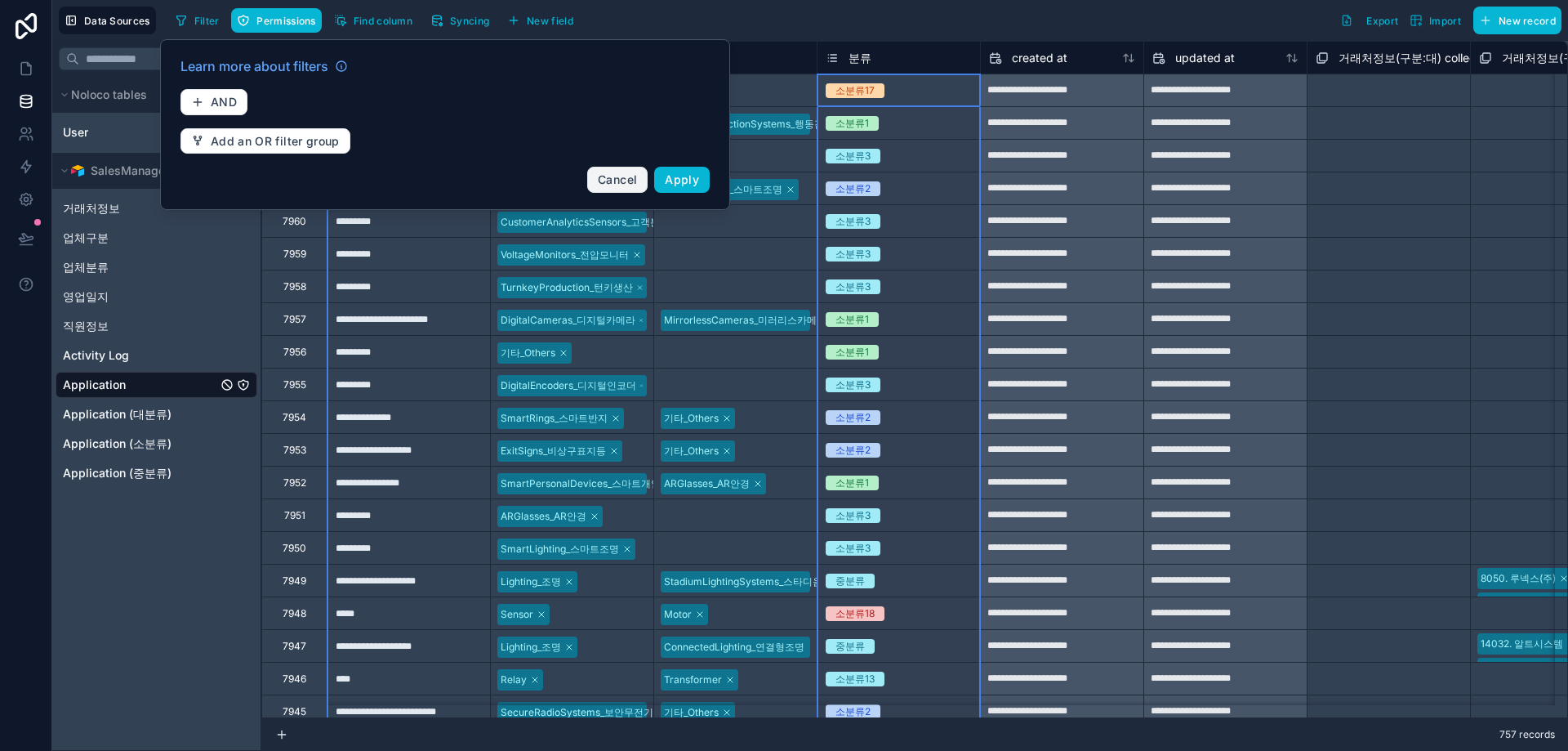 click on "Cancel" at bounding box center (617, 180) 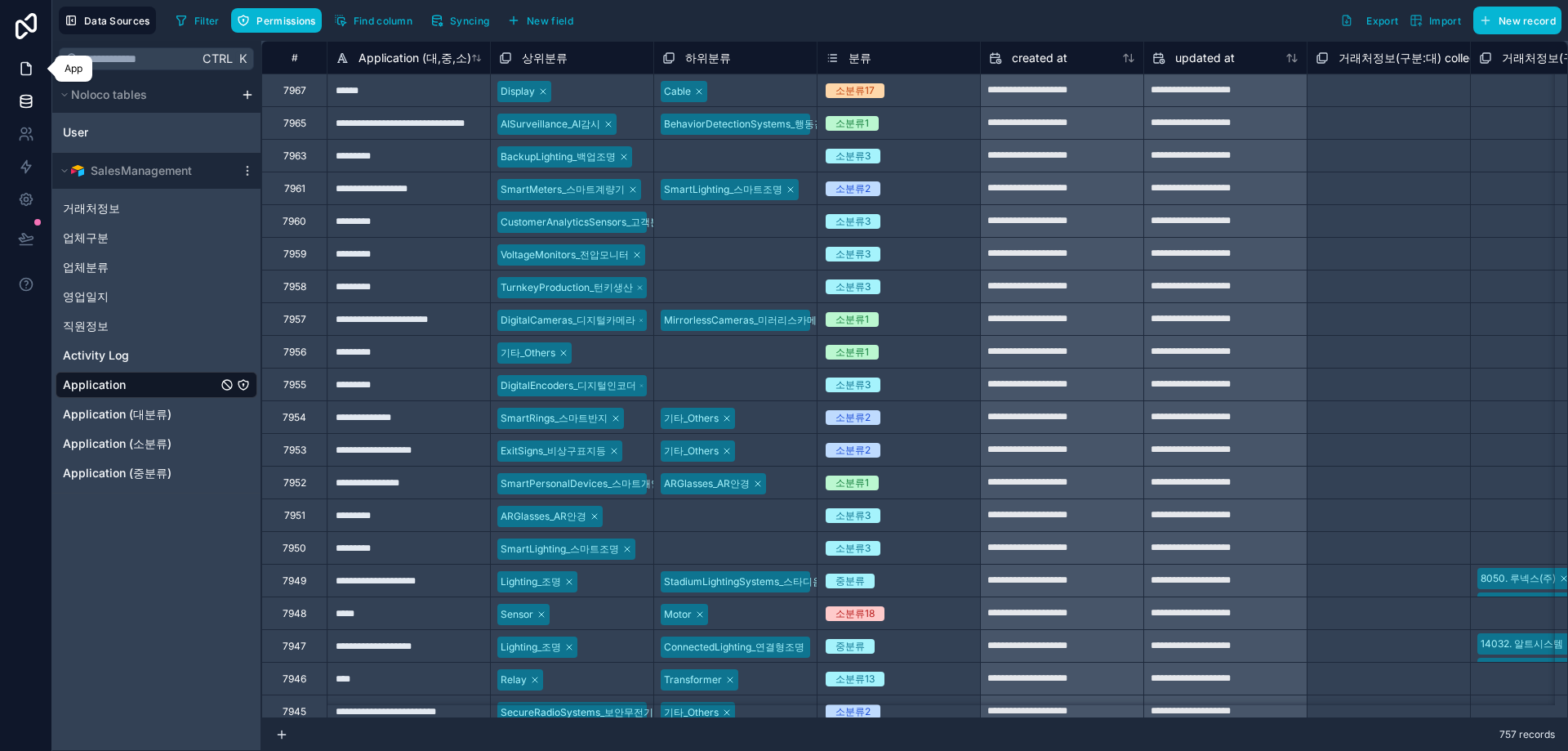 click 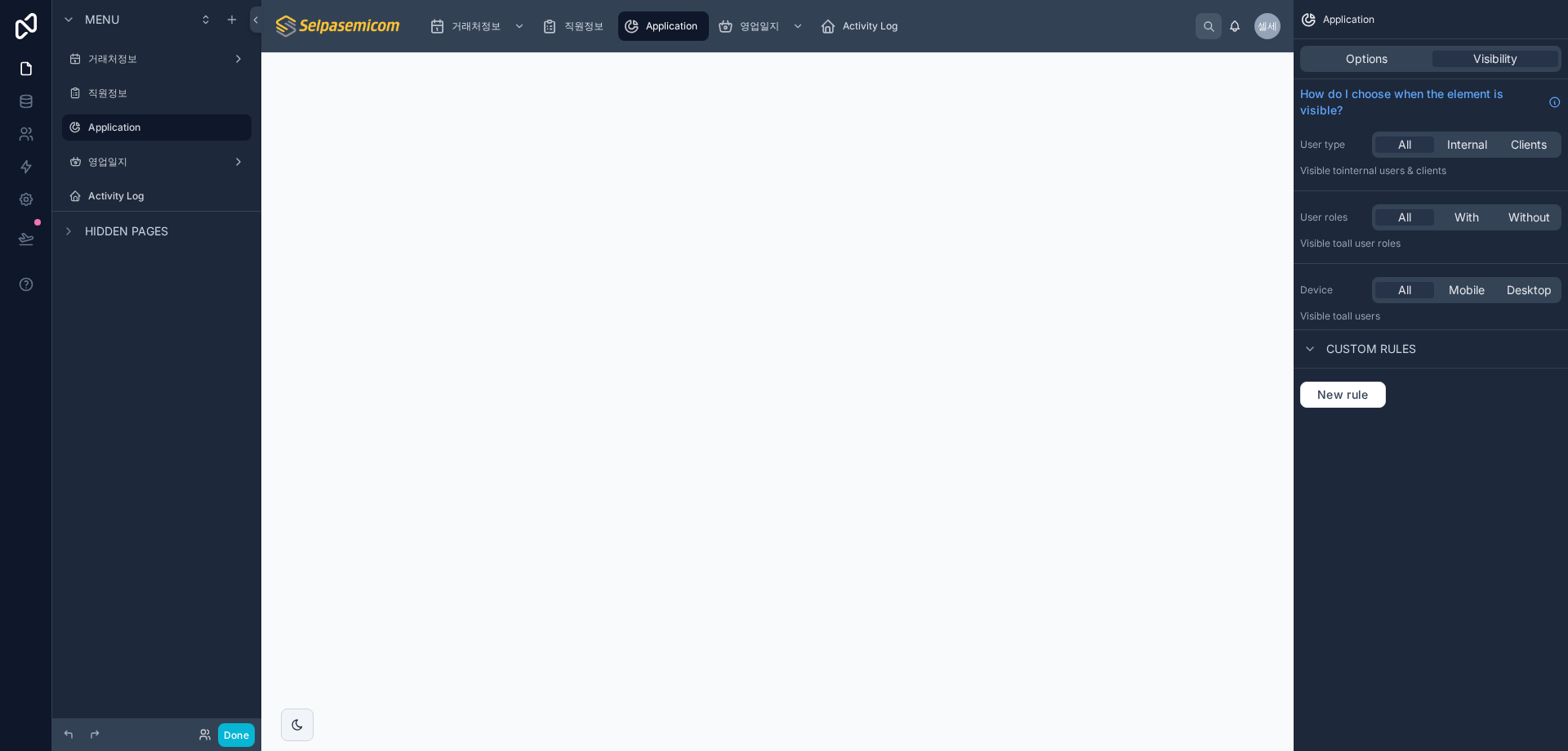 click on "Application Options Visibility How do I choose when the element is visible? User type All Internal Clients Visible to  Internal users & clients User roles All With Without Visible to  All user roles Device All Mobile Desktop Visible to  all users Custom rules New rule" at bounding box center [1431, 375] 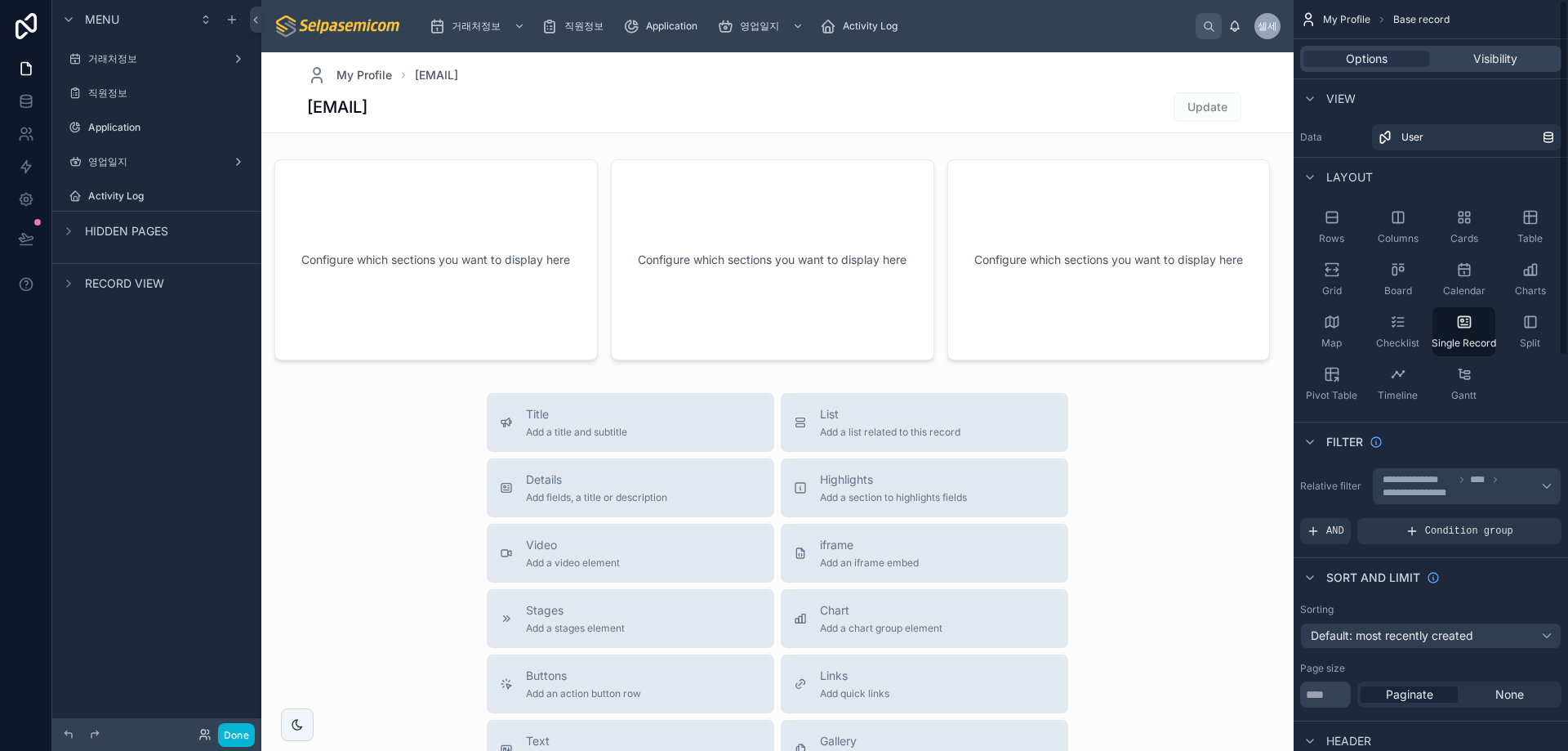 click on "[EMAIL] Update" at bounding box center [777, 107] 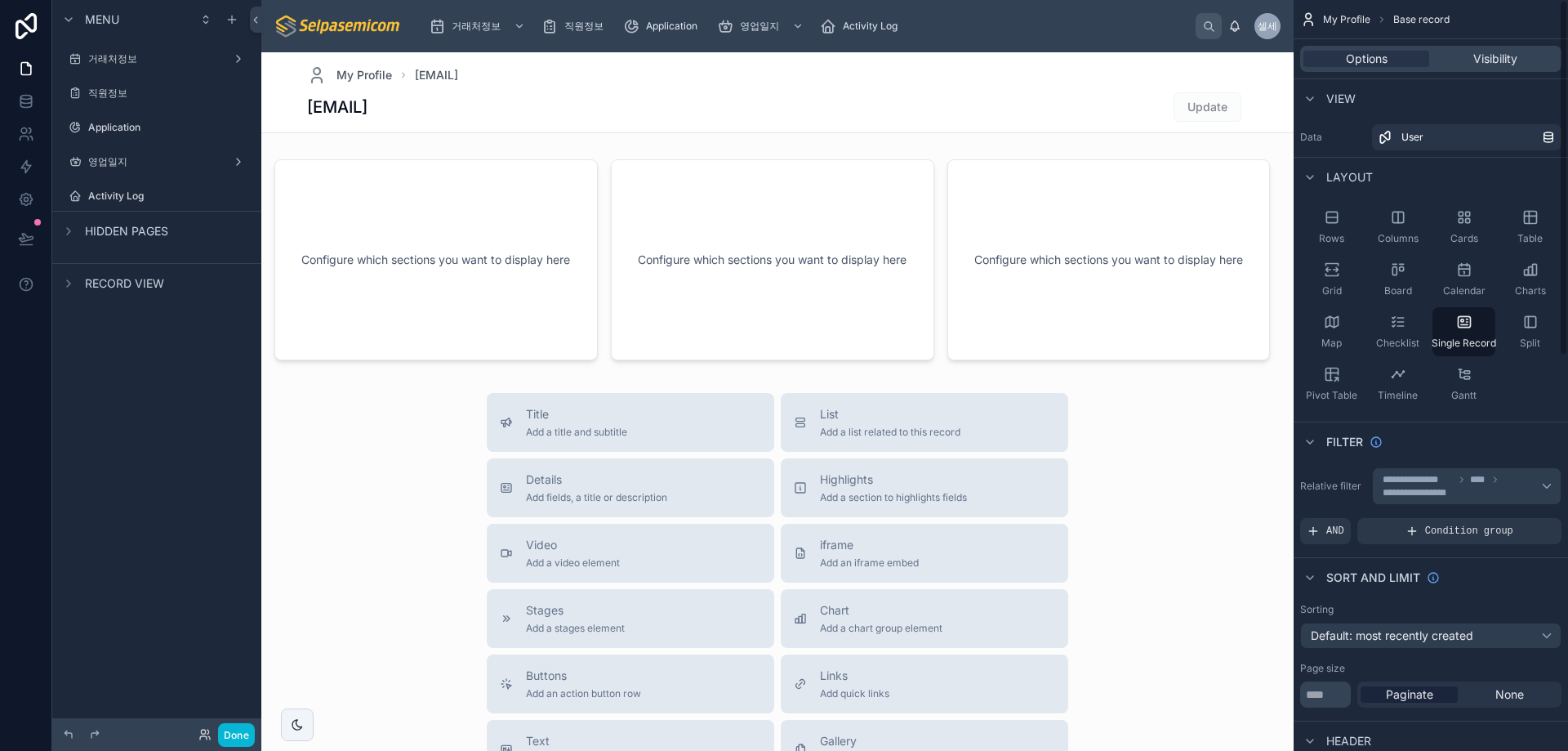 click on "Title Add a title and subtitle List Add a list related to this record Details Add fields, a title or description Highlights Add a section to highlights fields Video Add a video element iframe Add an iframe embed Stages Add a stages element Chart Add a chart group element Buttons Add an action button row Links Add quick links Text Add a text block that supports markdown Gallery Add a preview for files Notice Add a notice element Divider Add a divider Comments Record comments section Image Add an image element Container Add a container to group multiple sections together" at bounding box center (777, 684) 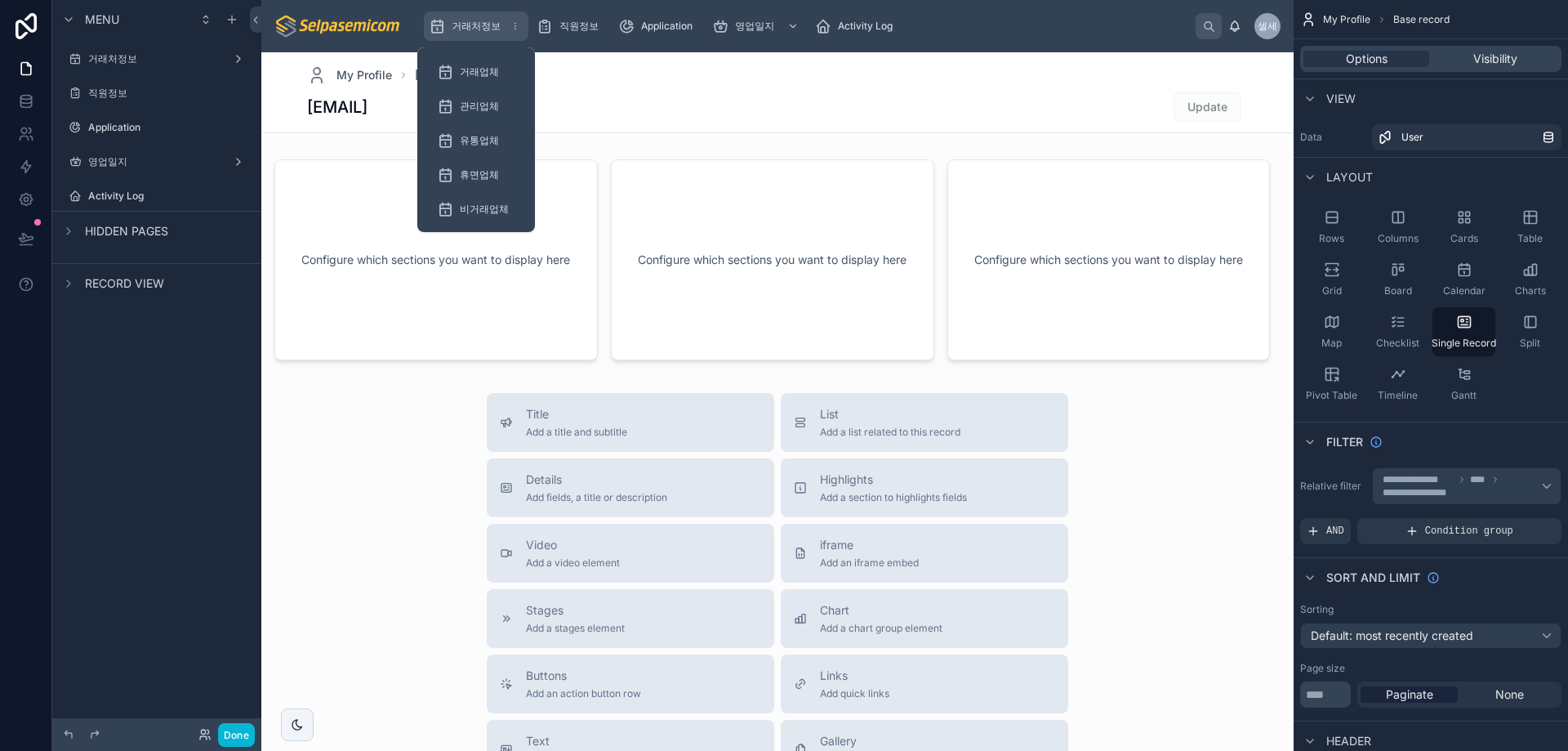 click on "거래처정보" at bounding box center (476, 26) 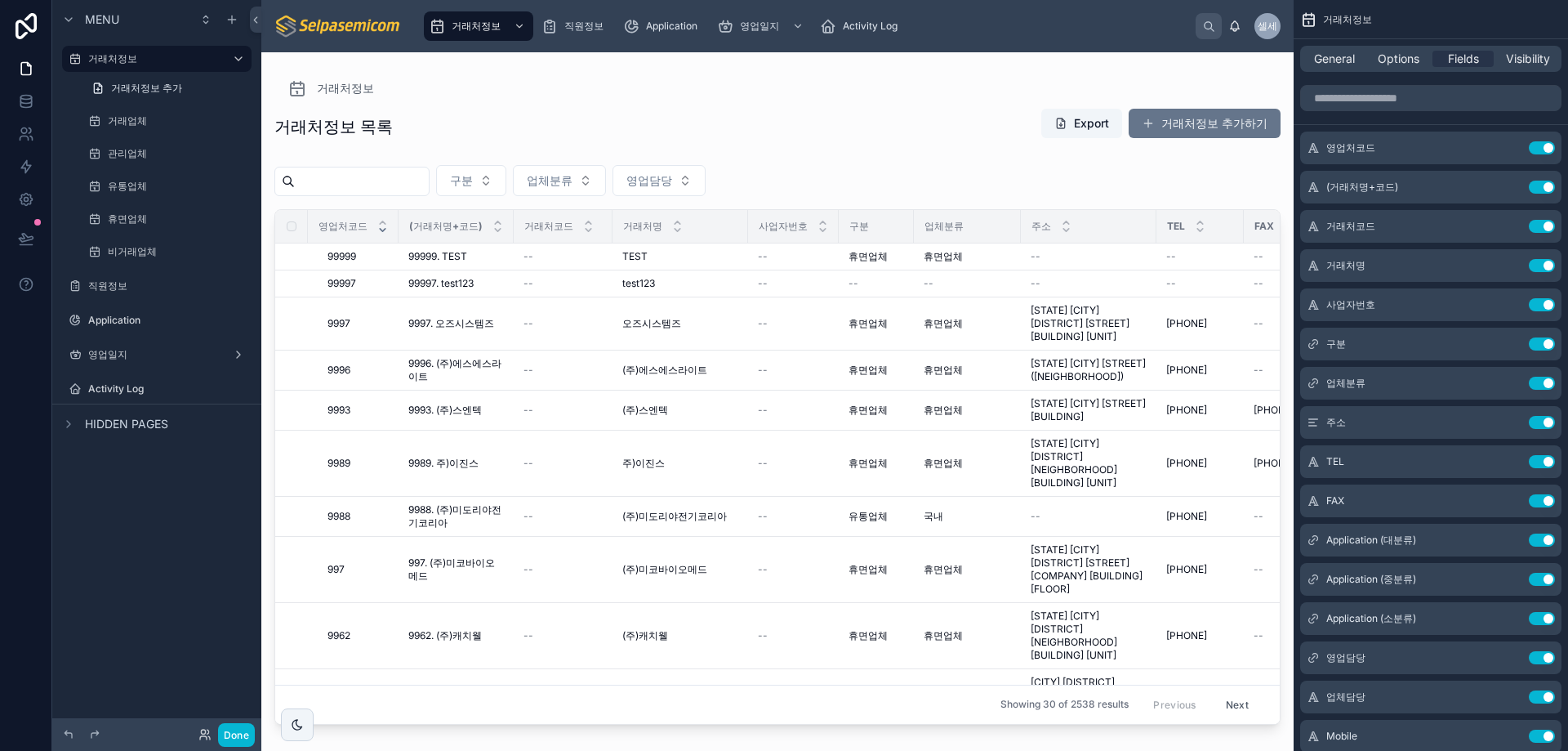 click at bounding box center [777, 391] 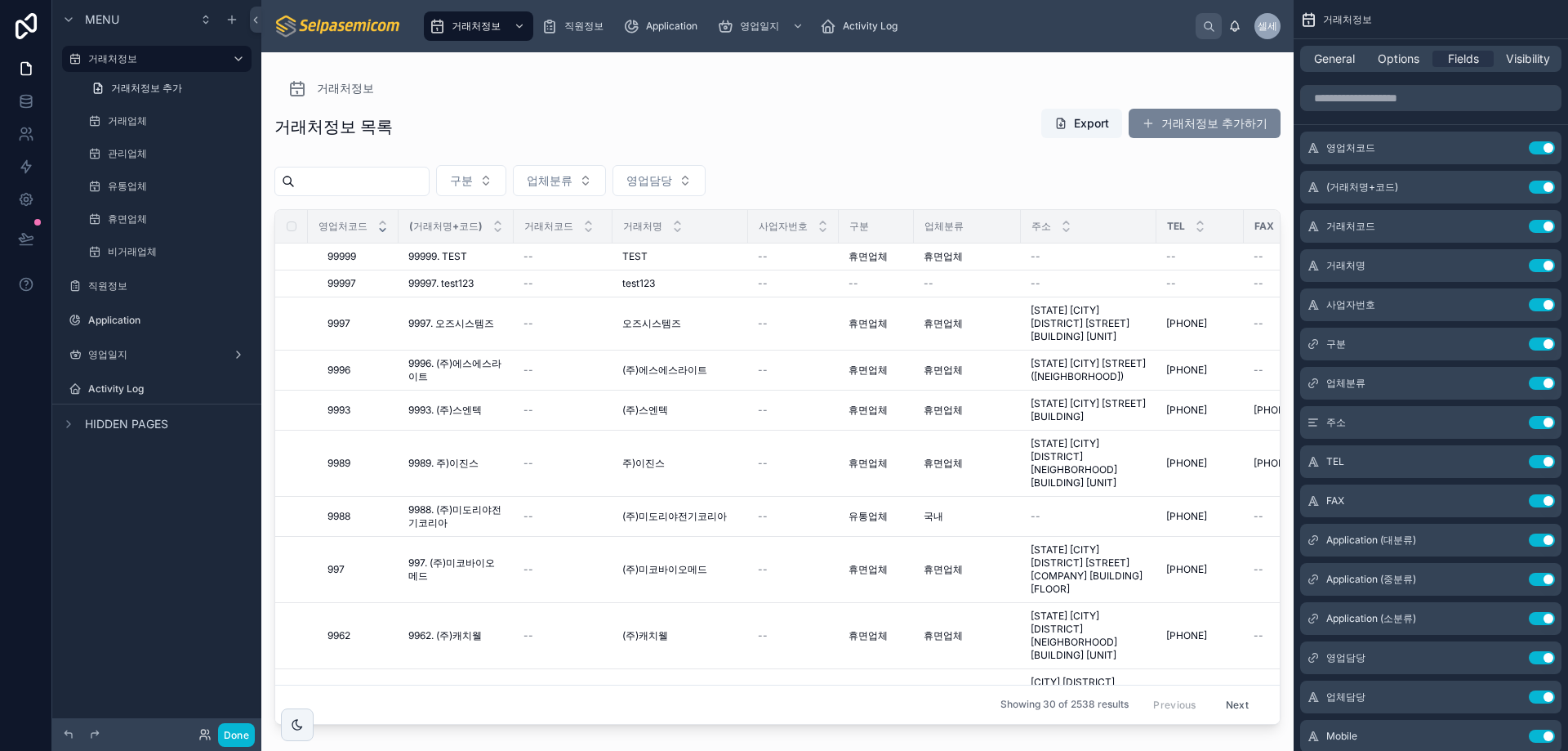 click on "거래처정보 추가하기" at bounding box center (1205, 123) 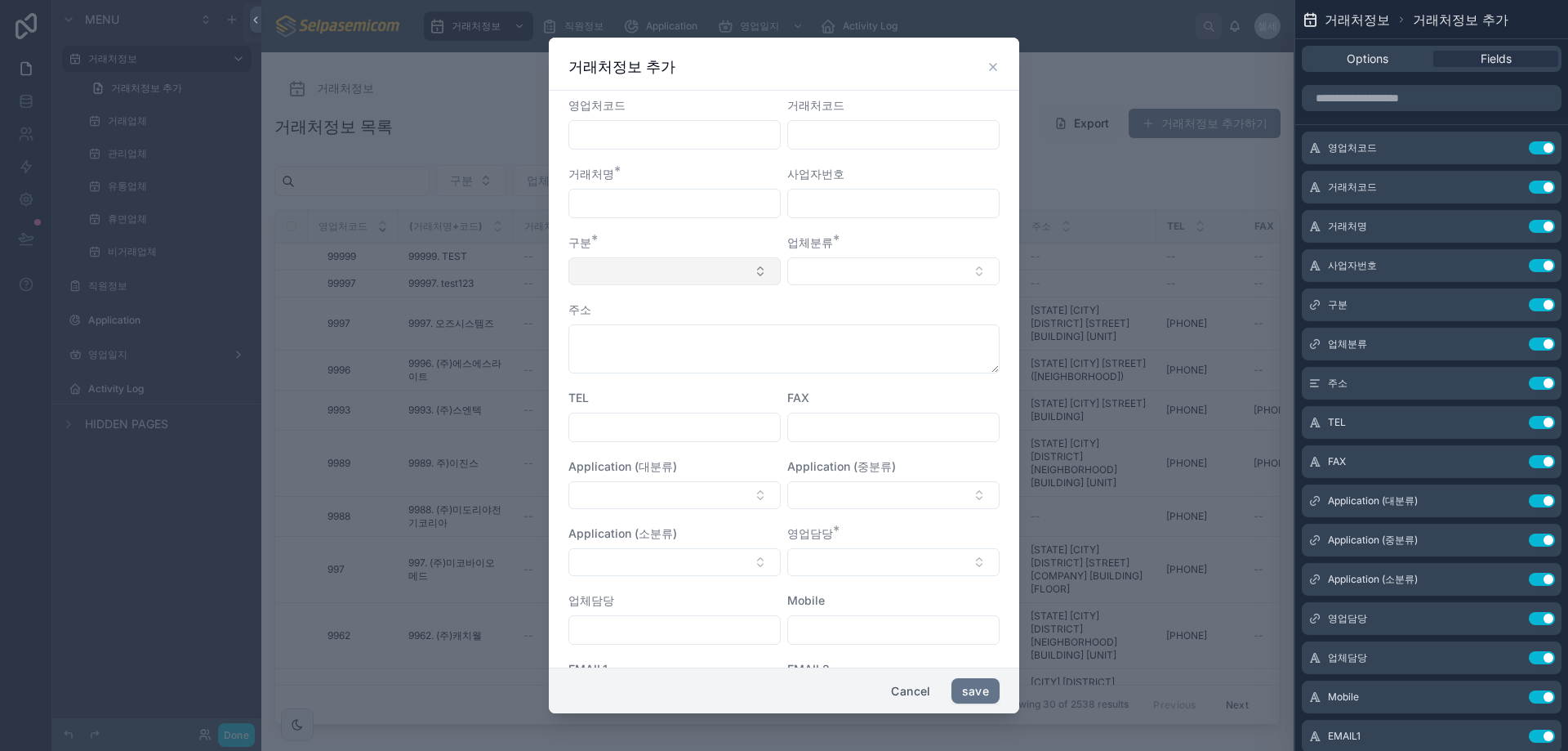 click at bounding box center [675, 271] 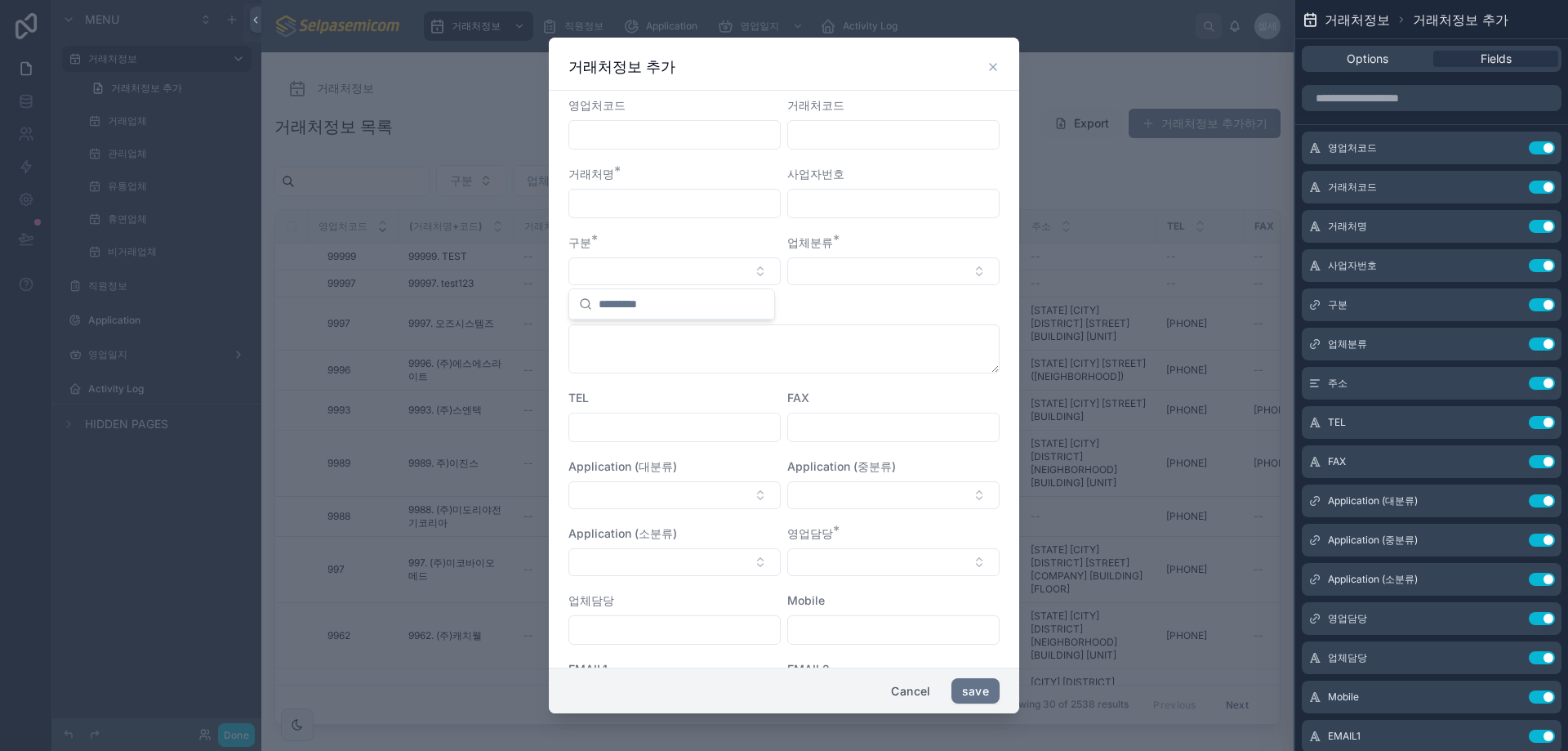 click 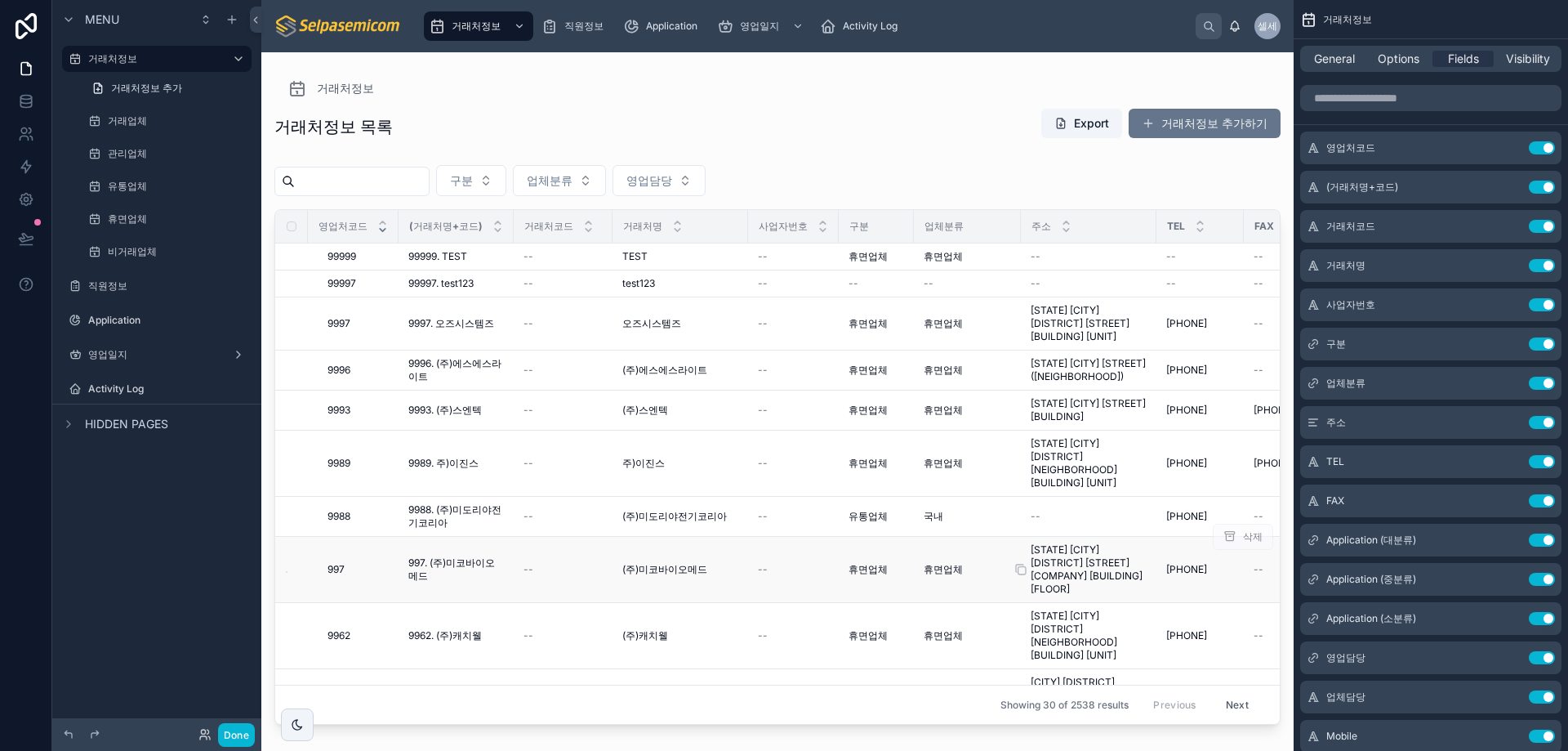 scroll, scrollTop: 409, scrollLeft: 0, axis: vertical 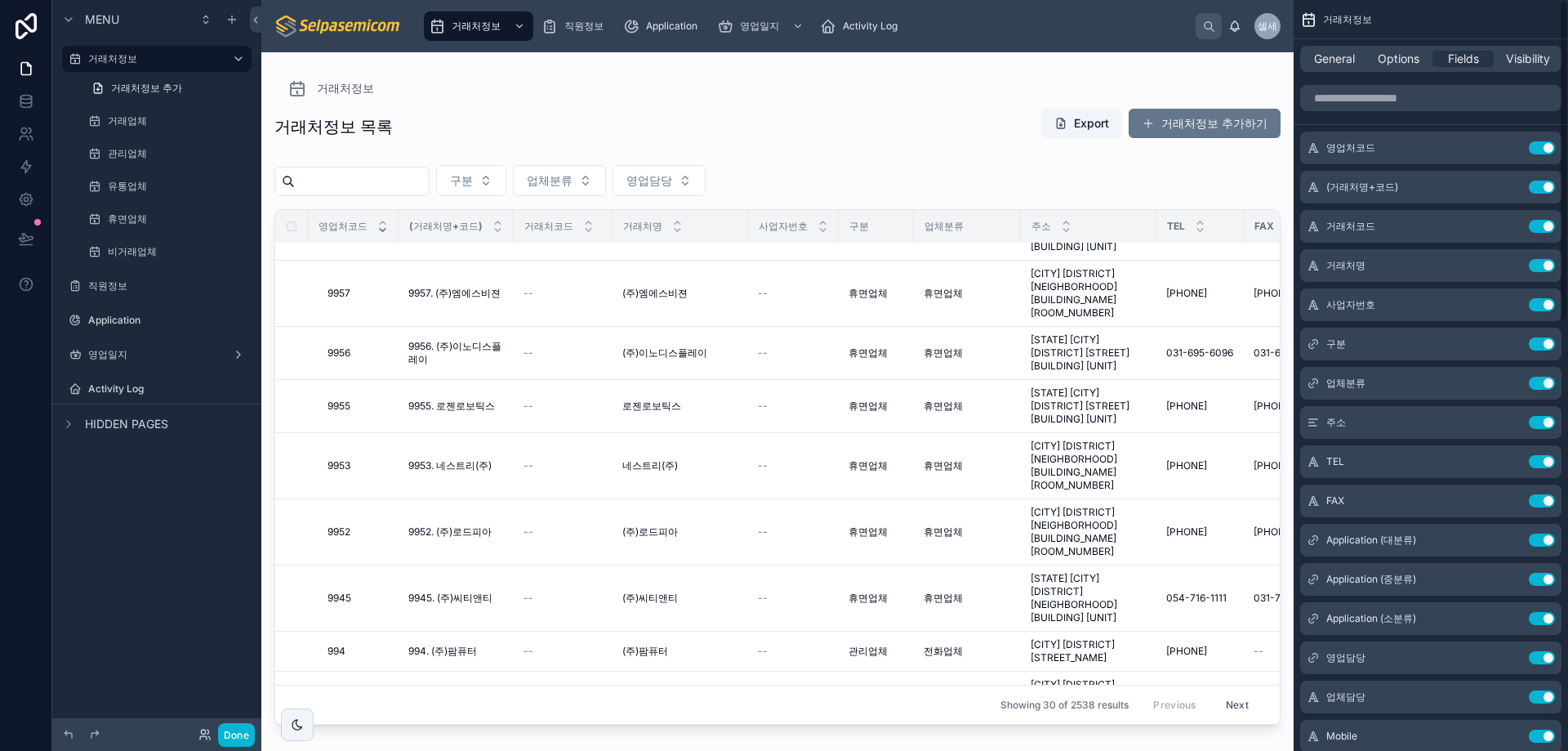 drag, startPoint x: 815, startPoint y: 98, endPoint x: 844, endPoint y: 97, distance: 29.017236 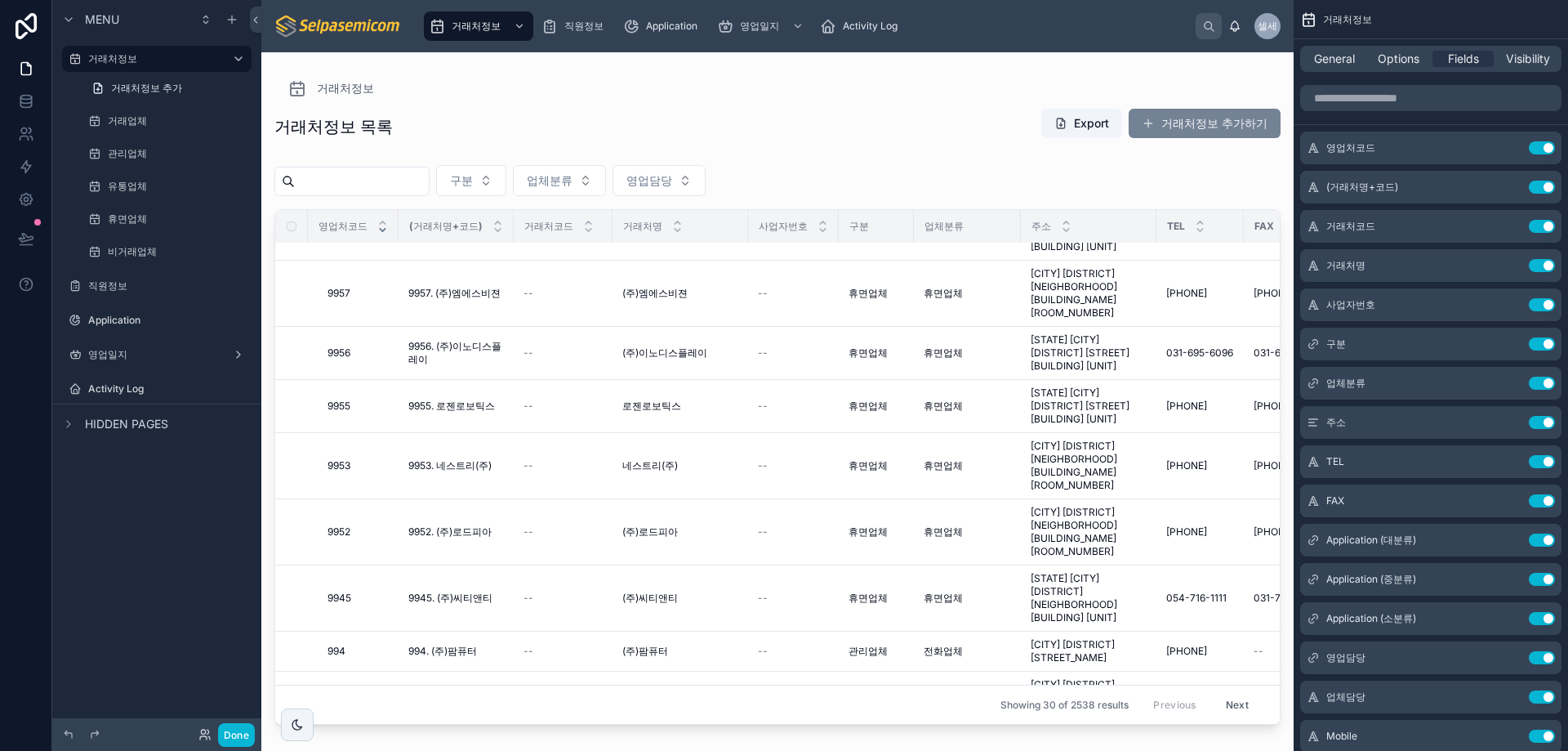 click at bounding box center [1148, 123] 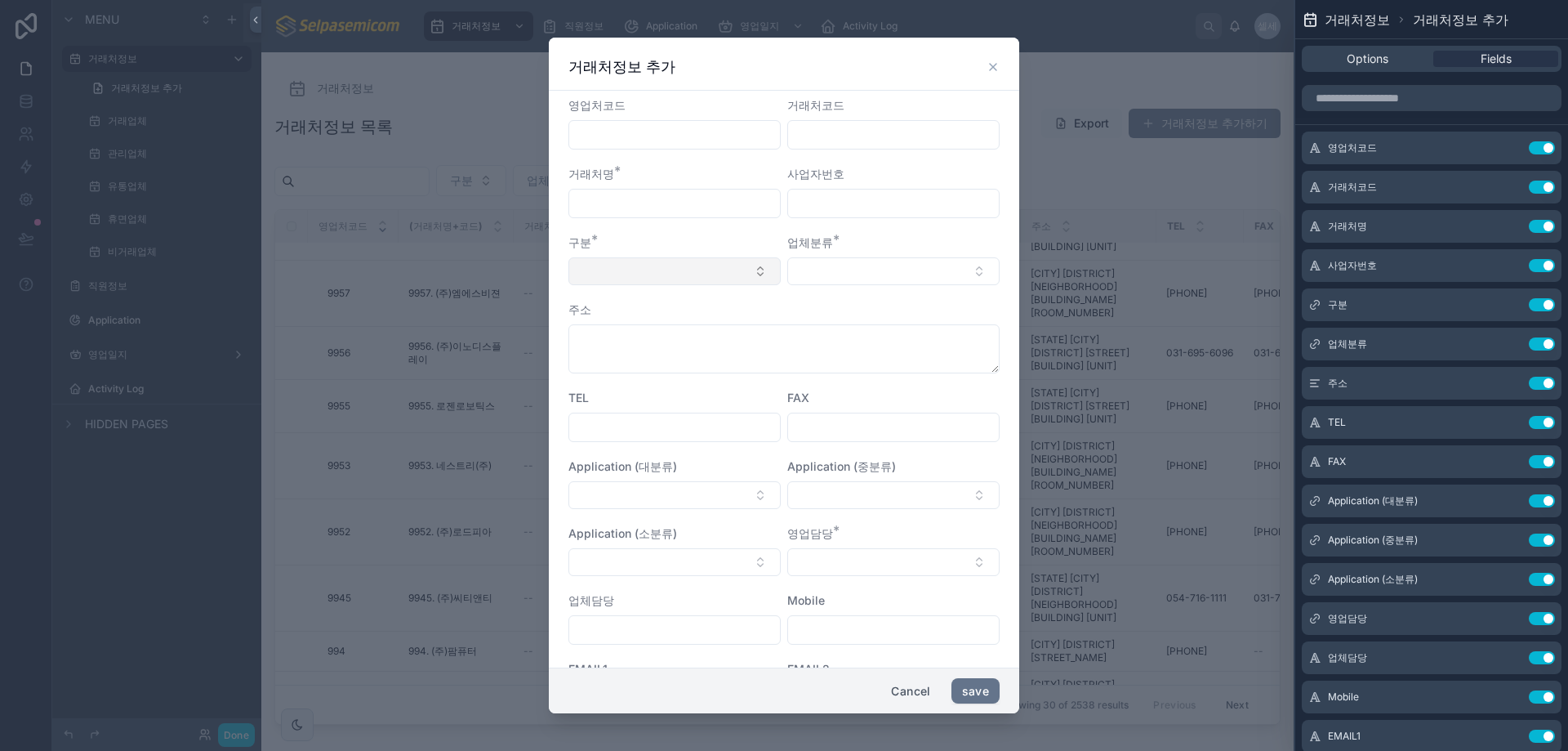 click at bounding box center (675, 271) 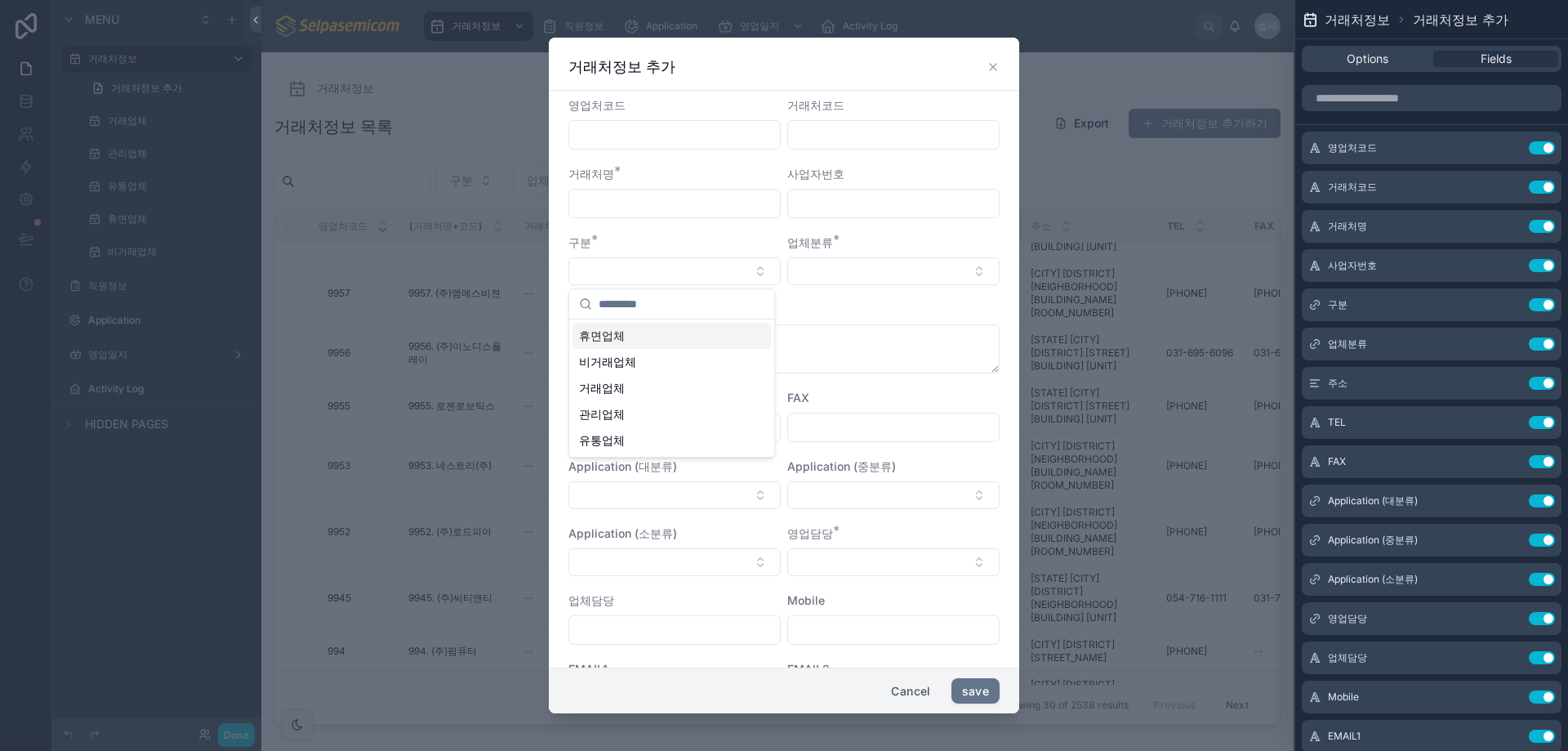 click on "휴면업체" at bounding box center [602, 336] 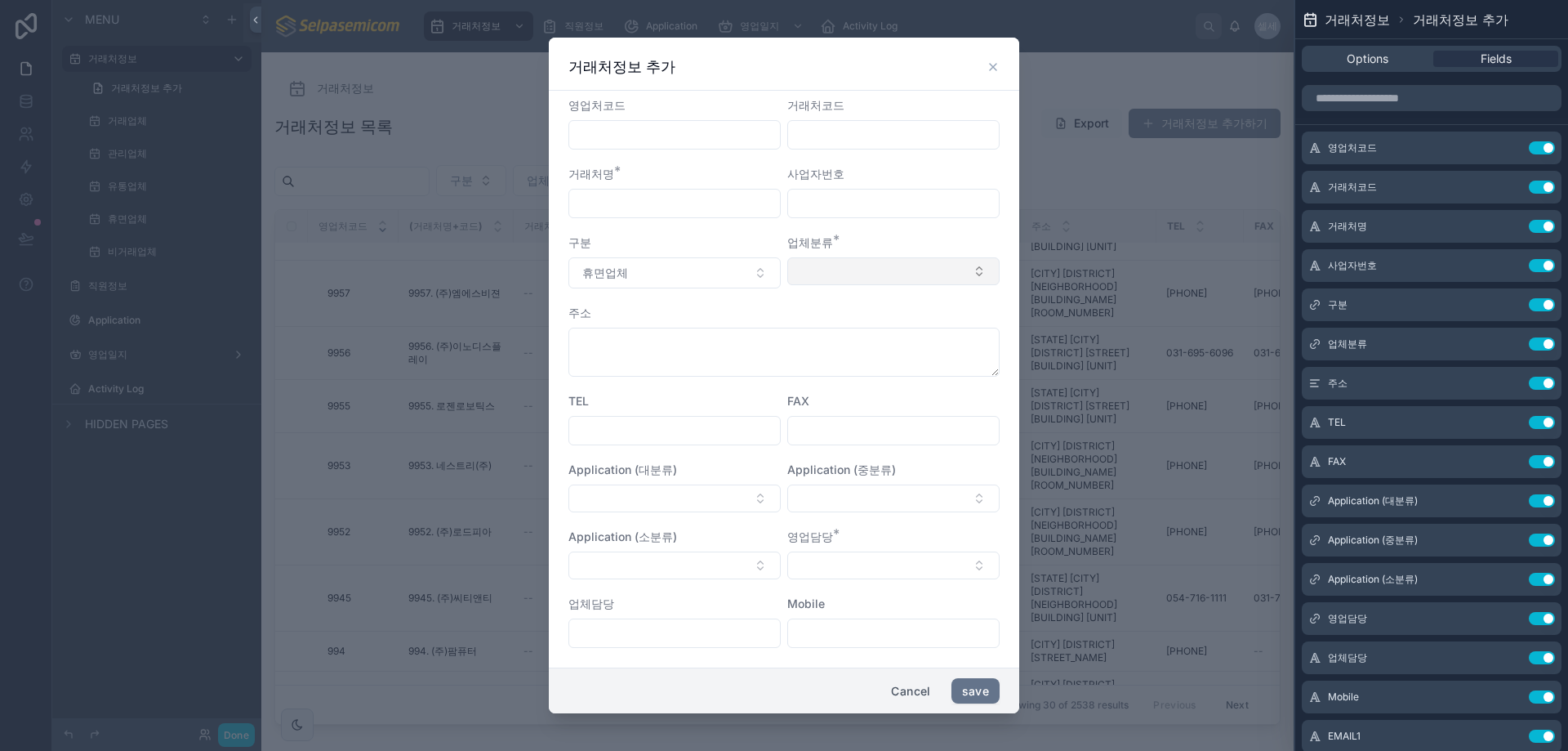 click at bounding box center (893, 271) 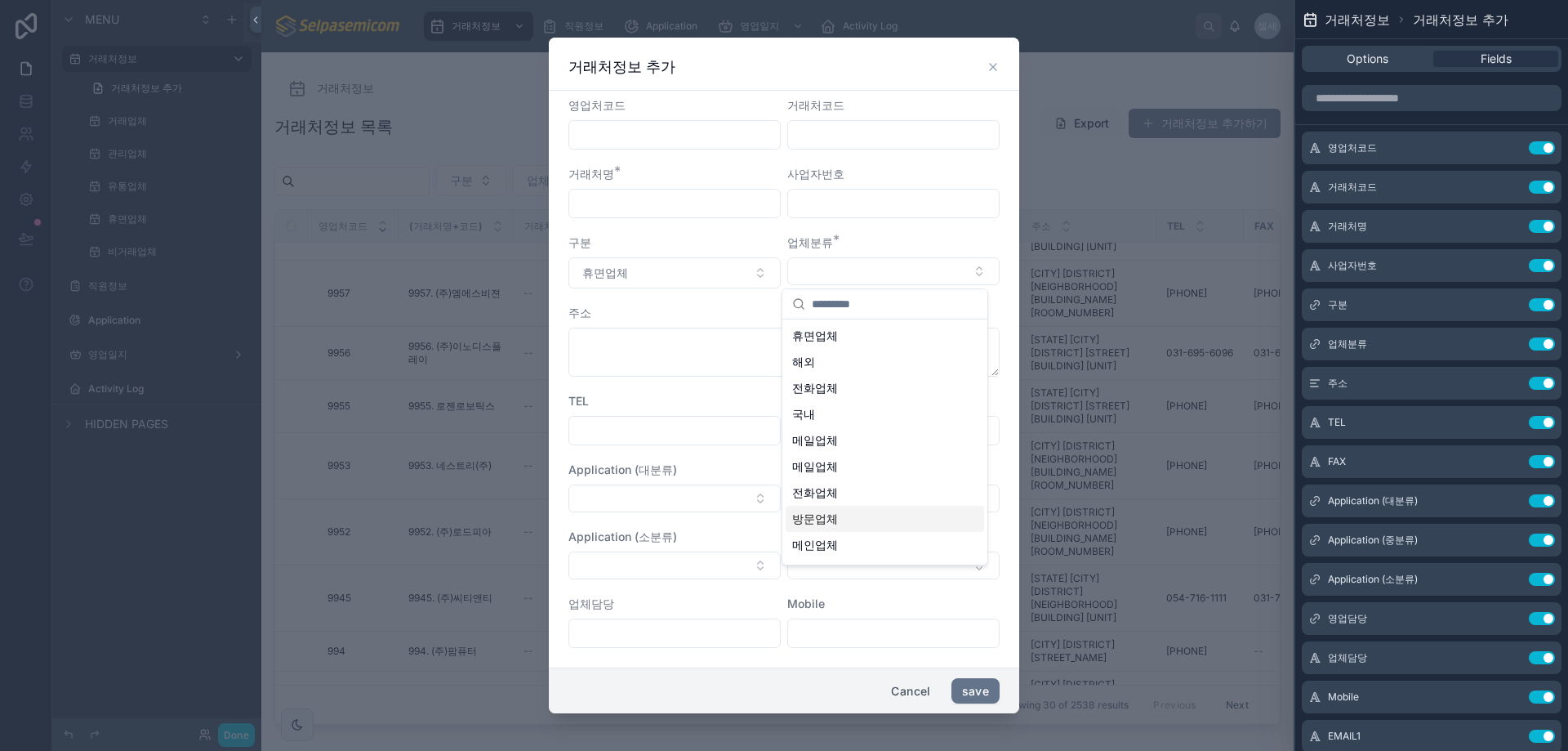 click on "영업처코드 거래처코드 거래처명 * 사업자번호 구분 휴면업체 업체분류 * 주소 TEL FAX Application (대분류) Application (중분류) Application (소분류) 영업담당 * 업체담당 Mobile EMAIL1 EMAIL2 EMAIL3 홈페이지 Memo" at bounding box center [784, 494] 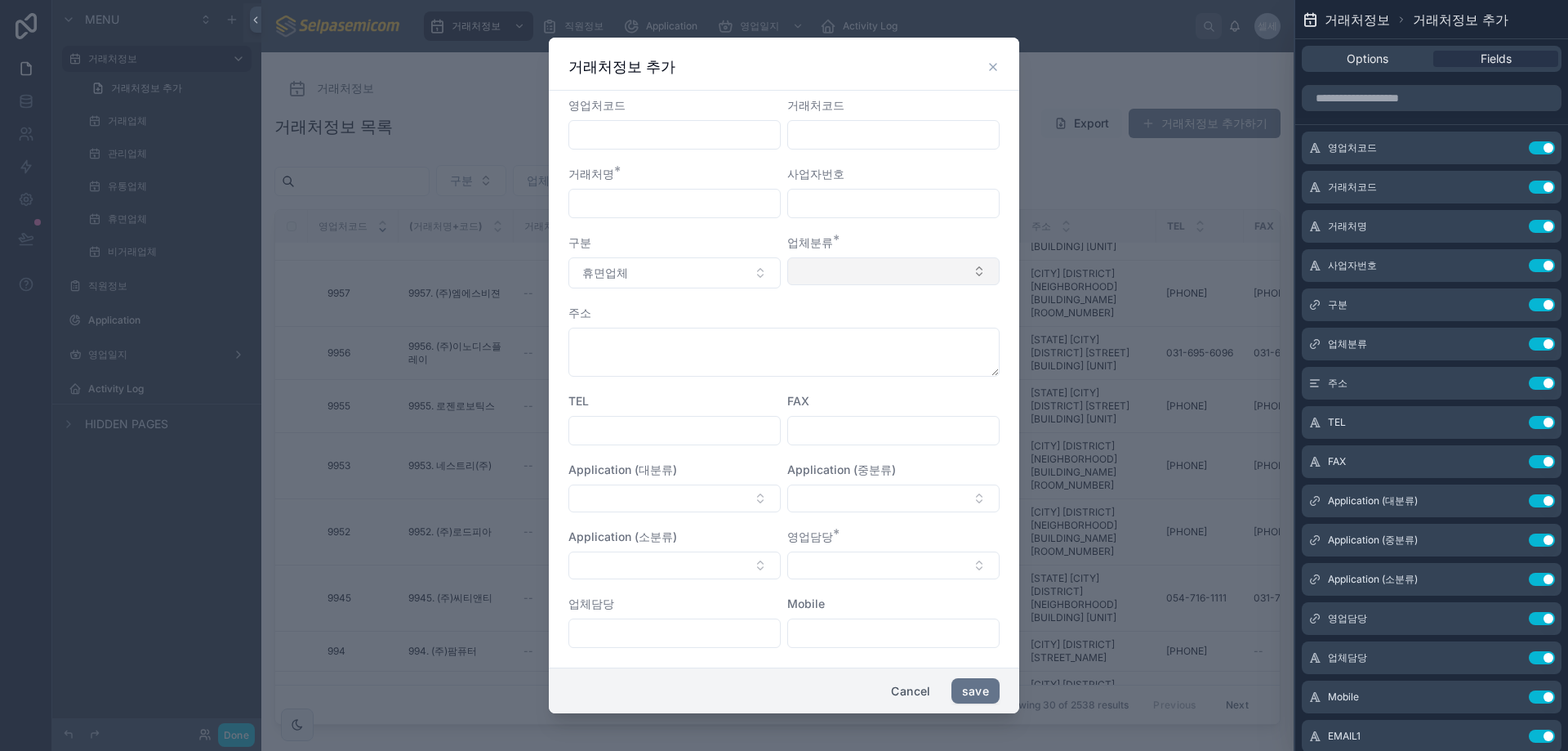 click at bounding box center (893, 271) 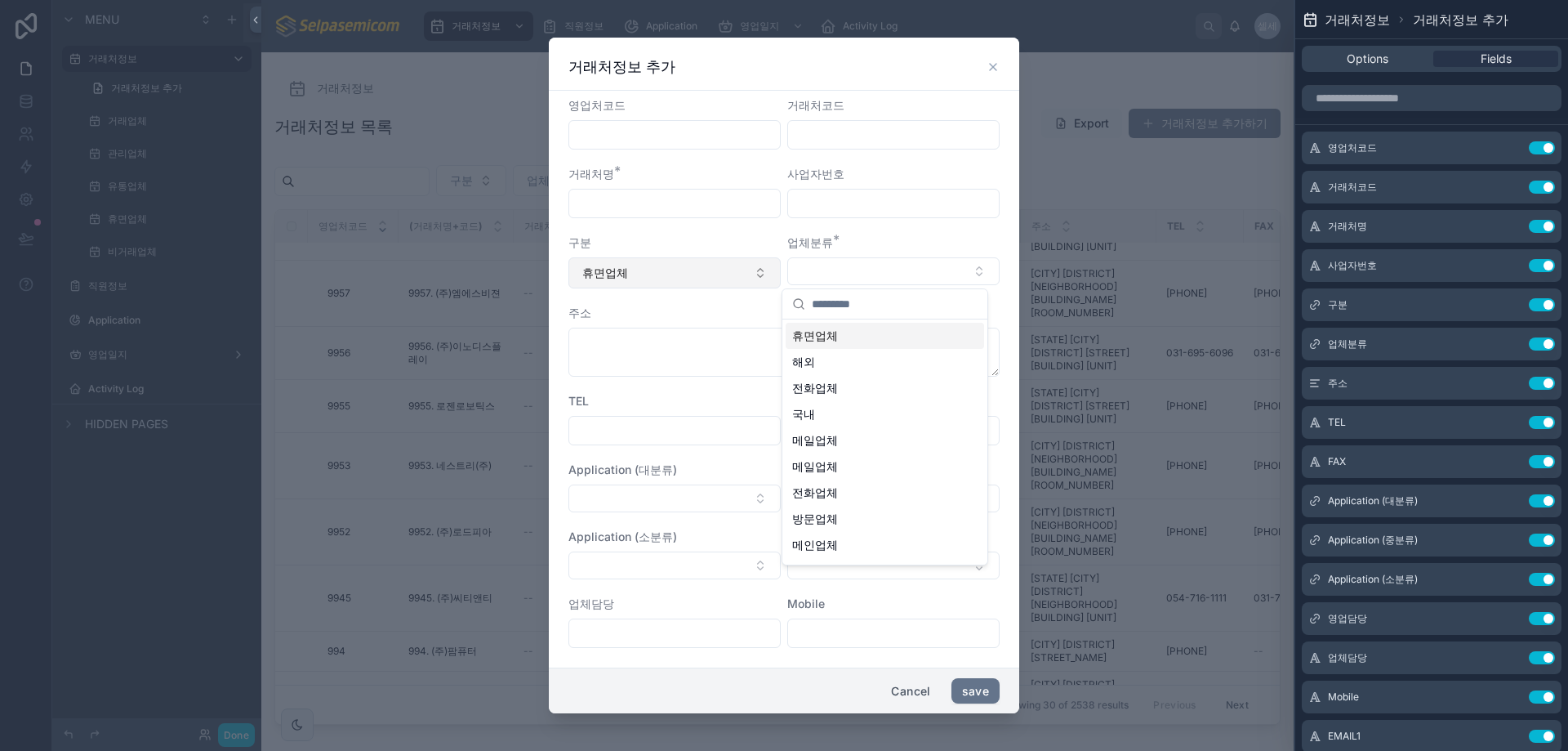 click on "휴면업체" at bounding box center (675, 273) 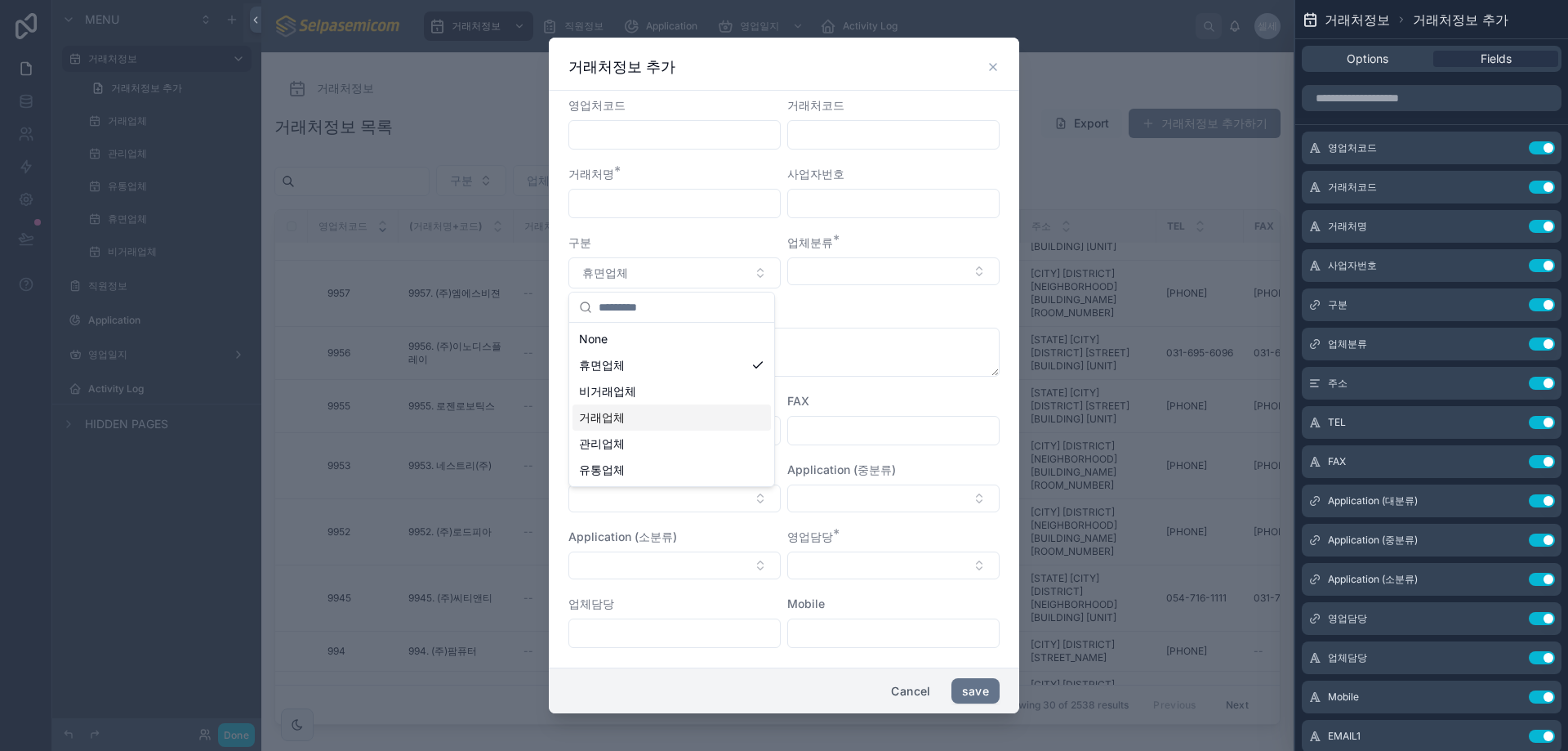 click on "거래업체" at bounding box center [602, 418] 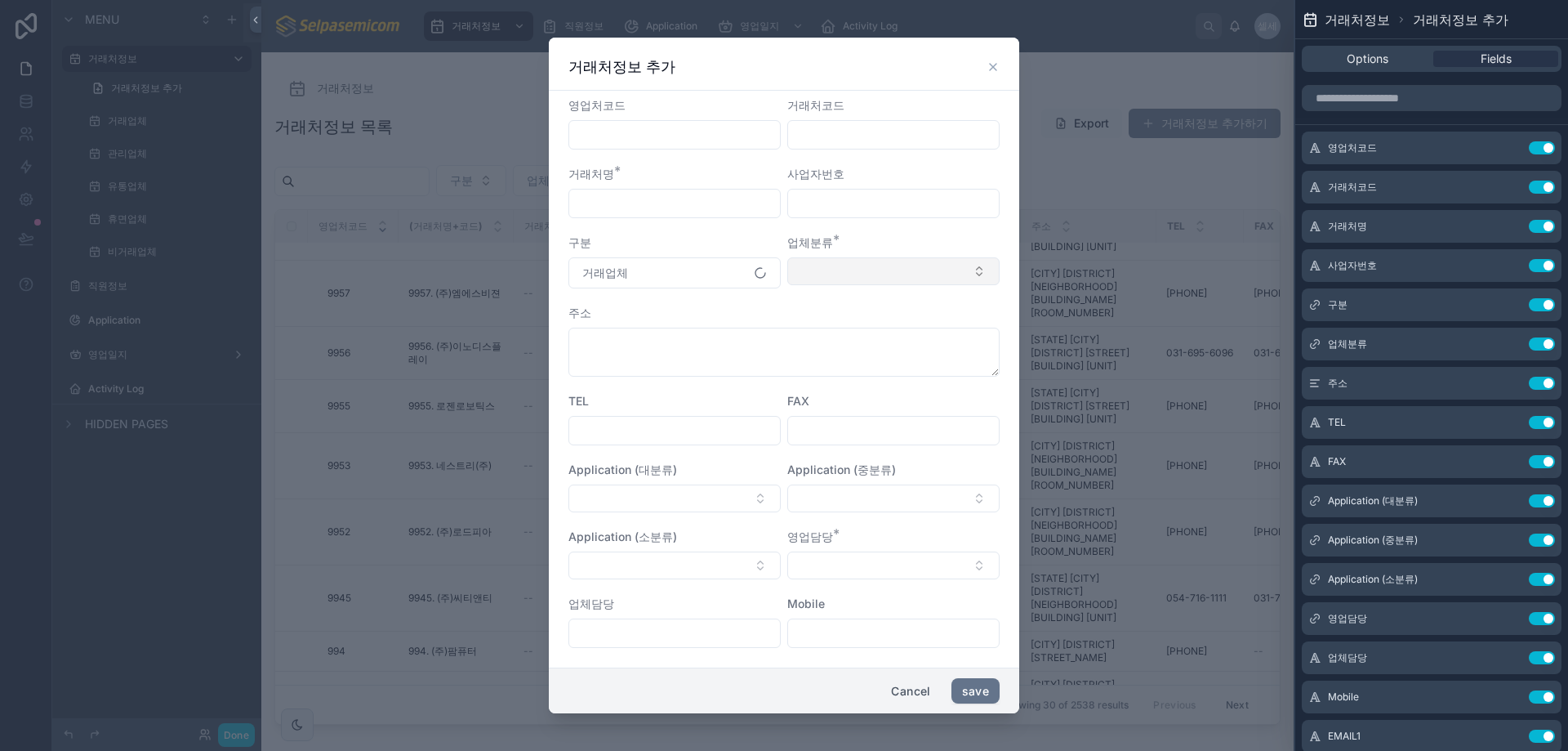 click at bounding box center (893, 271) 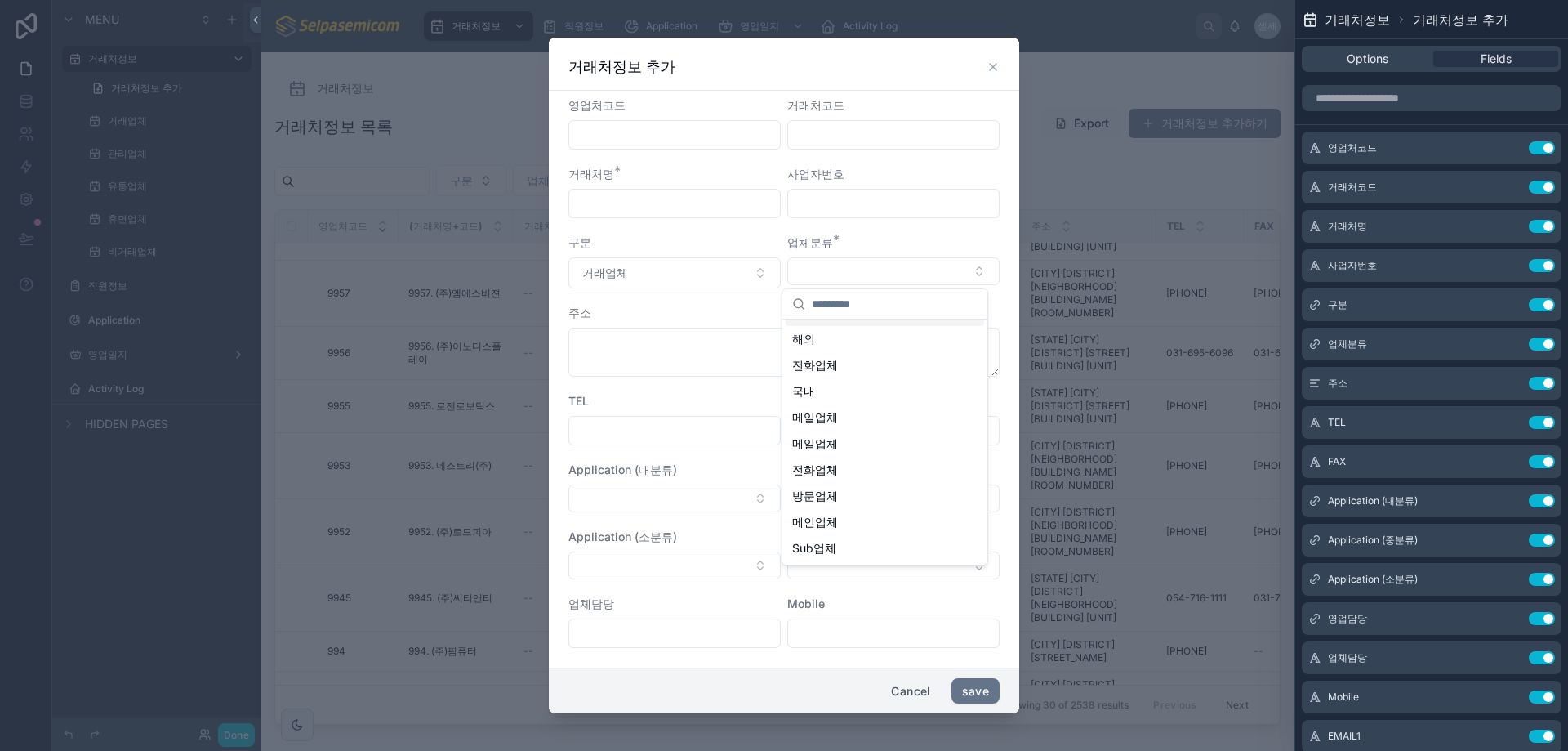 scroll, scrollTop: 0, scrollLeft: 0, axis: both 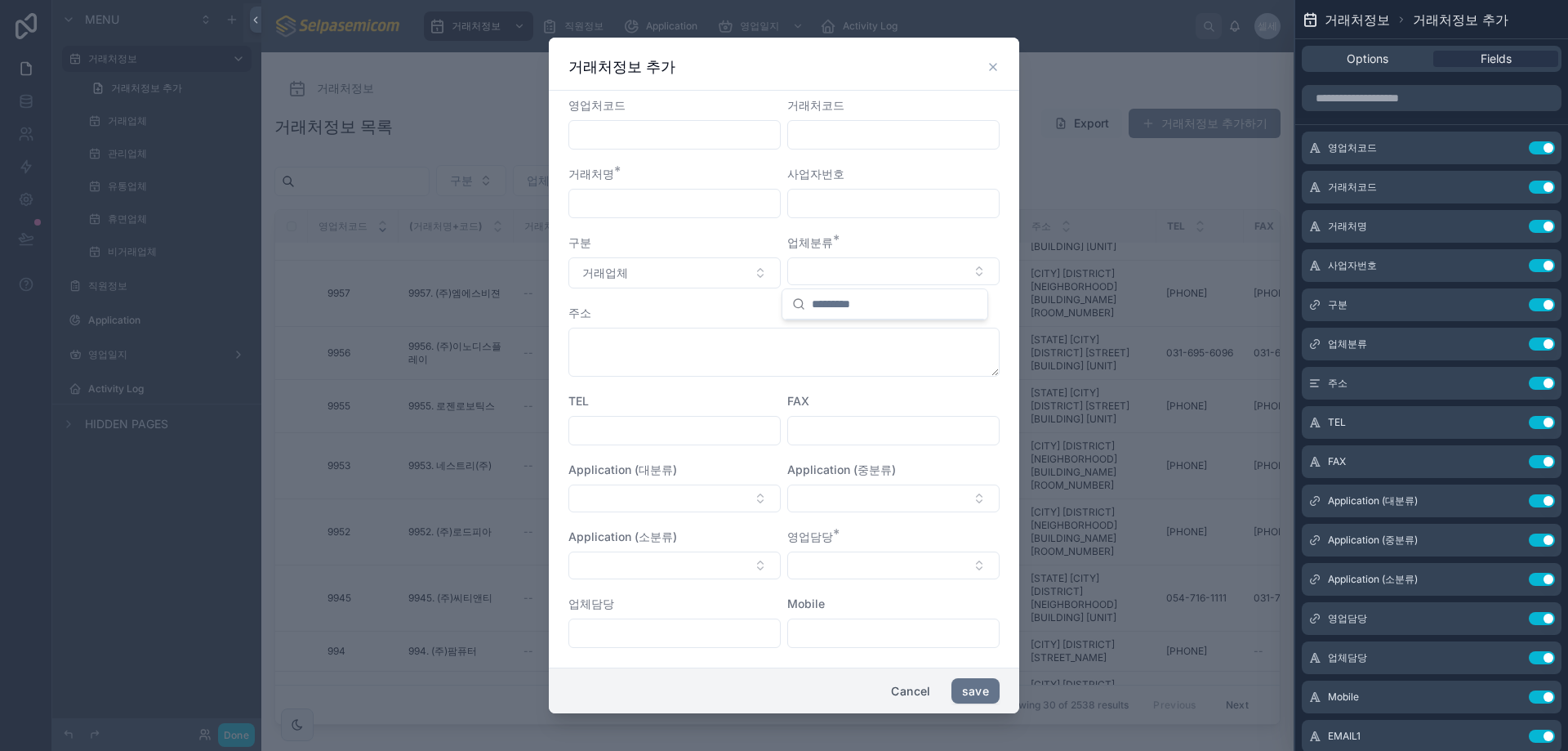 click 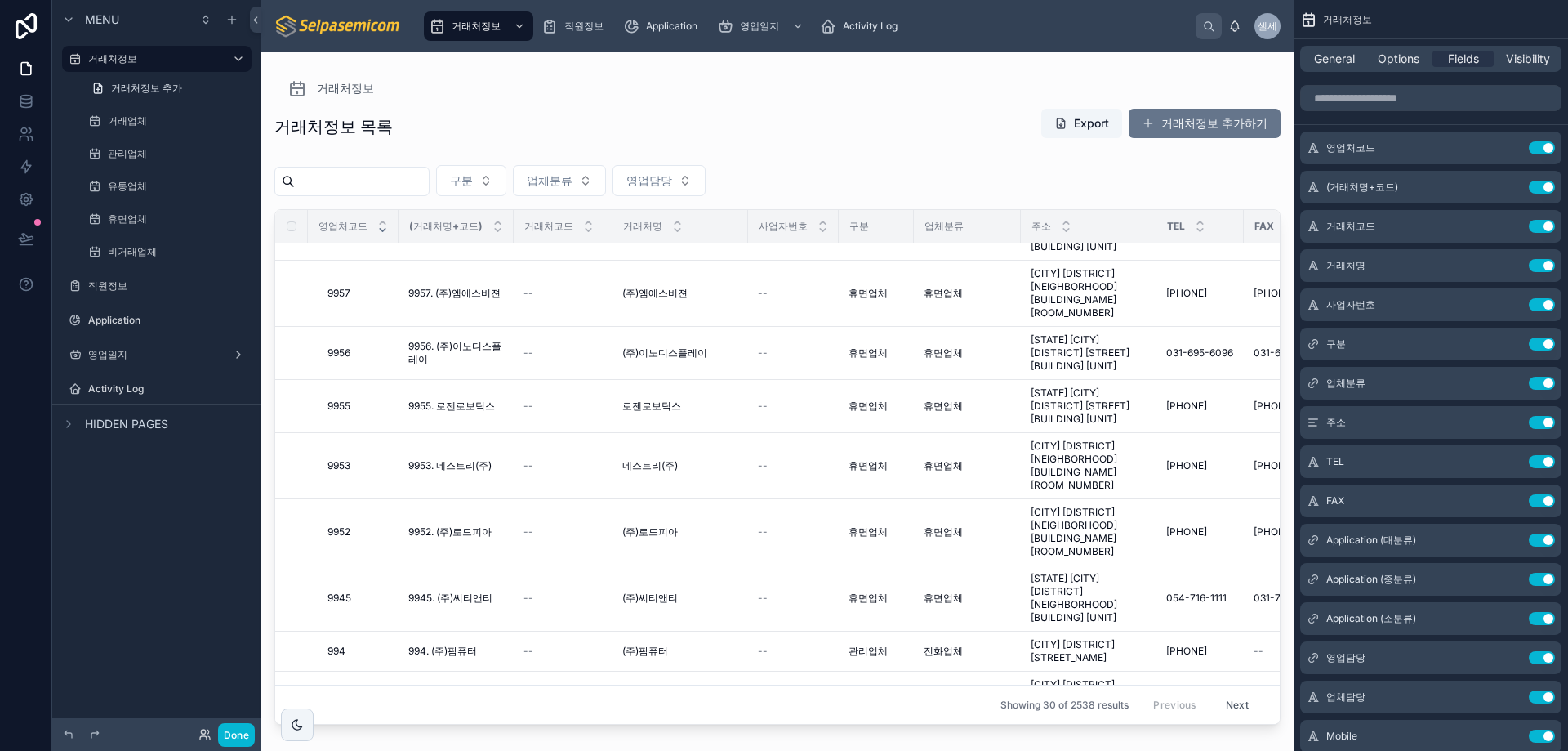 click on "거래처정보 목록 Export 거래처정보 추가하기" at bounding box center [777, 127] 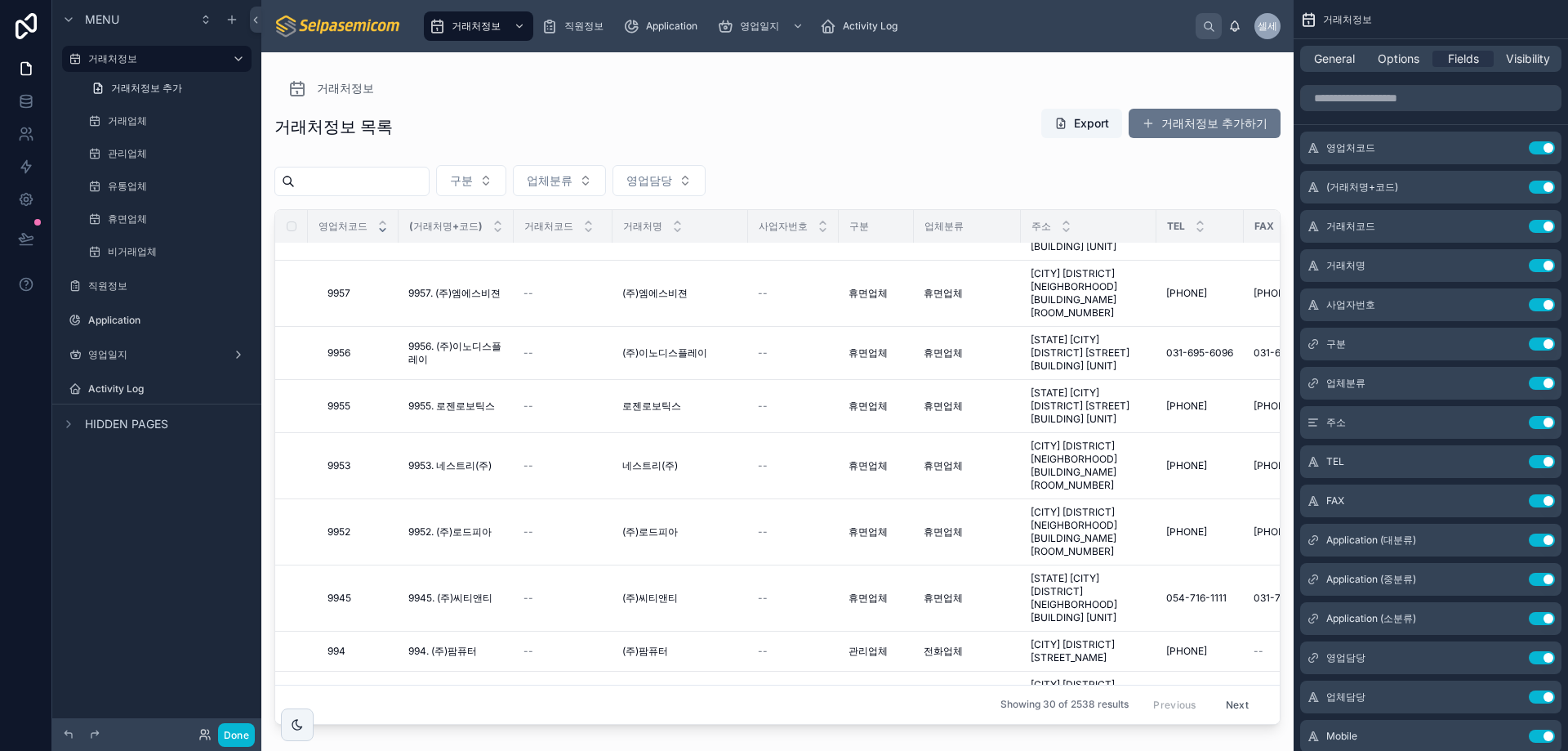 scroll, scrollTop: 0, scrollLeft: 0, axis: both 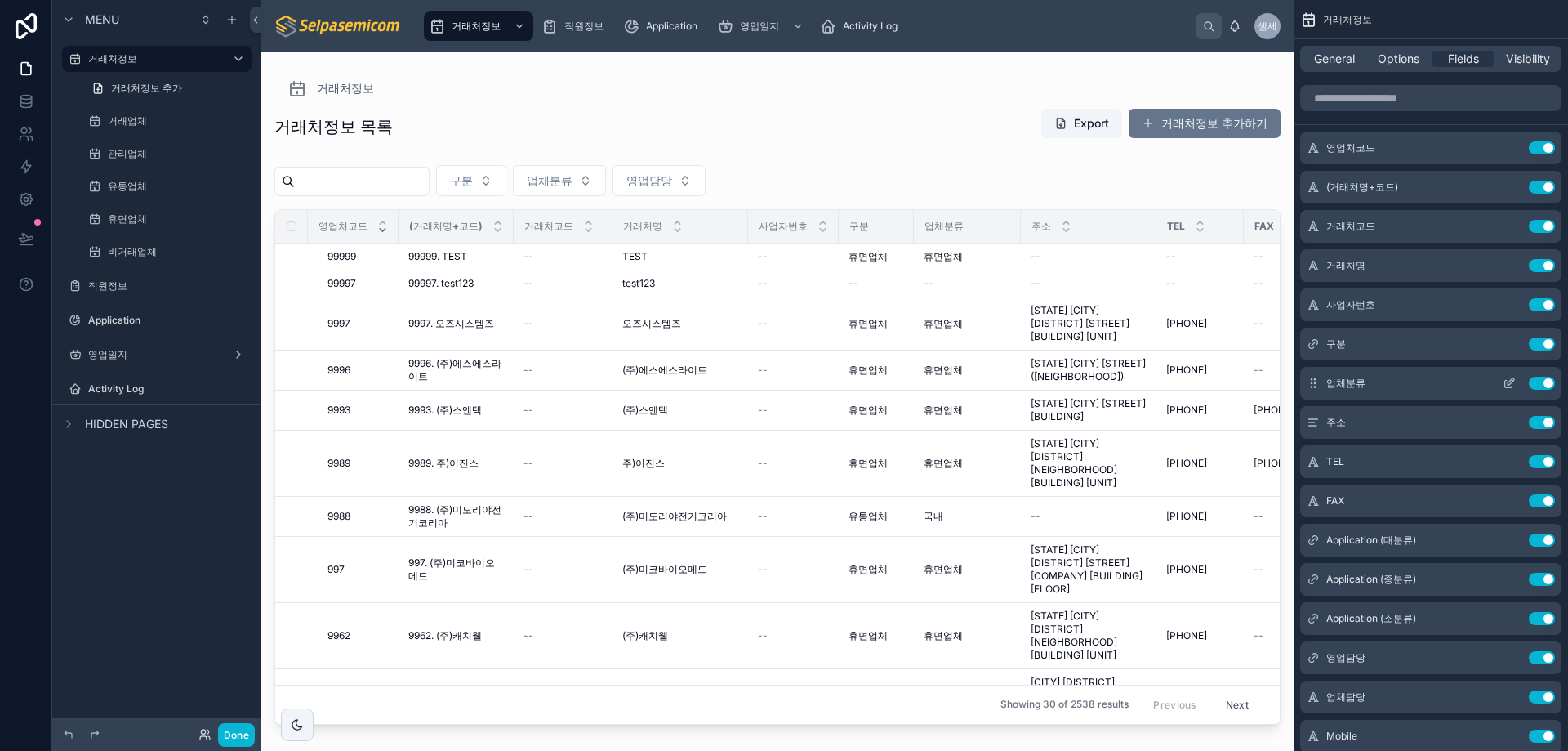 click 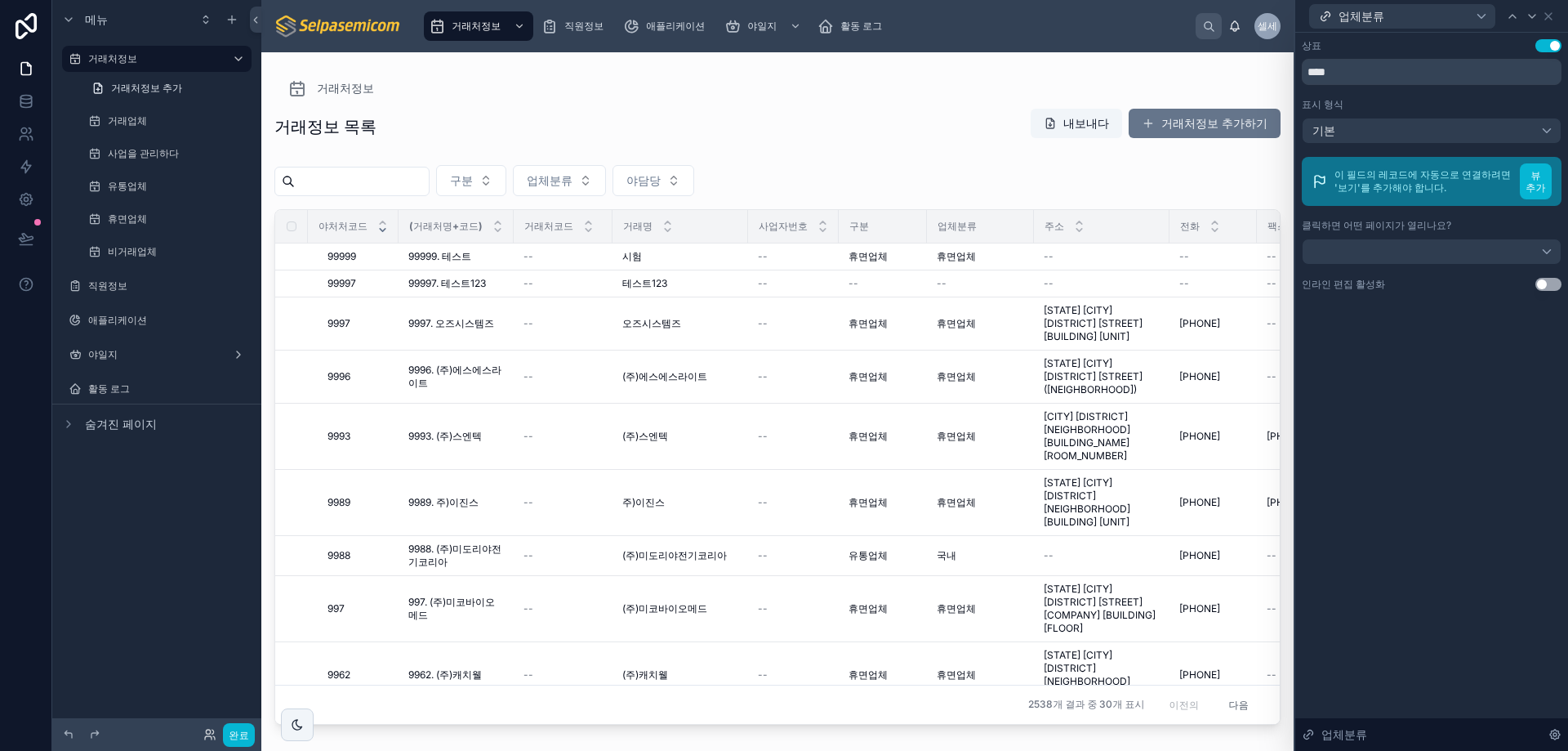 click on "상표 설정 사용 **** 표시 형식 기본 이 필드의 레코드에 자동으로 연결하려면 '보기'를 추가해야 합니다. 뷰 추가 클릭하면 어떤 페이지가 열리나요?   인라인 편집 활성화 설정 사용 업체분류" at bounding box center (1432, 391) 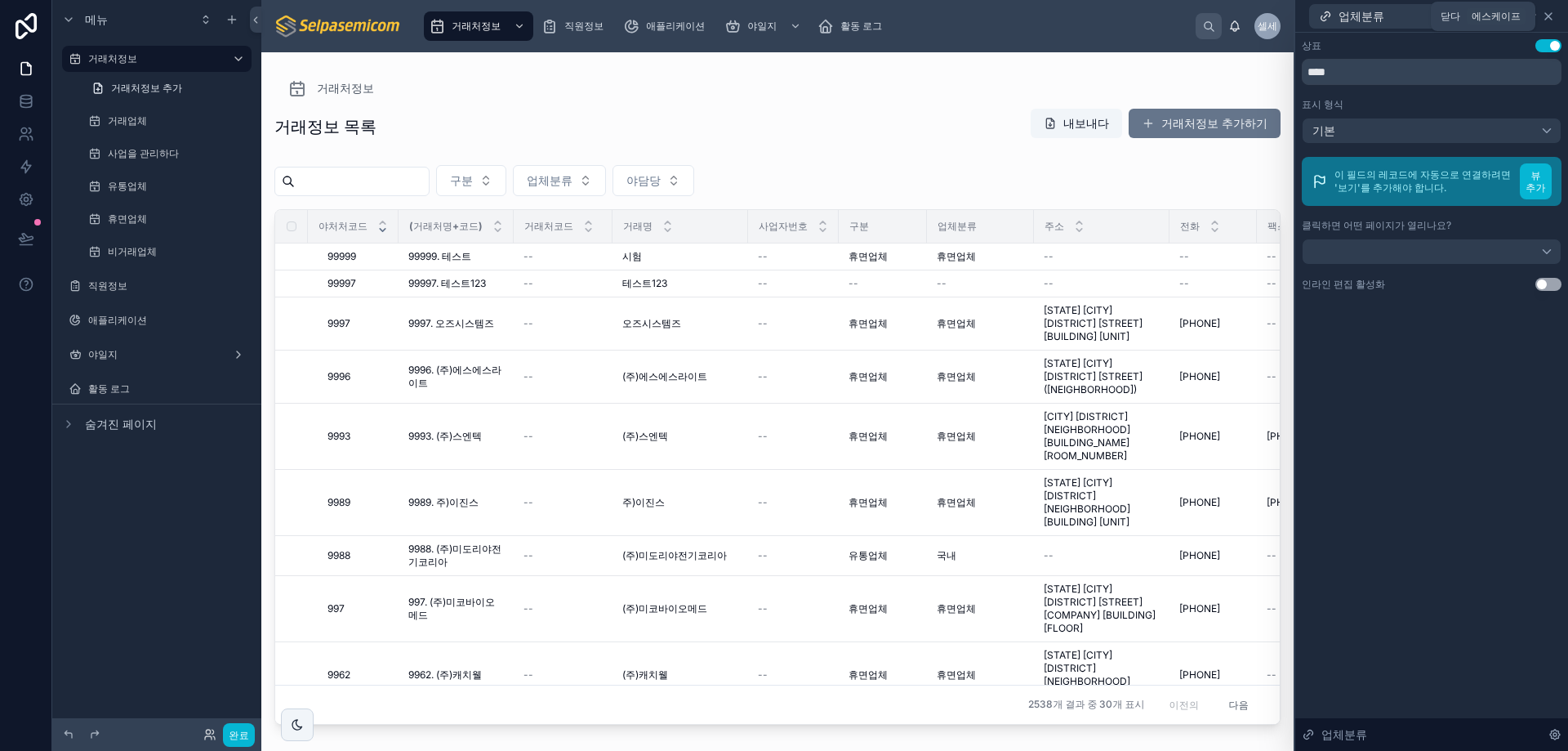 click 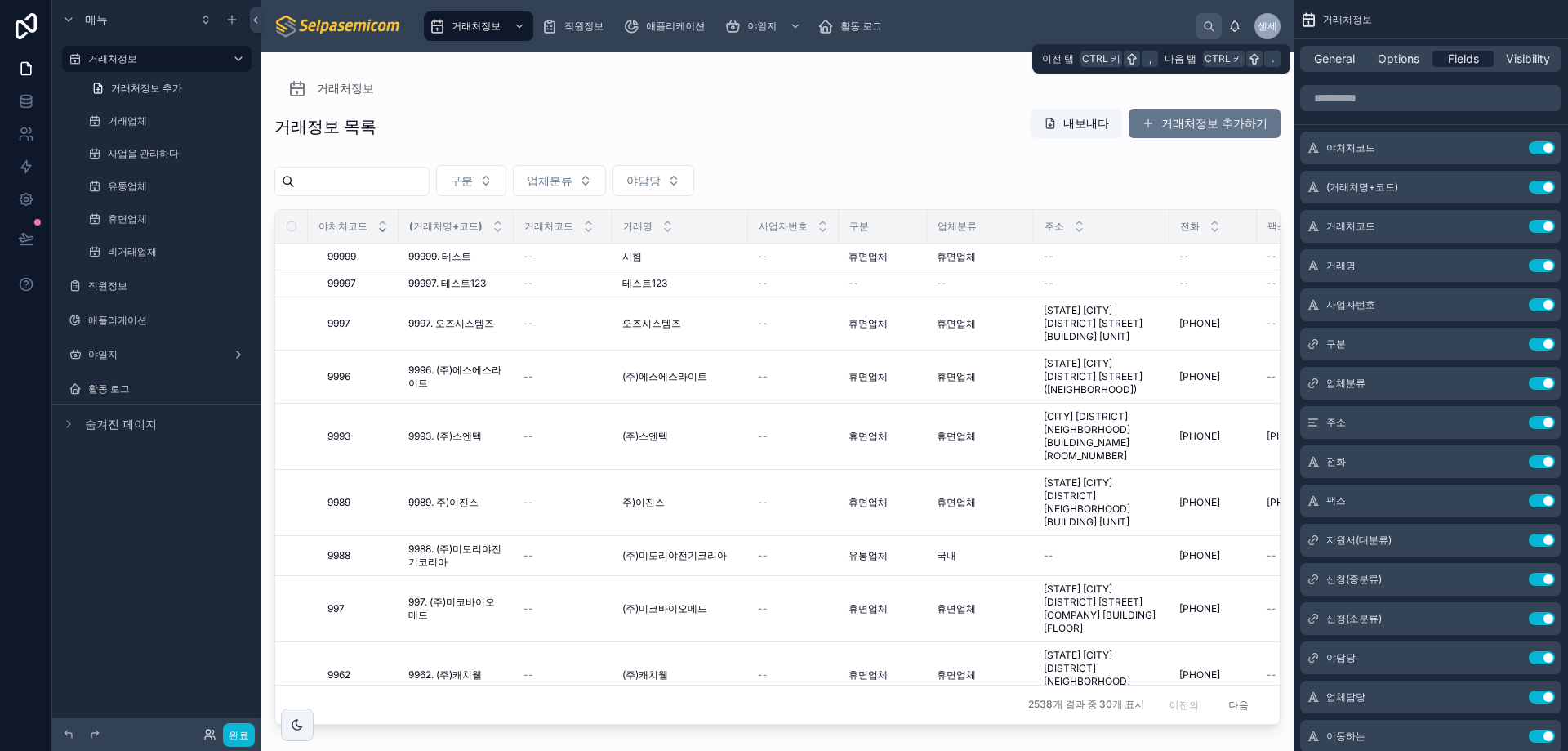 click on "Fields" at bounding box center (1463, 59) 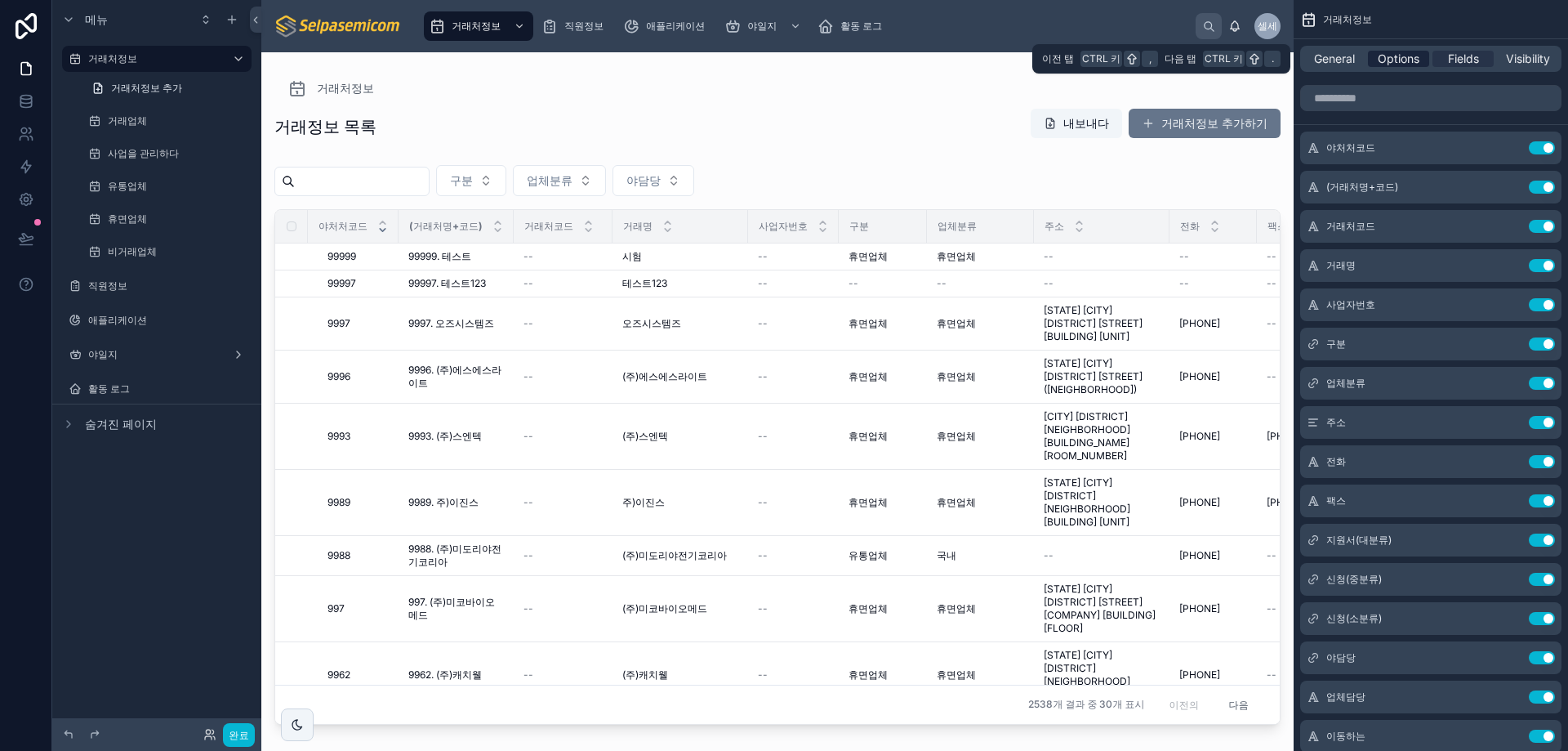 click on "Options" at bounding box center [1398, 59] 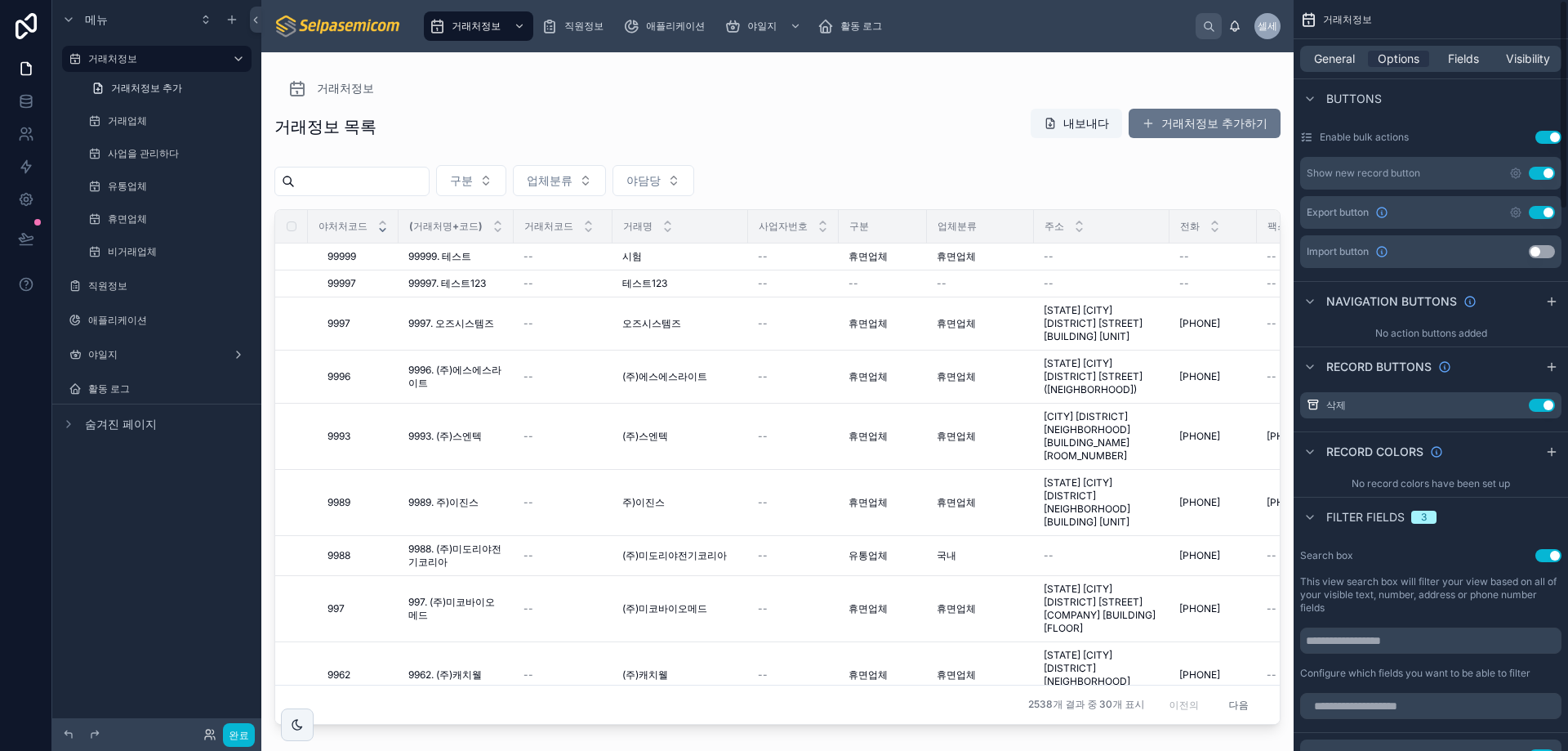 scroll, scrollTop: 0, scrollLeft: 0, axis: both 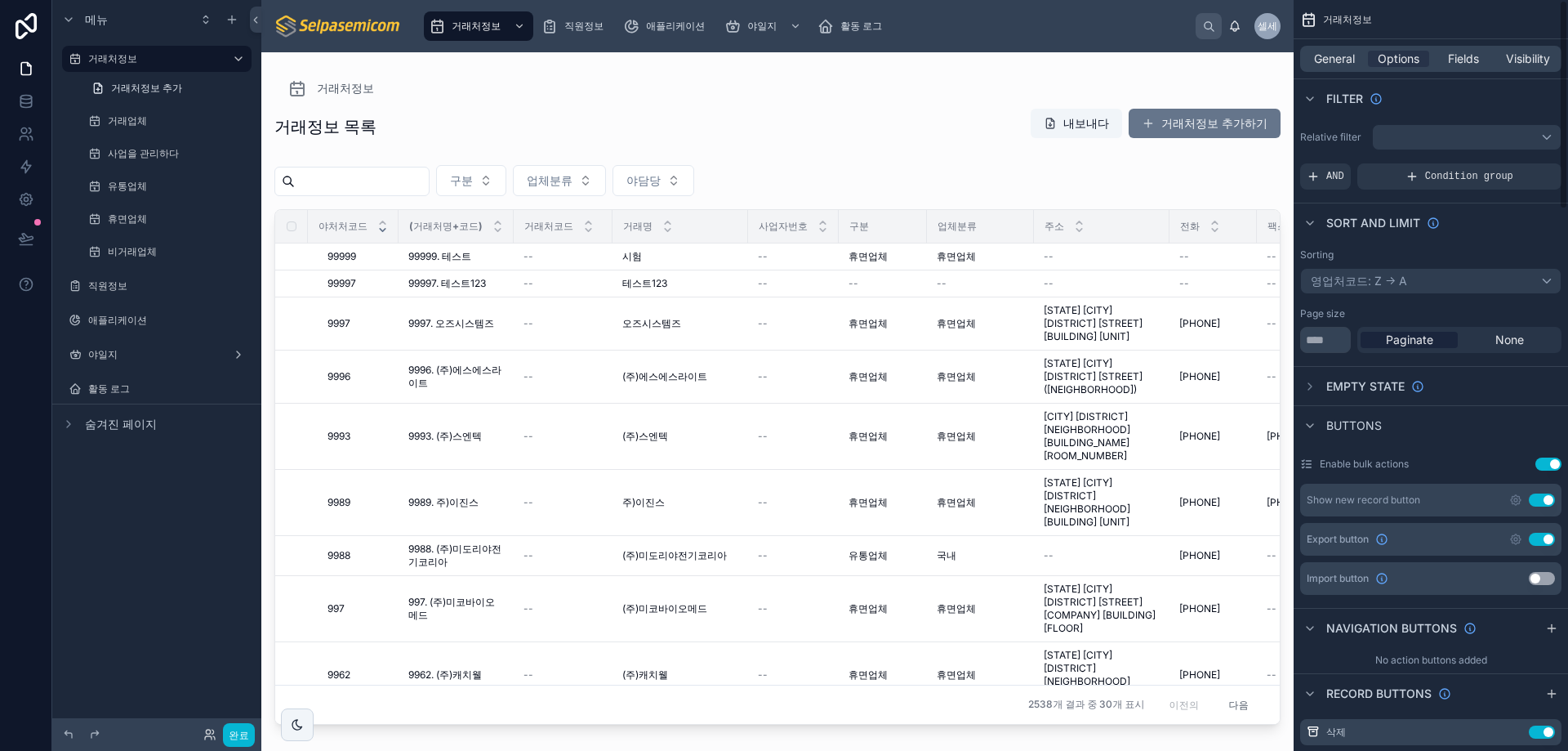 drag, startPoint x: 804, startPoint y: 128, endPoint x: 803, endPoint y: 118, distance: 10.0498756 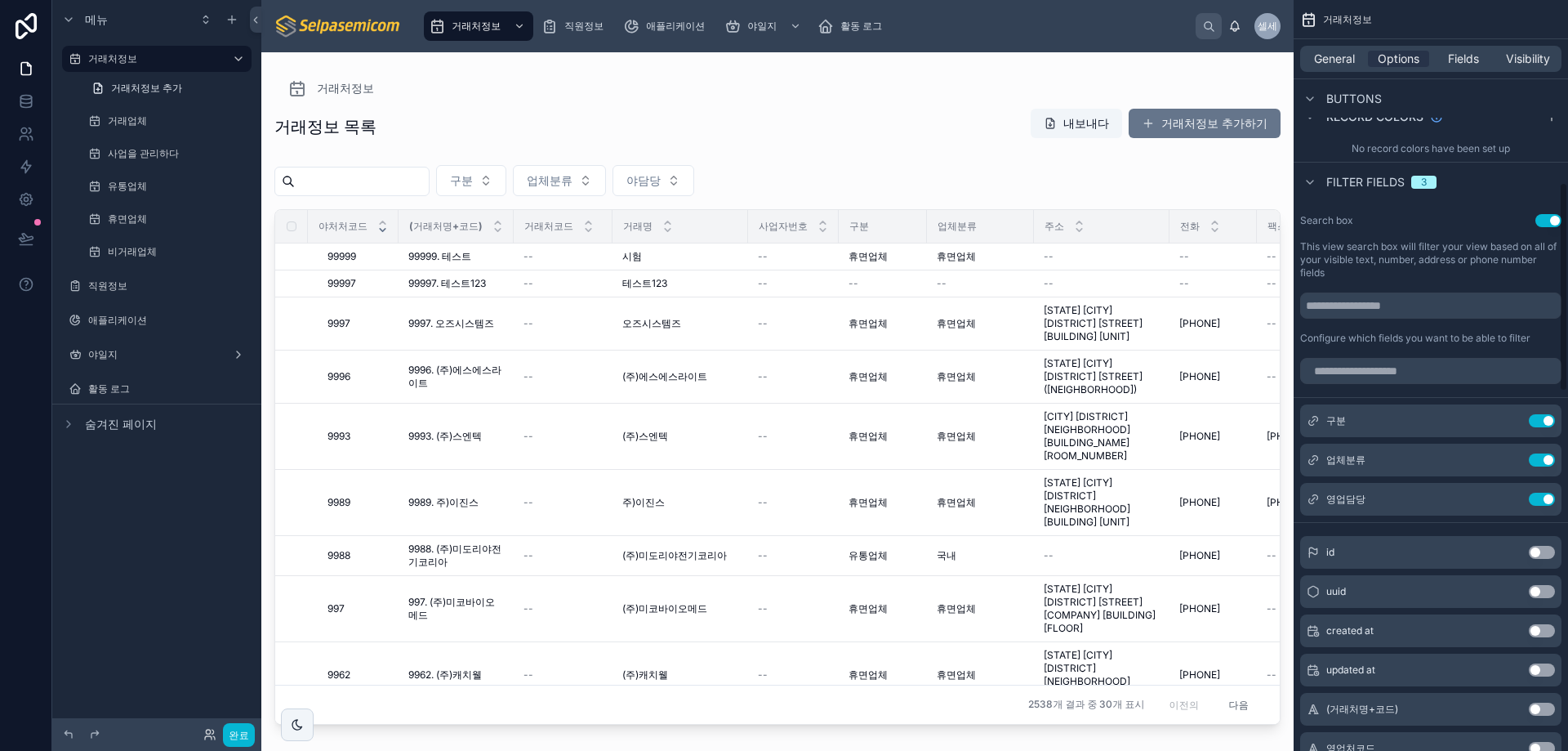 scroll, scrollTop: 654, scrollLeft: 0, axis: vertical 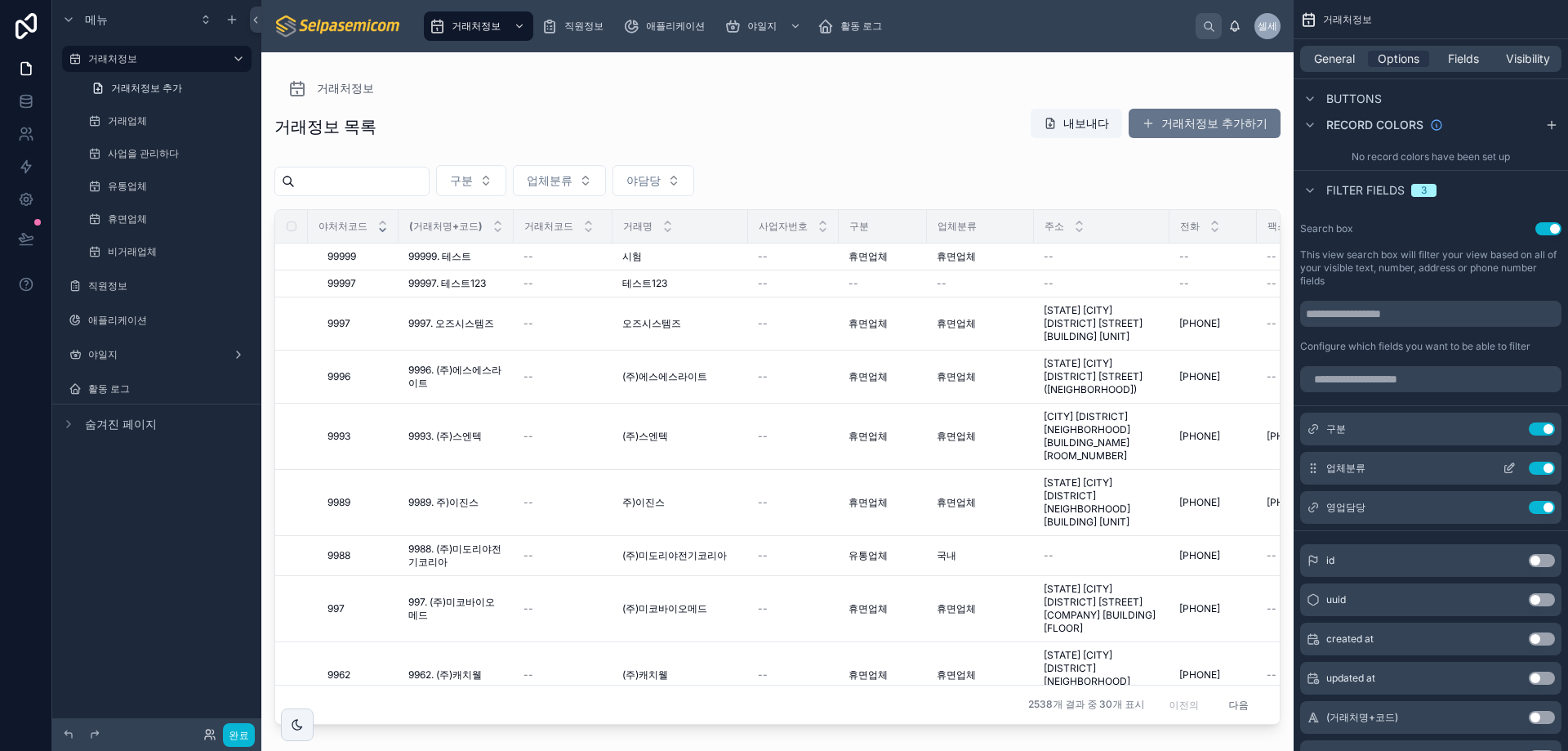 click 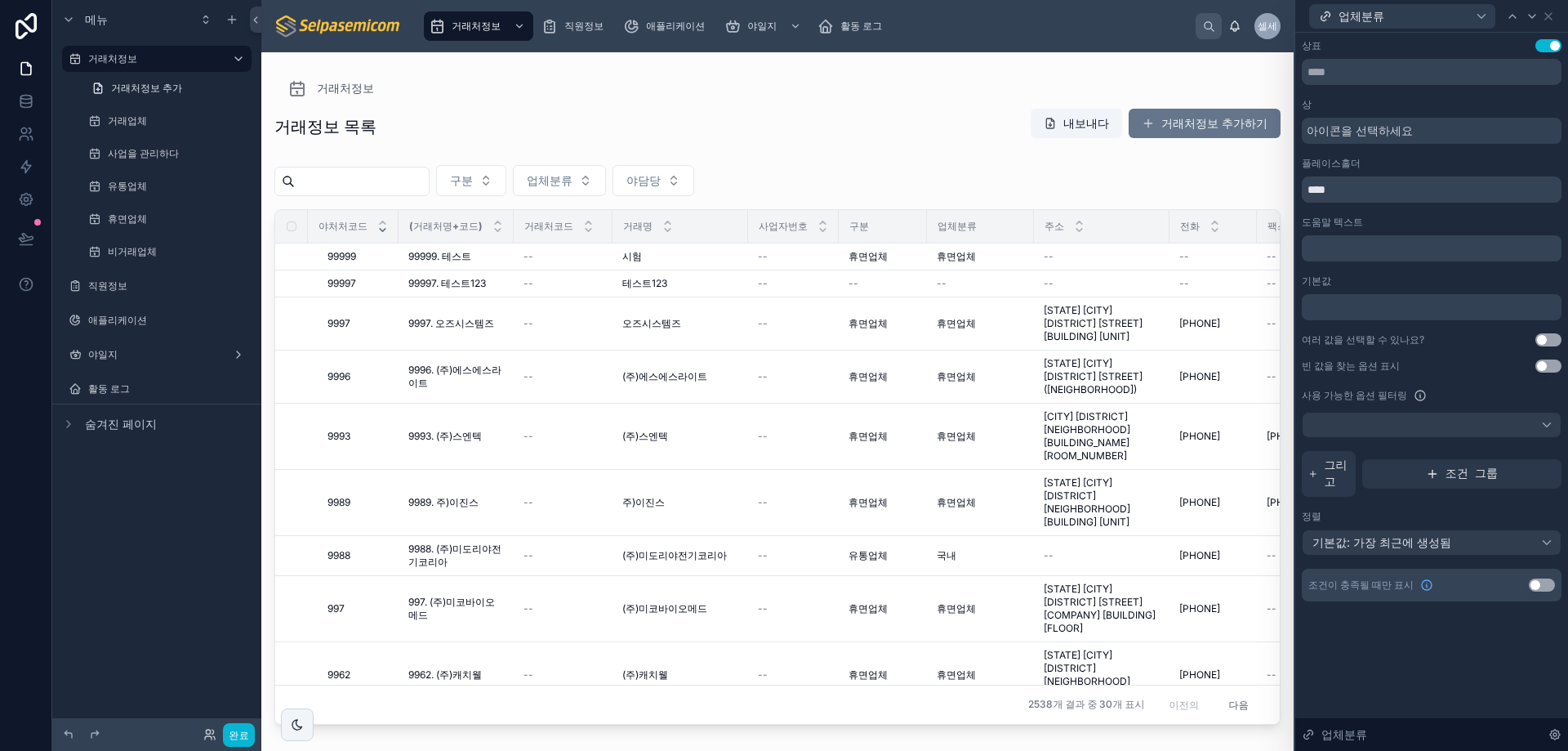click on "상표 설정 사용 상 아이콘을 선택하세요 플레이스홀더 **** 도움말 텍스트 ﻿ 기본값   여러 값을 선택할 수 있나요? 설정 사용 빈 값을 찾는 옵션 표시 설정 사용 사용 가능한 옵션 필터링   그리고 조건 그룹 정렬 기본값: 가장 최근에 생성됨 조건이 충족될 때만 표시 설정 사용" at bounding box center (1432, 320) 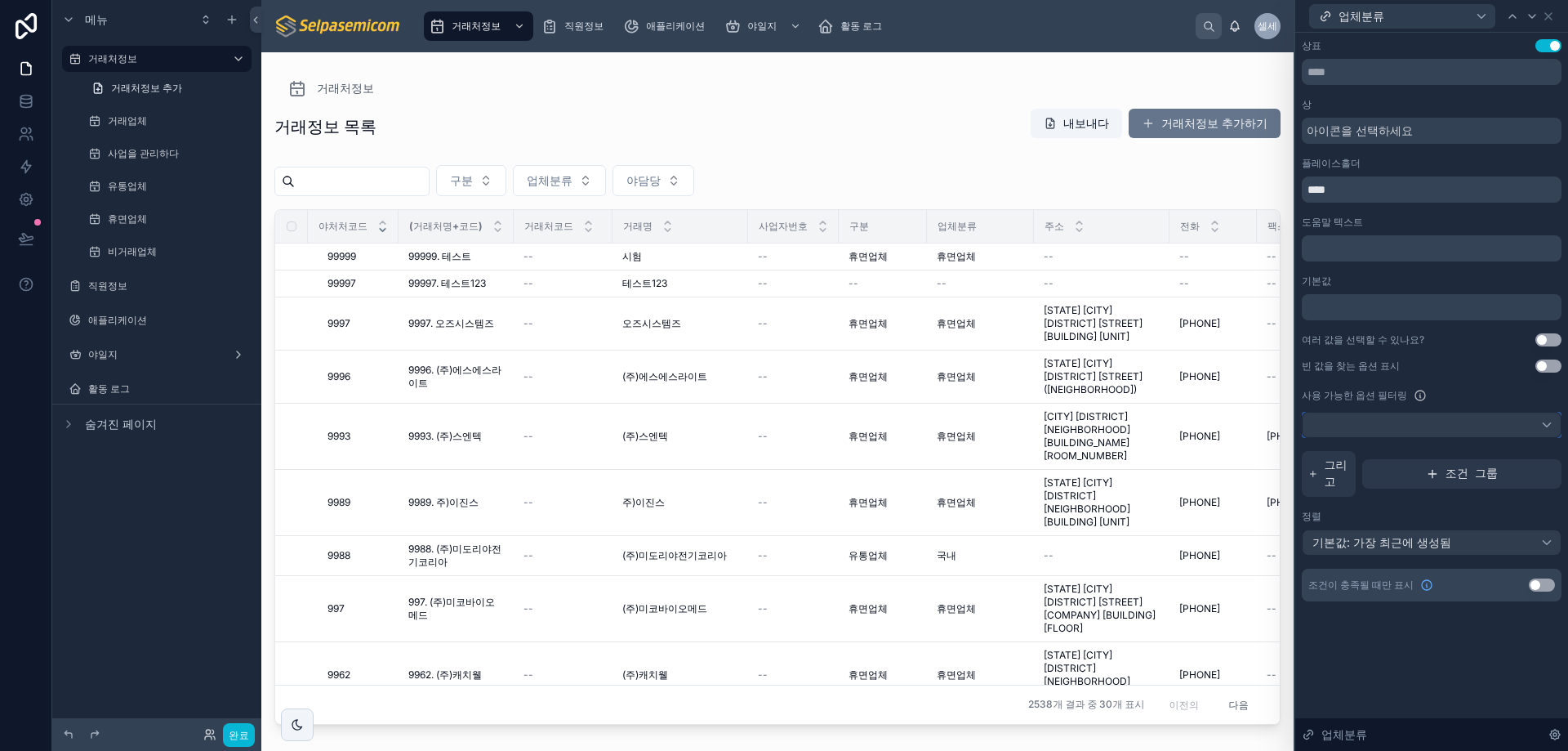 click at bounding box center [1432, 425] 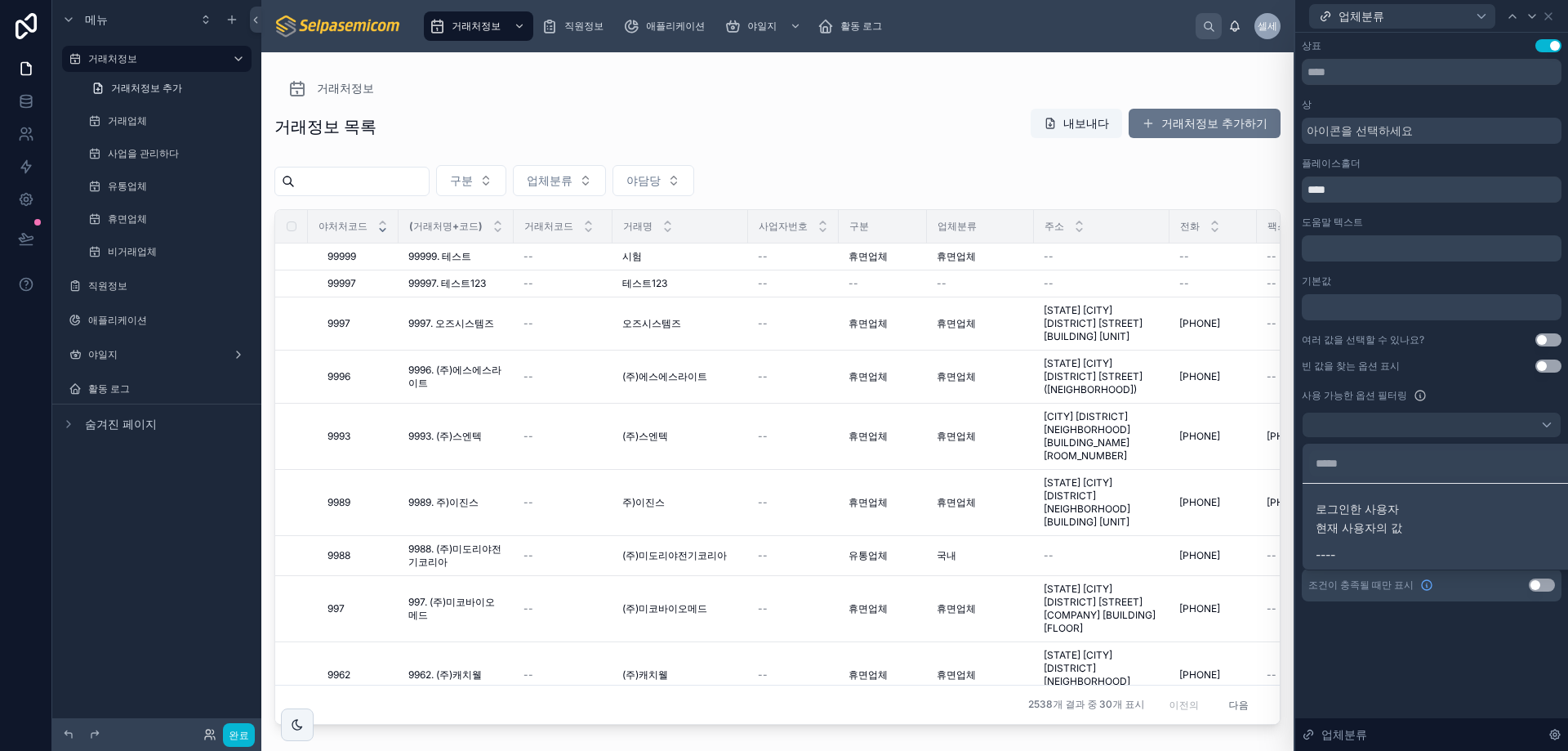 click at bounding box center (1432, 375) 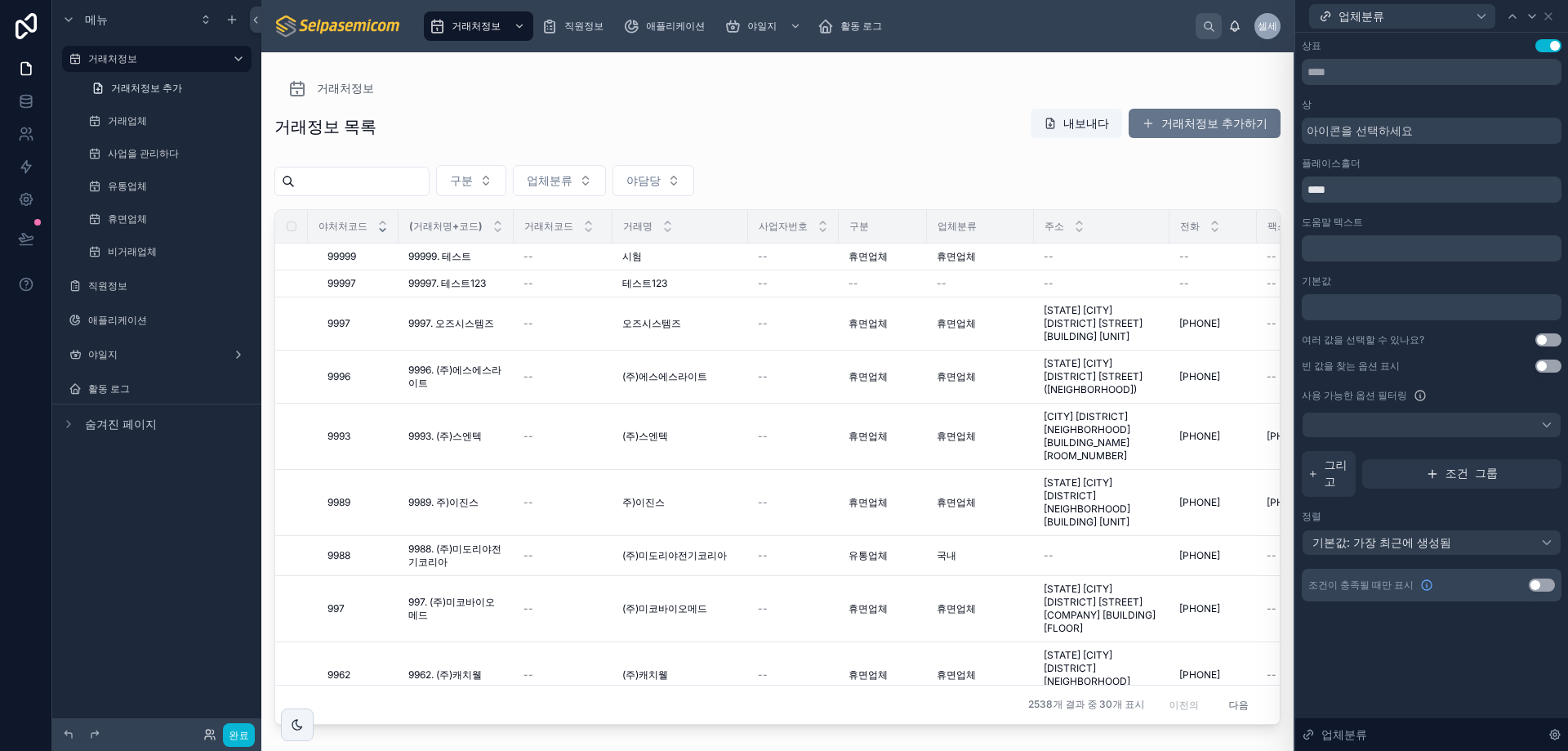 click at bounding box center [1432, 307] 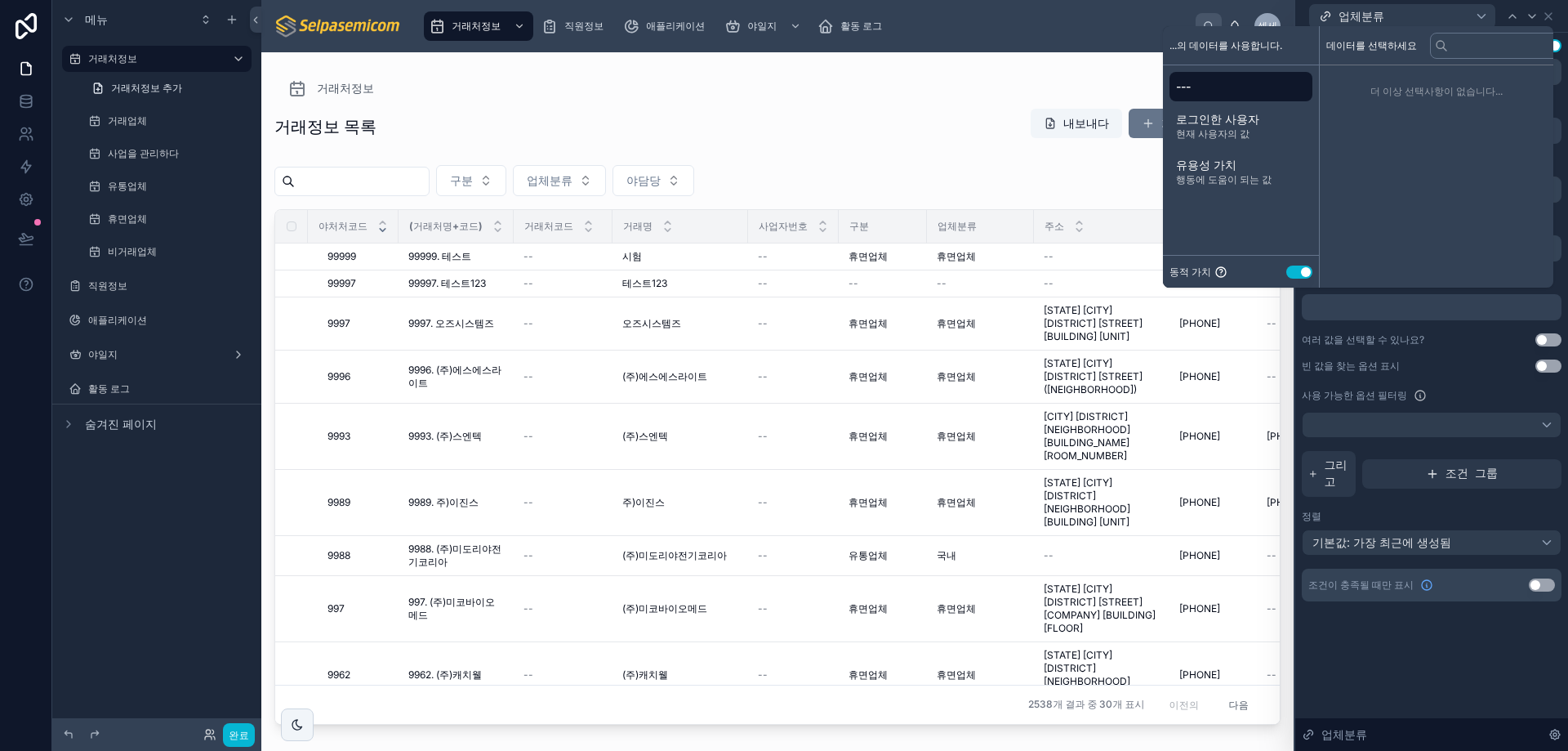 click on "설정 사용" at bounding box center (1299, 272) 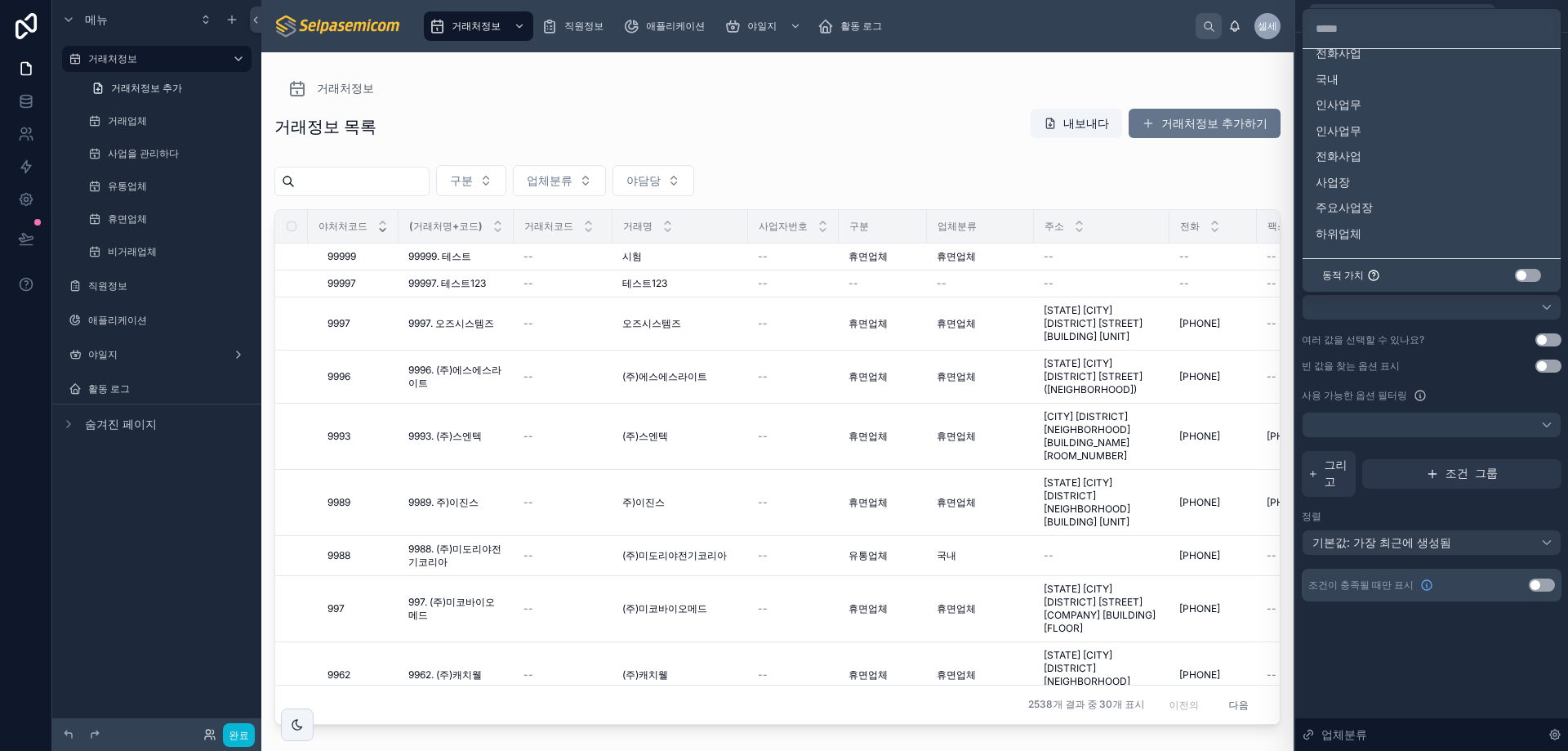scroll, scrollTop: 0, scrollLeft: 0, axis: both 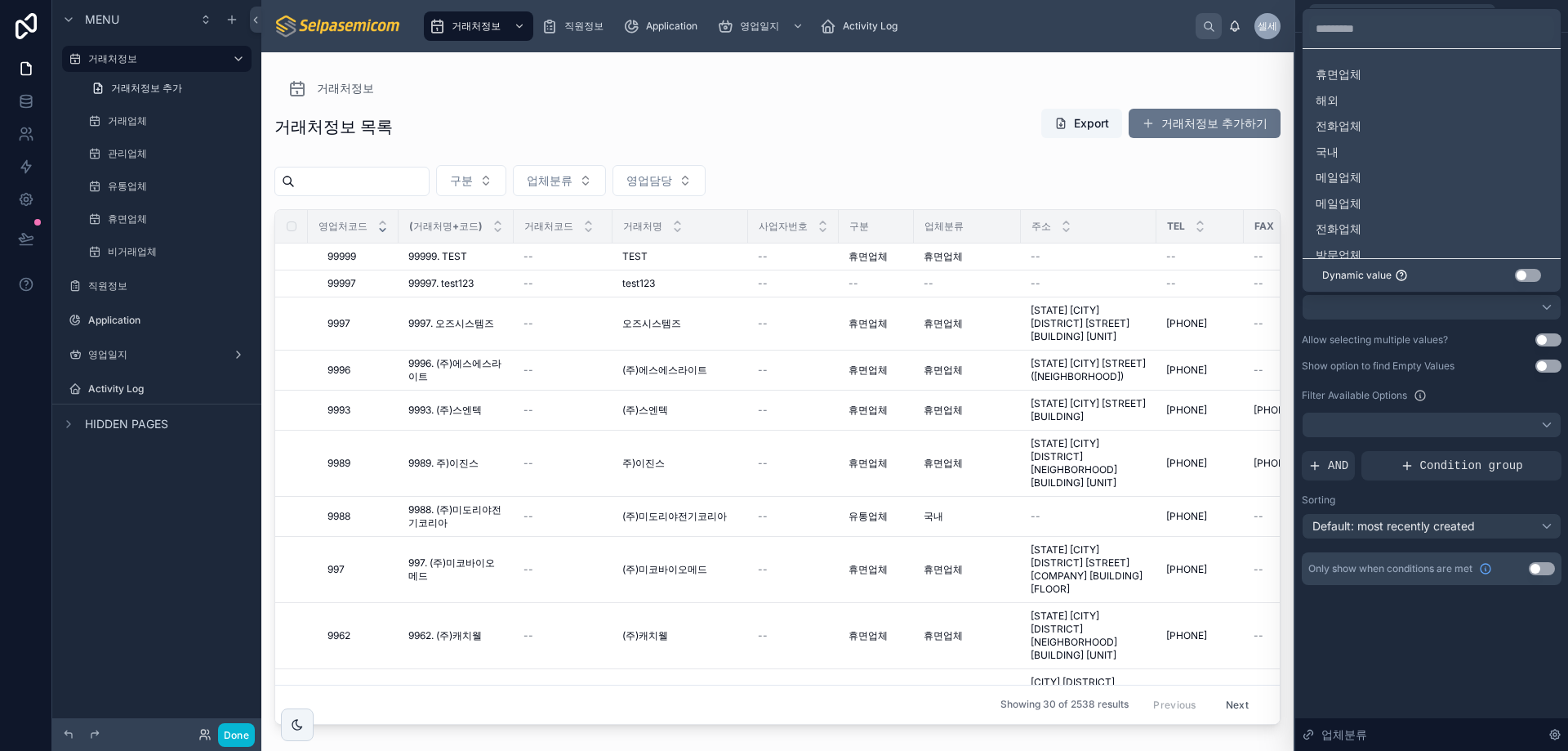 click at bounding box center [1432, 375] 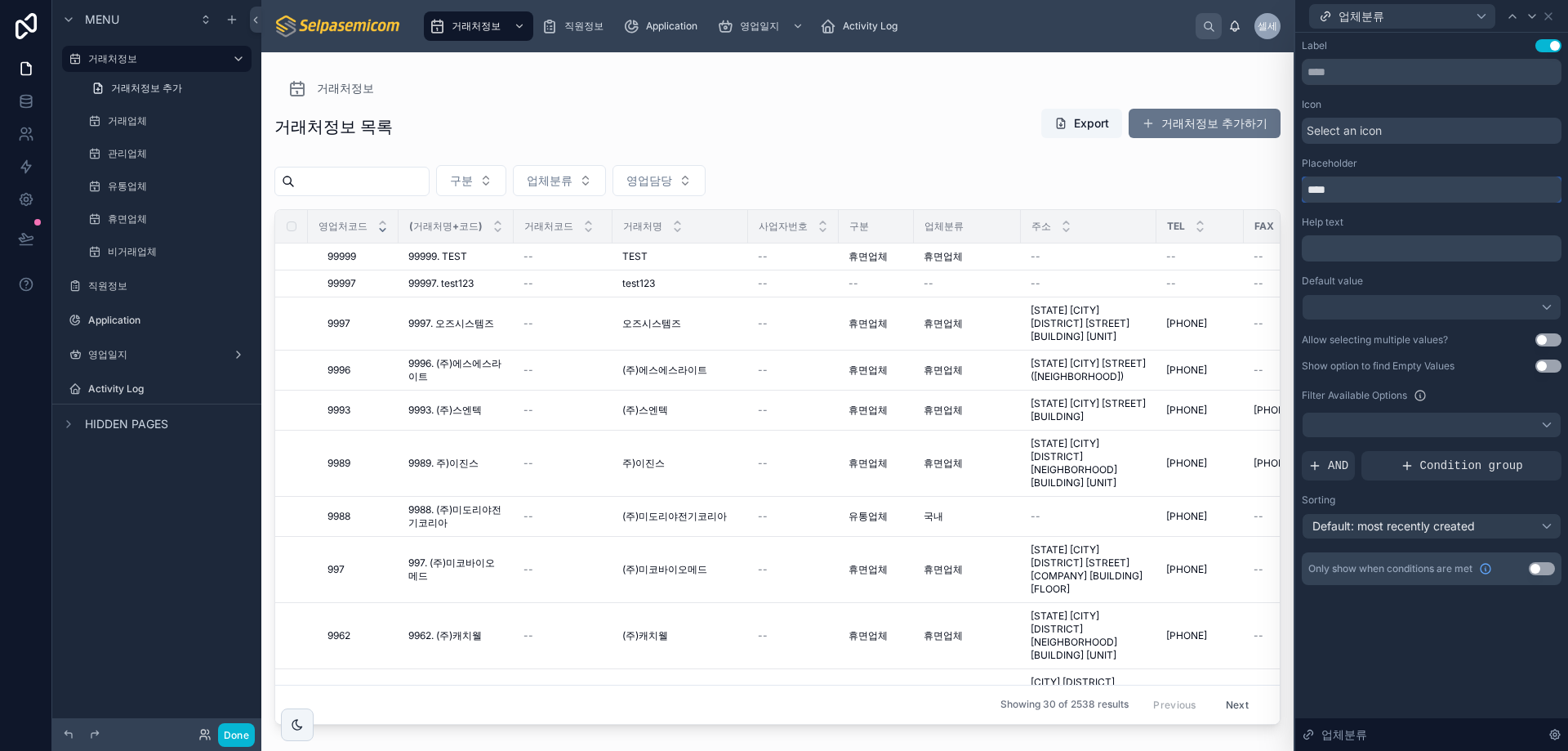 click on "****" at bounding box center (1432, 190) 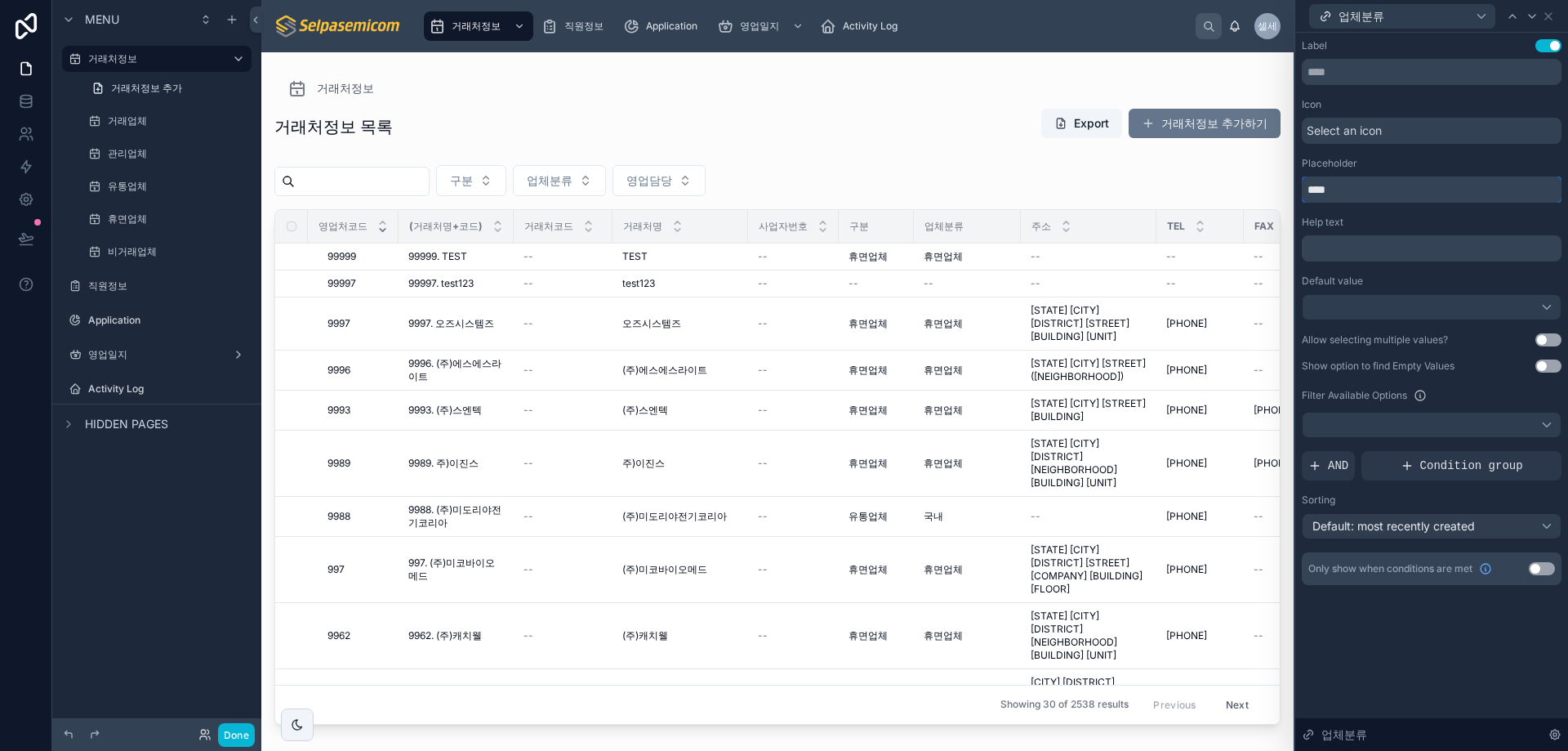 drag, startPoint x: 1387, startPoint y: 187, endPoint x: 1325, endPoint y: 299, distance: 128.01562 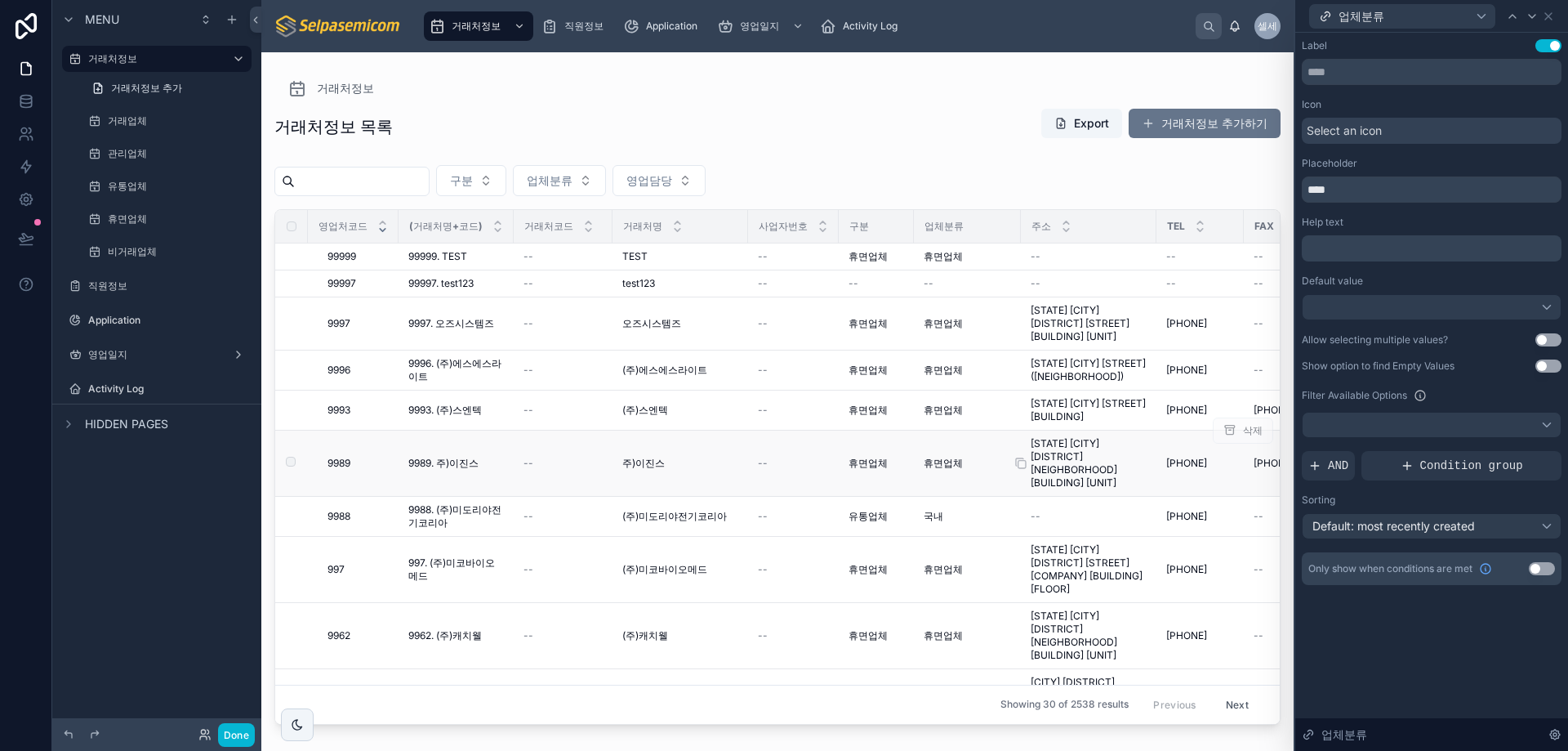 drag, startPoint x: 1385, startPoint y: 657, endPoint x: 1143, endPoint y: 465, distance: 308.9142 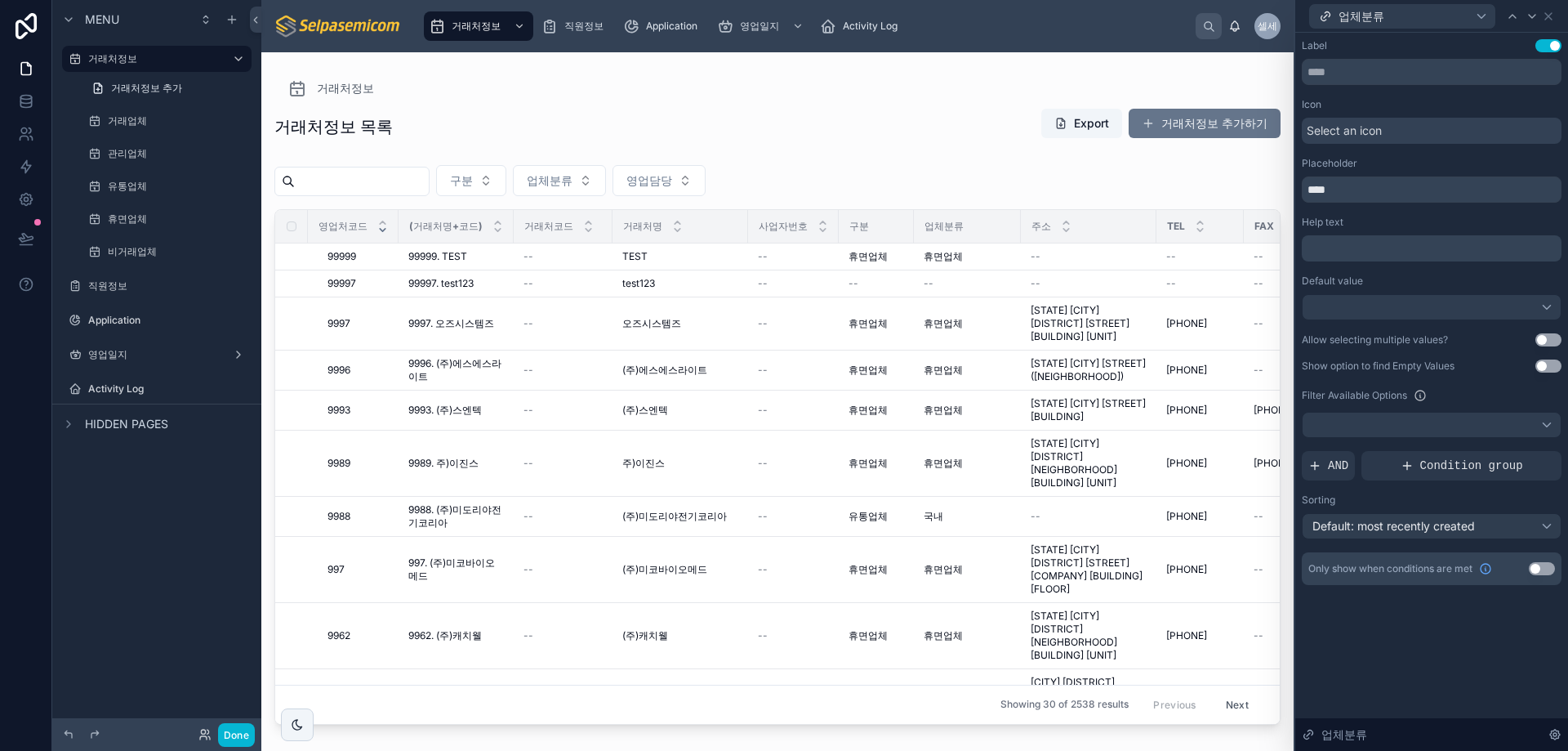 click on "﻿" at bounding box center [1433, 248] 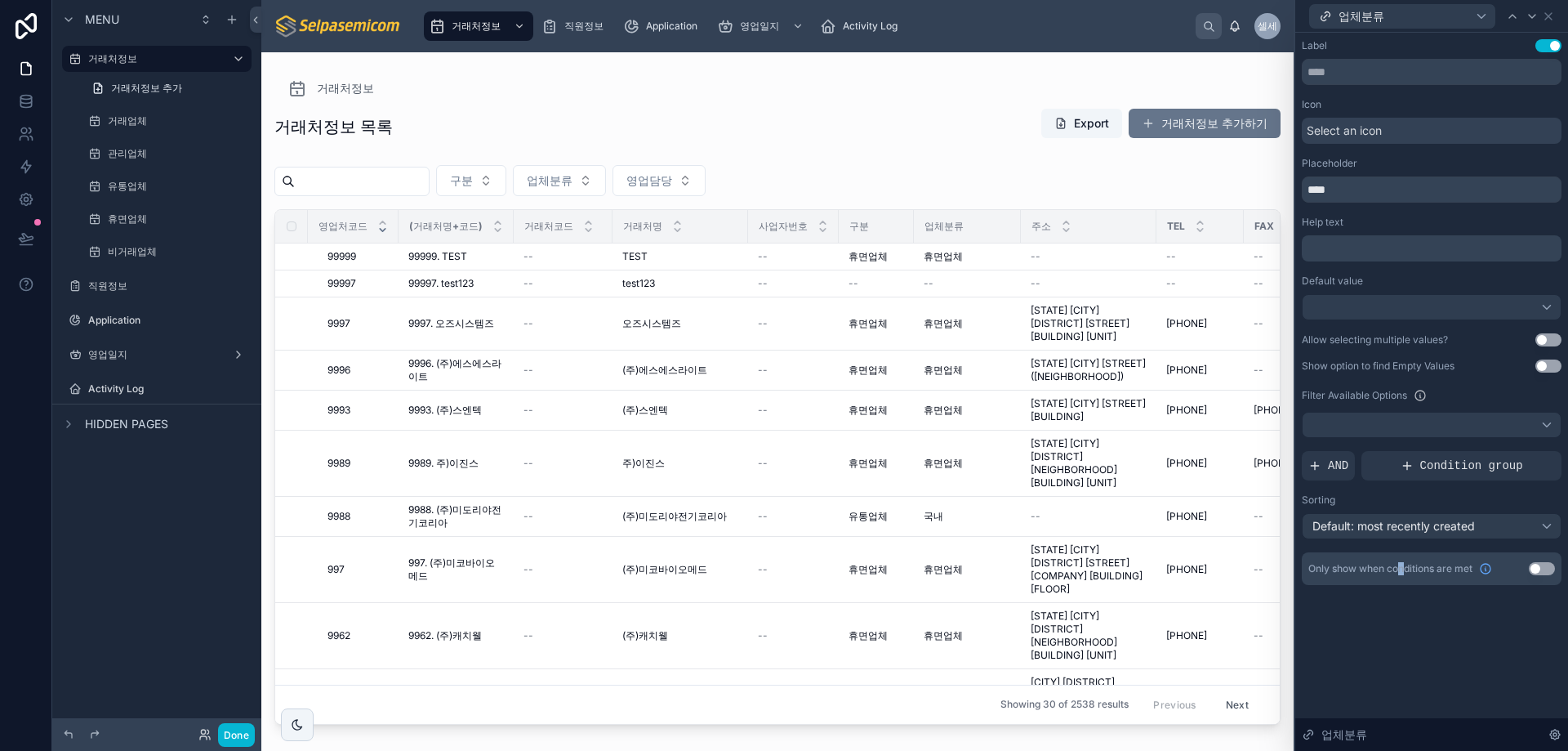 scroll, scrollTop: 82, scrollLeft: 0, axis: vertical 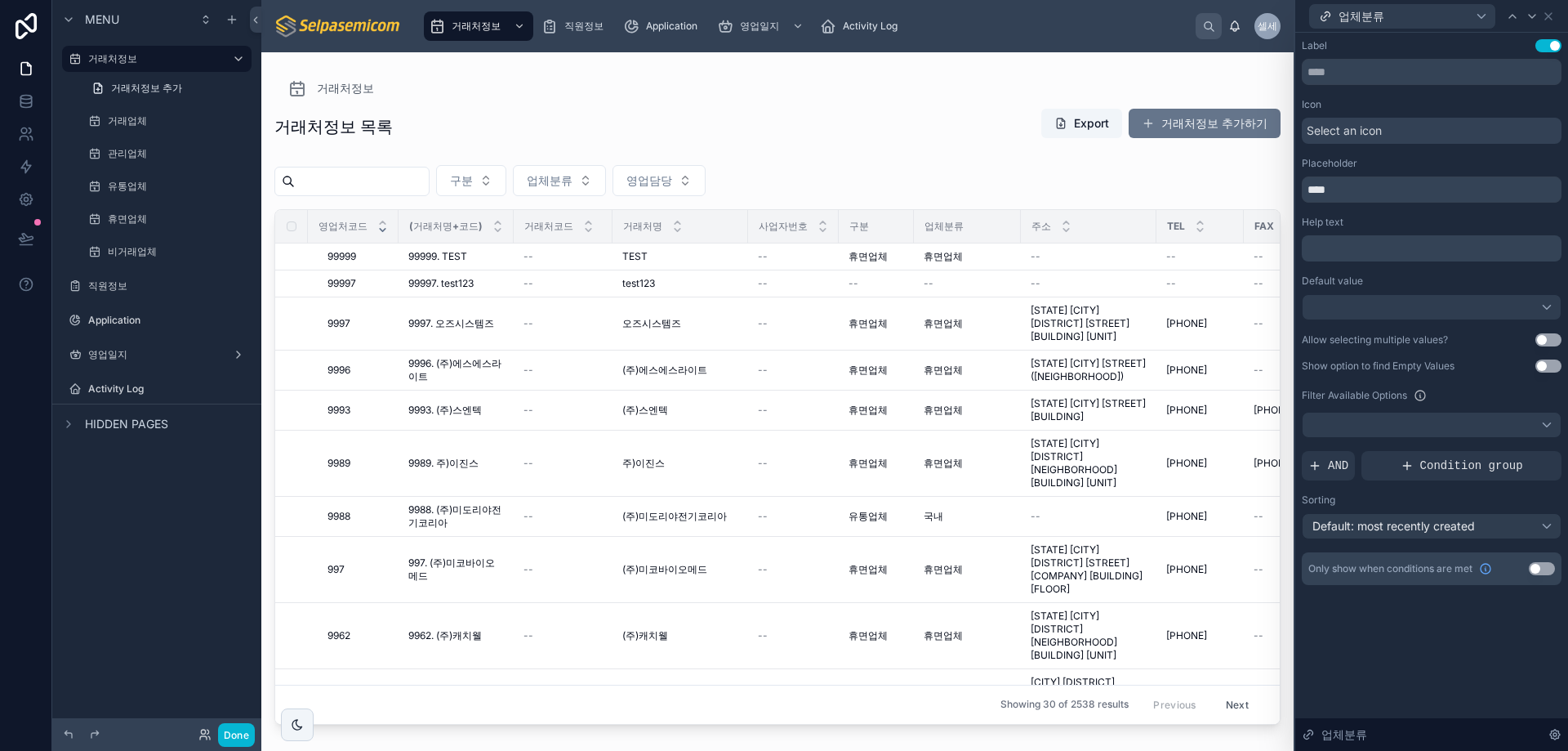 click on "Select an icon" at bounding box center [1344, 131] 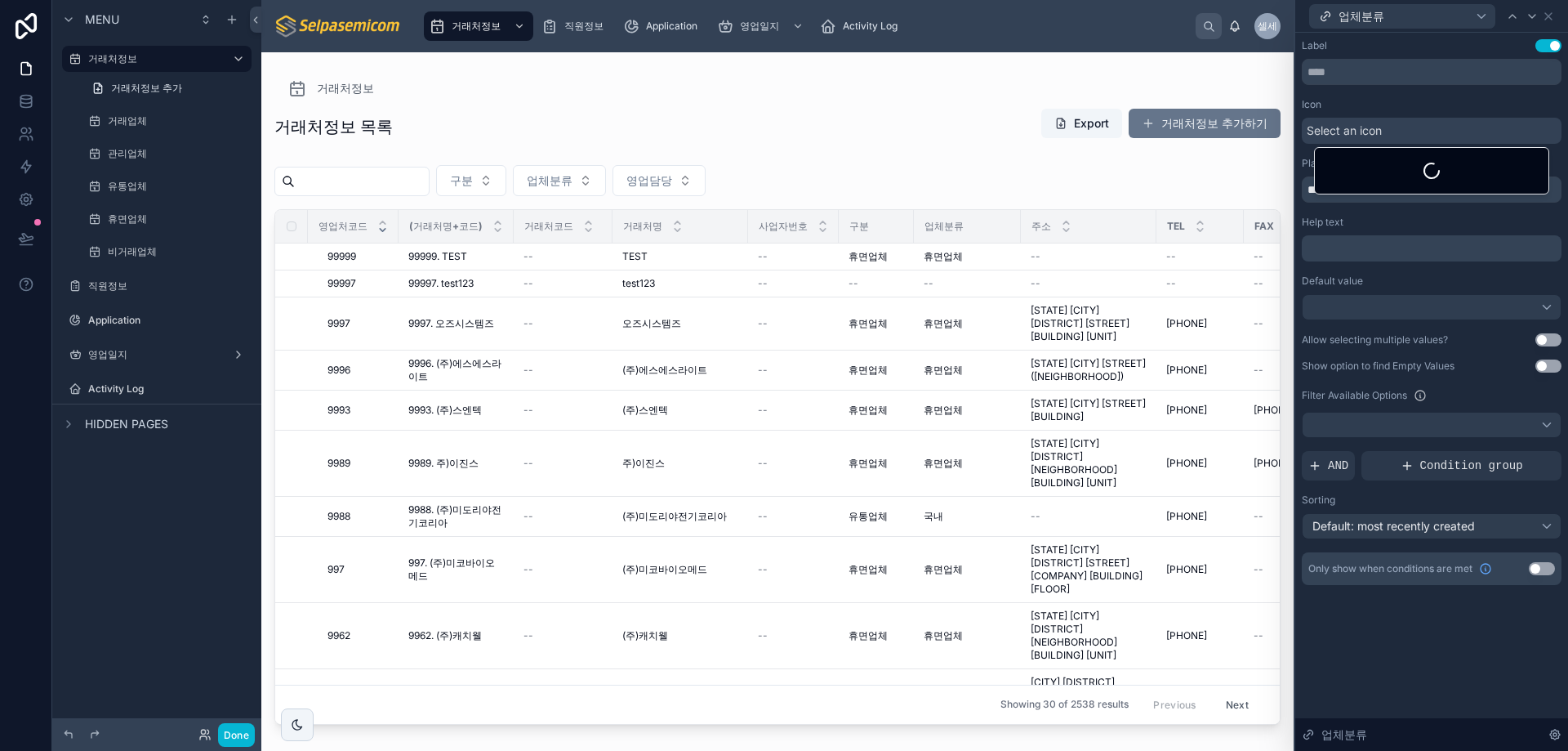 click on "거래처정보 목록 Export 거래처정보 추가하기" at bounding box center (777, 130) 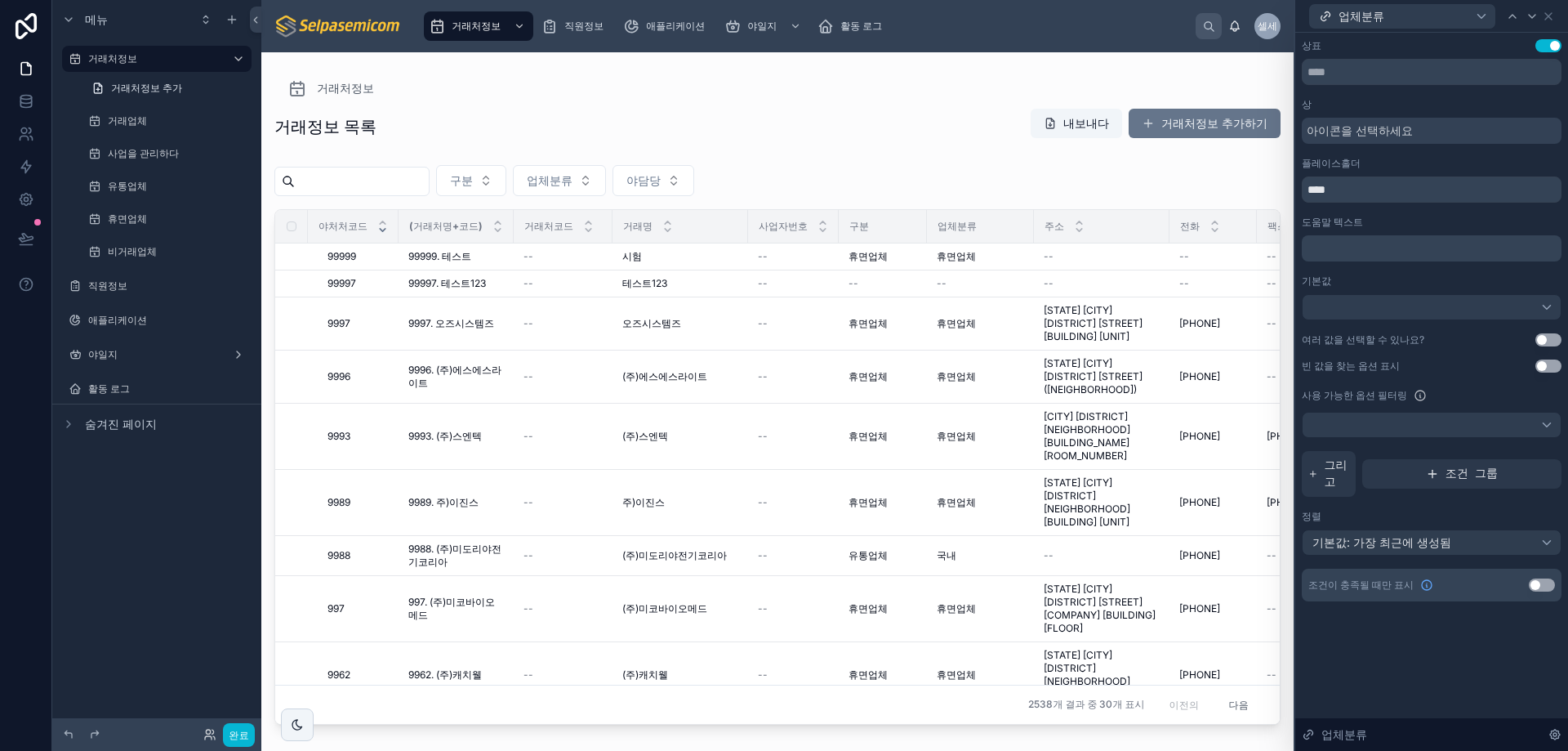 click on "상표 설정 사용 상 아이콘을 선택하세요 플레이스홀더 **** 도움말 텍스트 ﻿ 기본값   여러 값을 선택할 수 있나요? 설정 사용 빈 값을 찾는 옵션 표시 설정 사용 사용 가능한 옵션 필터링   그리고 조건 그룹 정렬 기본값: 가장 최근에 생성됨 조건이 충족될 때만 표시 설정 사용 업체분류" at bounding box center [1432, 391] 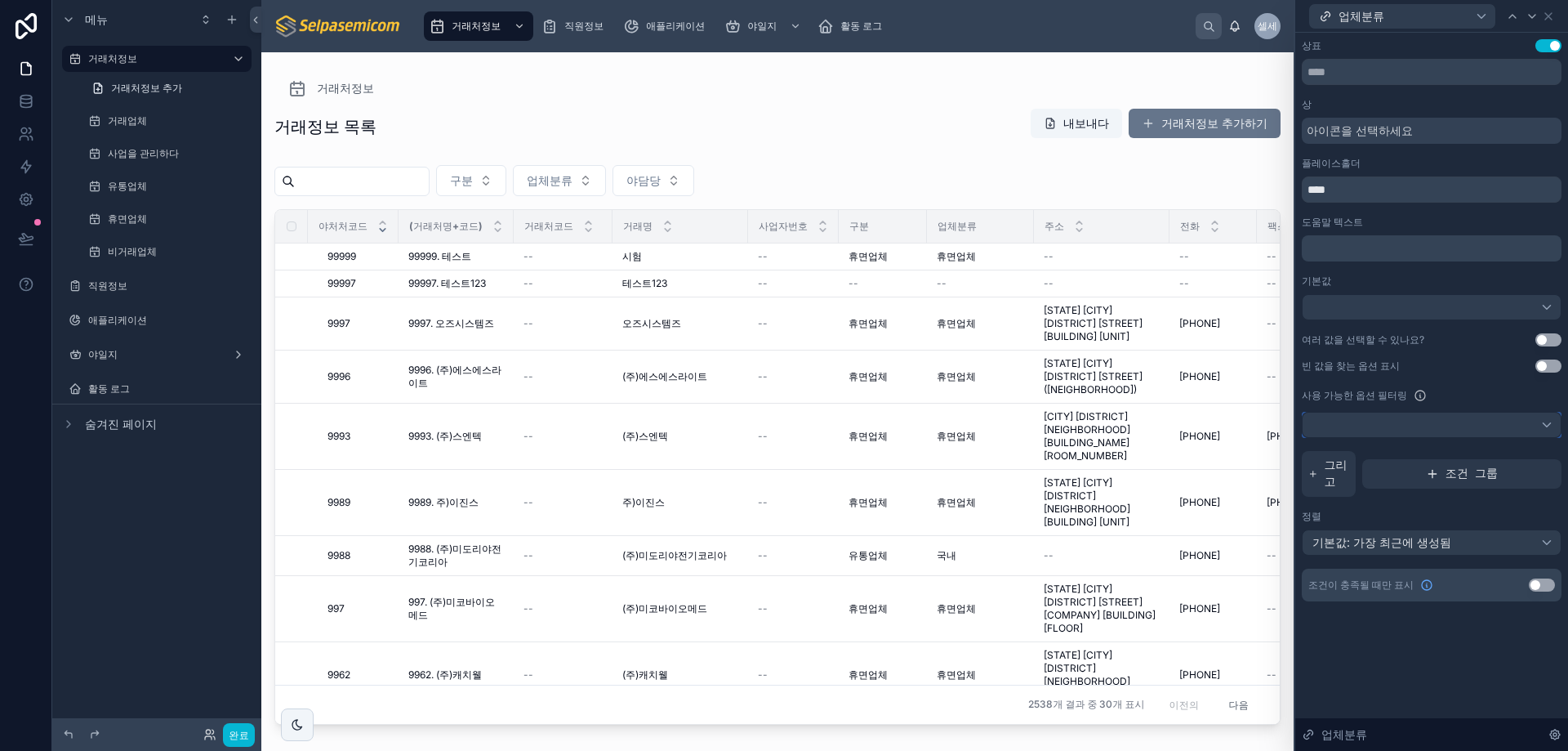 click at bounding box center (1432, 425) 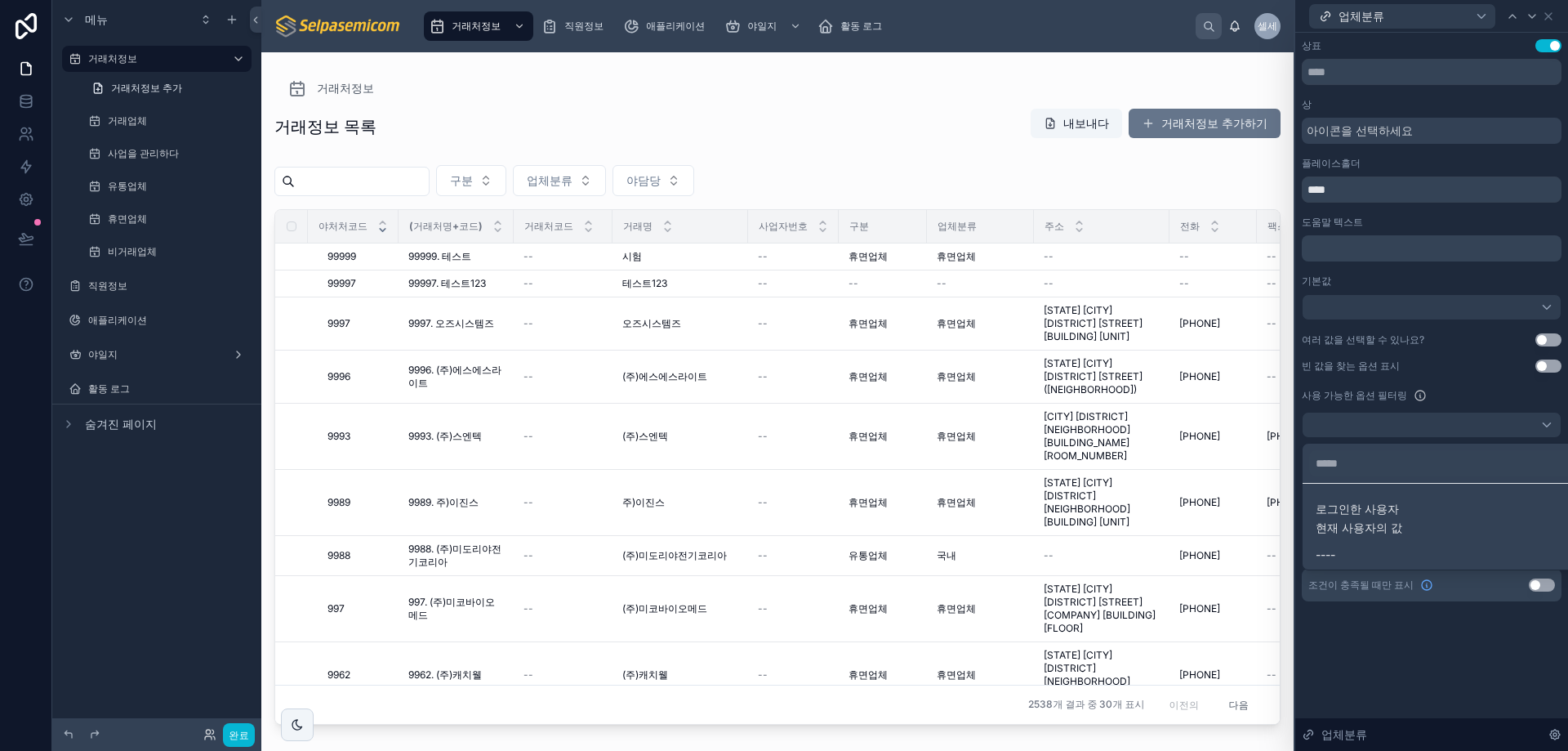 click at bounding box center (1432, 375) 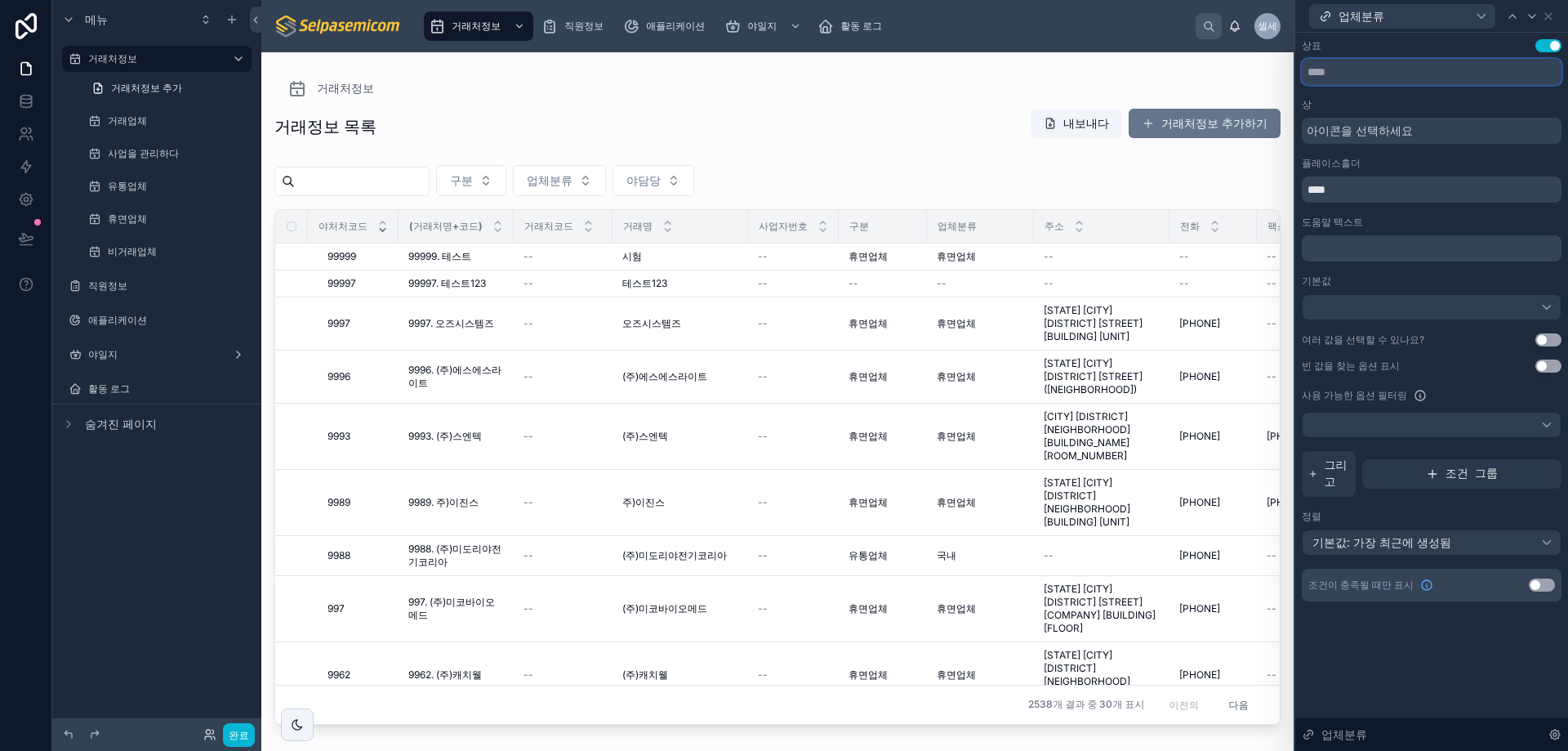 click at bounding box center [1432, 72] 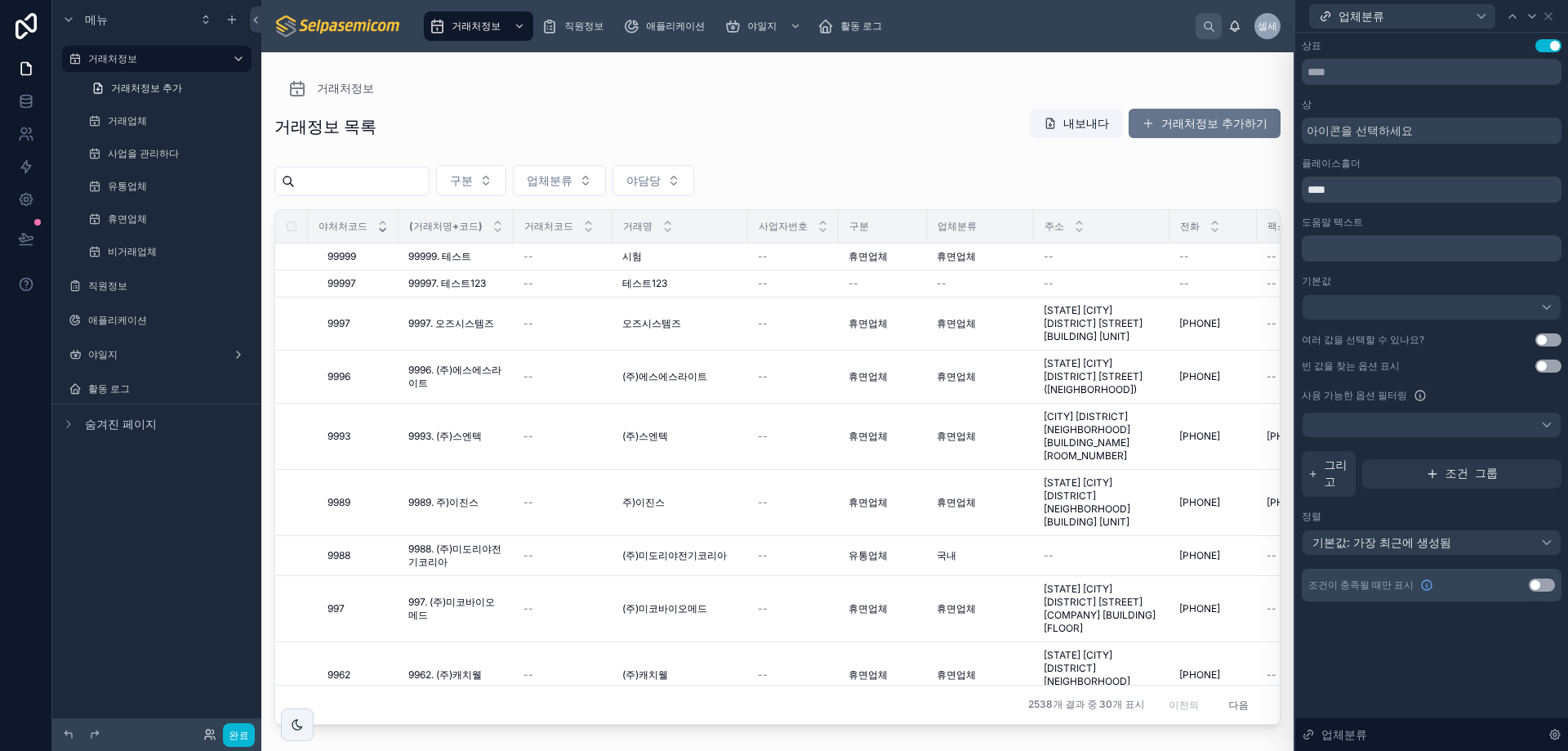 click on "﻿" at bounding box center (1433, 248) 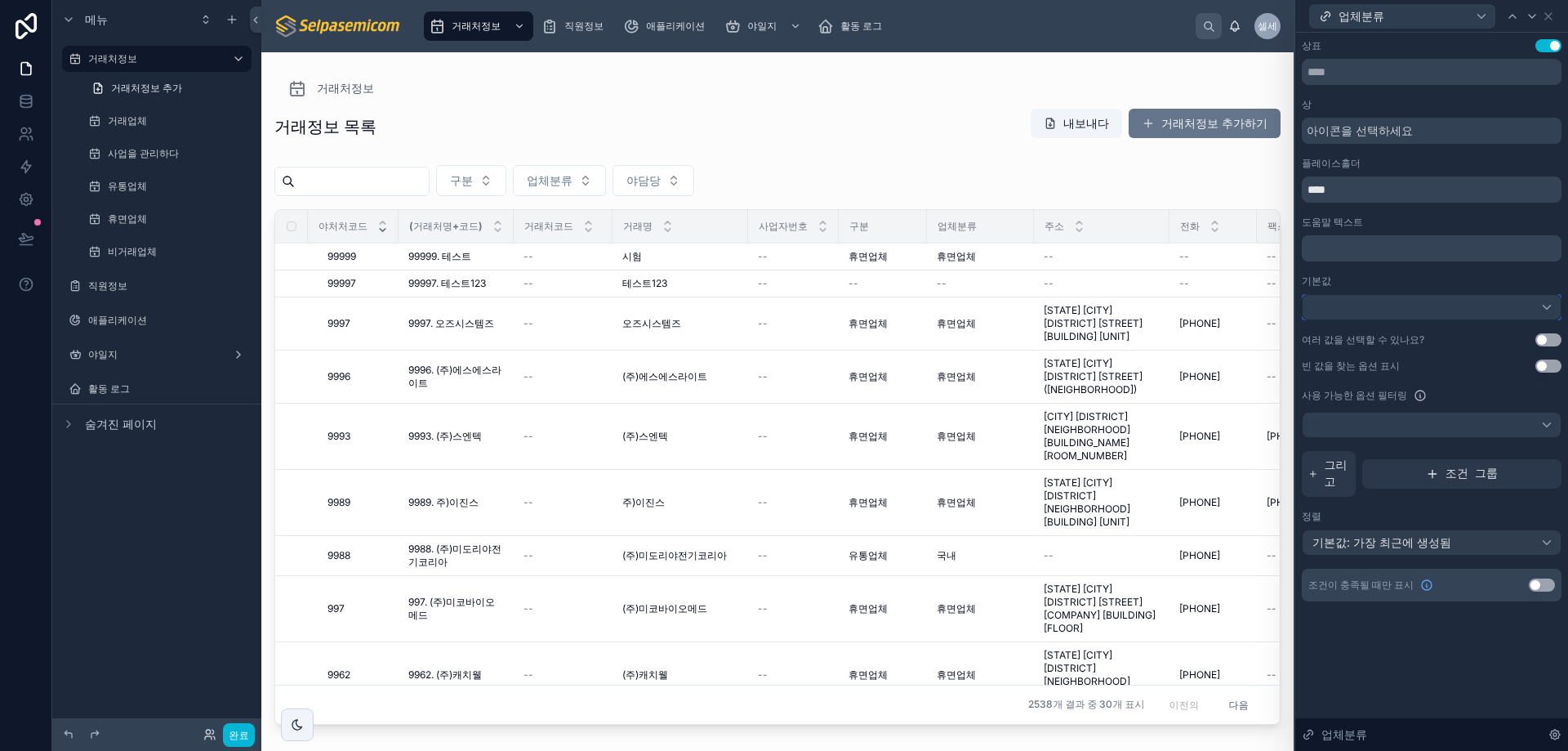 click at bounding box center [1432, 307] 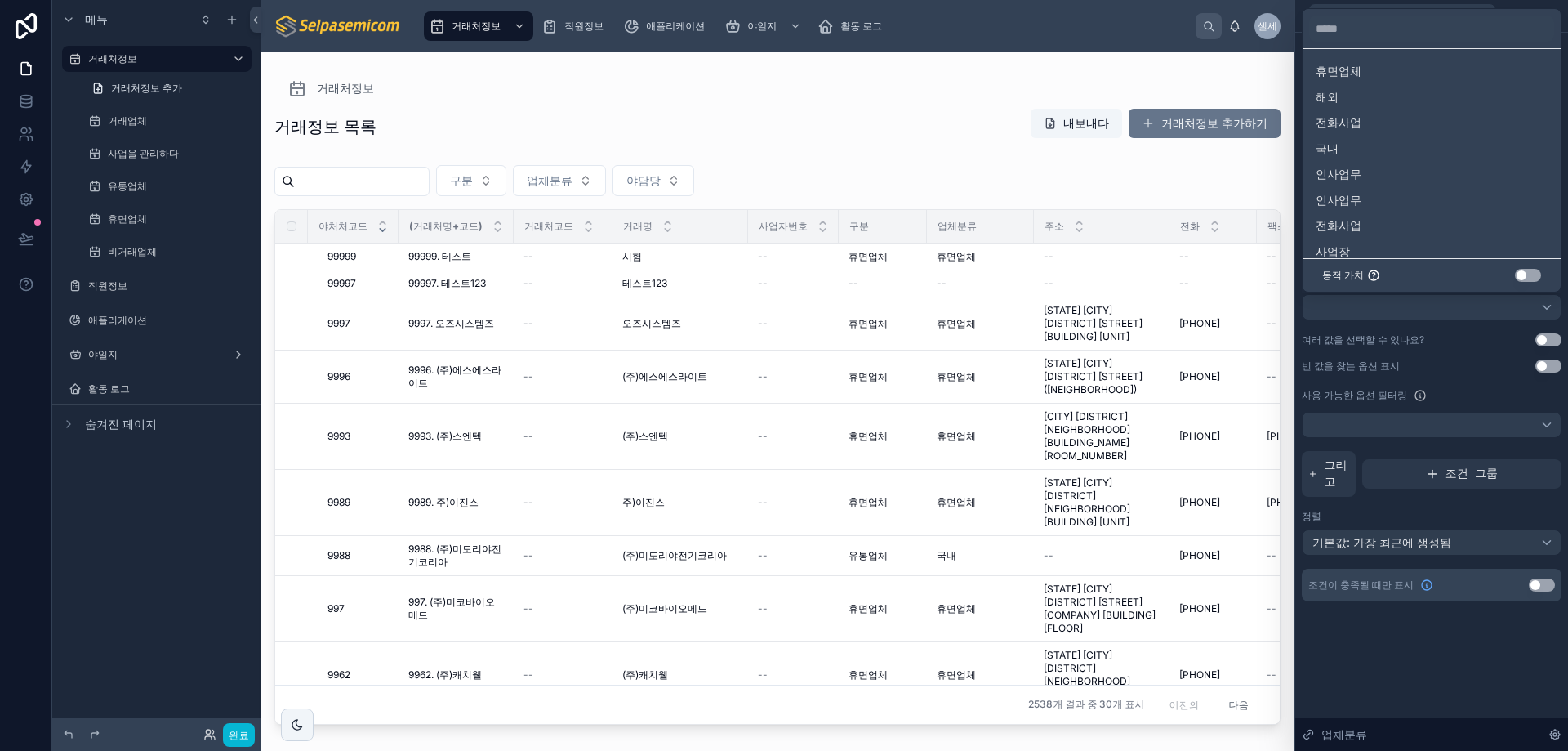 scroll, scrollTop: 0, scrollLeft: 0, axis: both 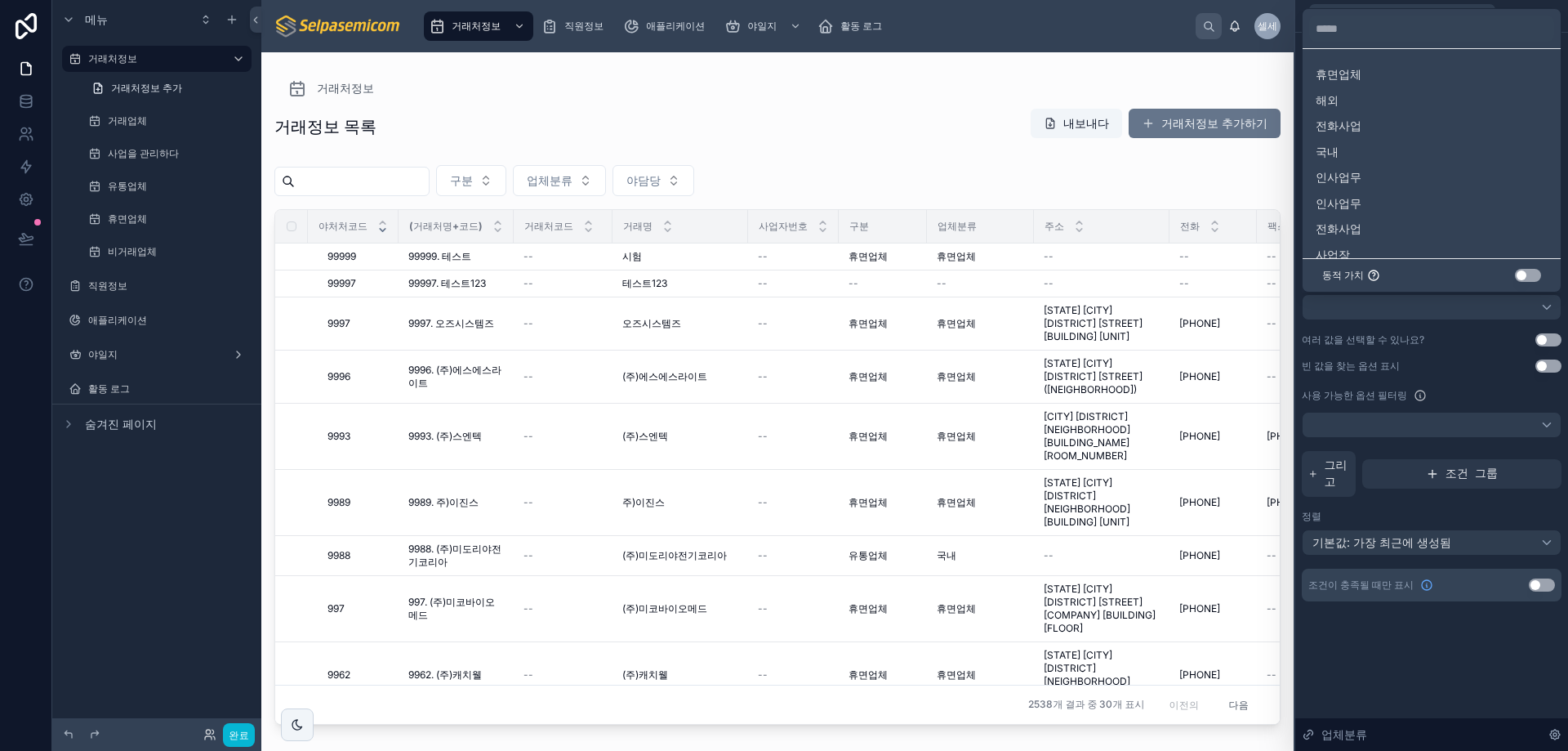 click on "구분 업체분류 야담당" at bounding box center [777, 184] 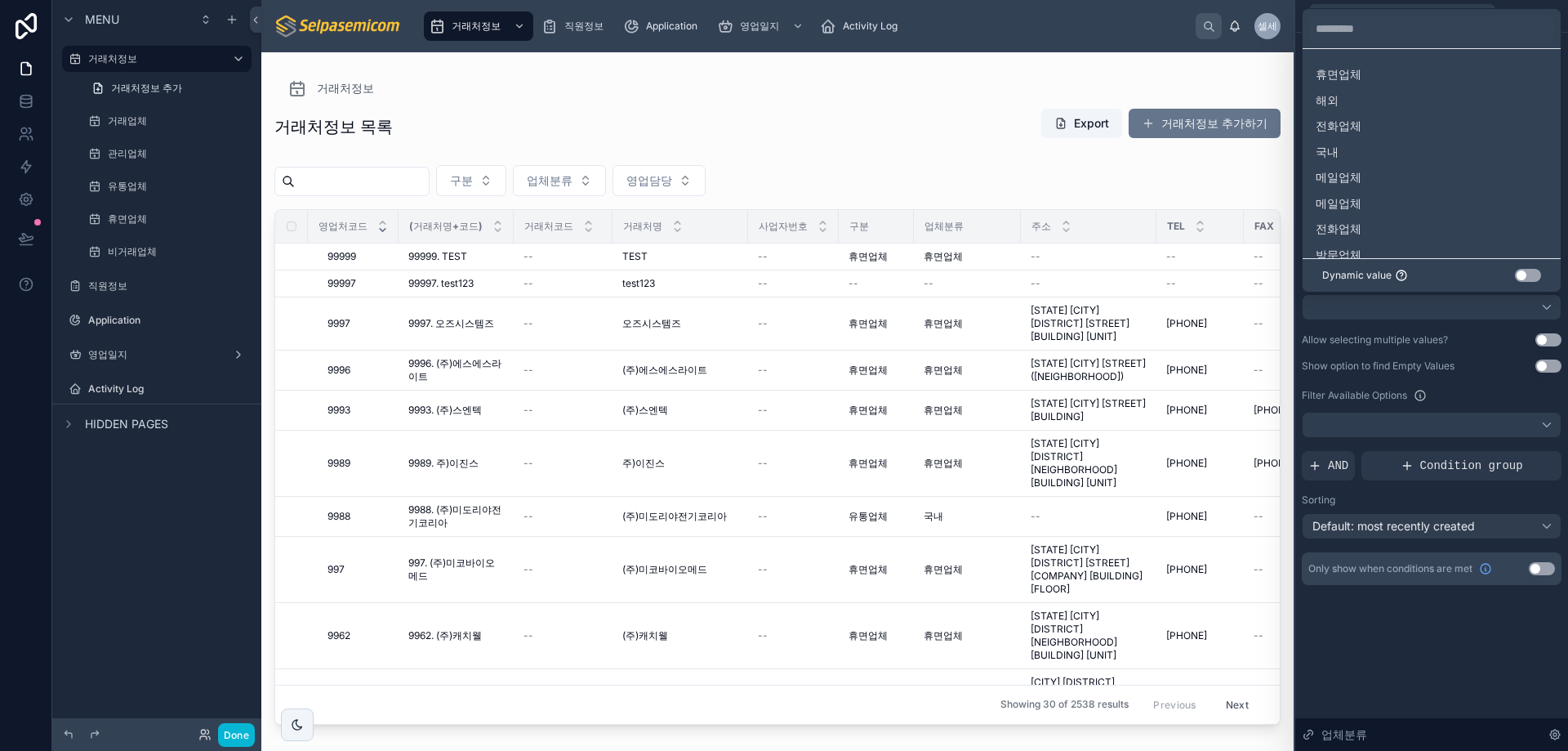 drag, startPoint x: 1394, startPoint y: 657, endPoint x: 1388, endPoint y: 650, distance: 9.219544 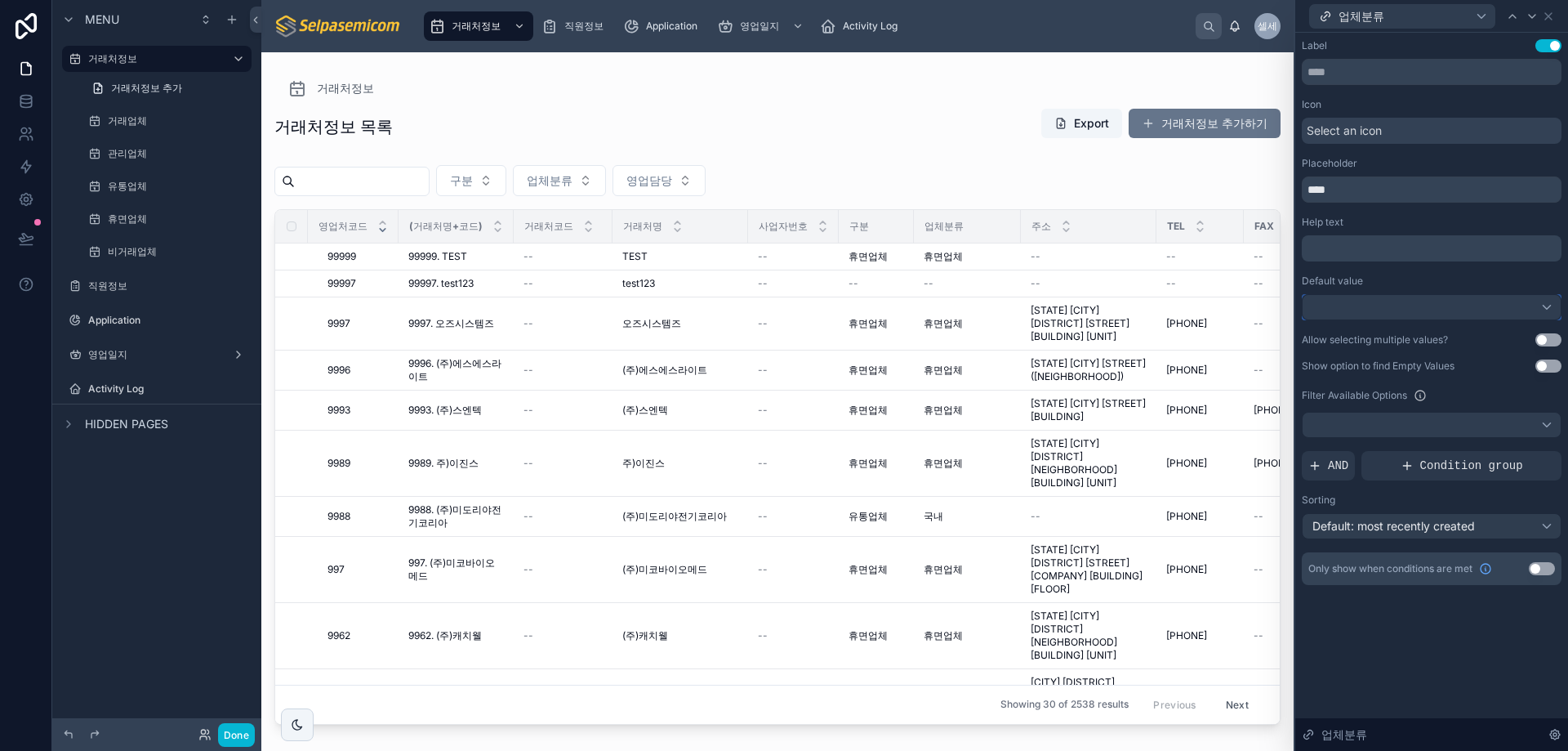 click at bounding box center [1432, 307] 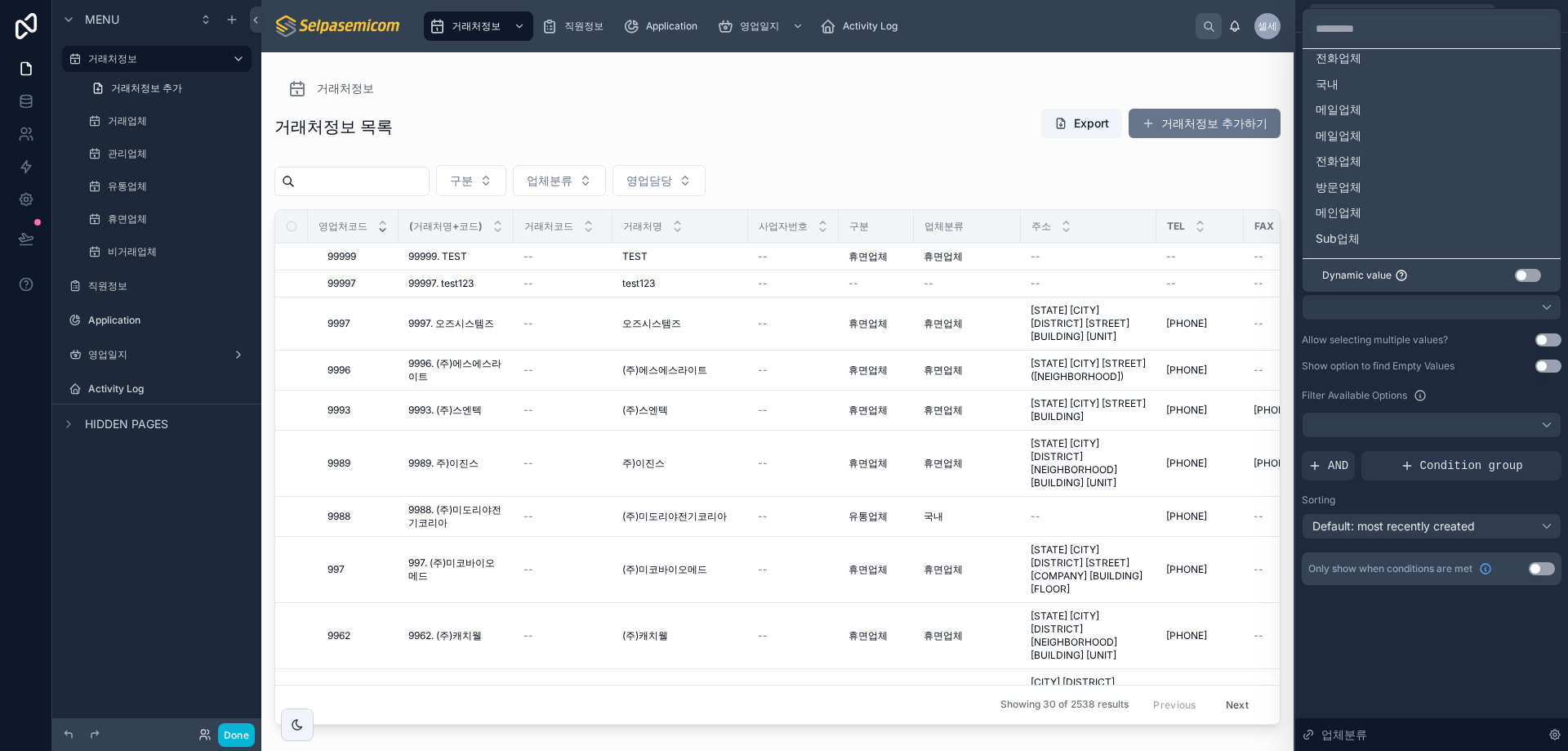 scroll, scrollTop: 73, scrollLeft: 0, axis: vertical 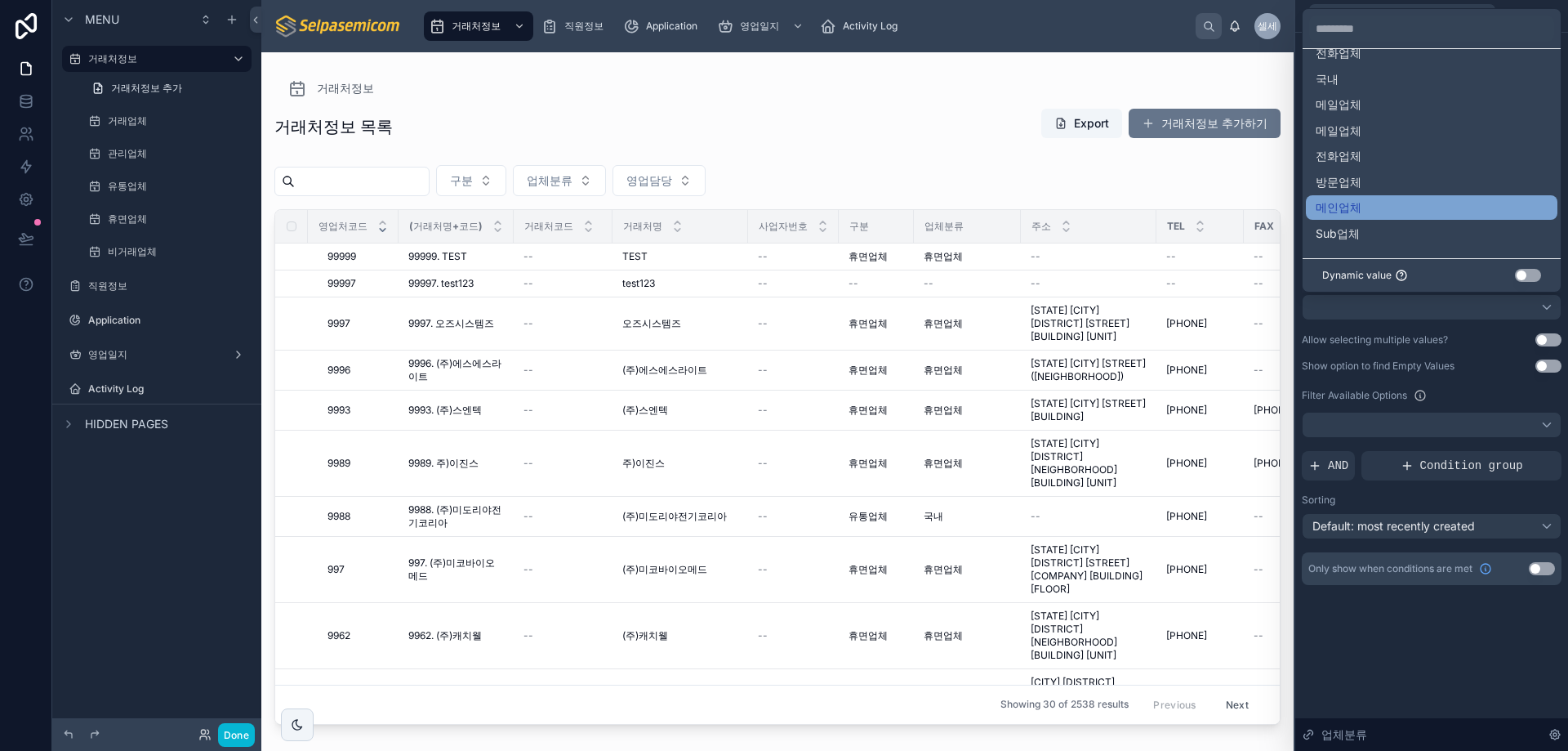 click on "메인업체" at bounding box center [1339, 208] 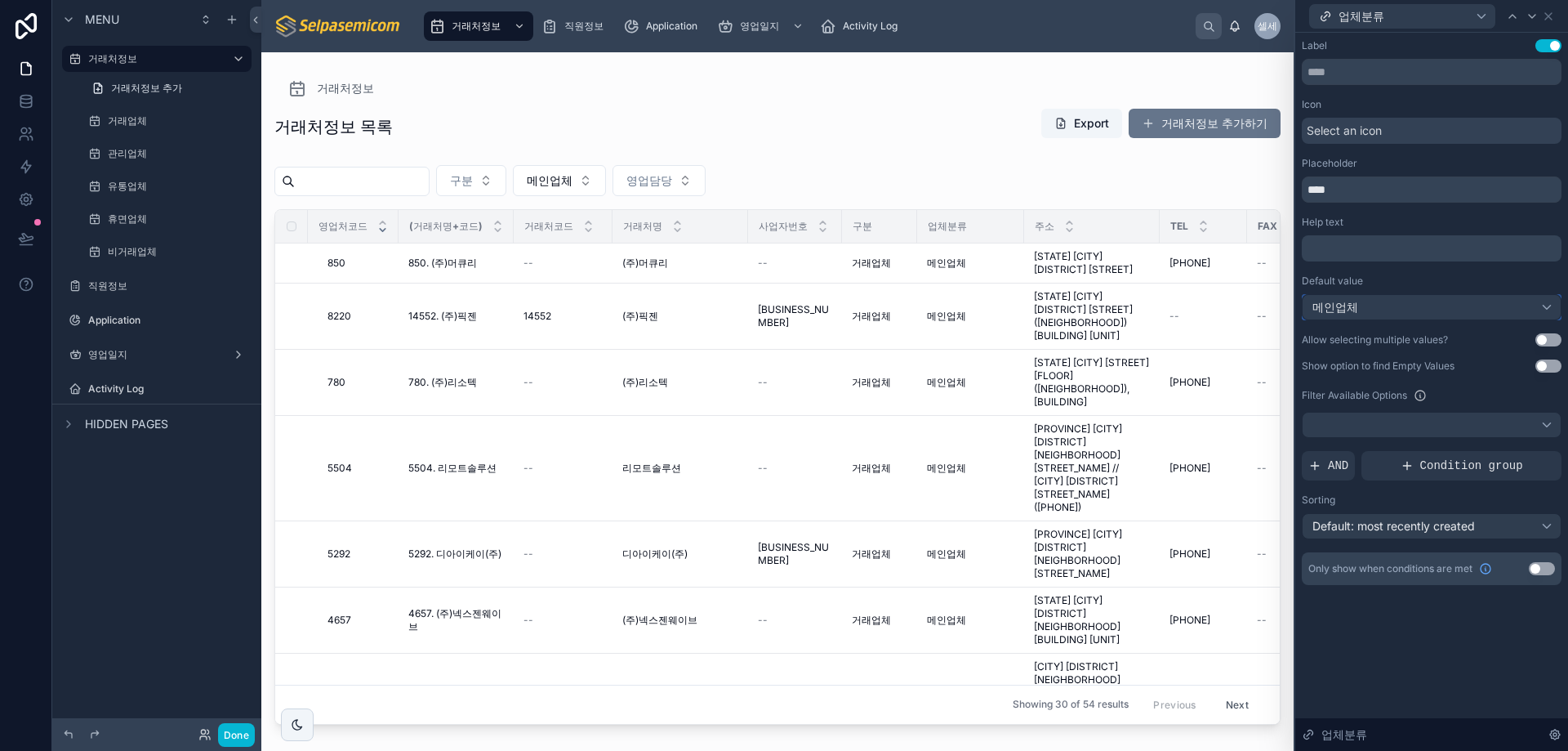click on "메인업체" at bounding box center [1432, 307] 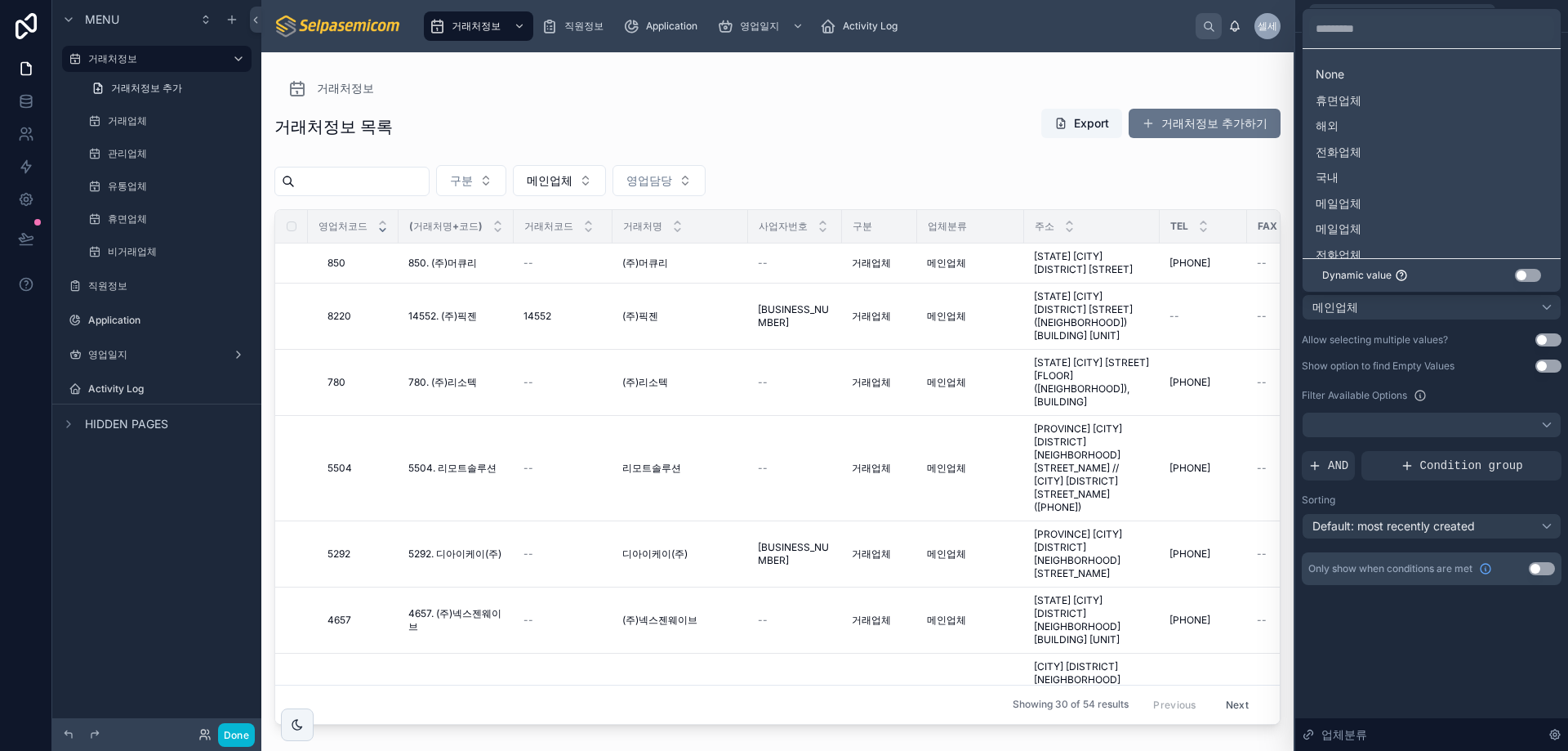 click at bounding box center [1432, 375] 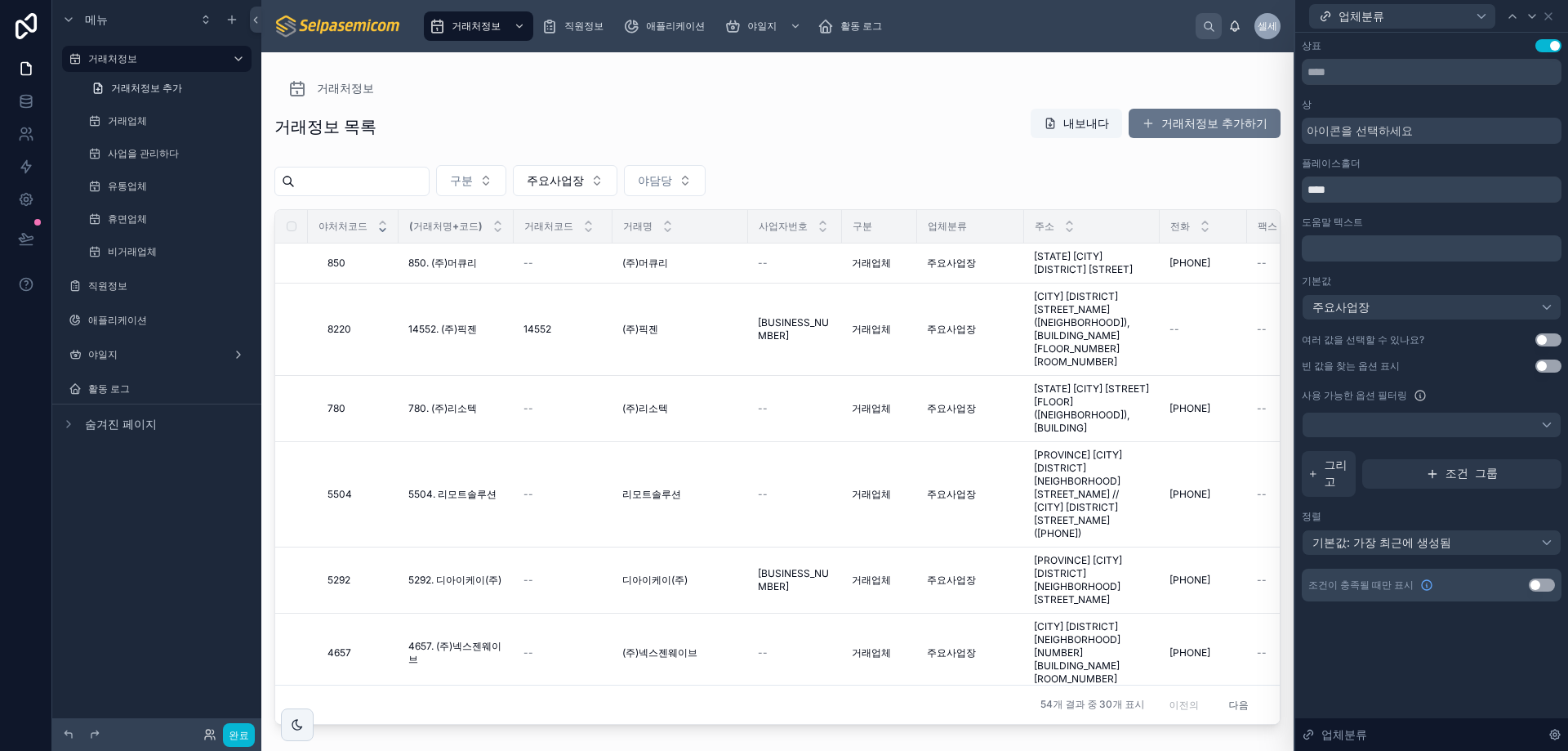 click on "설정 사용" at bounding box center [1548, 340] 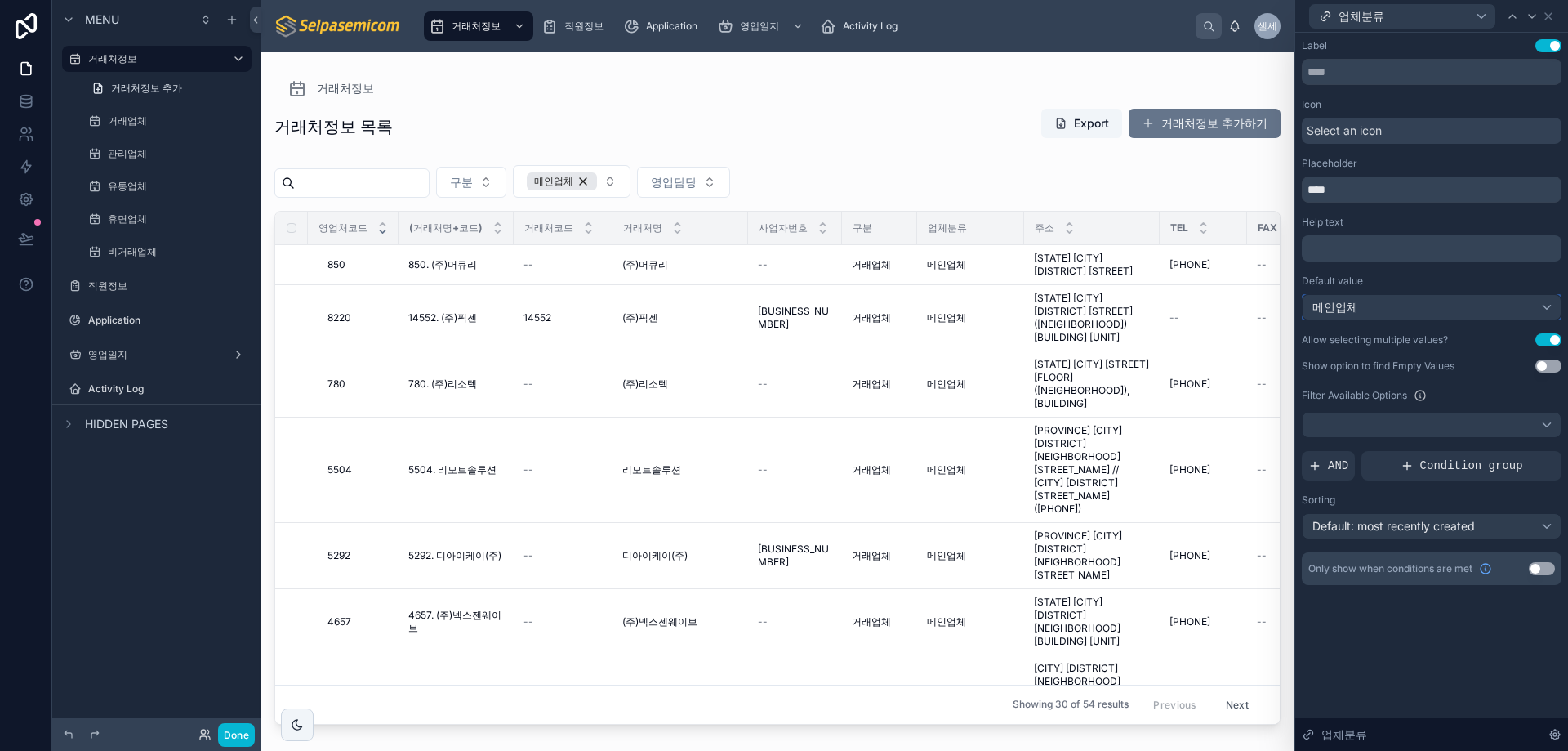 click on "메인업체" at bounding box center (1432, 307) 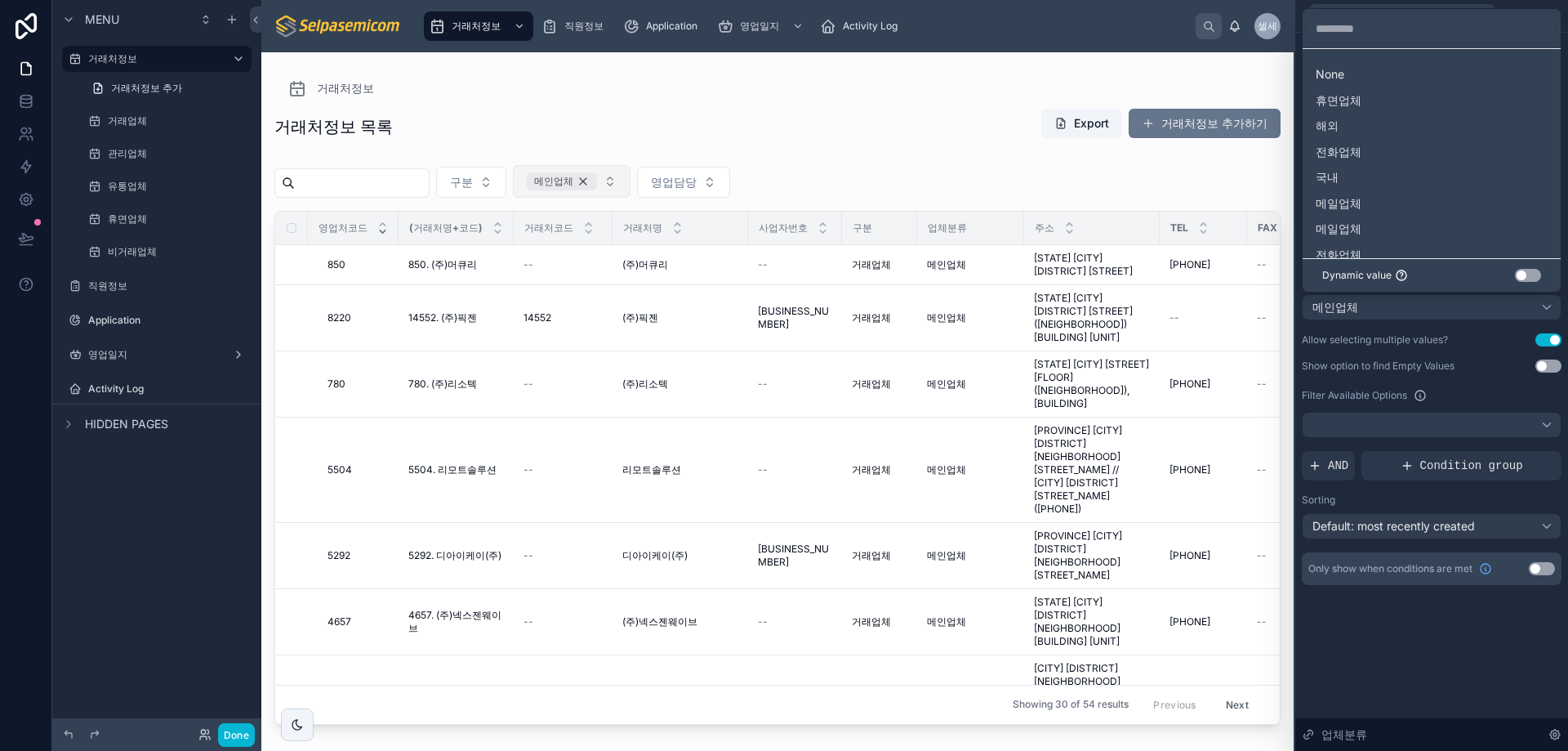 click on "메인업체" at bounding box center (562, 181) 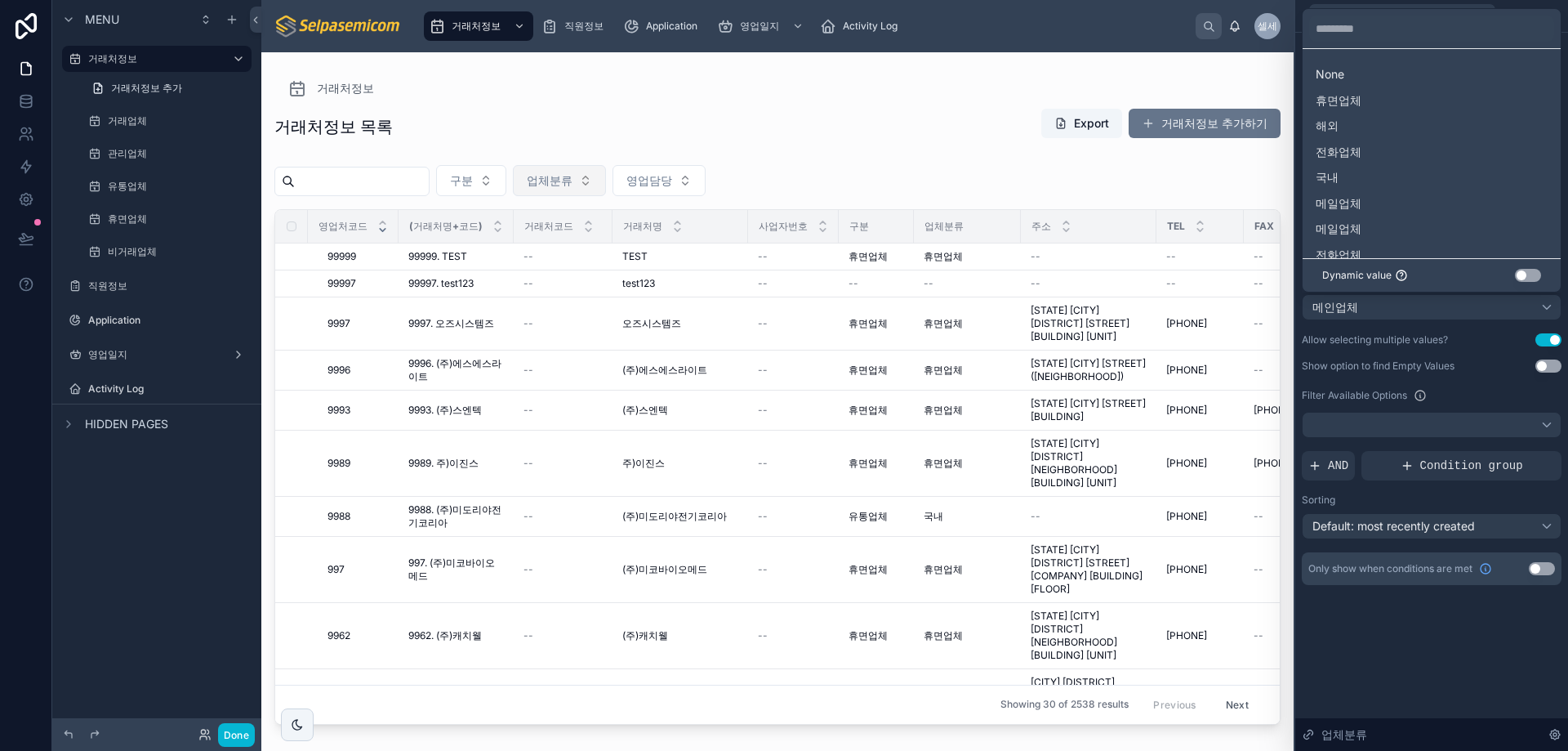click on "업체분류" at bounding box center (559, 181) 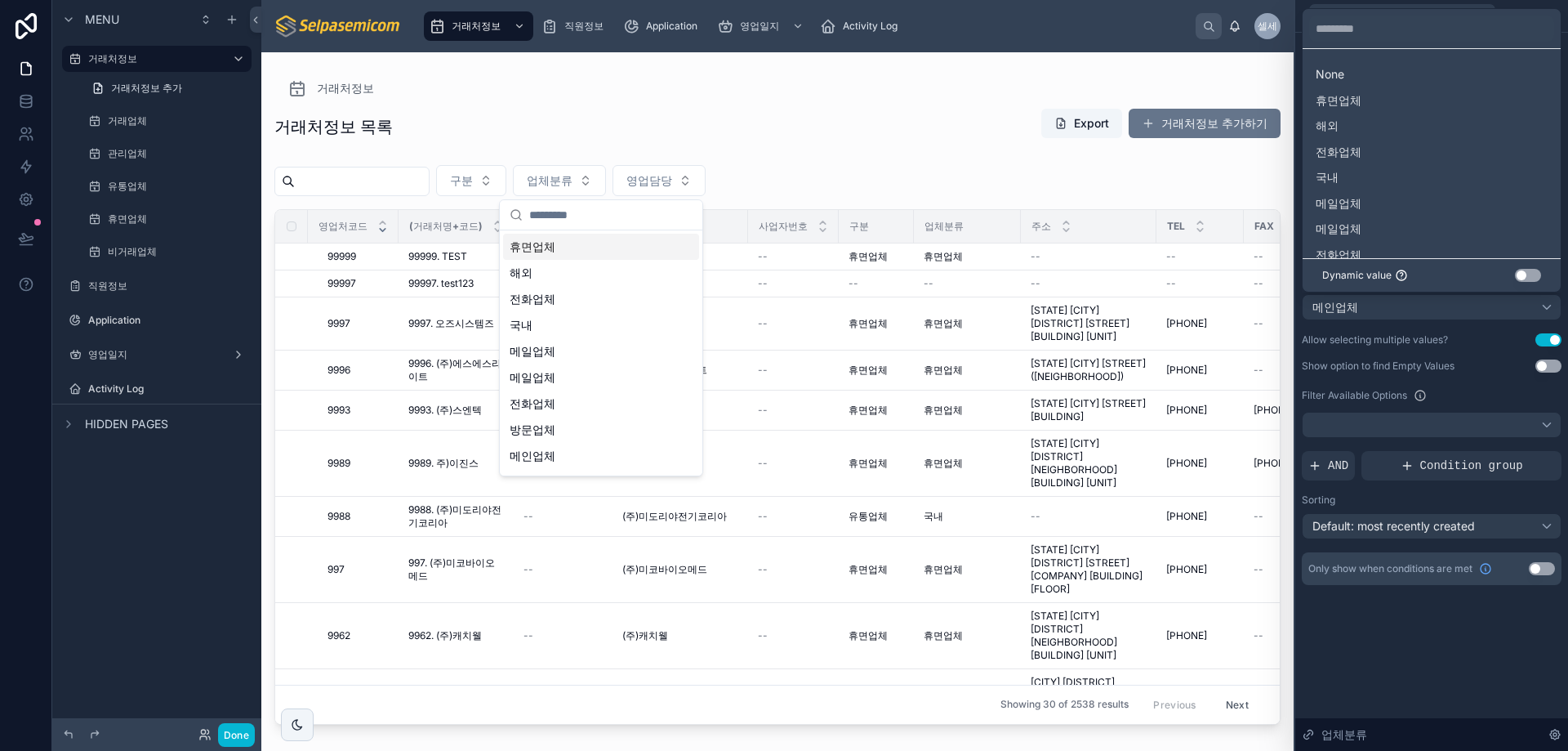 click on "[CITY] [DISTRICT] [NEIGHBORHOOD] [NUMBER] [BUILDING] [ROOM_NUMBER] [PHONE]" at bounding box center [777, 414] 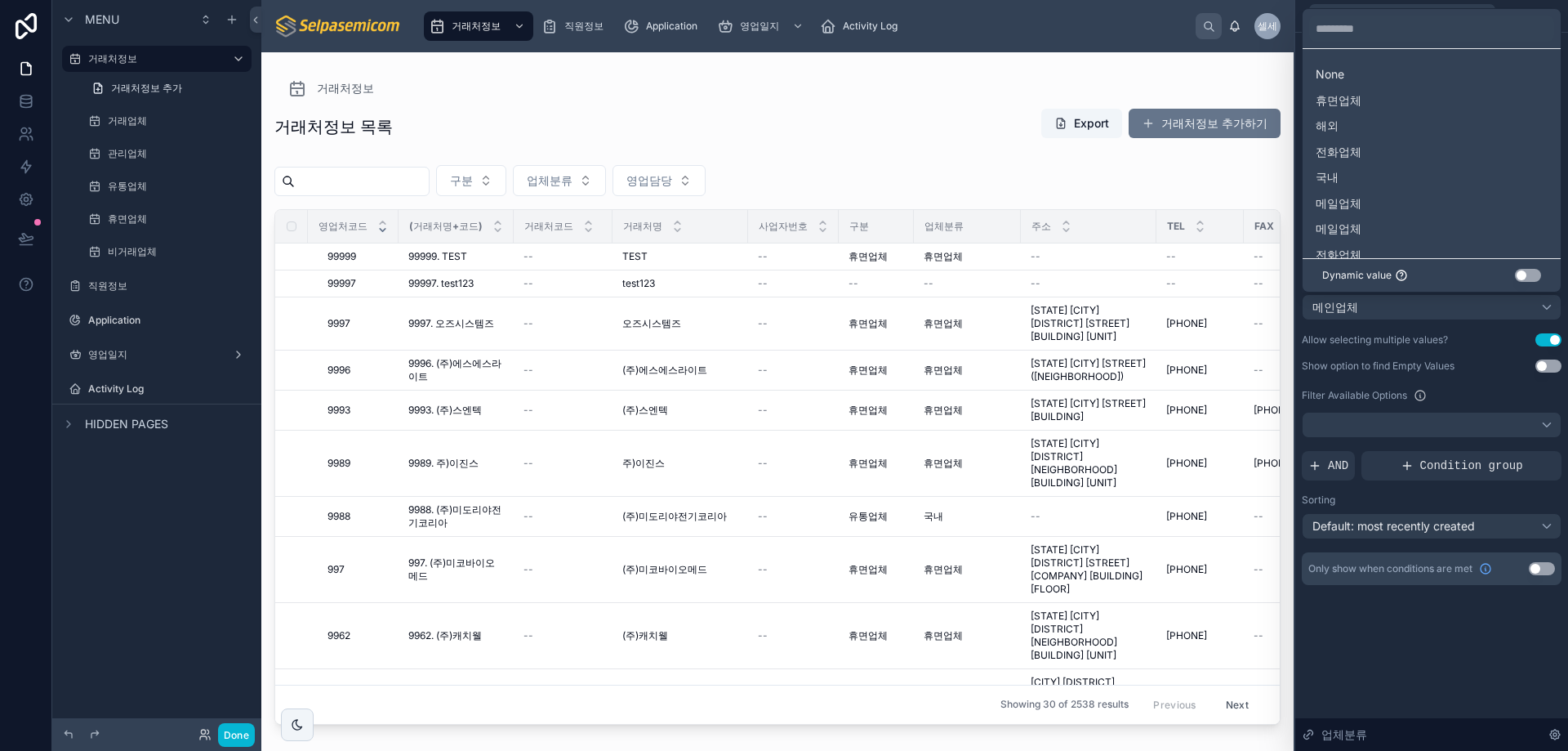 click at bounding box center (1432, 375) 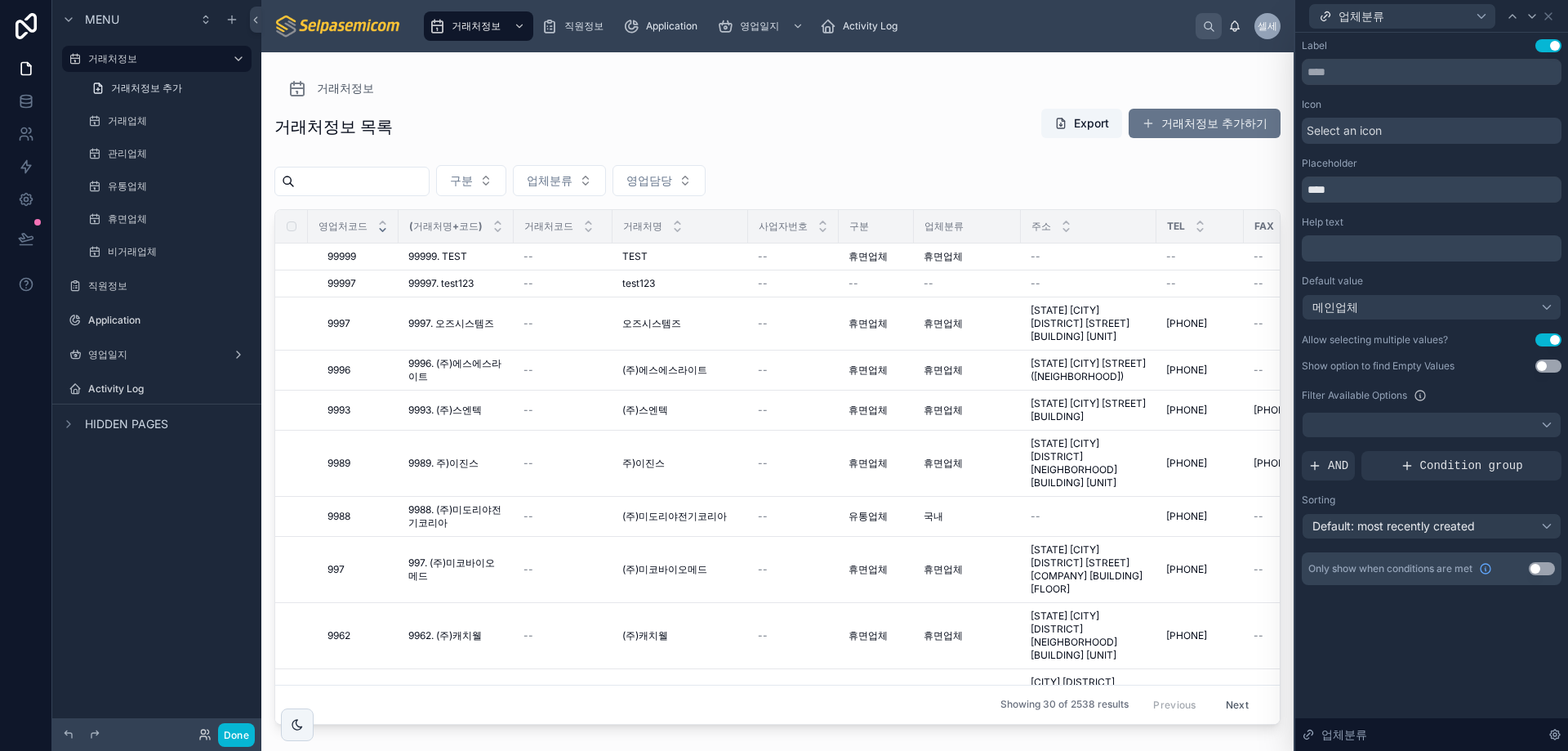 click on "Label Use setting Icon Select an icon Placeholder **** Help text ﻿ Default value 메인업체 Allow selecting multiple values? Use setting Show option to find Empty Values Use setting Filter Available Options   AND Condition group Sorting Default: most recently created Only show when conditions are met Use setting" at bounding box center (1432, 312) 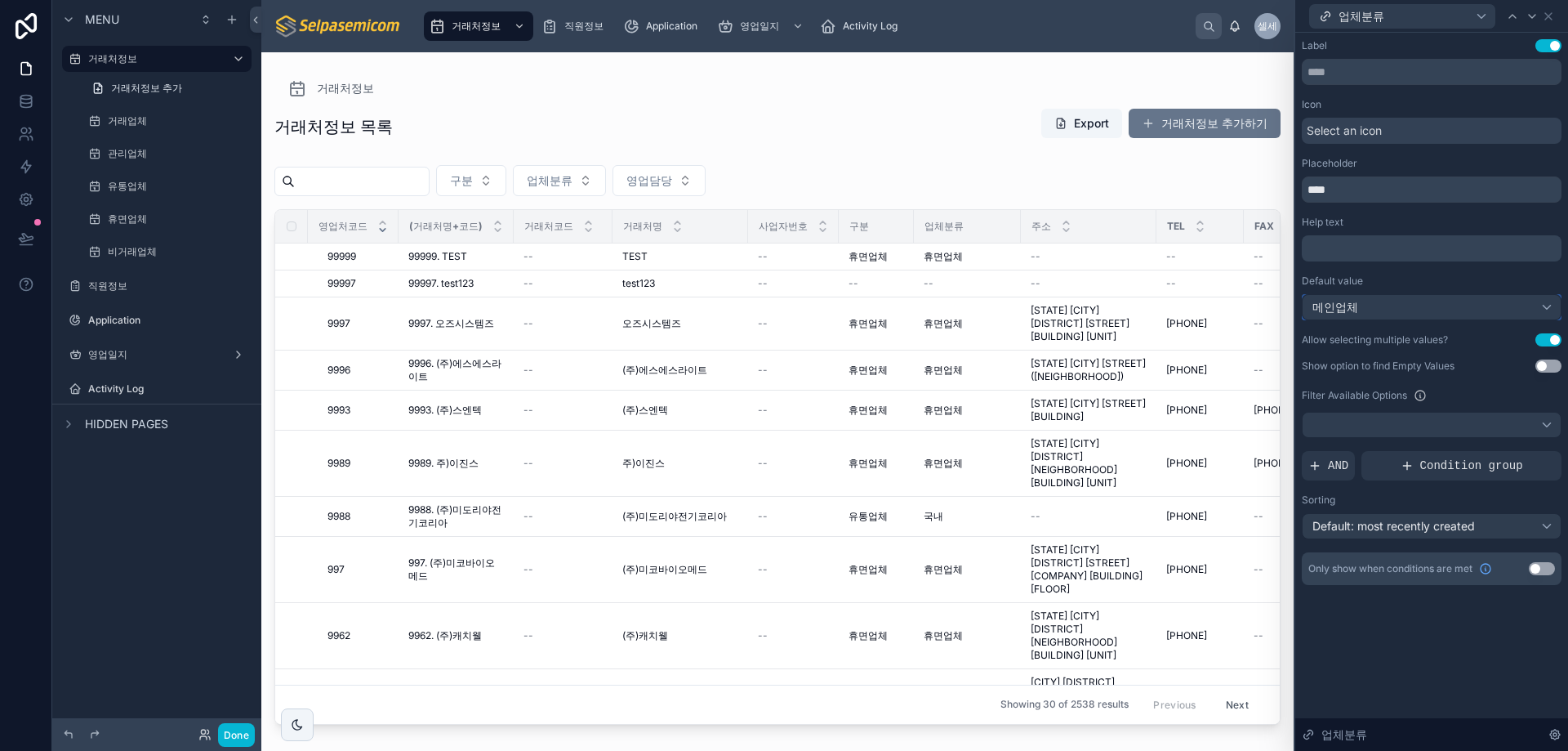 click on "메인업체" at bounding box center [1432, 307] 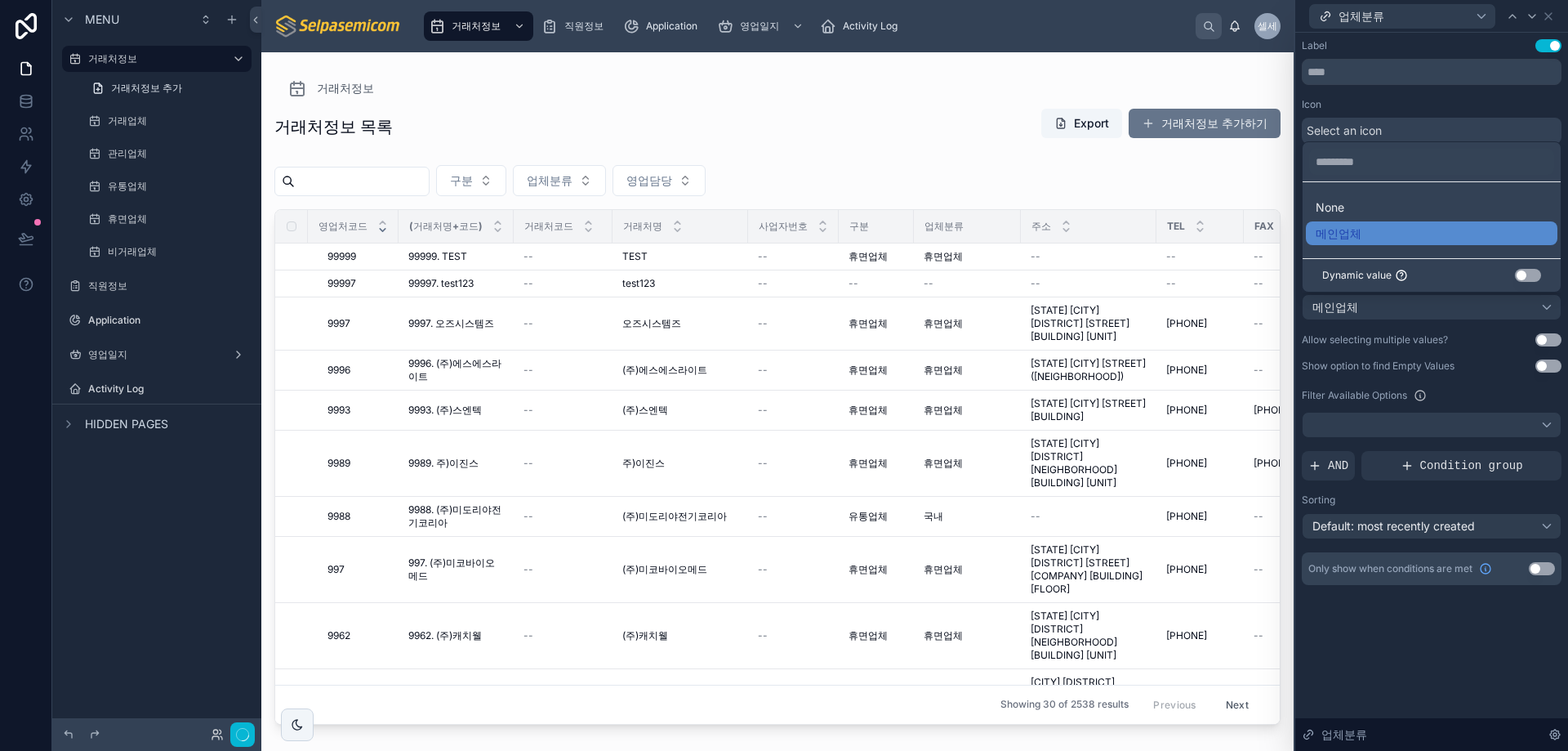 click at bounding box center (1432, 375) 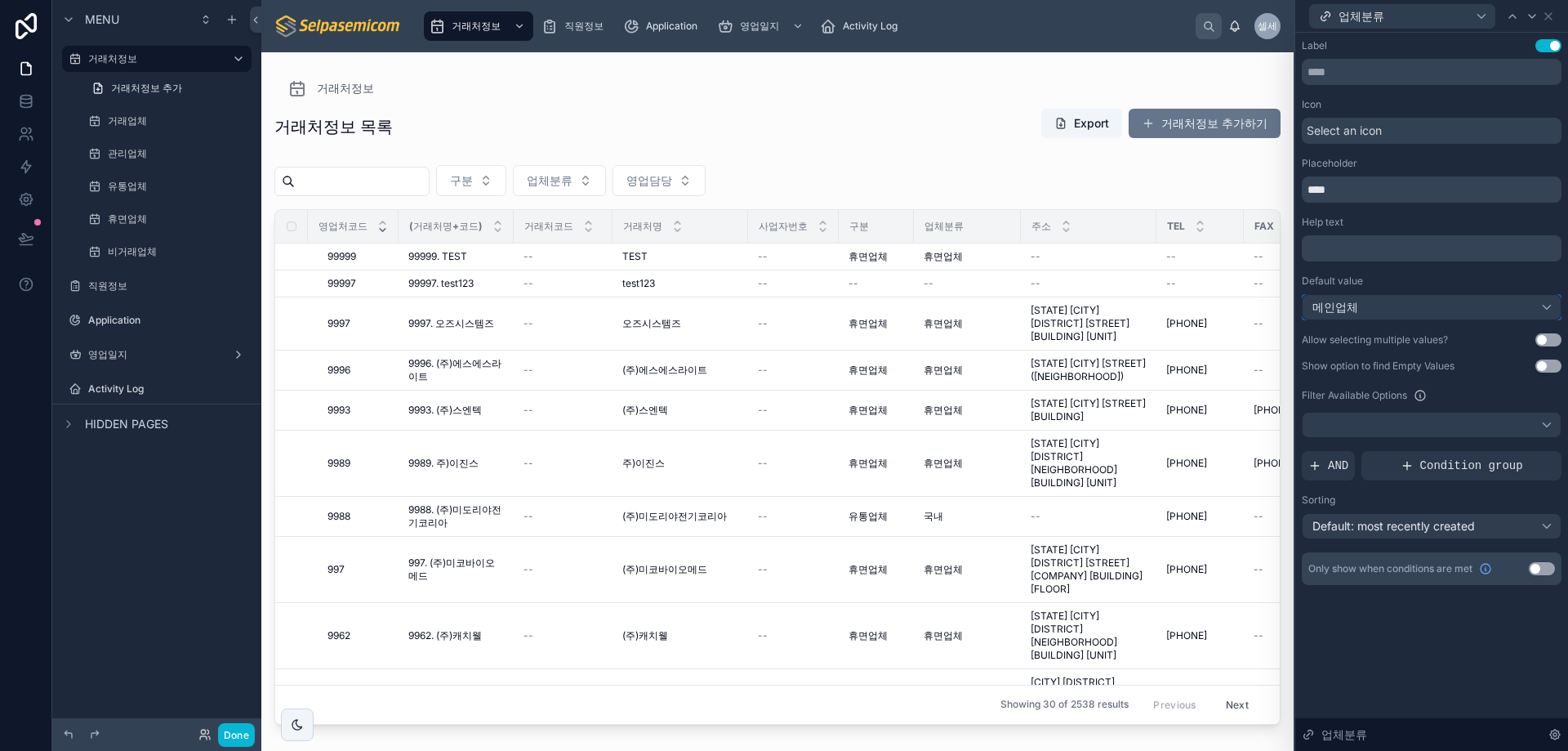 click on "메인업체" at bounding box center (1432, 307) 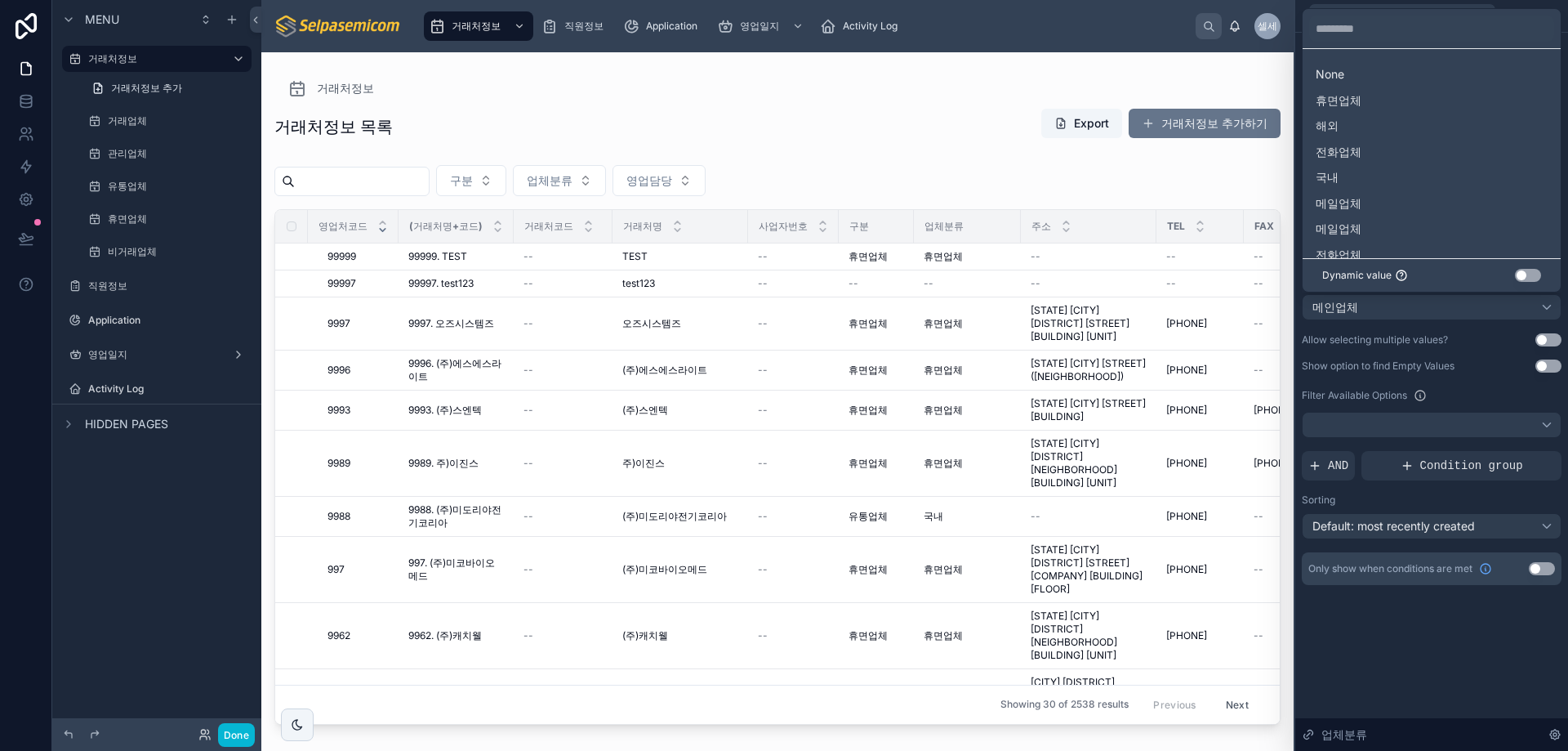click on "None" at bounding box center [1432, 74] 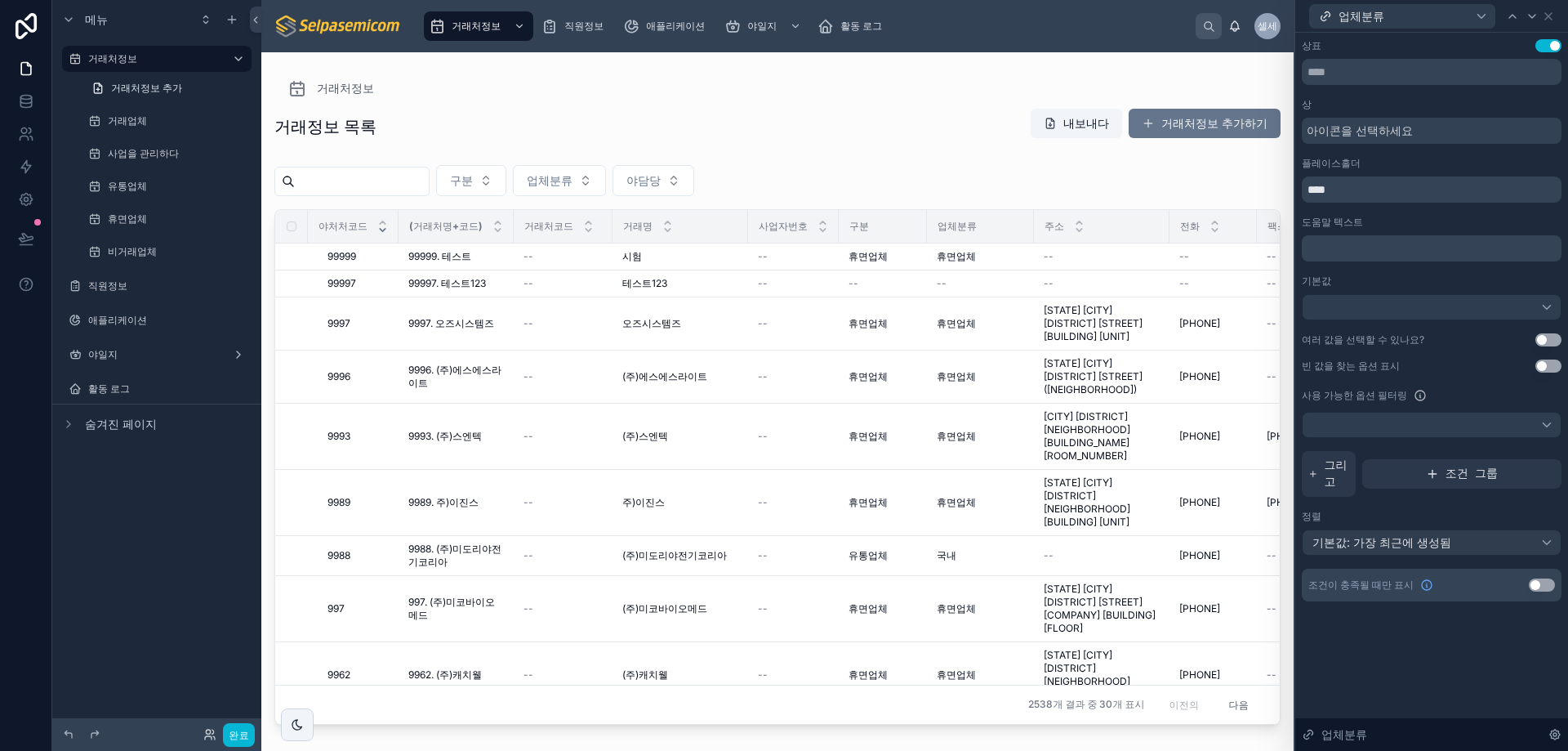 click on "상표 설정 사용 상 아이콘을 선택하세요 플레이스홀더 **** 도움말 텍스트 ﻿ 기본값   여러 값을 선택할 수 있나요? 설정 사용 빈 값을 찾는 옵션 표시 설정 사용 사용 가능한 옵션 필터링   그리고 조건 그룹 정렬 기본값: 가장 최근에 생성됨 조건이 충족될 때만 표시 설정 사용 업체분류" at bounding box center (1432, 391) 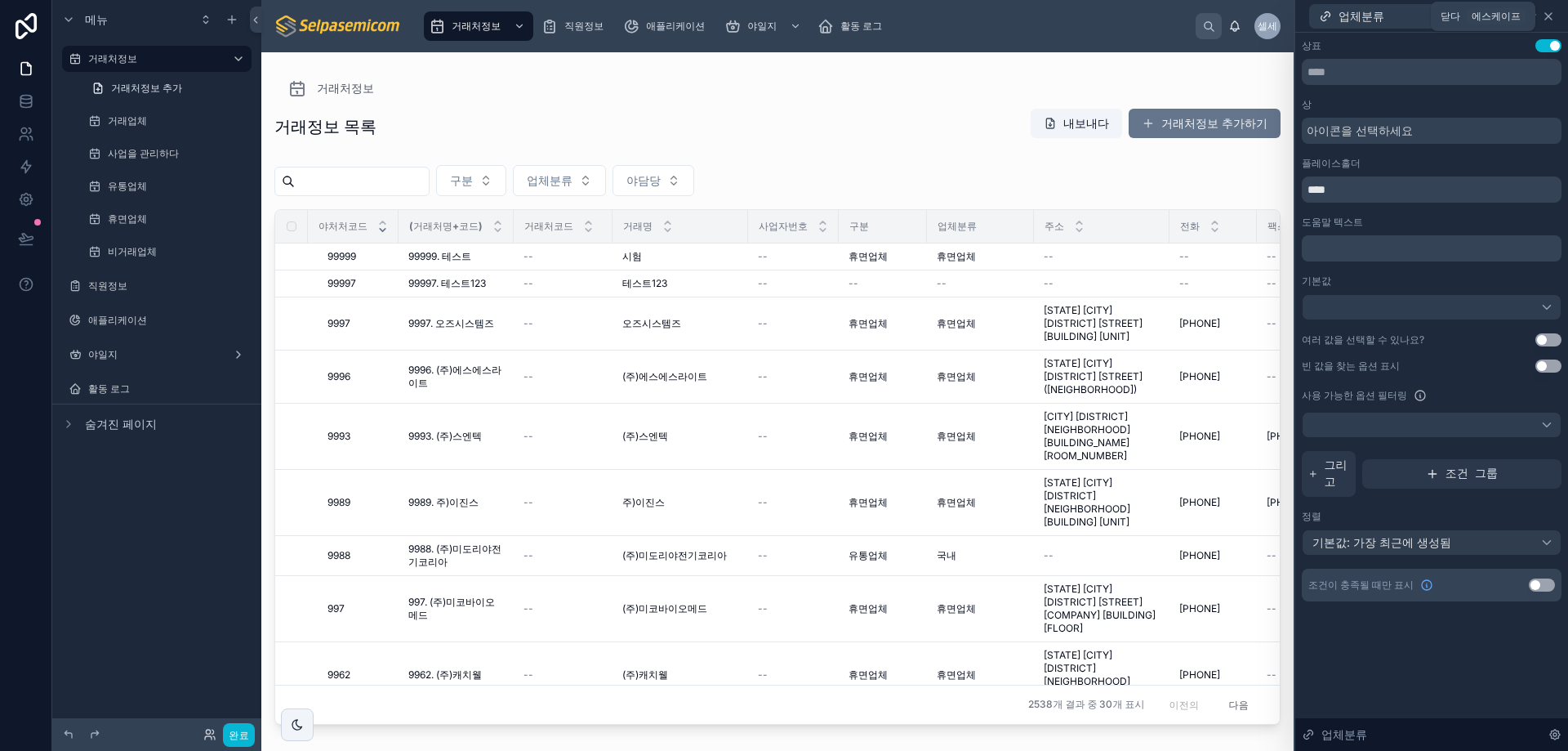 click 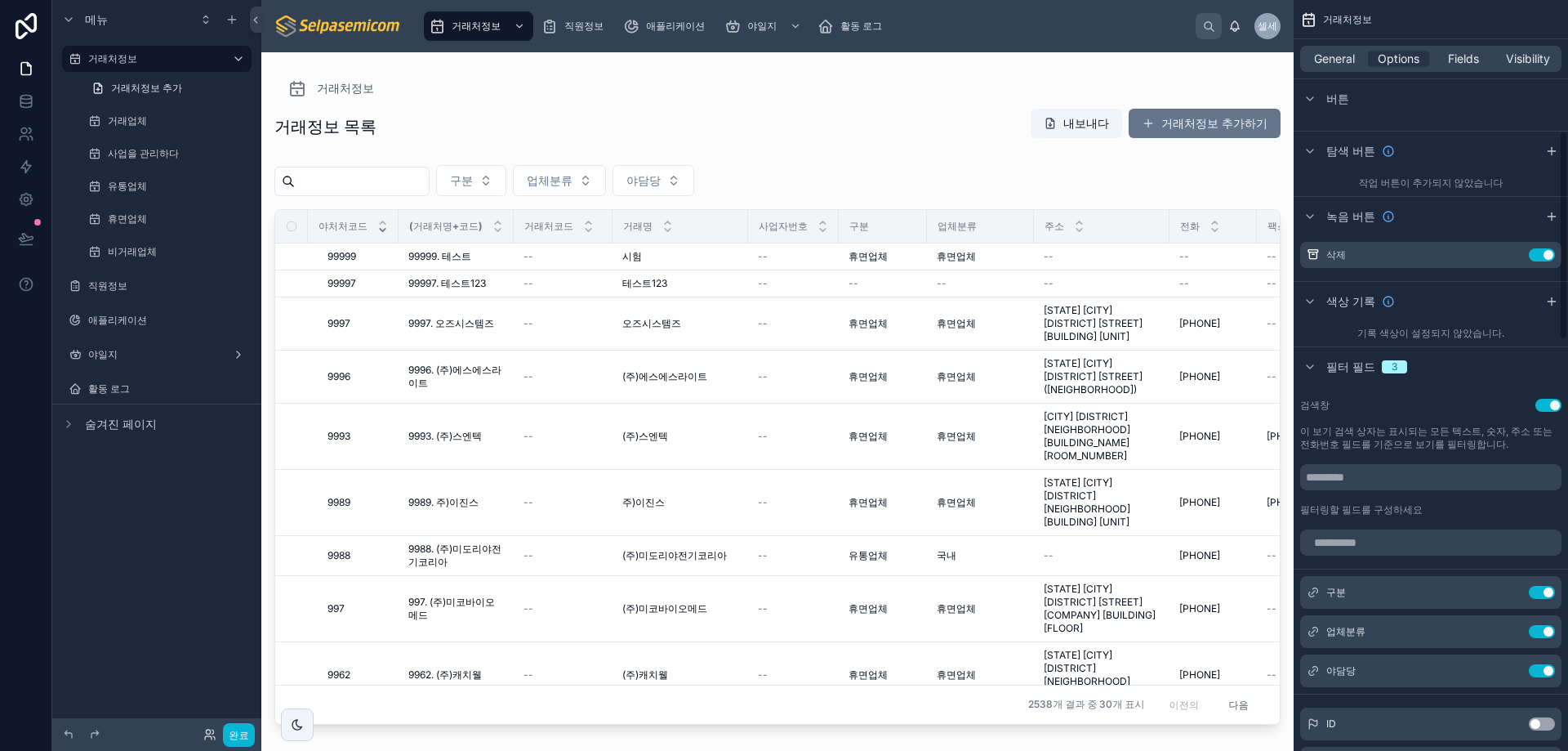 scroll, scrollTop: 0, scrollLeft: 0, axis: both 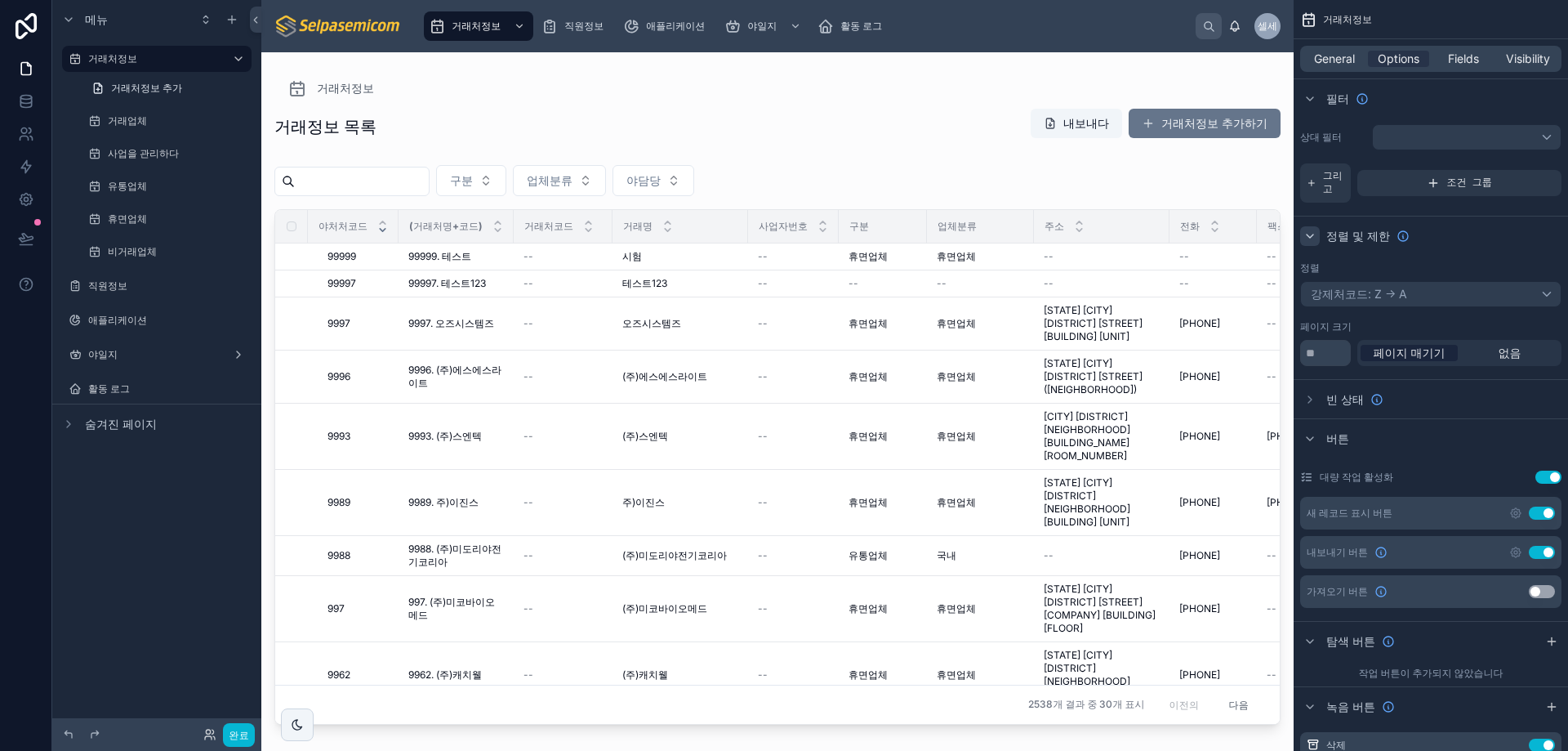 click 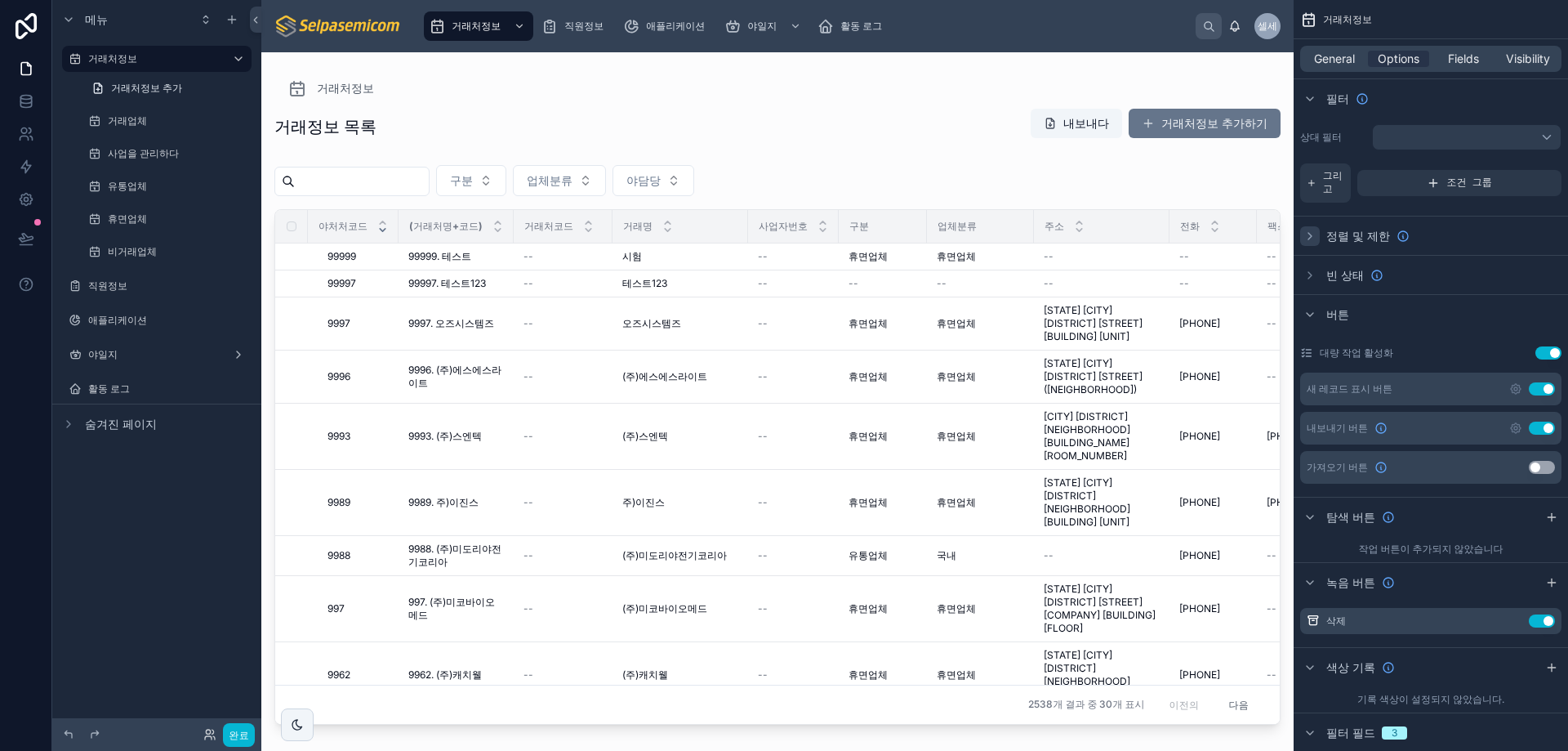 click 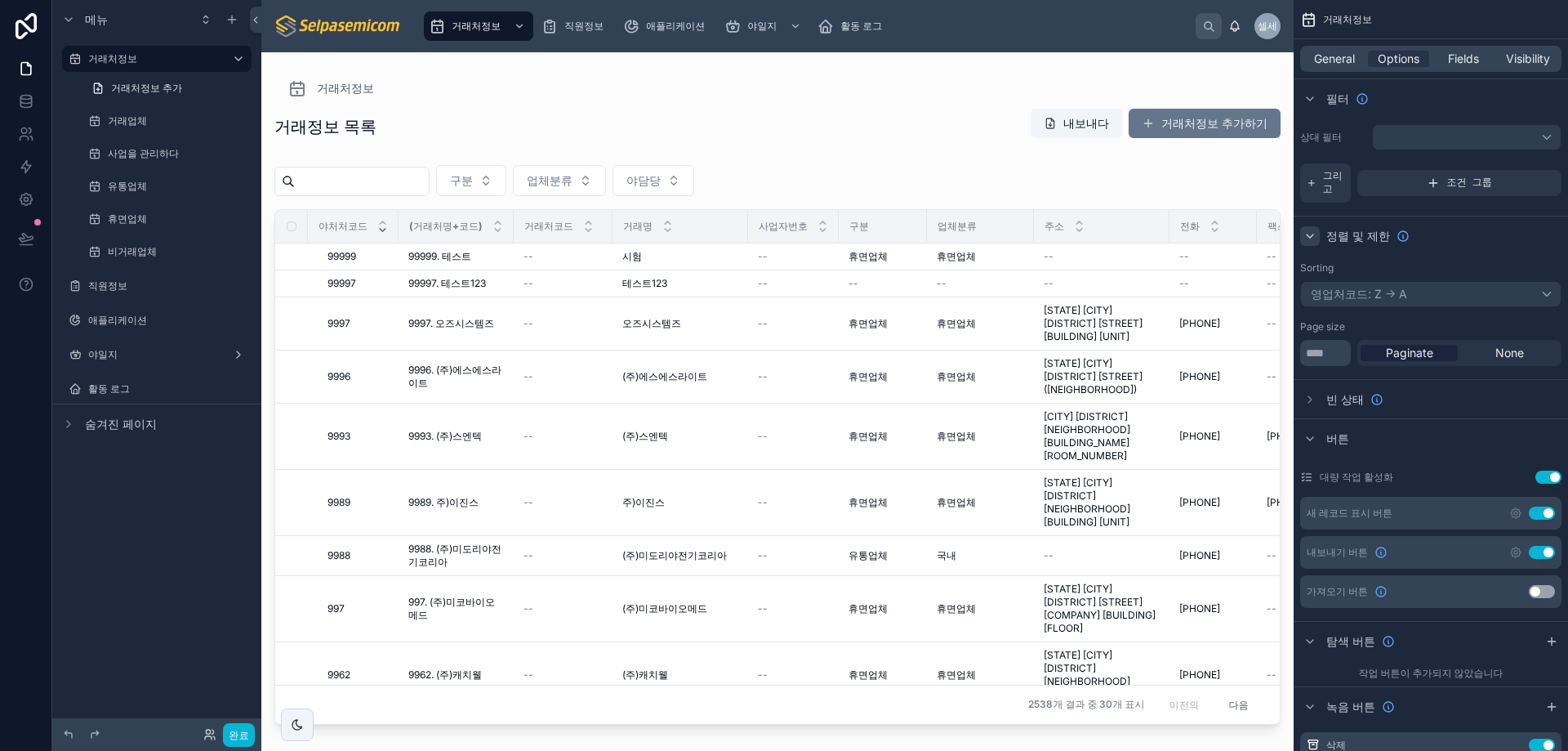 click 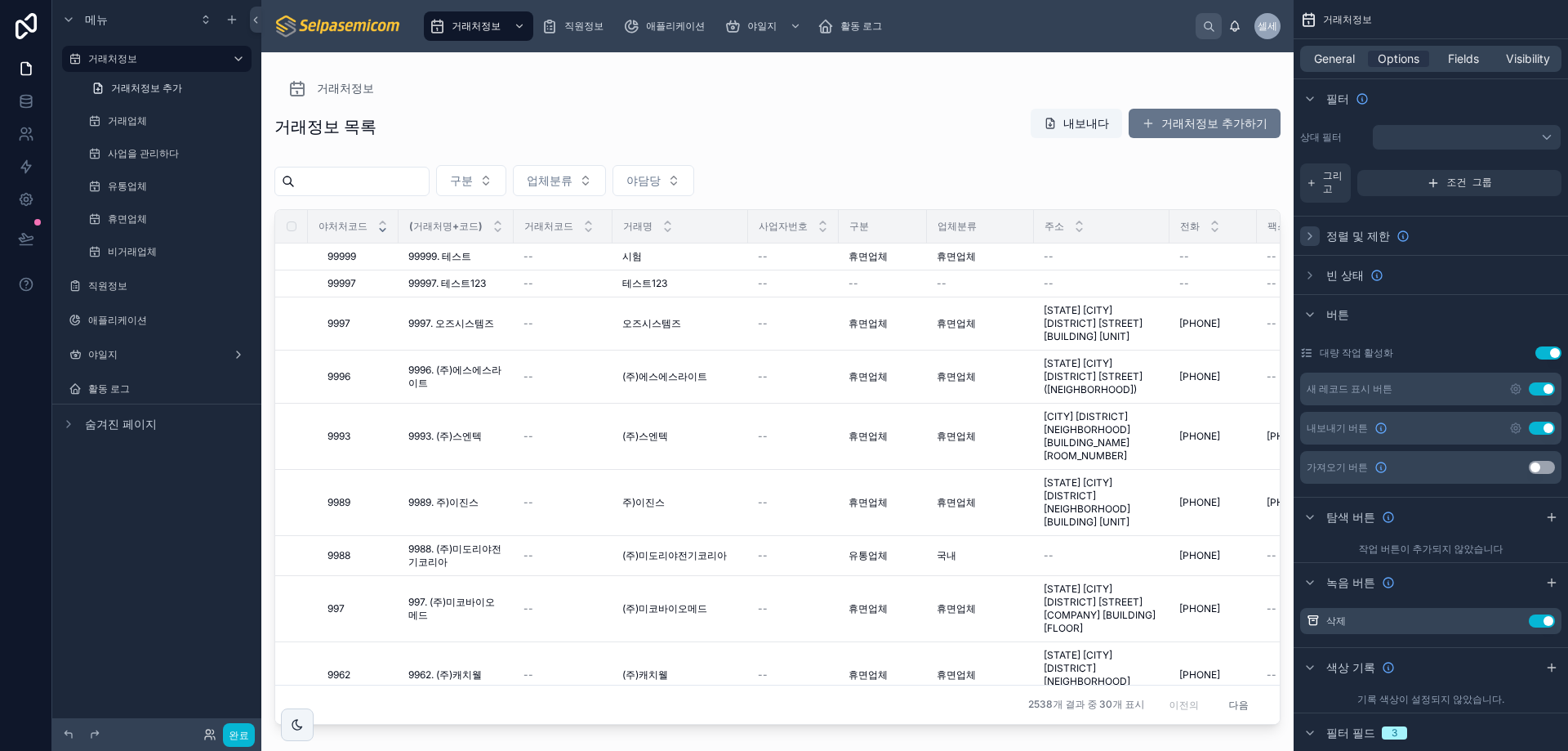 click 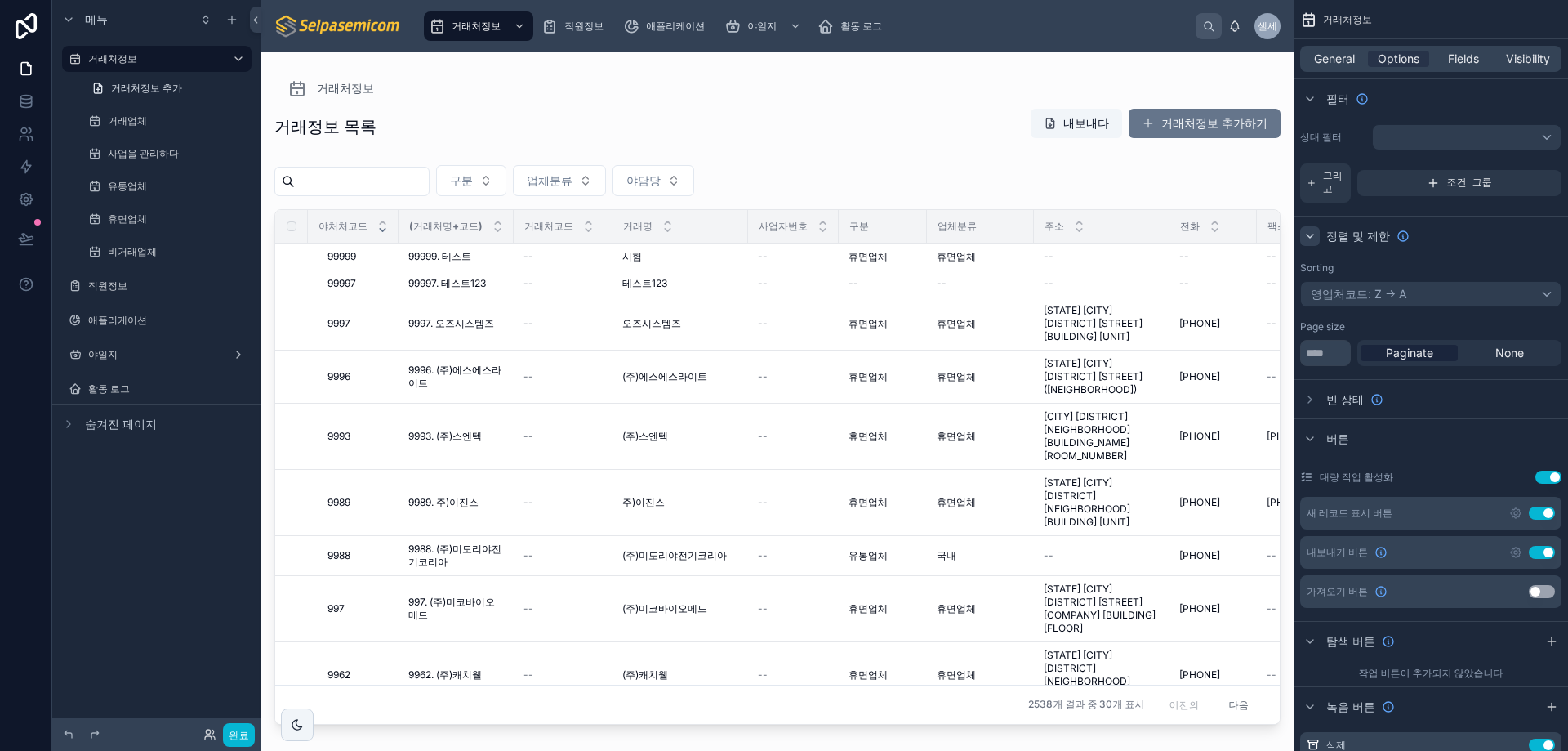 click 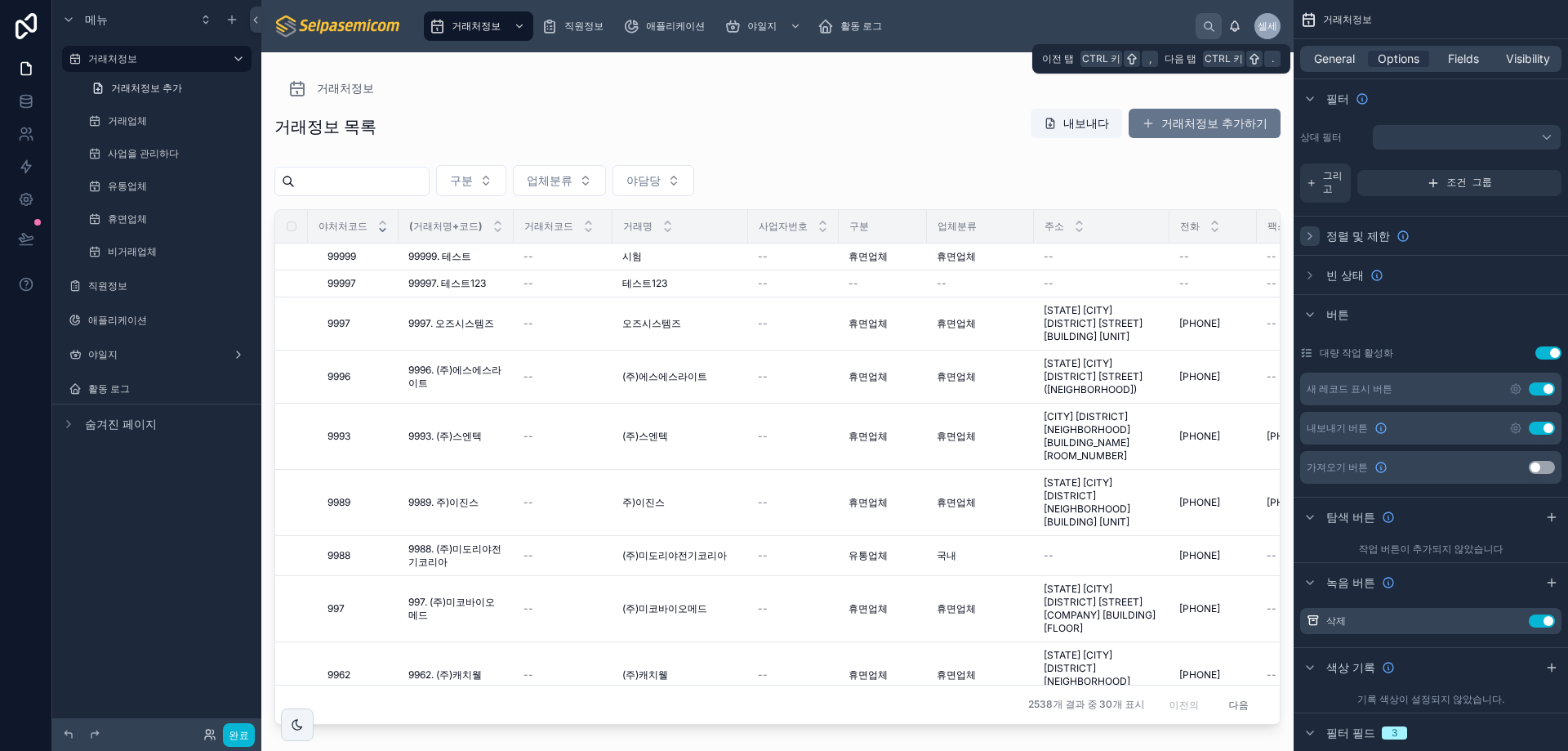 click on "General Options Fields Visibility" at bounding box center [1431, 59] 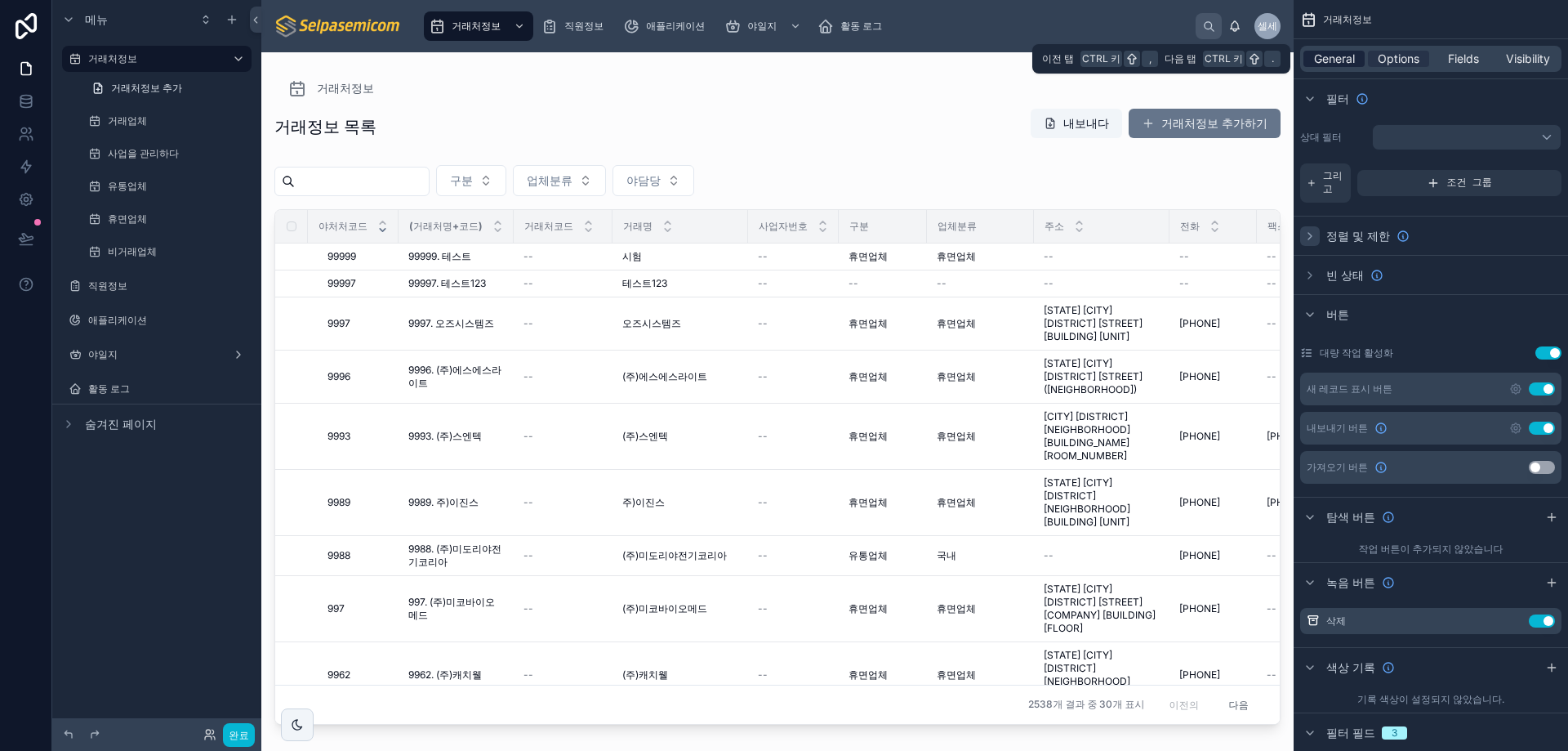 click on "General" at bounding box center [1334, 59] 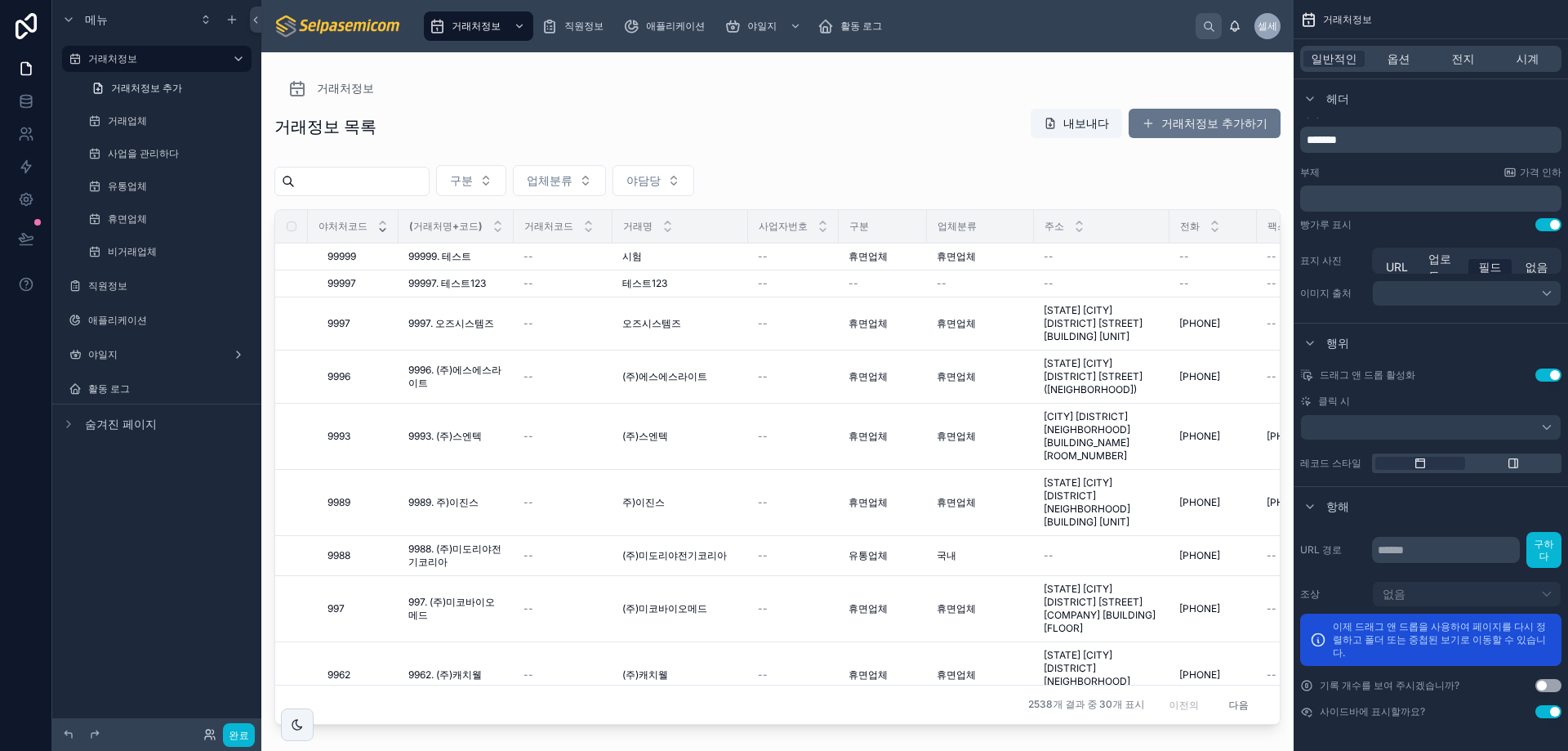 scroll, scrollTop: 390, scrollLeft: 0, axis: vertical 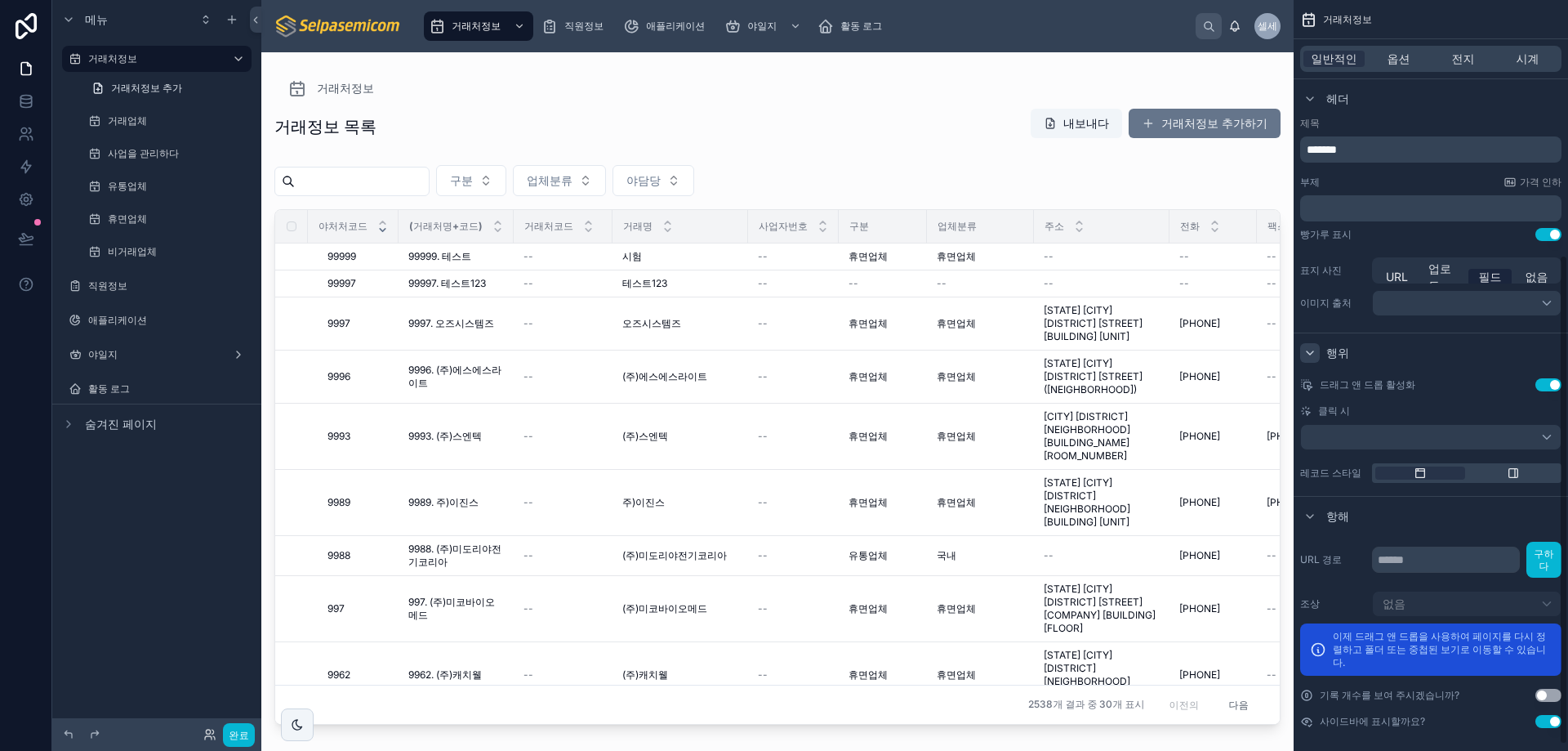 click 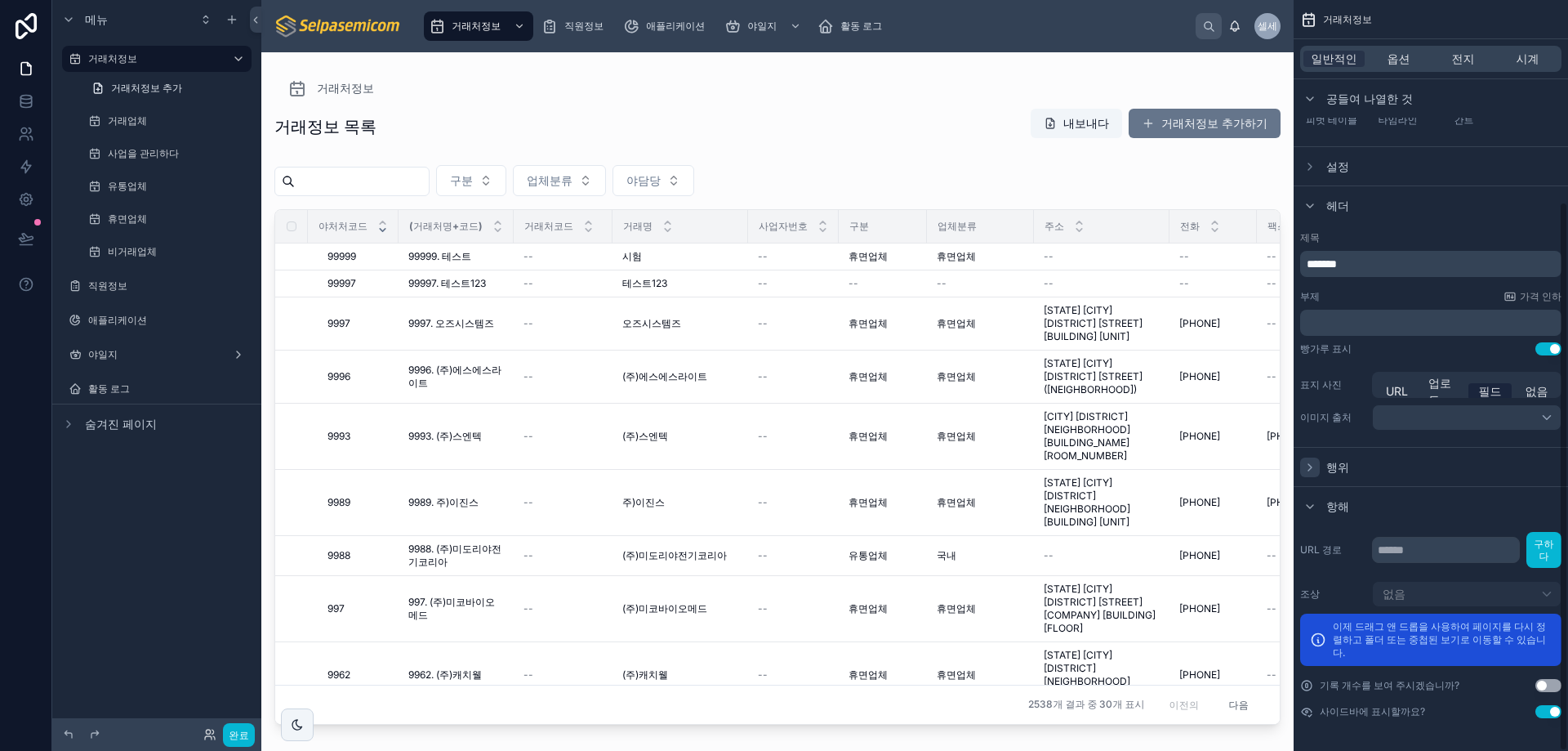 click 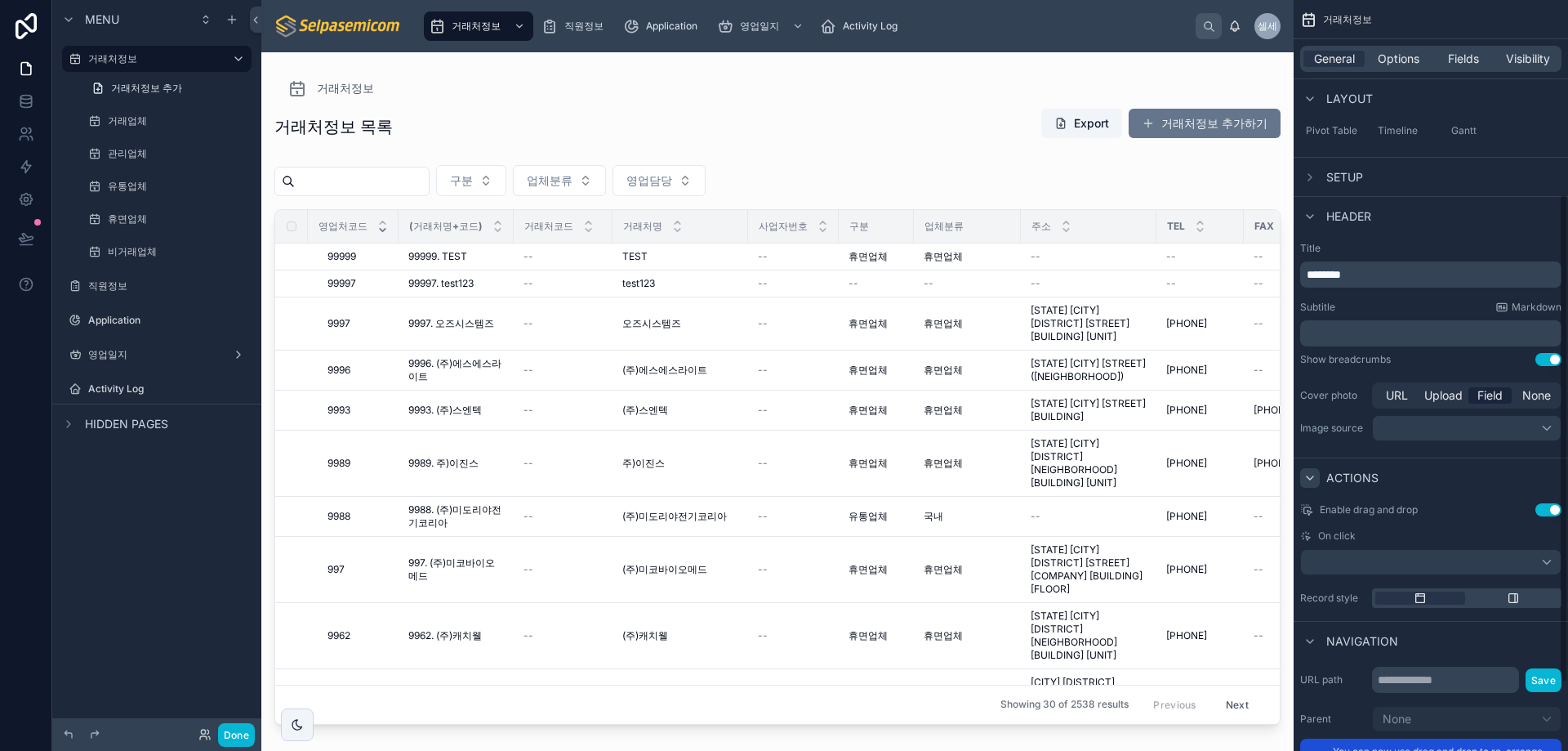 scroll, scrollTop: 298, scrollLeft: 0, axis: vertical 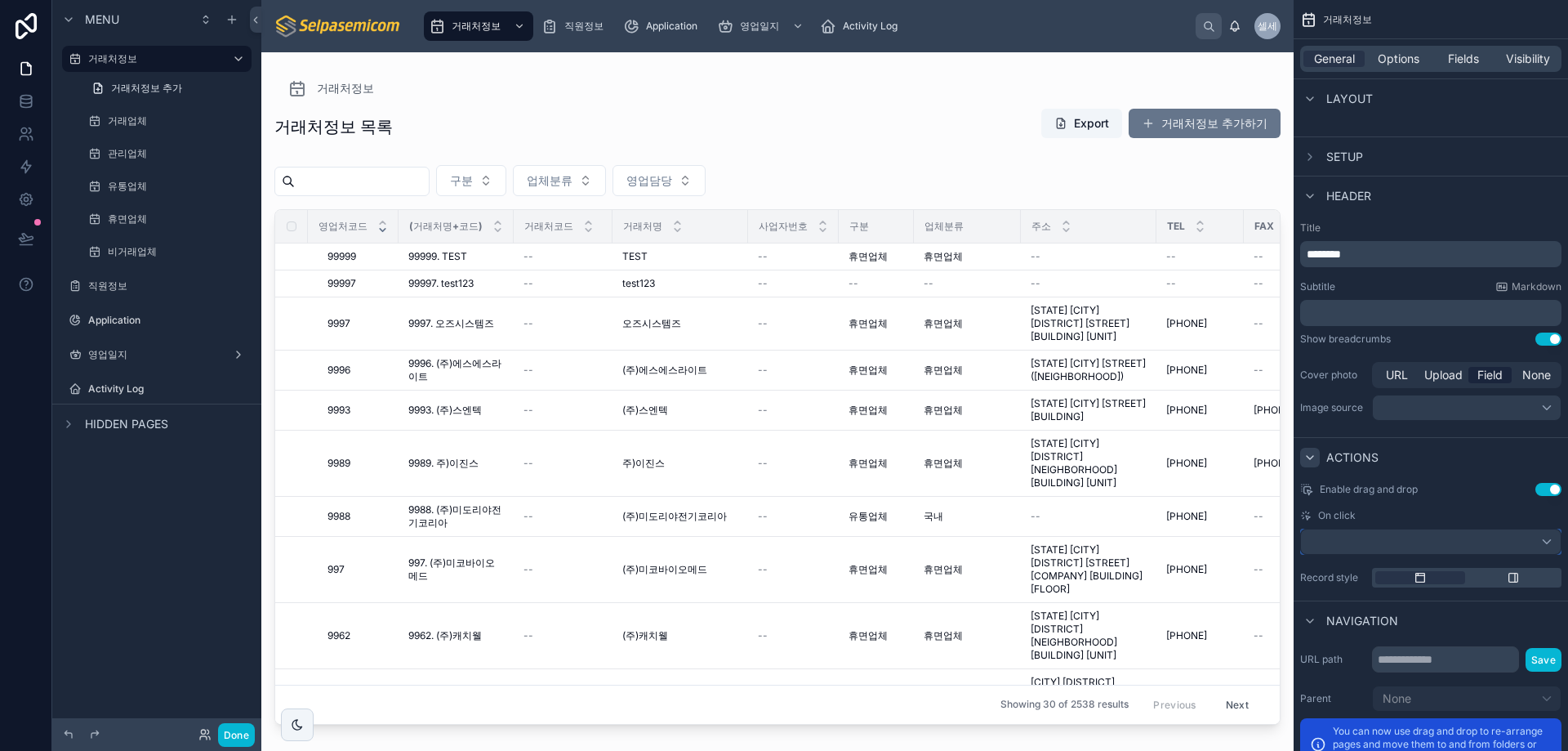 click at bounding box center (1431, 542) 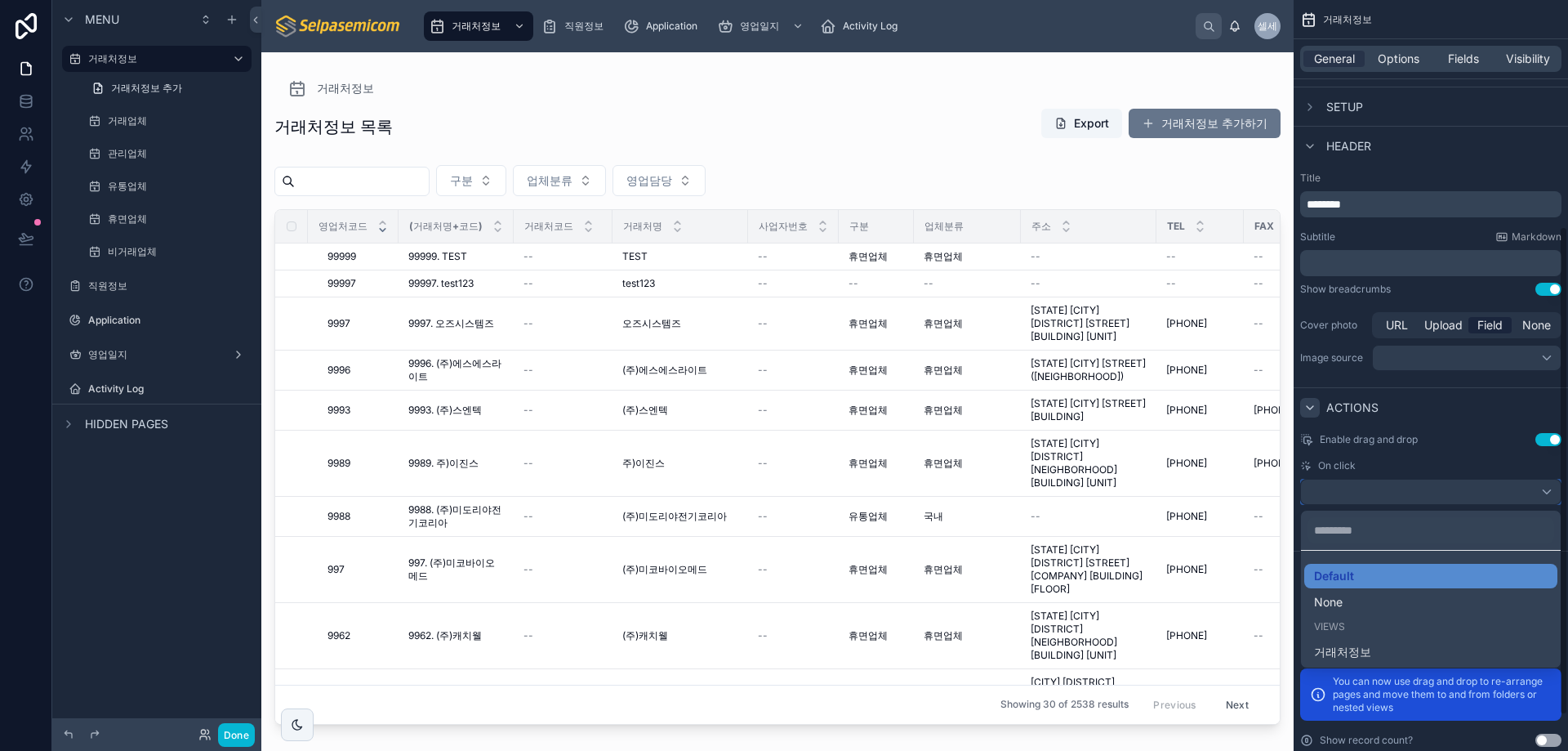 scroll, scrollTop: 403, scrollLeft: 0, axis: vertical 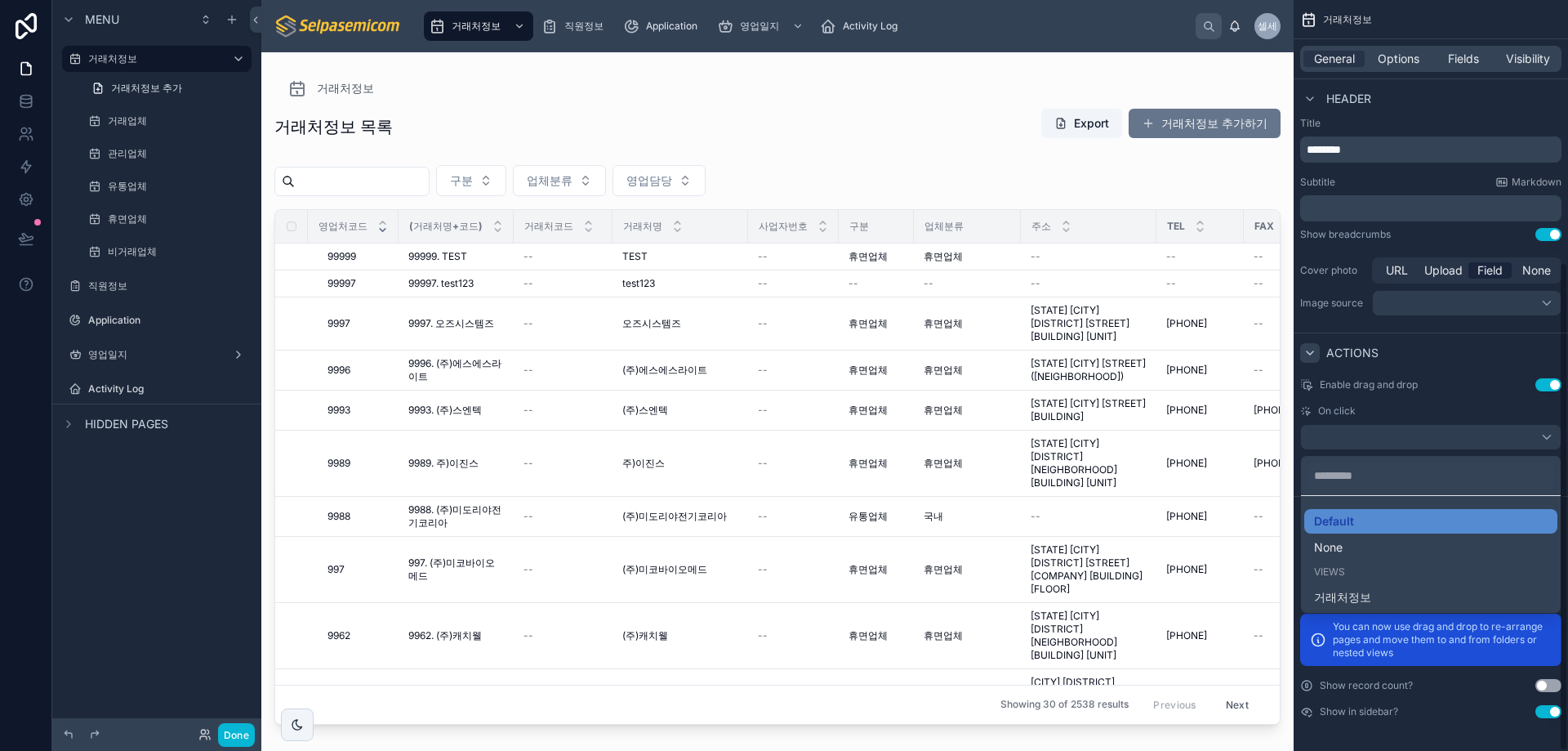 drag, startPoint x: 1463, startPoint y: 406, endPoint x: 1454, endPoint y: 422, distance: 18.35756 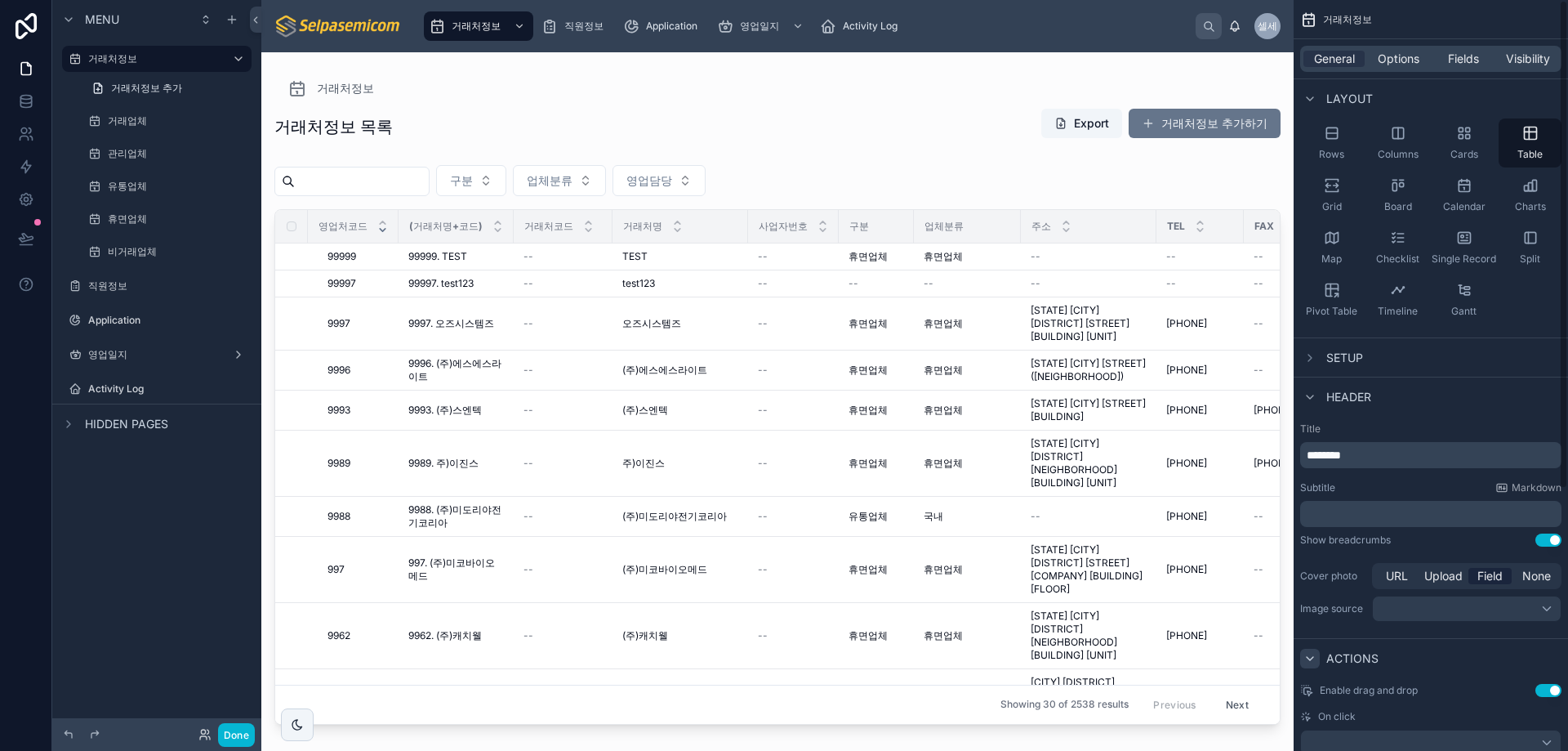 scroll, scrollTop: 0, scrollLeft: 0, axis: both 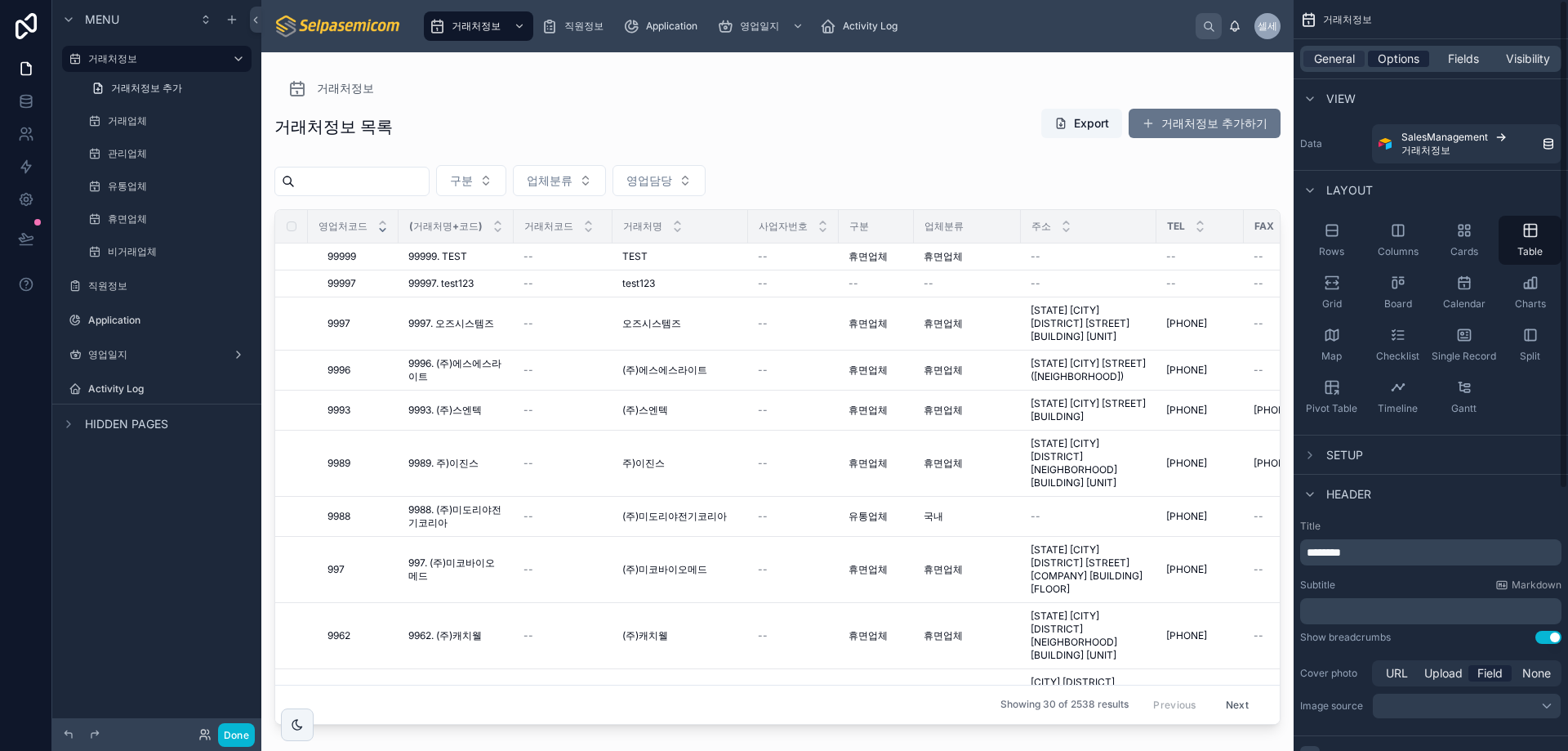click on "Options" at bounding box center (1398, 59) 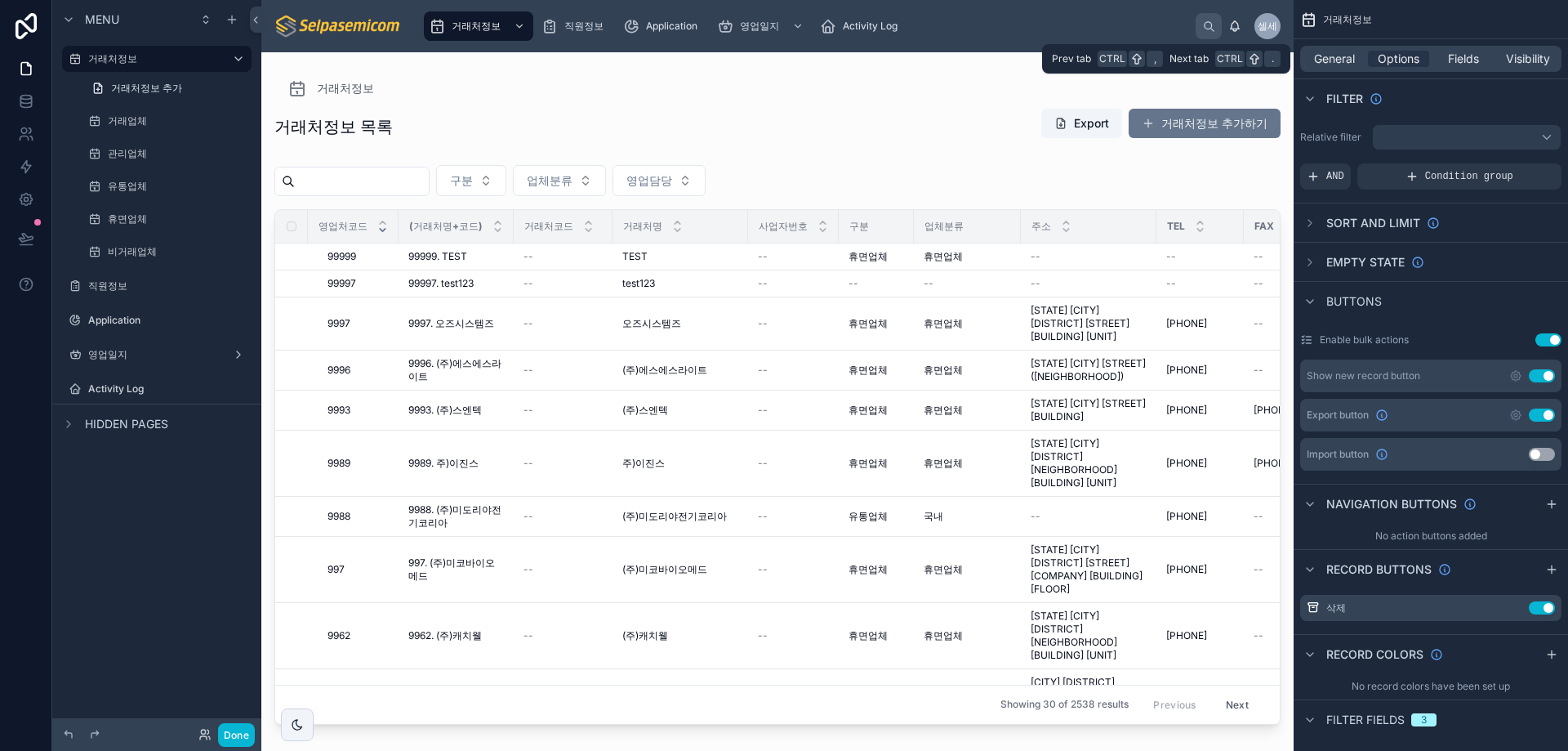 click on "General Options Fields Visibility" at bounding box center [1431, 59] 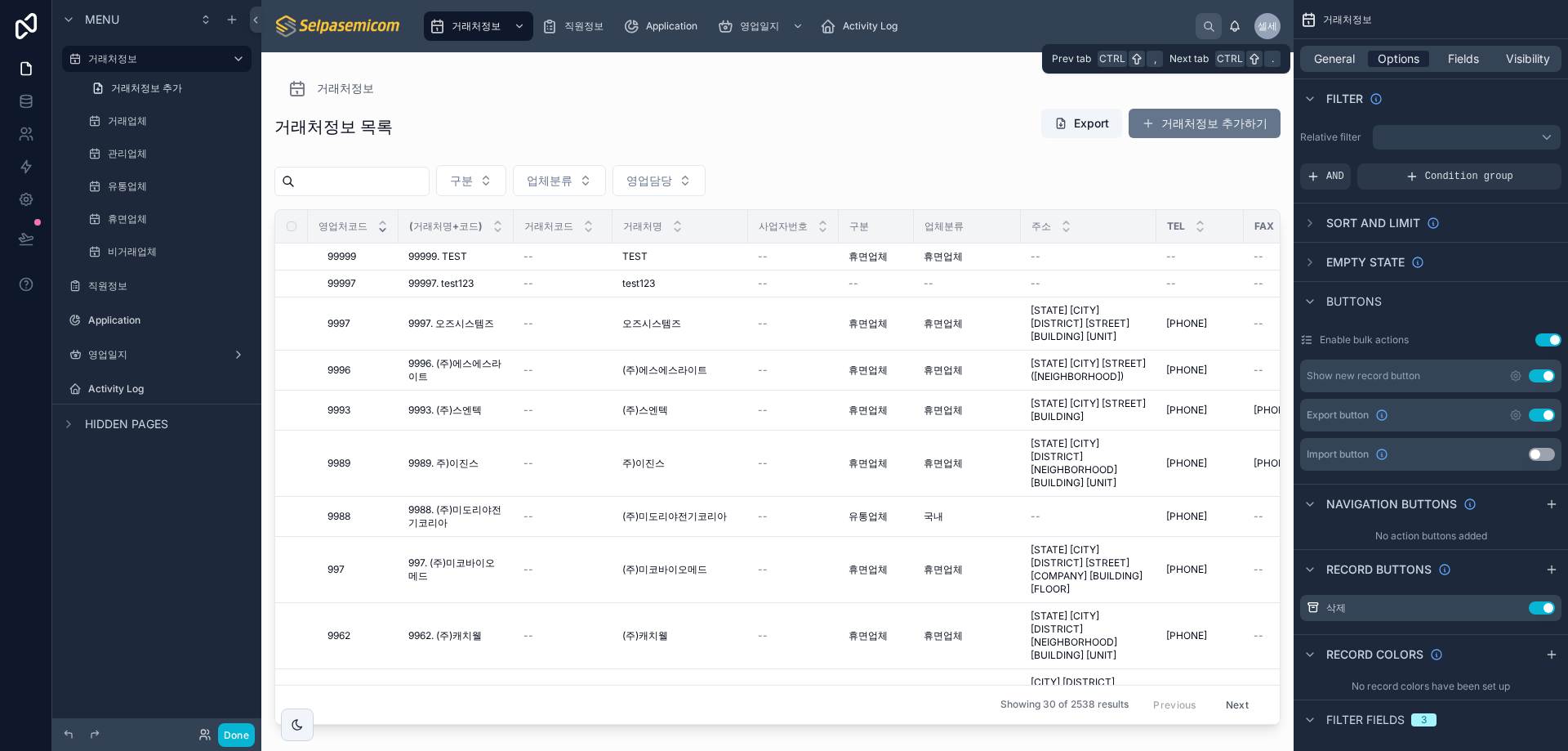 click on "Options" at bounding box center (1398, 59) 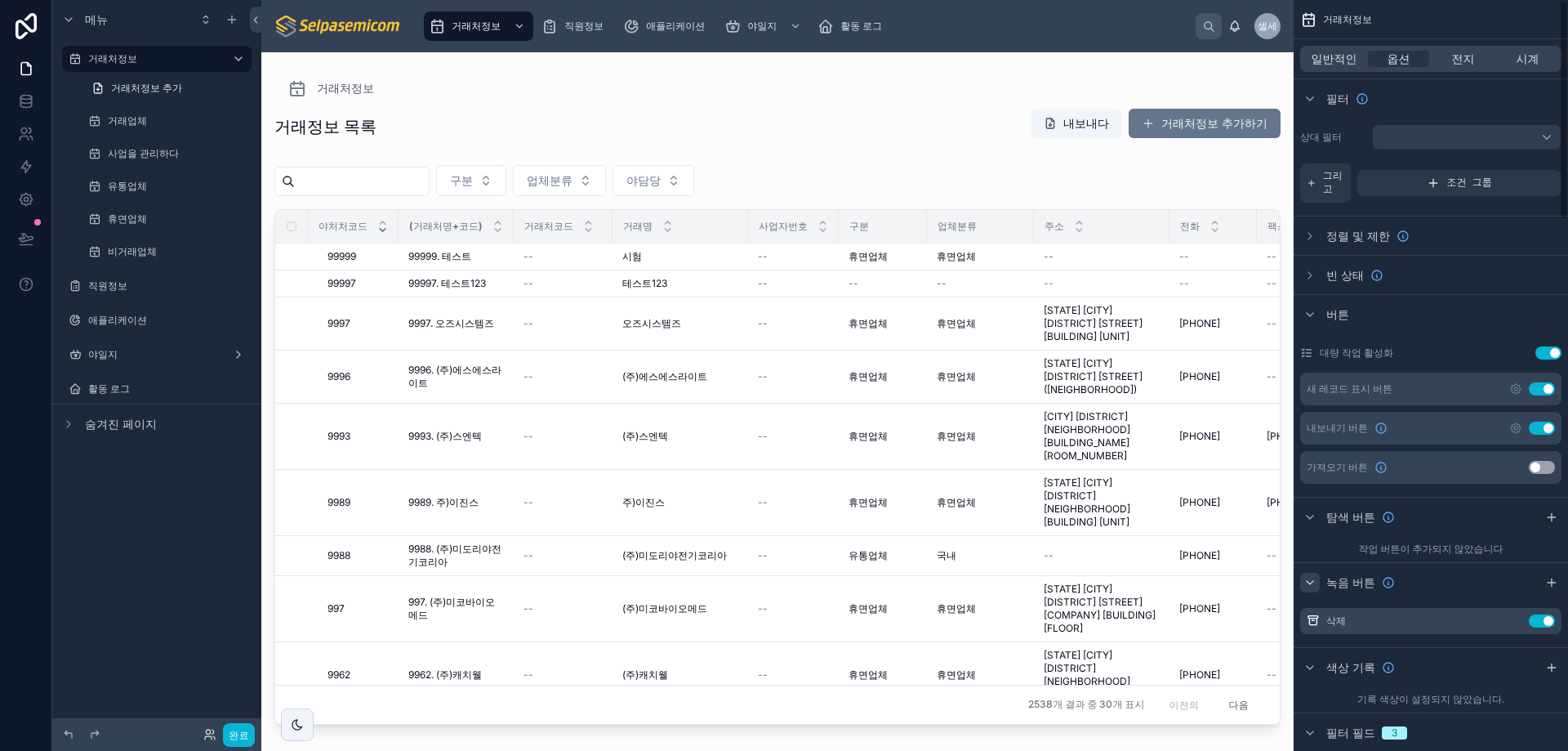 click at bounding box center (1310, 583) 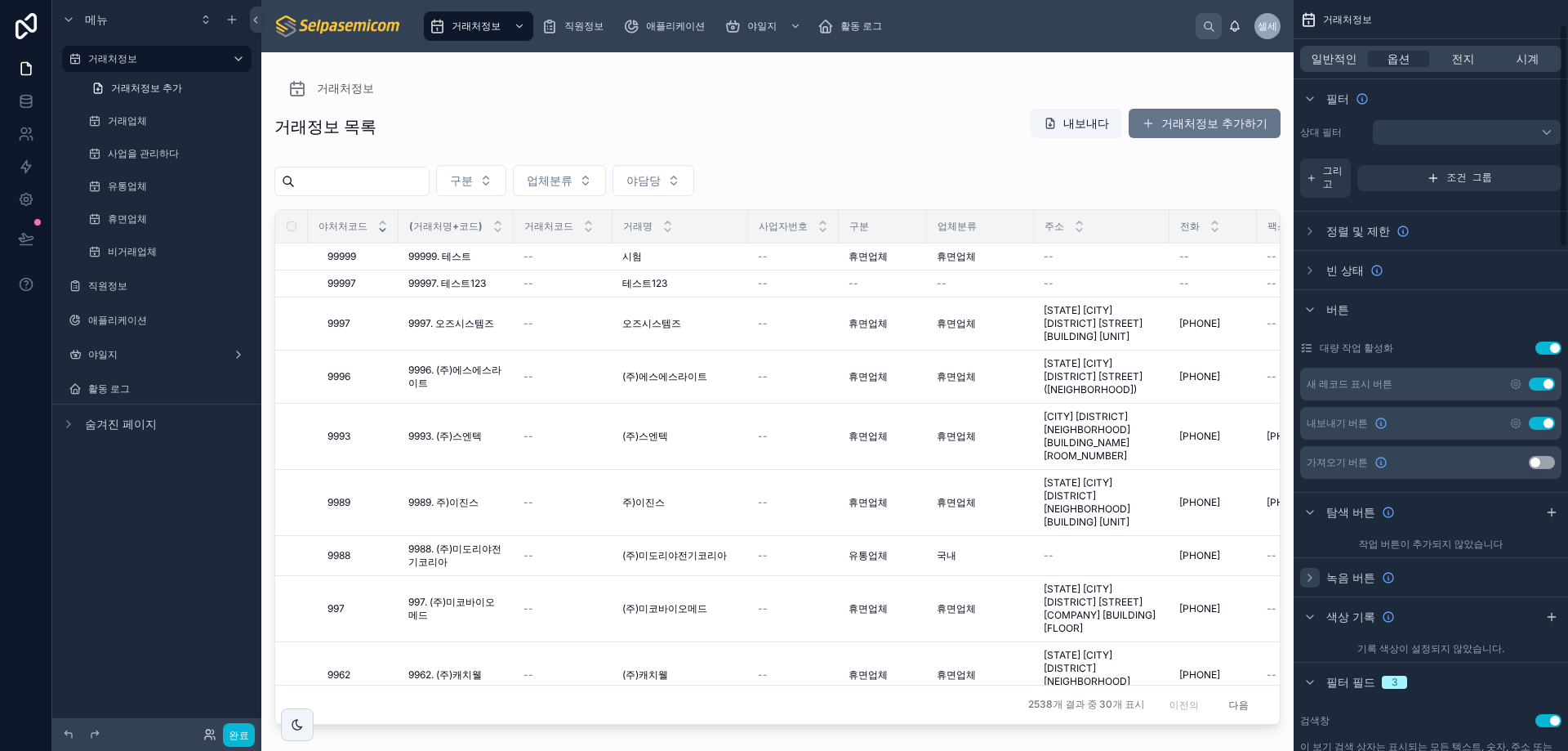 scroll, scrollTop: 82, scrollLeft: 0, axis: vertical 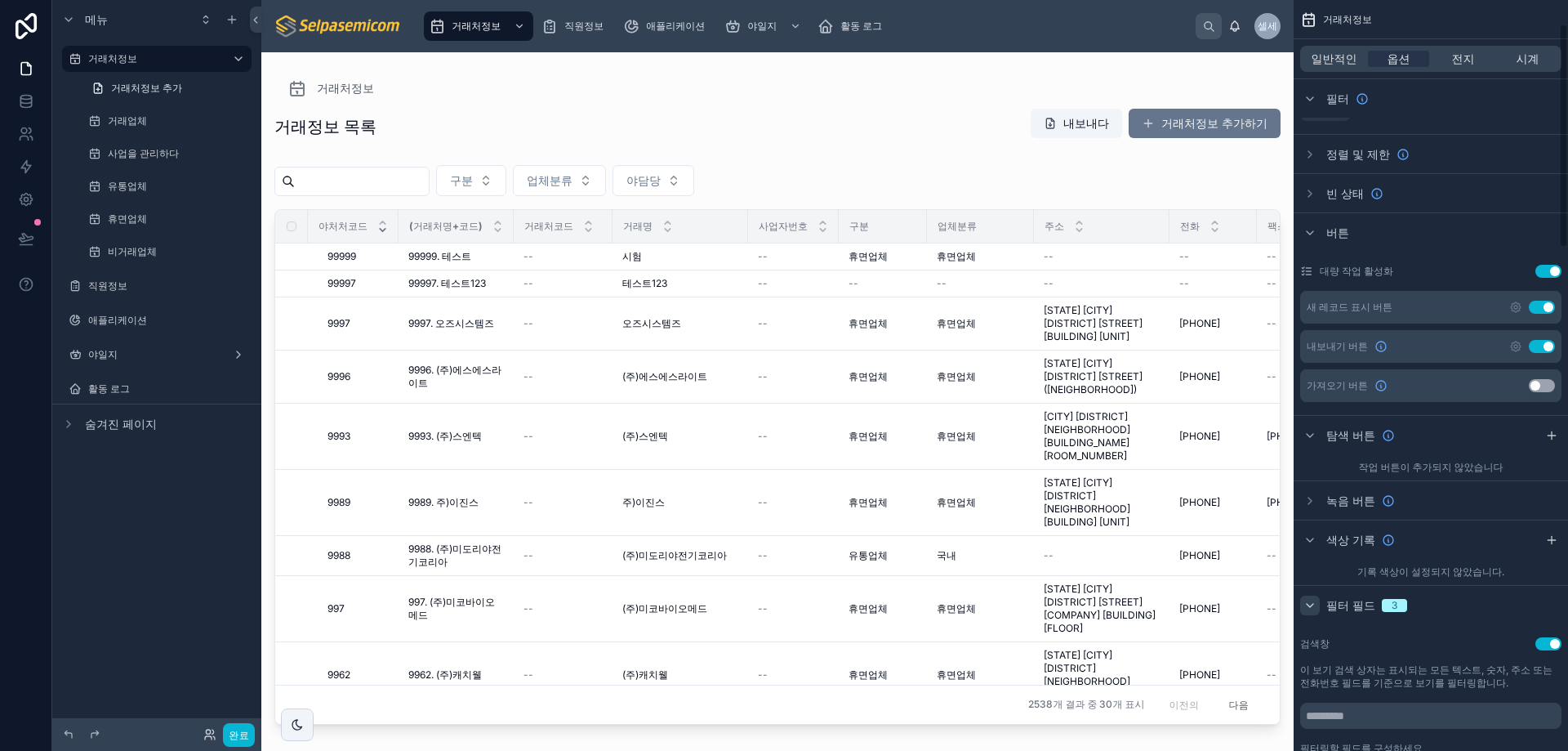 click 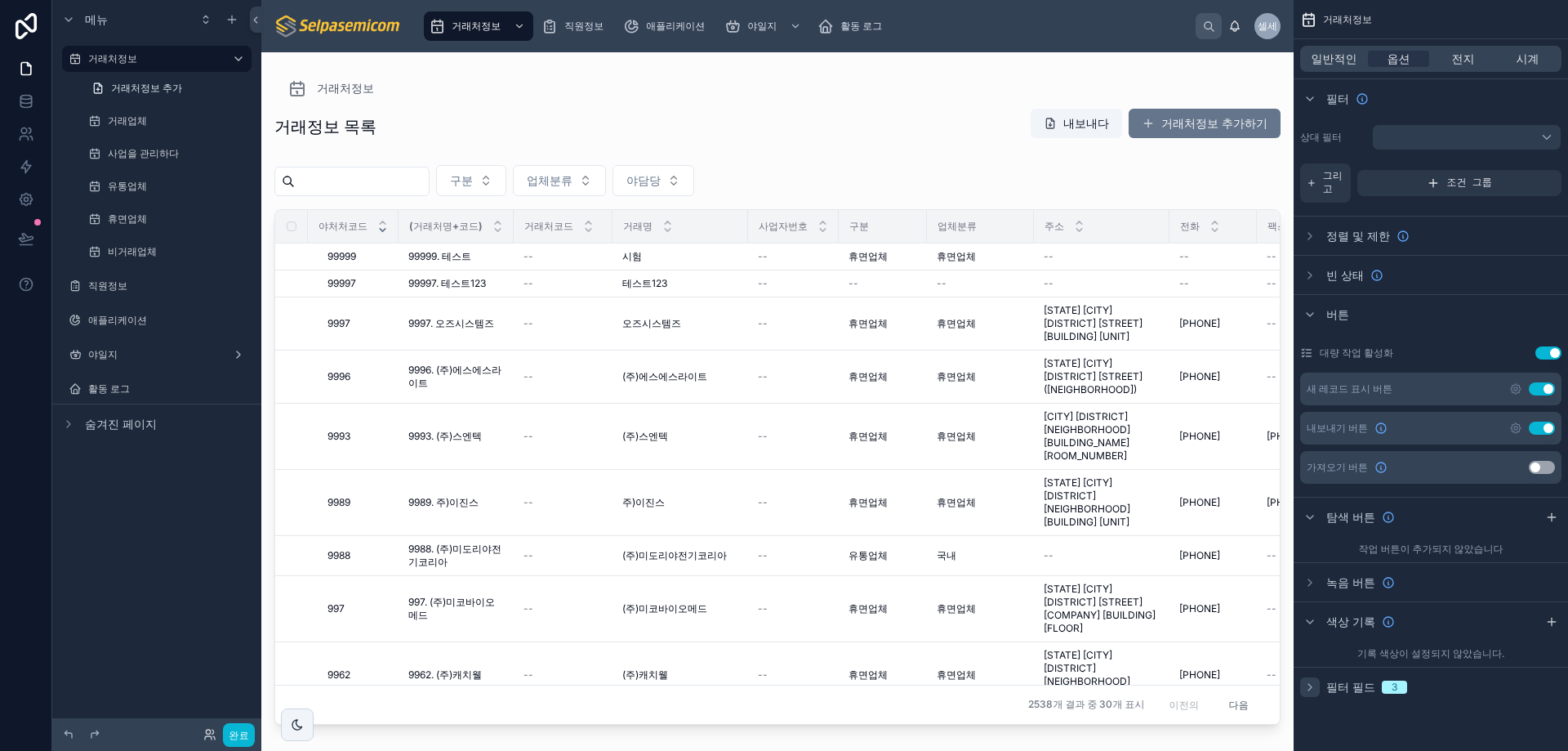 click on "버튼" at bounding box center [1325, 315] 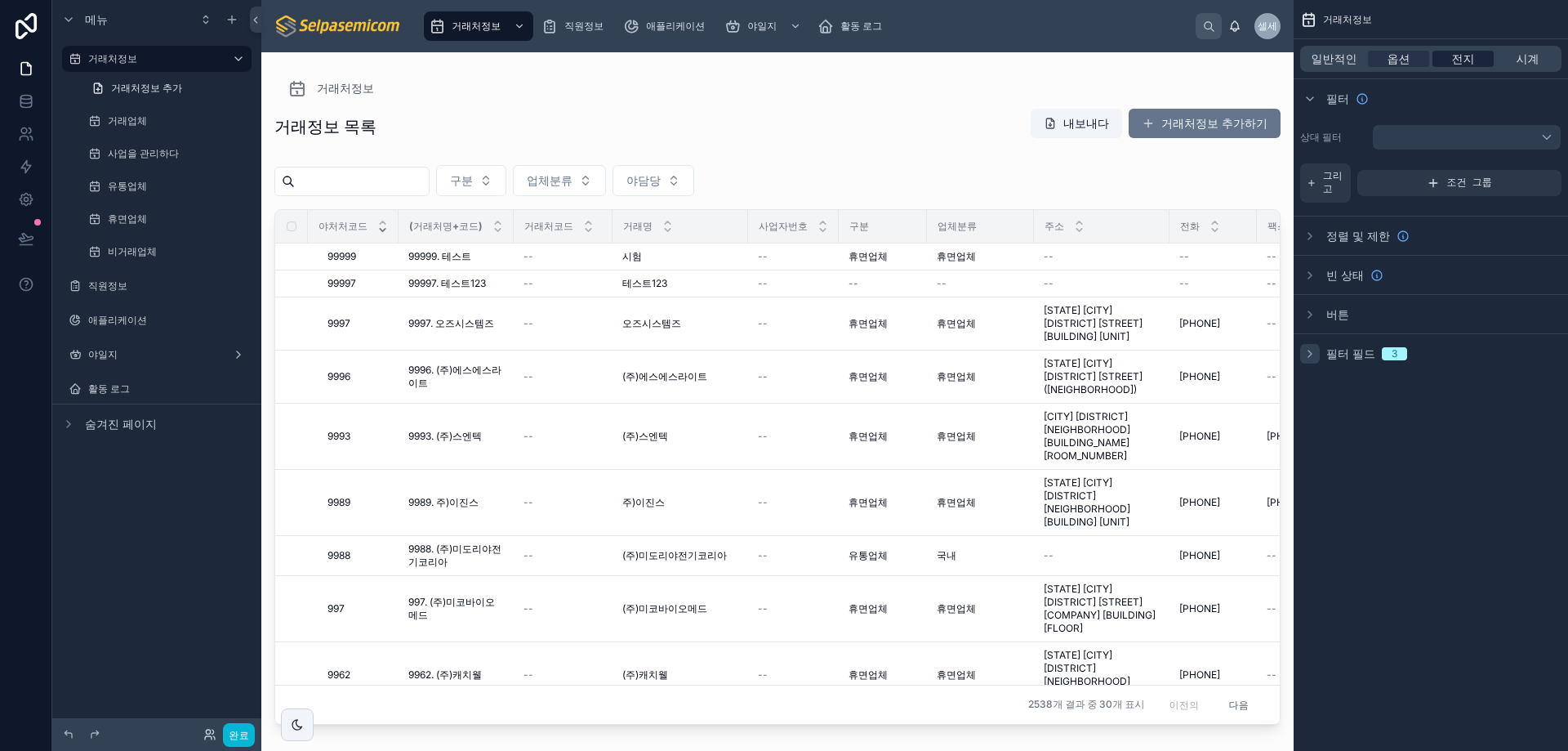 click on "전지" at bounding box center (1463, 58) 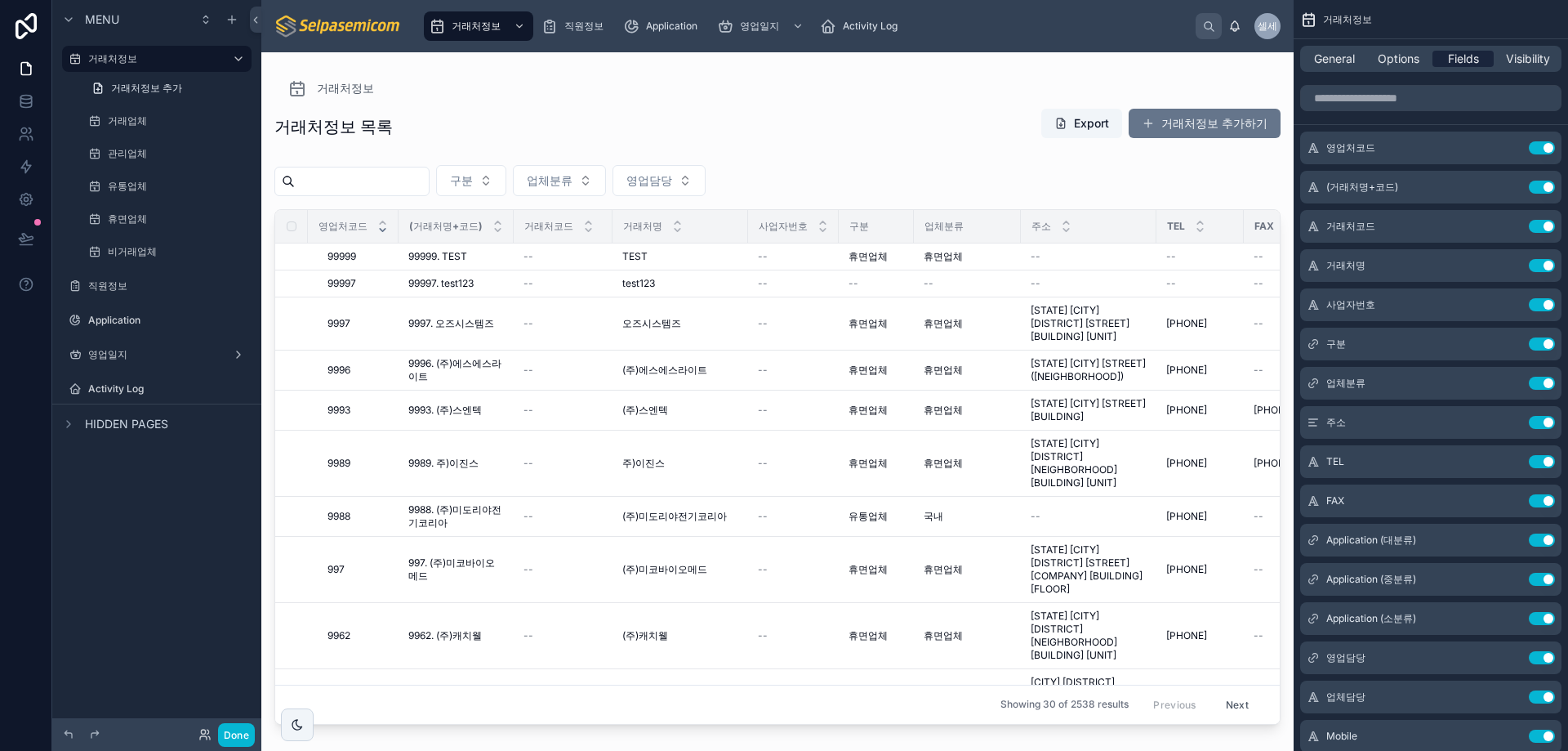 drag, startPoint x: 1065, startPoint y: 84, endPoint x: 1082, endPoint y: 78, distance: 18.027756 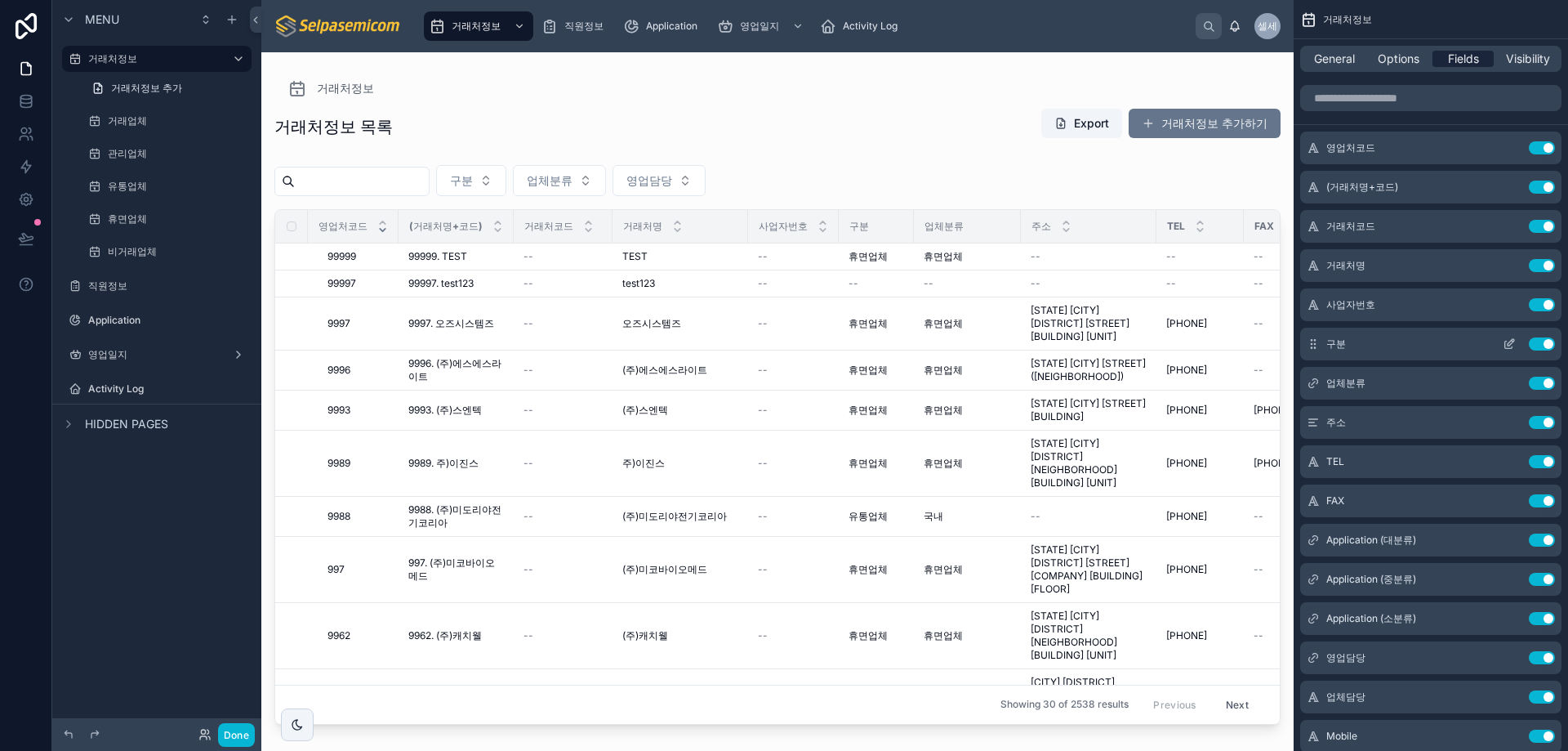 click 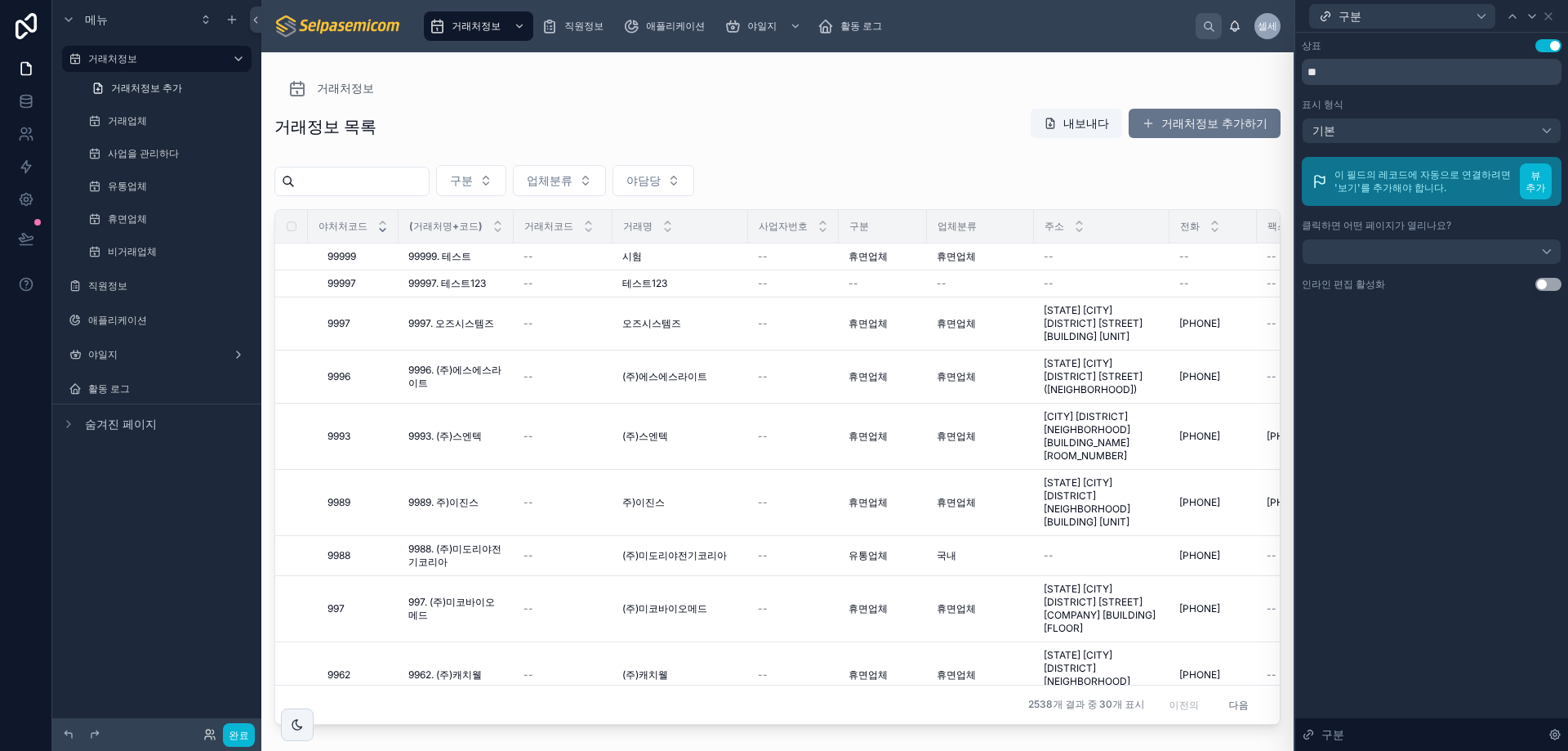 drag, startPoint x: 1368, startPoint y: 413, endPoint x: 1395, endPoint y: 344, distance: 74.09453 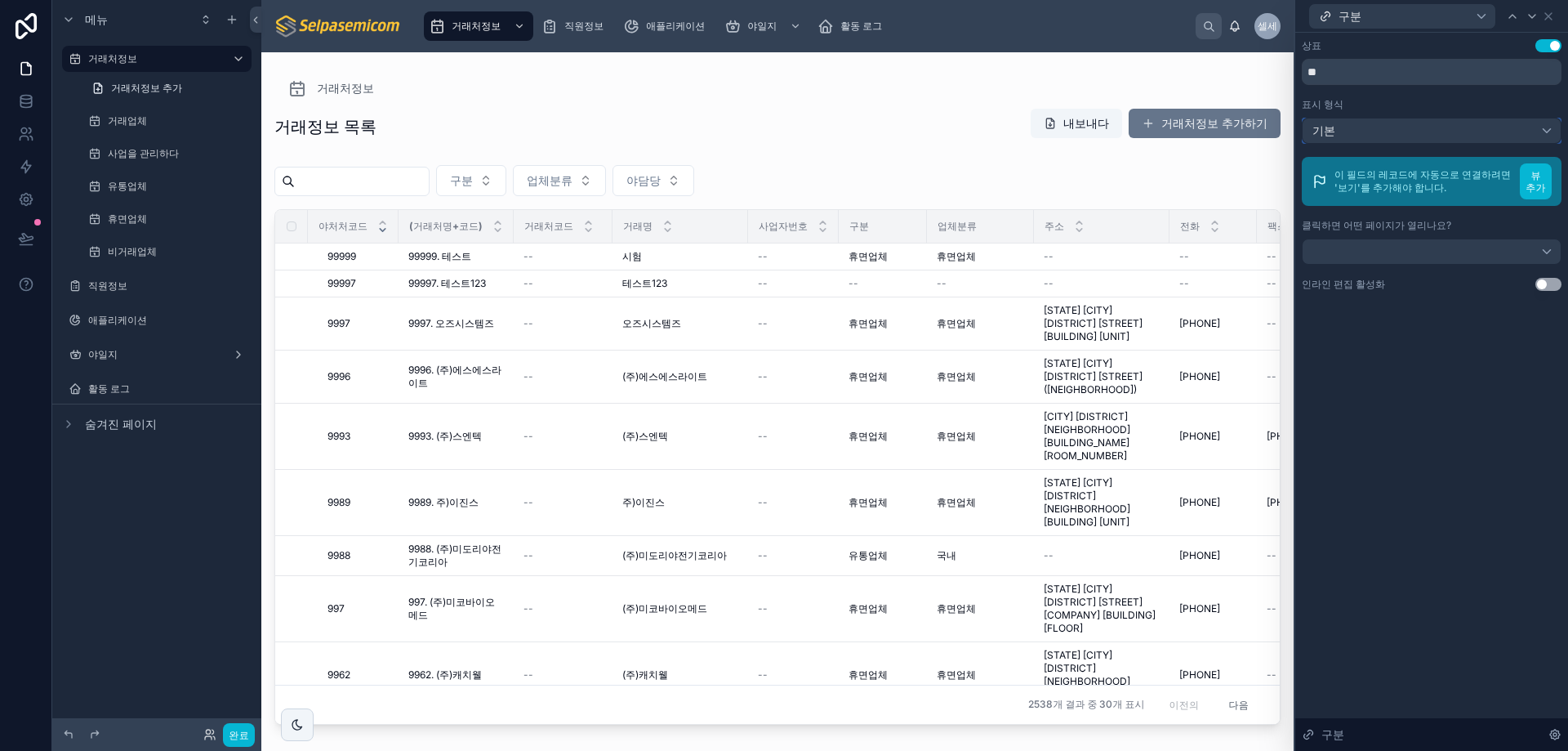 click on "기본" at bounding box center (1432, 131) 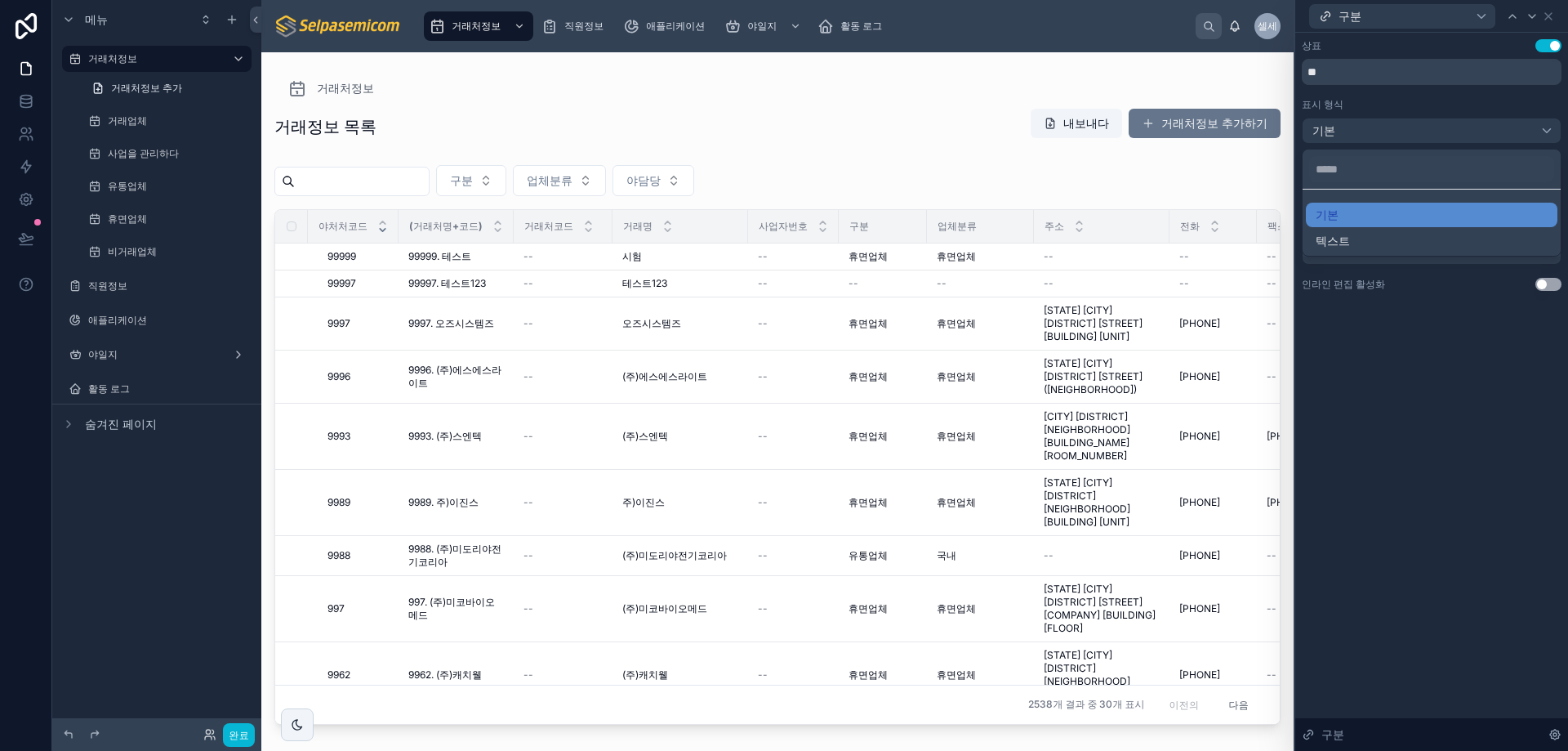 click at bounding box center (1432, 375) 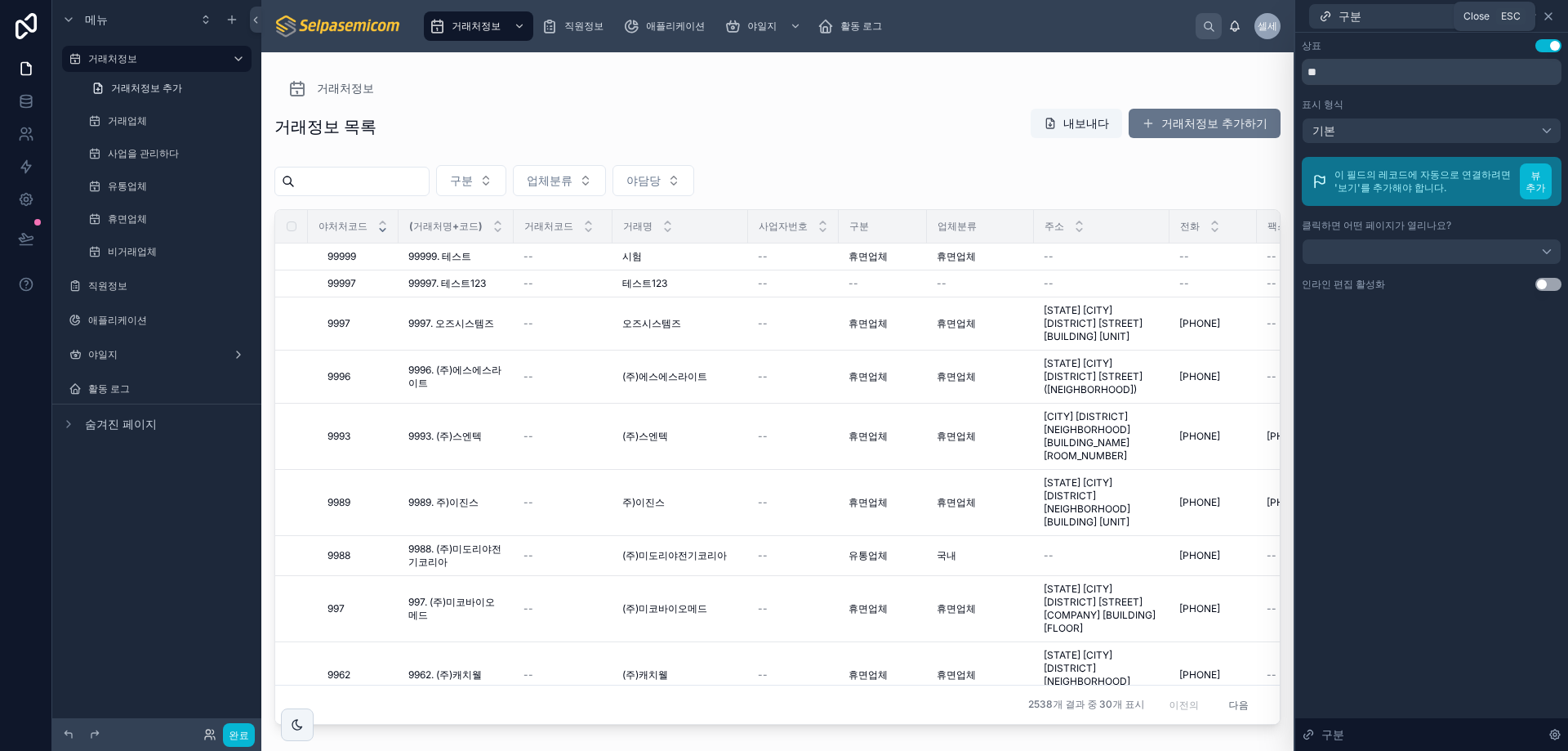 click 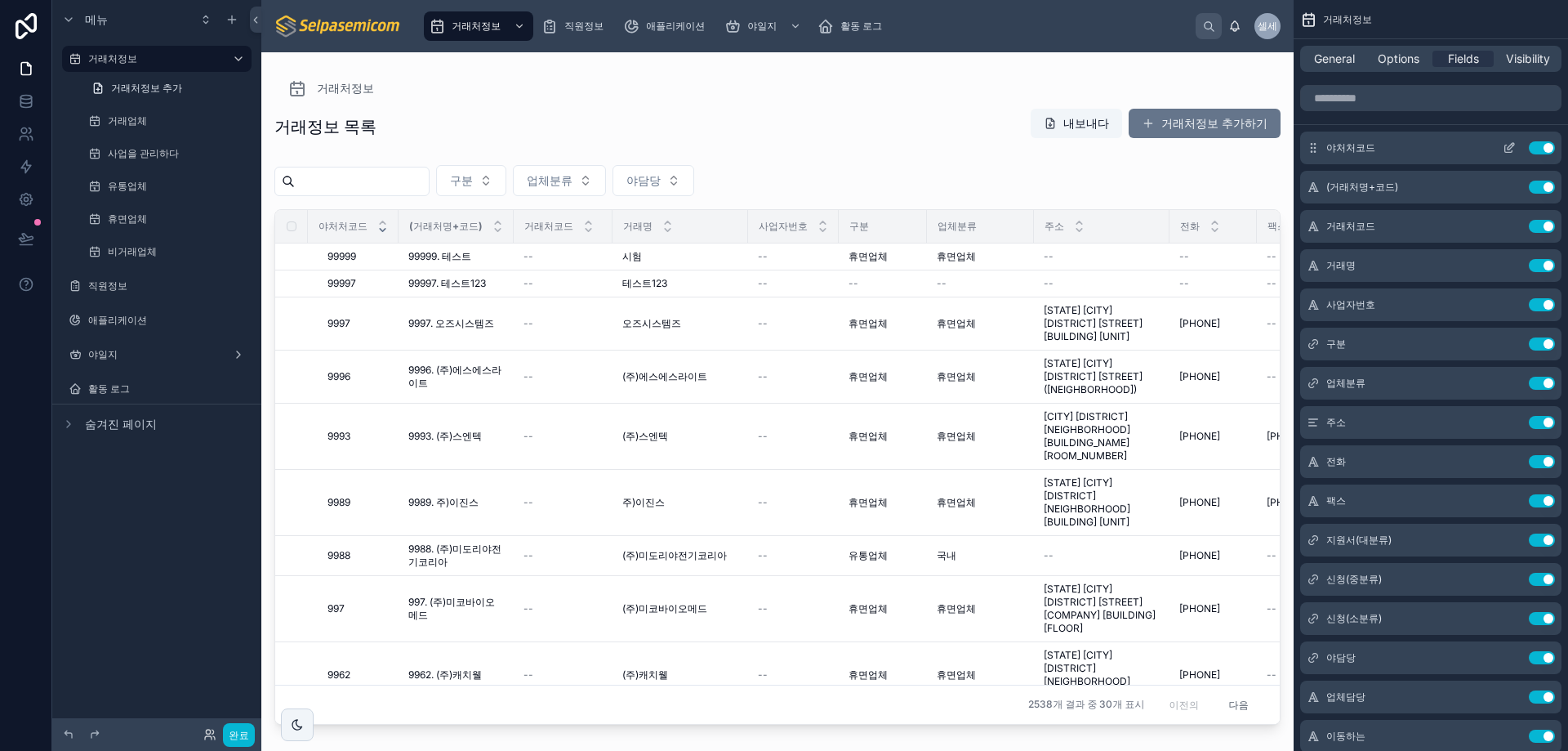 drag, startPoint x: 846, startPoint y: 128, endPoint x: 1549, endPoint y: 141, distance: 703.1202 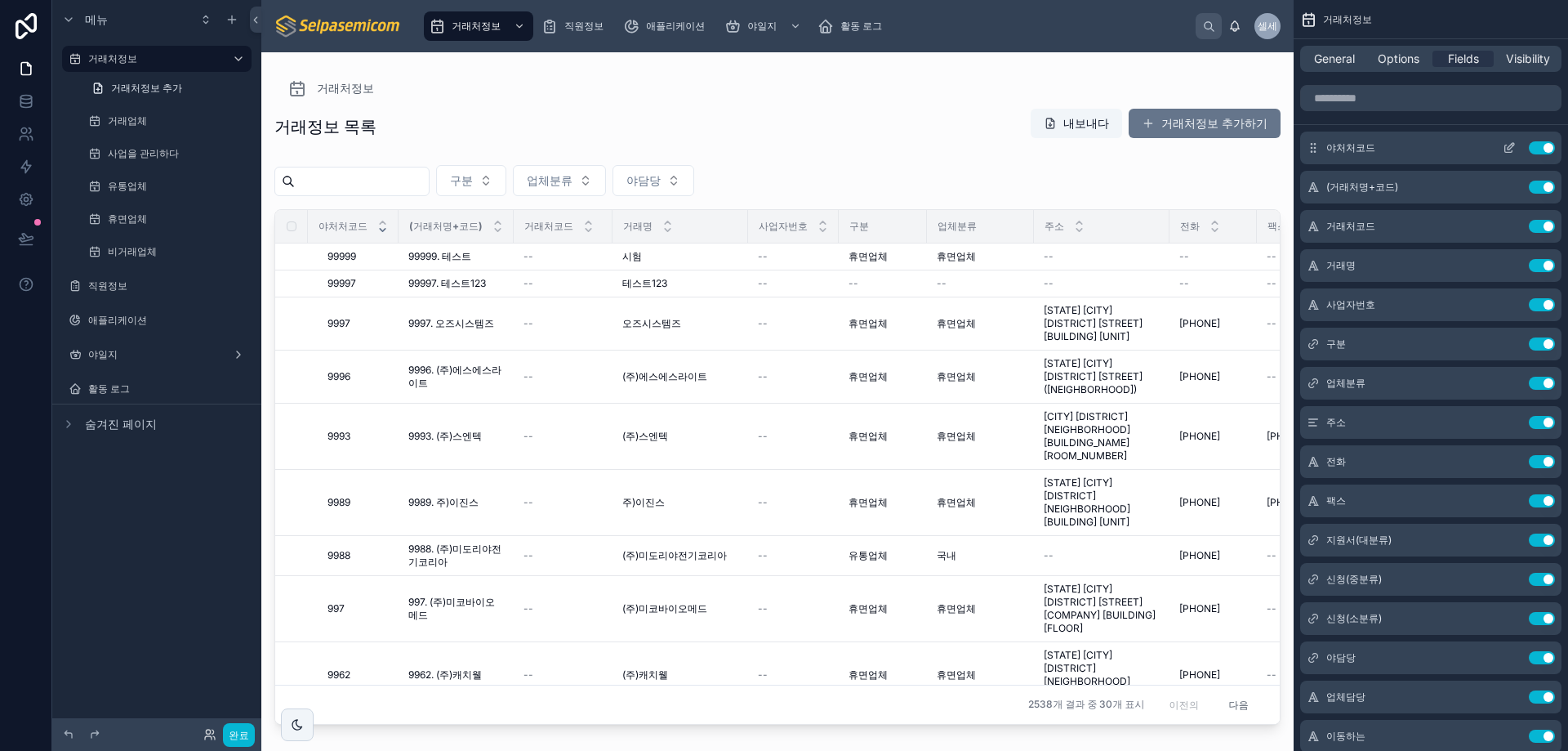 click on "거래정보 목록 내보내다 거래처정보 추가하기" at bounding box center [777, 127] 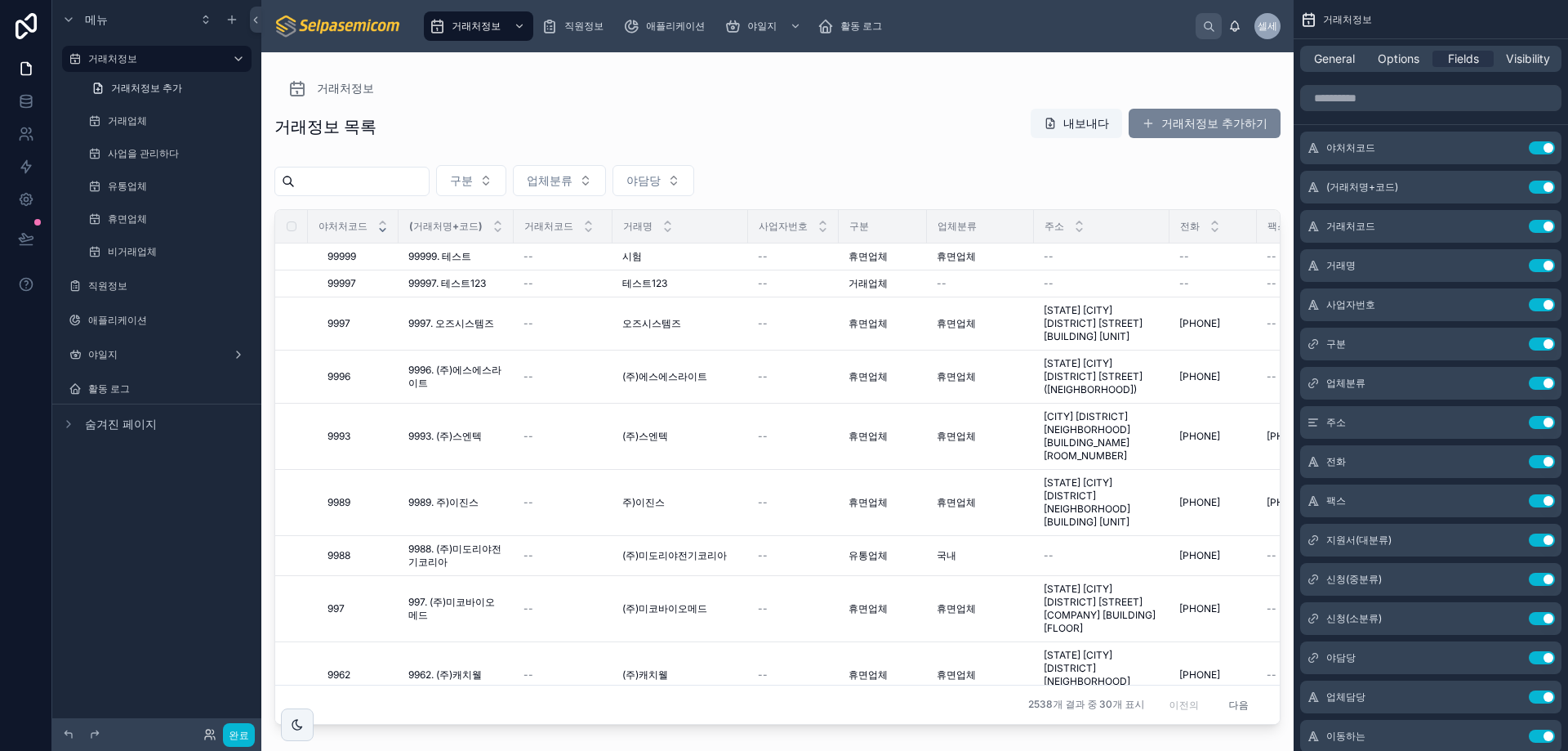 click on "거래처정보 추가하기" at bounding box center [1214, 123] 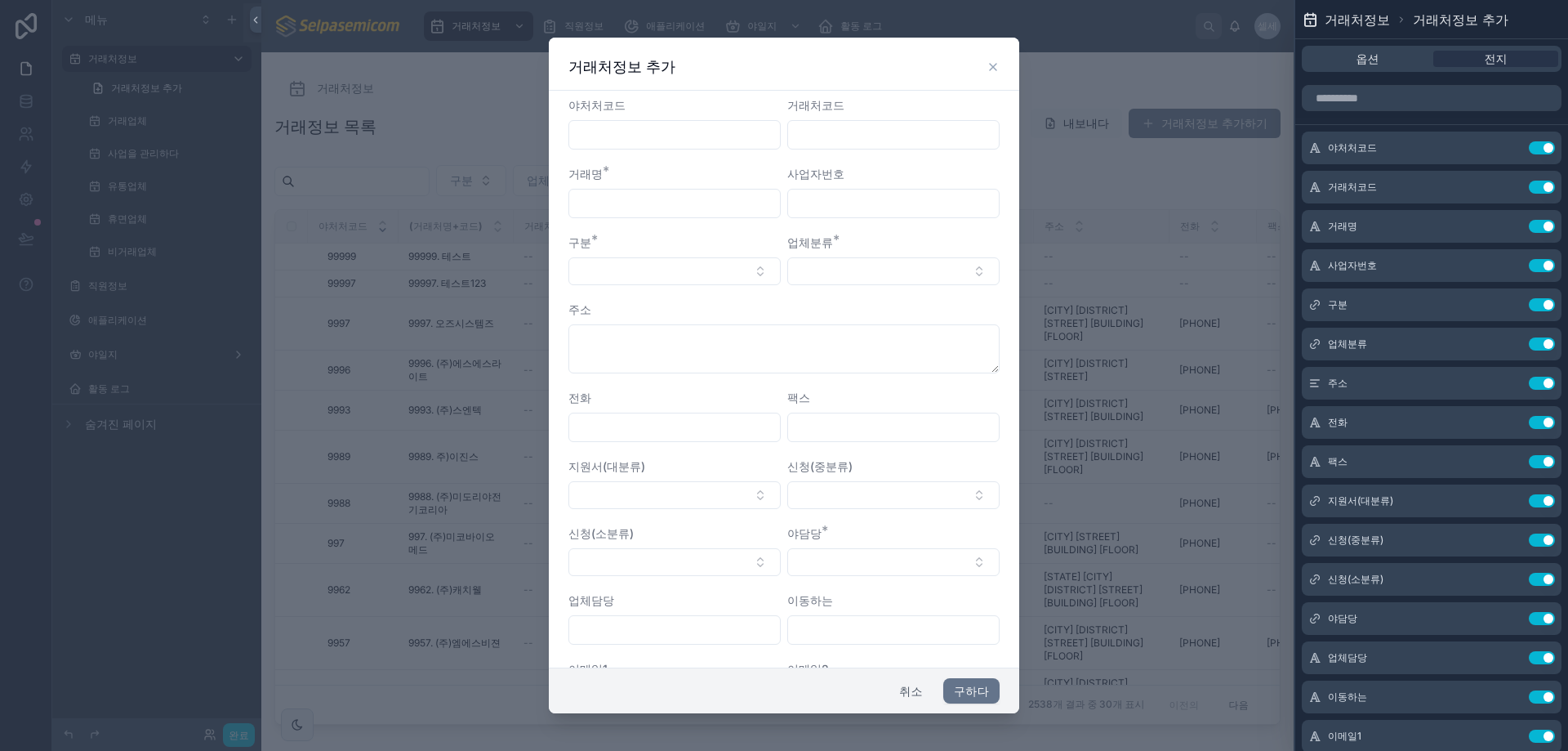 scroll, scrollTop: 0, scrollLeft: 0, axis: both 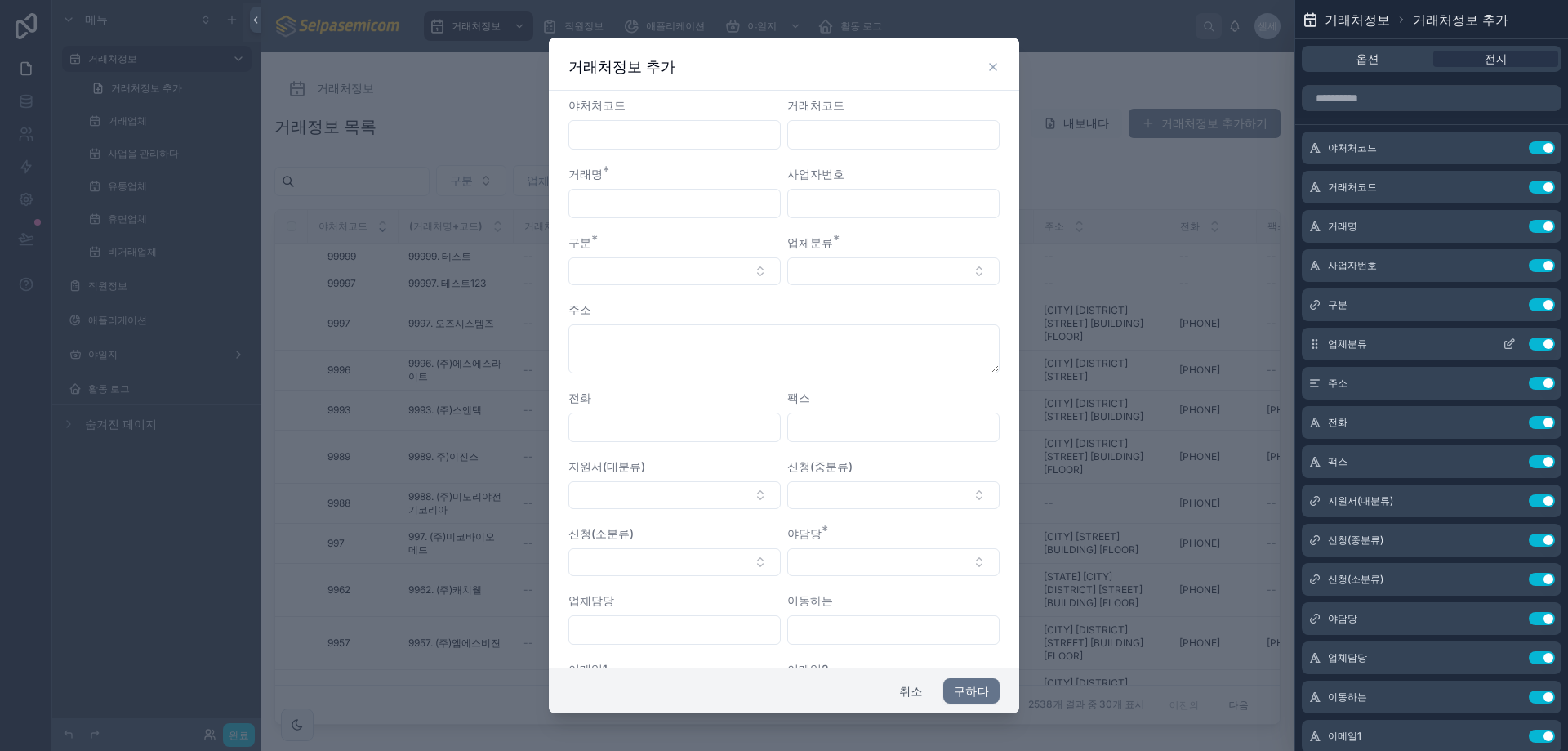click 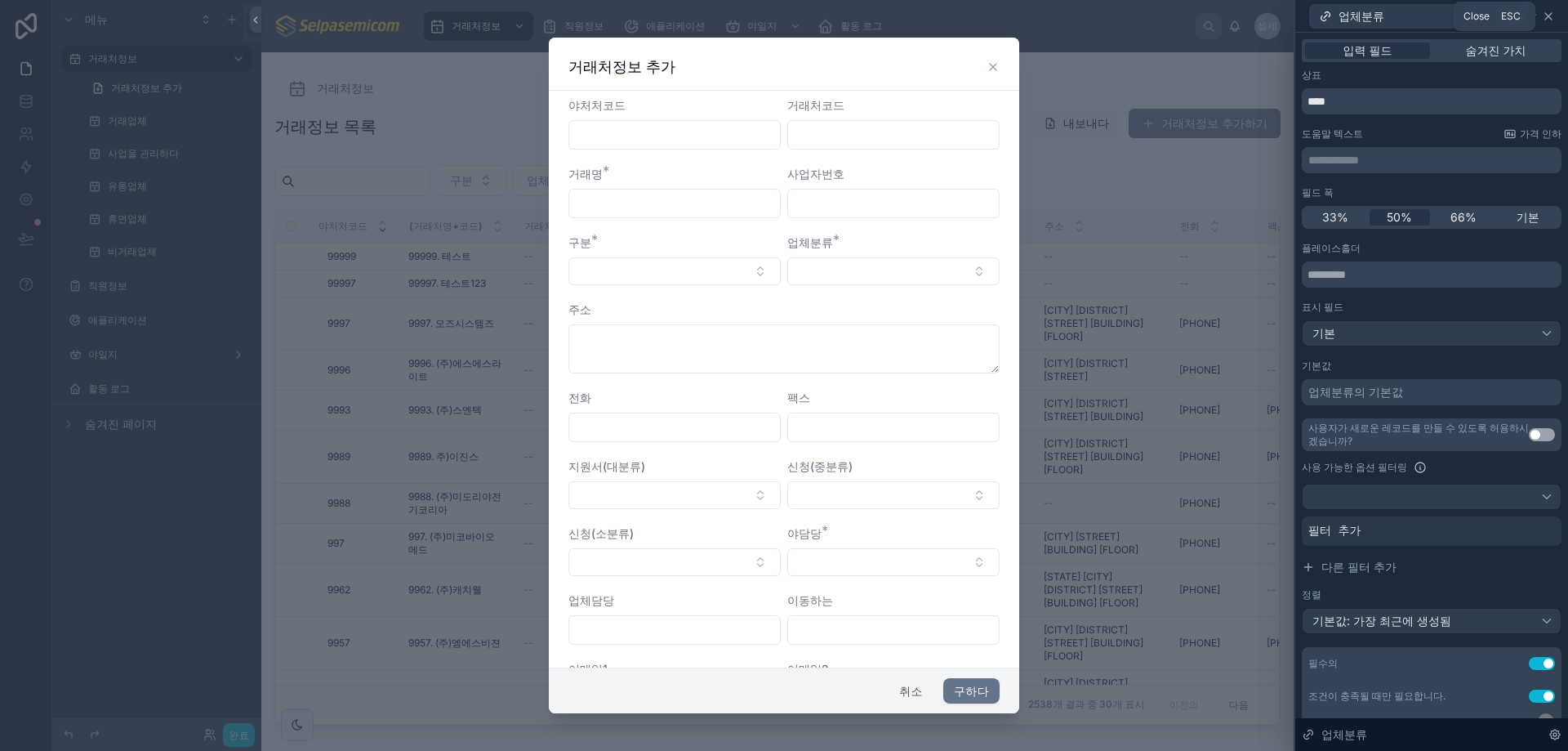 click 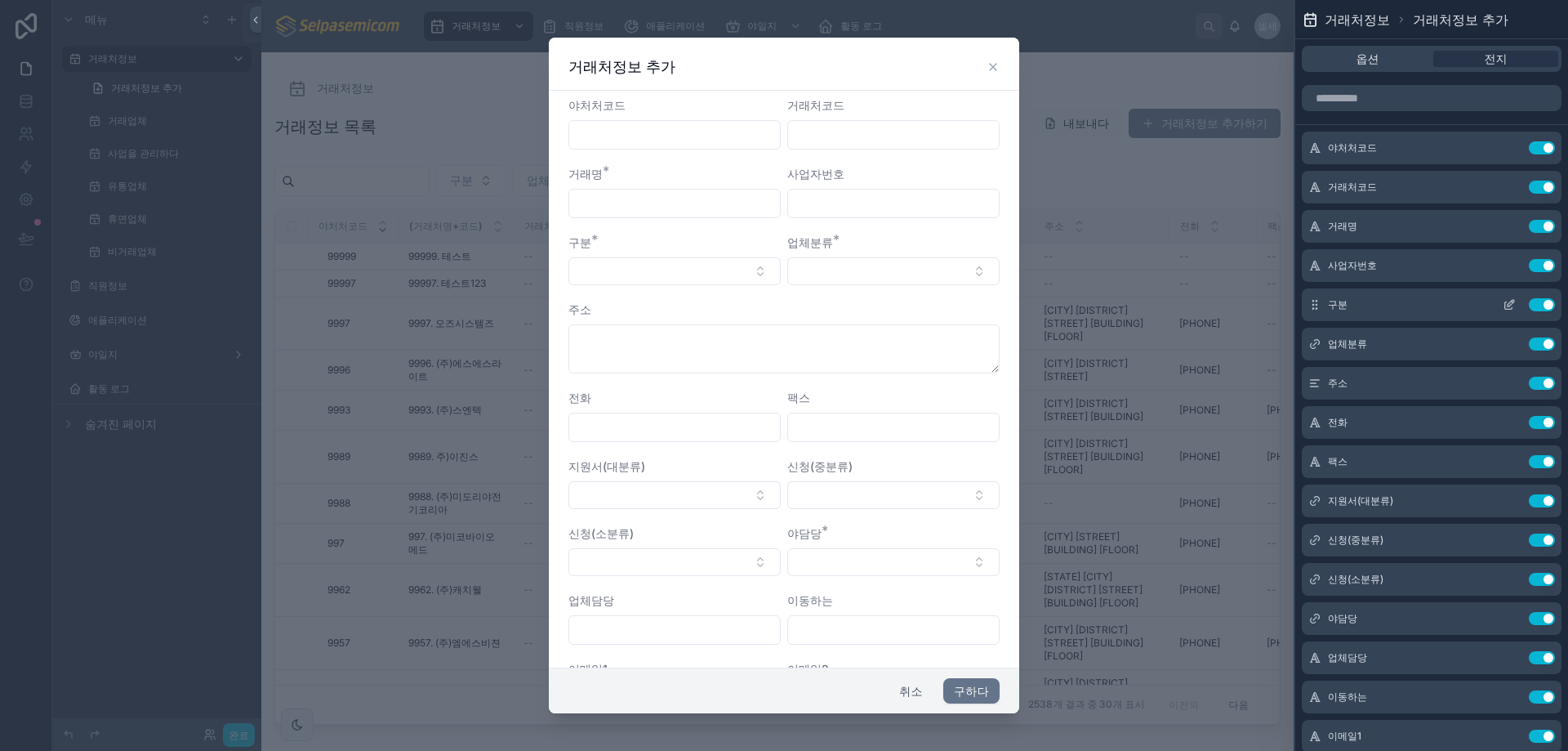click 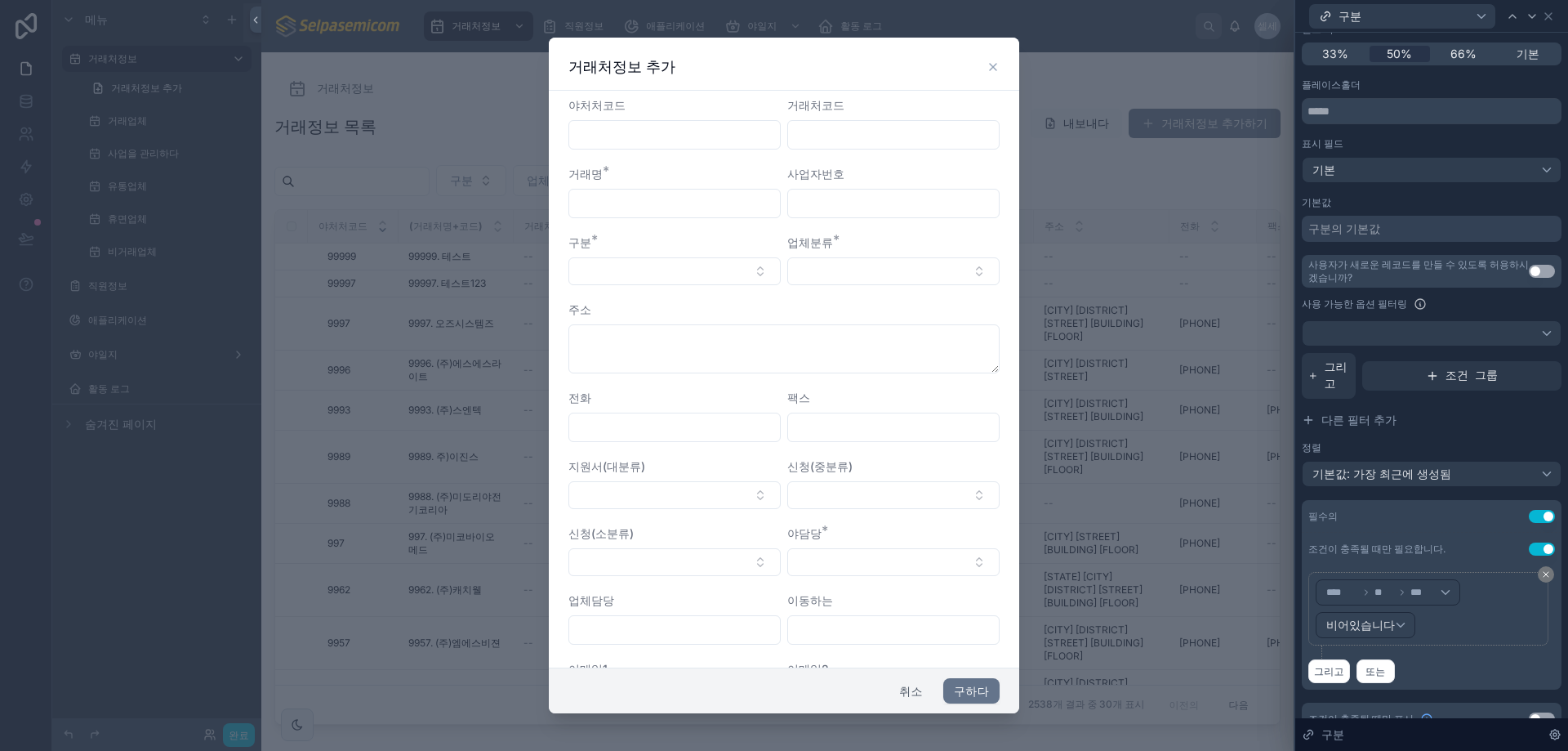 scroll, scrollTop: 187, scrollLeft: 0, axis: vertical 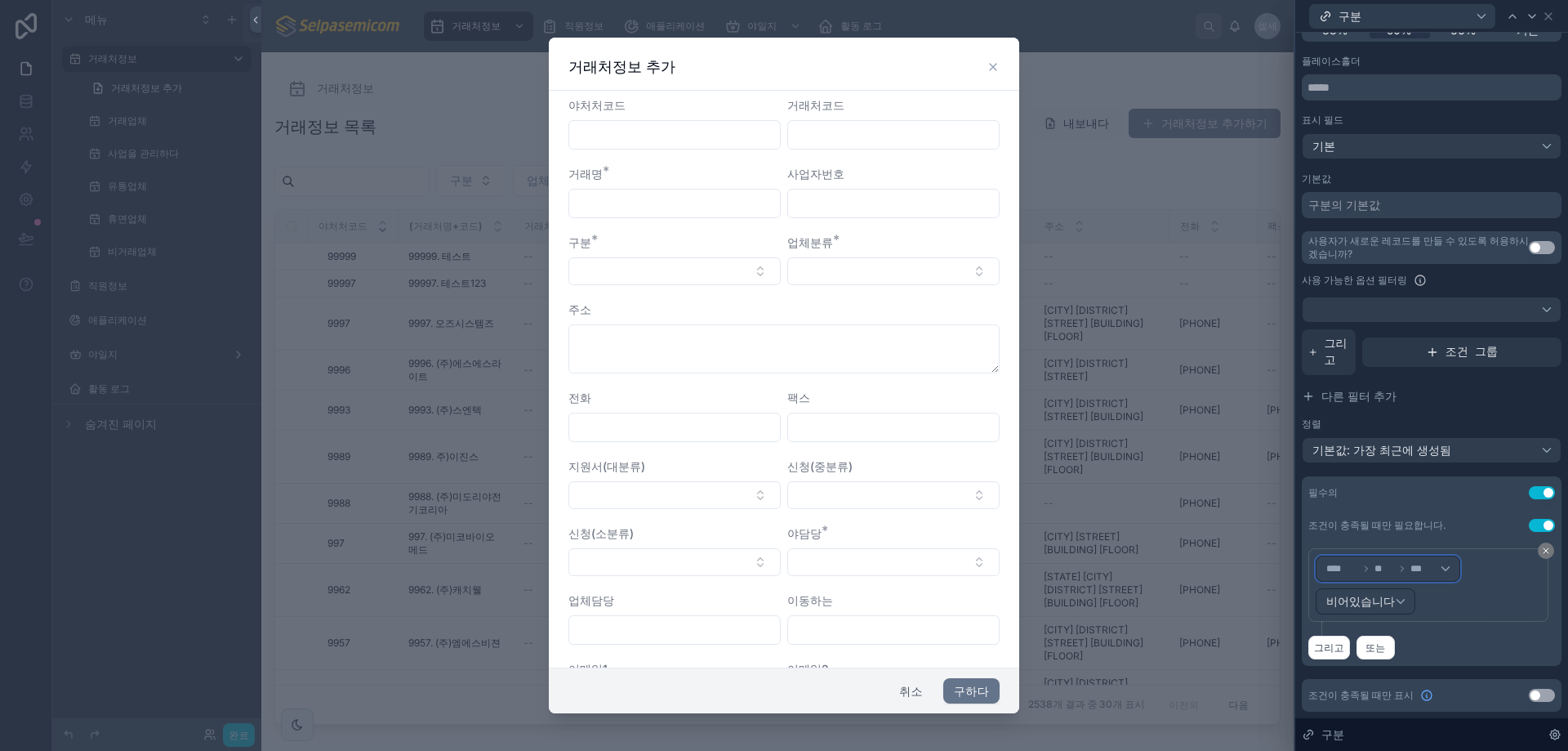 click on "**** ** ***" at bounding box center [1388, 569] 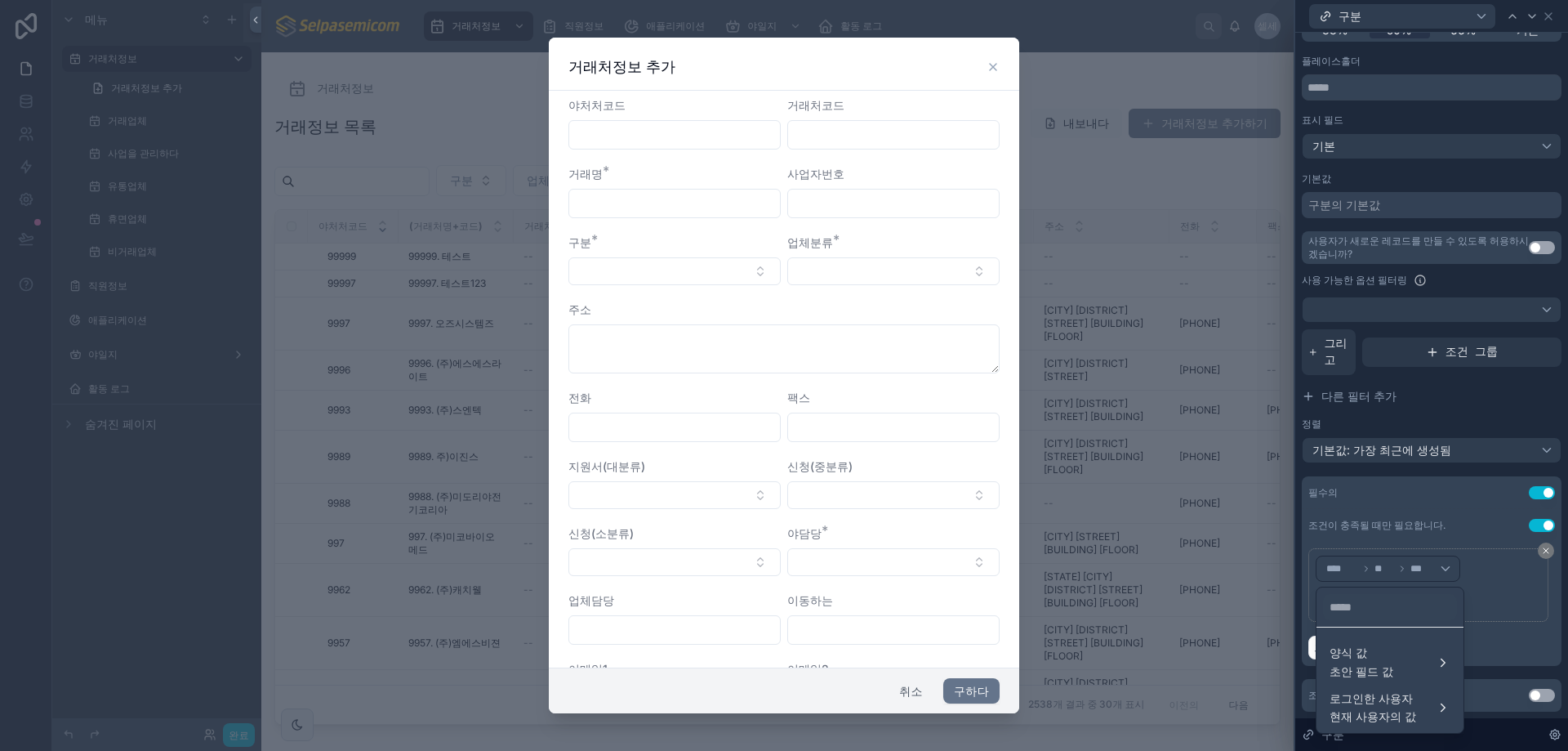 click at bounding box center [1432, 375] 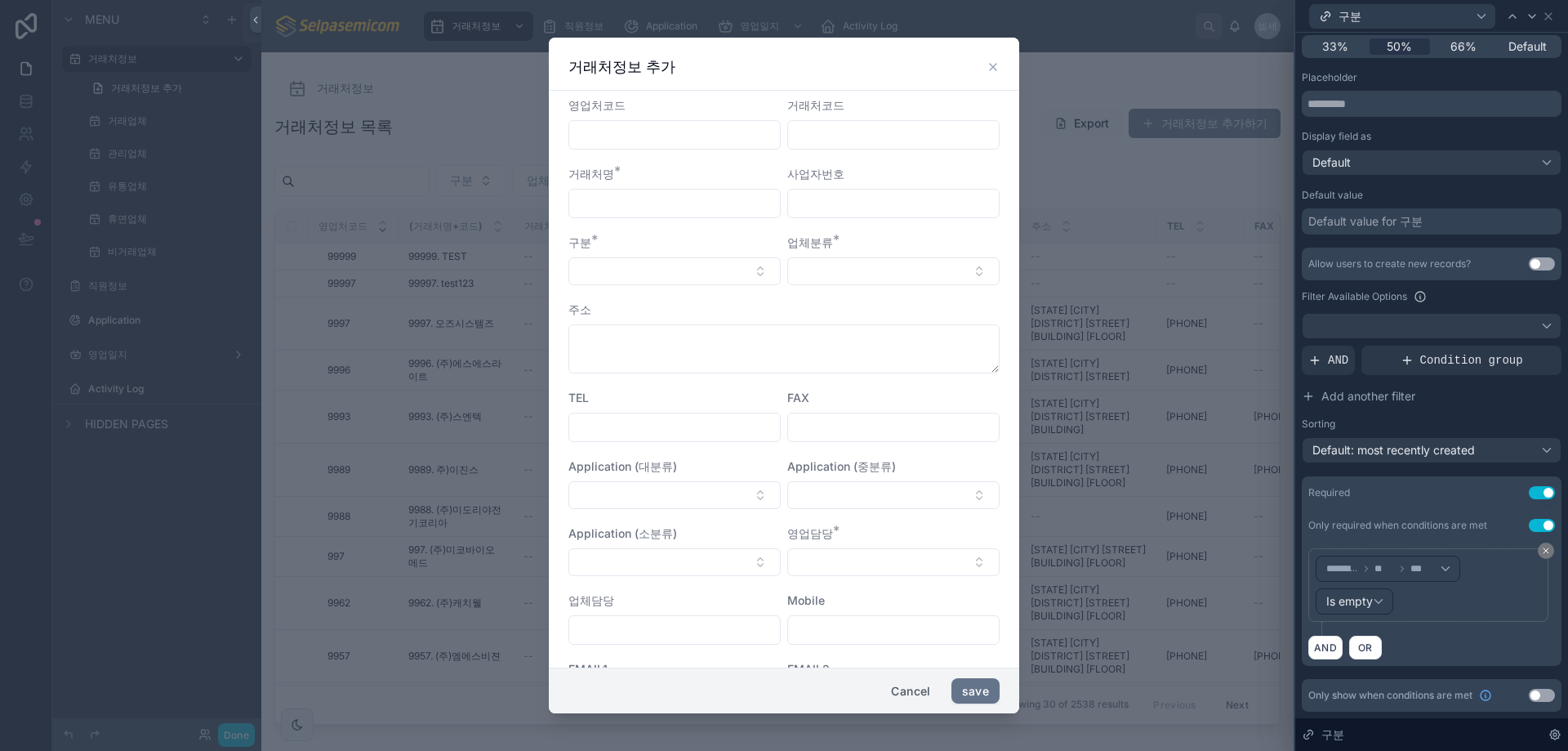 scroll, scrollTop: 171, scrollLeft: 0, axis: vertical 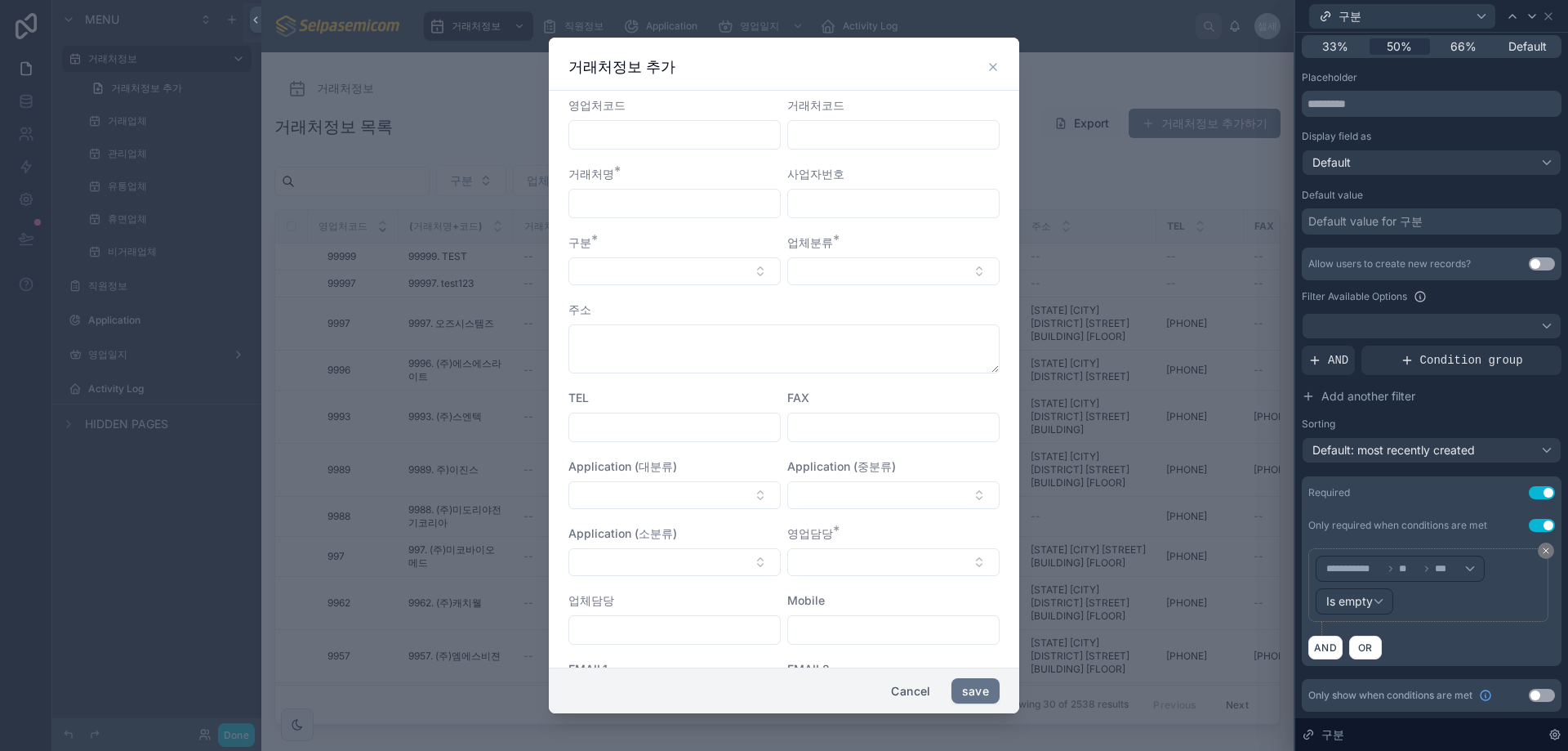 click on "Allow users to create new records? Use setting Filter Available Options   AND Condition group Add another filter Sorting Default: most recently created" at bounding box center [1432, 355] 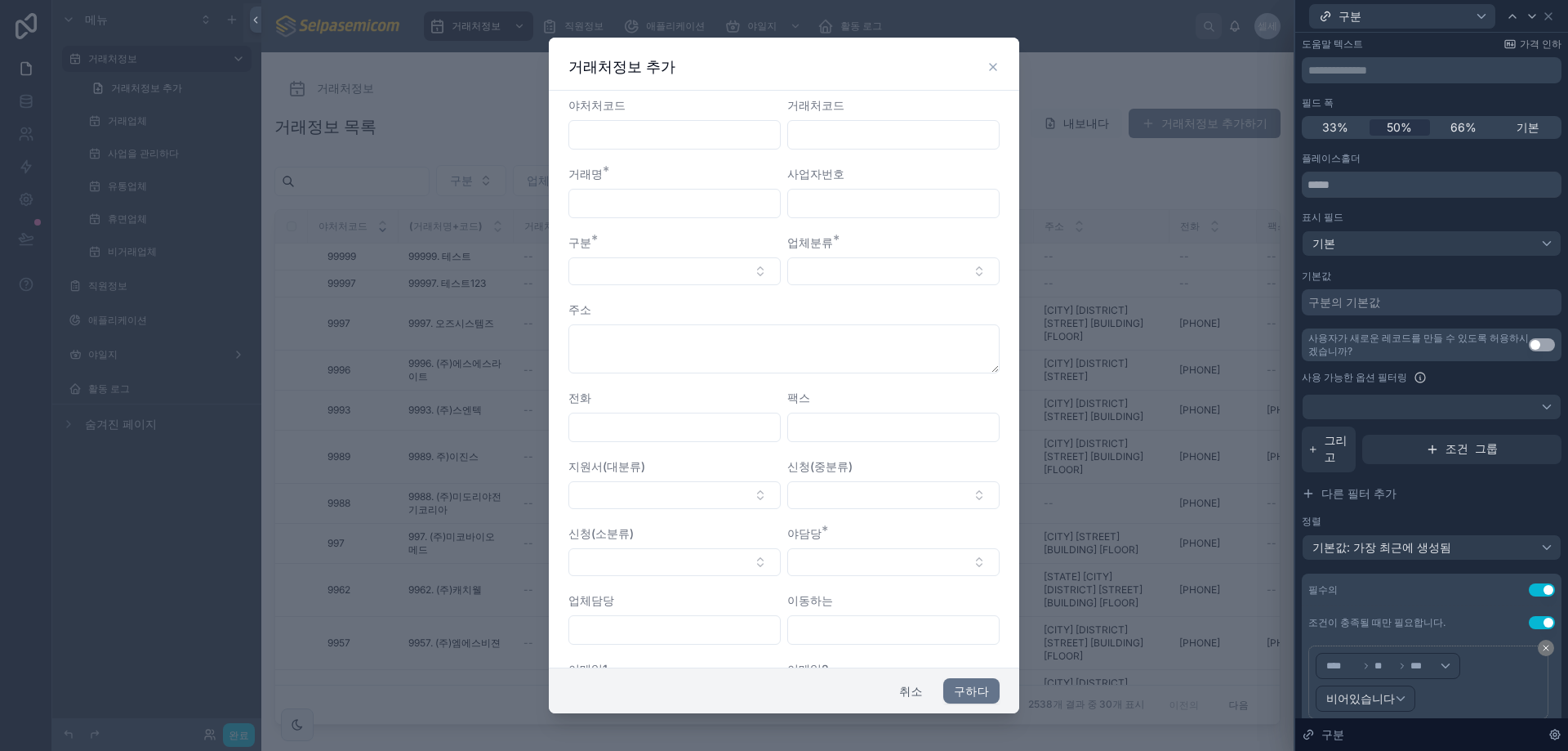 scroll, scrollTop: 0, scrollLeft: 0, axis: both 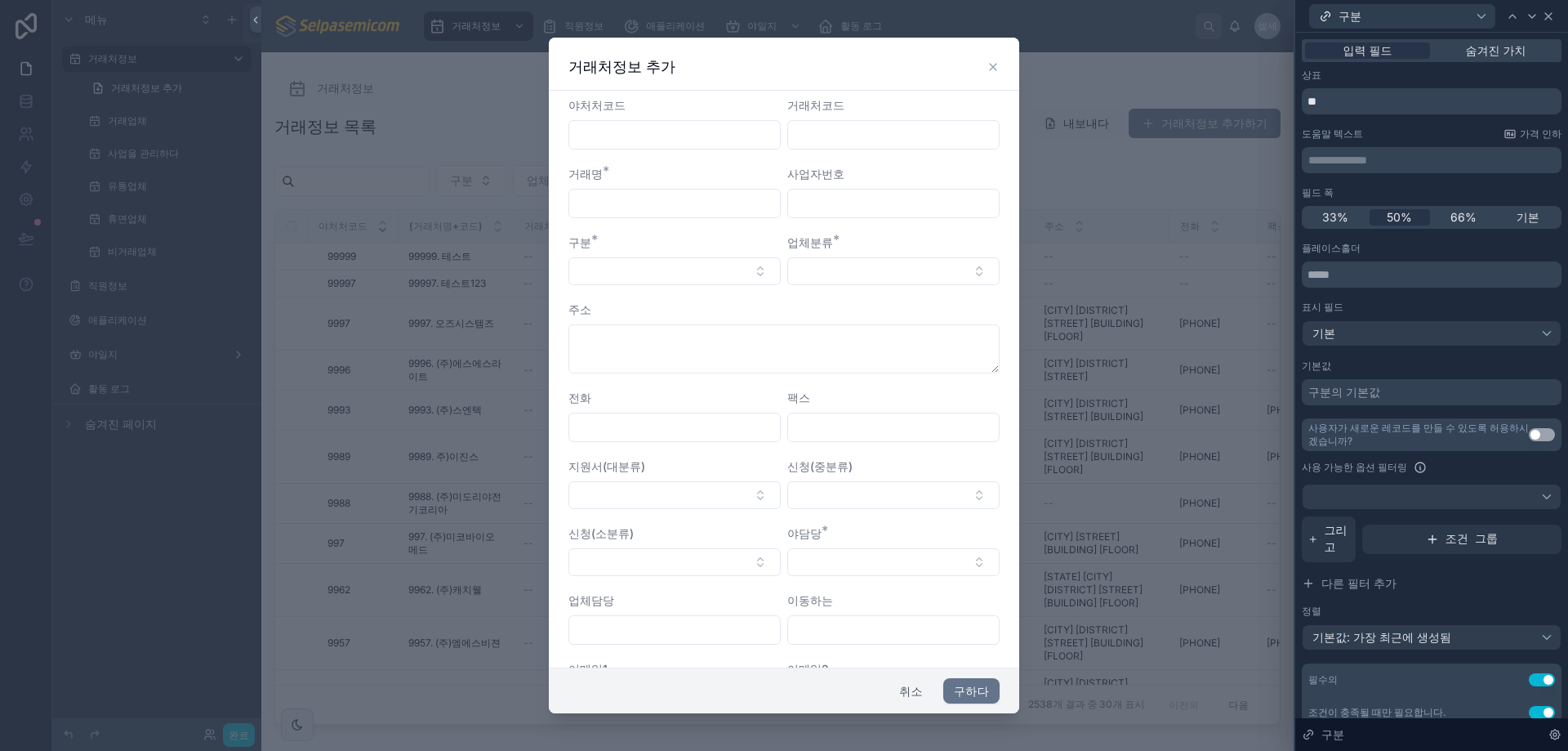 click 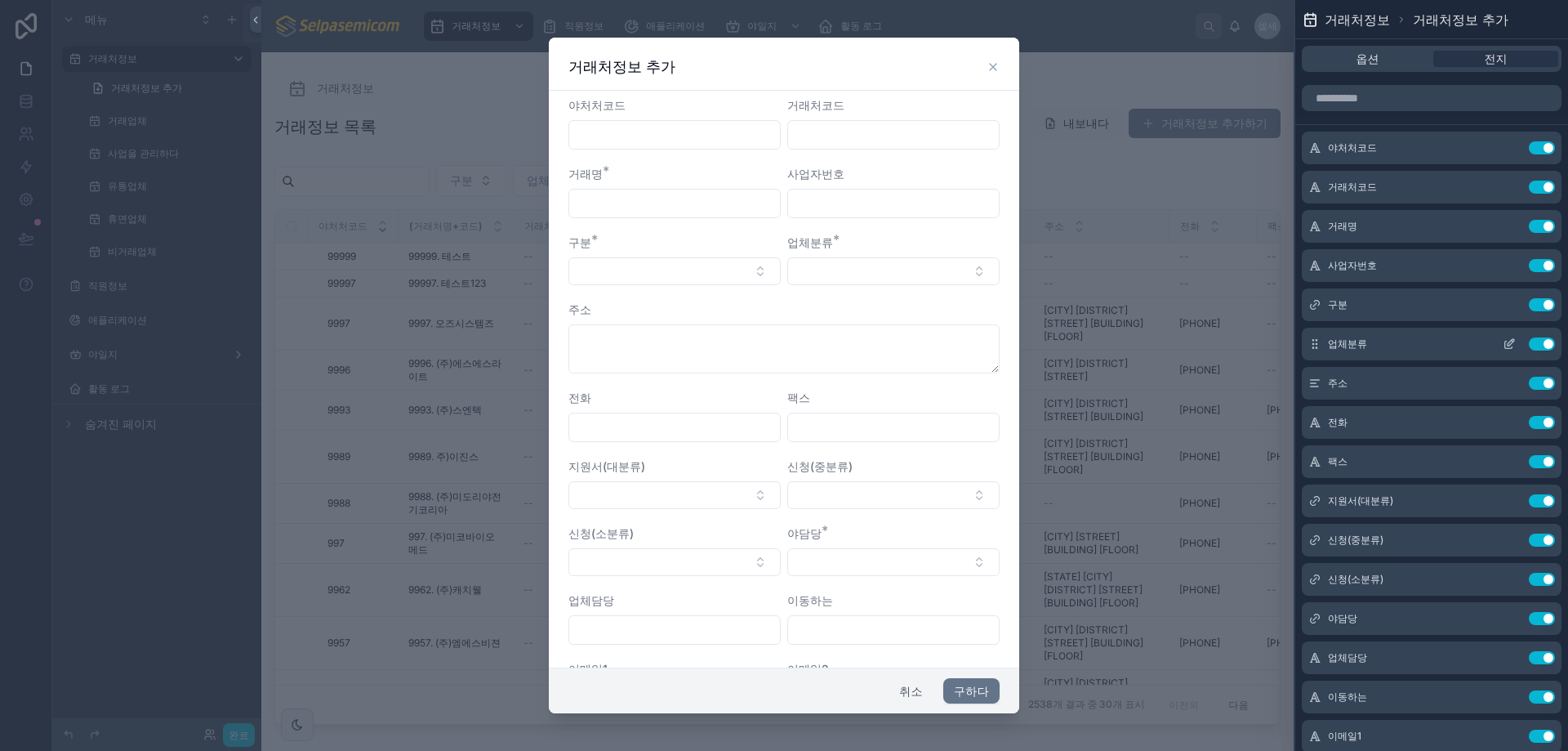 click 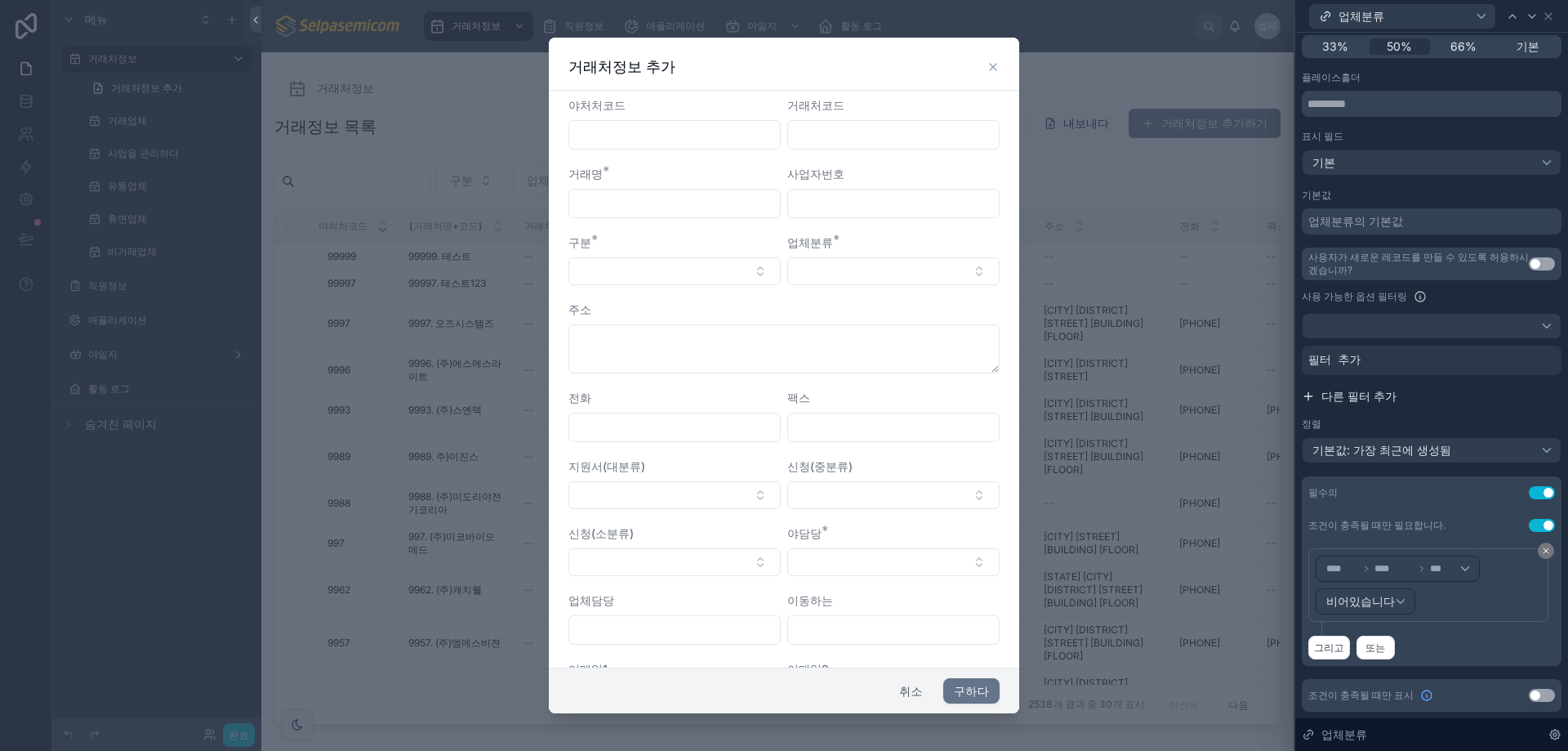 scroll, scrollTop: 0, scrollLeft: 0, axis: both 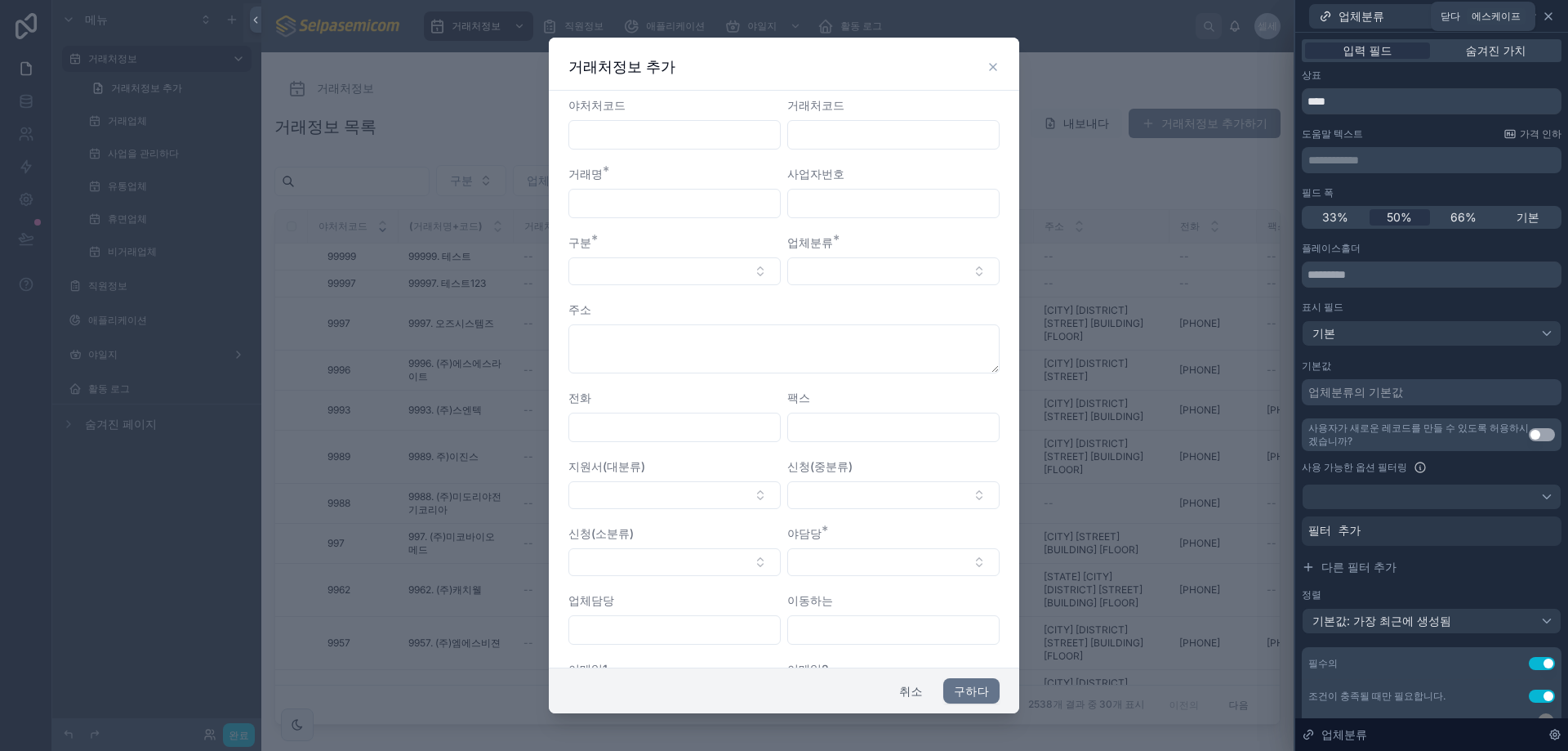 click 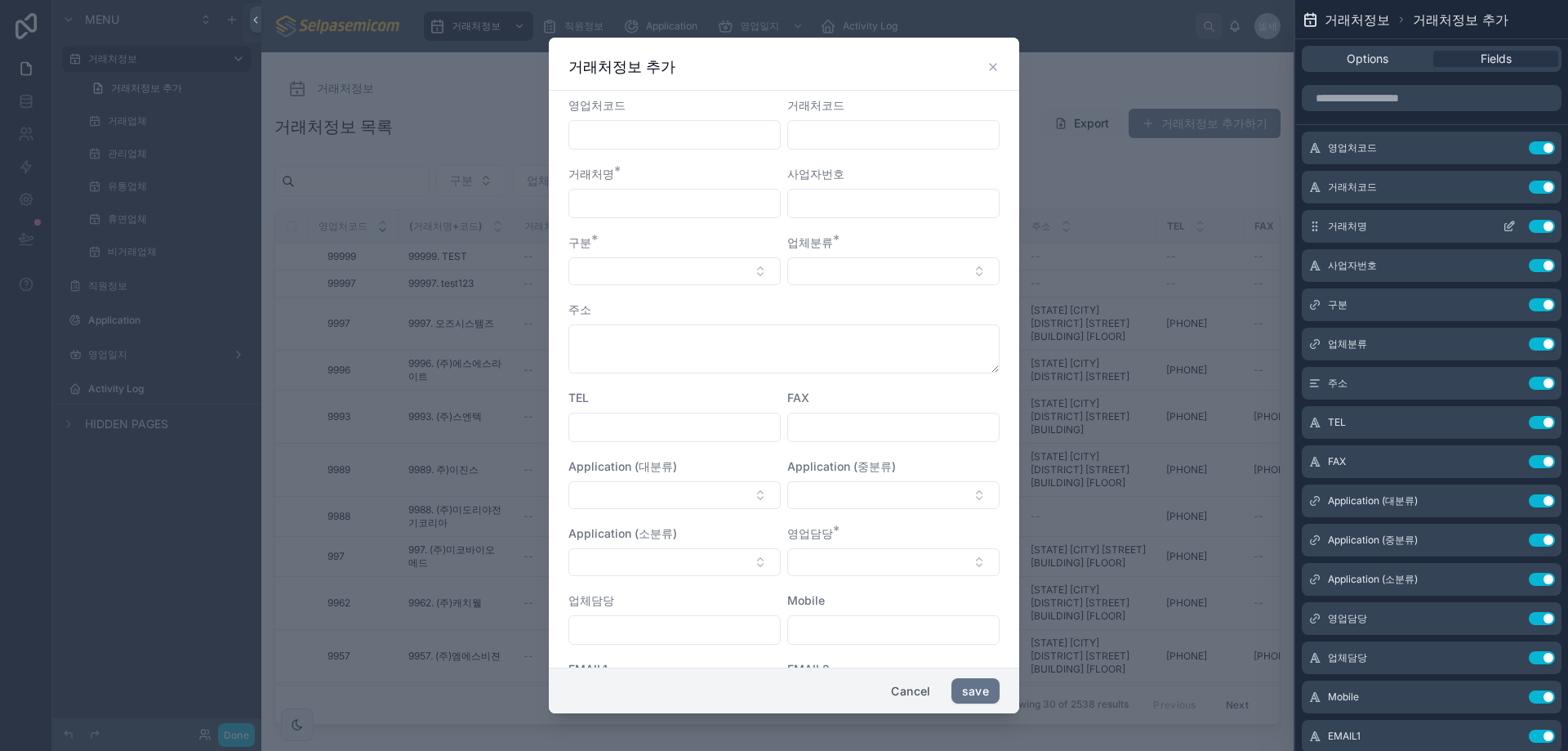 click 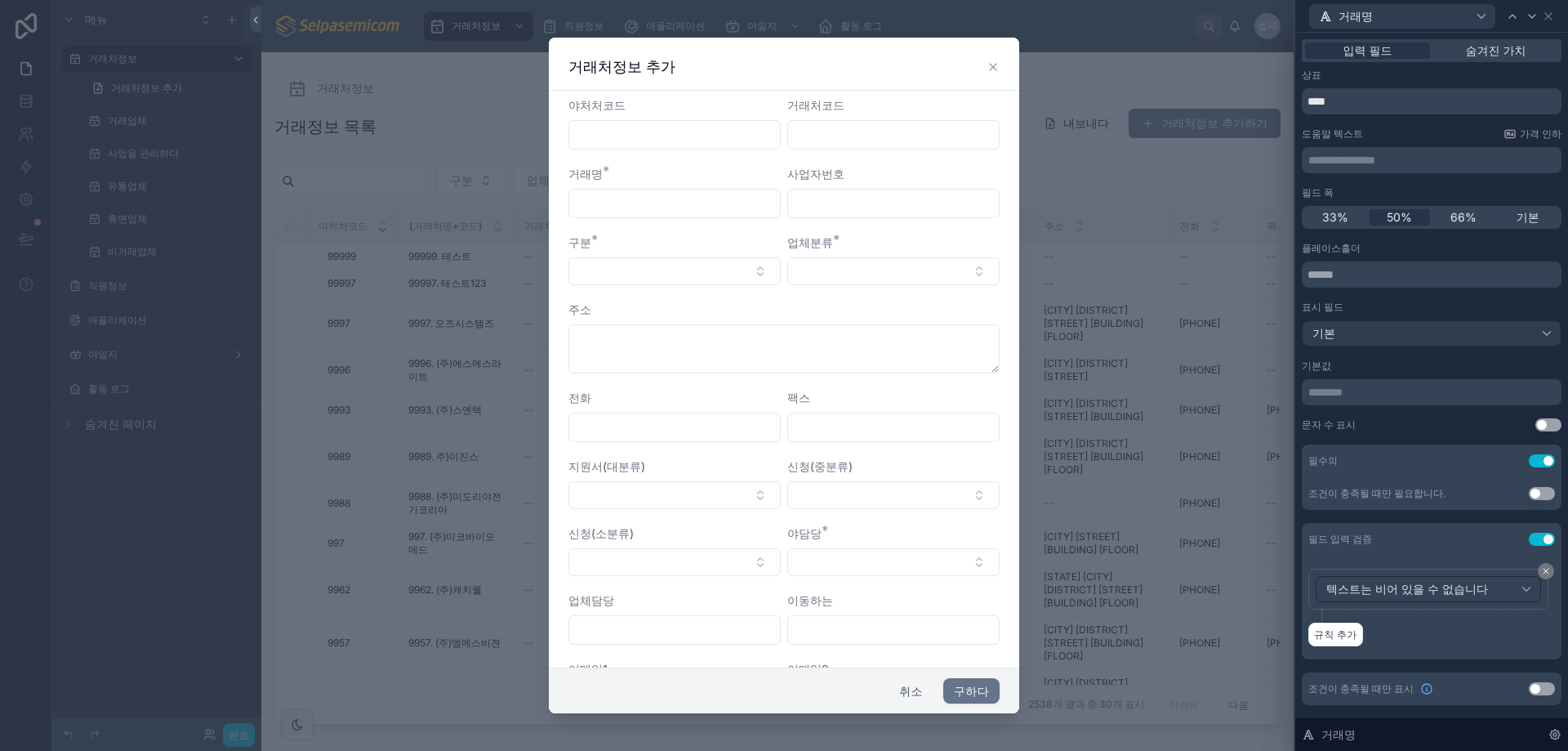 click on "플레이스홀더" at bounding box center [1432, 248] 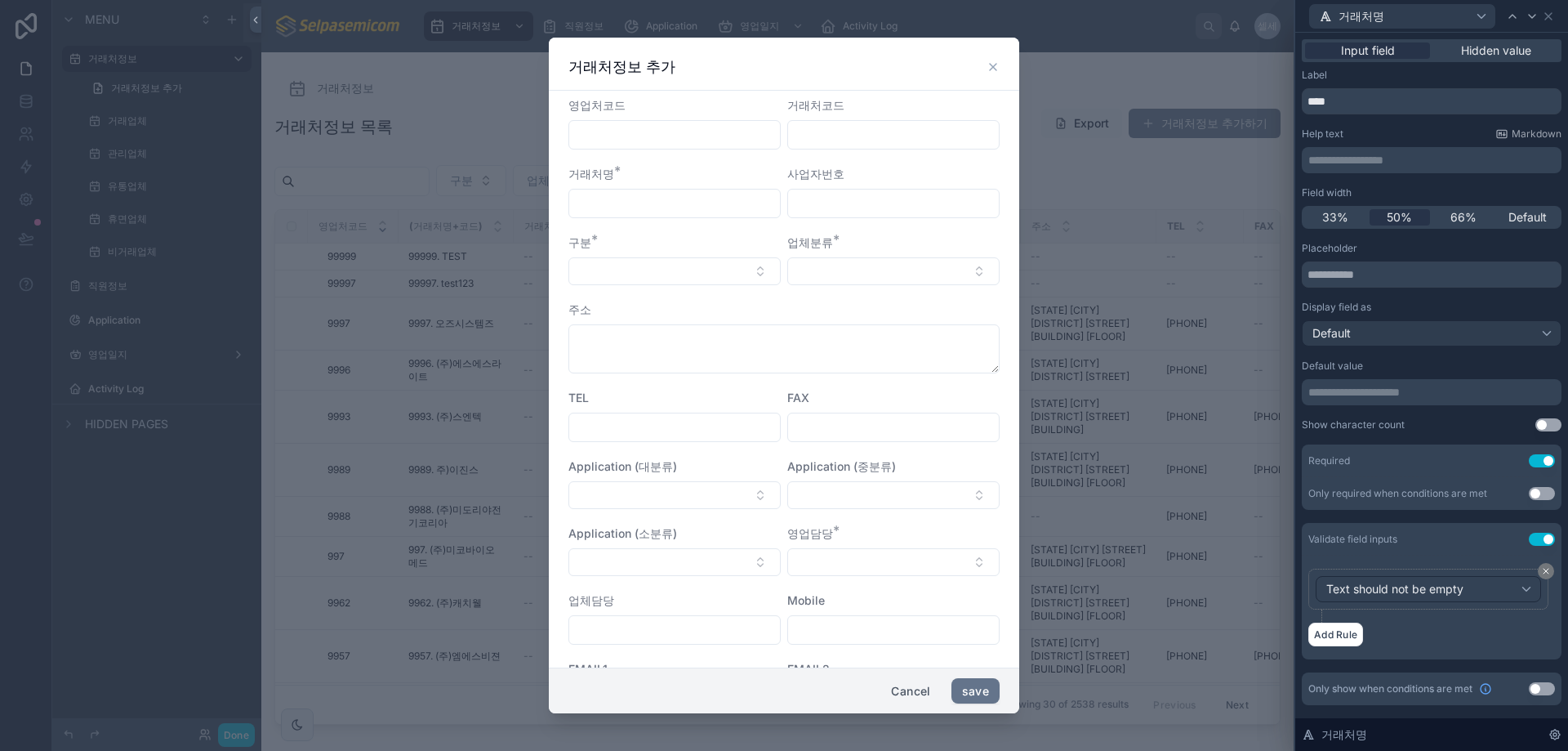 click on "Text should not be empty Add Rule" at bounding box center [1432, 607] 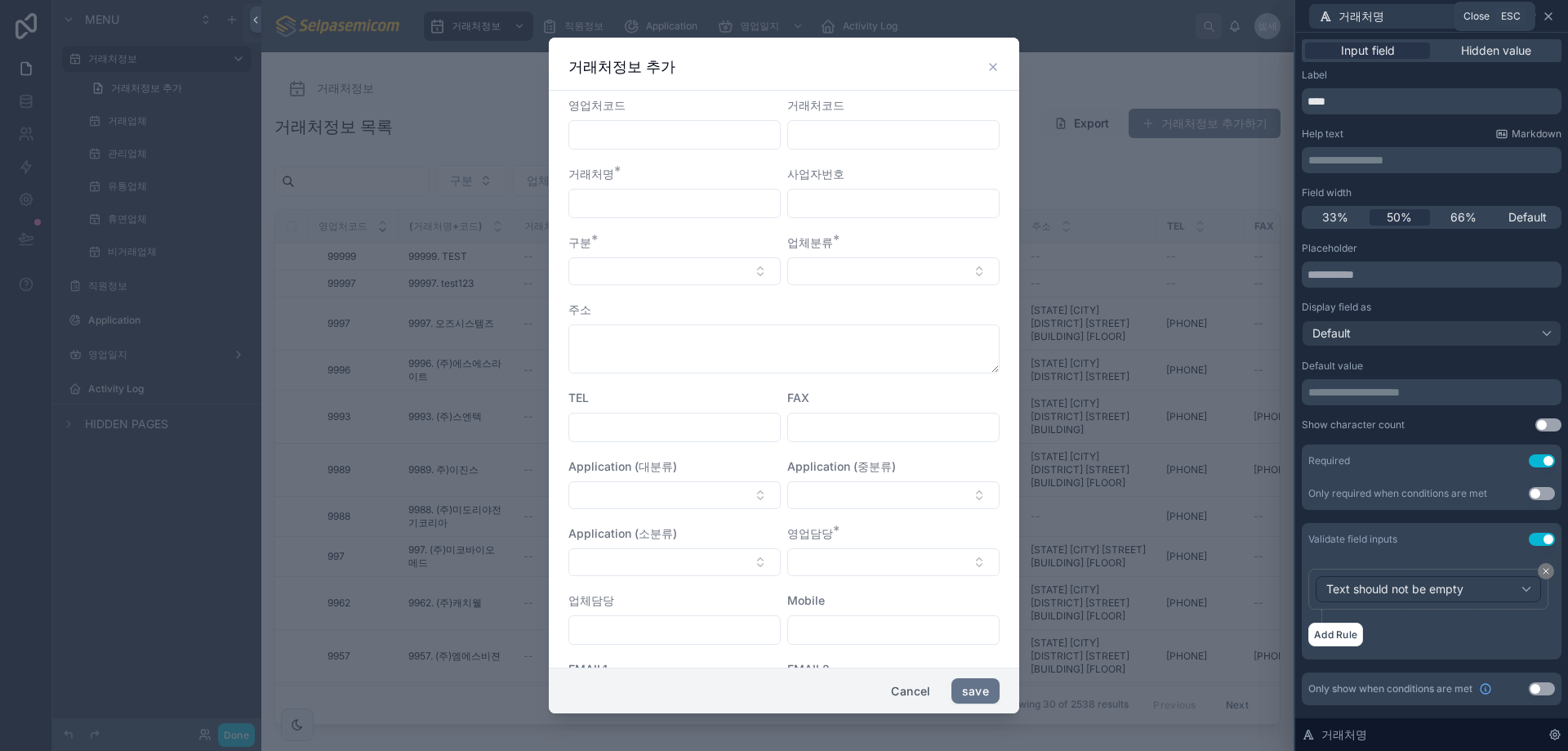 click 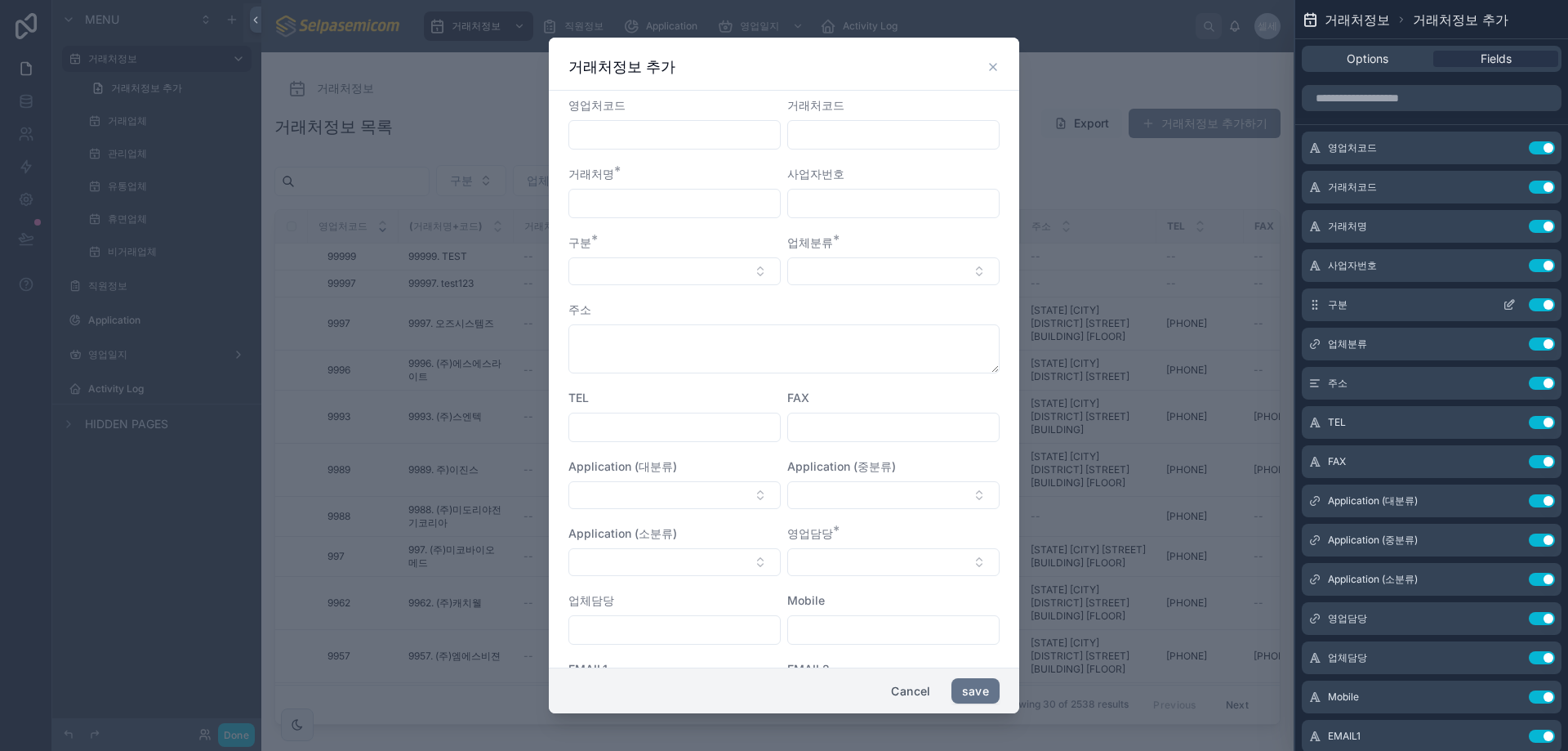 click 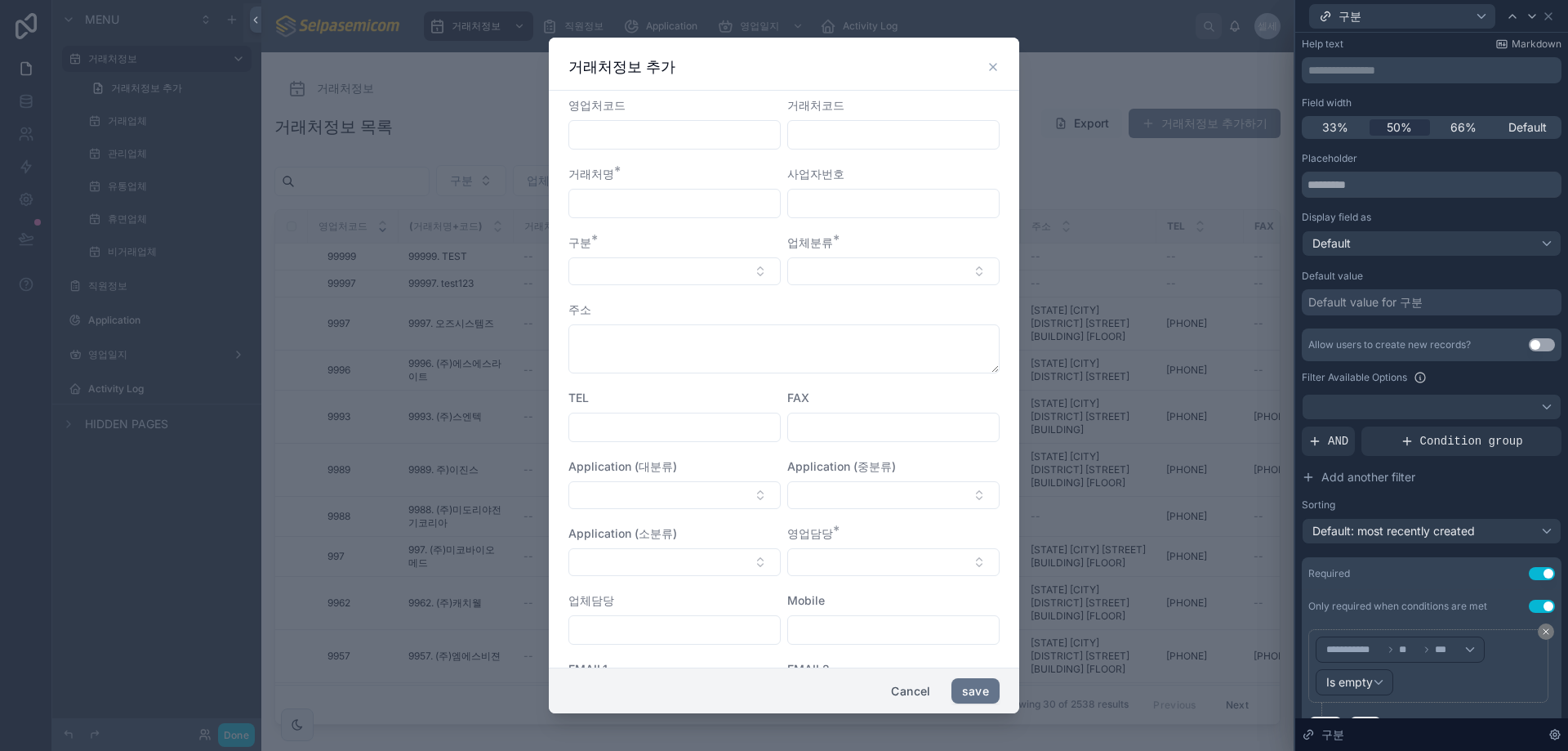 scroll, scrollTop: 171, scrollLeft: 0, axis: vertical 